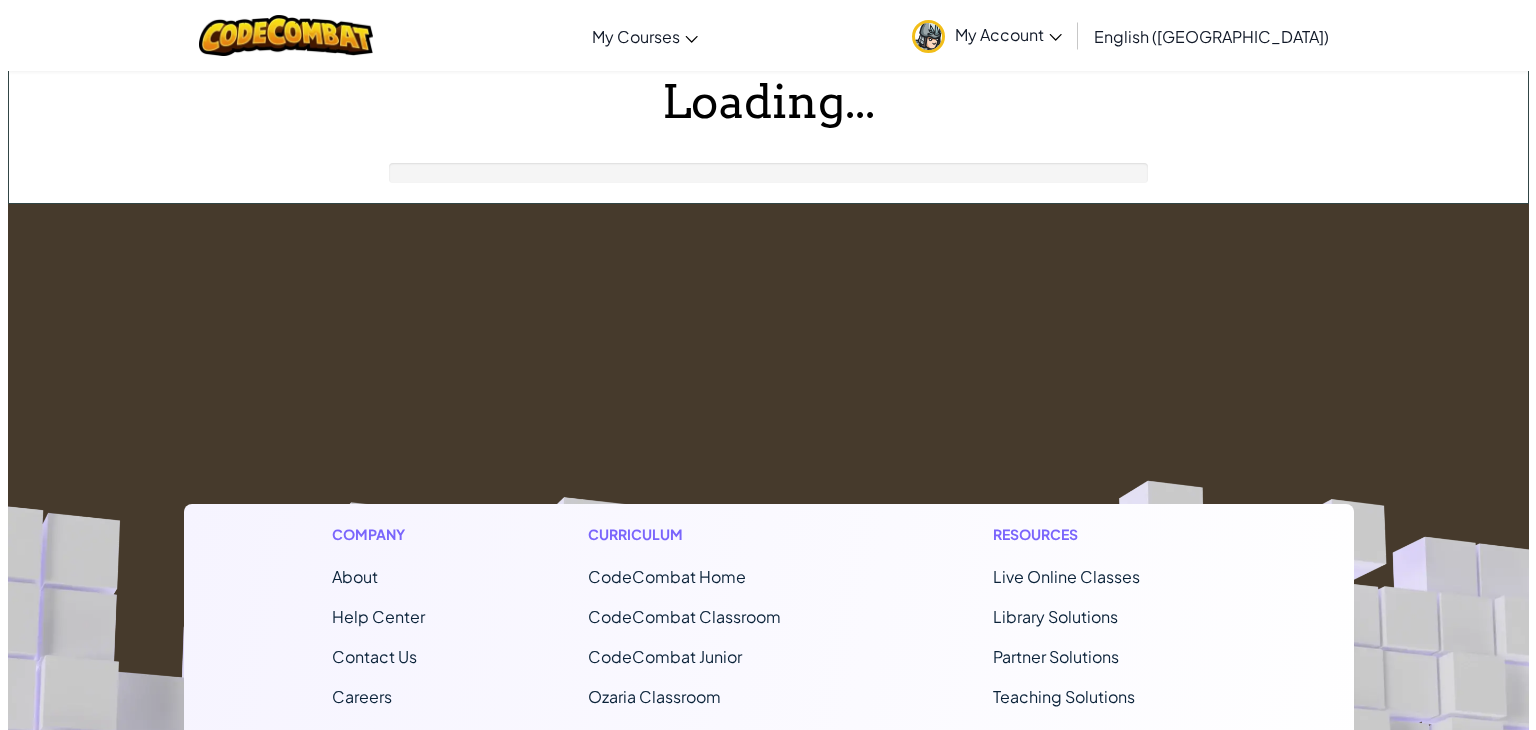 scroll, scrollTop: 0, scrollLeft: 0, axis: both 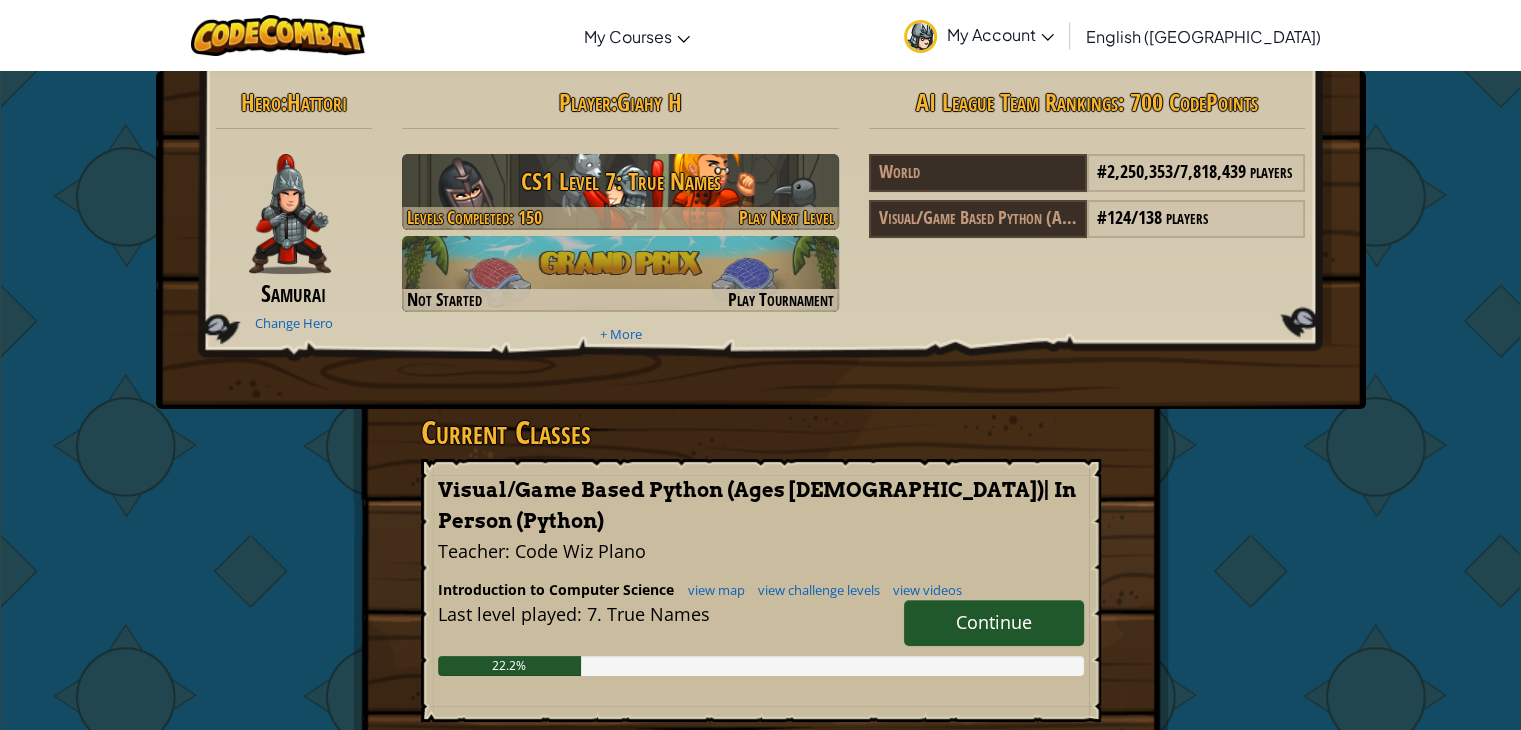 click on "CS1 Level 7: True Names" at bounding box center [620, 181] 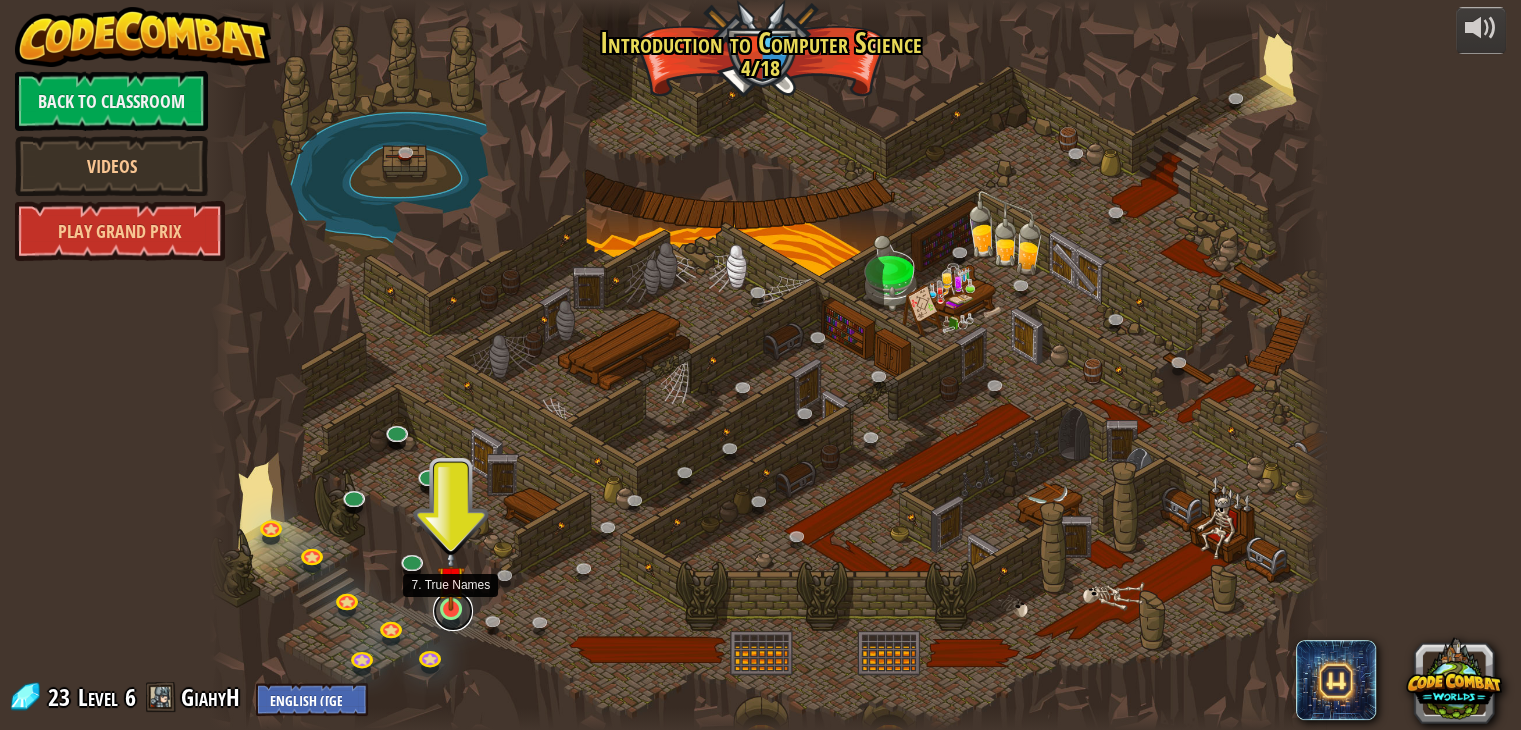 click at bounding box center [453, 611] 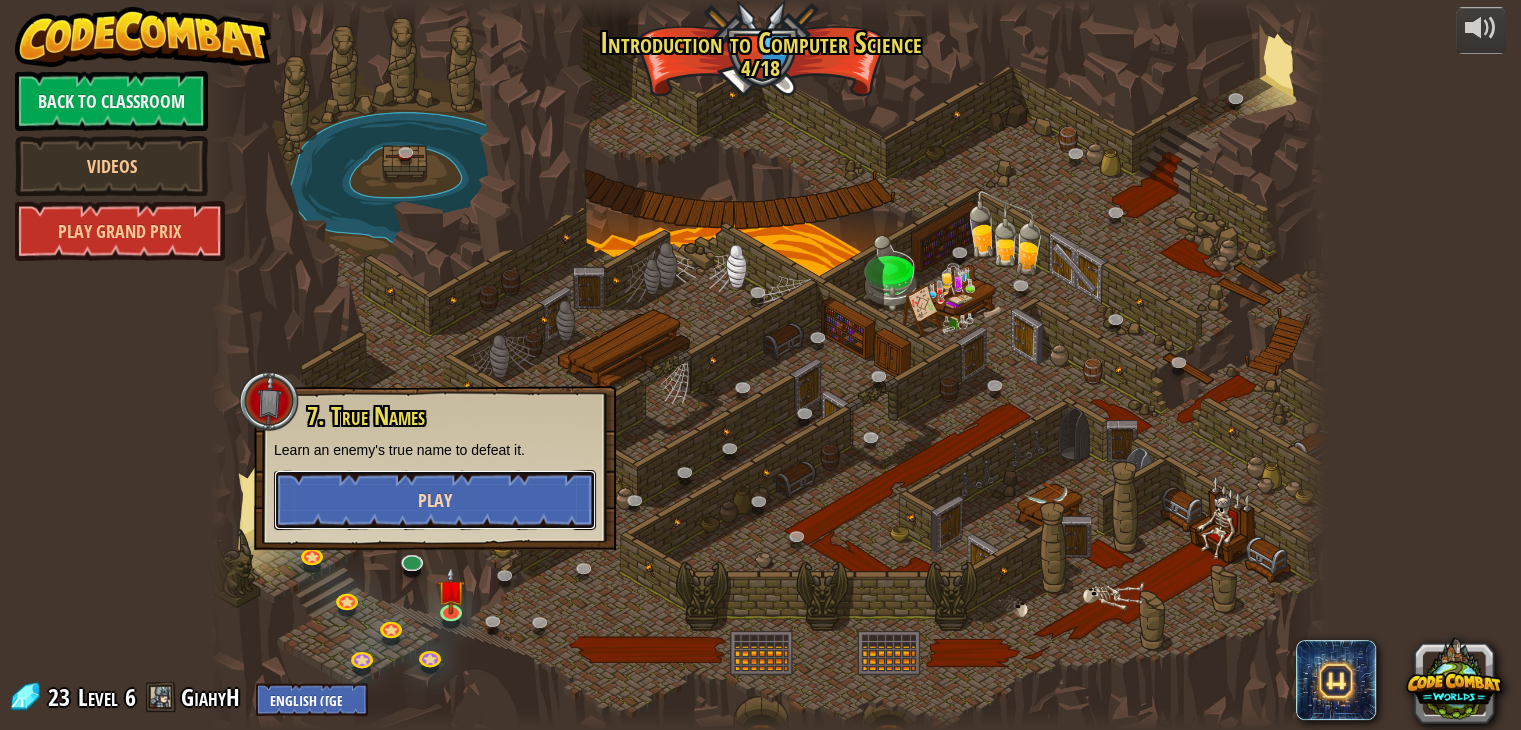 click on "Play" at bounding box center (435, 500) 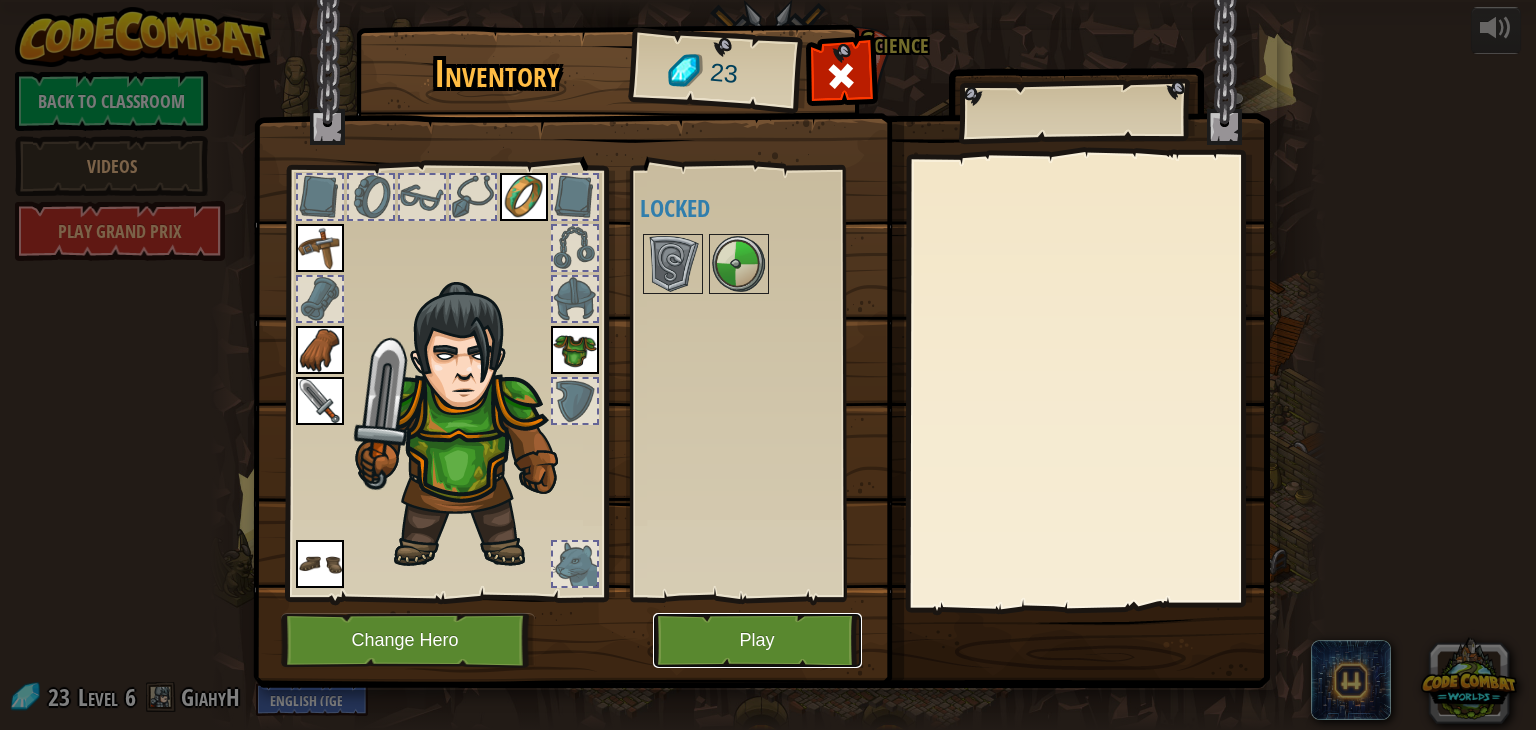 click on "Play" at bounding box center (757, 640) 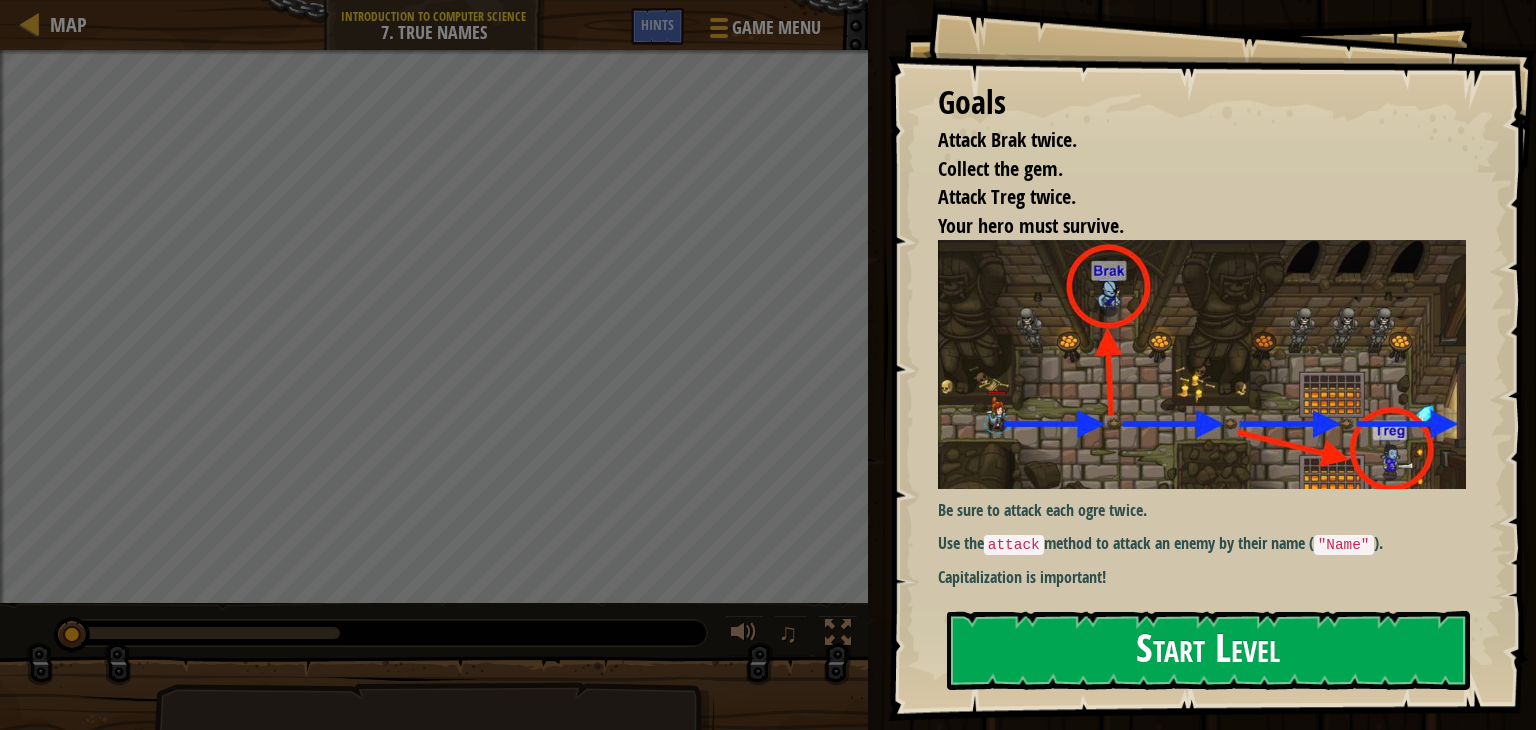 click on "Start Level" at bounding box center [1208, 650] 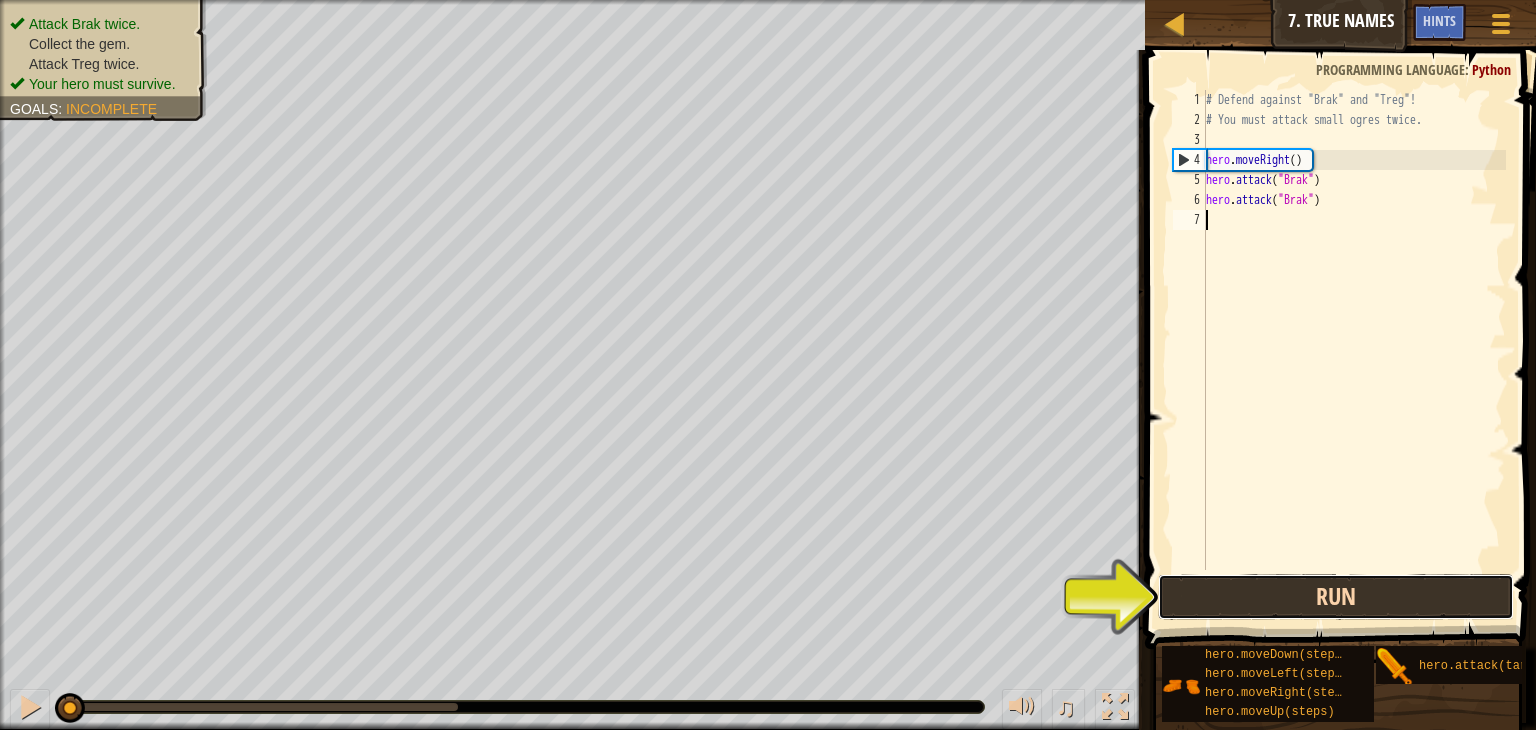 click on "Run" at bounding box center (1336, 597) 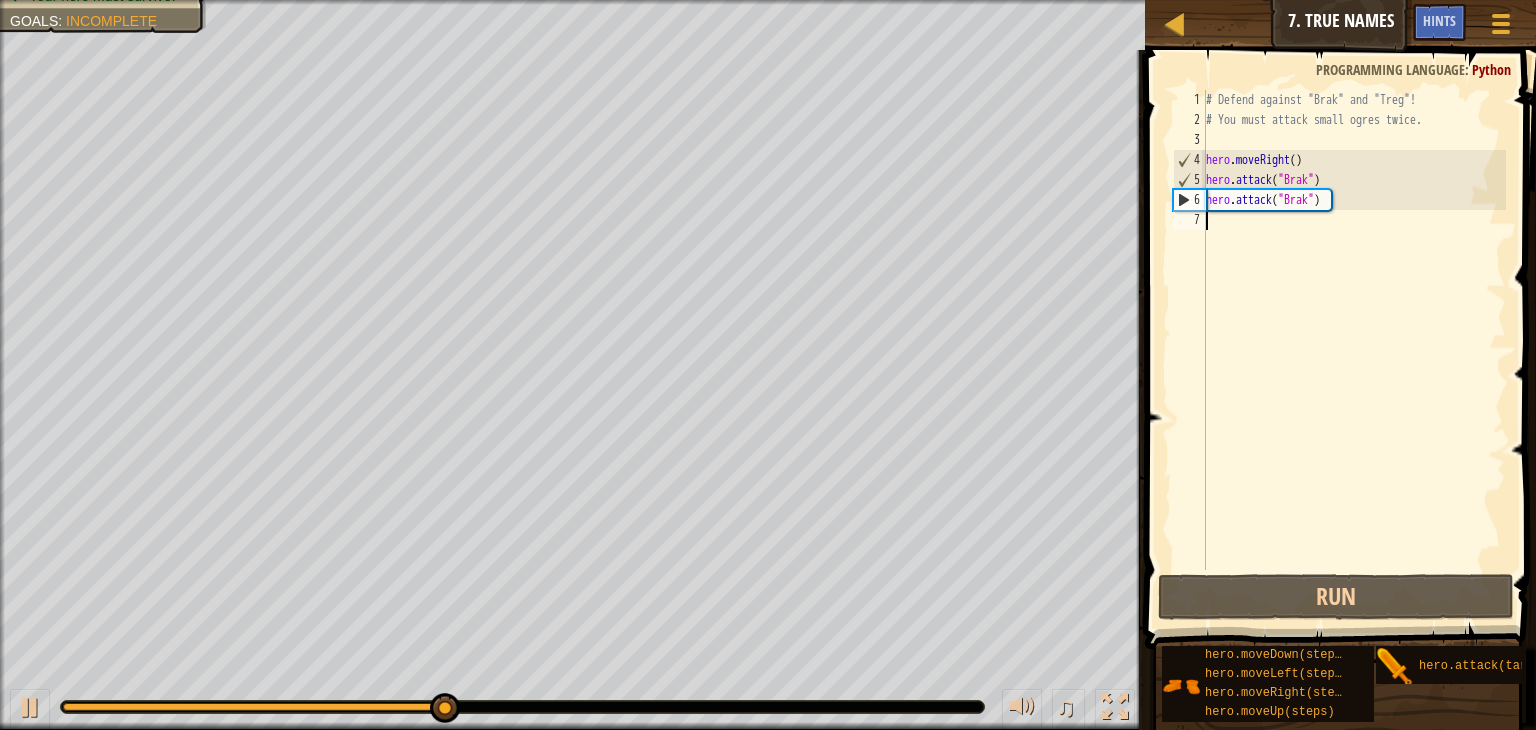 click on "# Defend against "Brak" and "Treg"! # You must attack small ogres twice. hero . moveRight ( ) hero . attack ( "Brak" ) hero . attack ( "Brak" )" at bounding box center (1354, 350) 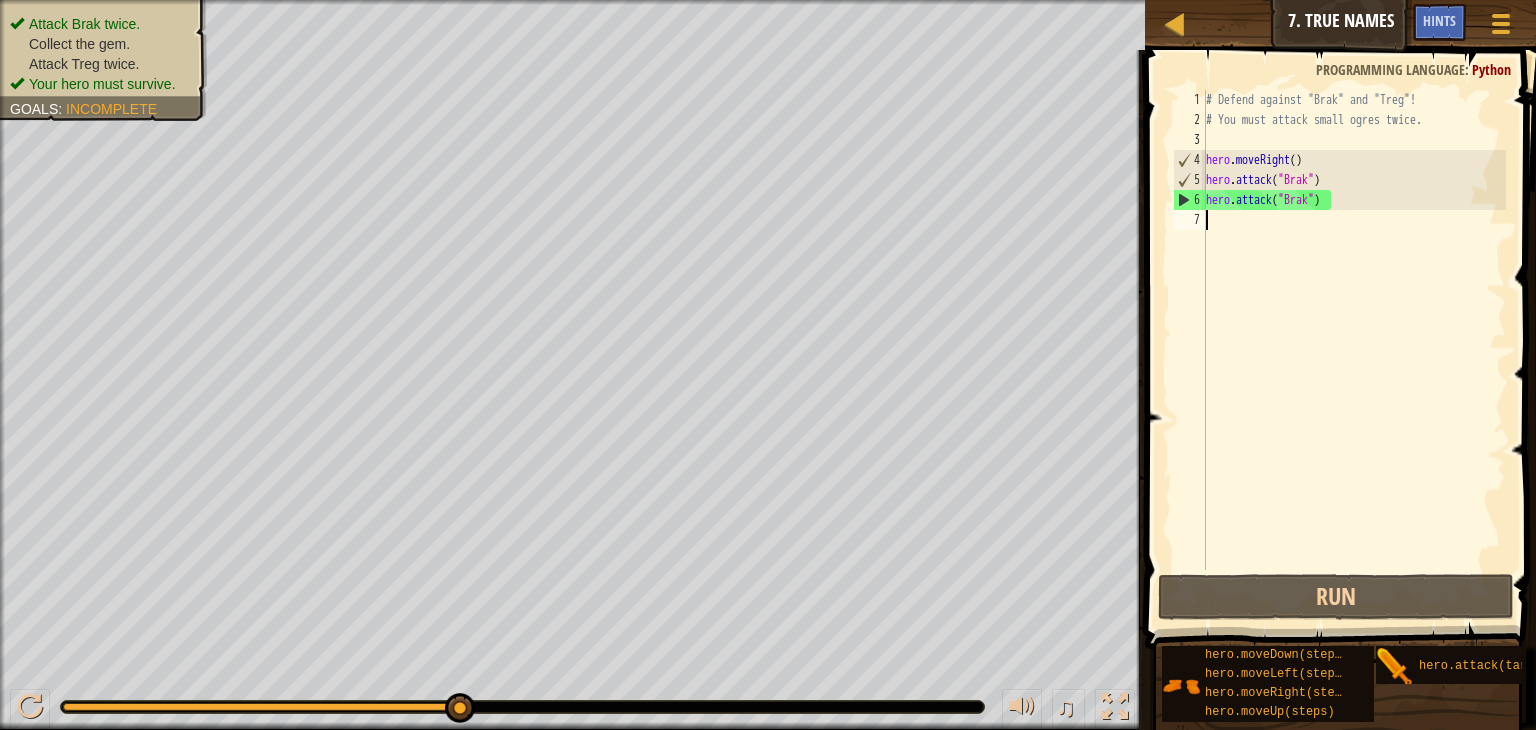 scroll, scrollTop: 9, scrollLeft: 0, axis: vertical 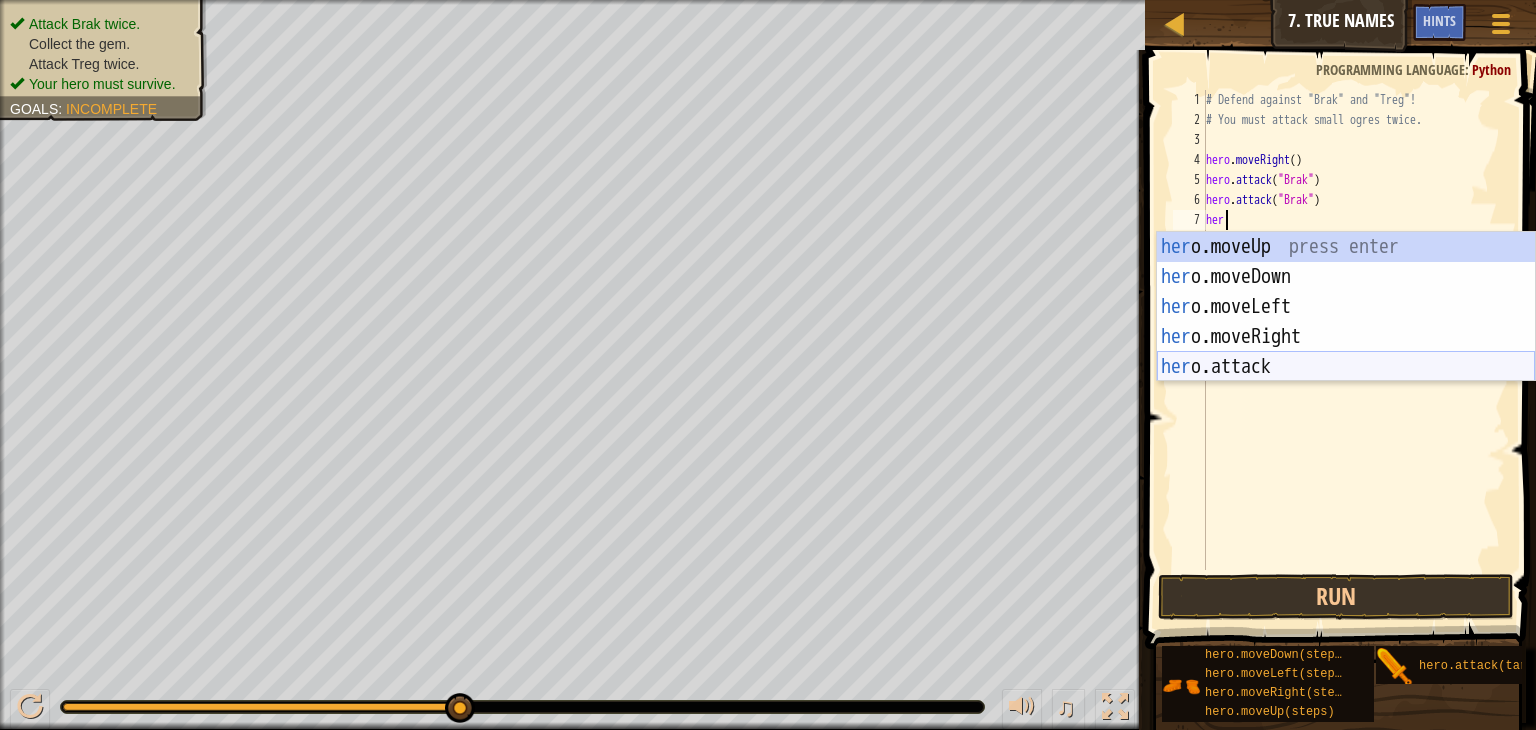 click on "her o.moveUp press enter her o.moveDown press enter her o.moveLeft press enter her o.moveRight press enter her o.attack press enter" at bounding box center [1346, 337] 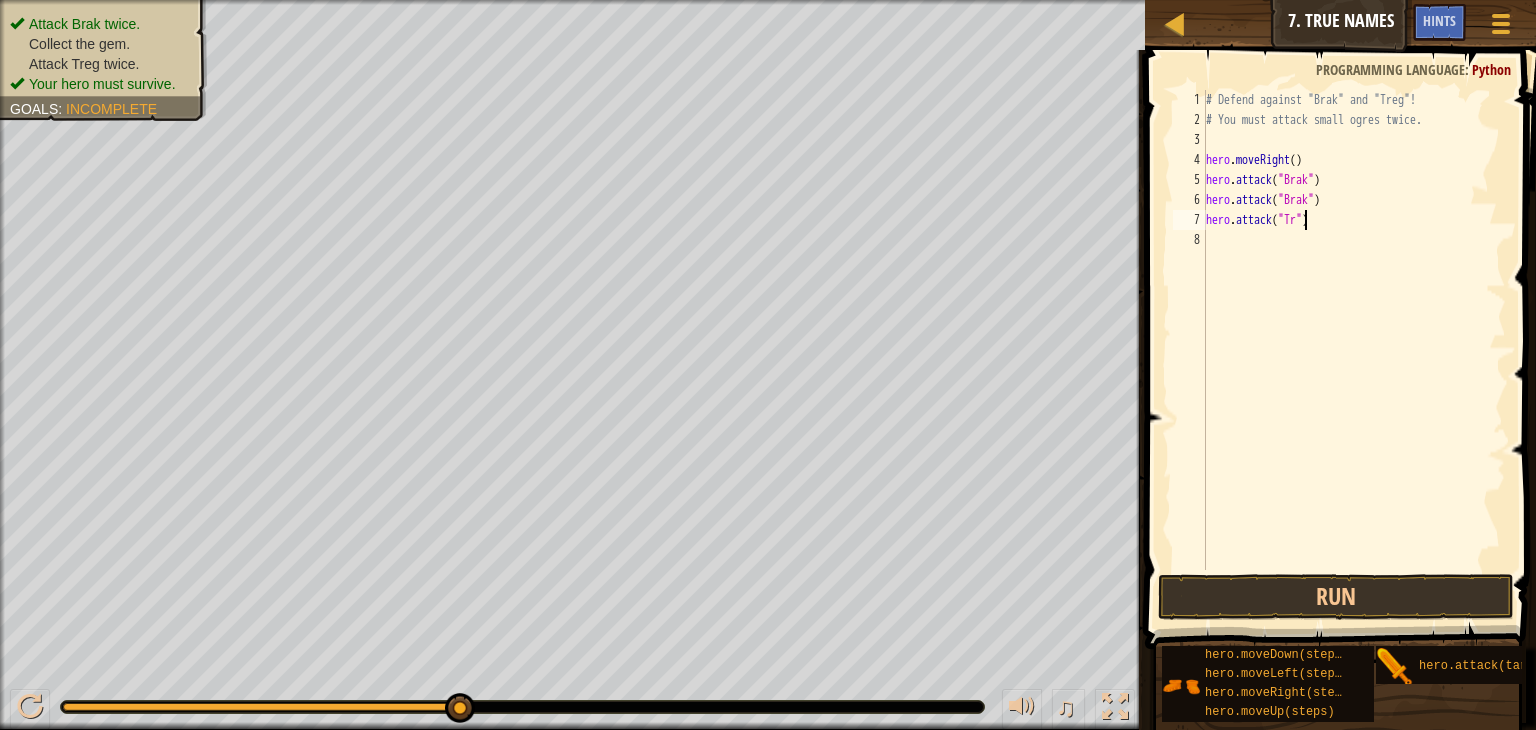 scroll, scrollTop: 9, scrollLeft: 8, axis: both 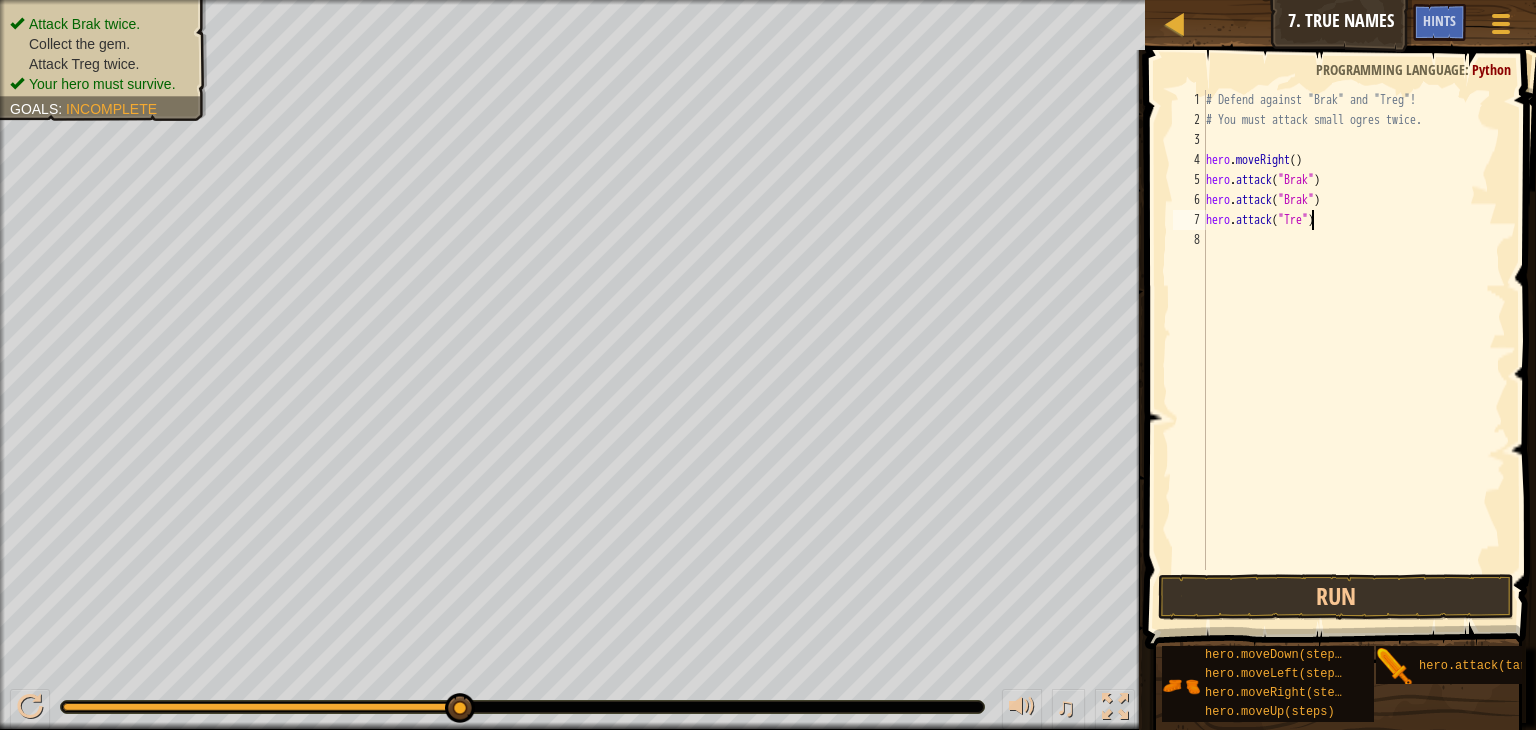 type on "hero.attack("Treg")" 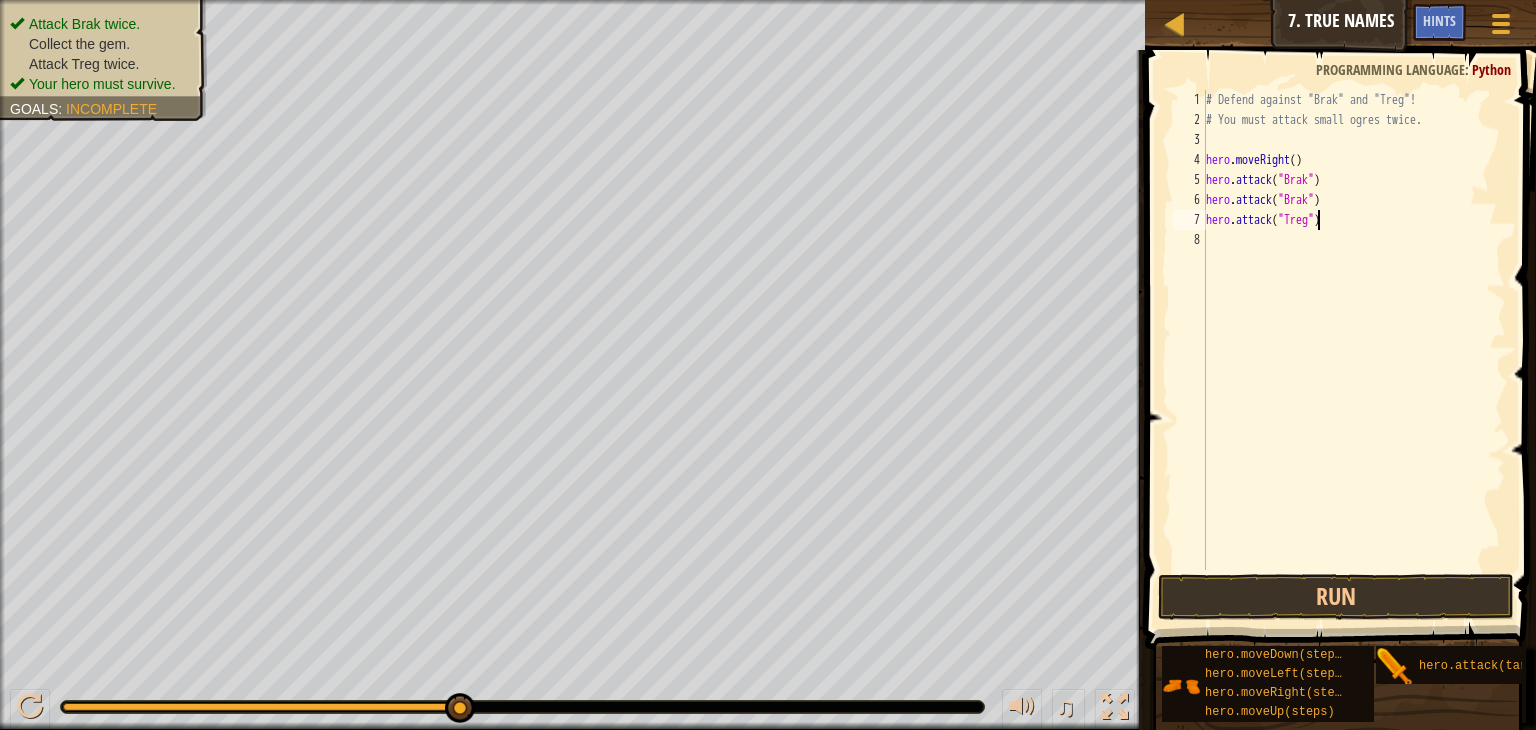 scroll, scrollTop: 9, scrollLeft: 8, axis: both 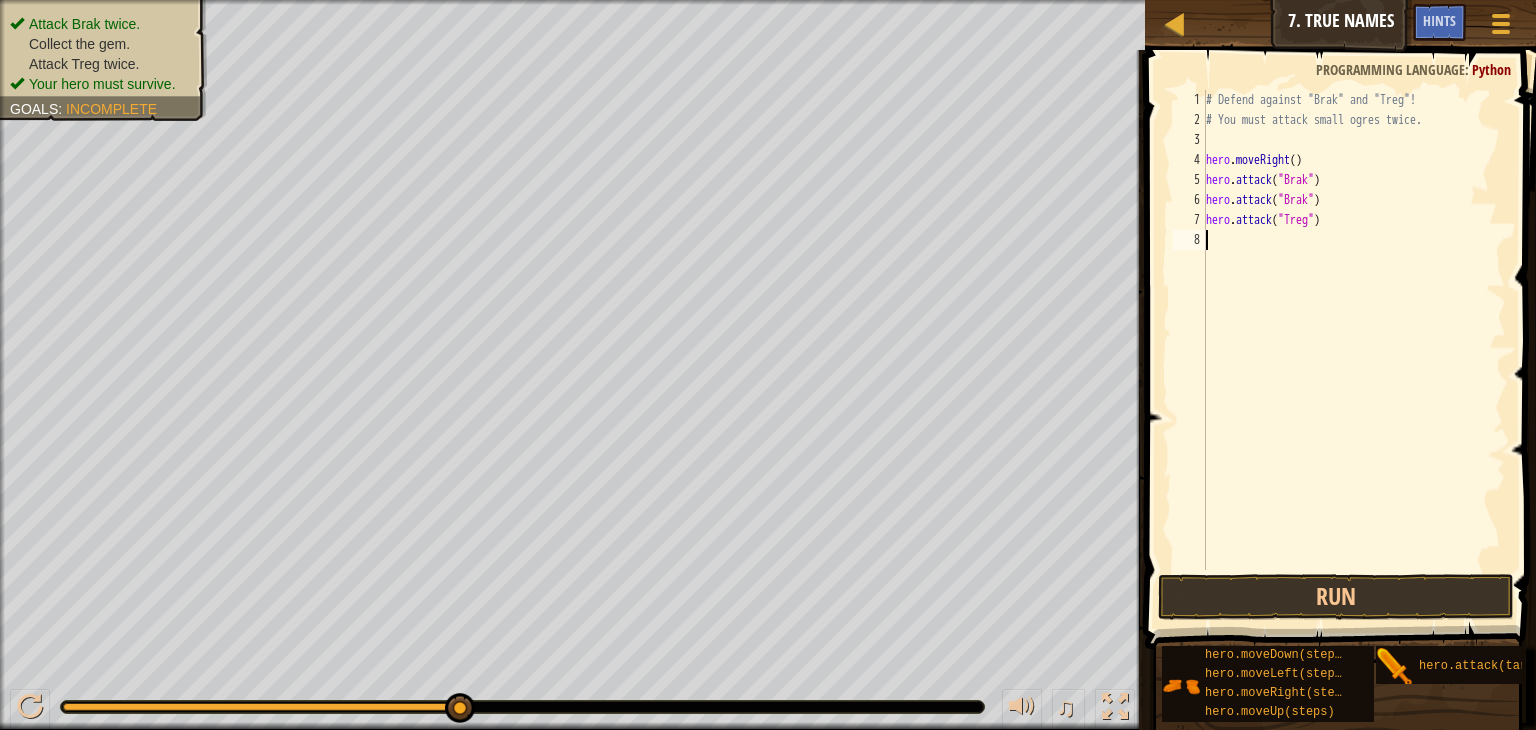 click on "# Defend against "Brak" and "Treg"! # You must attack small ogres twice. hero . moveRight ( ) hero . attack ( "Brak" ) hero . attack ( "Brak" ) hero . attack ( "Treg" )" at bounding box center (1354, 350) 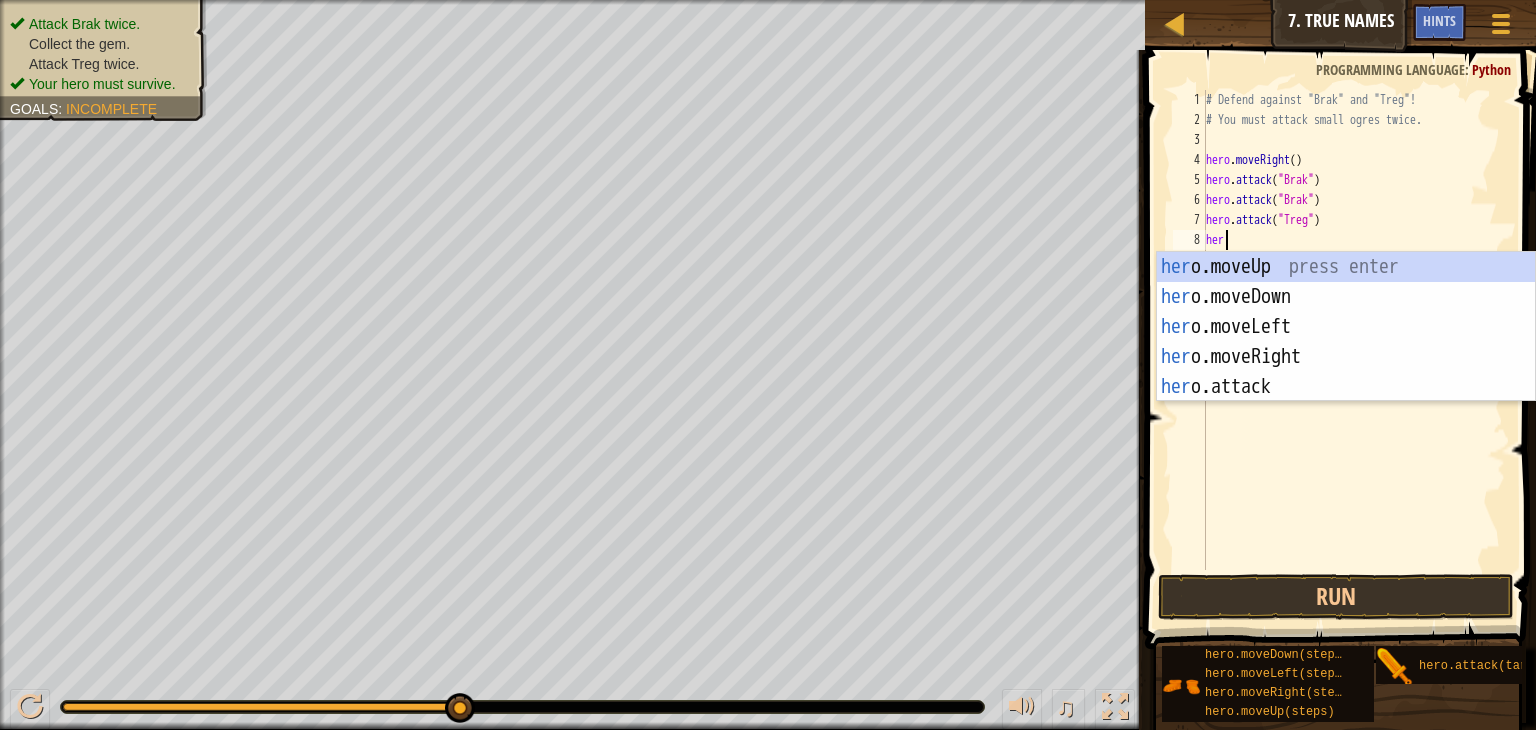 type on "hero" 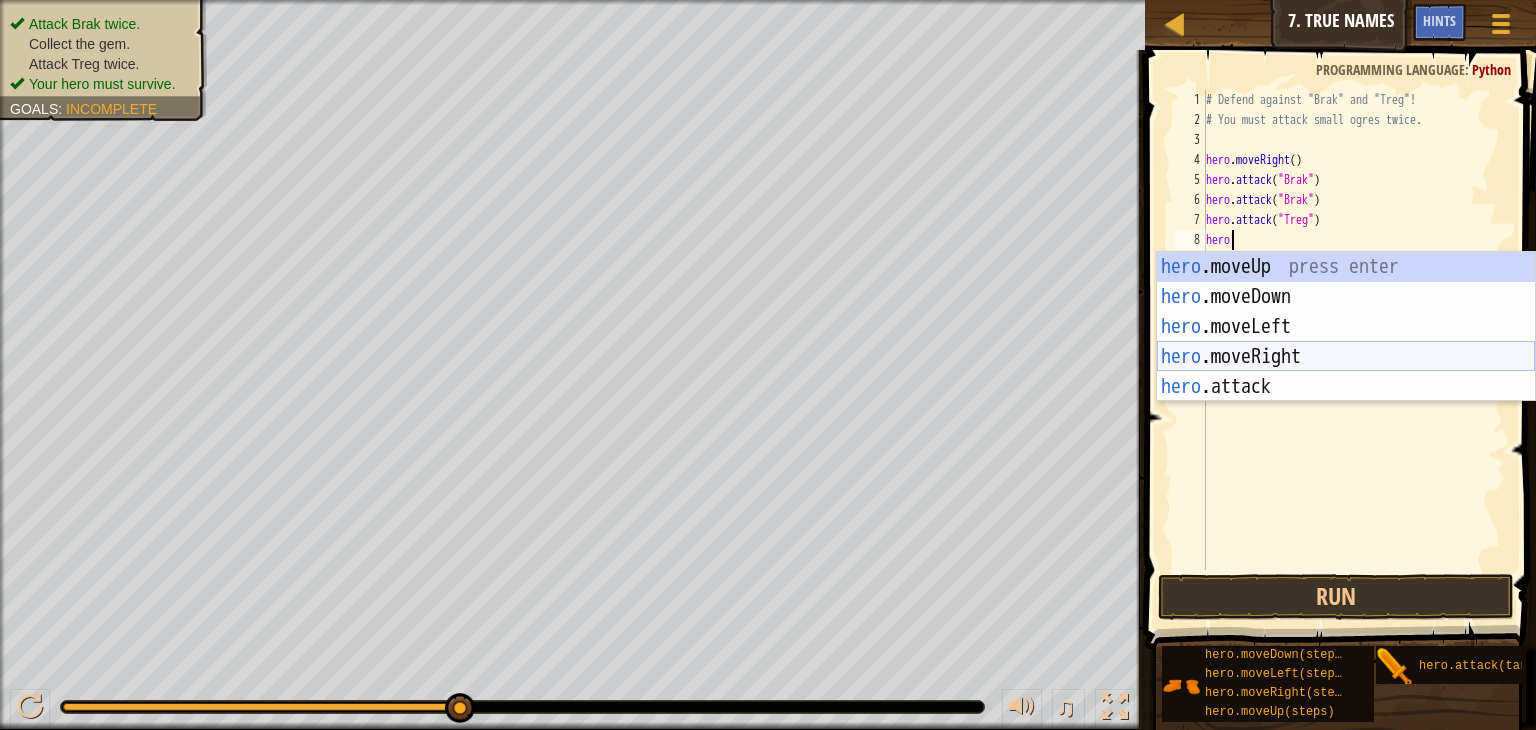 click on "hero .moveUp press enter hero .moveDown press enter hero .moveLeft press enter hero .moveRight press enter hero .attack press enter" at bounding box center (1346, 357) 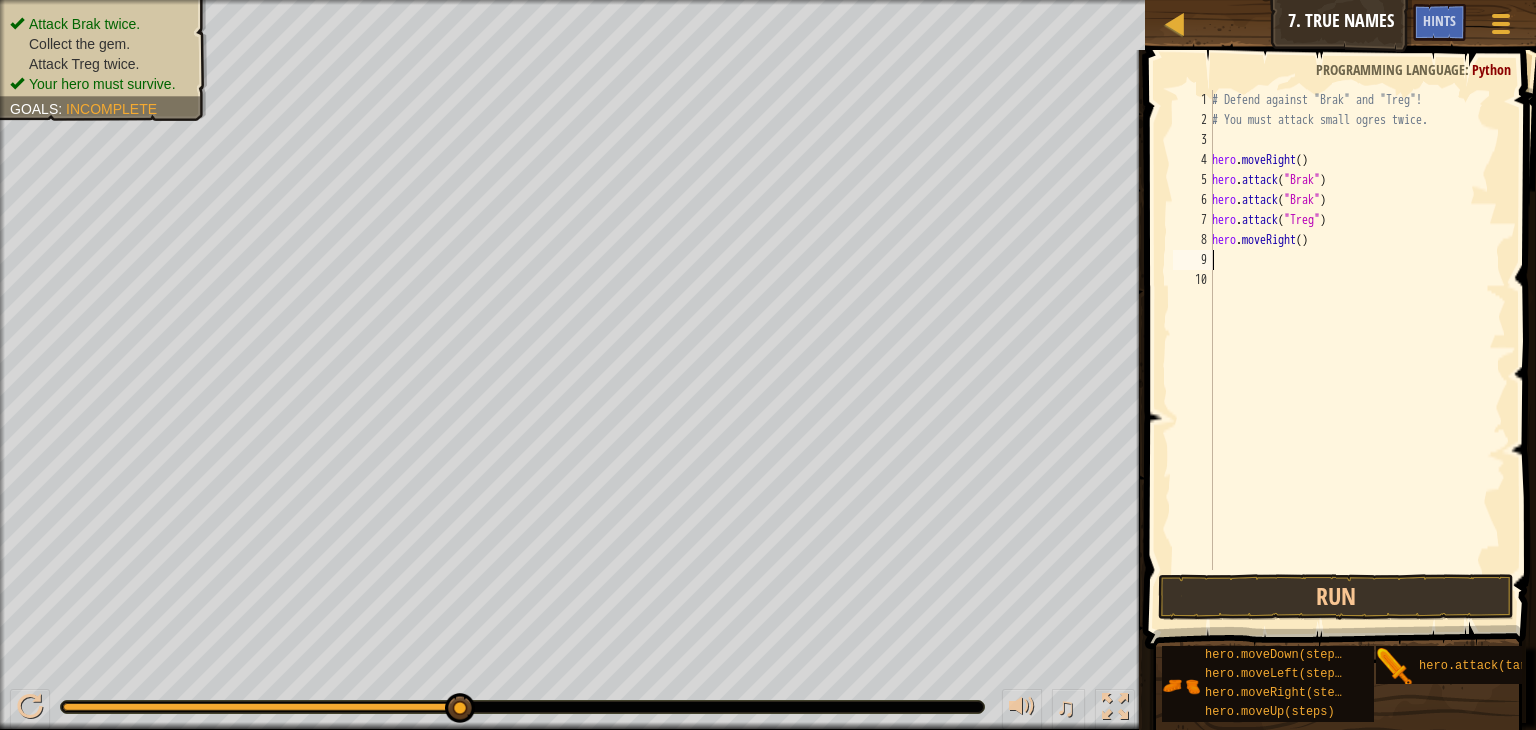 scroll, scrollTop: 9, scrollLeft: 0, axis: vertical 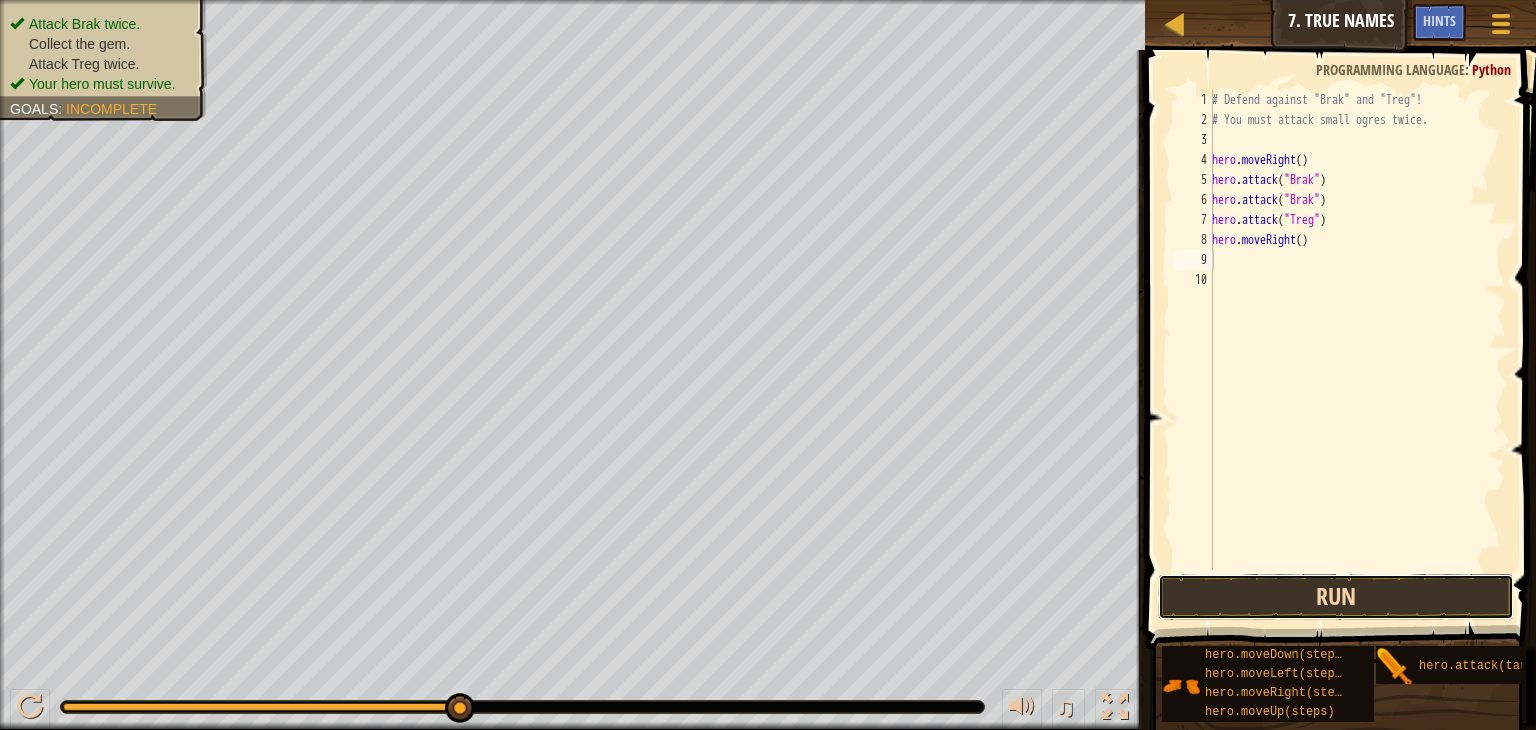 click on "Run" at bounding box center [1336, 597] 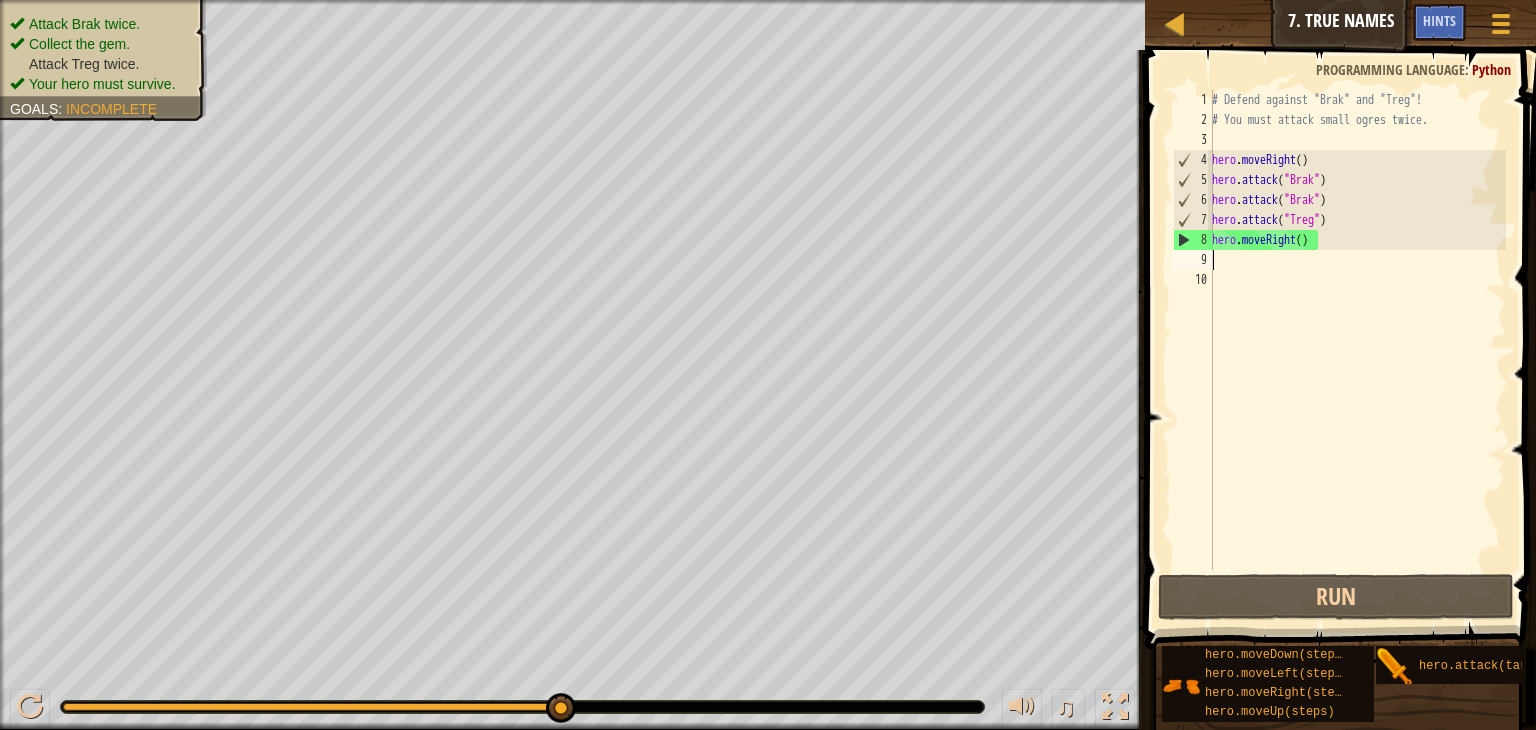 click on "# Defend against "Brak" and "Treg"! # You must attack small ogres twice. hero . moveRight ( ) hero . attack ( "Brak" ) hero . attack ( "Brak" ) hero . attack ( "Treg" ) hero . moveRight ( )" at bounding box center [1357, 350] 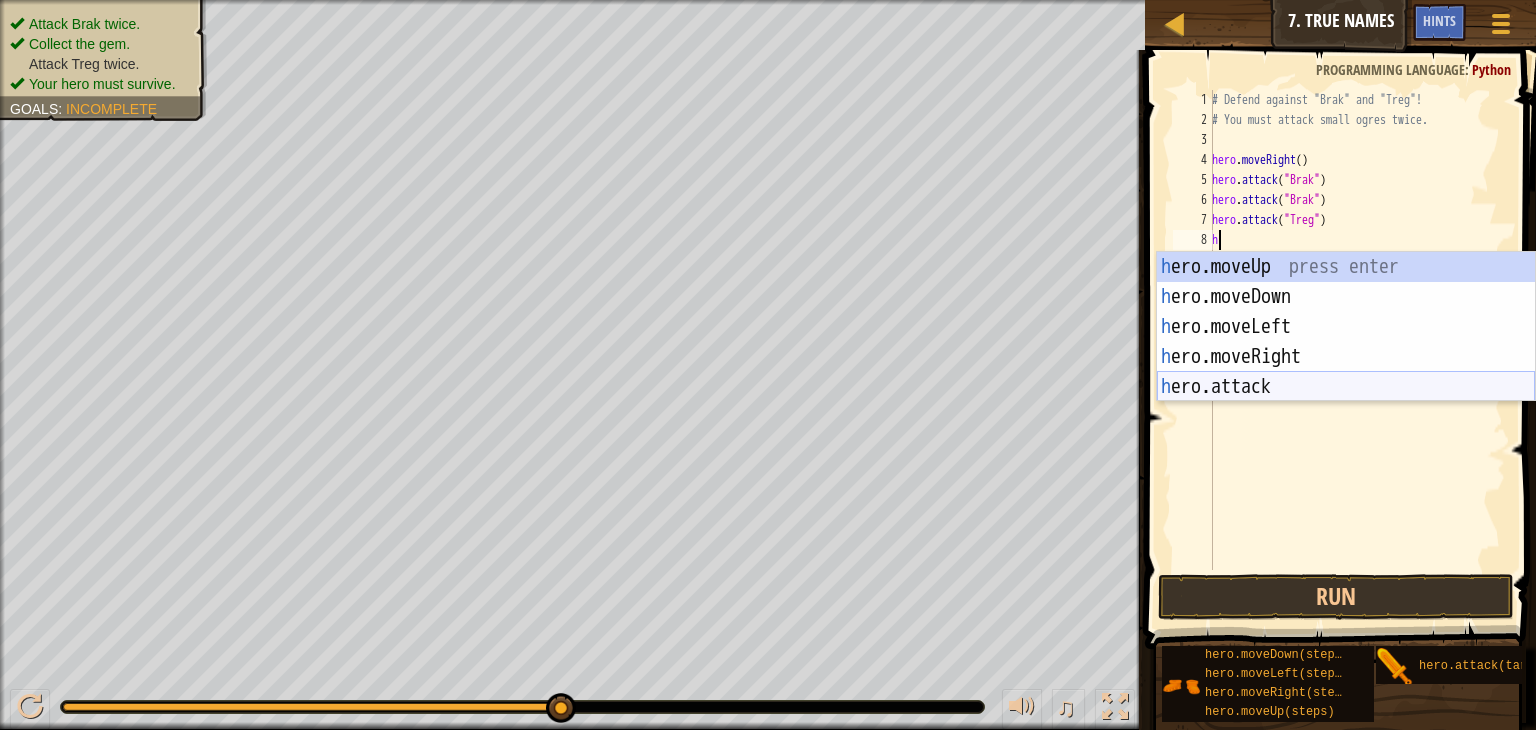 click on "h ero.moveUp press enter h ero.moveDown press enter h ero.moveLeft press enter h ero.moveRight press enter h ero.attack press enter" at bounding box center [1346, 357] 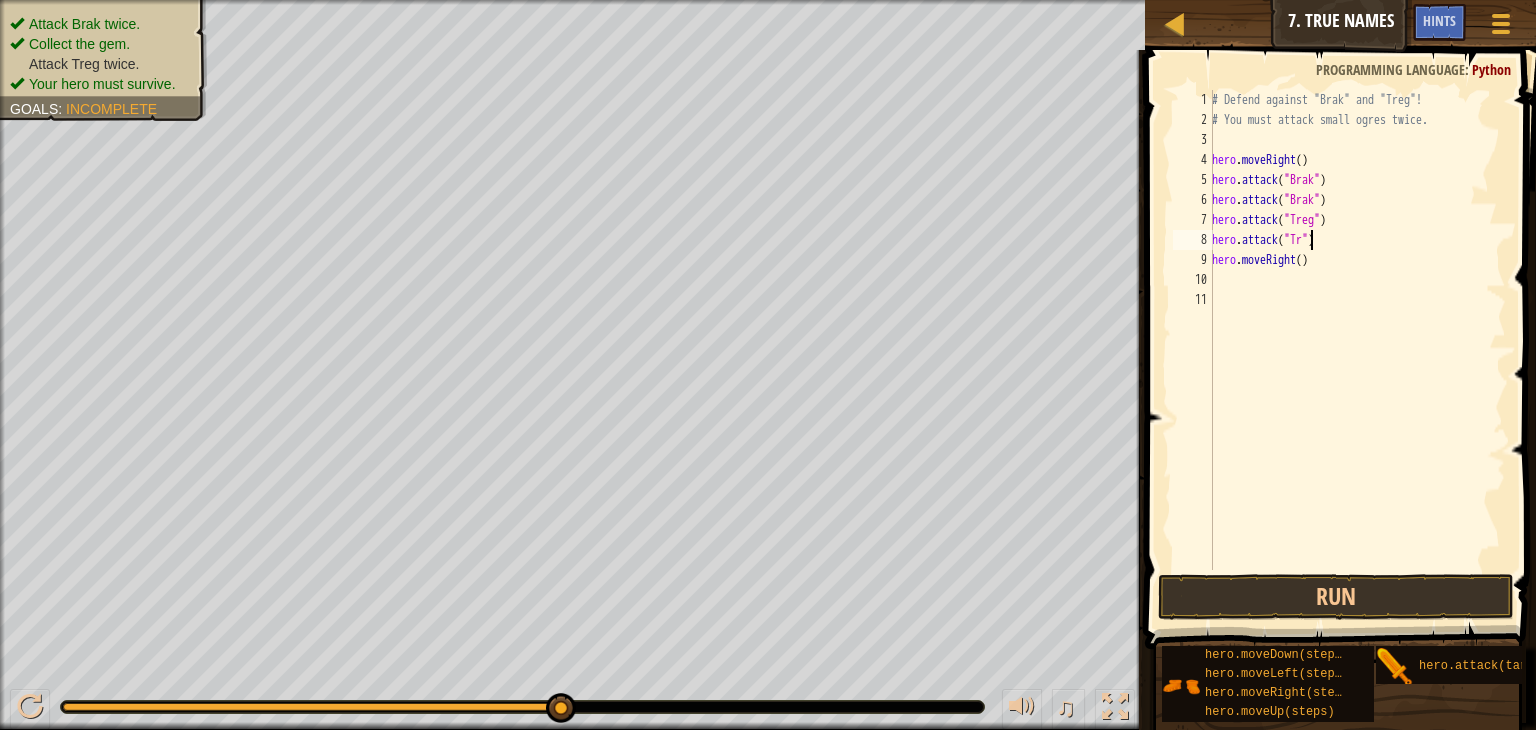 scroll, scrollTop: 9, scrollLeft: 8, axis: both 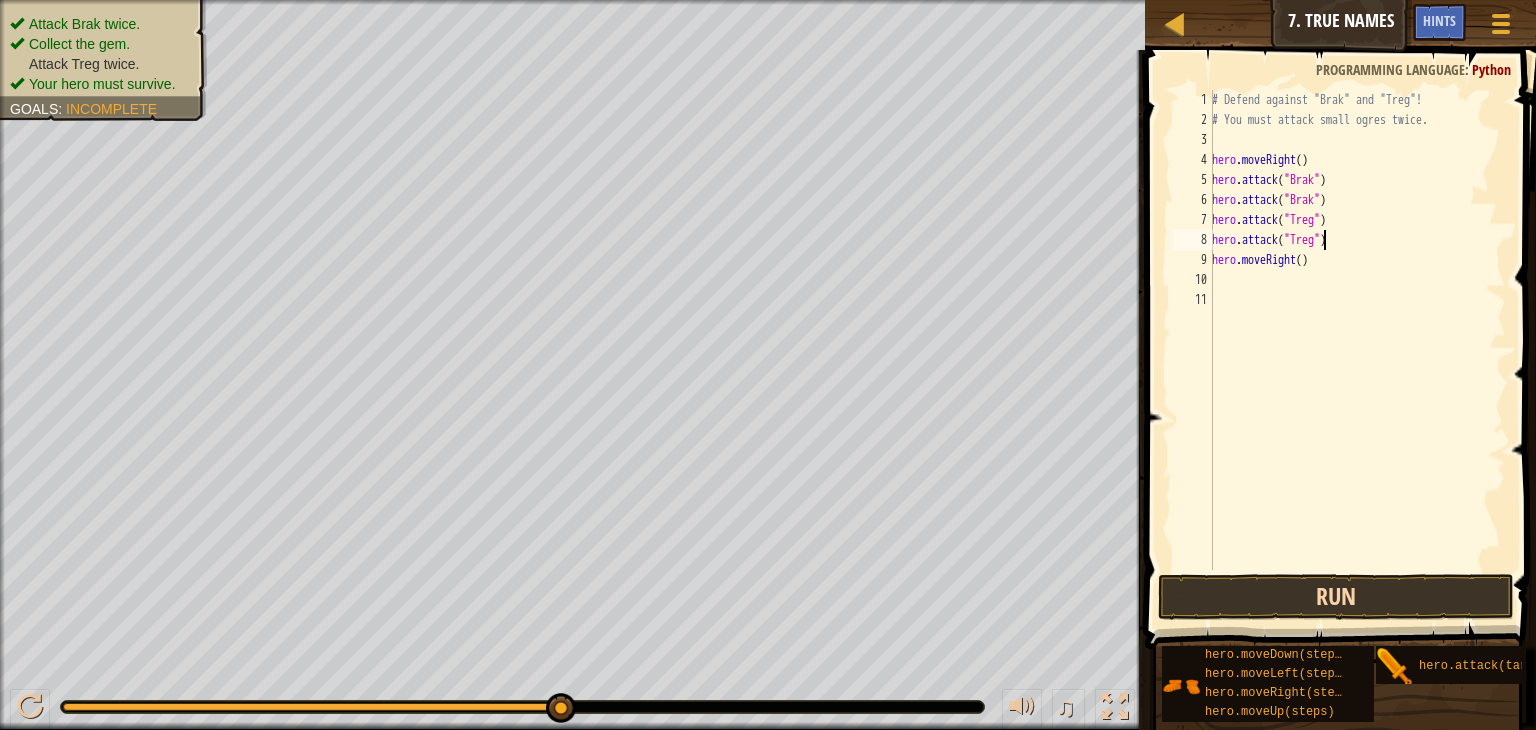 type on "hero.attack("Treg")" 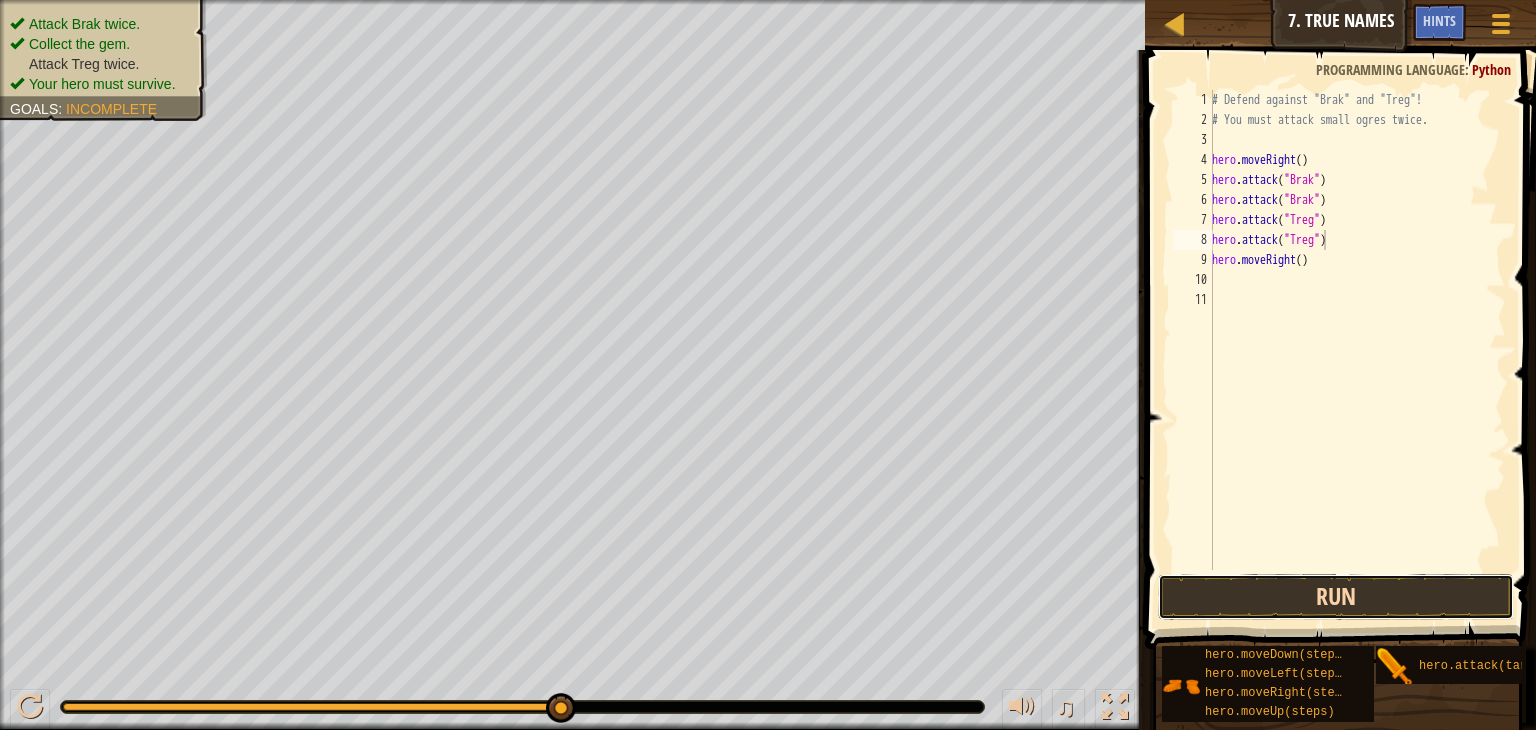 click on "Run" at bounding box center [1336, 597] 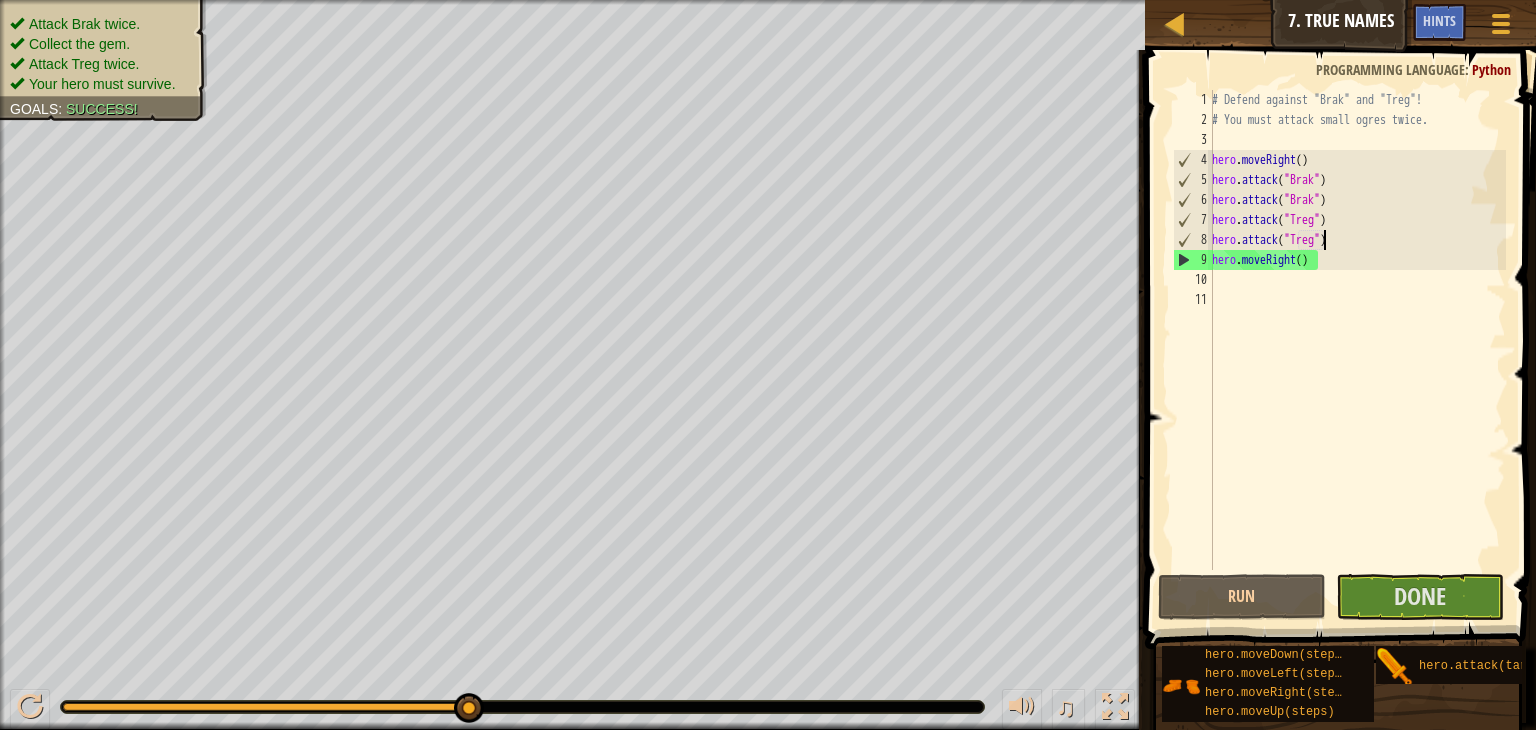 click on "10" at bounding box center [1193, 280] 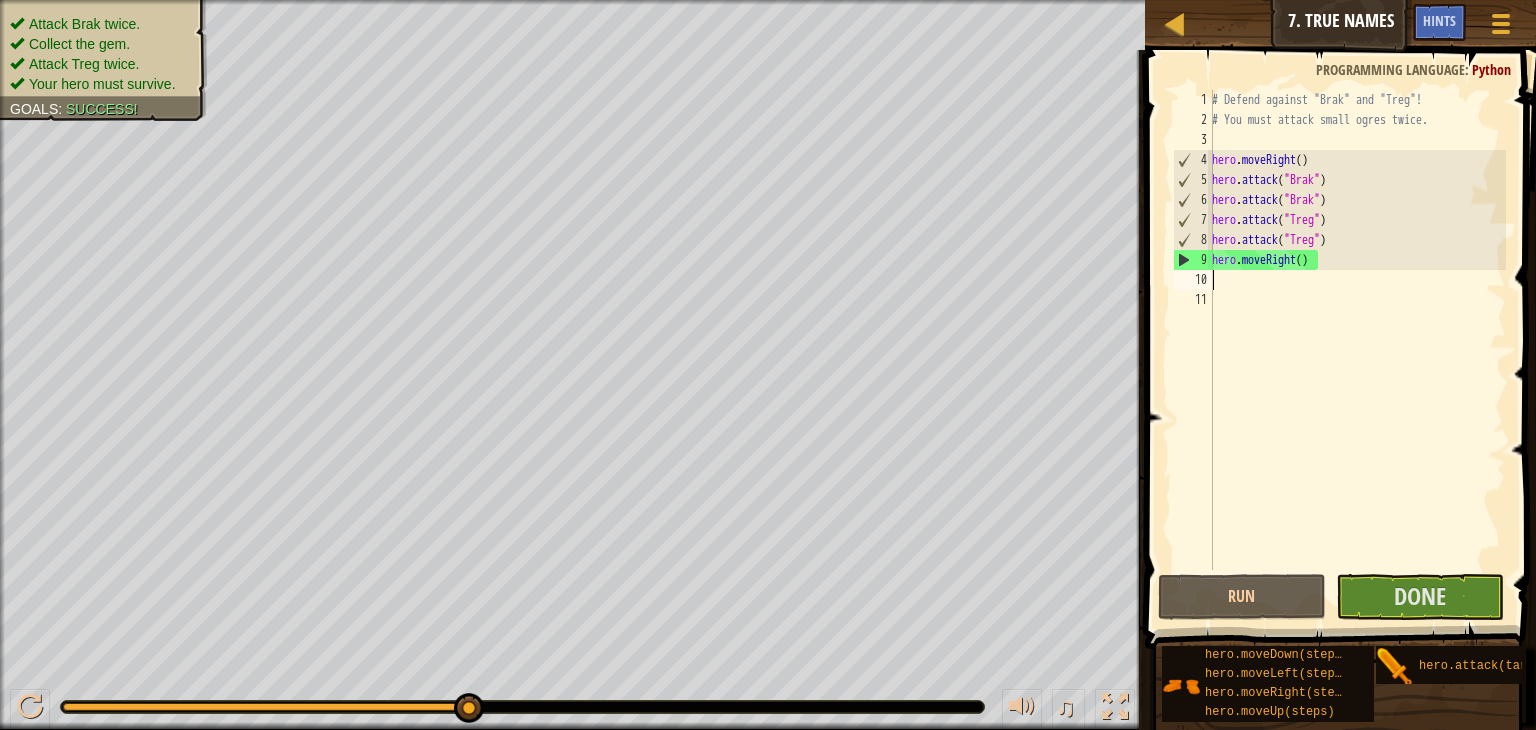 scroll, scrollTop: 9, scrollLeft: 0, axis: vertical 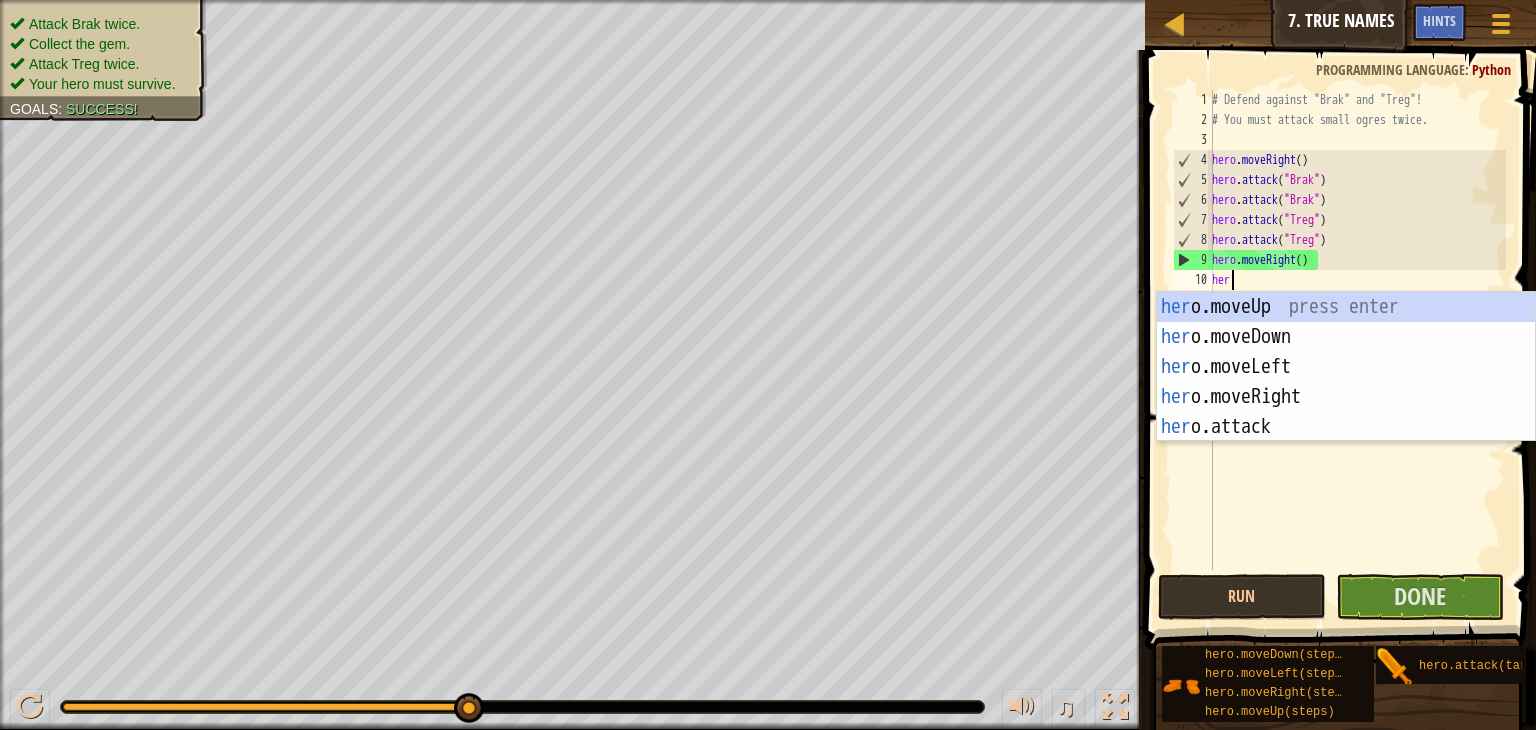 type on "hero" 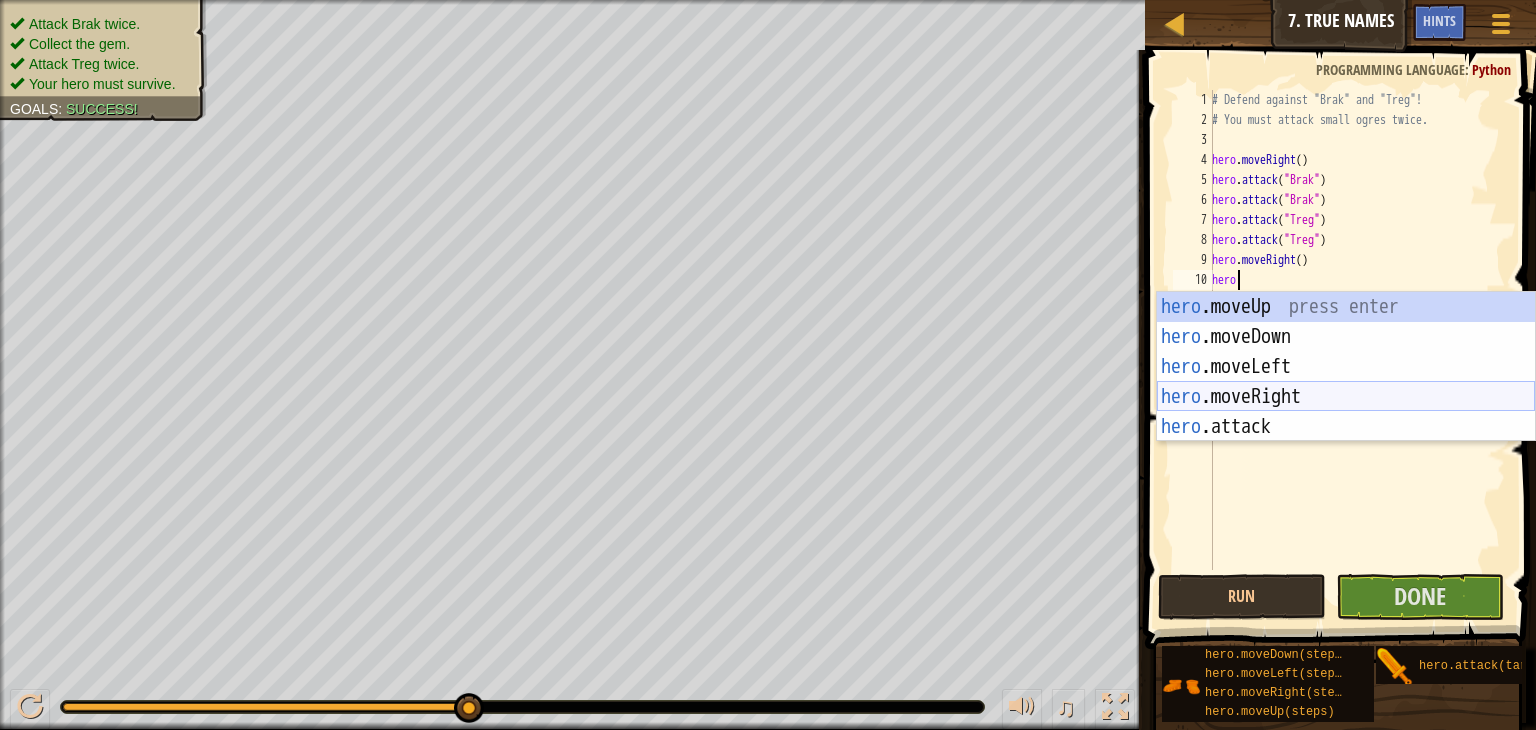 click on "hero .moveUp press enter hero .moveDown press enter hero .moveLeft press enter hero .moveRight press enter hero .attack press enter" at bounding box center (1346, 397) 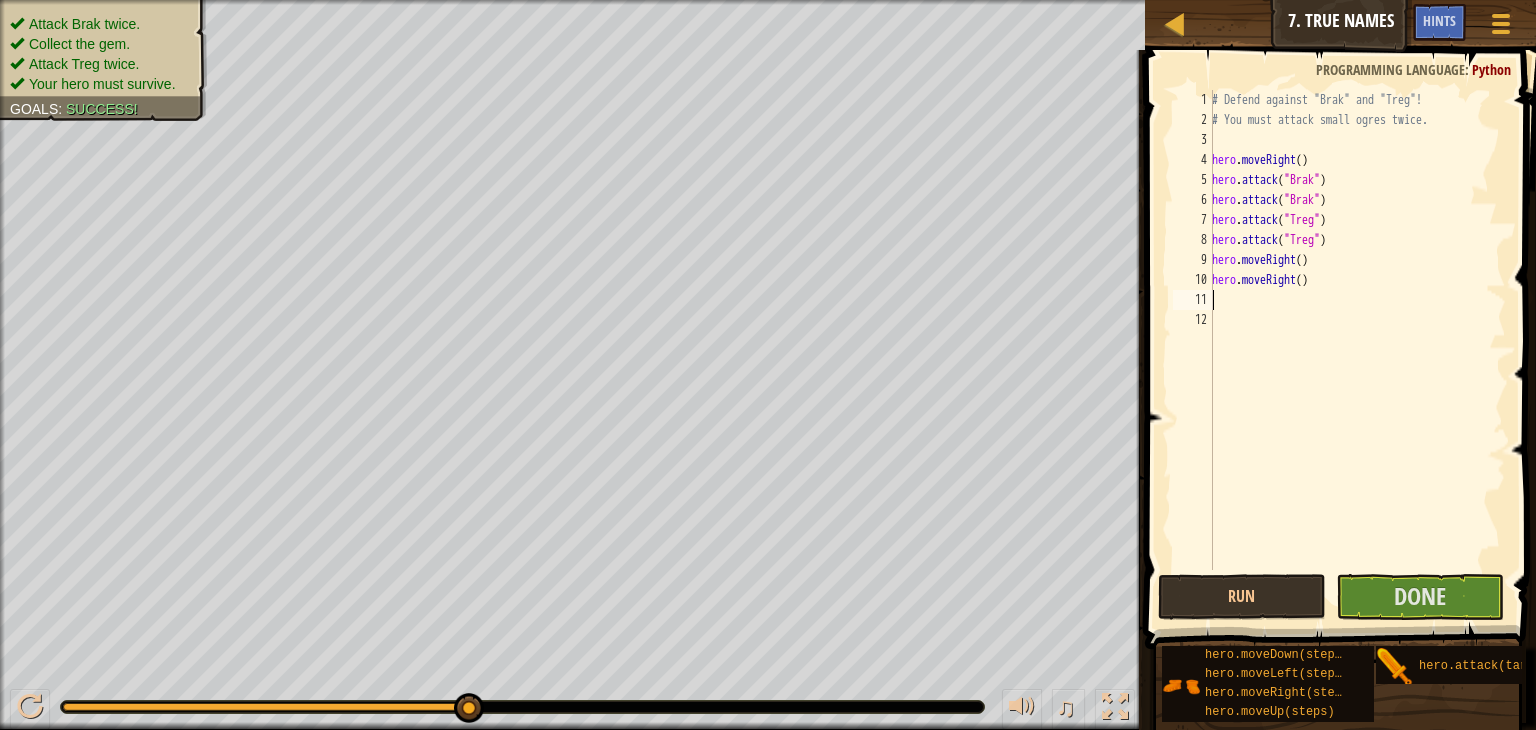 scroll, scrollTop: 9, scrollLeft: 0, axis: vertical 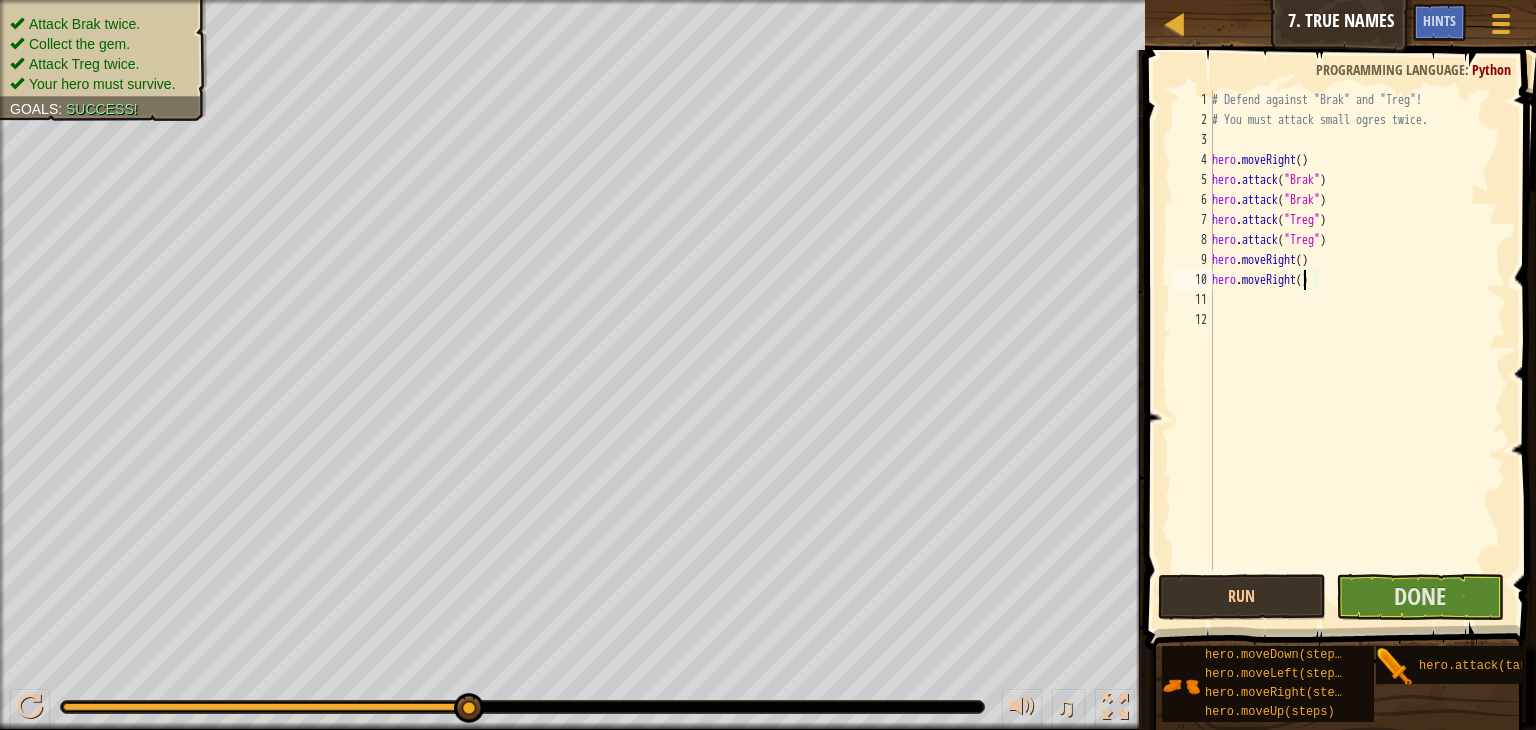 click on "# Defend against "Brak" and "Treg"! # You must attack small ogres twice. hero . moveRight ( ) hero . attack ( "Brak" ) hero . attack ( "Brak" ) hero . attack ( "Treg" ) hero . attack ( "Treg" ) hero . moveRight ( ) hero . moveRight ( )" at bounding box center [1357, 350] 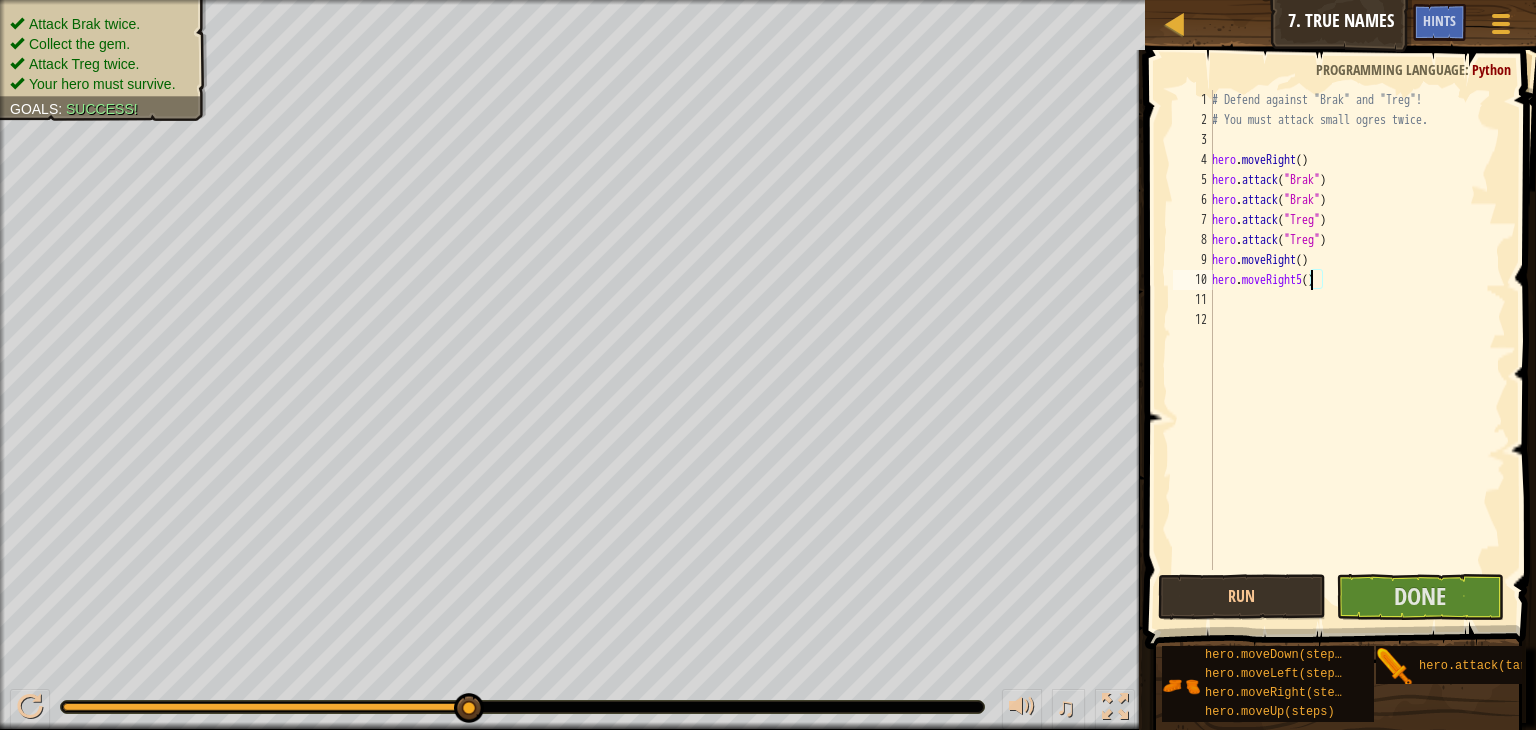 scroll, scrollTop: 9, scrollLeft: 7, axis: both 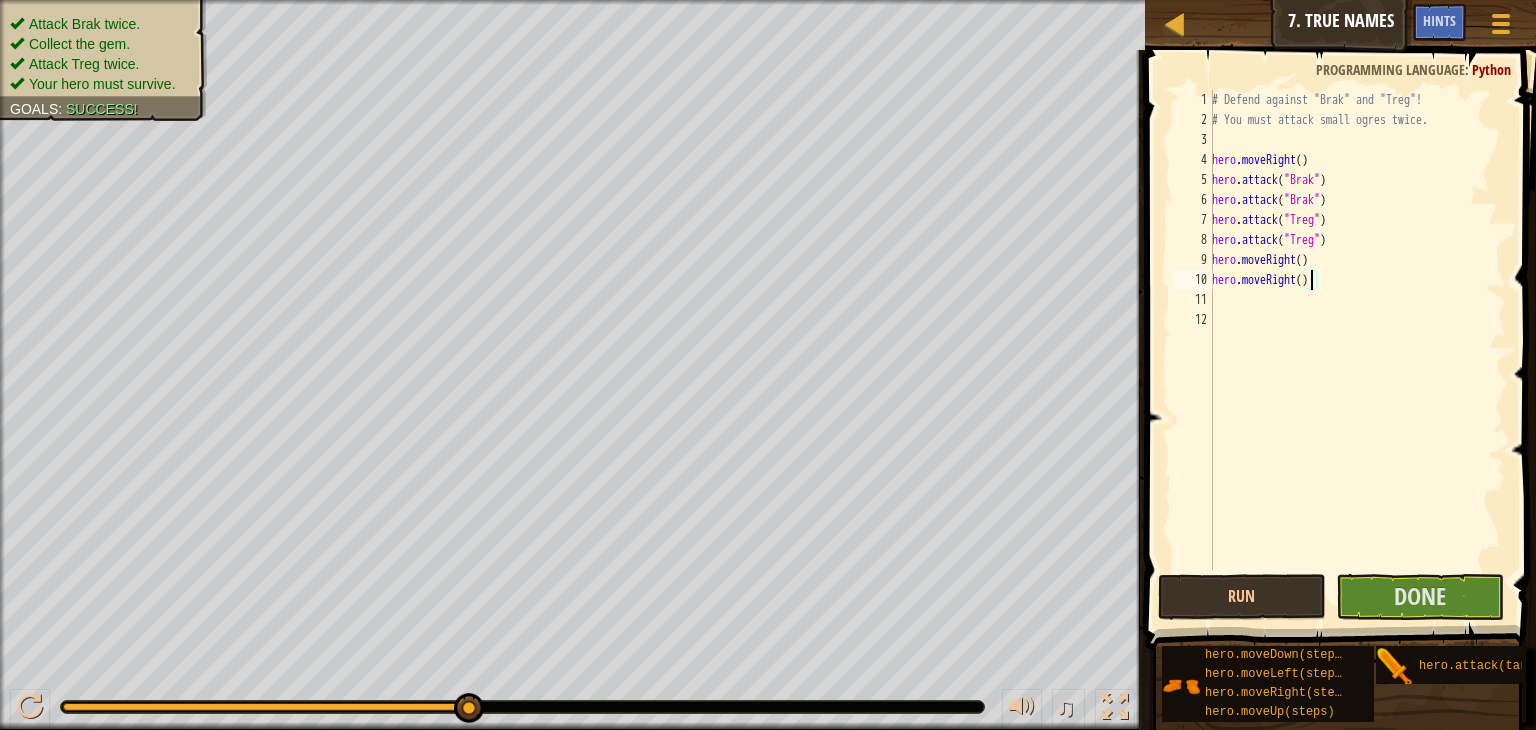 click on "# Defend against "Brak" and "Treg"! # You must attack small ogres twice. hero . moveRight ( ) hero . attack ( "Brak" ) hero . attack ( "Brak" ) hero . attack ( "Treg" ) hero . attack ( "Treg" ) hero . moveRight ( ) hero . moveRight ( )" at bounding box center [1357, 350] 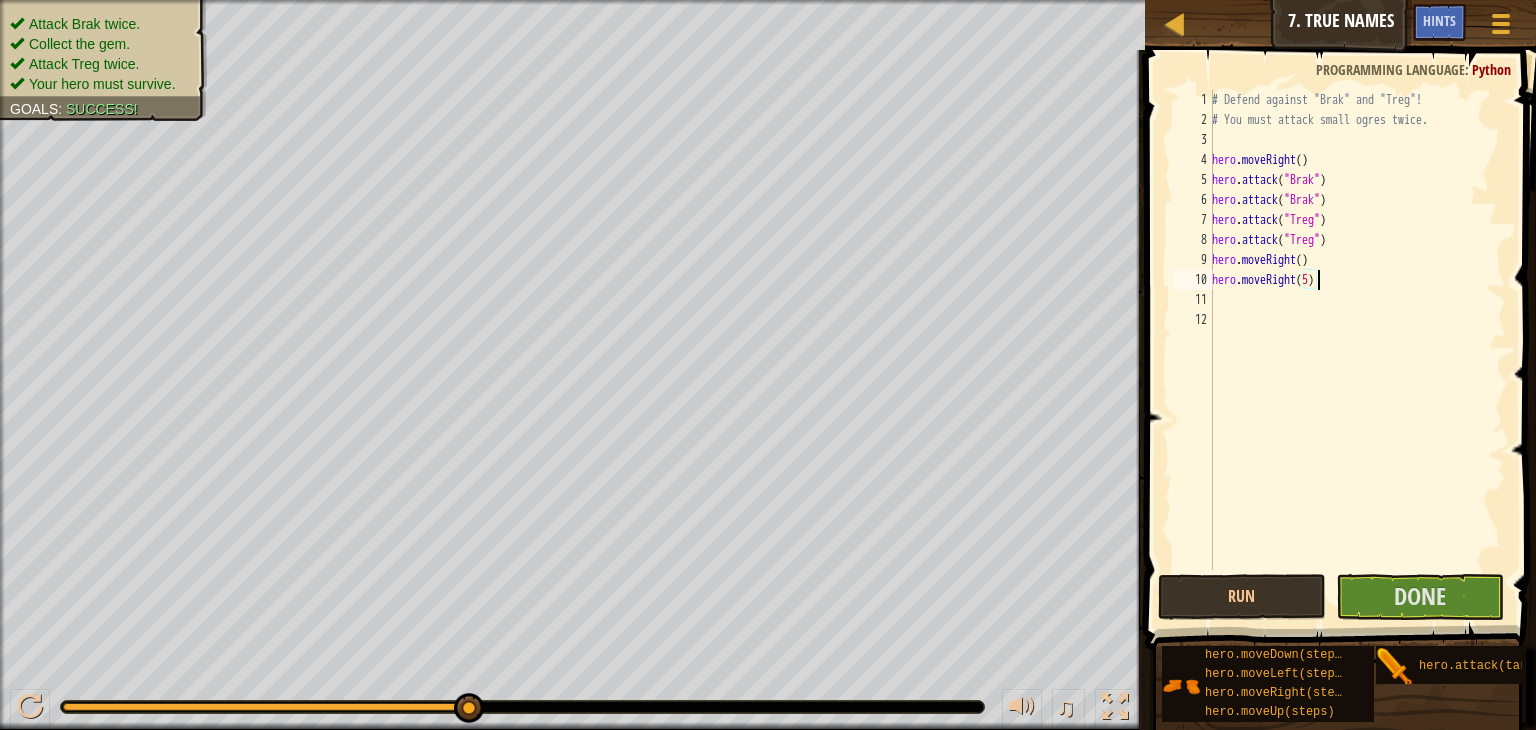 scroll, scrollTop: 9, scrollLeft: 8, axis: both 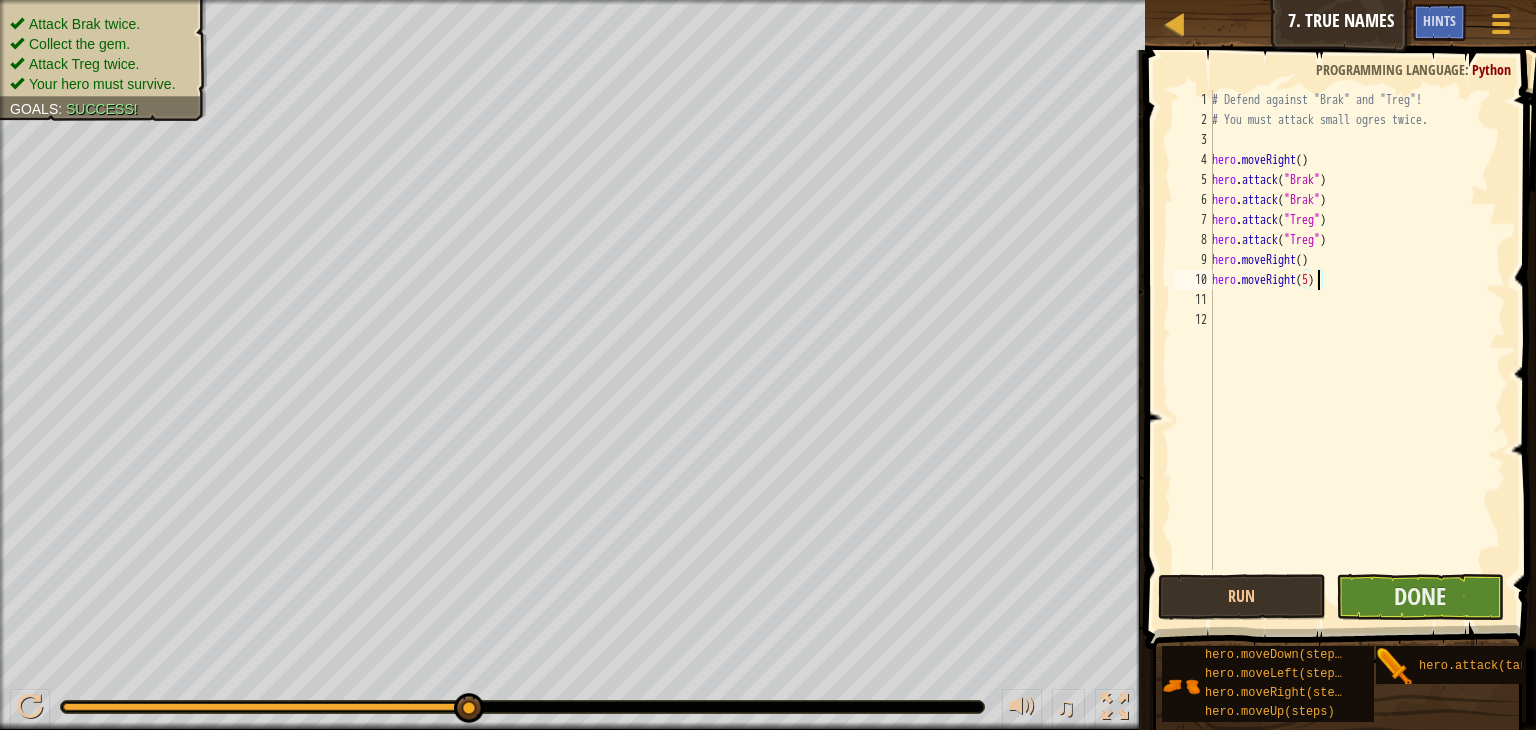 type on "hero.moveRight(5)" 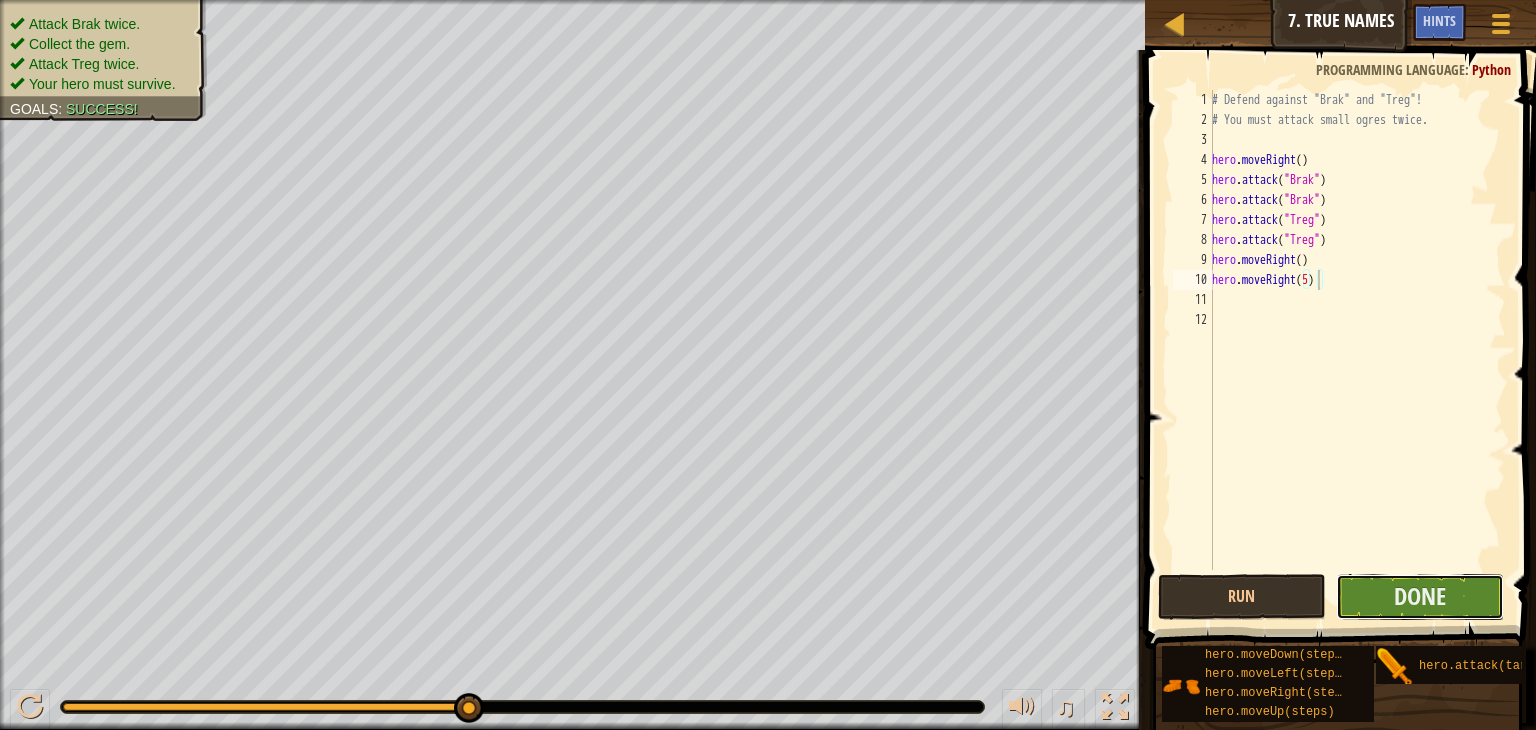 click on "Done" at bounding box center (1420, 597) 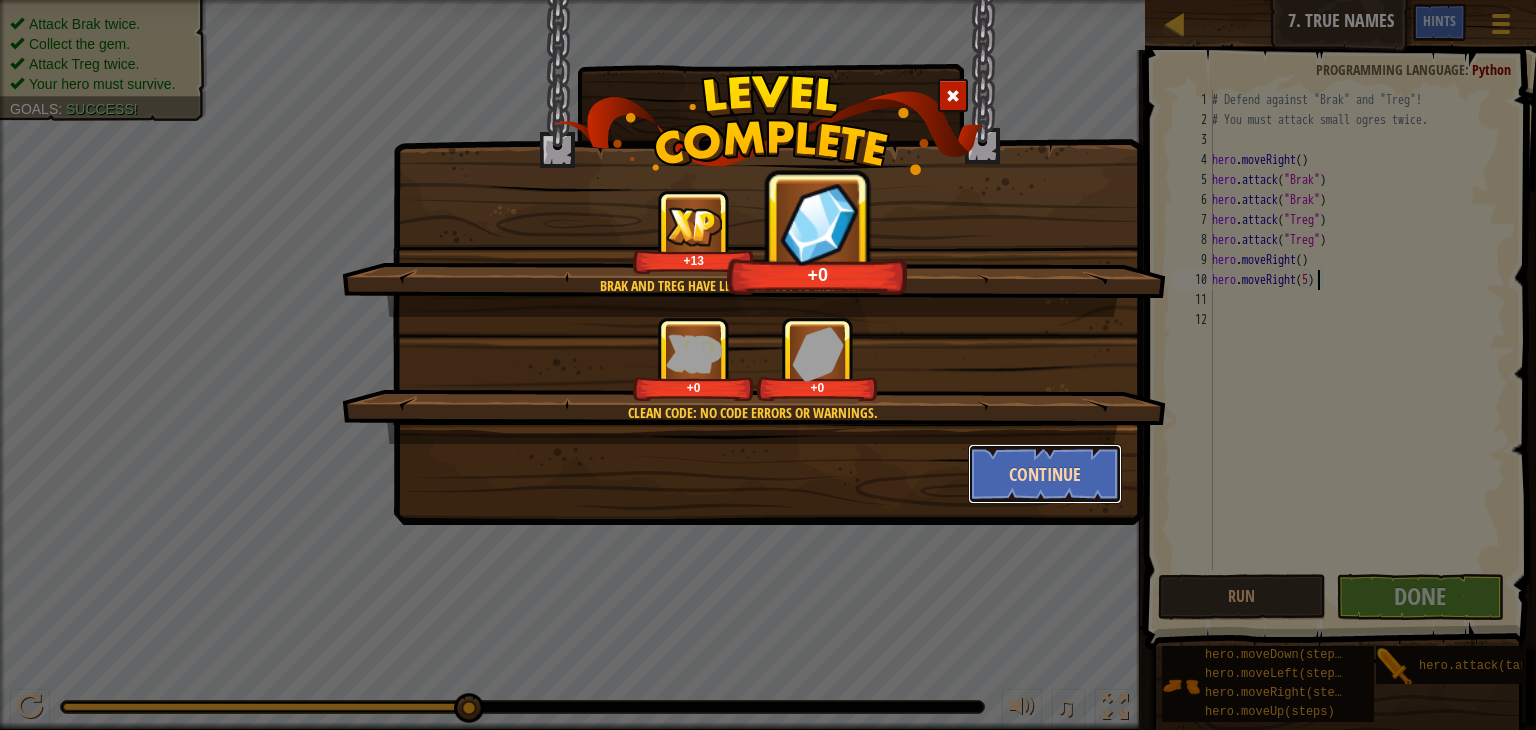 click on "Continue" at bounding box center (1045, 474) 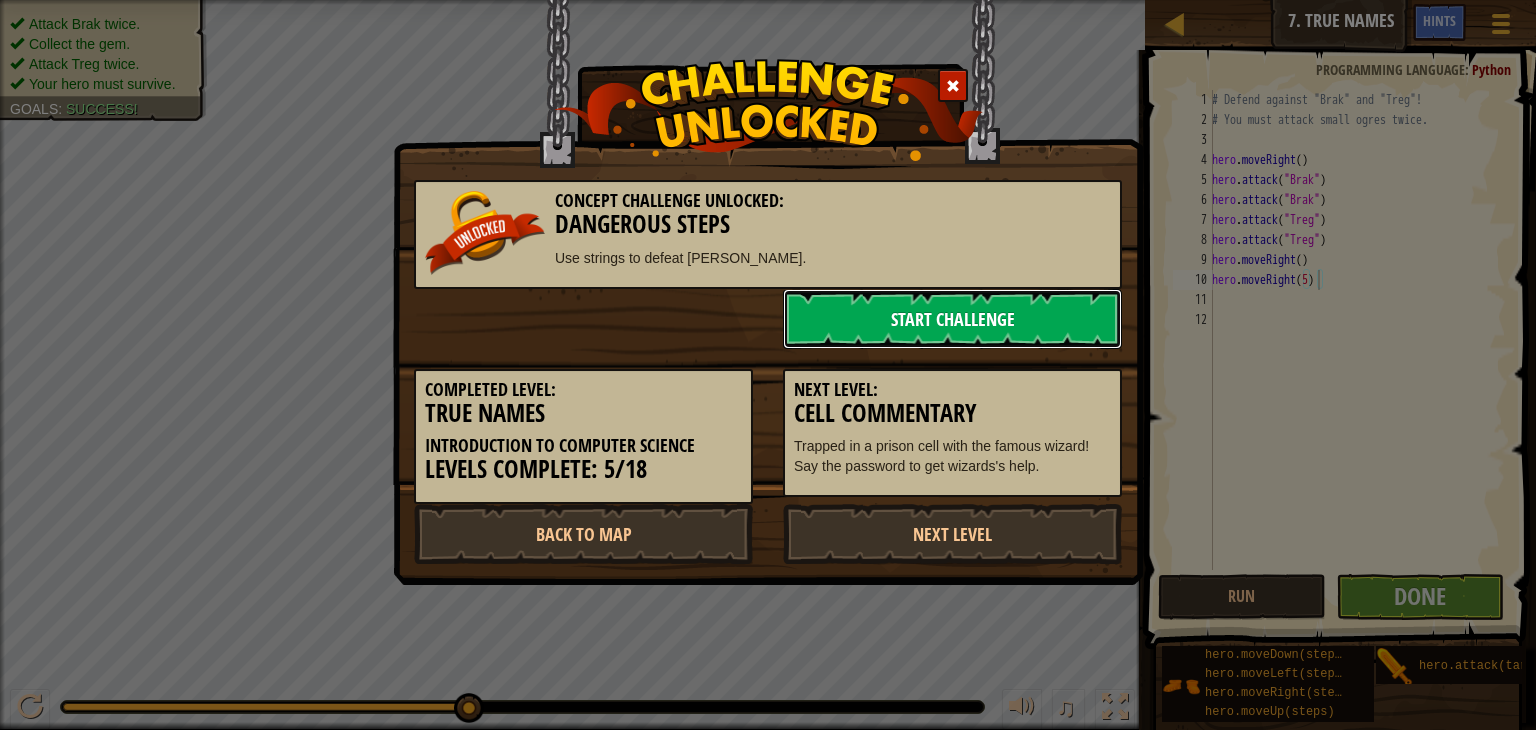 click on "Start Challenge" at bounding box center (952, 319) 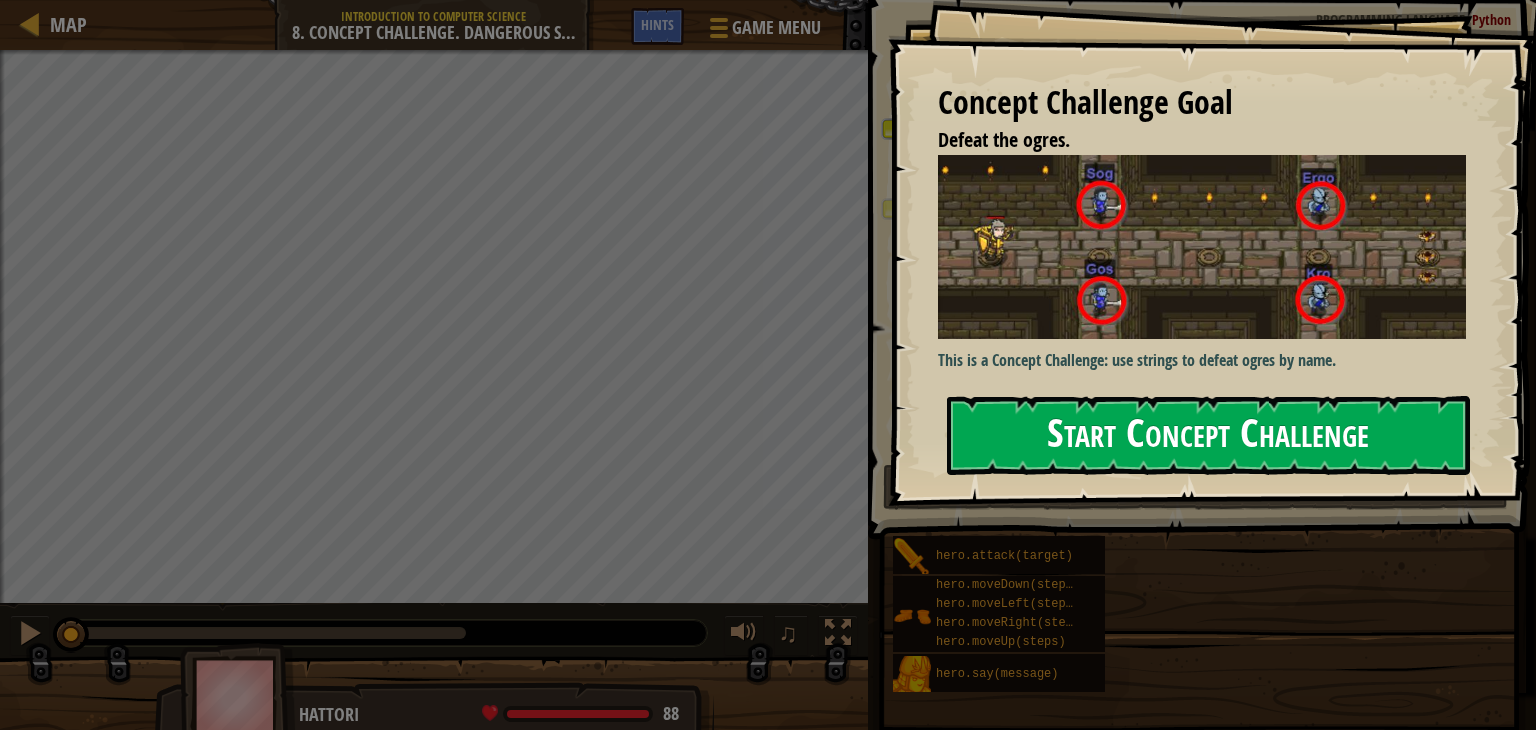 click on "Start Concept Challenge" at bounding box center (1208, 435) 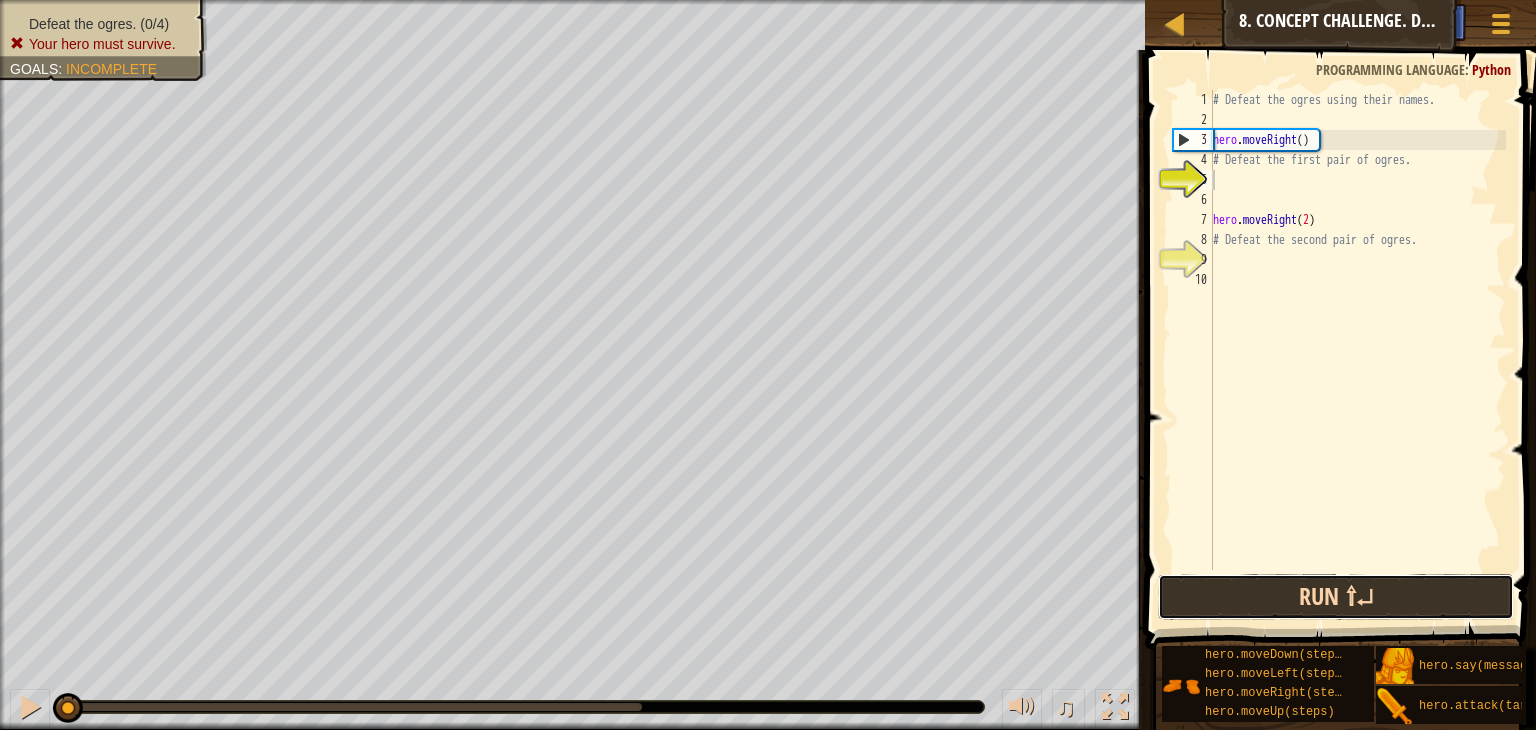 click on "Run ⇧↵" at bounding box center (1336, 597) 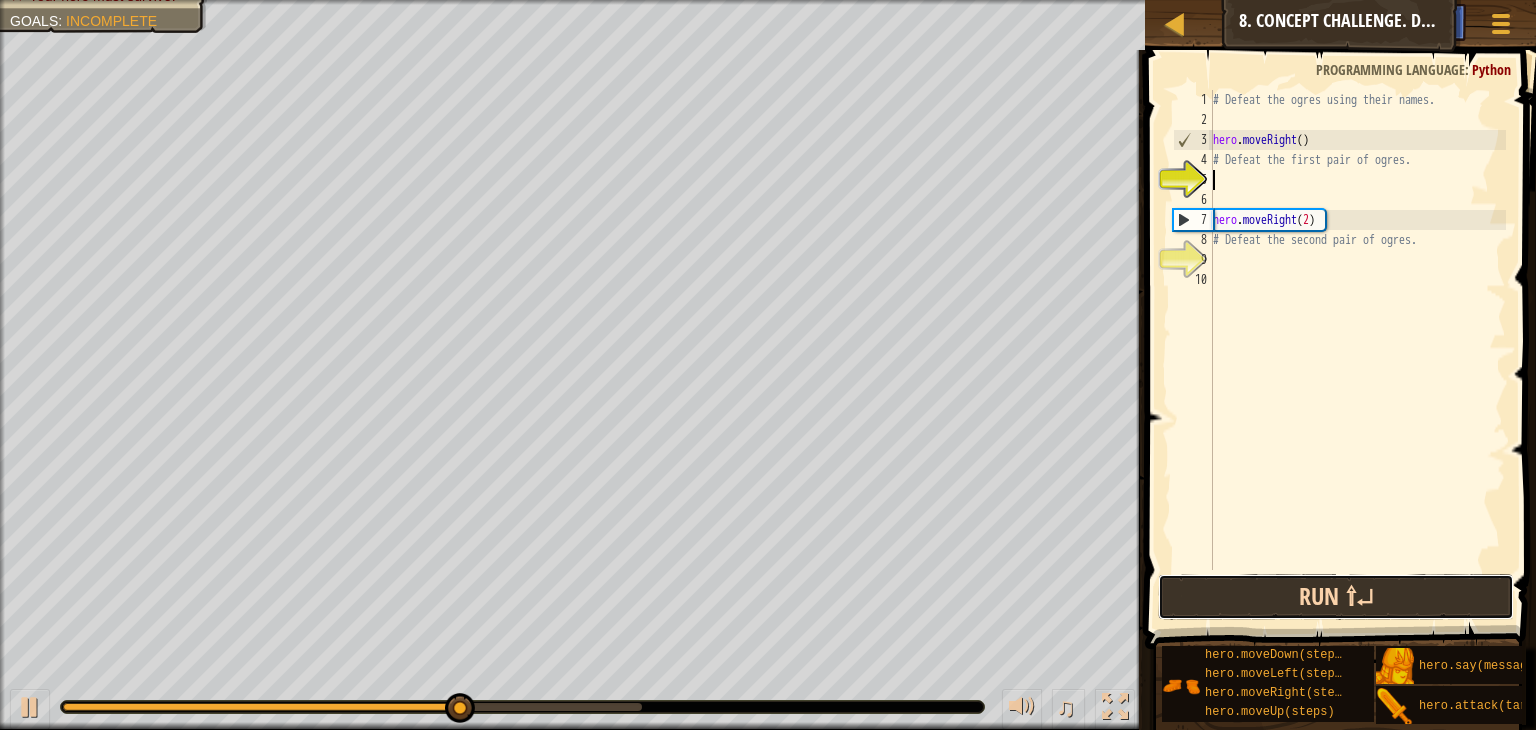 click on "Run ⇧↵" at bounding box center (1336, 597) 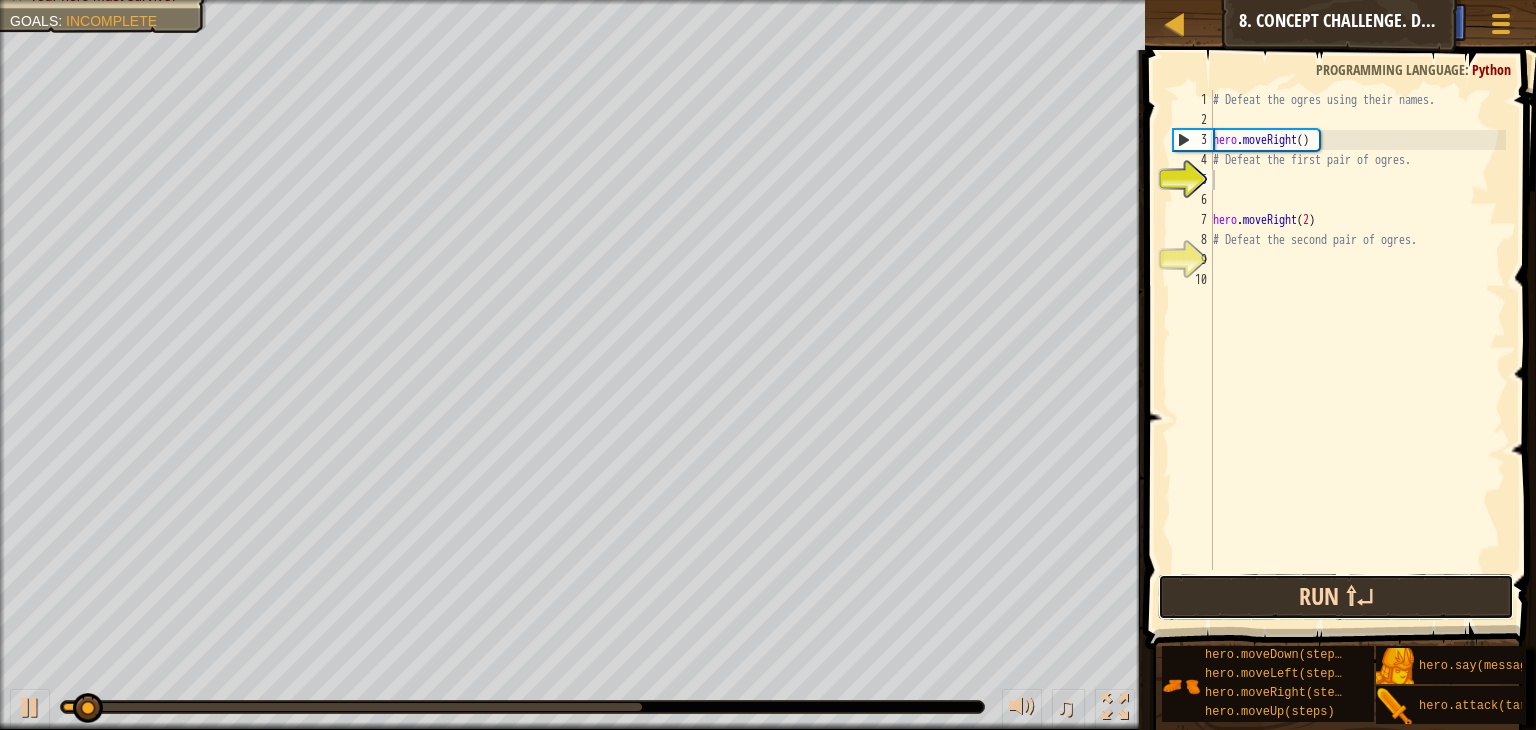 click on "Run ⇧↵" at bounding box center (1336, 597) 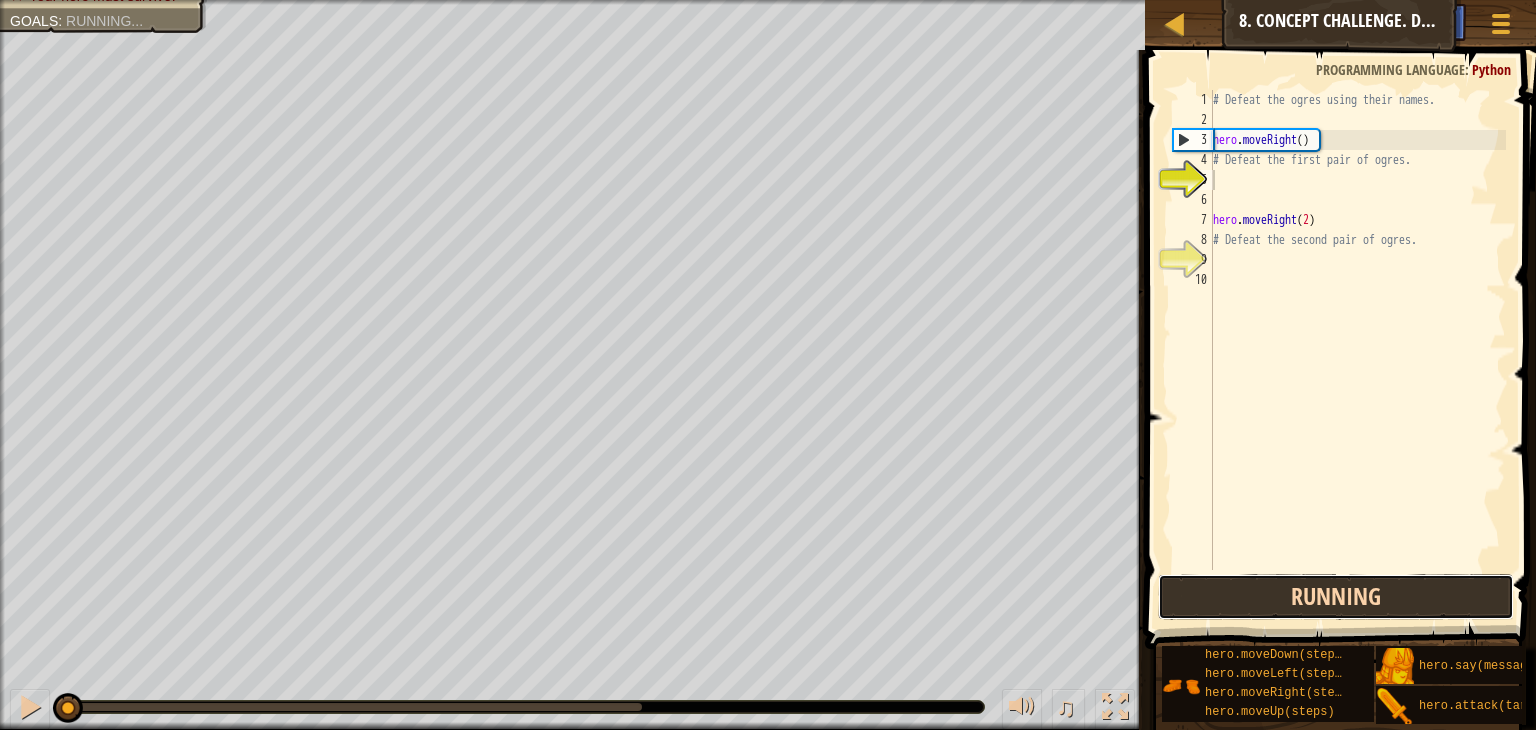 click on "Running" at bounding box center (1336, 597) 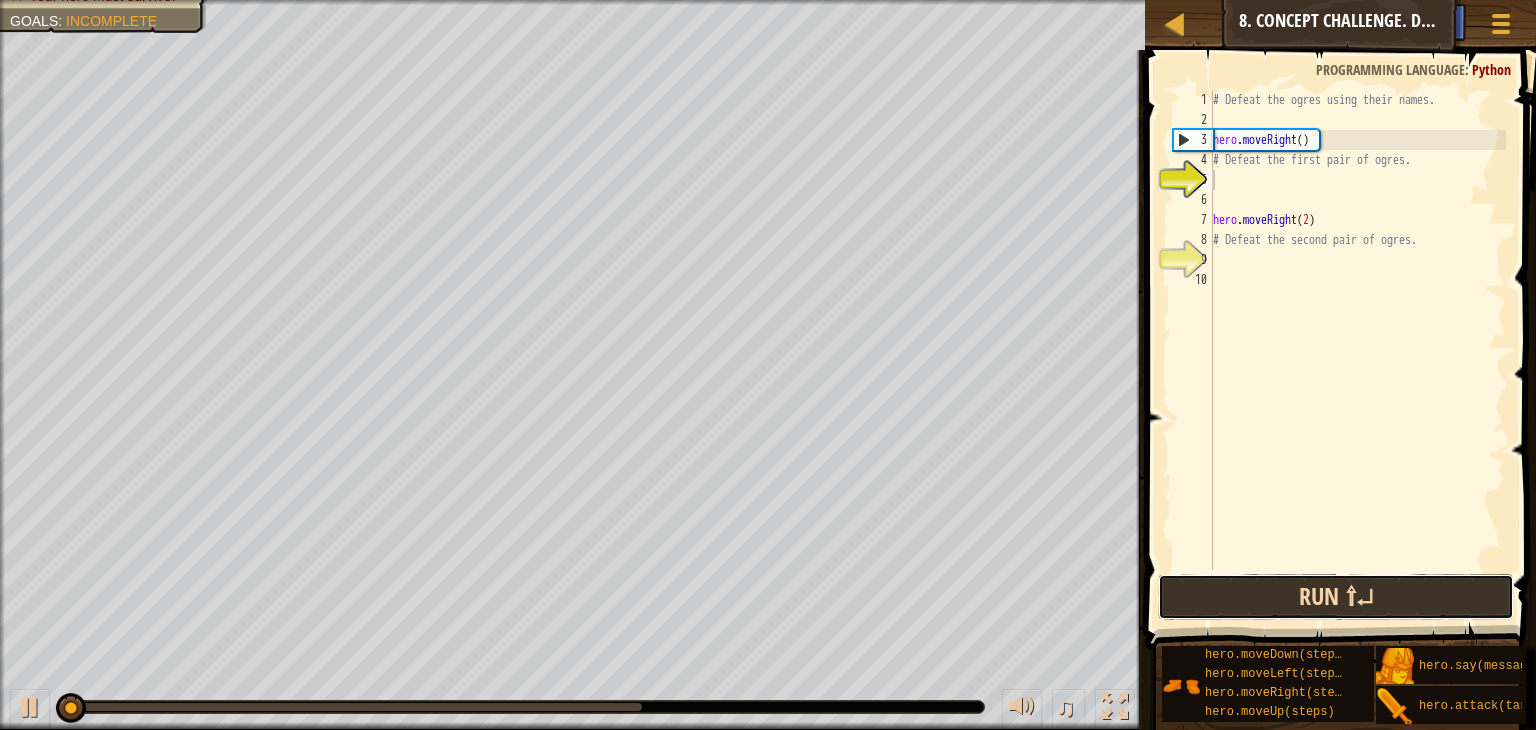click on "Run ⇧↵" at bounding box center (1336, 597) 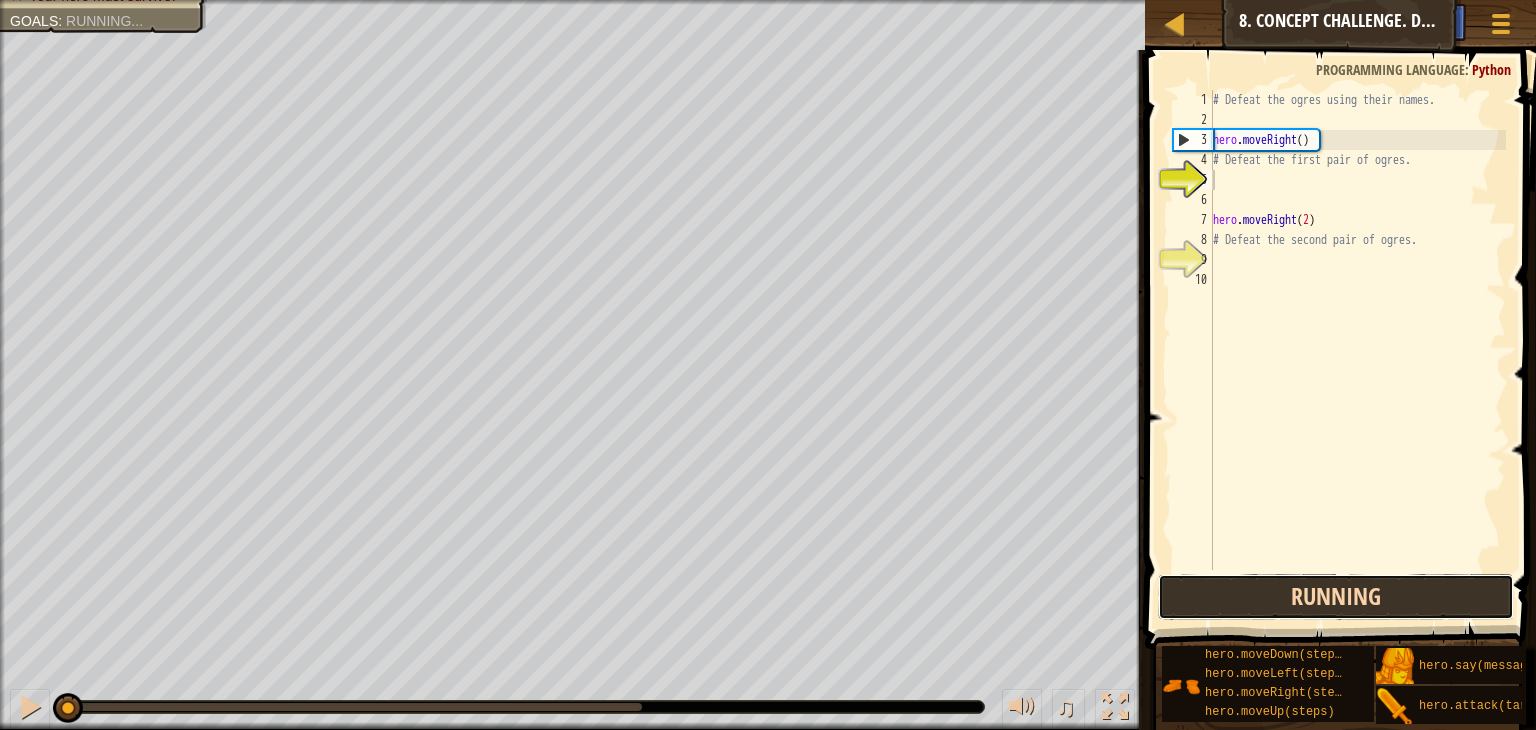 click on "Running" at bounding box center (1336, 597) 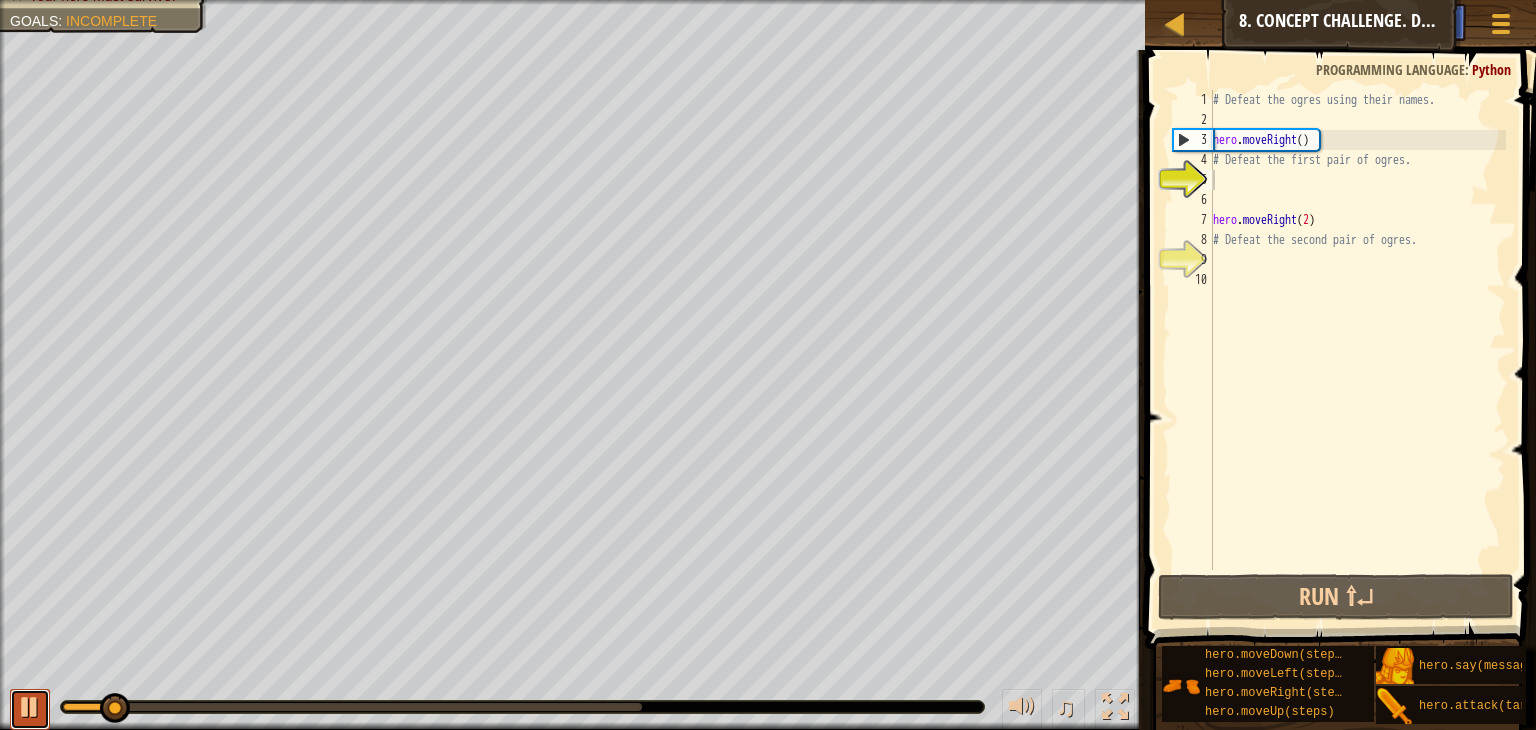 click at bounding box center [30, 707] 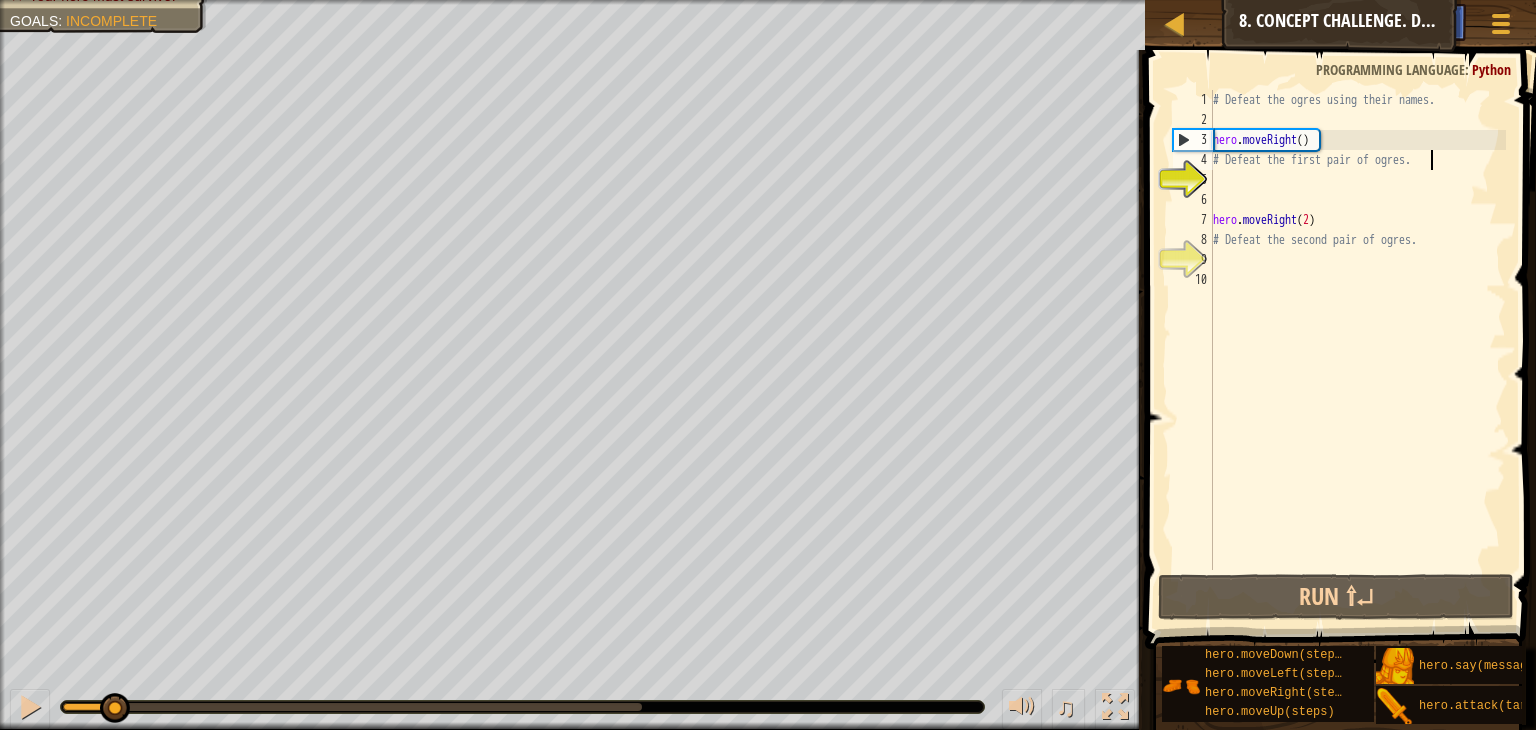 click on "# Defeat the ogres using their names. hero . moveRight ( ) # Defeat the first pair of ogres. hero . moveRight ( 2 ) # Defeat the second pair of ogres." at bounding box center (1357, 350) 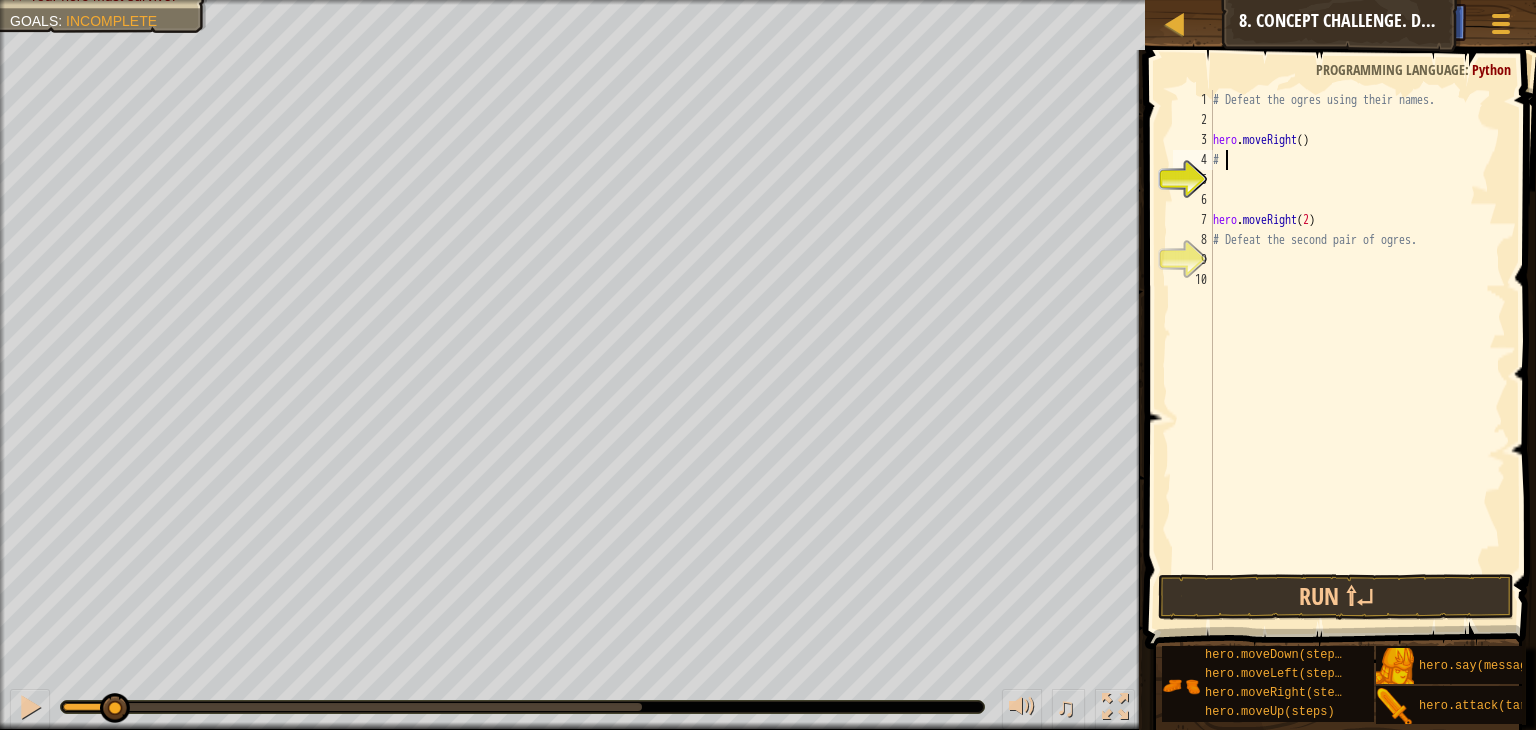 type on "#" 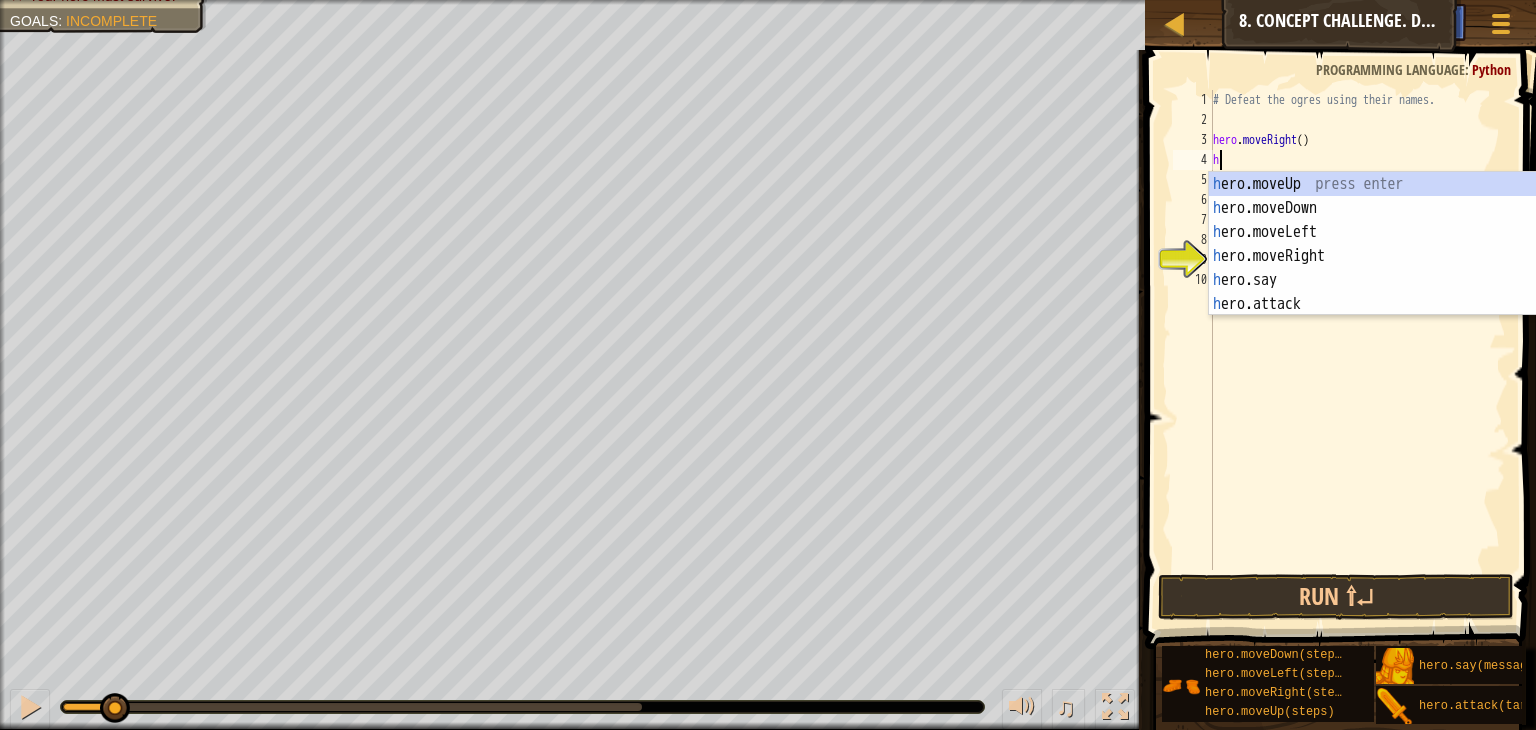 scroll, scrollTop: 9, scrollLeft: 0, axis: vertical 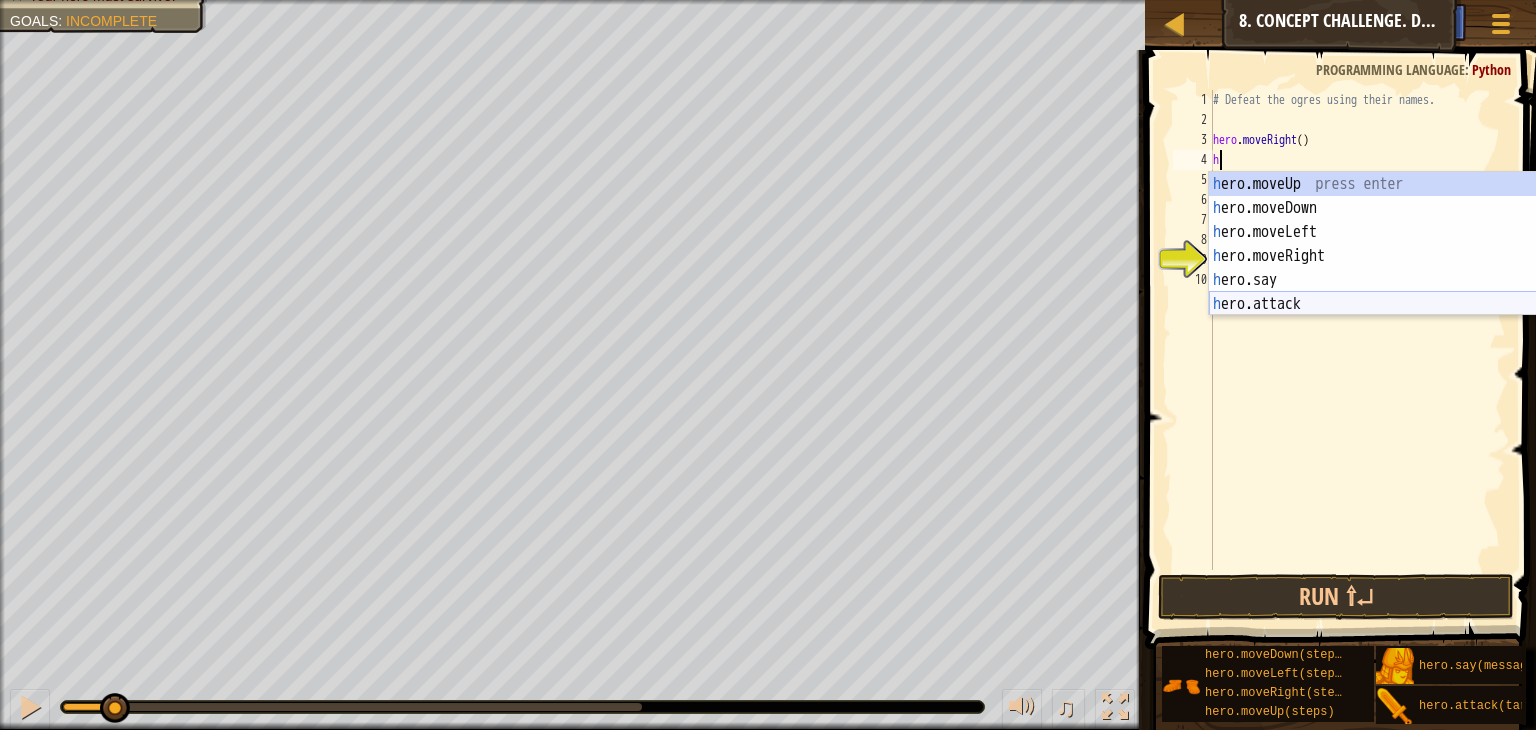 click on "h ero.moveUp press enter h ero.moveDown press enter h ero.moveLeft press enter h ero.moveRight press enter h ero.say press enter h ero.attack press enter" at bounding box center (1398, 268) 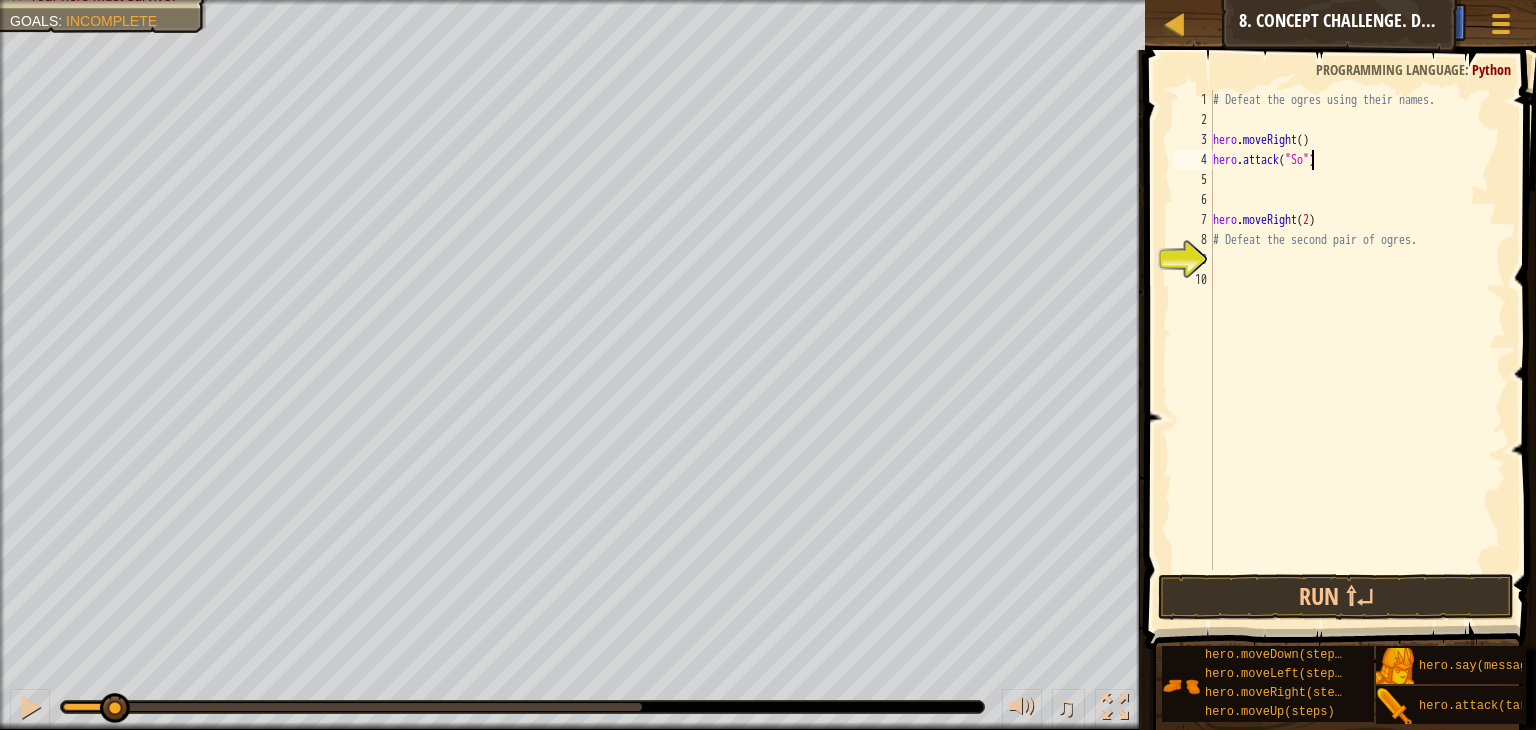 type on "hero.attack("Sog")" 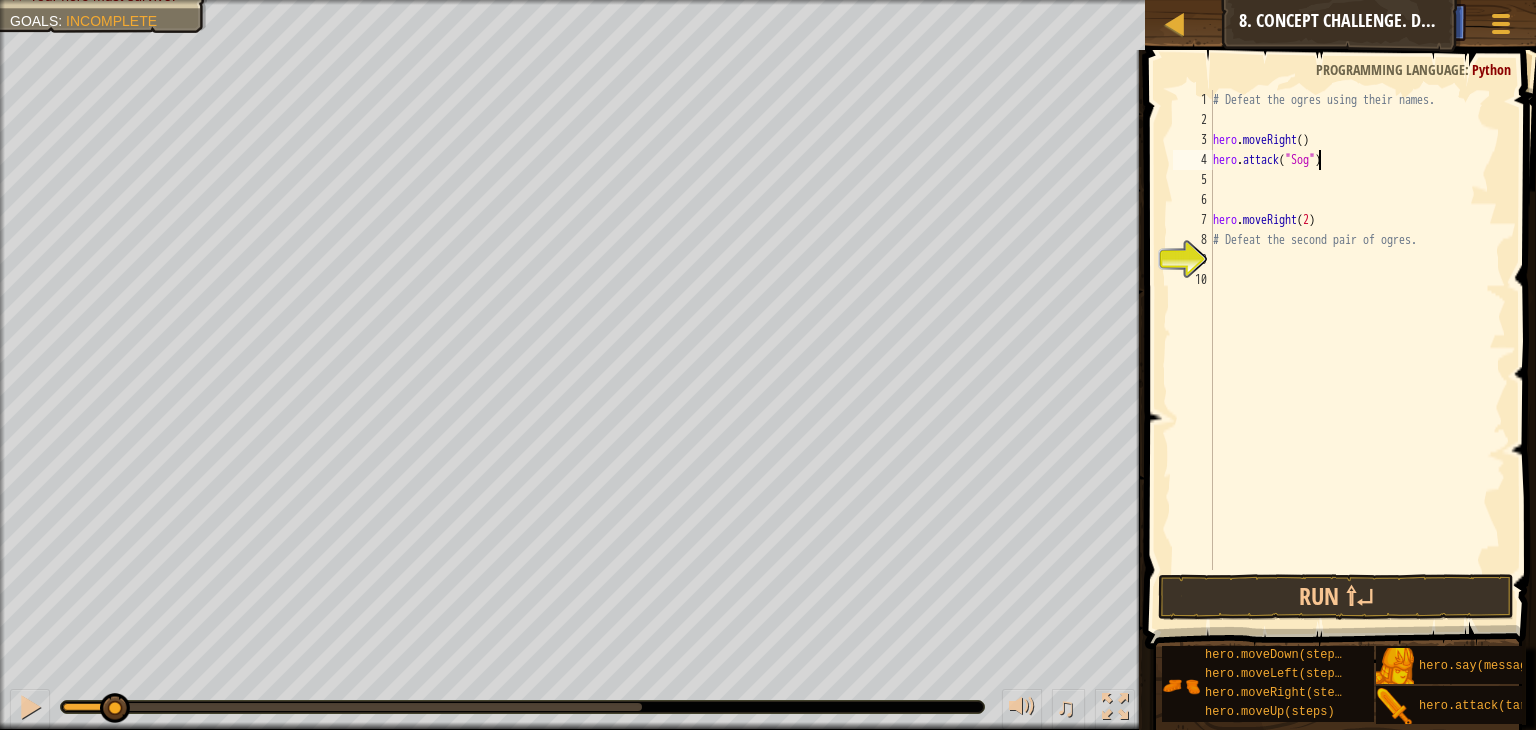 scroll, scrollTop: 9, scrollLeft: 8, axis: both 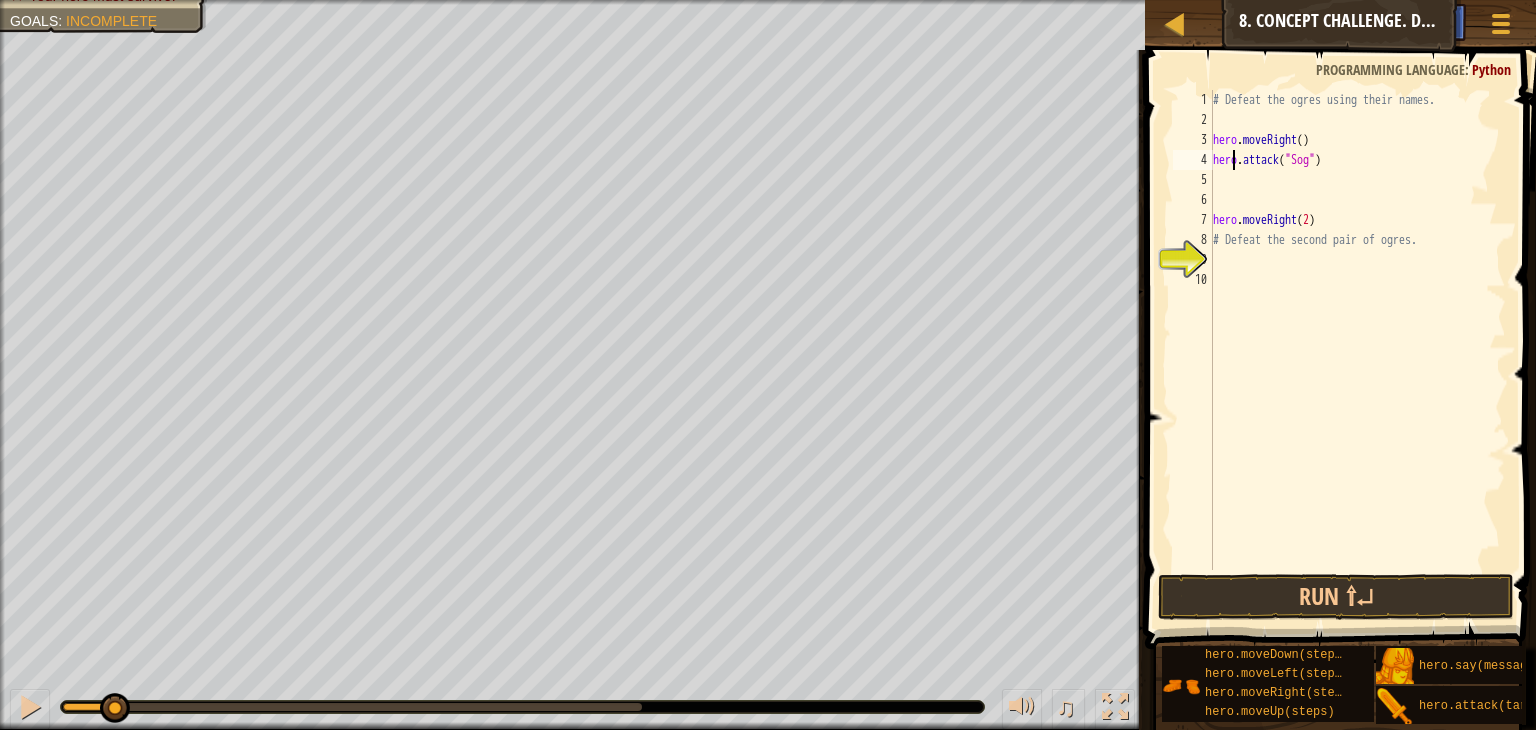 click on "# Defeat the ogres using their names. hero . moveRight ( ) hero . attack ( "Sog" ) hero . moveRight ( 2 ) # Defeat the second pair of ogres." at bounding box center (1357, 350) 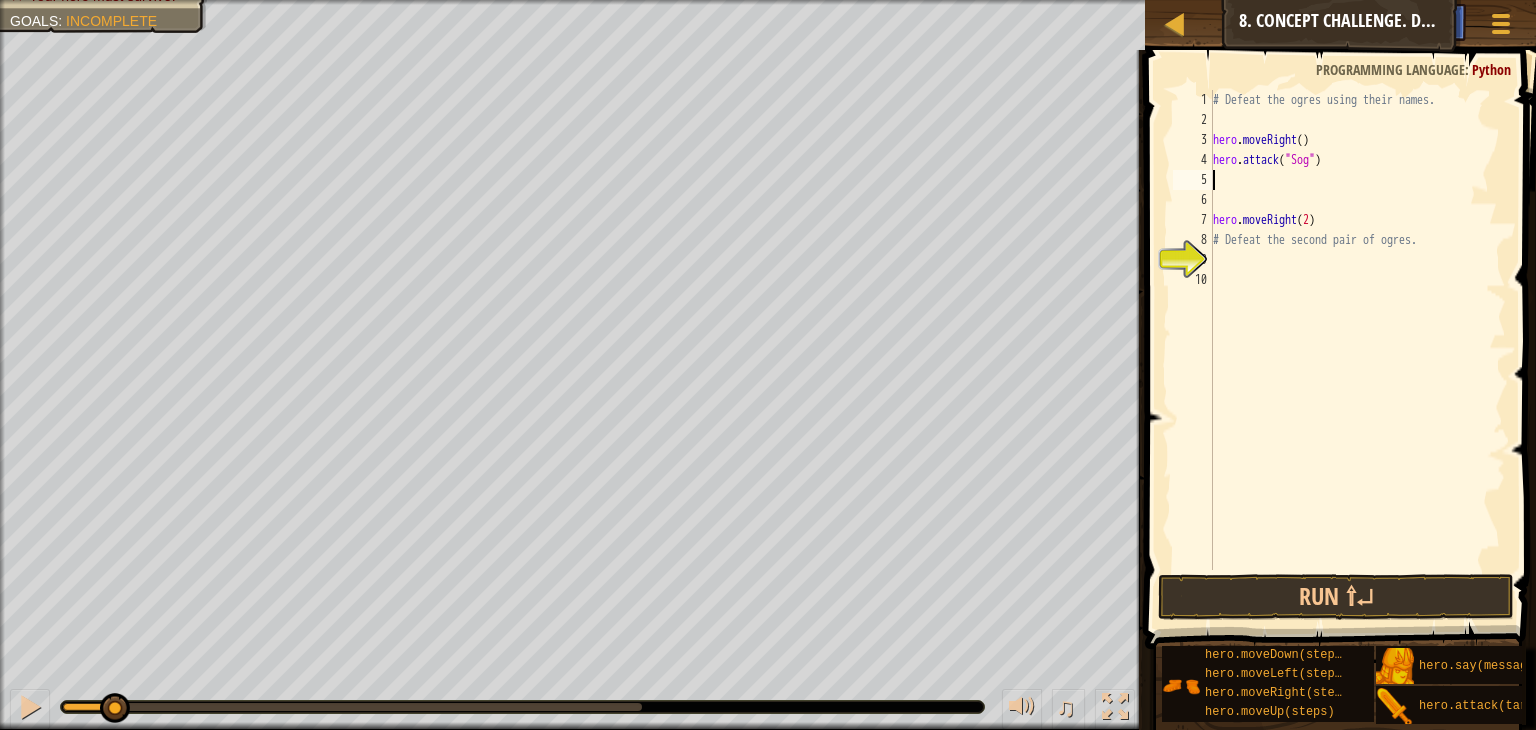 click on "# Defeat the ogres using their names. hero . moveRight ( ) hero . attack ( "Sog" ) hero . moveRight ( 2 ) # Defeat the second pair of ogres." at bounding box center (1357, 350) 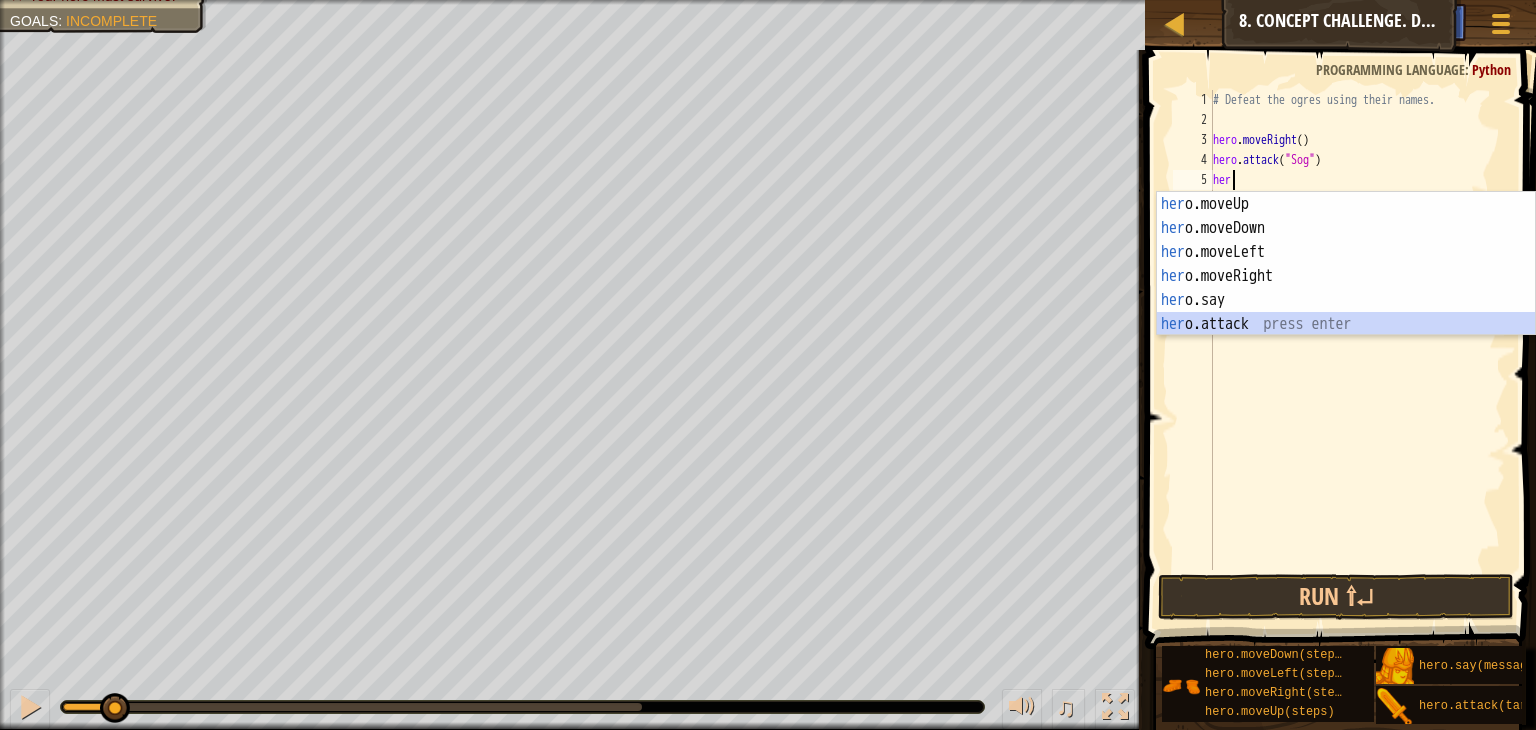 click on "her o.moveUp press enter her o.moveDown press enter her o.moveLeft press enter her o.moveRight press enter her o.say press enter her o.attack press enter" at bounding box center [1346, 288] 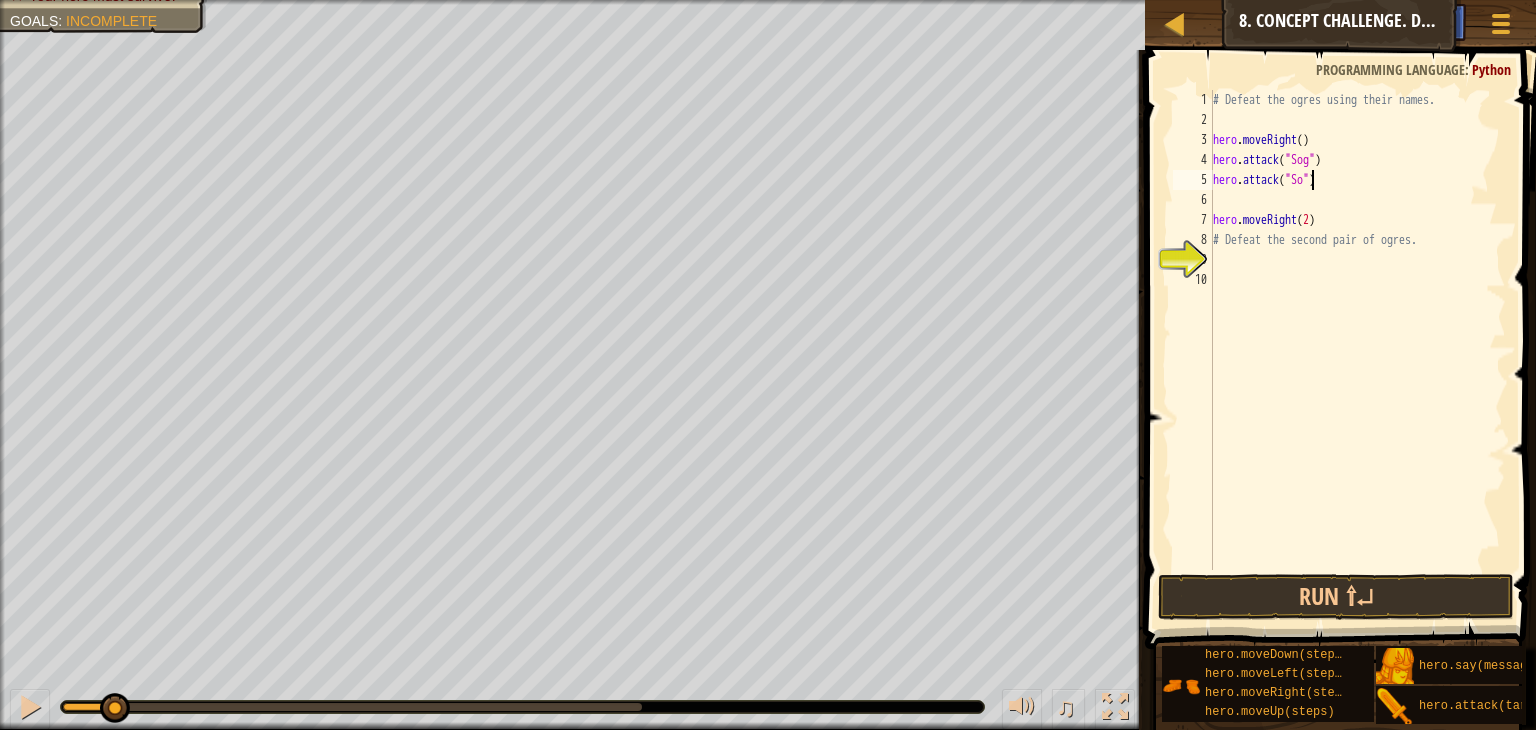 type on "hero.attack("Sog")" 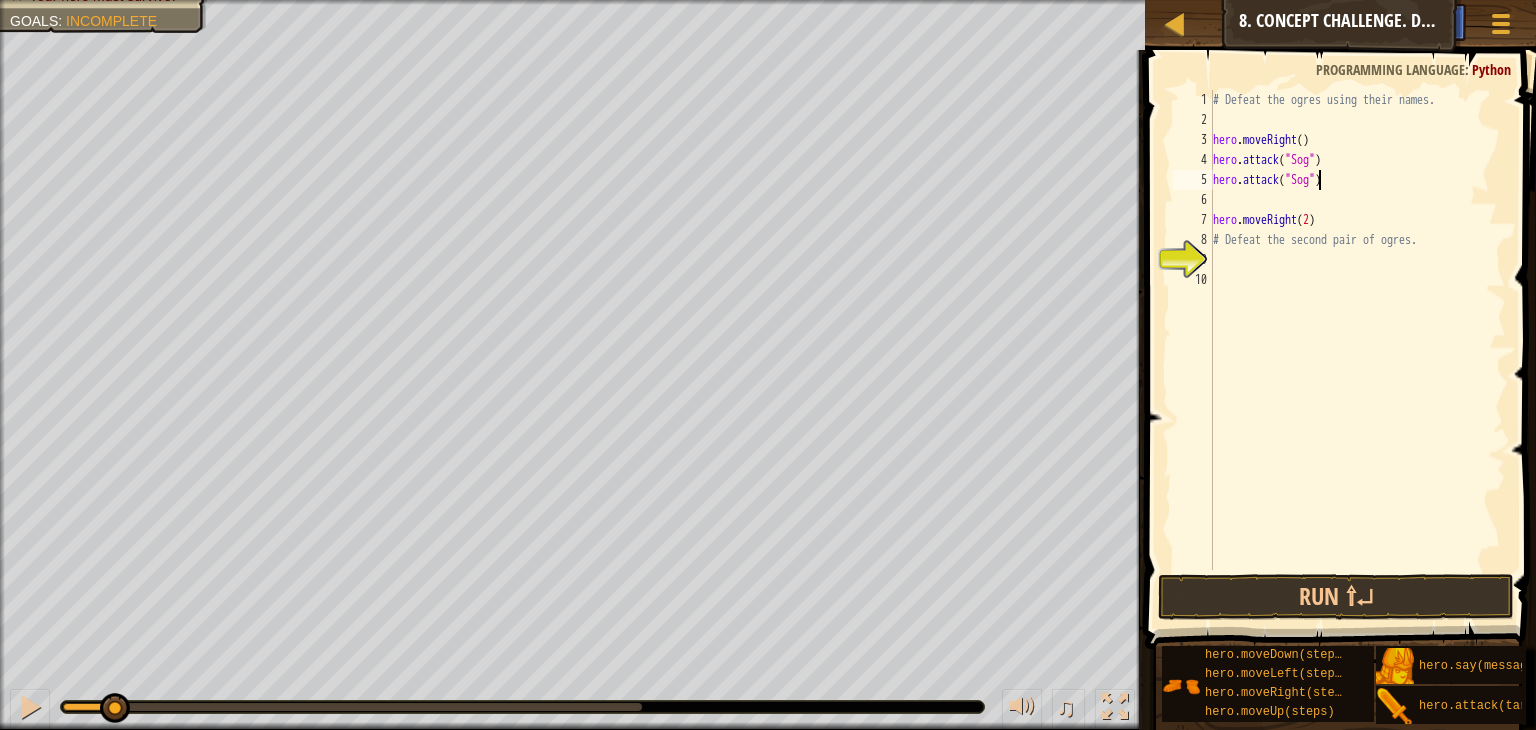 scroll, scrollTop: 9, scrollLeft: 8, axis: both 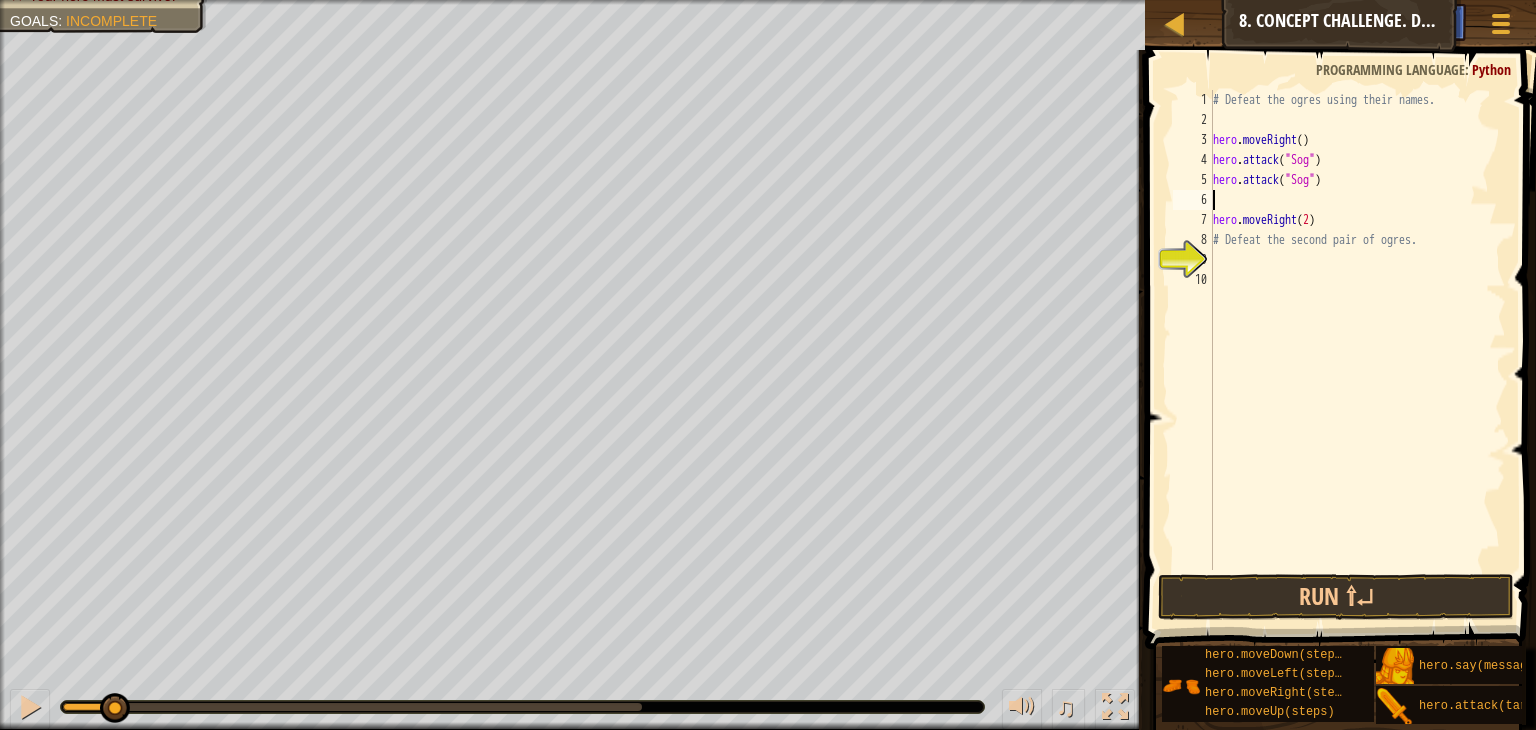 click on "# Defeat the ogres using their names. hero . moveRight ( ) hero . attack ( "Sog" ) hero . attack ( "Sog" ) hero . moveRight ( 2 ) # Defeat the second pair of ogres." at bounding box center (1357, 350) 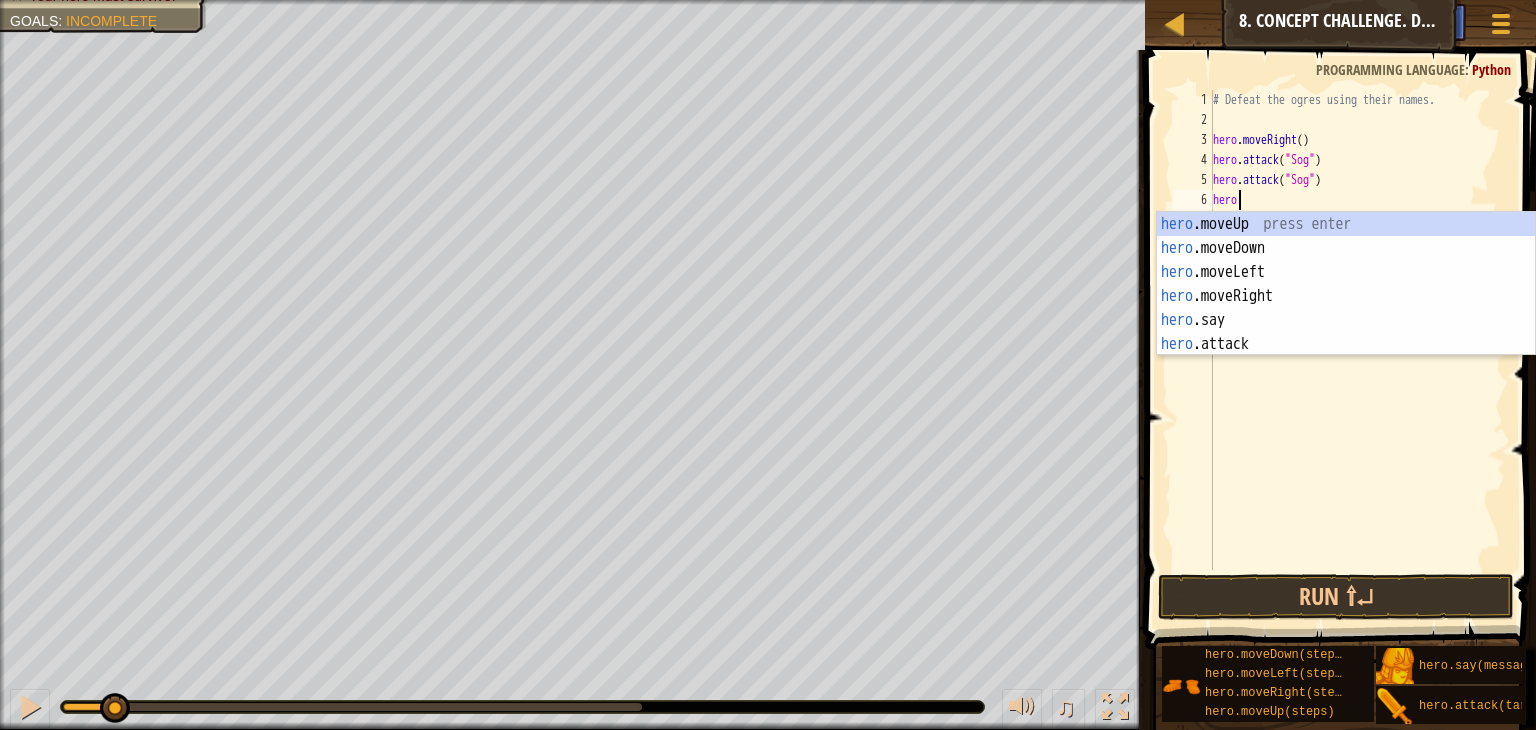 scroll, scrollTop: 9, scrollLeft: 0, axis: vertical 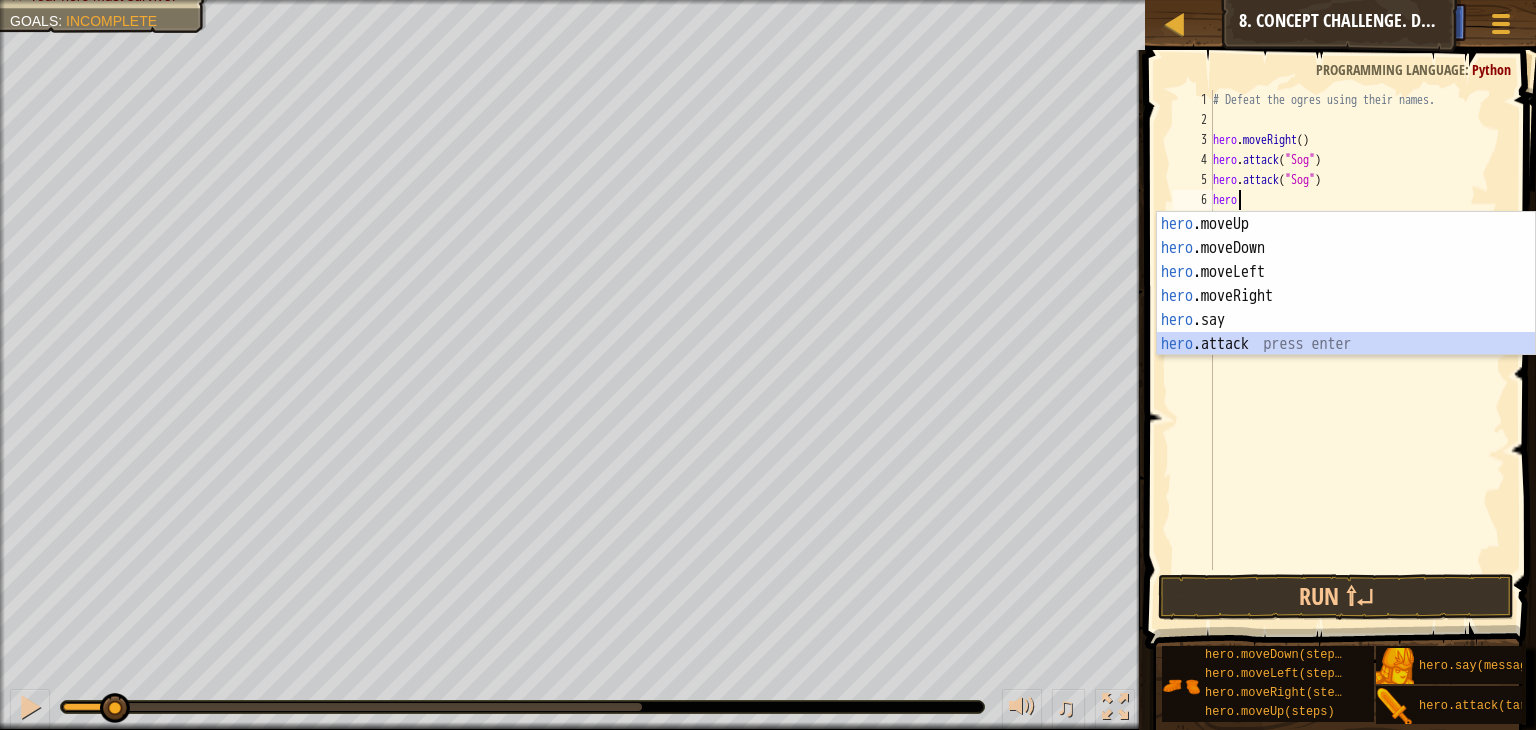 click on "hero .moveUp press enter hero .moveDown press enter hero .moveLeft press enter hero .moveRight press enter hero .say press enter hero .attack press enter" at bounding box center [1346, 308] 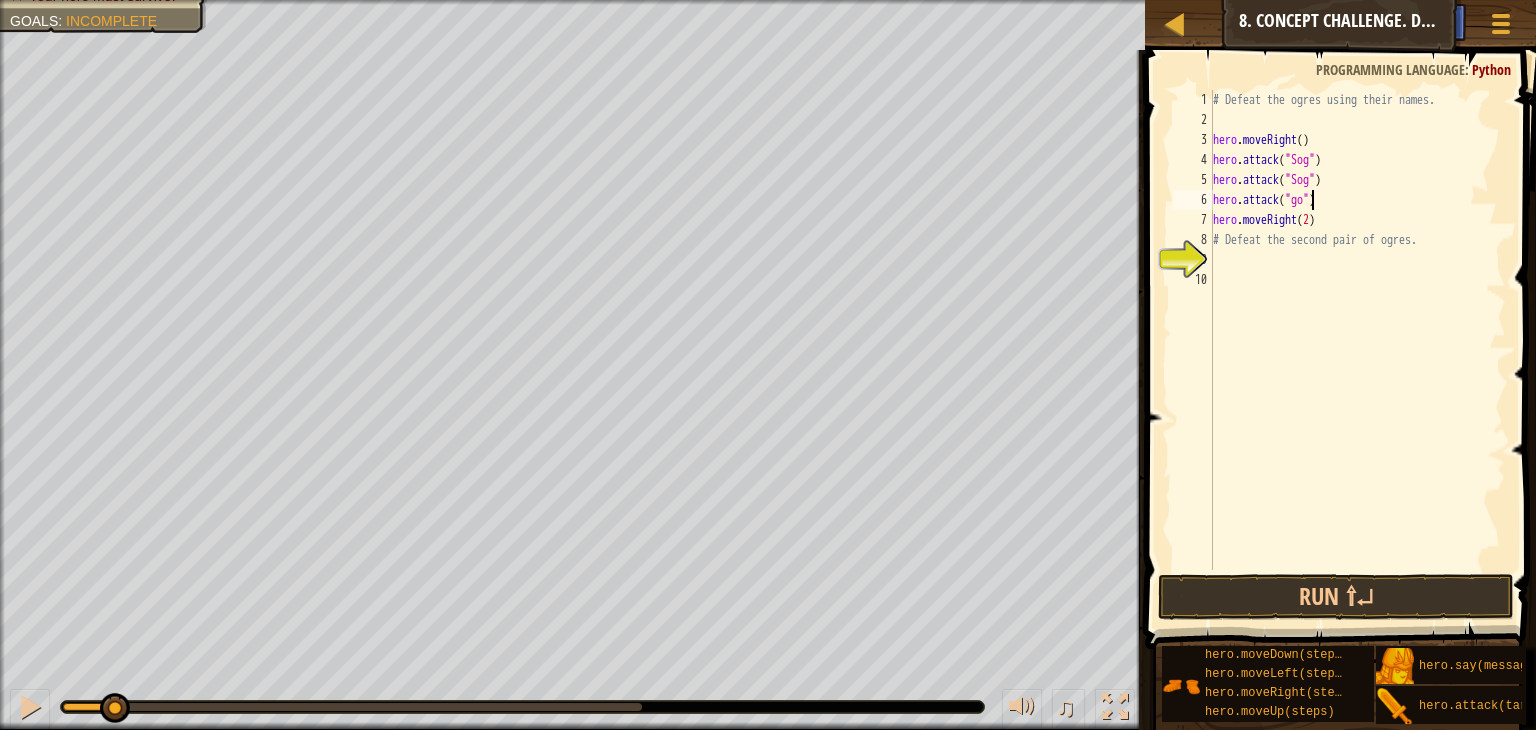 type on "hero.attack("gos")" 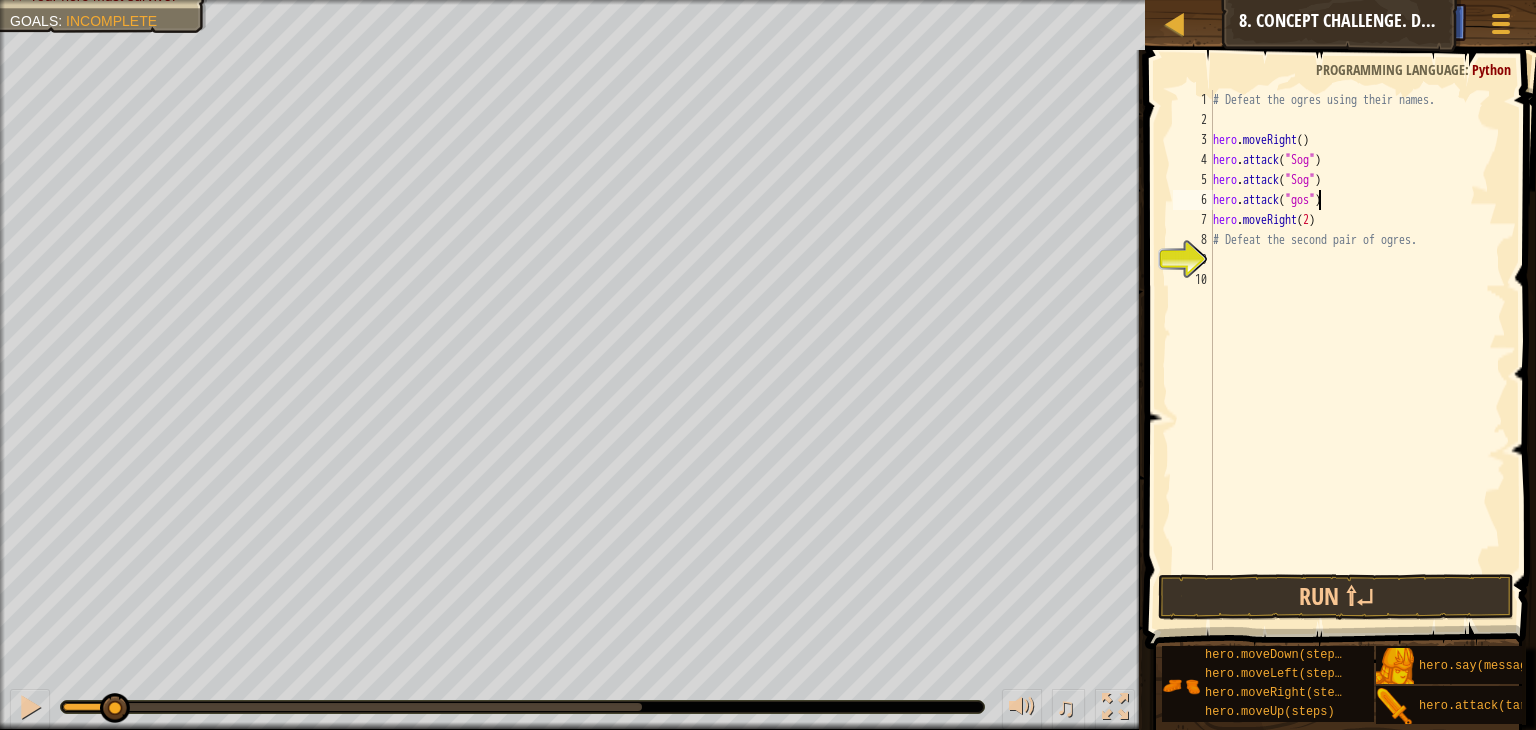 scroll, scrollTop: 9, scrollLeft: 8, axis: both 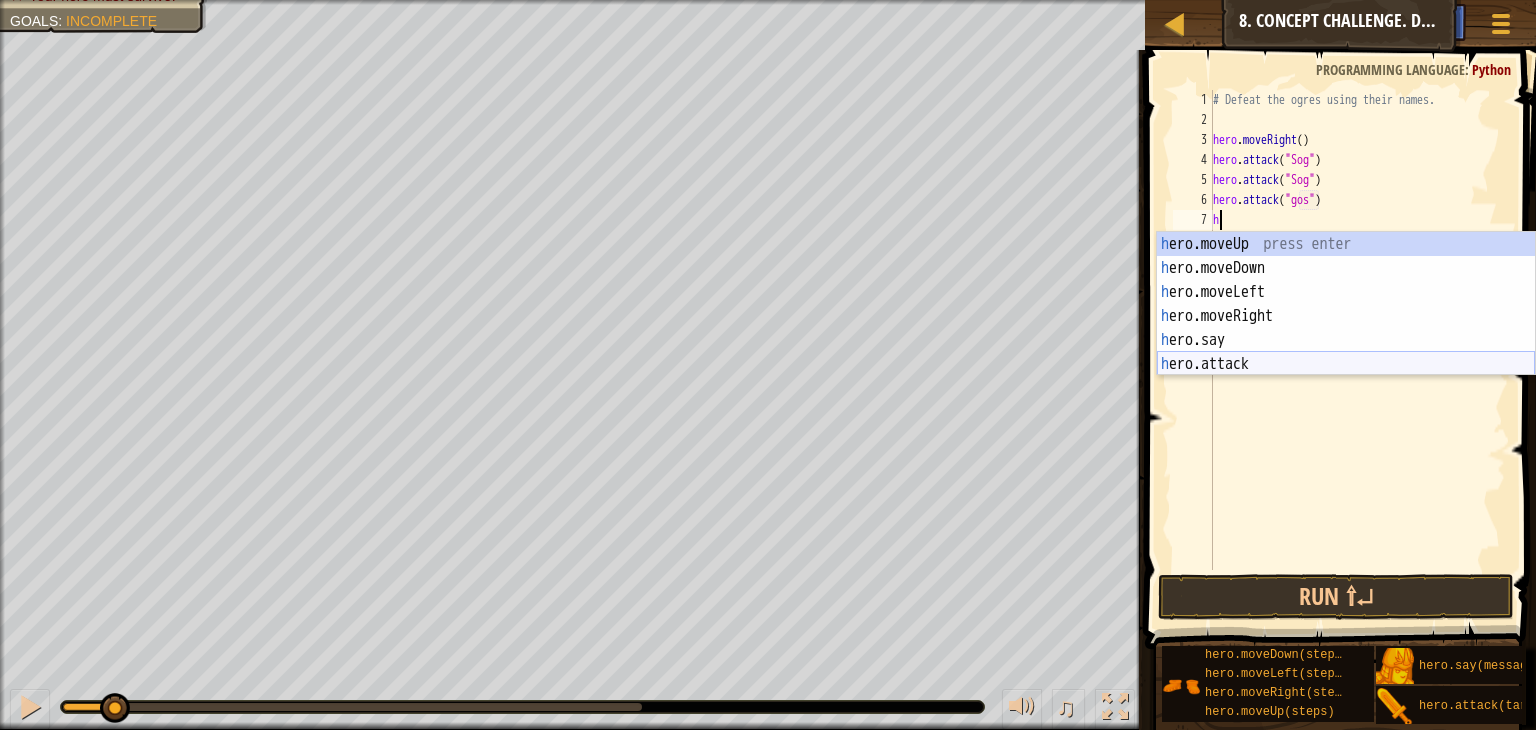 click on "h ero.moveUp press enter h ero.moveDown press enter h ero.moveLeft press enter h ero.moveRight press enter h ero.say press enter h ero.attack press enter" at bounding box center (1346, 328) 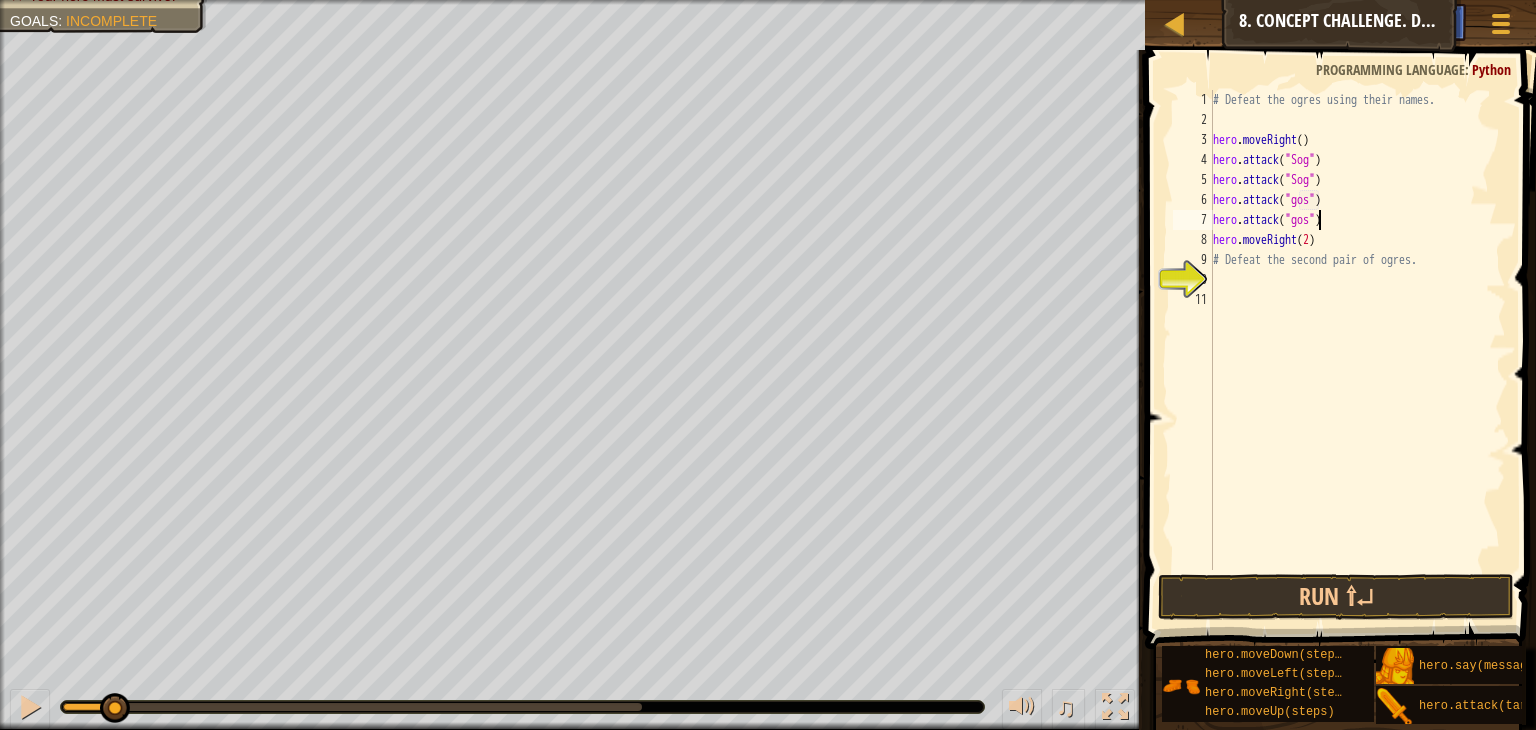 scroll, scrollTop: 9, scrollLeft: 8, axis: both 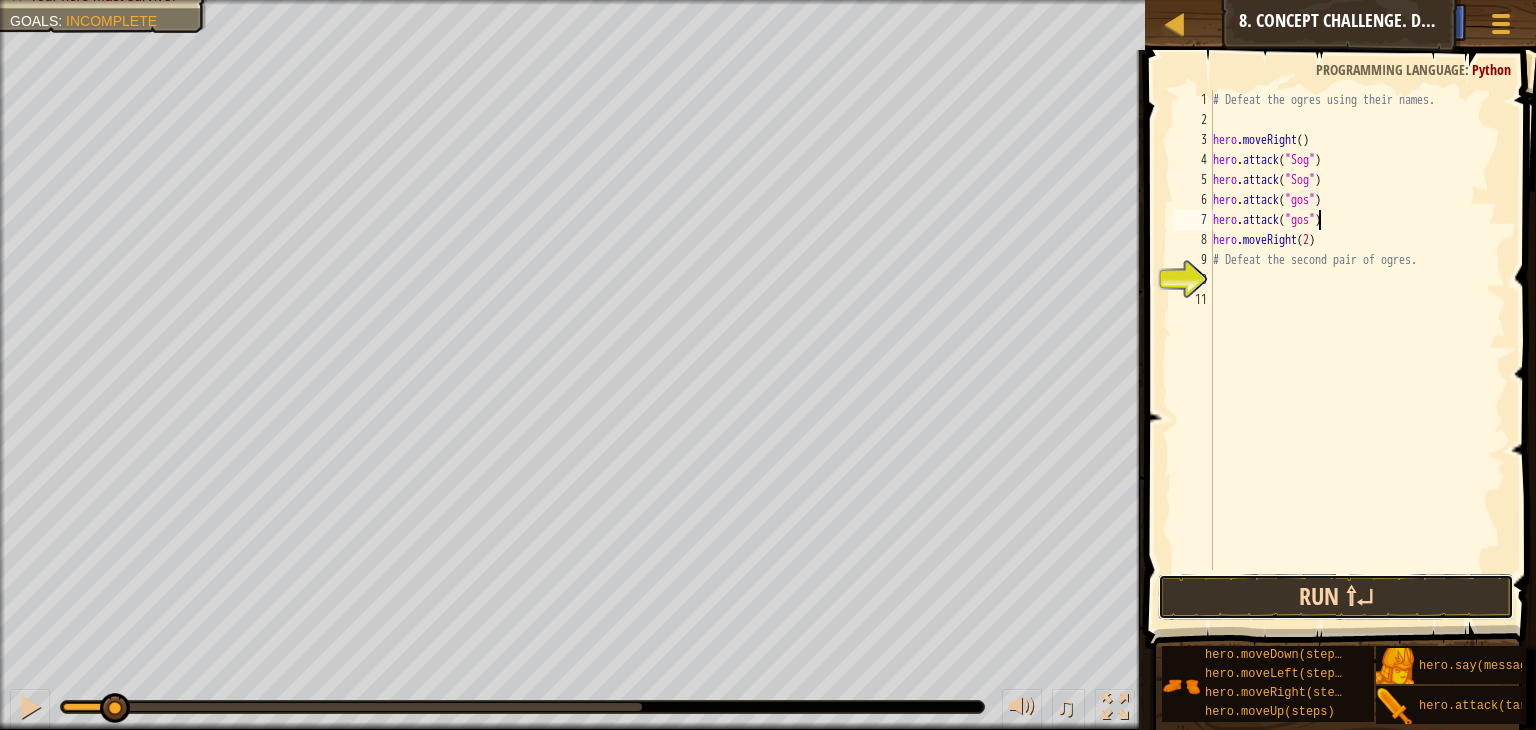 click on "Run ⇧↵" at bounding box center (1336, 597) 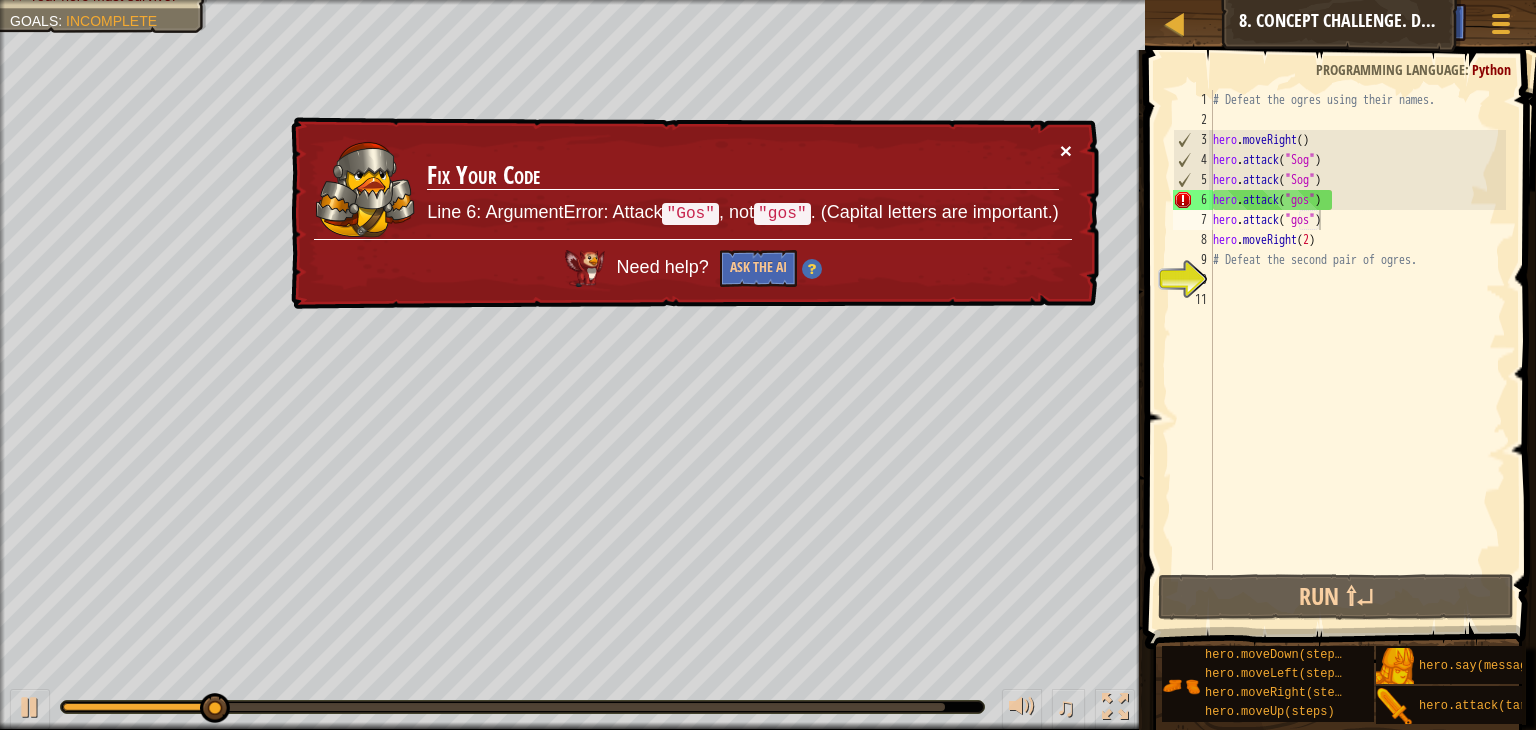 click on "×" at bounding box center (1066, 150) 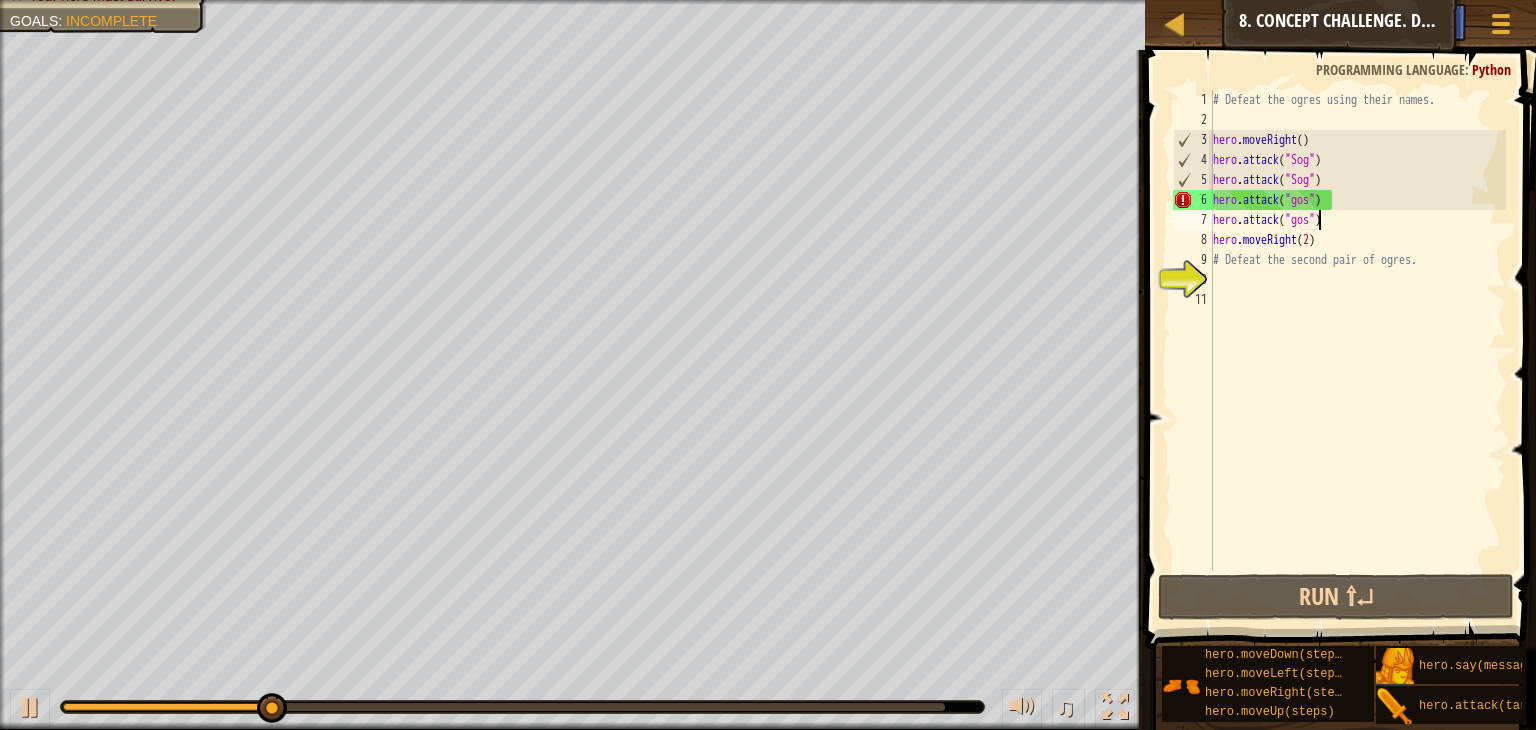 click on "# Defeat the ogres using their names. hero . moveRight ( ) hero . attack ( "Sog" ) hero . attack ( "Sog" ) hero . attack ( "gos" ) hero . attack ( "gos" ) hero . moveRight ( 2 ) # Defeat the second pair of ogres." at bounding box center [1357, 350] 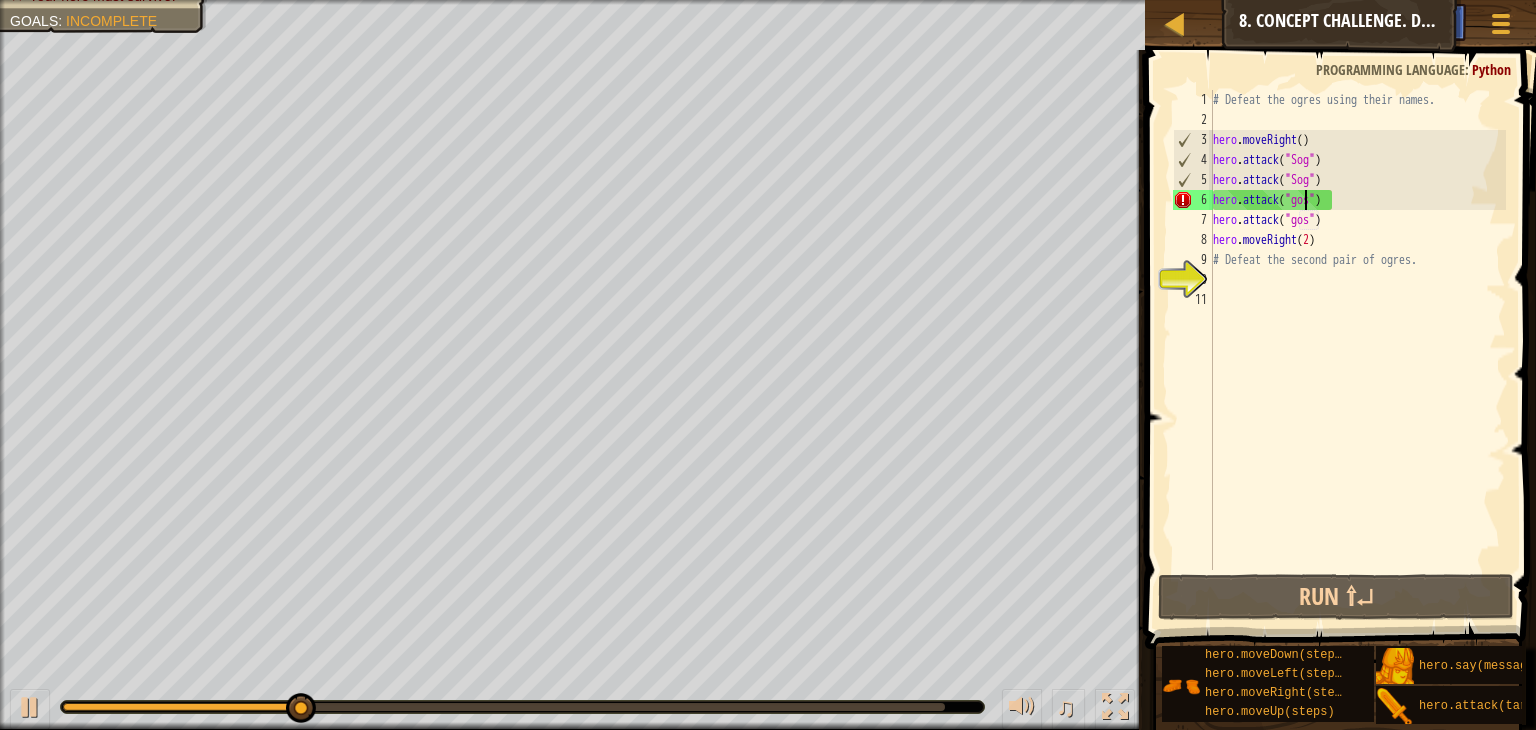 scroll, scrollTop: 9, scrollLeft: 8, axis: both 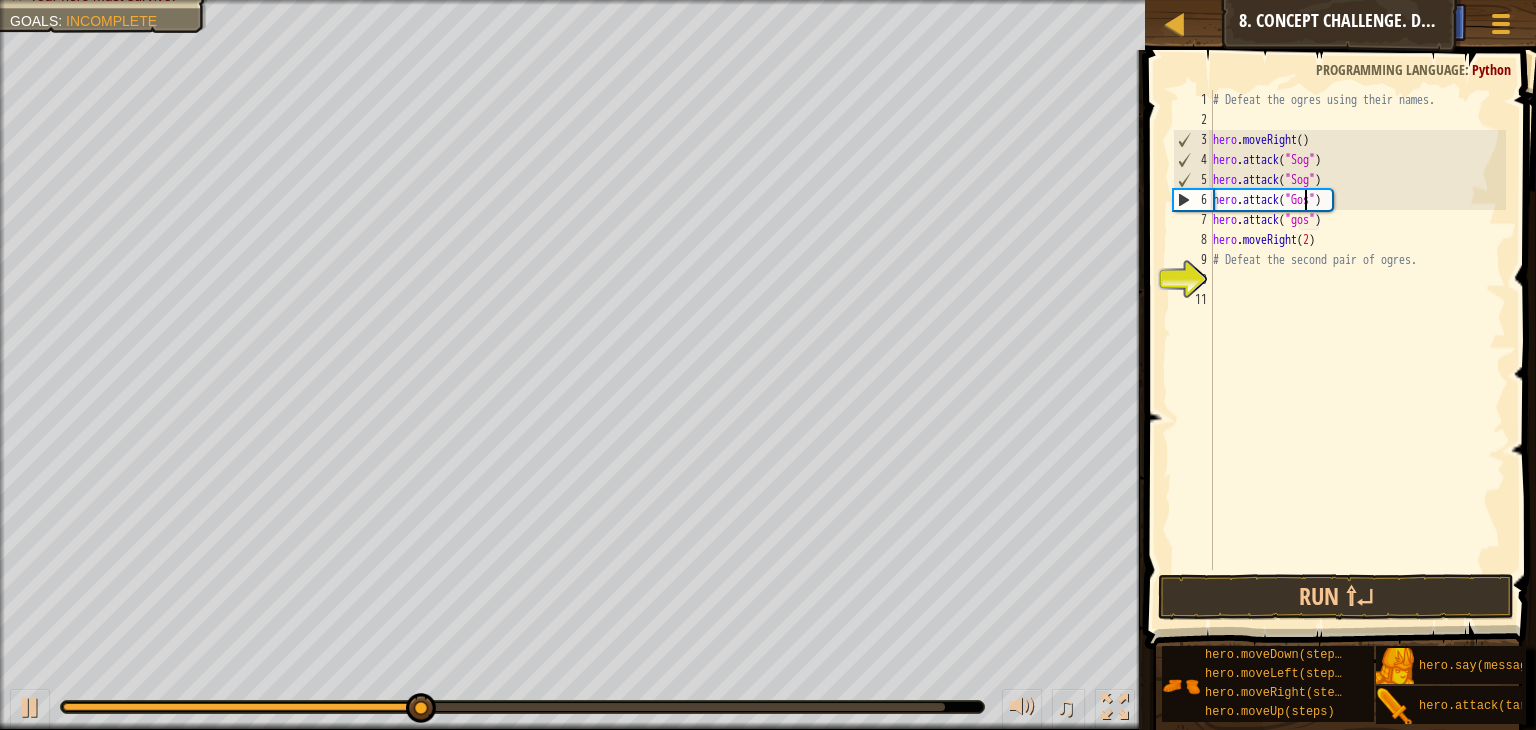 click on "# Defeat the ogres using their names. hero . moveRight ( ) hero . attack ( "Sog" ) hero . attack ( "Sog" ) hero . attack ( "Gos" ) hero . attack ( "gos" ) hero . moveRight ( 2 ) # Defeat the second pair of ogres." at bounding box center [1357, 350] 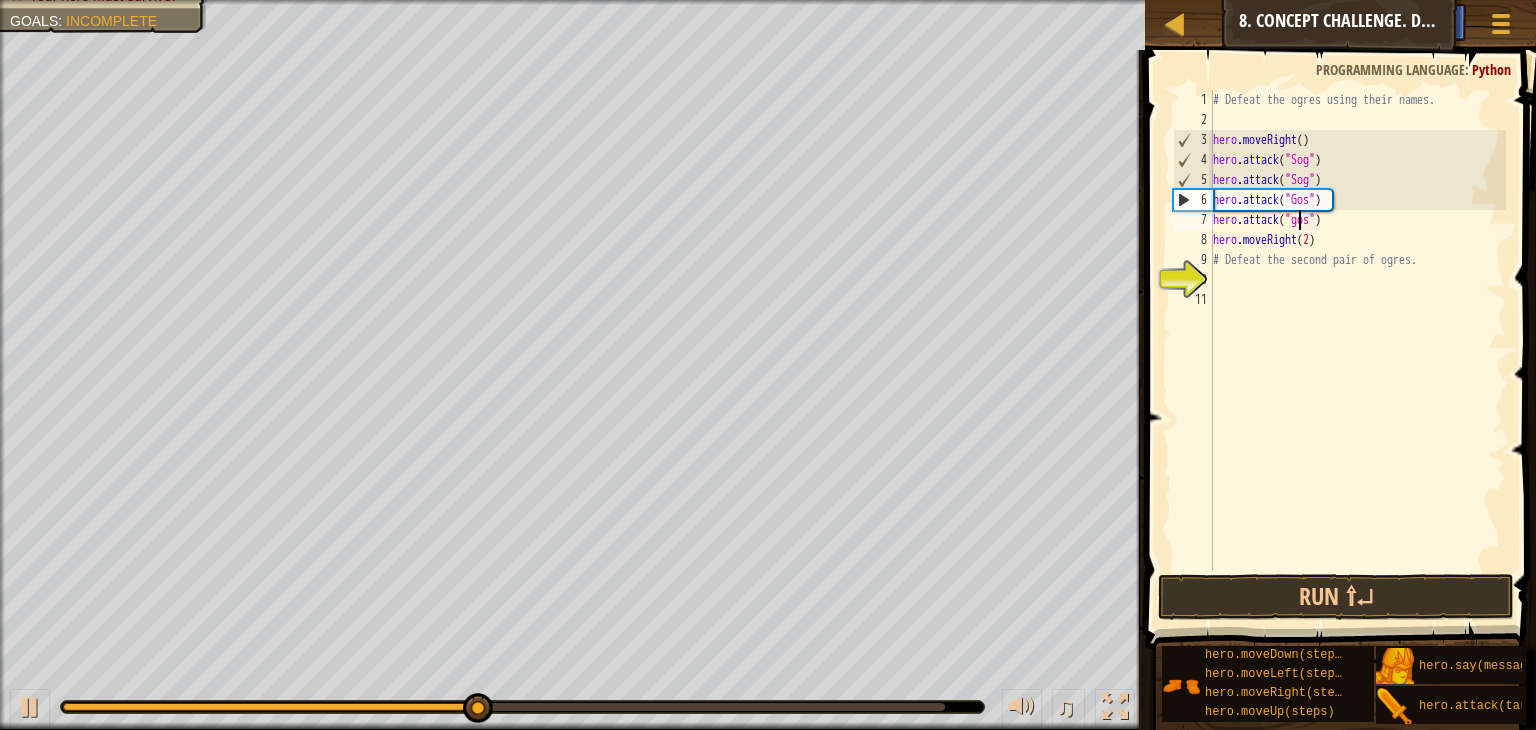click on "# Defeat the ogres using their names. hero . moveRight ( ) hero . attack ( "Sog" ) hero . attack ( "Sog" ) hero . attack ( "Gos" ) hero . attack ( "gos" ) hero . moveRight ( 2 ) # Defeat the second pair of ogres." at bounding box center [1357, 350] 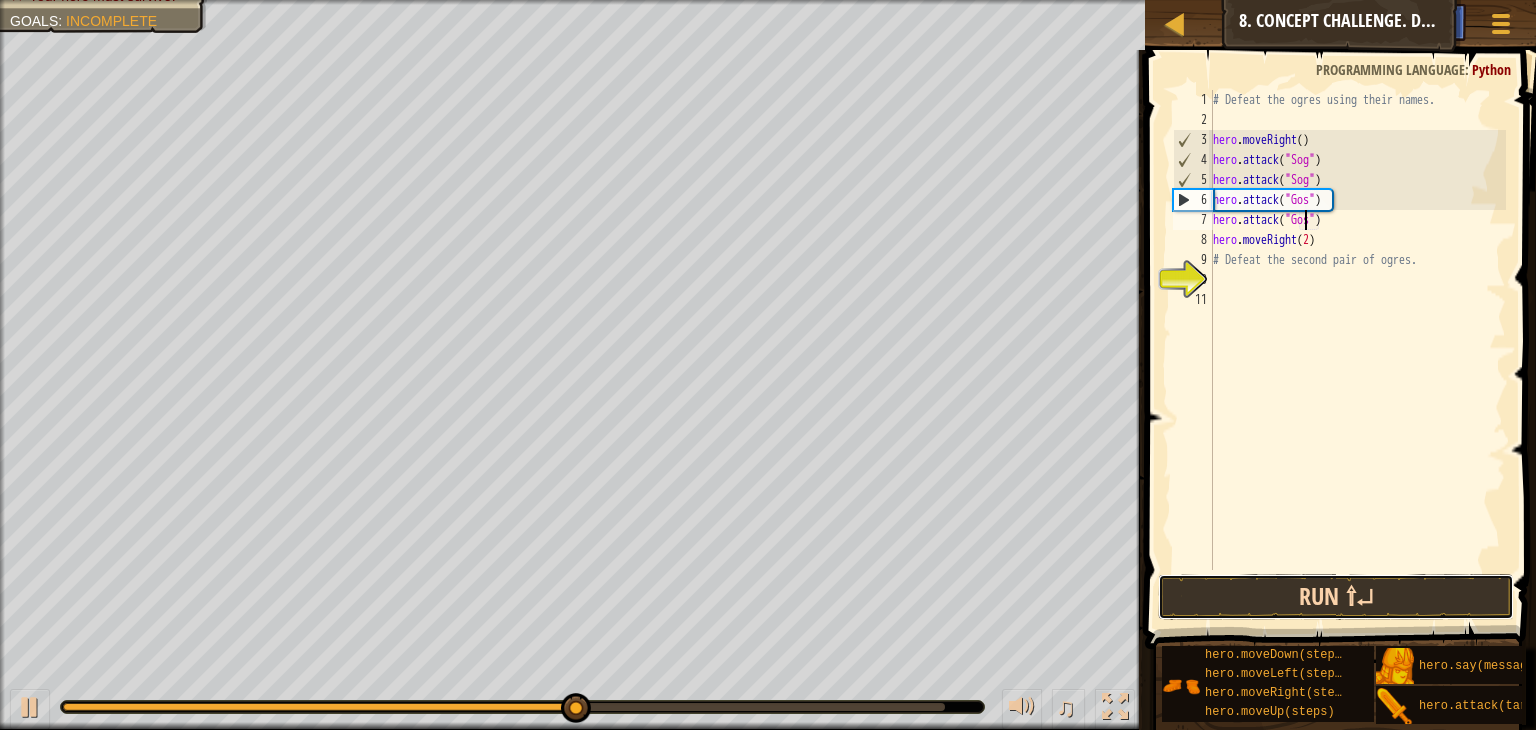 click on "Run ⇧↵" at bounding box center (1336, 597) 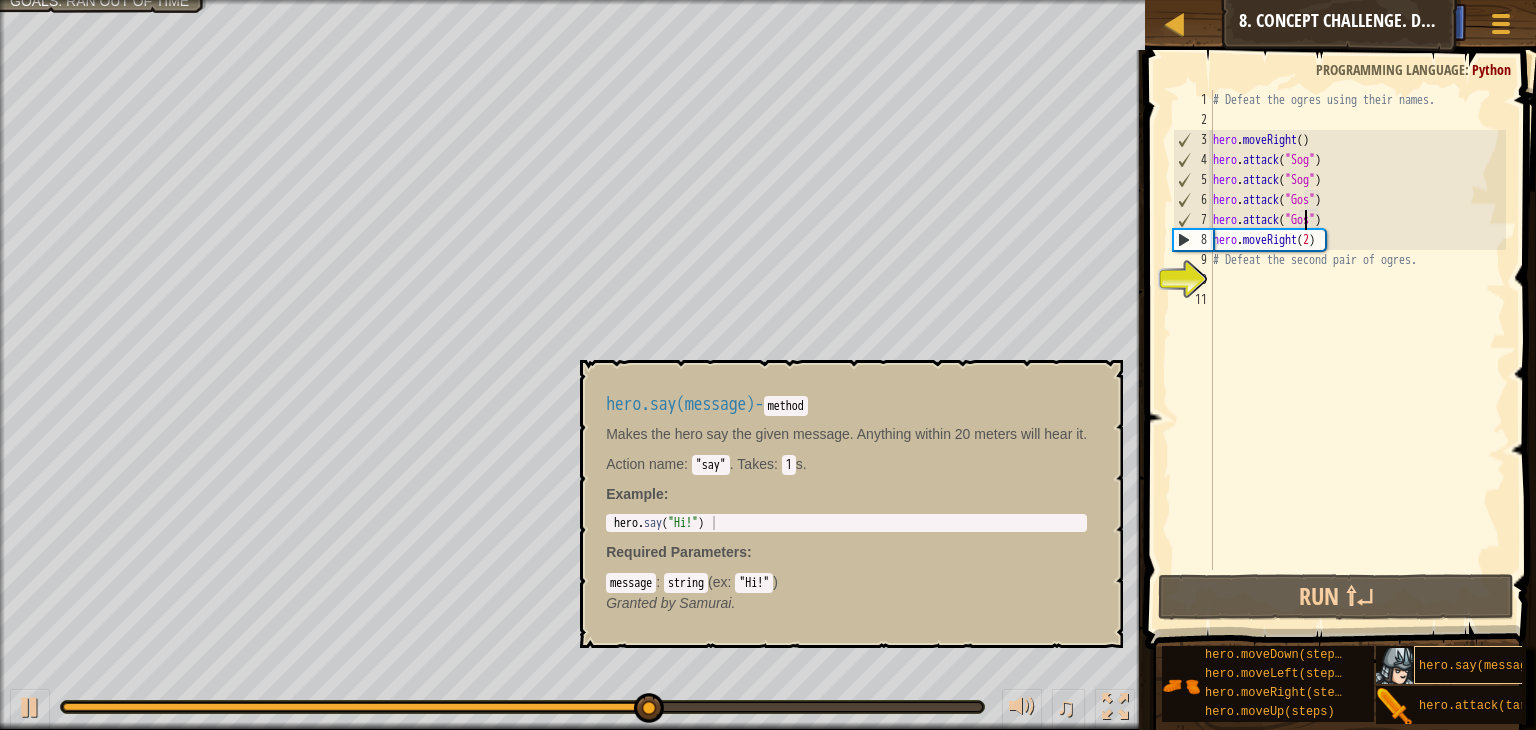 scroll, scrollTop: 15, scrollLeft: 0, axis: vertical 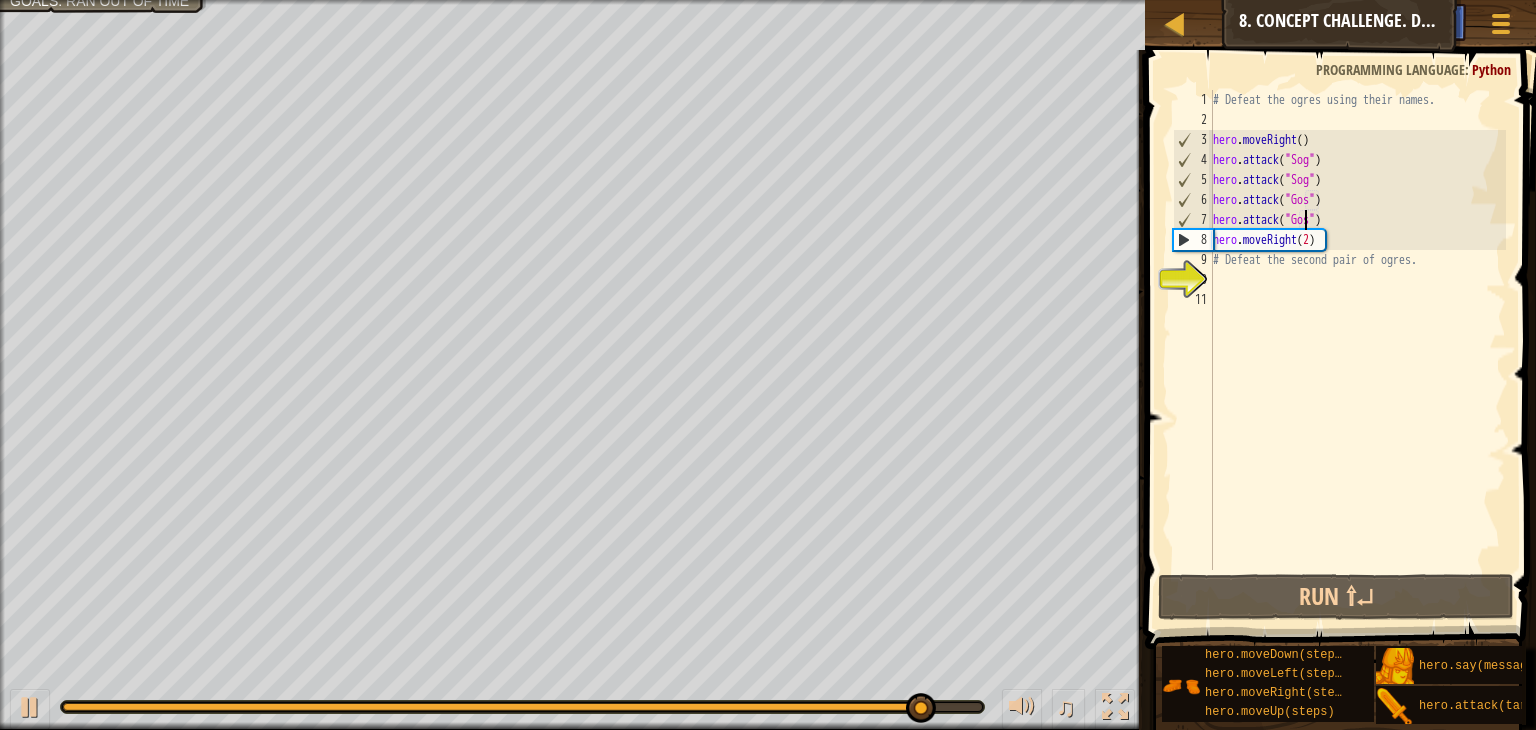 click on "# Defeat the ogres using their names. hero . moveRight ( ) hero . attack ( "Sog" ) hero . attack ( "Sog" ) hero . attack ( "Gos" ) hero . attack ( "Gos" ) hero . moveRight ( 2 ) # Defeat the second pair of ogres." at bounding box center (1357, 350) 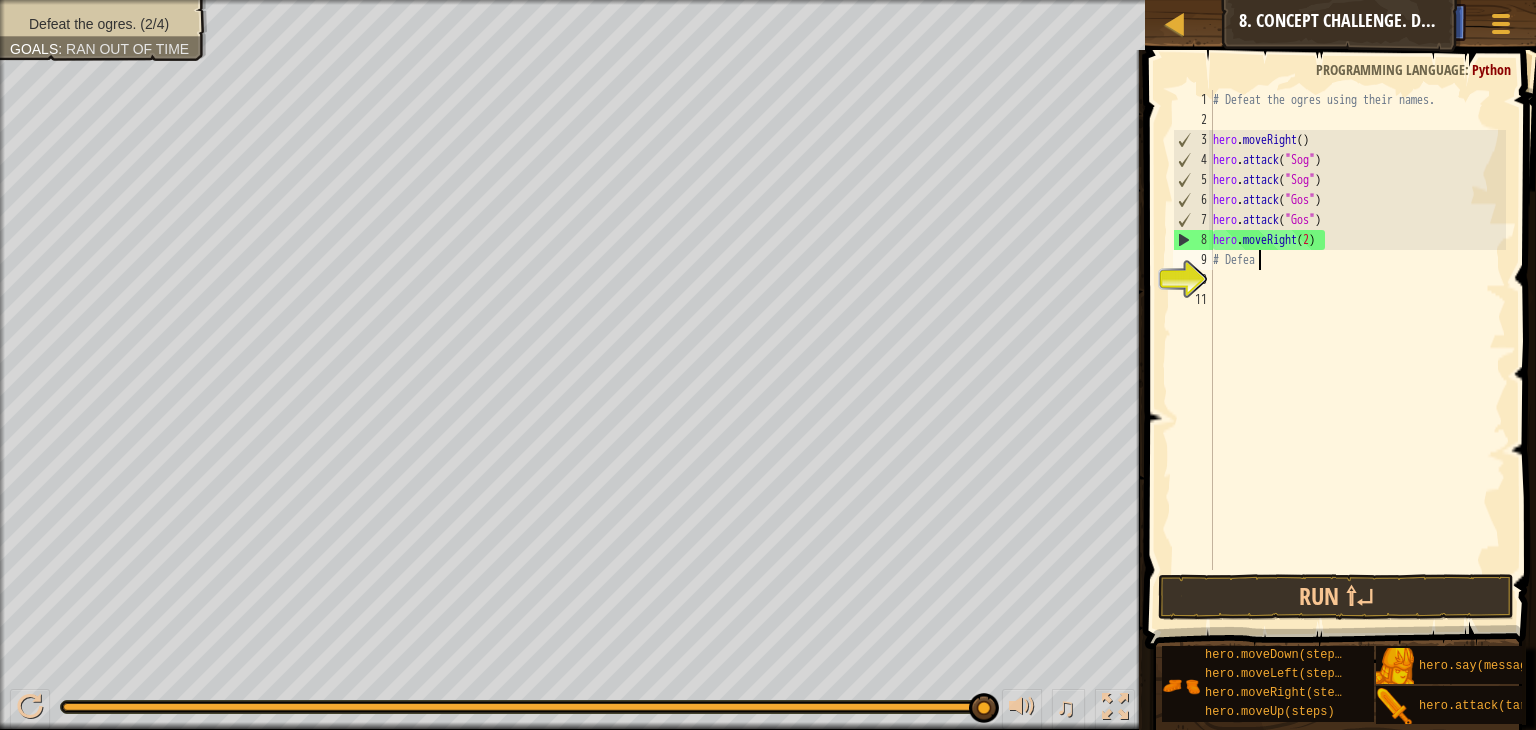 scroll, scrollTop: 9, scrollLeft: 0, axis: vertical 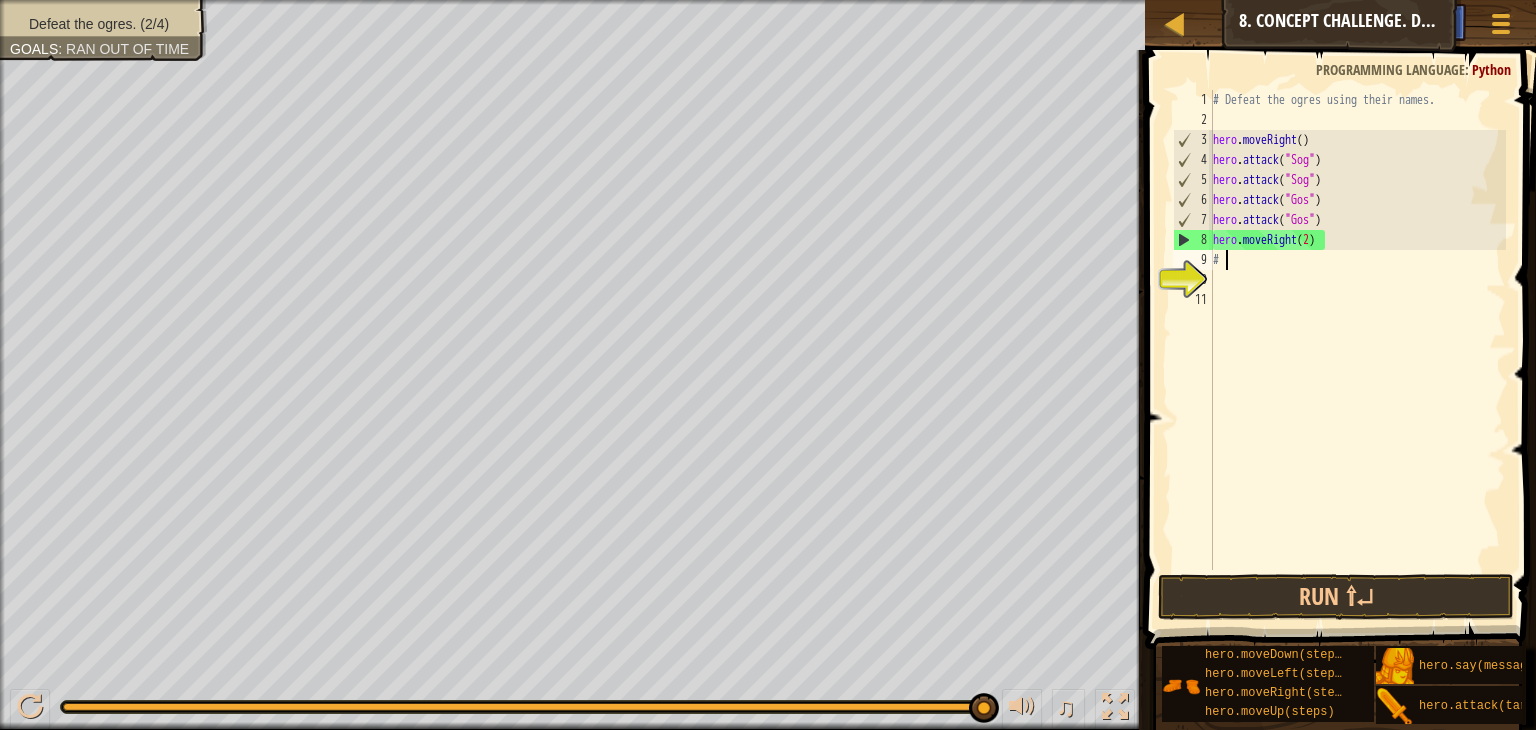 type on "#" 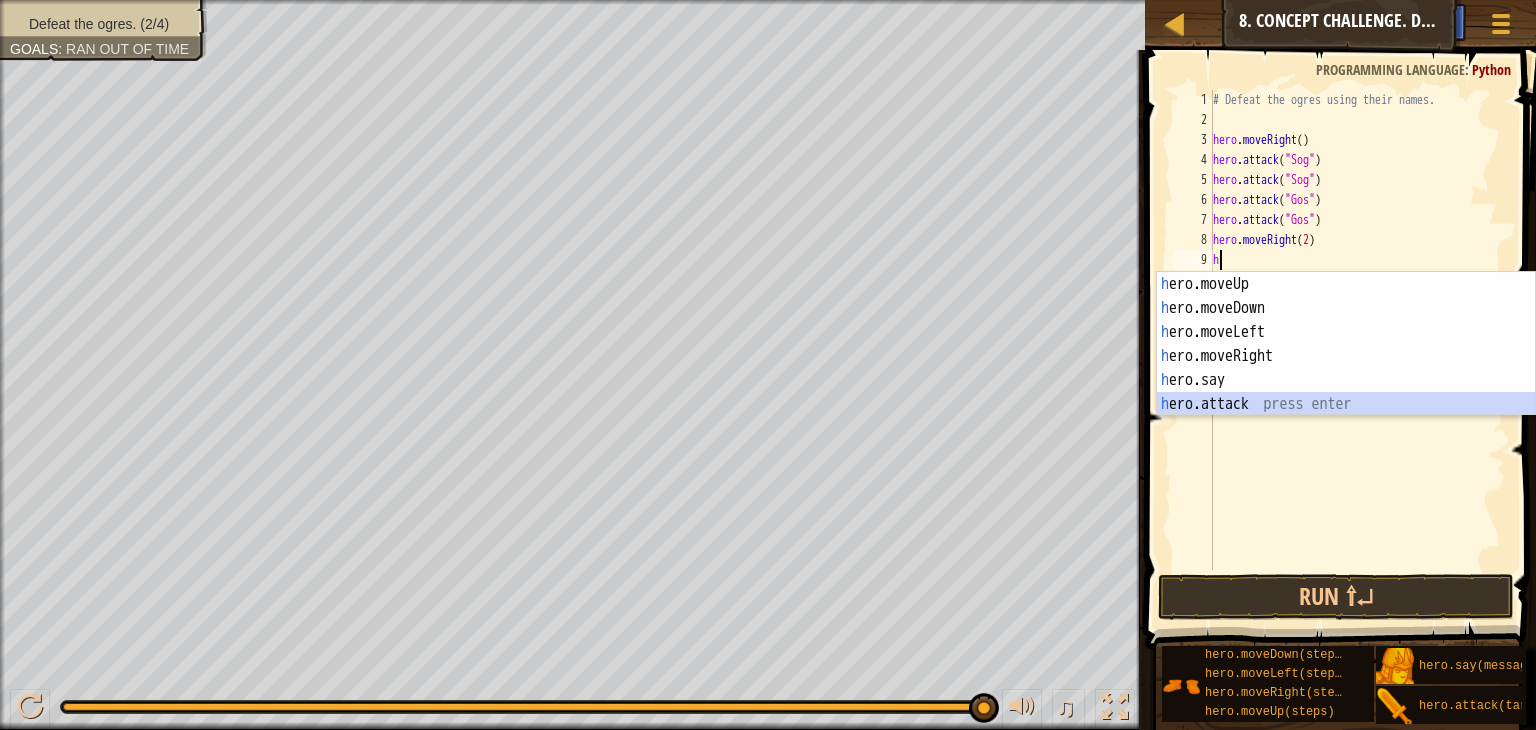 click on "h ero.moveUp press enter h ero.moveDown press enter h ero.moveLeft press enter h ero.moveRight press enter h ero.say press enter h ero.attack press enter" at bounding box center (1346, 368) 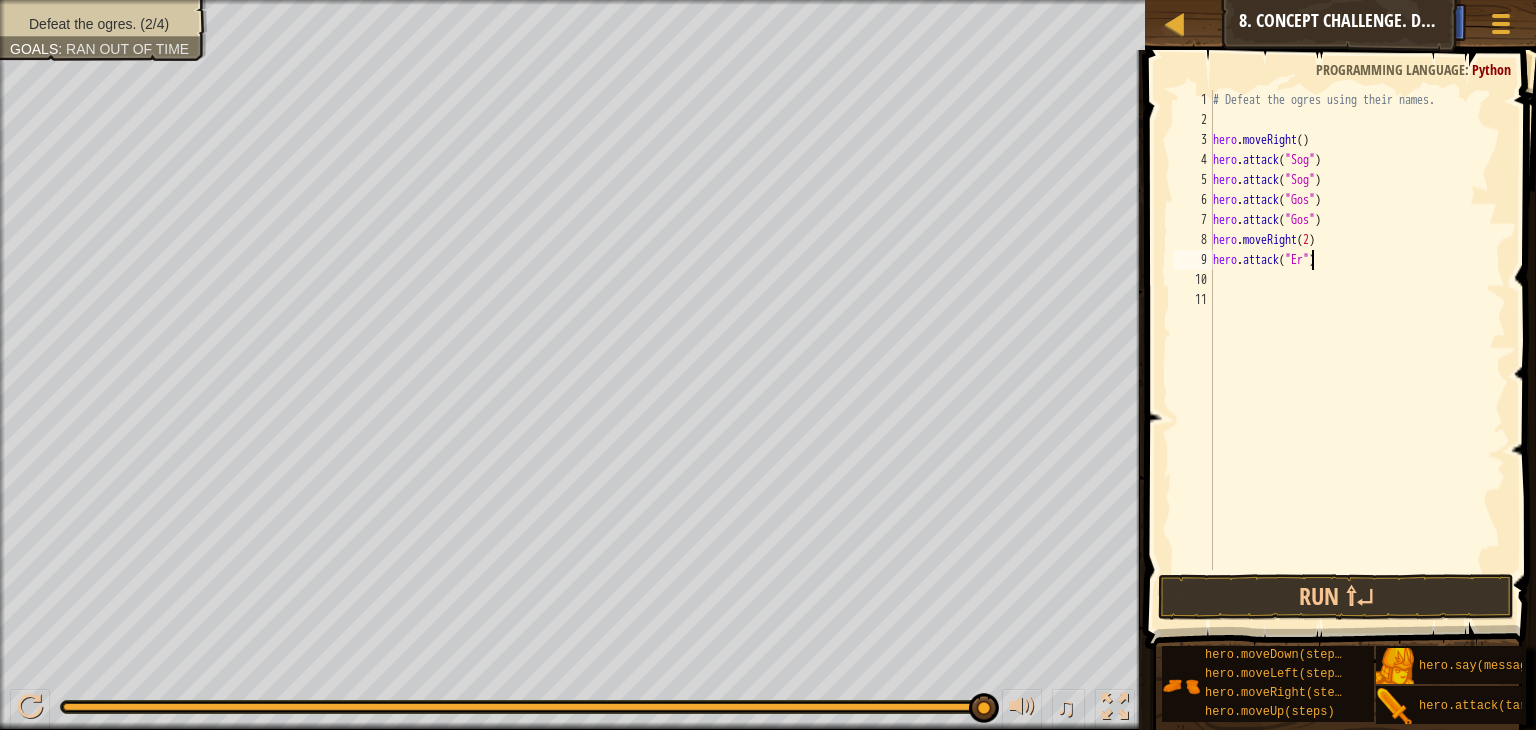 scroll, scrollTop: 9, scrollLeft: 8, axis: both 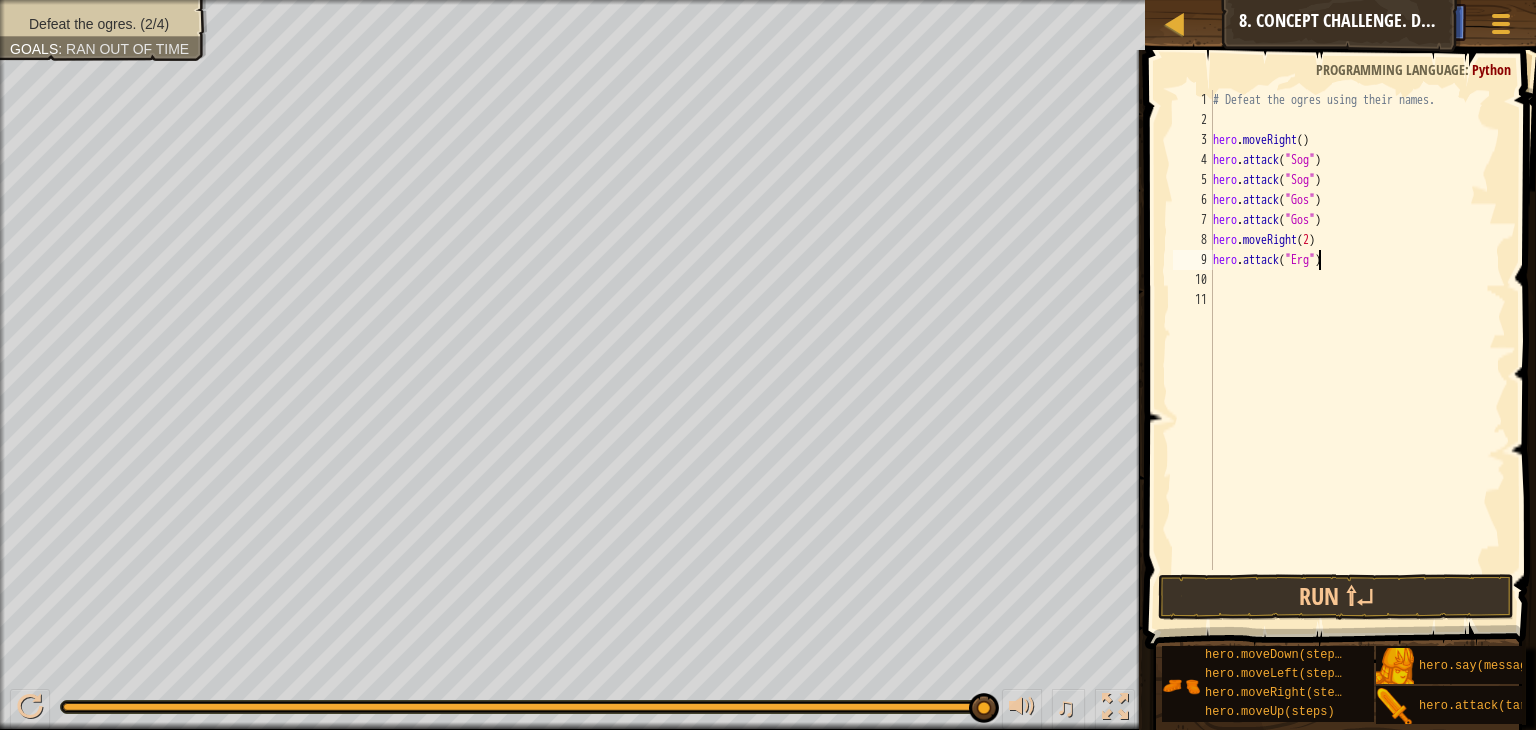 type on "hero.attack("Ergo")" 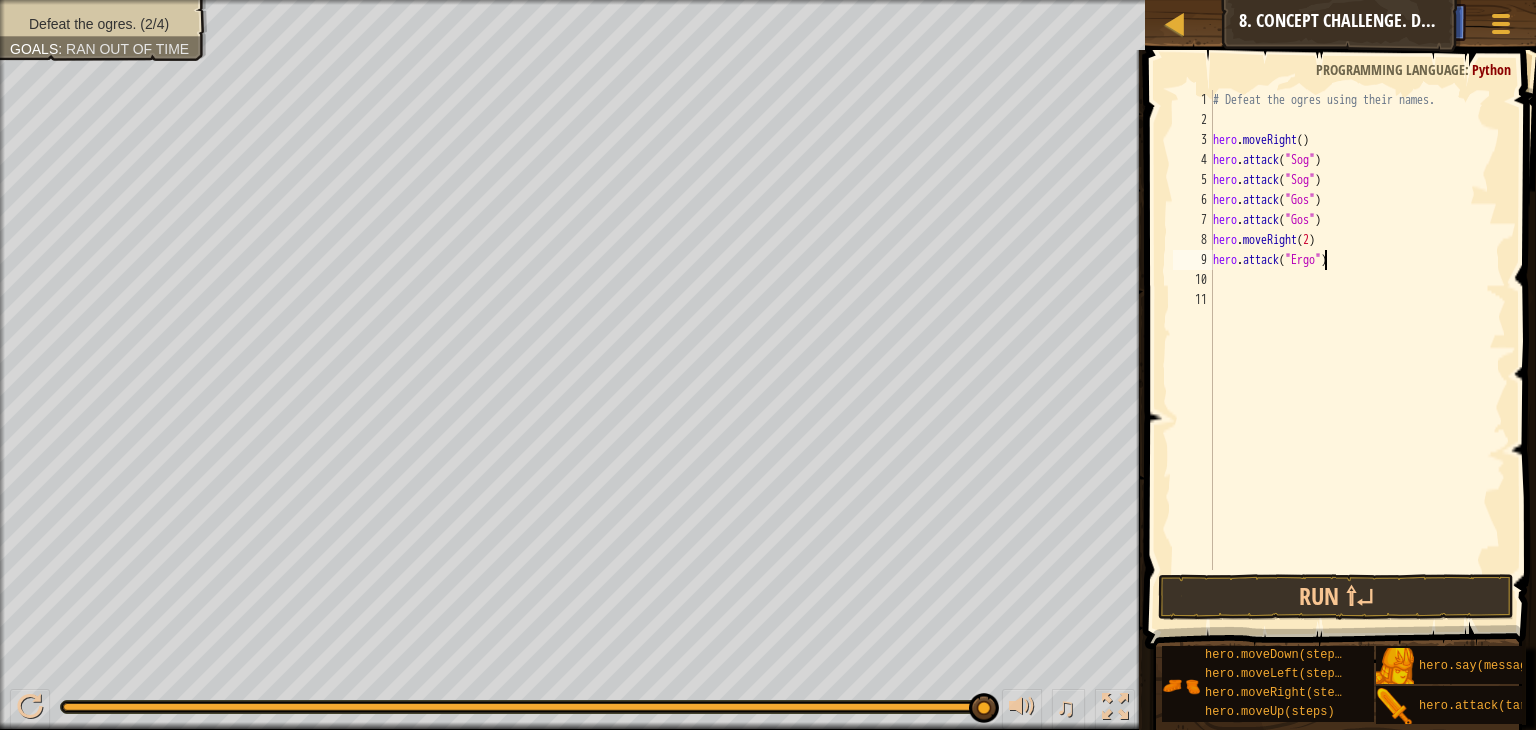 click on "# Defeat the ogres using their names. hero . moveRight ( ) hero . attack ( "Sog" ) hero . attack ( "Sog" ) hero . attack ( "Gos" ) hero . attack ( "Gos" ) hero . moveRight ( 2 ) hero . attack ( "Ergo" )" at bounding box center (1357, 350) 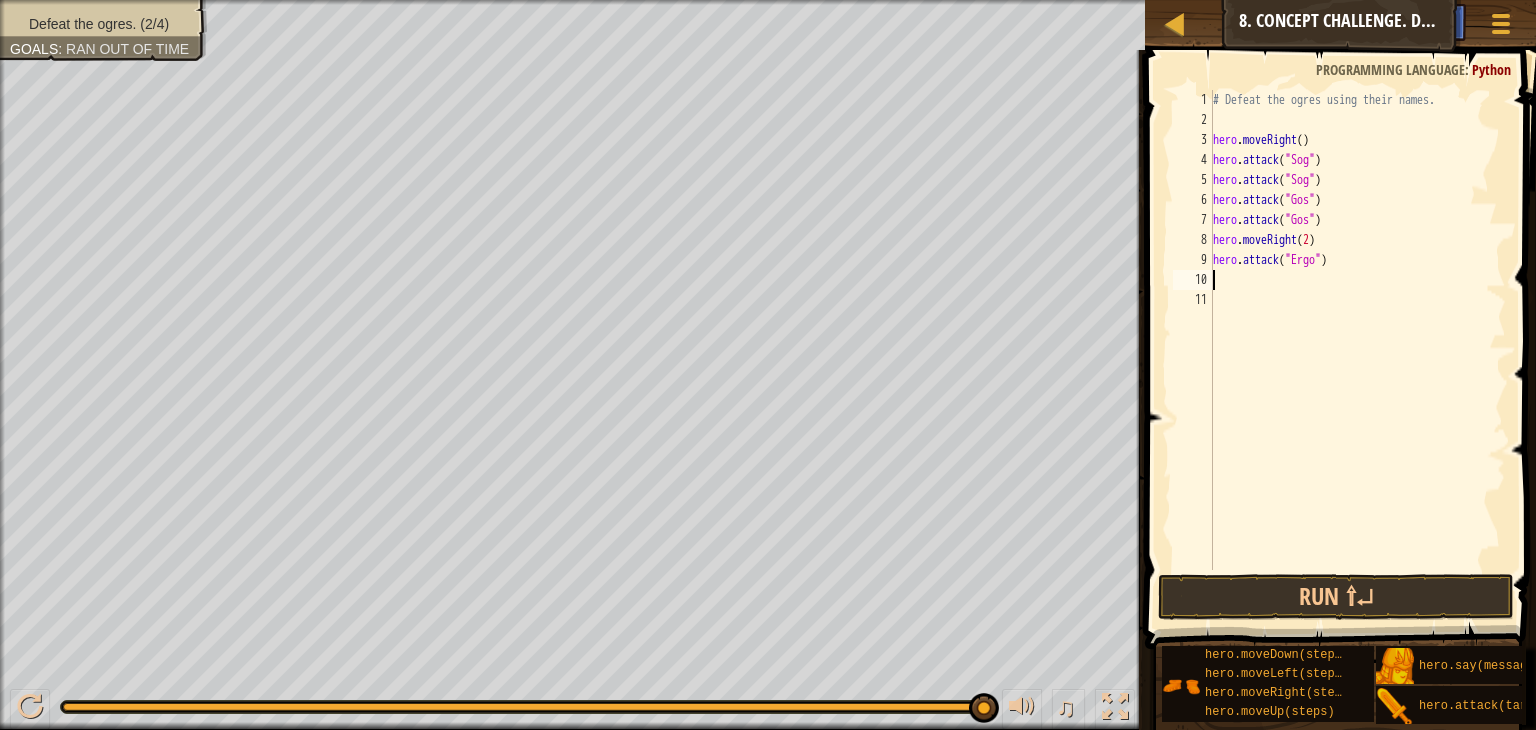 scroll, scrollTop: 9, scrollLeft: 0, axis: vertical 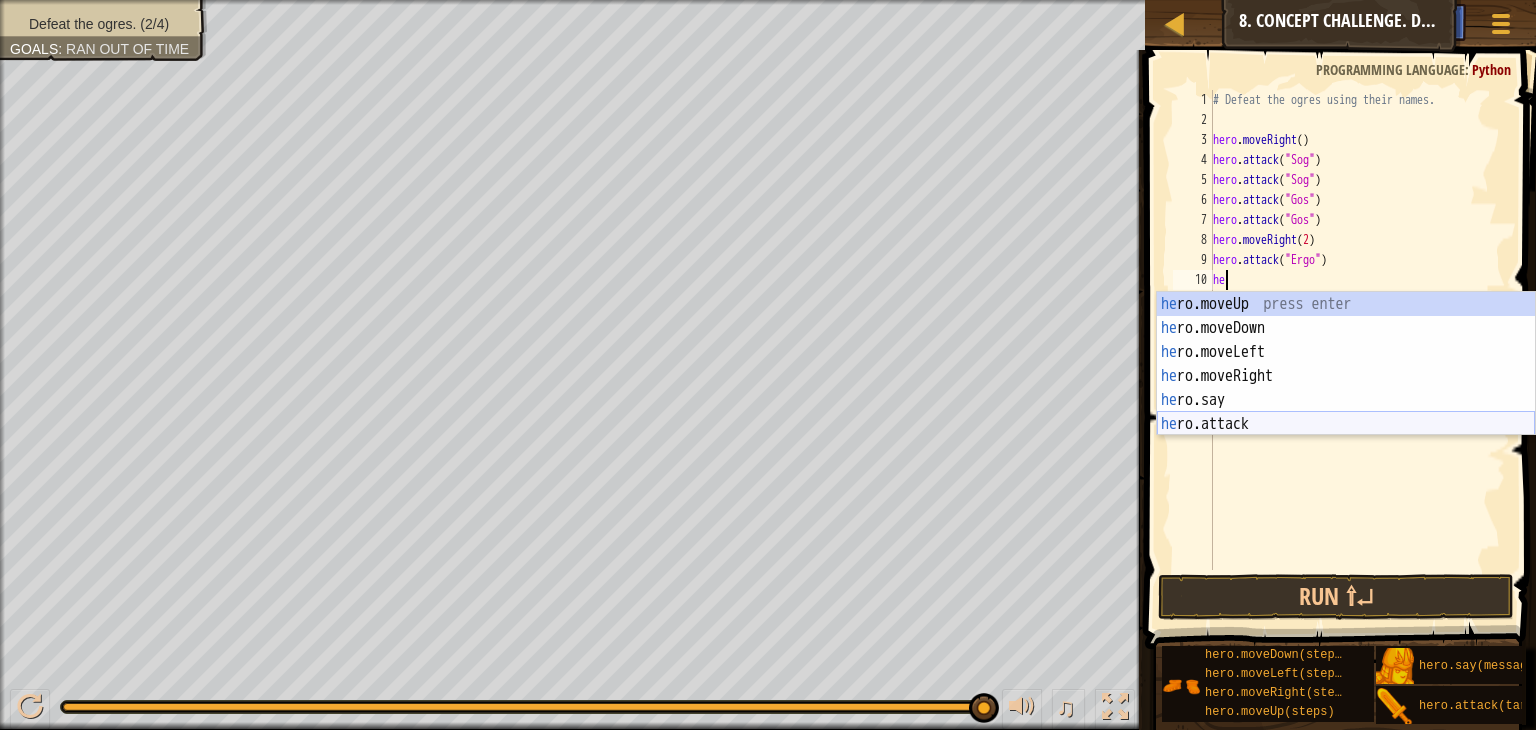 click on "he ro.moveUp press enter he ro.moveDown press enter he ro.moveLeft press enter he ro.moveRight press enter he ro.say press enter he ro.attack press enter" at bounding box center (1346, 388) 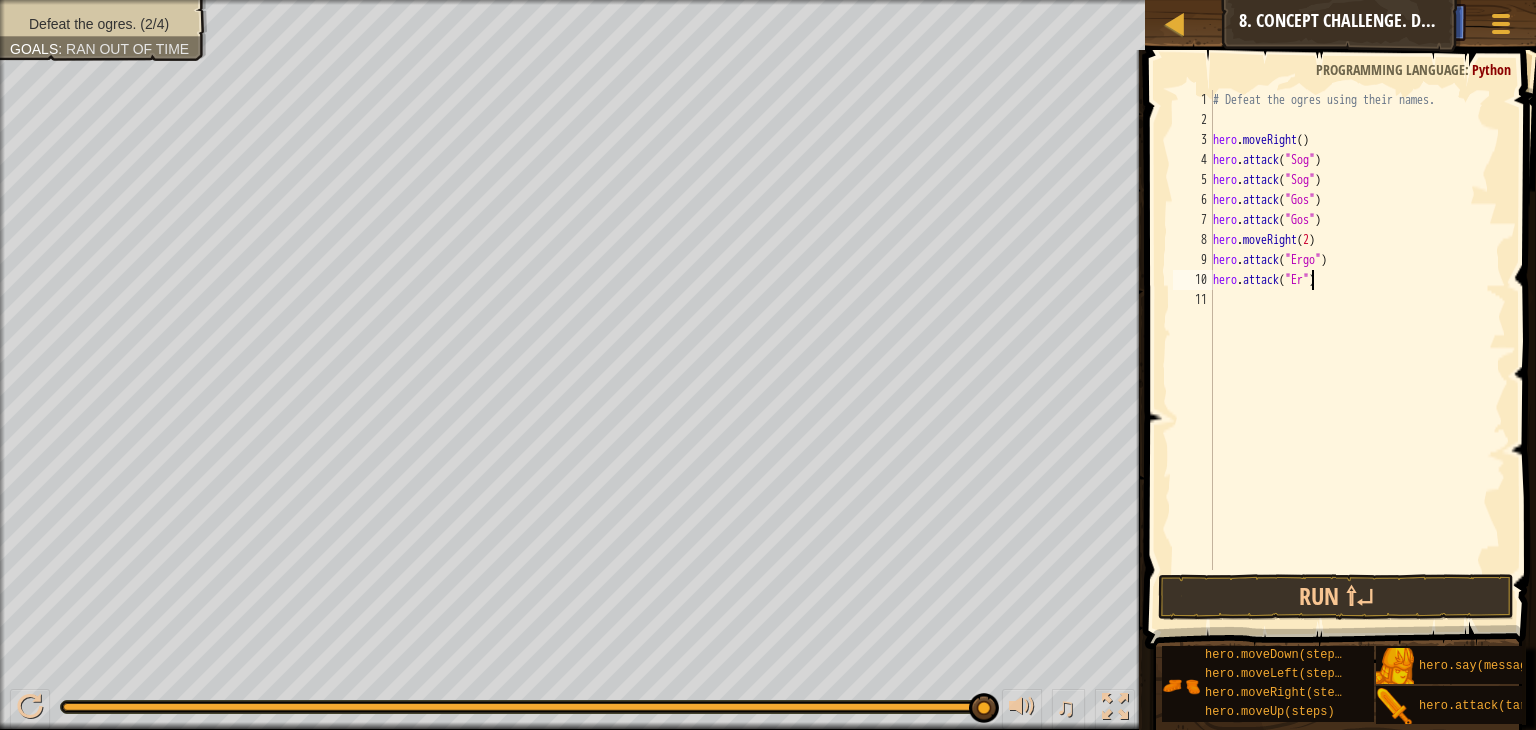 scroll, scrollTop: 9, scrollLeft: 8, axis: both 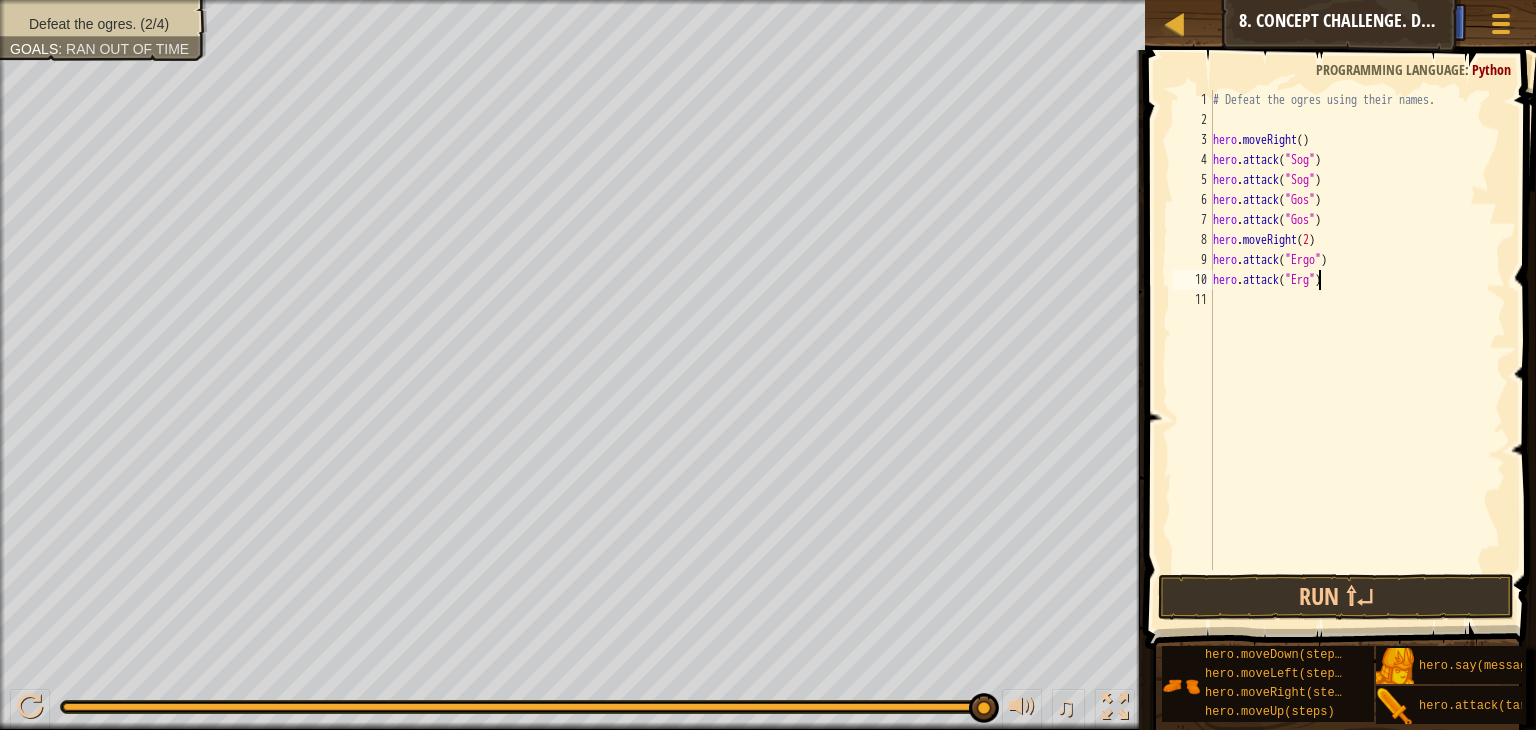 type on "hero.attack("Ergo")" 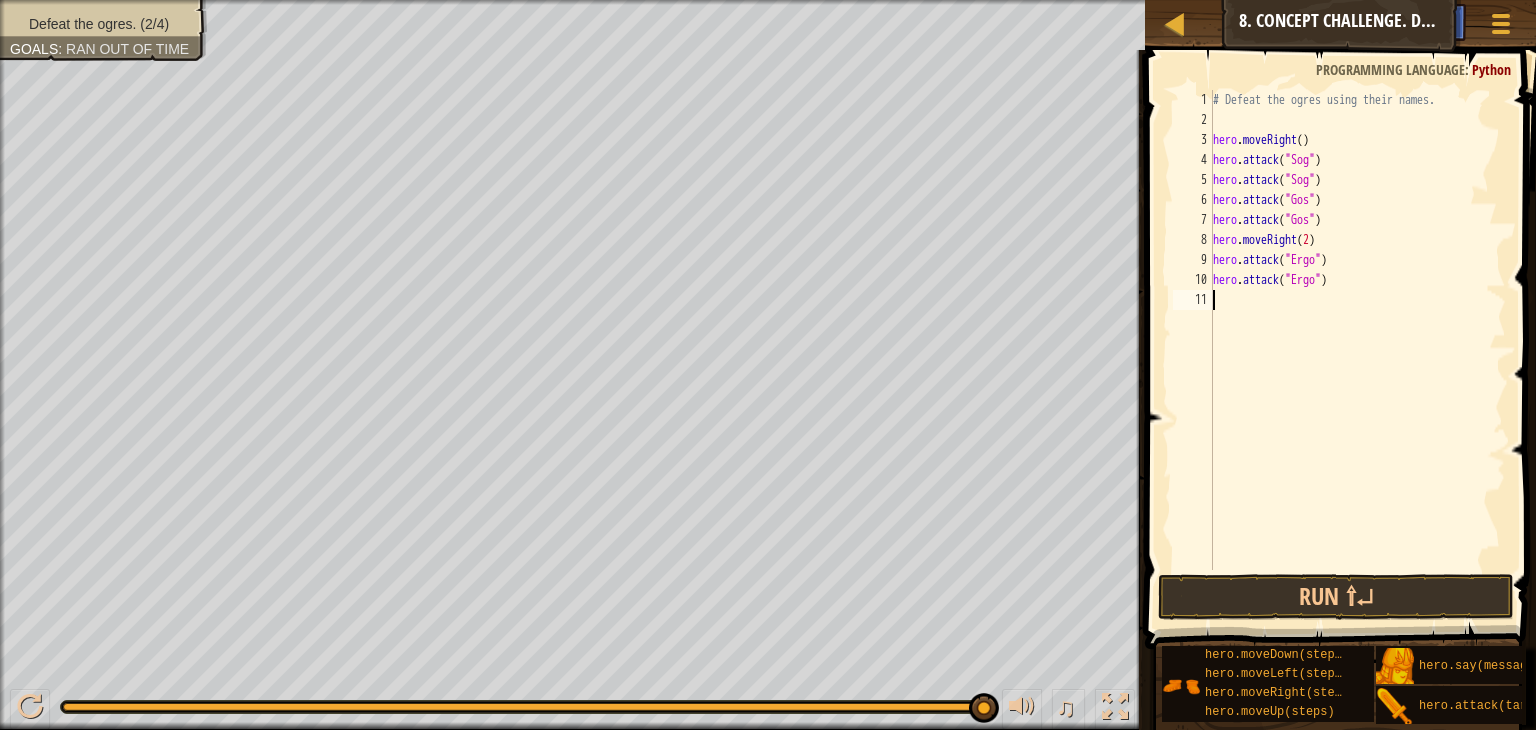 click on "# Defeat the ogres using their names. hero . moveRight ( ) hero . attack ( "Sog" ) hero . attack ( "Sog" ) hero . attack ( "Gos" ) hero . attack ( "Gos" ) hero . moveRight ( 2 ) hero . attack ( "Ergo" ) hero . attack ( "Ergo" )" at bounding box center [1357, 350] 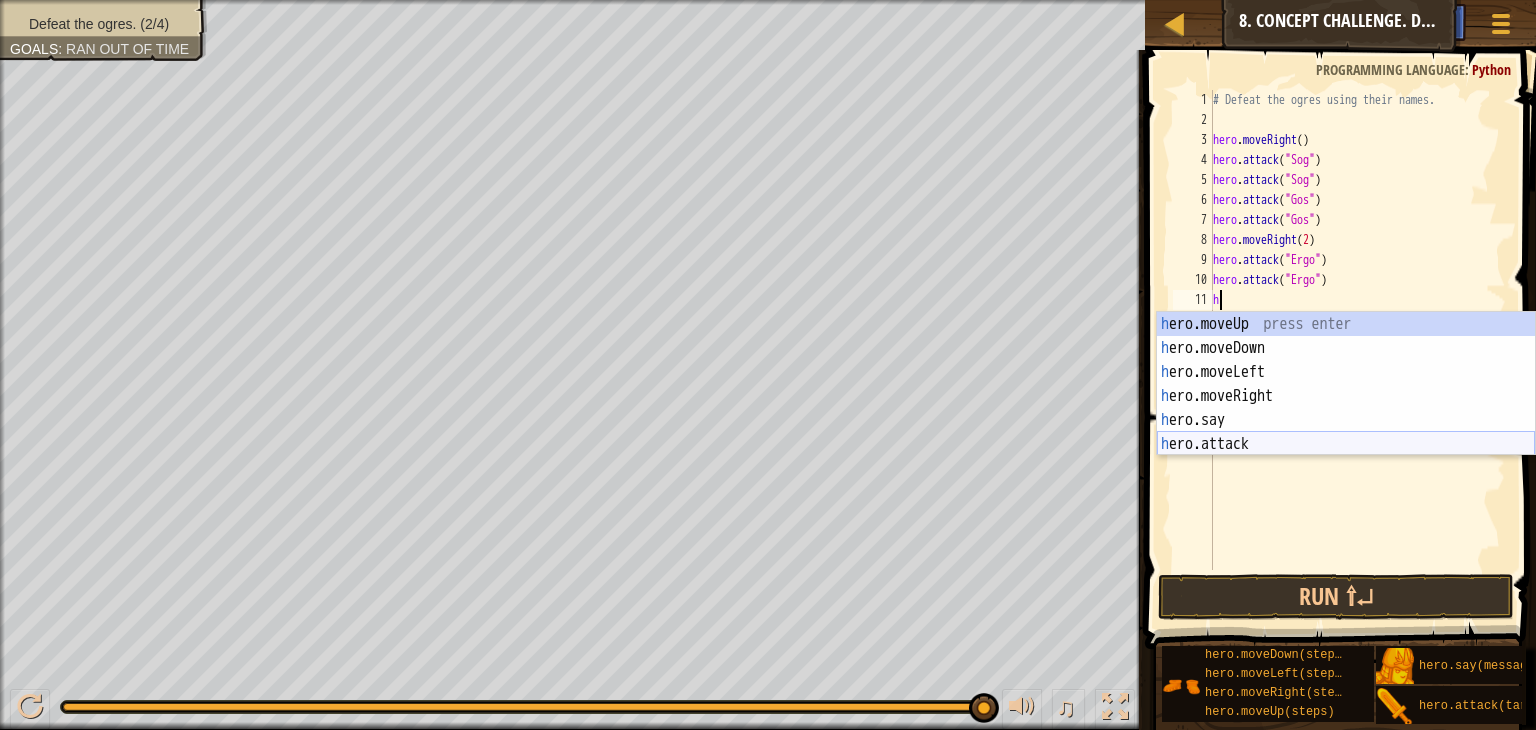 click on "h ero.moveUp press enter h ero.moveDown press enter h ero.moveLeft press enter h ero.moveRight press enter h ero.say press enter h ero.attack press enter" at bounding box center [1346, 408] 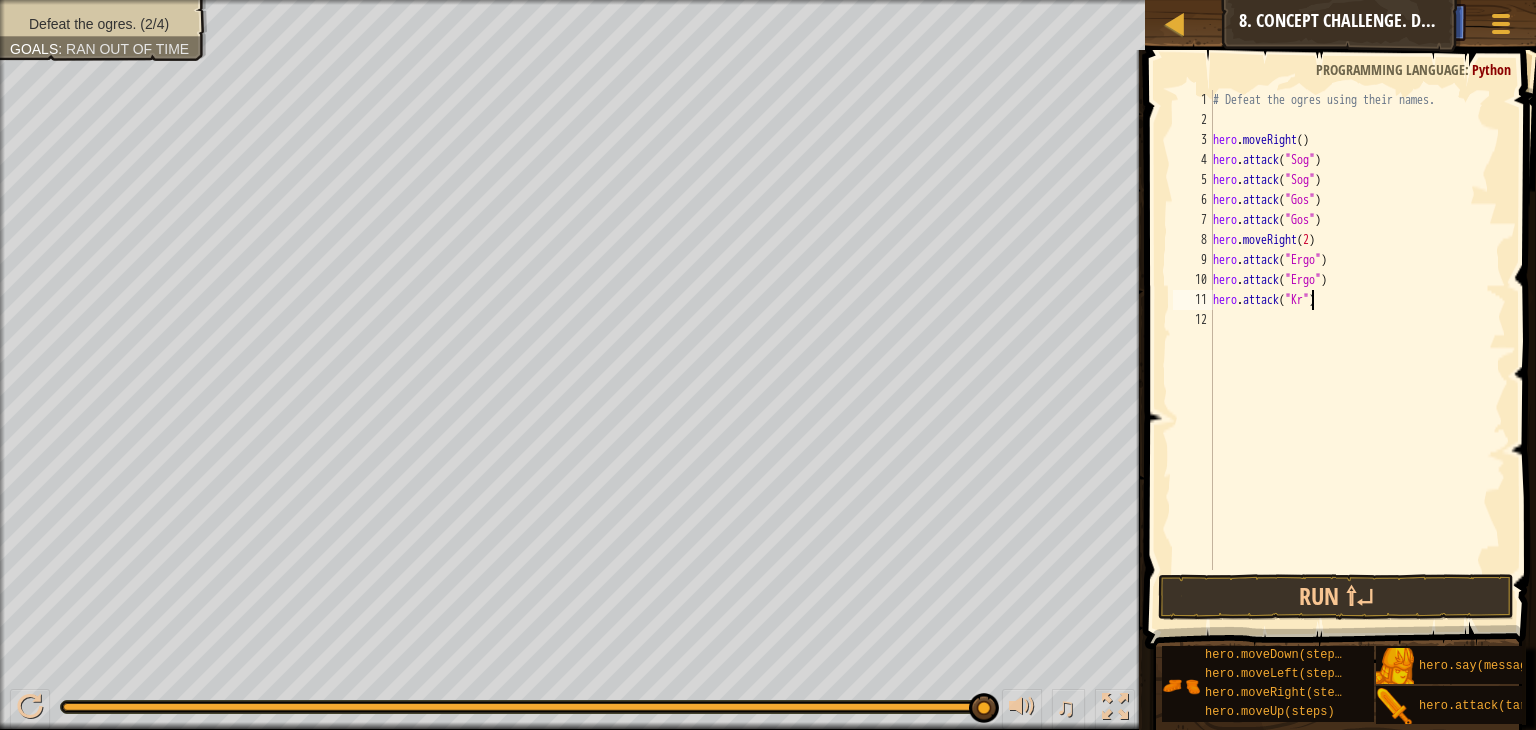 type on "hero.attack("Kro")" 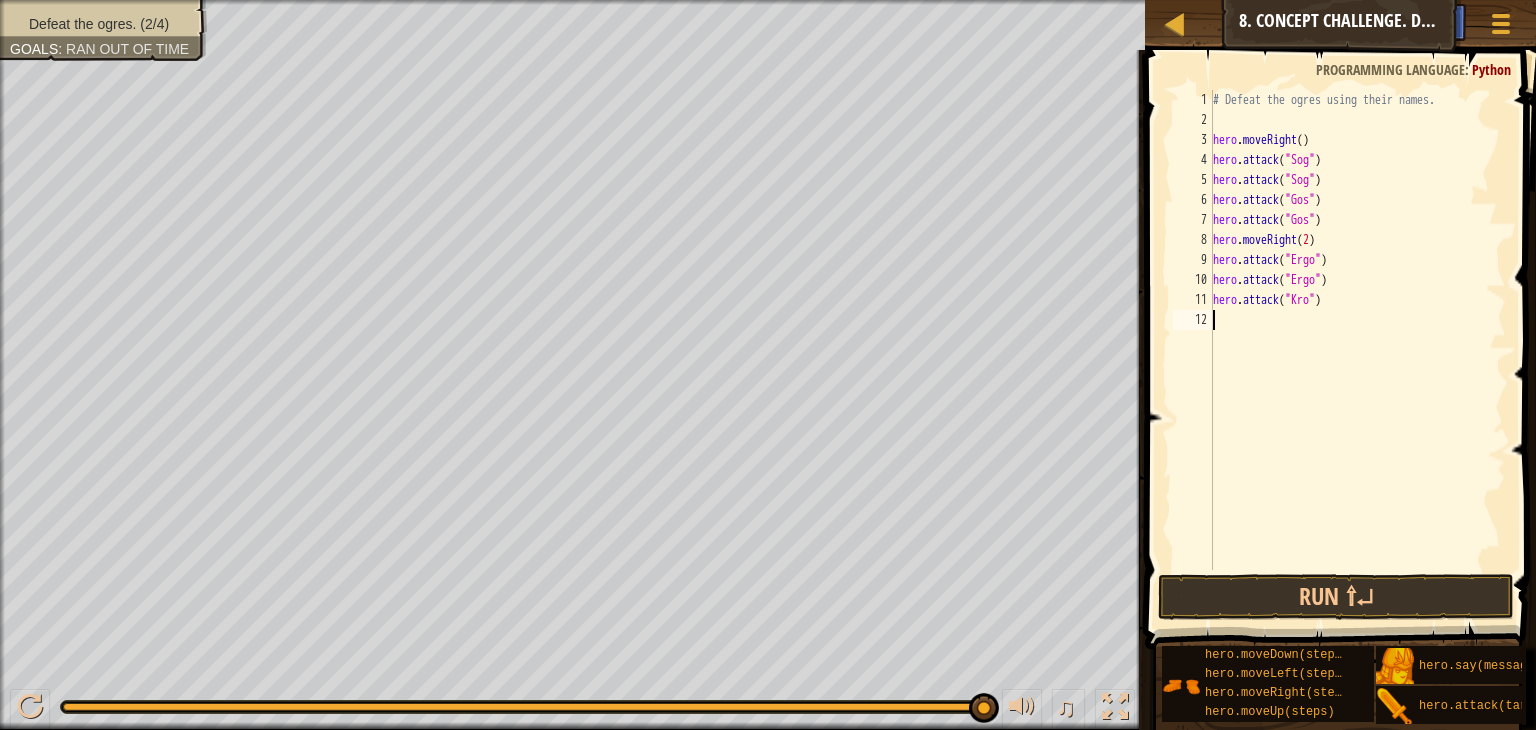 click on "# Defeat the ogres using their names. hero . moveRight ( ) hero . attack ( "Sog" ) hero . attack ( "Sog" ) hero . attack ( "Gos" ) hero . attack ( "Gos" ) hero . moveRight ( 2 ) hero . attack ( "Ergo" ) hero . attack ( "Ergo" ) hero . attack ( "Kro" )" at bounding box center [1357, 350] 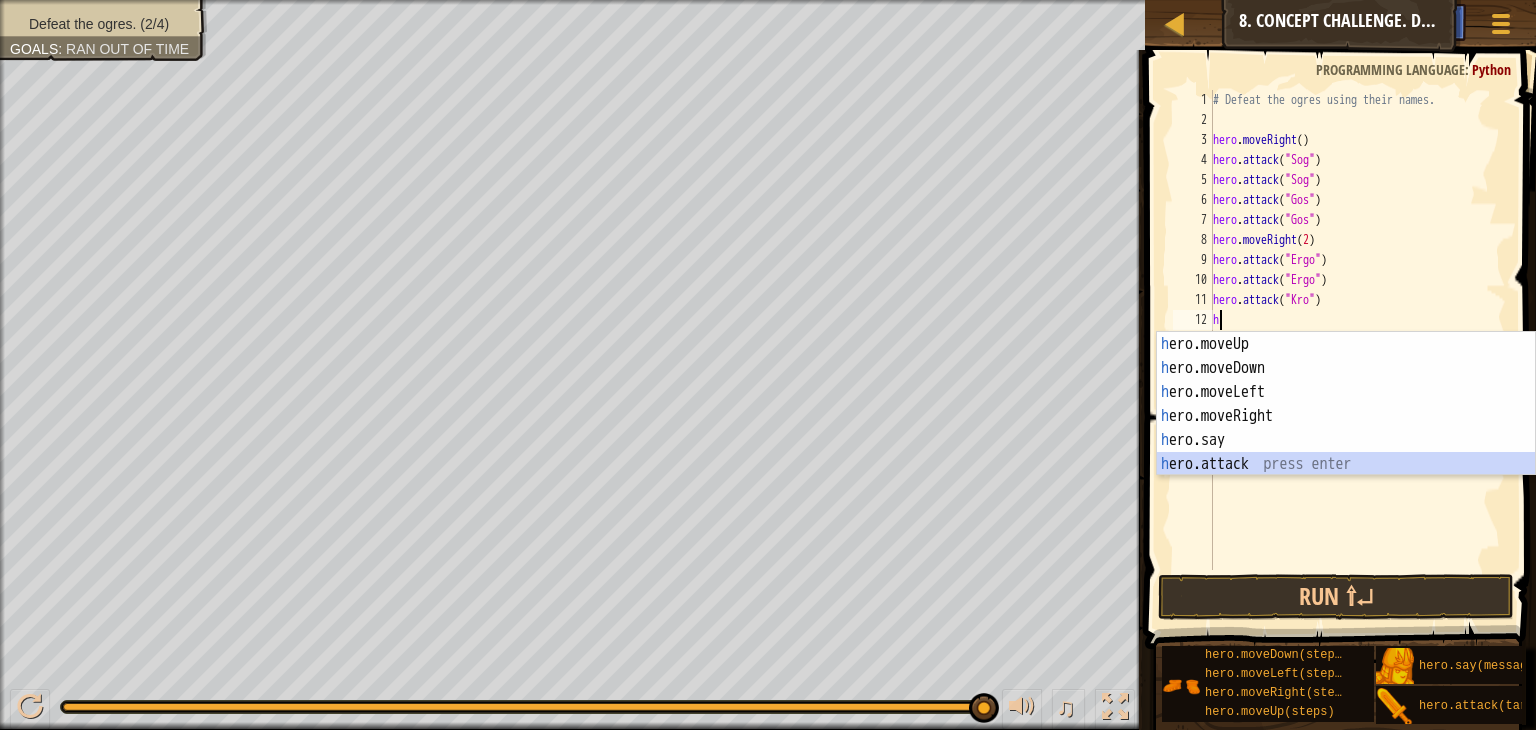 click on "h ero.moveUp press enter h ero.moveDown press enter h ero.moveLeft press enter h ero.moveRight press enter h ero.say press enter h ero.attack press enter" at bounding box center (1346, 428) 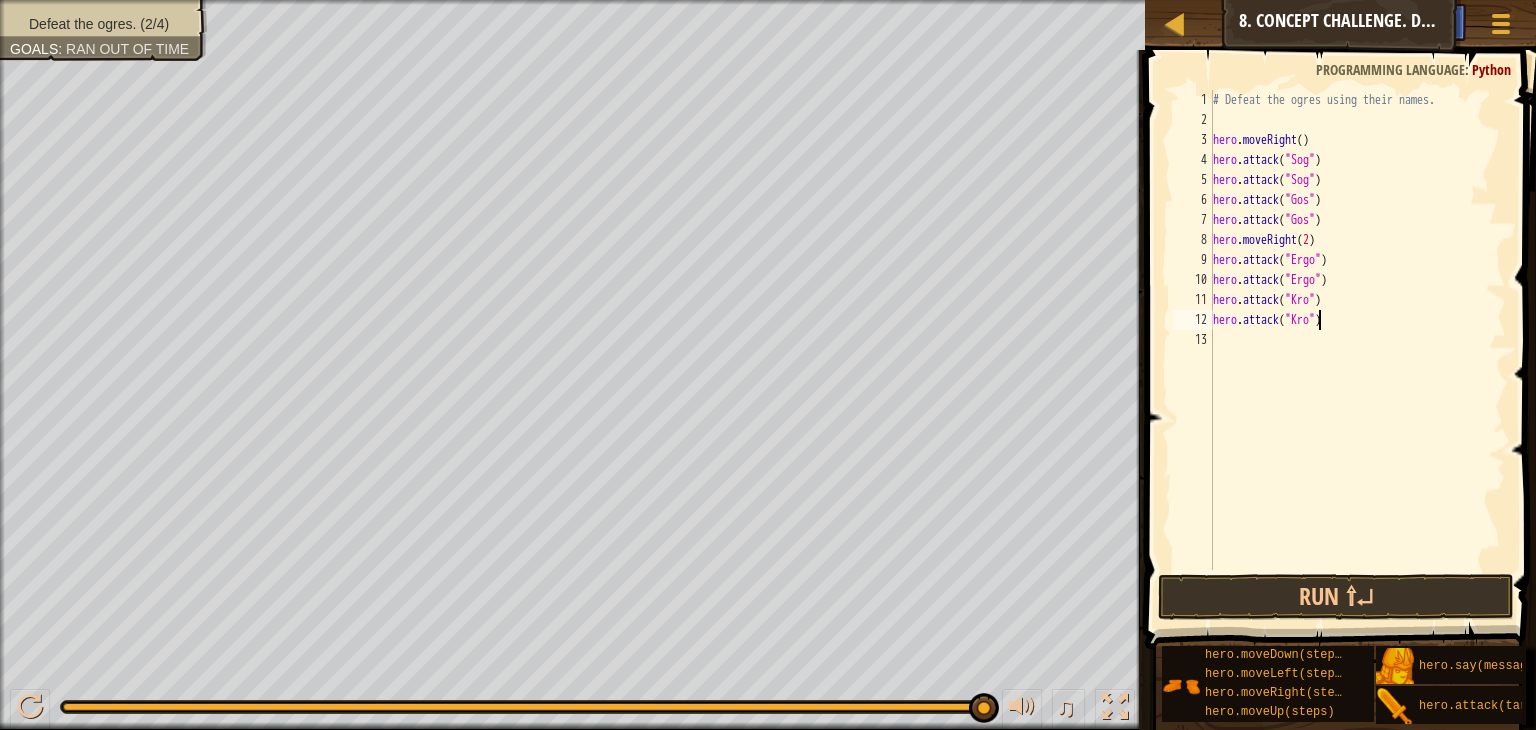 scroll, scrollTop: 9, scrollLeft: 8, axis: both 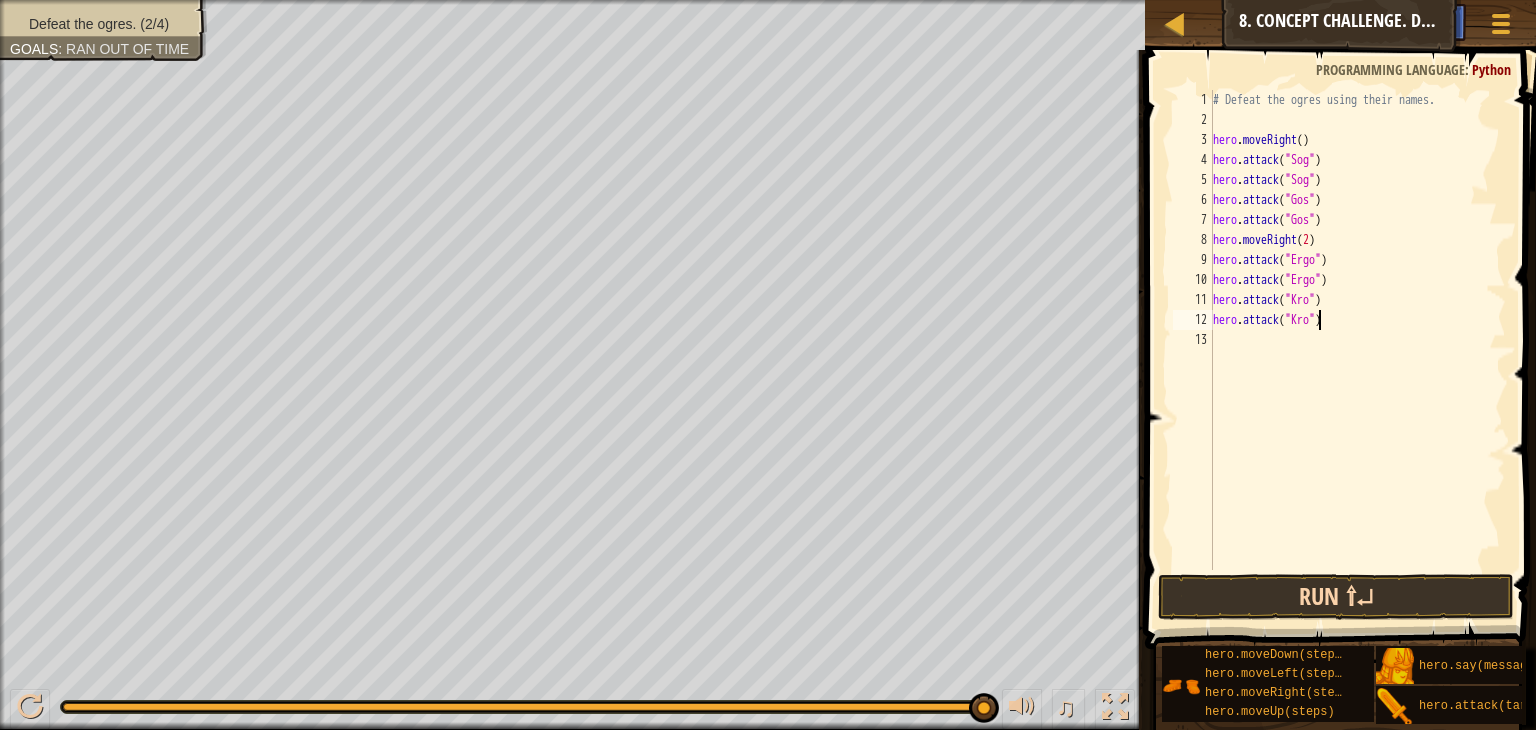 type on "hero.attack("Kro")" 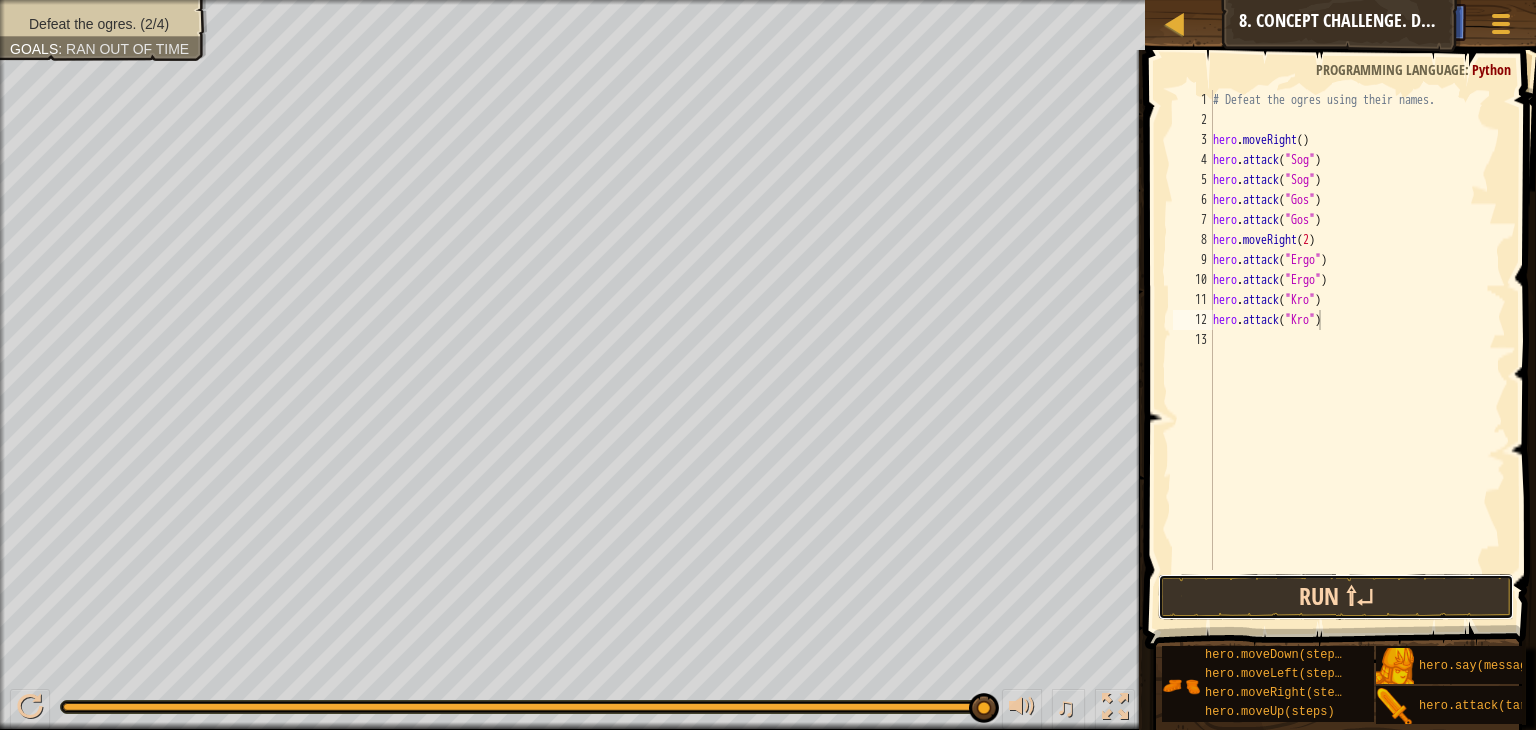 click on "Run ⇧↵" at bounding box center [1336, 597] 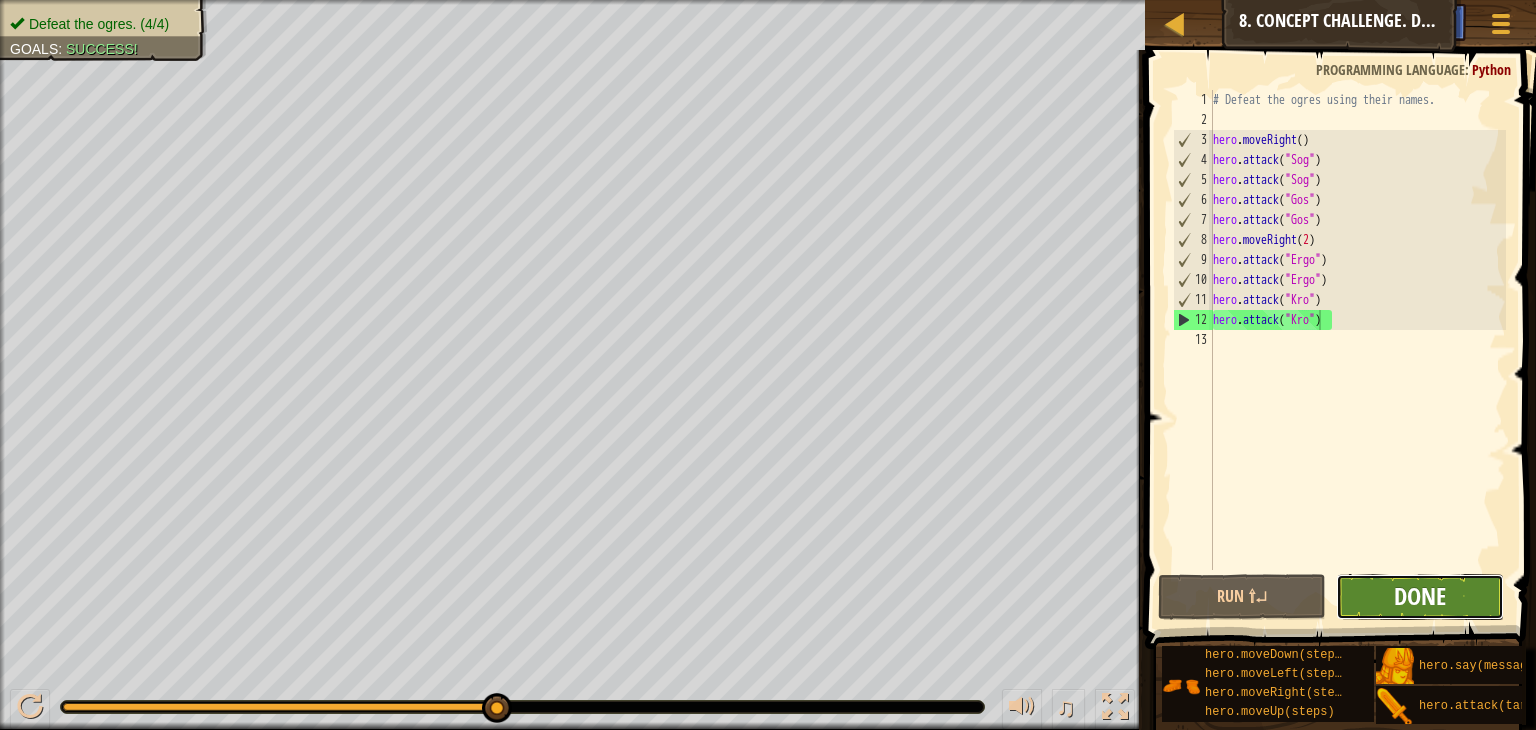 click on "Done" at bounding box center (1420, 596) 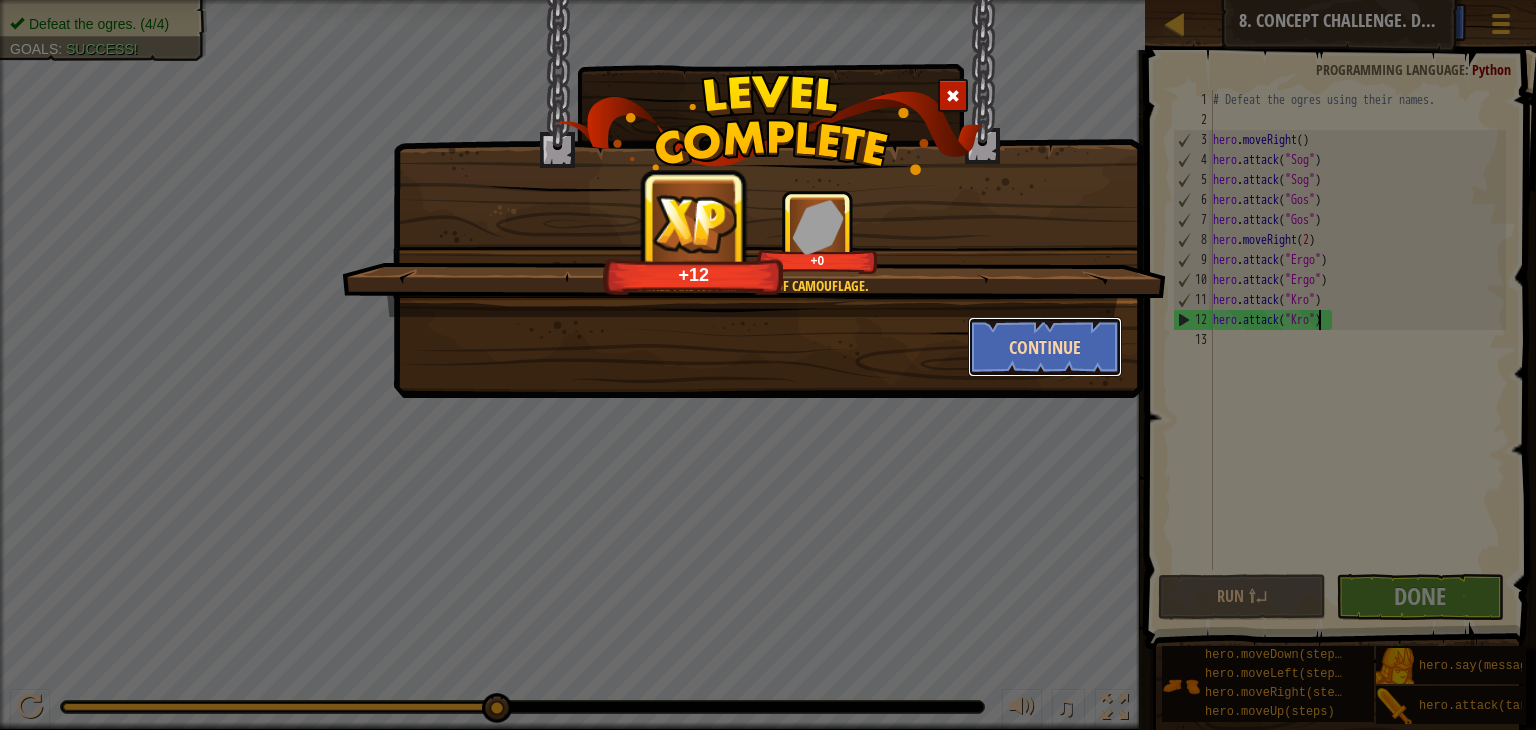 click on "Continue" at bounding box center (1045, 347) 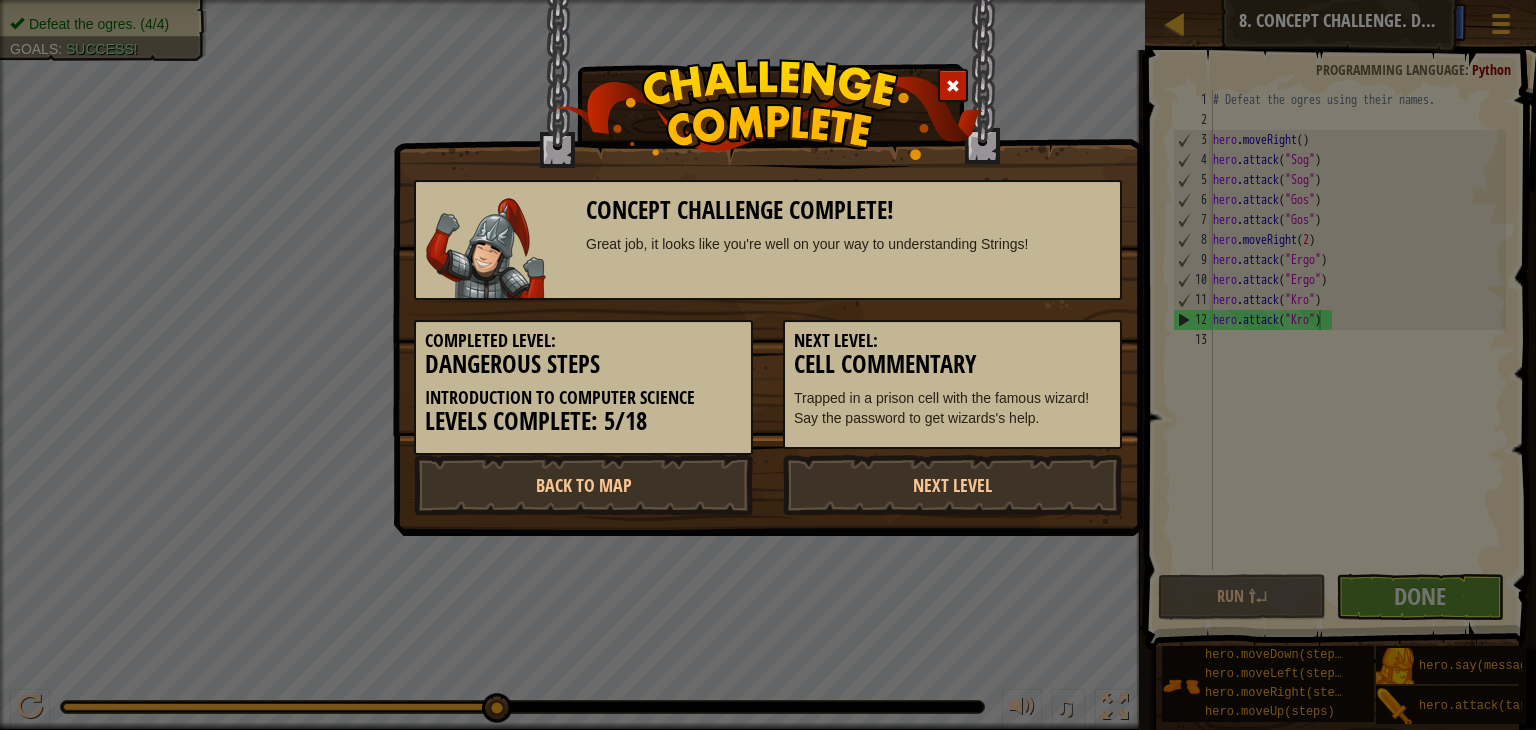 click at bounding box center [953, 86] 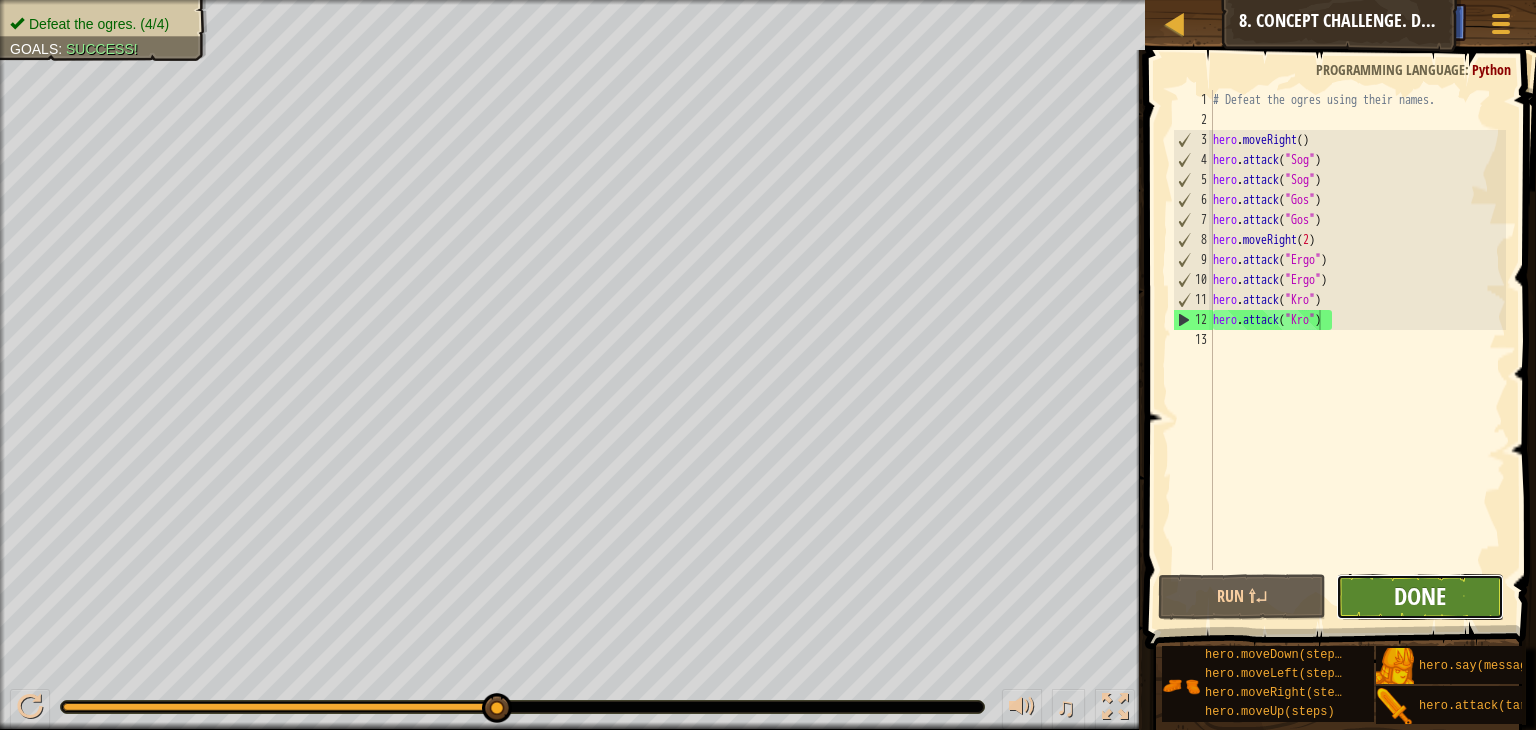 click on "Done" at bounding box center (1420, 596) 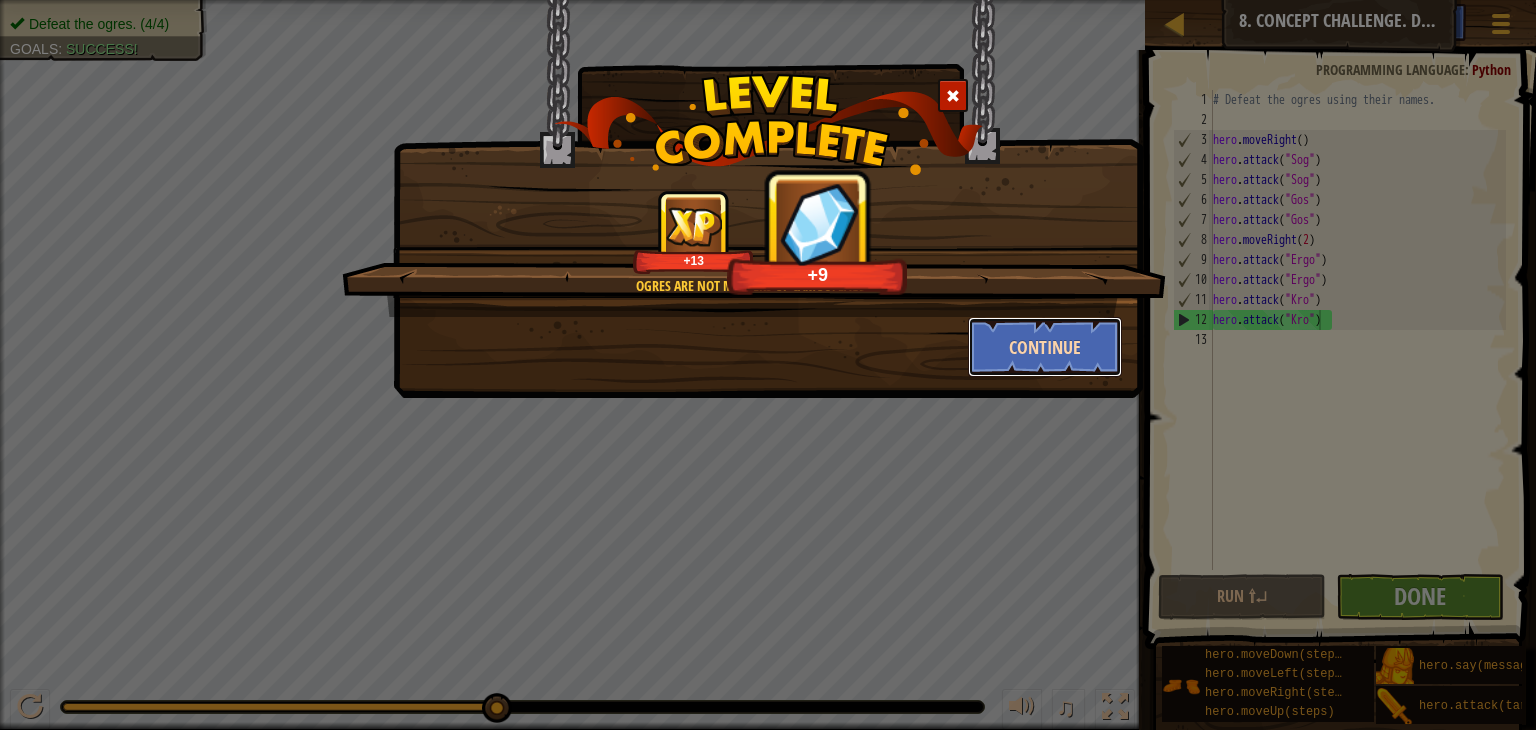 click on "Continue" at bounding box center (1045, 347) 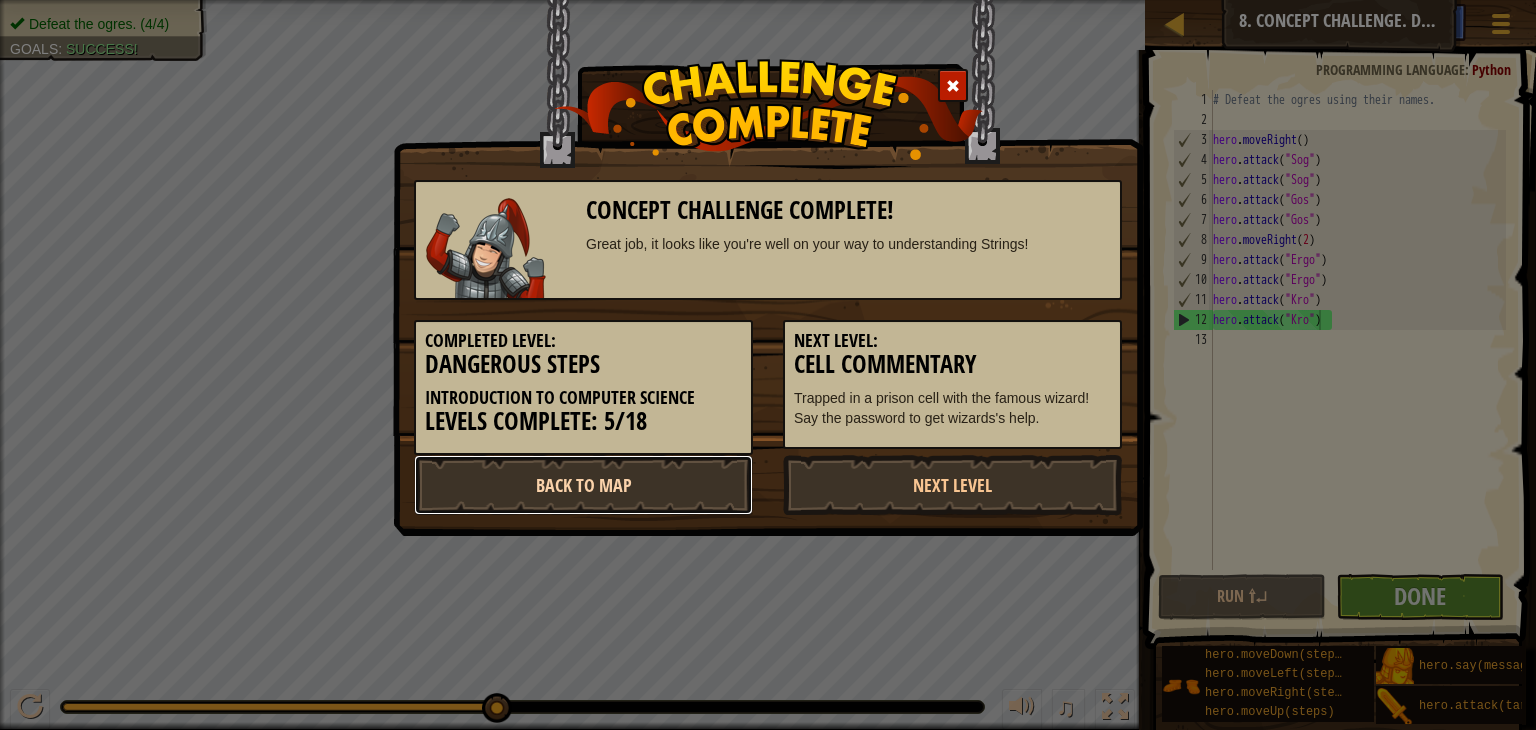 click on "Back to Map" at bounding box center (583, 485) 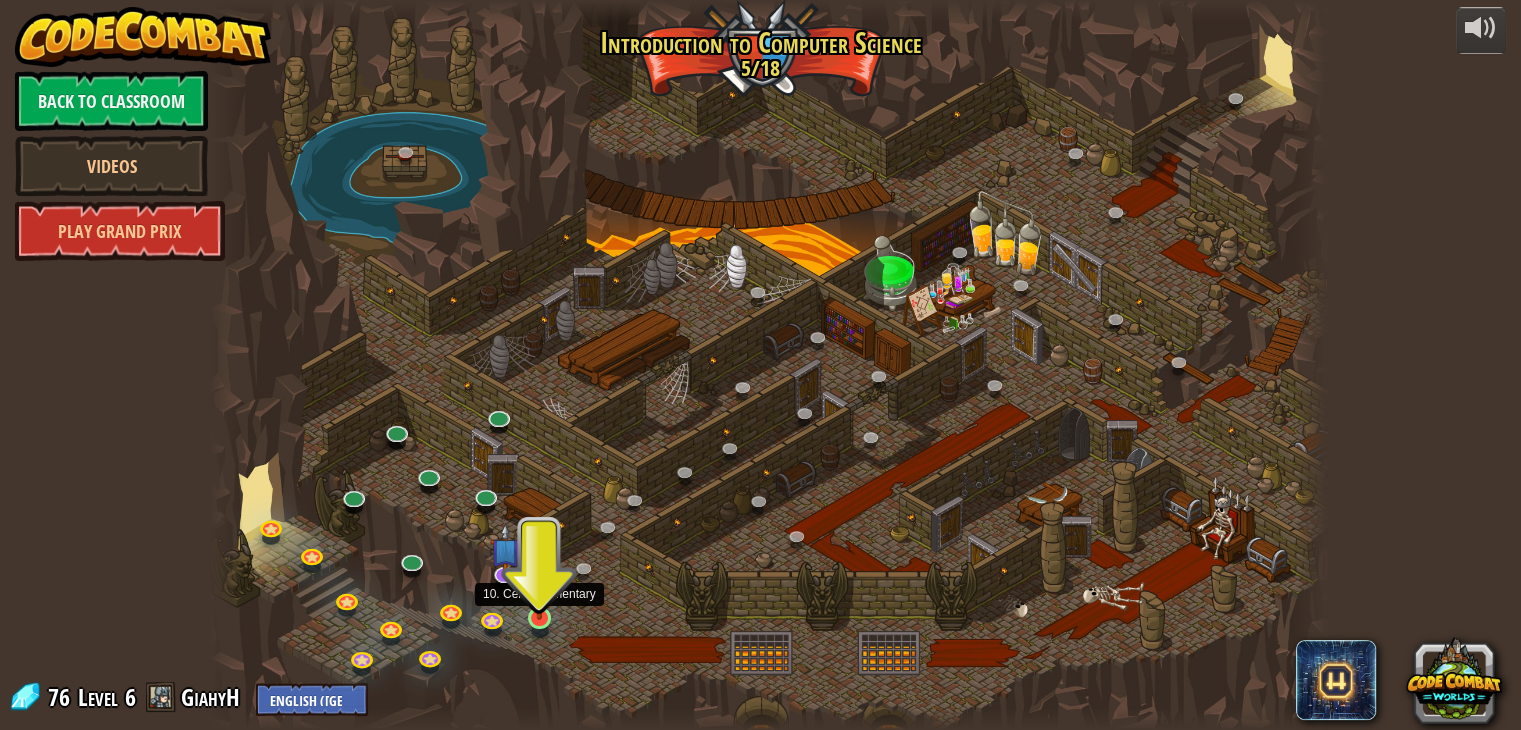 click at bounding box center (540, 588) 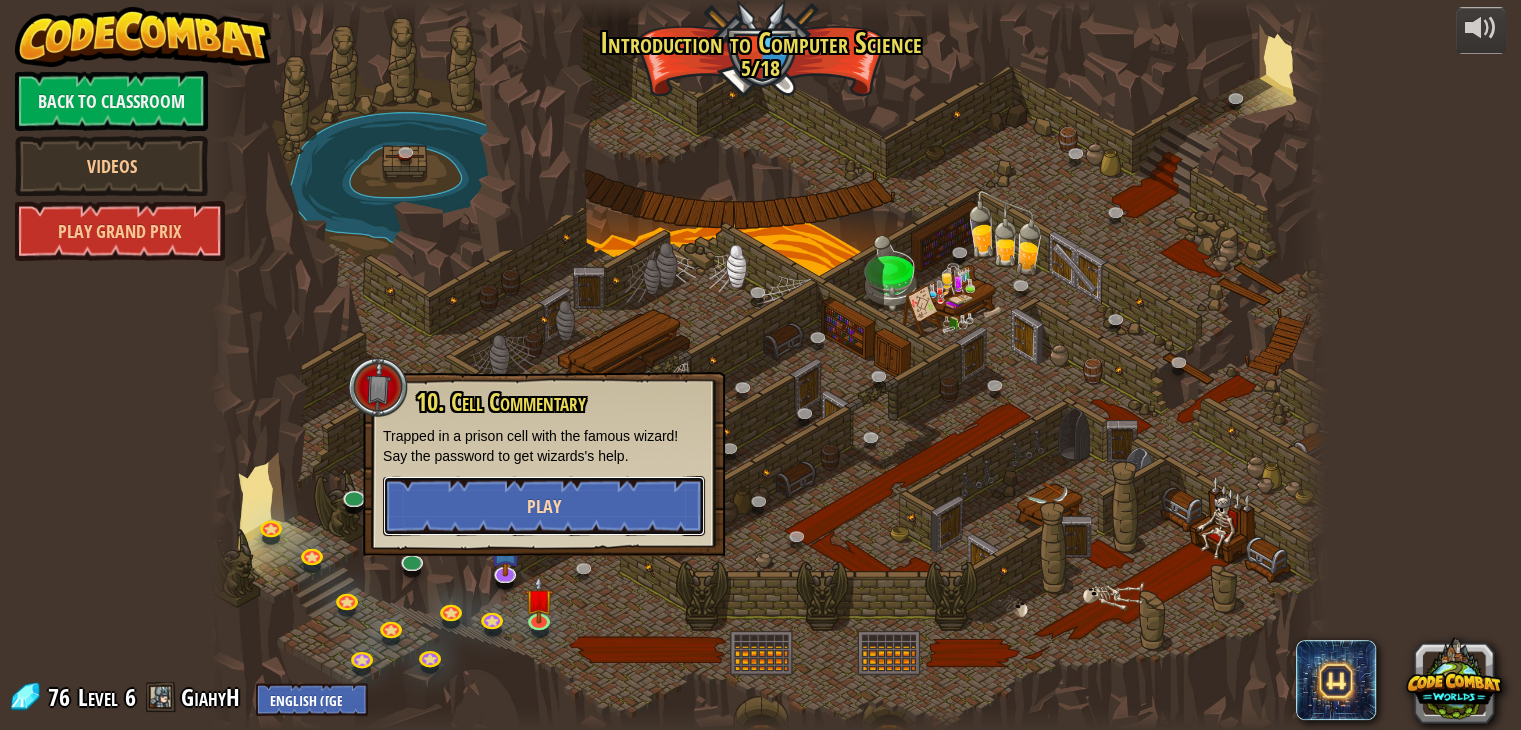 click on "Play" at bounding box center (544, 506) 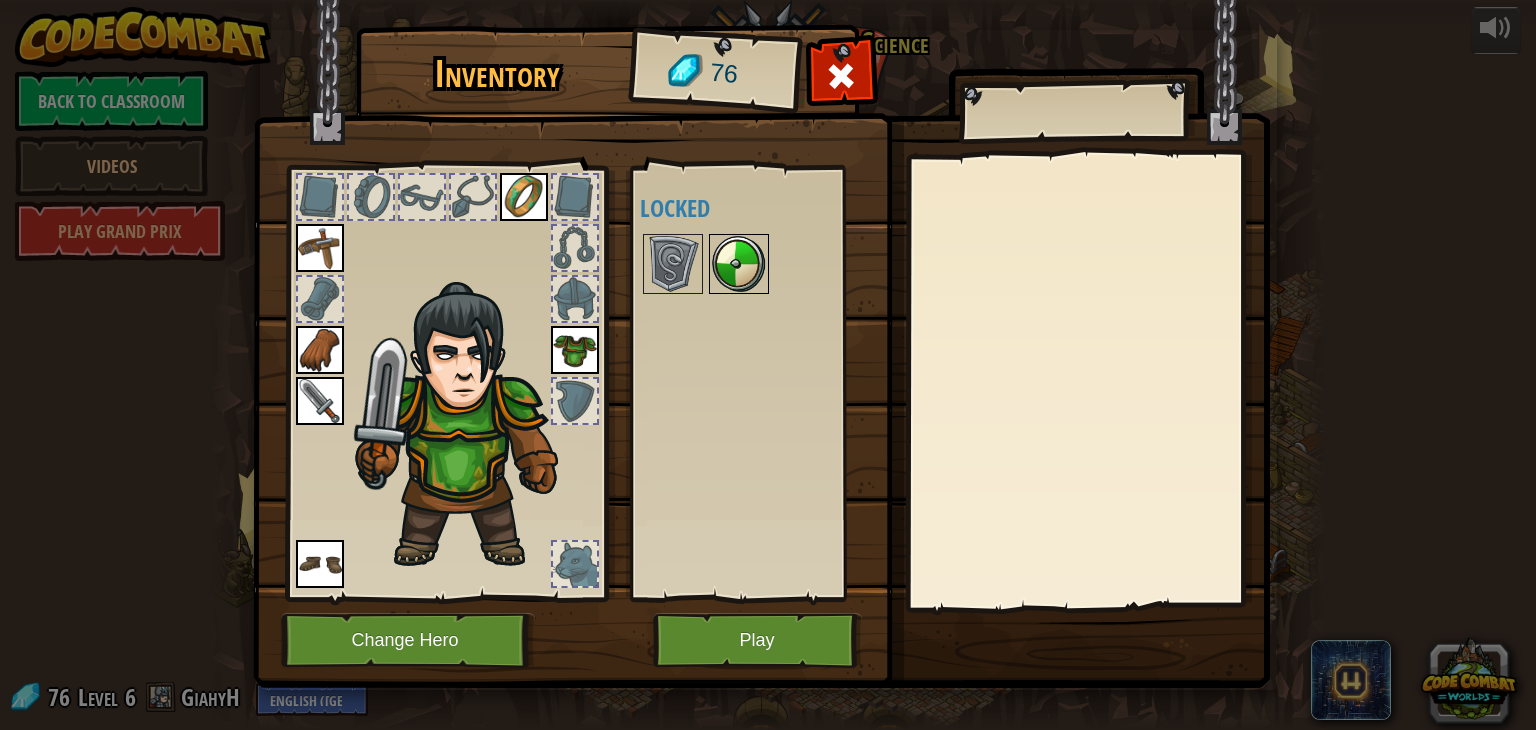 click at bounding box center [739, 264] 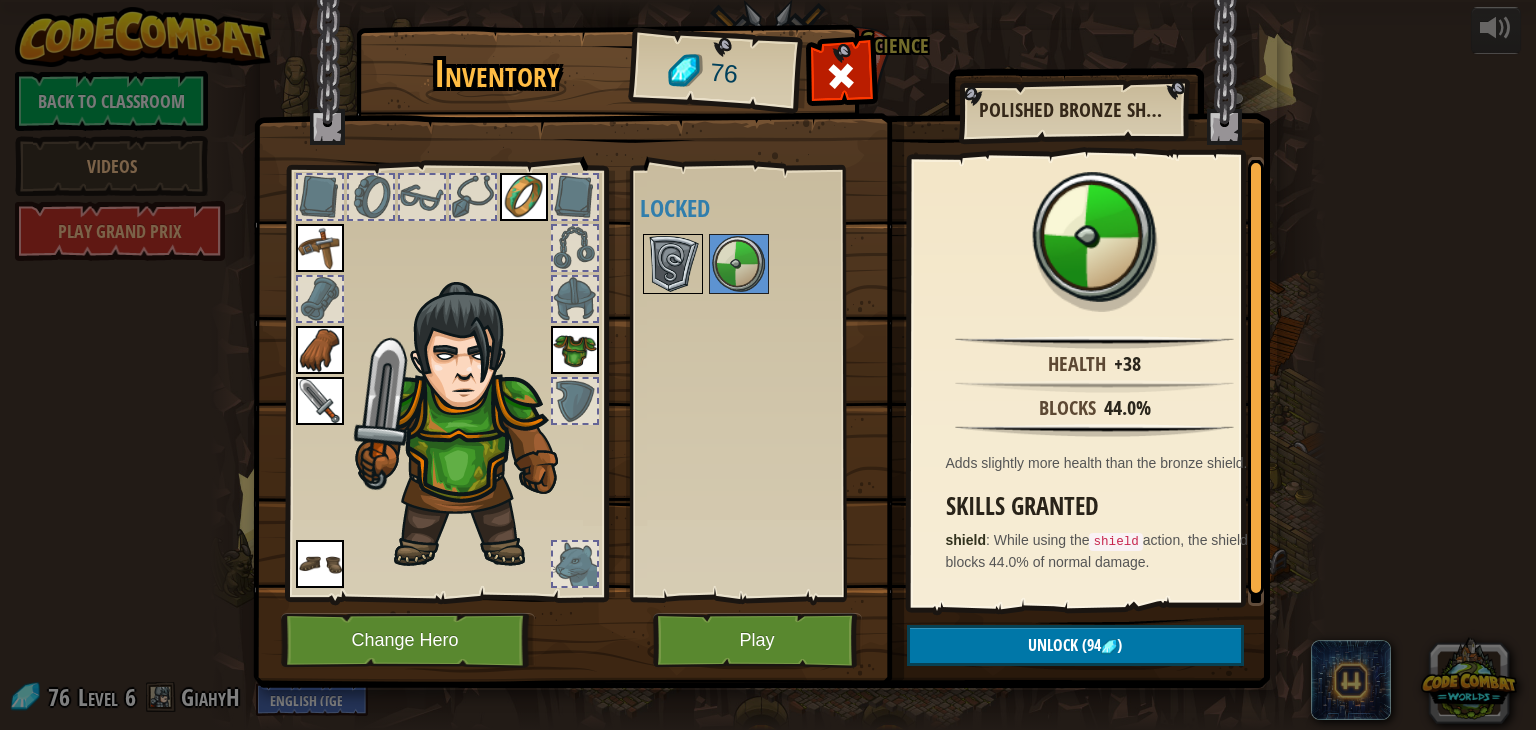 click at bounding box center [673, 264] 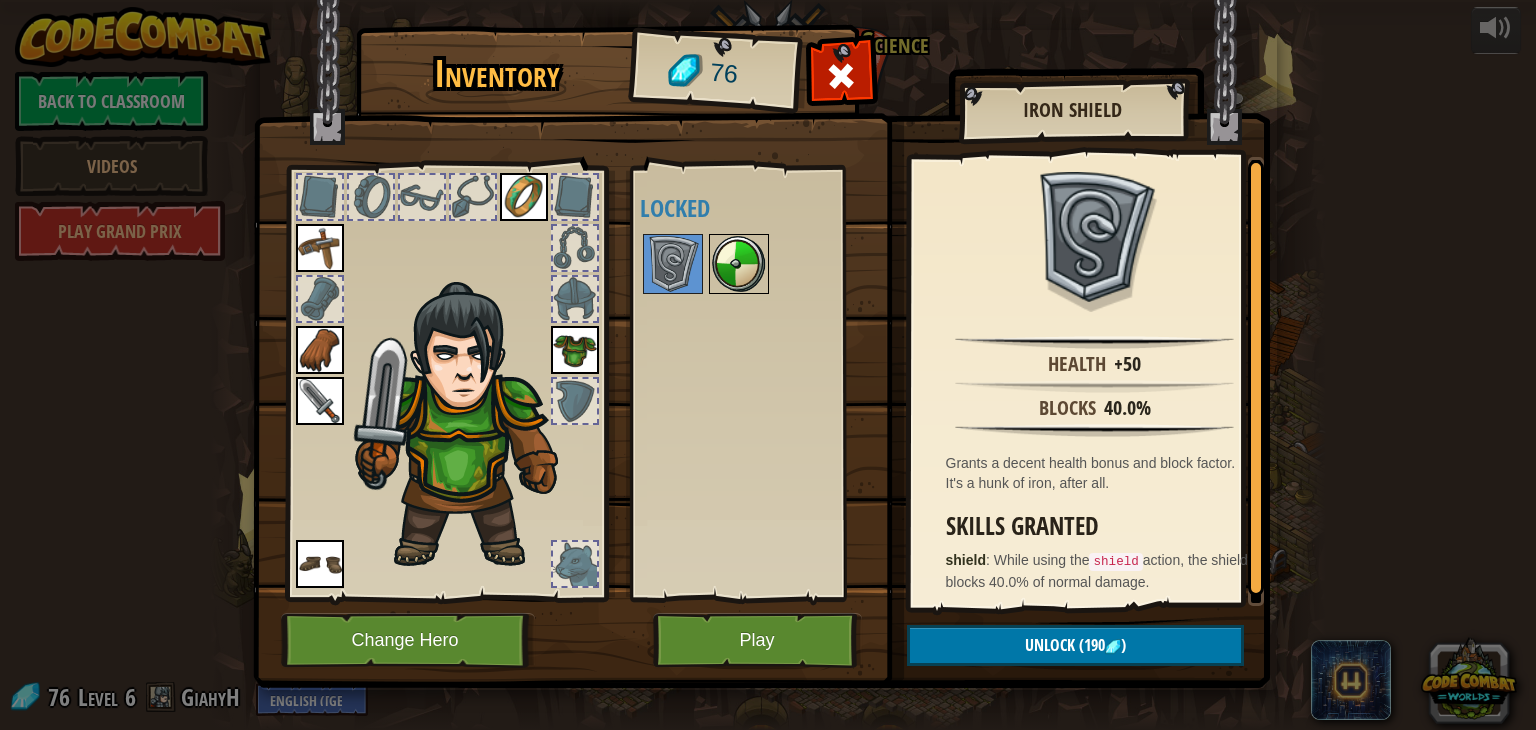 click at bounding box center [739, 264] 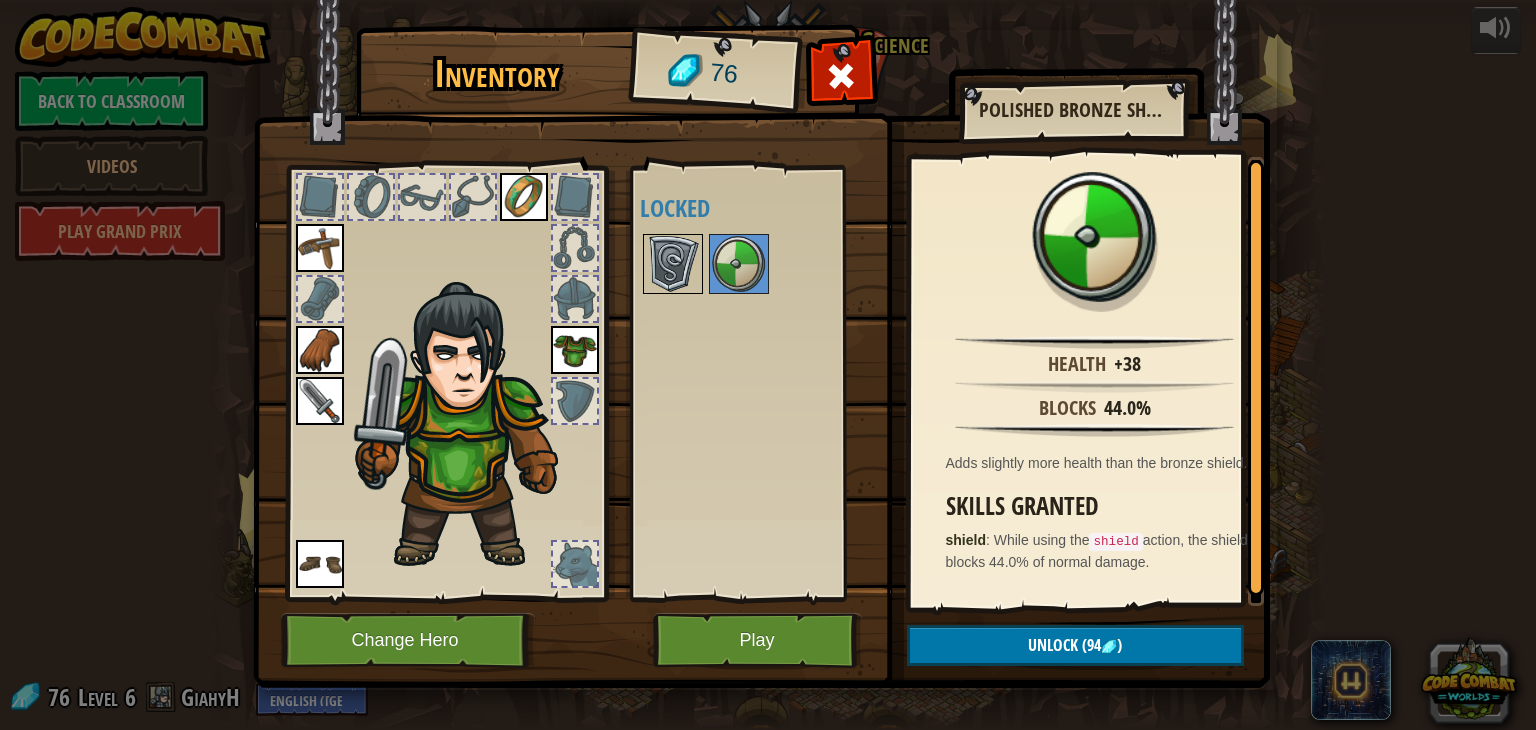 click at bounding box center (673, 264) 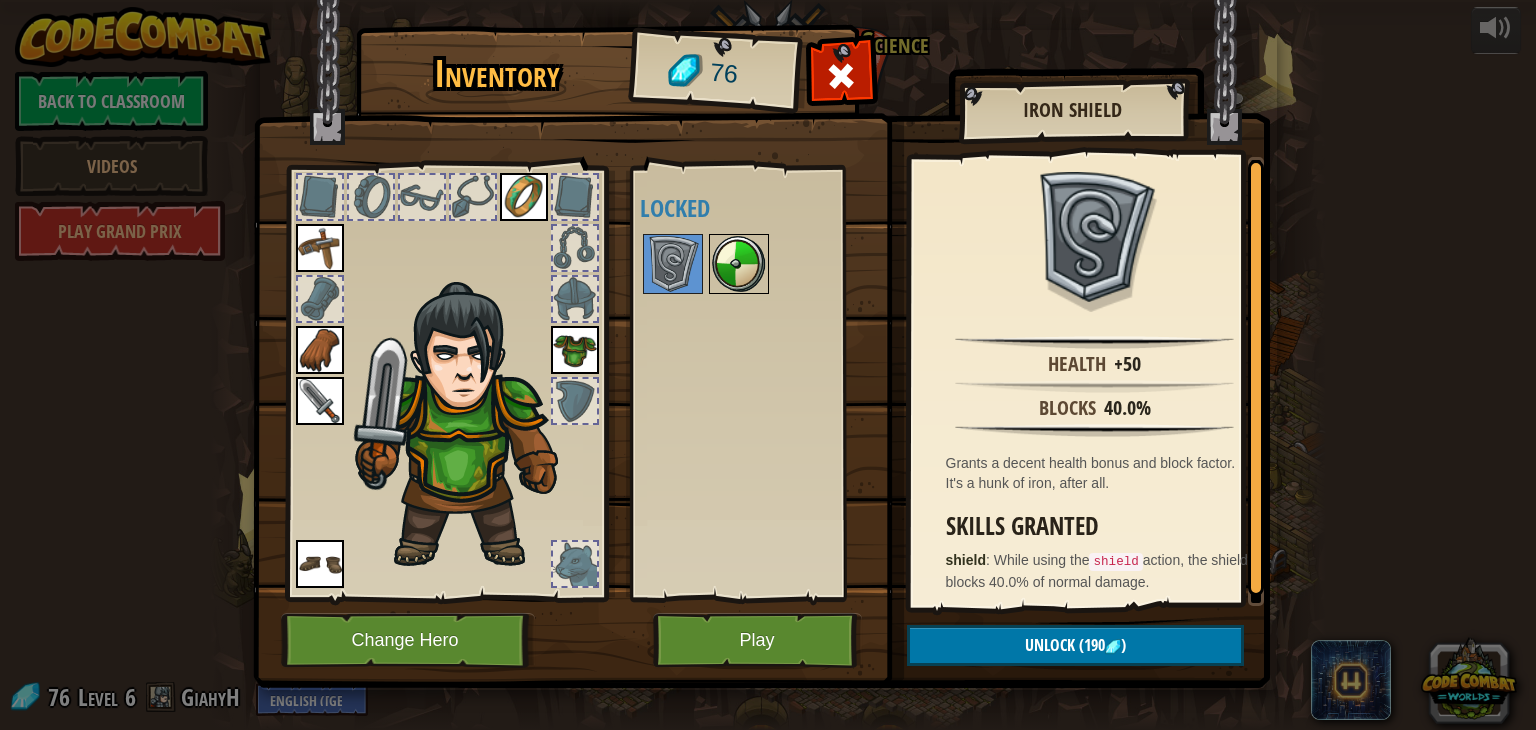 click at bounding box center (739, 264) 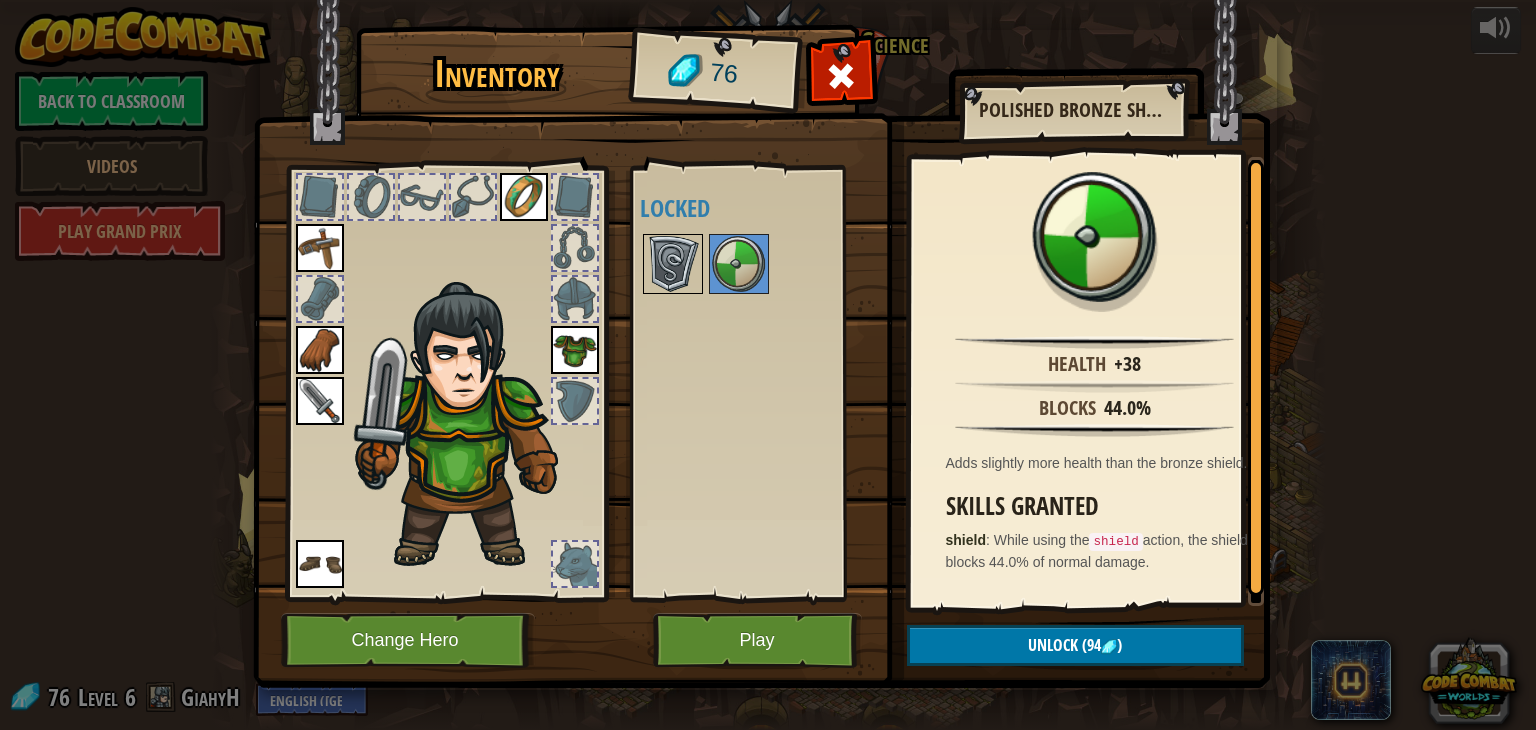 click at bounding box center (673, 264) 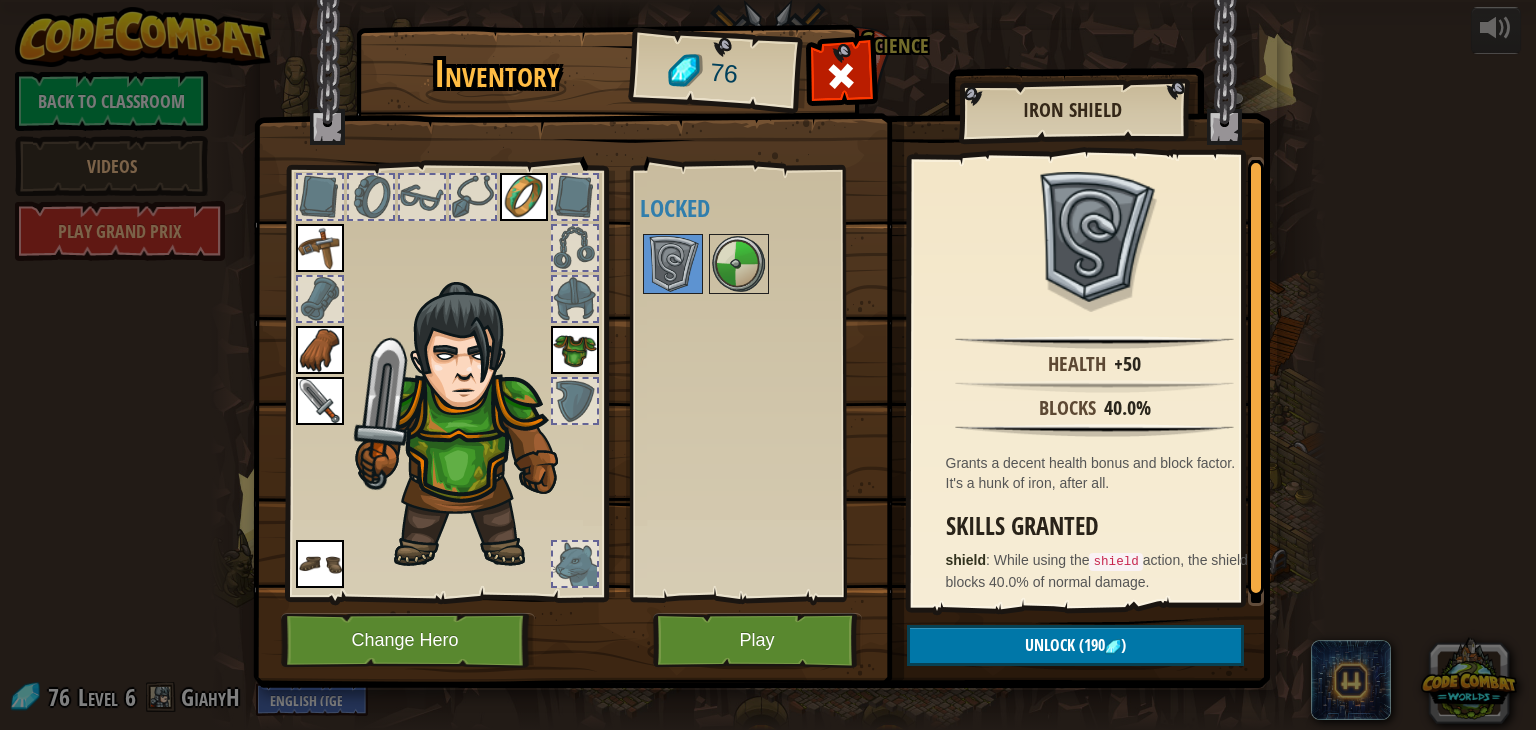 click at bounding box center (575, 197) 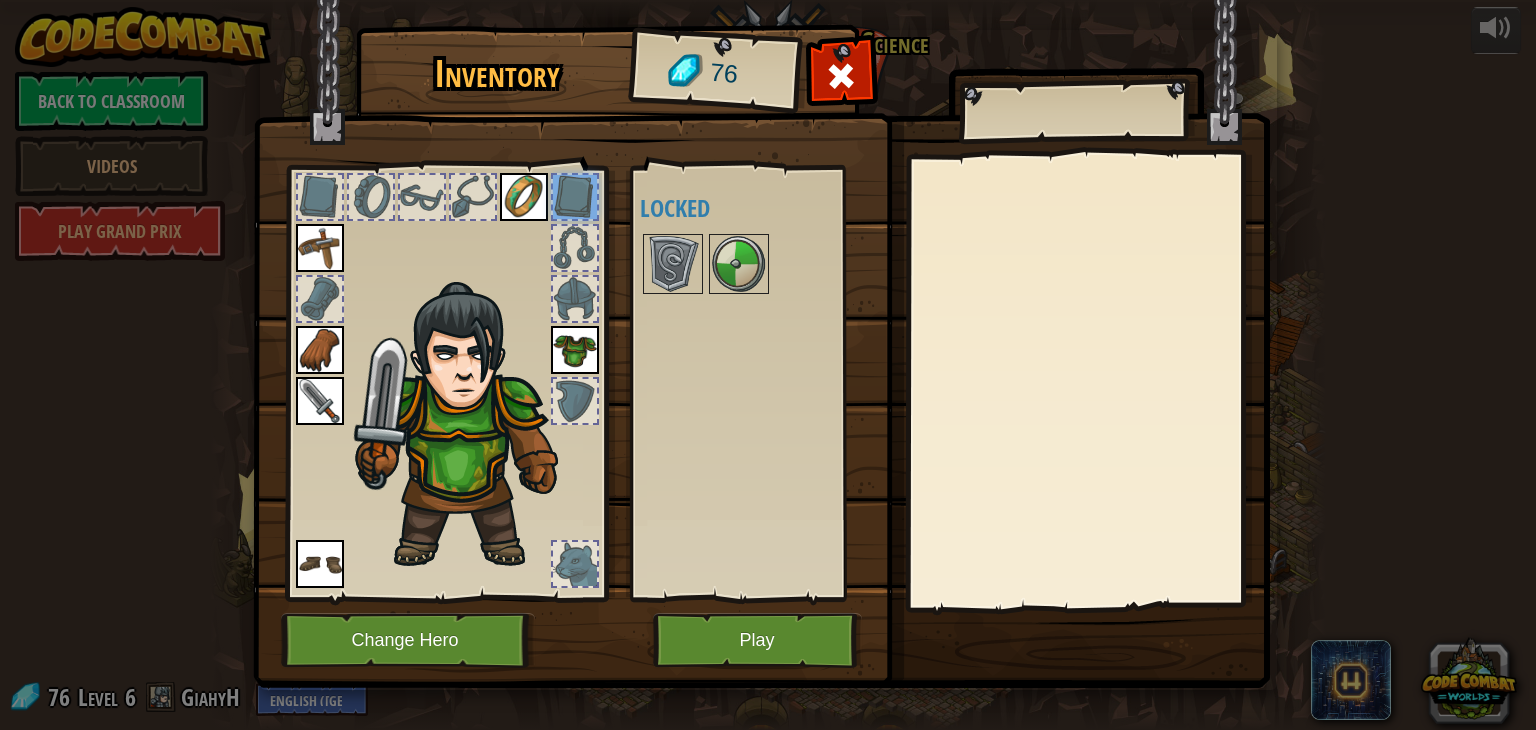 click at bounding box center (575, 248) 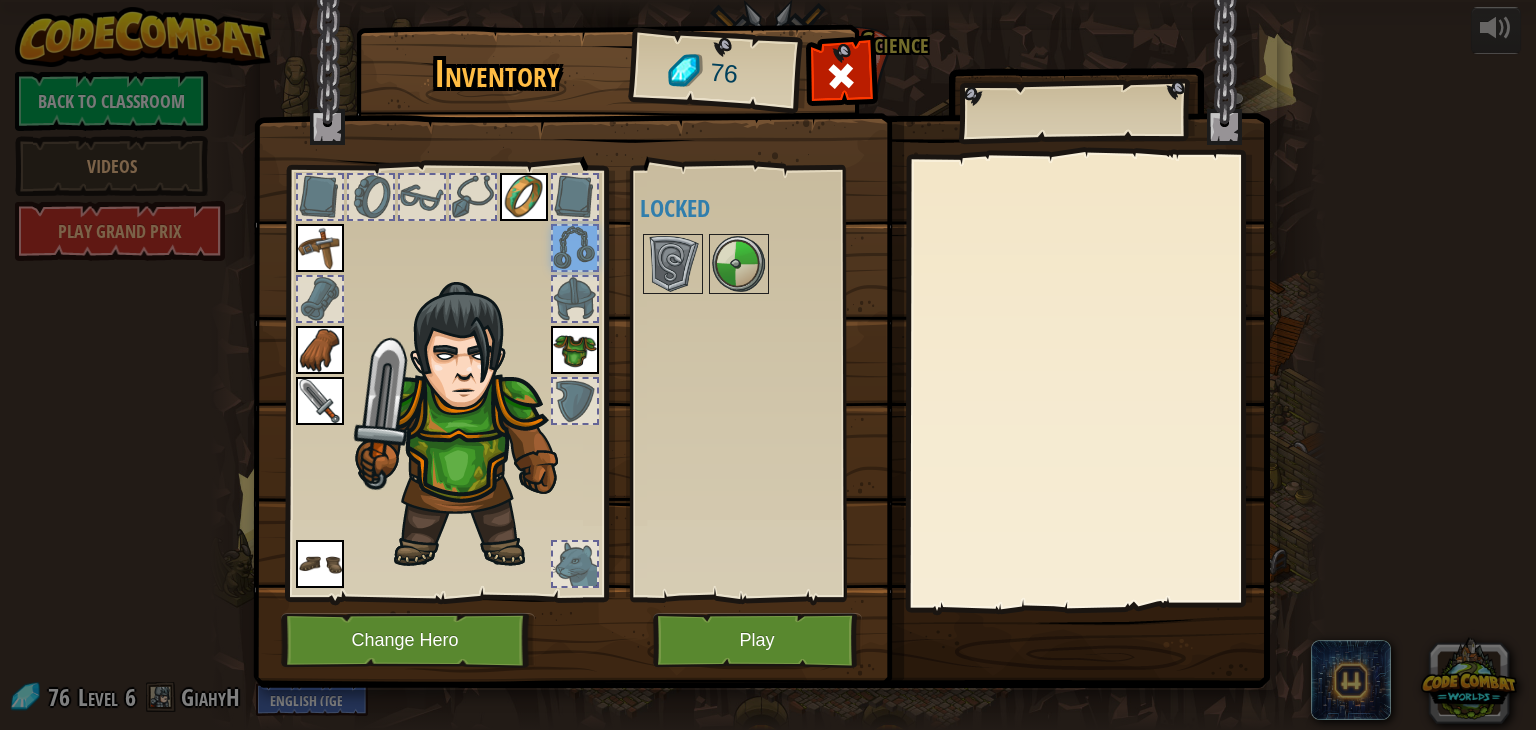 click at bounding box center [575, 299] 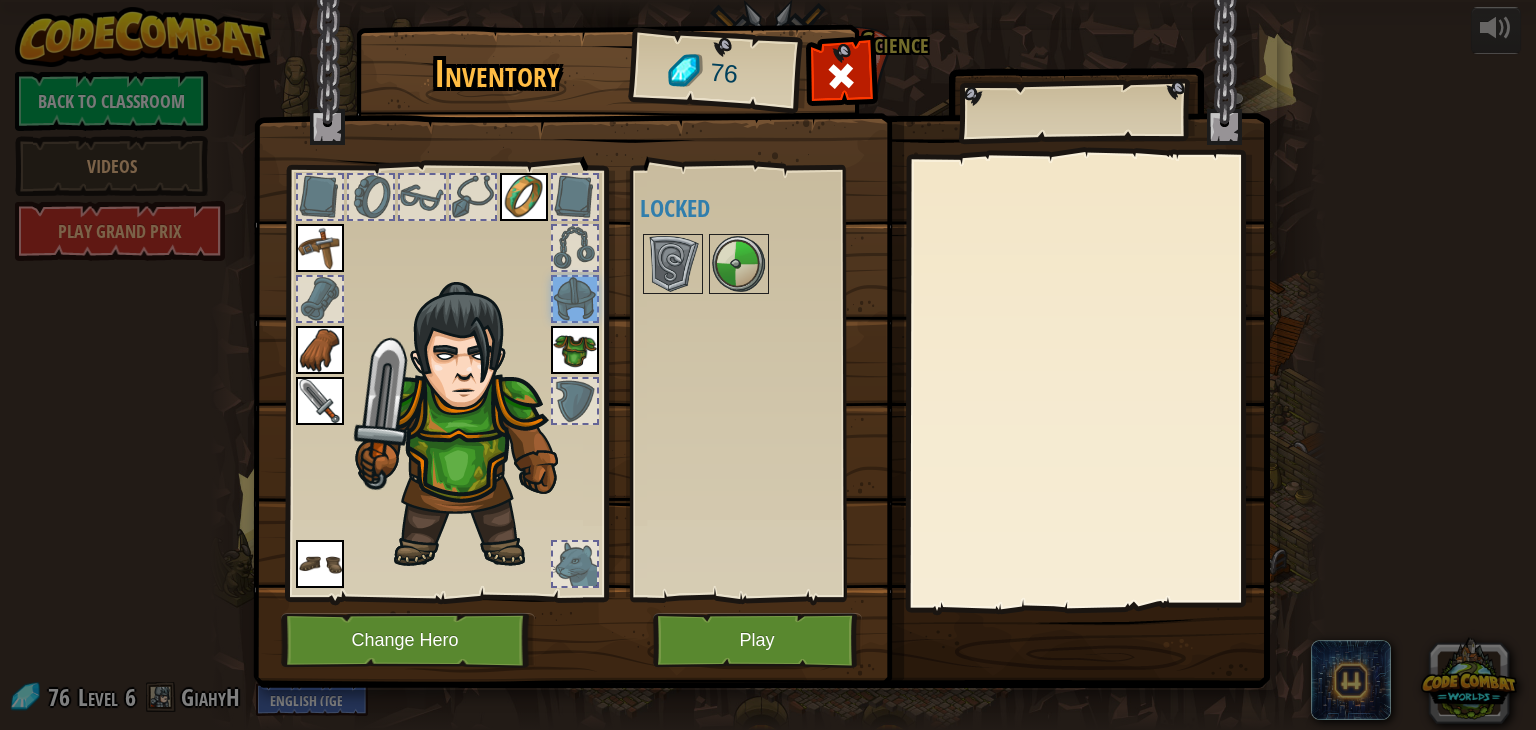 drag, startPoint x: 590, startPoint y: 390, endPoint x: 587, endPoint y: 376, distance: 14.3178215 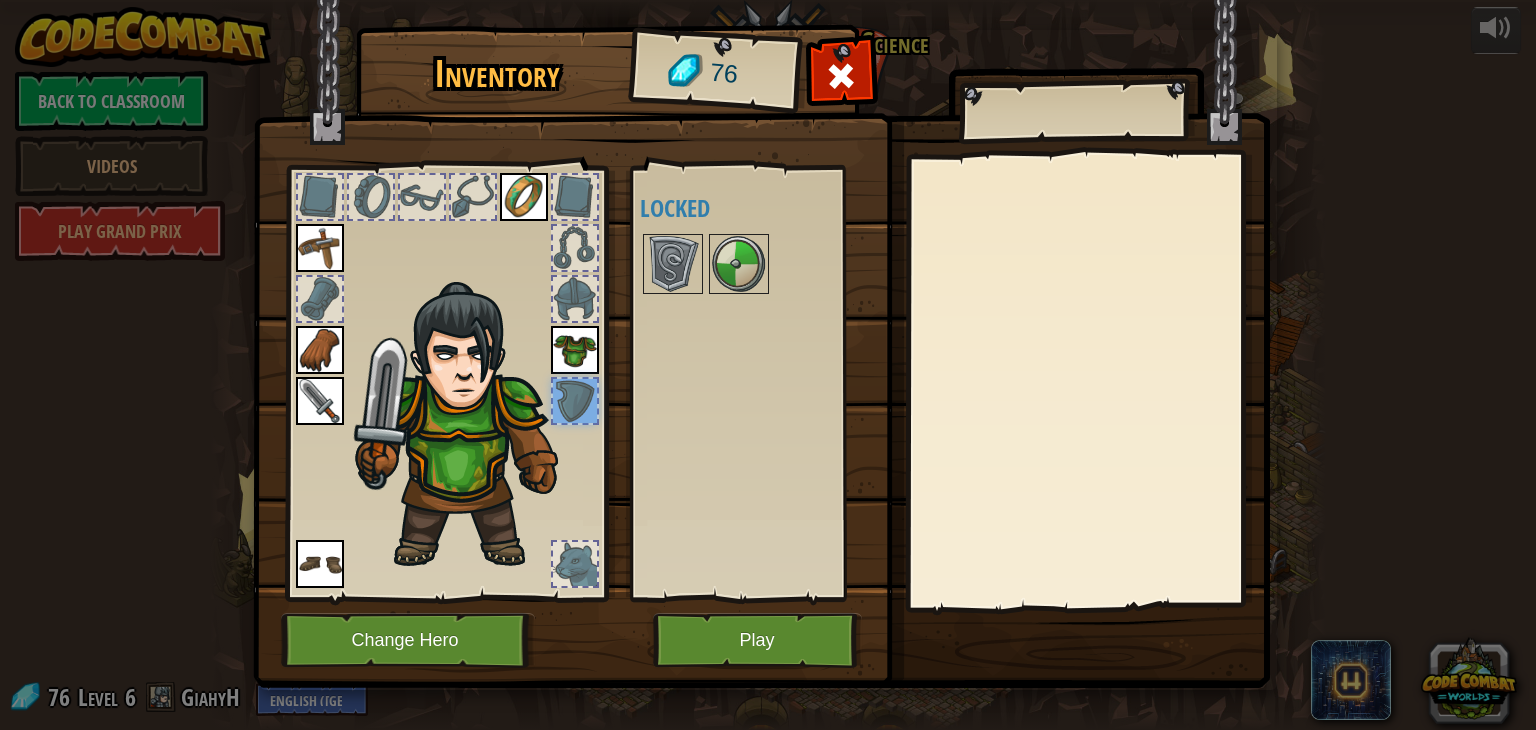 click at bounding box center [575, 564] 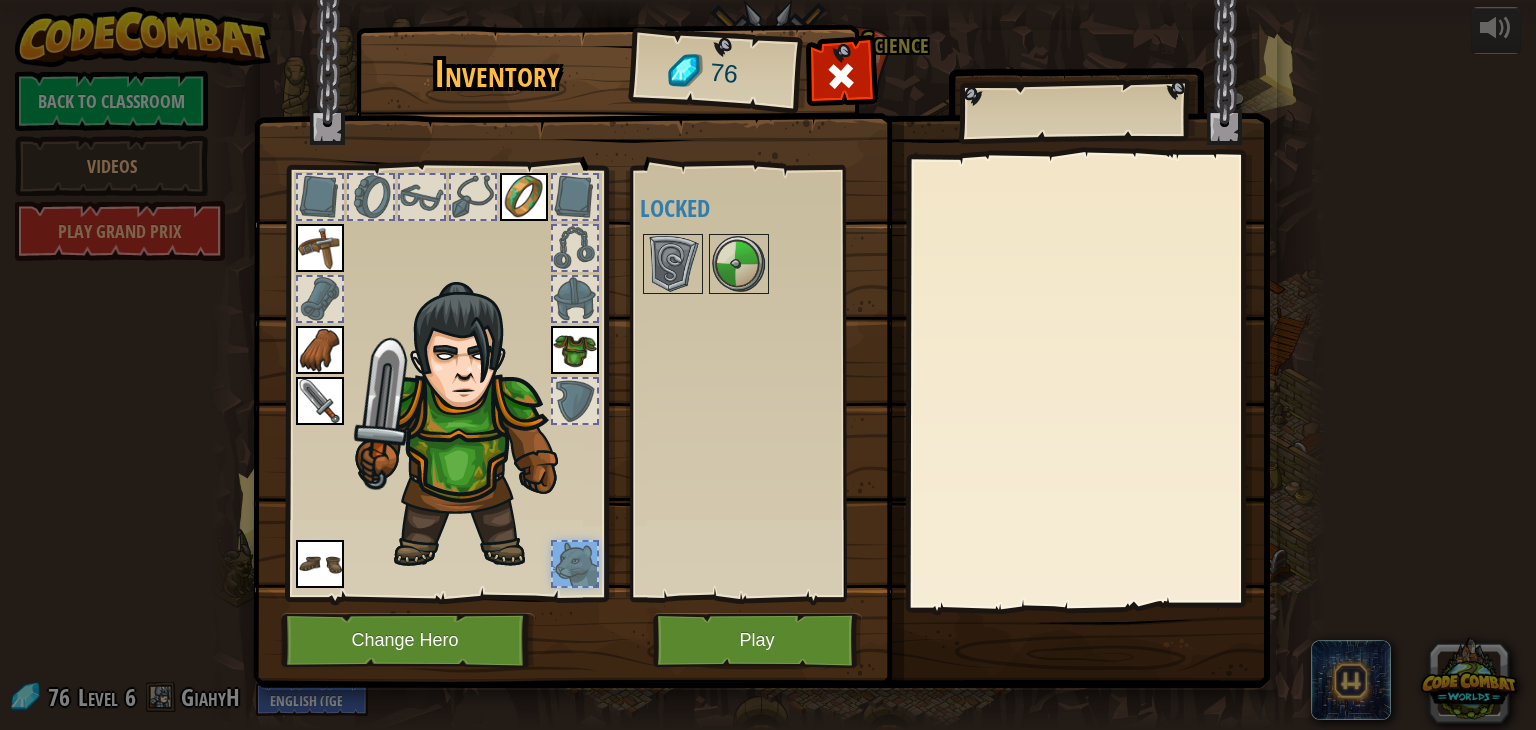click at bounding box center (575, 401) 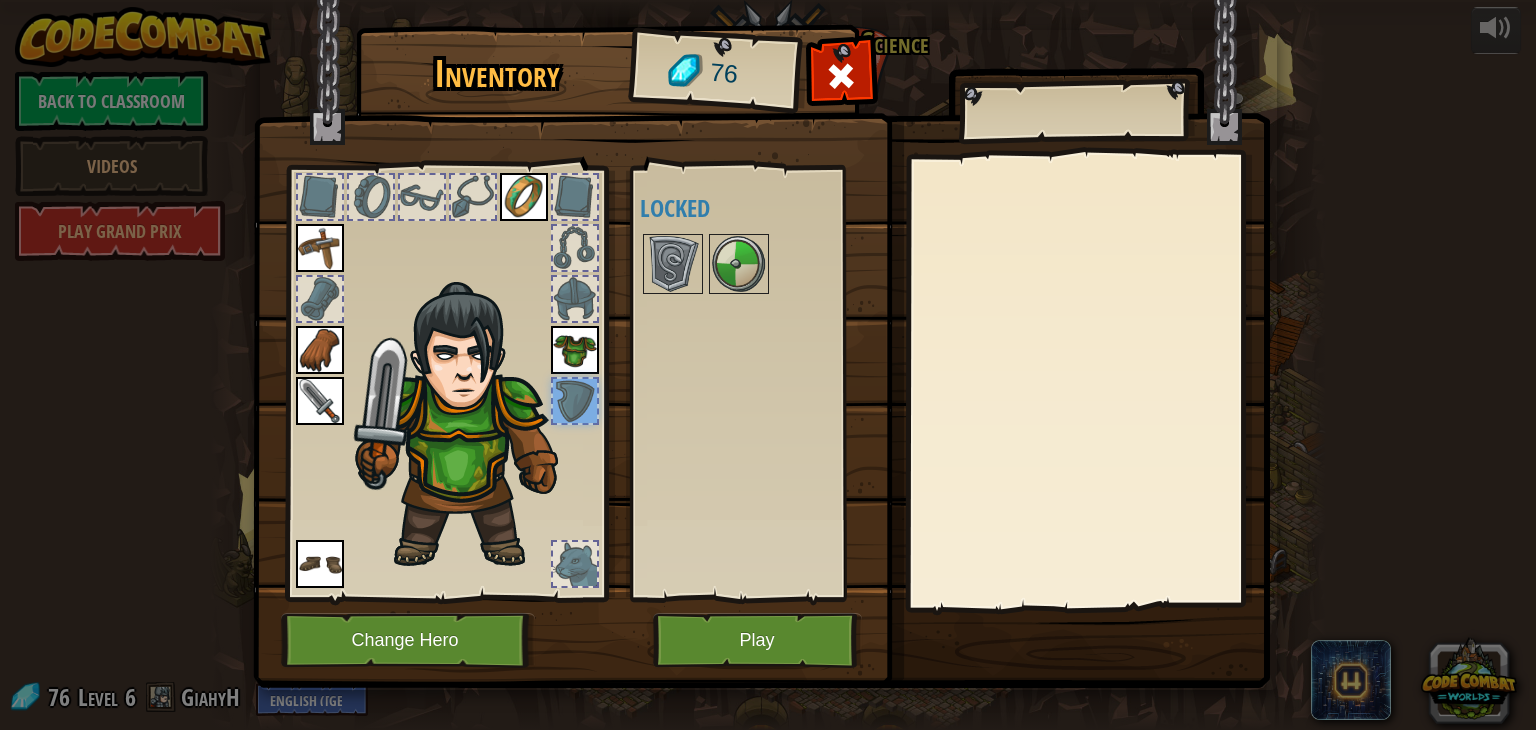 drag, startPoint x: 580, startPoint y: 554, endPoint x: 534, endPoint y: 533, distance: 50.566788 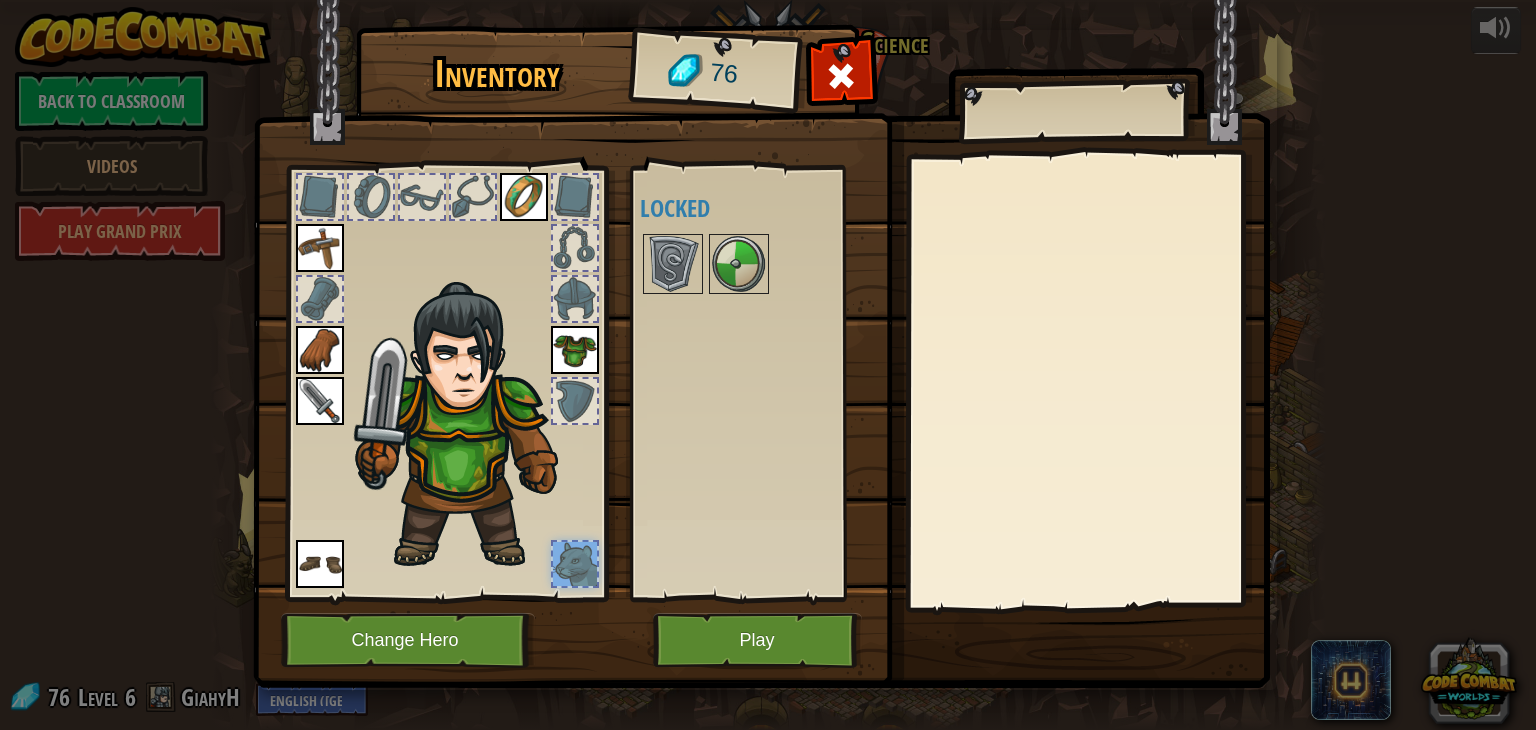 click at bounding box center (320, 401) 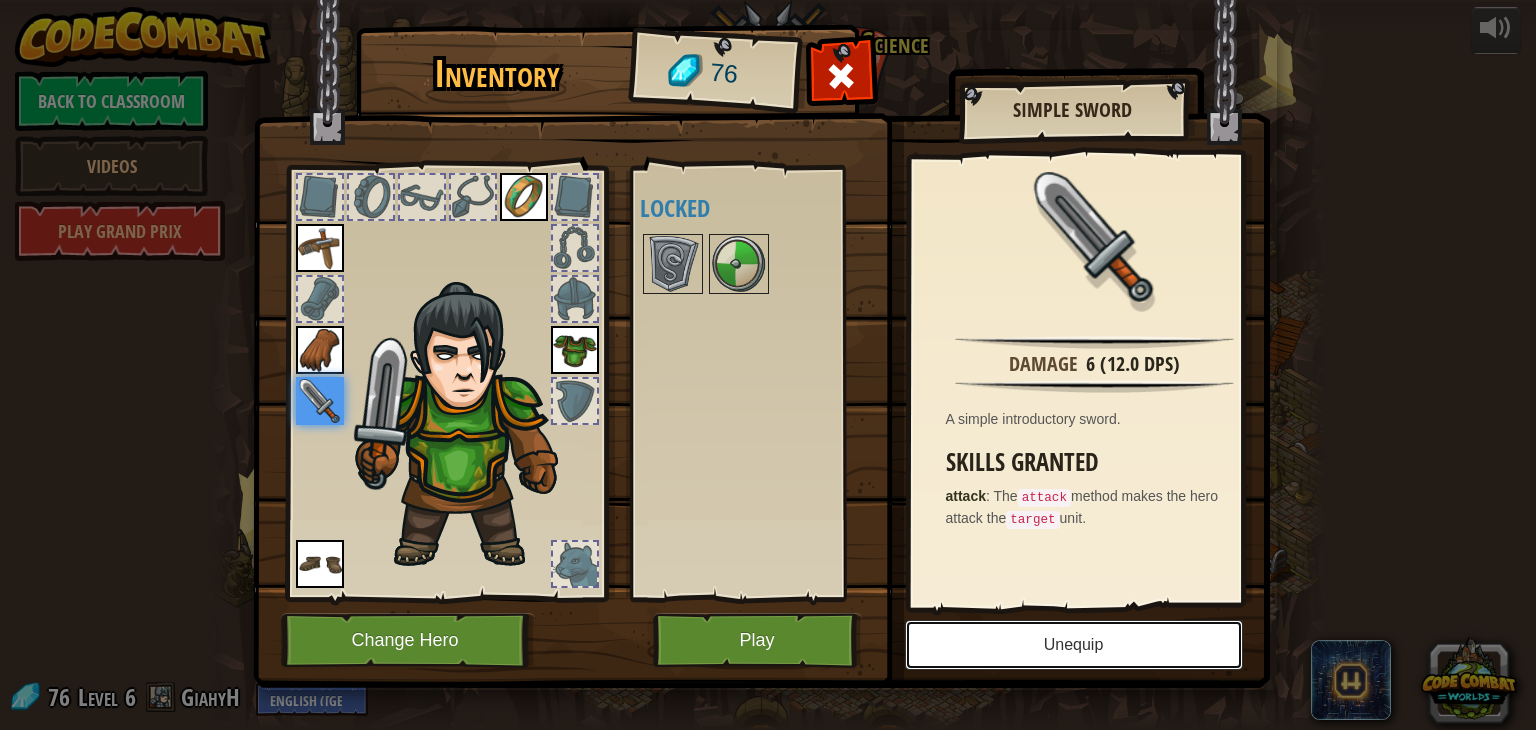 click on "Unequip" at bounding box center (1074, 645) 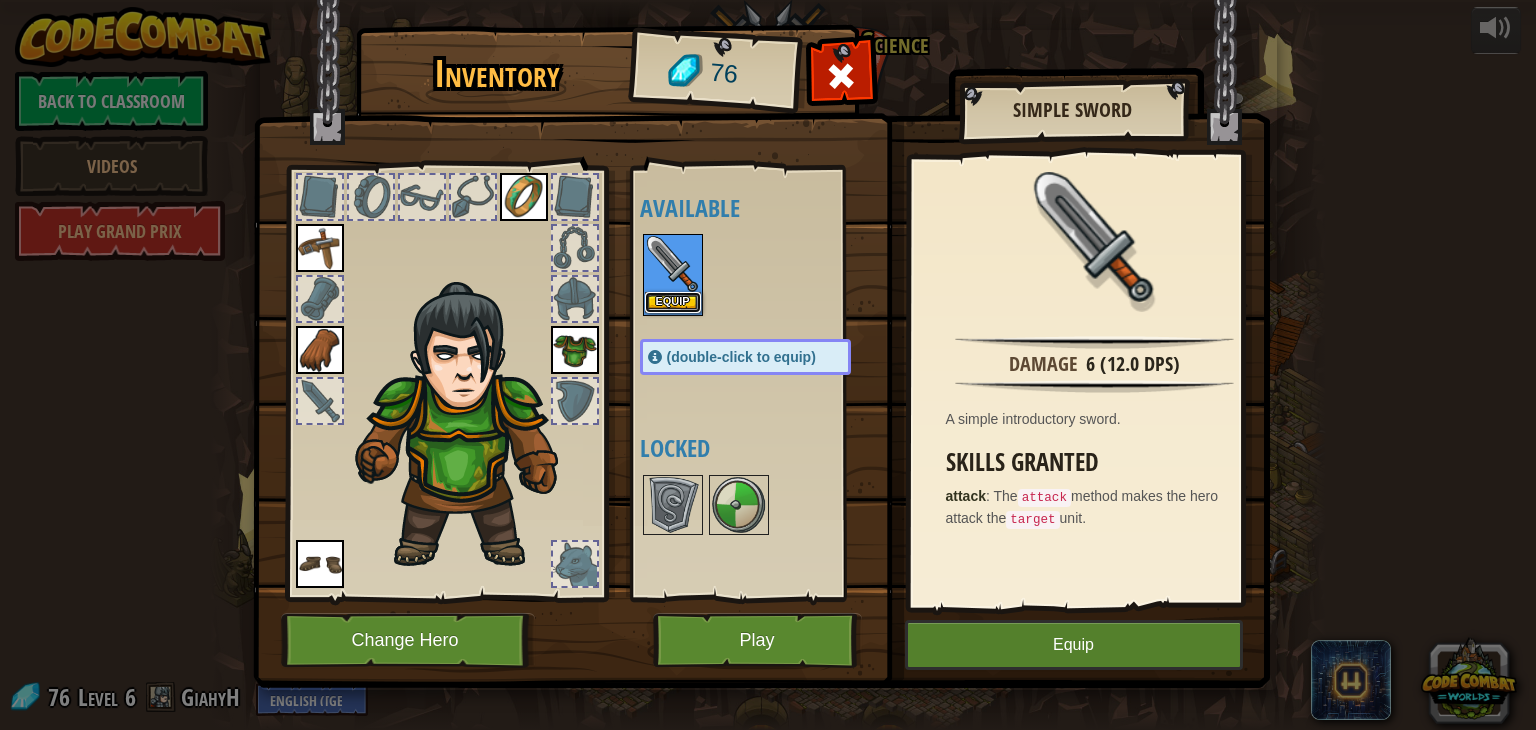click on "Equip" at bounding box center [673, 302] 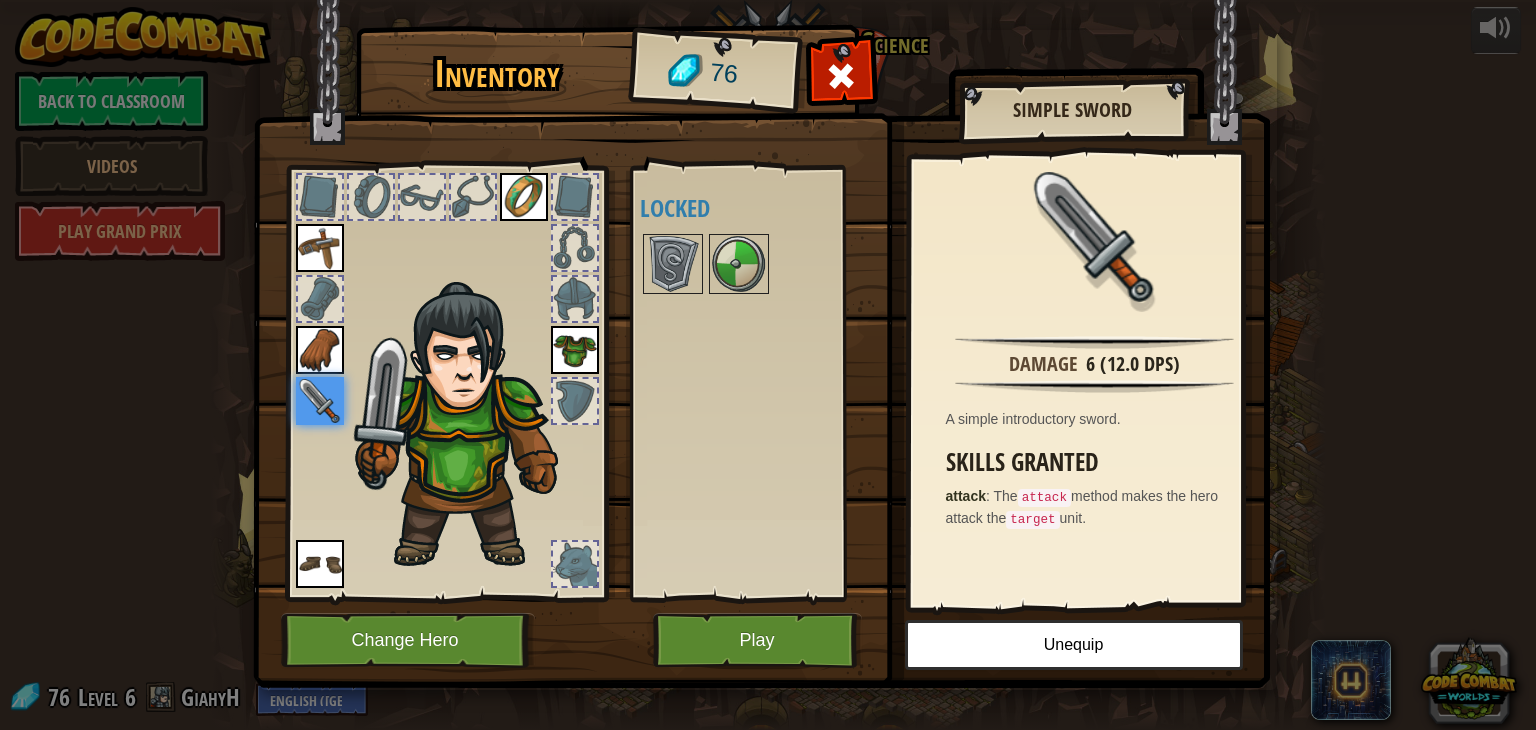 click at bounding box center [320, 350] 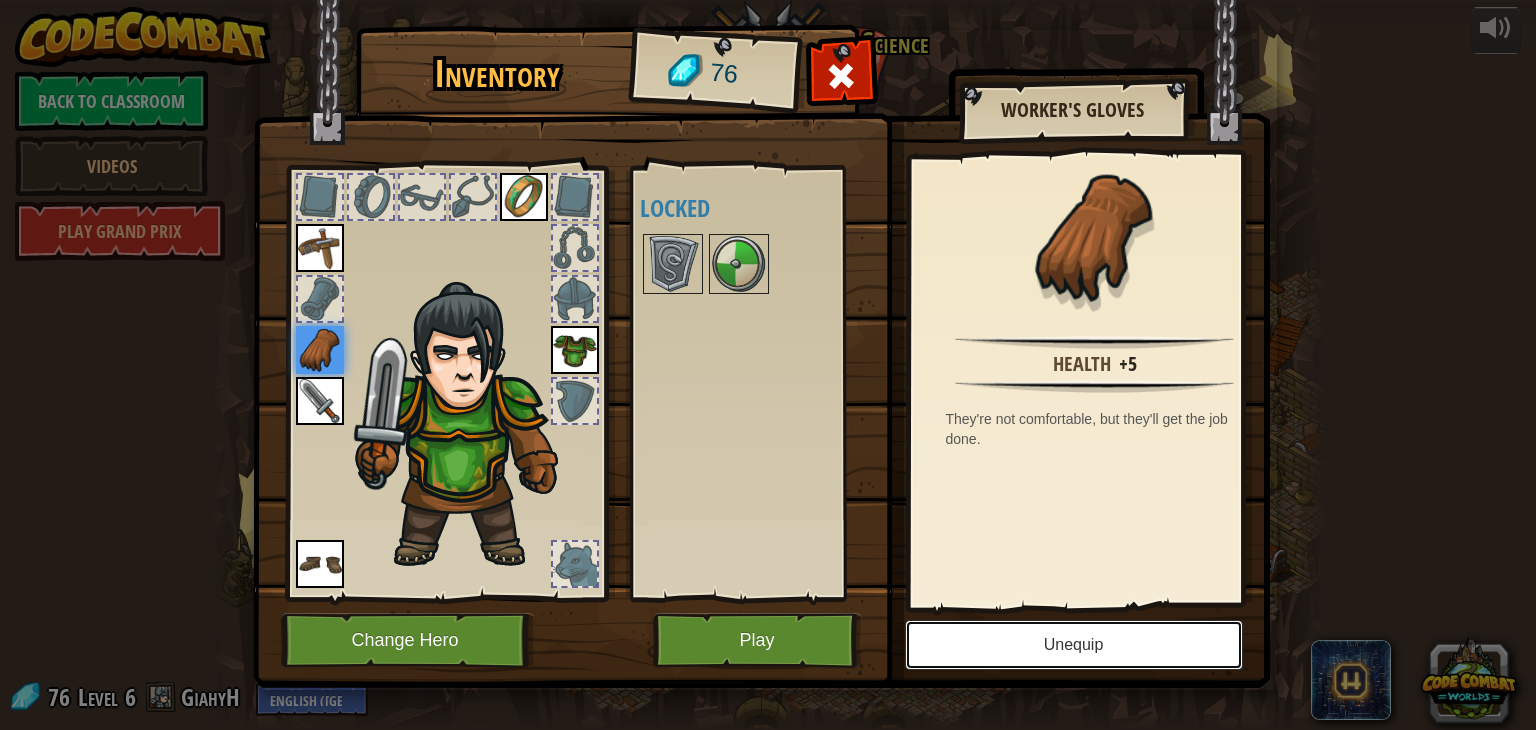 drag, startPoint x: 984, startPoint y: 668, endPoint x: 984, endPoint y: 637, distance: 31 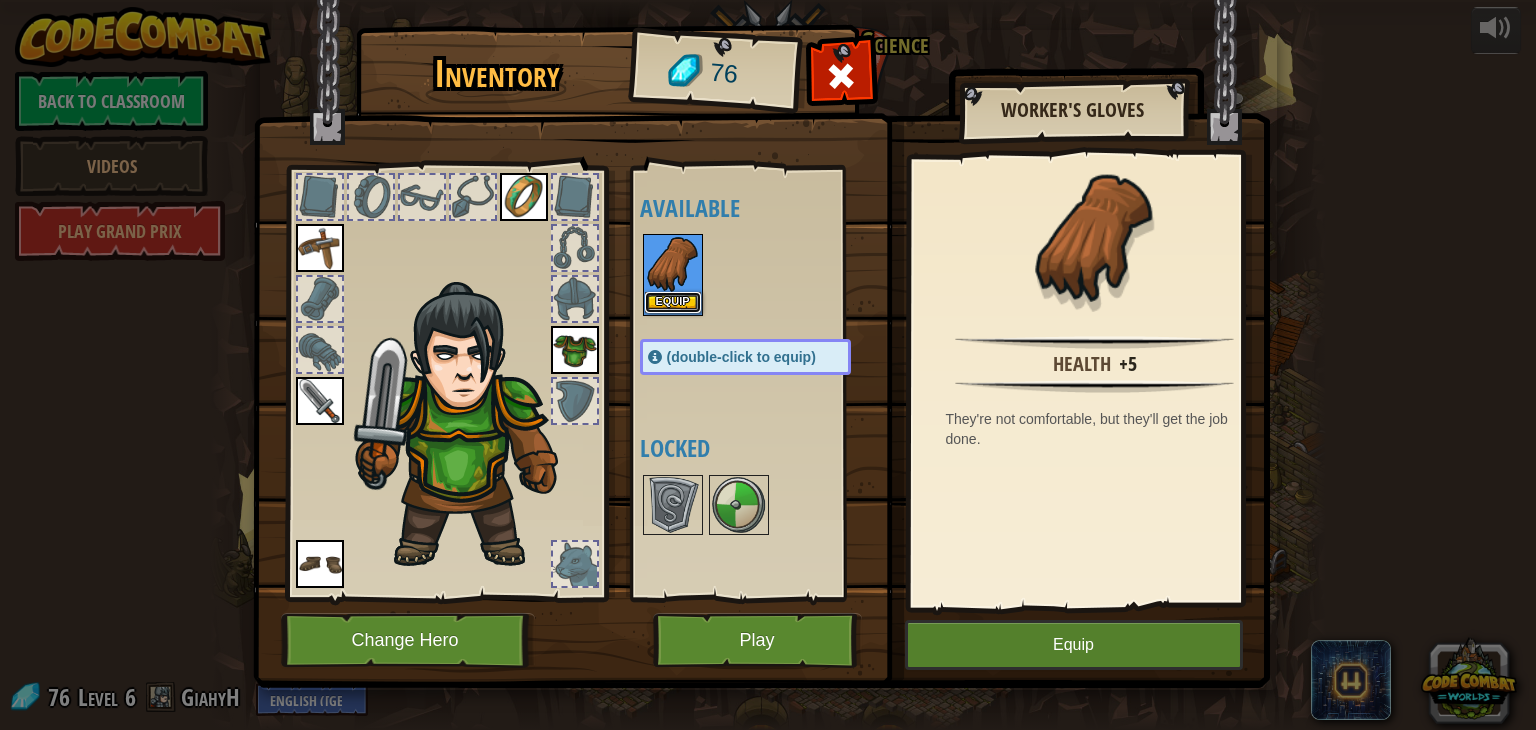 click on "Equip" at bounding box center (673, 302) 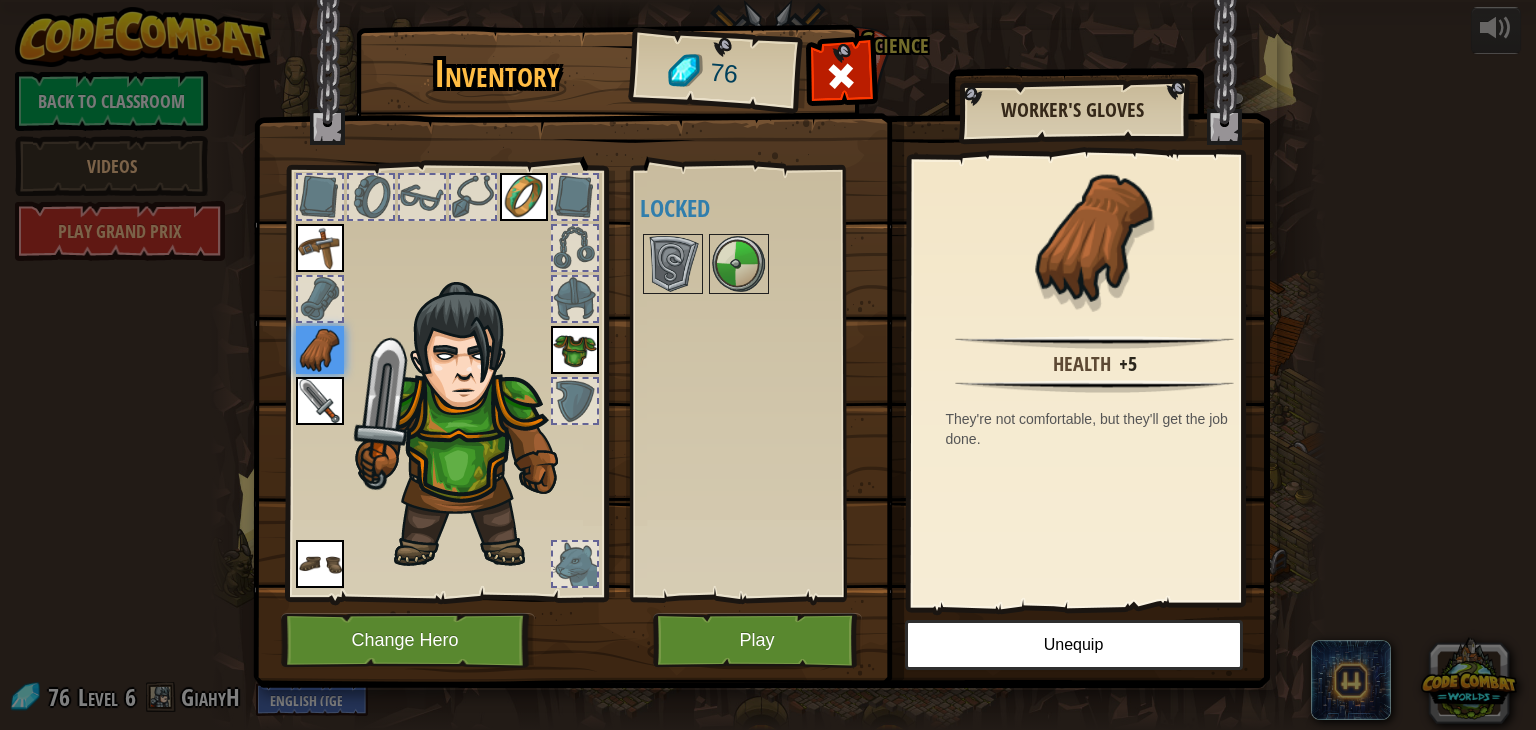 click at bounding box center (320, 248) 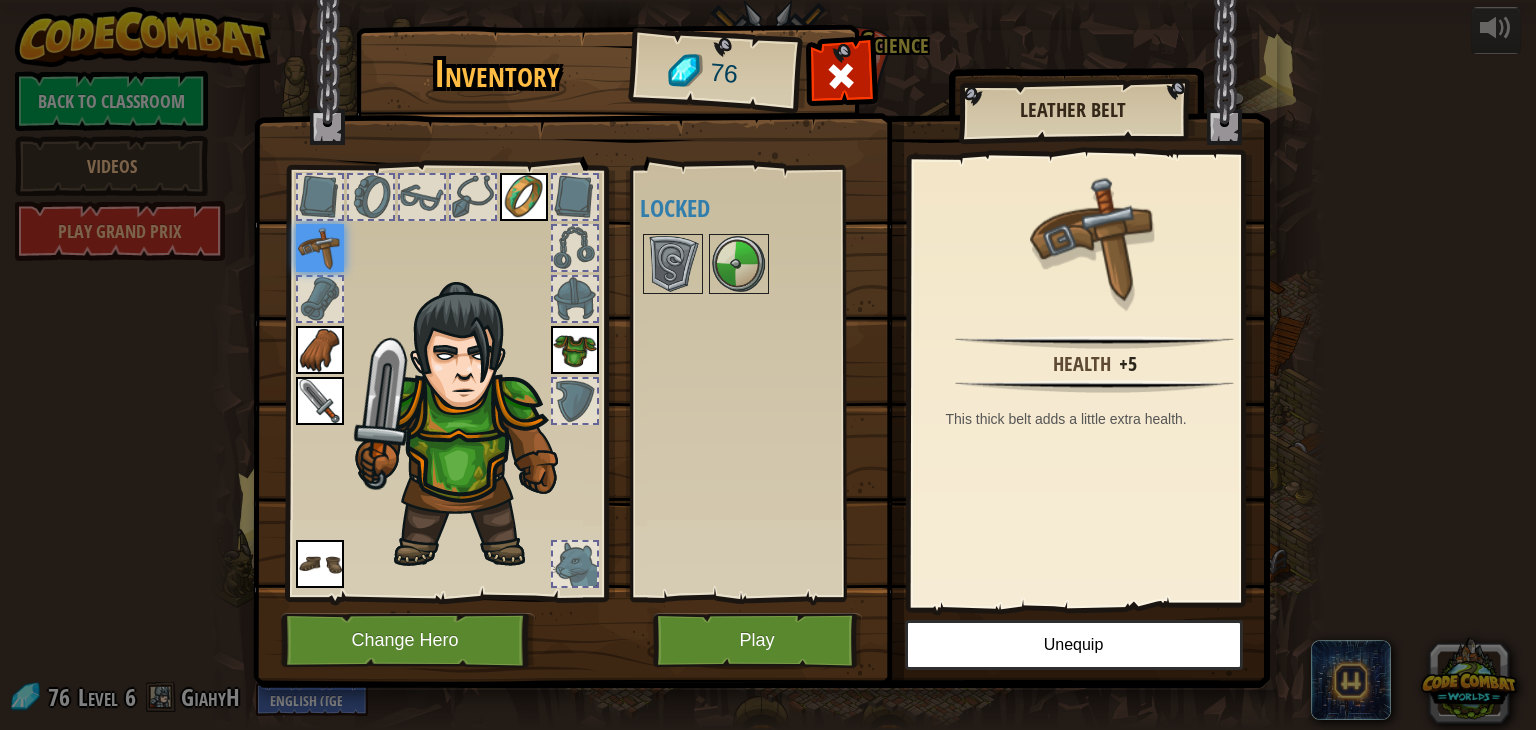 click at bounding box center (320, 248) 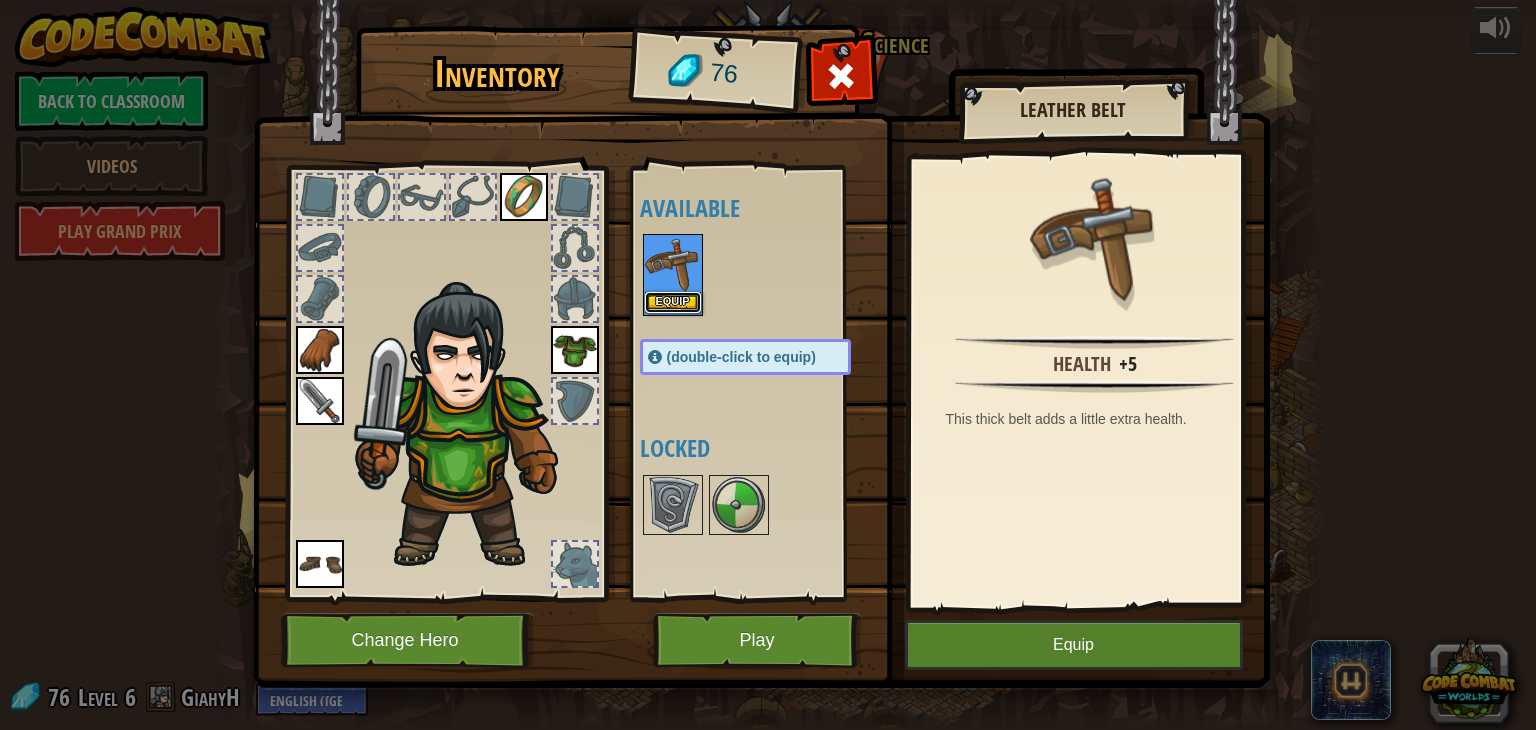 click on "Equip" at bounding box center [673, 302] 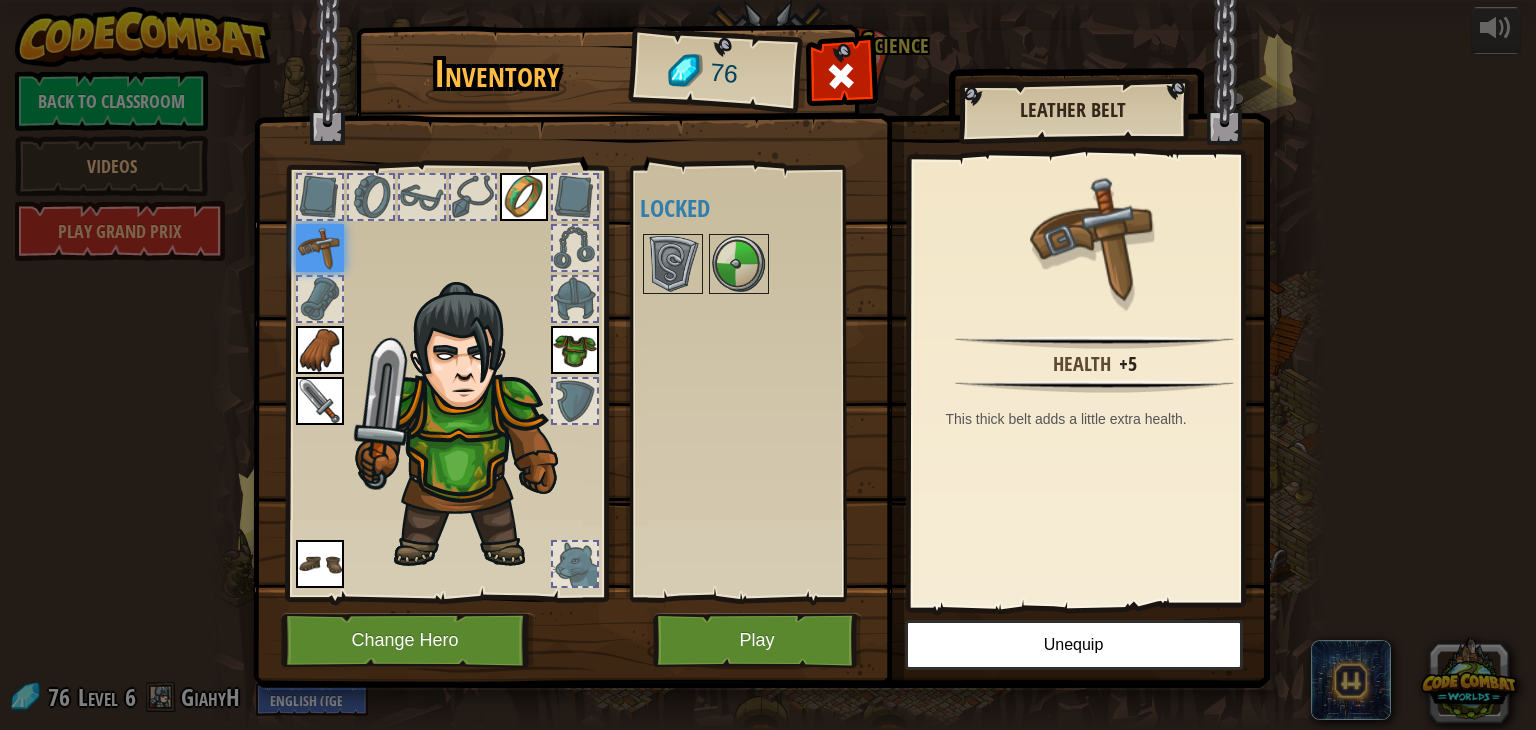 click at bounding box center (575, 350) 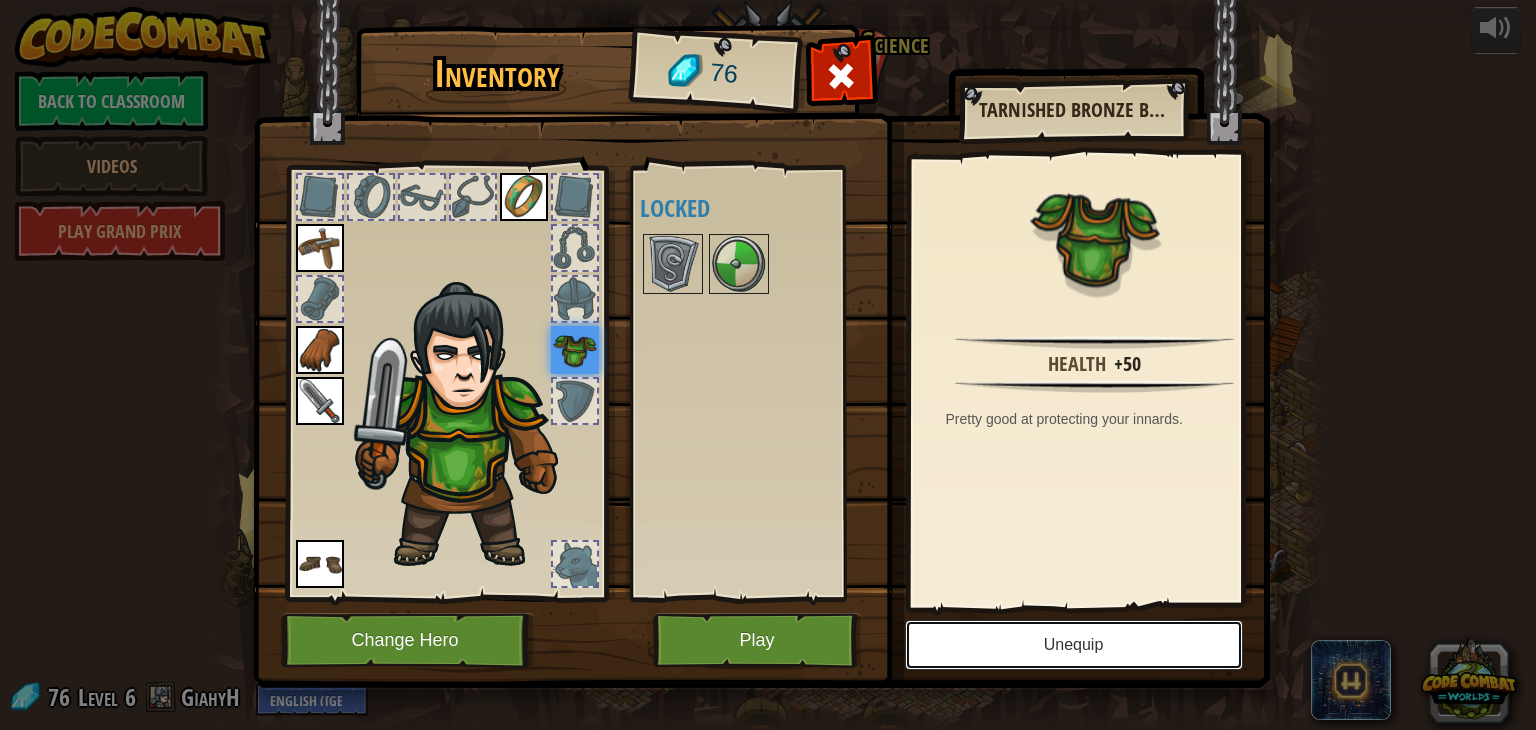 click on "Unequip" at bounding box center (1074, 645) 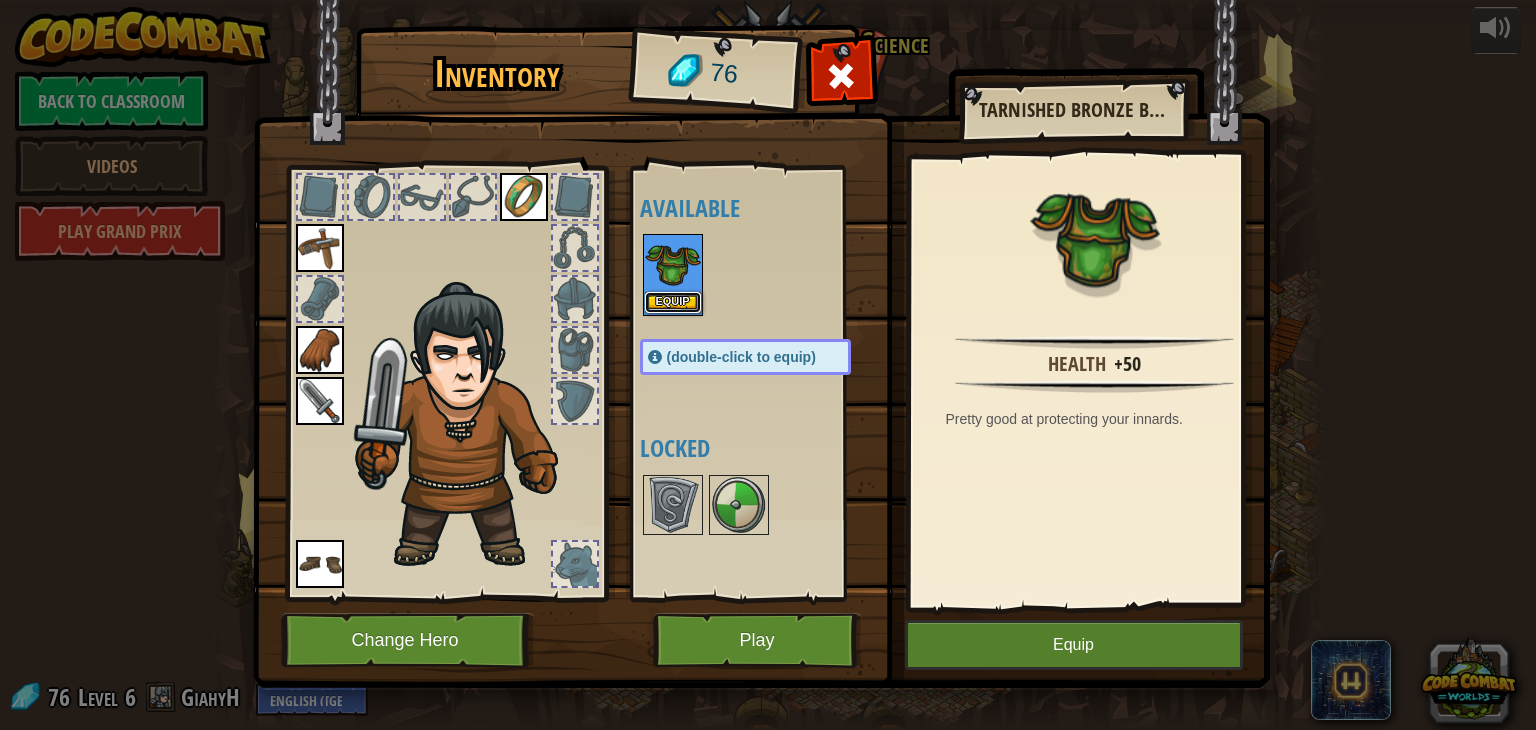click on "Equip" at bounding box center [673, 302] 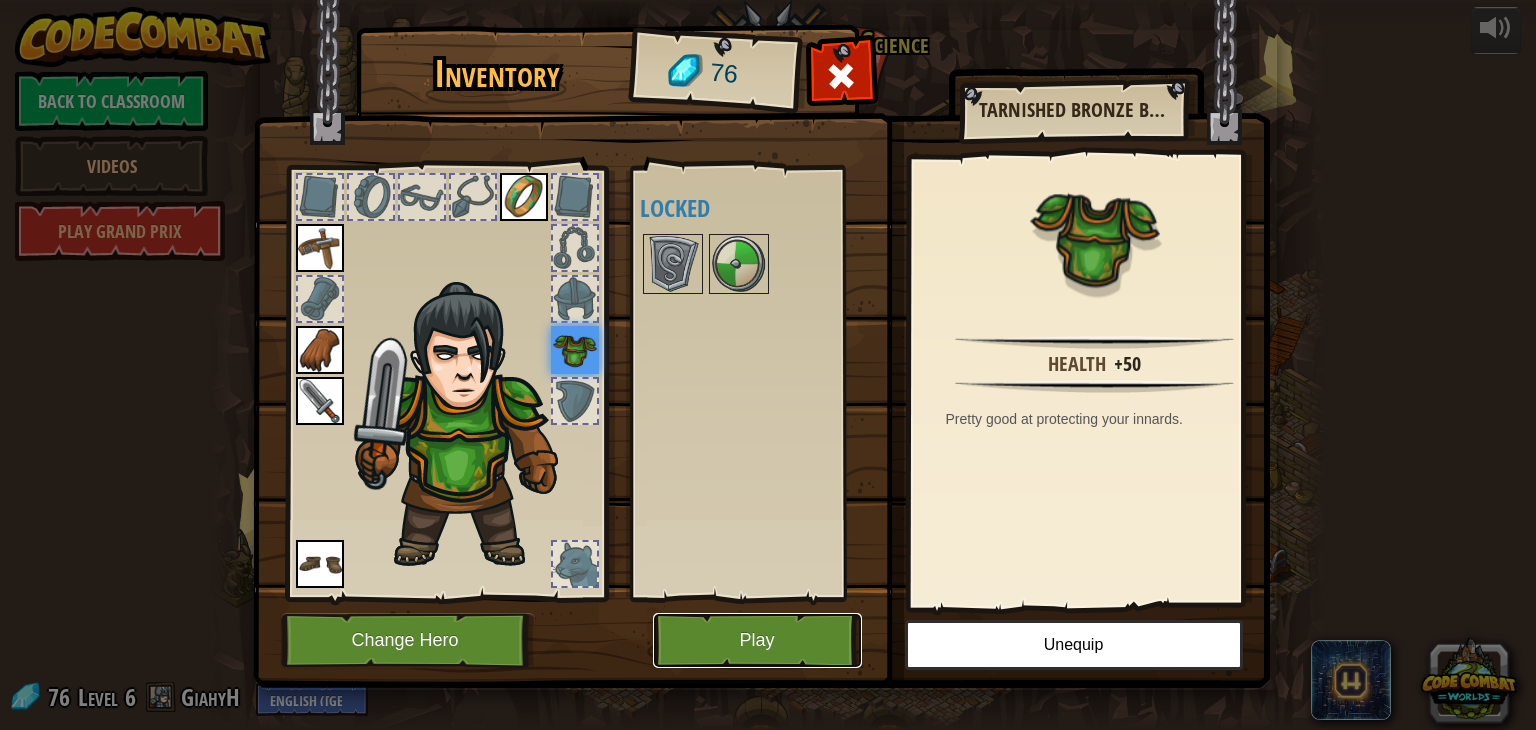 click on "Play" at bounding box center [757, 640] 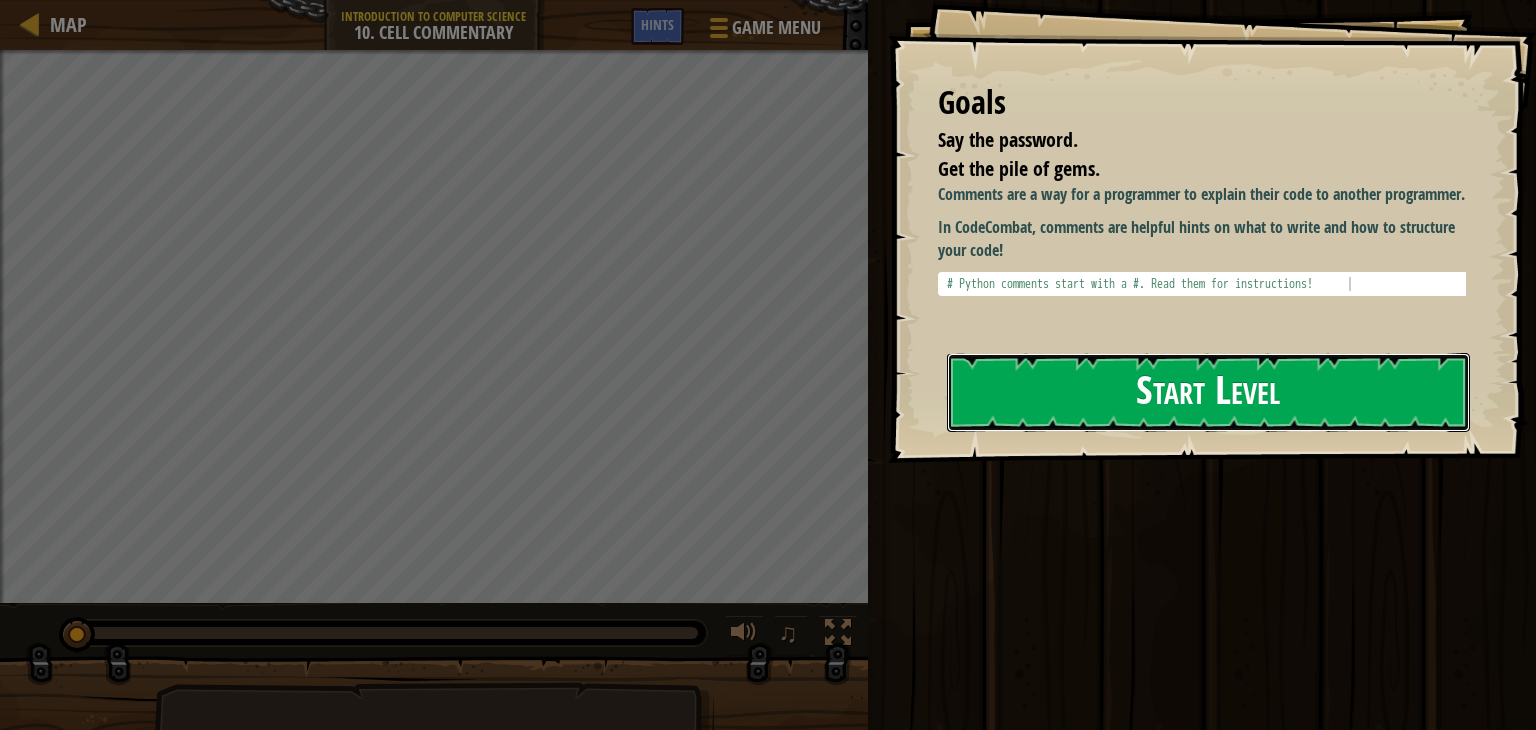 click on "Start Level" at bounding box center [1208, 392] 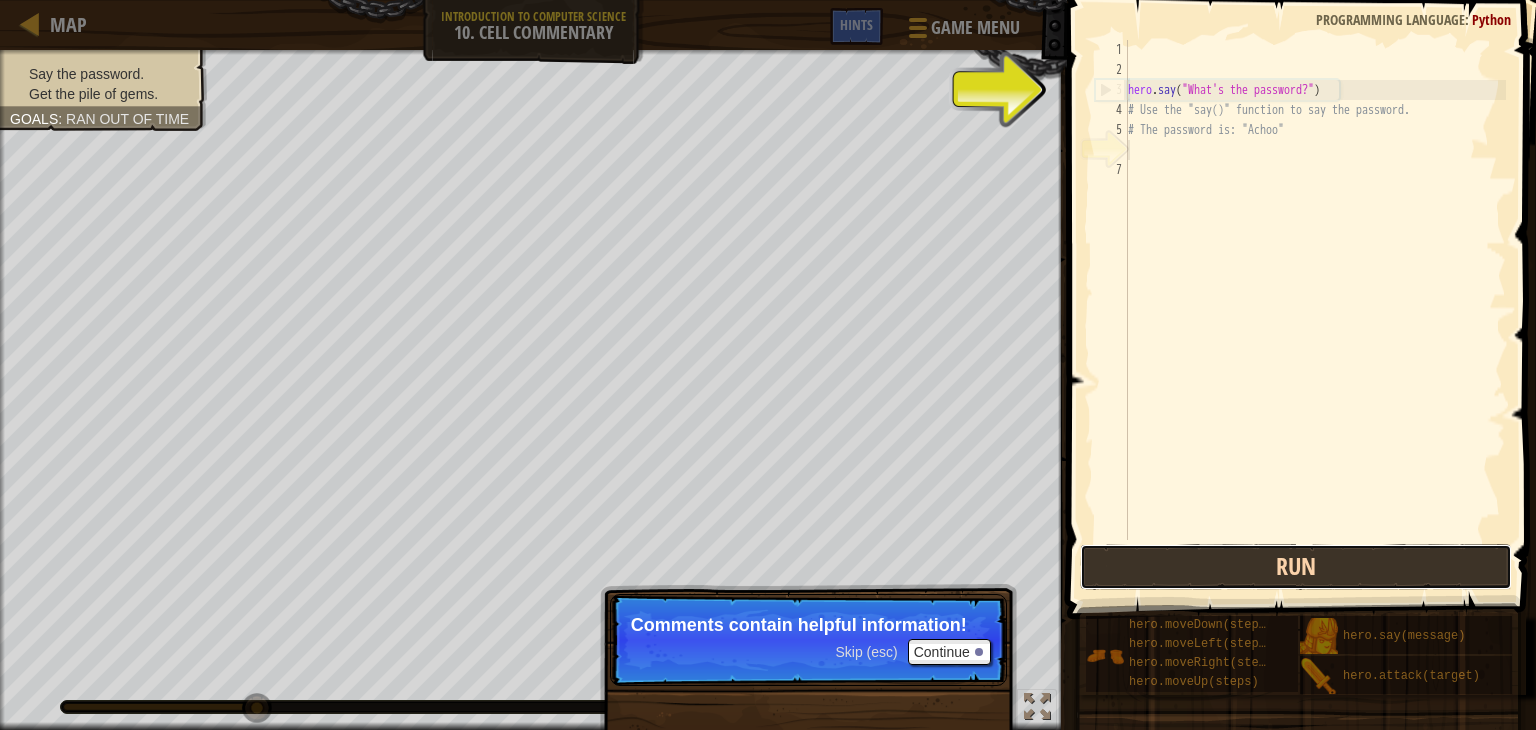 click on "Run" at bounding box center (1296, 567) 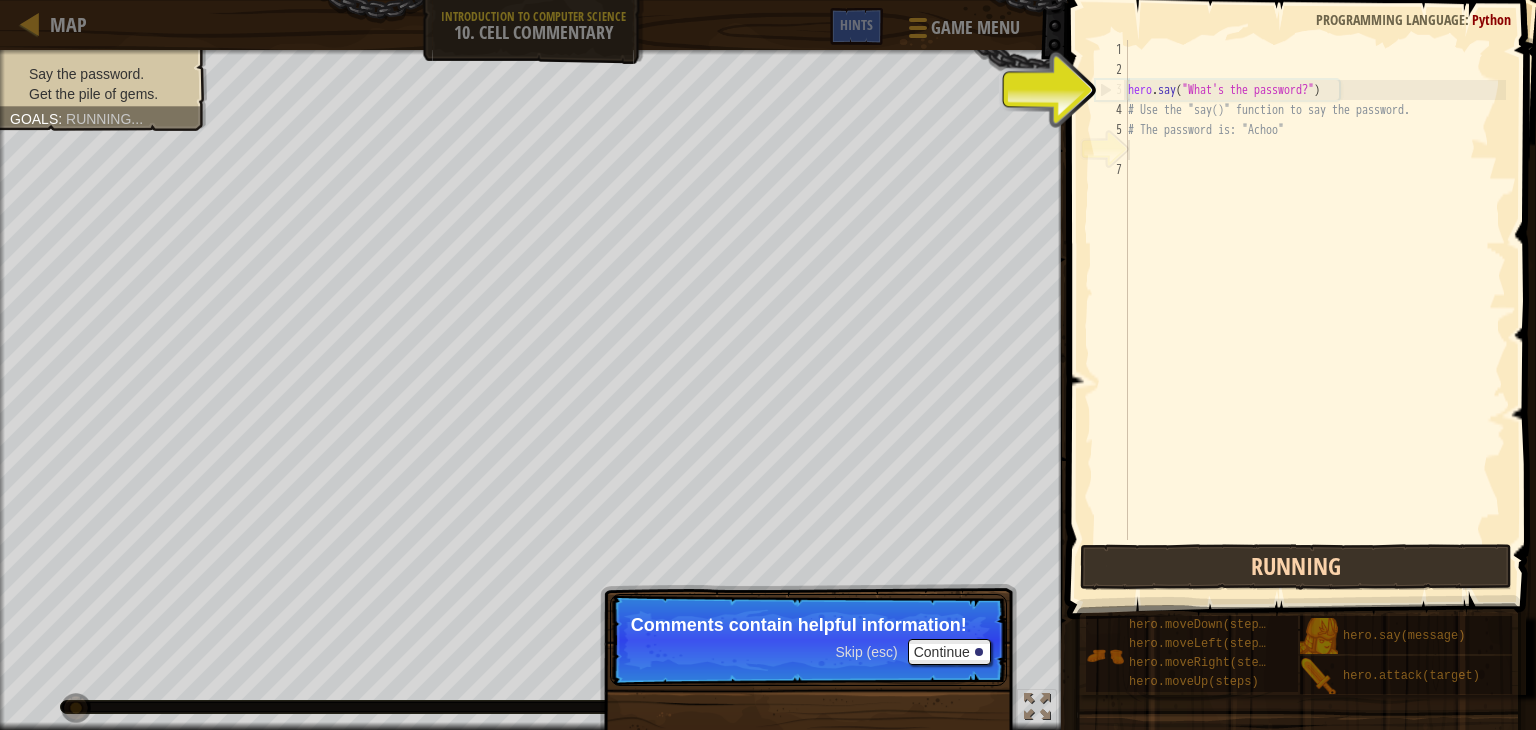 scroll, scrollTop: 9, scrollLeft: 0, axis: vertical 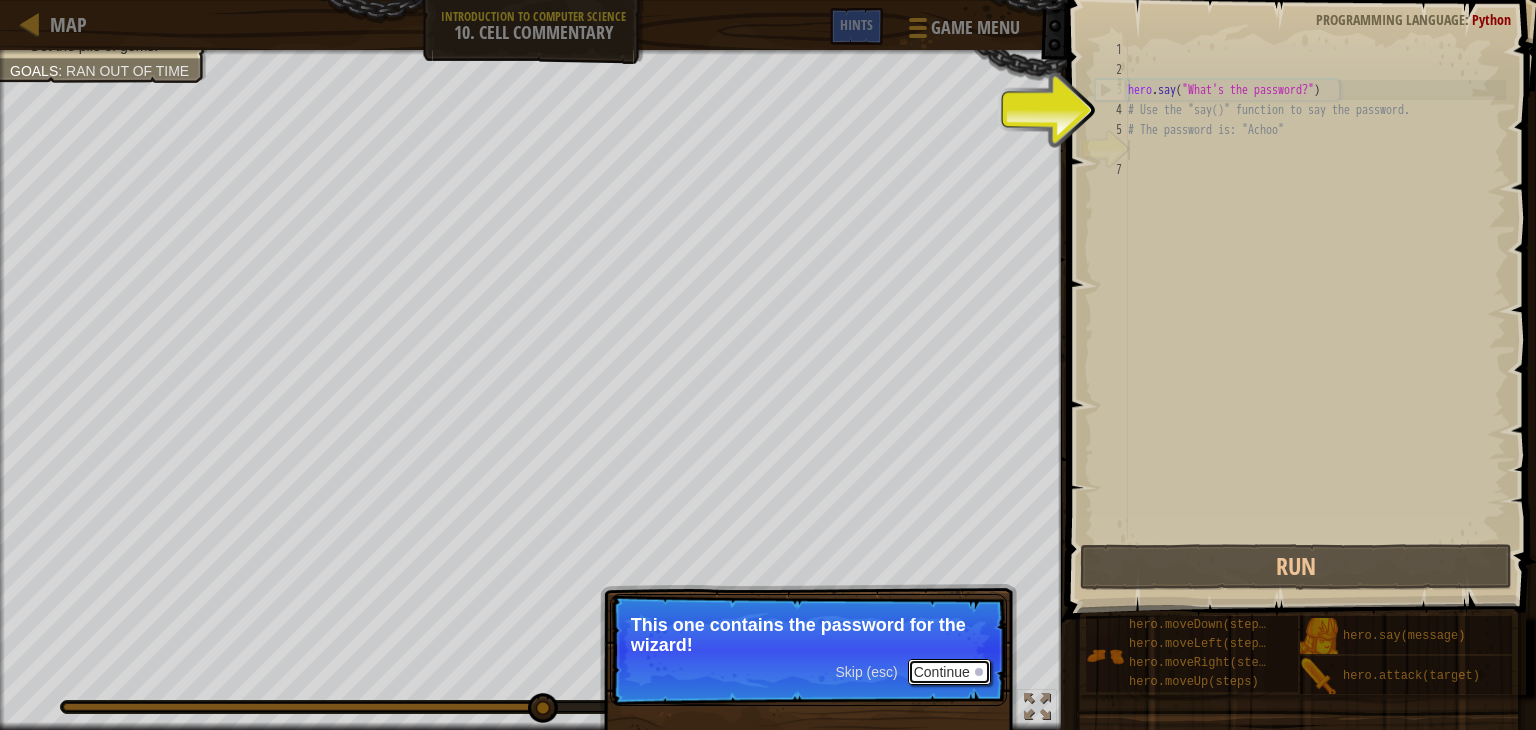 click on "Continue" at bounding box center (949, 672) 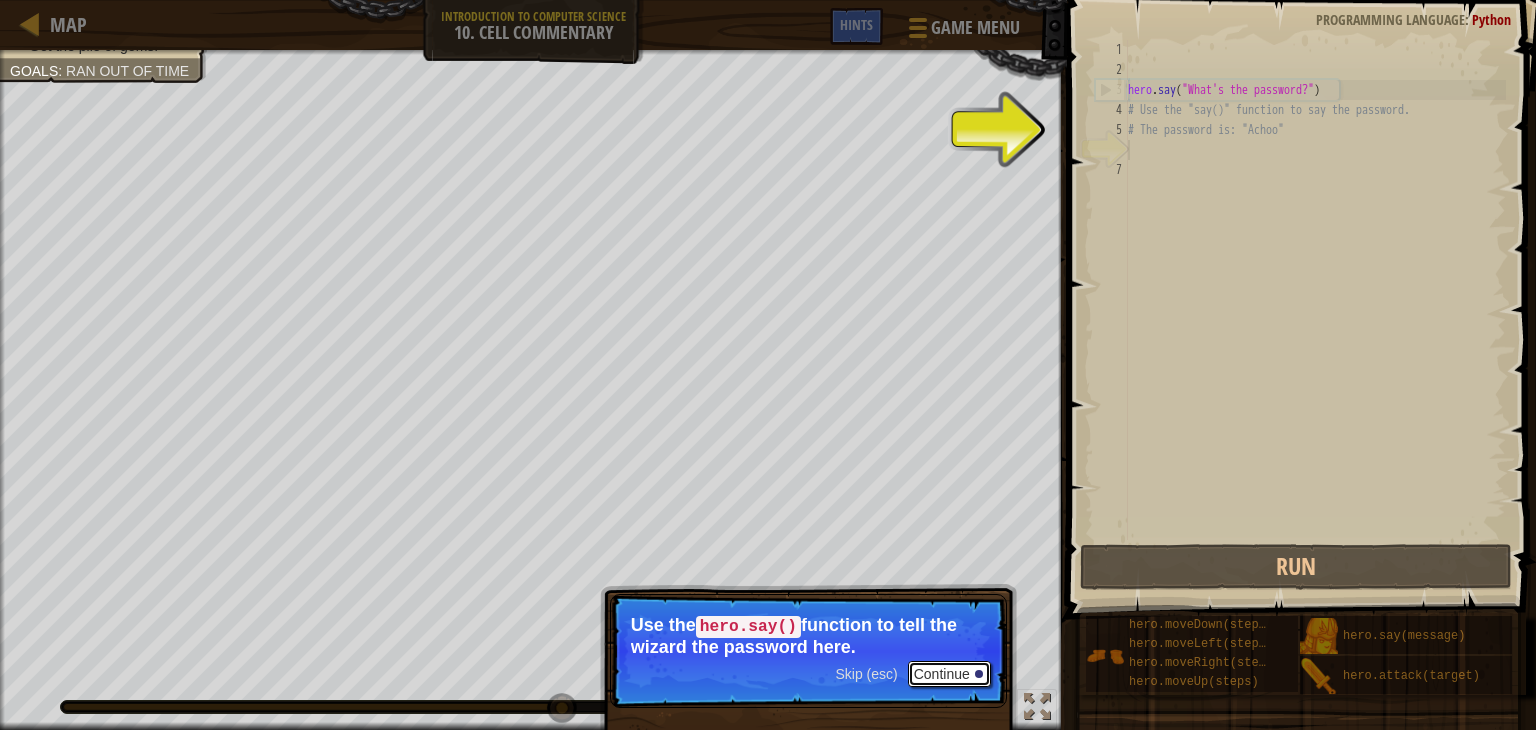 click on "Continue" at bounding box center (949, 674) 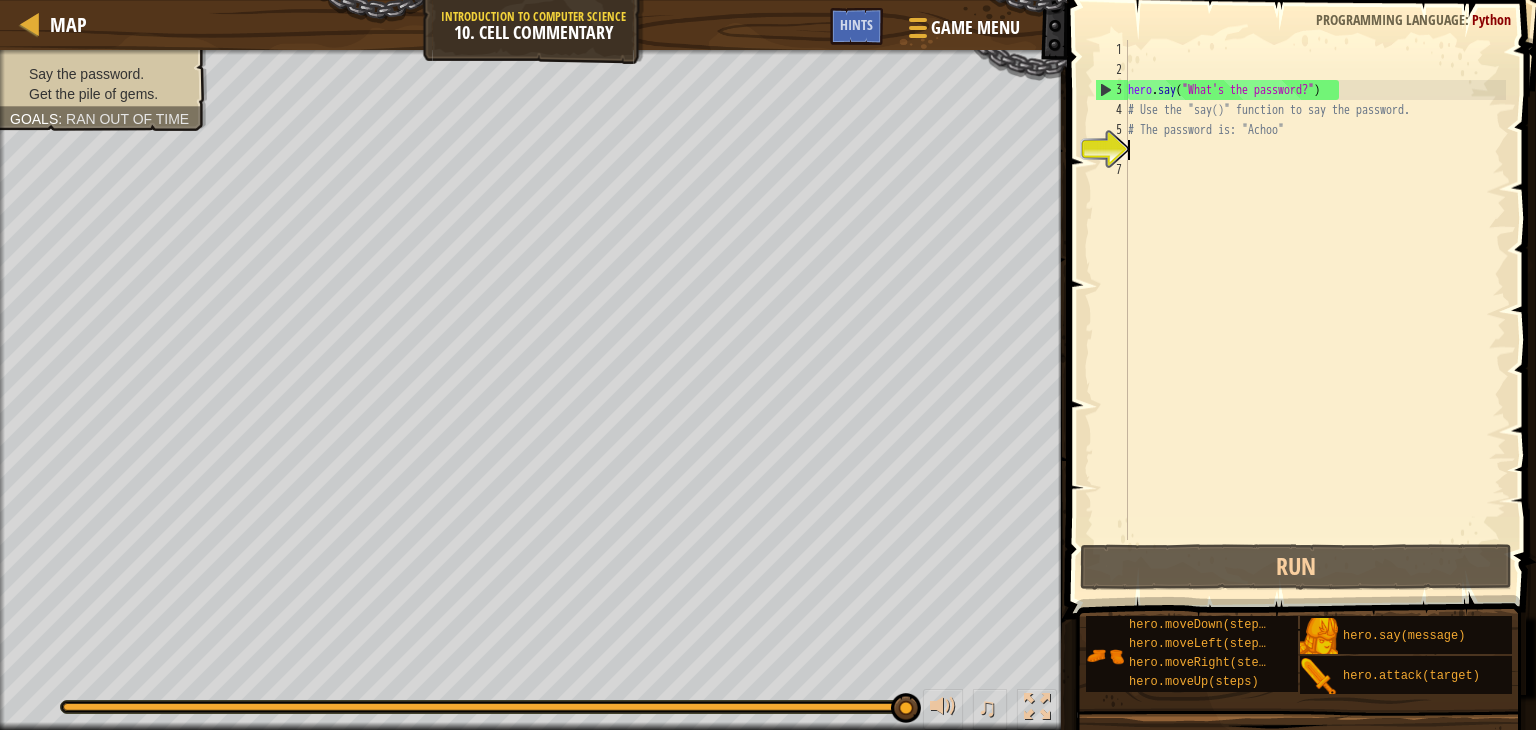 click on "hero . say ( "What's the password?" ) # Use the "say()" function to say the password. # The password is: "Achoo"" at bounding box center (1315, 310) 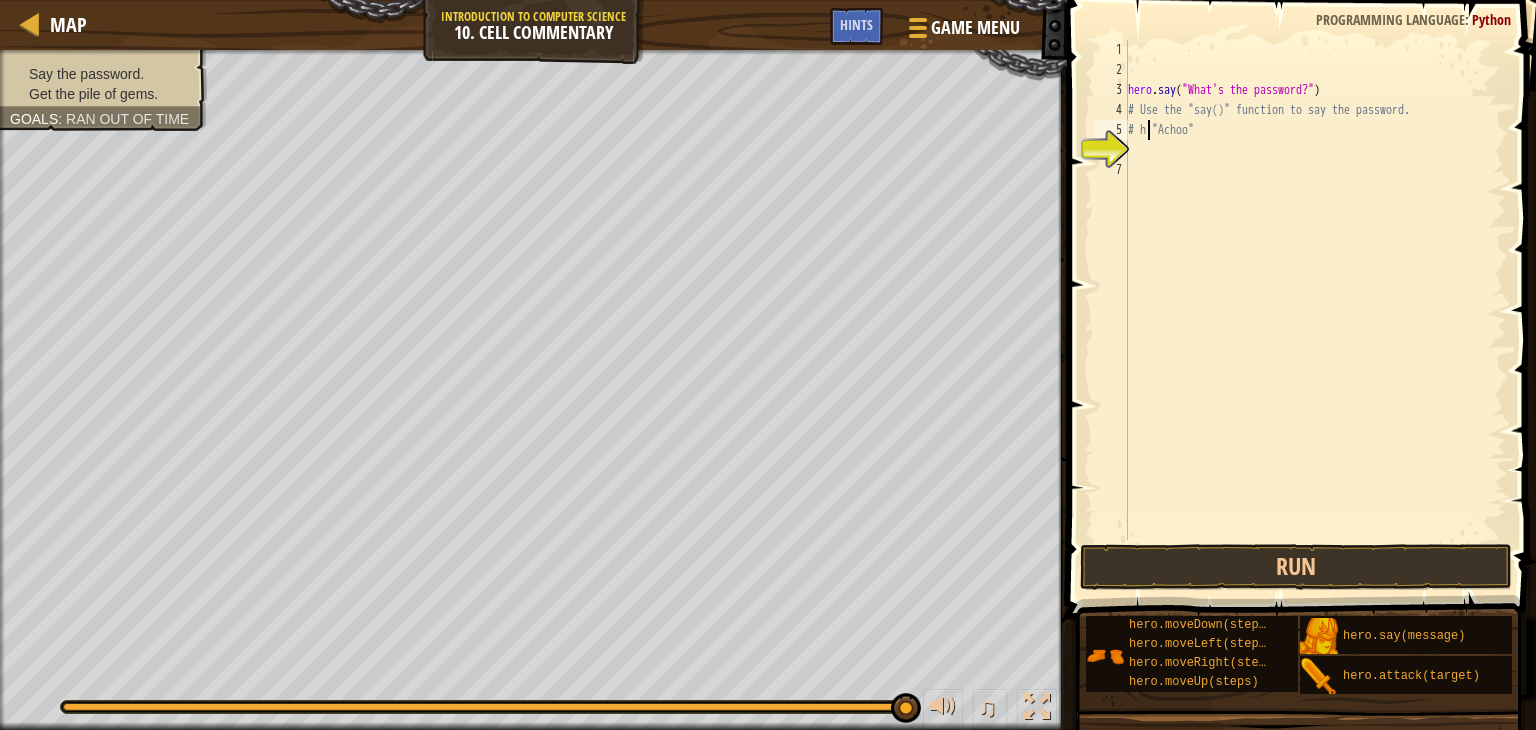 scroll, scrollTop: 9, scrollLeft: 0, axis: vertical 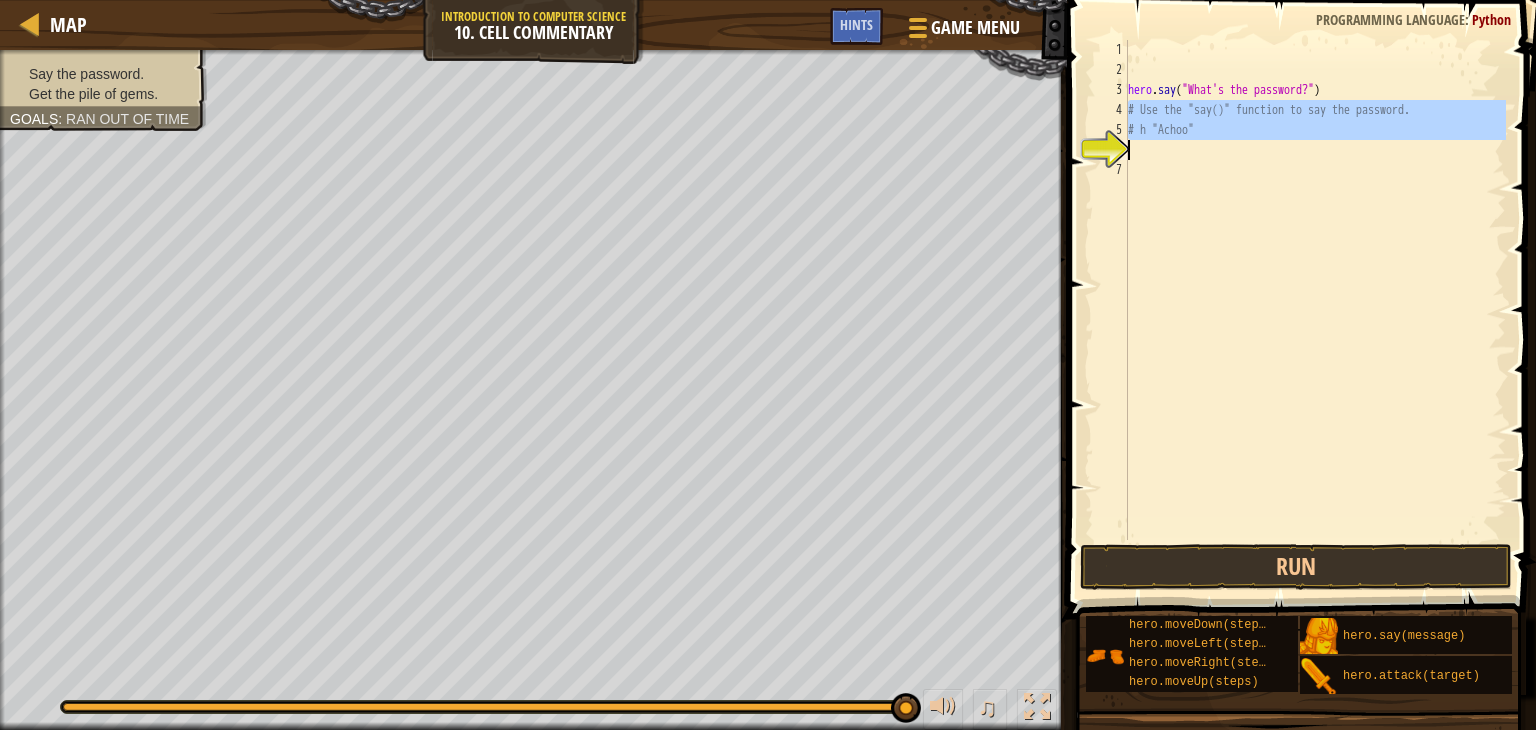 drag, startPoint x: 1126, startPoint y: 109, endPoint x: 1432, endPoint y: 120, distance: 306.19766 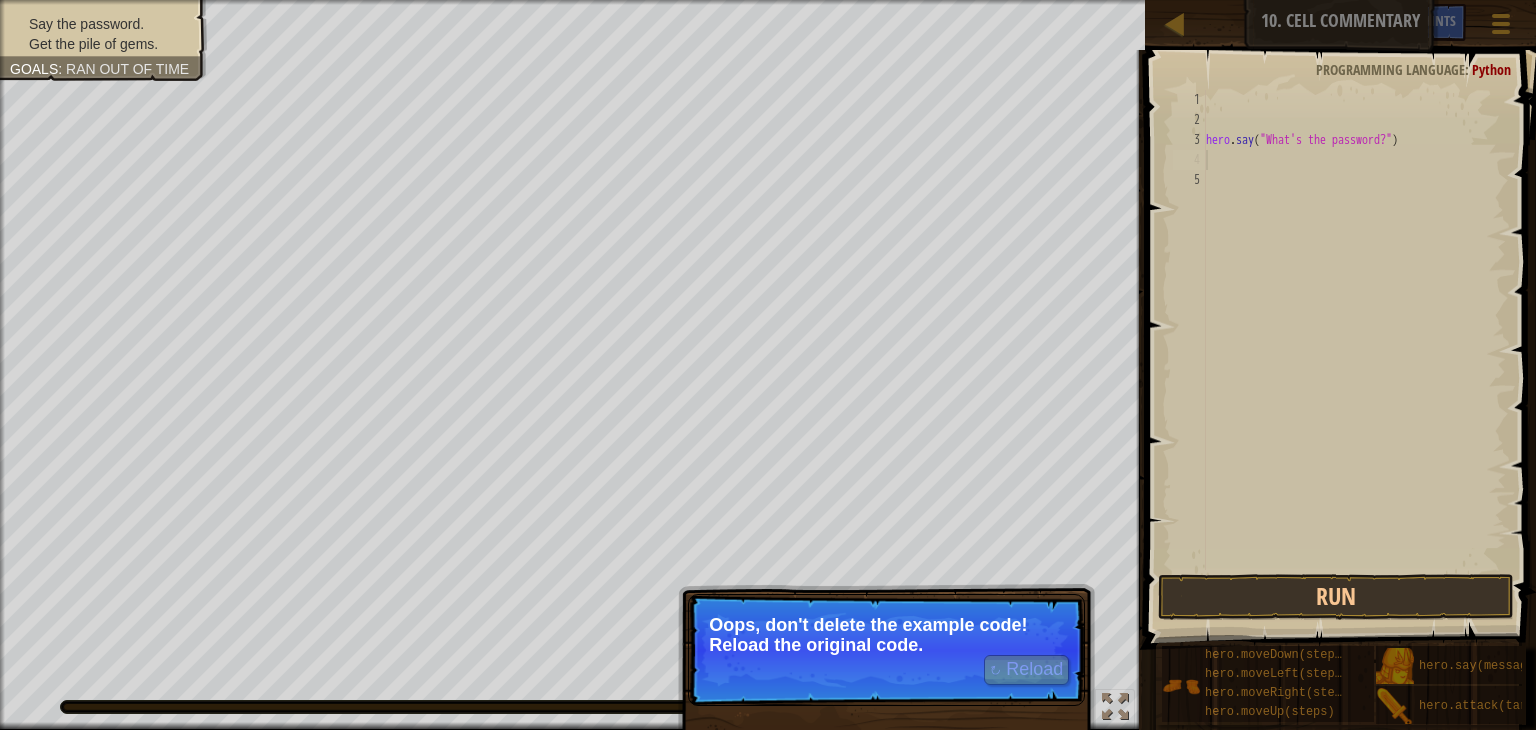 click on "↻ Reload Oops, don't delete the example code! Reload the original code." at bounding box center (886, 650) 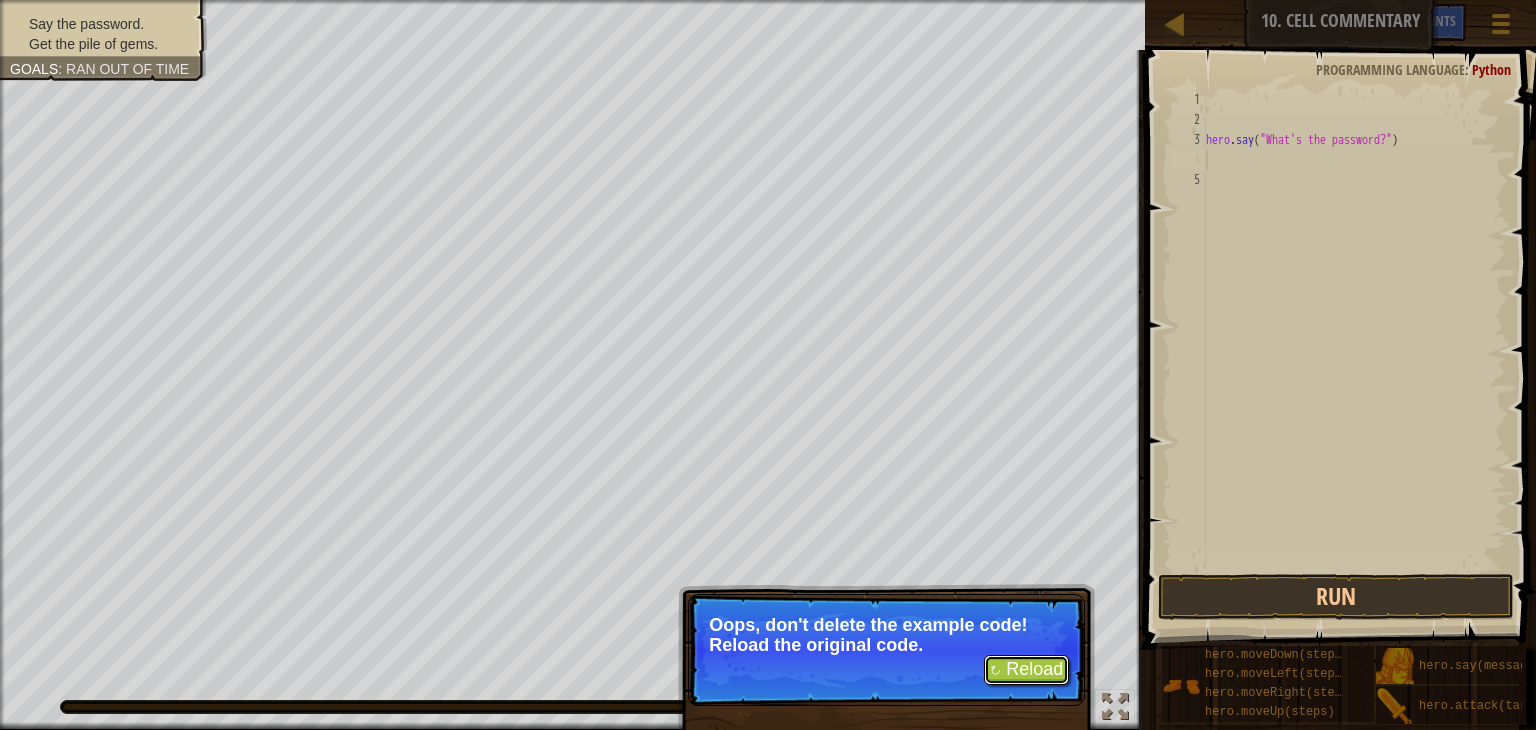 click on "↻ Reload" at bounding box center (1026, 670) 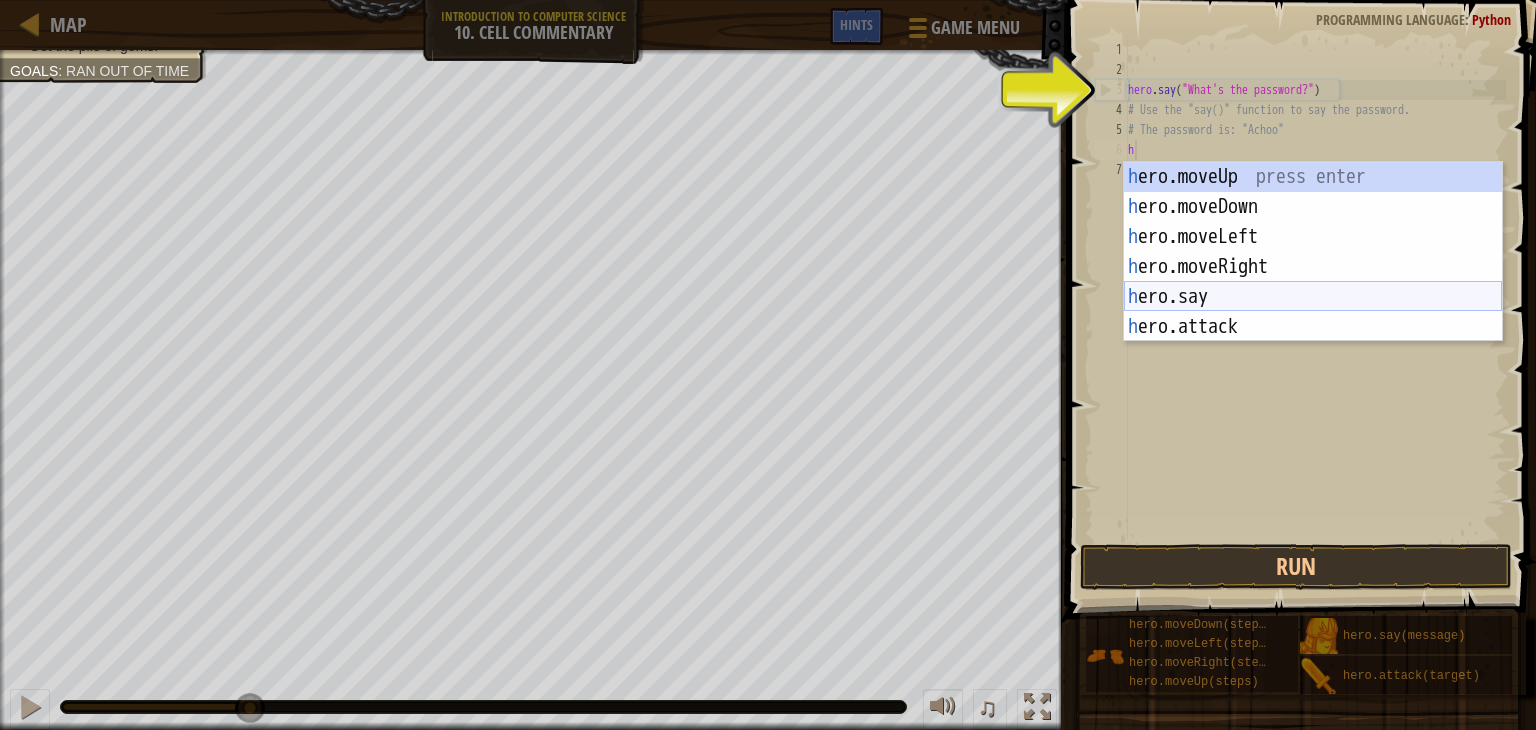 click on "h ero.moveUp press enter h ero.moveDown press enter h ero.moveLeft press enter h ero.moveRight press enter h ero.say press enter h ero.attack press enter" at bounding box center (1313, 282) 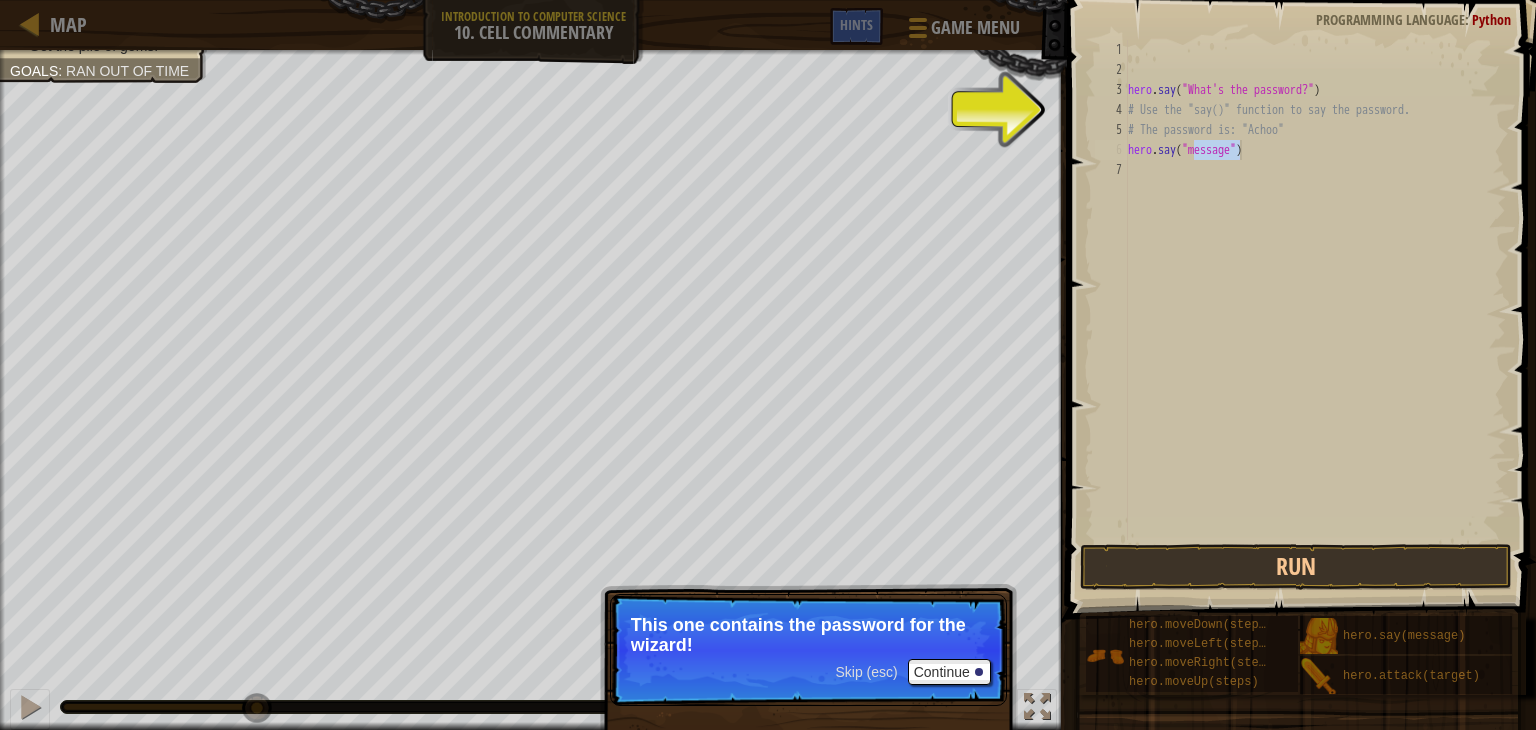 click on "hero . say ( "What's the password?" ) # Use the "say()" function to say the password. # The password is: "Achoo" hero . say ( "message" )" at bounding box center [1315, 290] 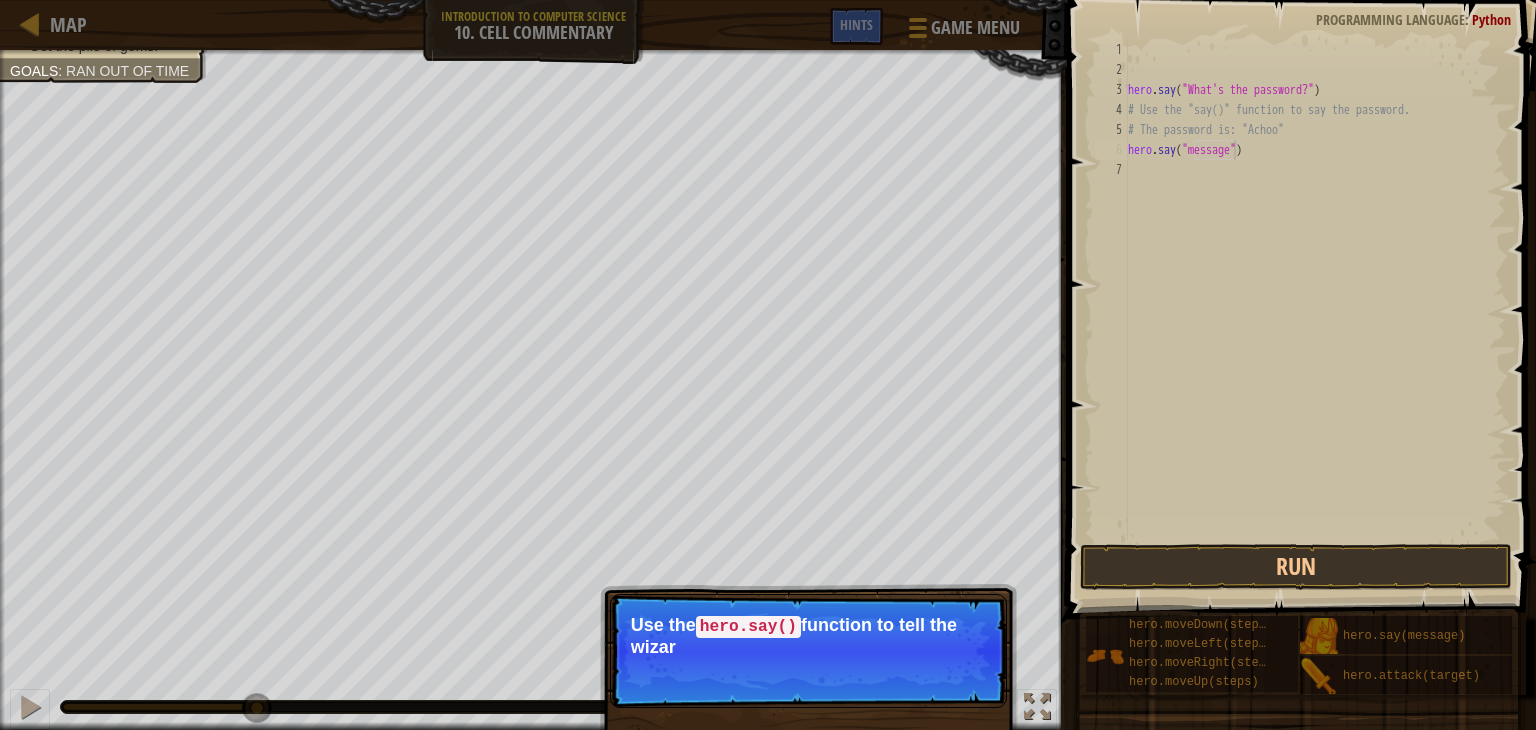 click on "Skip (esc) Continue  Use the  hero.say()  function to tell the wizar" at bounding box center [808, 651] 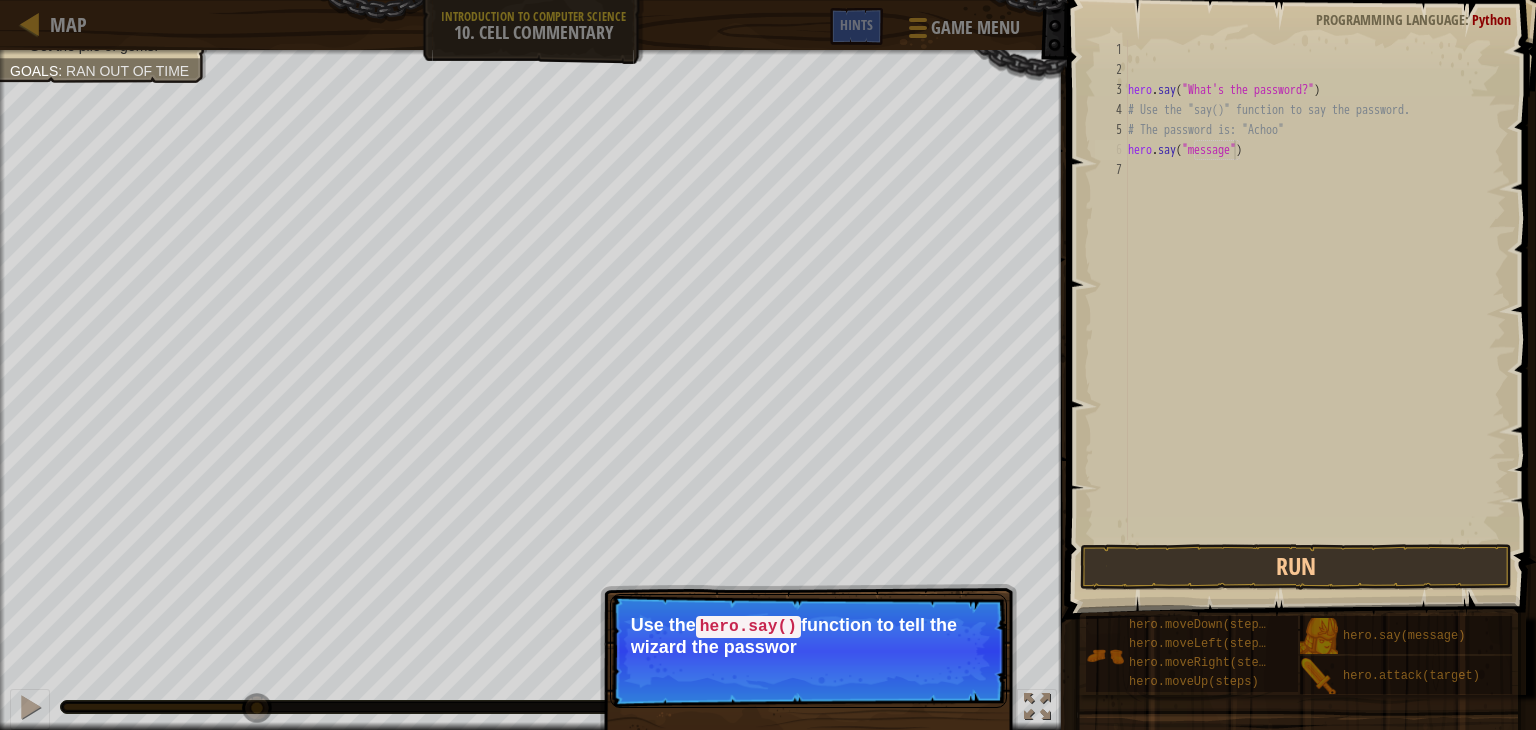 click on "Skip (esc) Continue  Use the  hero.say()  function to tell the wizard the passwor" at bounding box center [808, 651] 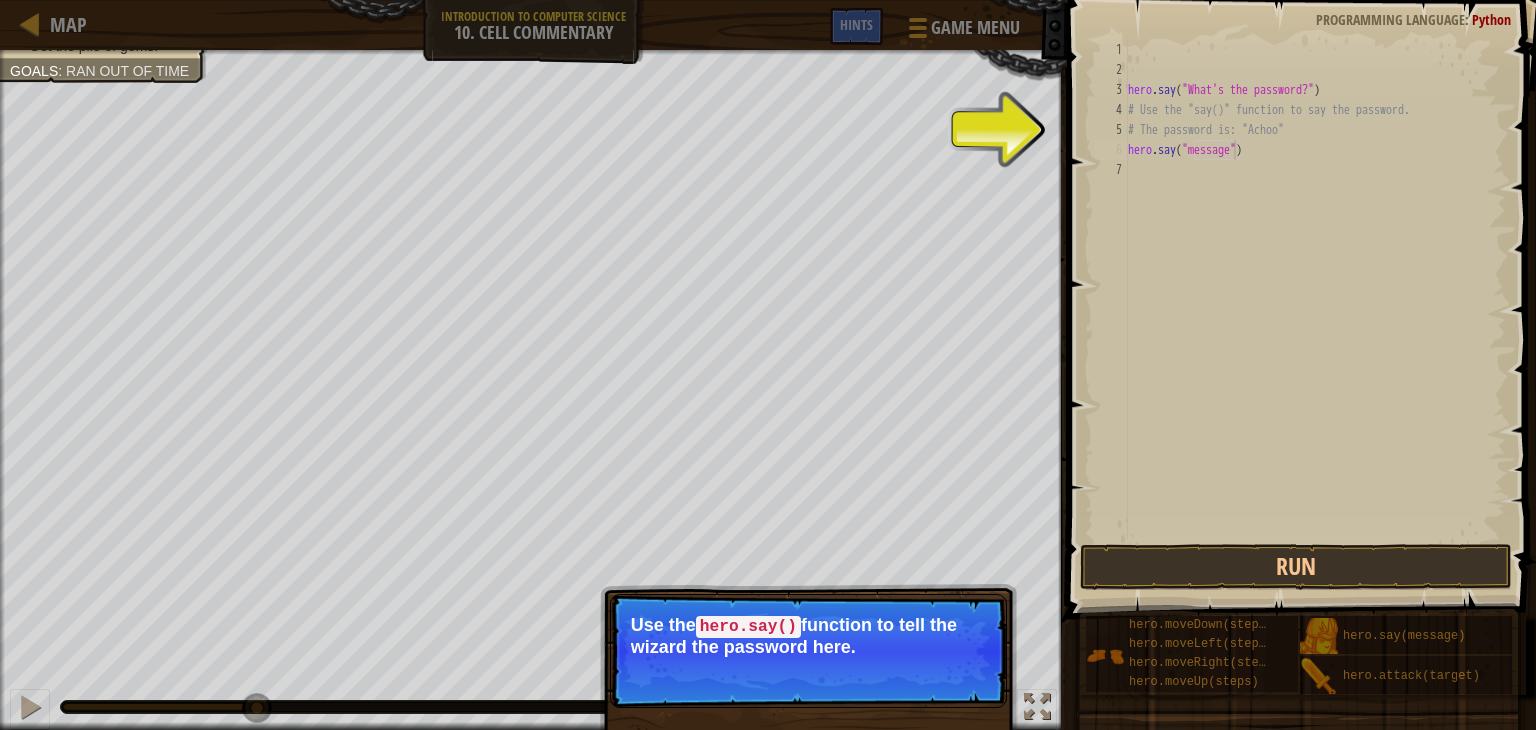 click on "Continue" at bounding box center [0, 0] 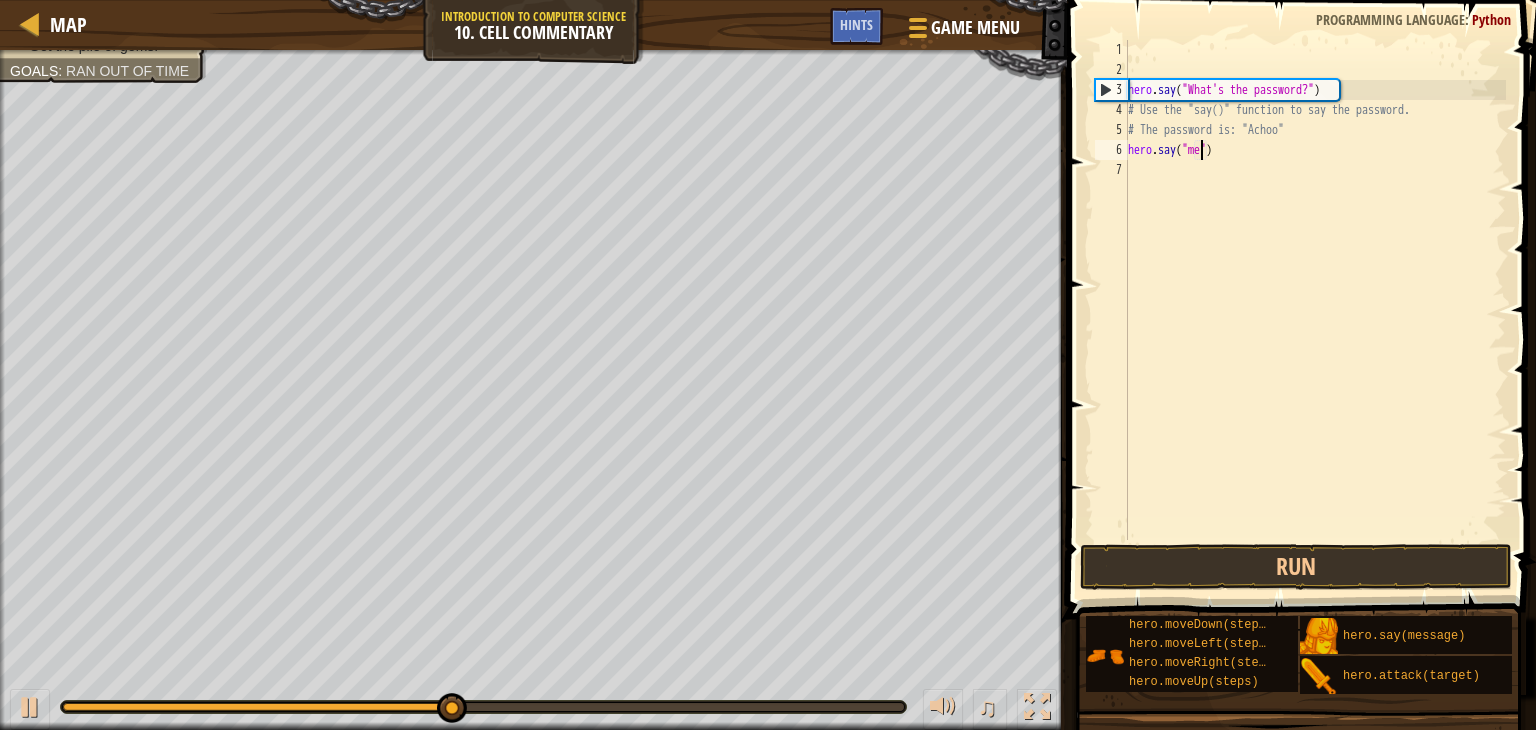 scroll, scrollTop: 9, scrollLeft: 5, axis: both 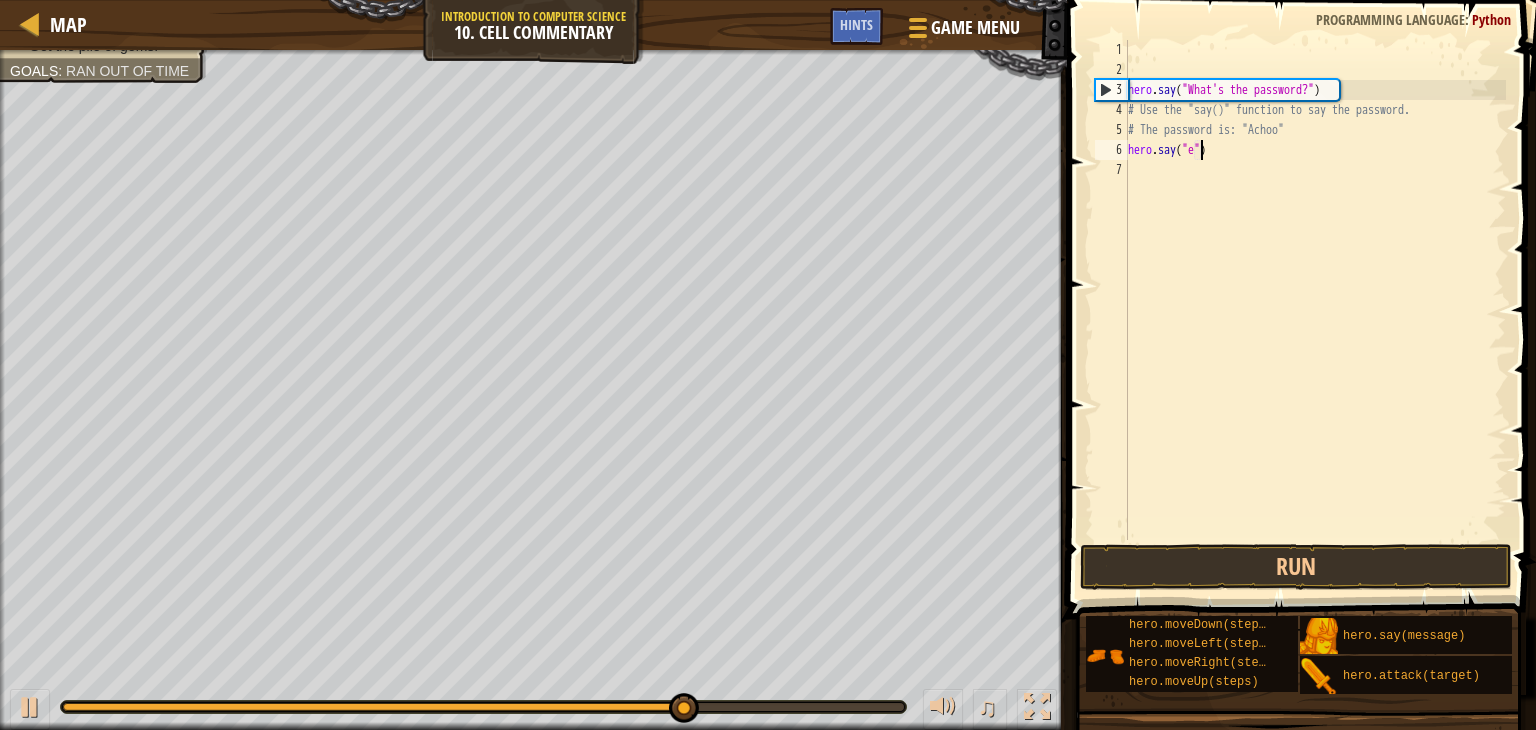 click on "hero . say ( "What's the password?" ) # Use the "say()" function to say the password. # The password is: "Achoo" hero . say ( "e" )" at bounding box center (1315, 310) 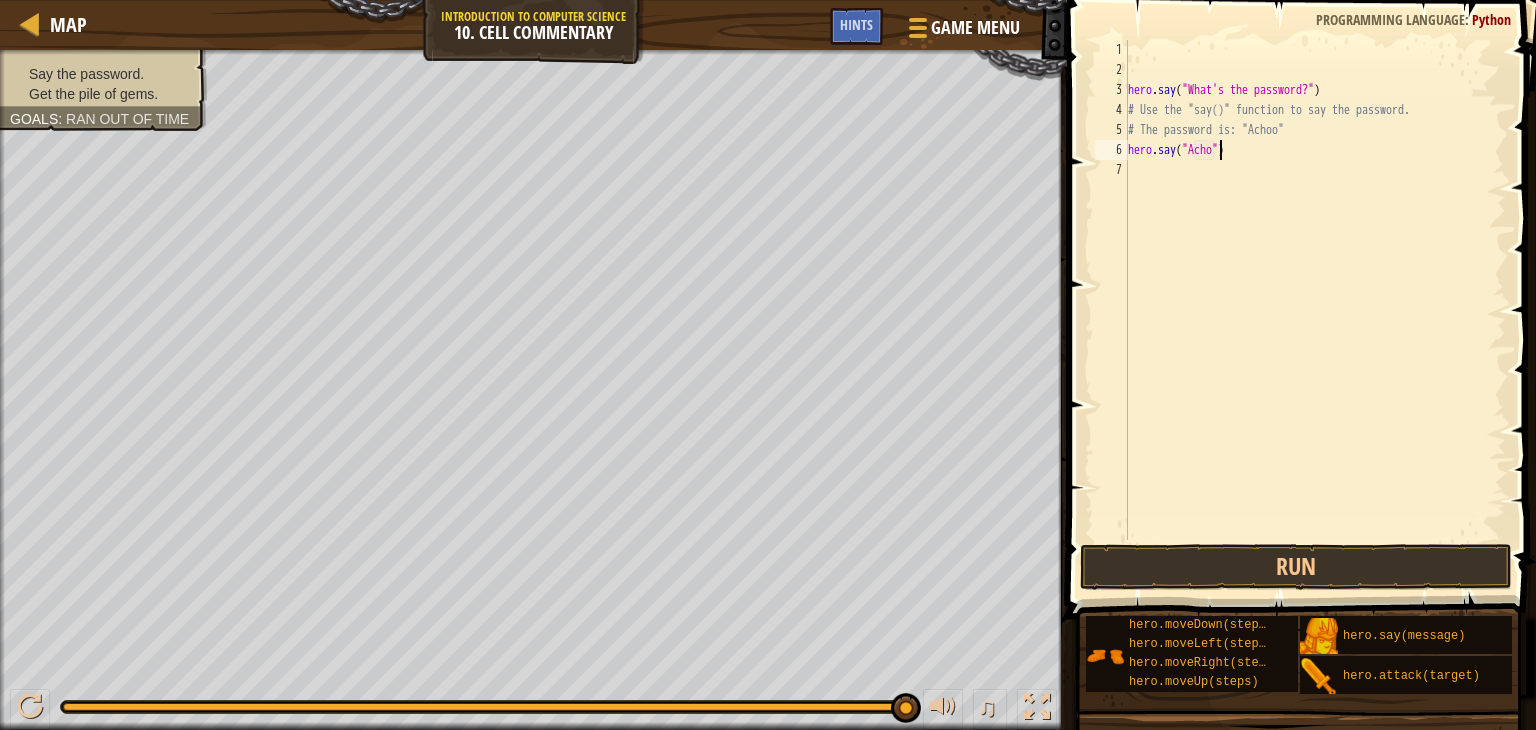 scroll, scrollTop: 9, scrollLeft: 8, axis: both 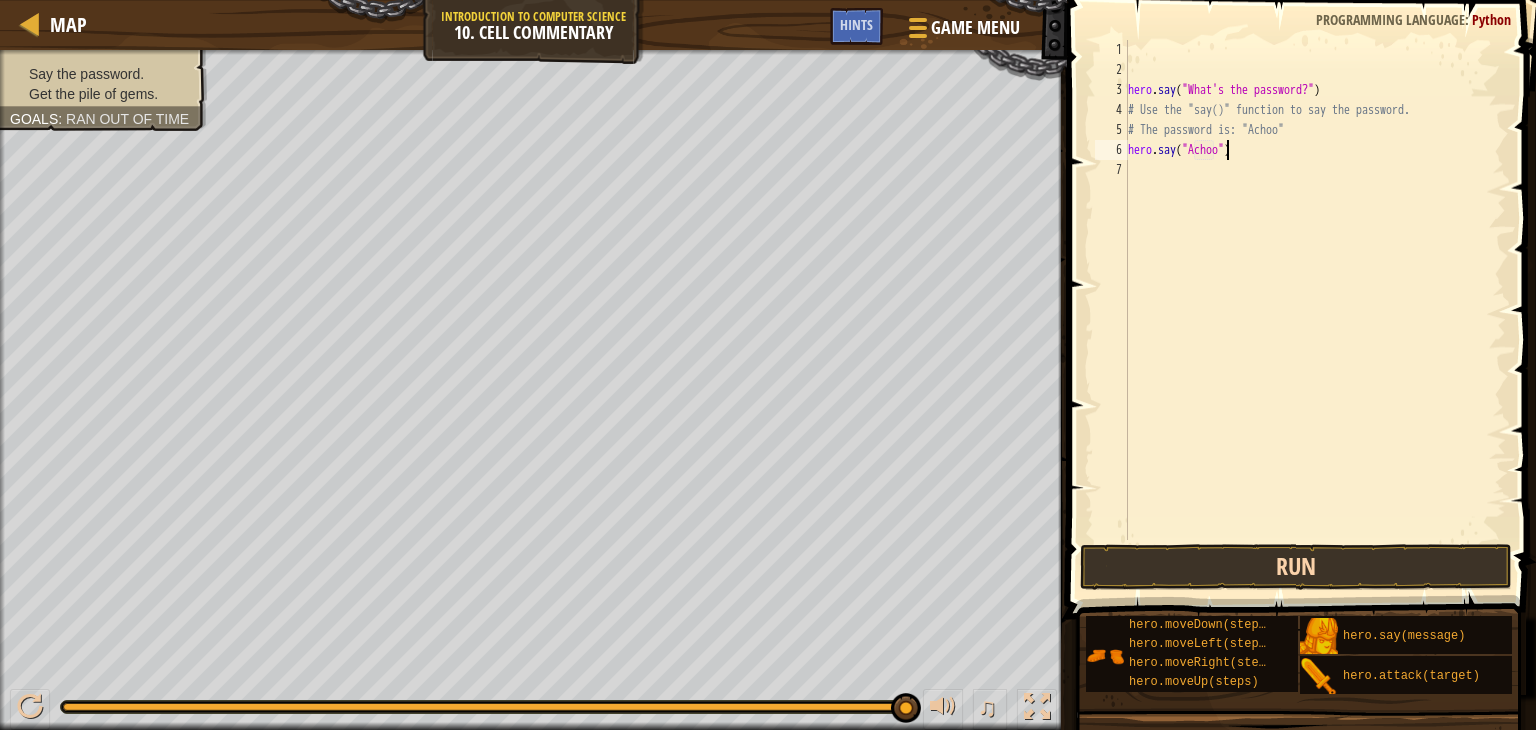 type on "hero.say("Achoo")" 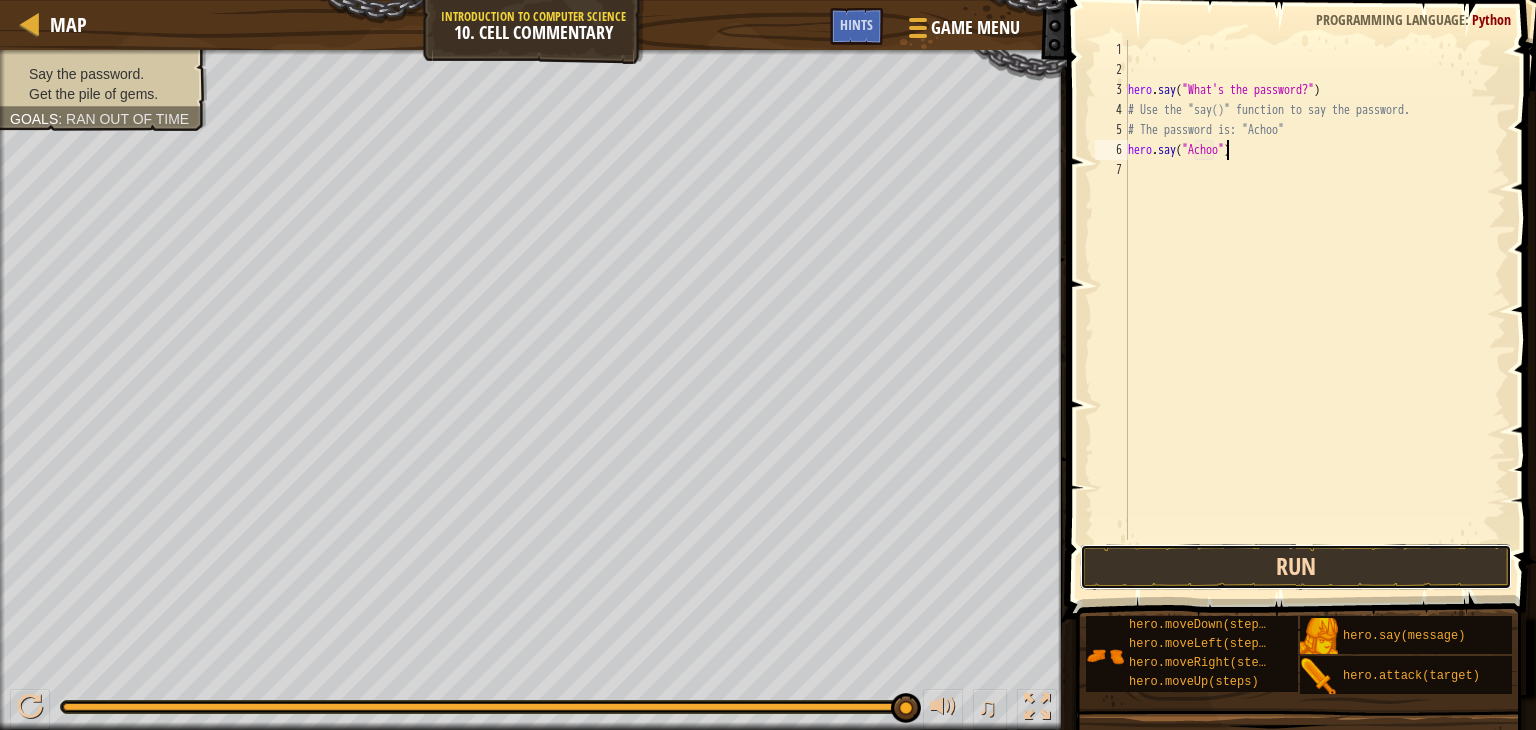 click on "Run" at bounding box center (1296, 567) 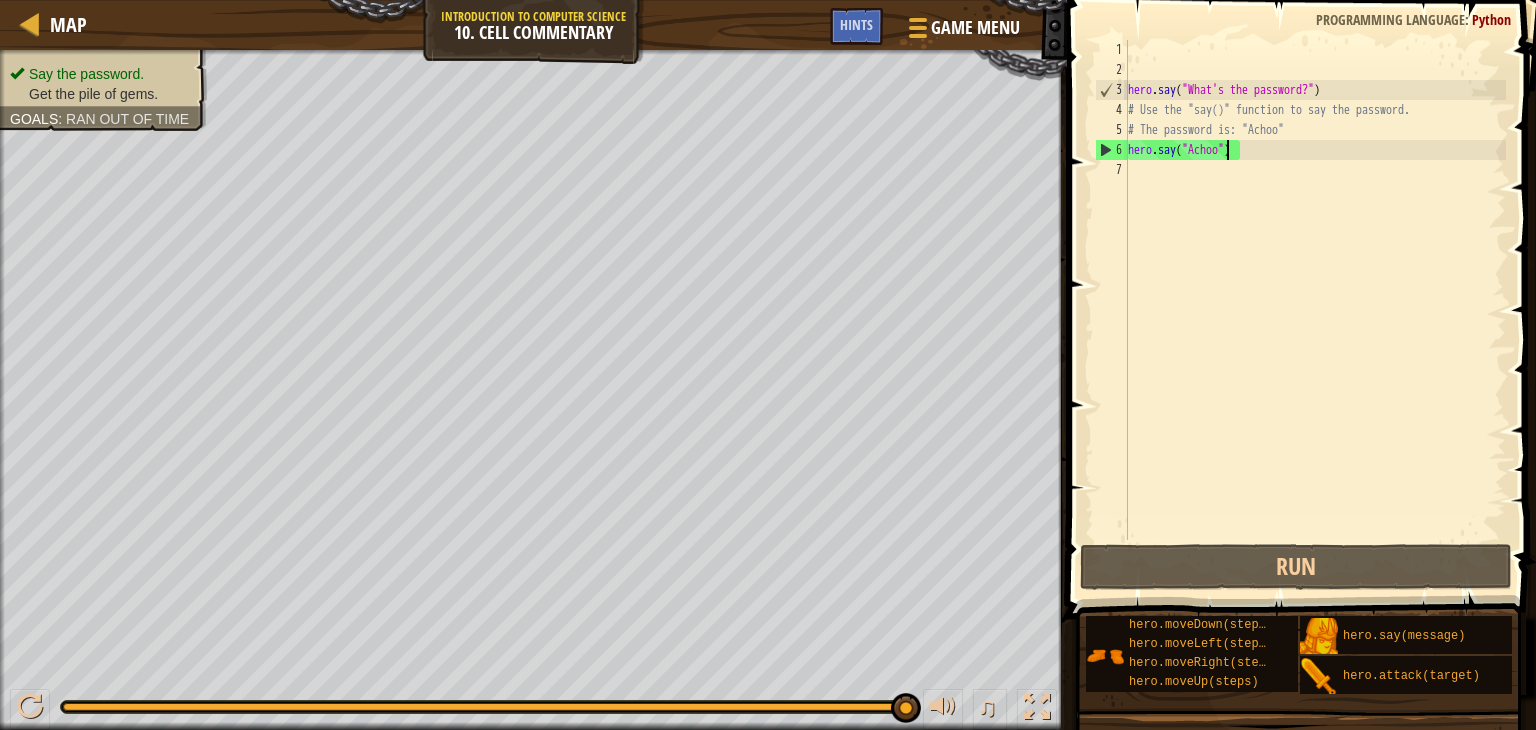 click on "hero . say ( "What's the password?" ) # Use the "say()" function to say the password. # The password is: "Achoo" hero . say ( "Achoo" )" at bounding box center (1315, 310) 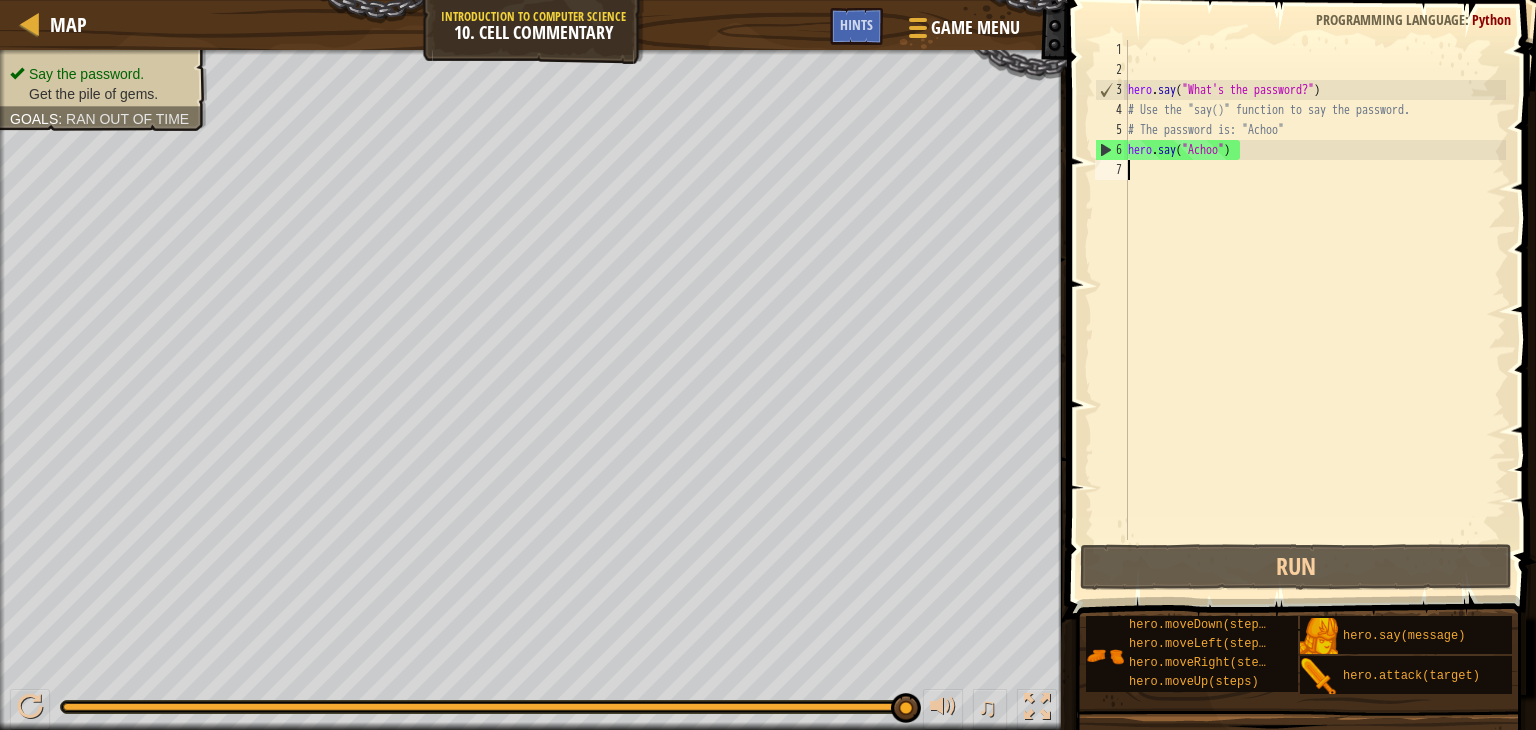 scroll, scrollTop: 9, scrollLeft: 0, axis: vertical 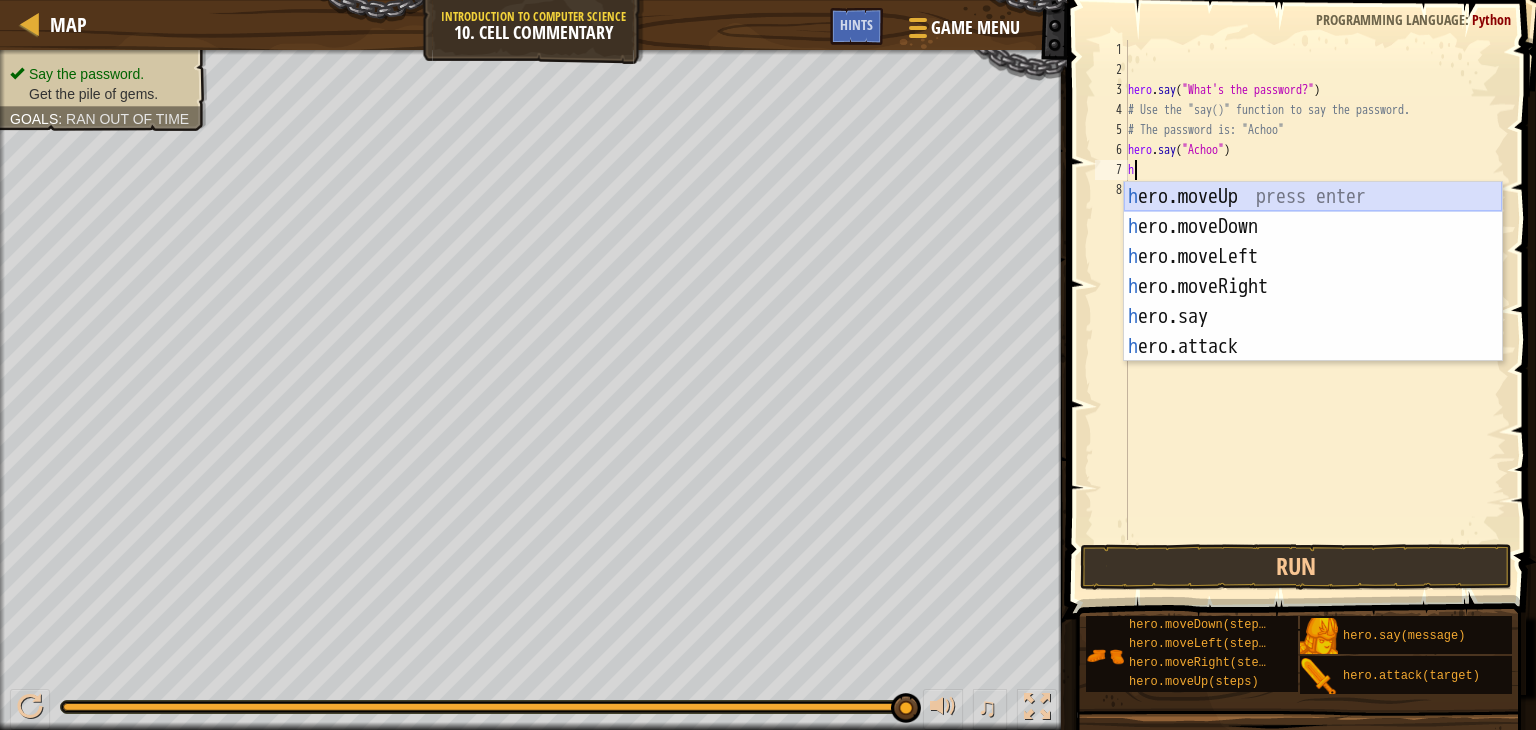 click on "h ero.moveUp press enter h ero.moveDown press enter h ero.moveLeft press enter h ero.moveRight press enter h ero.say press enter h ero.attack press enter" at bounding box center [1313, 302] 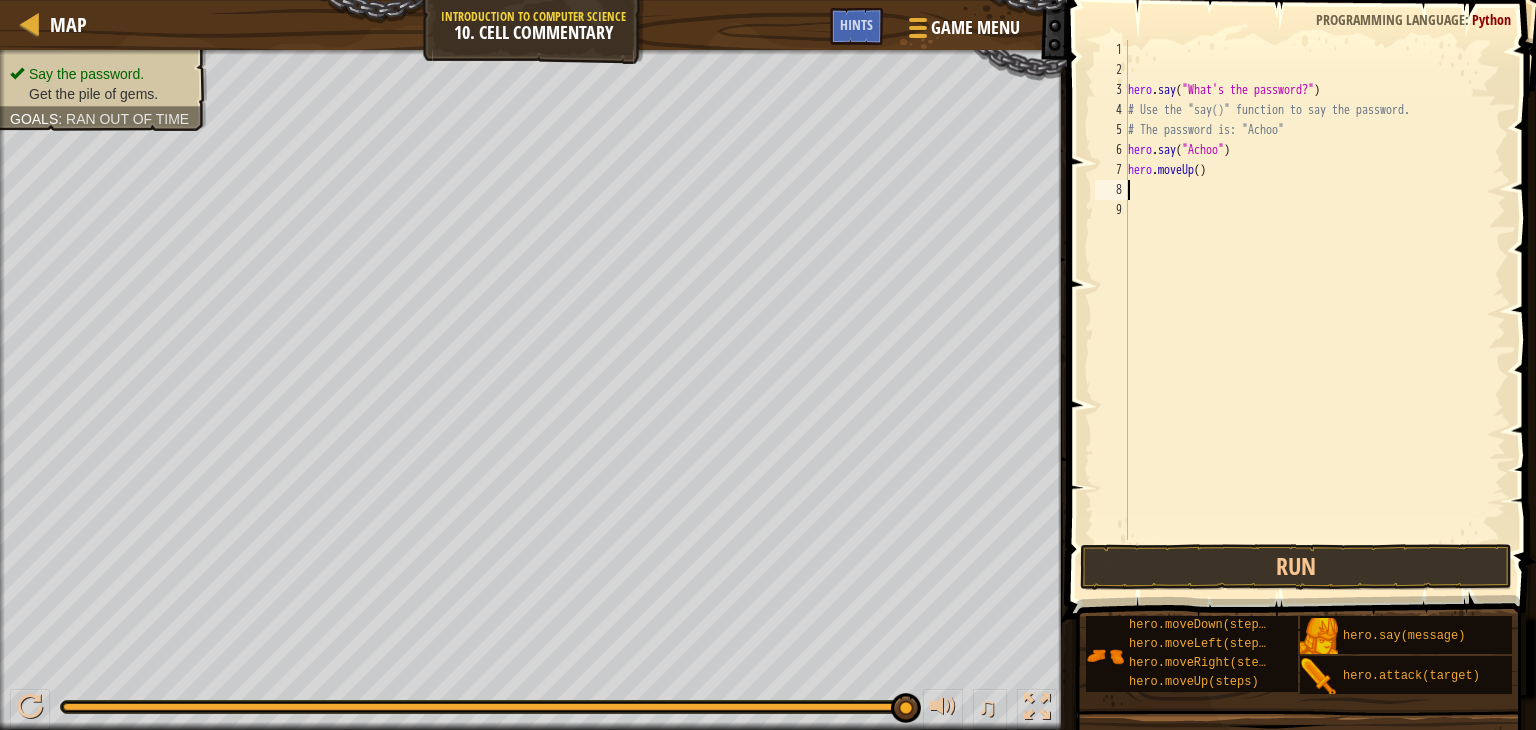 click on "hero . say ( "What's the password?" ) # Use the "say()" function to say the password. # The password is: "Achoo" hero . say ( "Achoo" ) hero . moveUp ( )" at bounding box center (1315, 310) 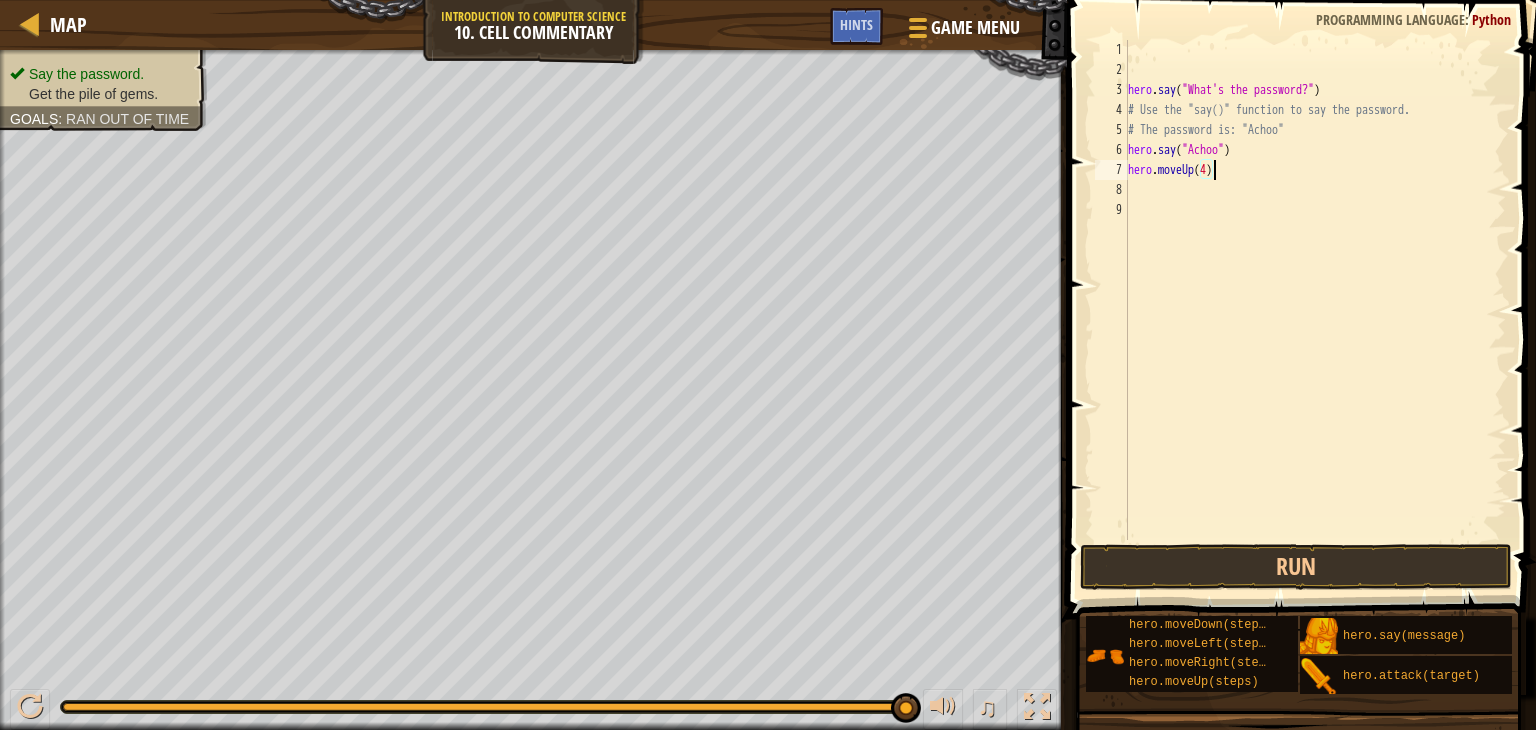 scroll, scrollTop: 9, scrollLeft: 6, axis: both 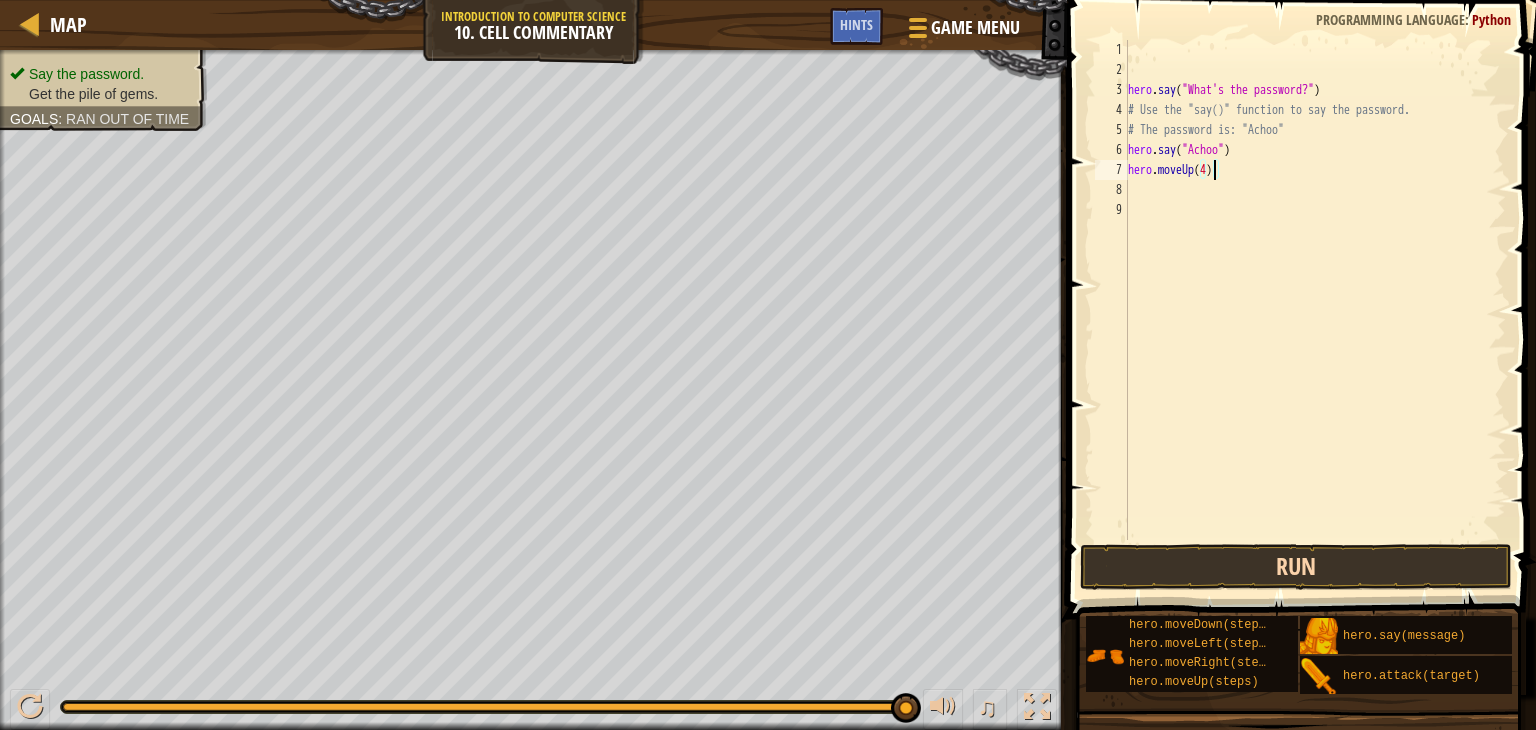 type on "hero.moveUp(4)" 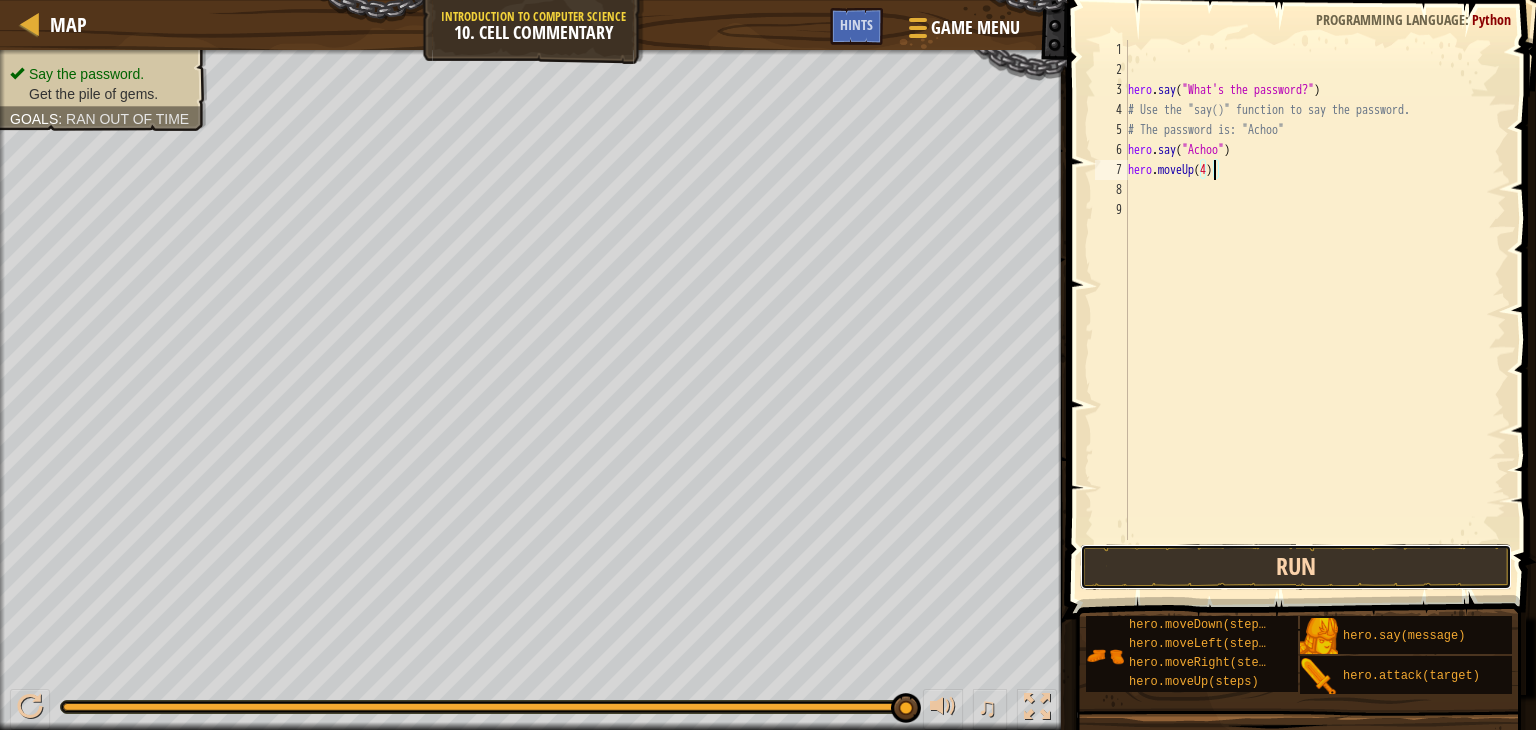 click on "Run" at bounding box center [1296, 567] 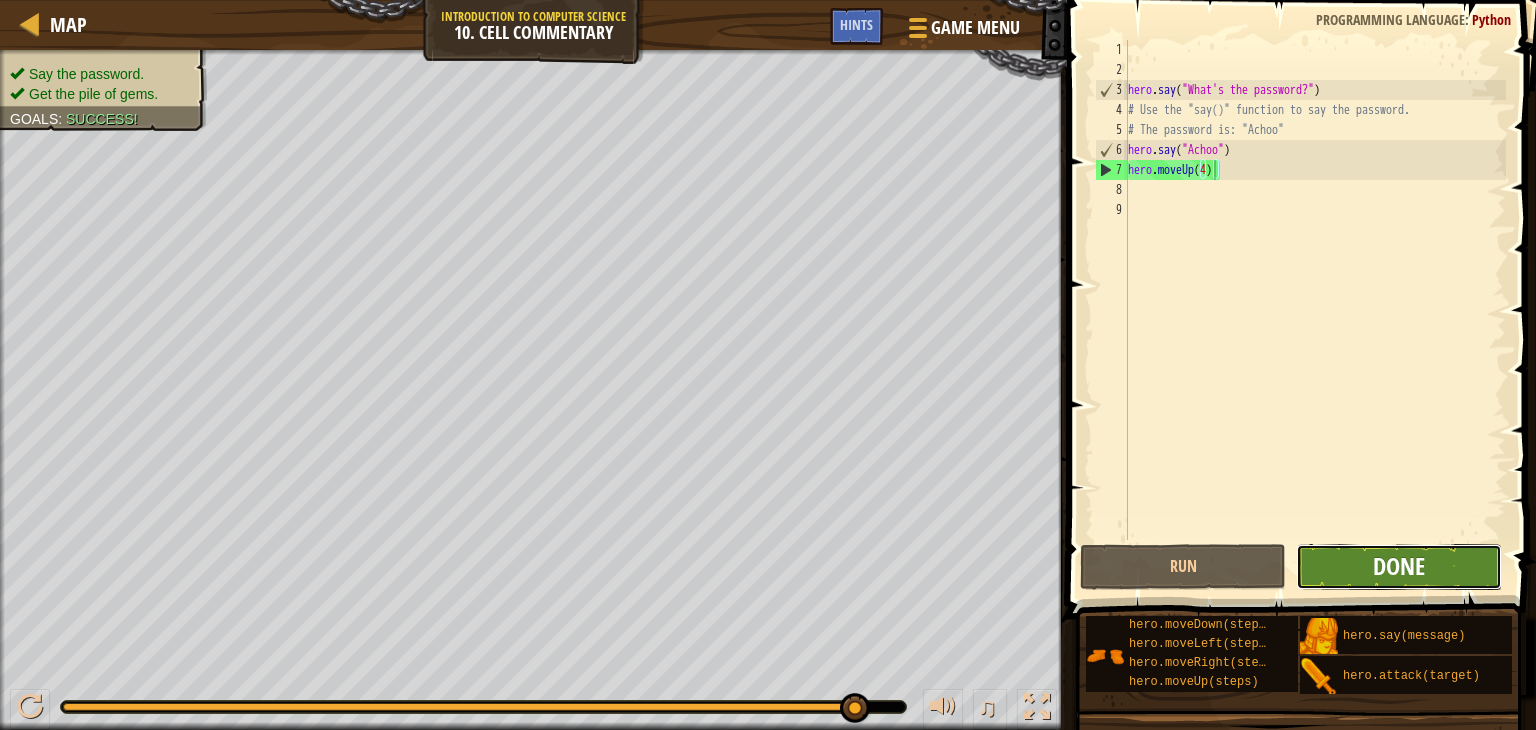 click on "Done" at bounding box center (1399, 566) 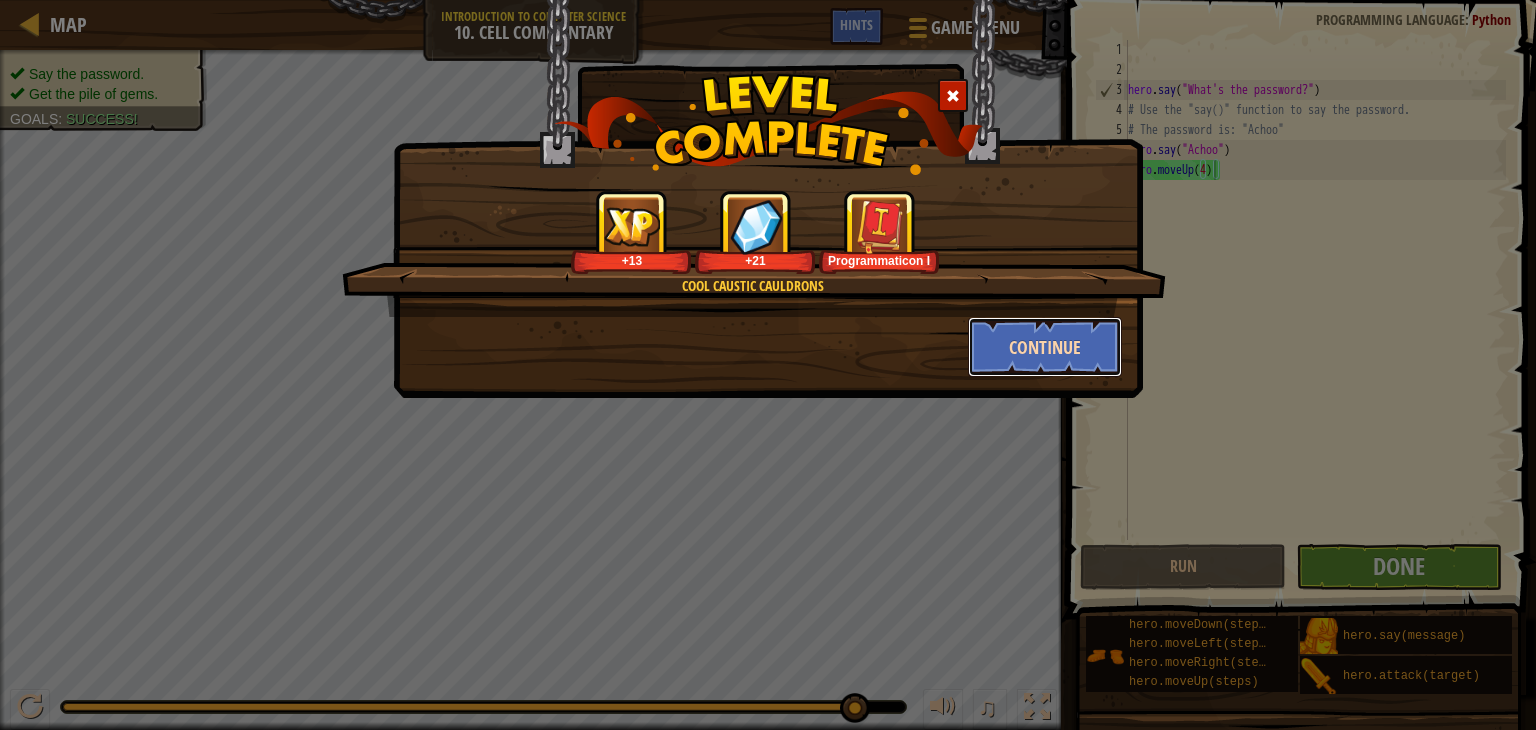 click on "Continue" at bounding box center [1045, 347] 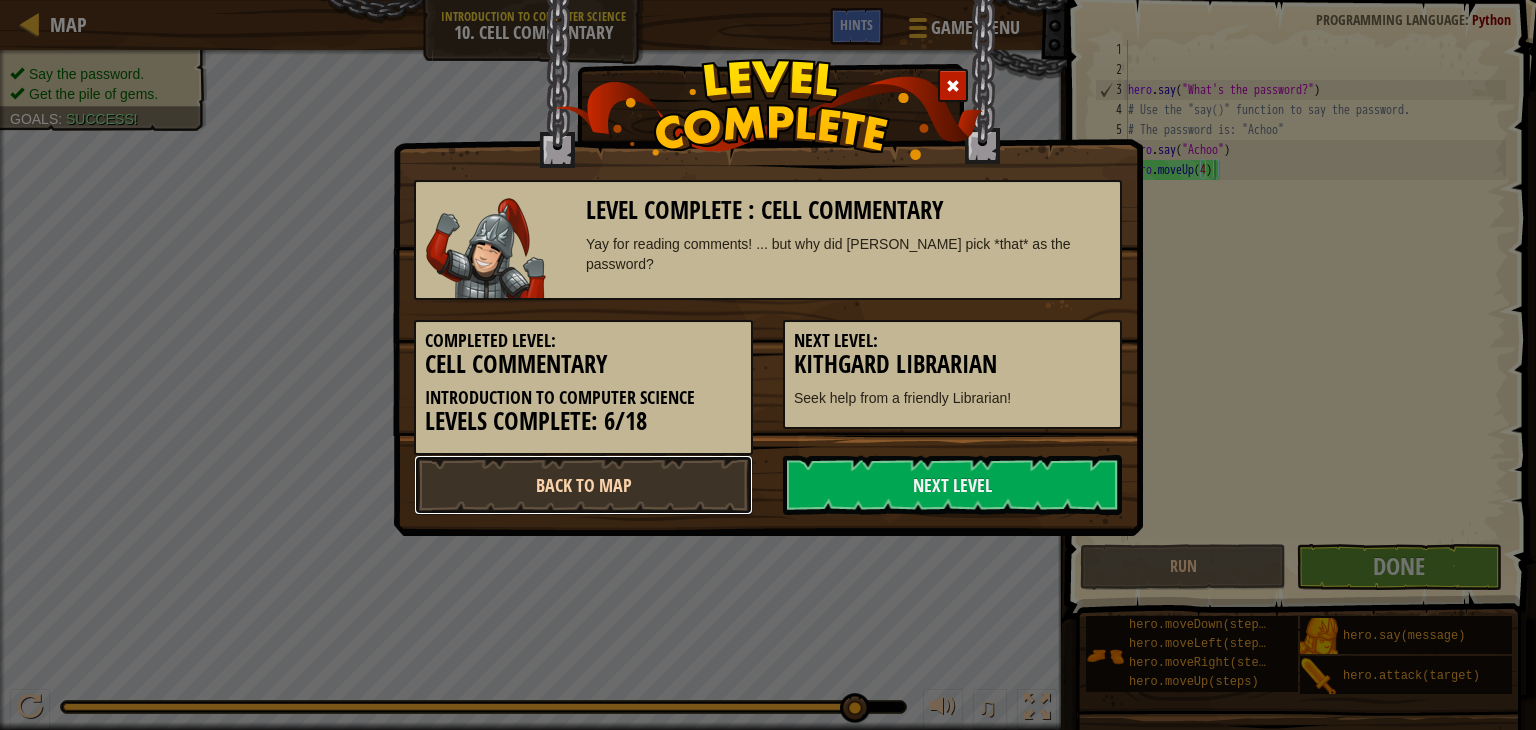 click on "Back to Map" at bounding box center [583, 485] 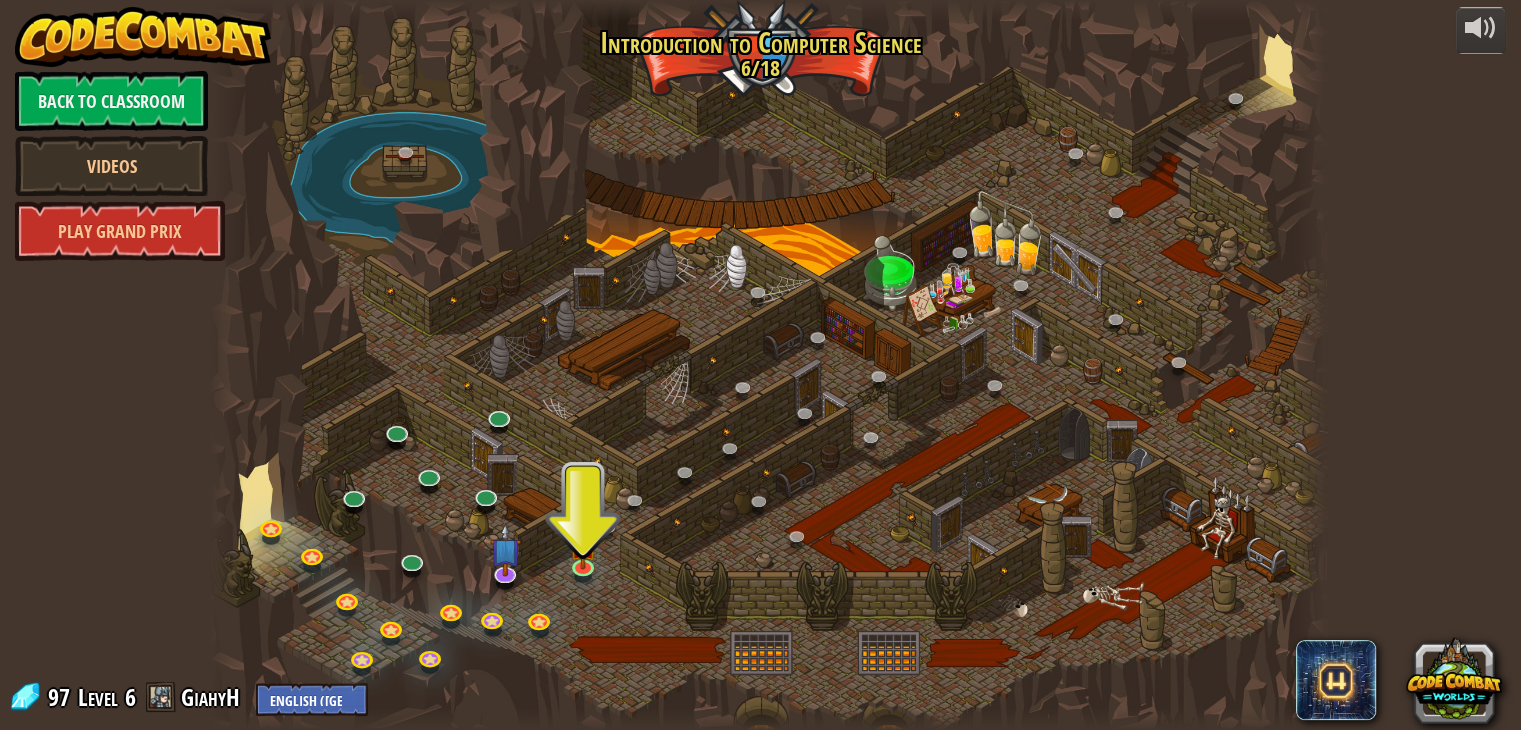 click at bounding box center (161, 697) 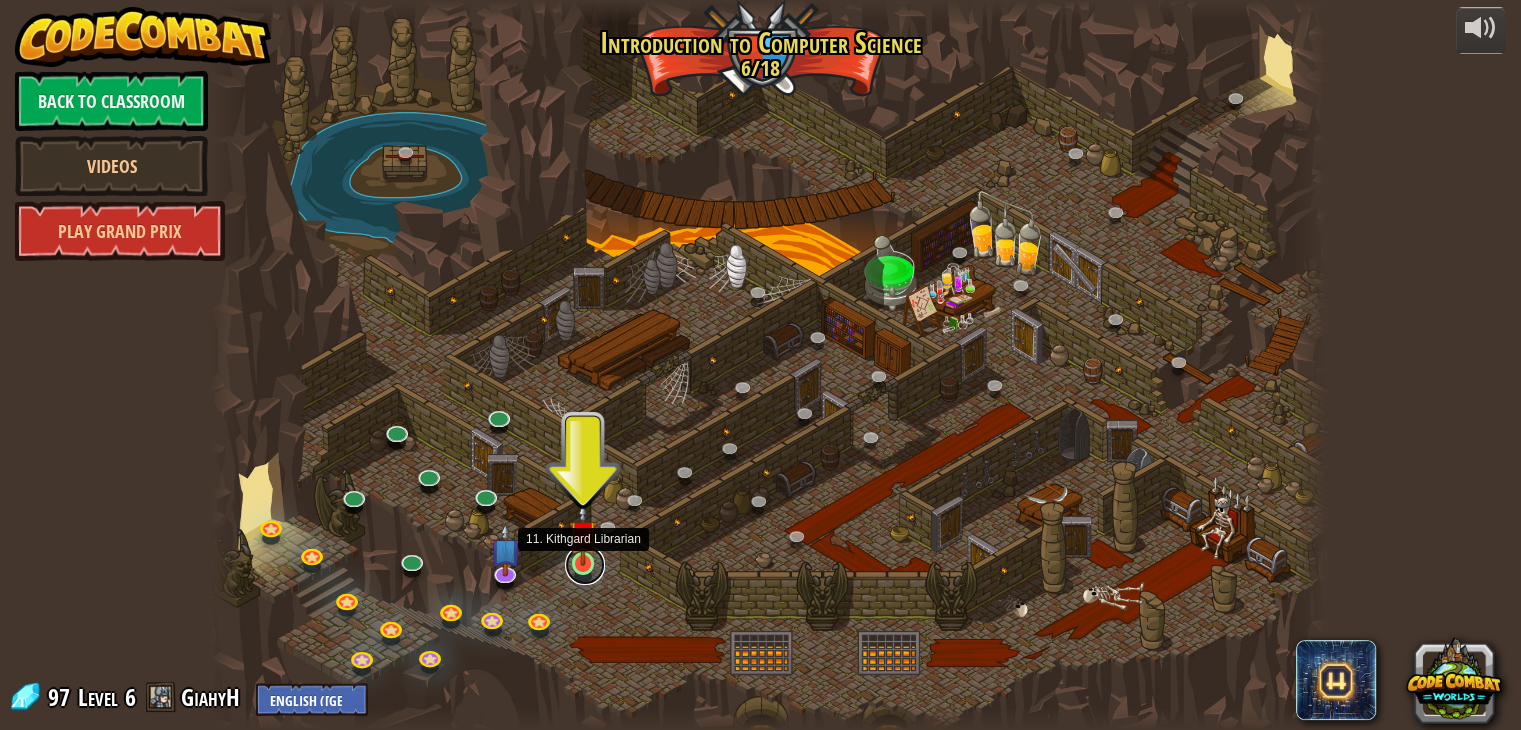 click at bounding box center [585, 565] 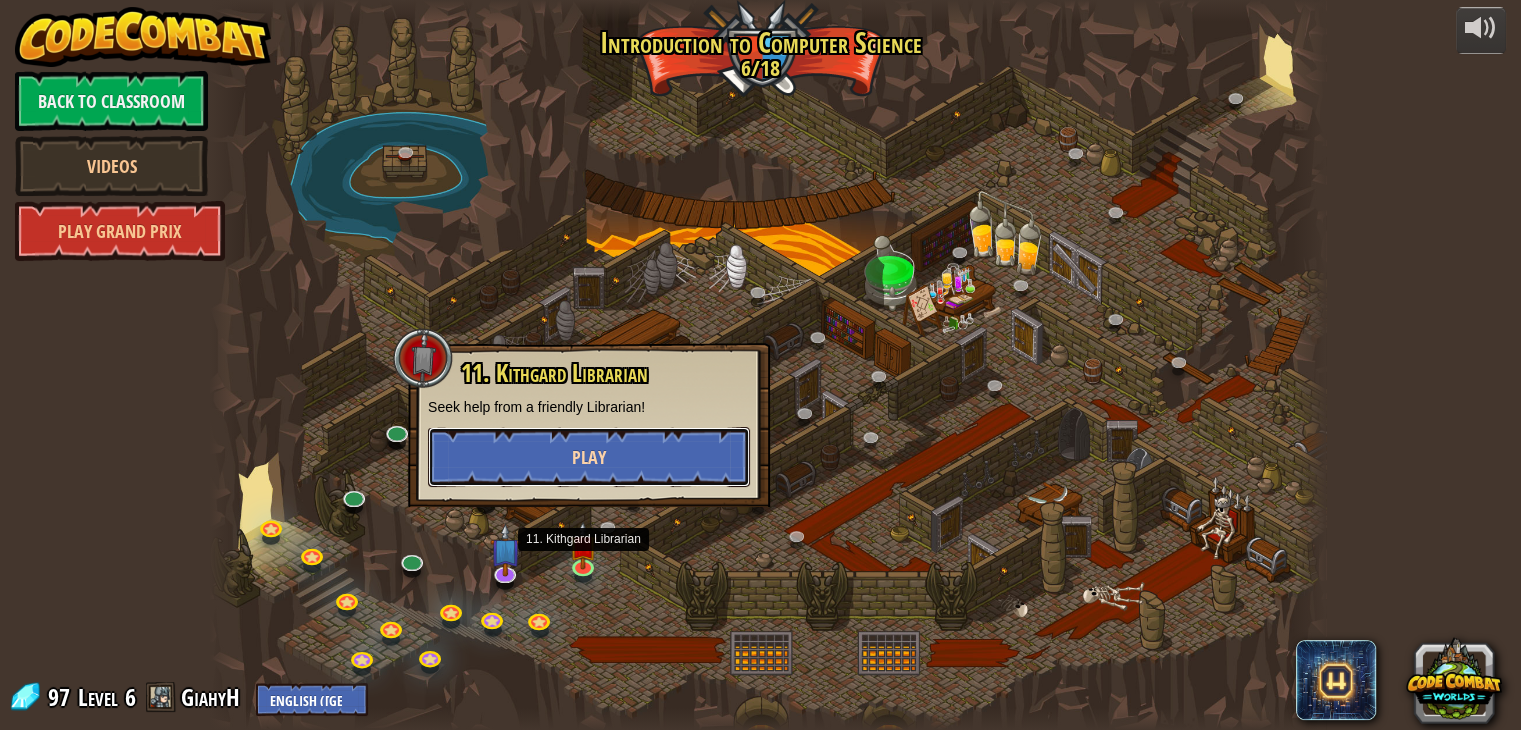 click on "Play" at bounding box center (589, 457) 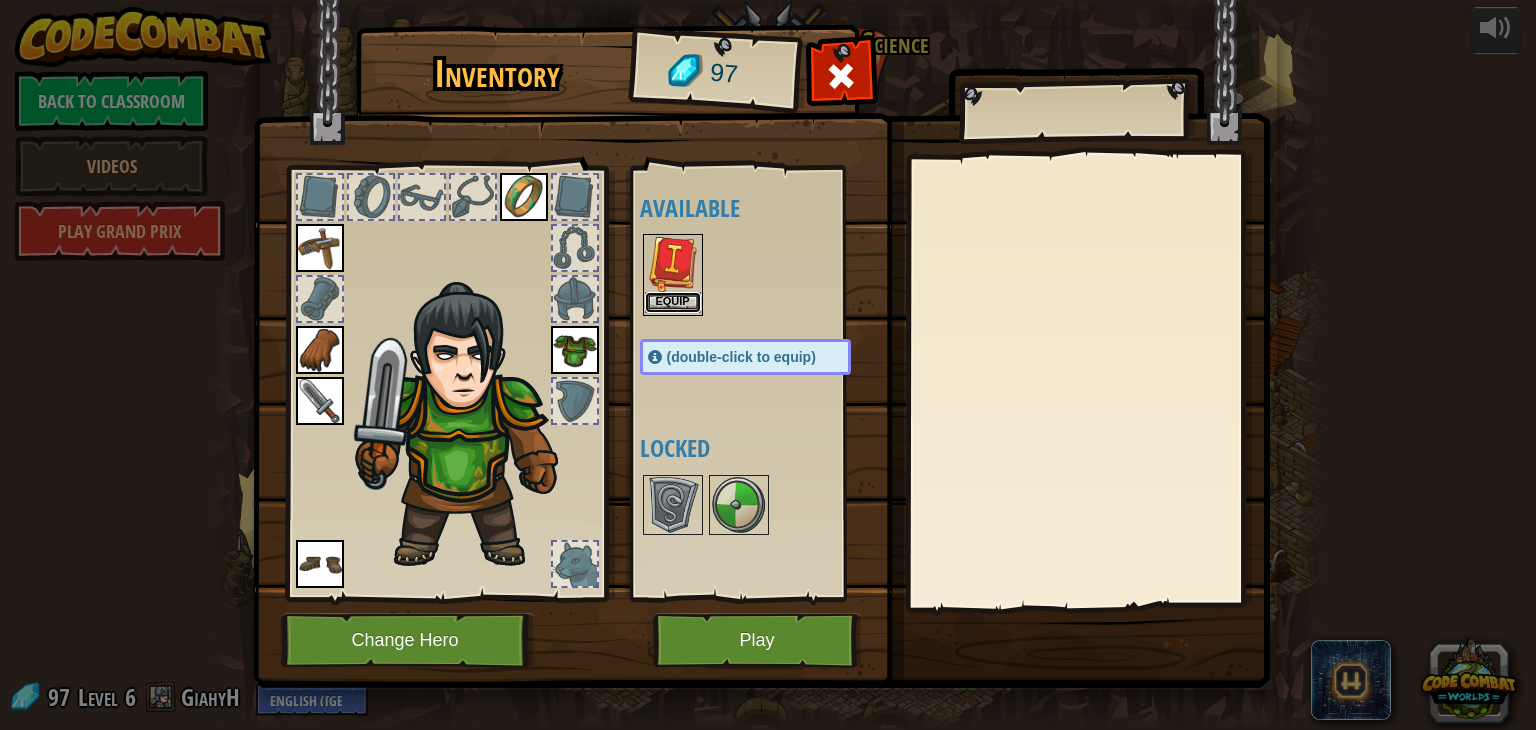 click on "Equip" at bounding box center (673, 302) 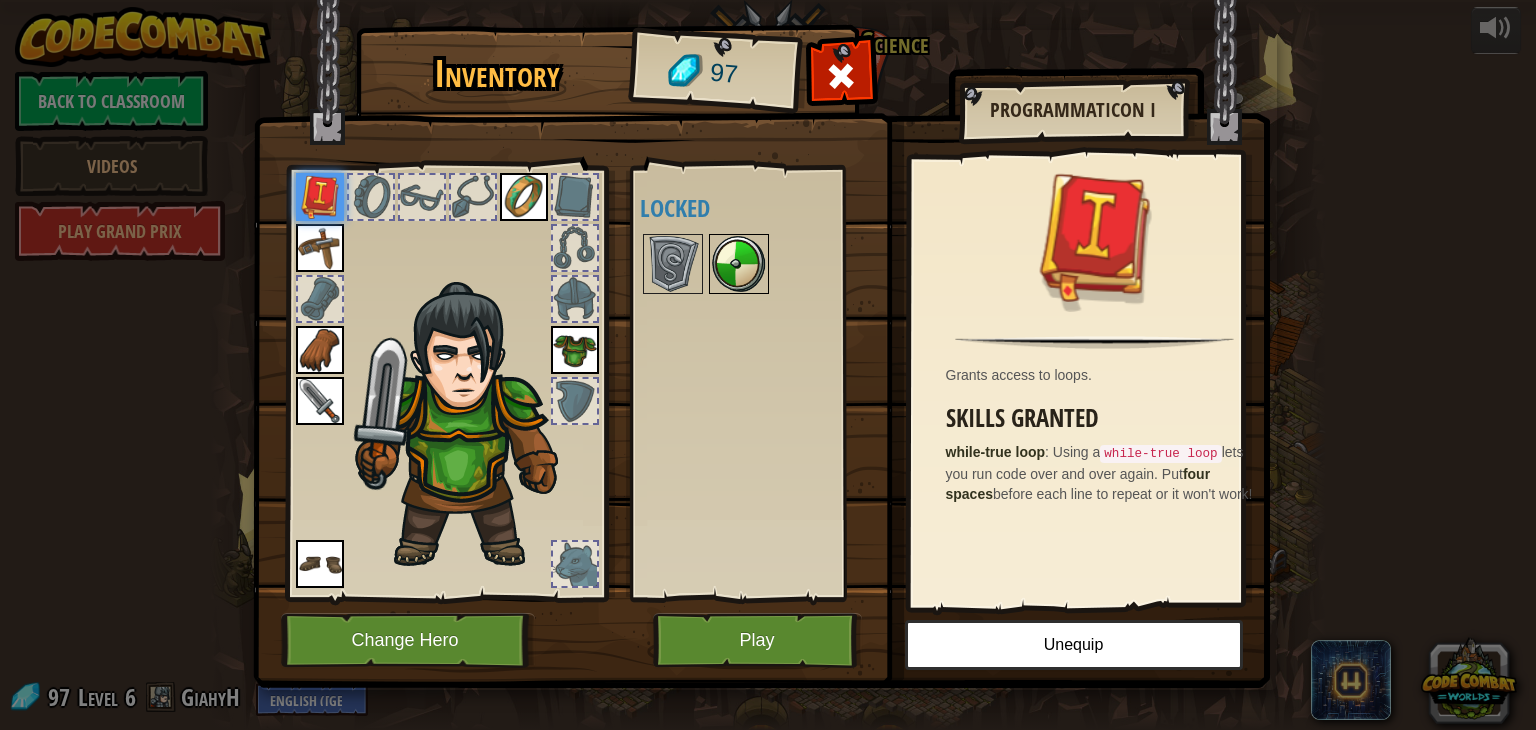 click at bounding box center (739, 264) 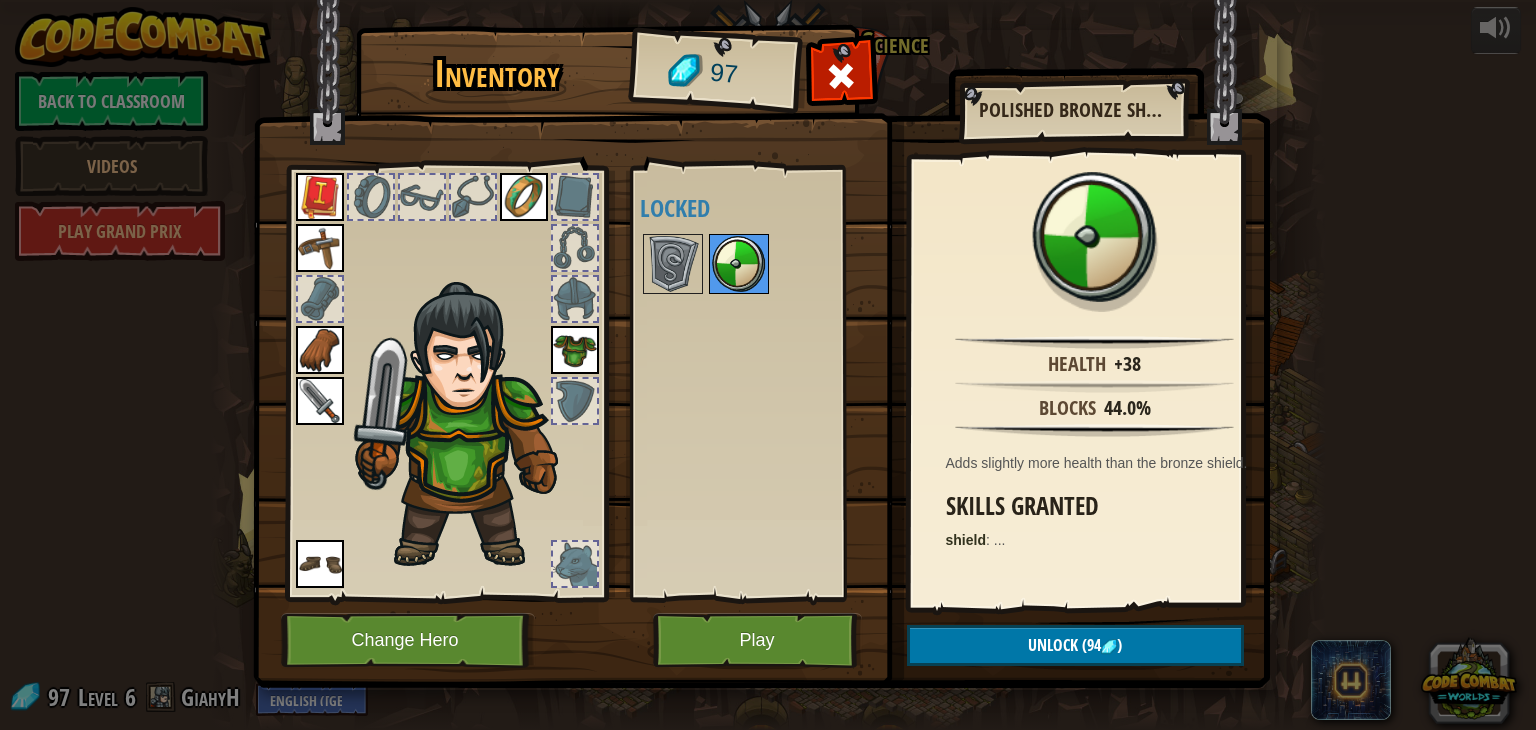click at bounding box center (739, 264) 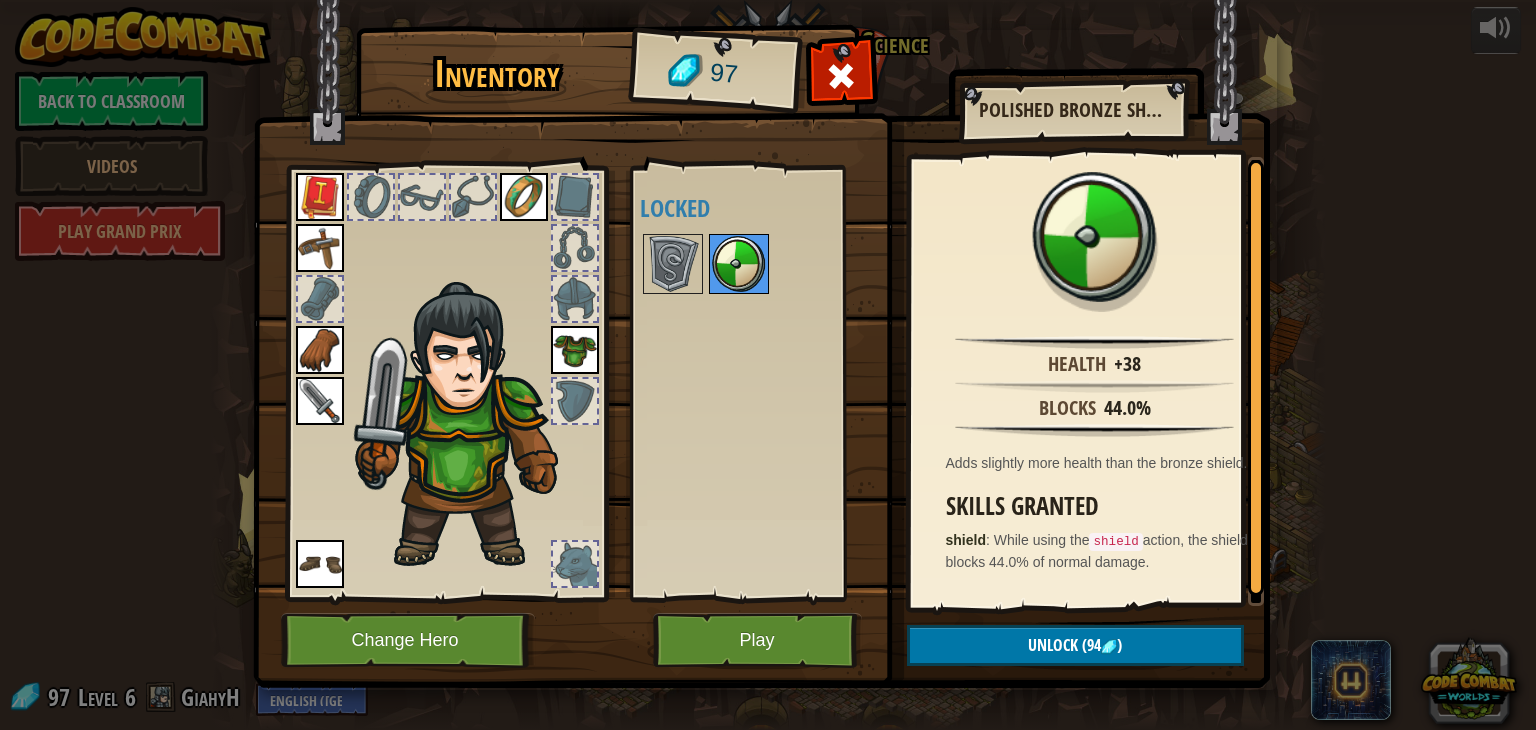 click at bounding box center (739, 264) 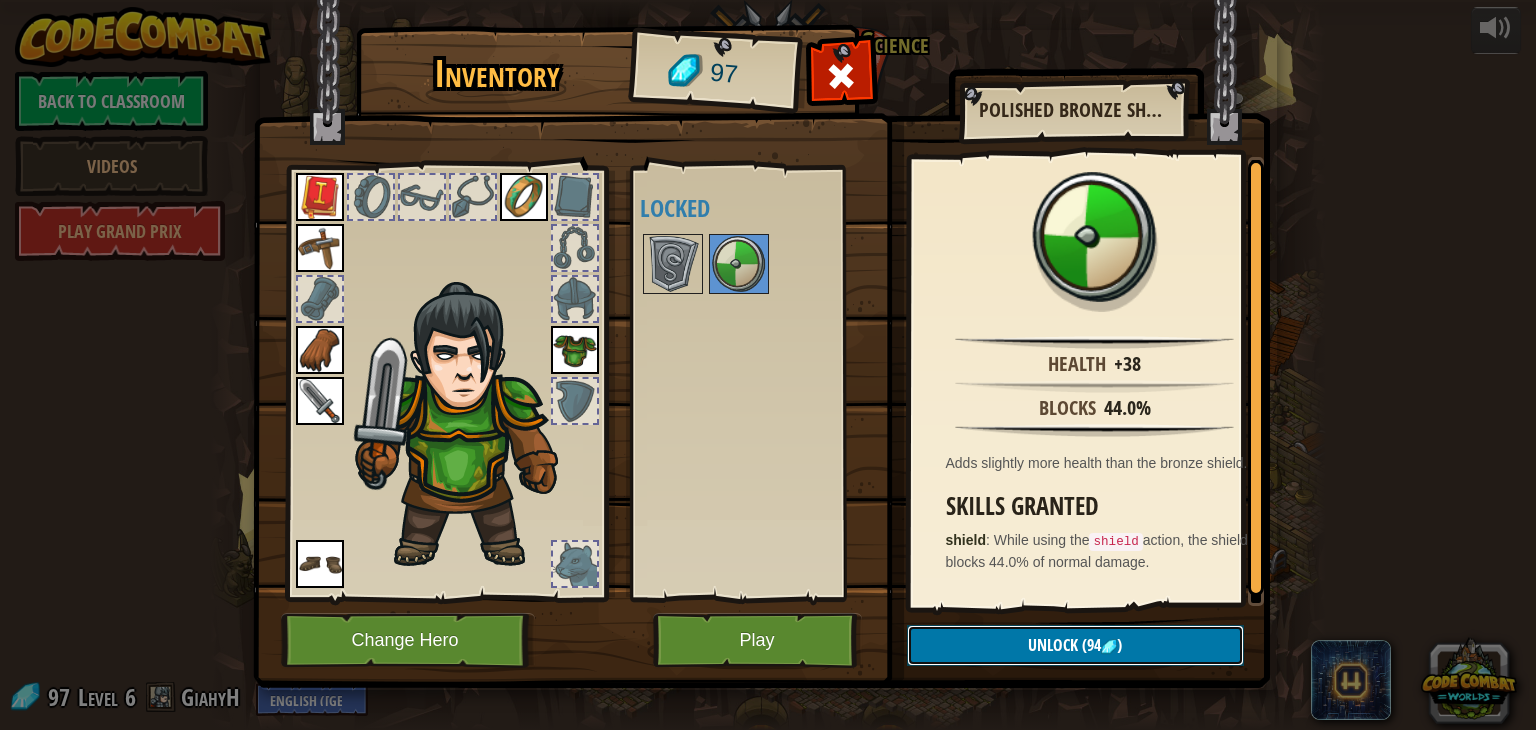 click on "Unlock (94 )" at bounding box center (1075, 645) 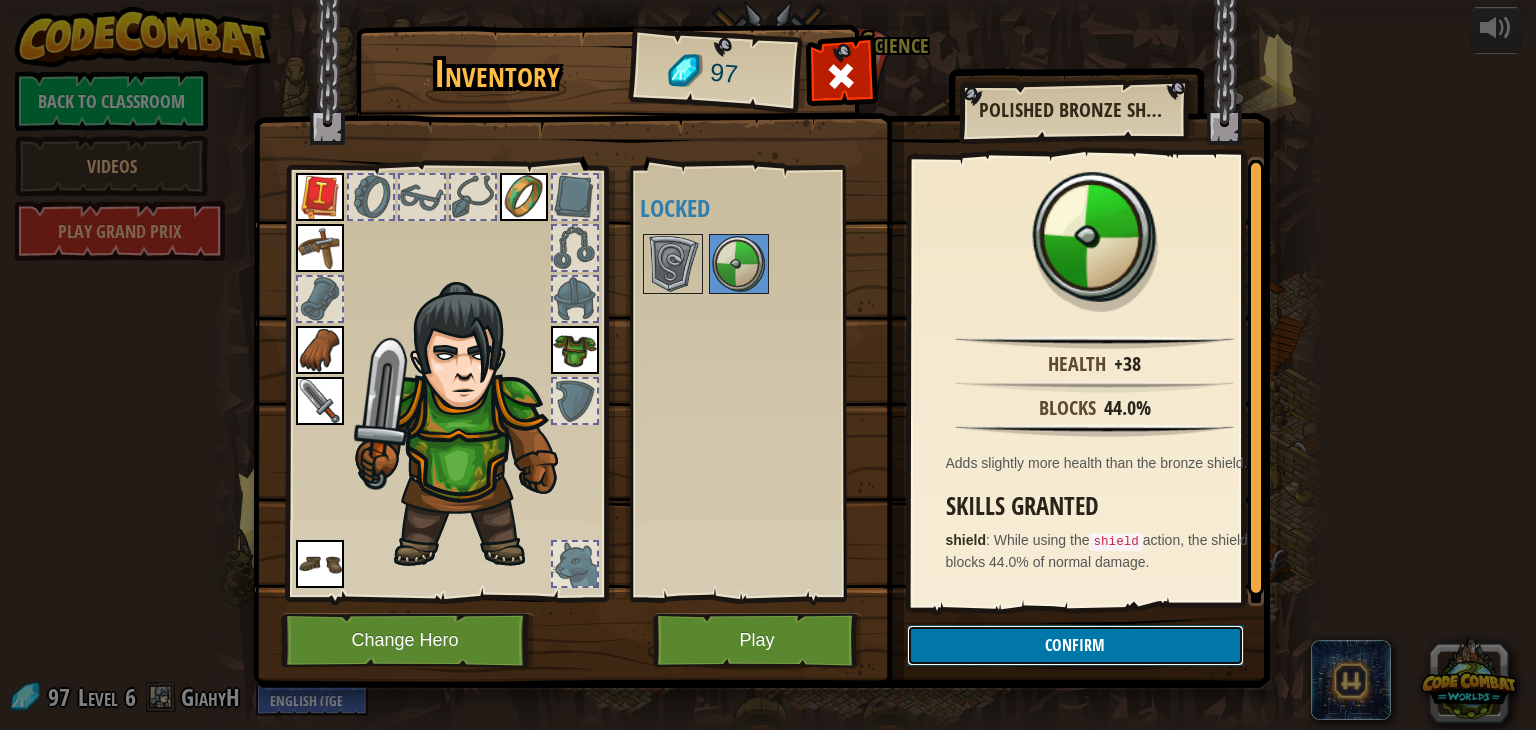 click on "Confirm" at bounding box center (1075, 645) 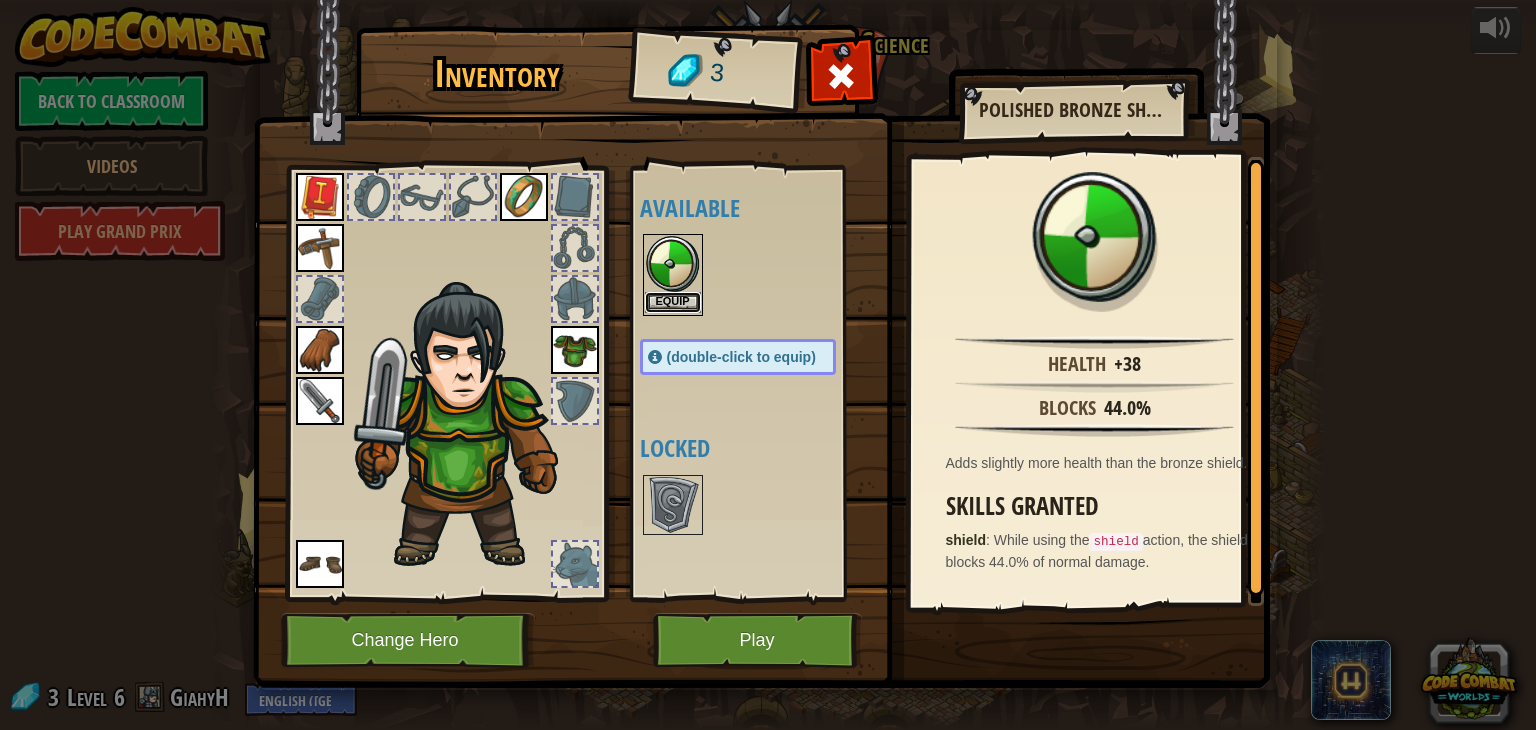 click on "Equip" at bounding box center (673, 302) 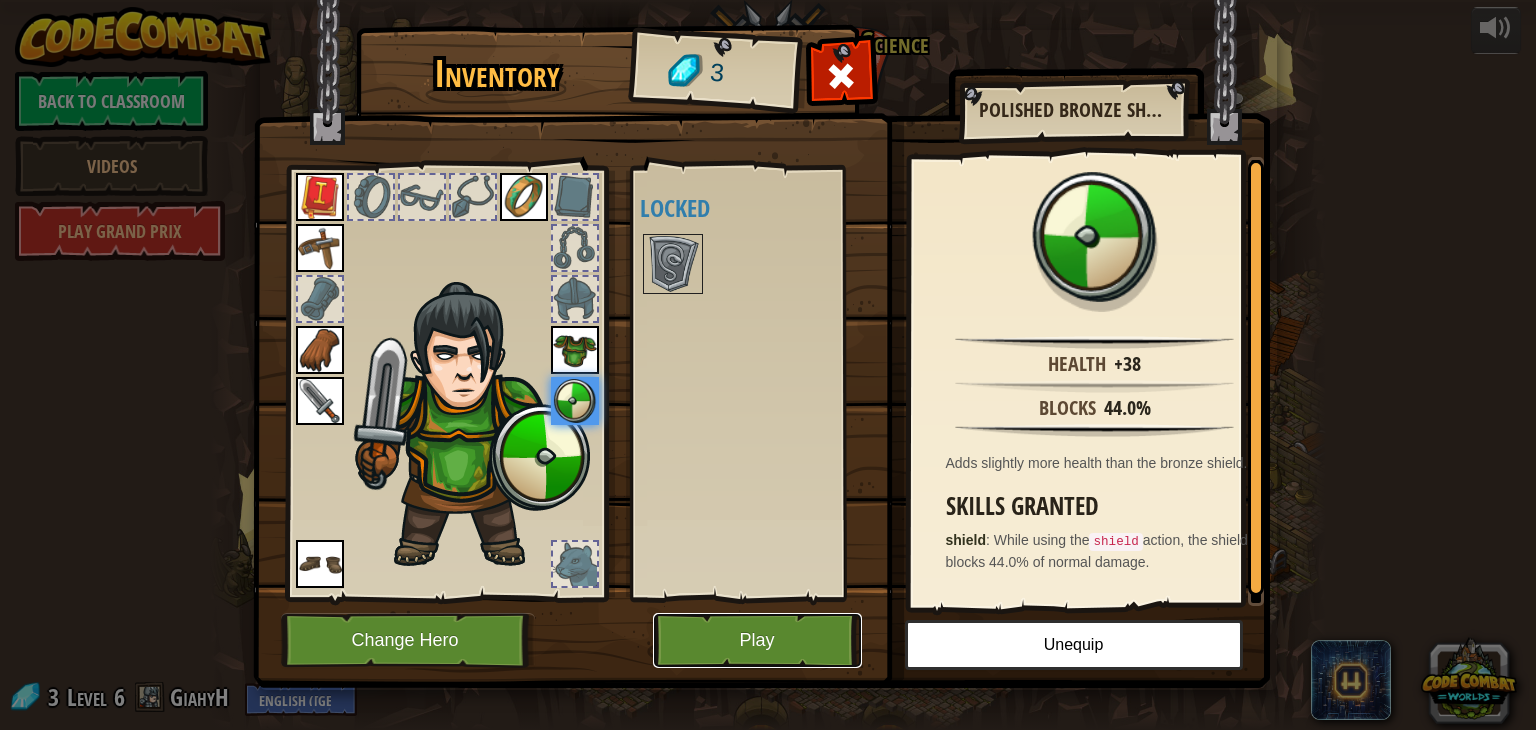 click on "Play" at bounding box center (757, 640) 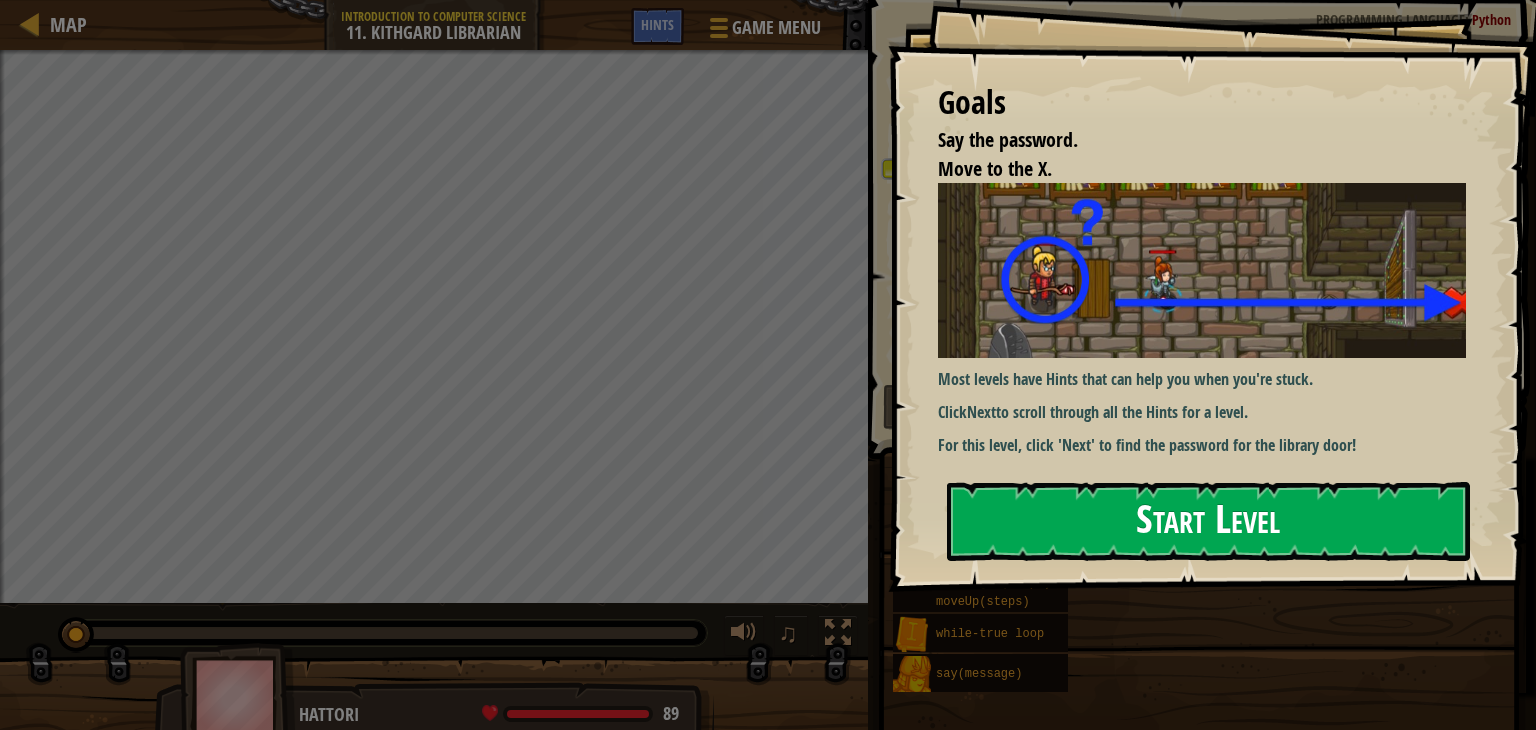 click on "Start Level" at bounding box center (1208, 521) 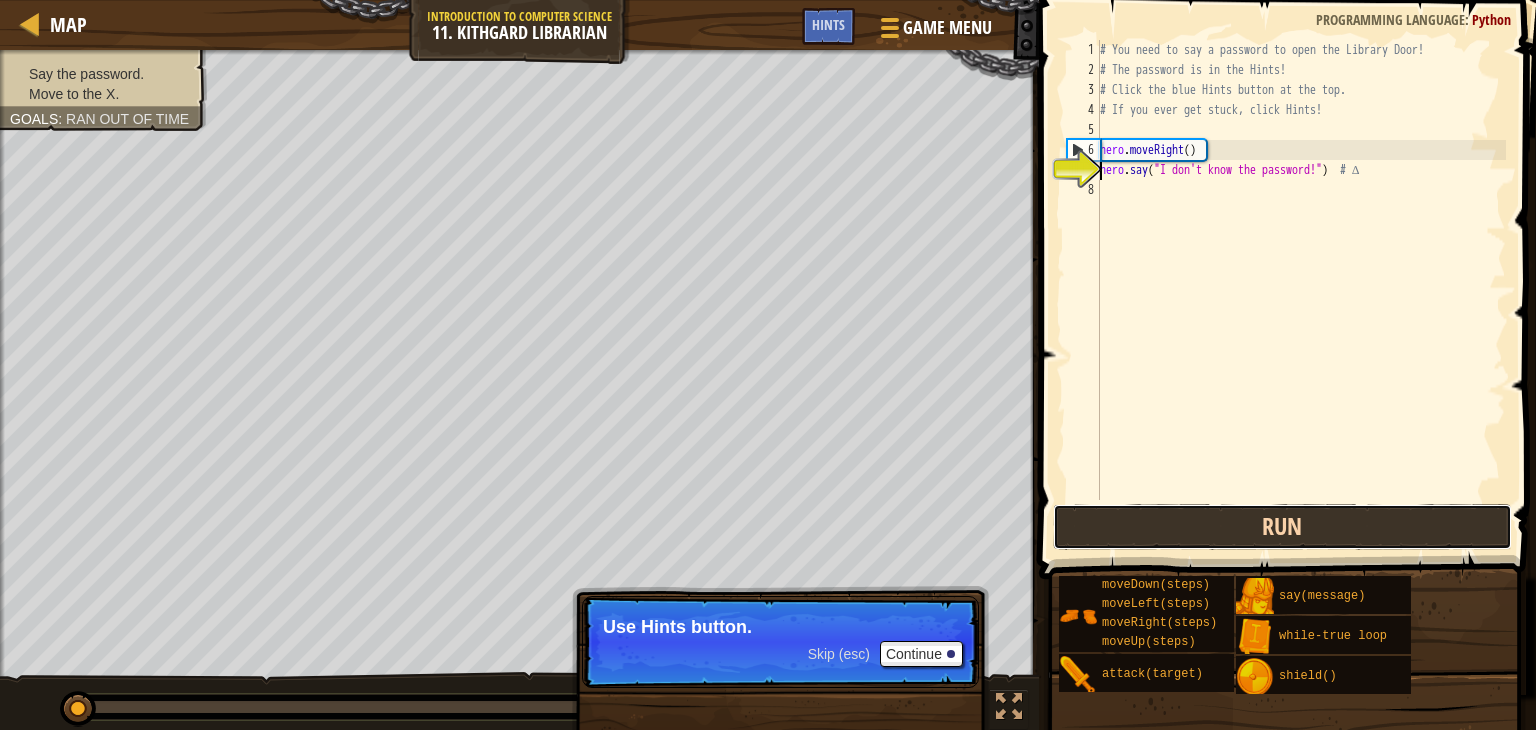 click on "Run" at bounding box center (1282, 527) 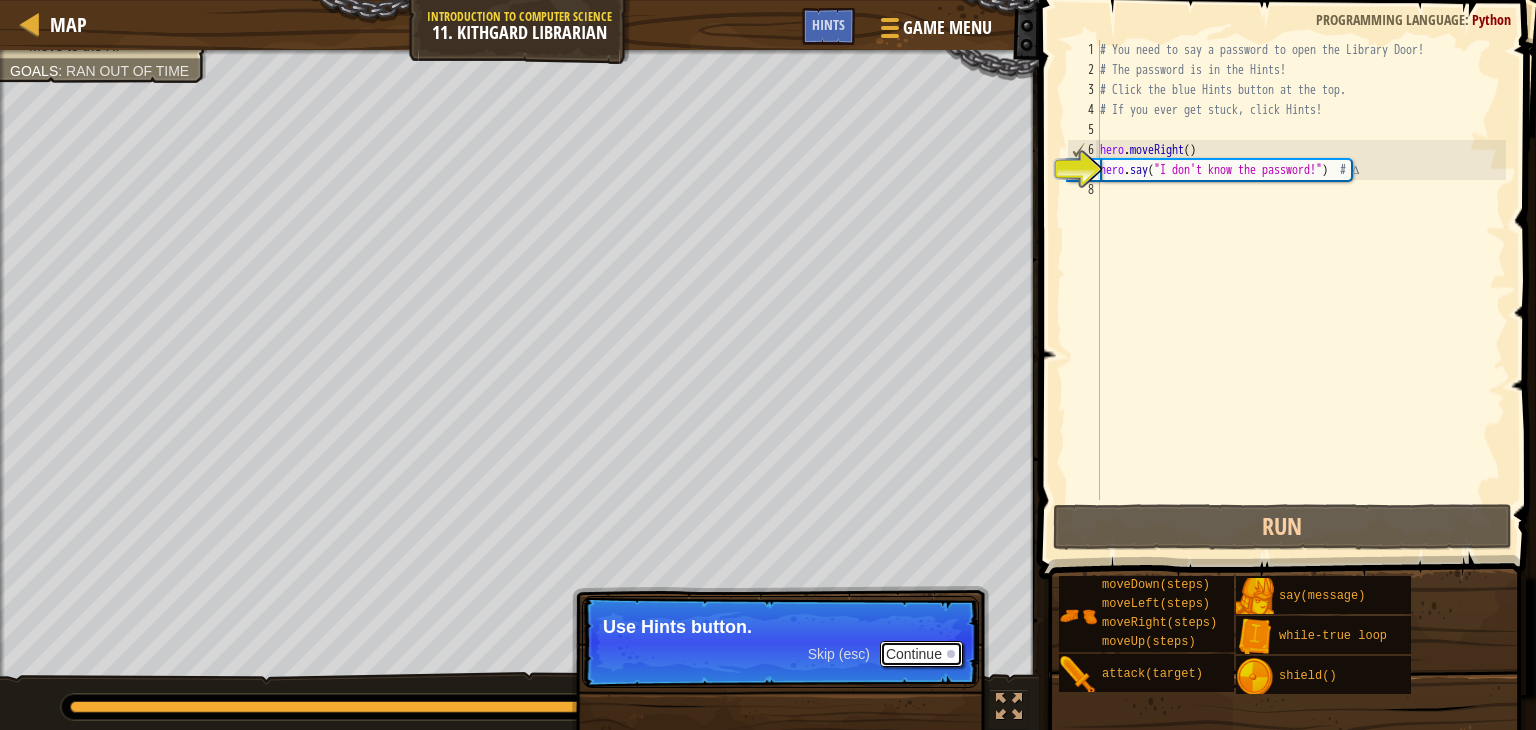click on "Continue" at bounding box center [921, 654] 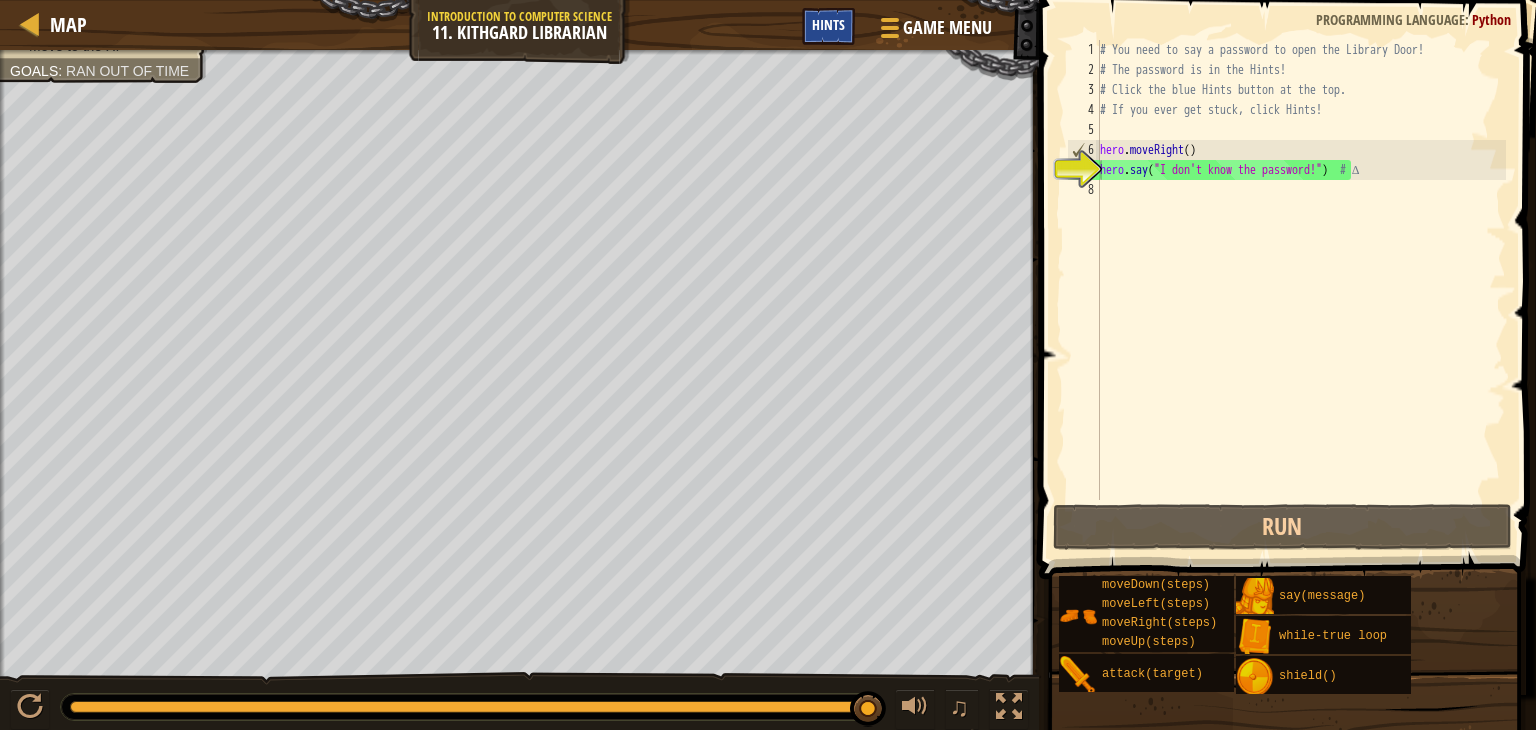 click on "Hints" at bounding box center [828, 24] 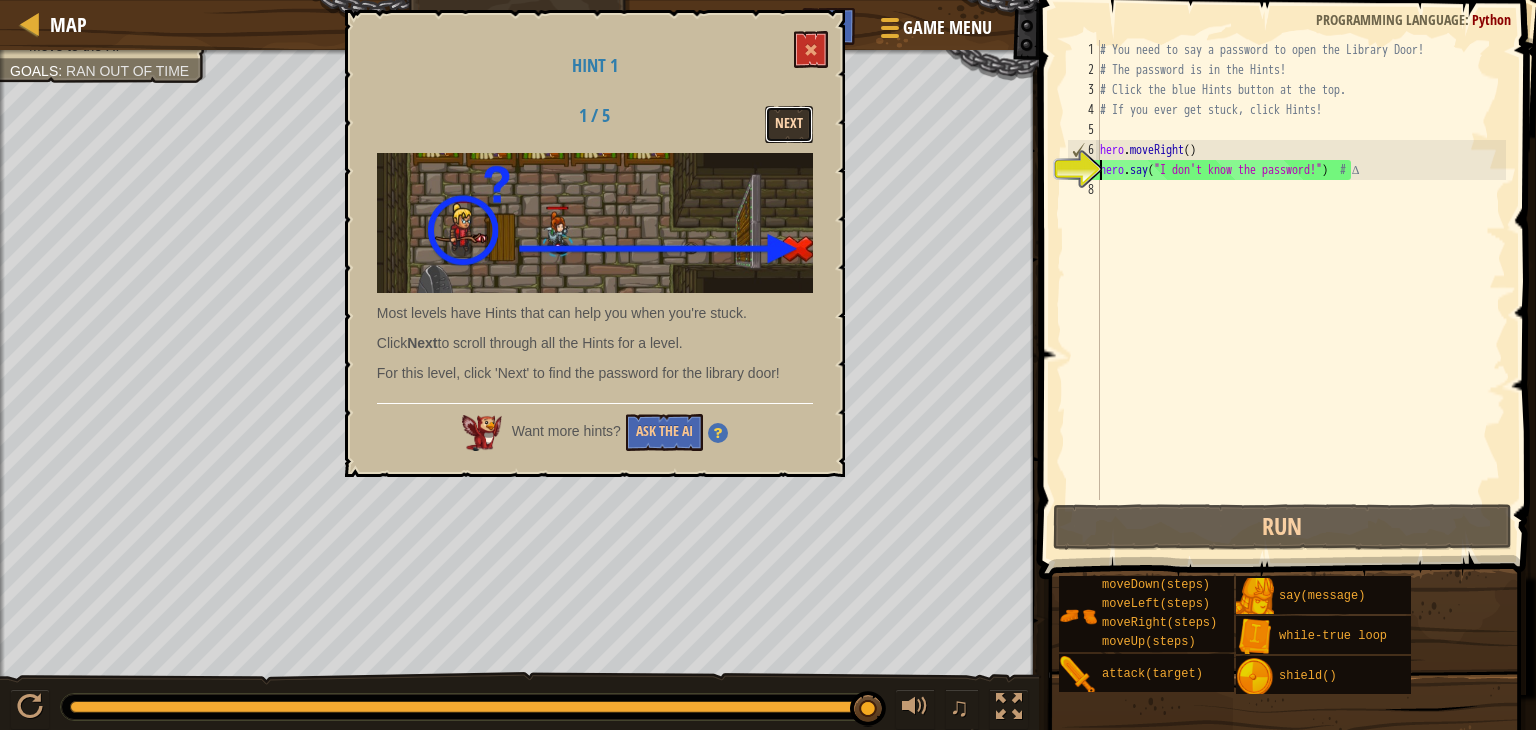click on "Next" at bounding box center (789, 124) 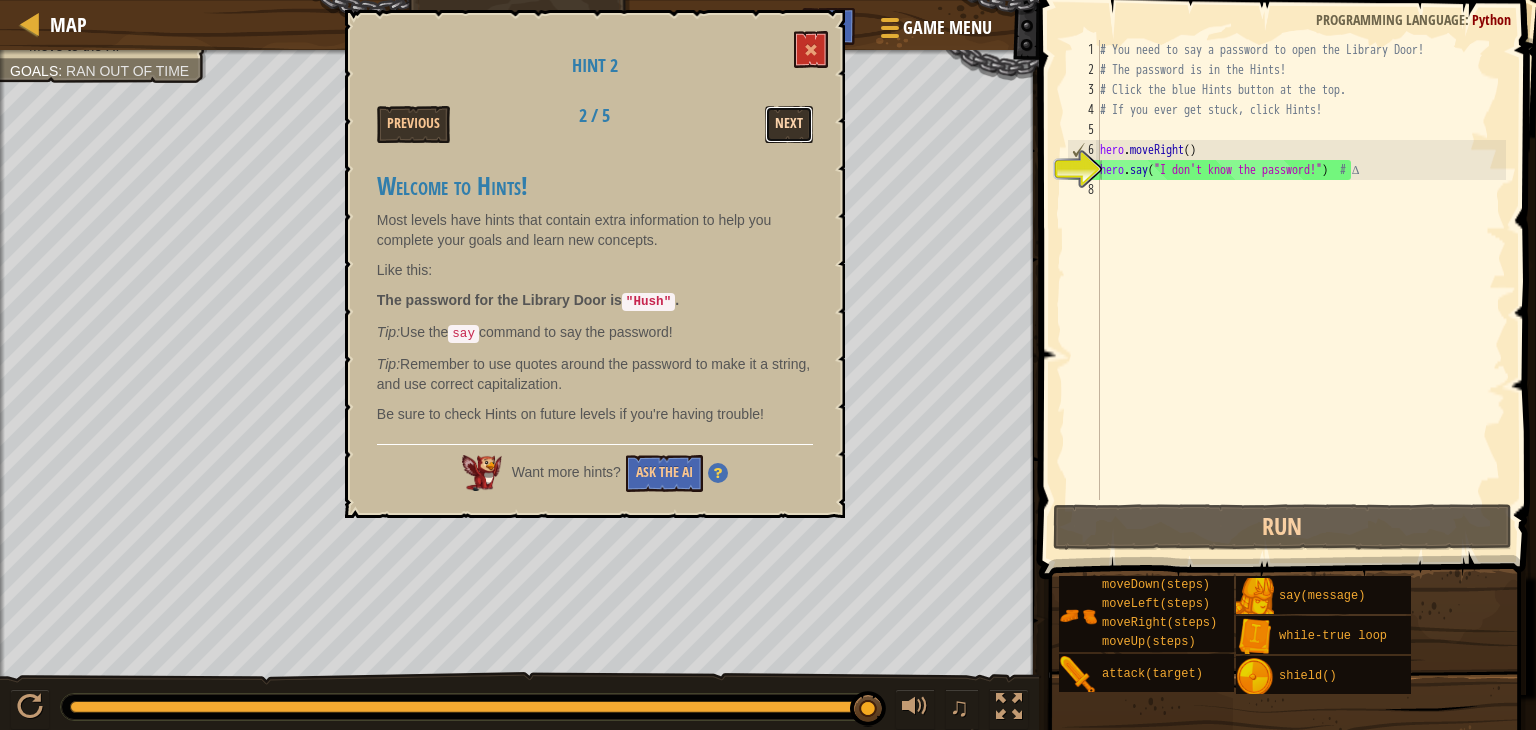 click on "Next" at bounding box center (789, 124) 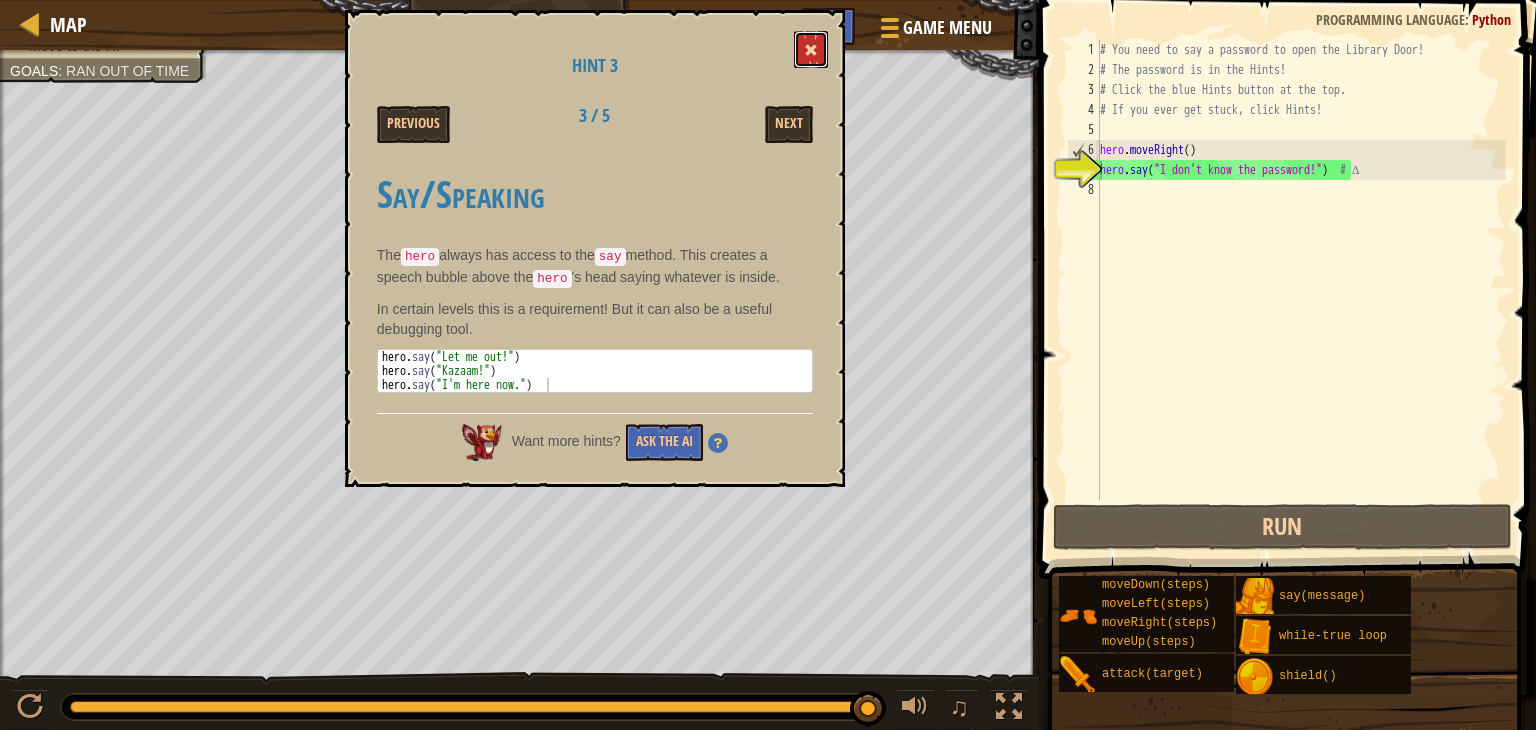 click at bounding box center [811, 49] 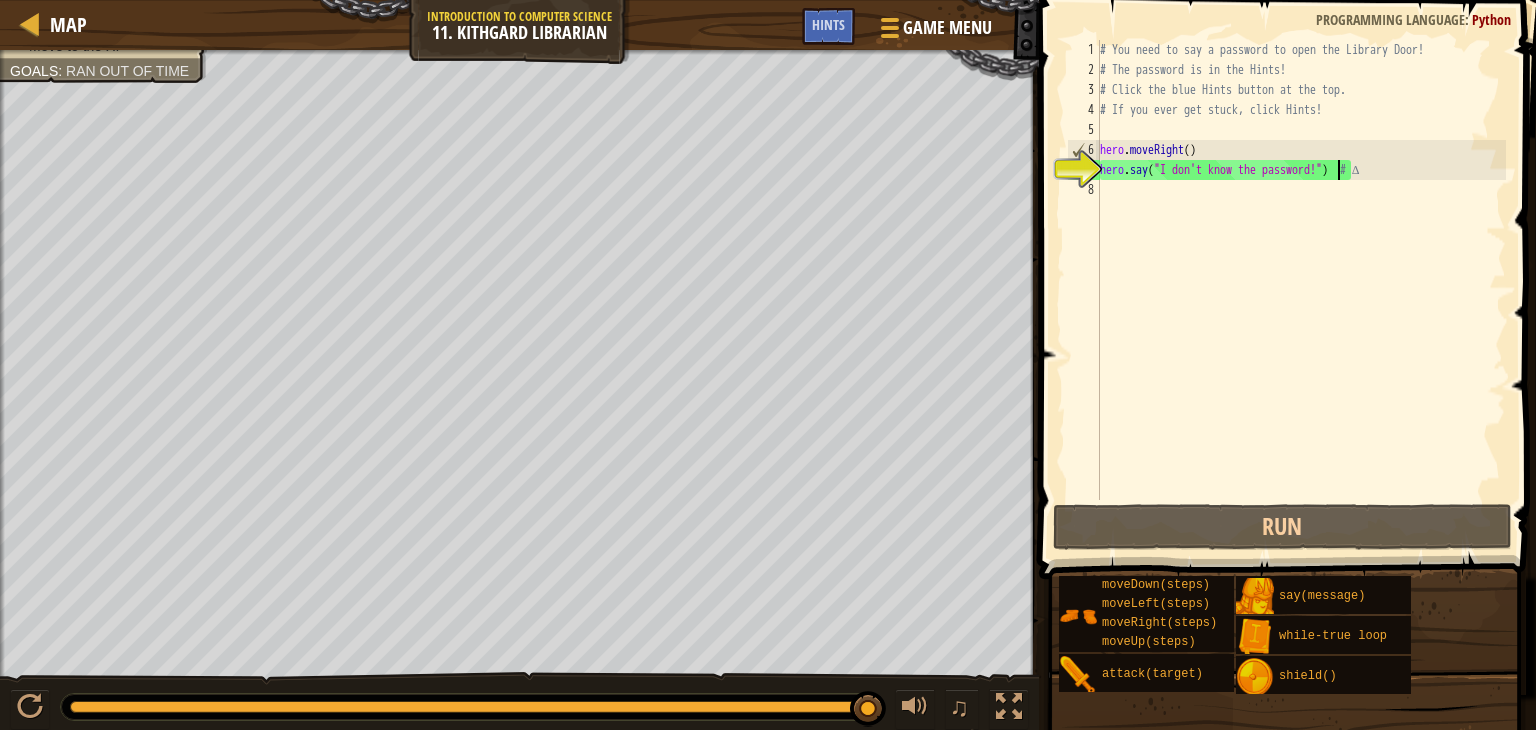 click on "# You need to say a password to open the Library Door! # The password is in the Hints! # Click the blue Hints button at the top. # If you ever get stuck, click Hints! hero . moveRight ( ) hero . say ( "I don't know the password!" )    # ∆" at bounding box center [1301, 290] 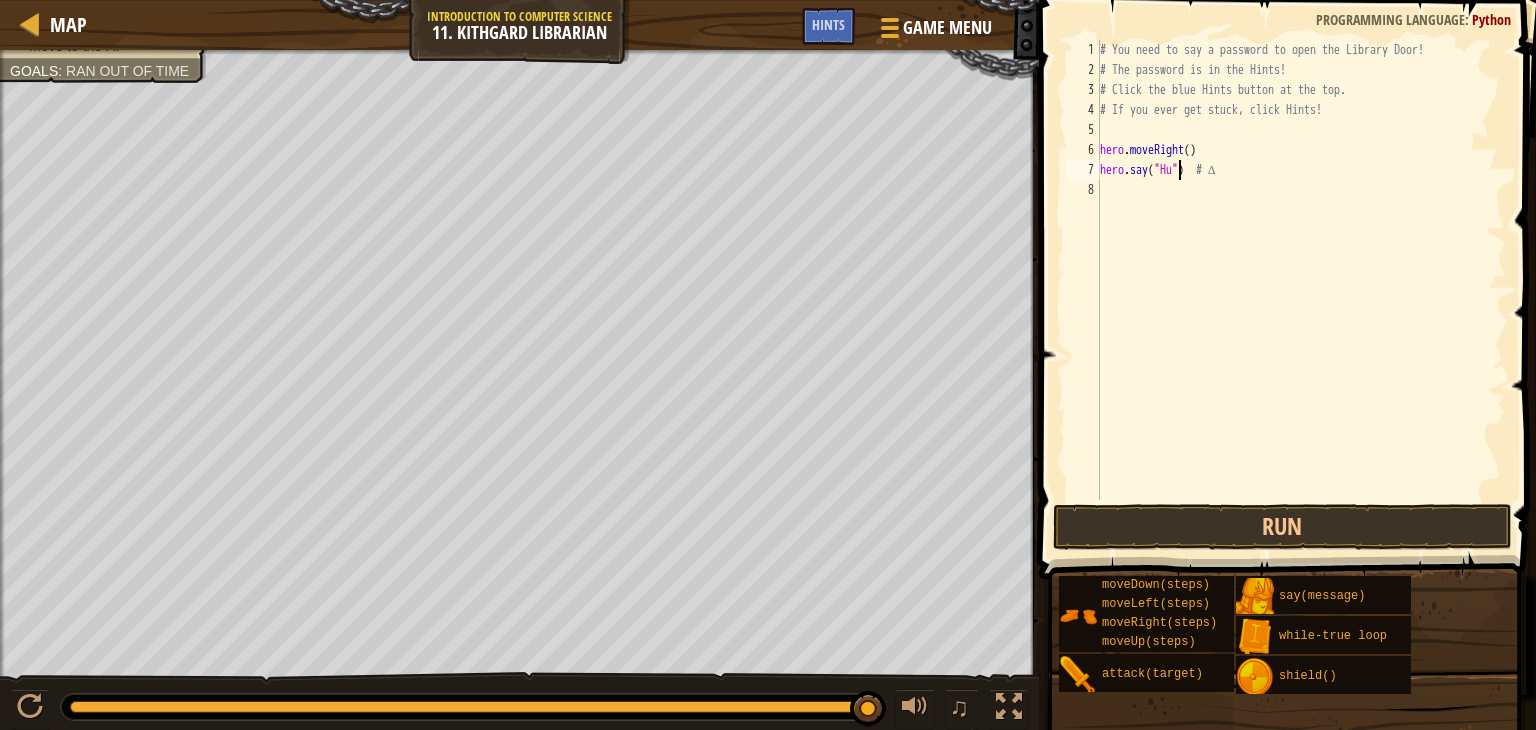 scroll, scrollTop: 9, scrollLeft: 7, axis: both 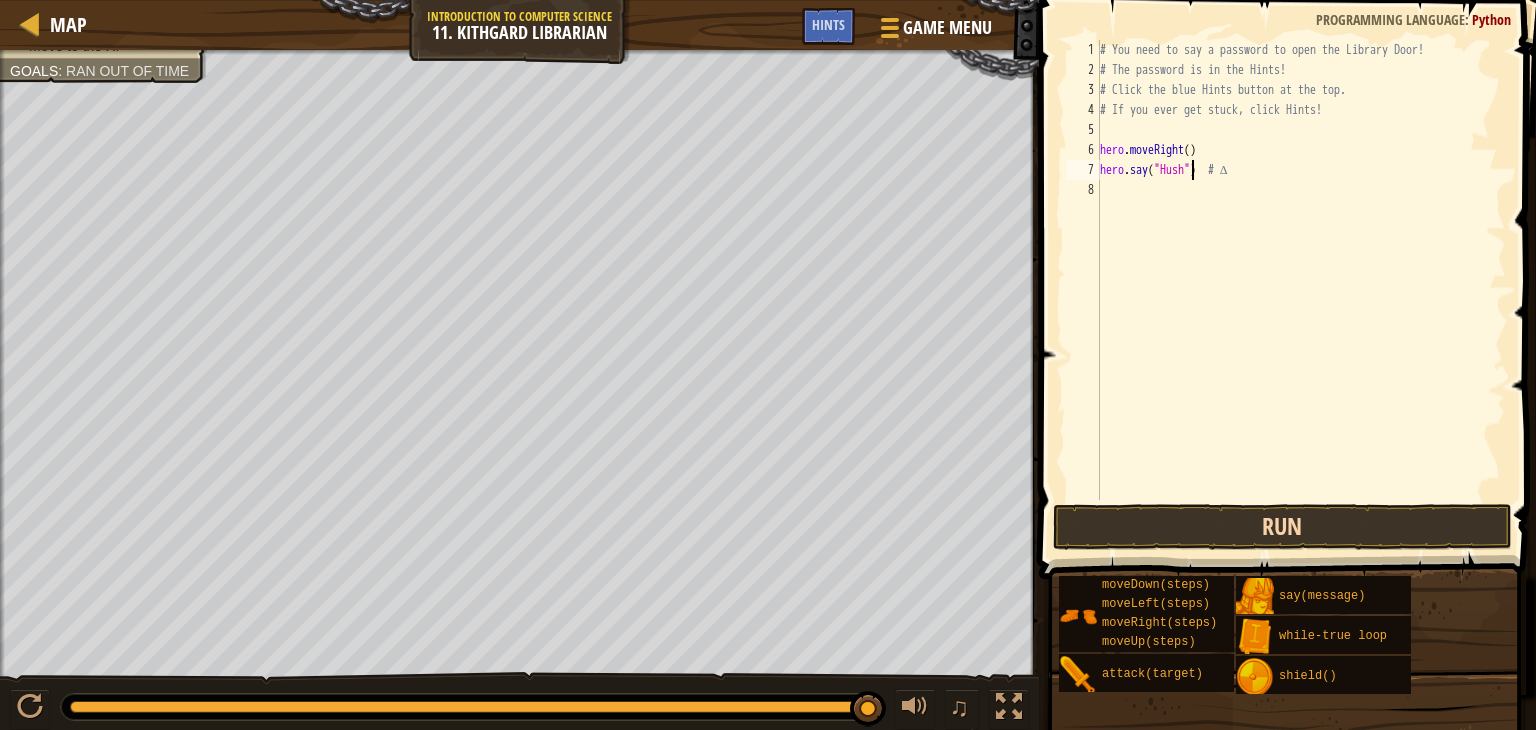 type on "hero.say("Hush")  # ∆" 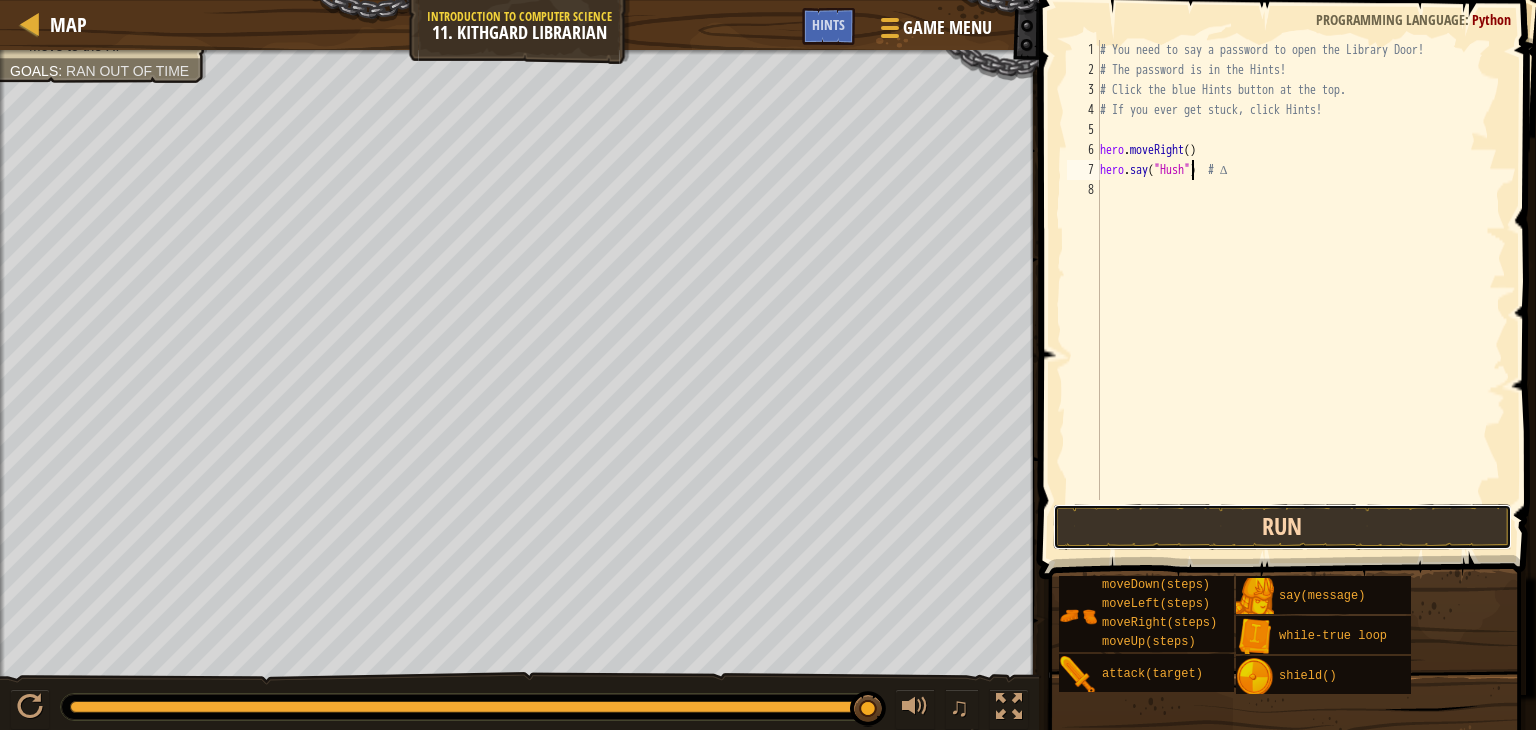 click on "Run" at bounding box center [1282, 527] 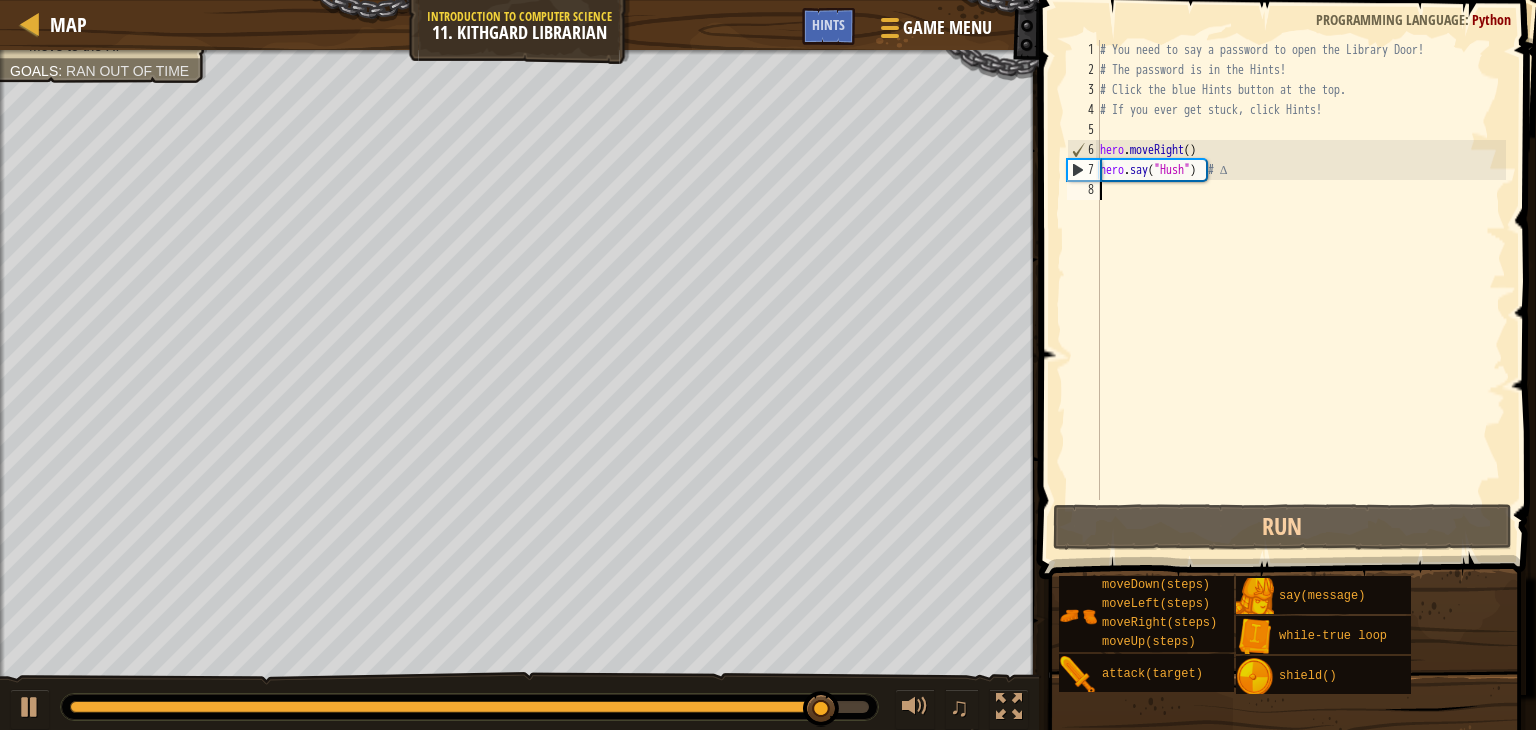 click on "# You need to say a password to open the Library Door! # The password is in the Hints! # Click the blue Hints button at the top. # If you ever get stuck, click Hints! hero . moveRight ( ) hero . say ( "Hush" )    # ∆" at bounding box center (1301, 290) 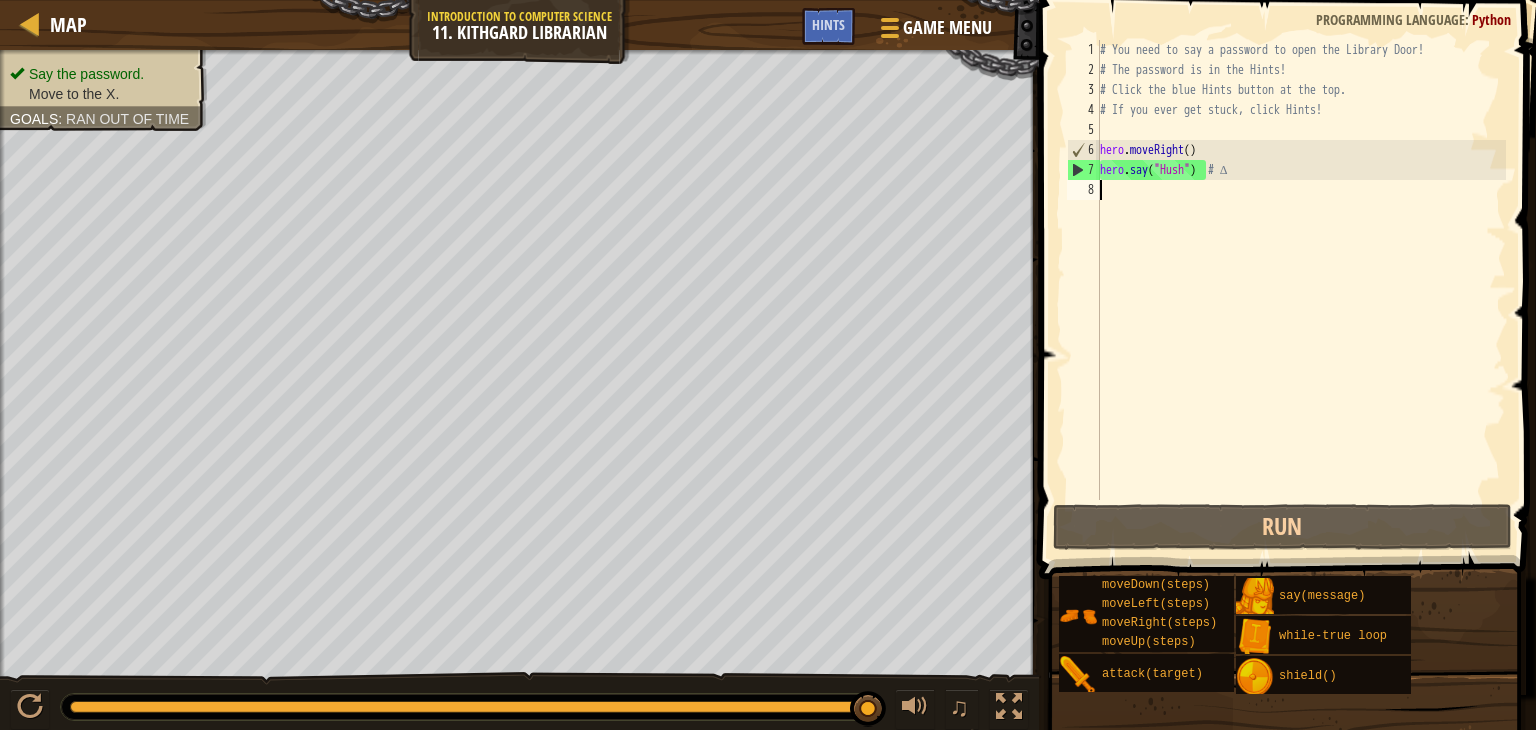 type on "h" 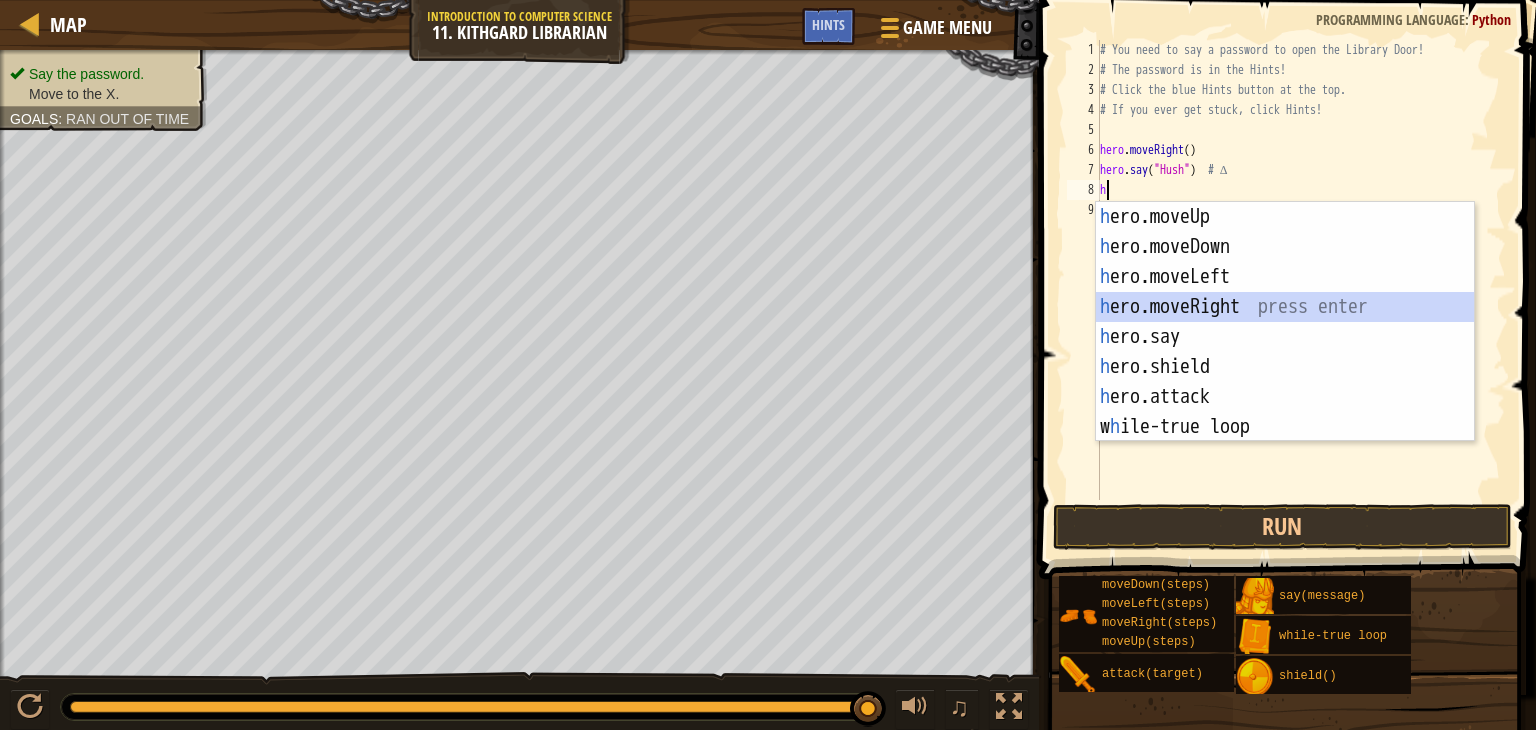click on "h ero.moveUp press enter h ero.moveDown press enter h ero.moveLeft press enter h ero.moveRight press enter h ero.say press enter h ero.shield press enter h ero.attack press enter w h ile-true loop press enter" at bounding box center (1285, 352) 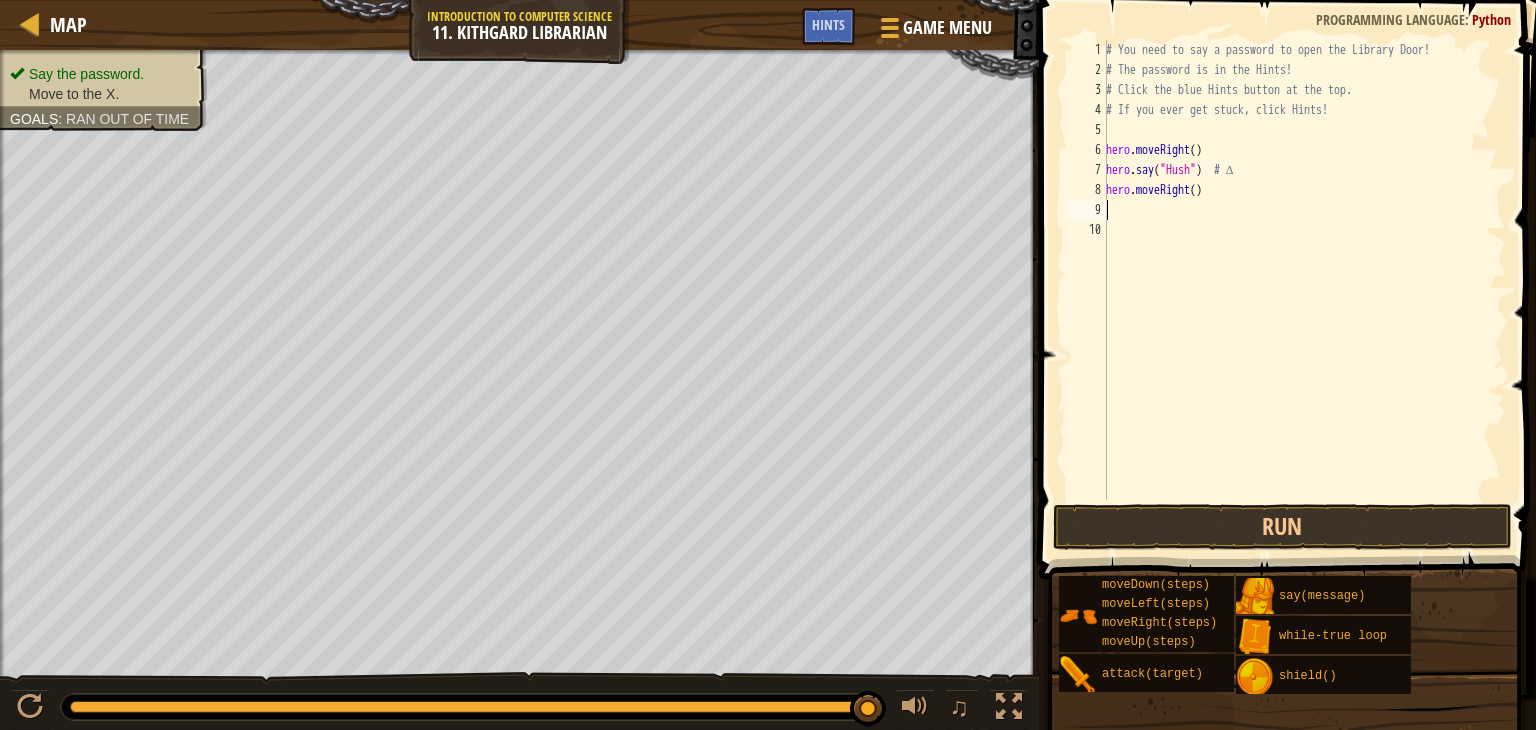 click on "# You need to say a password to open the Library Door! # The password is in the Hints! # Click the blue Hints button at the top. # If you ever get stuck, click Hints! hero . moveRight ( ) hero . say ( "Hush" )    # ∆ hero . moveRight ( )" at bounding box center (1304, 290) 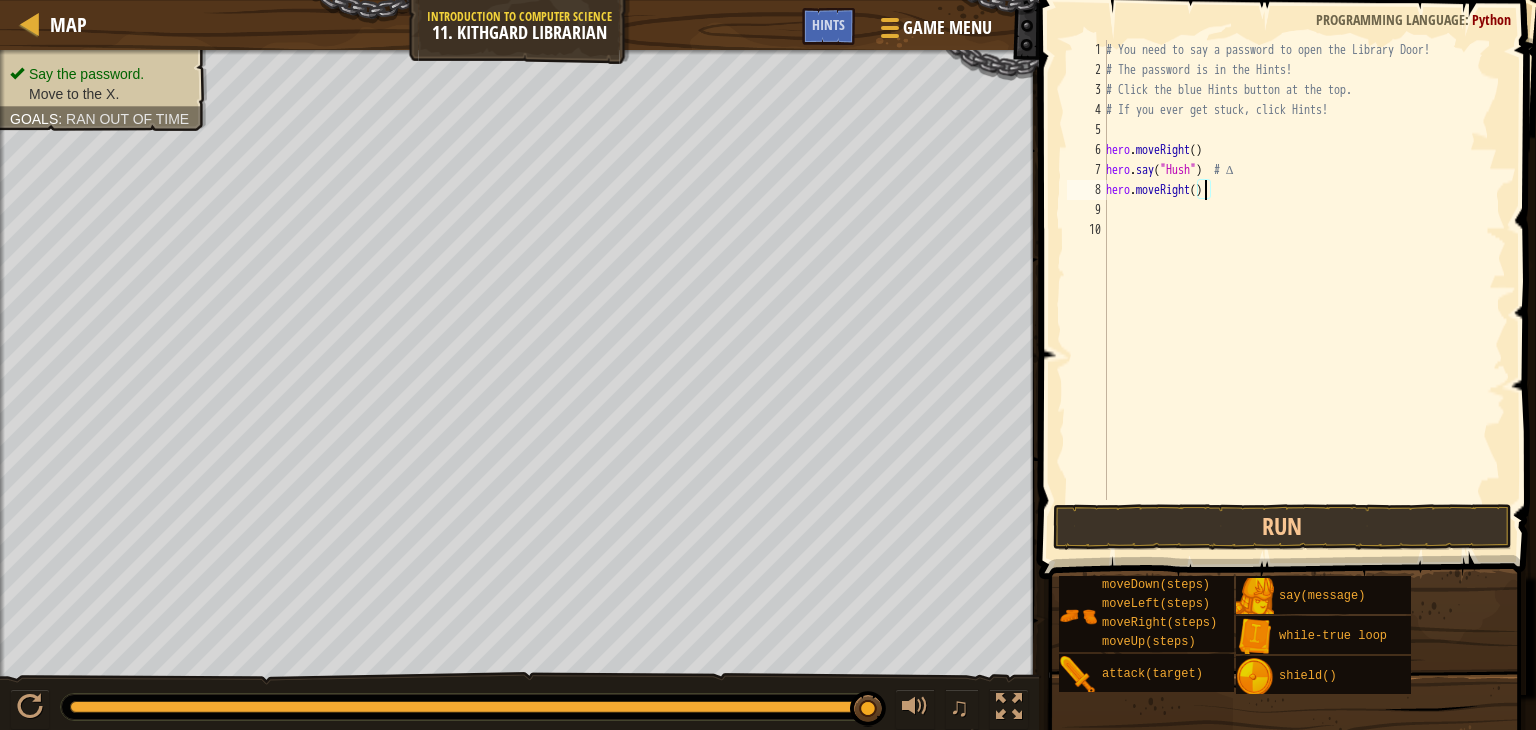 scroll, scrollTop: 9, scrollLeft: 8, axis: both 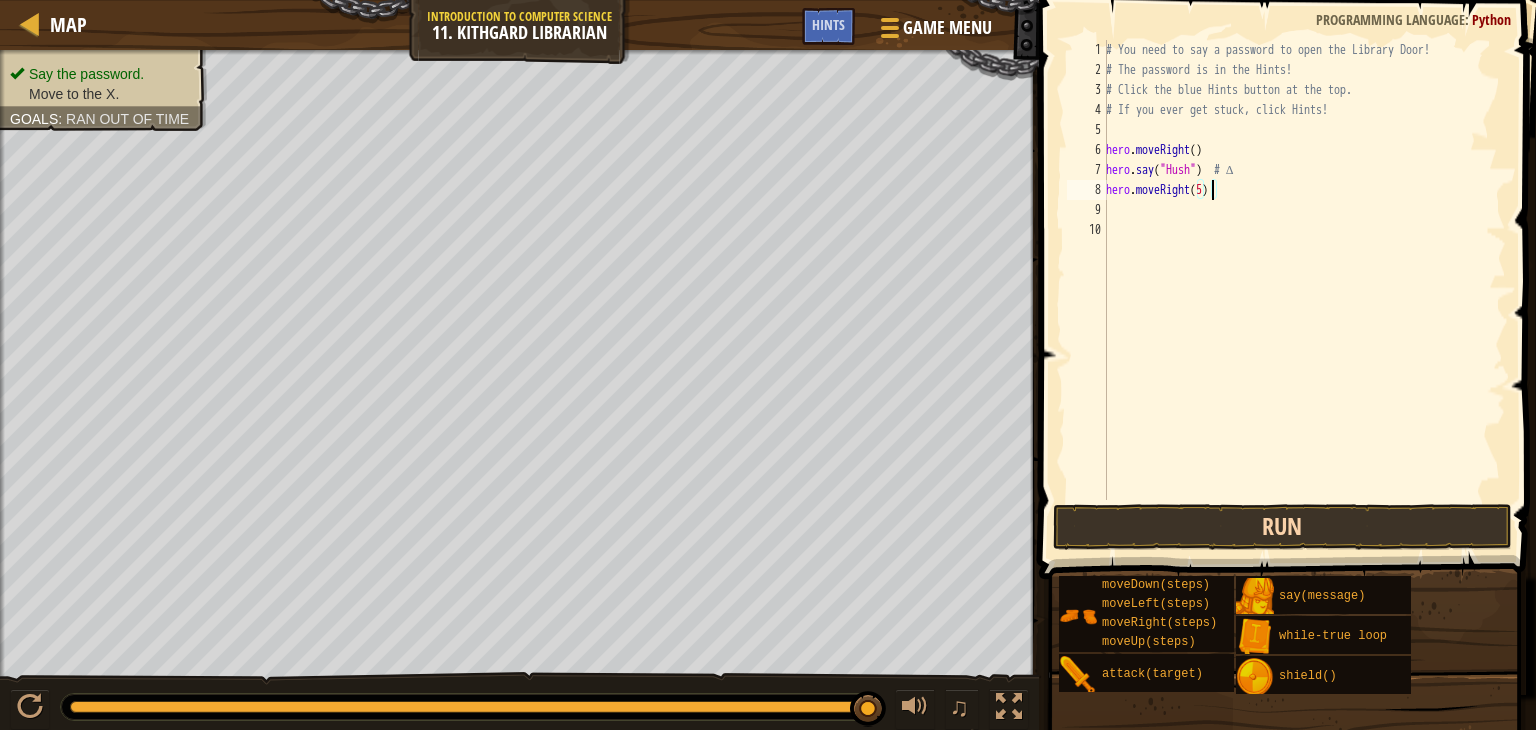type on "hero.moveRight(5)" 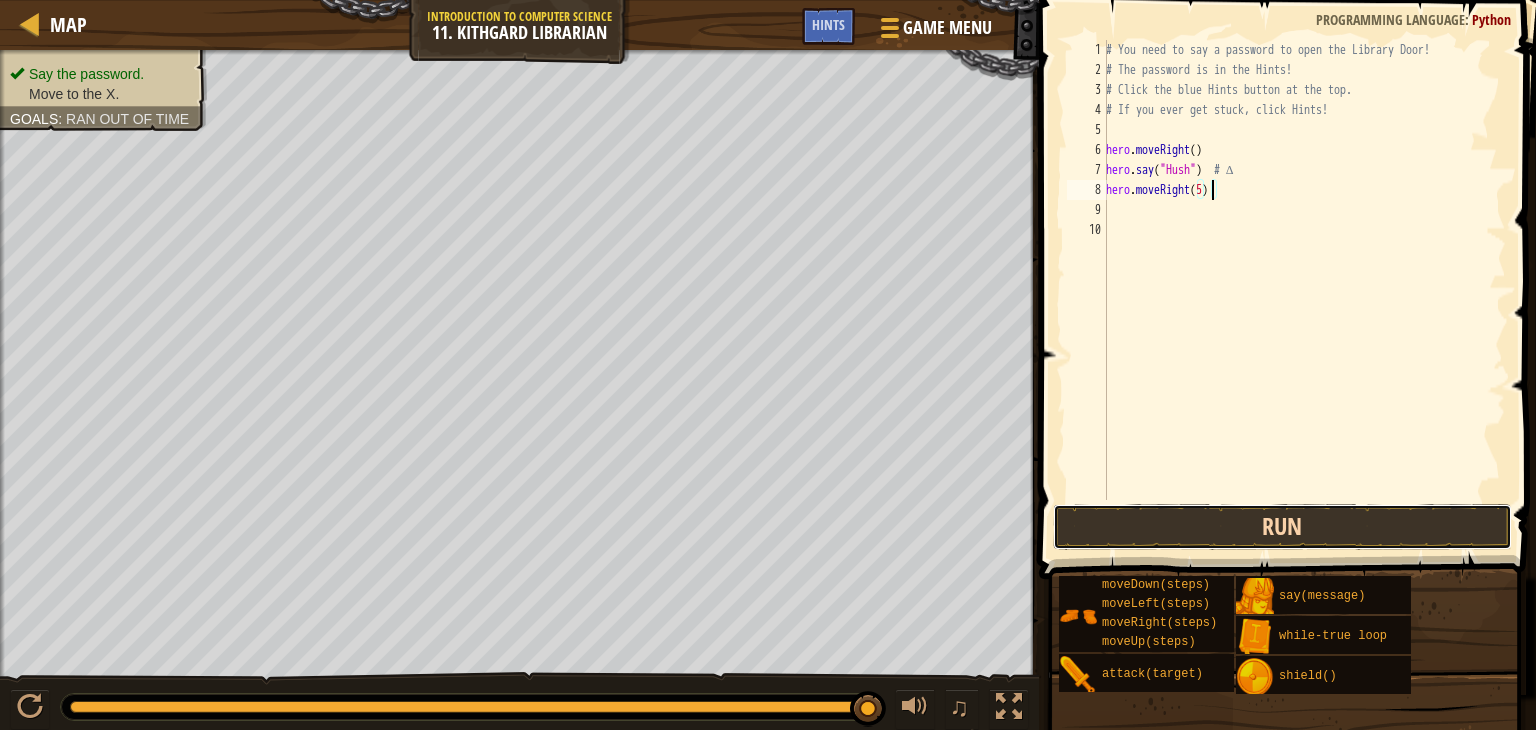 click on "Run" at bounding box center (1282, 527) 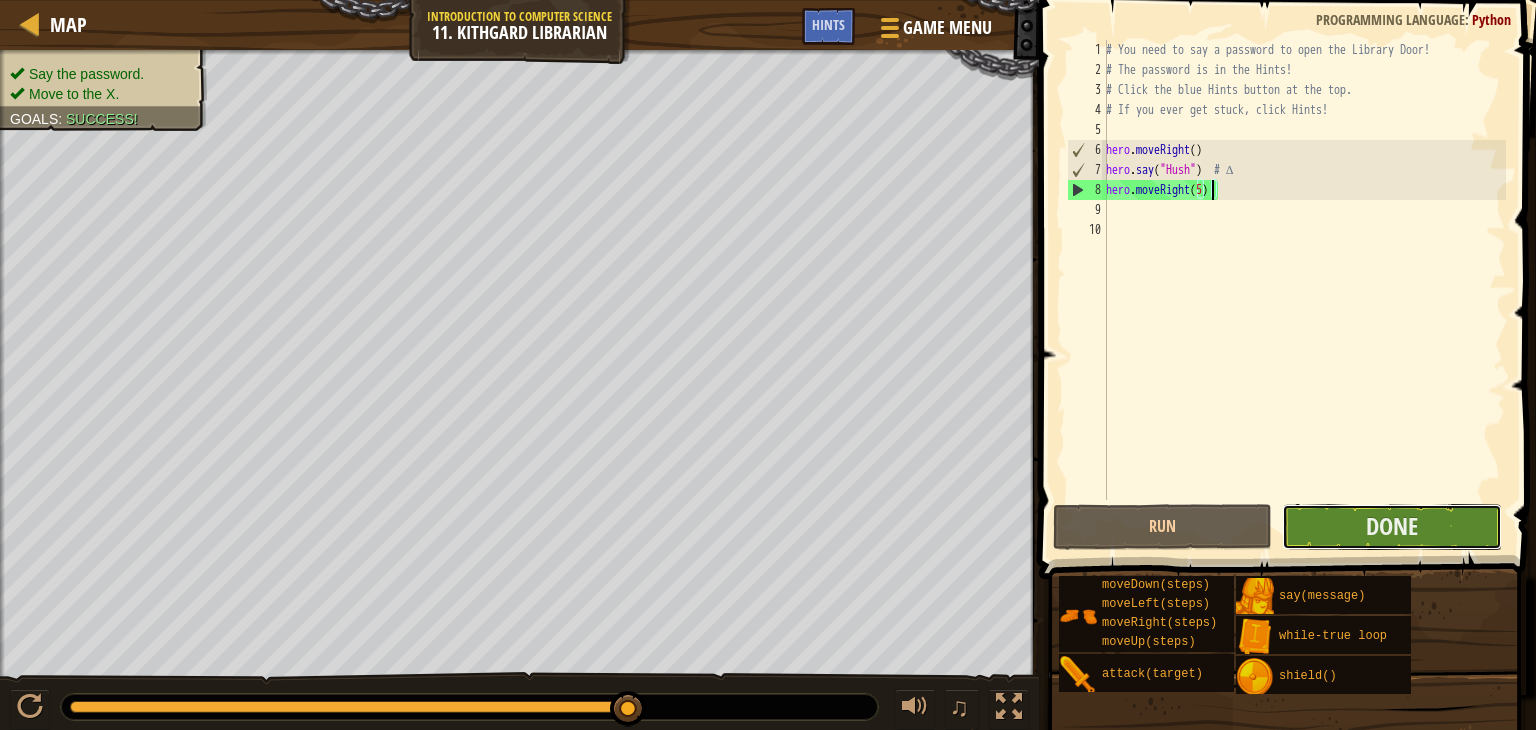 click on "Done" at bounding box center (1391, 527) 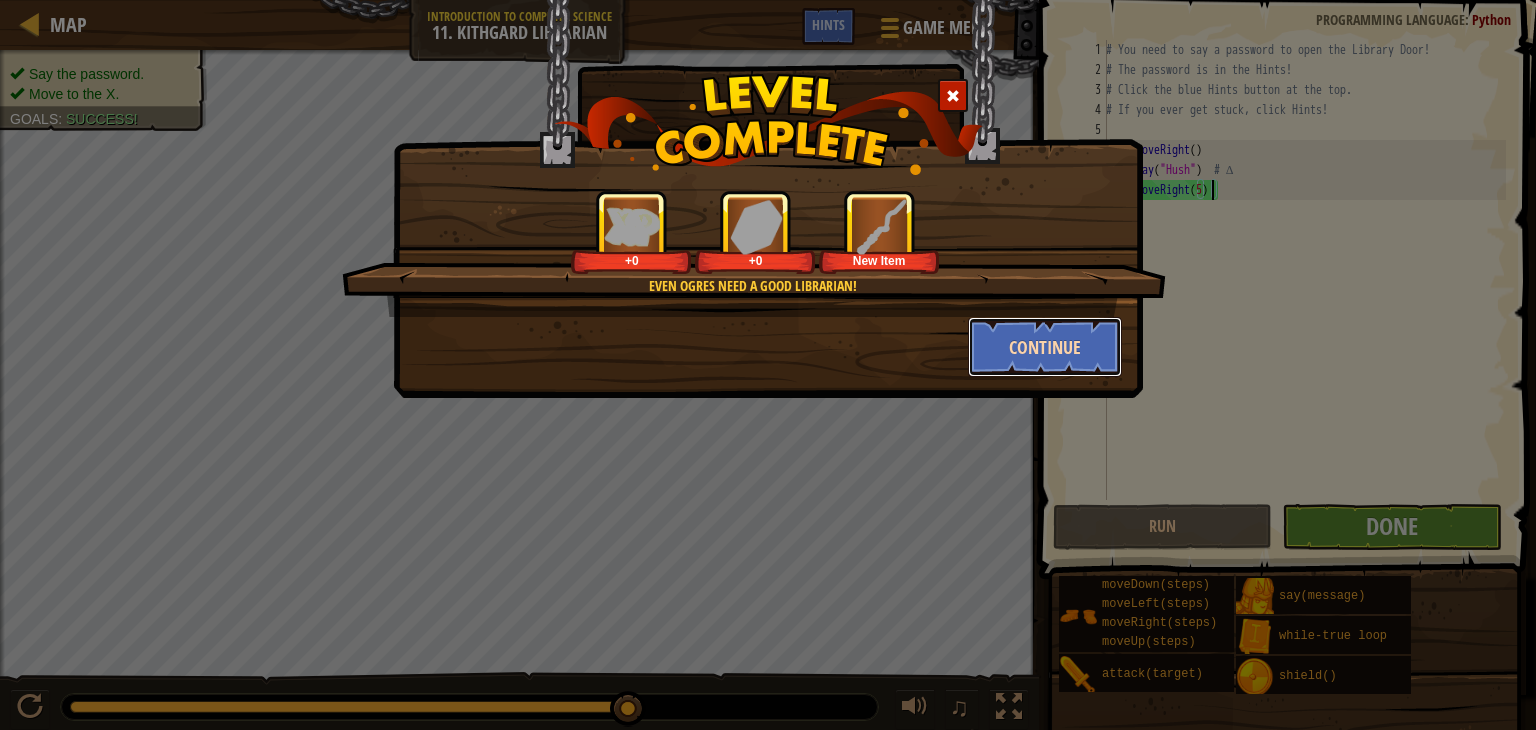 click on "Continue" at bounding box center [1045, 347] 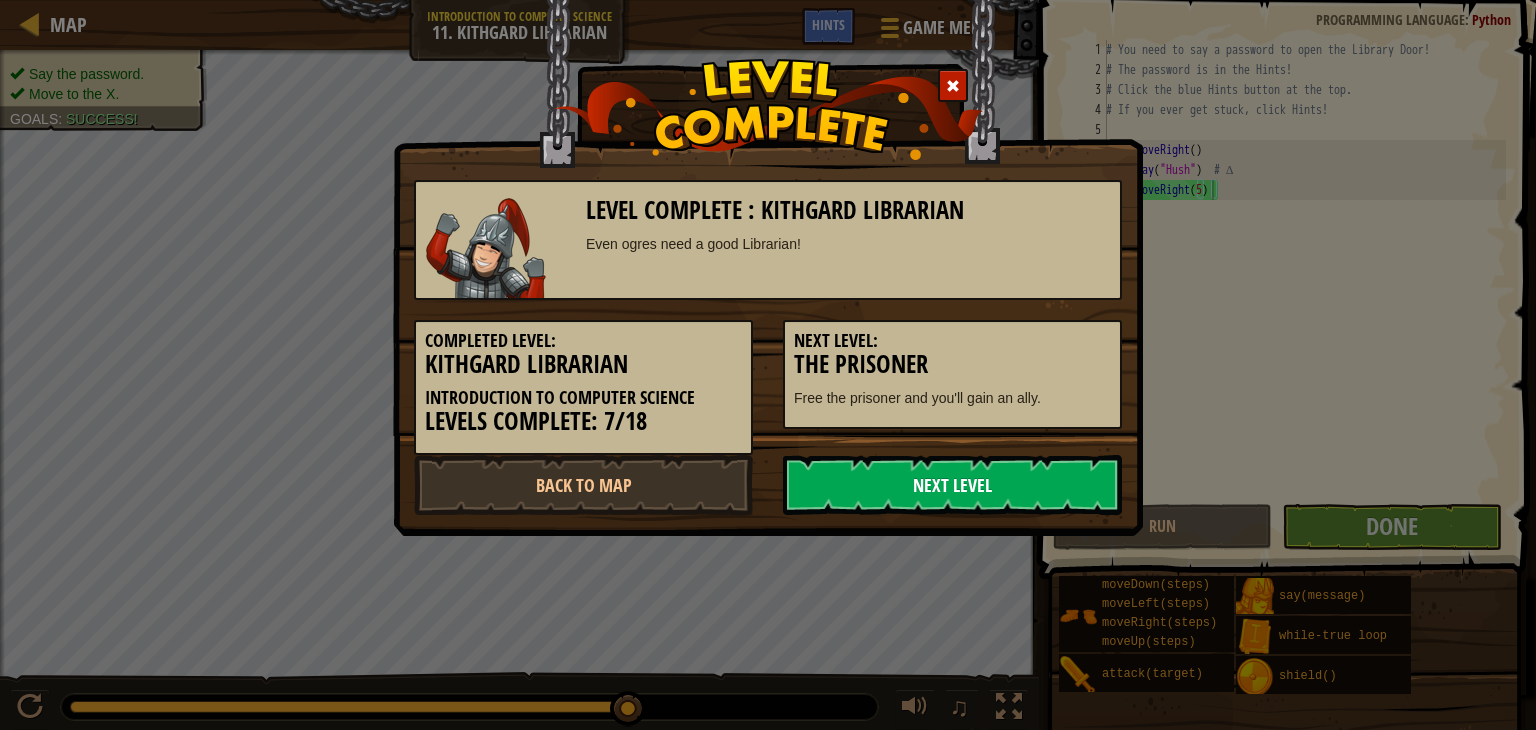 click on "Next Level" at bounding box center (952, 485) 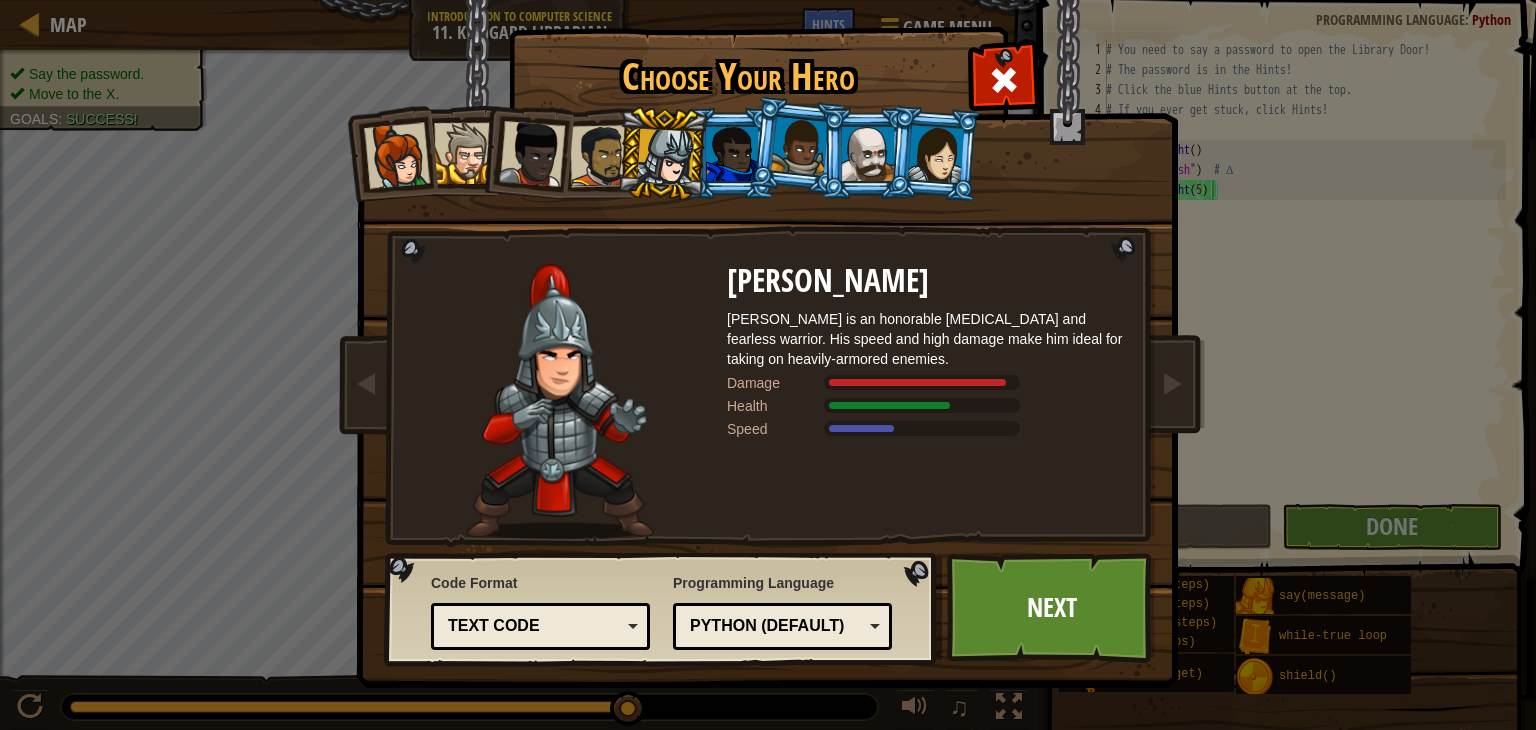 click at bounding box center [936, 153] 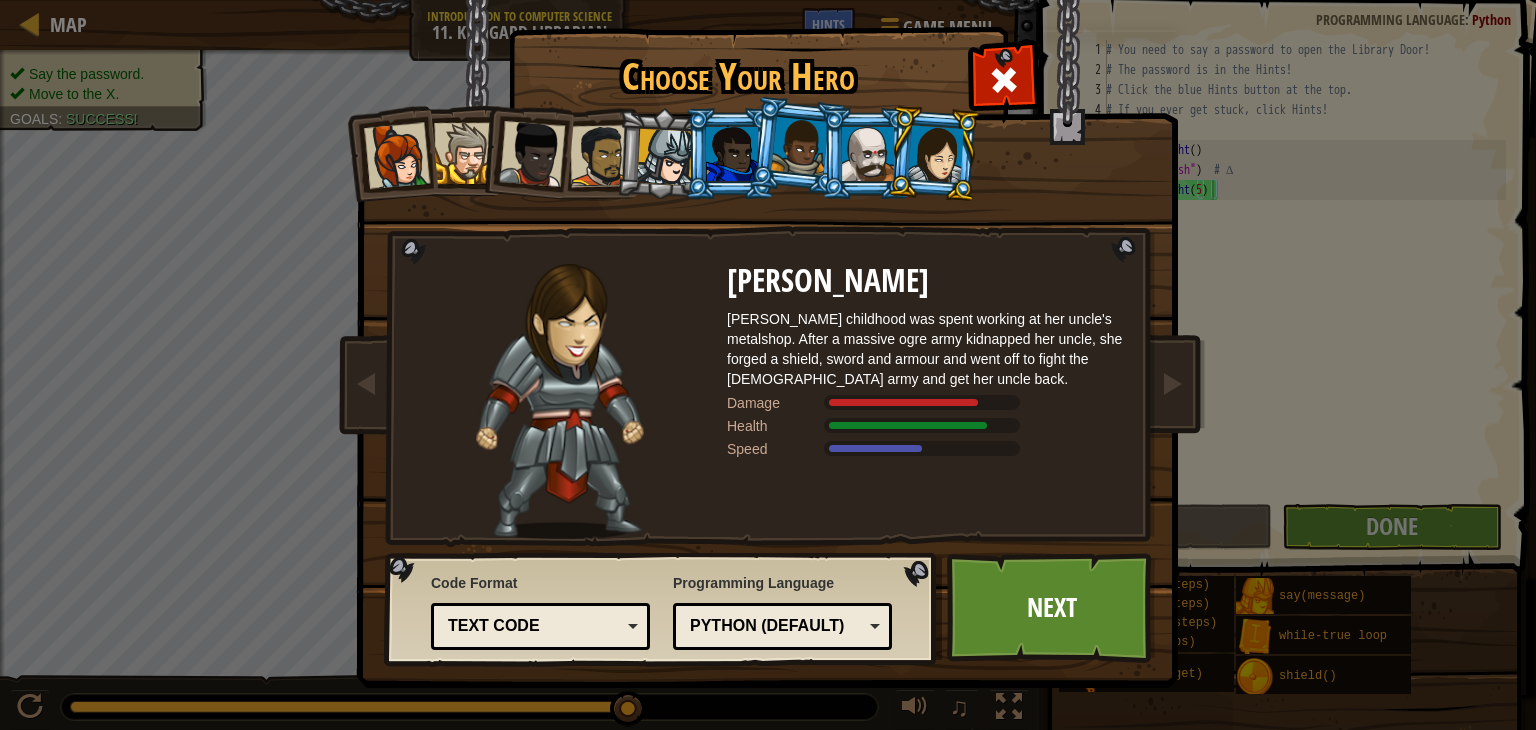 click at bounding box center [868, 154] 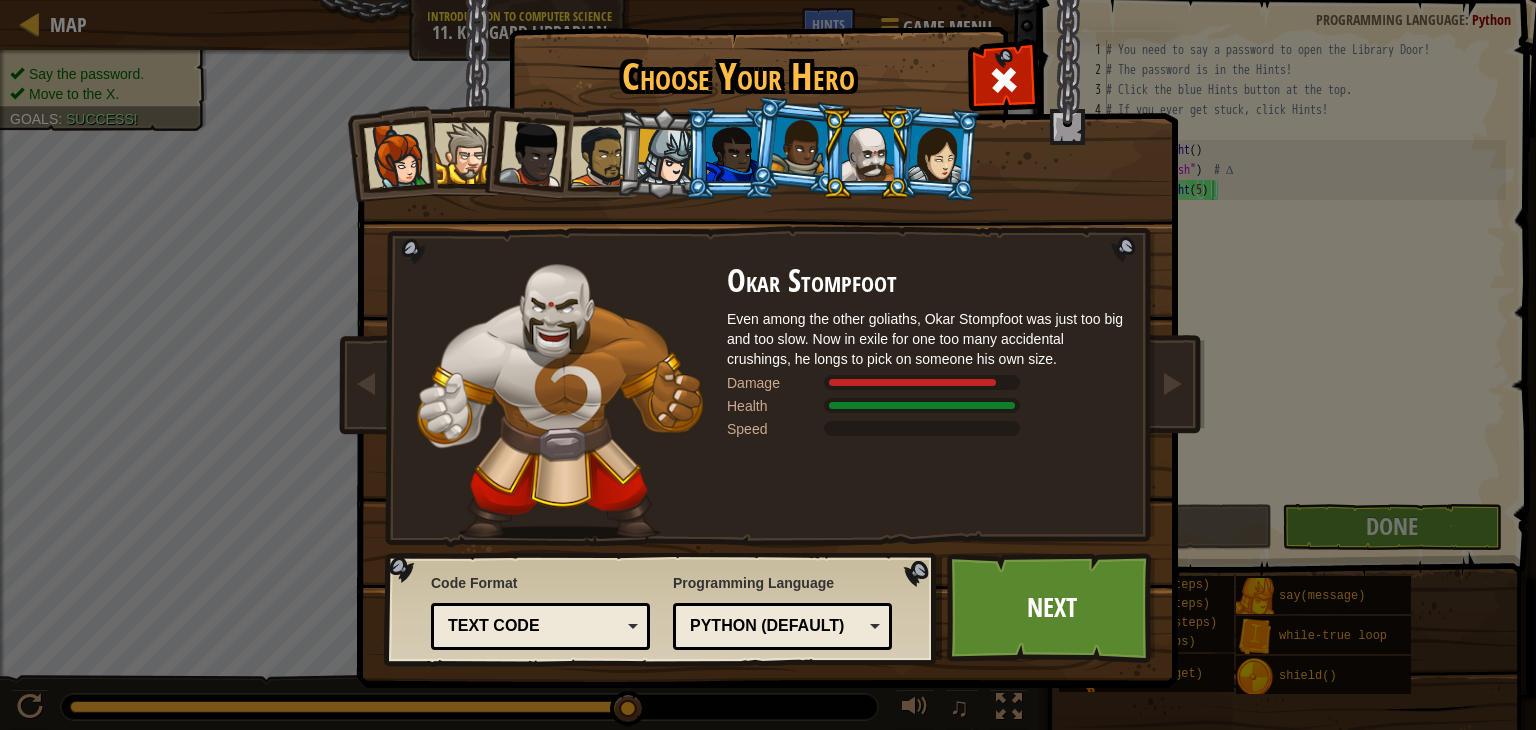 click at bounding box center (799, 146) 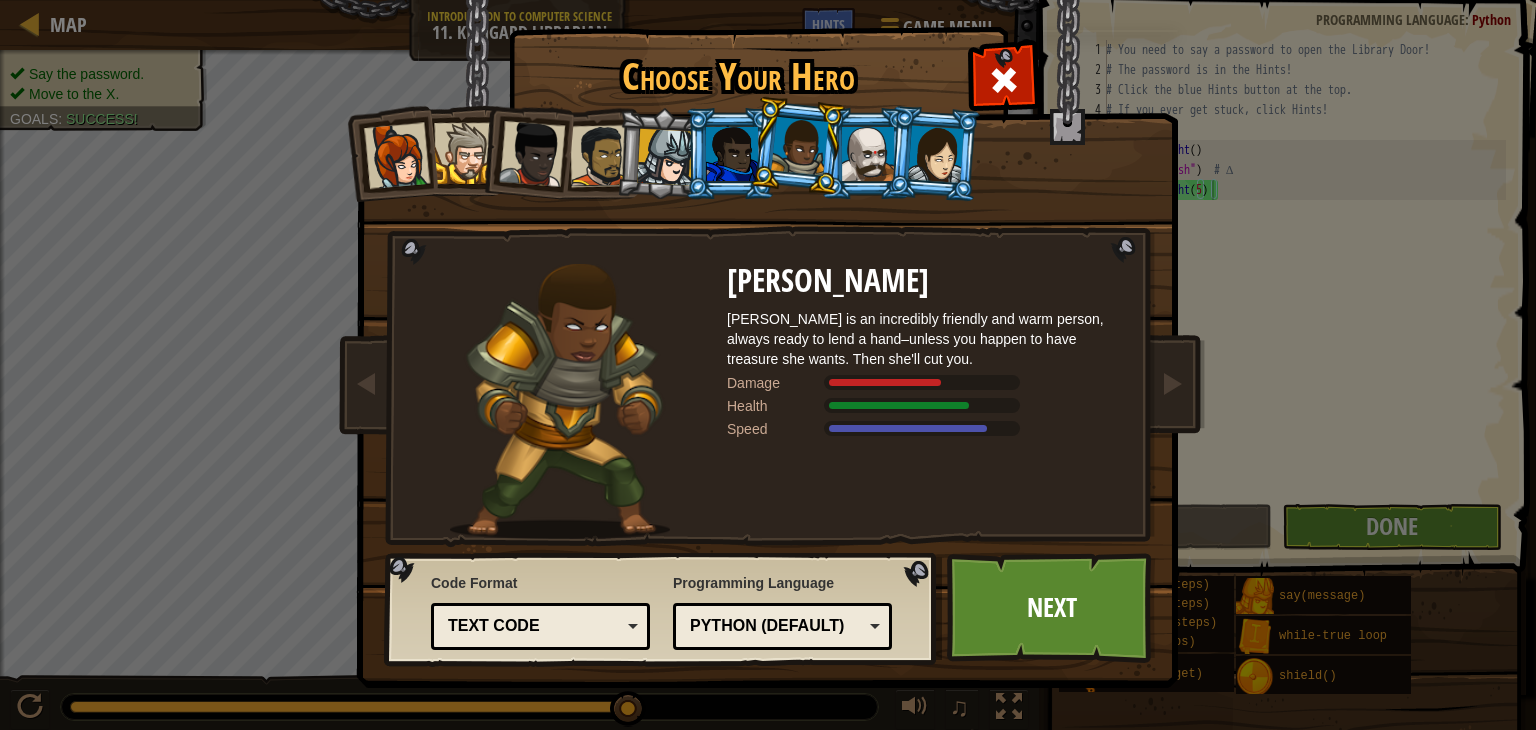 click at bounding box center [665, 157] 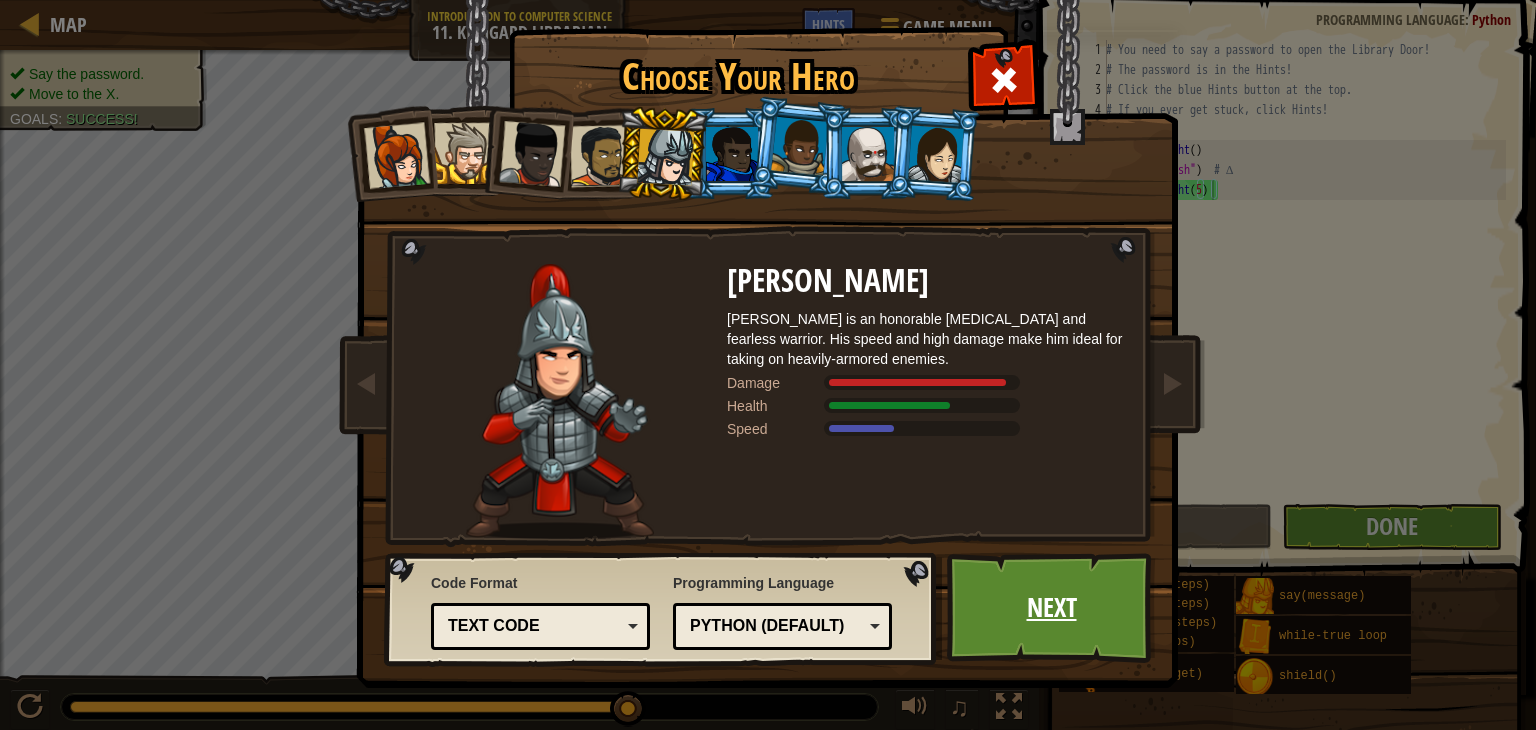 click on "Next" at bounding box center (1051, 608) 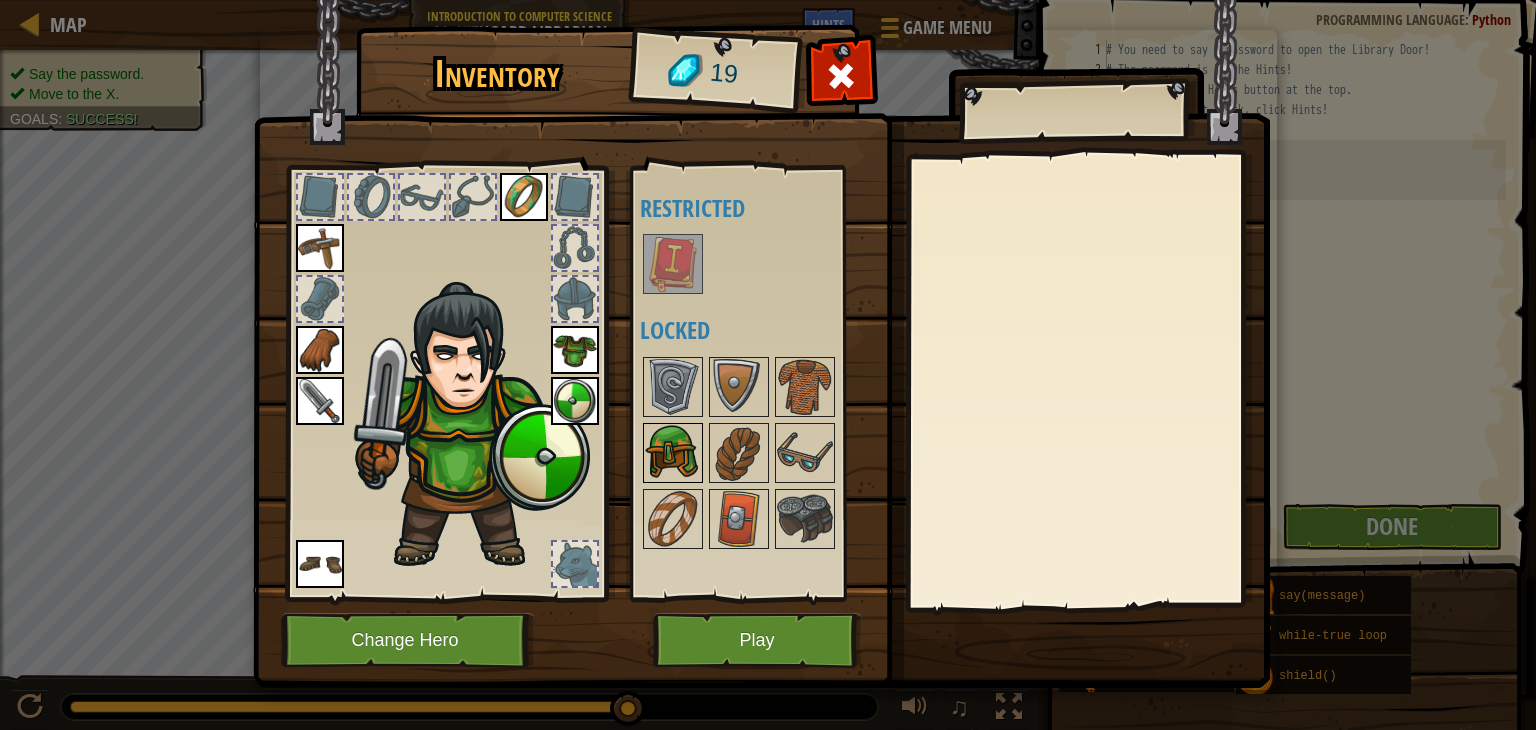 click at bounding box center [673, 453] 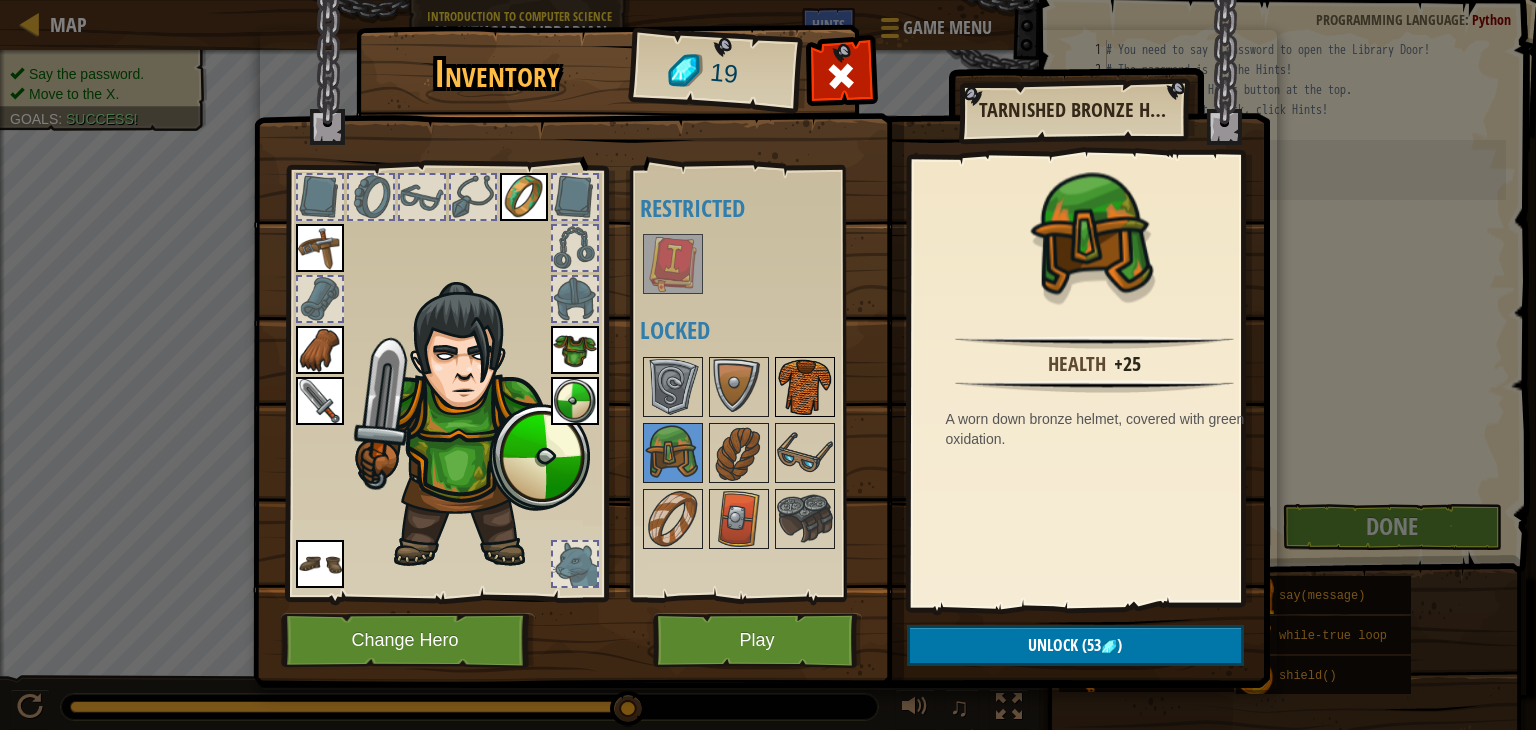 click at bounding box center (805, 387) 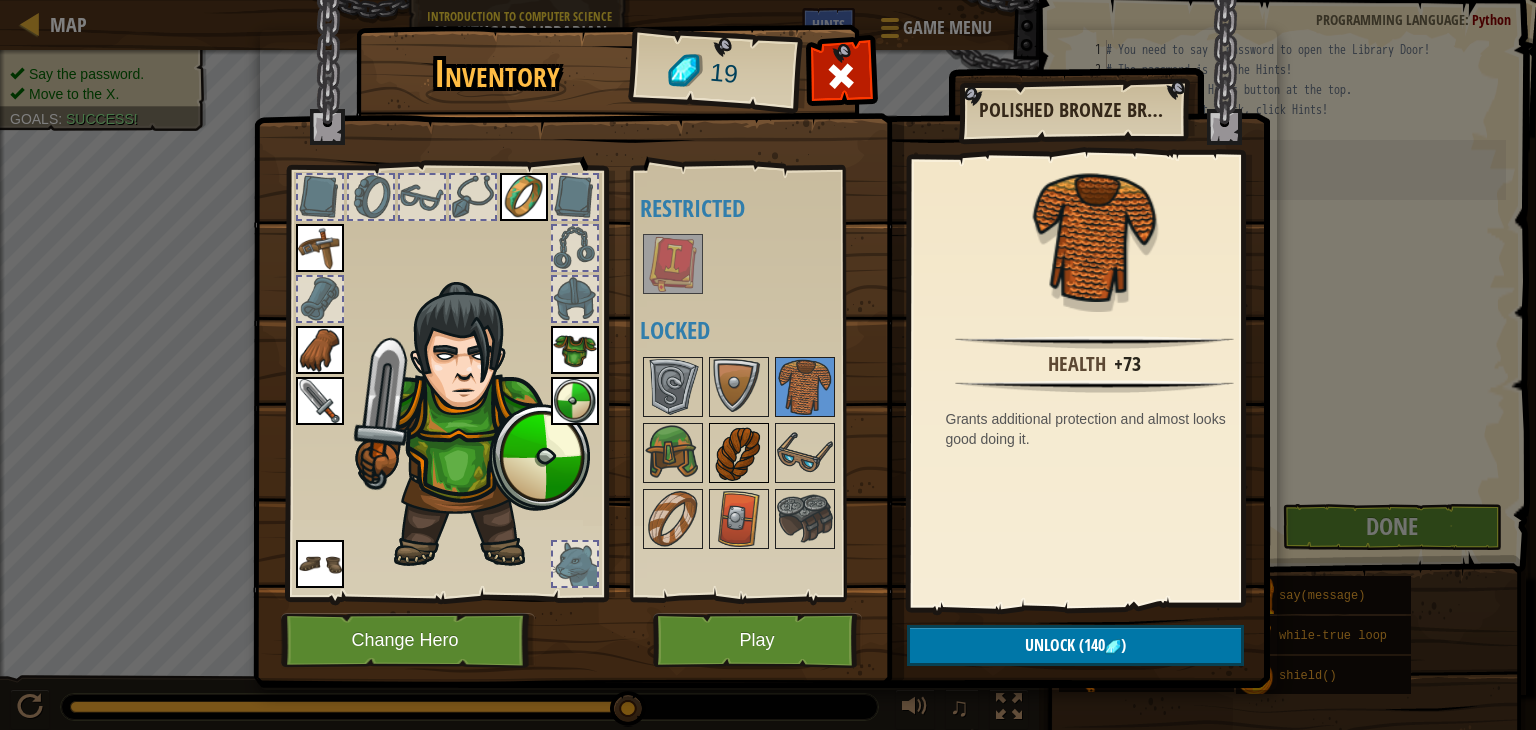 click at bounding box center [739, 453] 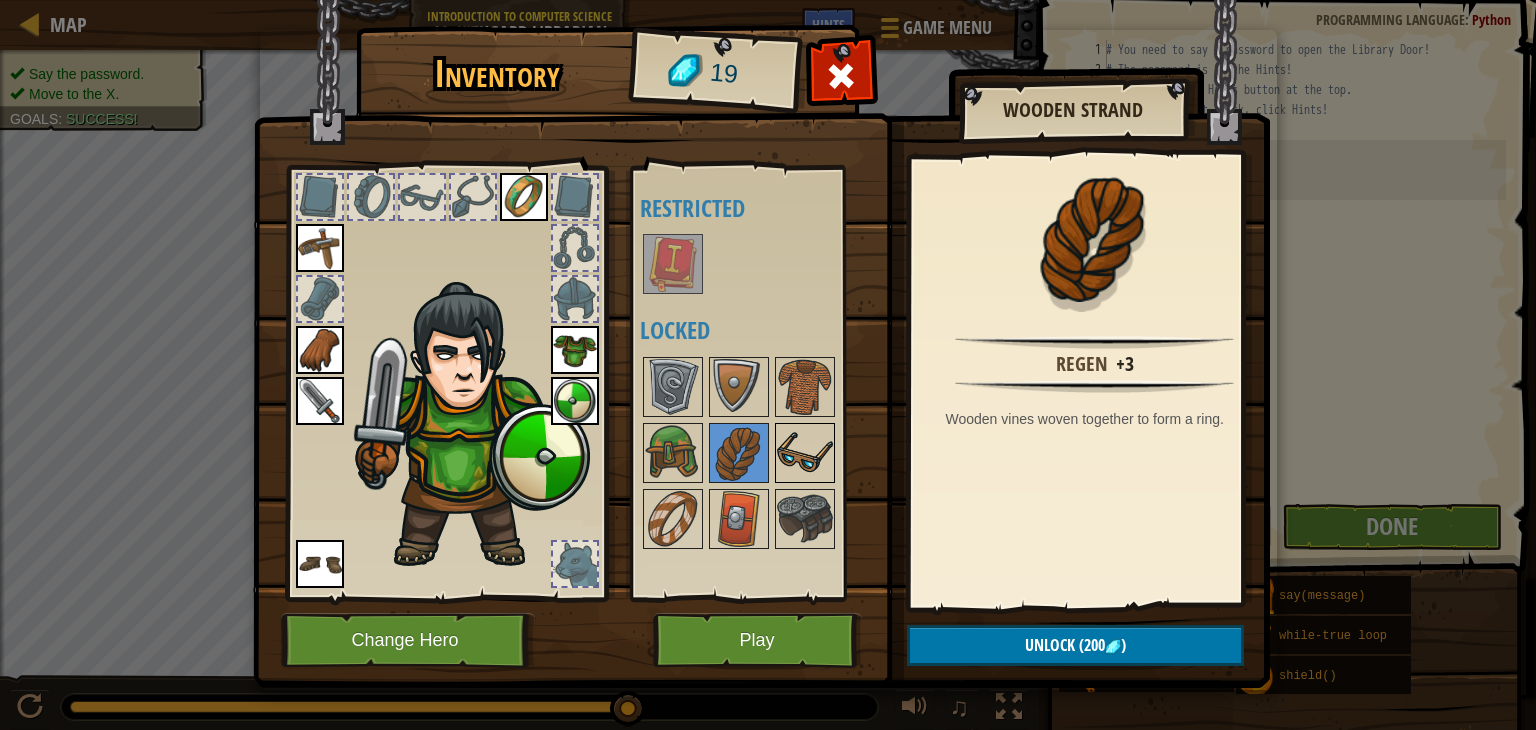 click at bounding box center (805, 453) 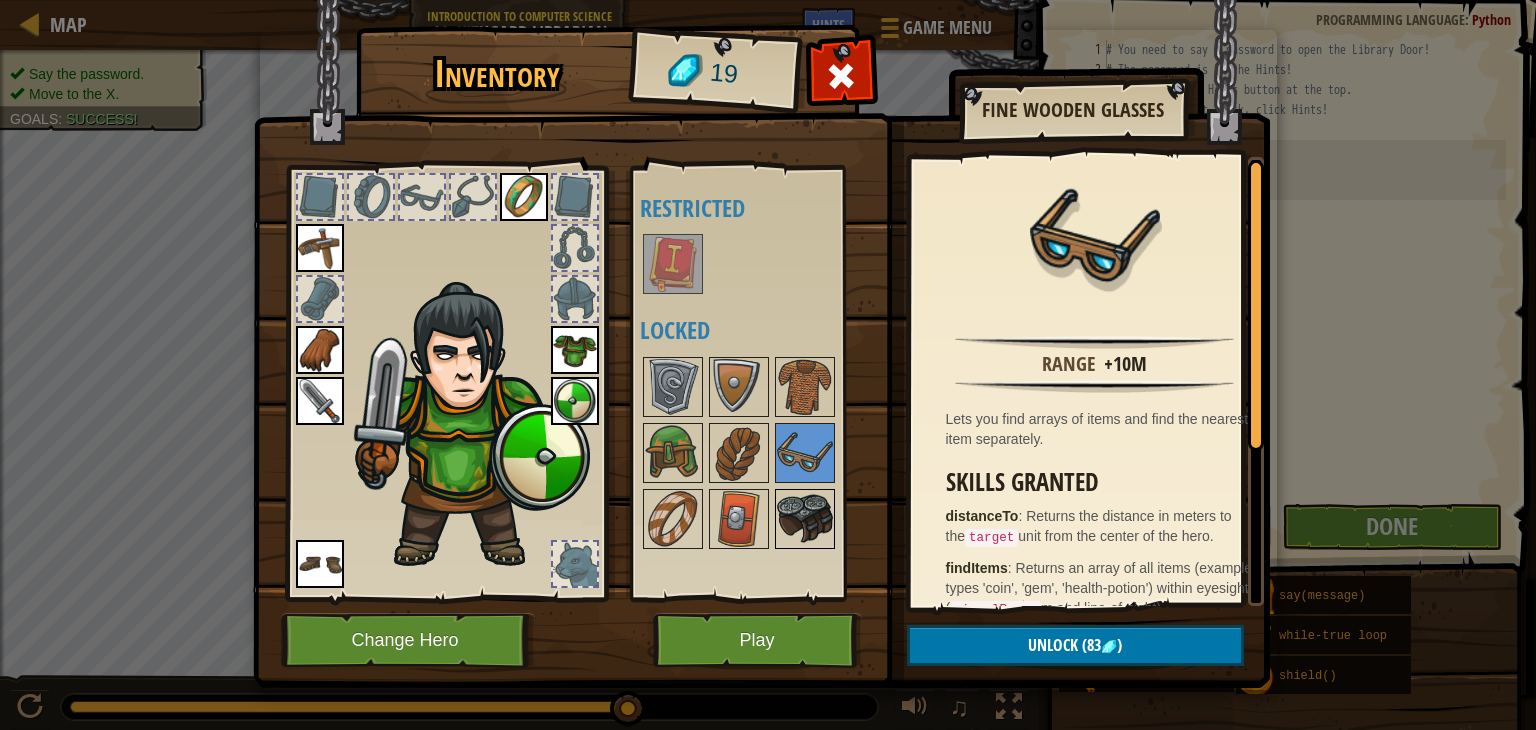 click at bounding box center [805, 519] 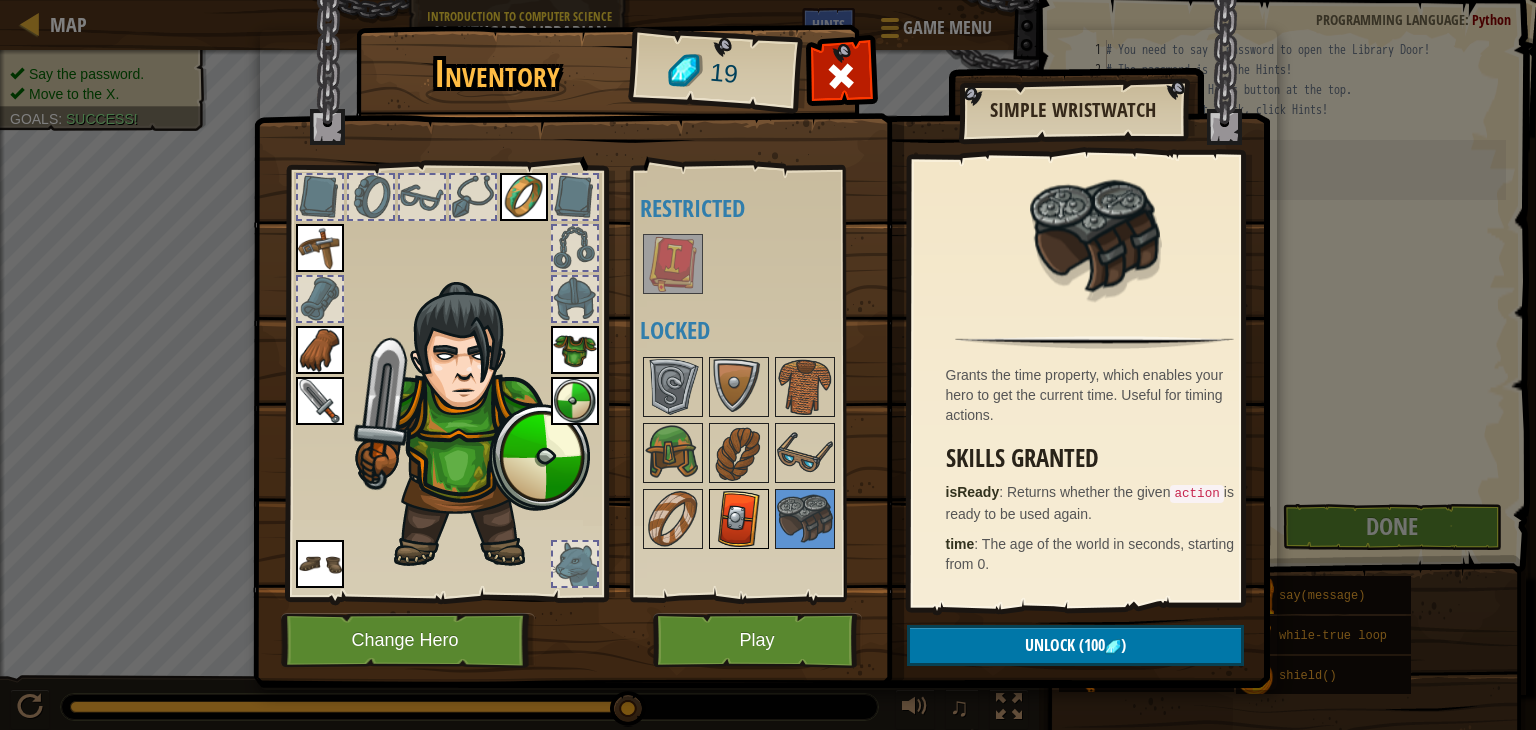 click at bounding box center (739, 519) 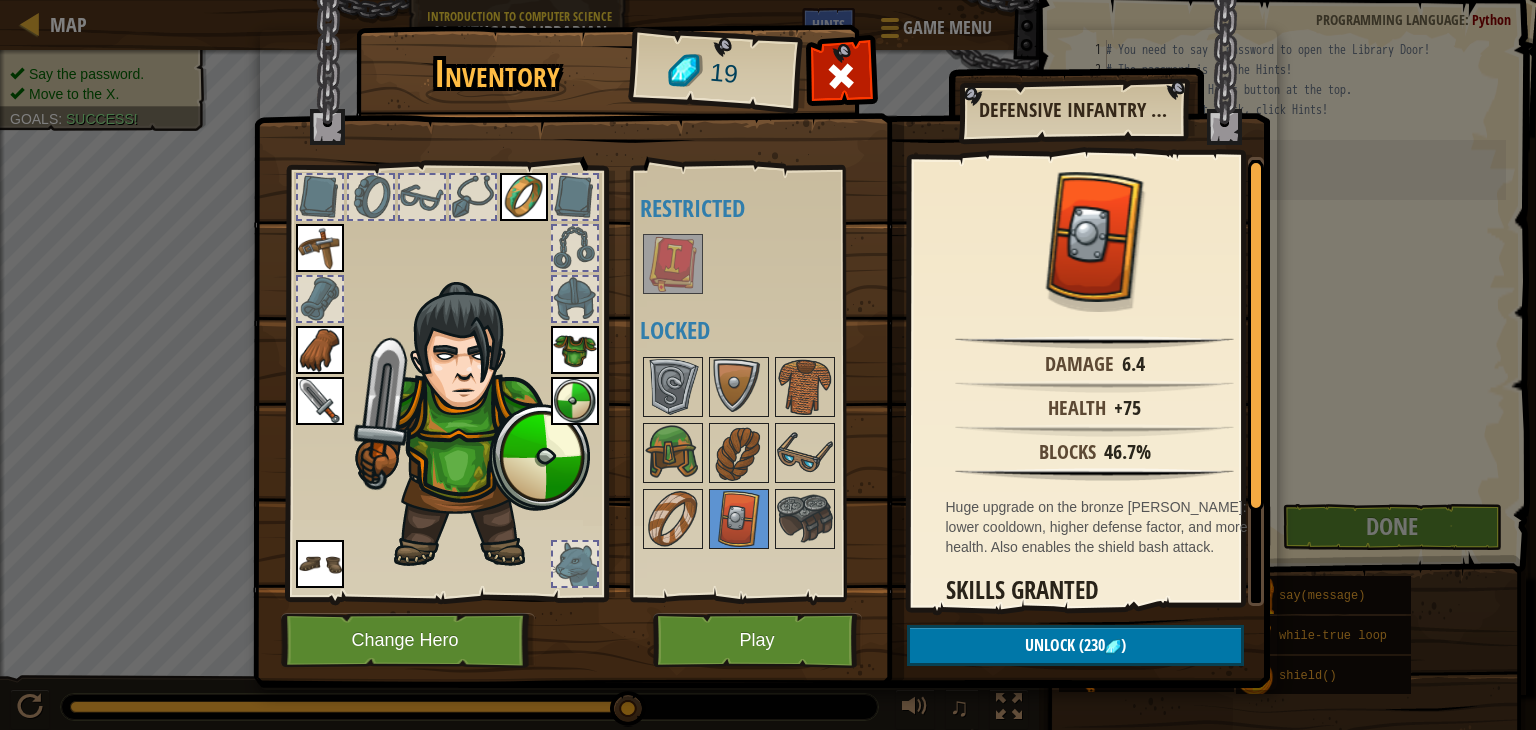 click at bounding box center [673, 264] 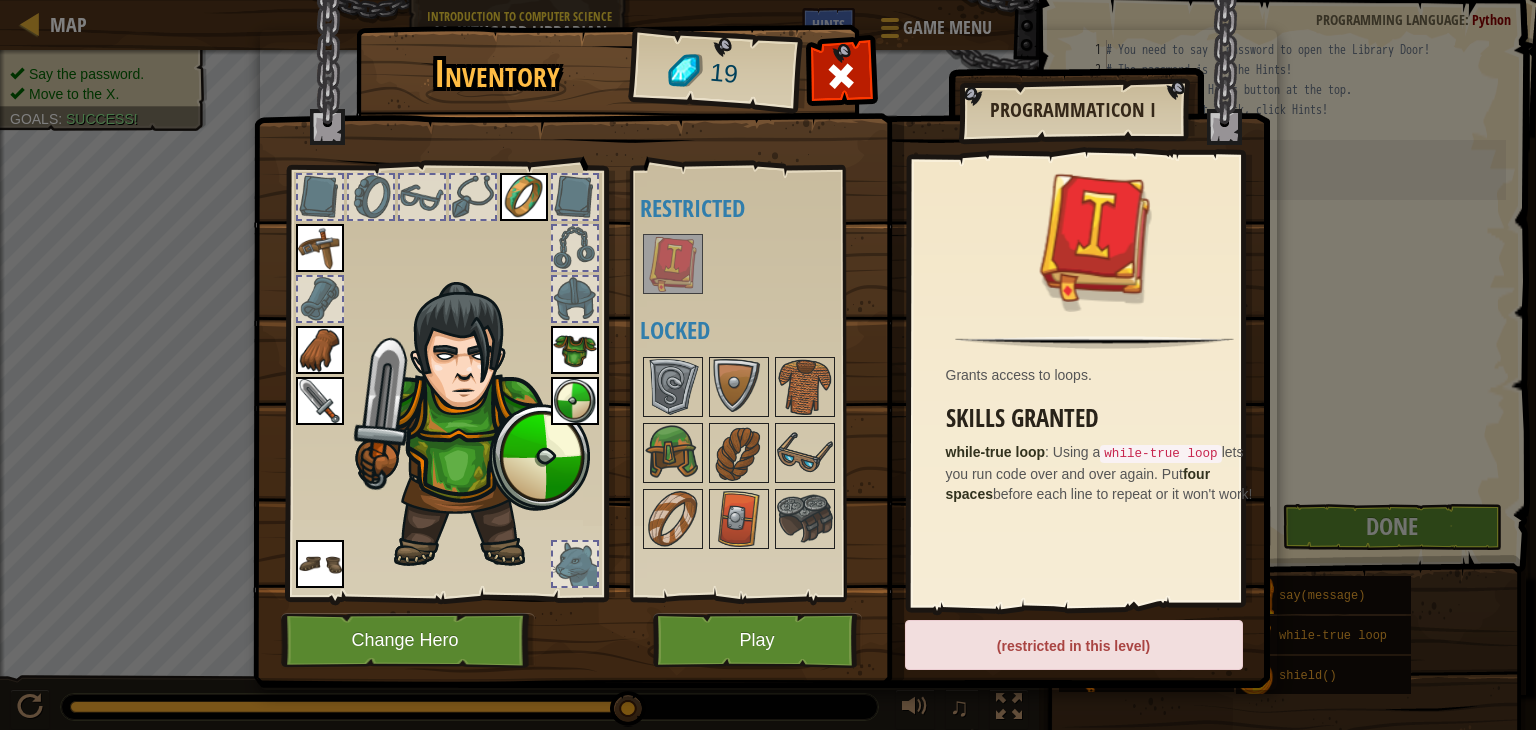 click at bounding box center (575, 197) 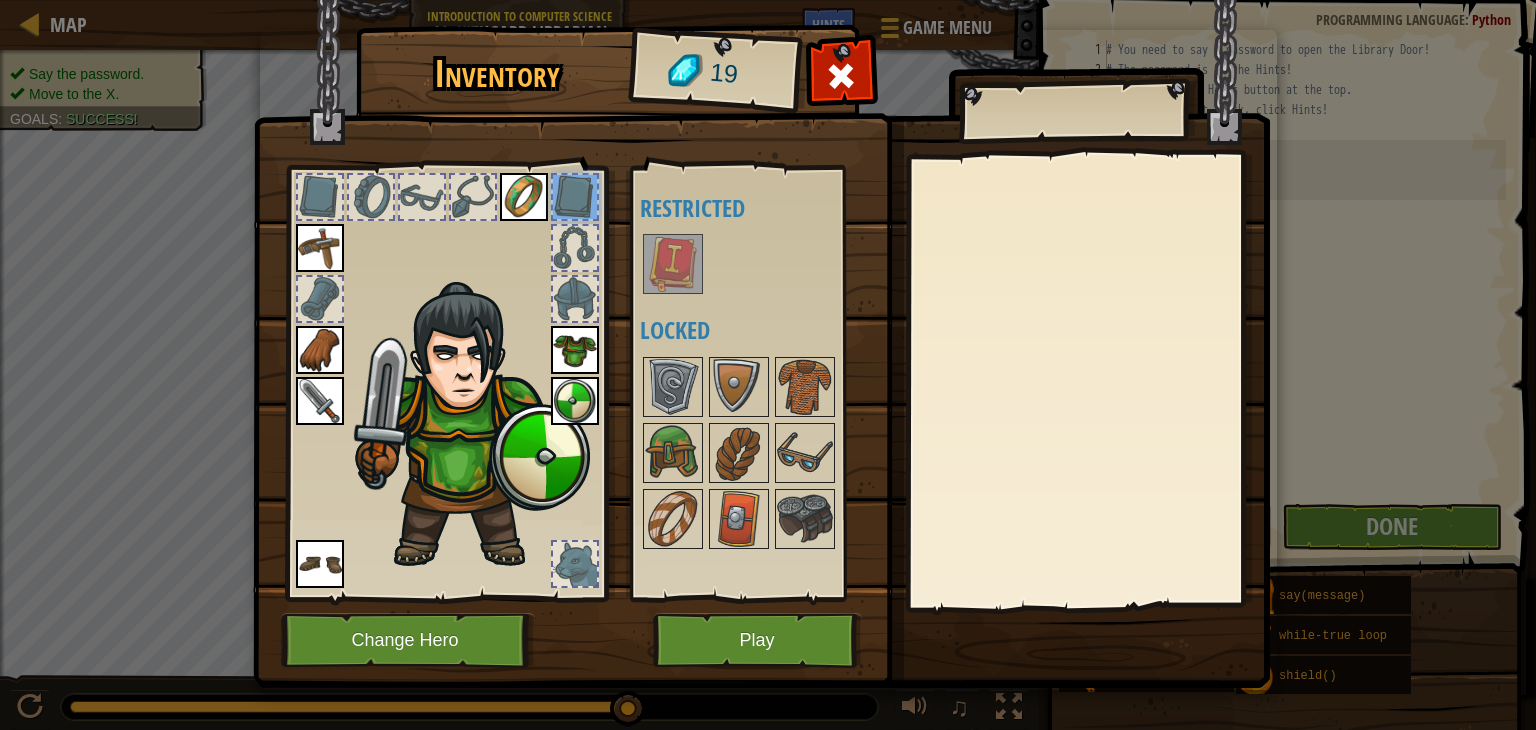 click at bounding box center (473, 197) 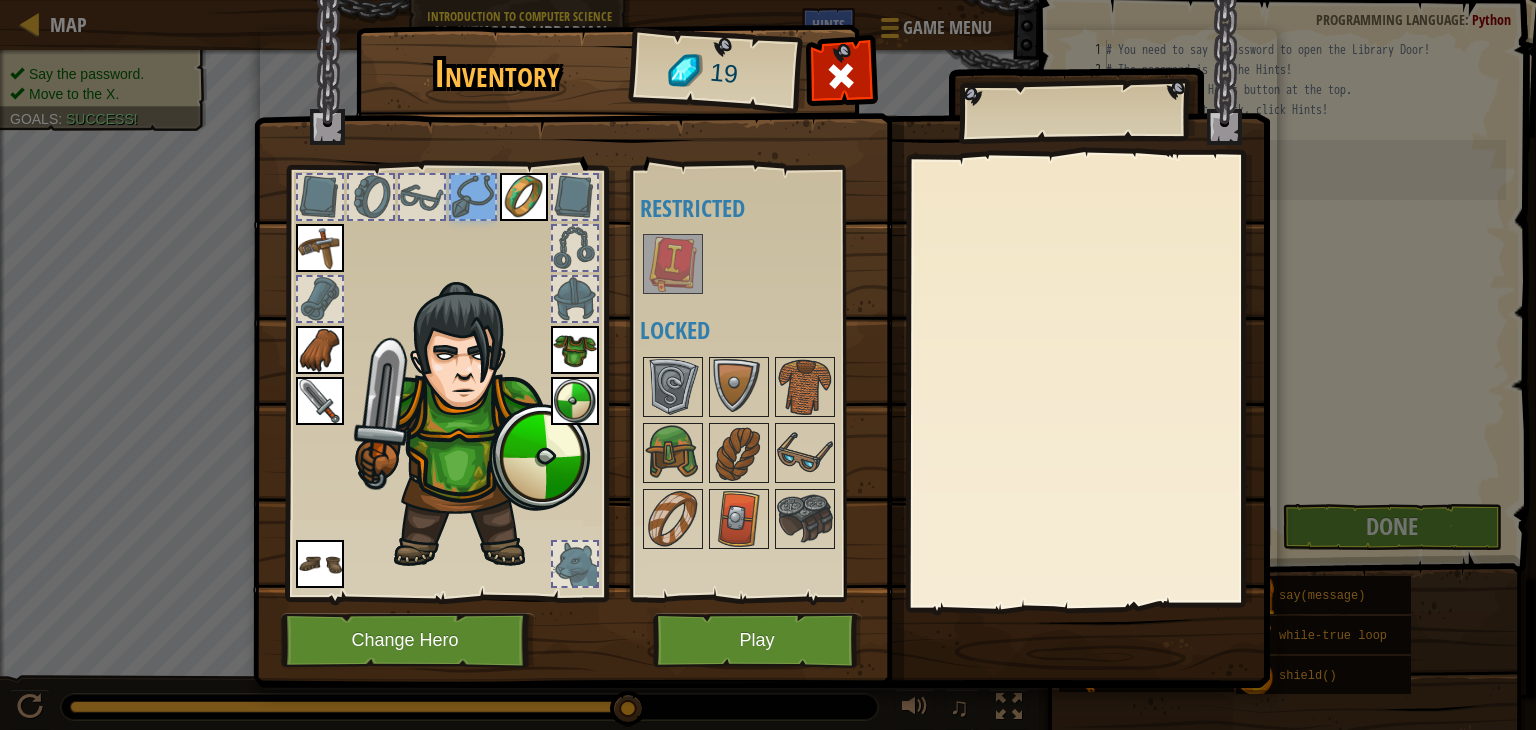 click at bounding box center [422, 197] 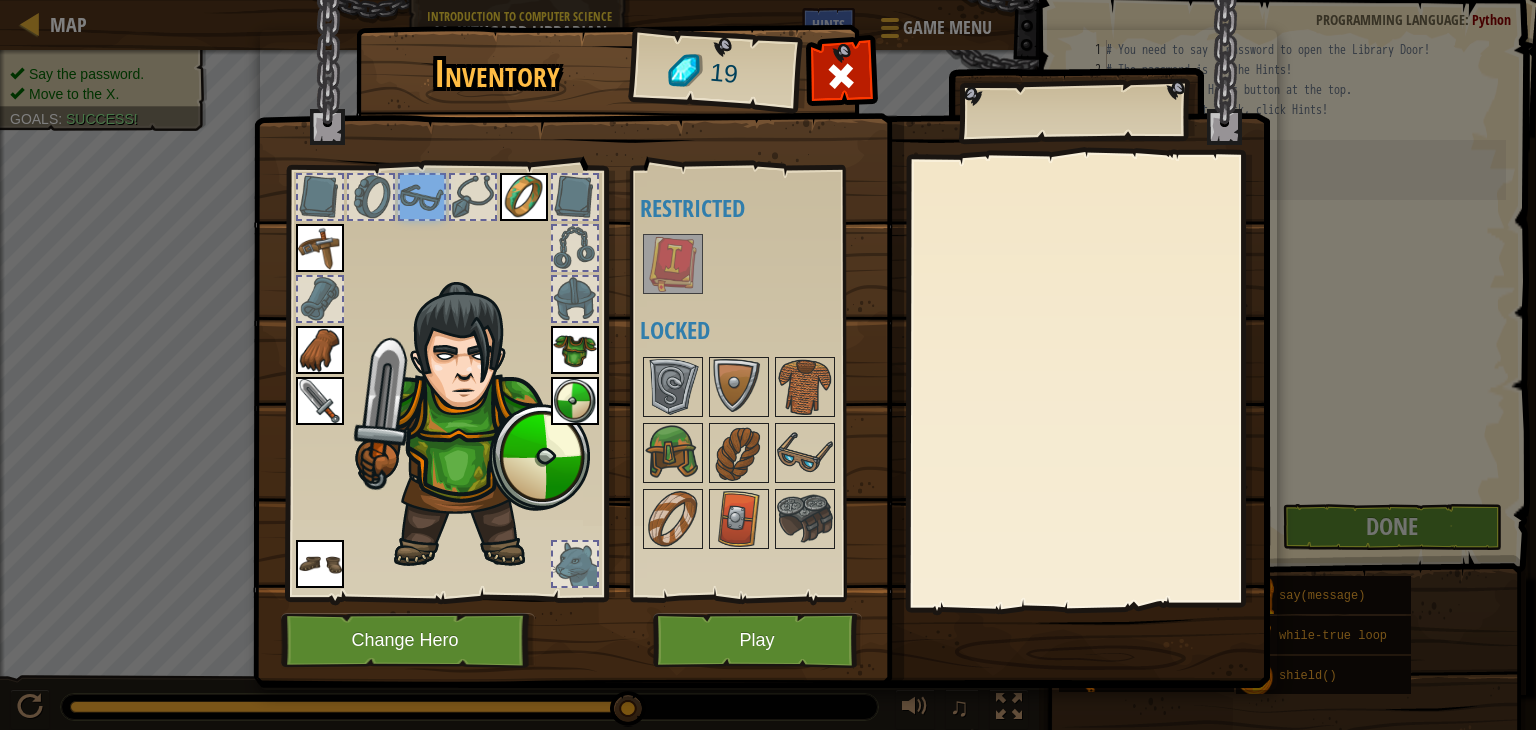 click at bounding box center (422, 197) 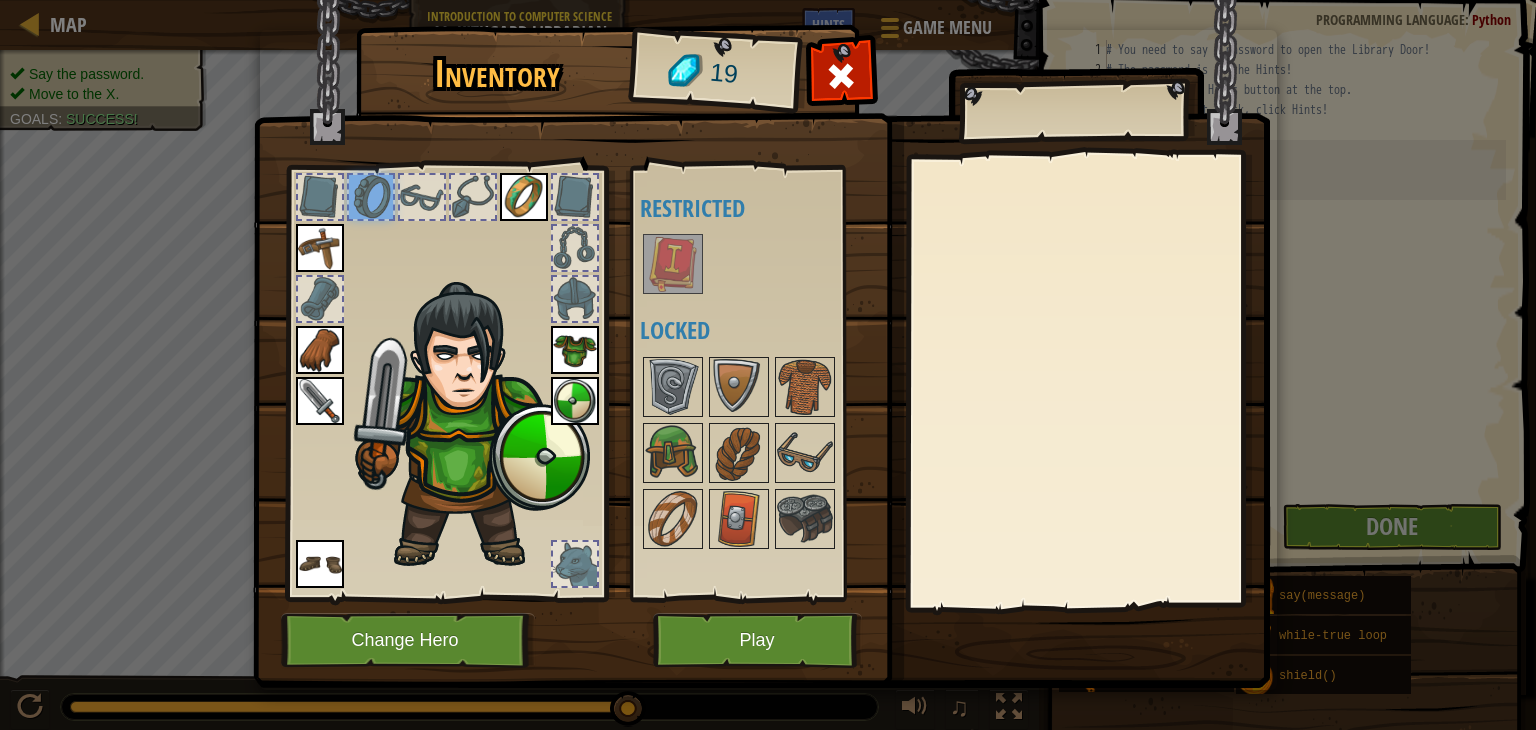 click at bounding box center (320, 299) 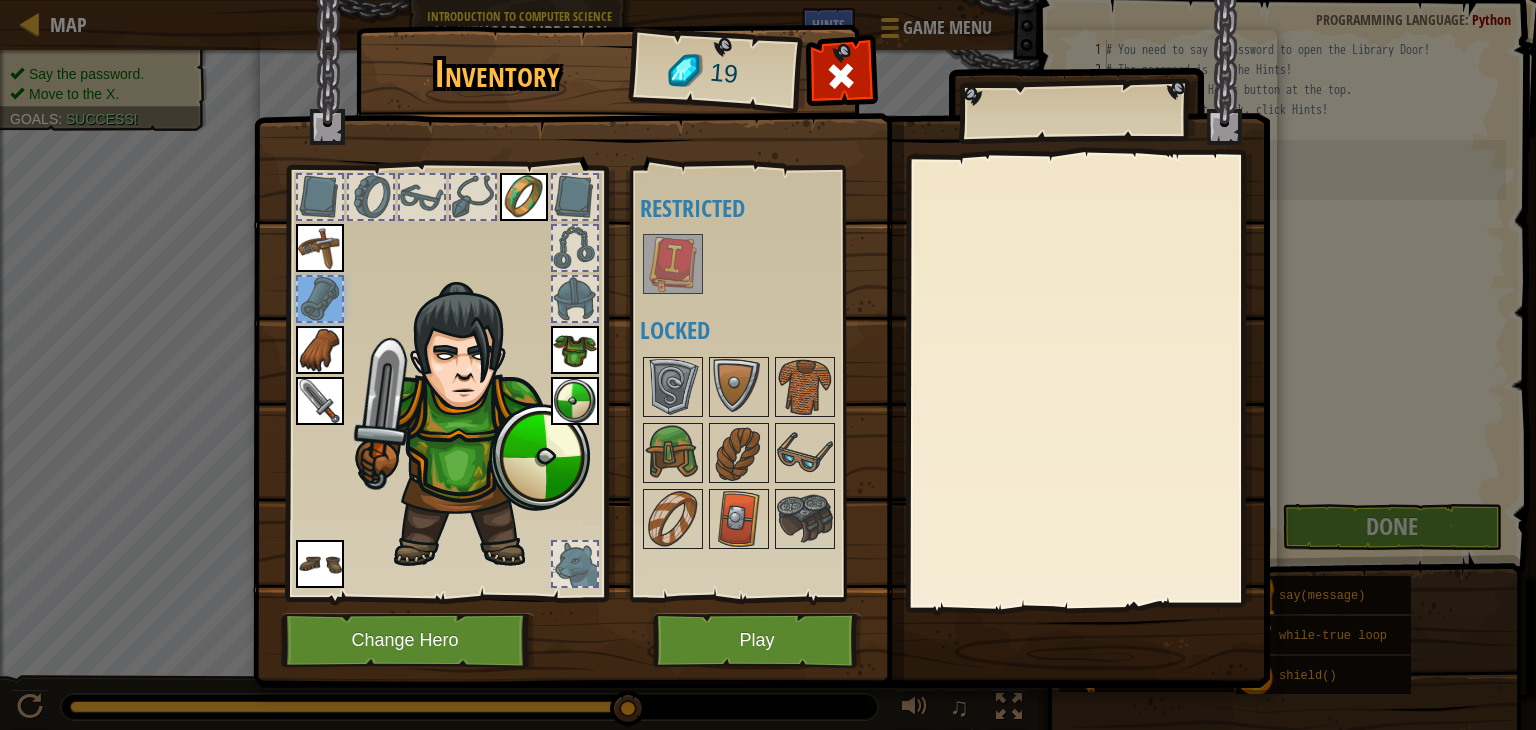 click at bounding box center [320, 197] 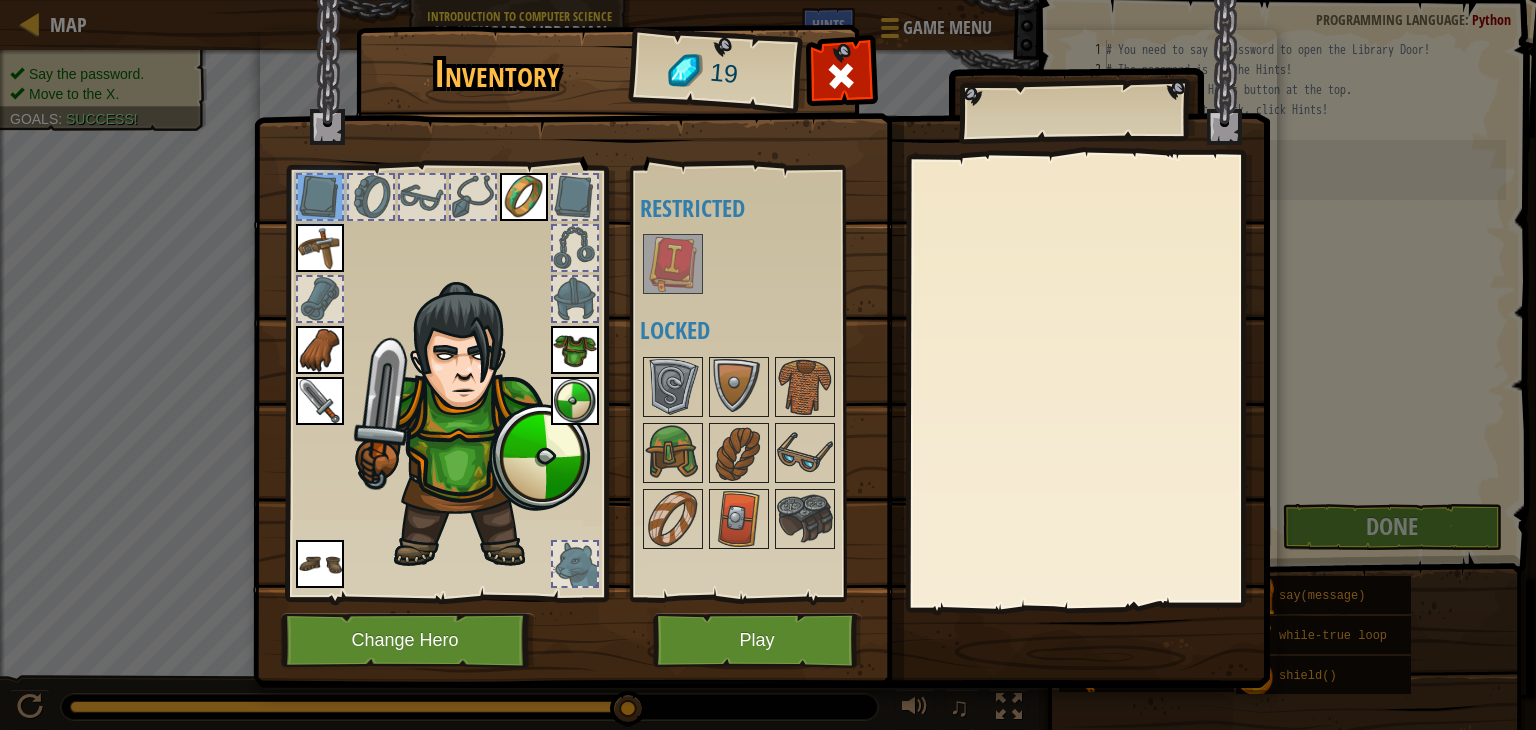 click at bounding box center (575, 248) 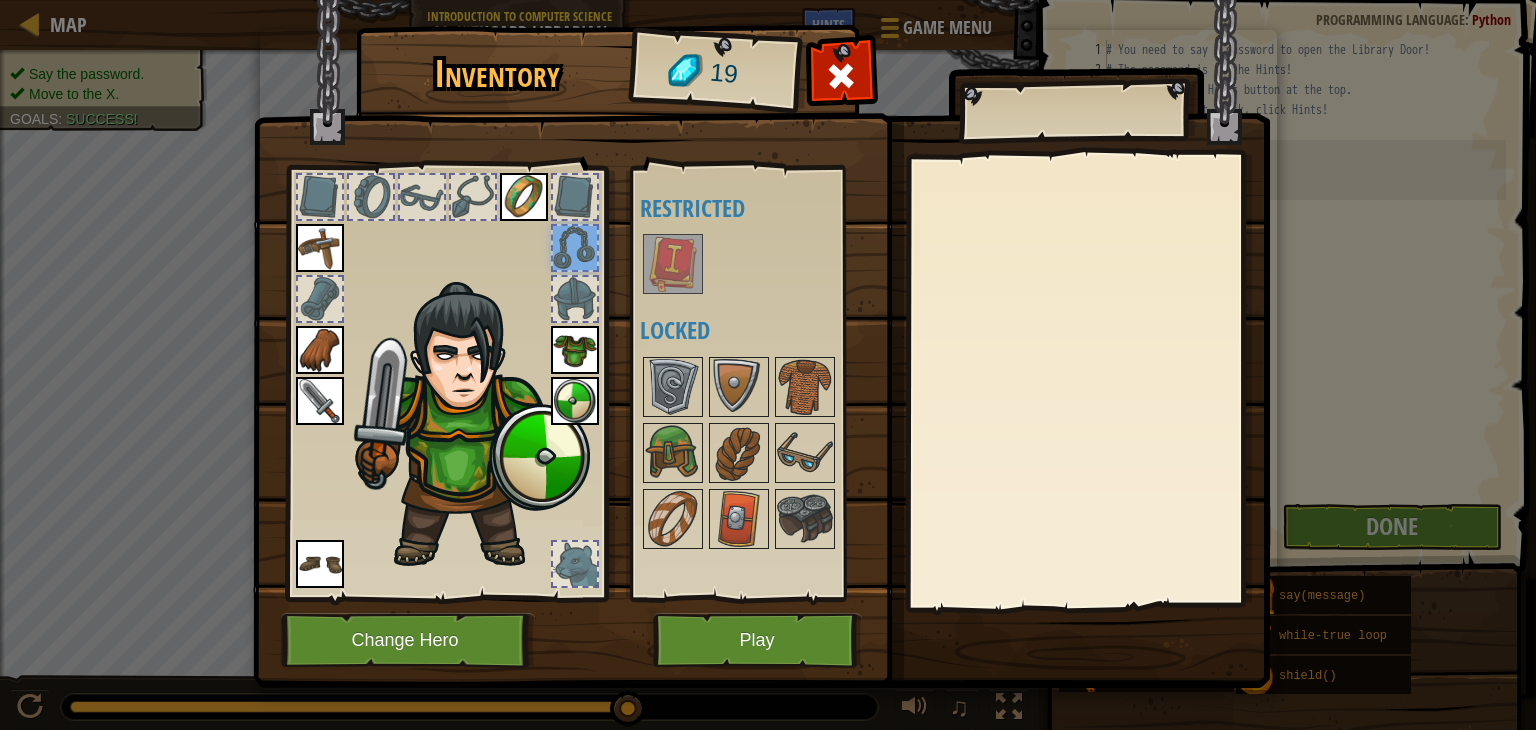 click at bounding box center [575, 299] 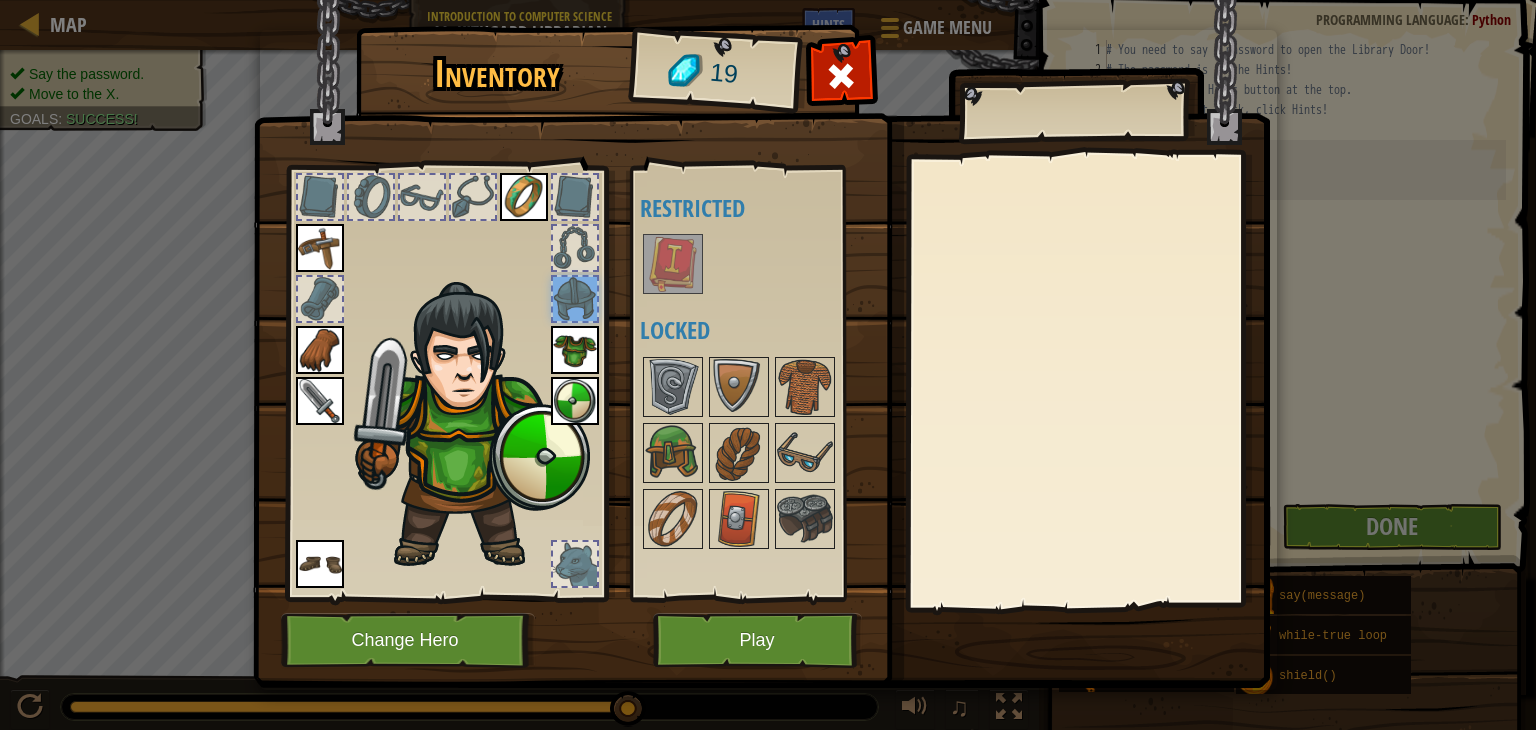 click at bounding box center (575, 564) 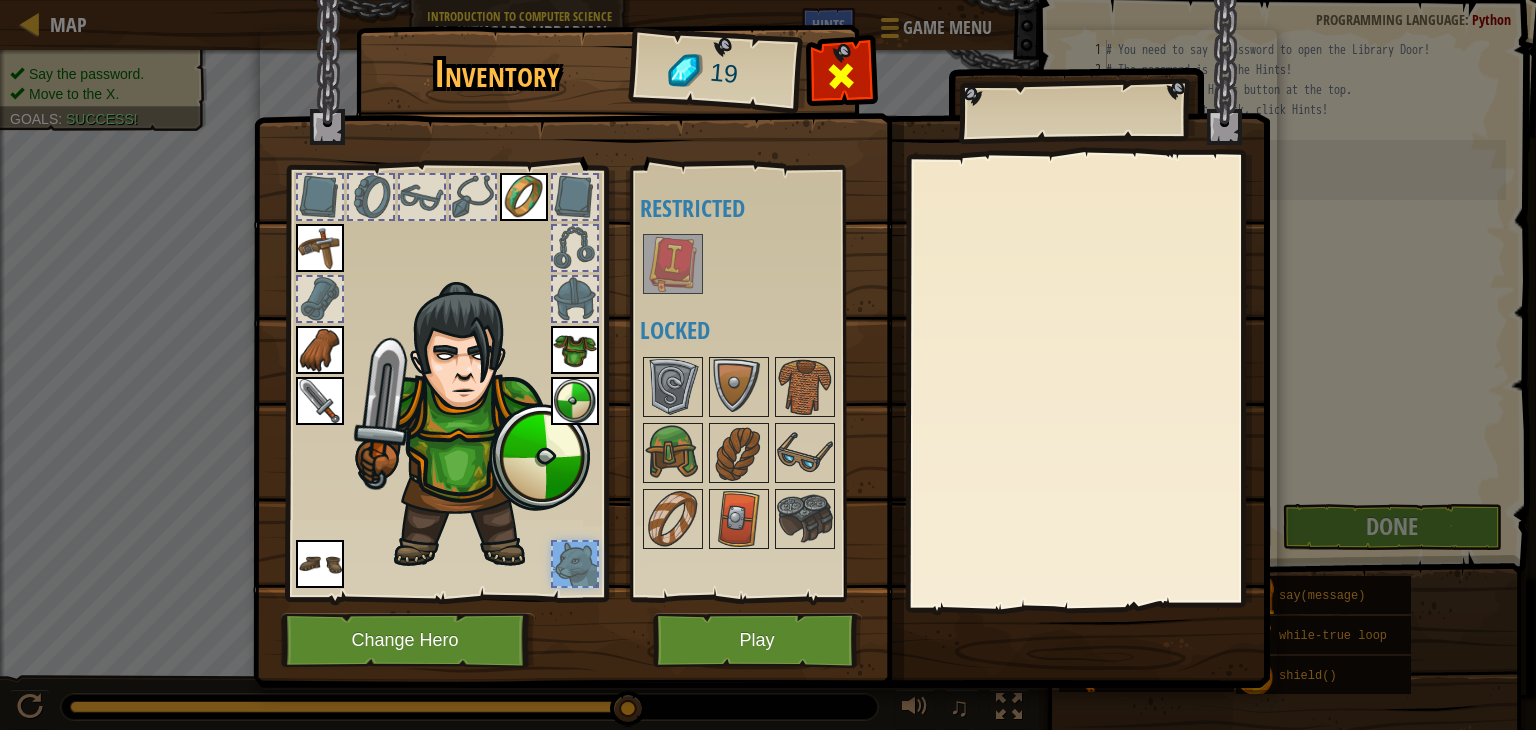 click at bounding box center [841, 81] 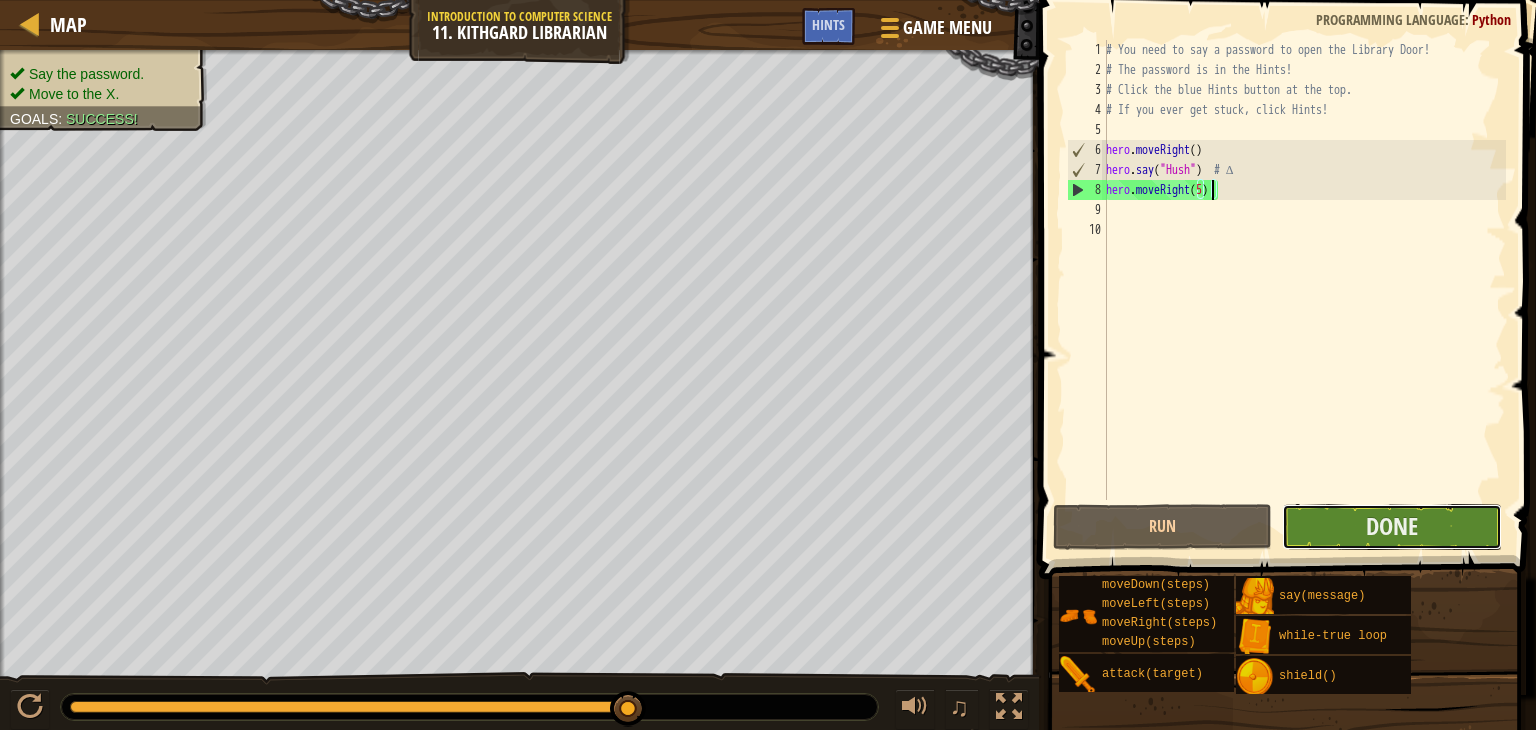 click on "Done" at bounding box center (1391, 527) 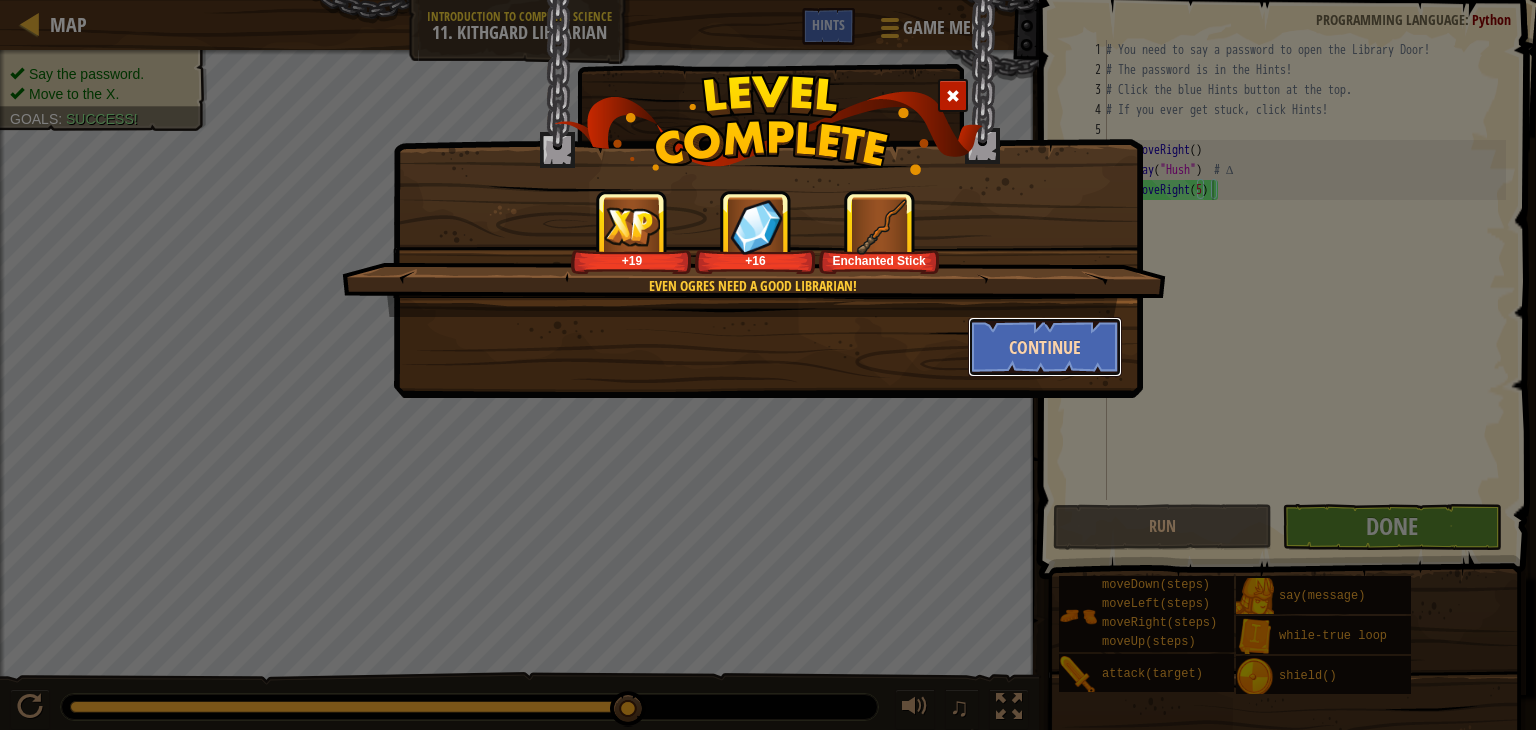 click on "Continue" at bounding box center [1045, 347] 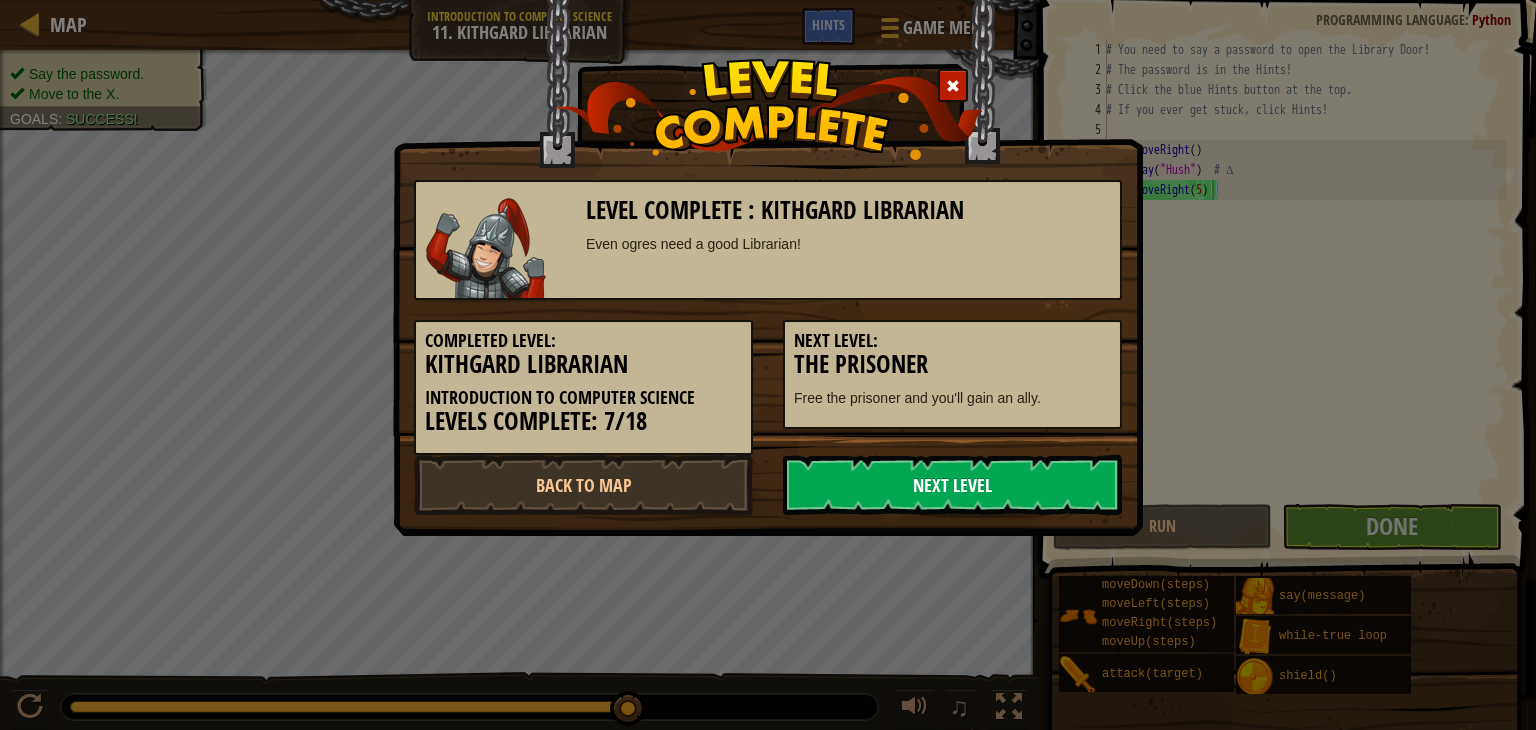 click on "Next Level" at bounding box center (952, 485) 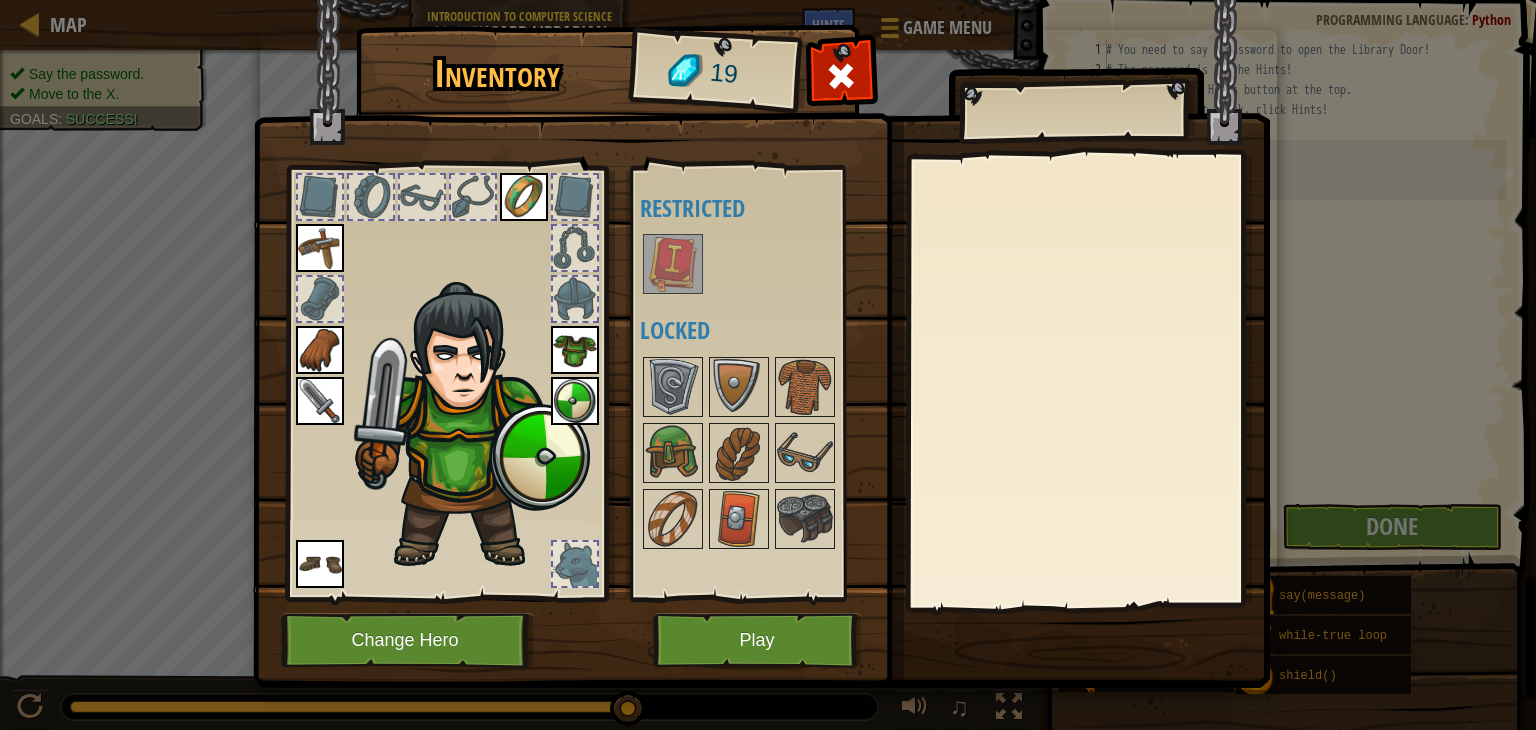 click at bounding box center (320, 401) 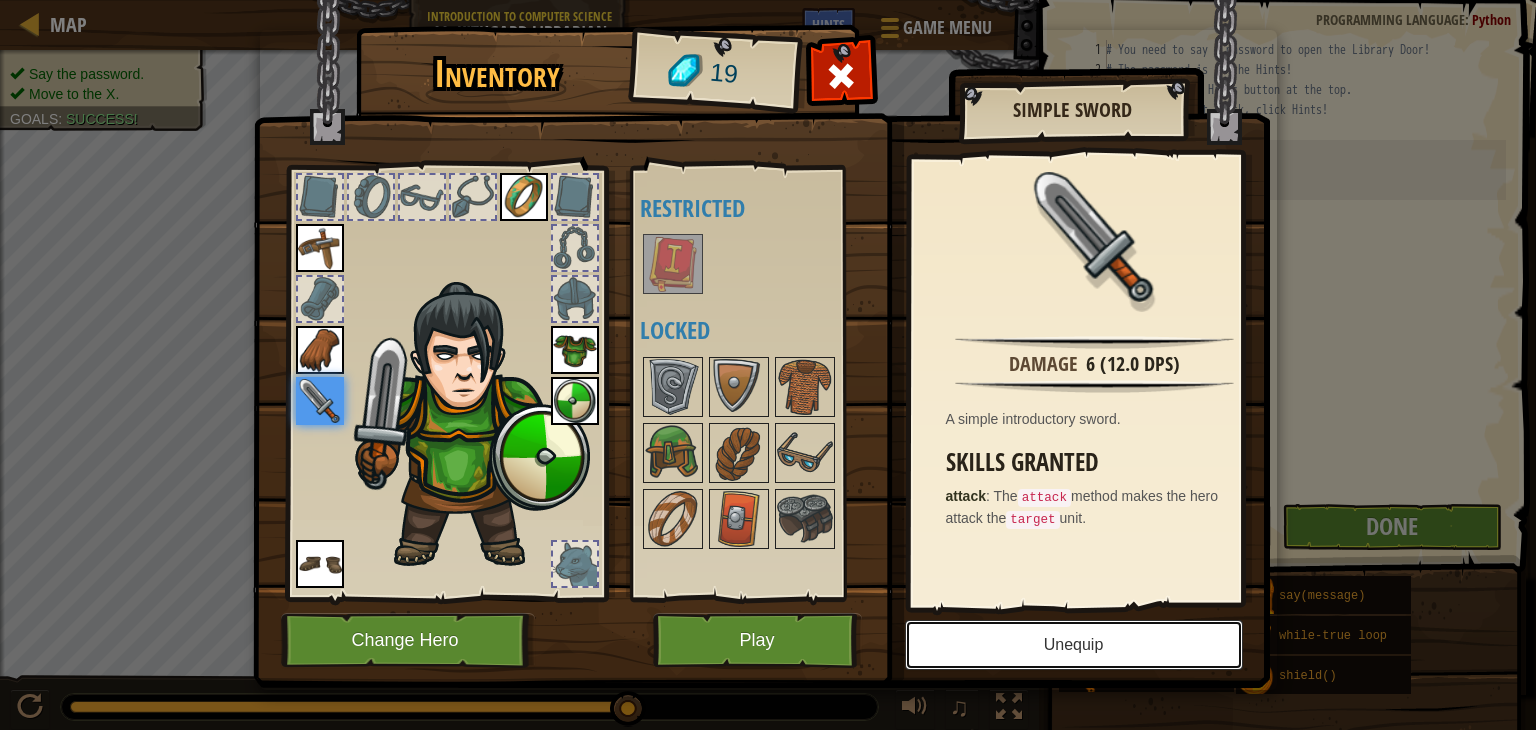 click on "Unequip" at bounding box center (1074, 645) 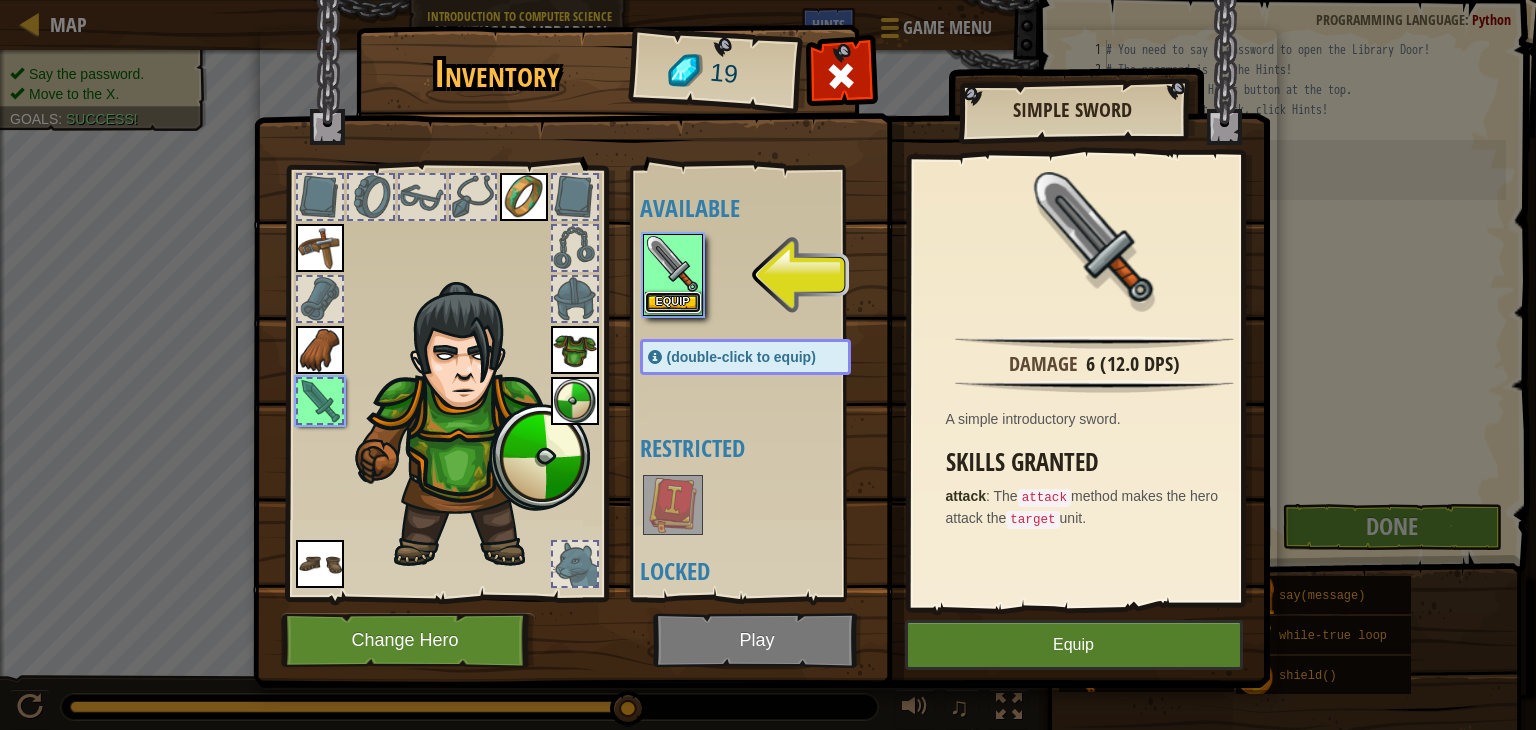 click on "Equip" at bounding box center [673, 302] 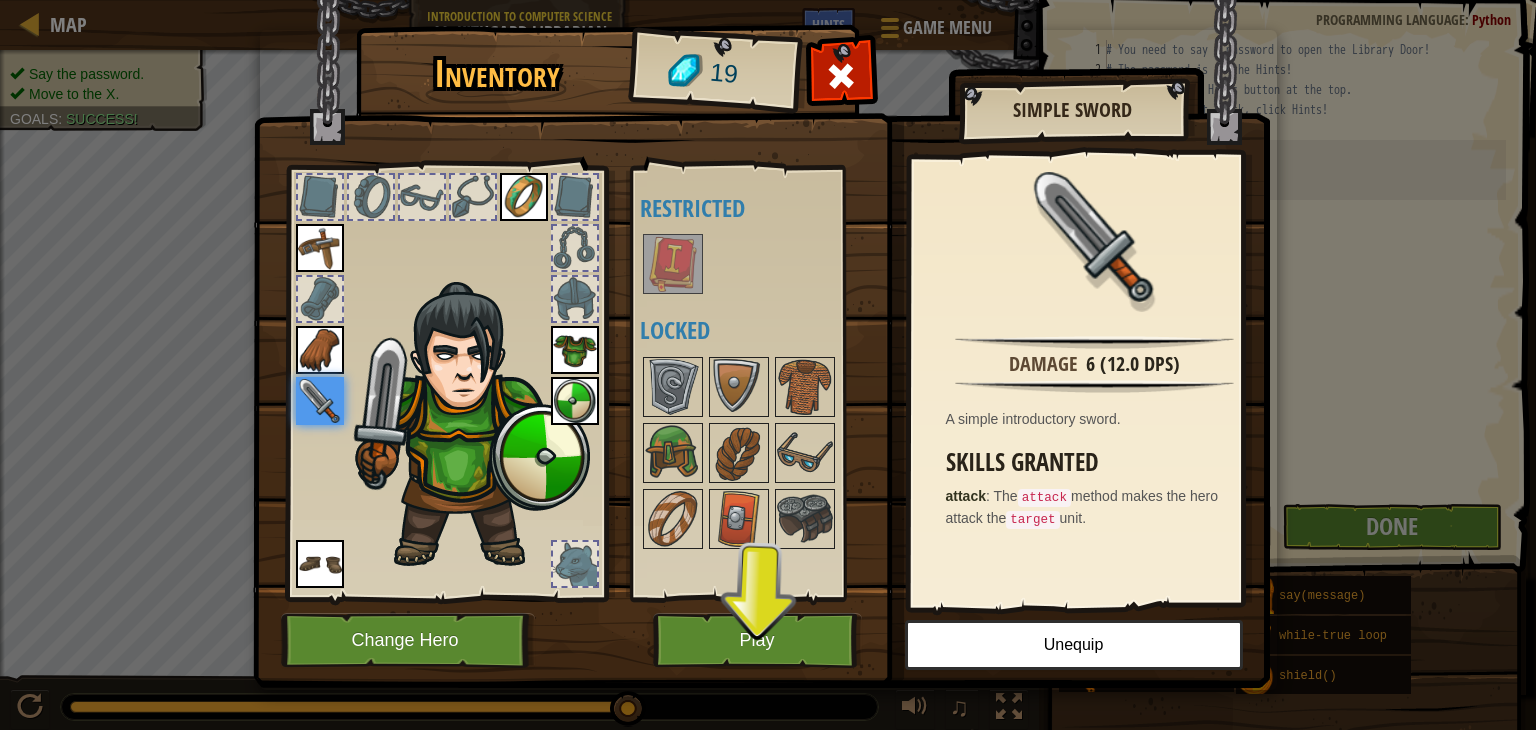 click at bounding box center (320, 299) 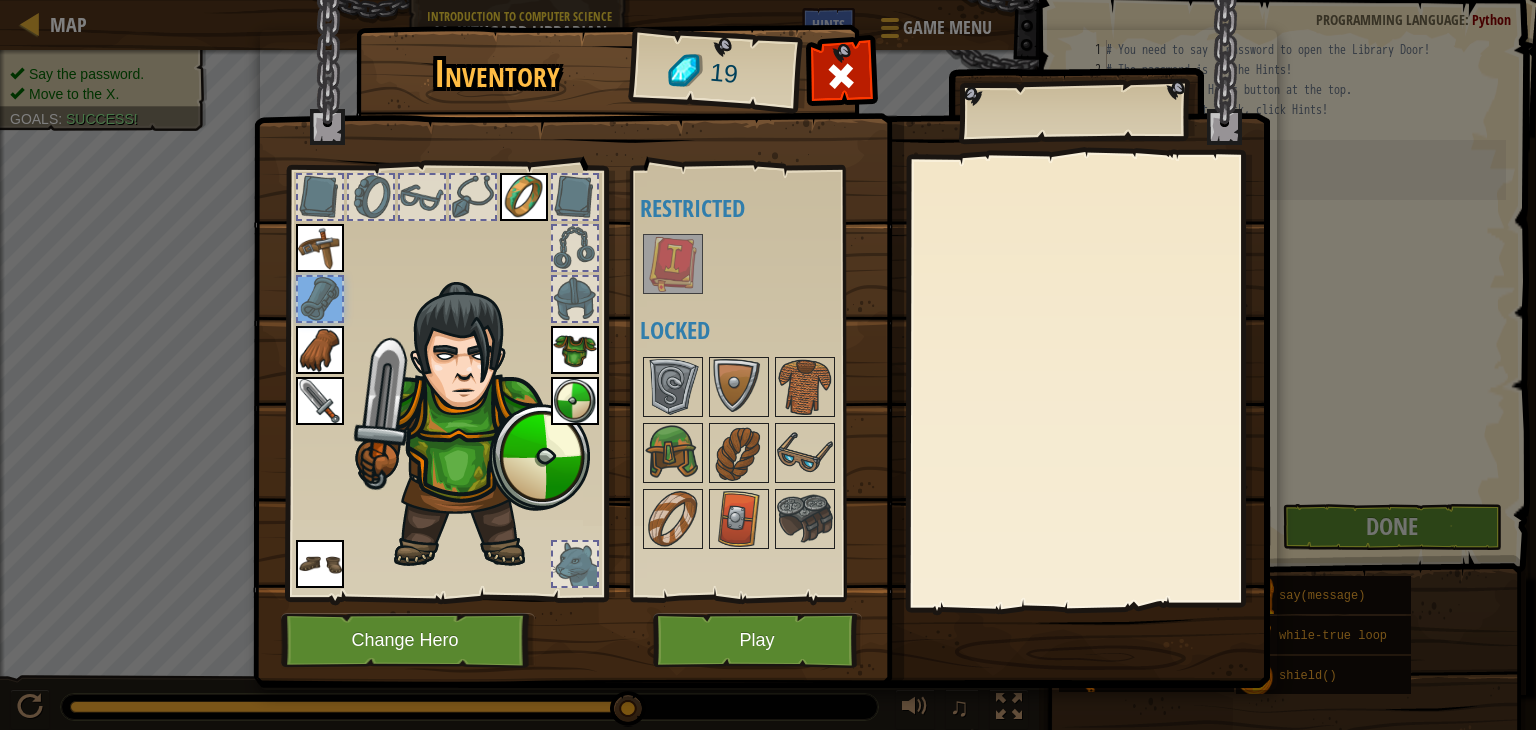 click at bounding box center [422, 197] 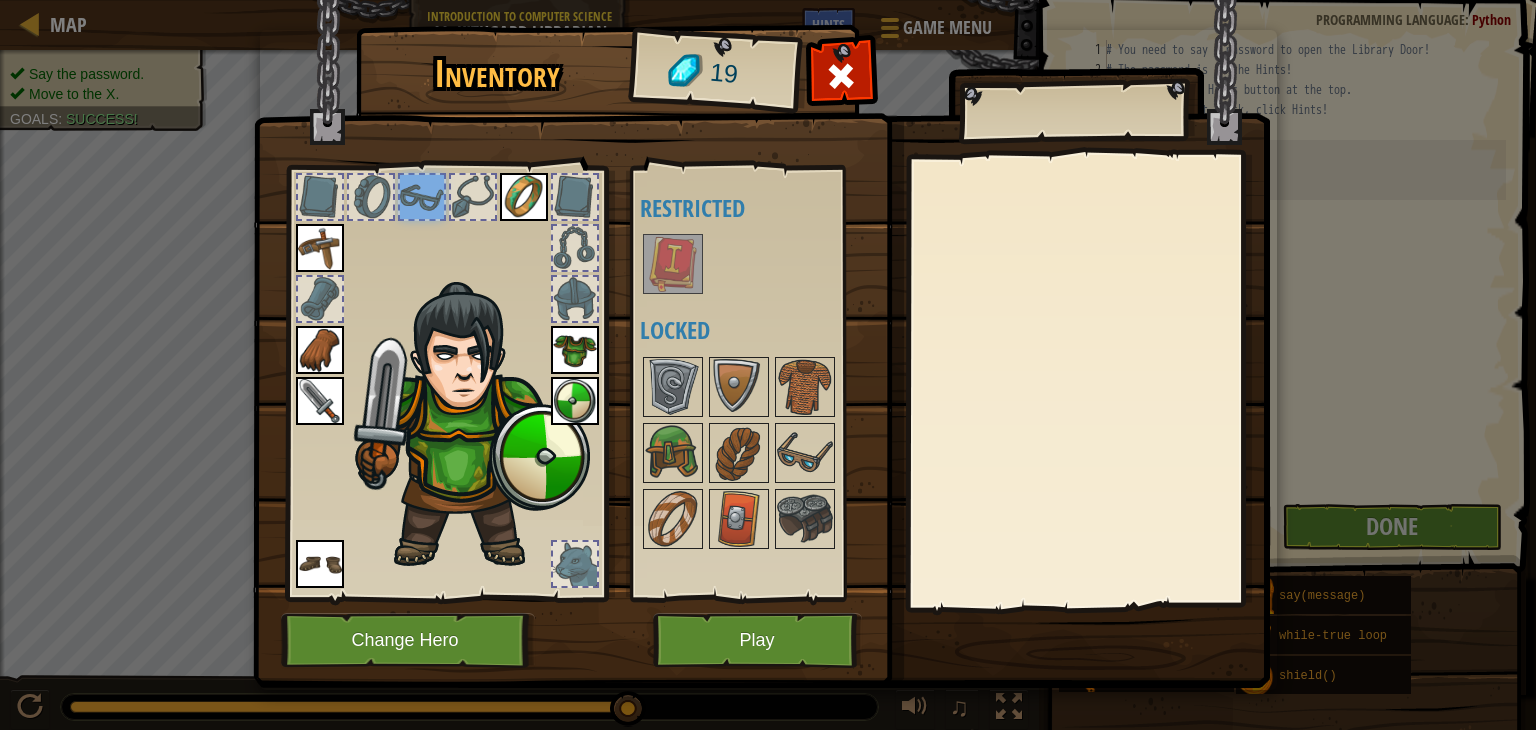 click at bounding box center (473, 197) 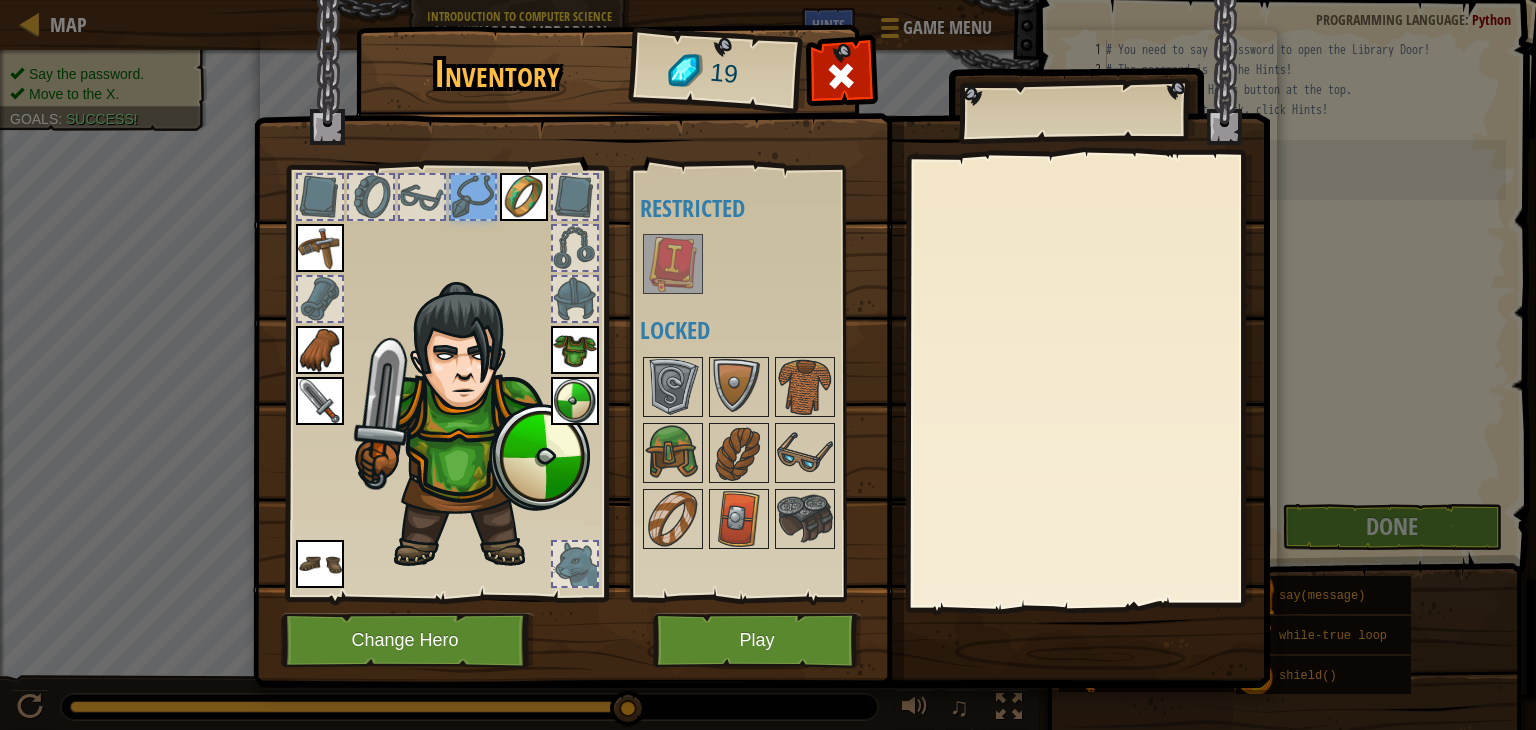 click at bounding box center (575, 197) 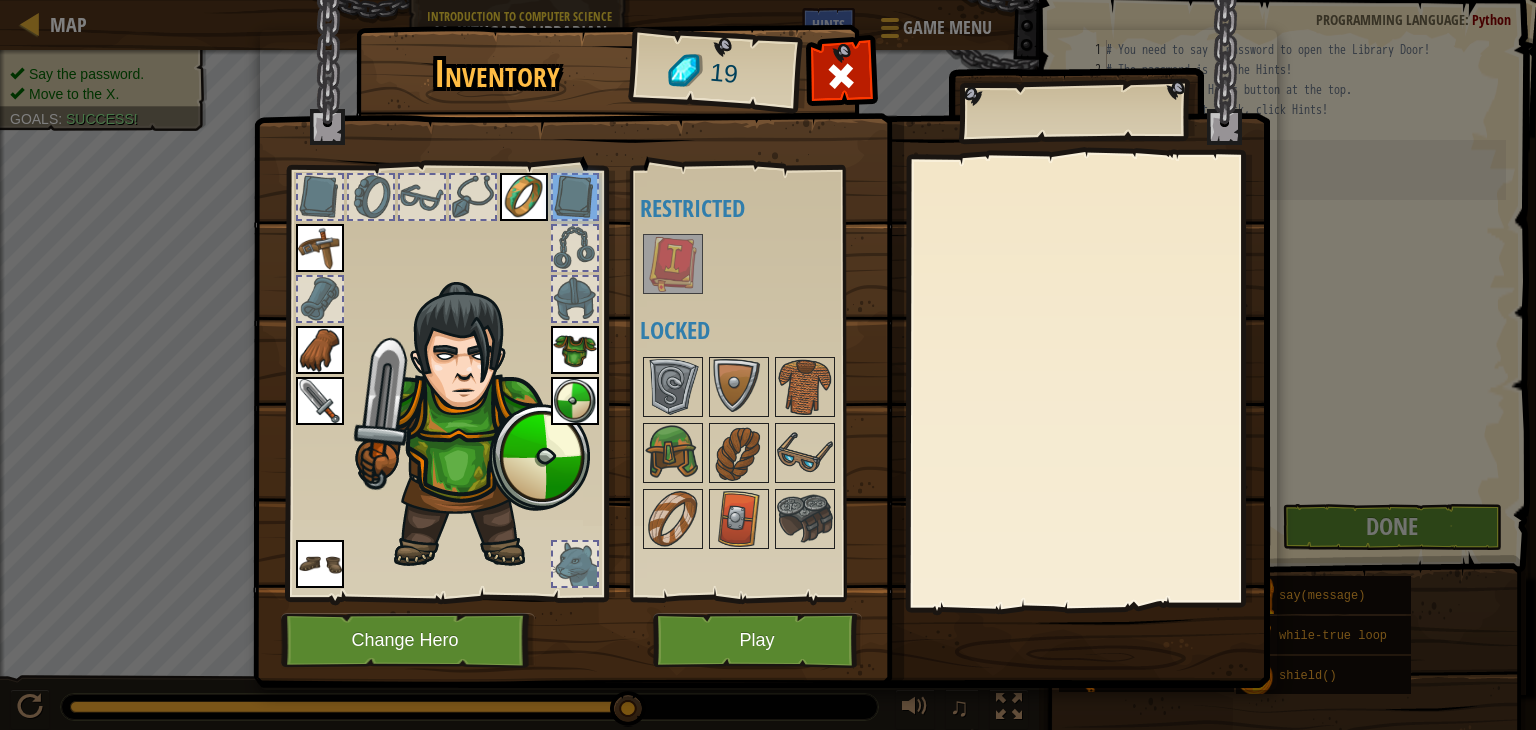 click at bounding box center [575, 248] 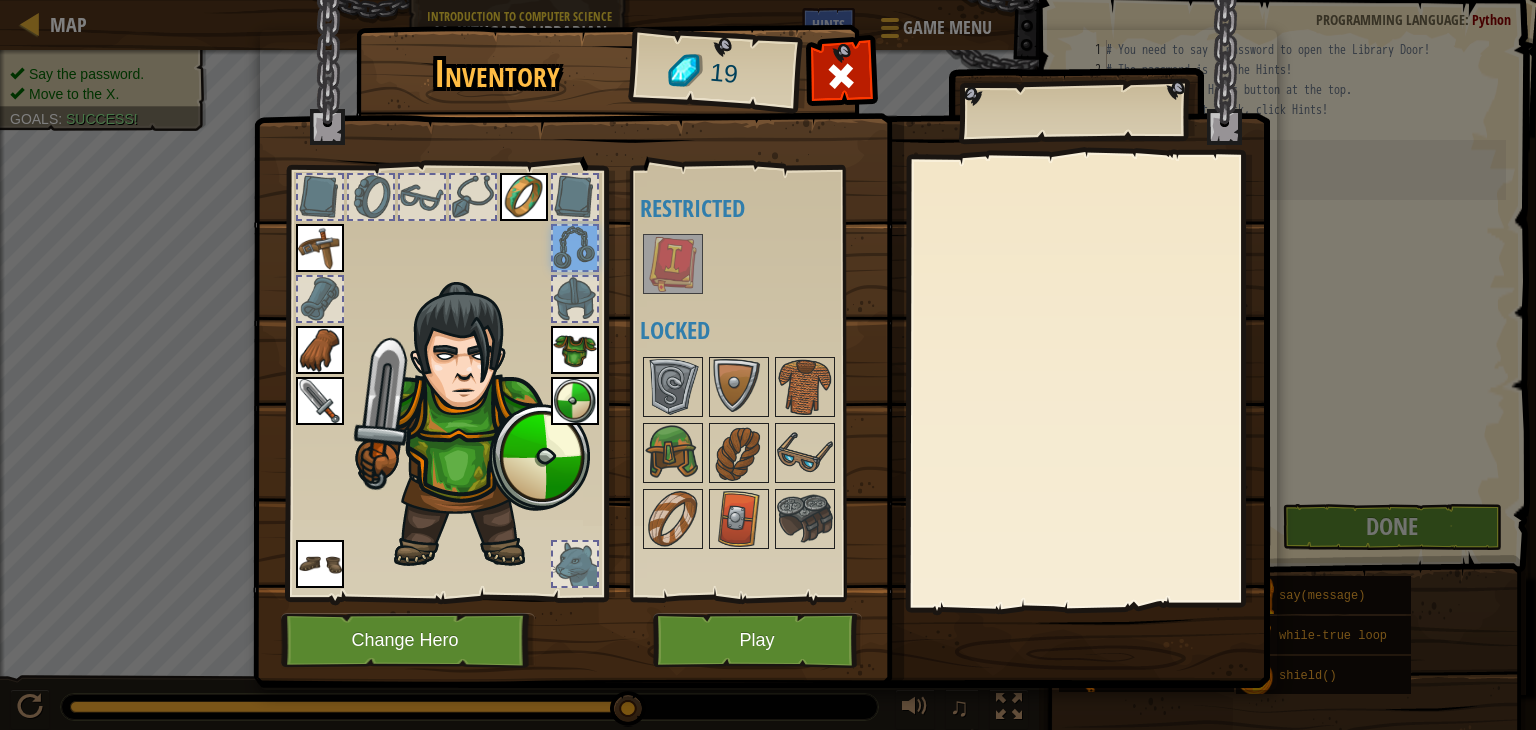 click at bounding box center [575, 299] 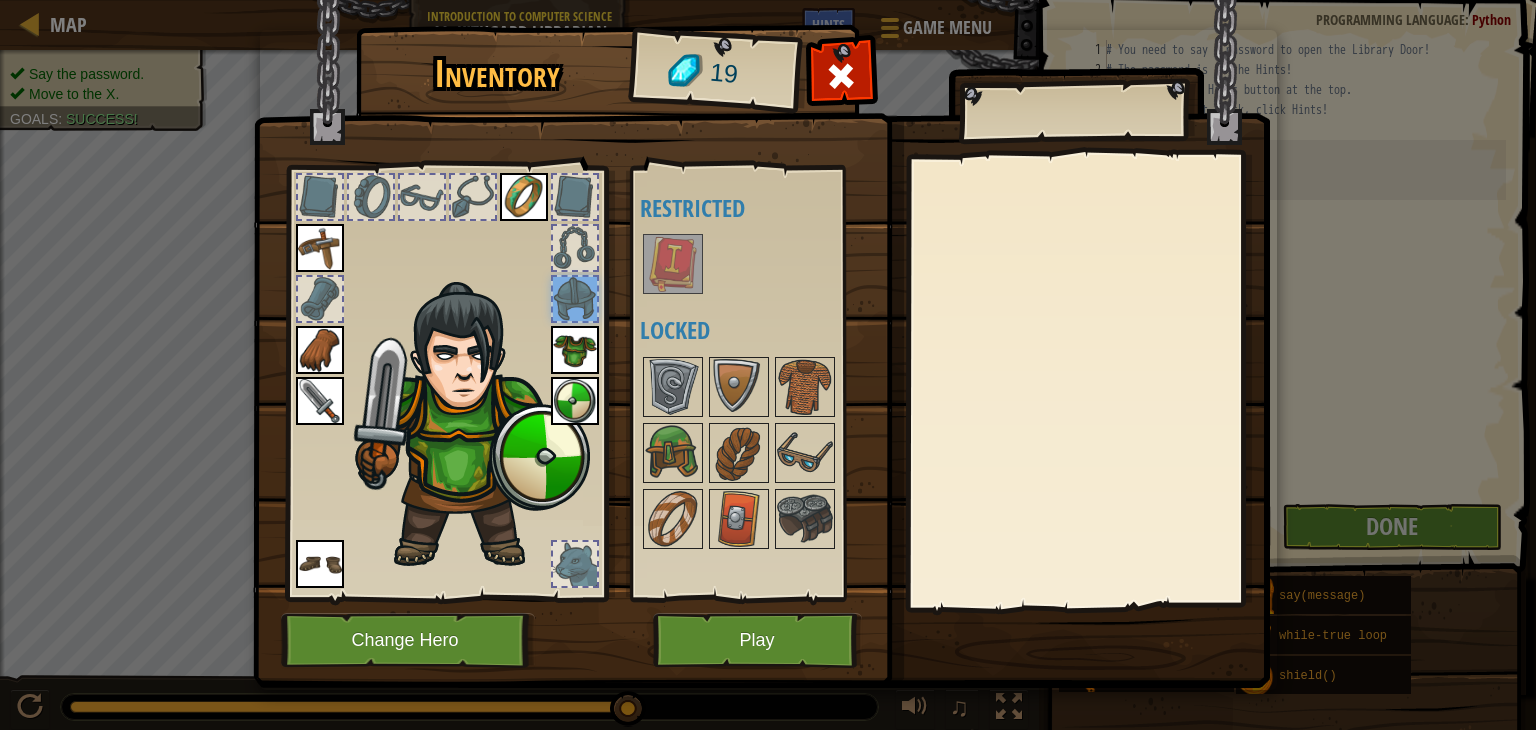 click at bounding box center [575, 350] 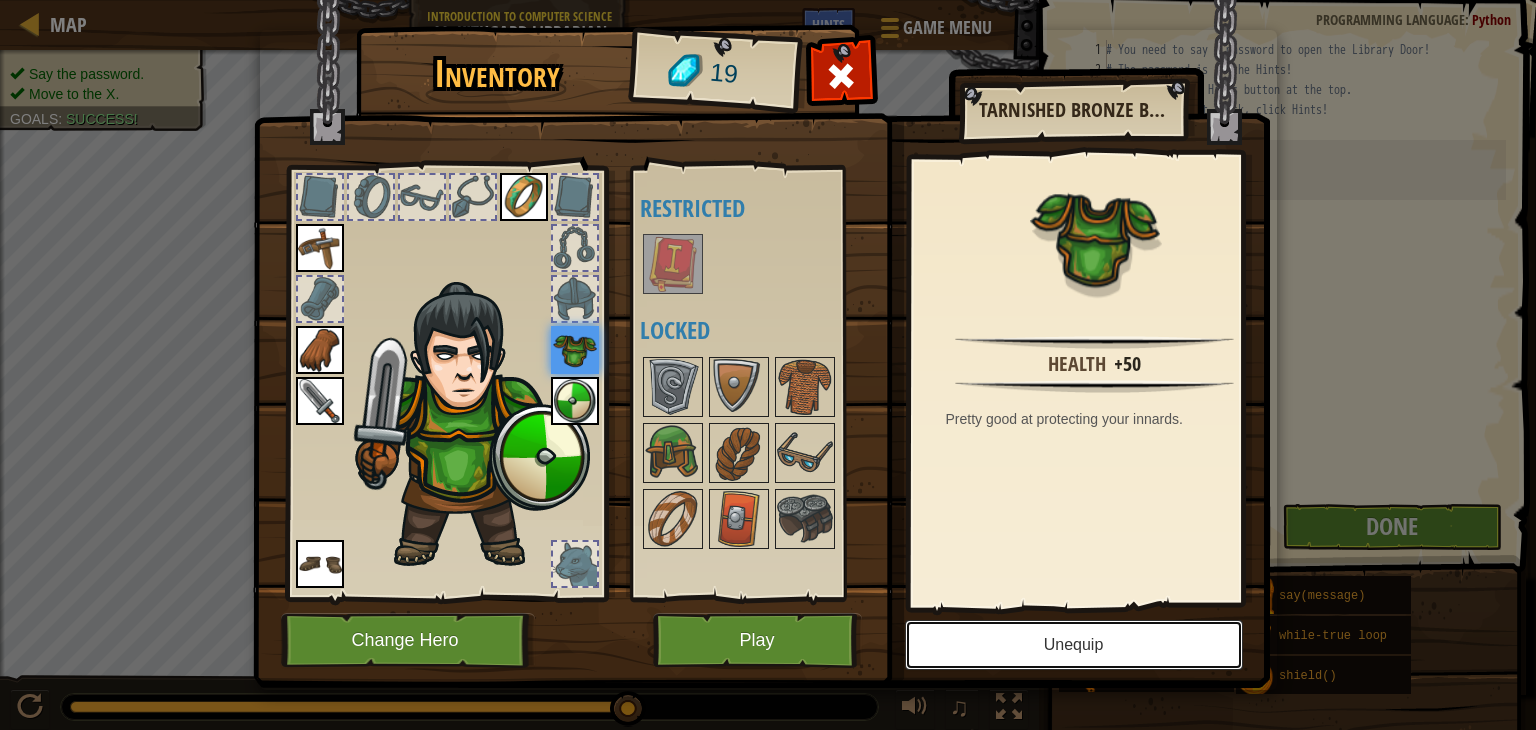 click on "Unequip" at bounding box center (1074, 645) 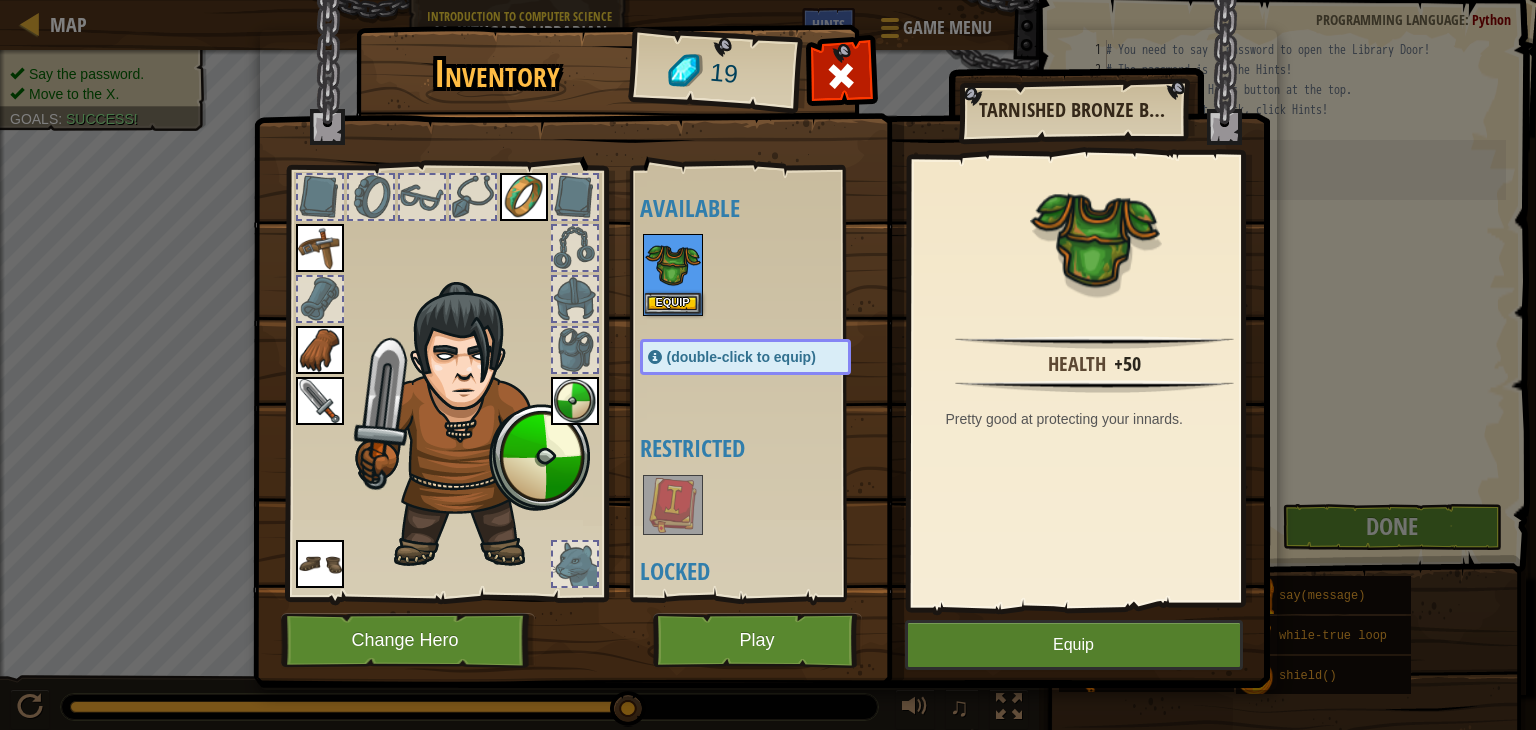 click at bounding box center (575, 401) 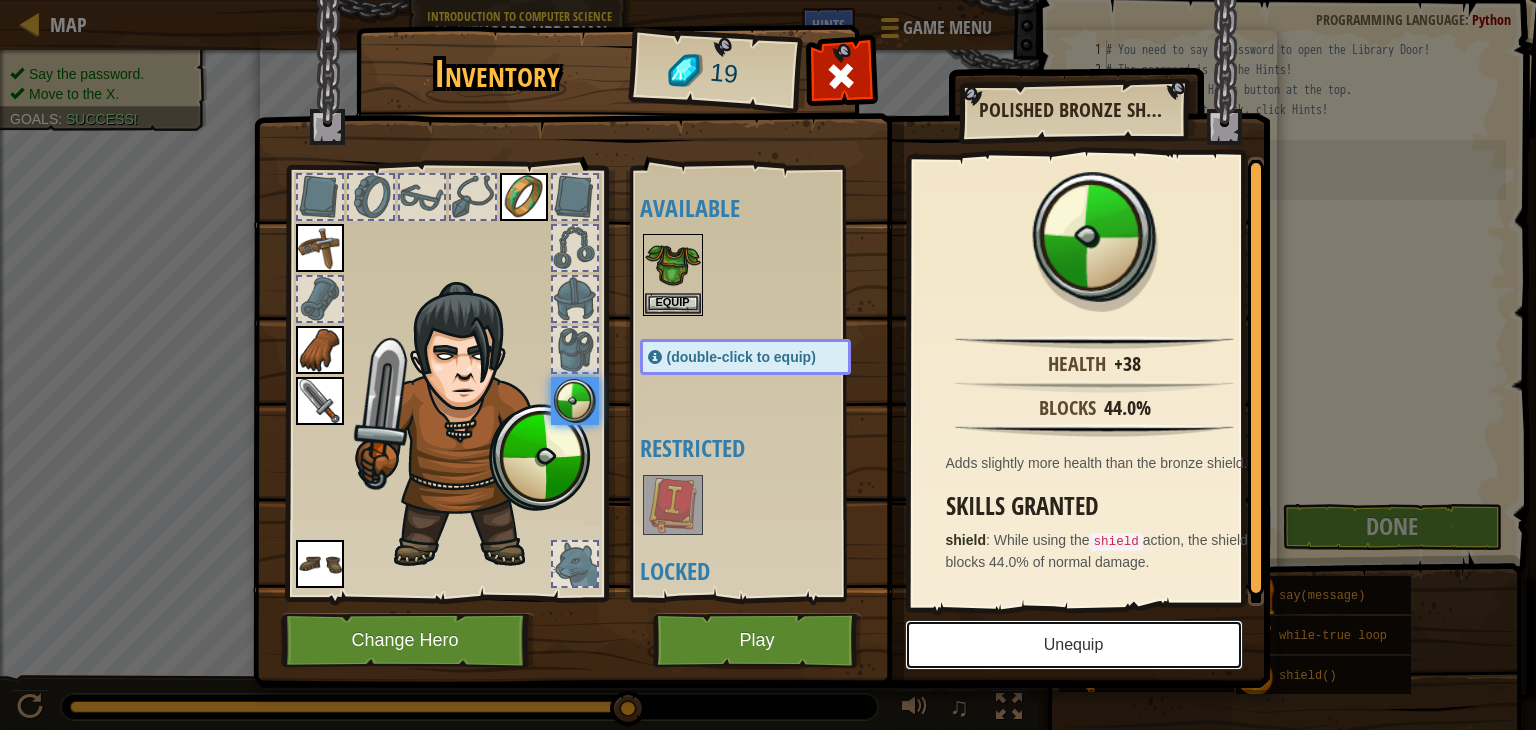 click on "Unequip" at bounding box center (1074, 645) 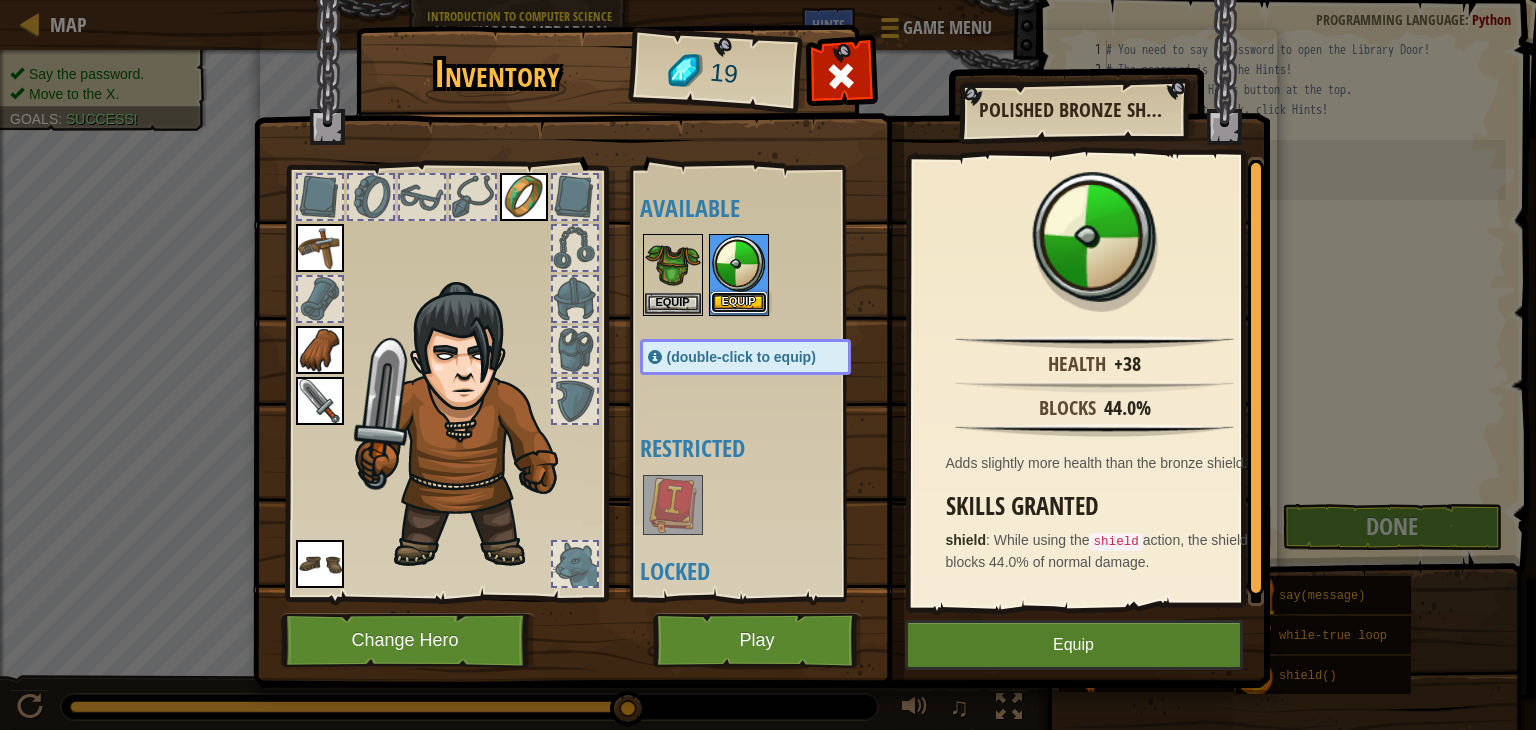 click on "Equip" at bounding box center (739, 302) 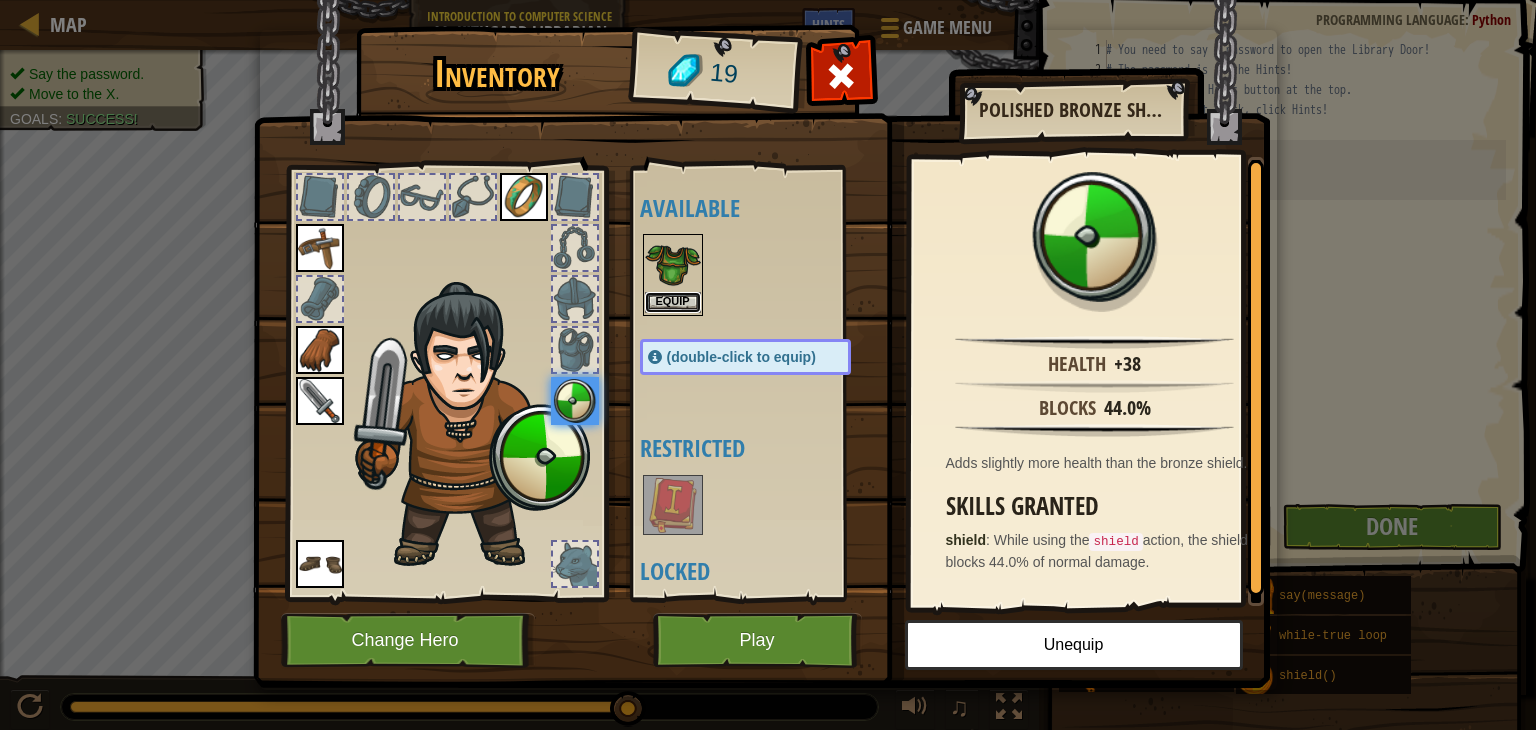 click on "Equip" at bounding box center [673, 302] 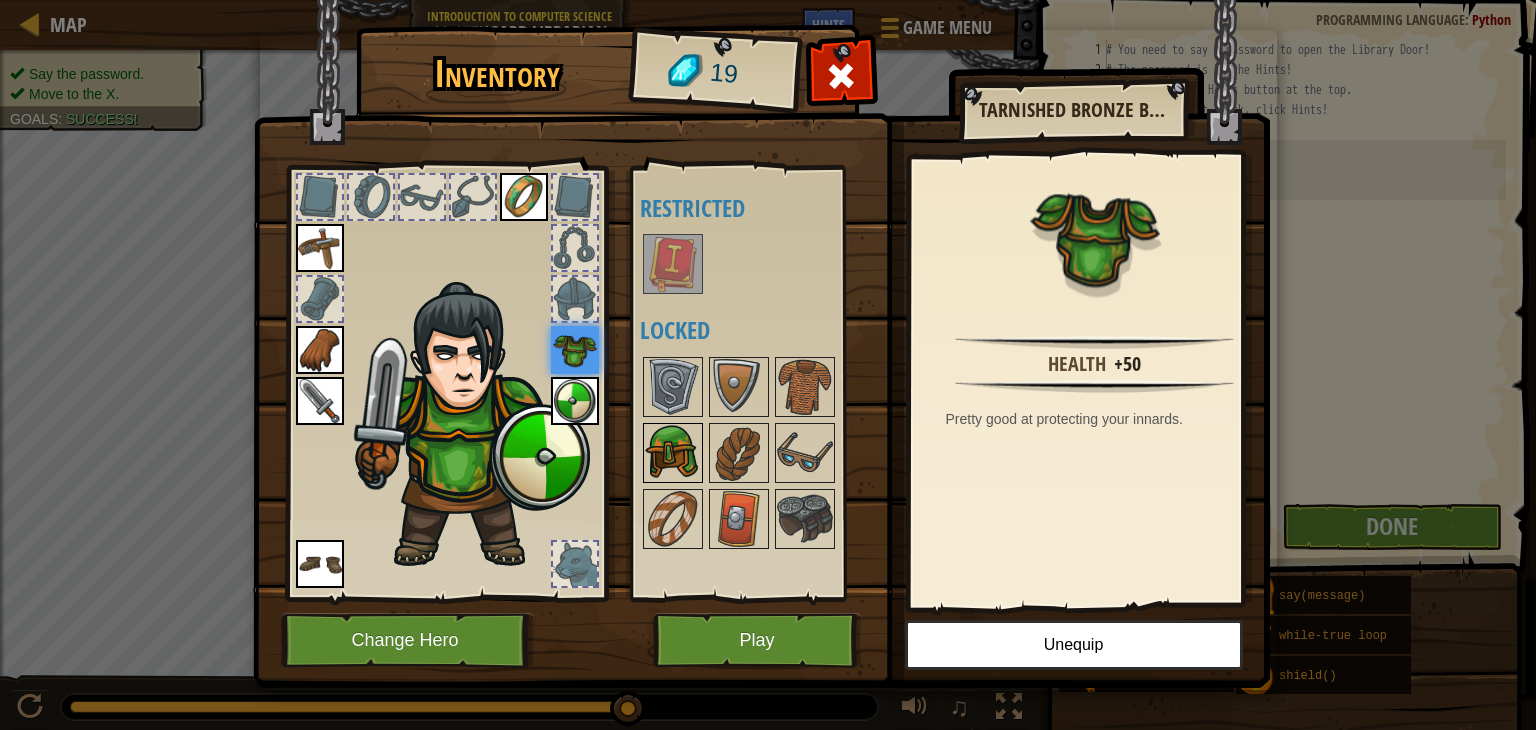 click at bounding box center [673, 453] 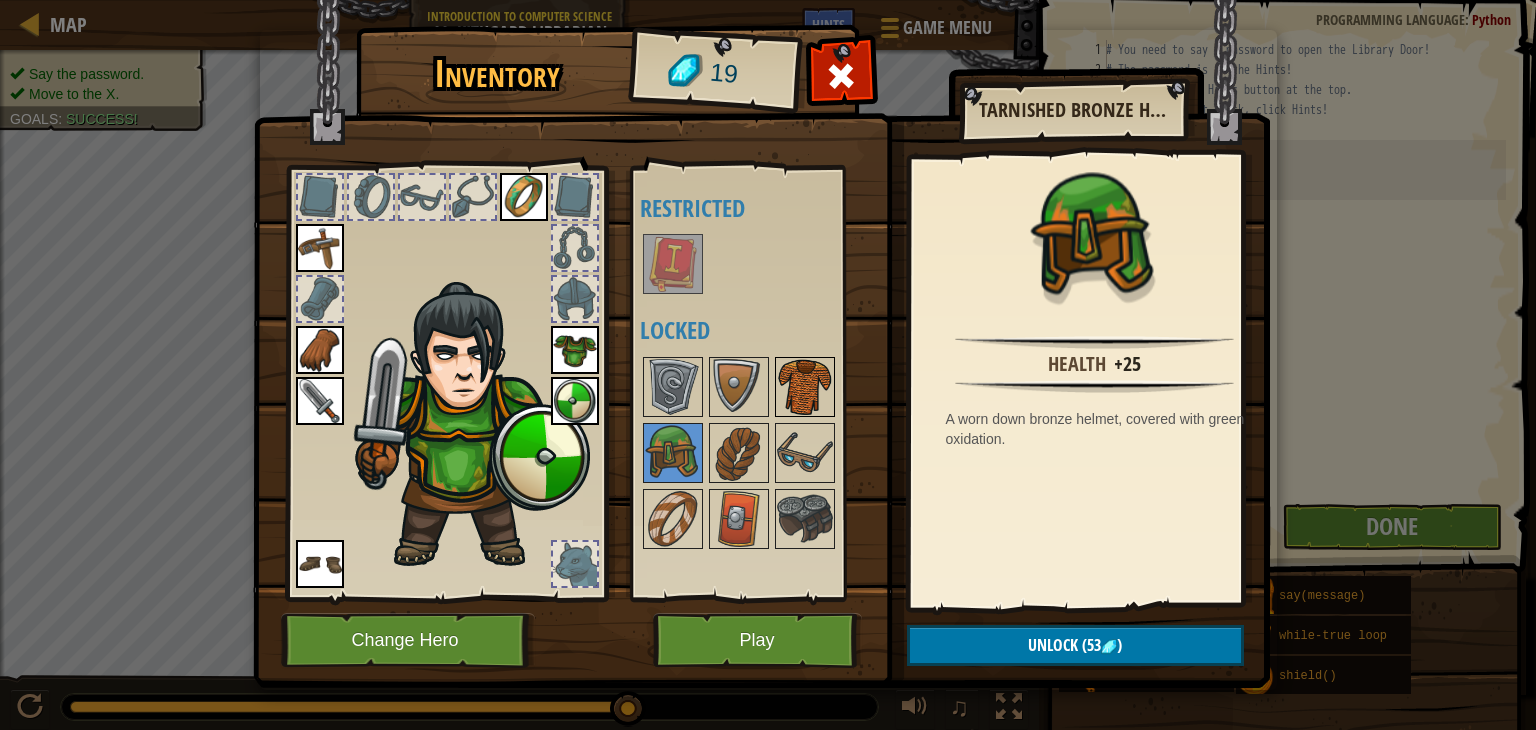 click at bounding box center (805, 387) 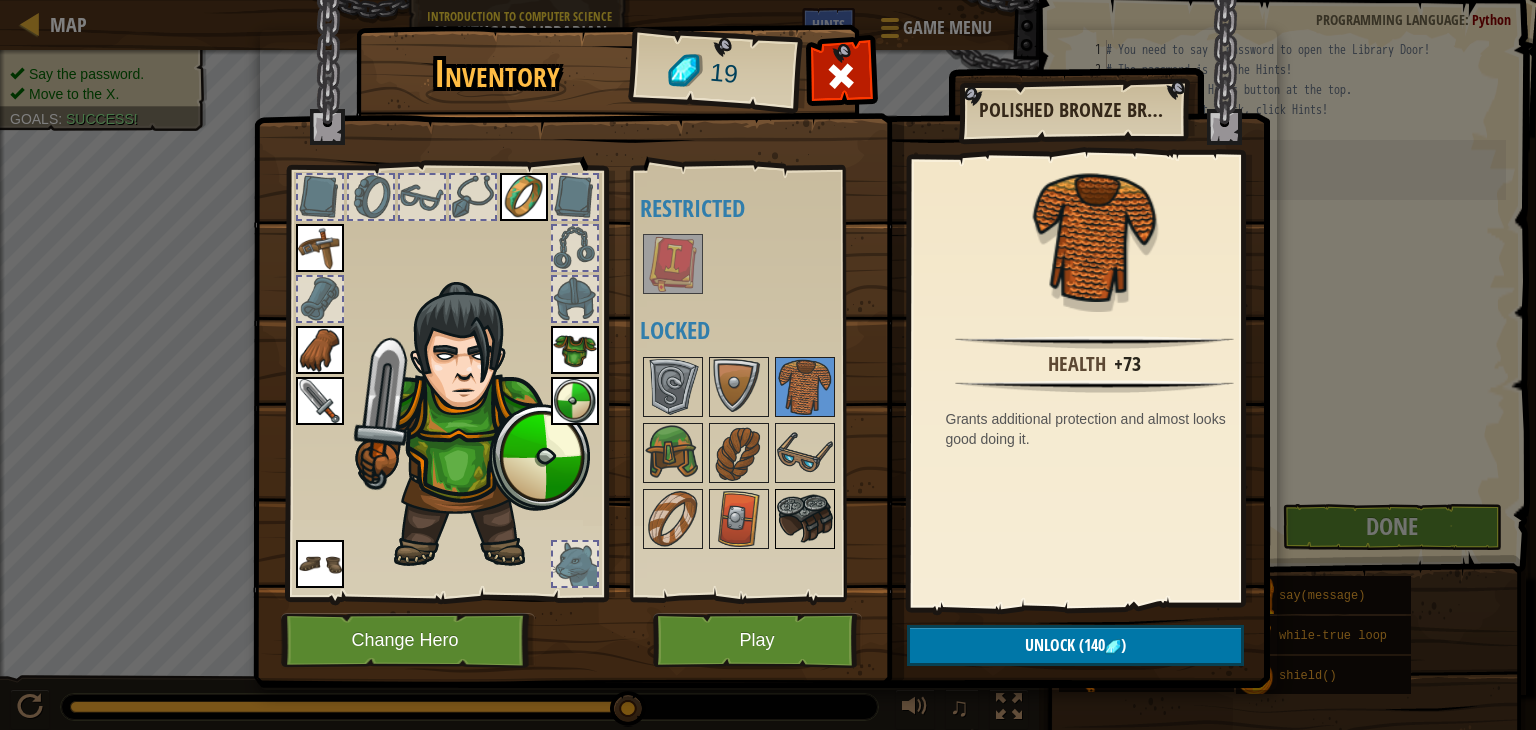 click at bounding box center [805, 519] 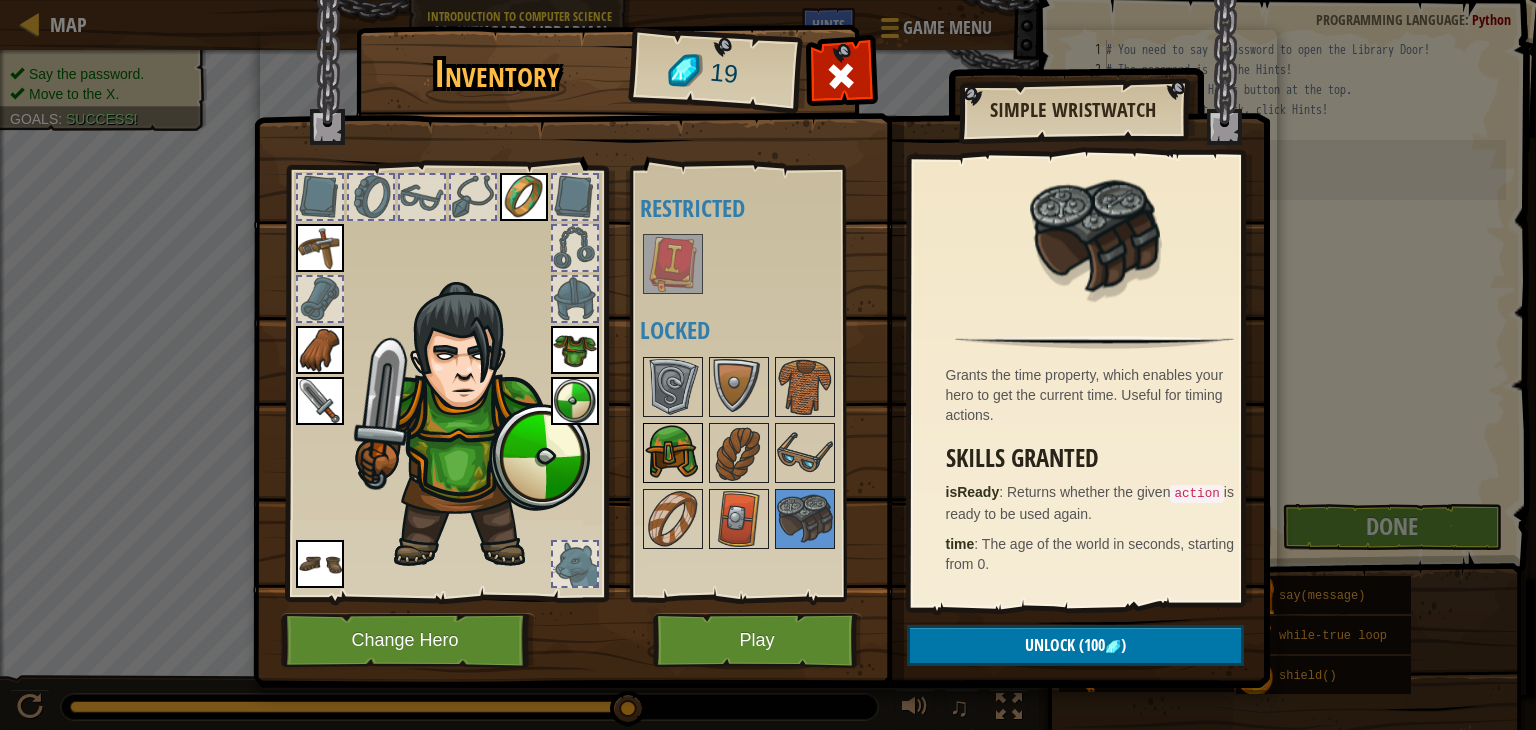 click at bounding box center (673, 453) 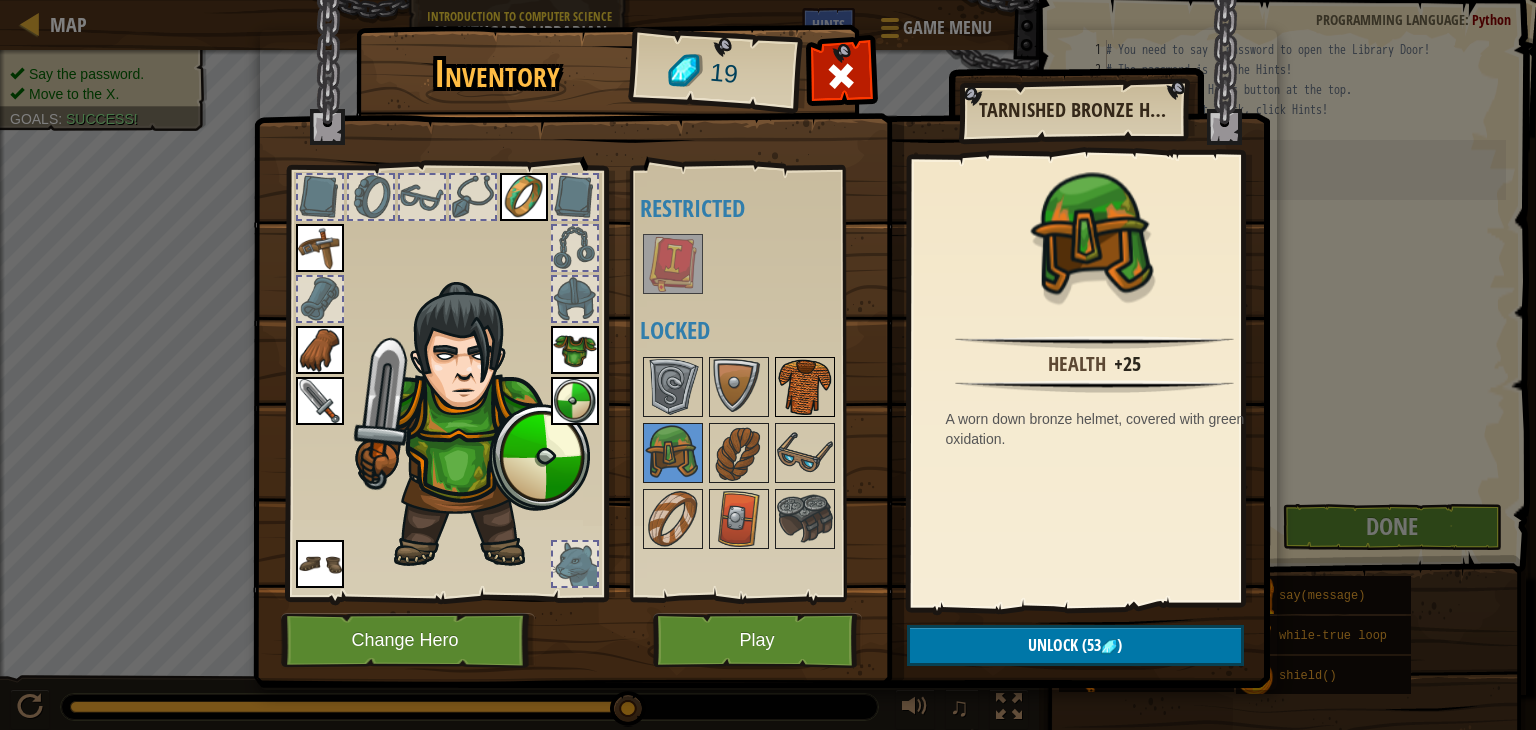 click at bounding box center [805, 387] 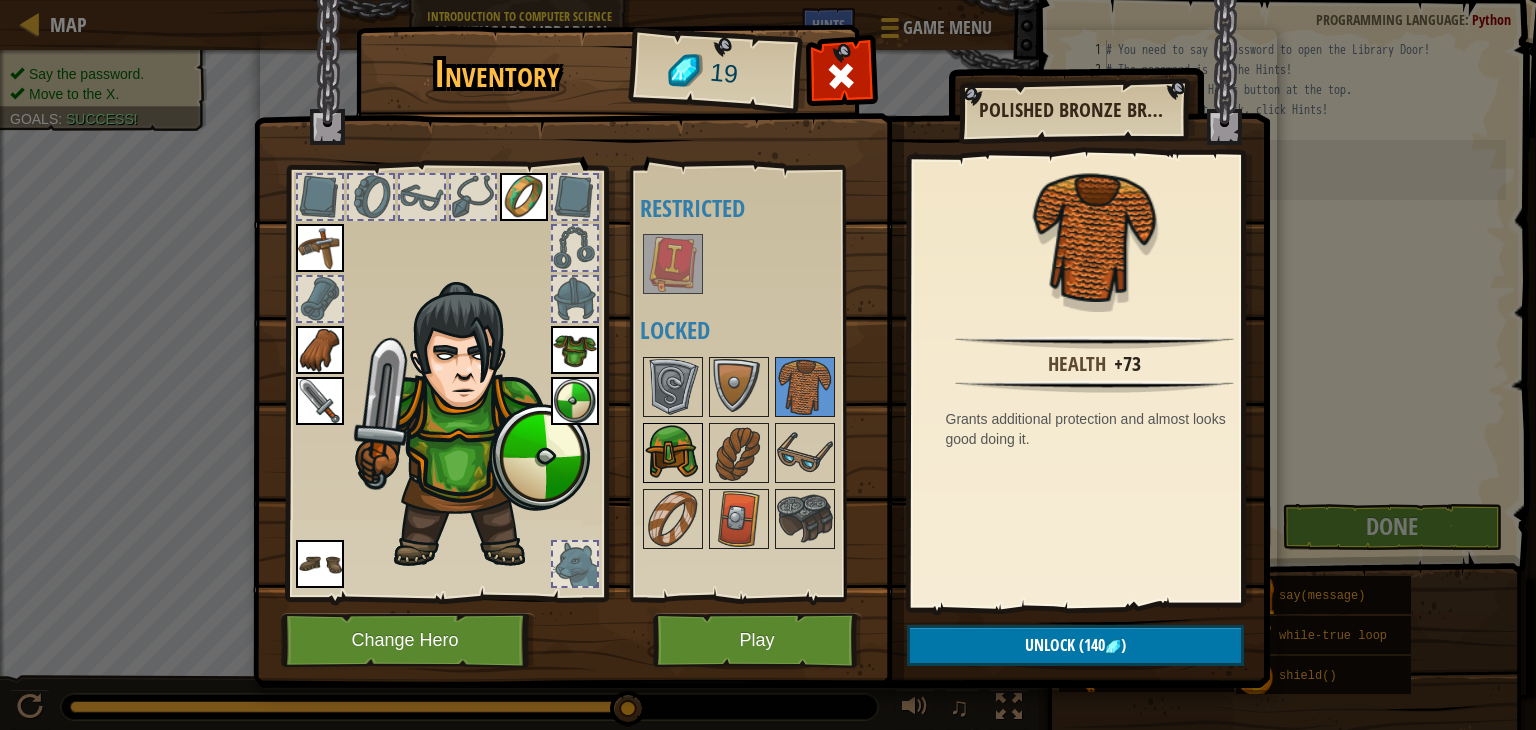 click at bounding box center (673, 453) 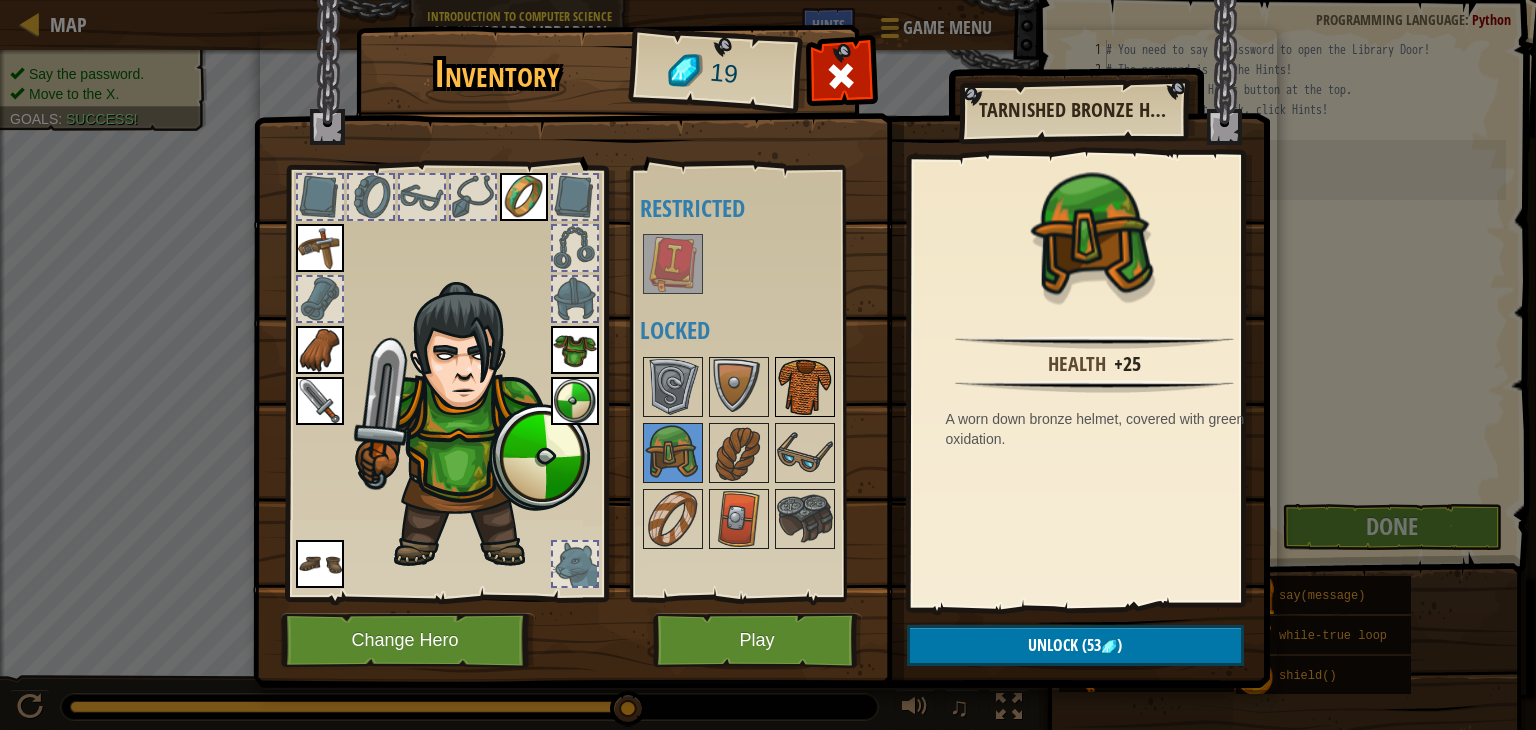 drag, startPoint x: 800, startPoint y: 397, endPoint x: 776, endPoint y: 394, distance: 24.186773 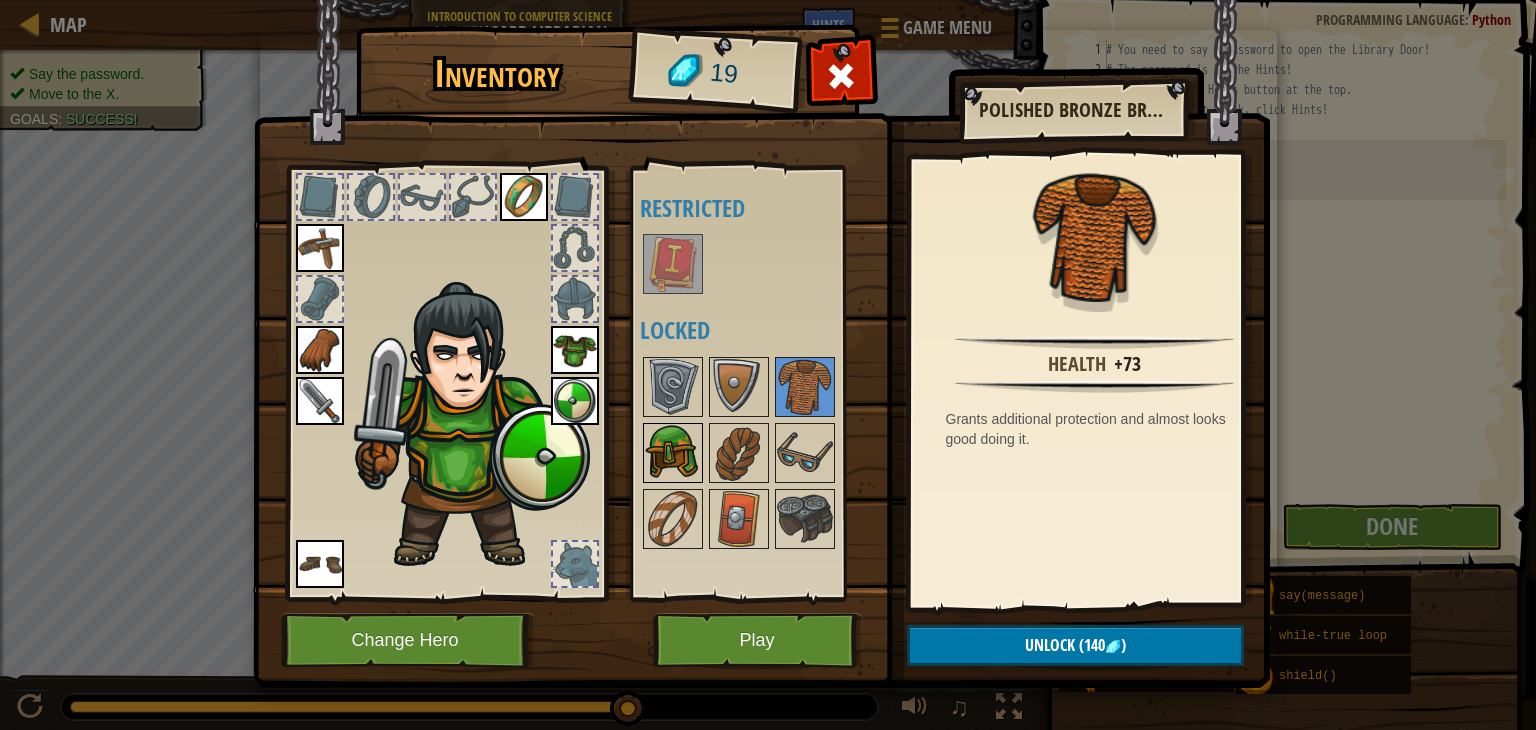 click at bounding box center [673, 453] 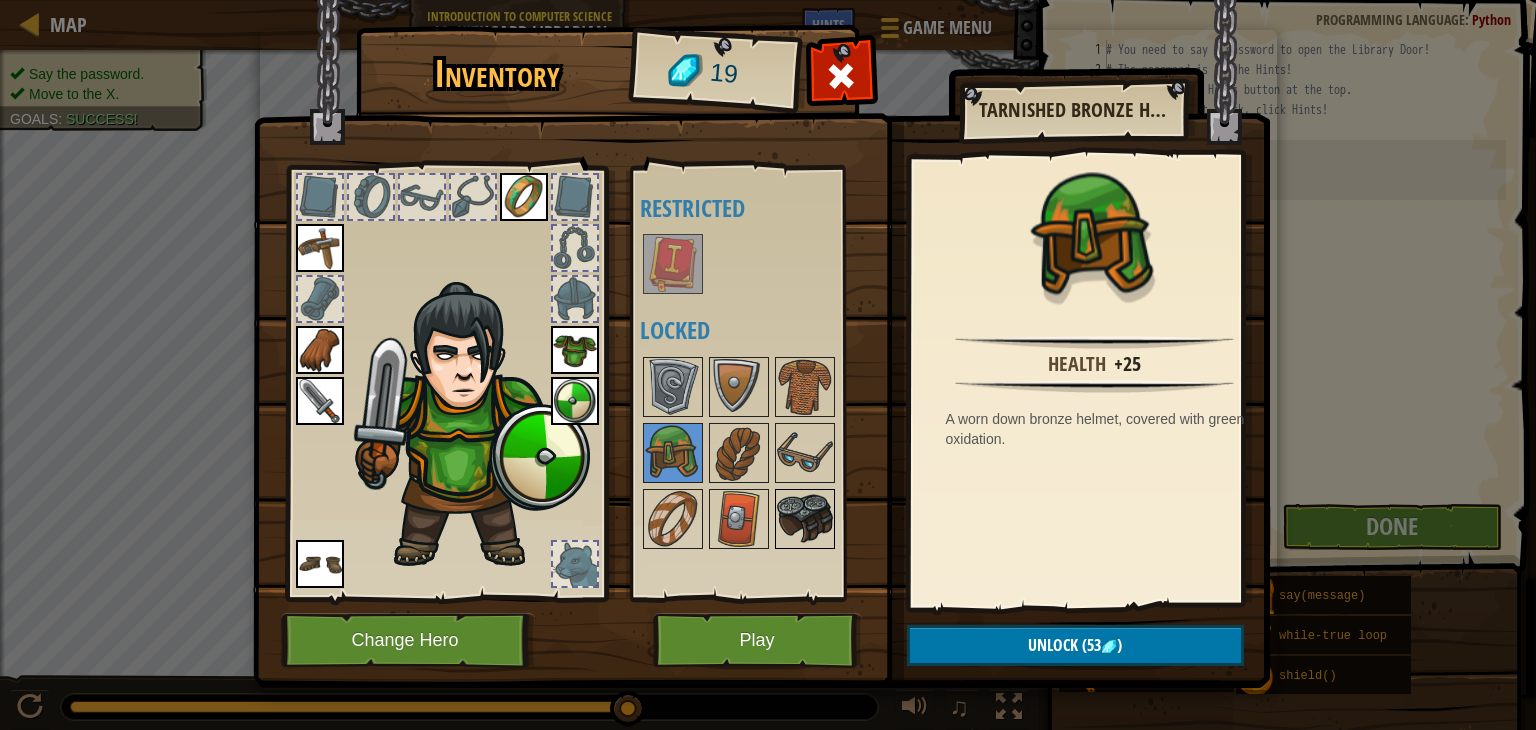 click at bounding box center (805, 519) 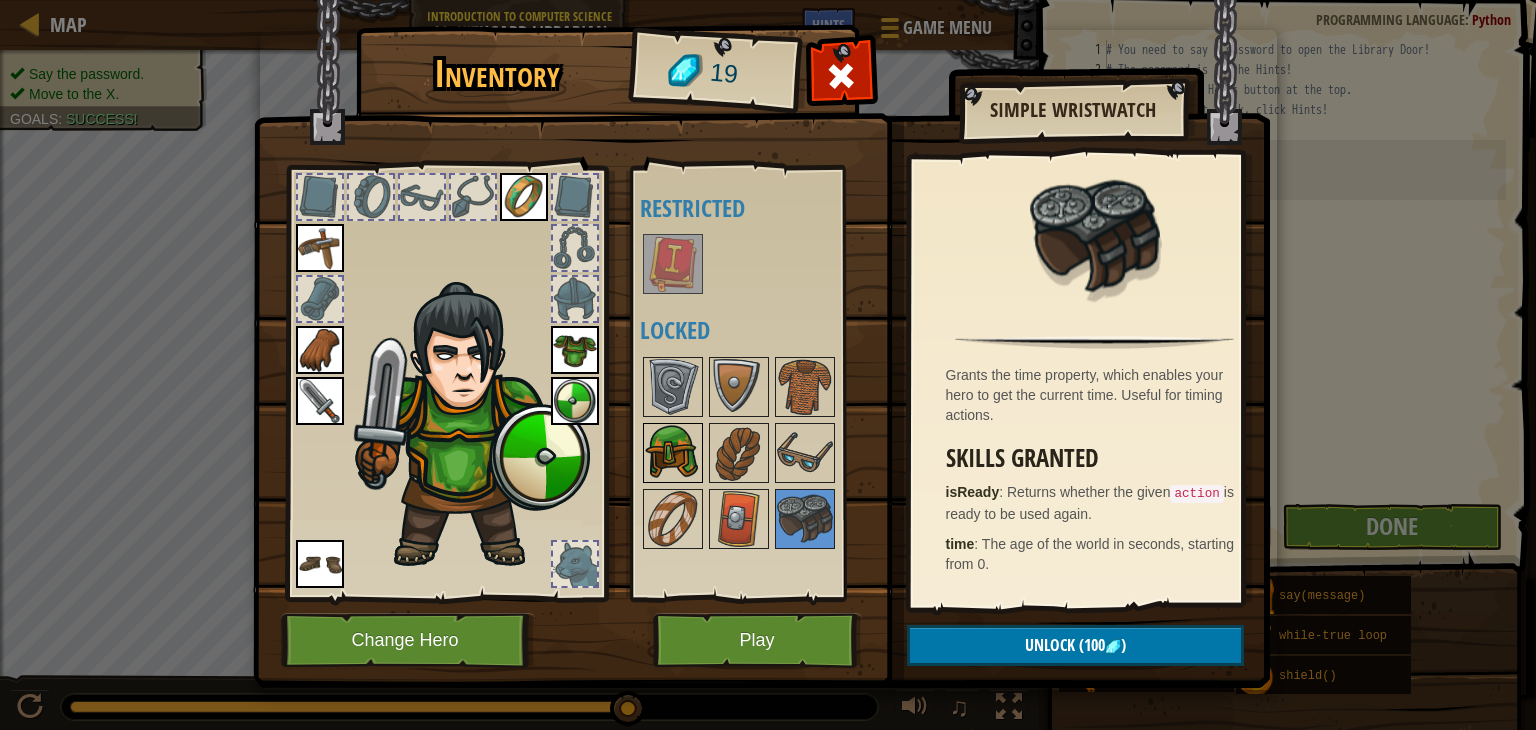 click at bounding box center (673, 453) 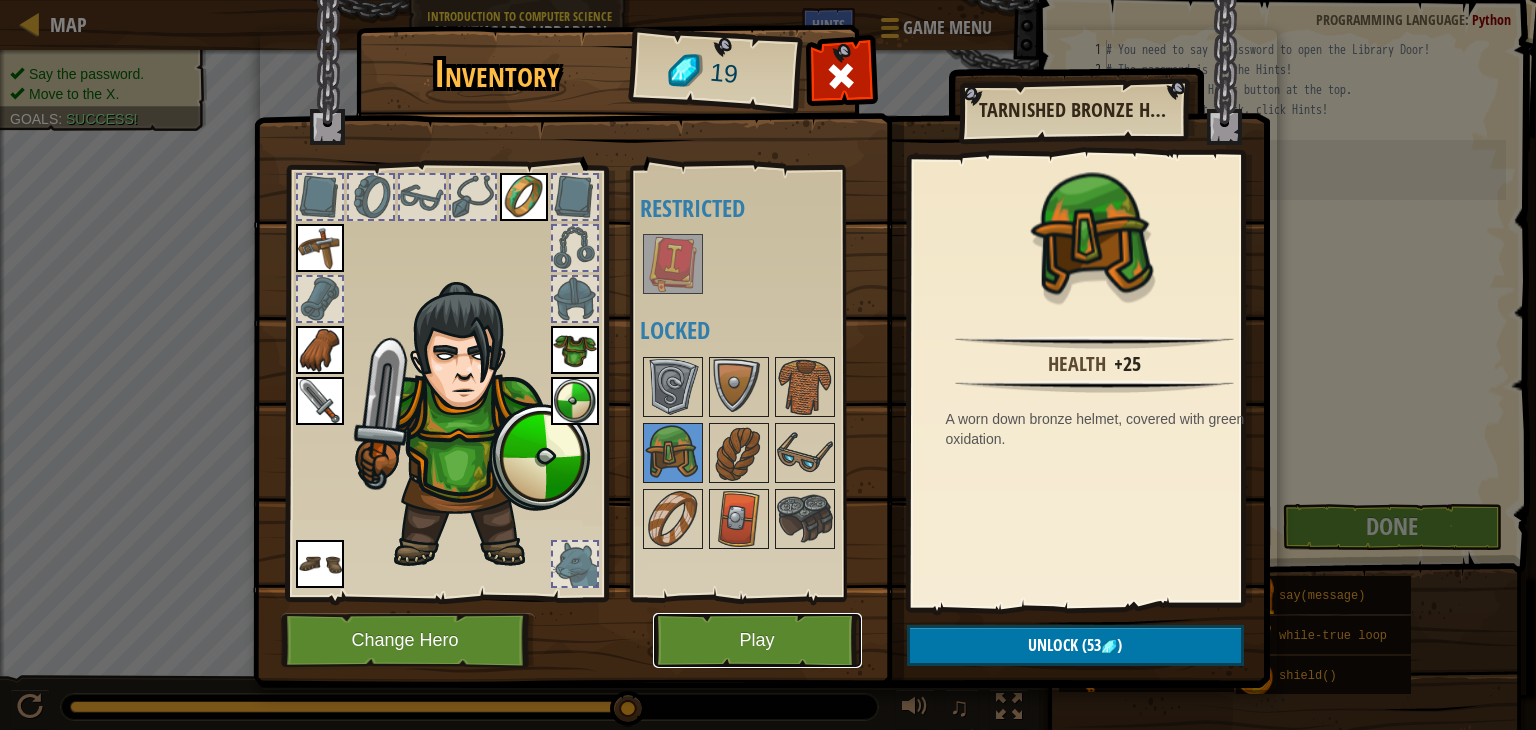 click on "Play" at bounding box center (757, 640) 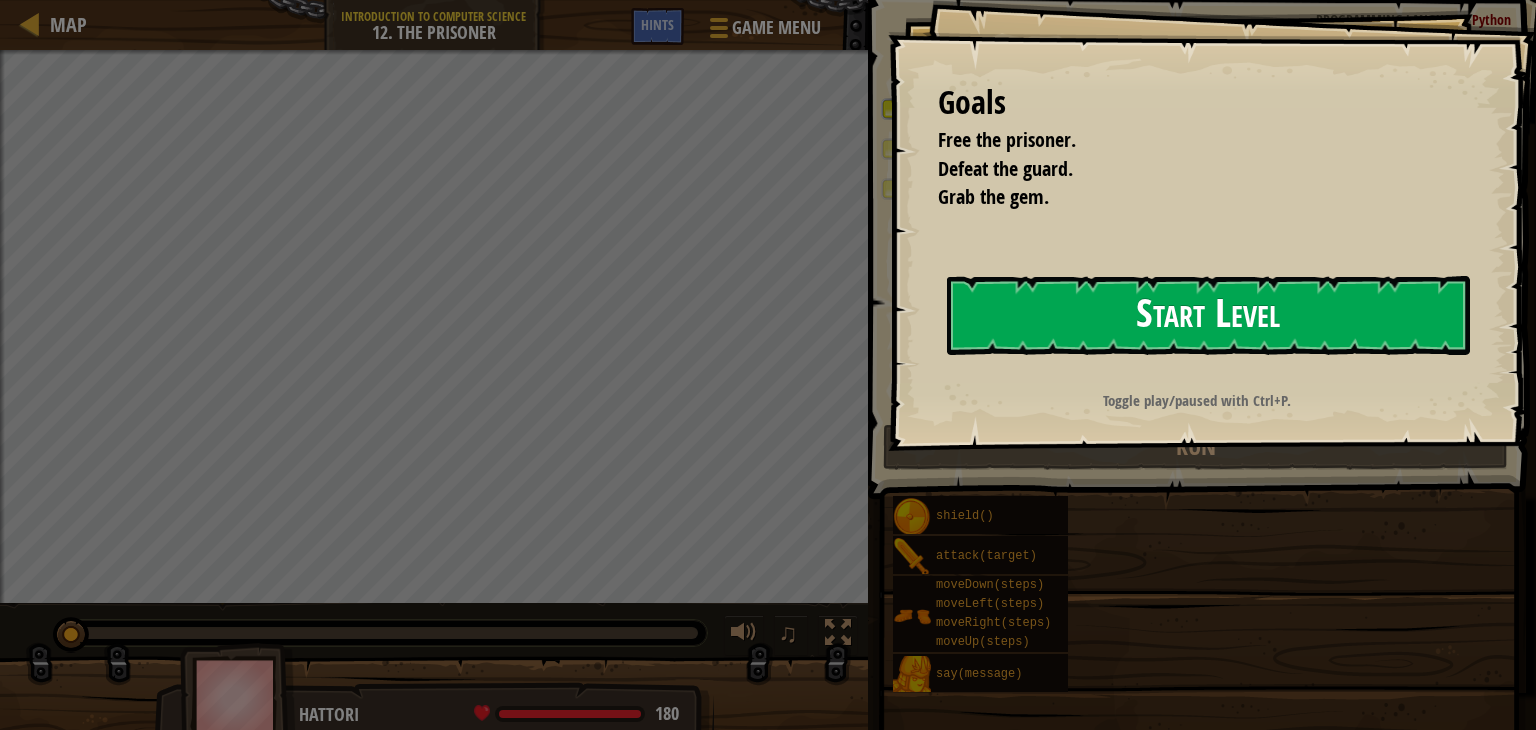 click on "Start Level" at bounding box center [1208, 315] 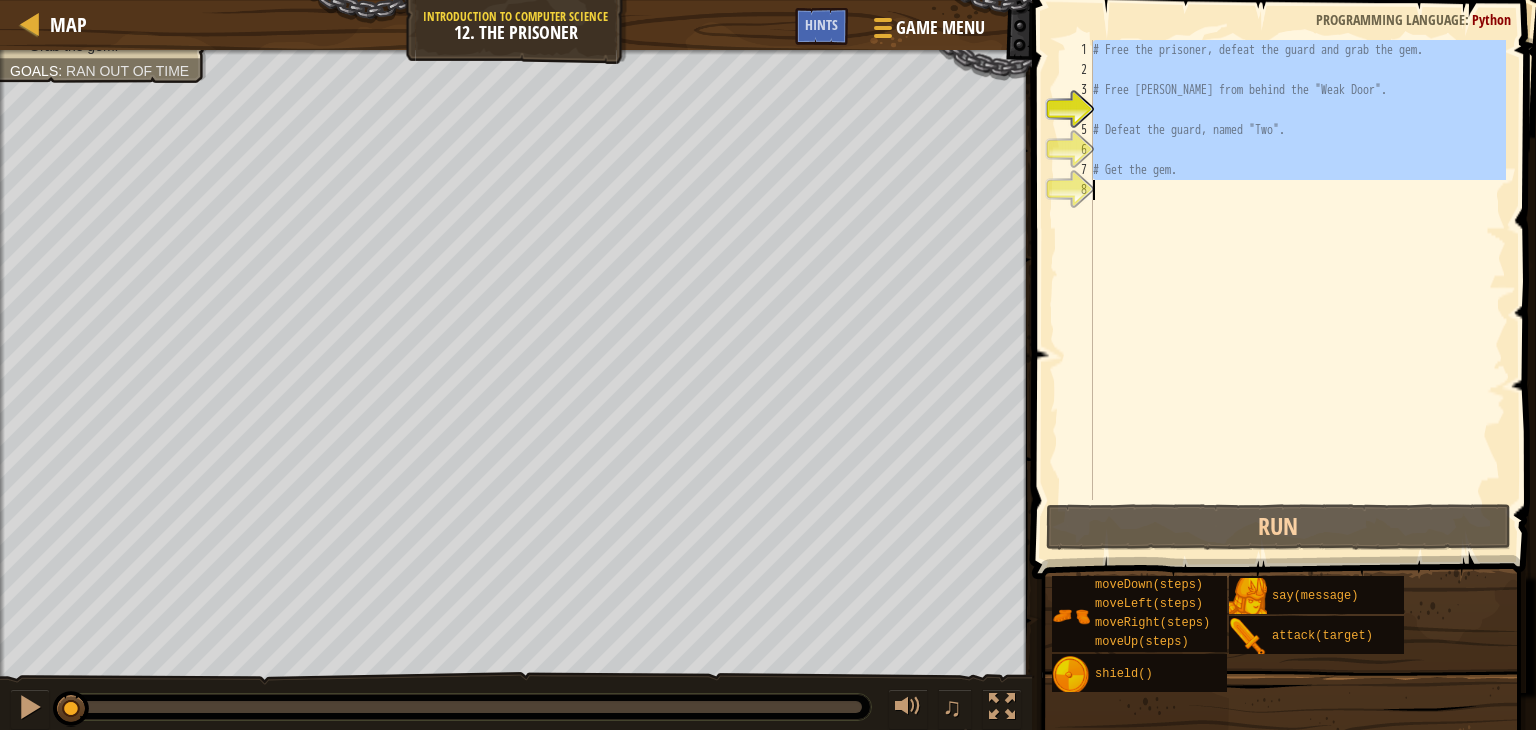 drag, startPoint x: 1095, startPoint y: 51, endPoint x: 1495, endPoint y: 320, distance: 482.0384 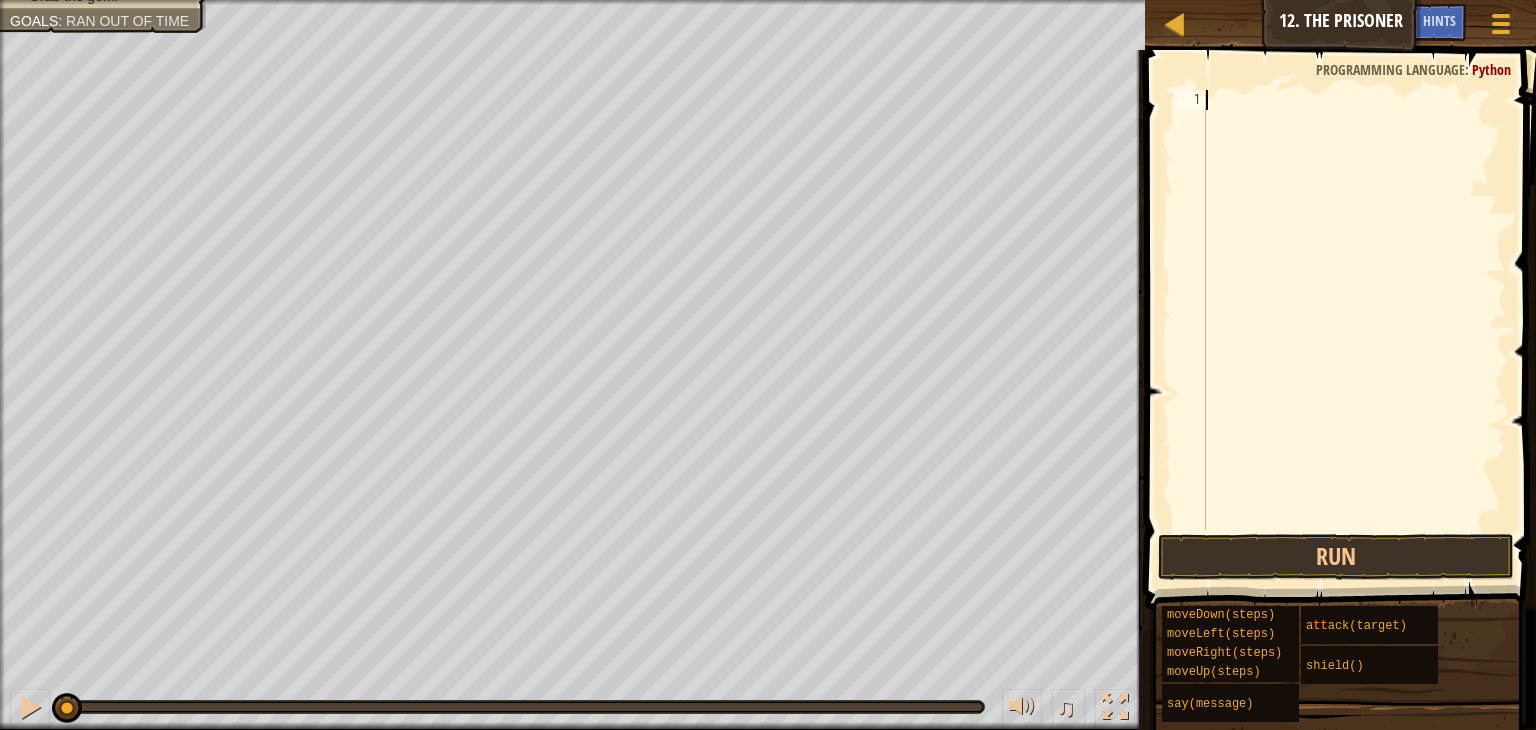 type on "h" 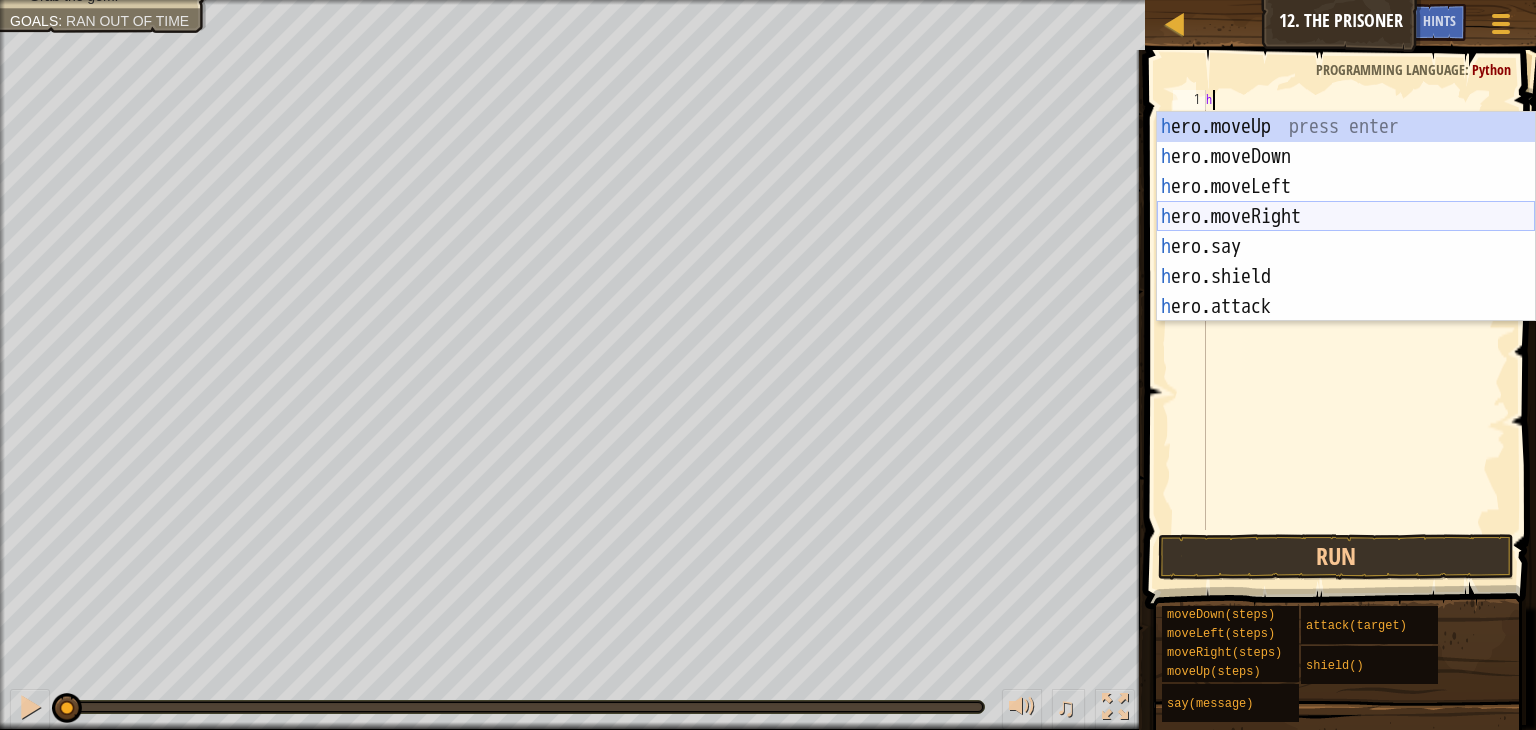 click on "h ero.moveUp press enter h ero.moveDown press enter h ero.moveLeft press enter h ero.moveRight press enter h ero.say press enter h ero.shield press enter h ero.attack press enter" at bounding box center (1346, 247) 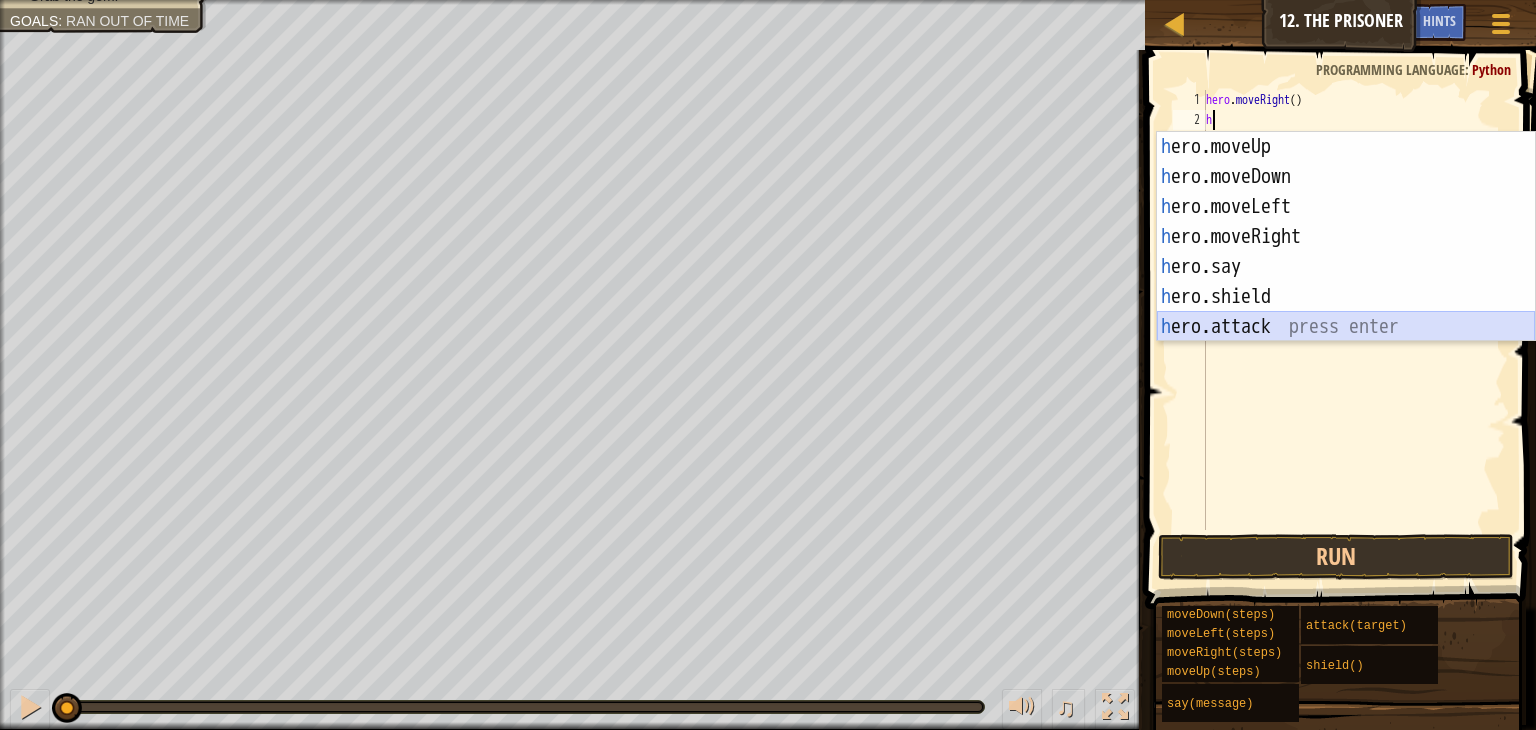click on "h ero.moveUp press enter h ero.moveDown press enter h ero.moveLeft press enter h ero.moveRight press enter h ero.say press enter h ero.shield press enter h ero.attack press enter" at bounding box center (1346, 267) 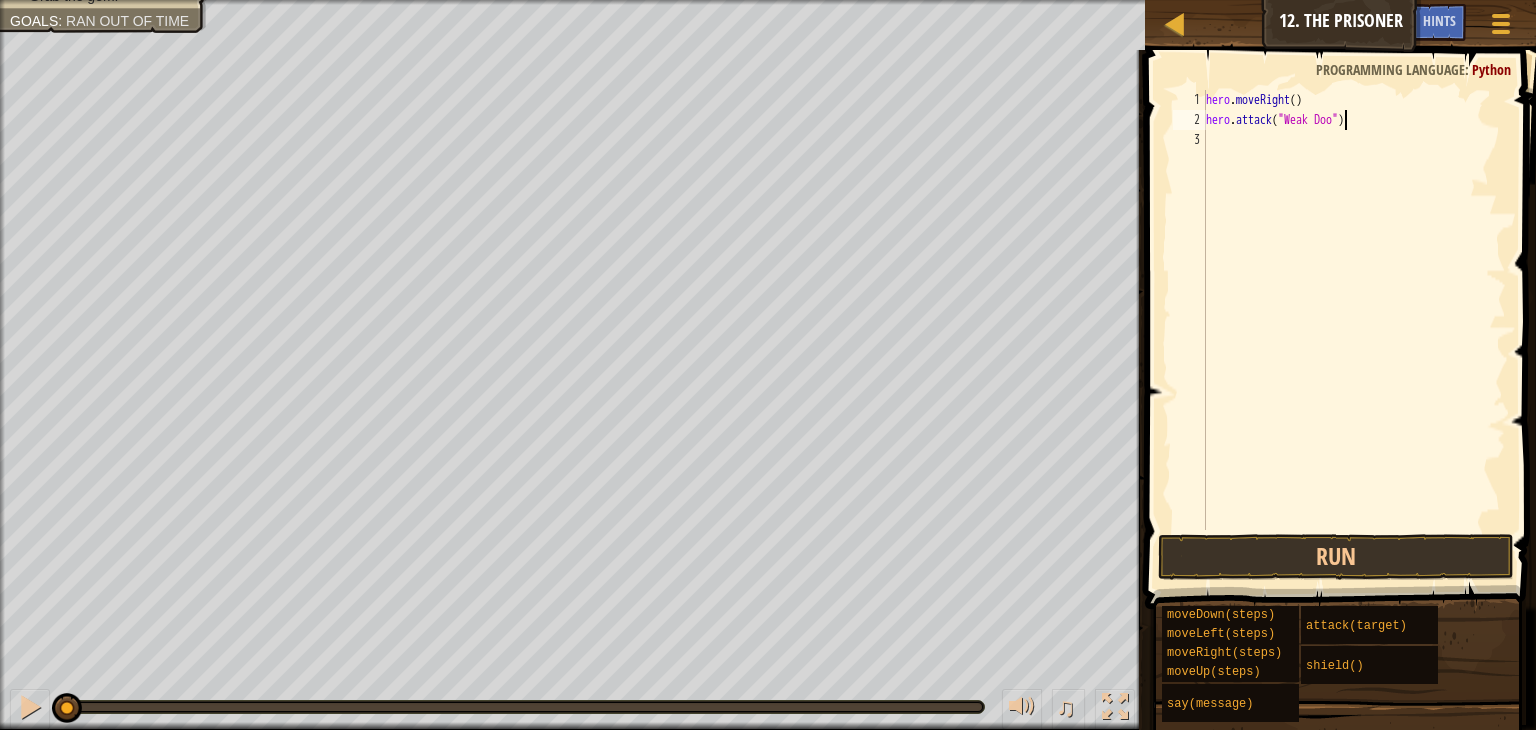 scroll, scrollTop: 9, scrollLeft: 12, axis: both 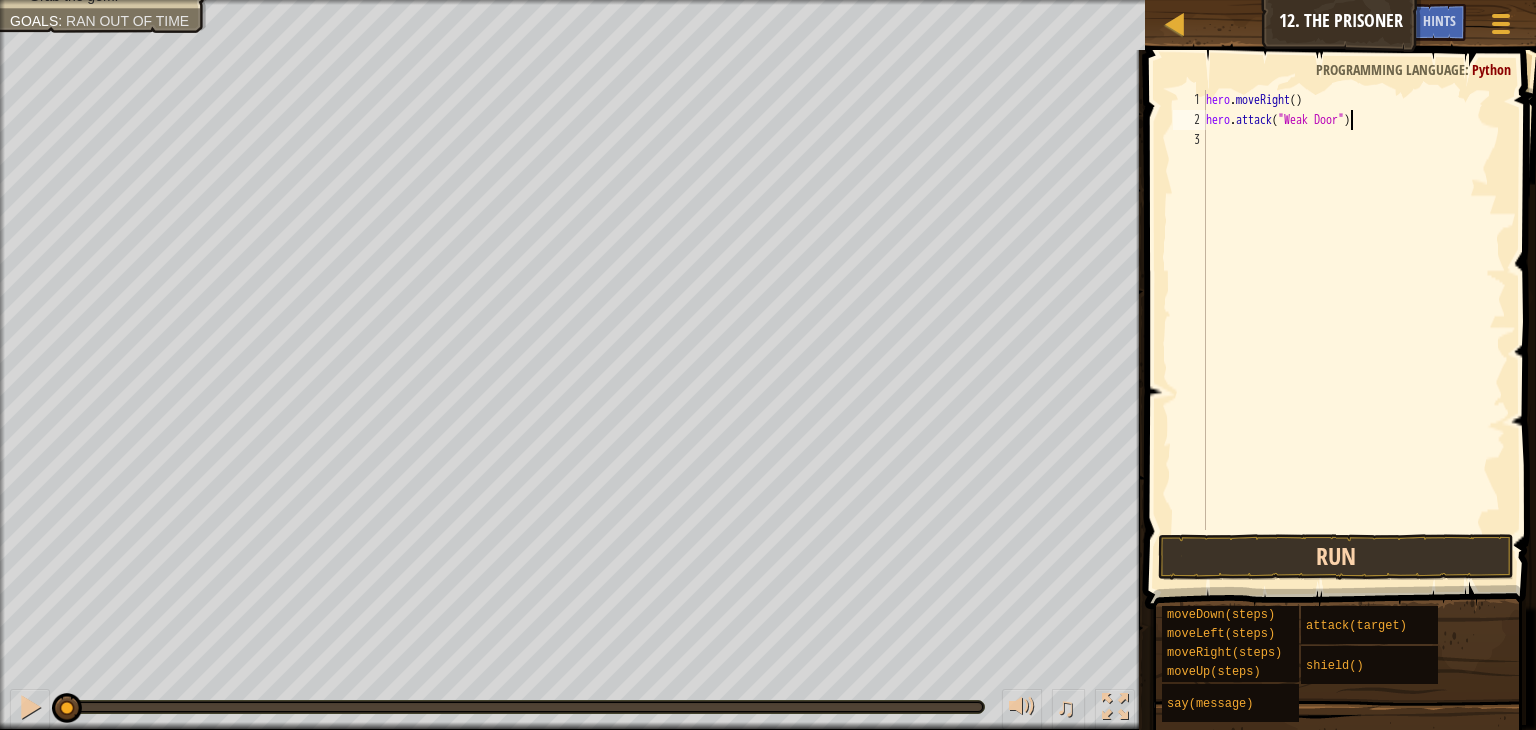 type on "hero.attack("Weak Door")" 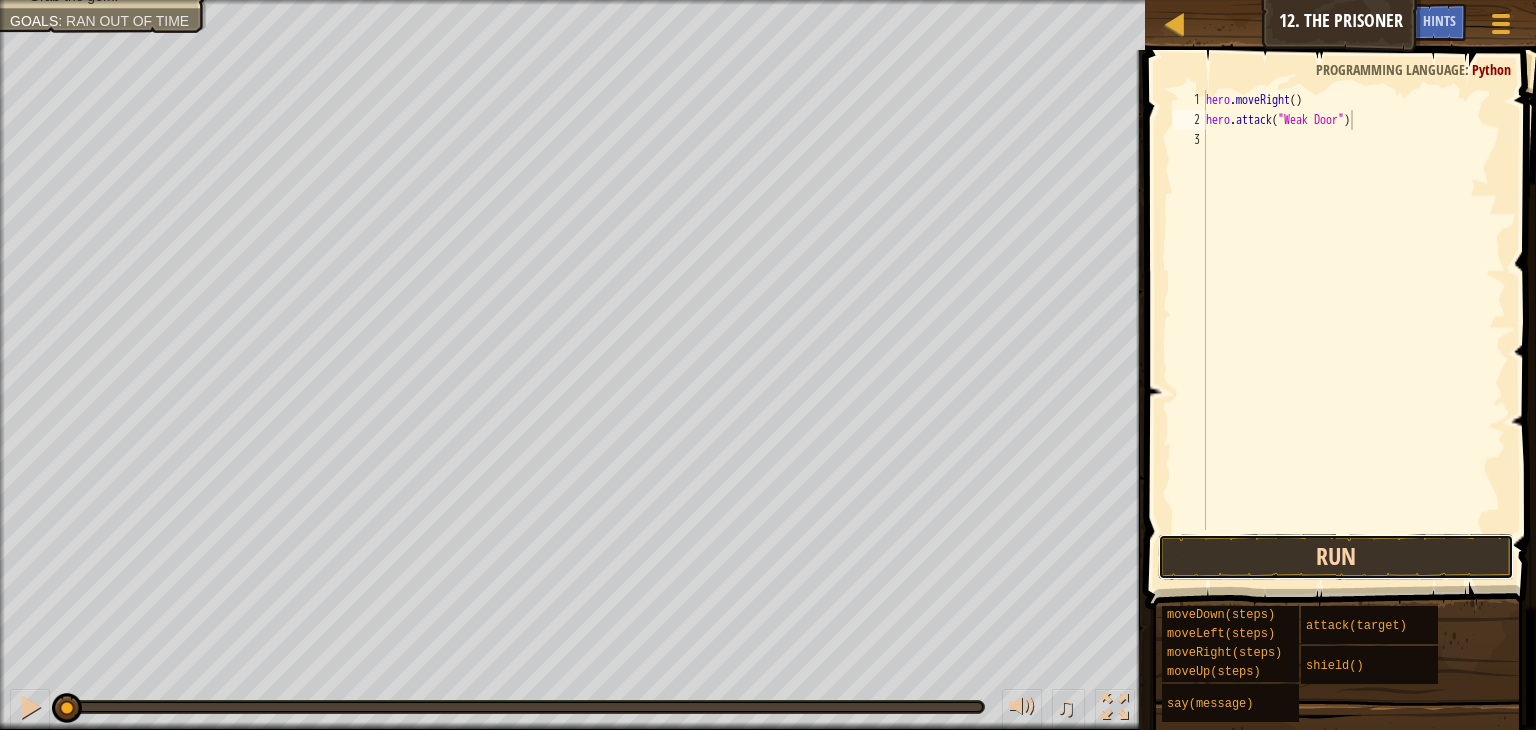 click on "Run" at bounding box center (1336, 557) 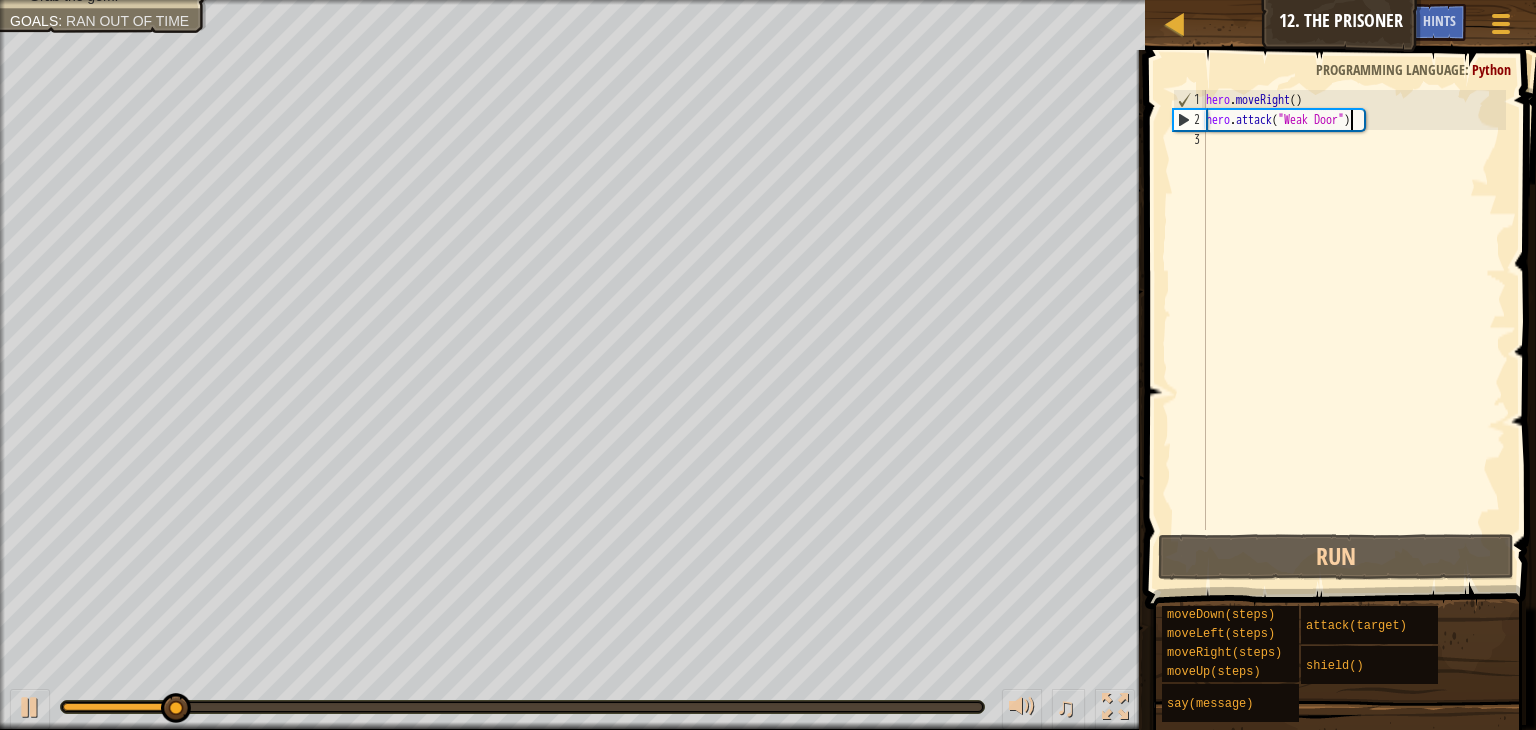 click on "hero . moveRight ( ) hero . attack ( "Weak Door" )" at bounding box center (1354, 330) 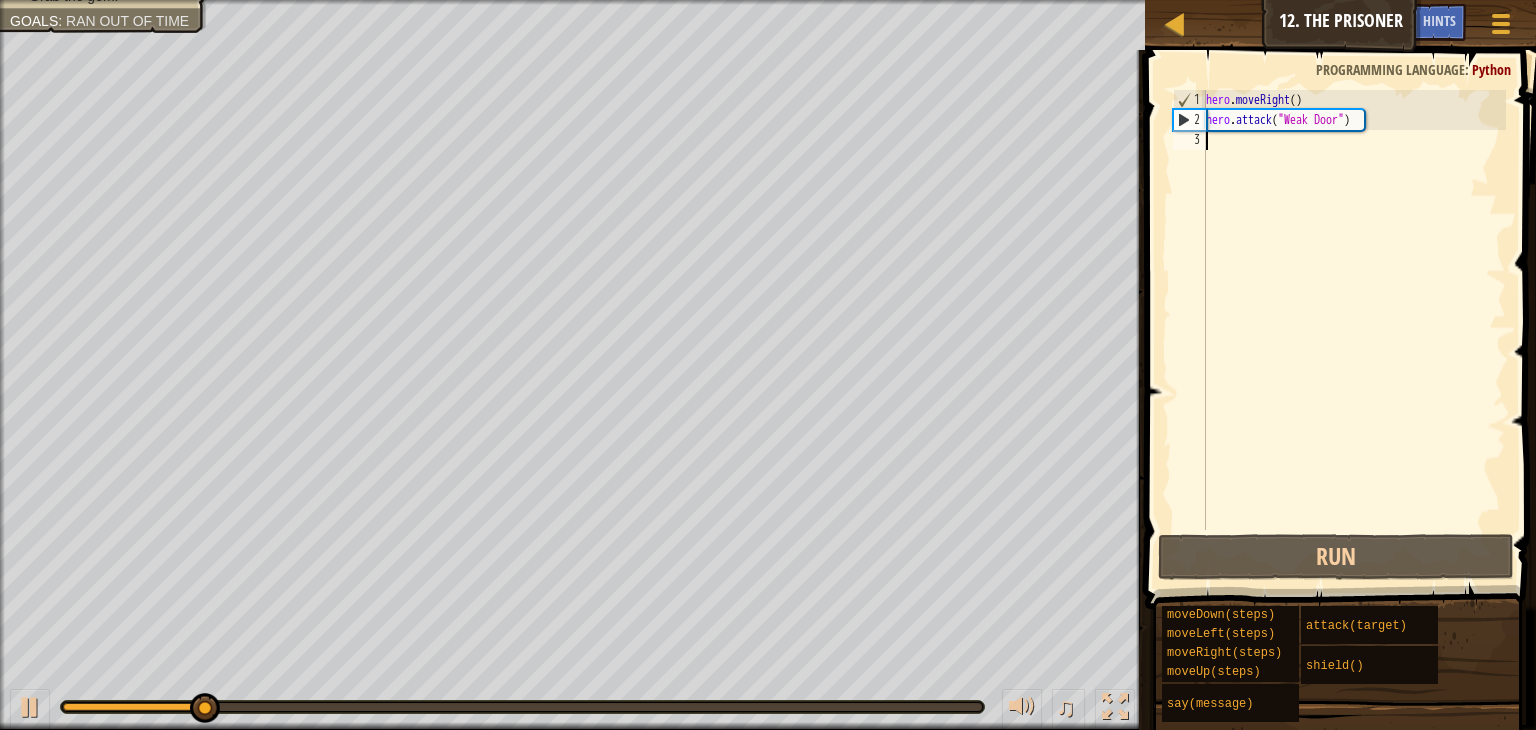 type on "h" 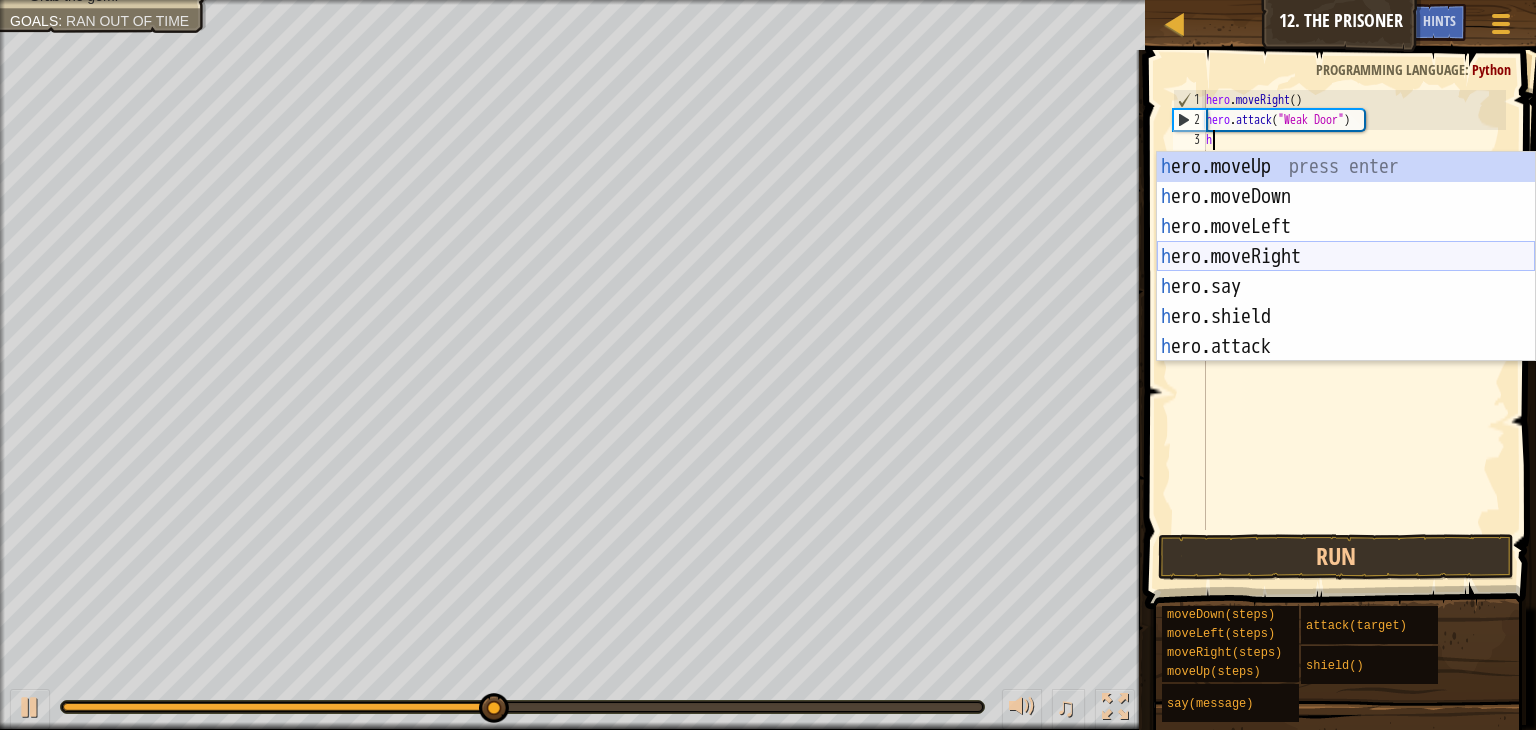 click on "h ero.moveUp press enter h ero.moveDown press enter h ero.moveLeft press enter h ero.moveRight press enter h ero.say press enter h ero.shield press enter h ero.attack press enter" at bounding box center (1346, 287) 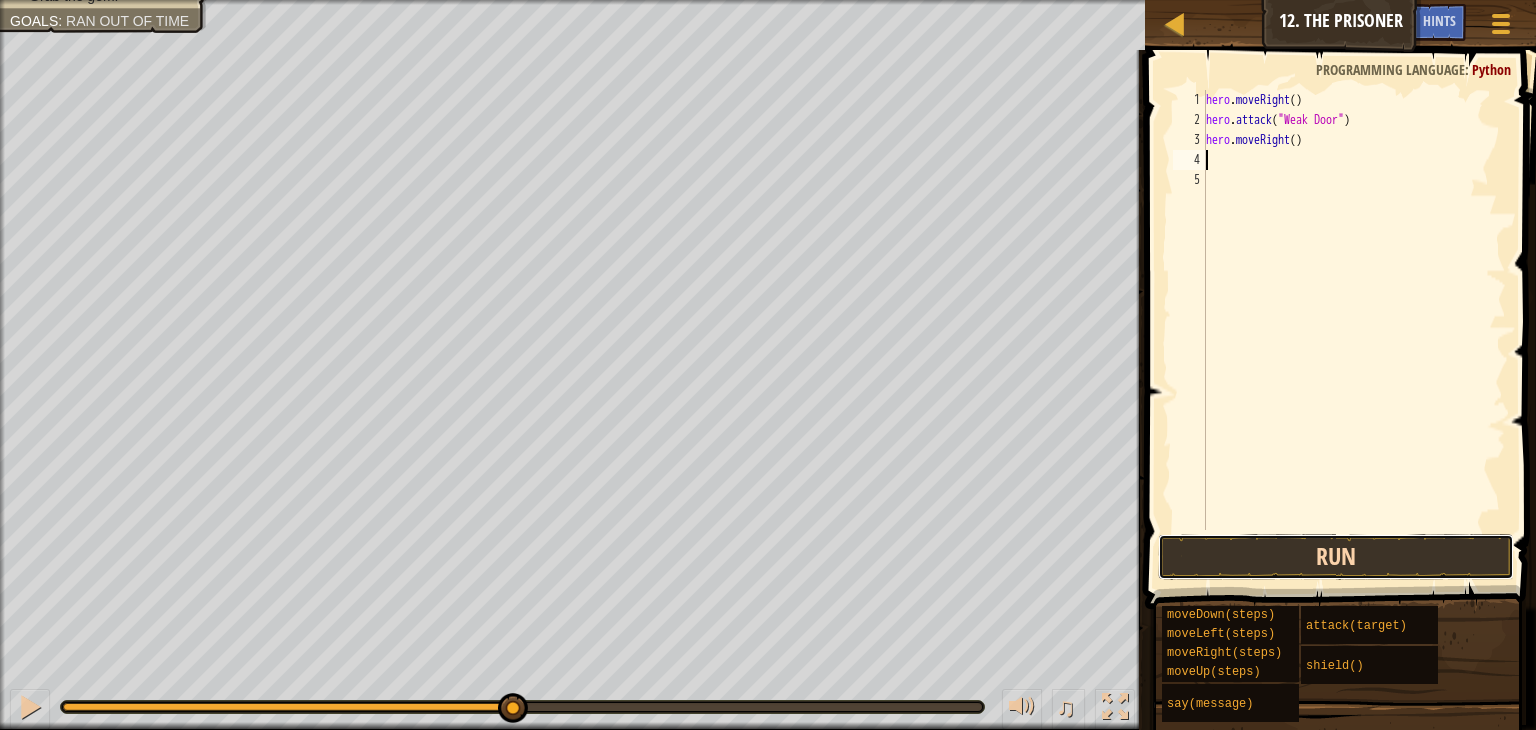 click on "Run" at bounding box center (1336, 557) 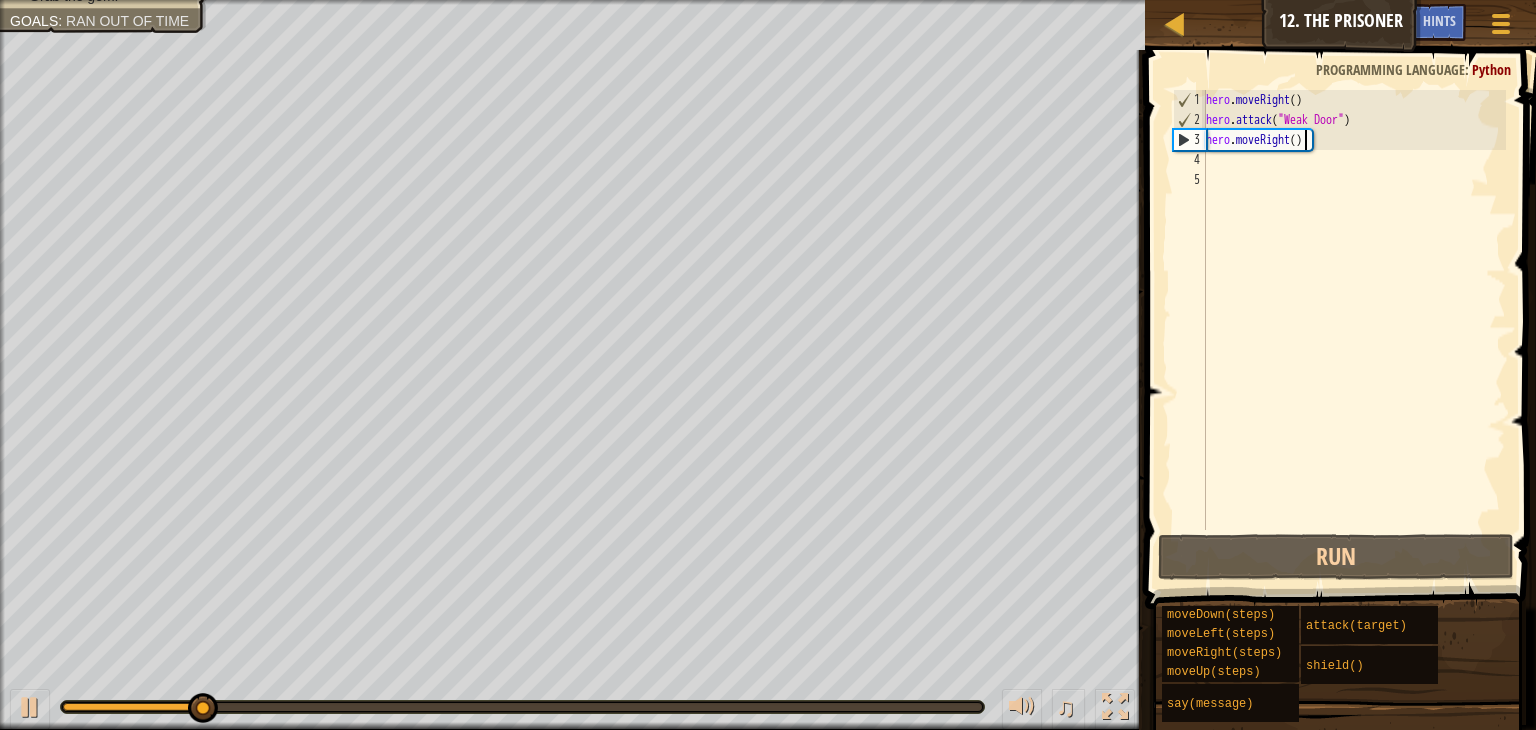 click on "hero . moveRight ( ) hero . attack ( "Weak Door" ) hero . moveRight ( )" at bounding box center (1354, 330) 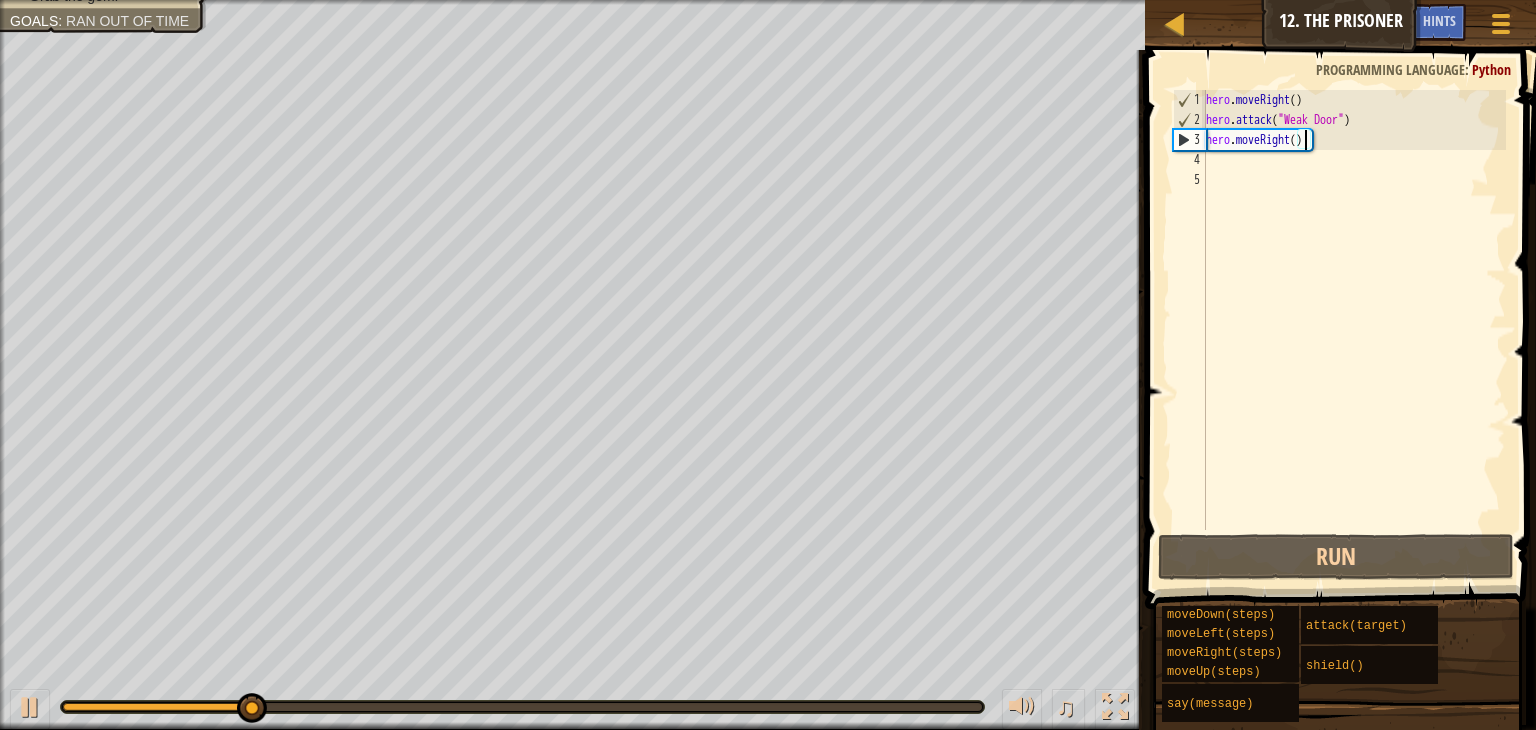 scroll, scrollTop: 9, scrollLeft: 8, axis: both 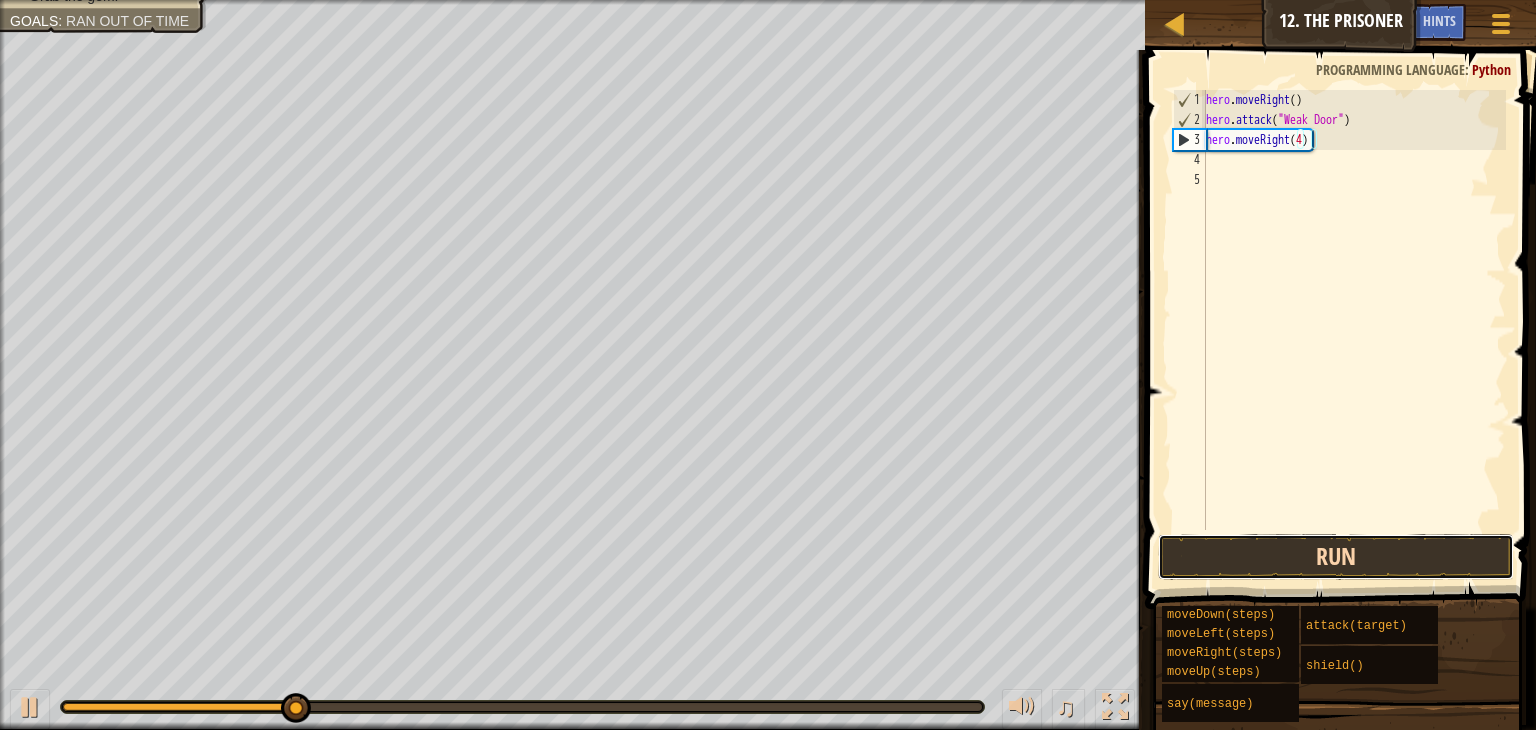 click on "Run" at bounding box center [1336, 557] 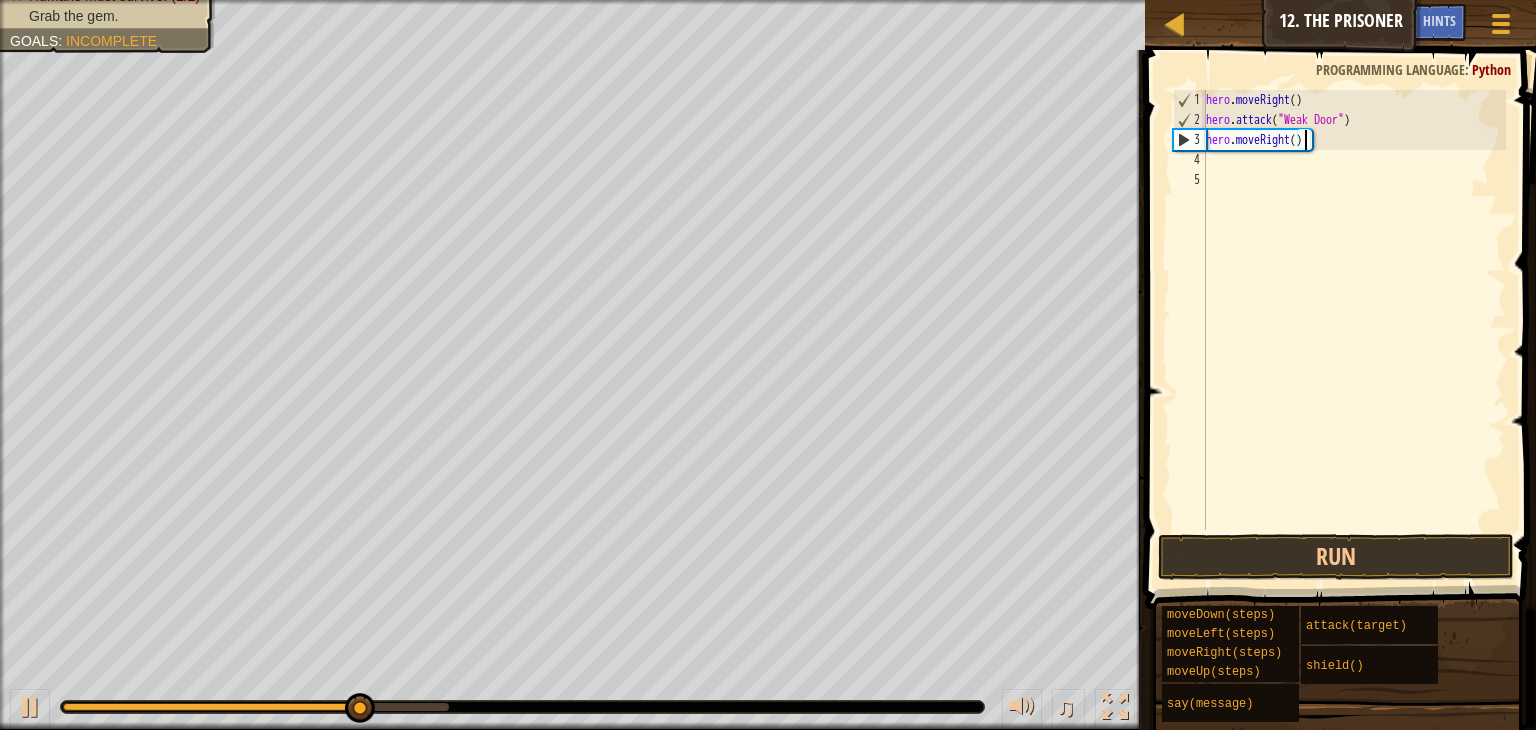 scroll, scrollTop: 9, scrollLeft: 8, axis: both 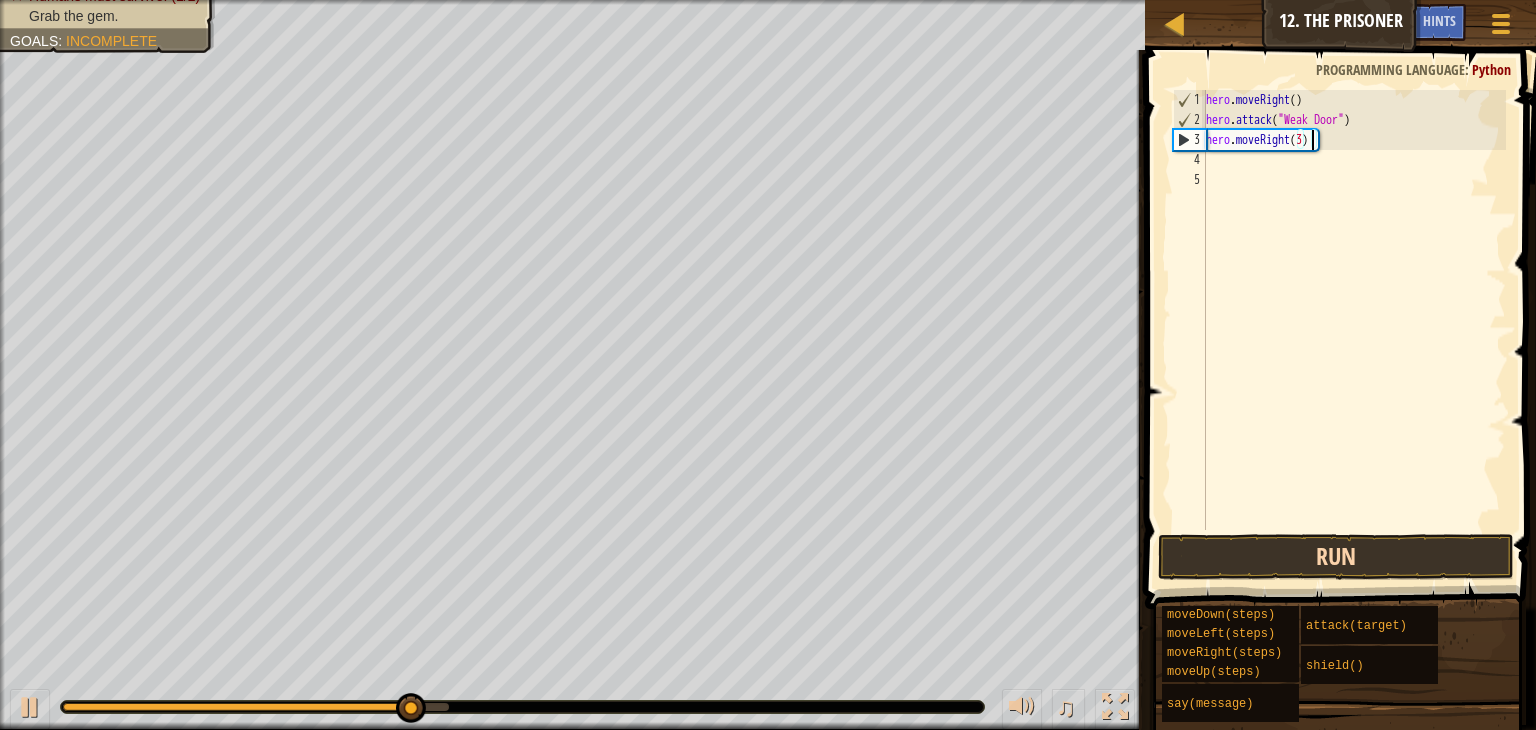 type on "hero.moveRight(3)" 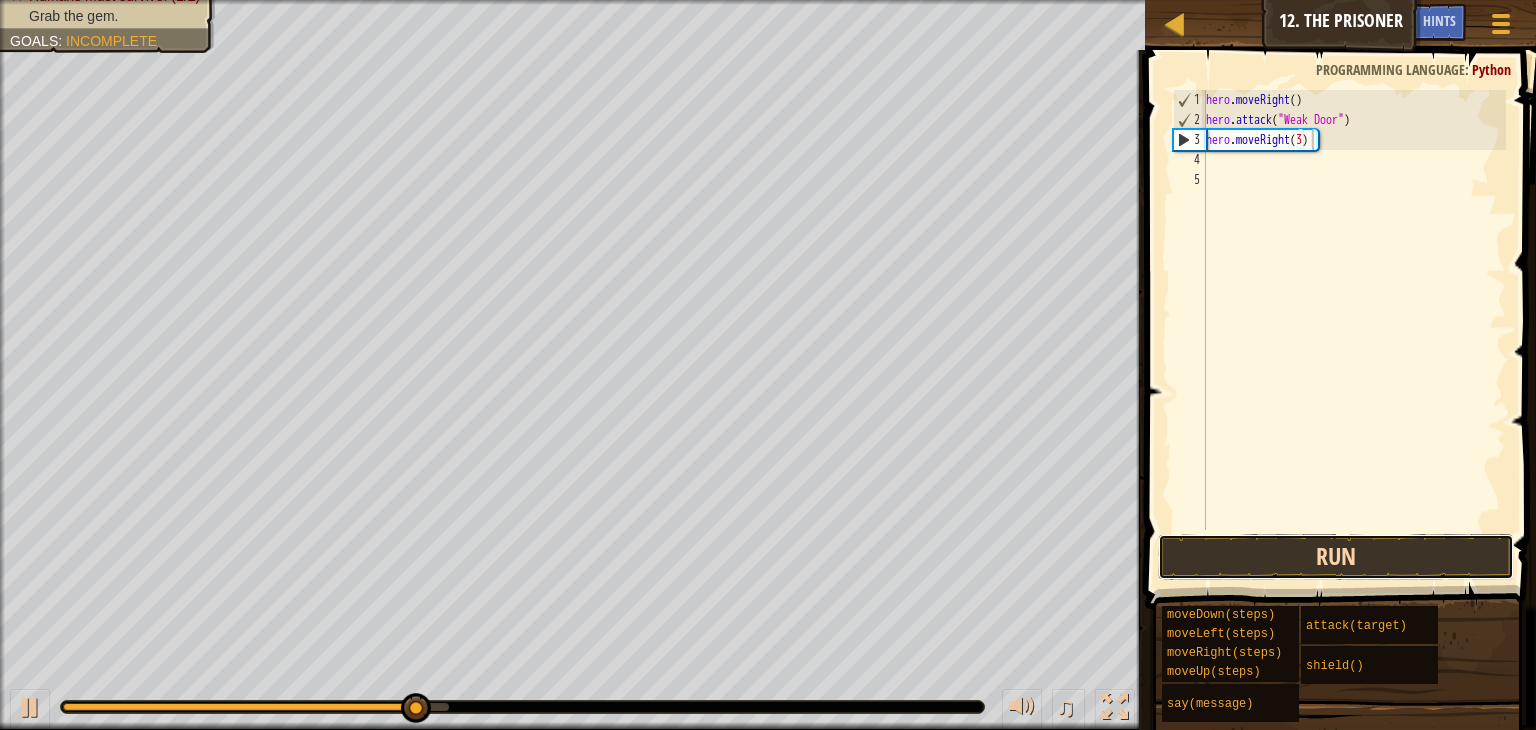 click on "Run" at bounding box center [1336, 557] 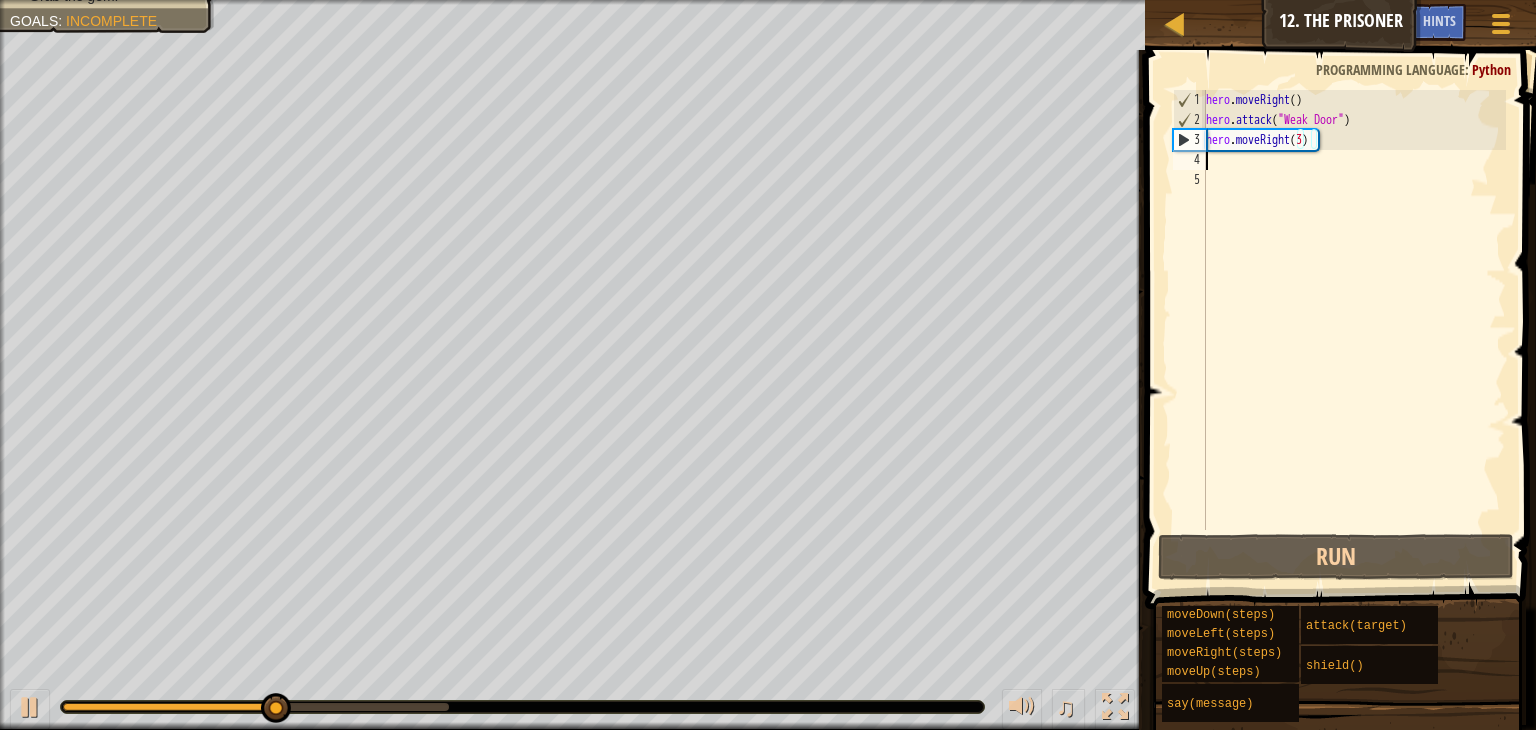 click on "hero . moveRight ( ) hero . attack ( "Weak Door" ) hero . moveRight ( 3 )" at bounding box center [1354, 330] 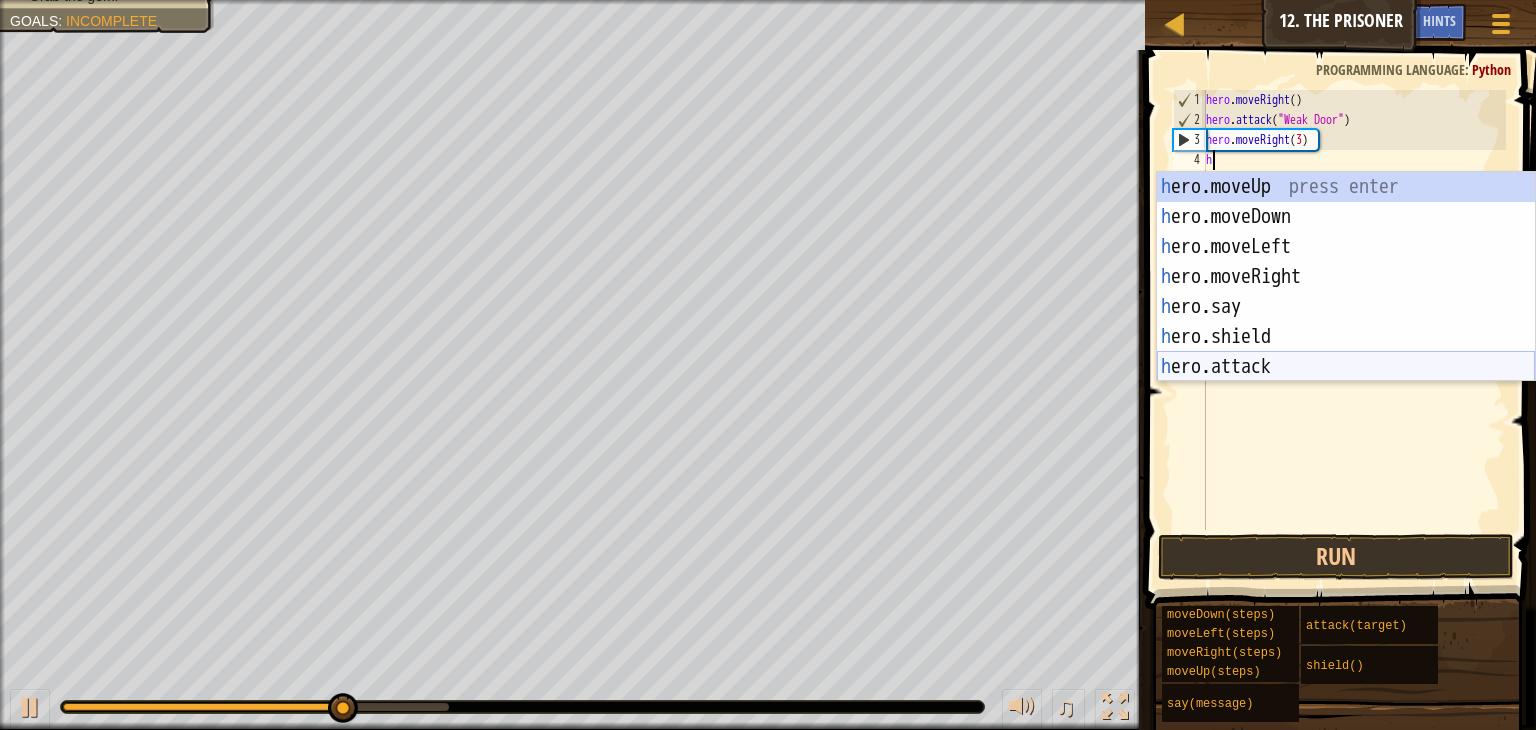 click on "h ero.moveUp press enter h ero.moveDown press enter h ero.moveLeft press enter h ero.moveRight press enter h ero.say press enter h ero.shield press enter h ero.attack press enter" at bounding box center (1346, 307) 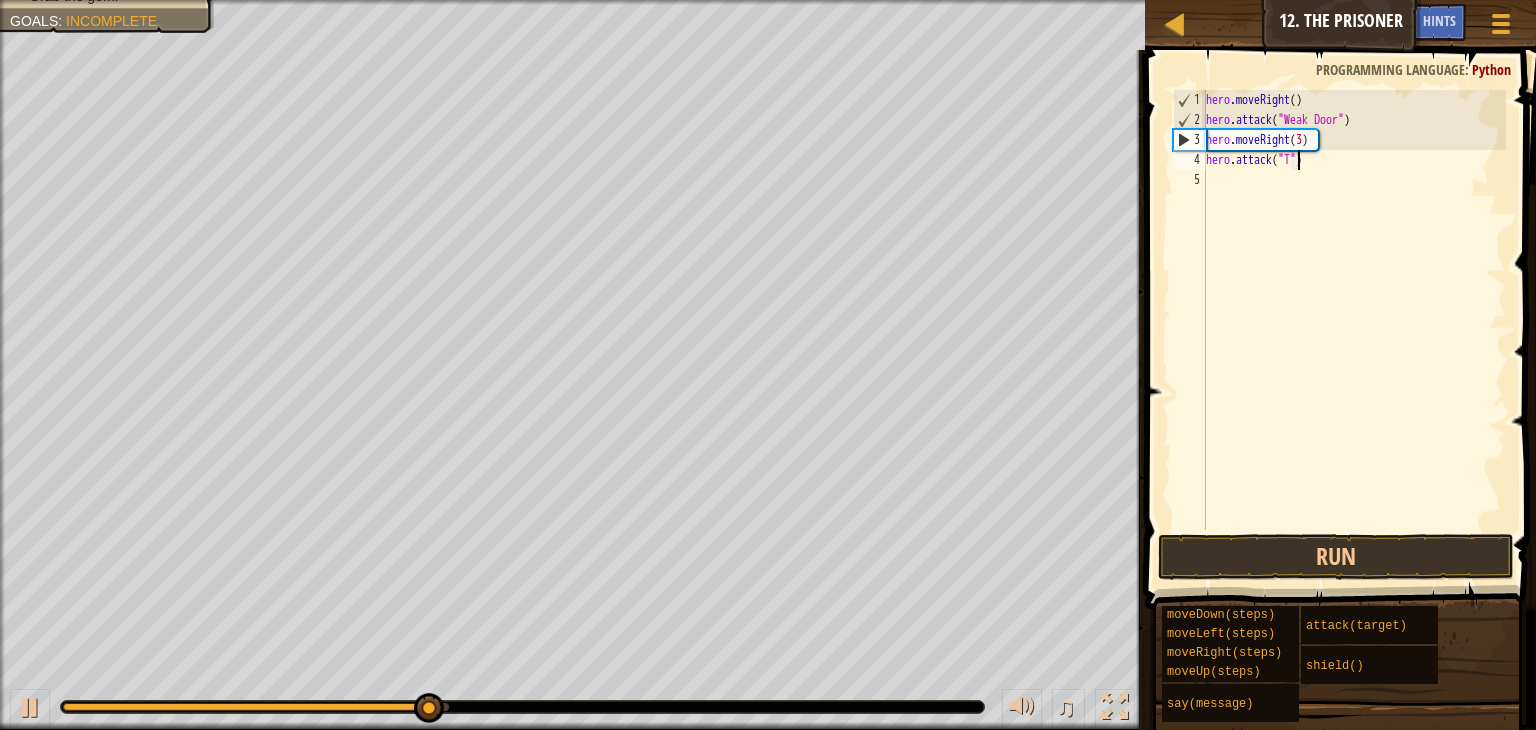 scroll, scrollTop: 9, scrollLeft: 8, axis: both 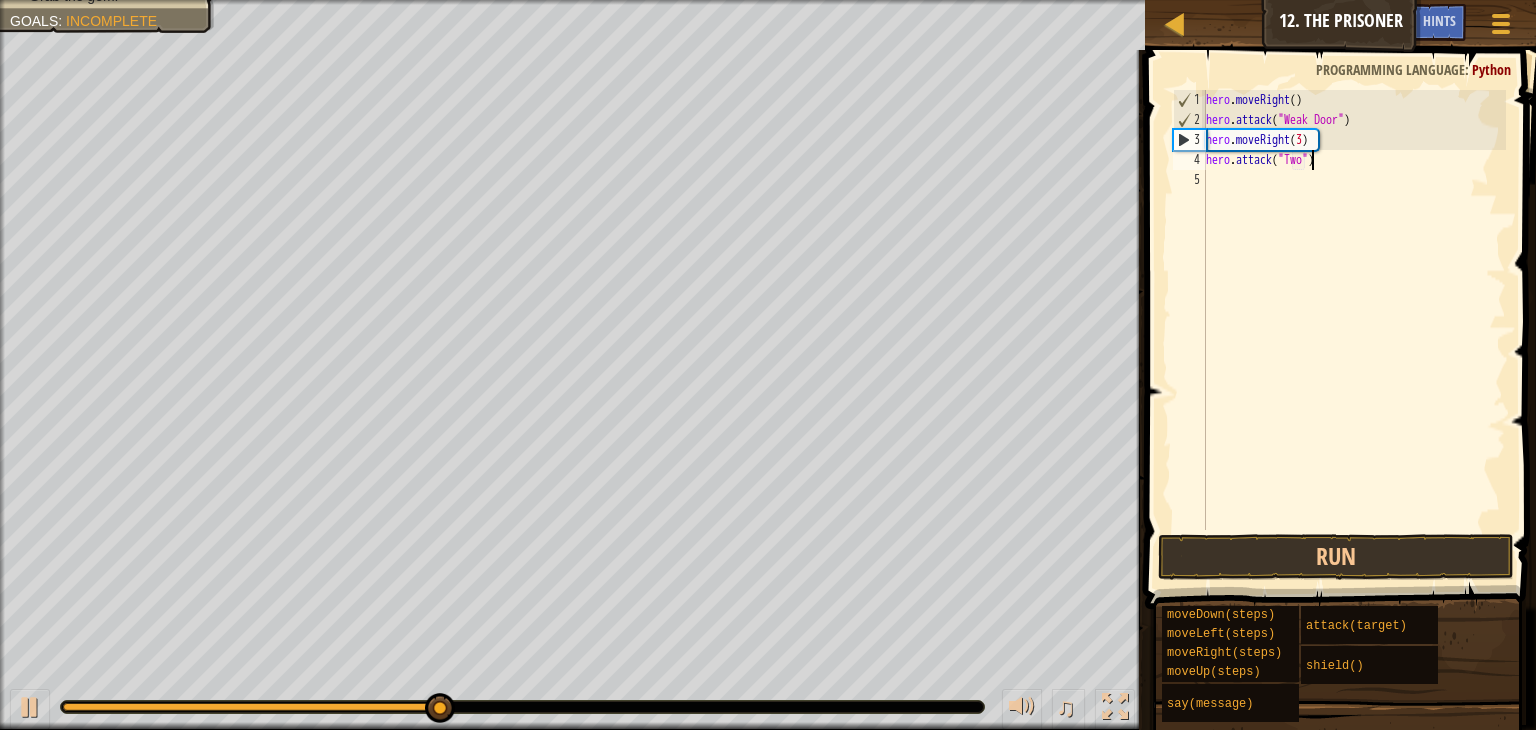 type on "hero.attack("Two")" 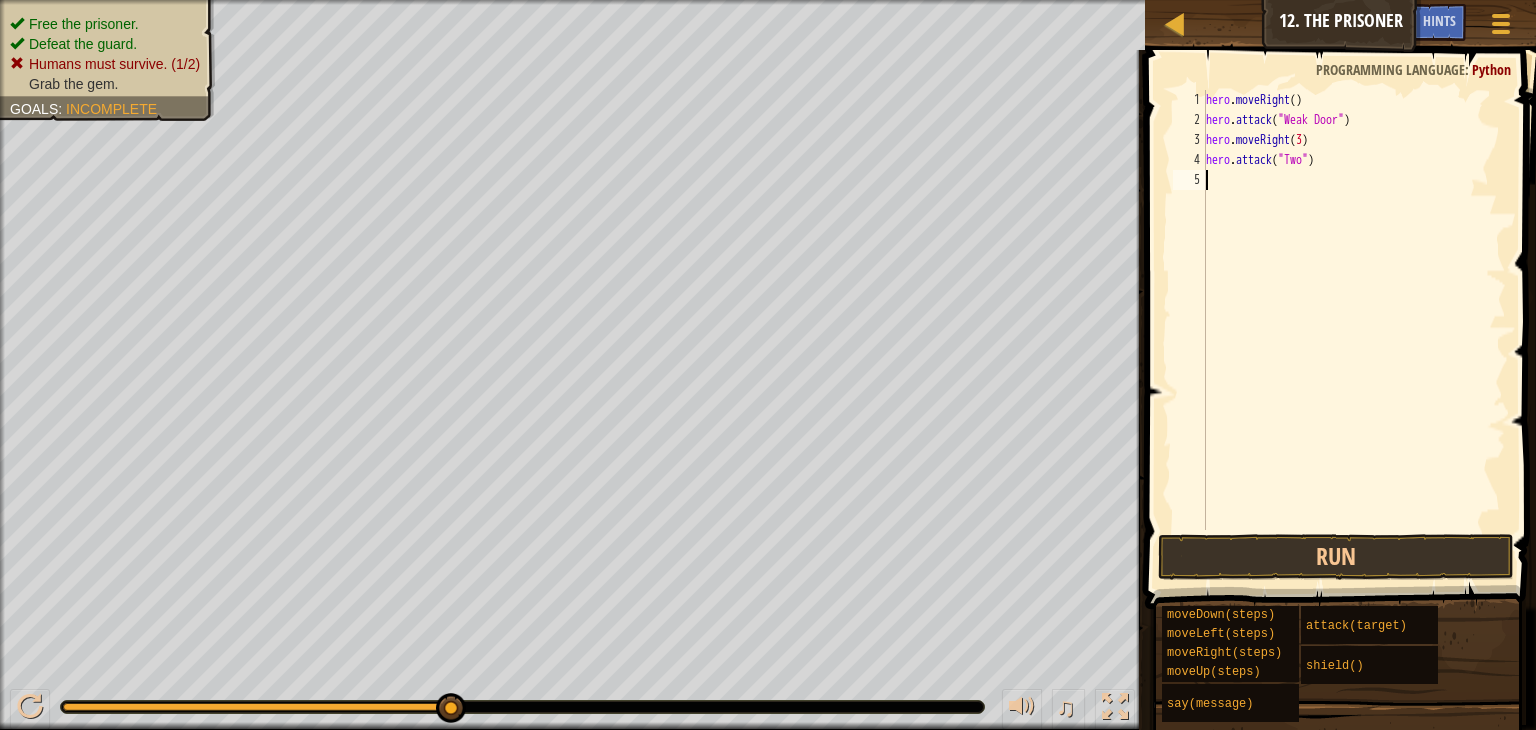 click on "hero . moveRight ( ) hero . attack ( "Weak Door" ) hero . moveRight ( 3 ) hero . attack ( "Two" )" at bounding box center (1354, 330) 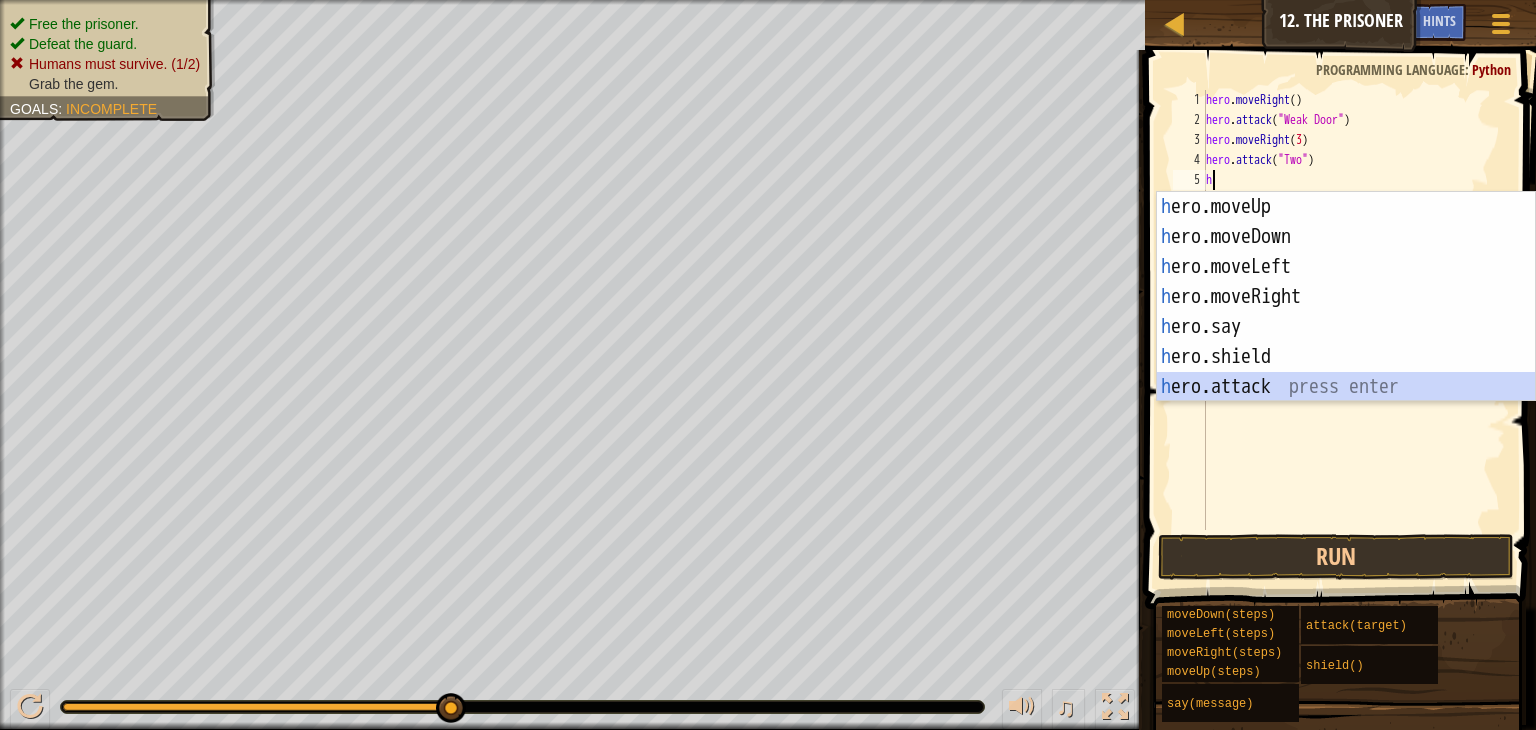 click on "h ero.moveUp press enter h ero.moveDown press enter h ero.moveLeft press enter h ero.moveRight press enter h ero.say press enter h ero.shield press enter h ero.attack press enter" at bounding box center [1346, 327] 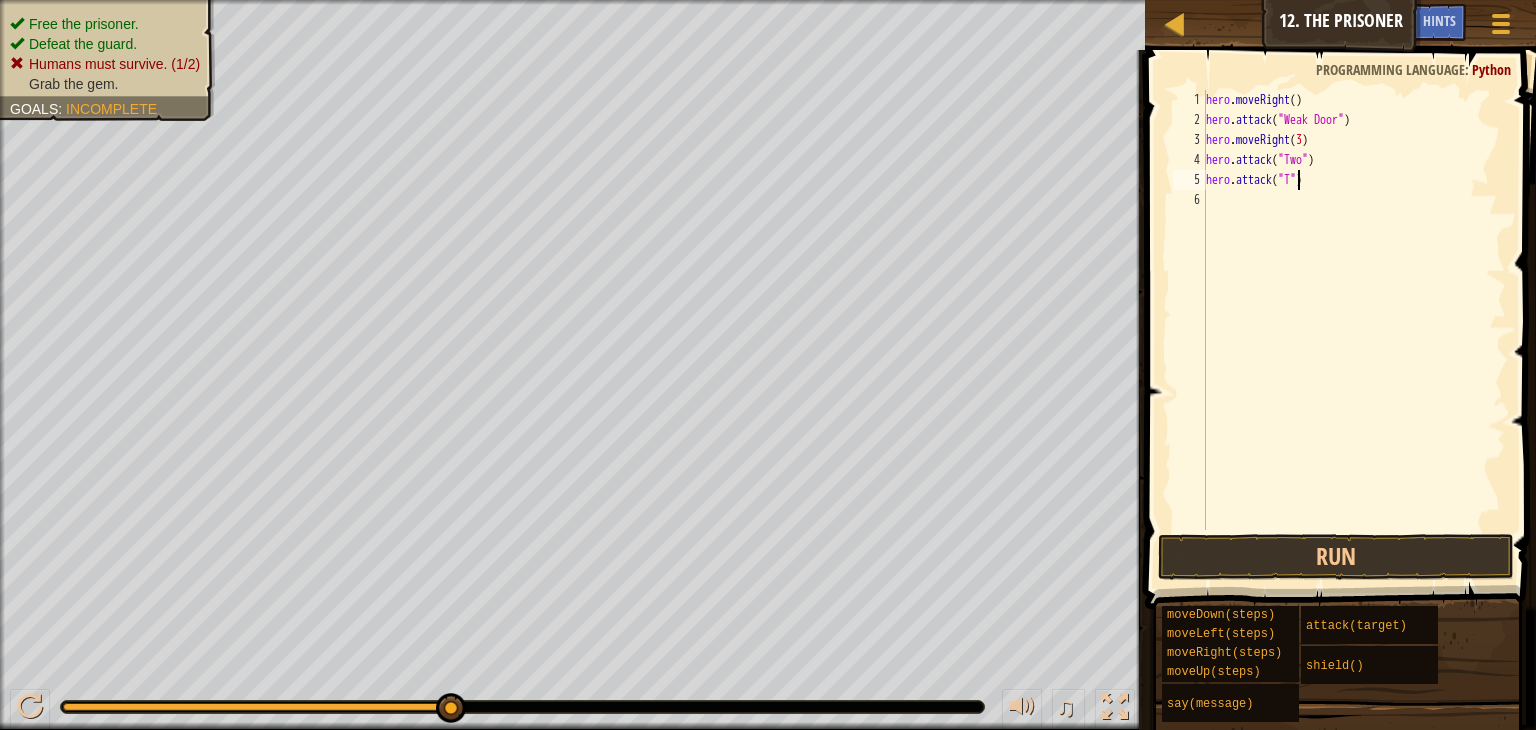 scroll, scrollTop: 9, scrollLeft: 8, axis: both 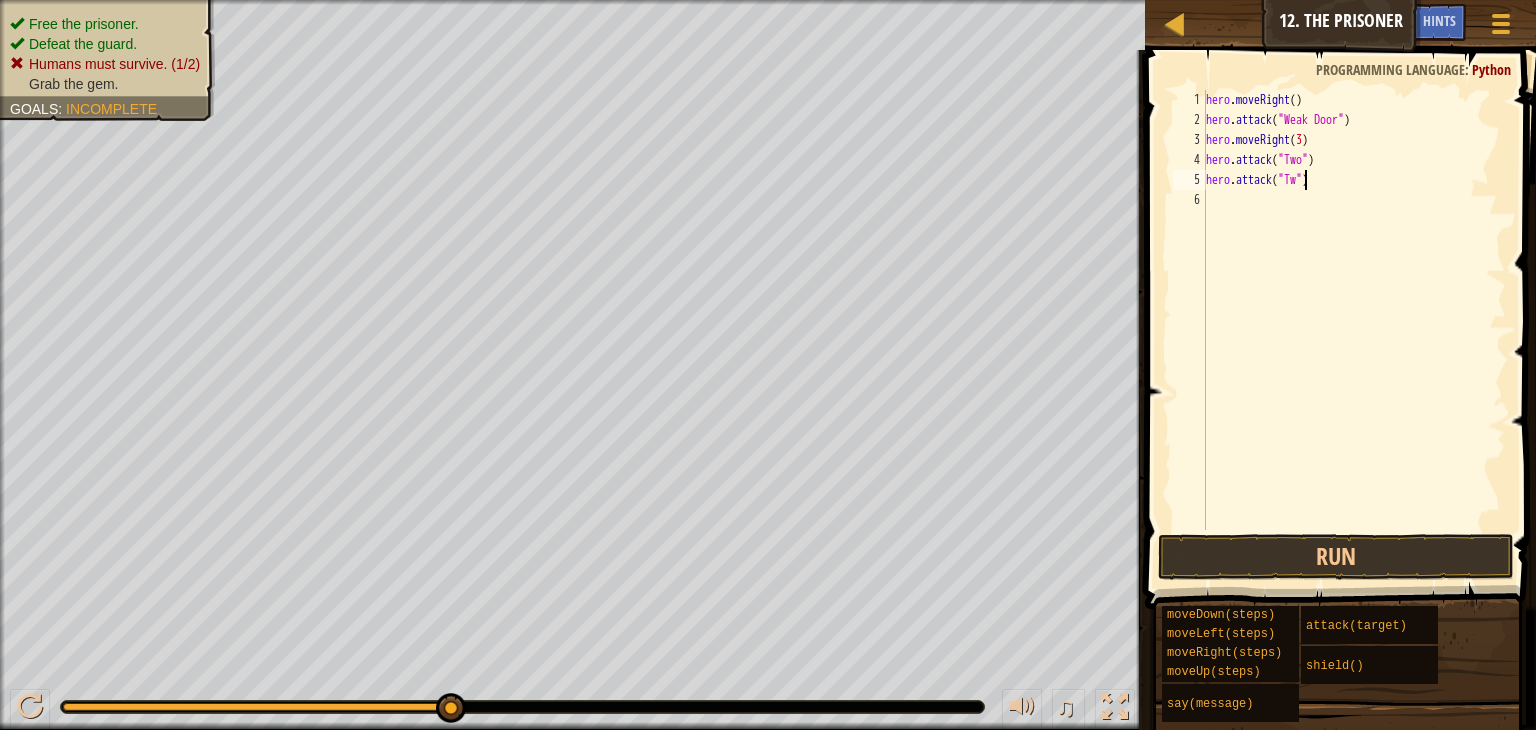 type on "hero.attack("Two")" 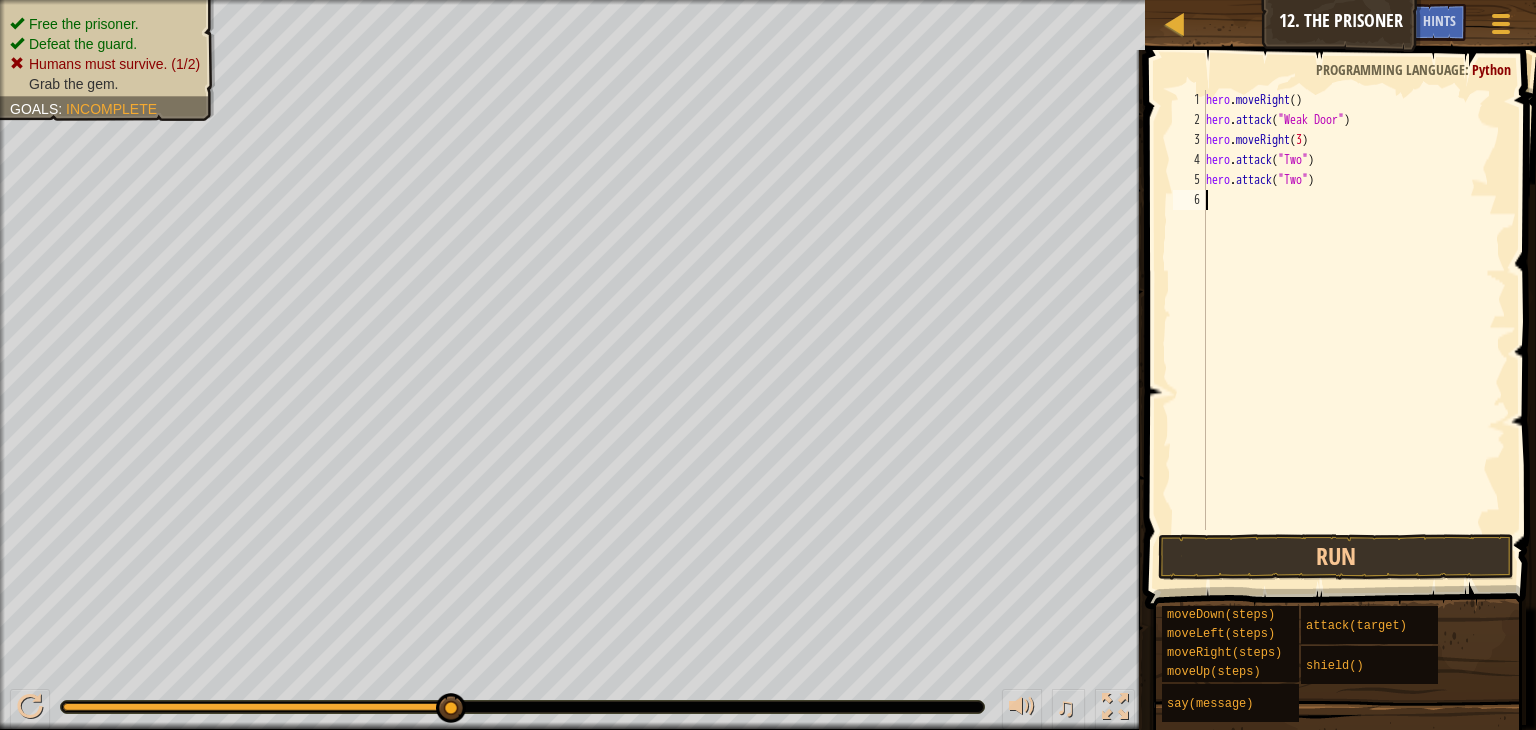 click on "hero . moveRight ( ) hero . attack ( "Weak Door" ) hero . moveRight ( 3 ) hero . attack ( "Two" ) hero . attack ( "Two" )" at bounding box center [1354, 330] 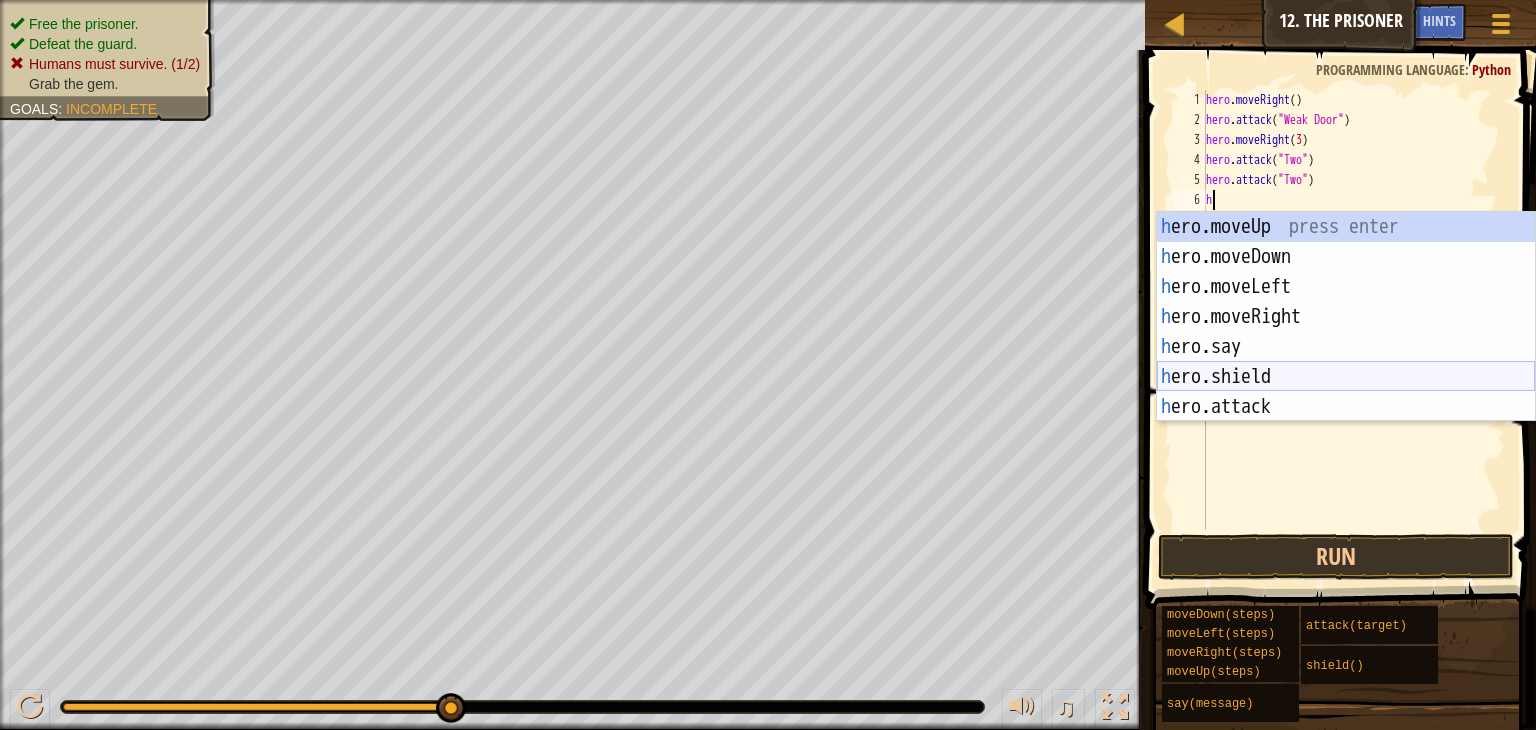 click on "h ero.moveUp press enter h ero.moveDown press enter h ero.moveLeft press enter h ero.moveRight press enter h ero.say press enter h ero.shield press enter h ero.attack press enter" at bounding box center [1346, 347] 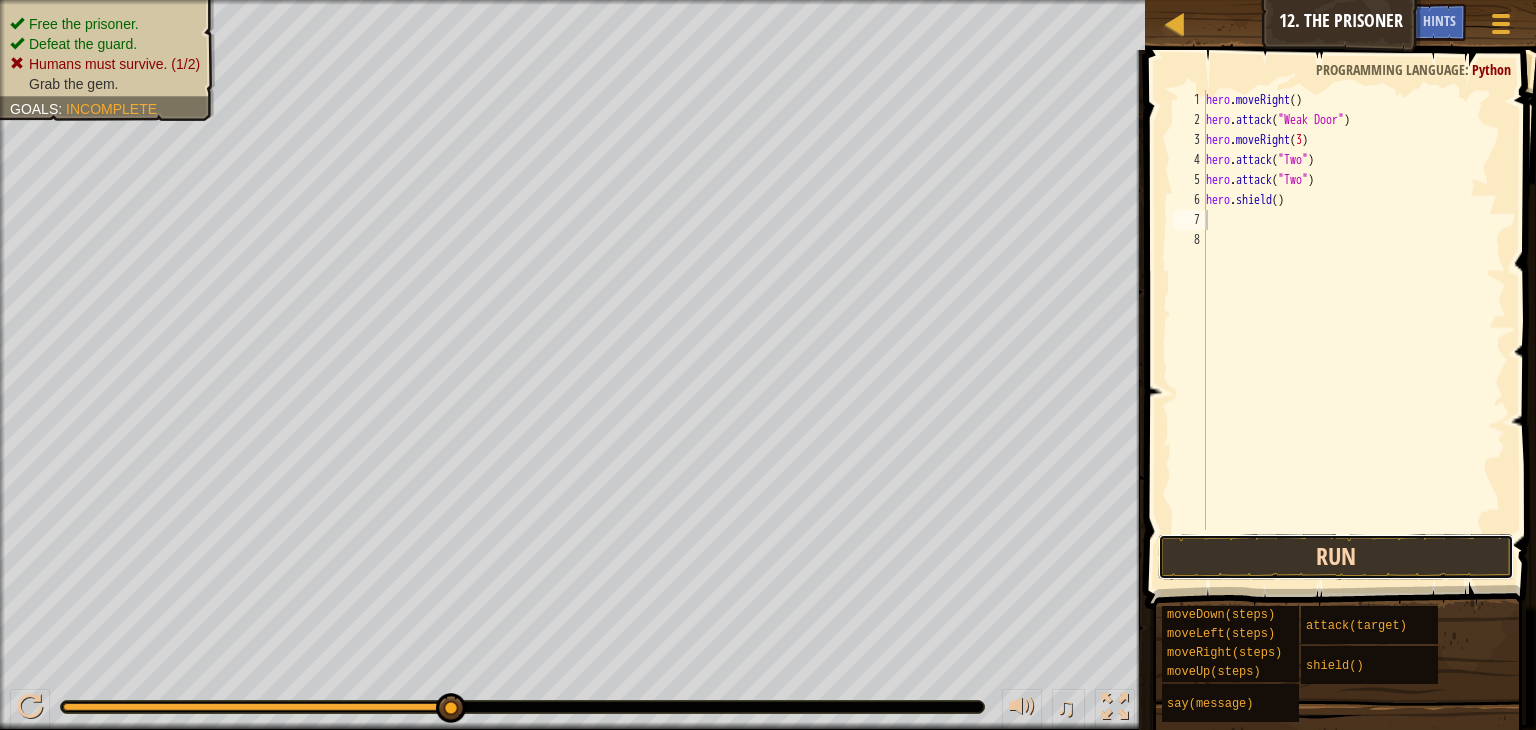 click on "Run" at bounding box center (1336, 557) 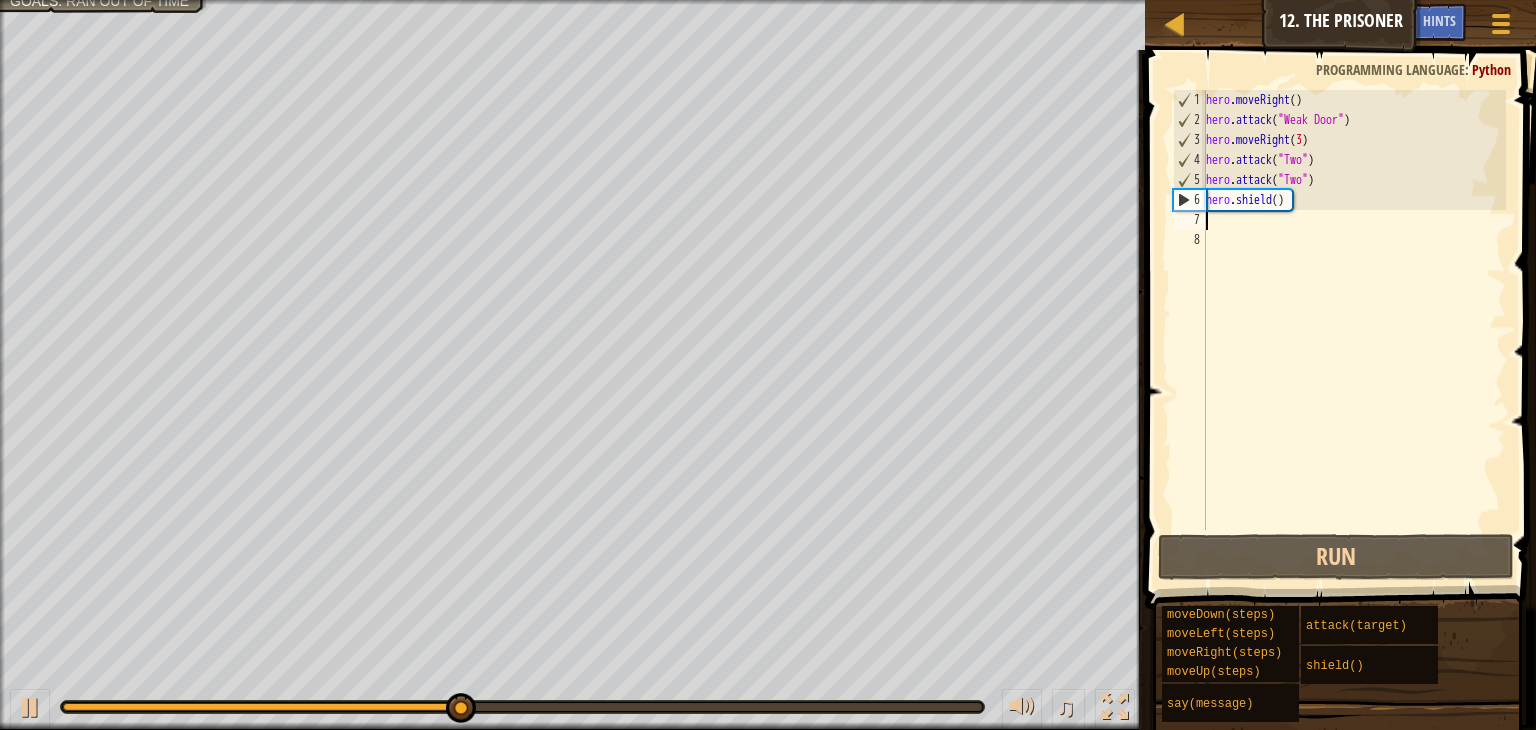 type on "h" 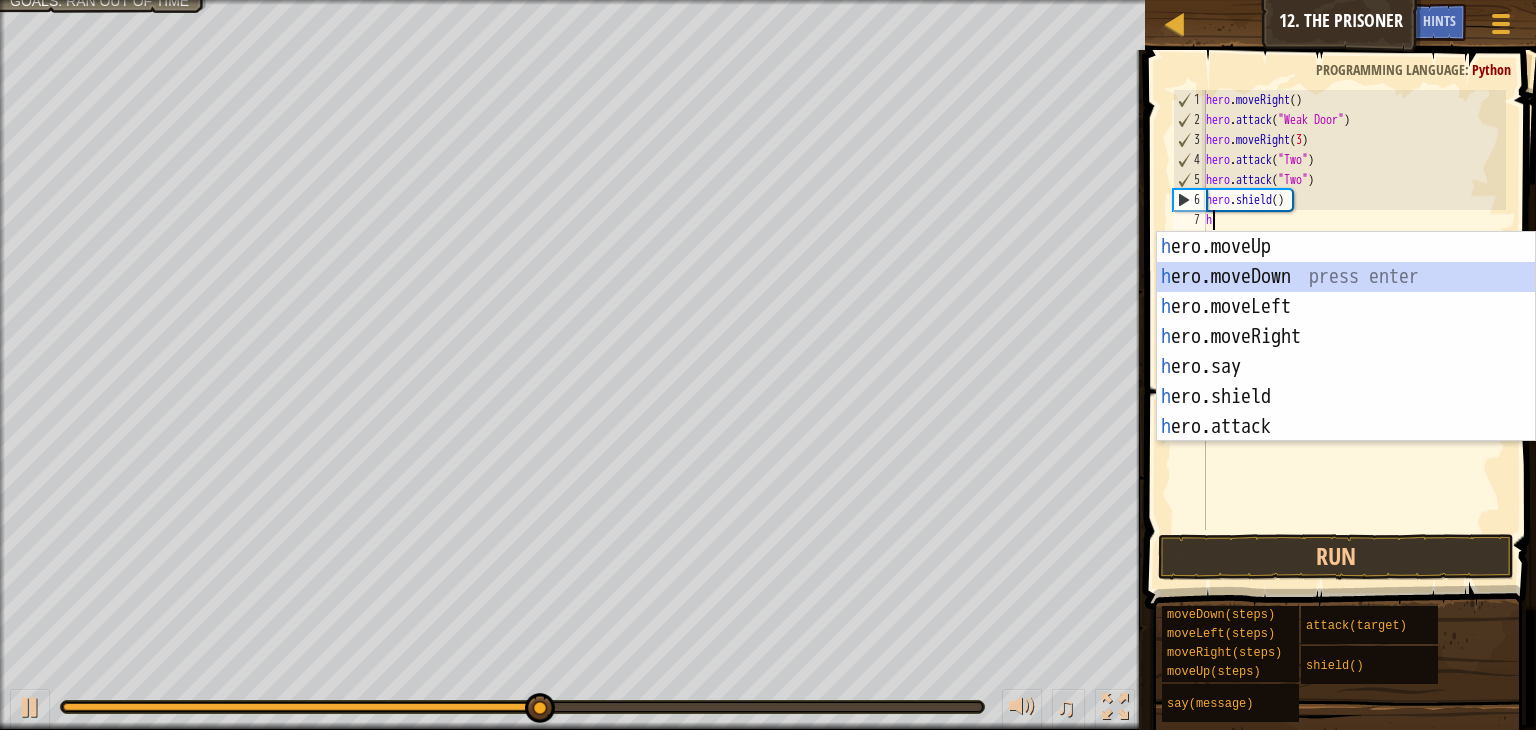 click on "h ero.moveUp press enter h ero.moveDown press enter h ero.moveLeft press enter h ero.moveRight press enter h ero.say press enter h ero.shield press enter h ero.attack press enter" at bounding box center [1346, 367] 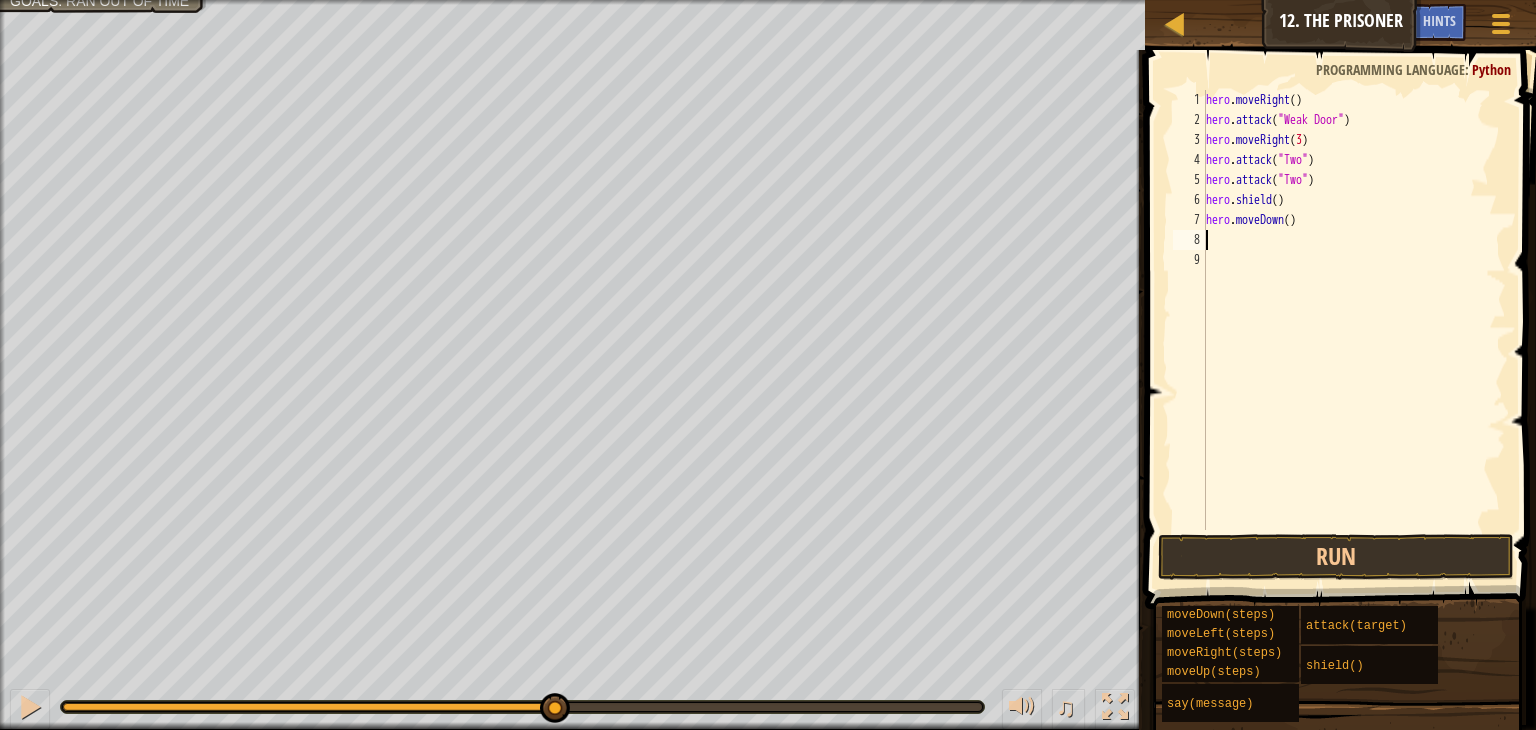 click on "hero . moveRight ( ) hero . attack ( "Weak Door" ) hero . moveRight ( 3 ) hero . attack ( "Two" ) hero . attack ( "Two" ) hero . shield ( ) hero . moveDown ( )" at bounding box center (1354, 330) 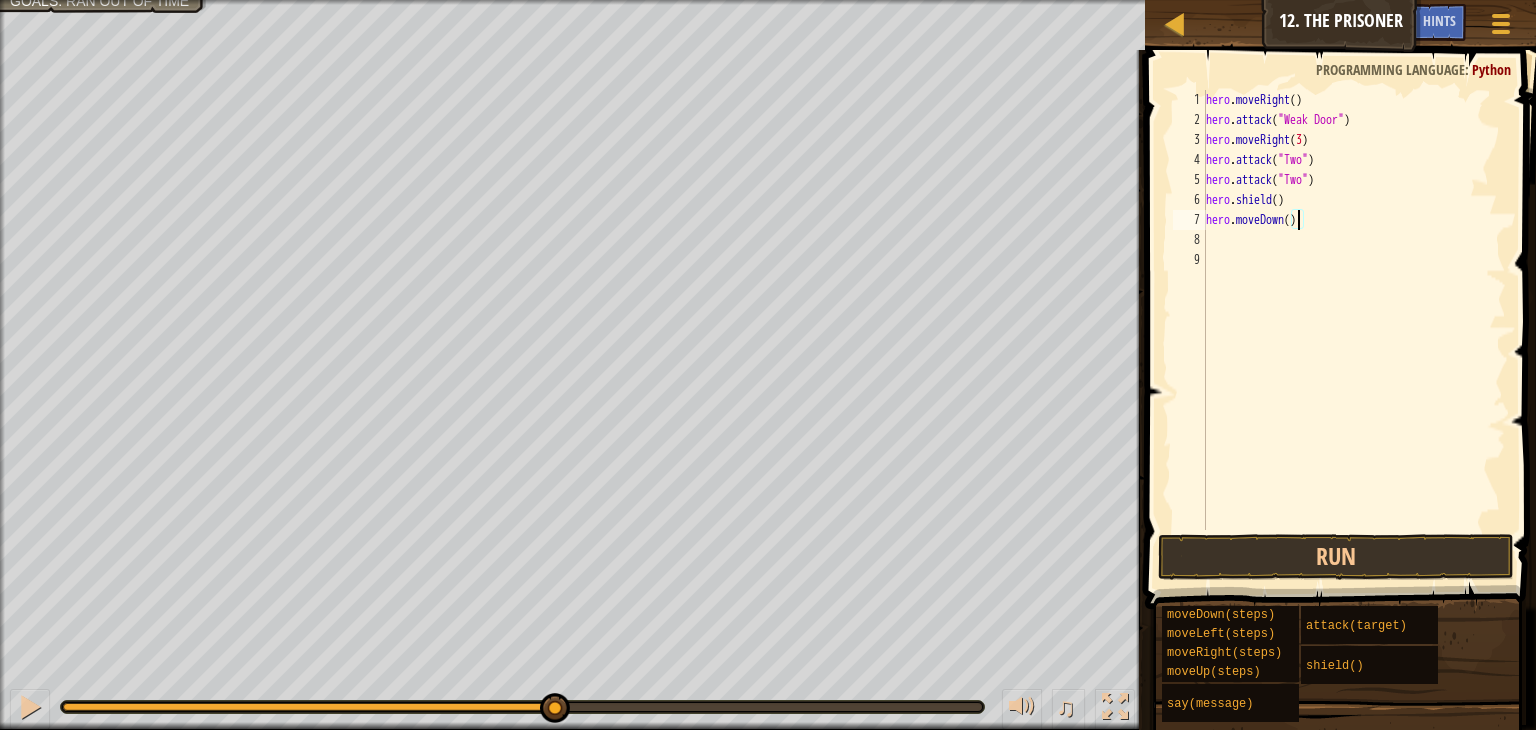 type on "hero.moveDown(2)" 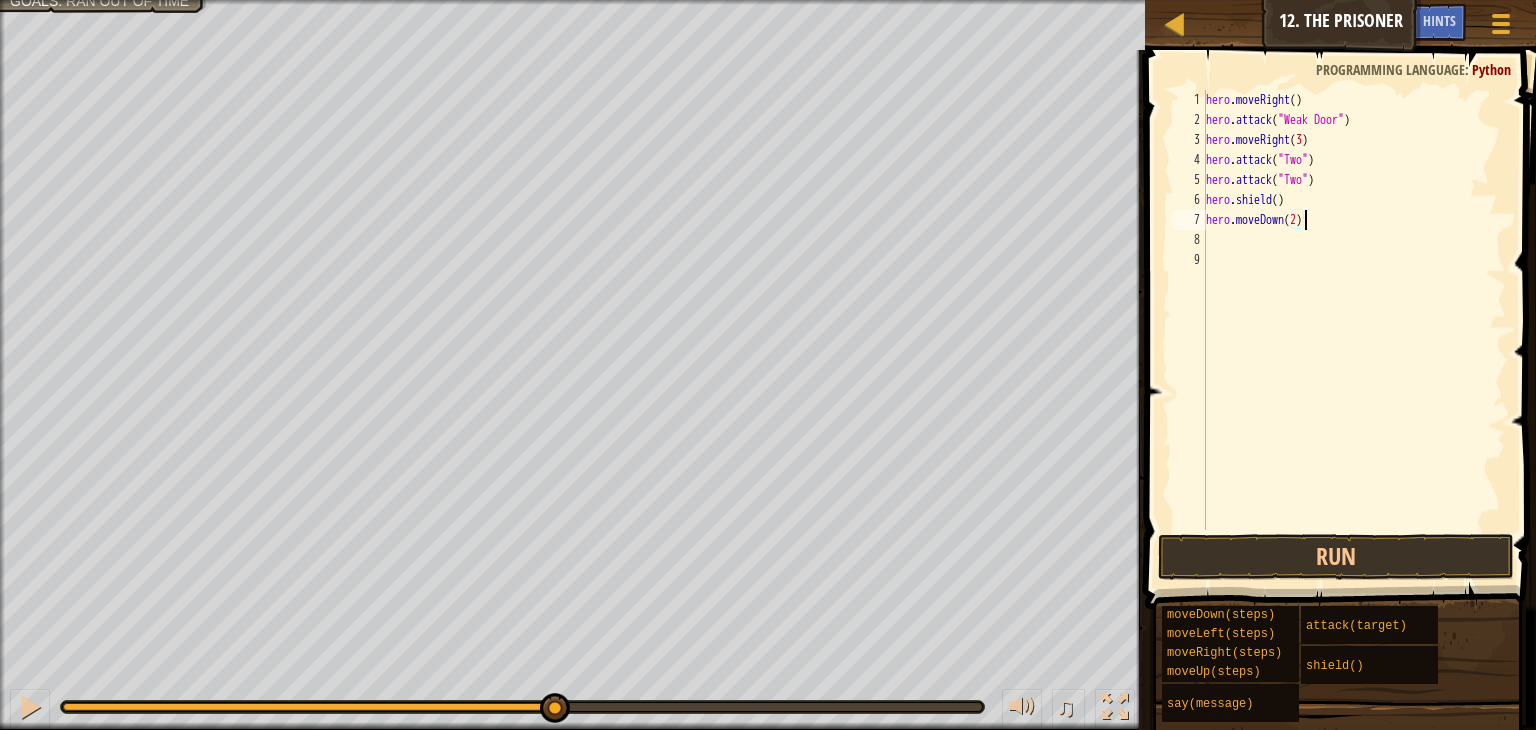 scroll, scrollTop: 9, scrollLeft: 7, axis: both 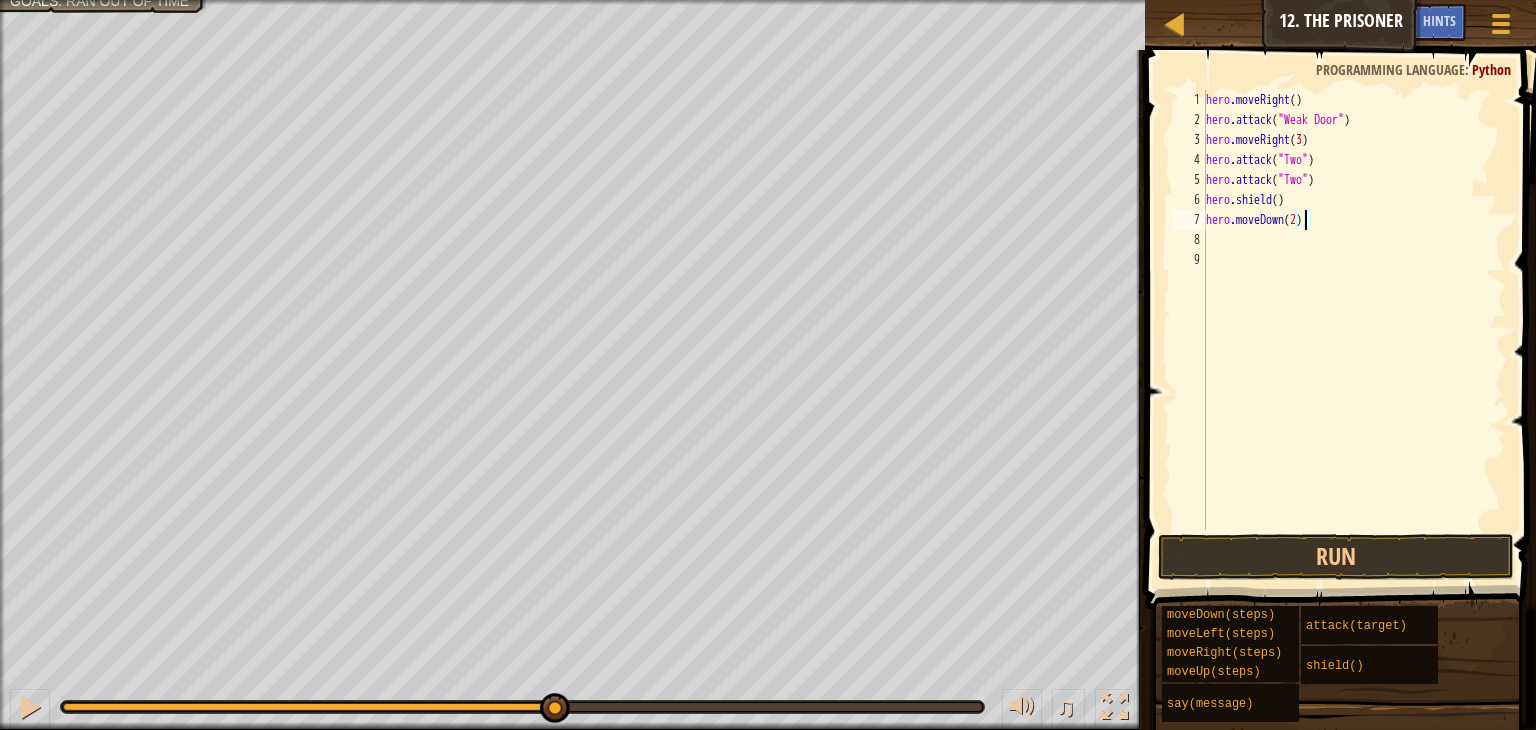 click on "hero . moveRight ( ) hero . attack ( "Weak Door" ) hero . moveRight ( 3 ) hero . attack ( "Two" ) hero . attack ( "Two" ) hero . shield ( ) hero . moveDown ( 2 )" at bounding box center [1354, 330] 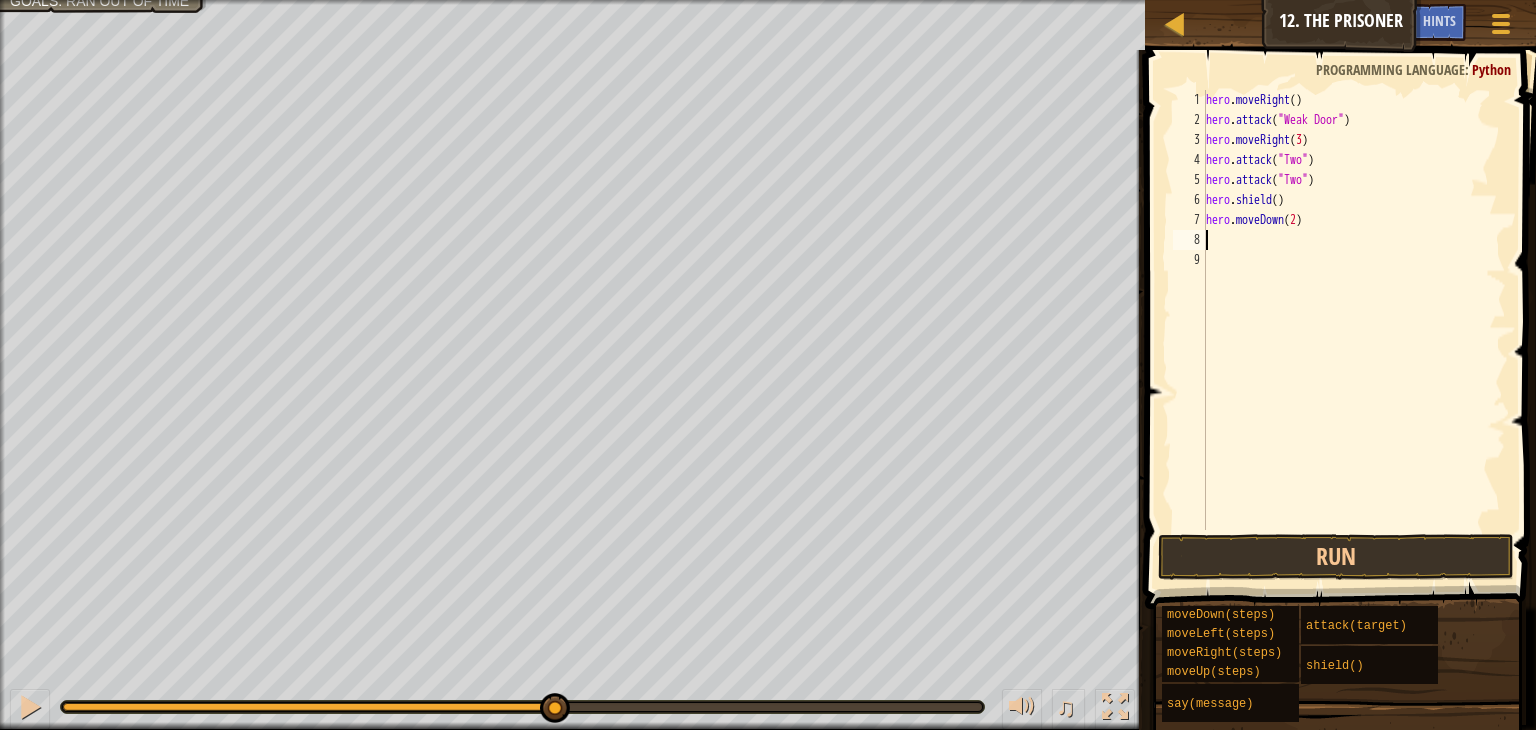 scroll, scrollTop: 9, scrollLeft: 0, axis: vertical 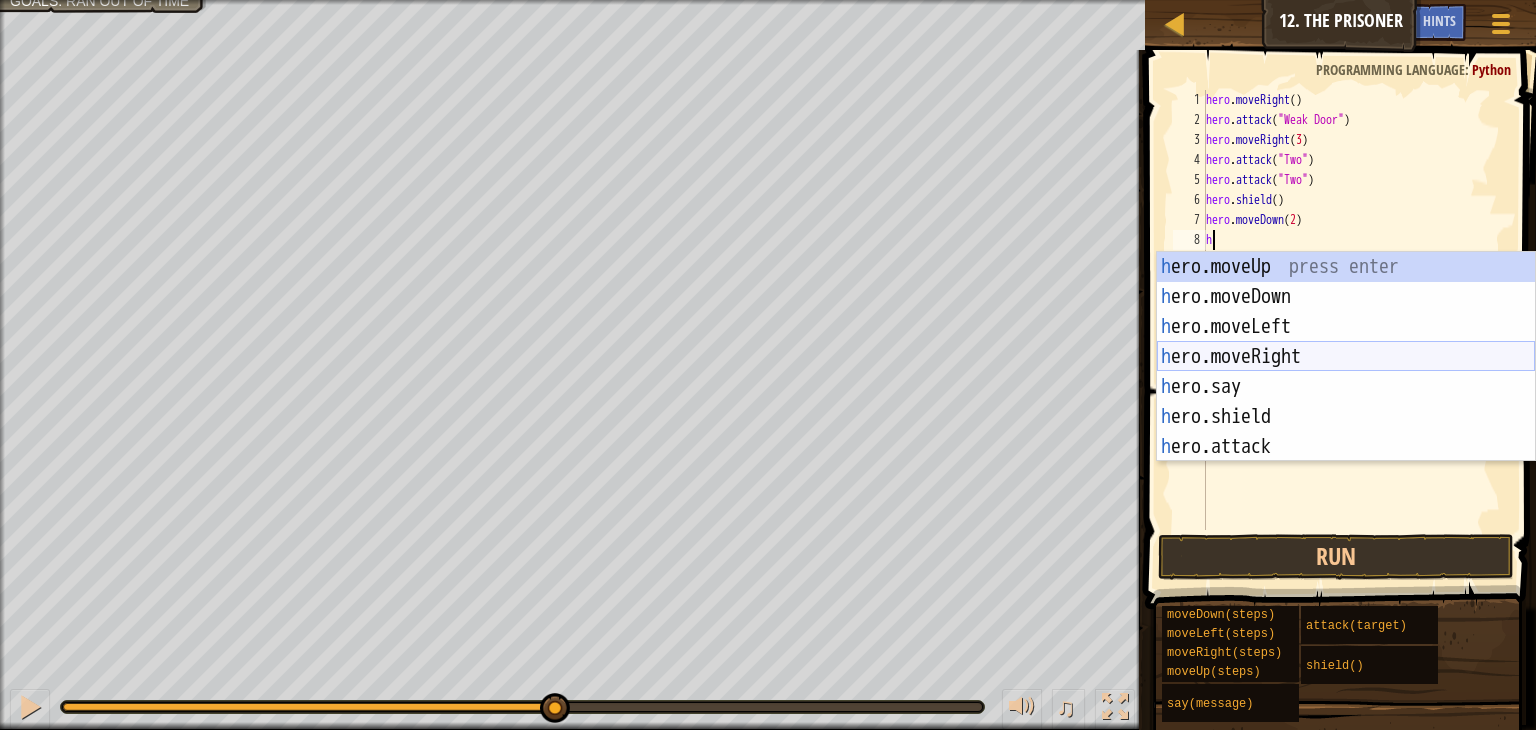 click on "h ero.moveUp press enter h ero.moveDown press enter h ero.moveLeft press enter h ero.moveRight press enter h ero.say press enter h ero.shield press enter h ero.attack press enter" at bounding box center [1346, 387] 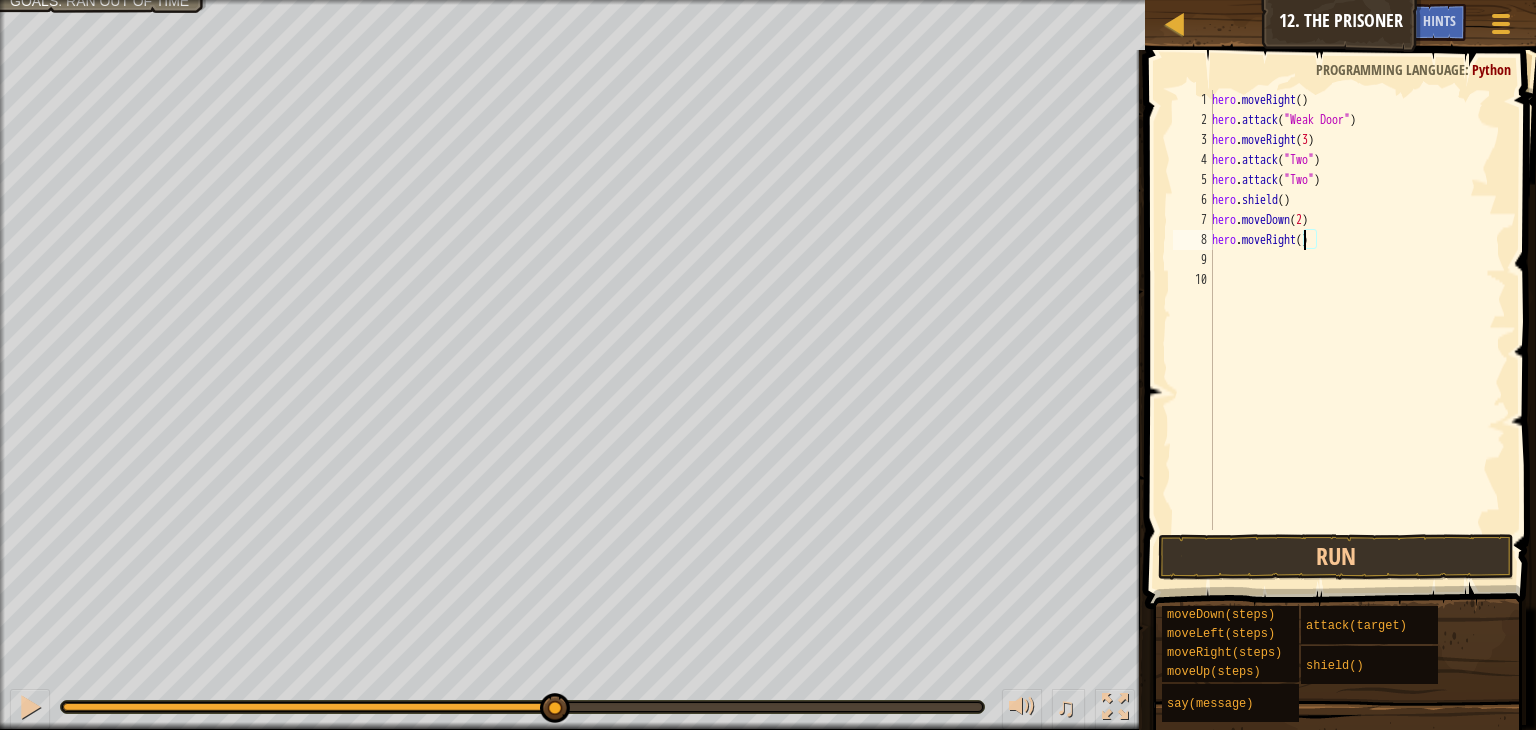 click on "hero . moveRight ( ) hero . attack ( "Weak Door" ) hero . moveRight ( 3 ) hero . attack ( "Two" ) hero . attack ( "Two" ) hero . shield ( ) hero . moveDown ( 2 ) hero . moveRight ( )" at bounding box center [1357, 330] 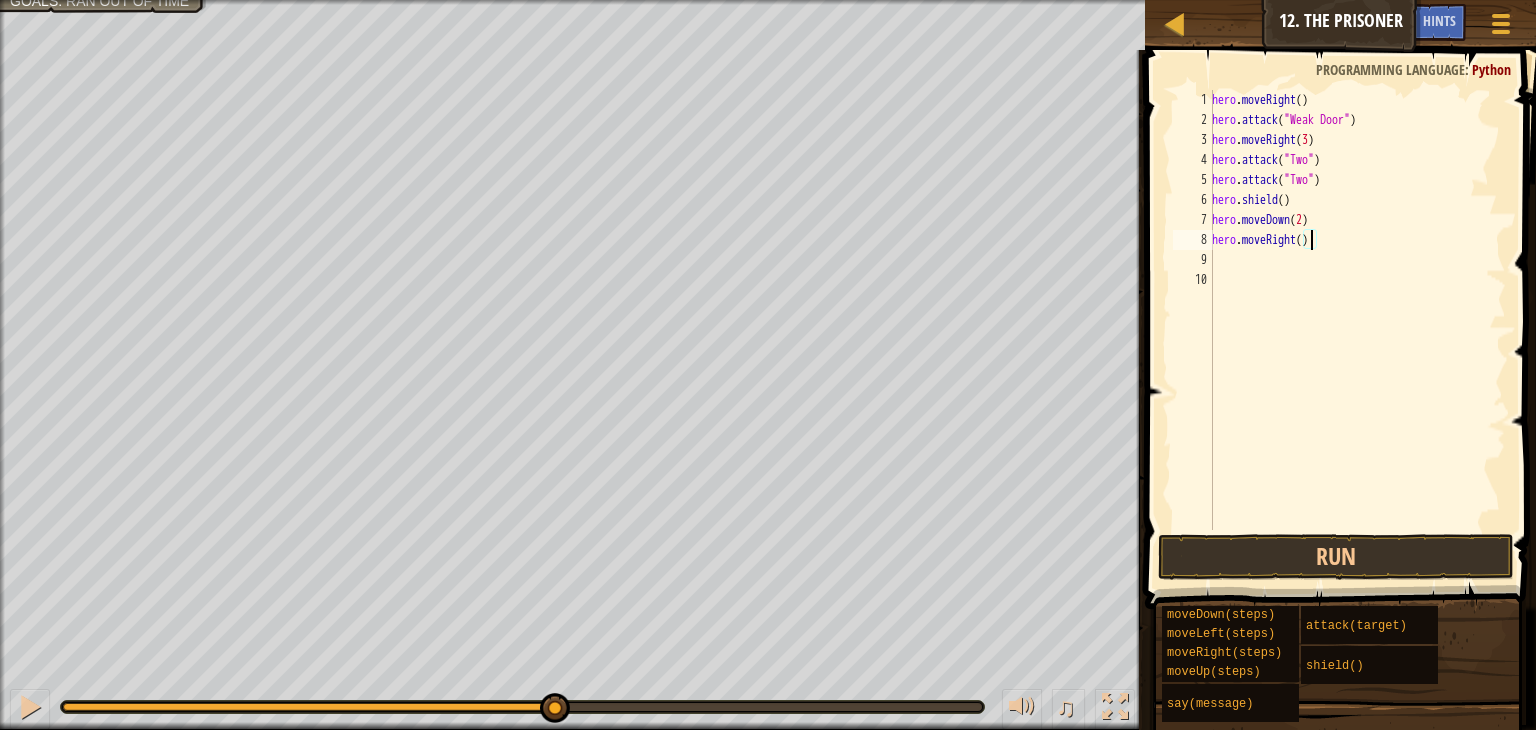 click on "hero . moveRight ( ) hero . attack ( "Weak Door" ) hero . moveRight ( 3 ) hero . attack ( "Two" ) hero . attack ( "Two" ) hero . shield ( ) hero . moveDown ( 2 ) hero . moveRight ( )" at bounding box center (1357, 330) 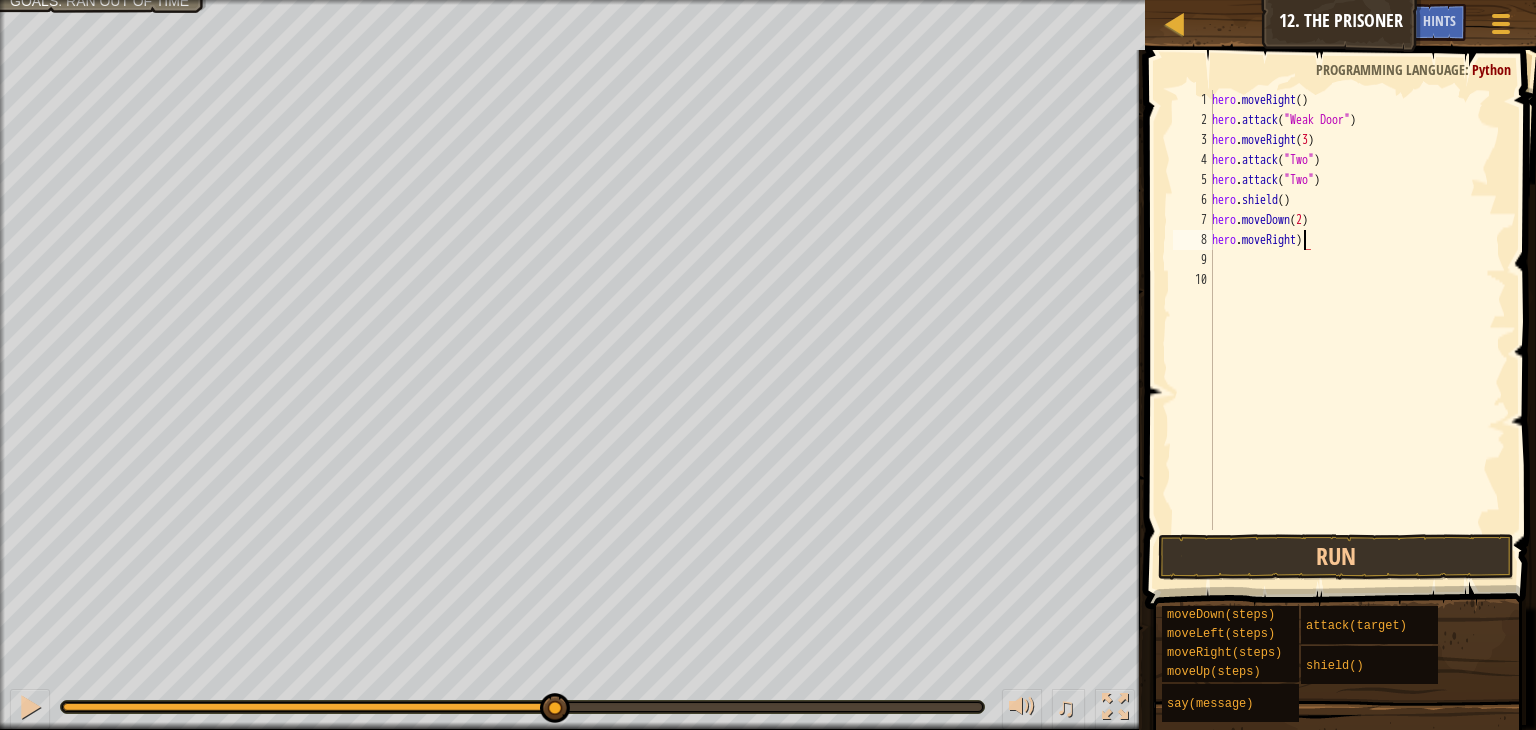 scroll, scrollTop: 9, scrollLeft: 7, axis: both 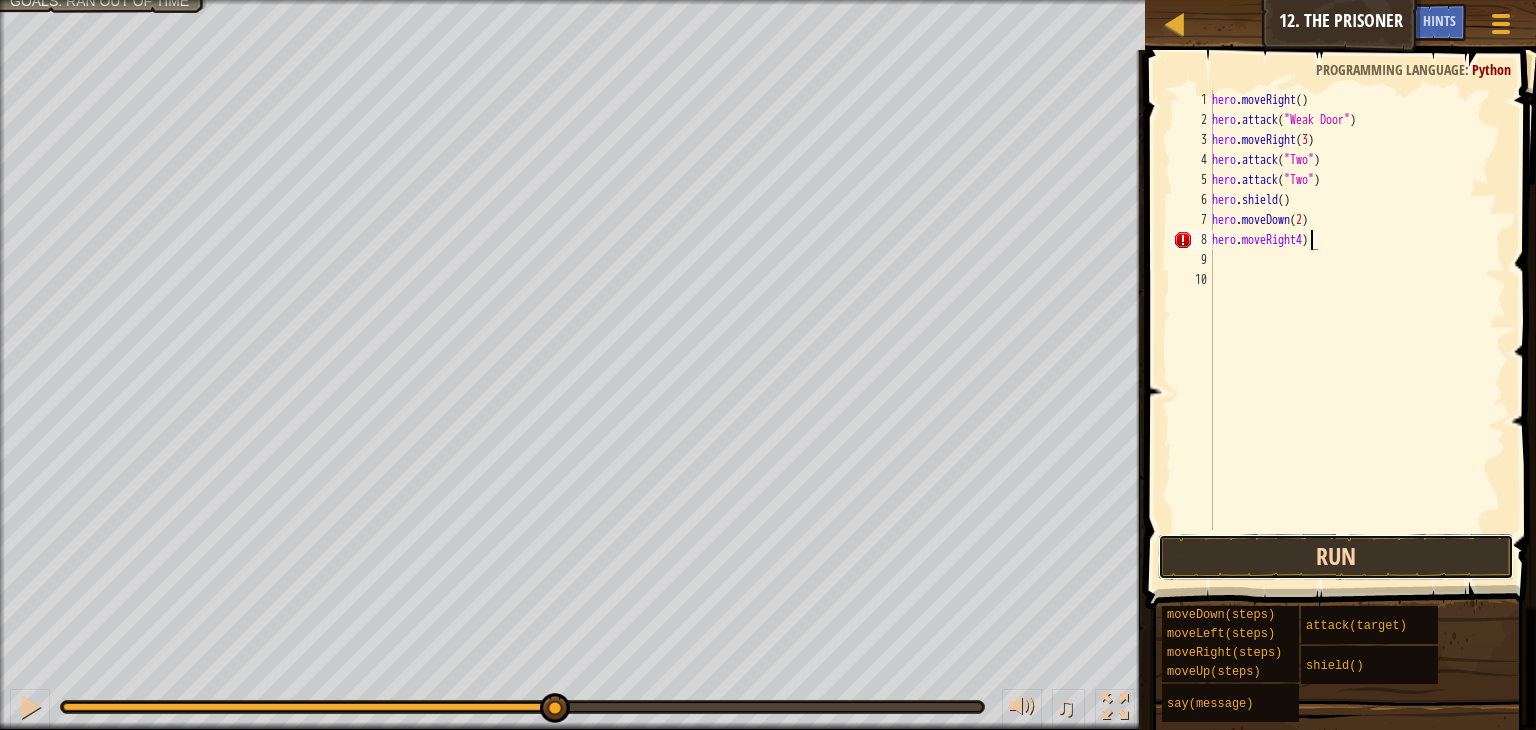 click on "Run" at bounding box center (1336, 557) 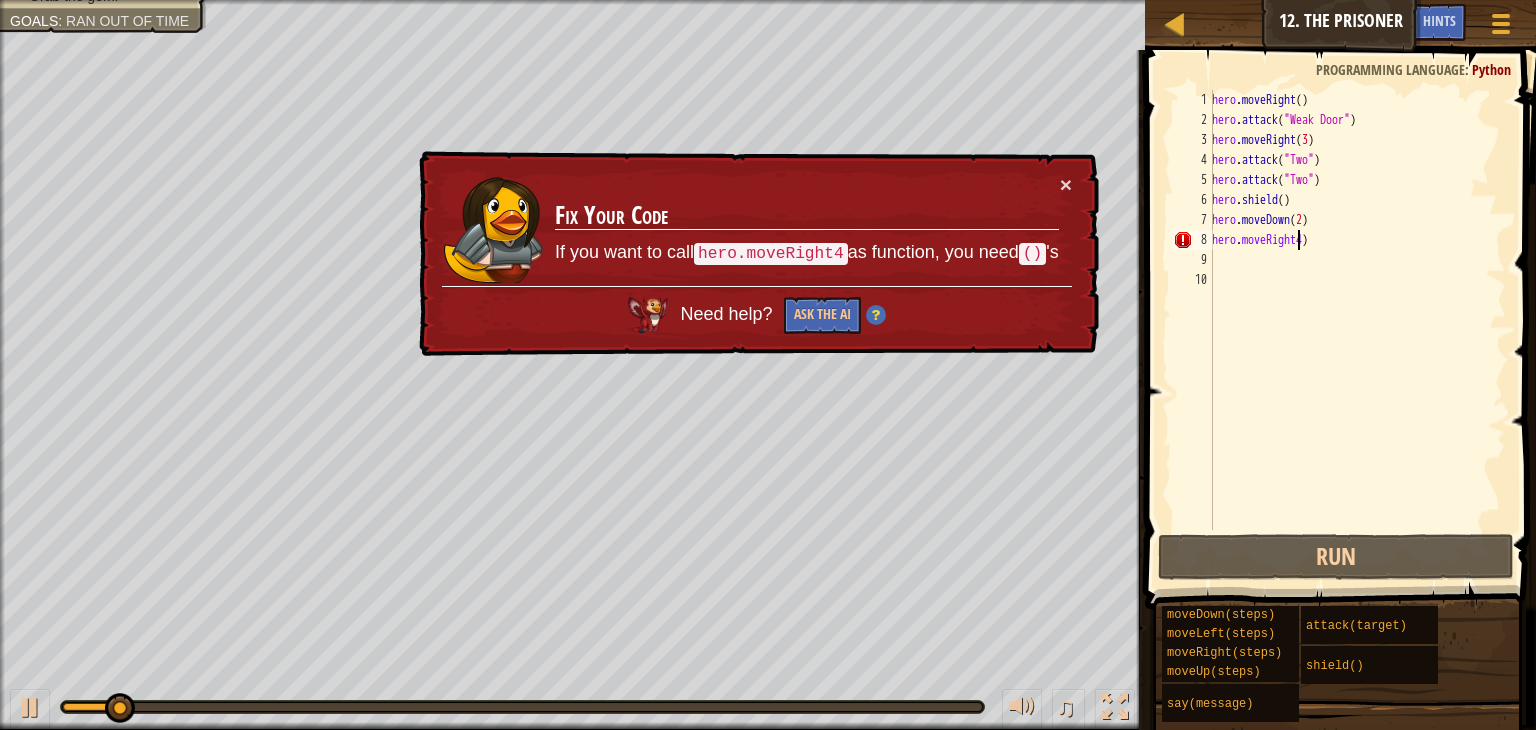click on "hero . moveRight ( ) hero . attack ( "Weak Door" ) hero . moveRight ( 3 ) hero . attack ( "Two" ) hero . attack ( "Two" ) hero . shield ( ) hero . moveDown ( 2 ) hero . moveRight4 )" at bounding box center [1357, 330] 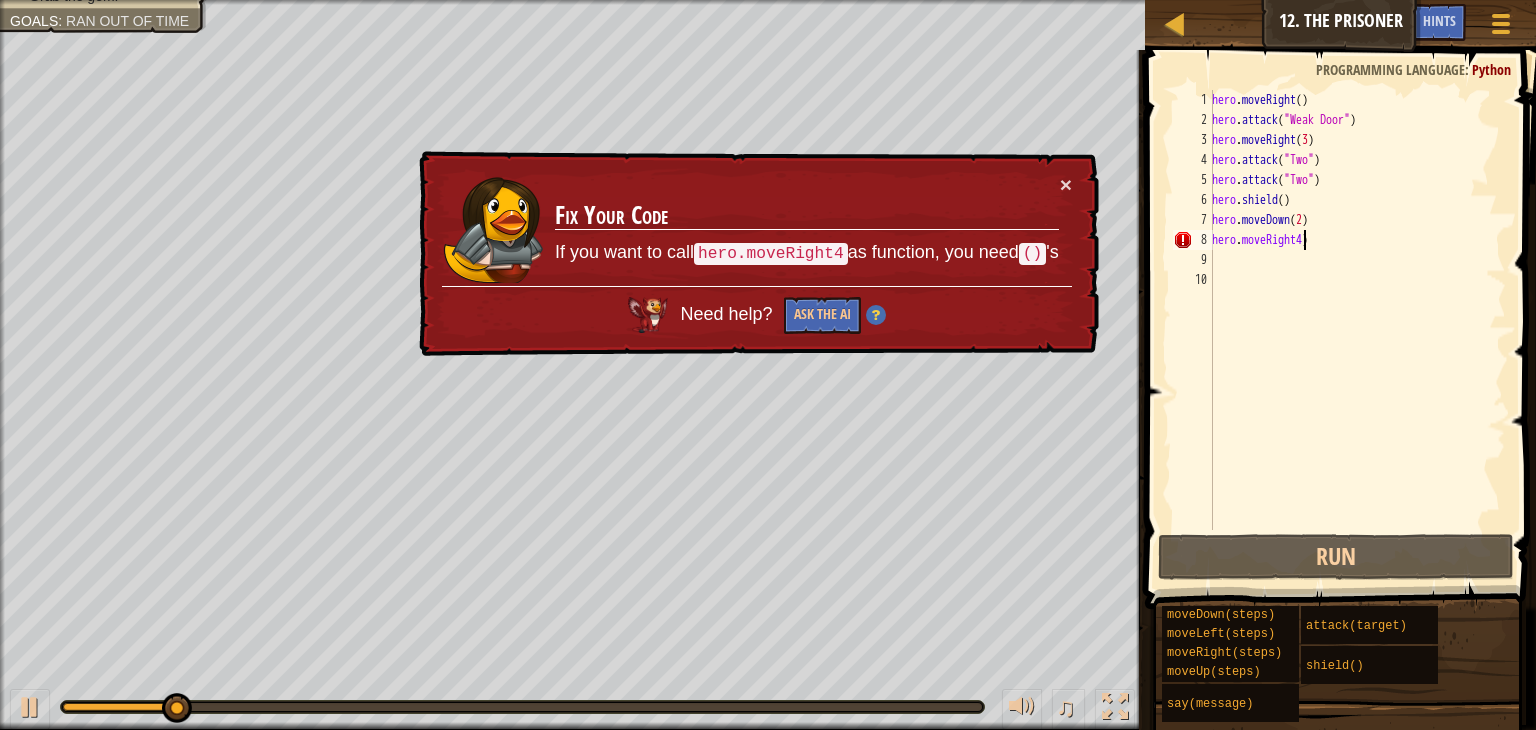 click on "hero . moveRight ( ) hero . attack ( "Weak Door" ) hero . moveRight ( 3 ) hero . attack ( "Two" ) hero . attack ( "Two" ) hero . shield ( ) hero . moveDown ( 2 ) hero . moveRight4 )" at bounding box center (1357, 330) 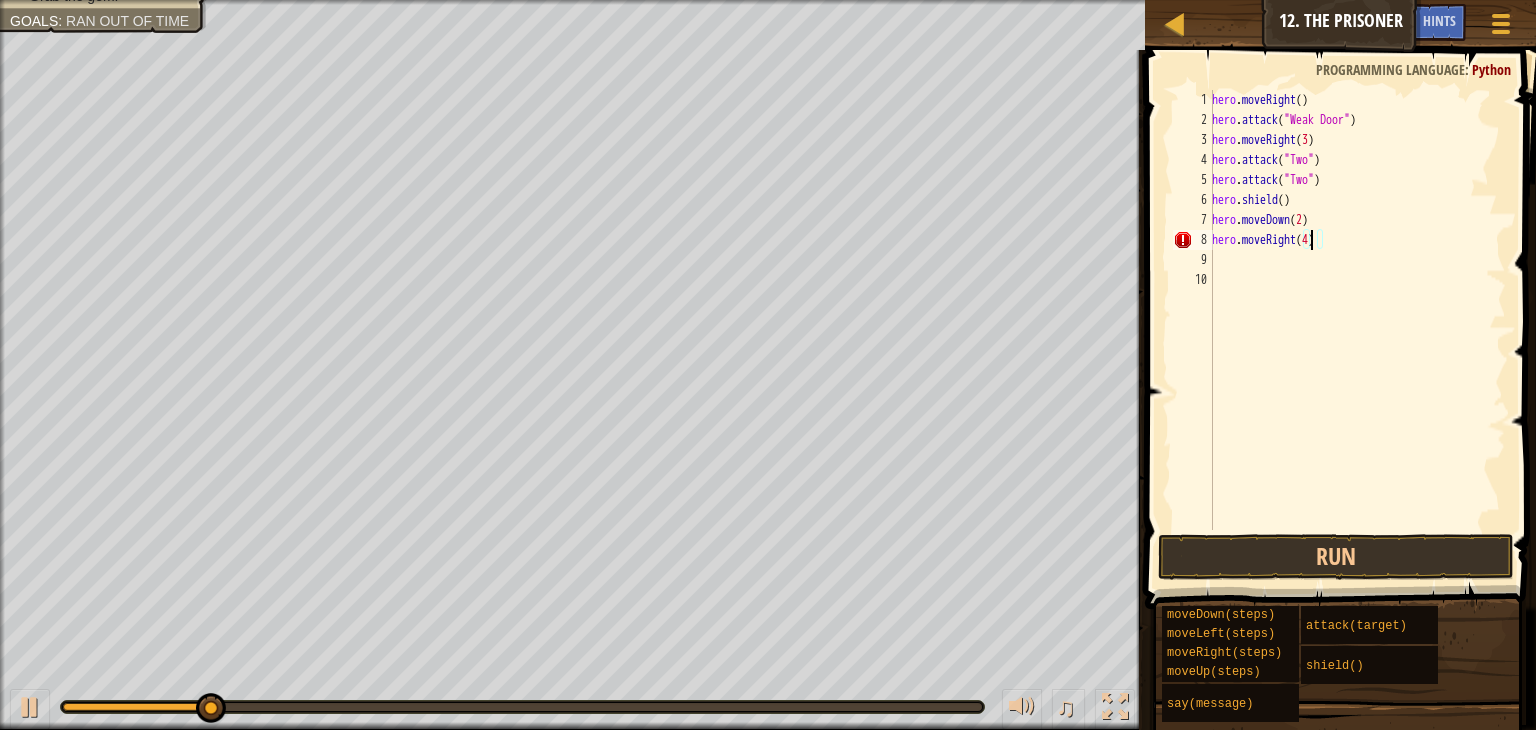 scroll, scrollTop: 9, scrollLeft: 8, axis: both 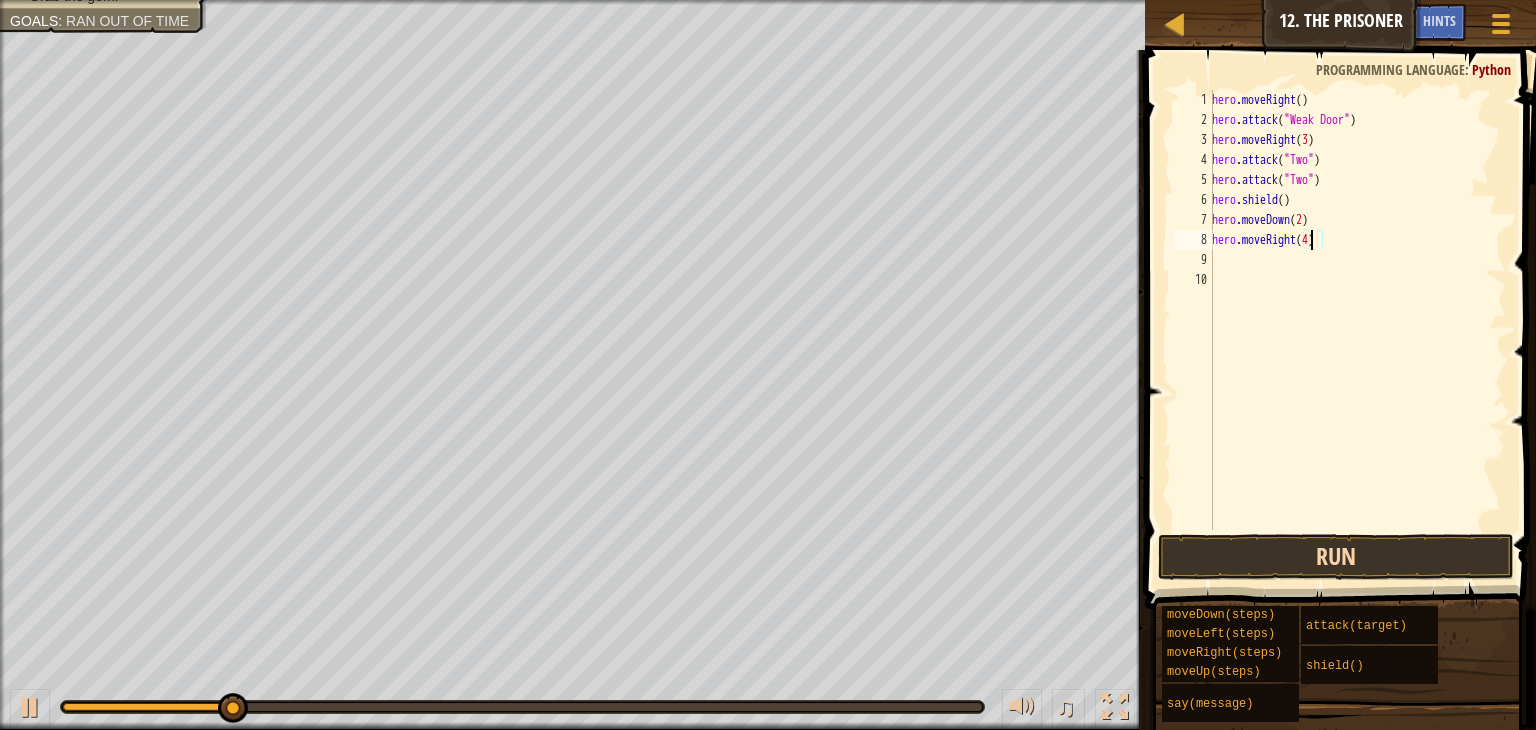type on "hero.moveRight(4)" 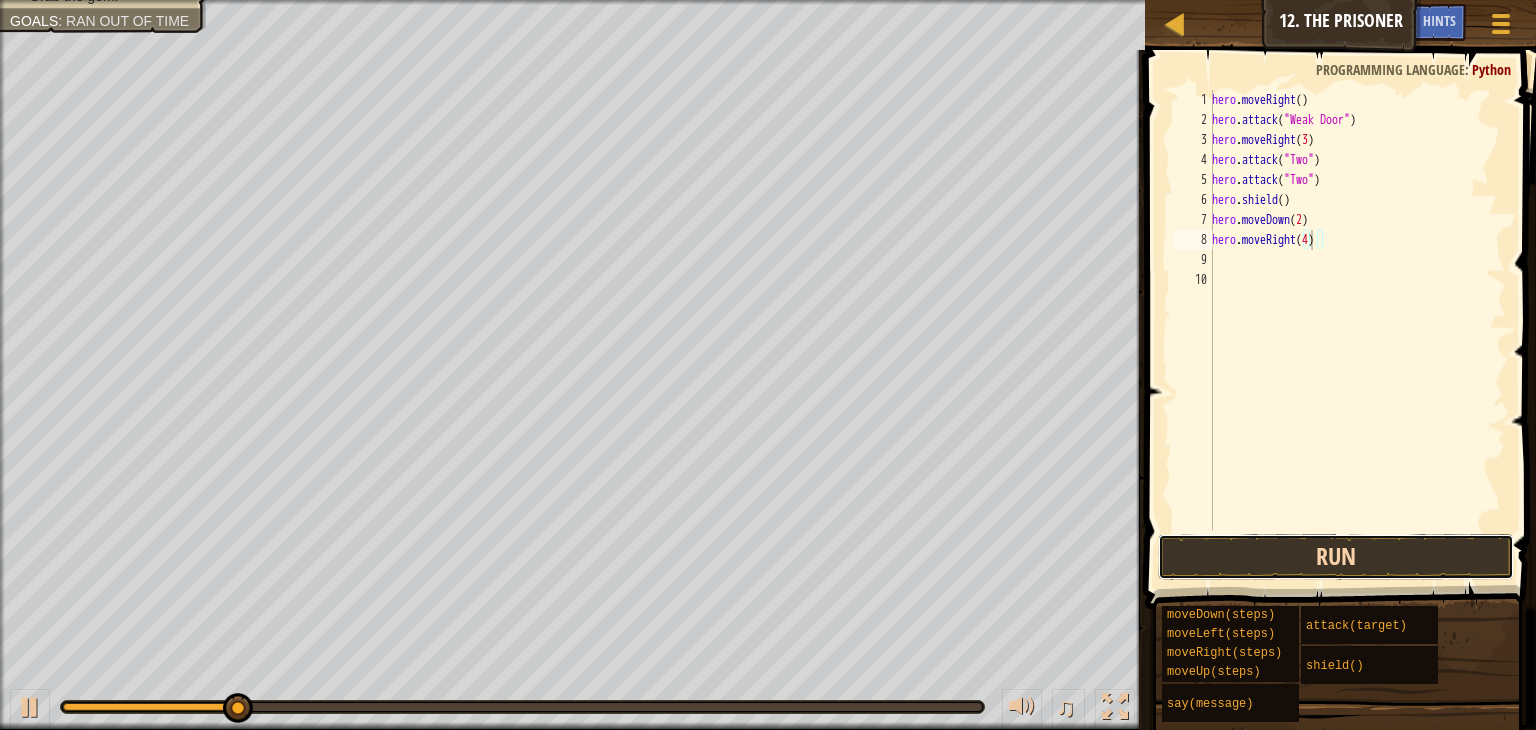 click on "Run" at bounding box center [1336, 557] 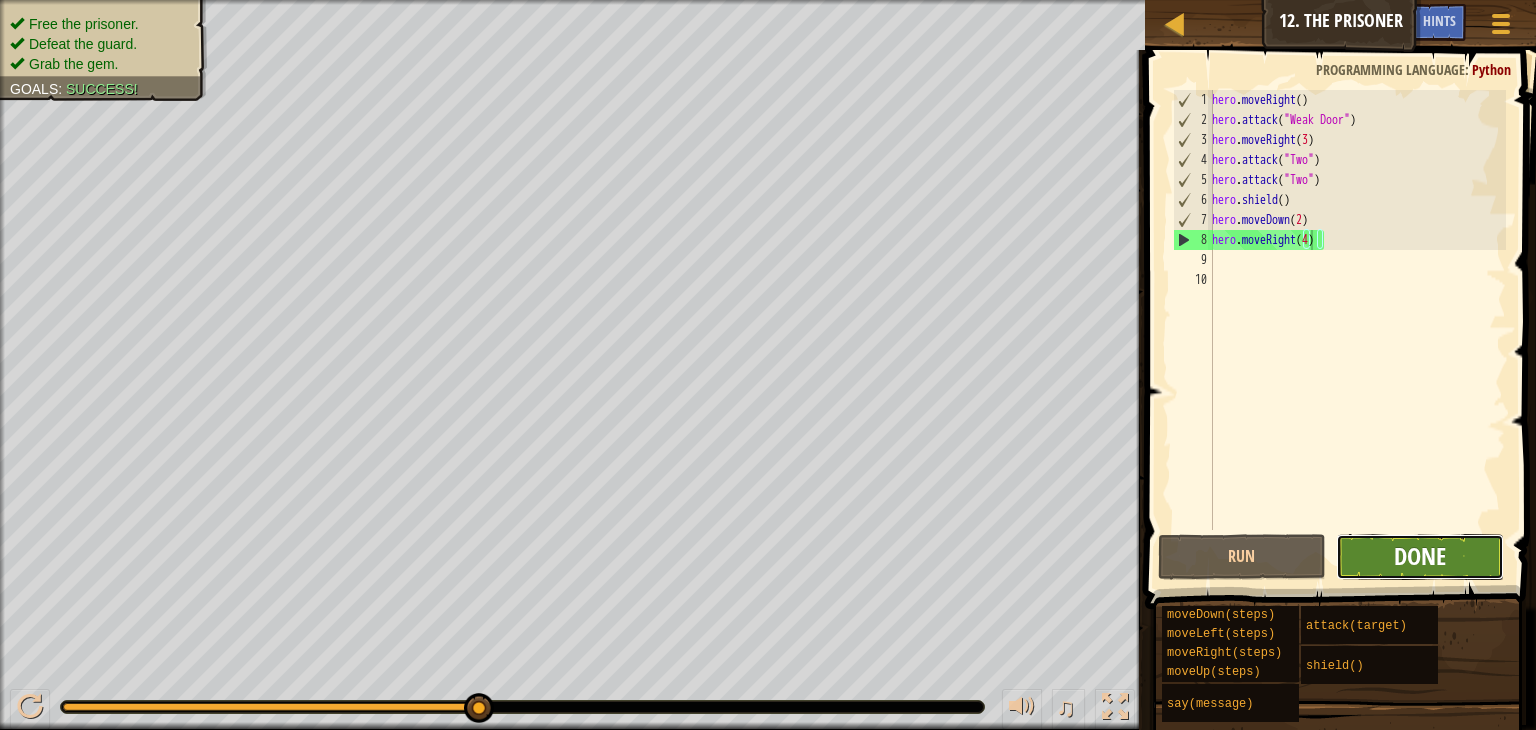 click on "Done" at bounding box center (1420, 556) 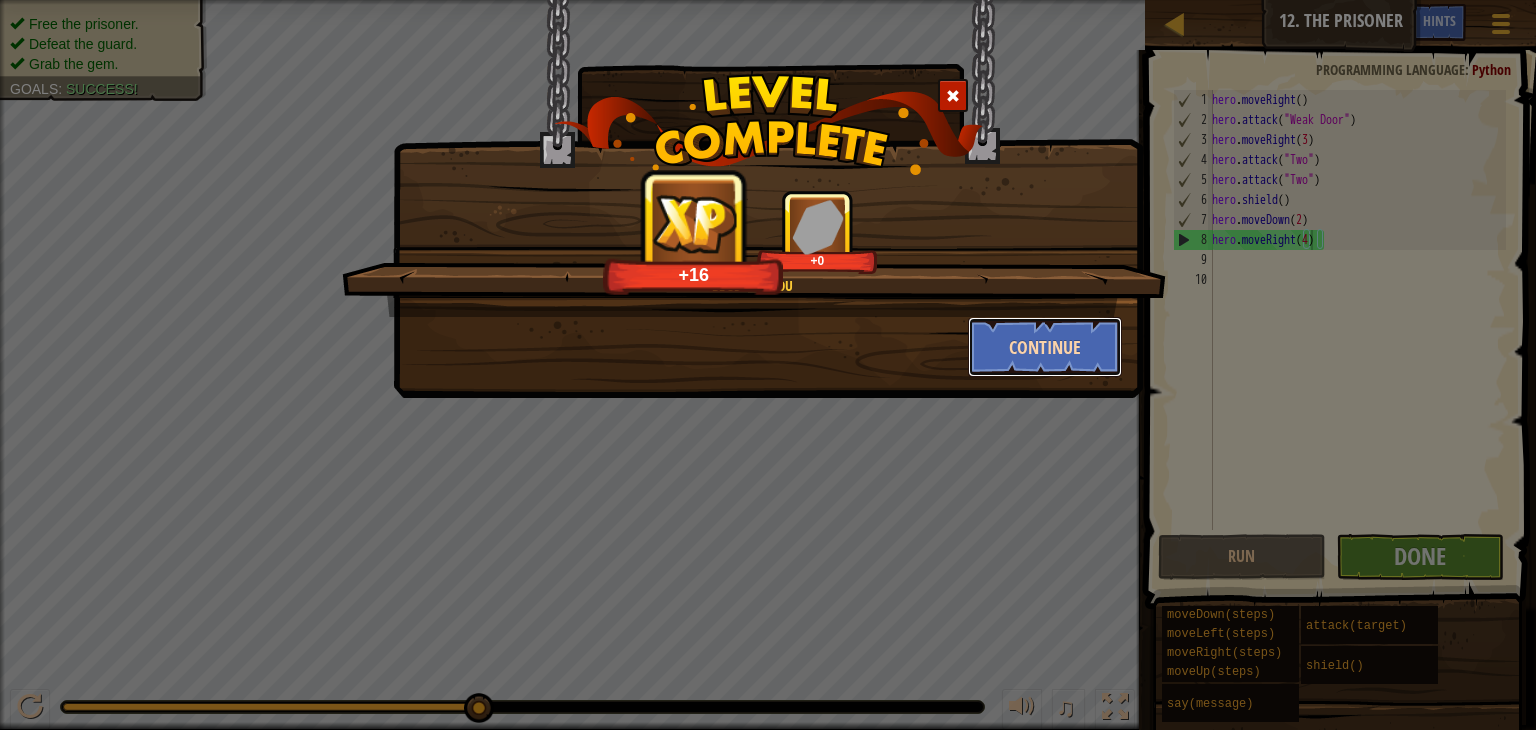click on "Continue" at bounding box center [1045, 347] 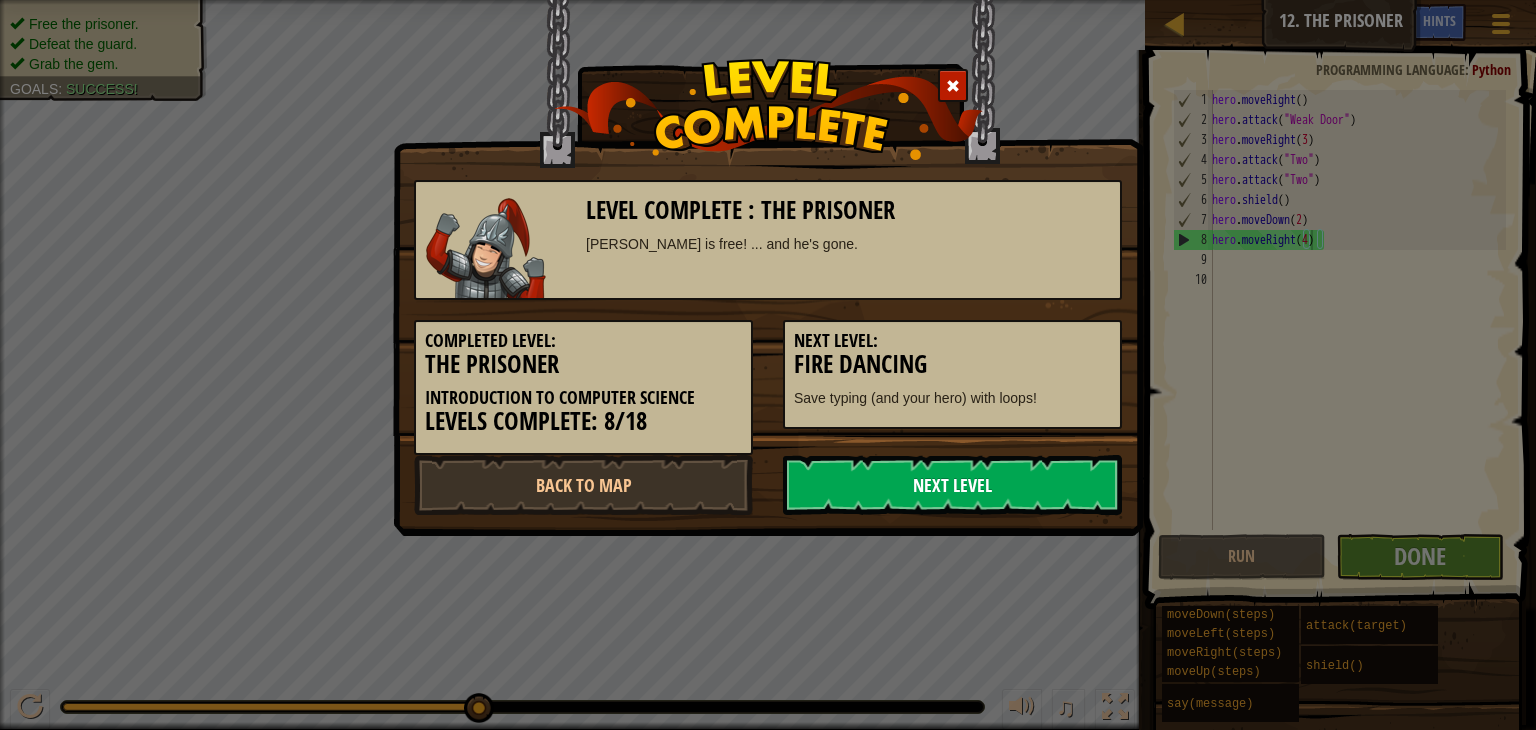 click on "Next Level" at bounding box center [952, 485] 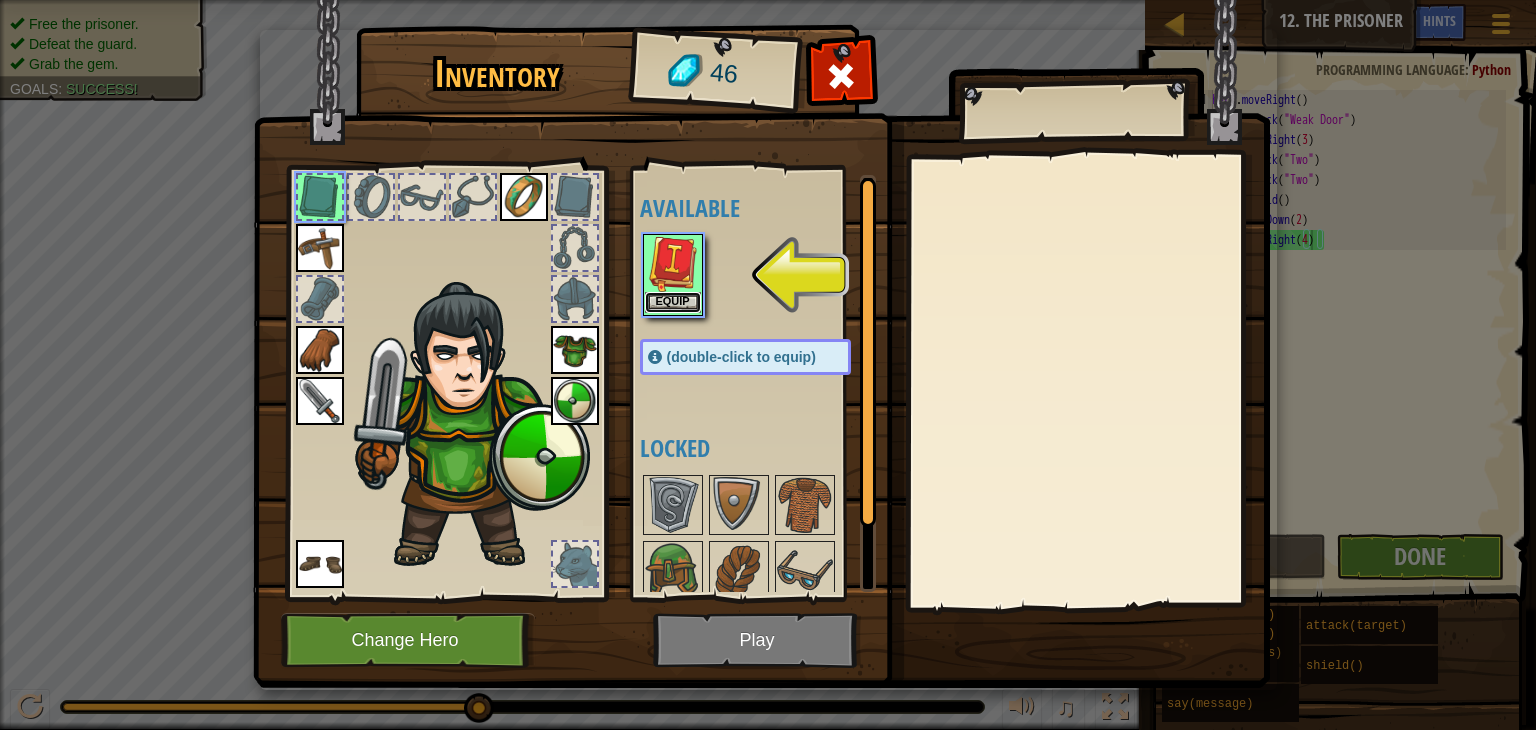 click on "Equip" at bounding box center (673, 302) 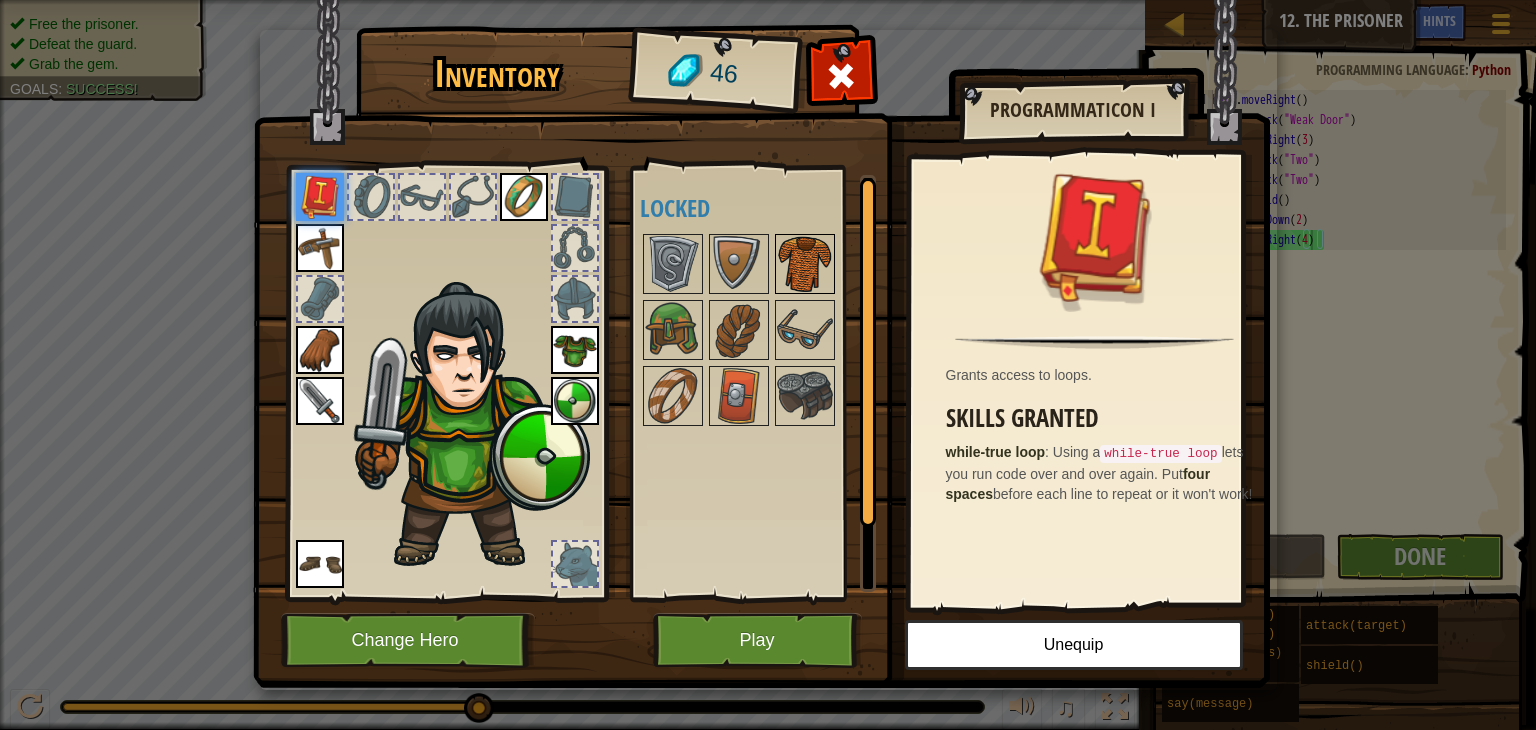 click at bounding box center [805, 264] 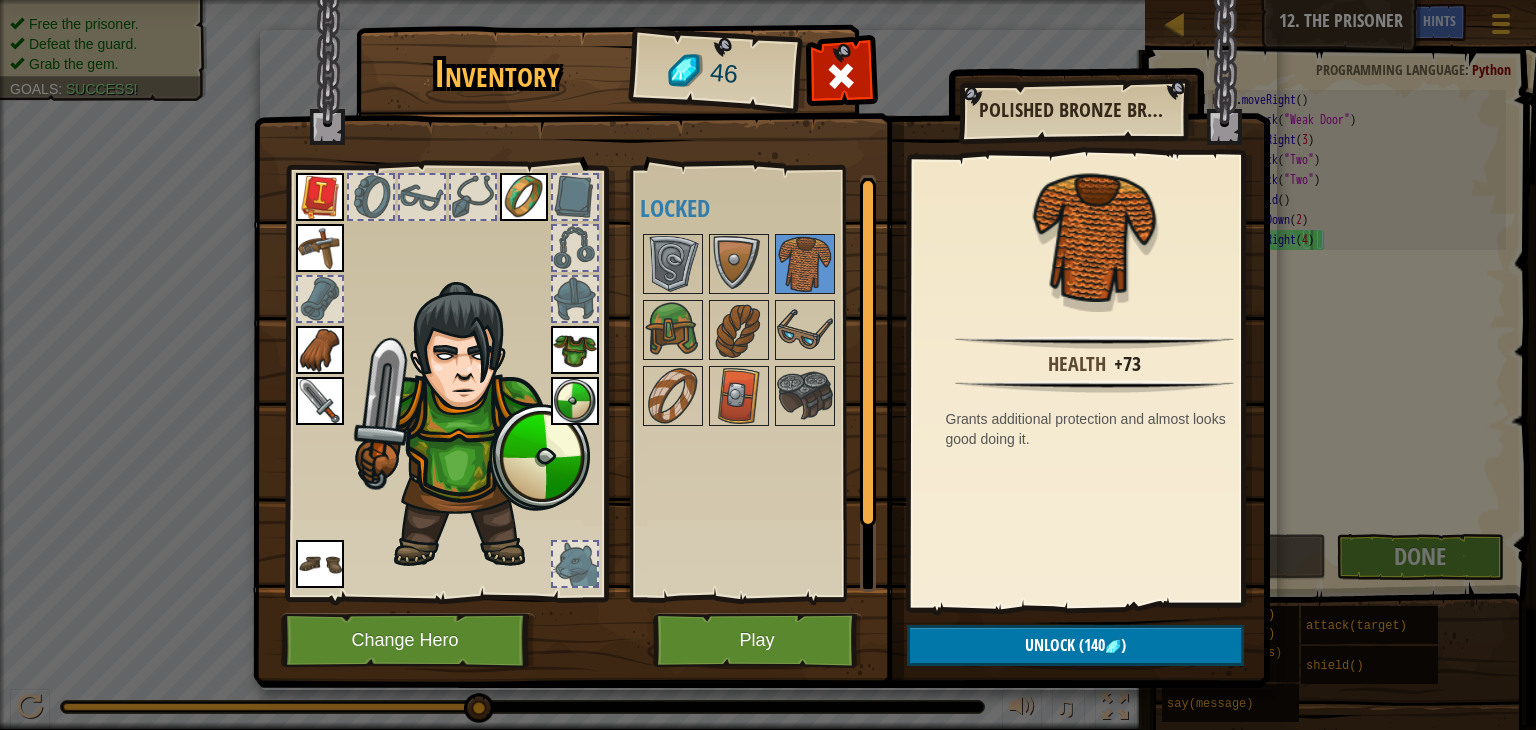 click at bounding box center (575, 350) 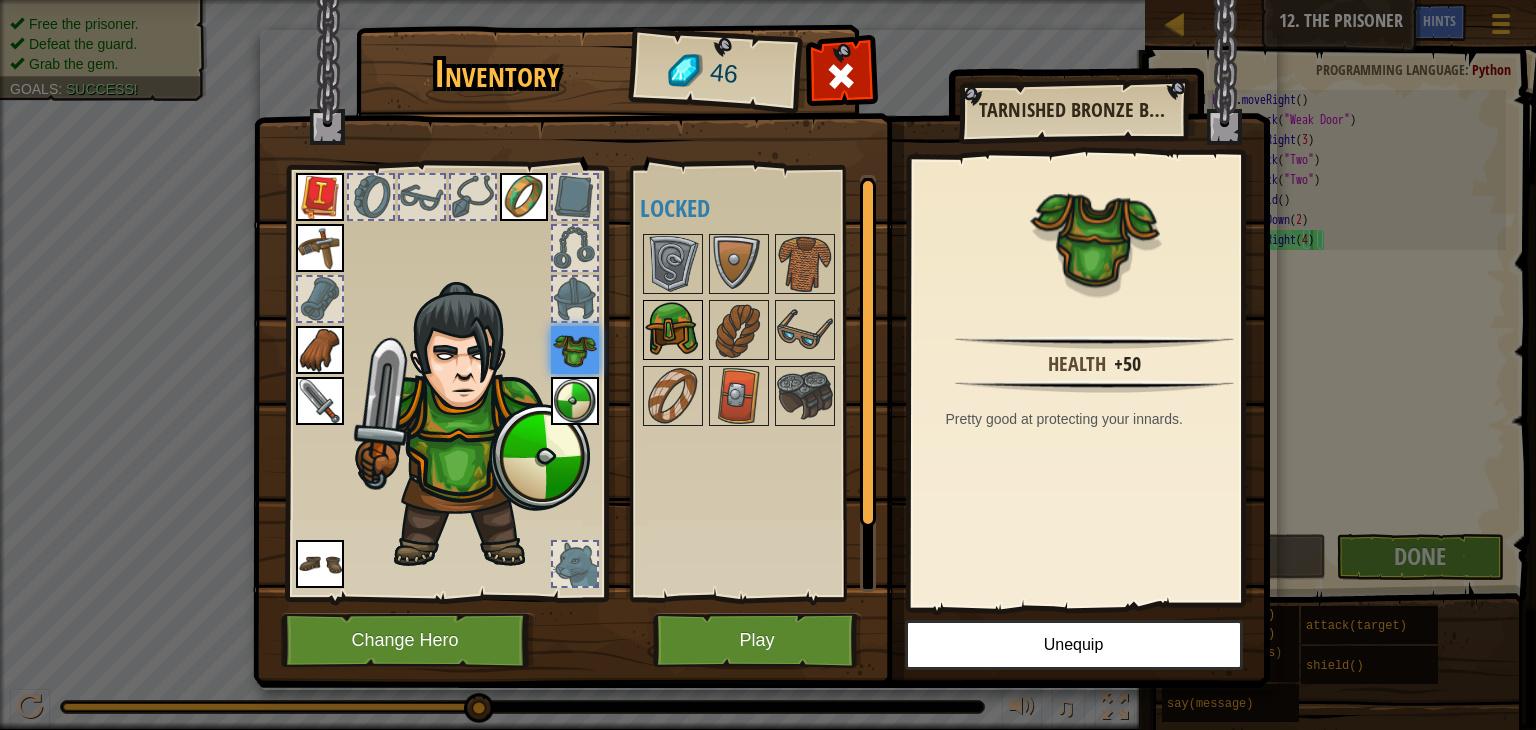 click at bounding box center (673, 330) 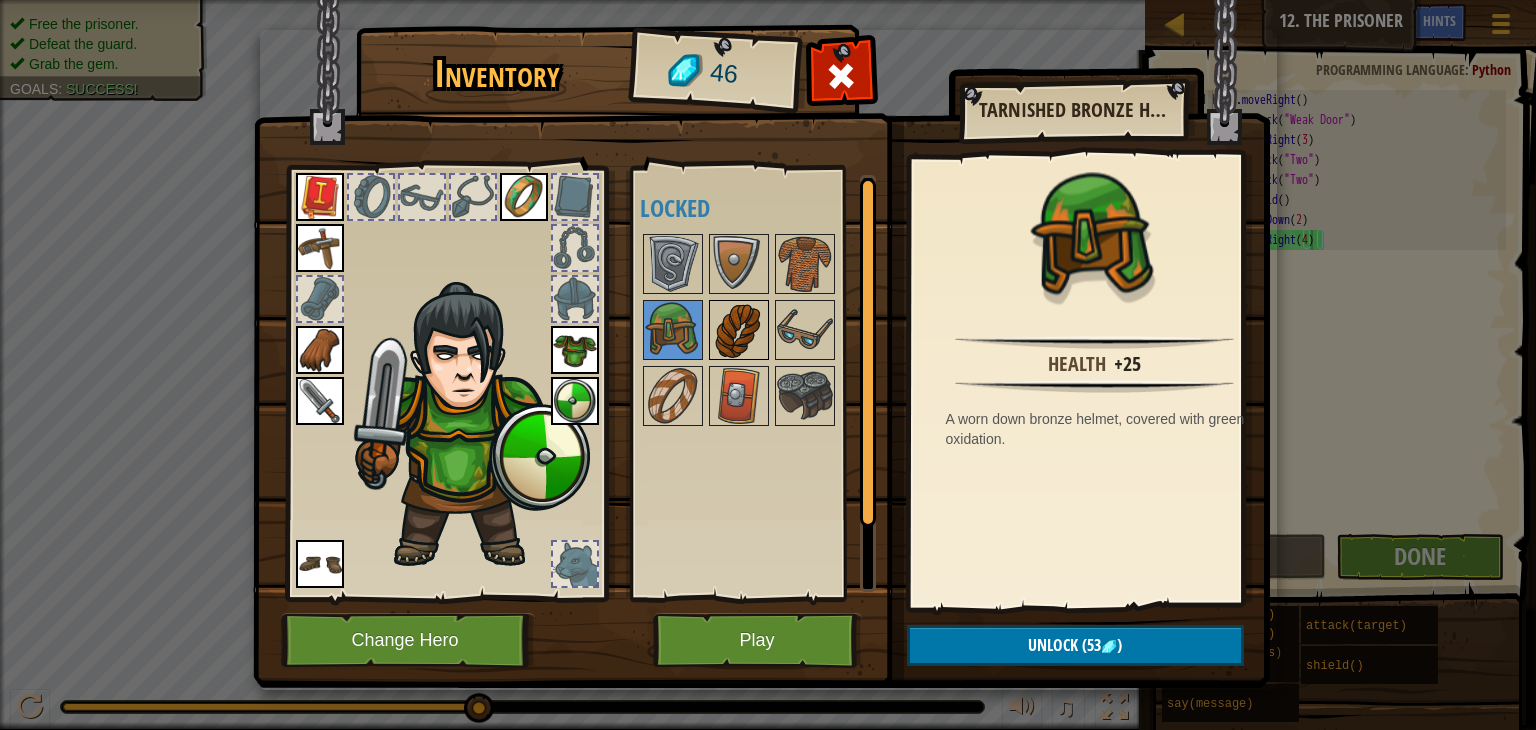 click at bounding box center (739, 330) 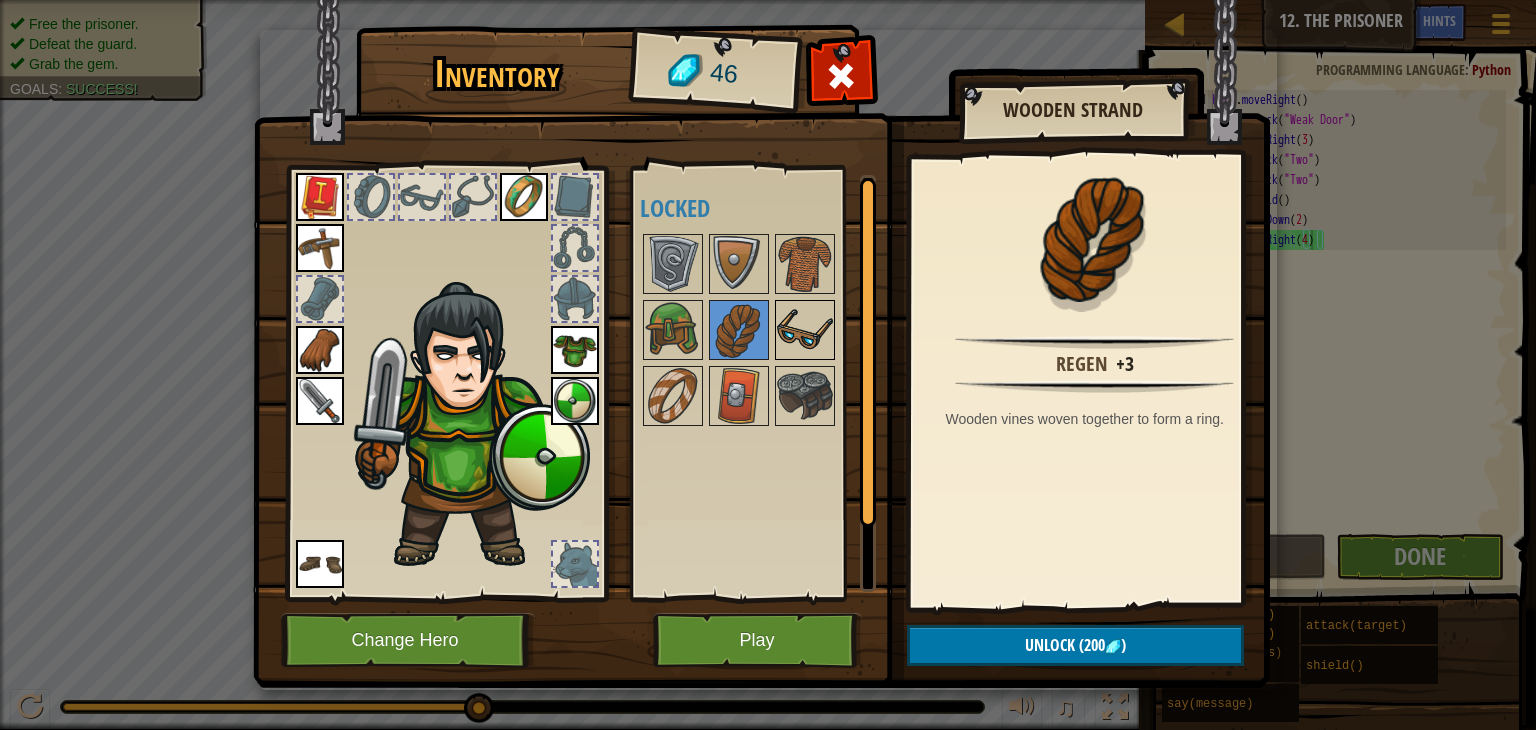 click at bounding box center (805, 330) 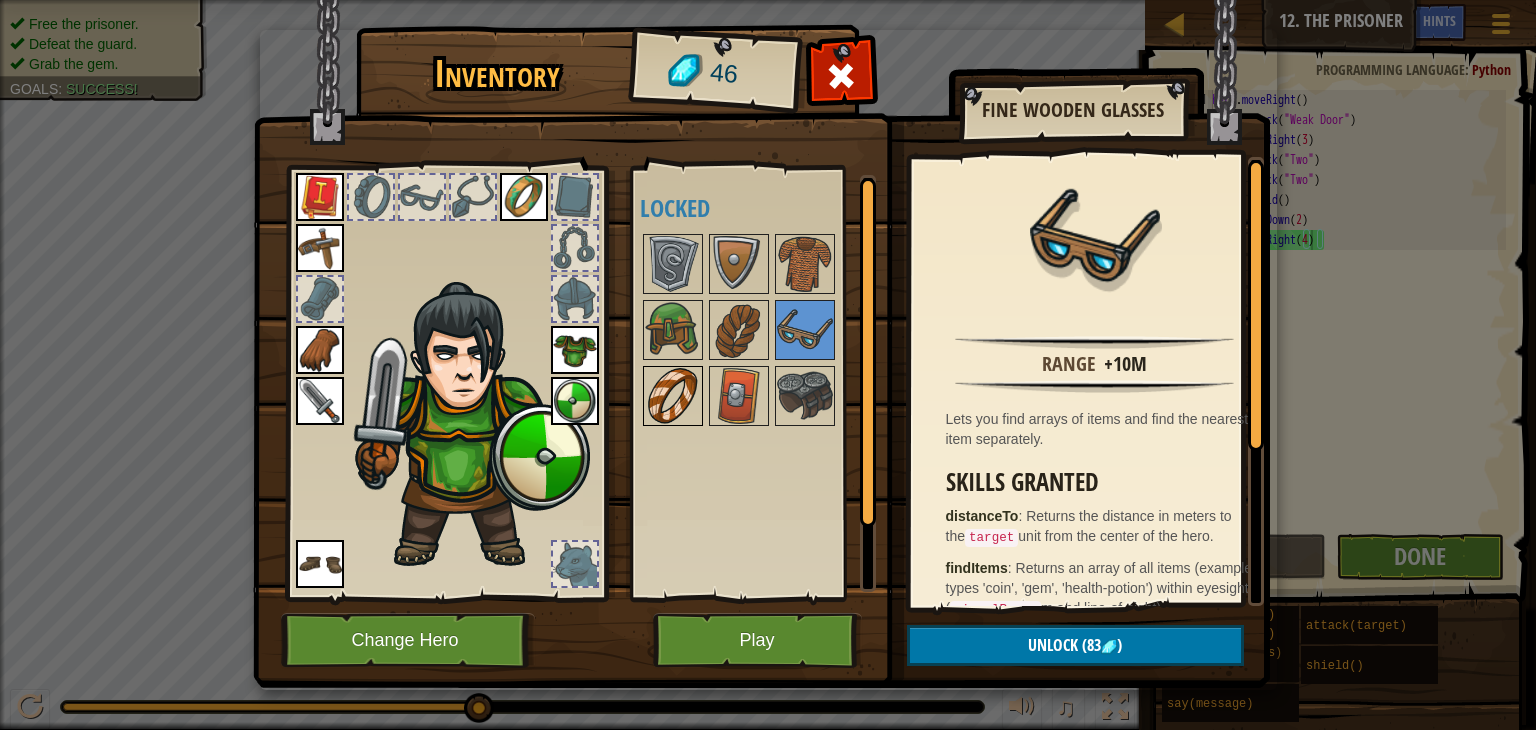 click at bounding box center [673, 396] 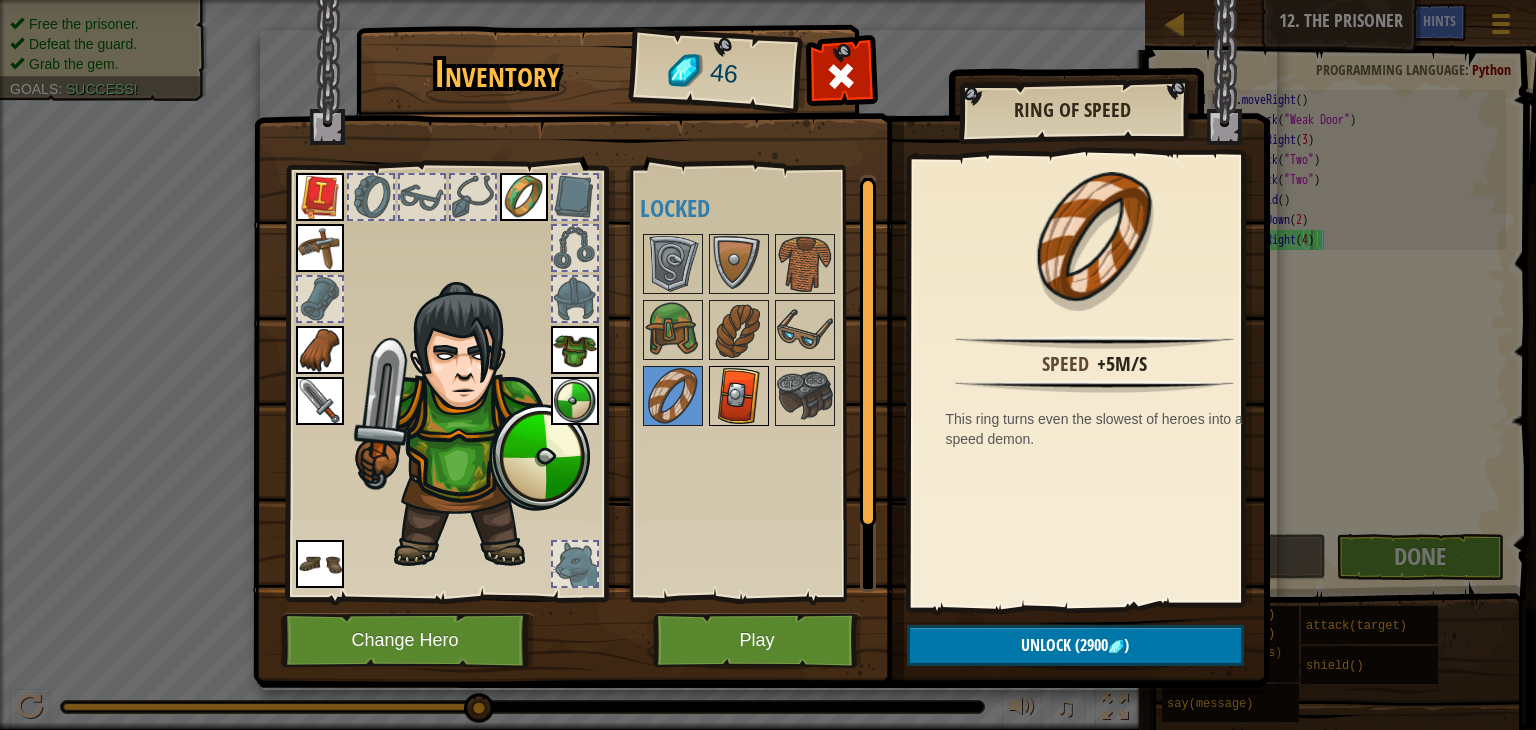 click at bounding box center [739, 396] 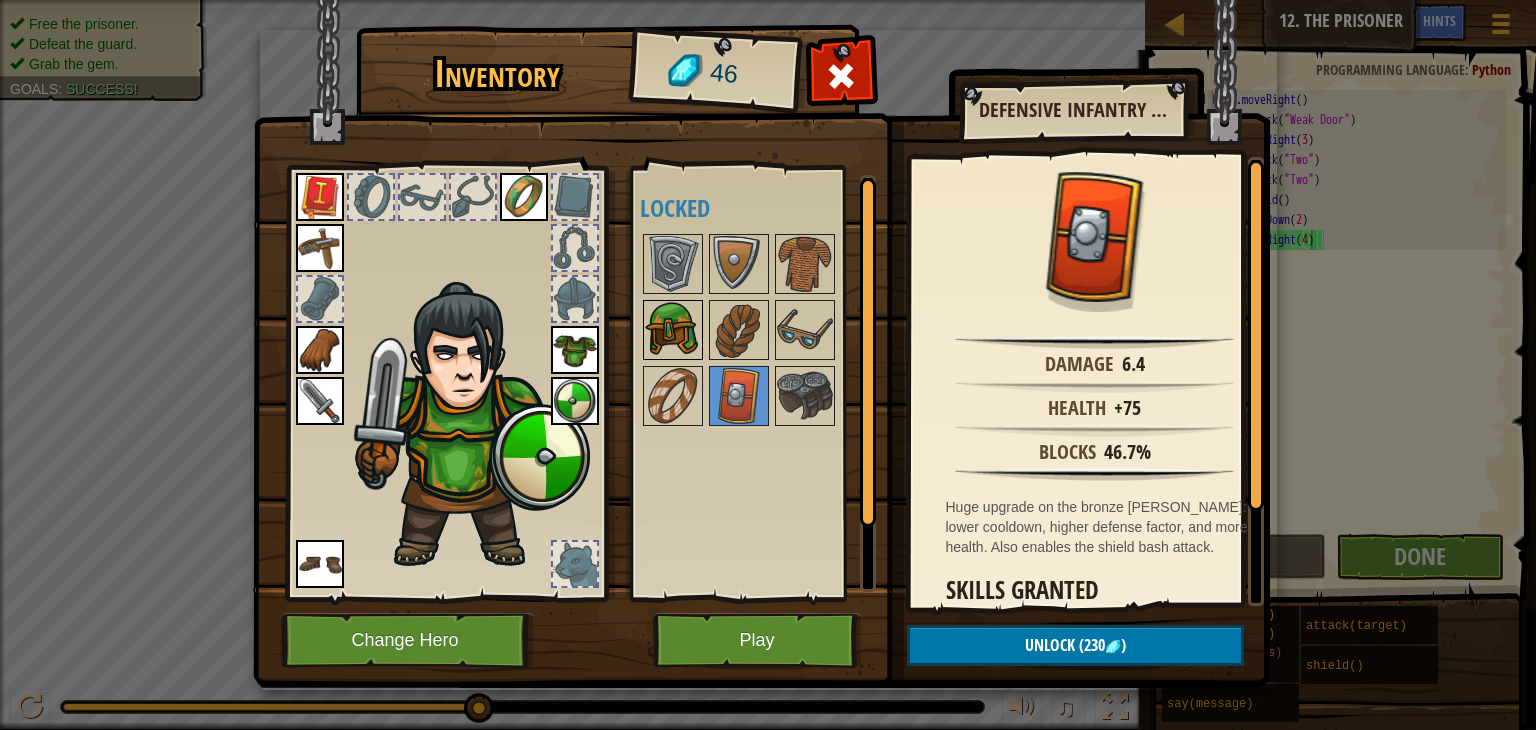 click at bounding box center (673, 330) 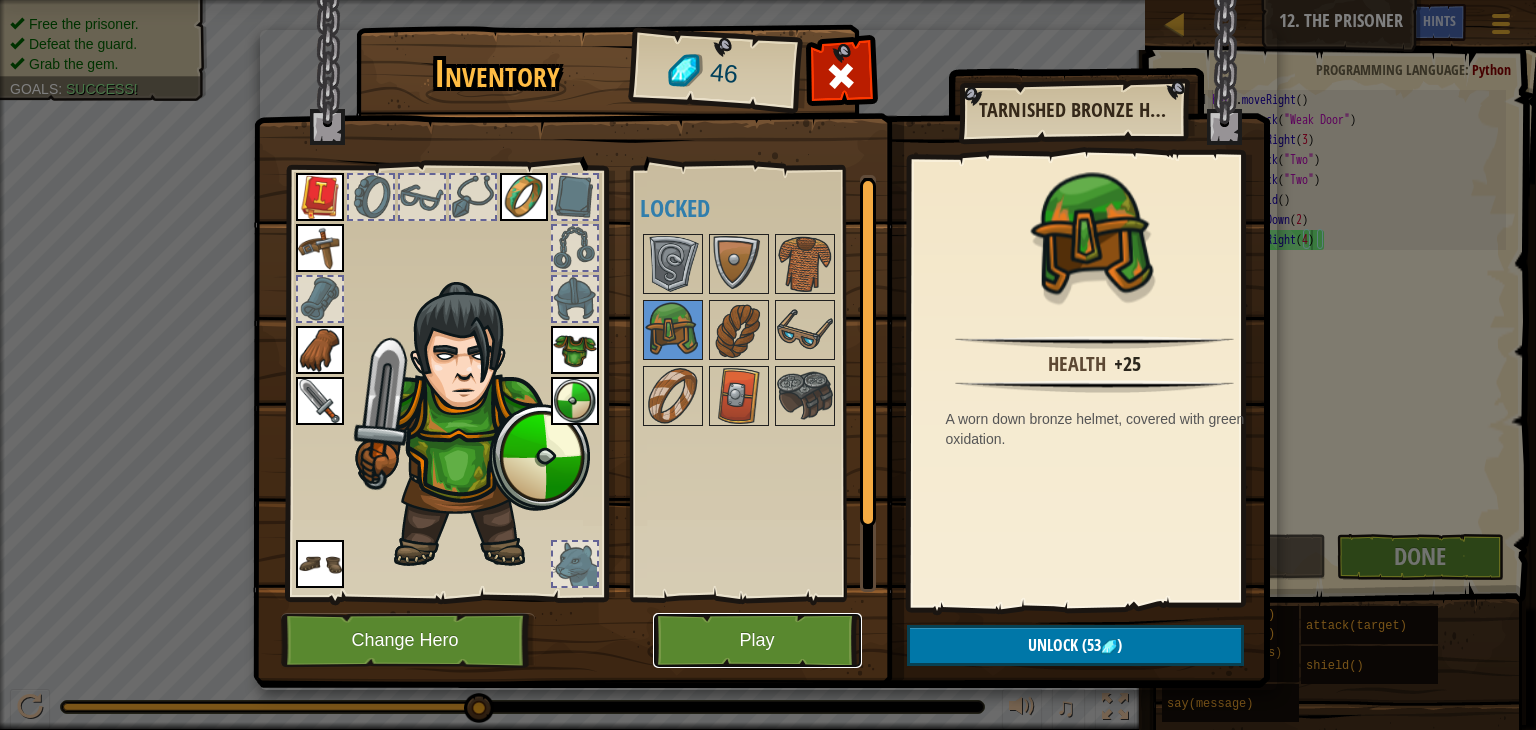 click on "Play" at bounding box center (757, 640) 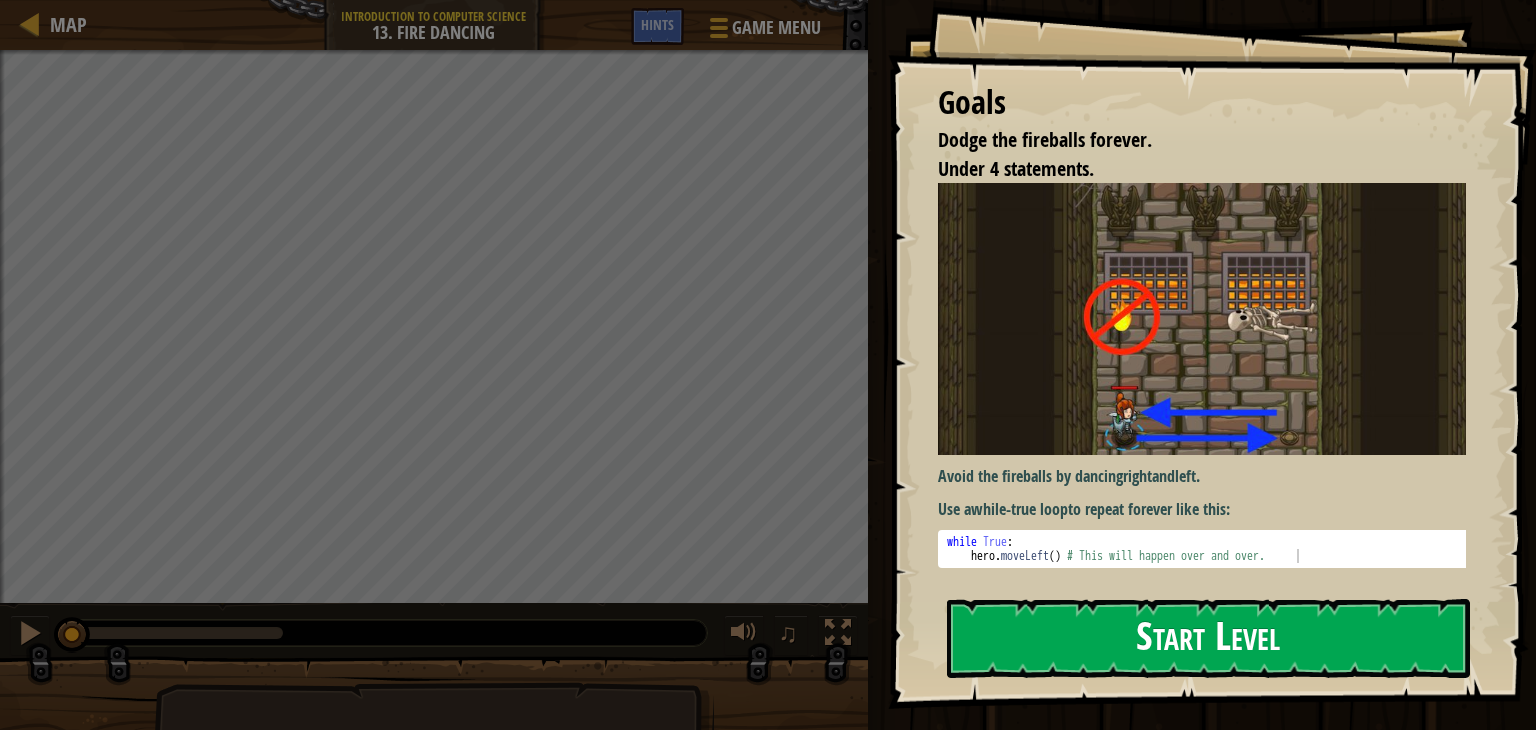 click on "Start Level" at bounding box center [1208, 638] 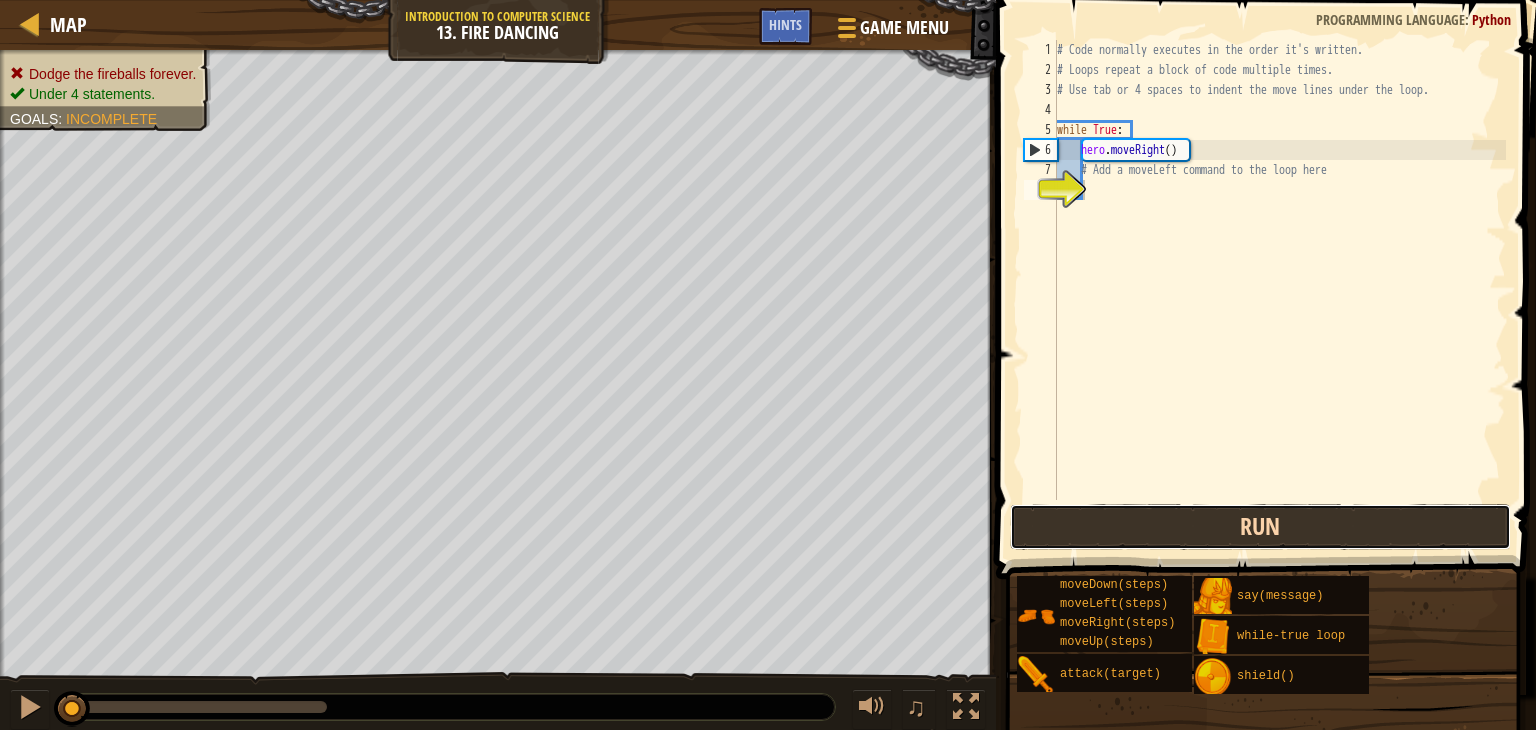 click on "Run" at bounding box center [1260, 527] 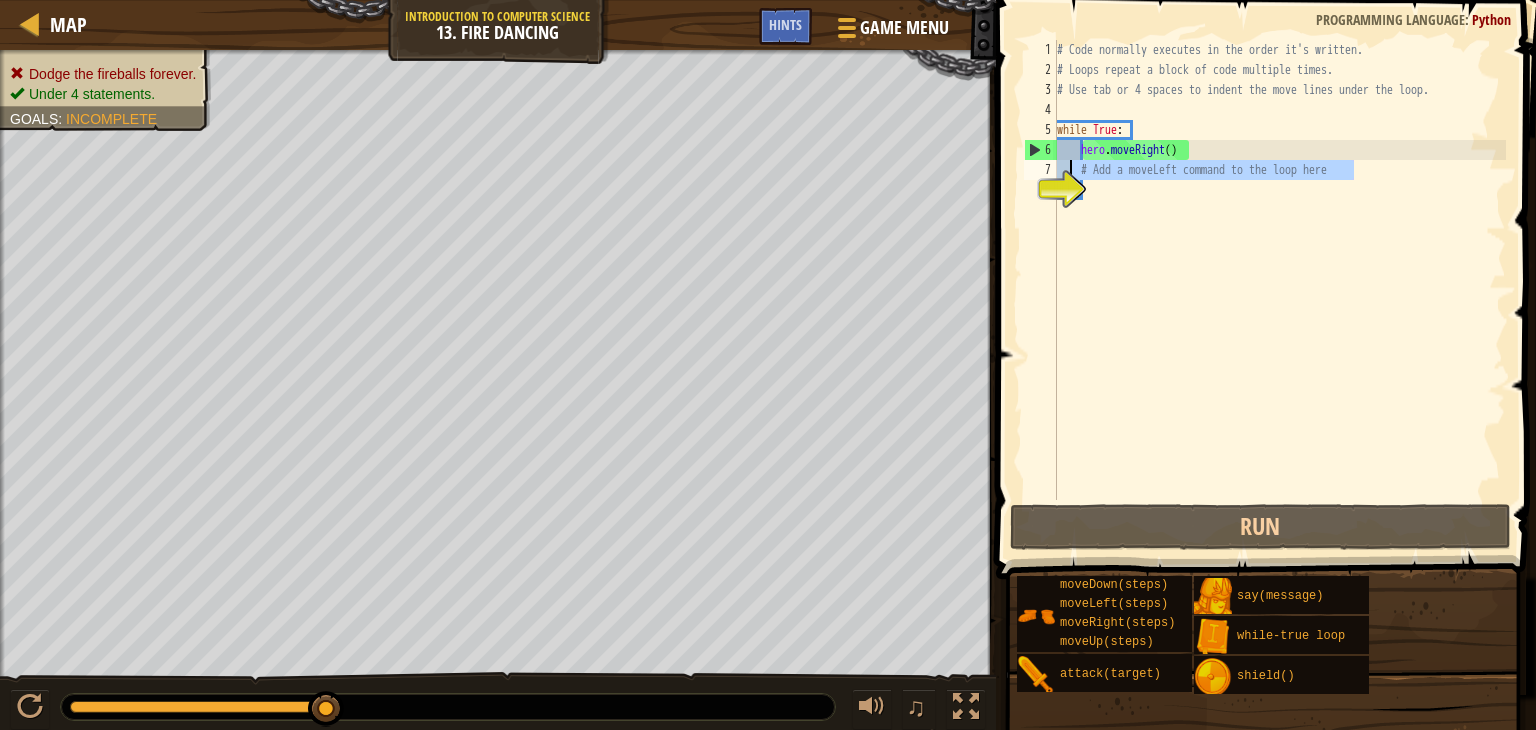 drag, startPoint x: 1363, startPoint y: 165, endPoint x: 1068, endPoint y: 169, distance: 295.02713 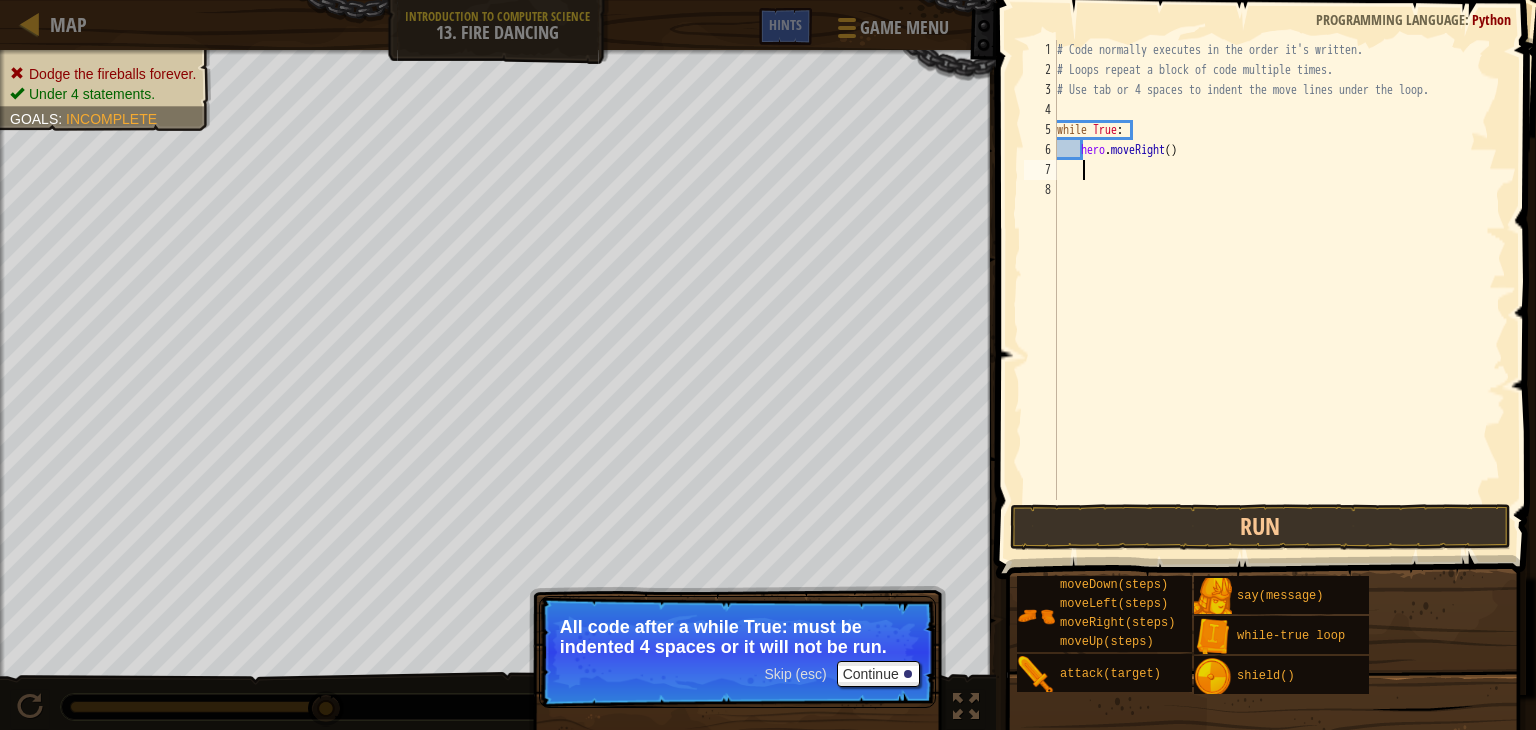 type on "h" 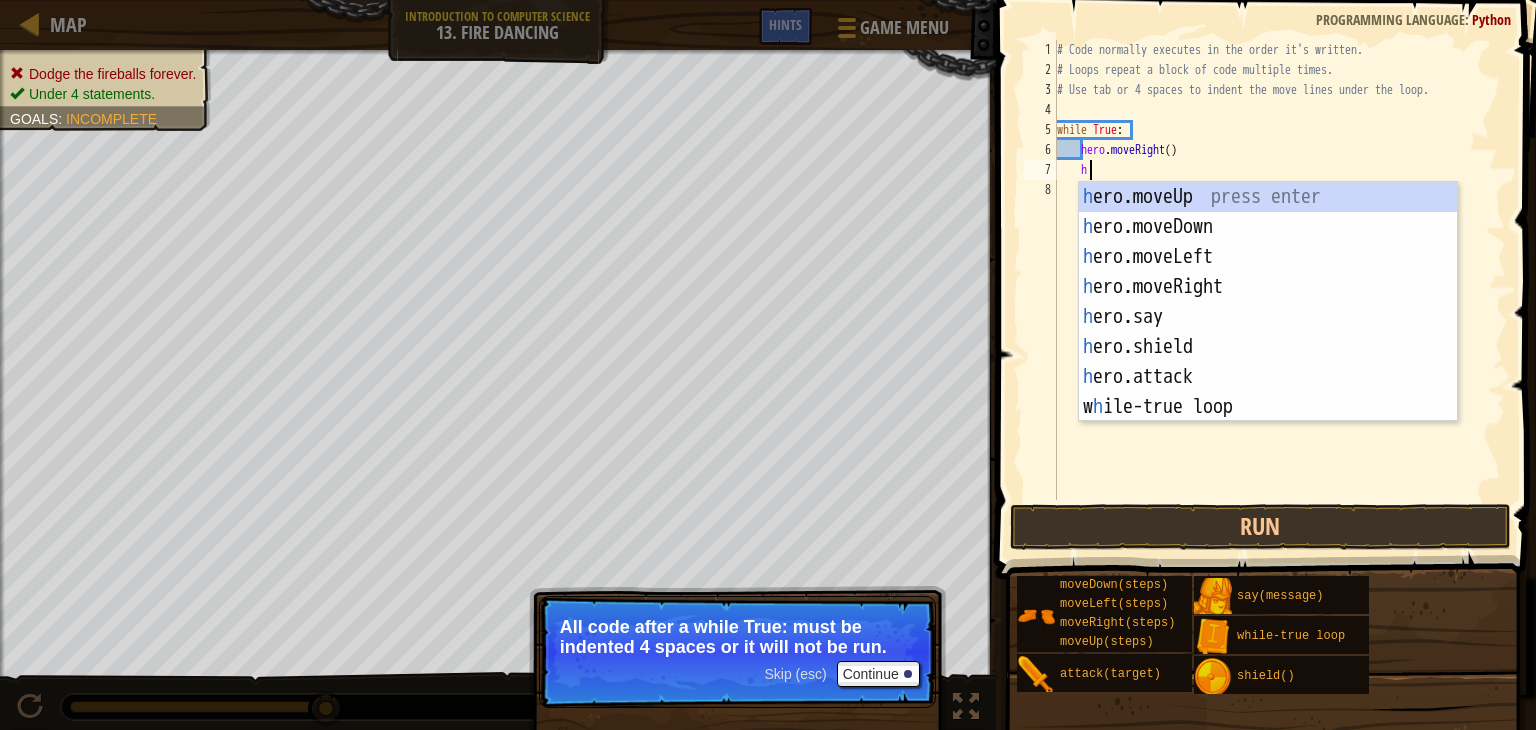 scroll, scrollTop: 9, scrollLeft: 1, axis: both 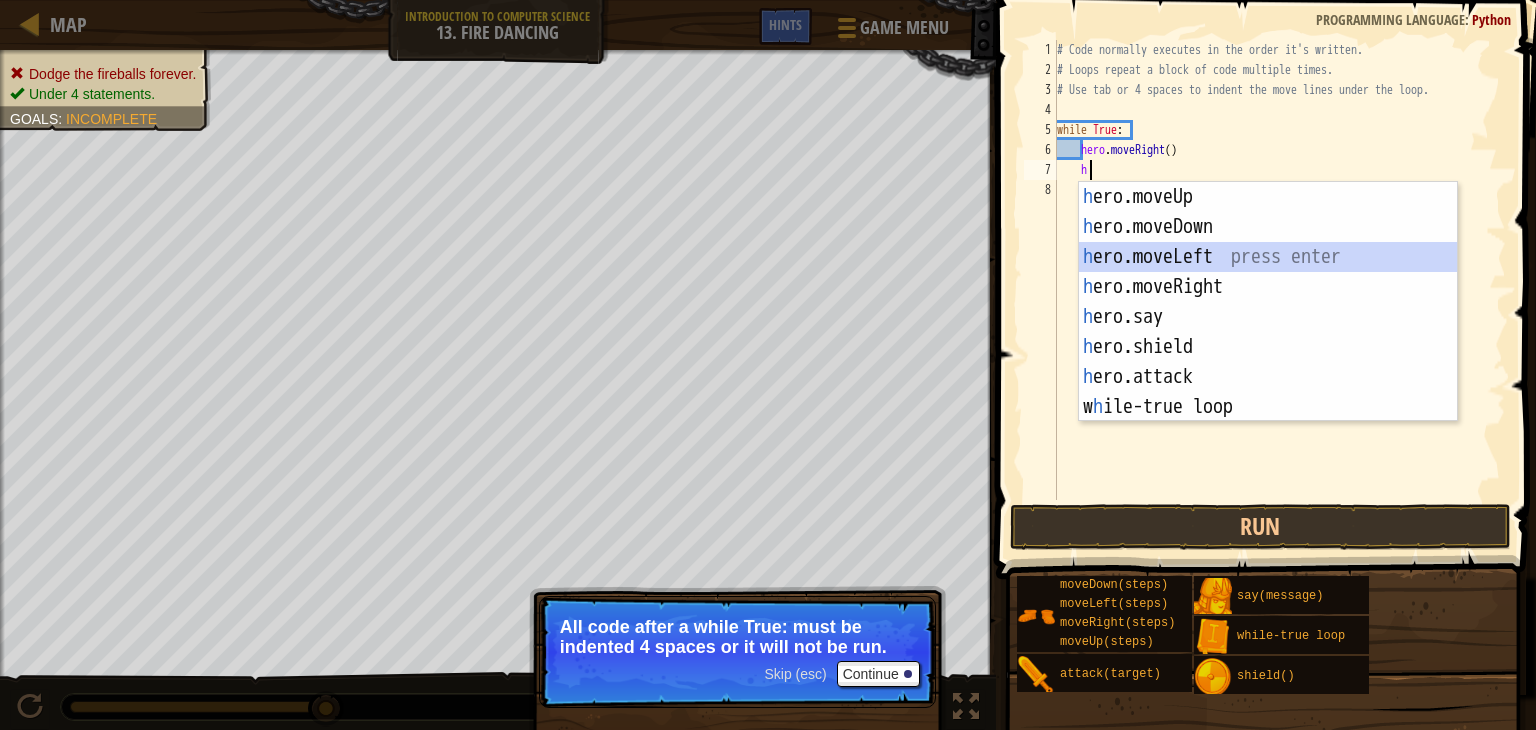 click on "h ero.moveUp press enter h ero.moveDown press enter h ero.moveLeft press enter h ero.moveRight press enter h ero.say press enter h ero.shield press enter h ero.attack press enter w h ile-true loop press enter" at bounding box center [1268, 332] 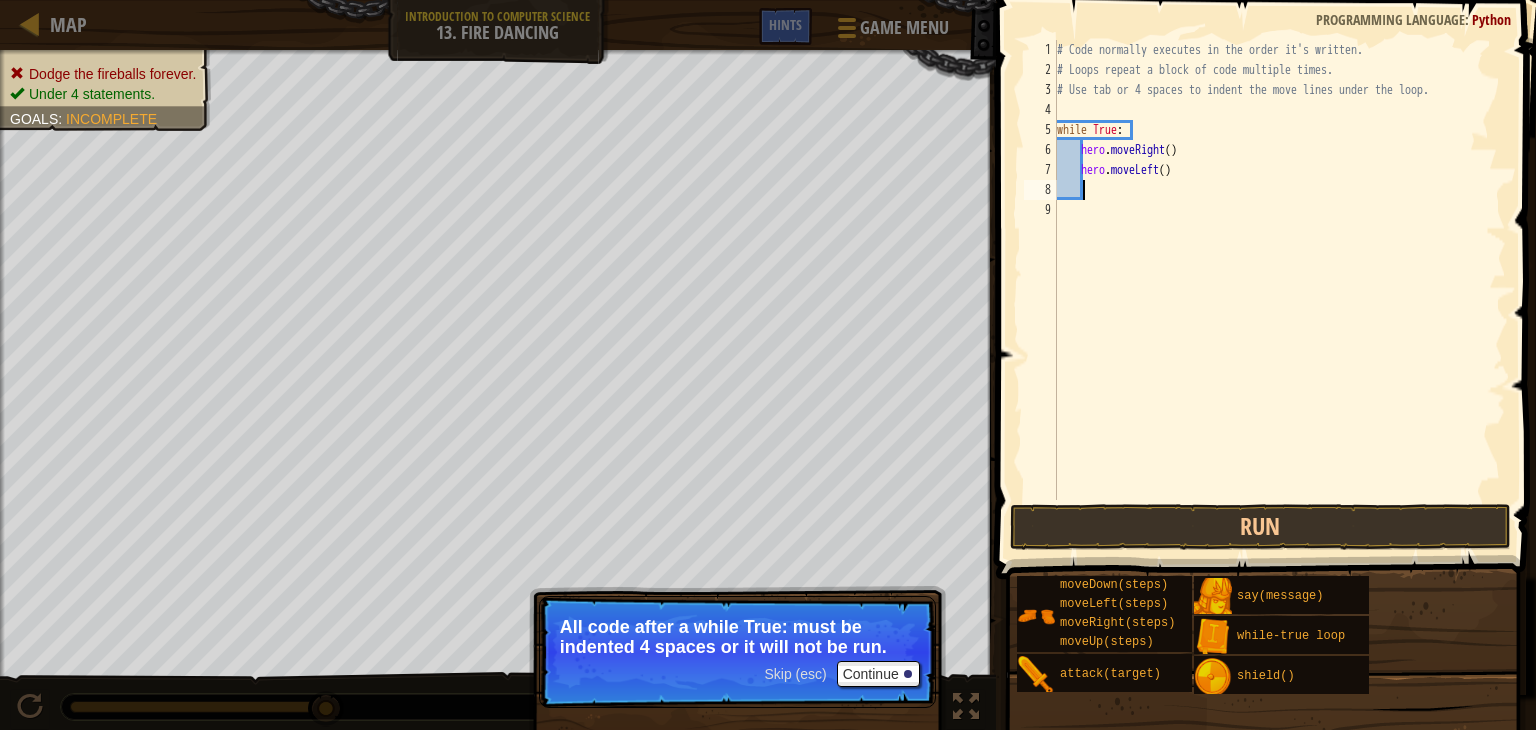 type on "h" 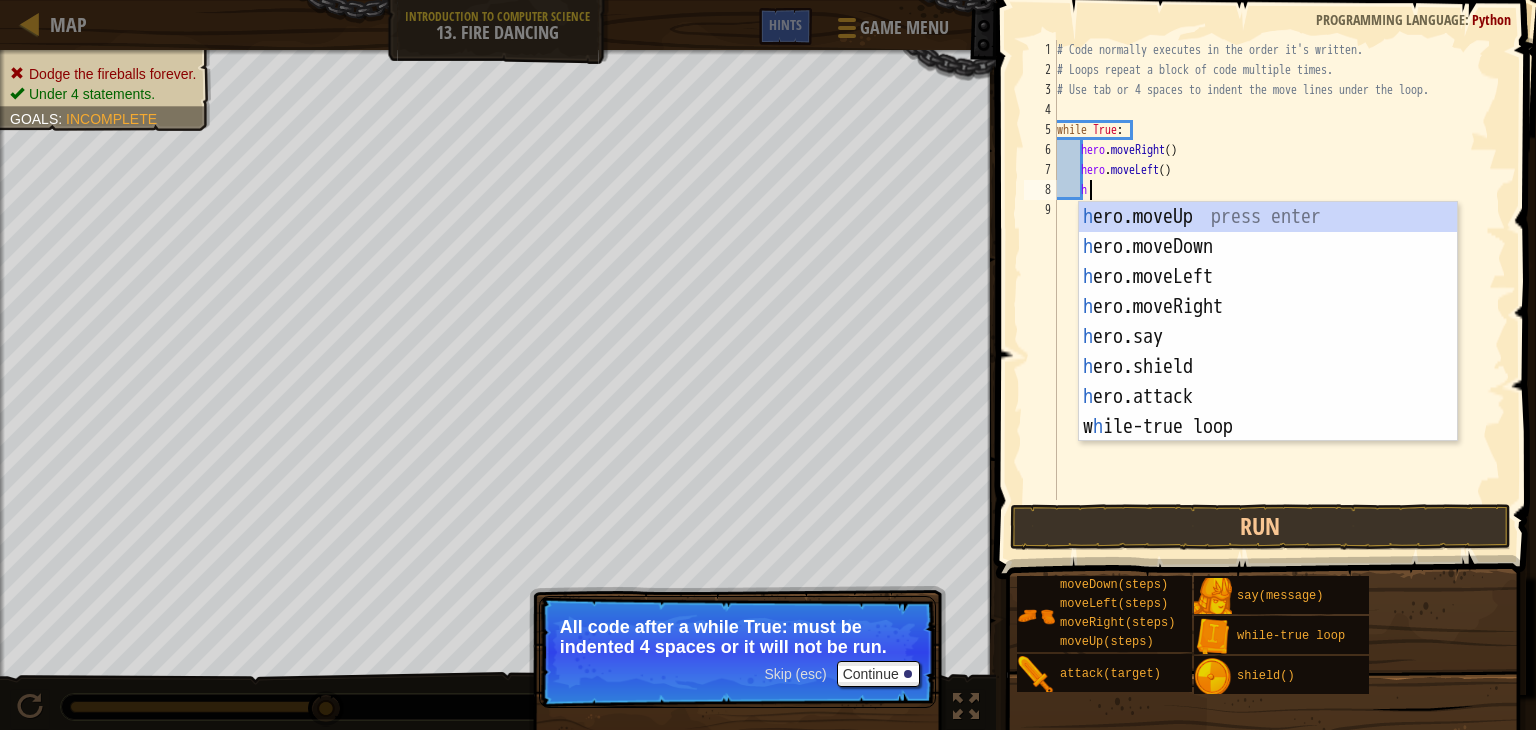 scroll, scrollTop: 9, scrollLeft: 1, axis: both 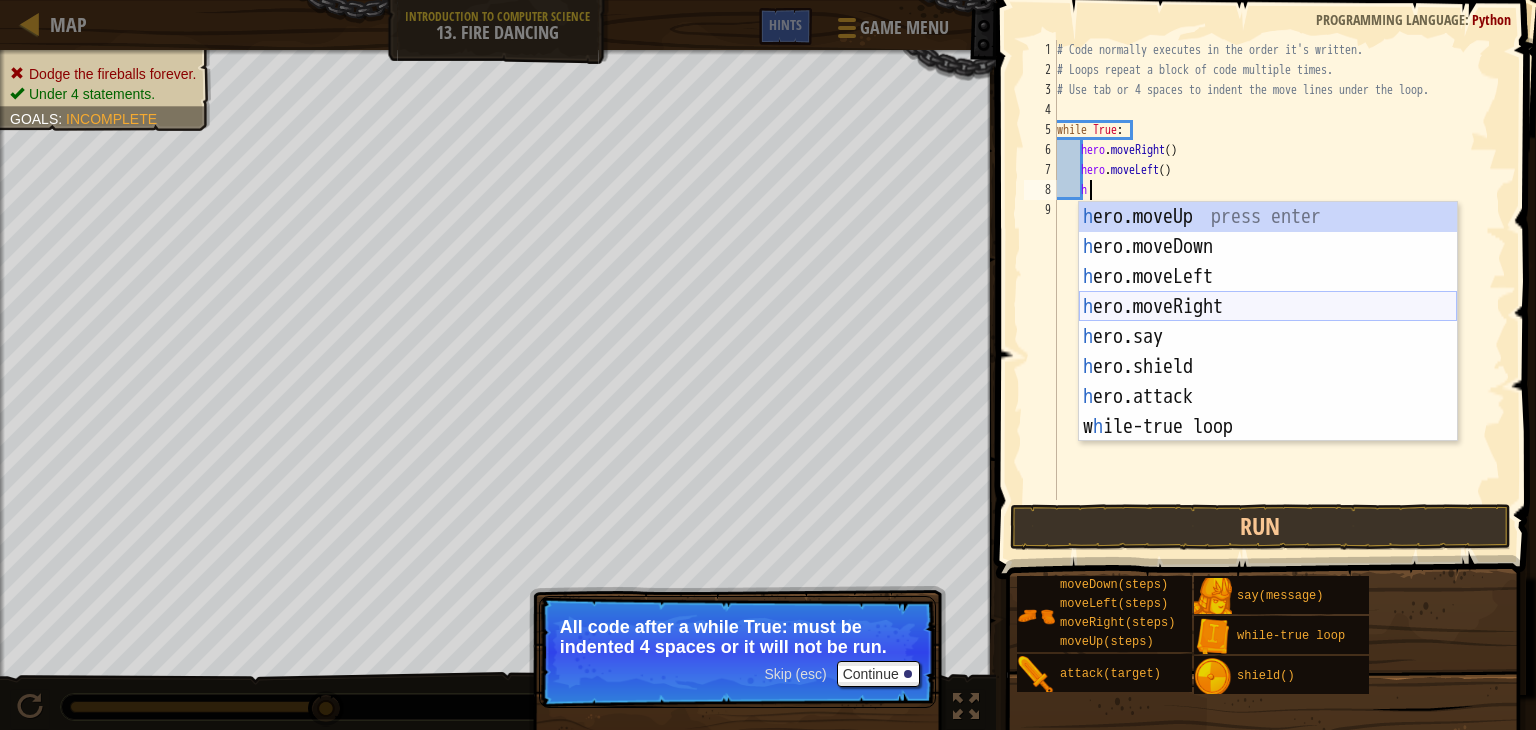 click on "h ero.moveUp press enter h ero.moveDown press enter h ero.moveLeft press enter h ero.moveRight press enter h ero.say press enter h ero.shield press enter h ero.attack press enter w h ile-true loop press enter" at bounding box center [1268, 352] 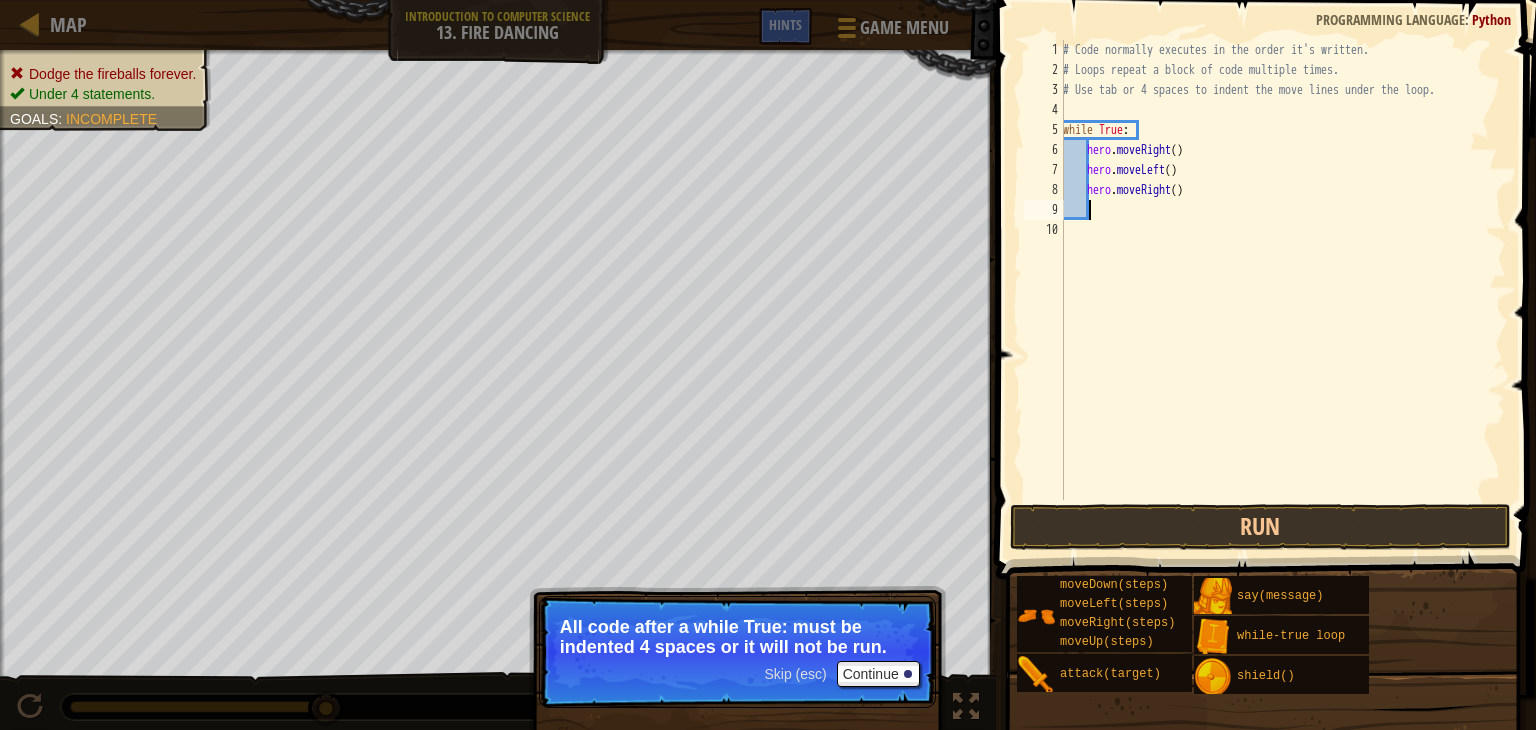 scroll, scrollTop: 9, scrollLeft: 0, axis: vertical 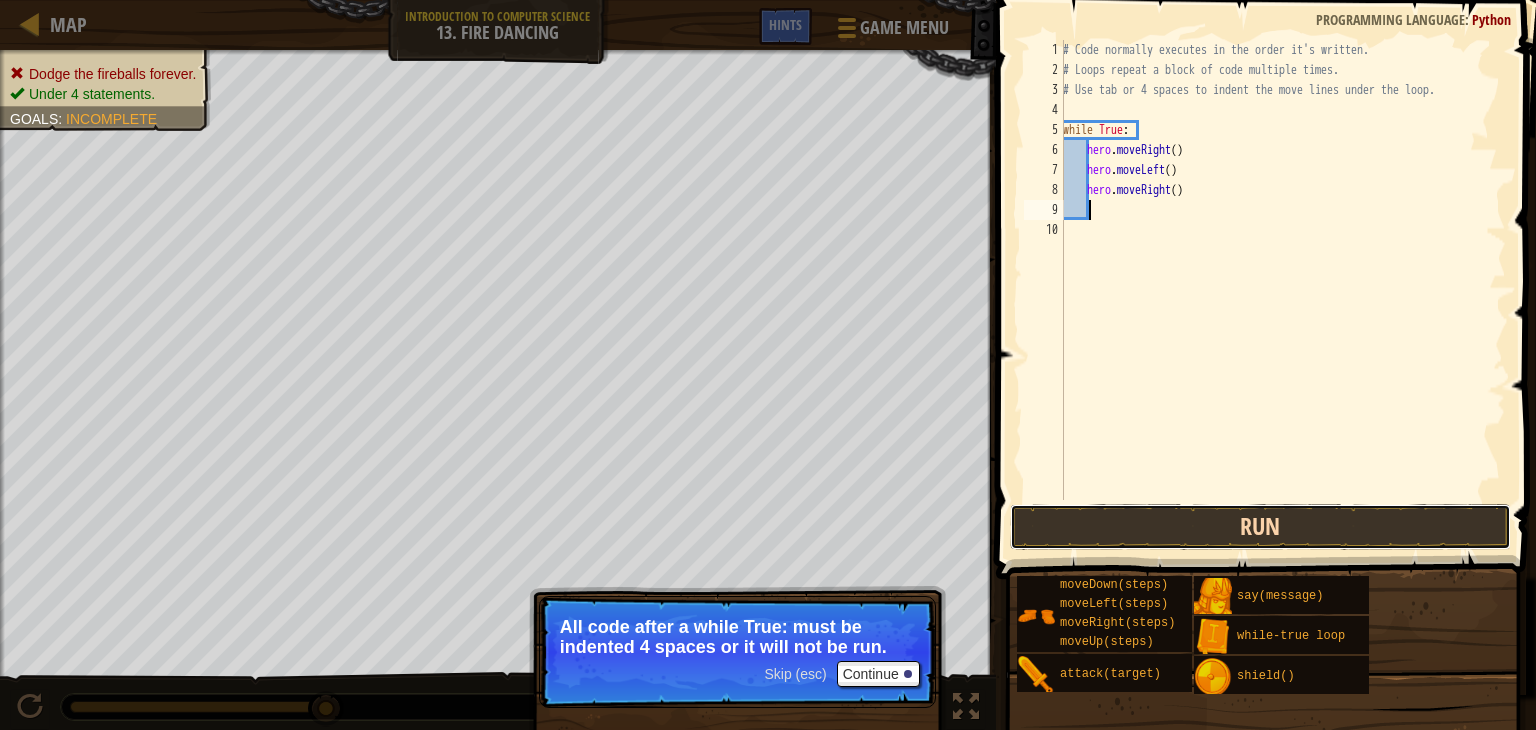 click on "Run" at bounding box center [1260, 527] 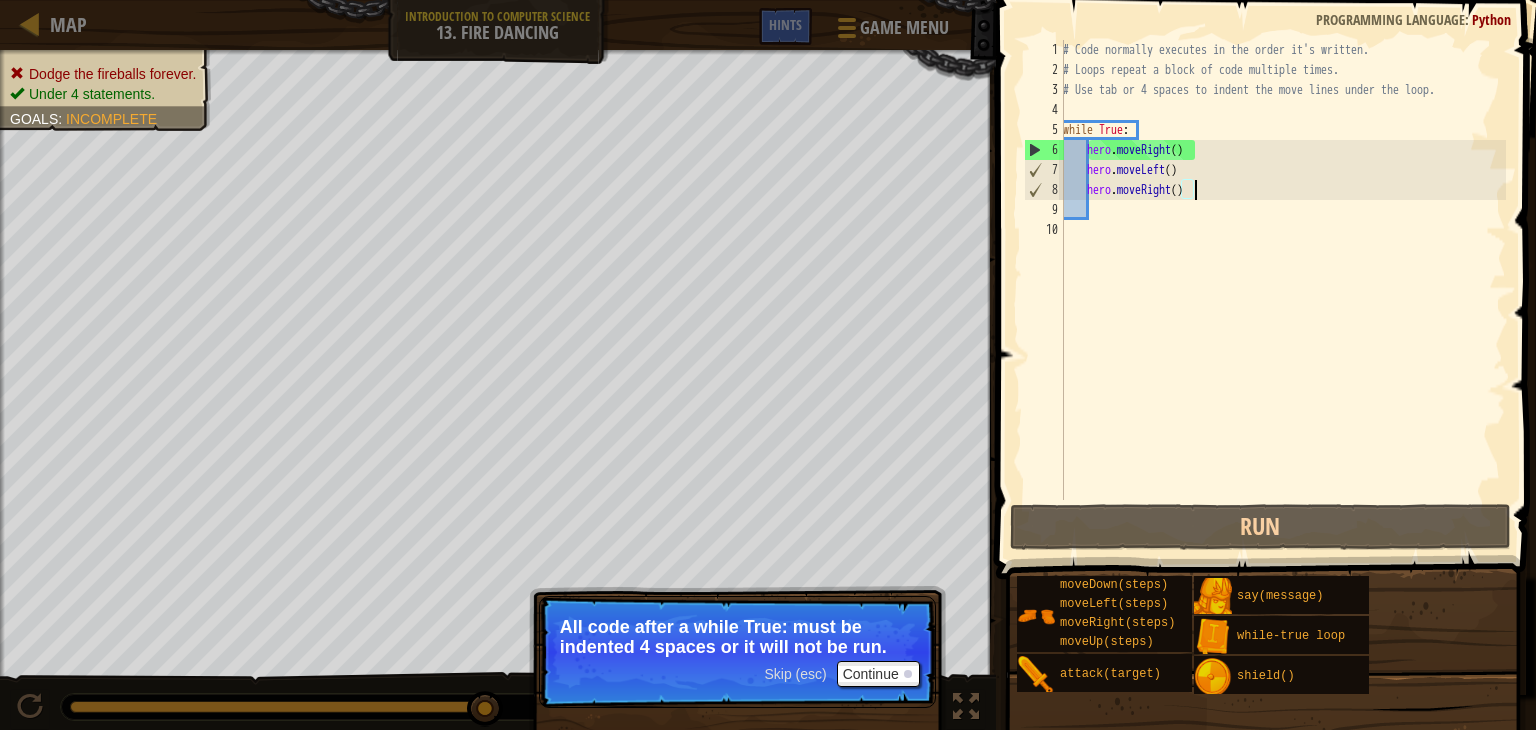 click on "# Code normally executes in the order it's written. # Loops repeat a block of code multiple times. # Use tab or 4 spaces to indent the move lines under the loop. while   True :      hero . moveRight ( )      hero . moveLeft ( )      hero . moveRight ( )" at bounding box center [1282, 290] 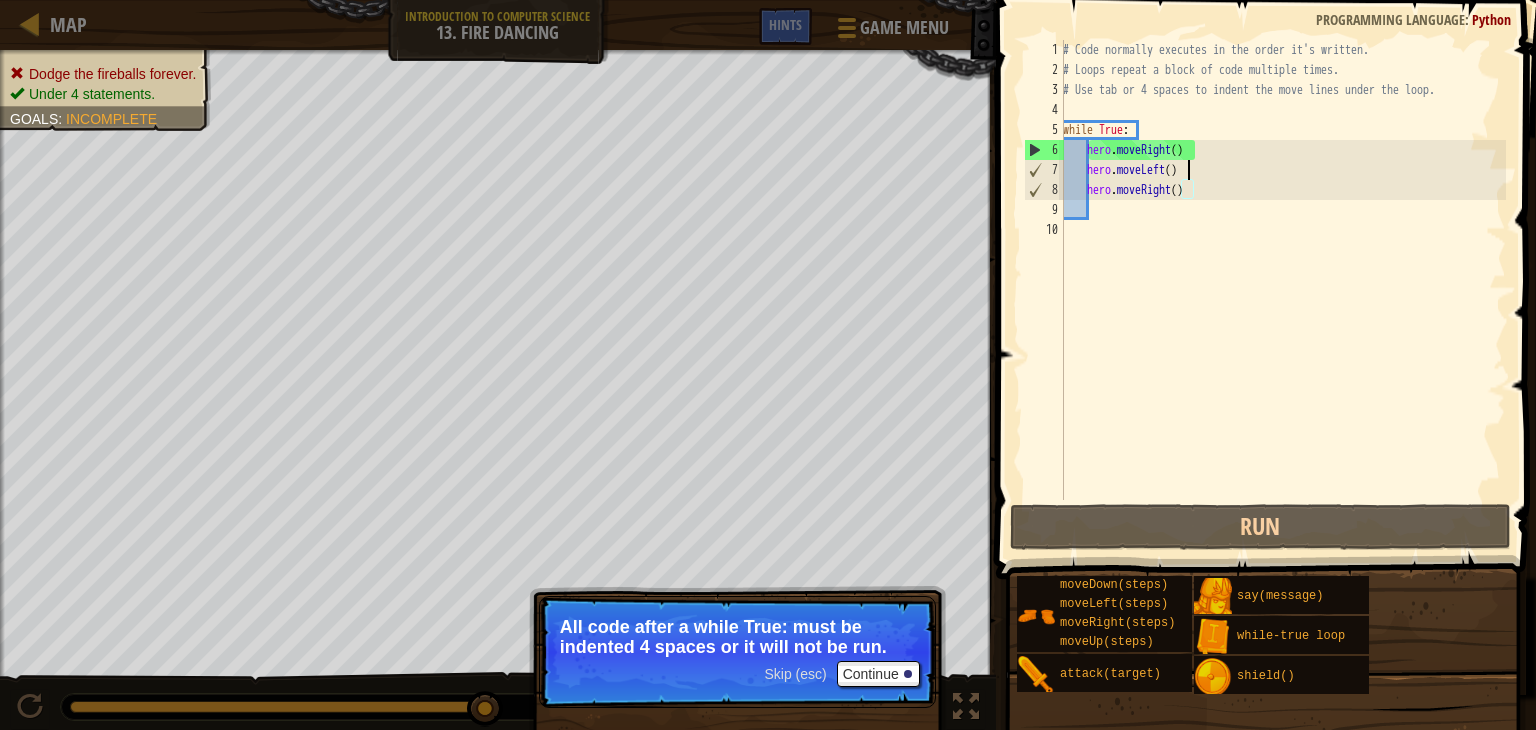 click on "# Code normally executes in the order it's written. # Loops repeat a block of code multiple times. # Use tab or 4 spaces to indent the move lines under the loop. while   True :      hero . moveRight ( )      hero . moveLeft ( )      hero . moveRight ( )" at bounding box center (1282, 290) 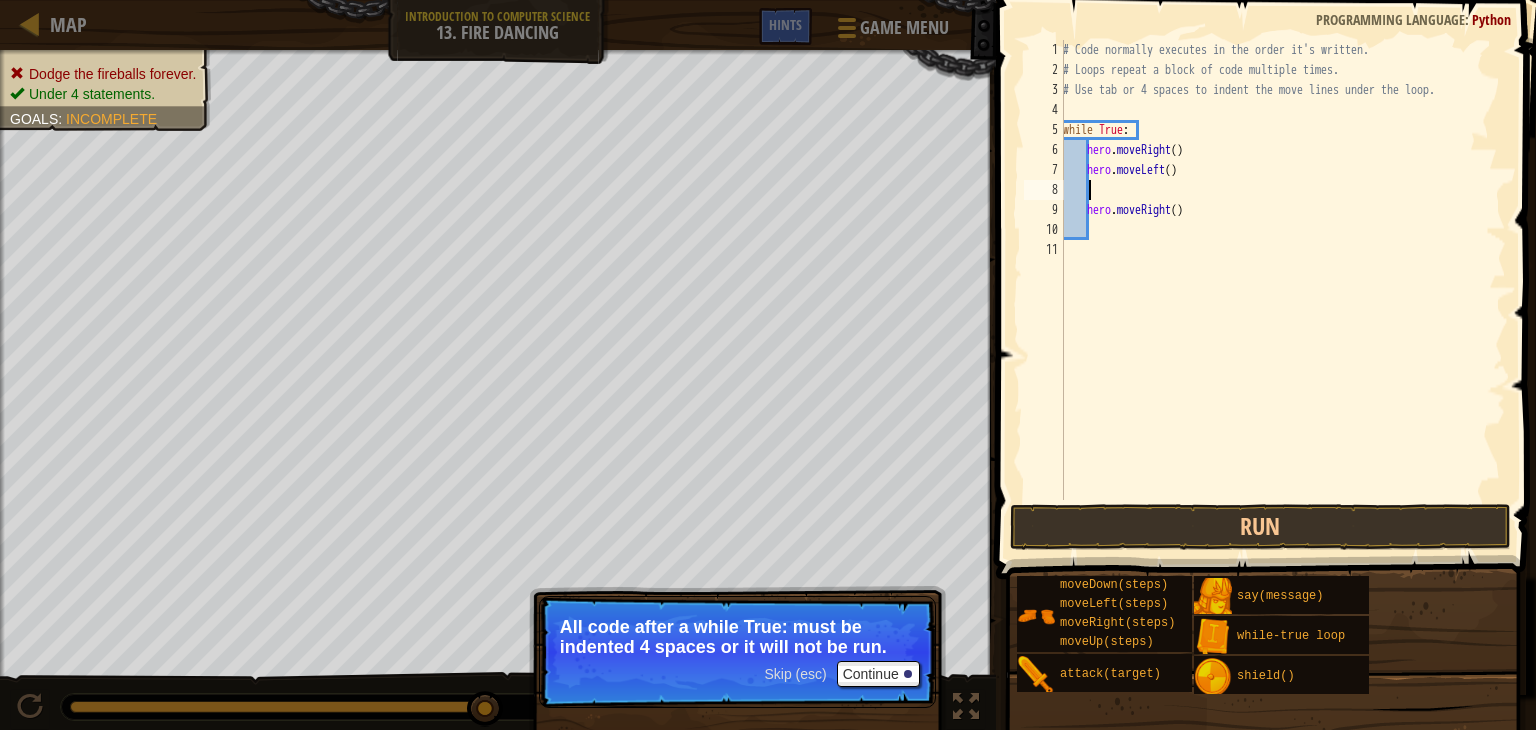 type on "h" 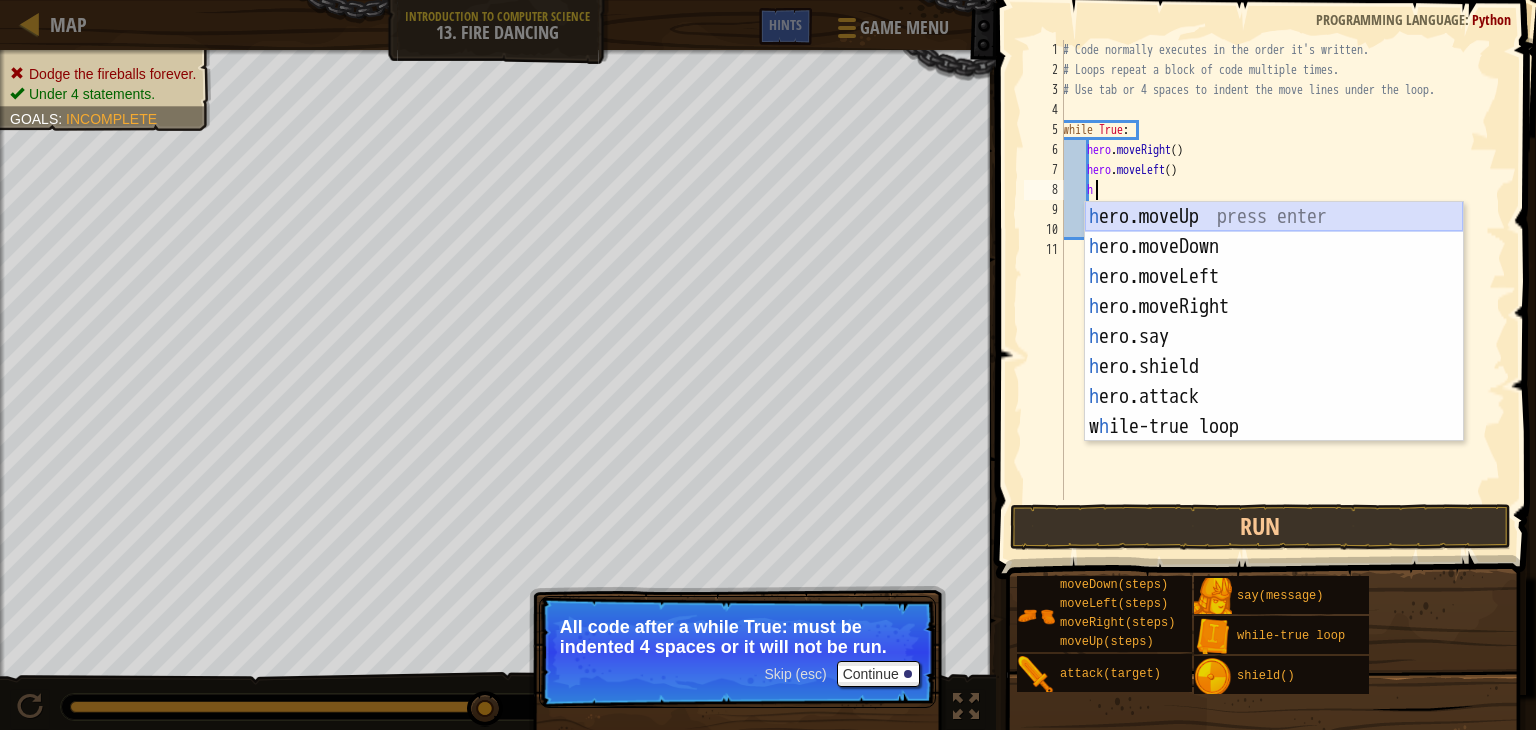 click on "h ero.moveUp press enter h ero.moveDown press enter h ero.moveLeft press enter h ero.moveRight press enter h ero.say press enter h ero.shield press enter h ero.attack press enter w h ile-true loop press enter" at bounding box center (1274, 352) 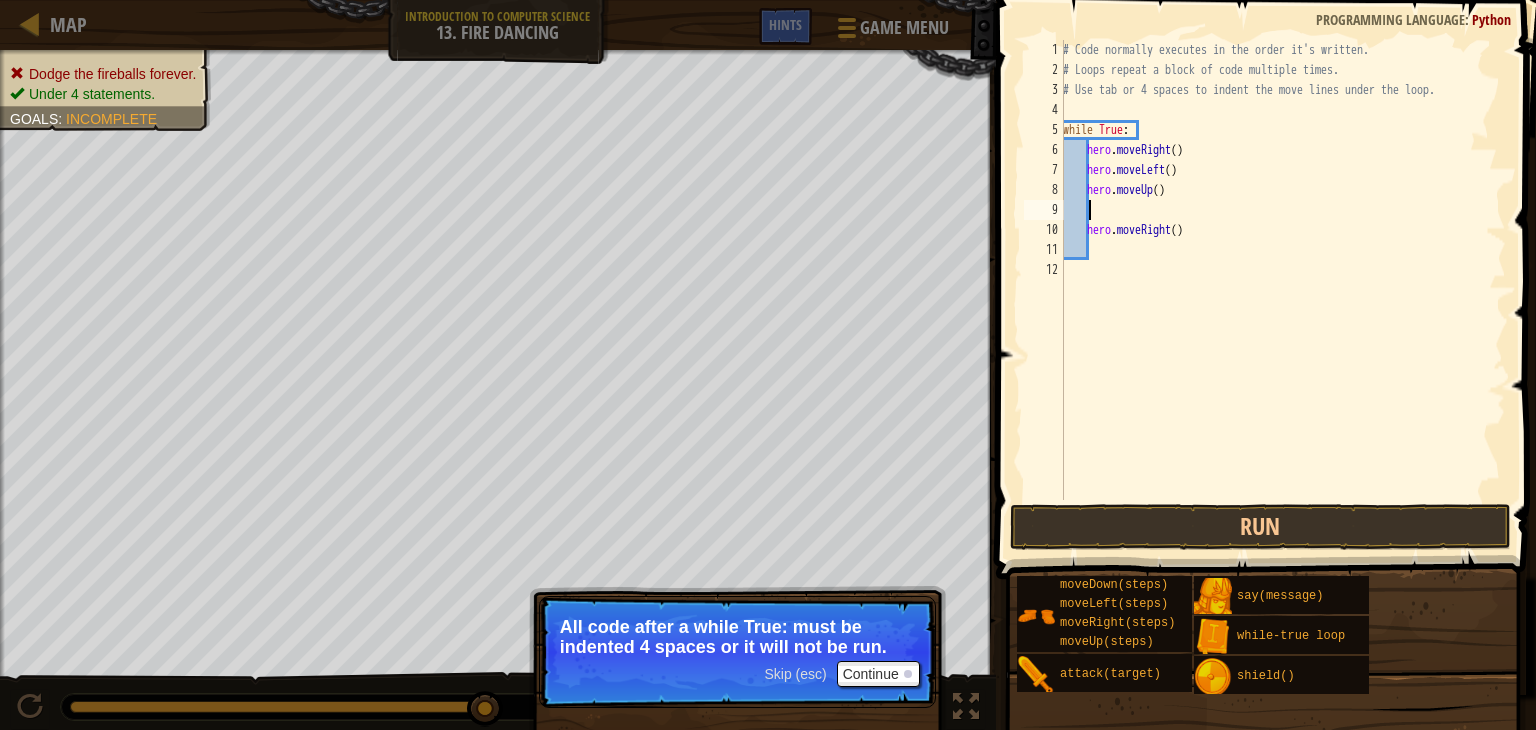 scroll, scrollTop: 9, scrollLeft: 0, axis: vertical 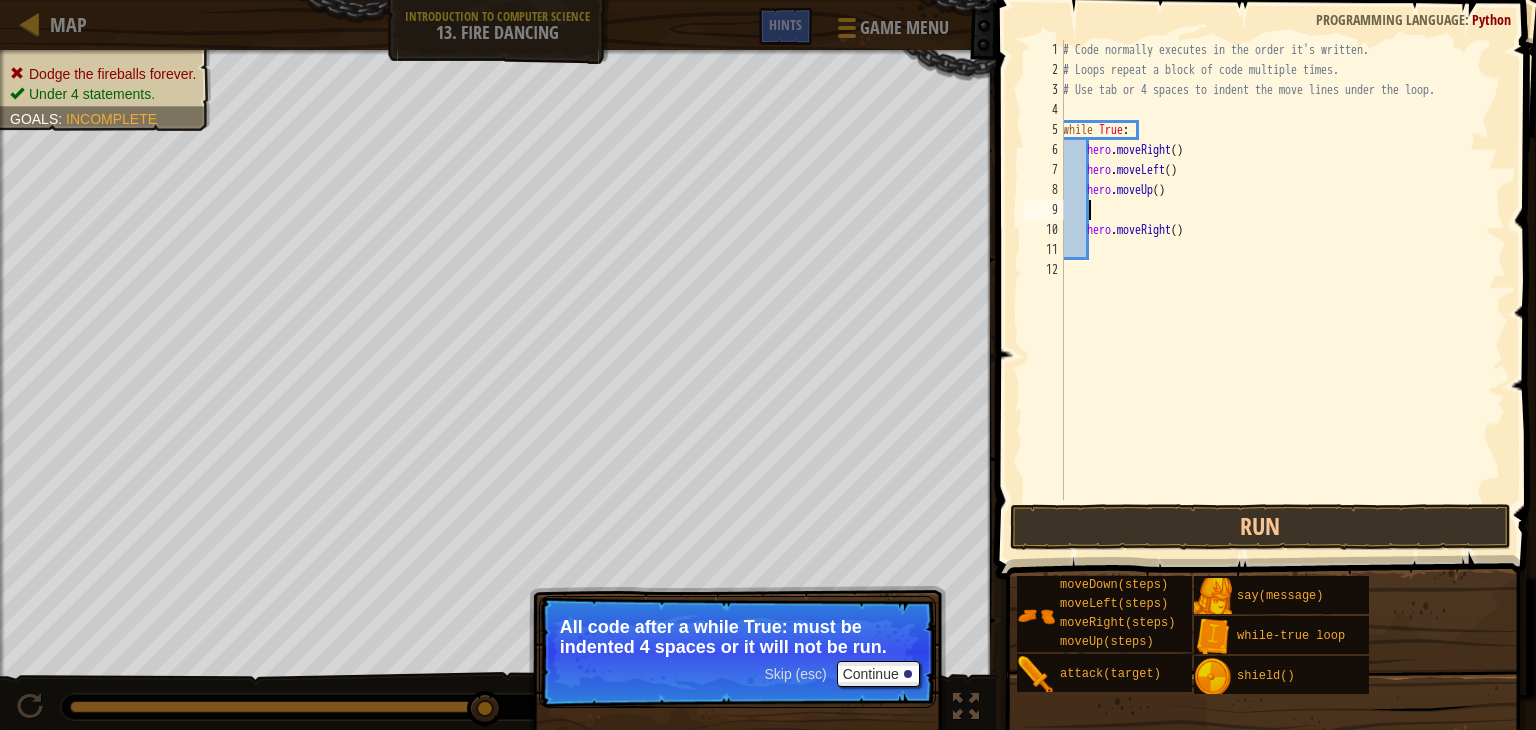 type on "h" 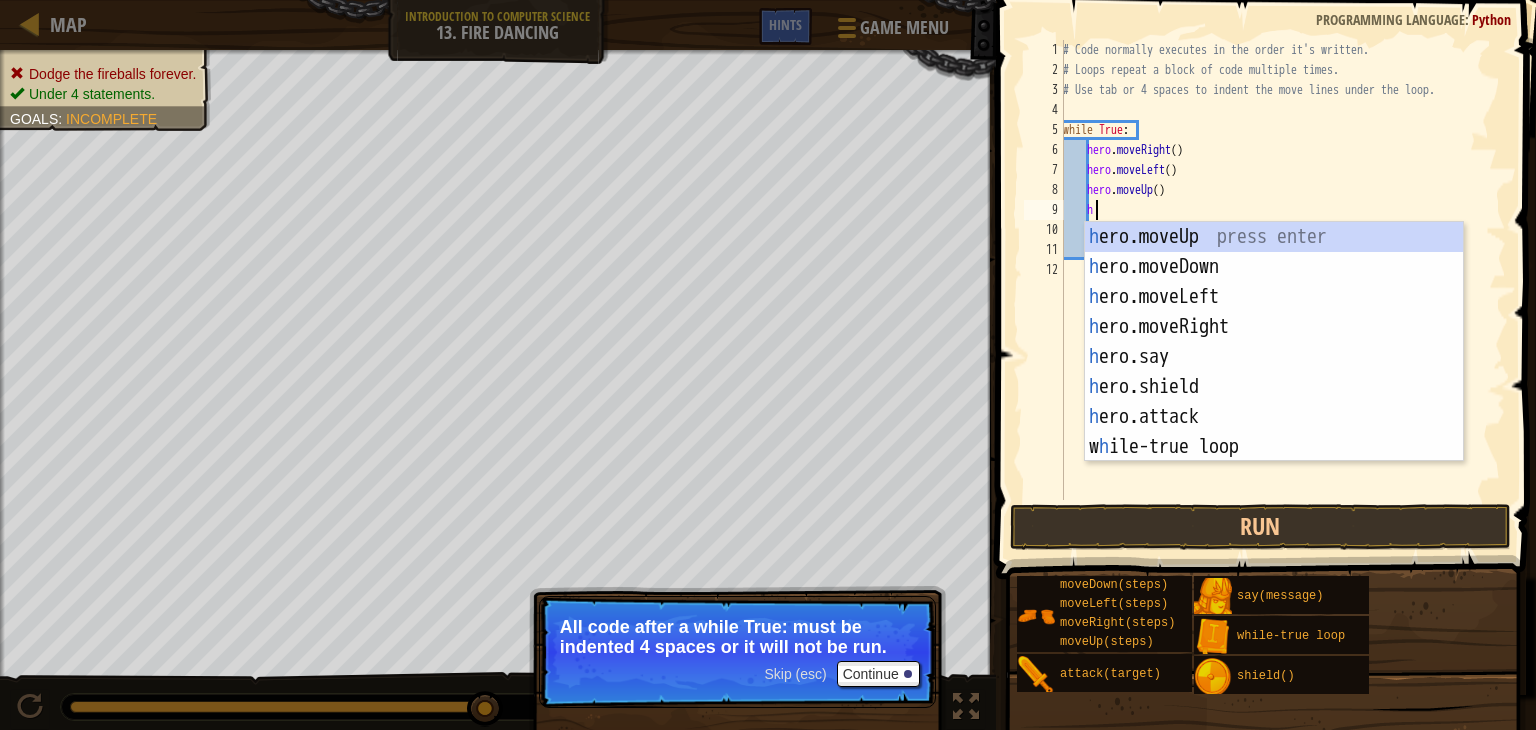 scroll, scrollTop: 9, scrollLeft: 1, axis: both 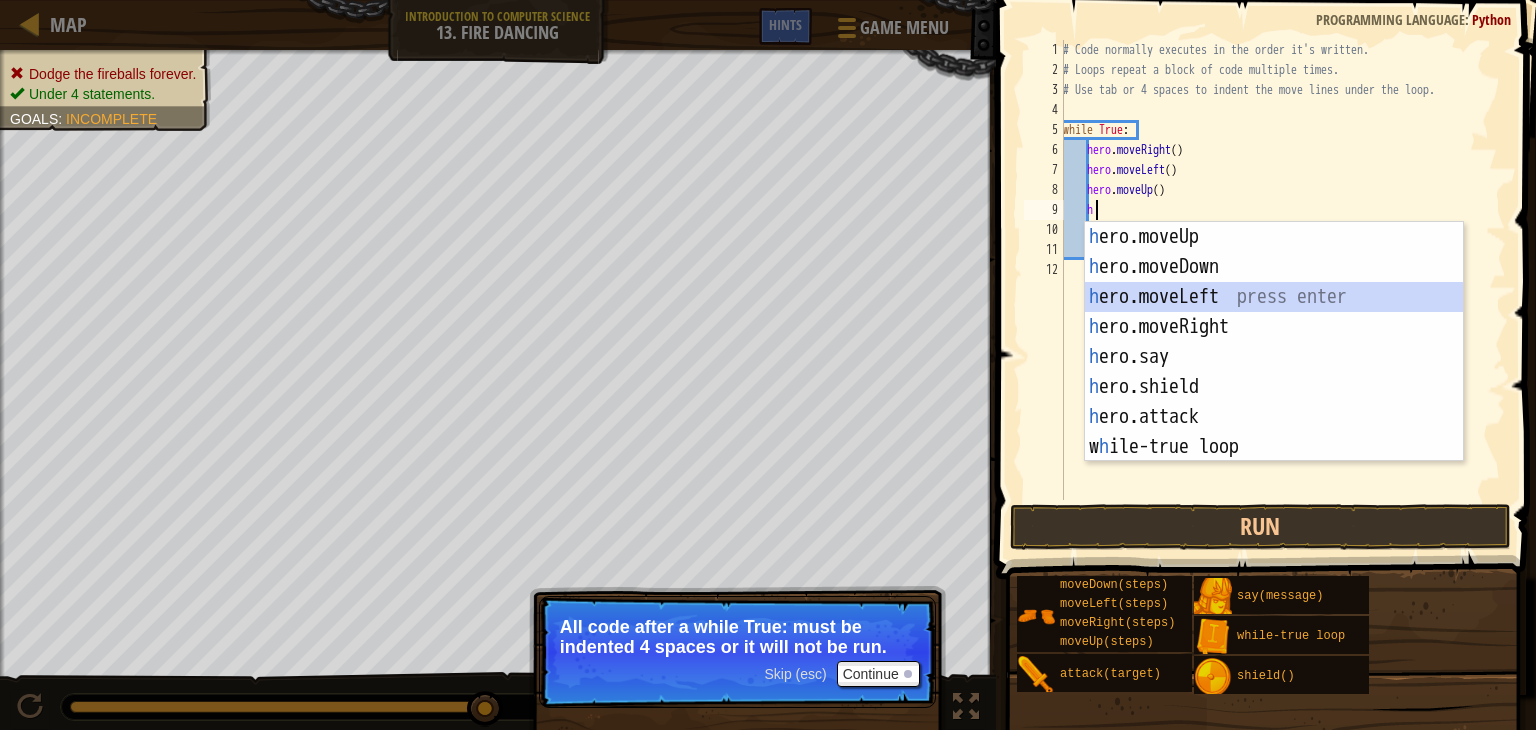 click on "h ero.moveUp press enter h ero.moveDown press enter h ero.moveLeft press enter h ero.moveRight press enter h ero.say press enter h ero.shield press enter h ero.attack press enter w h ile-true loop press enter" at bounding box center [1274, 372] 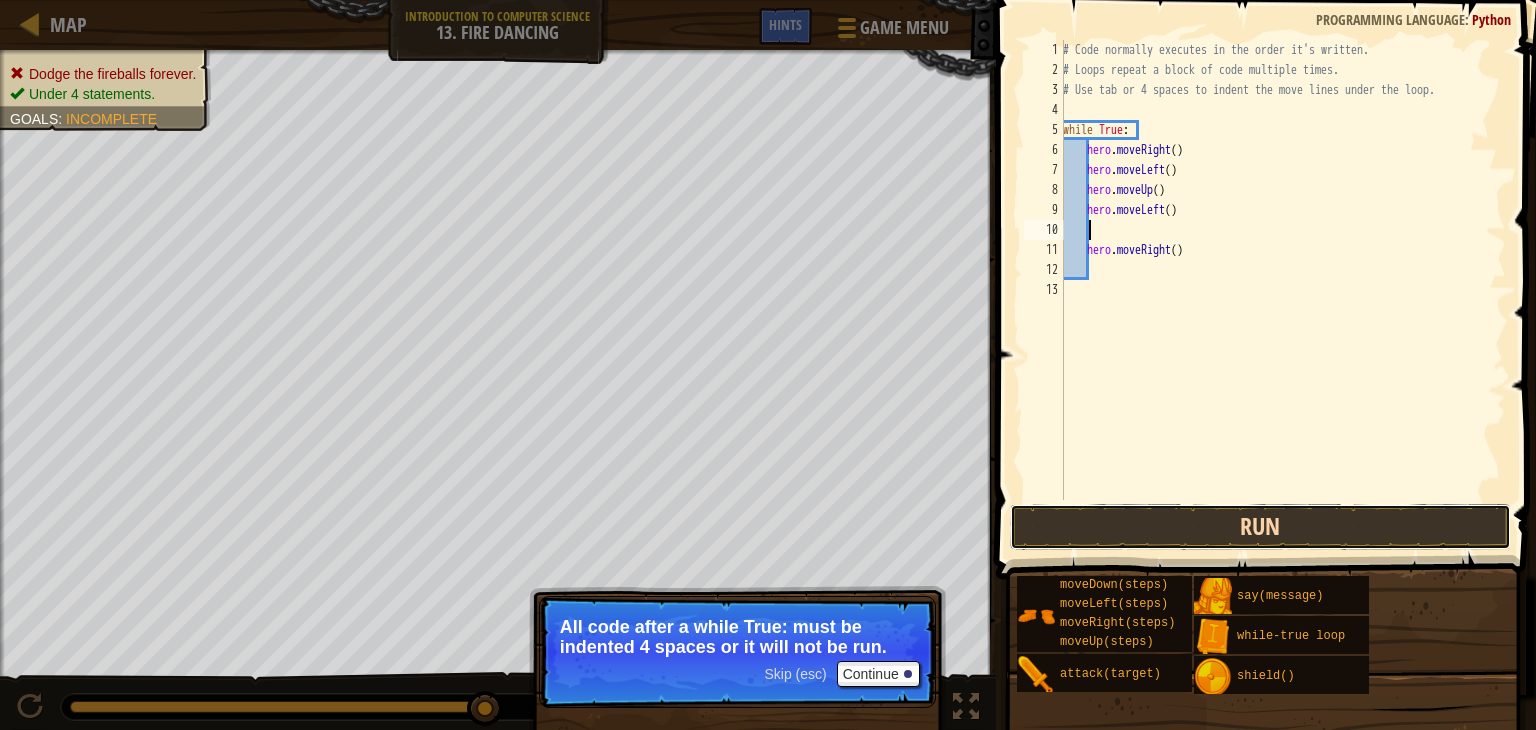 click on "Run" at bounding box center [1260, 527] 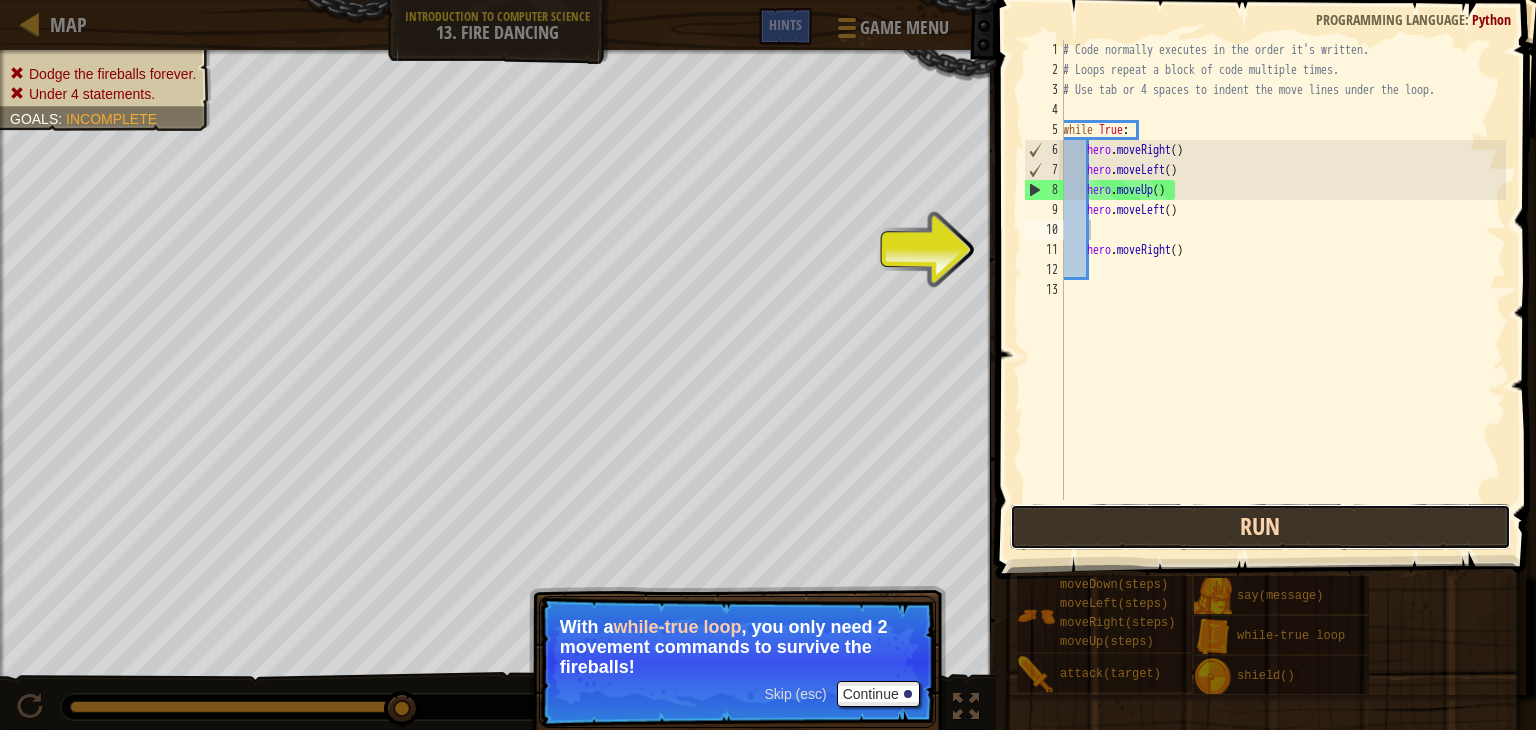 click on "Run" at bounding box center [1260, 527] 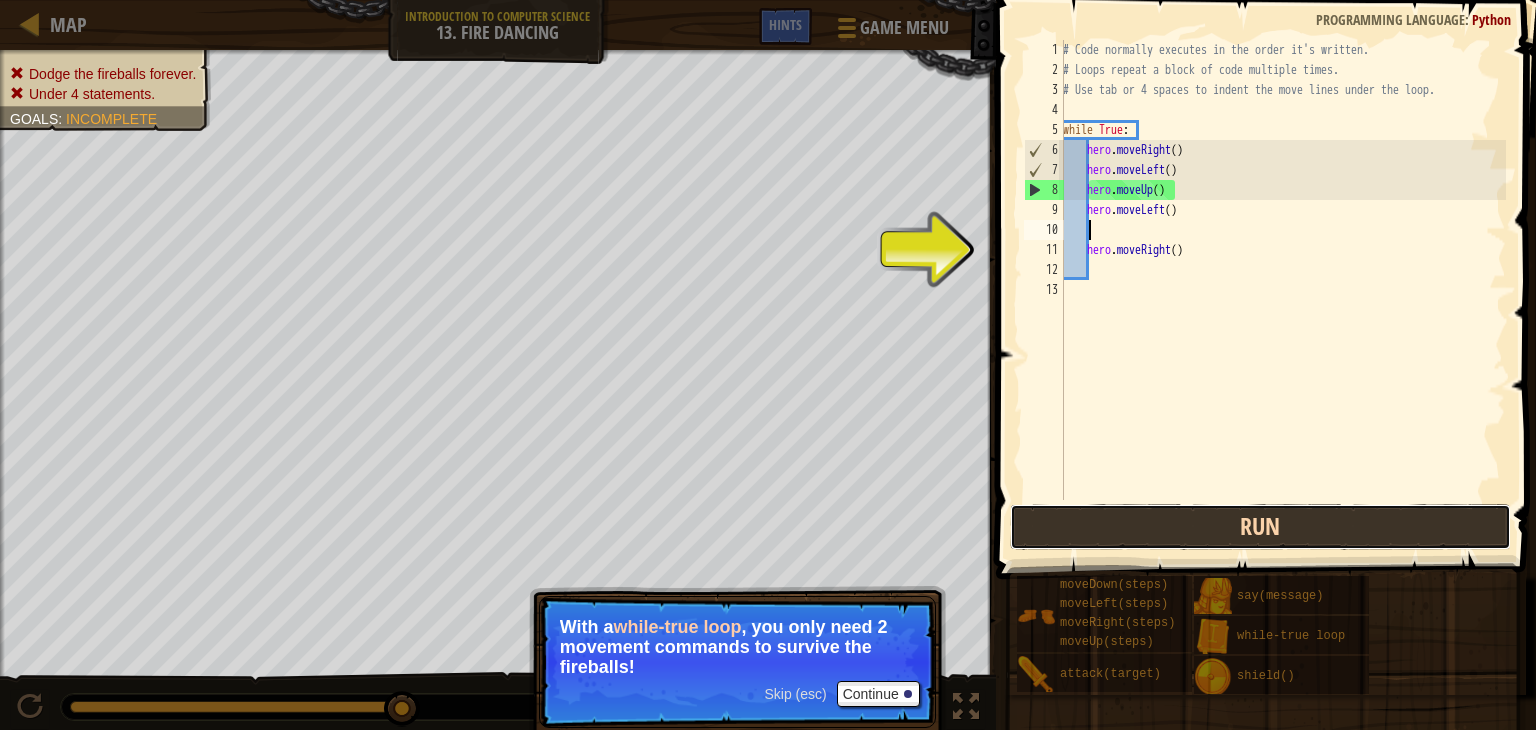 click on "Run" at bounding box center [1260, 527] 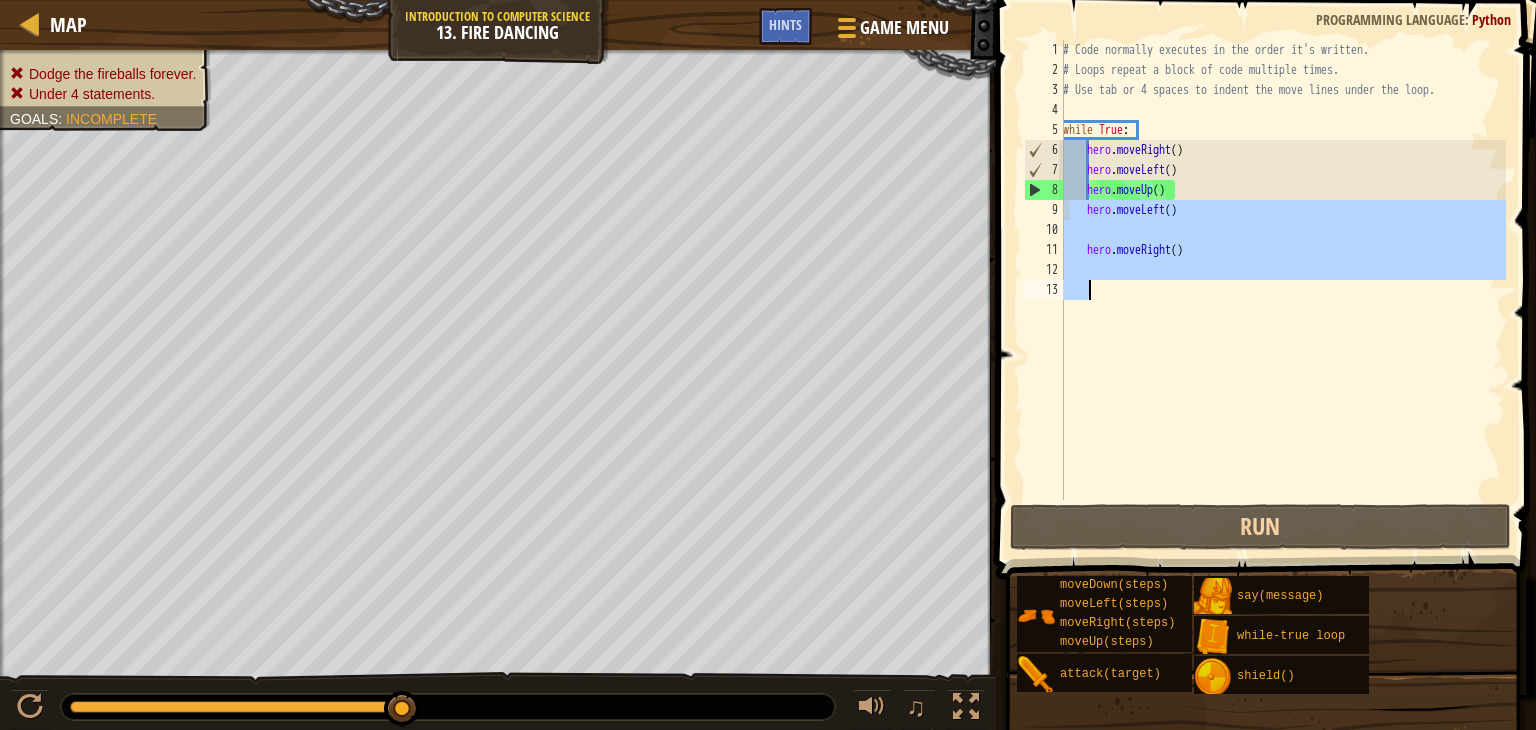 drag, startPoint x: 1071, startPoint y: 209, endPoint x: 1215, endPoint y: 284, distance: 162.3607 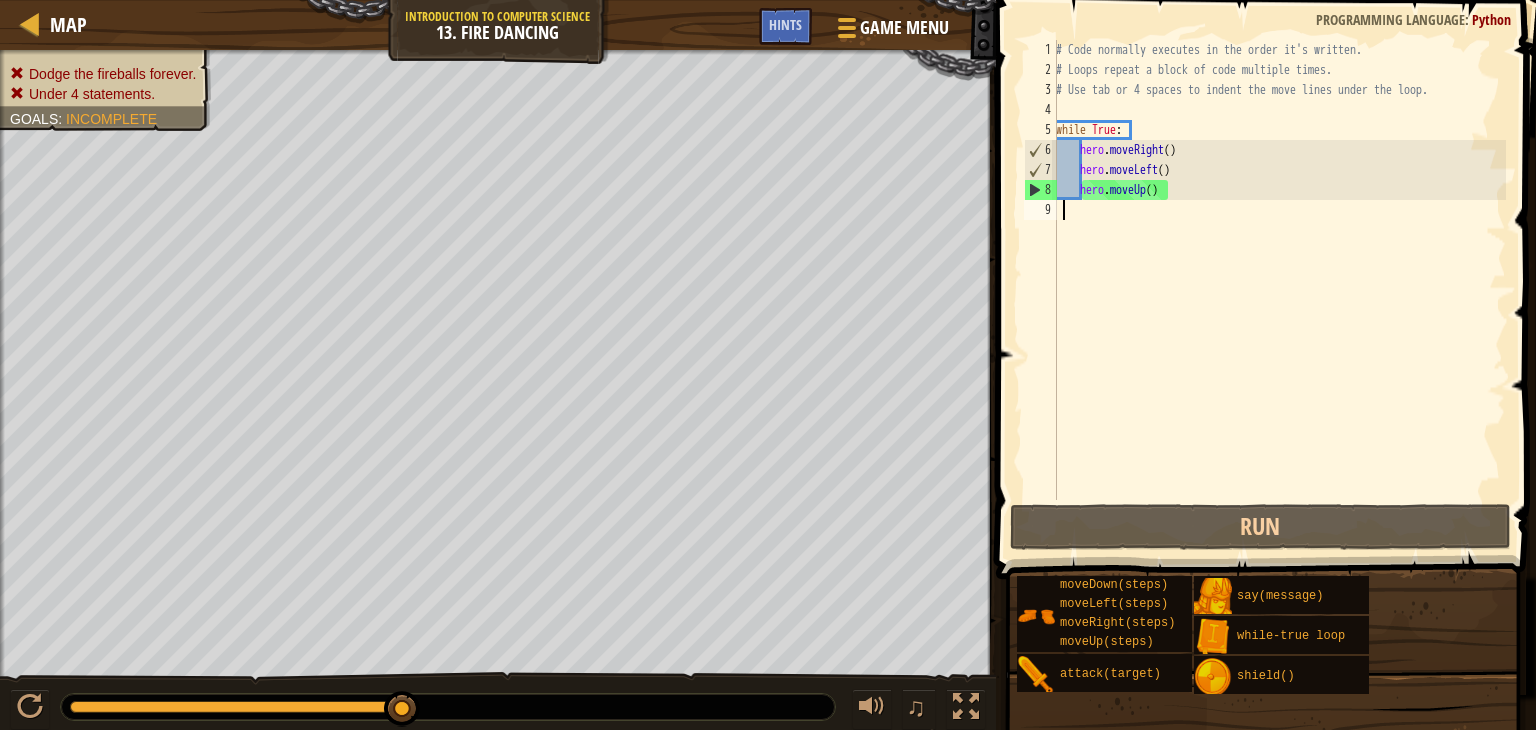 scroll, scrollTop: 9, scrollLeft: 0, axis: vertical 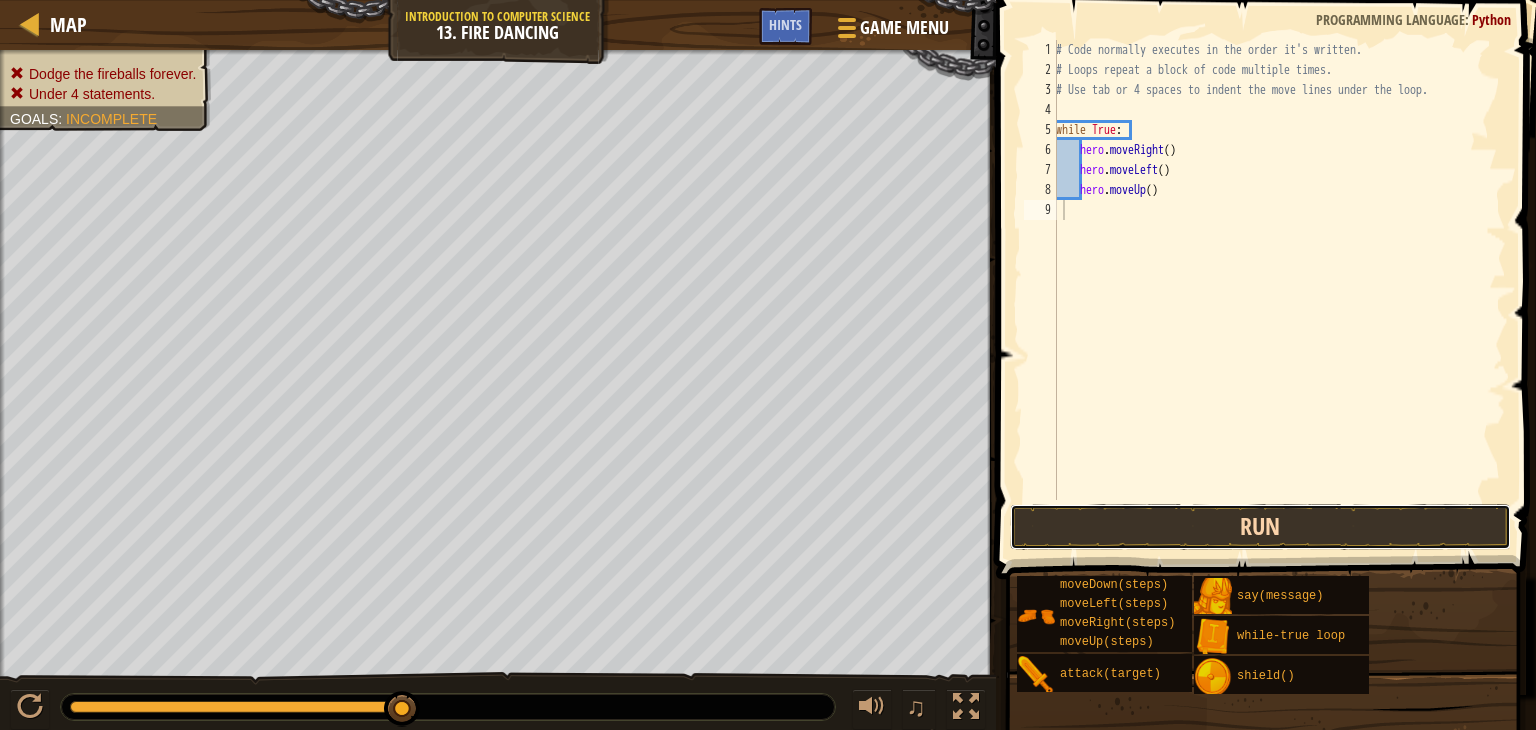 click on "Run" at bounding box center [1260, 527] 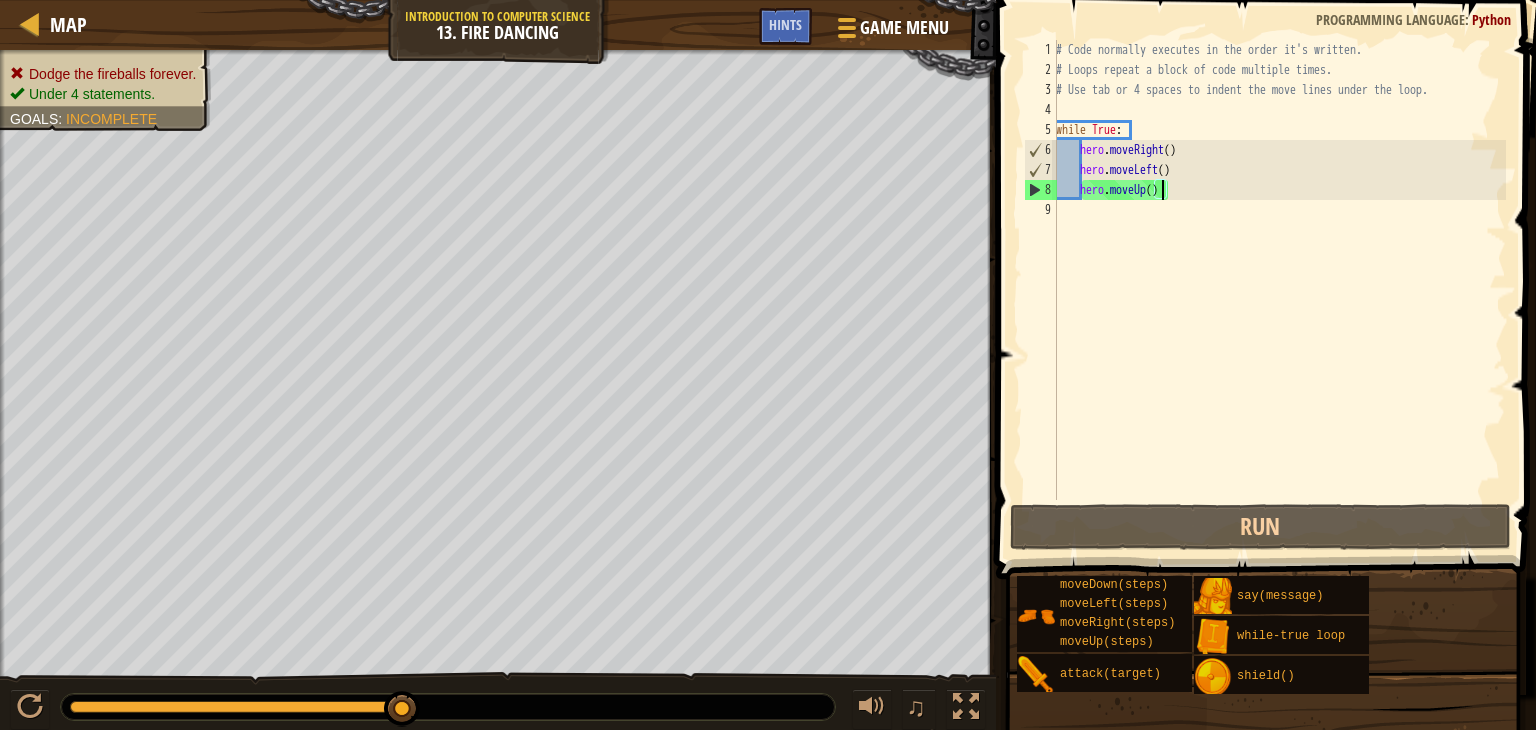 drag, startPoint x: 1164, startPoint y: 189, endPoint x: 1150, endPoint y: 194, distance: 14.866069 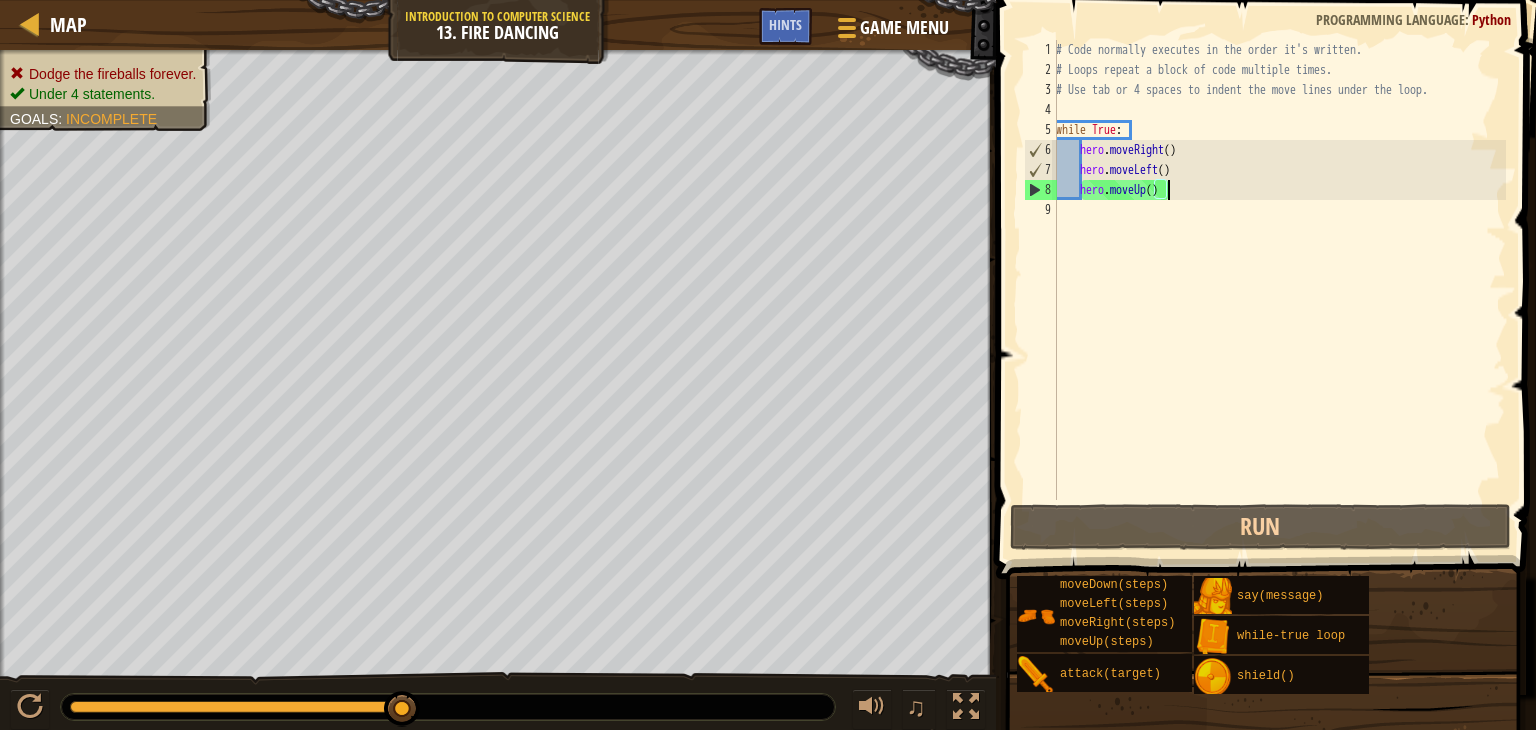 click on "# Code normally executes in the order it's written. # Loops repeat a block of code multiple times. # Use tab or 4 spaces to indent the move lines under the loop. while   True :      hero . moveRight ( )      hero . moveLeft ( )      hero . moveUp ( )" at bounding box center [1279, 290] 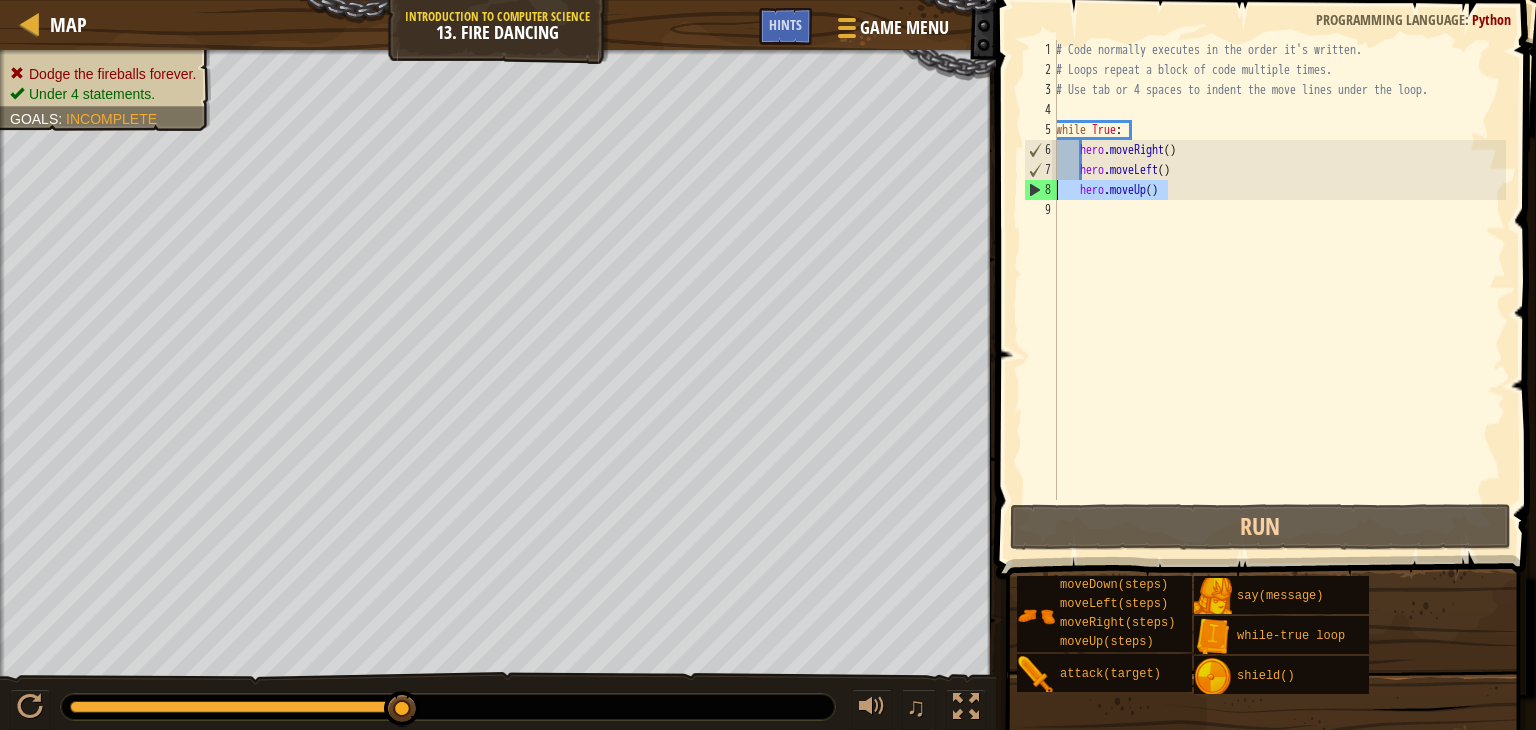 drag, startPoint x: 1172, startPoint y: 190, endPoint x: 1028, endPoint y: 193, distance: 144.03125 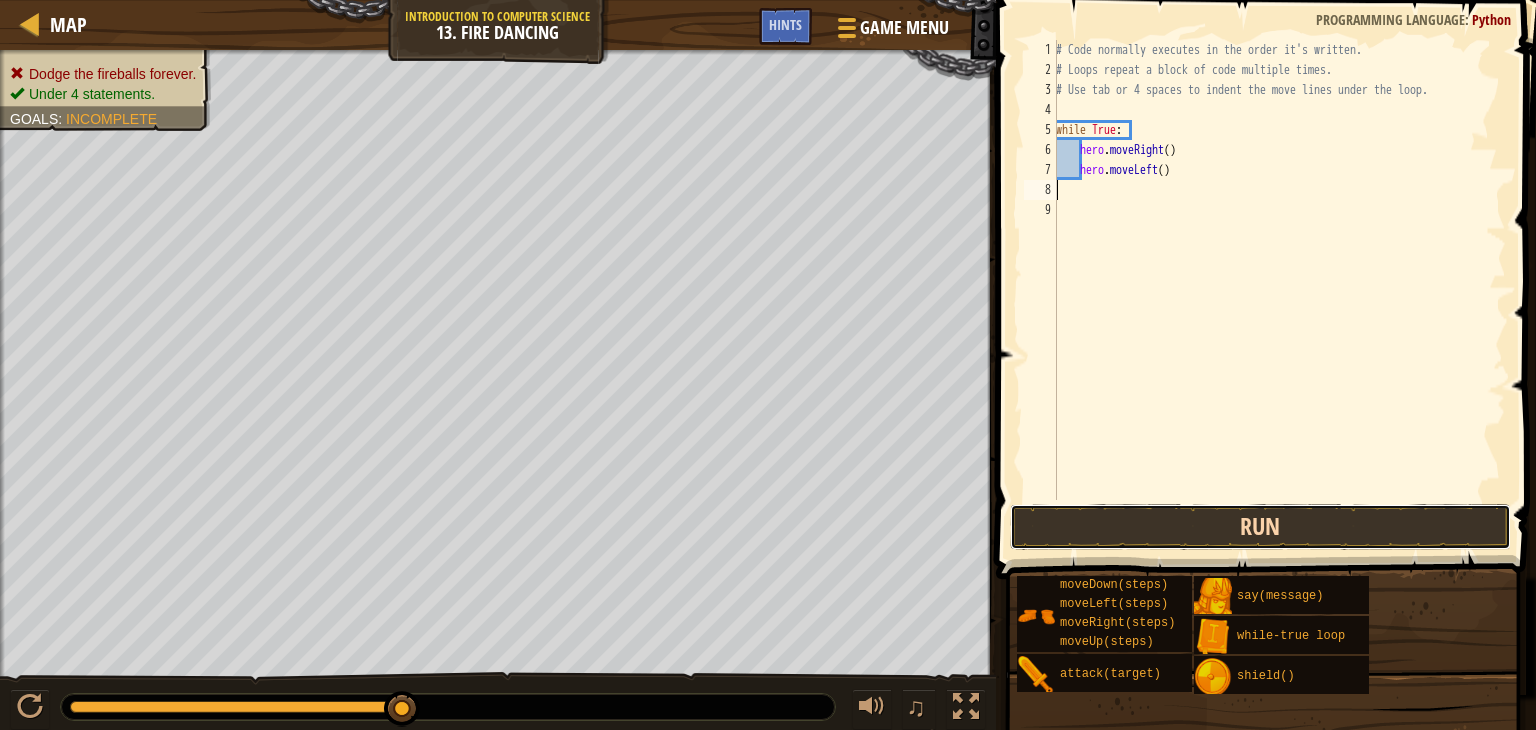 click on "Run" at bounding box center [1260, 527] 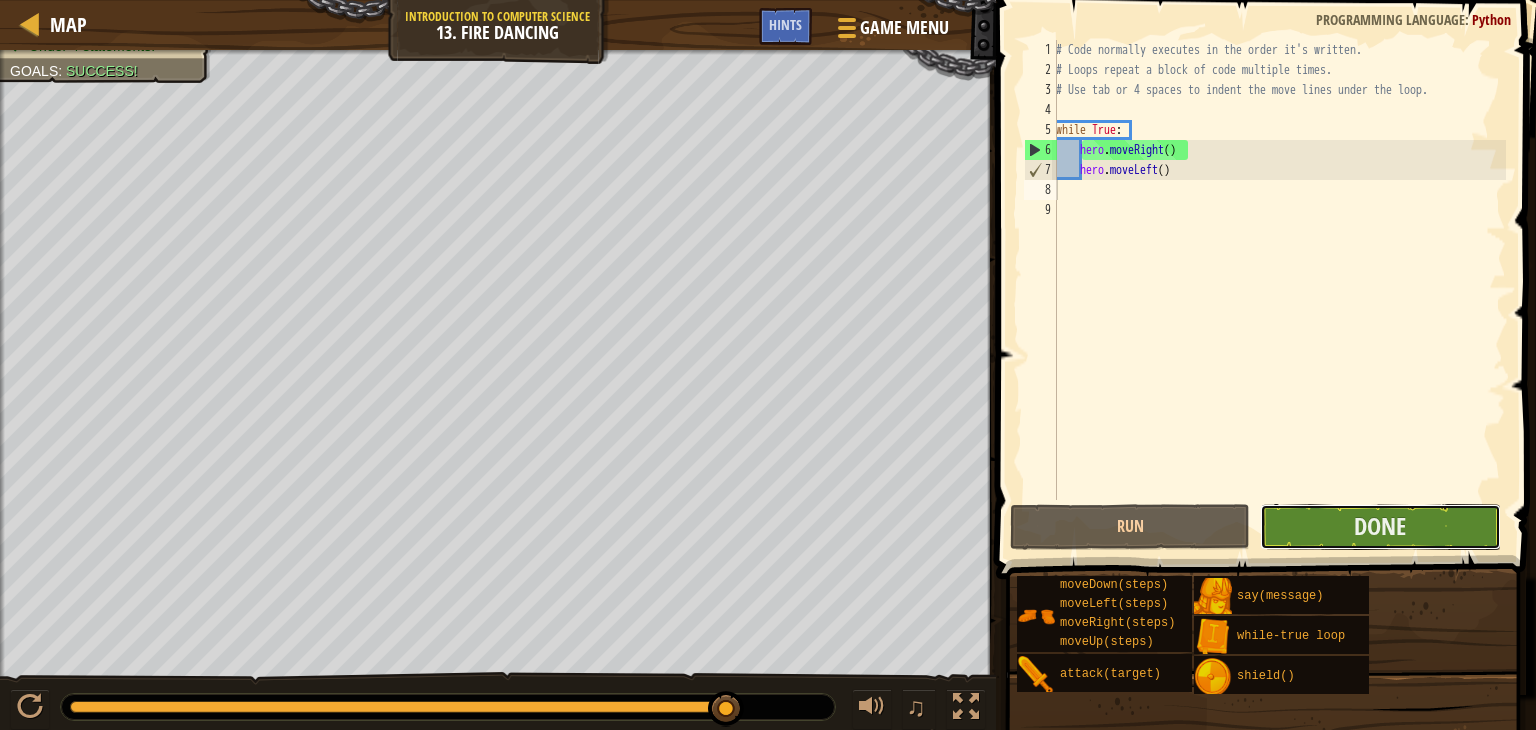 click on "Done" at bounding box center [1380, 527] 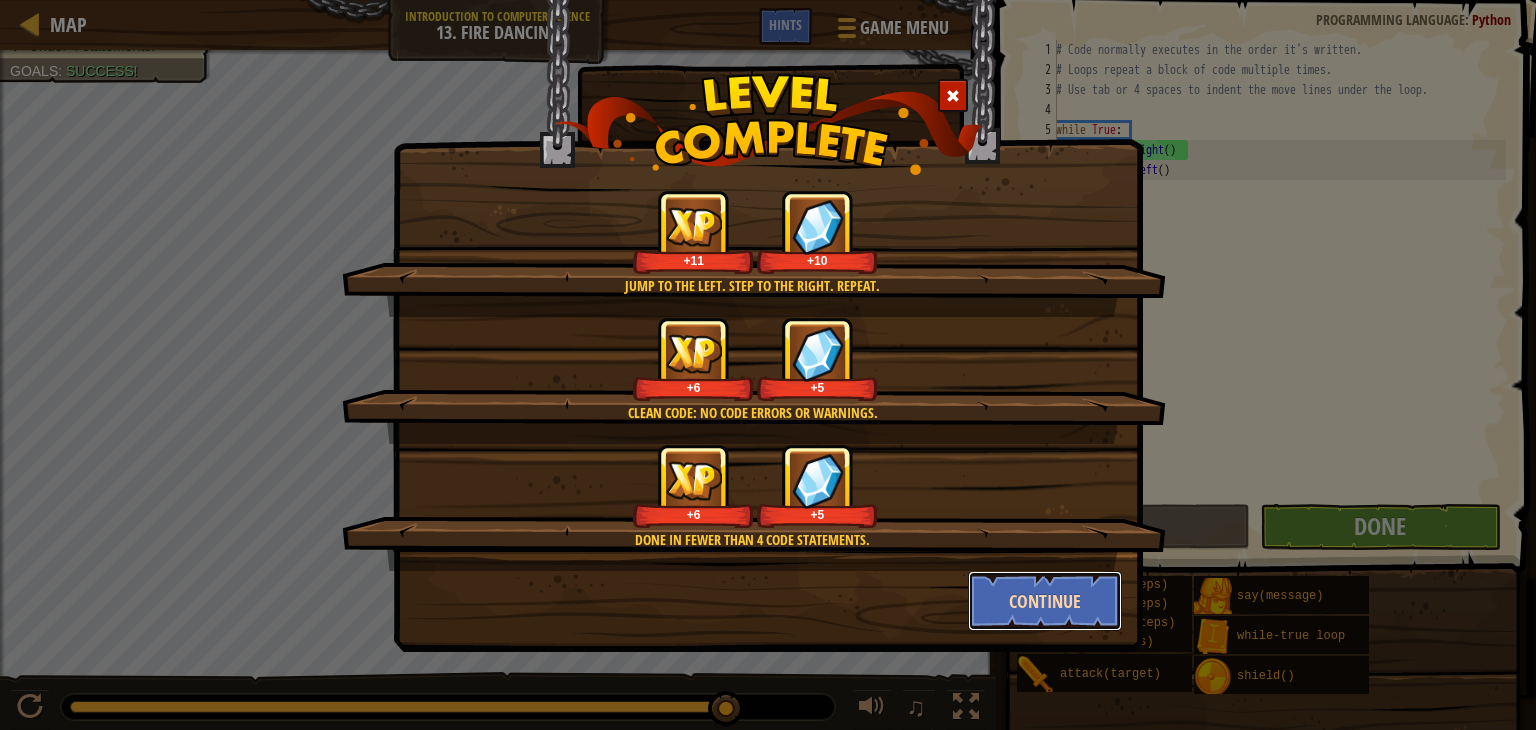 click on "Continue" at bounding box center (1045, 601) 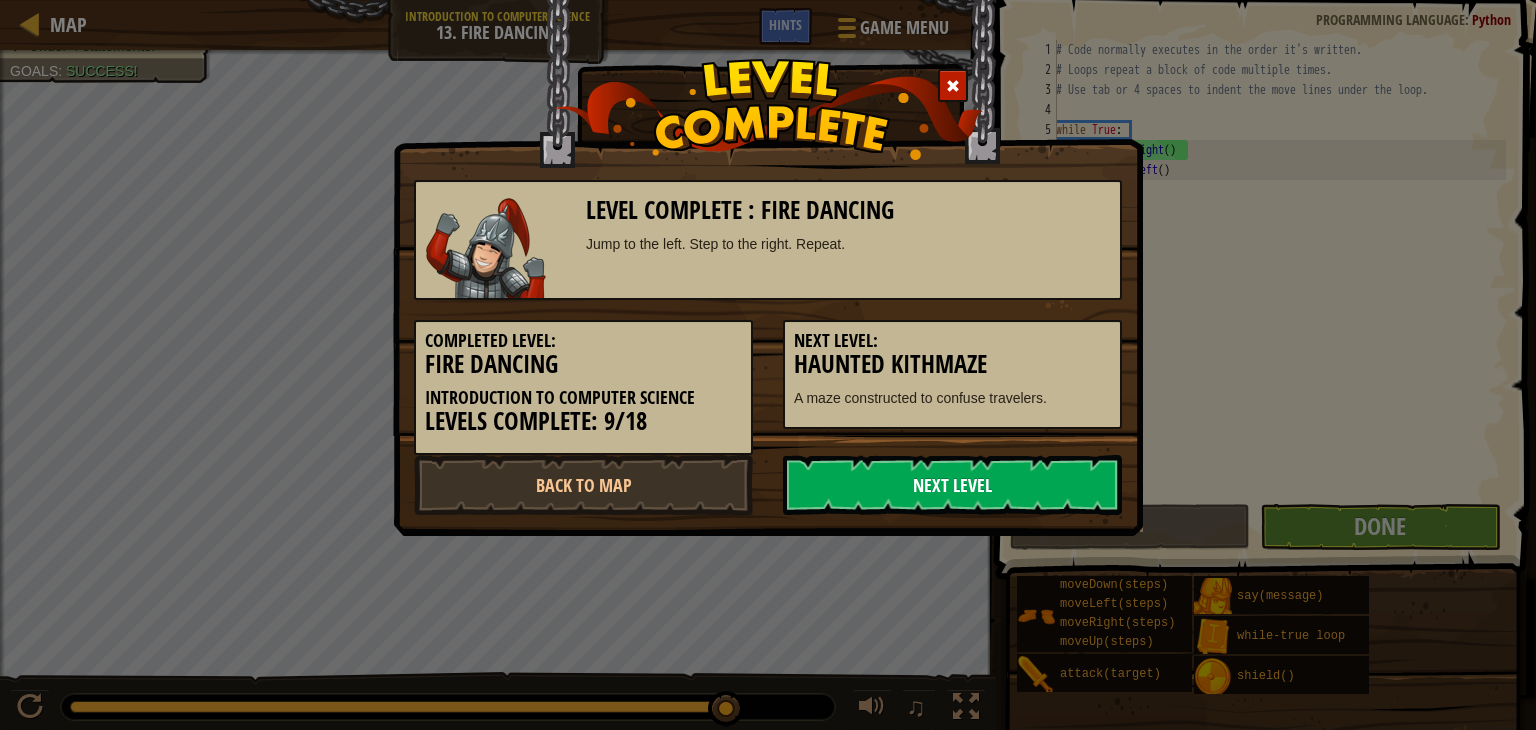 click on "Next Level" at bounding box center [952, 485] 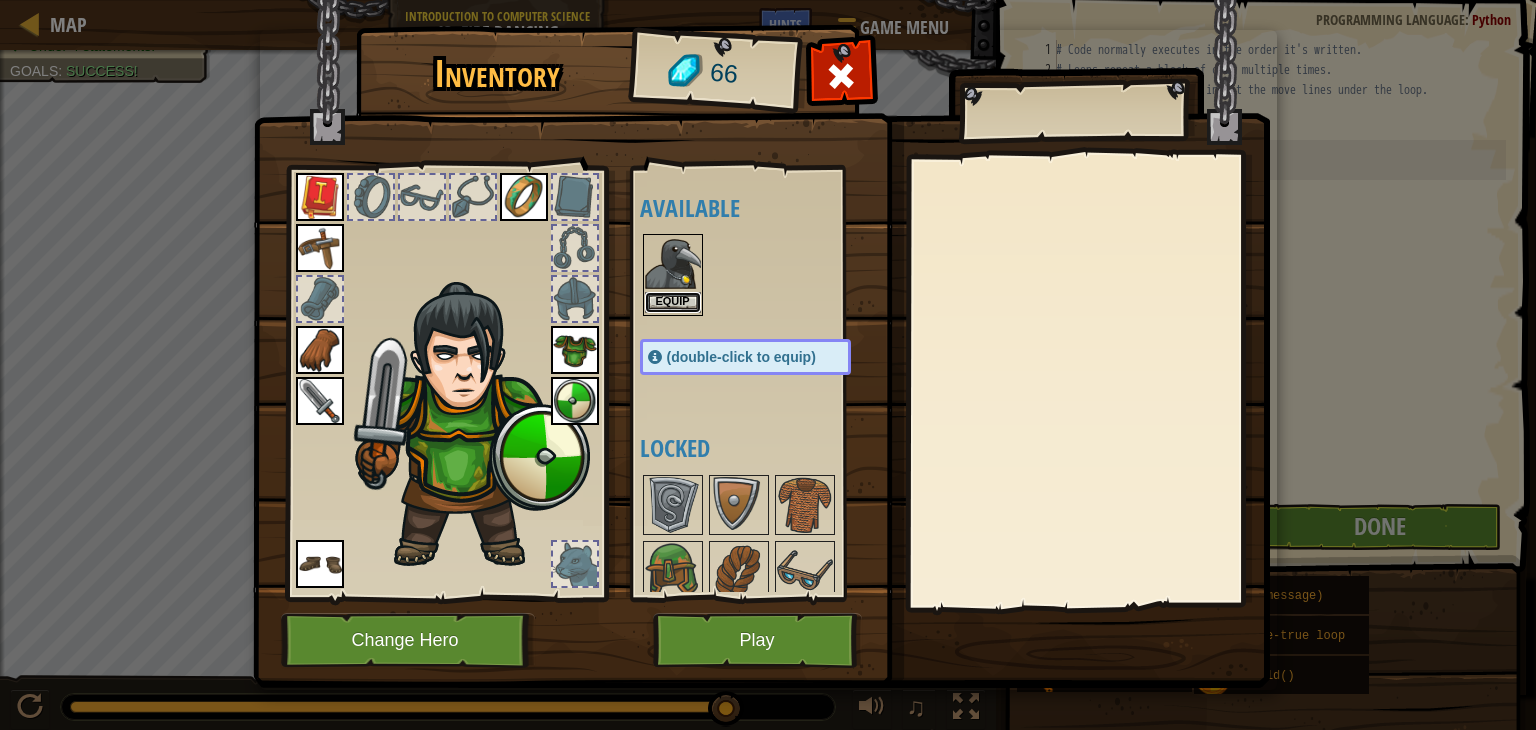 click on "Equip" at bounding box center (673, 302) 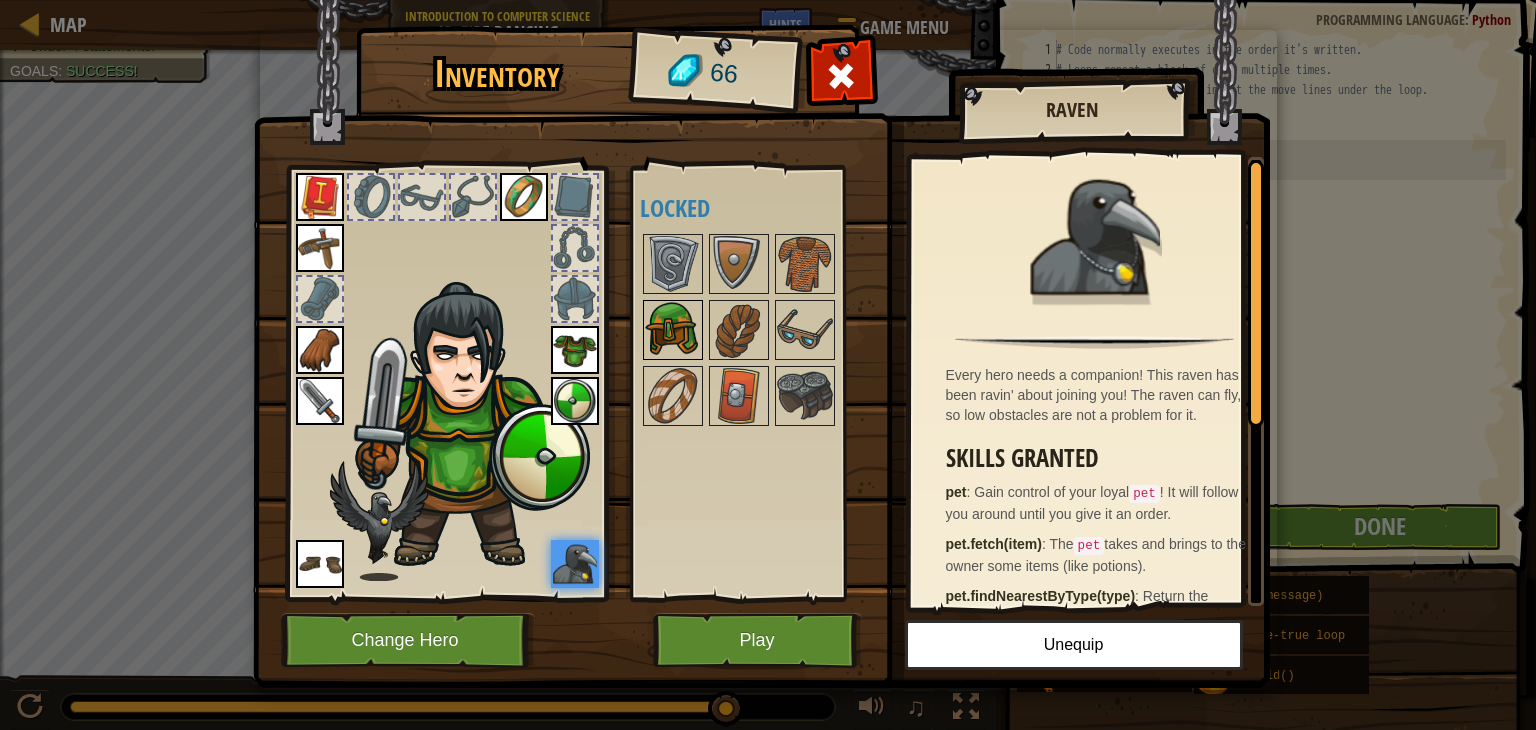 click at bounding box center [673, 330] 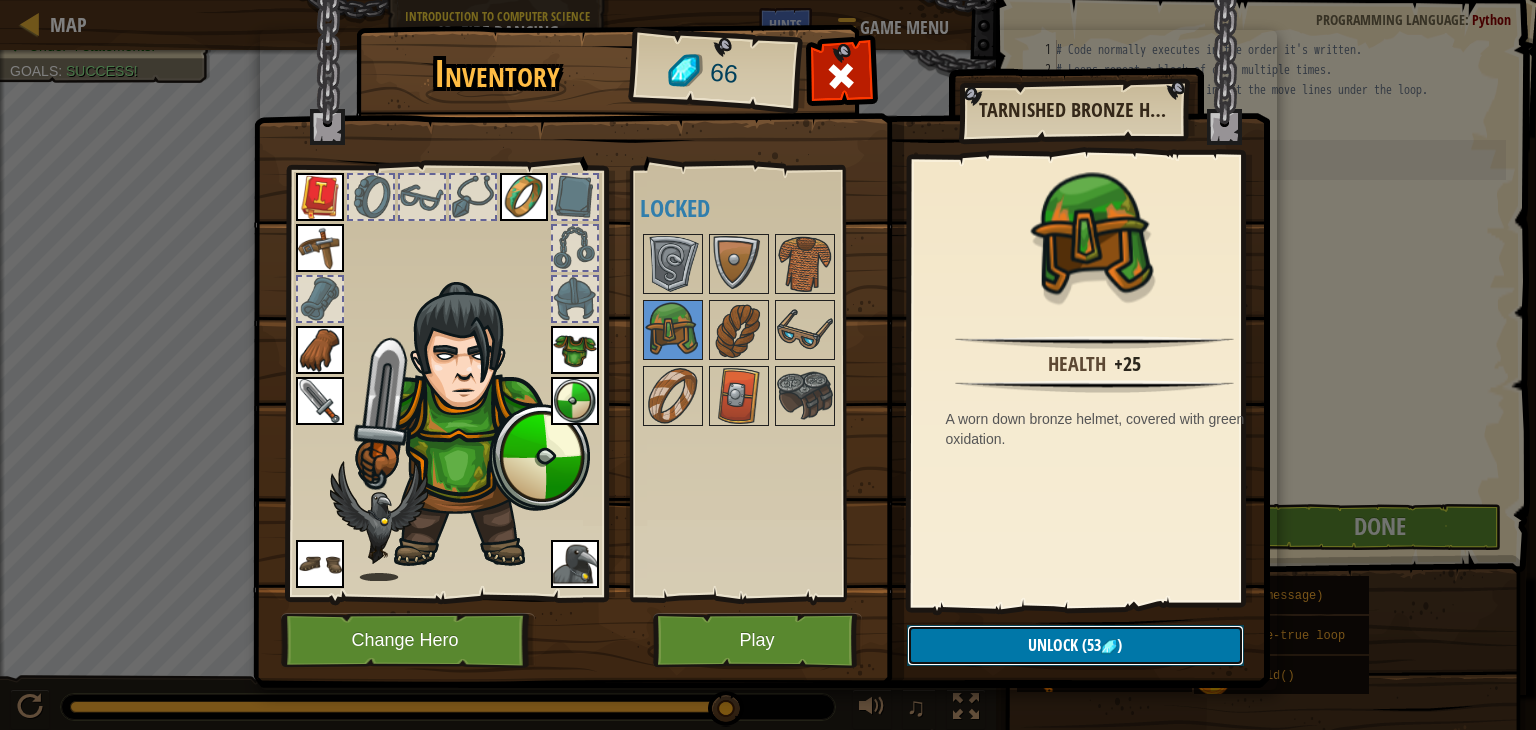click on "Unlock (53 )" at bounding box center [1075, 645] 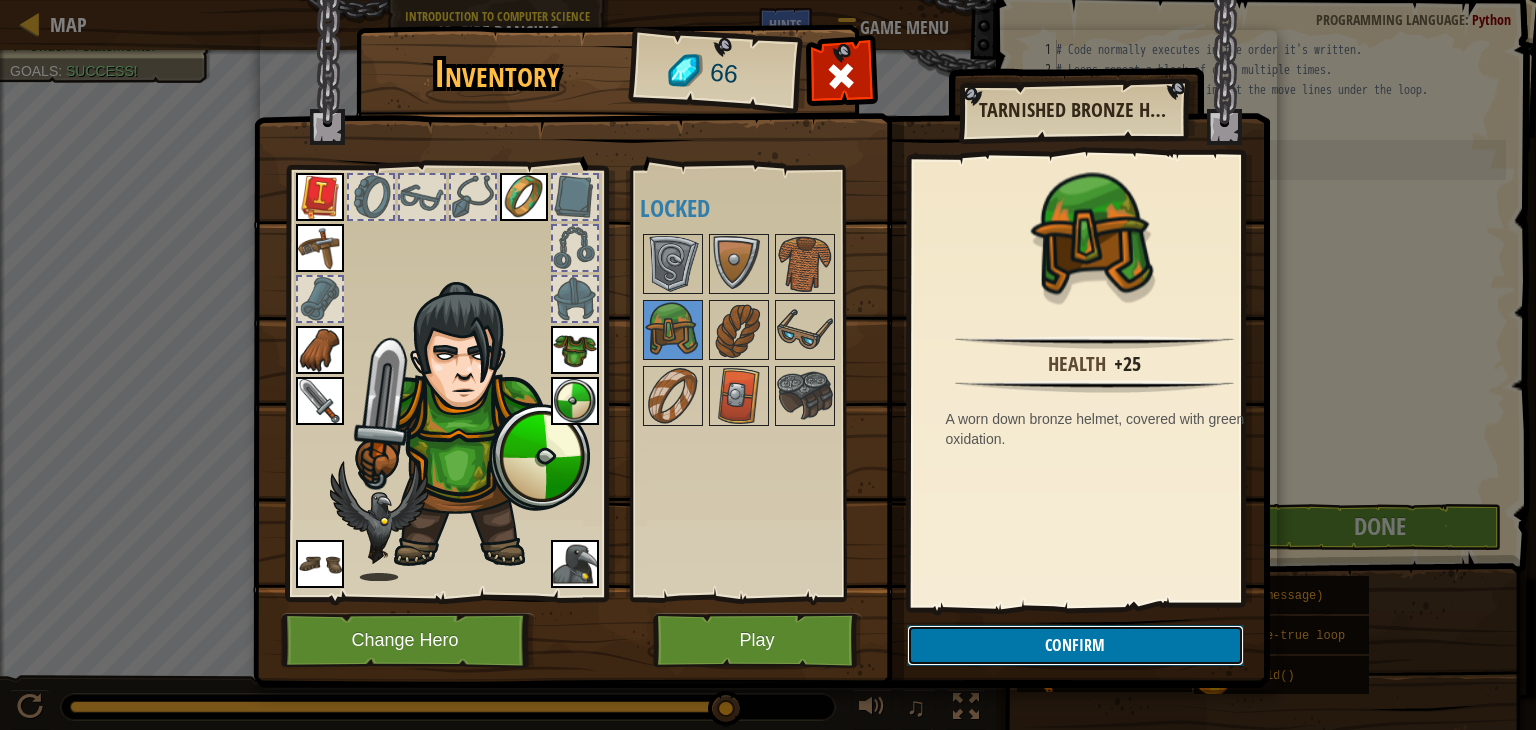 click on "Confirm" at bounding box center [1075, 645] 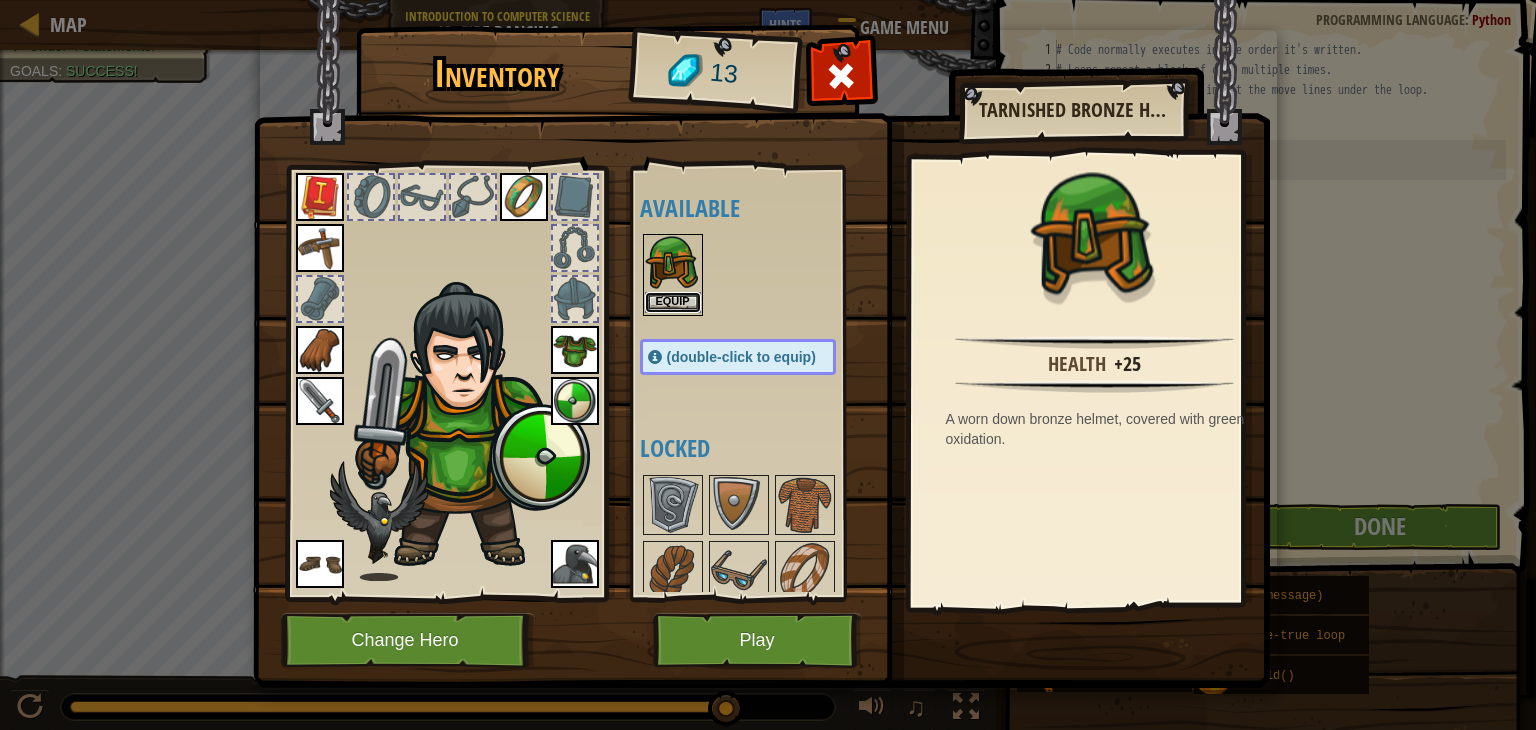click on "Equip" at bounding box center (673, 302) 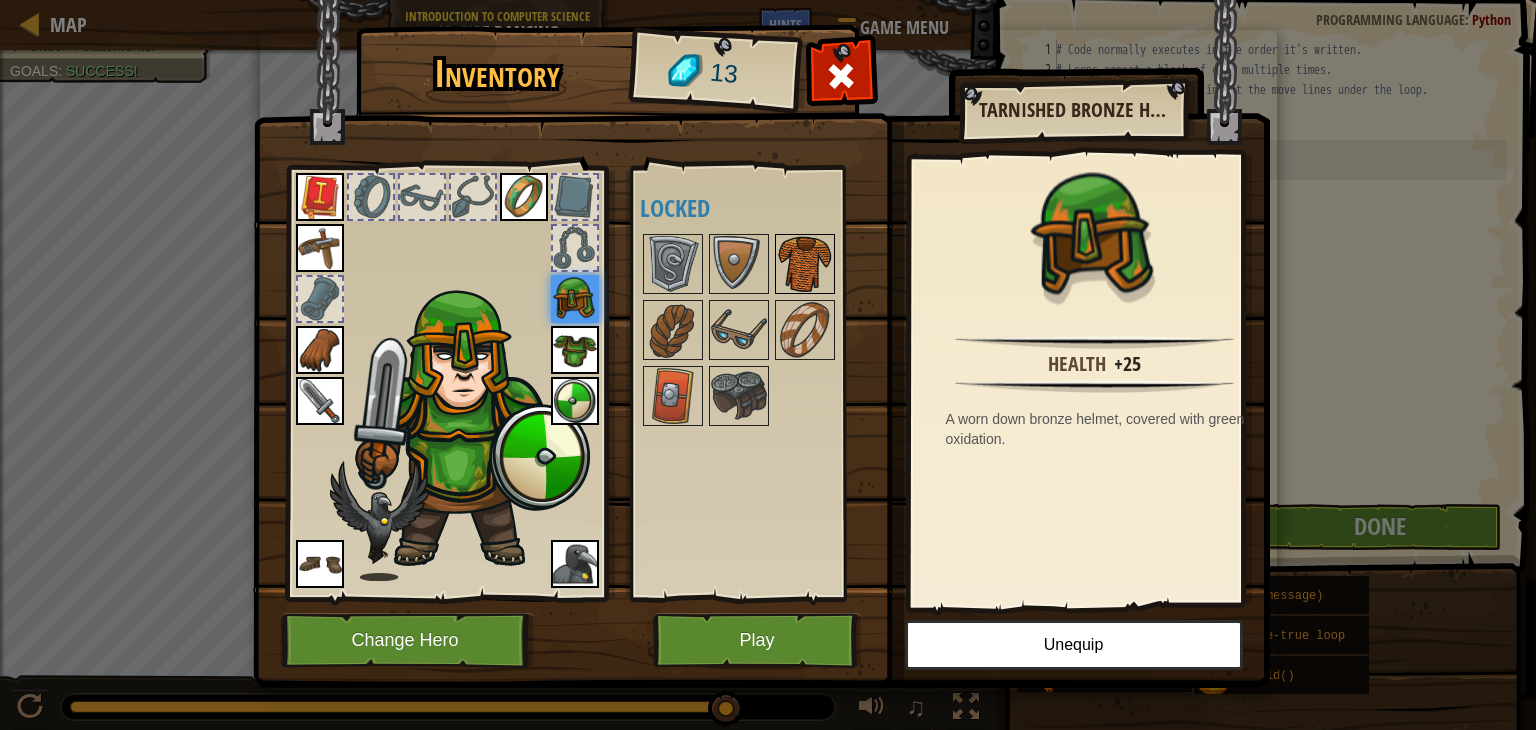 click at bounding box center (805, 264) 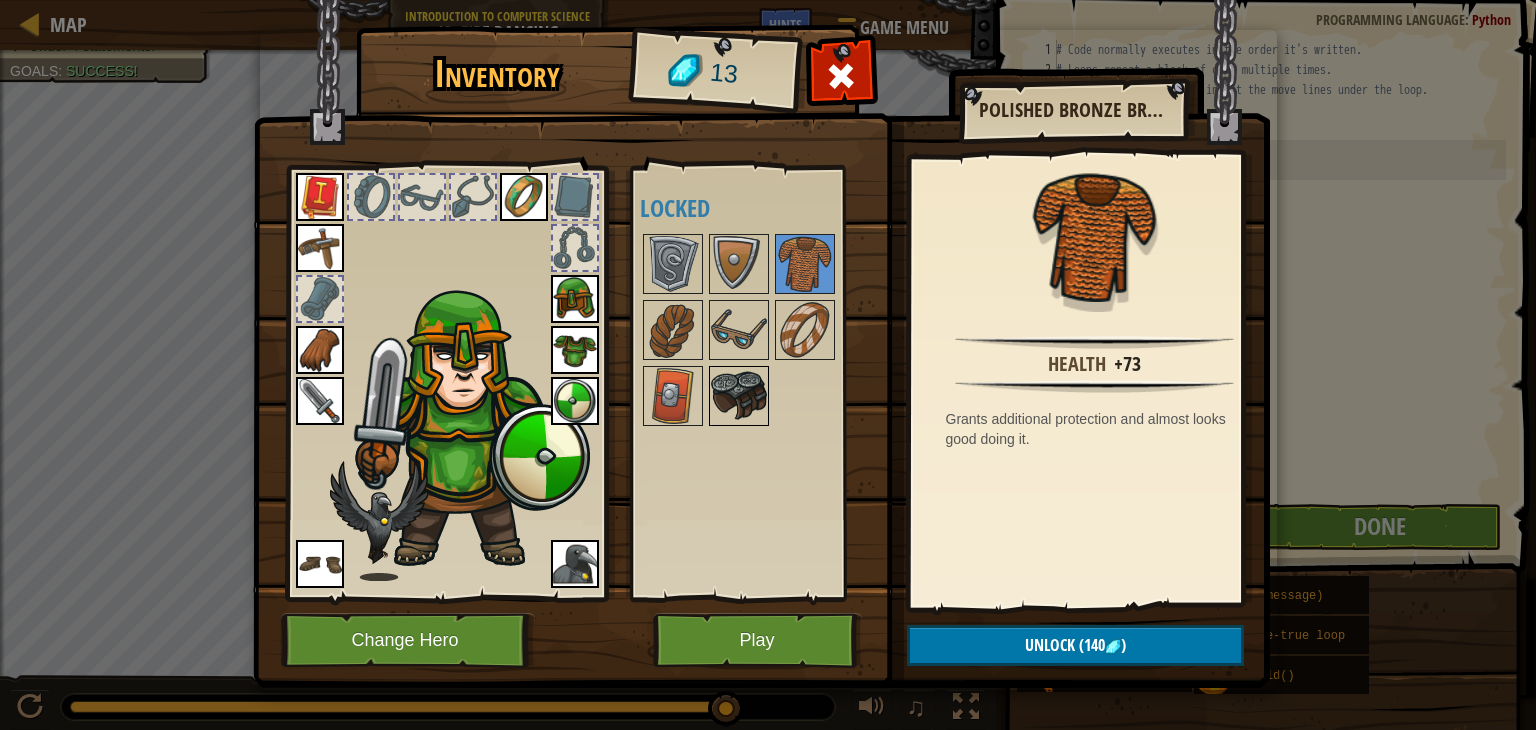 click at bounding box center (739, 396) 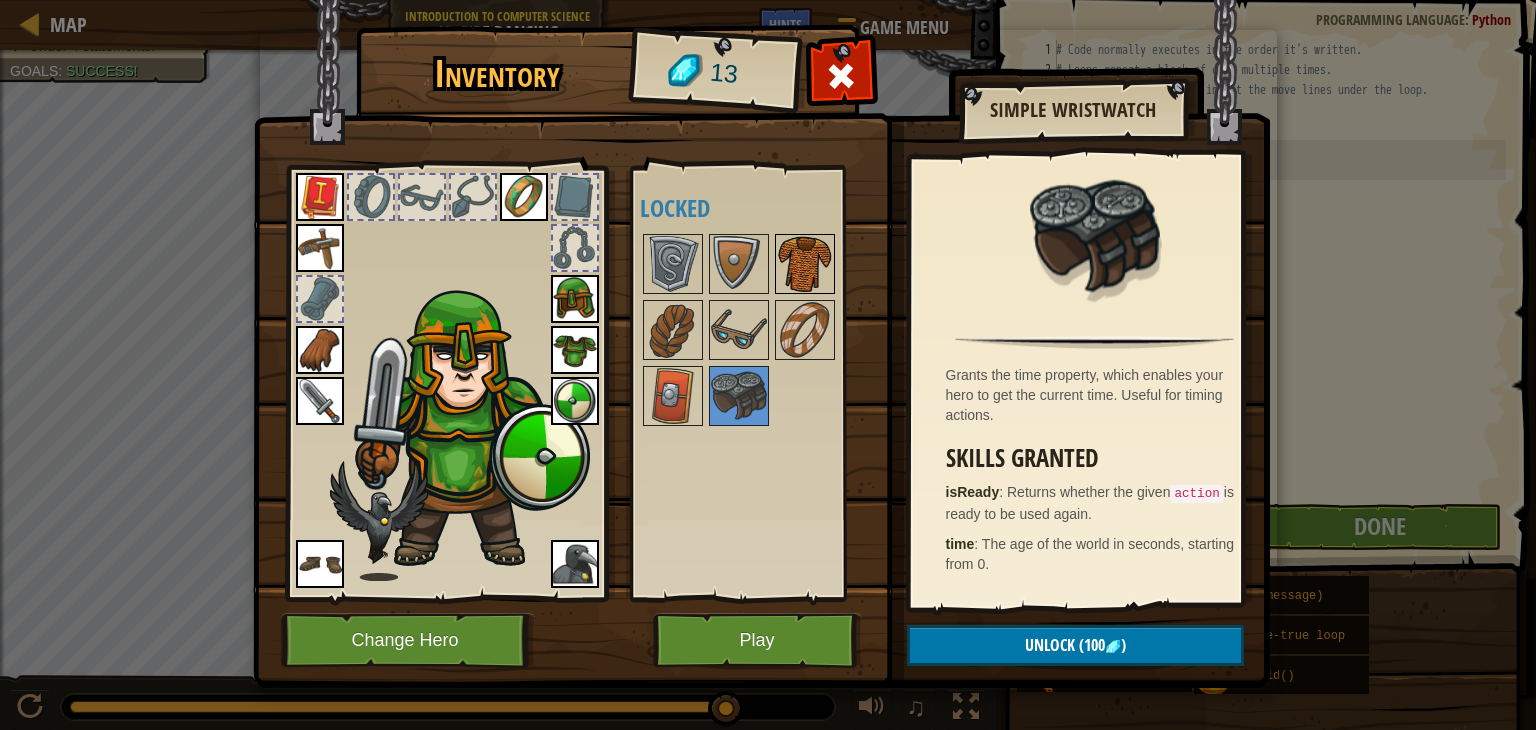 click at bounding box center [805, 264] 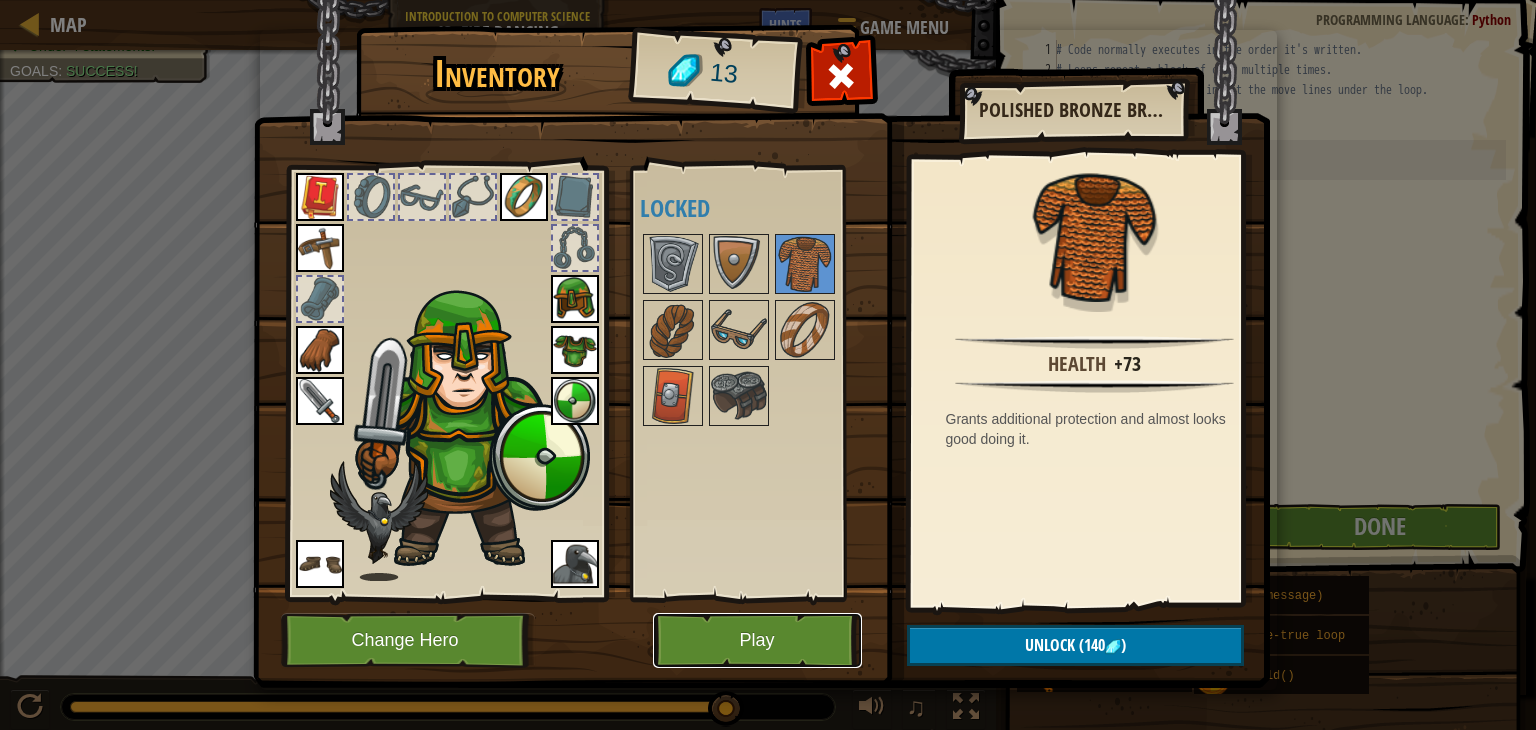 click on "Play" at bounding box center (757, 640) 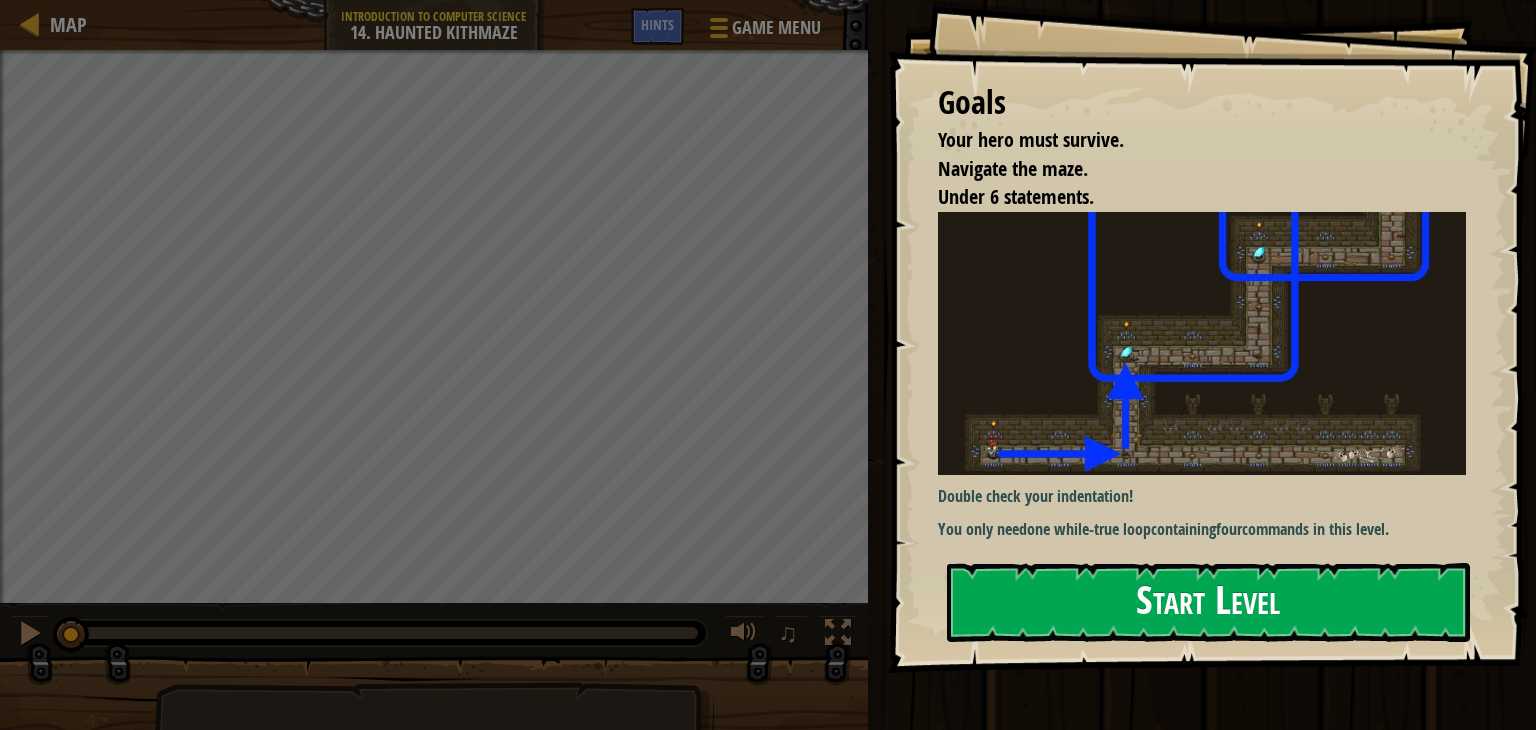 click on "Start Level" at bounding box center (1208, 602) 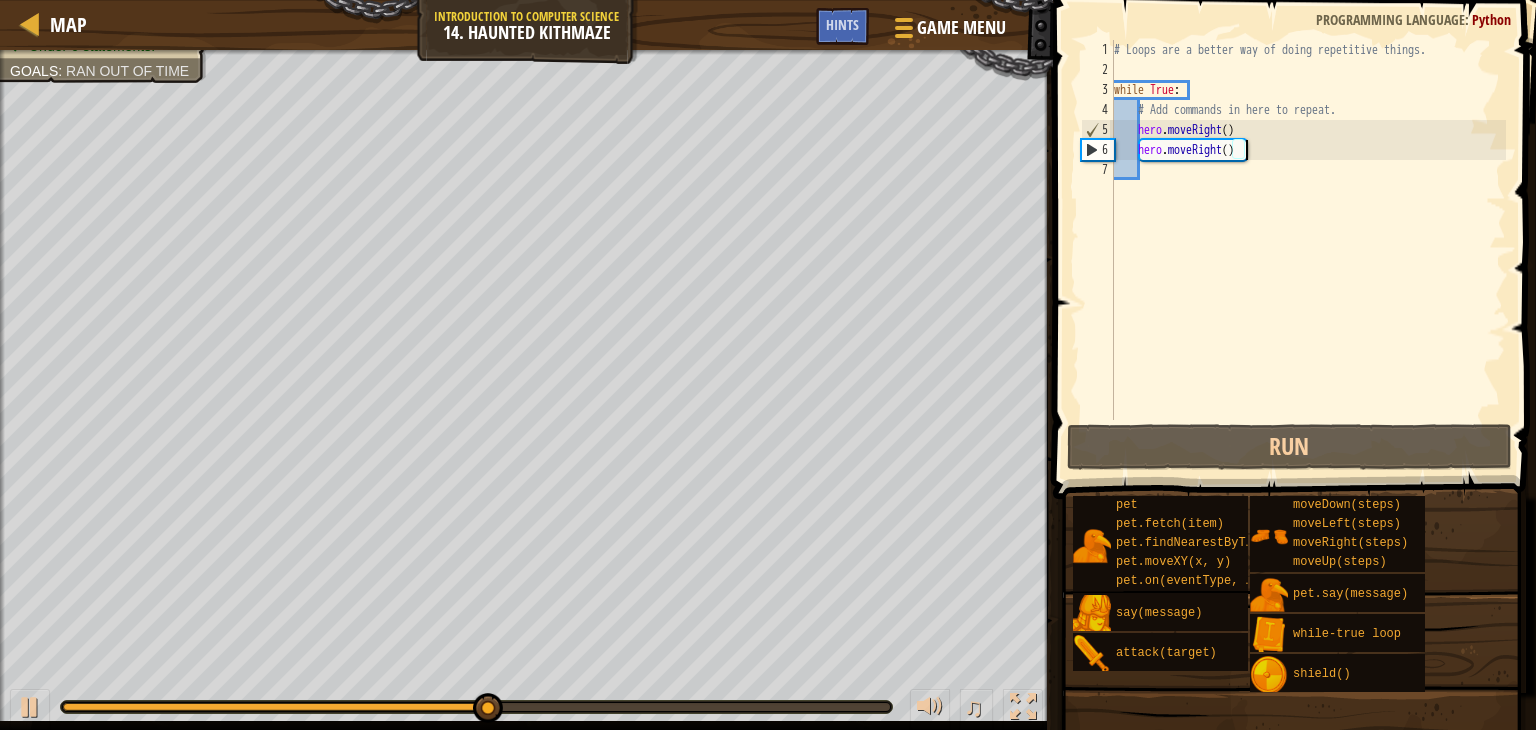 click on "# Loops are a better way of doing repetitive things. while   True :      # Add commands in here to repeat.      hero . moveRight ( )      hero . moveRight ( )" at bounding box center [1308, 250] 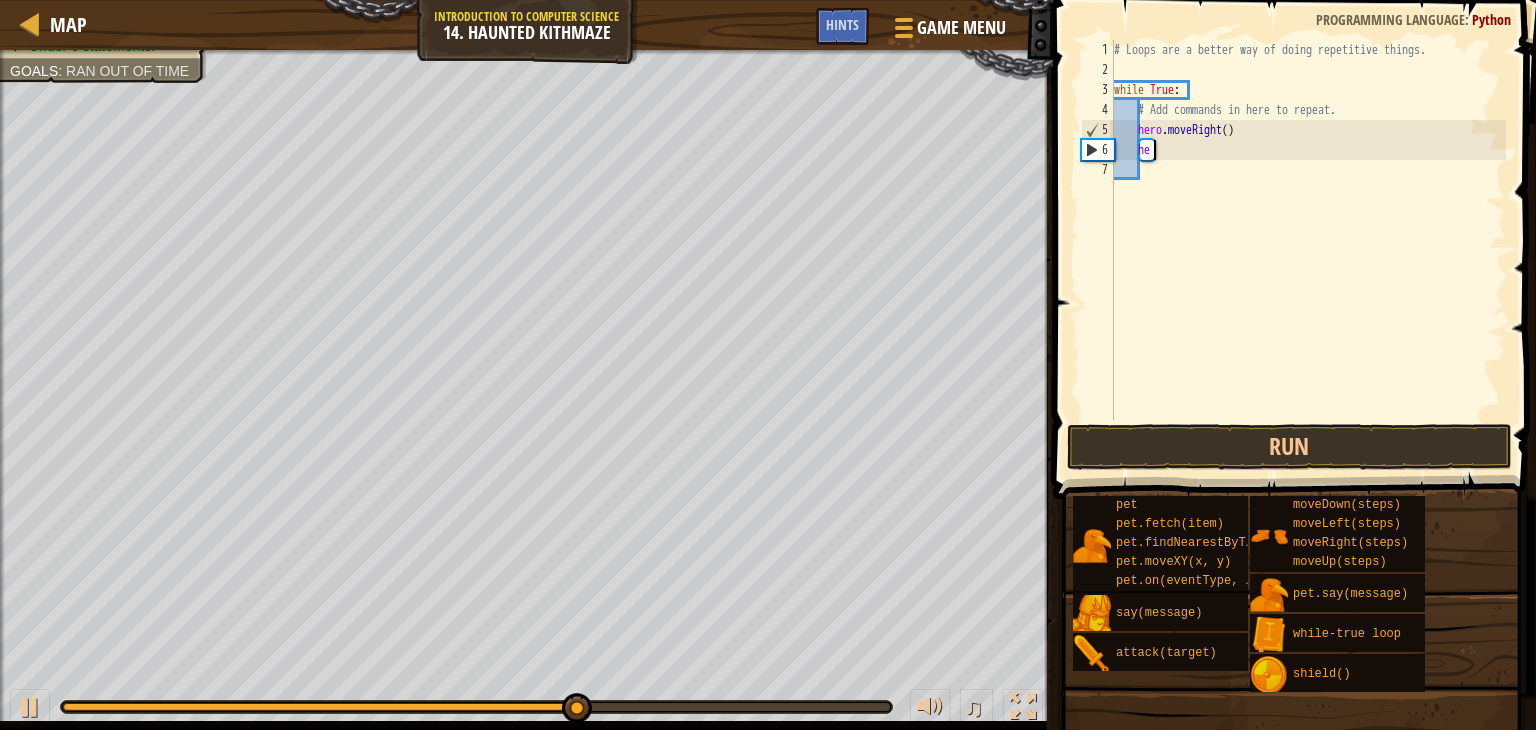 type on "h" 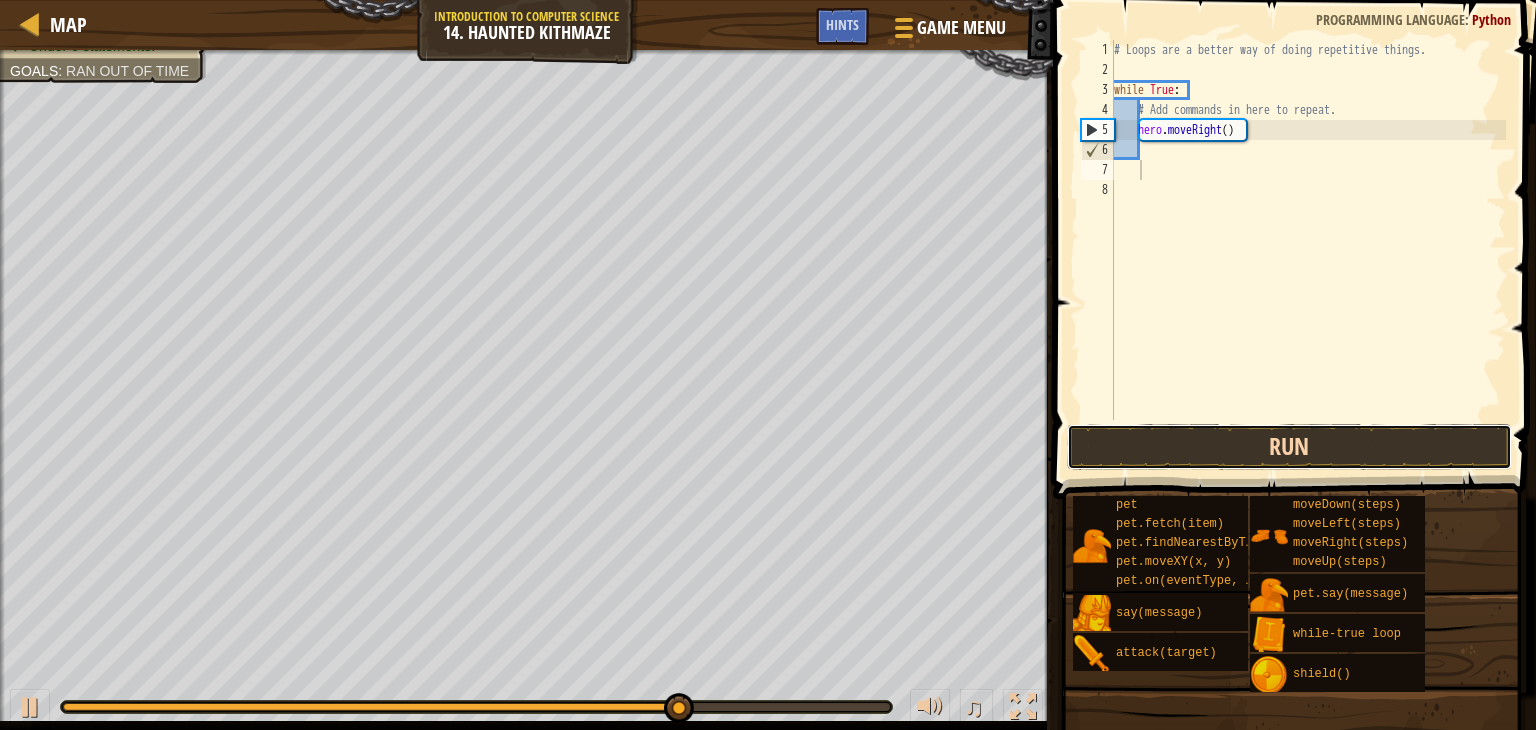 click on "Run" at bounding box center [1289, 447] 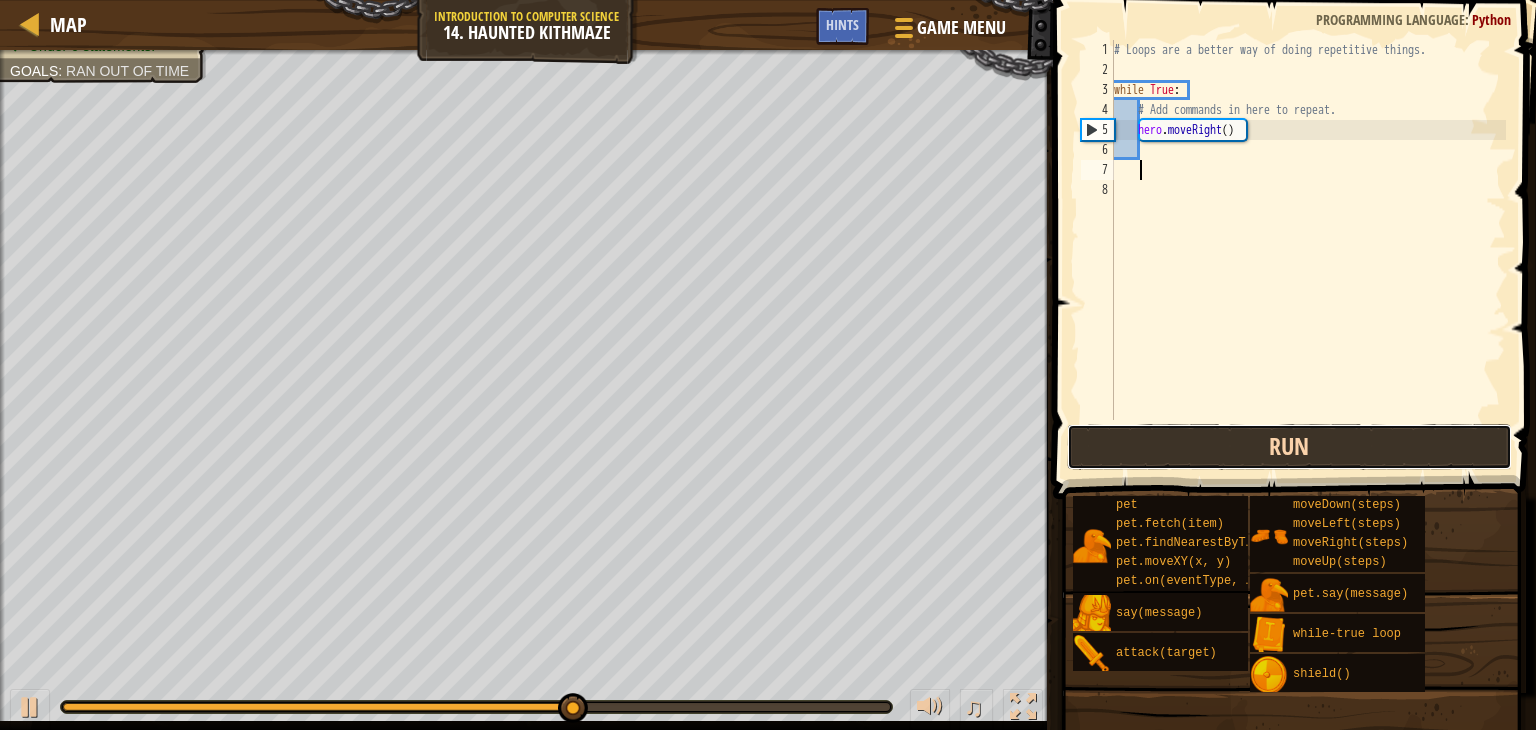 click on "Run" at bounding box center [1289, 447] 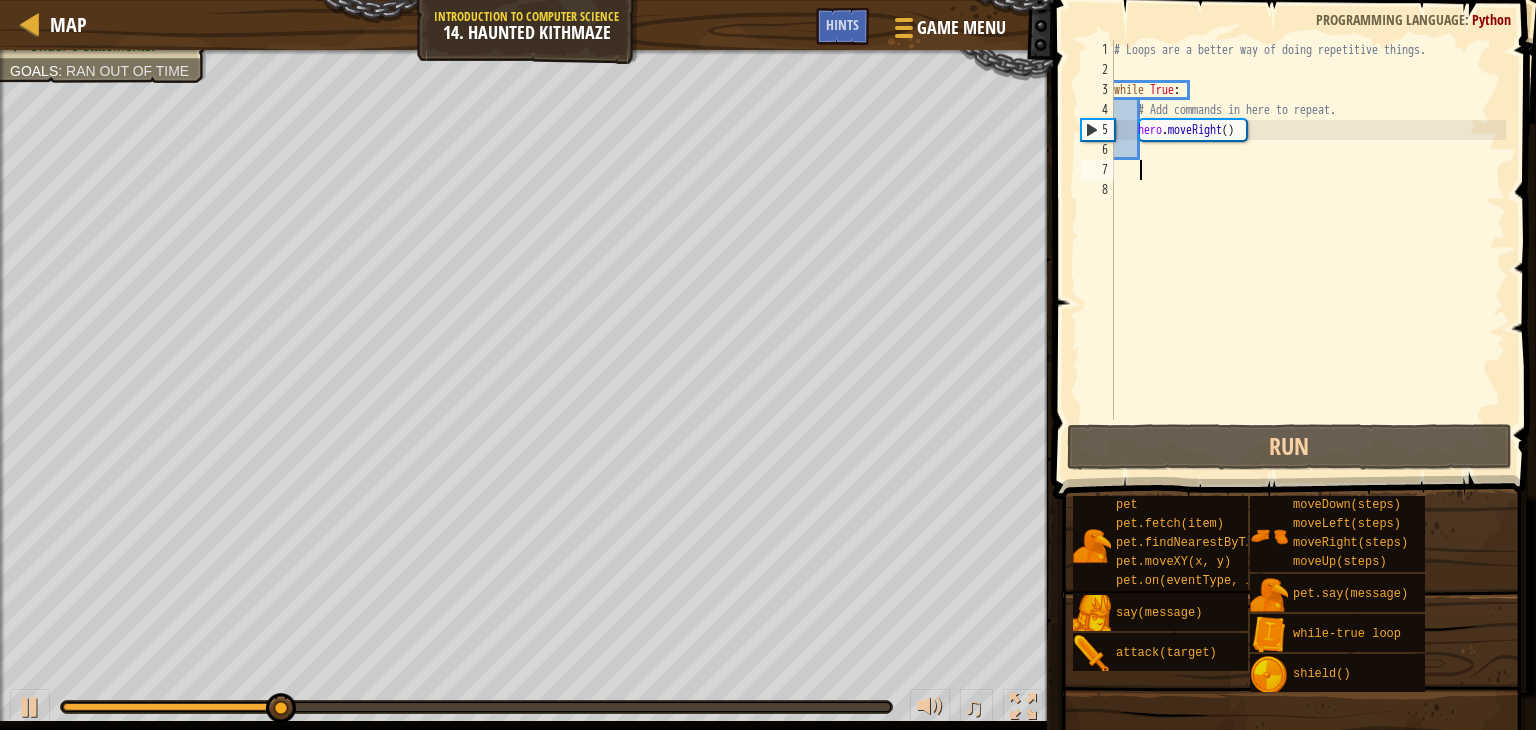 click on "# Loops are a better way of doing repetitive things. while   True :      # Add commands in here to repeat.      hero . moveRight ( )" at bounding box center [1308, 250] 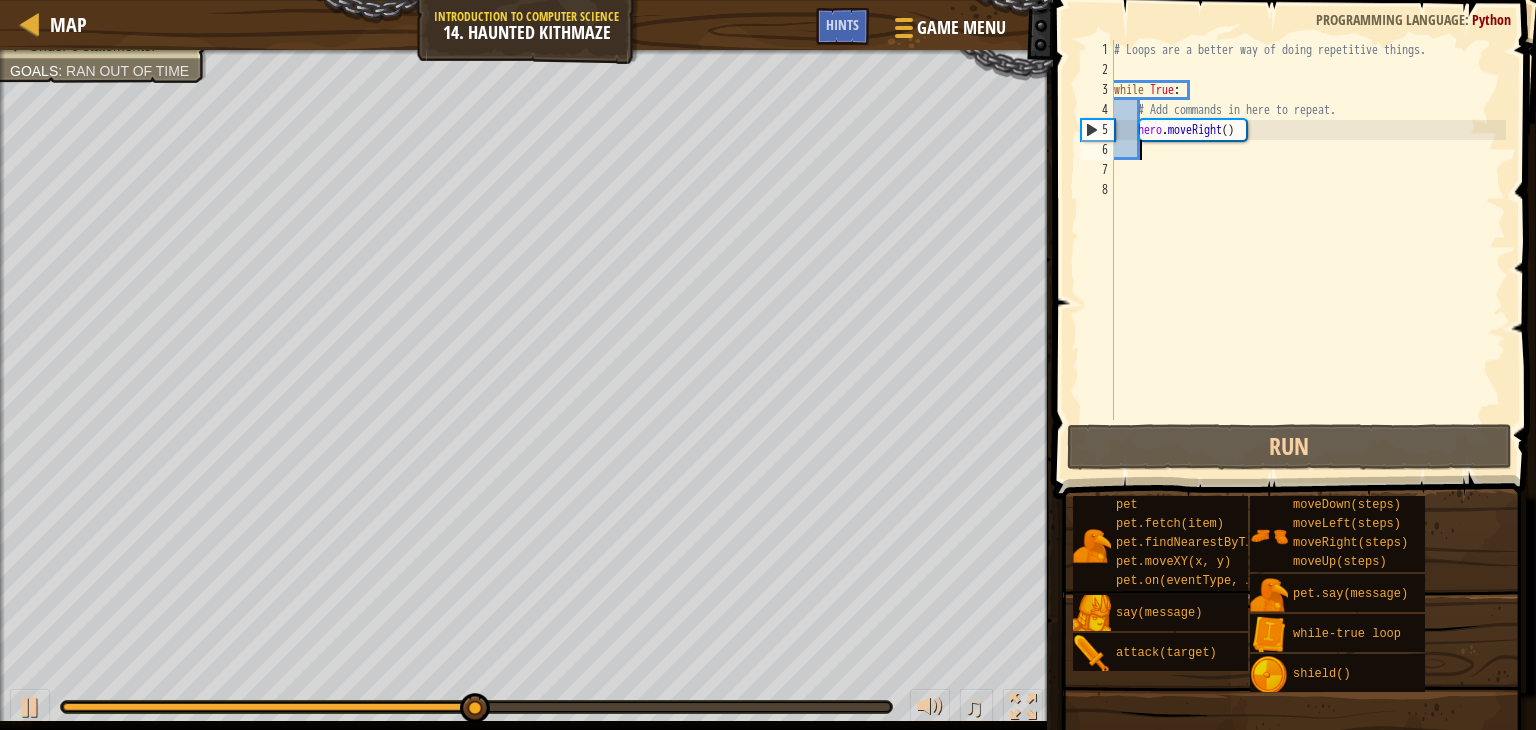click on "# Loops are a better way of doing repetitive things. while   True :      # Add commands in here to repeat.      hero . moveRight ( )" at bounding box center (1308, 250) 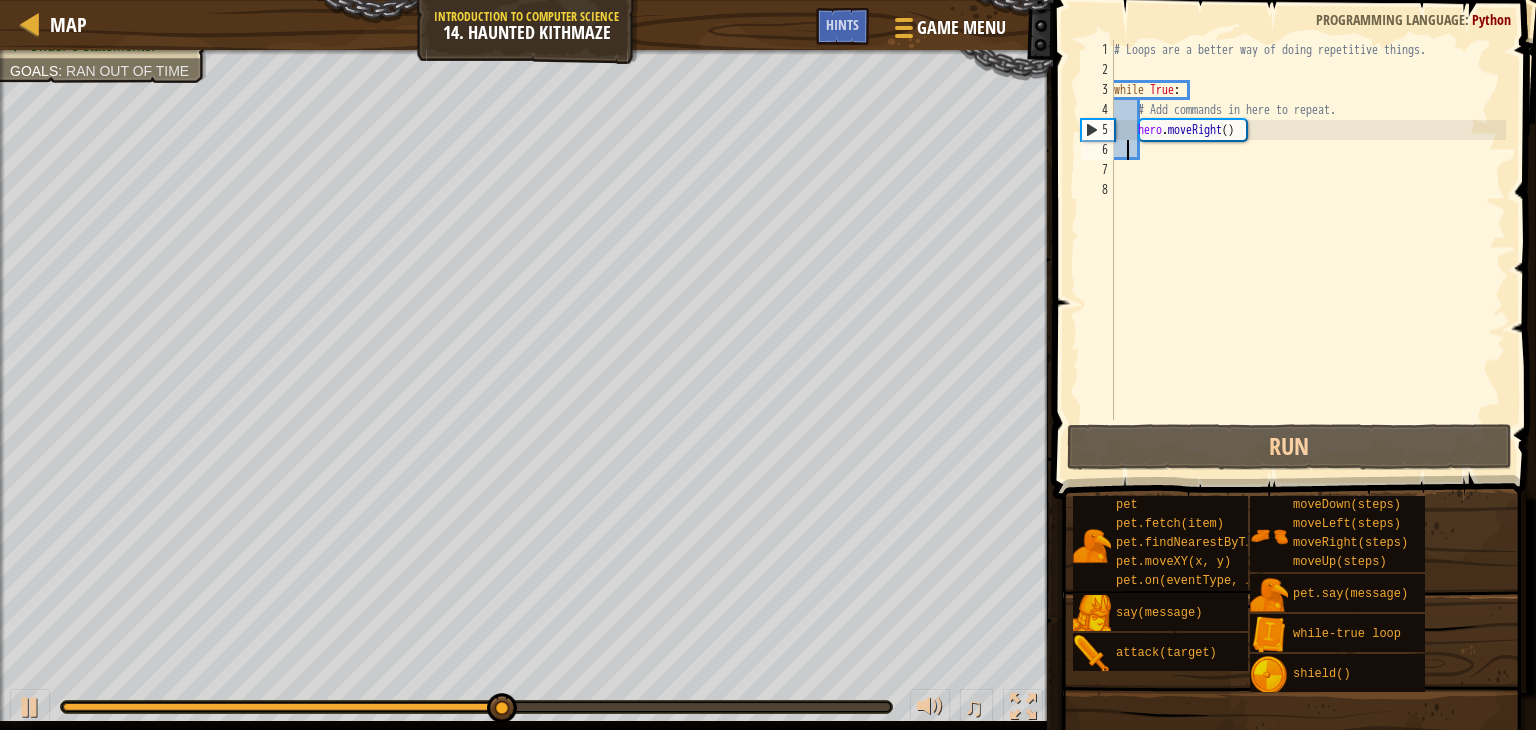 click on "# Loops are a better way of doing repetitive things. while   True :      # Add commands in here to repeat.      hero . moveRight ( )" at bounding box center (1308, 250) 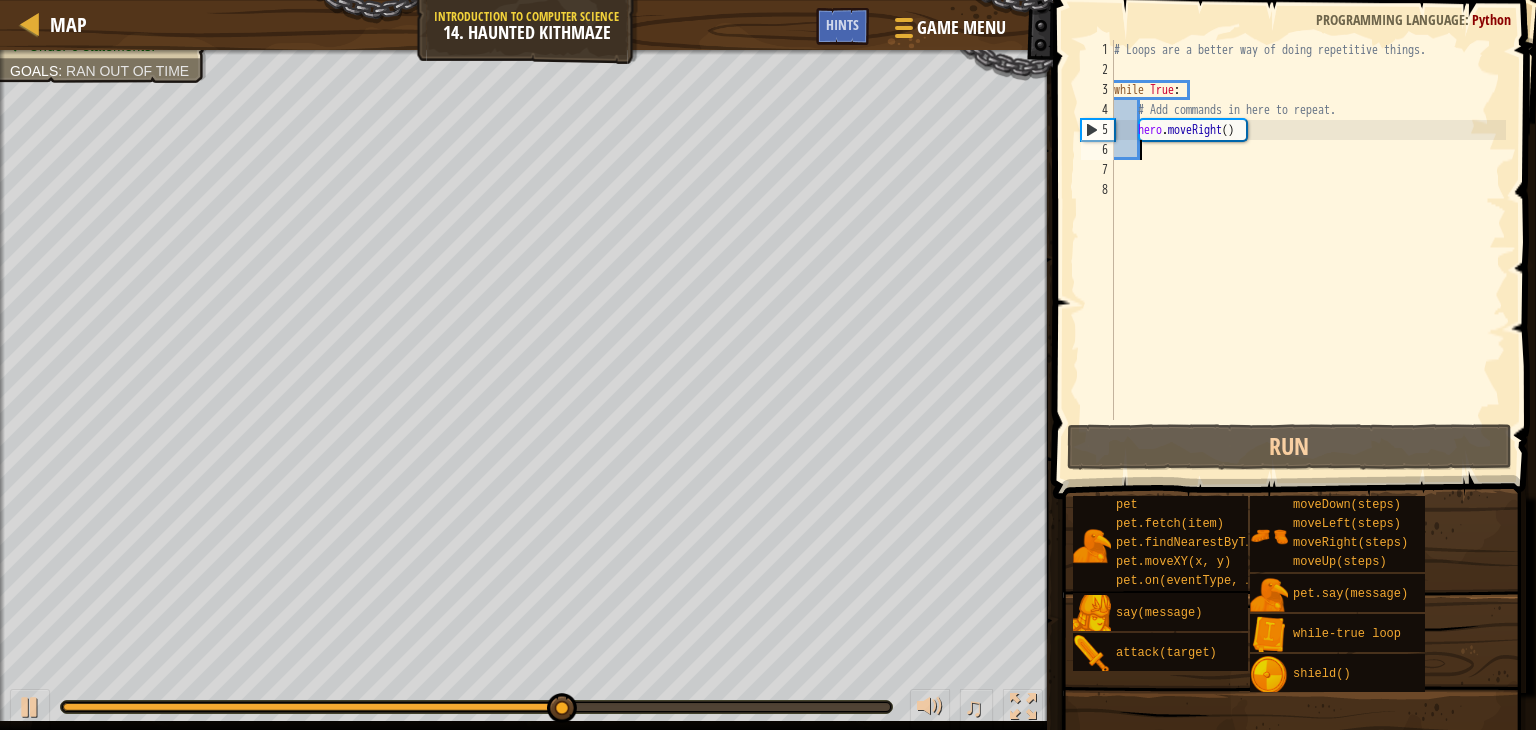 click on "# Loops are a better way of doing repetitive things. while   True :      # Add commands in here to repeat.      hero . moveRight ( )" at bounding box center [1308, 250] 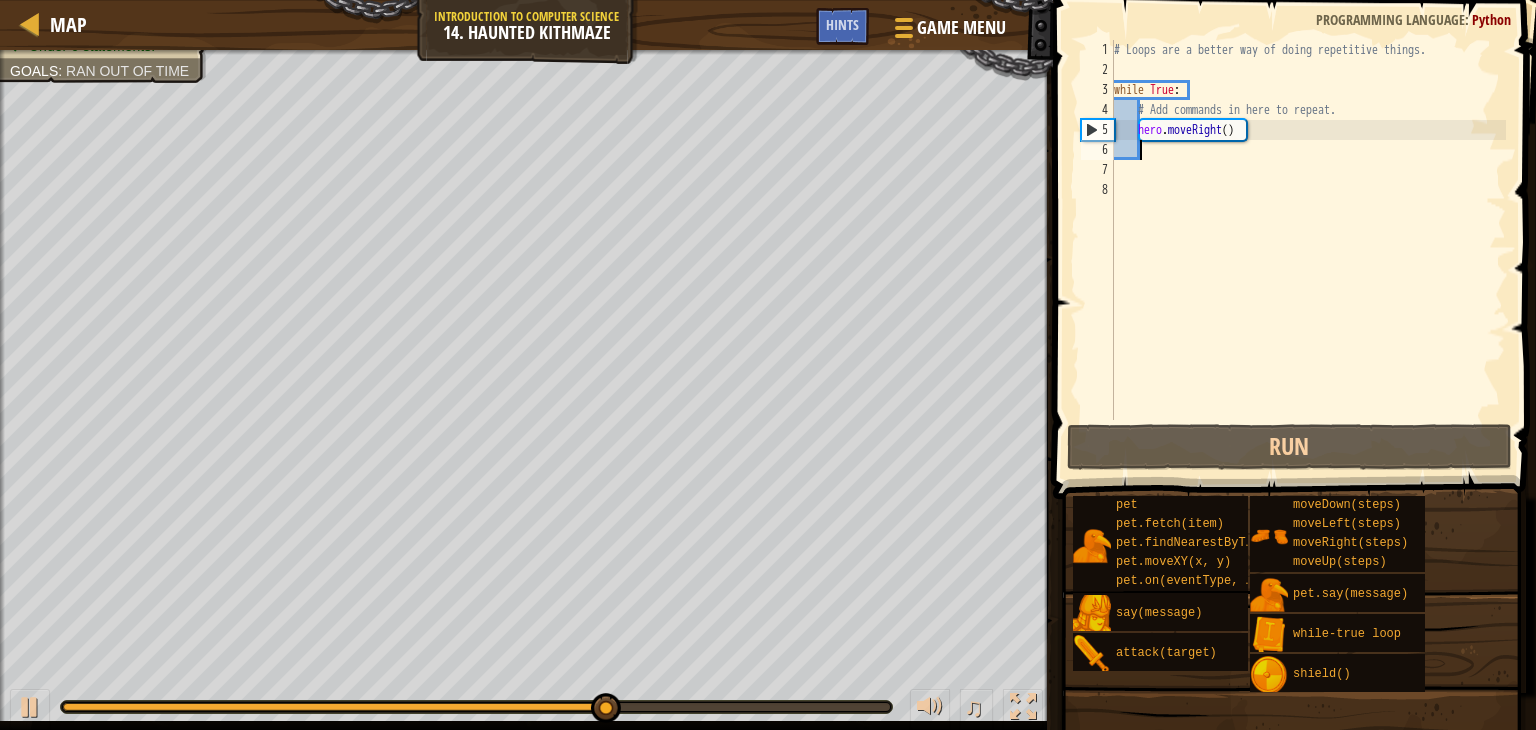 type on "h" 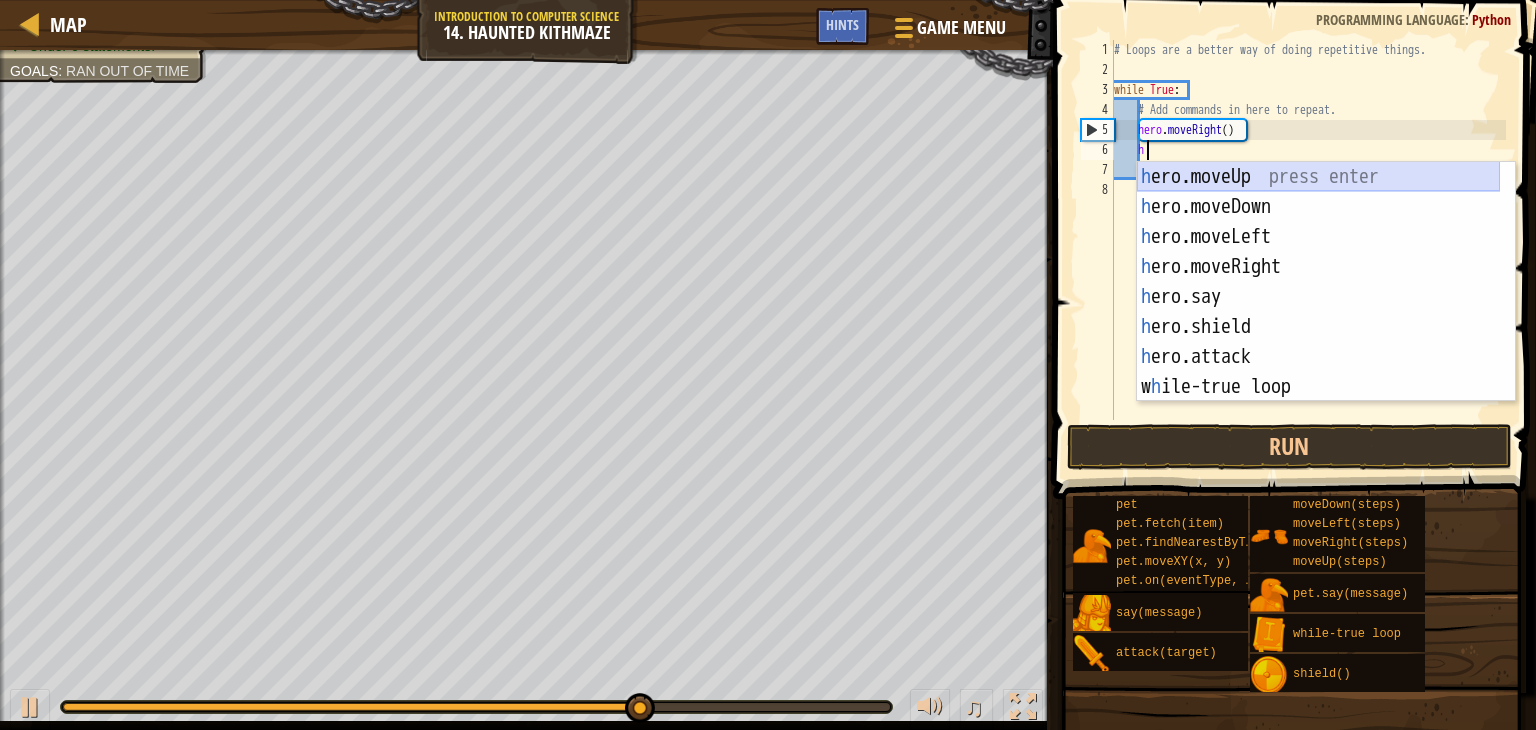 click on "h ero.moveUp press enter h ero.moveDown press enter h ero.moveLeft press enter h ero.moveRight press enter h ero.say press enter h ero.shield press enter h ero.attack press enter w h ile-true loop press enter pet.fetc h (item) press enter" at bounding box center [1318, 312] 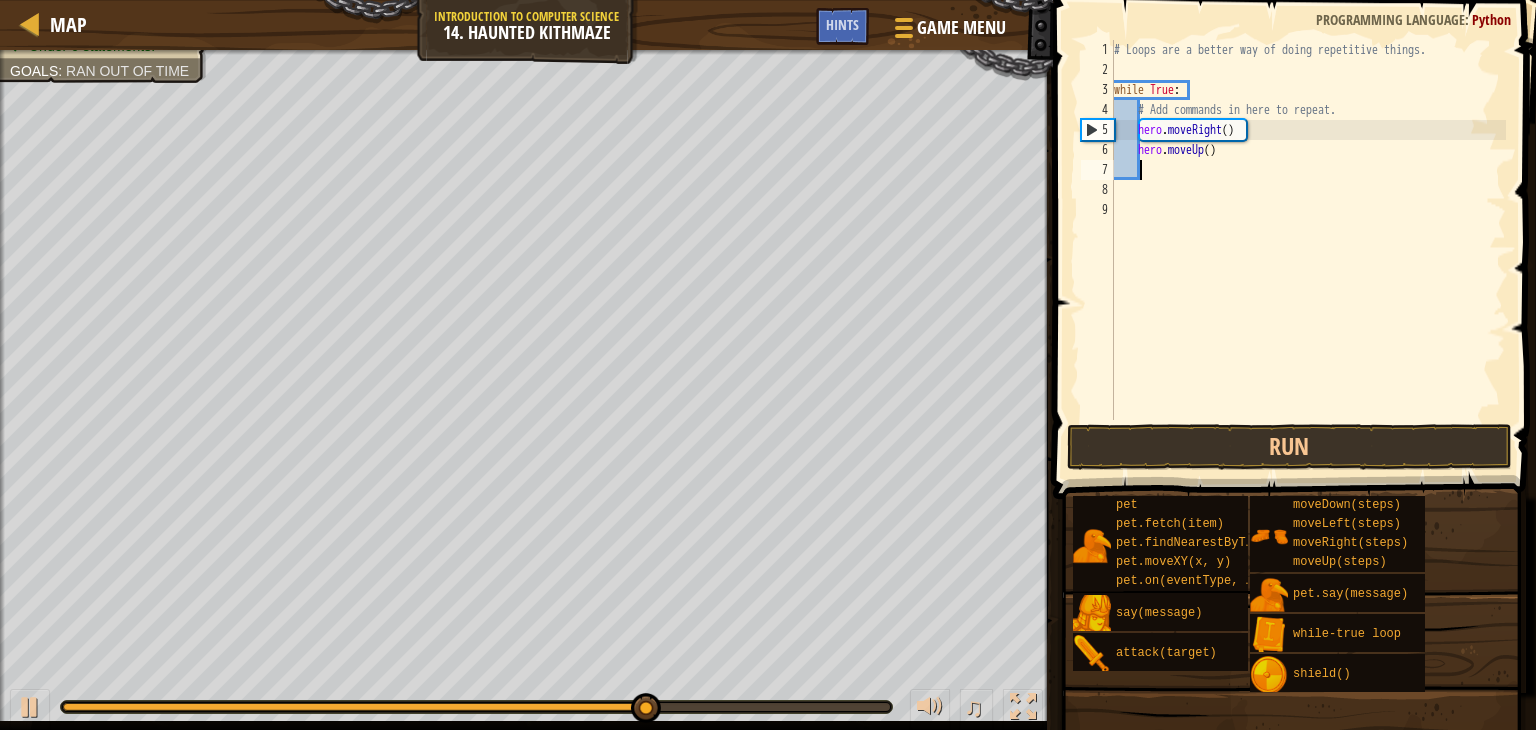 scroll, scrollTop: 9, scrollLeft: 0, axis: vertical 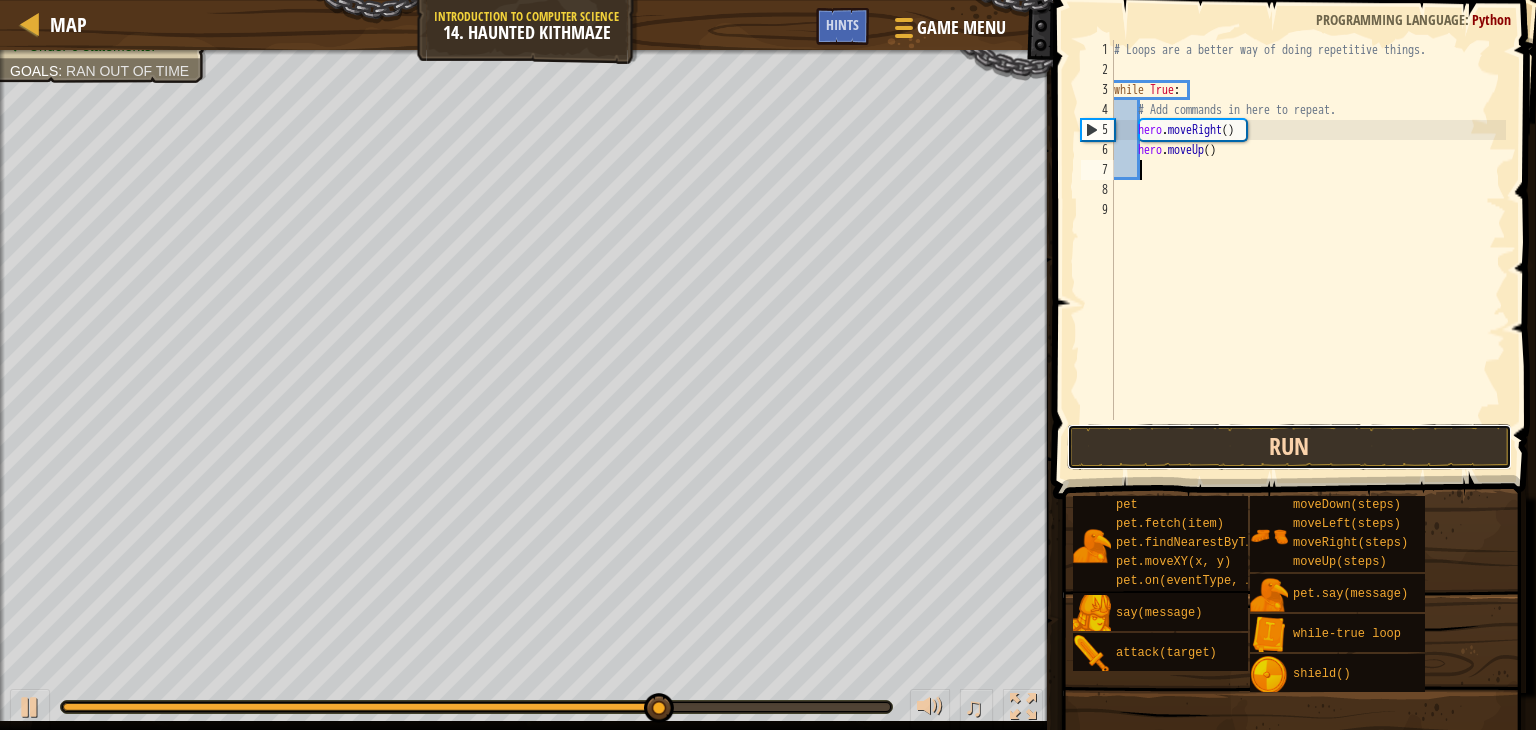 click on "Run" at bounding box center (1289, 447) 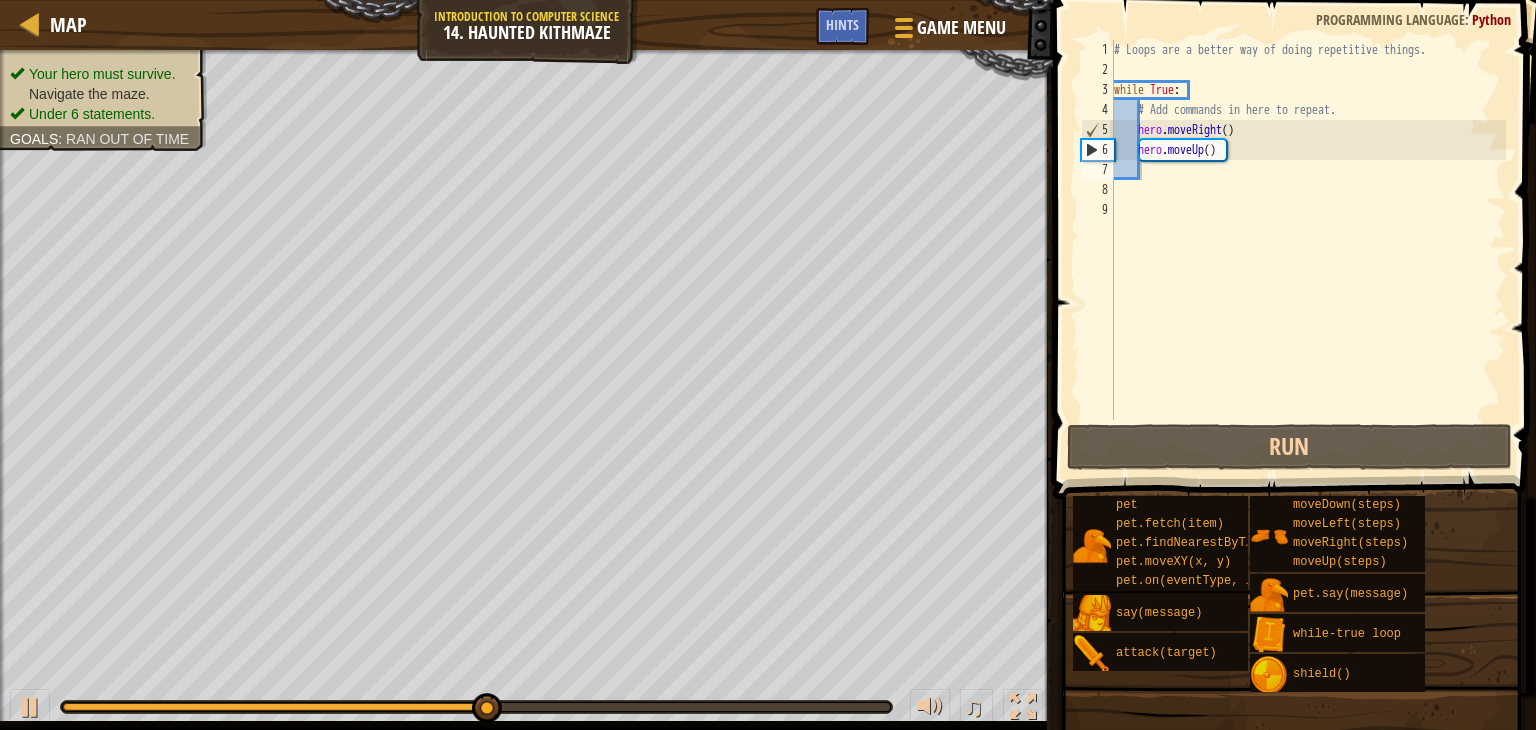 click on "Your hero must survive. Navigate the maze. Under 6 statements." at bounding box center [103, 94] 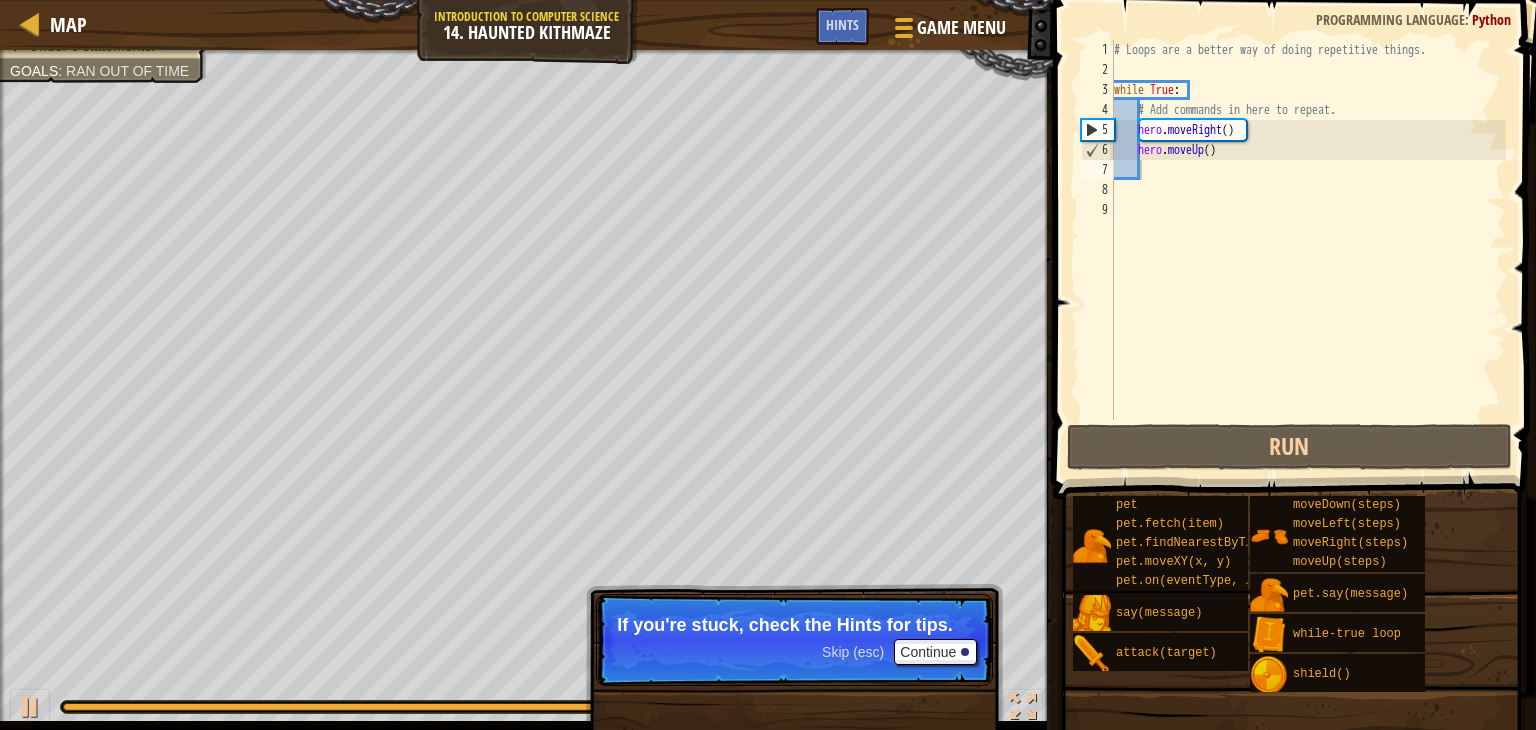 click on "# Loops are a better way of doing repetitive things. while   True :      # Add commands in here to repeat.      hero . moveRight ( )      hero . moveUp ( )" at bounding box center (1308, 250) 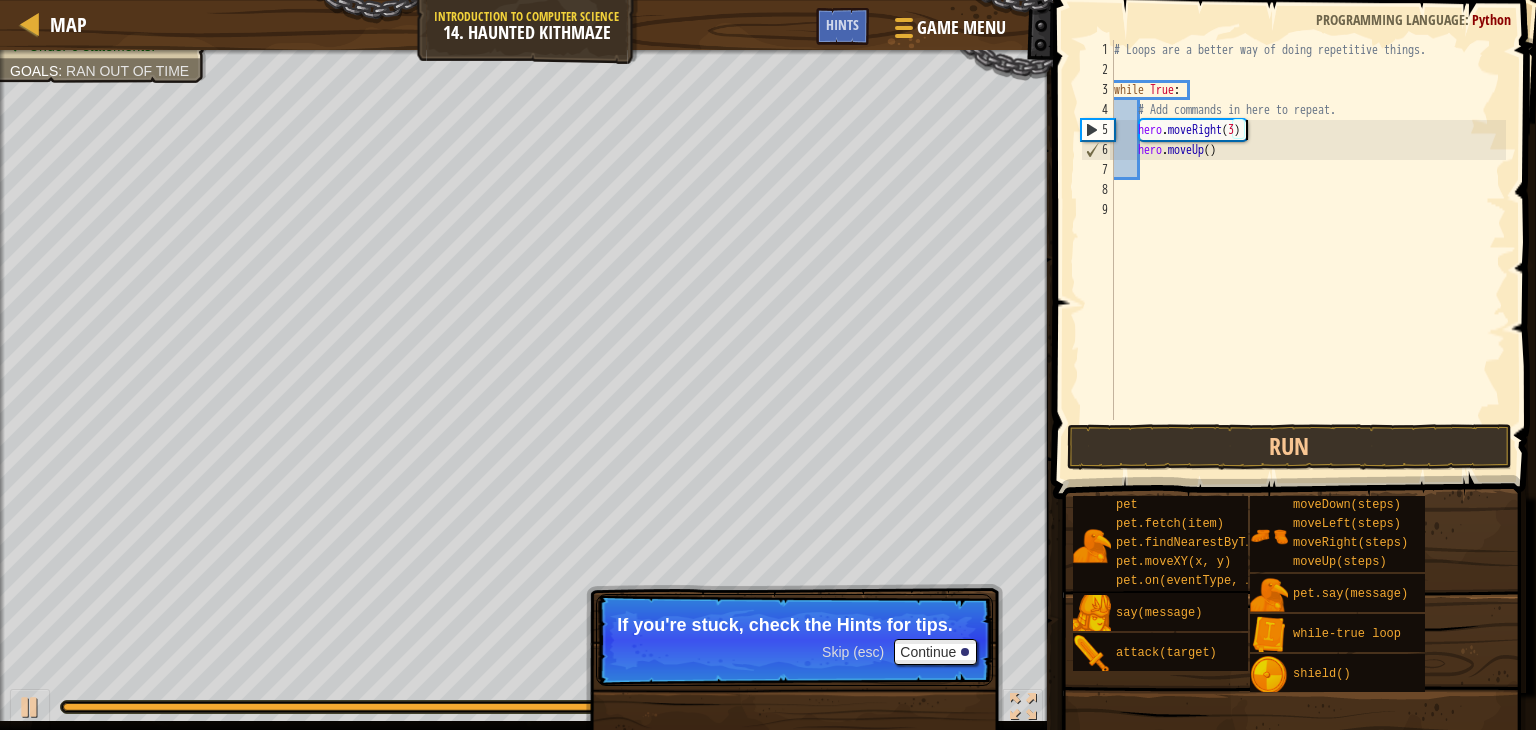 scroll, scrollTop: 9, scrollLeft: 10, axis: both 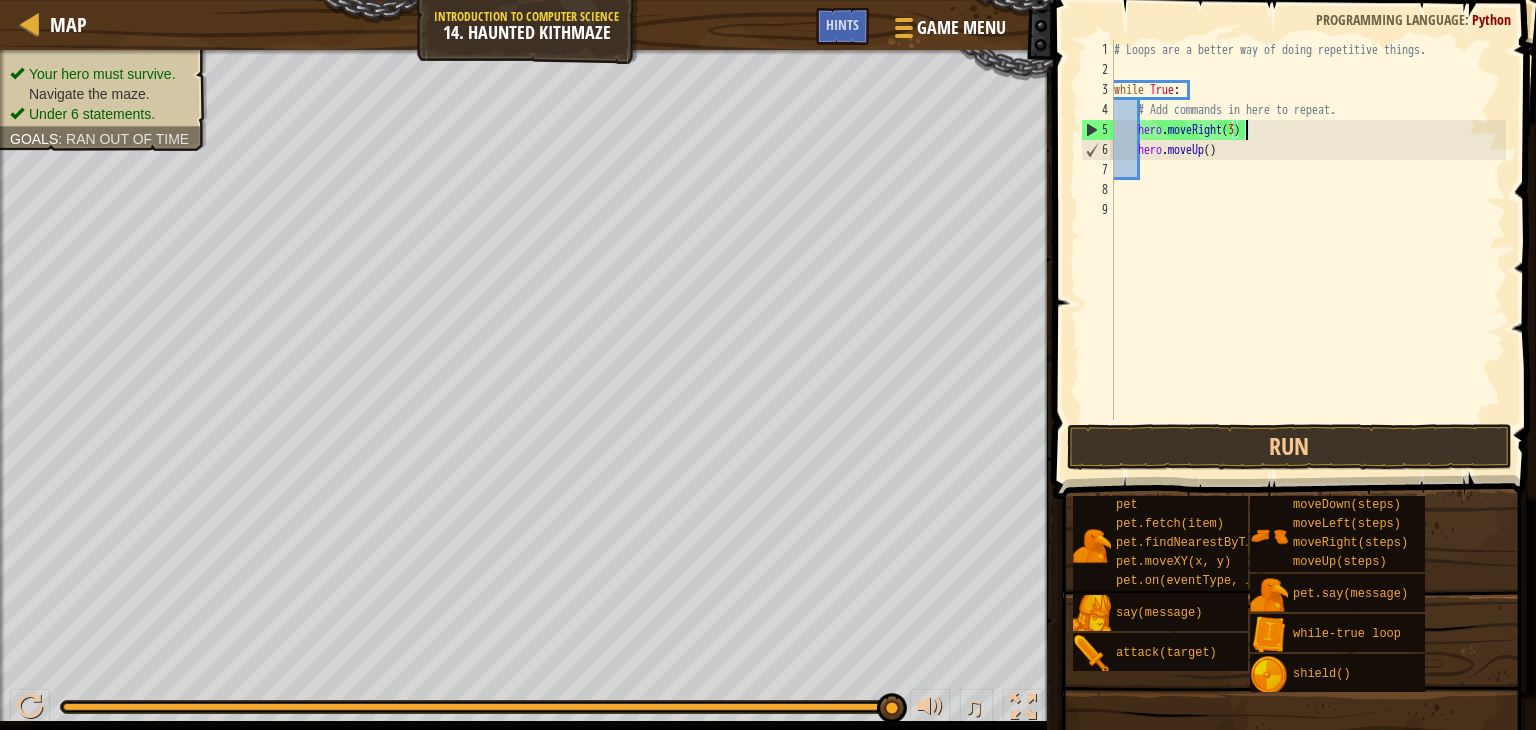 click on "# Loops are a better way of doing repetitive things. while   True :      # Add commands in here to repeat.      hero . moveRight ( 3 )      hero . moveUp ( )" at bounding box center (1308, 250) 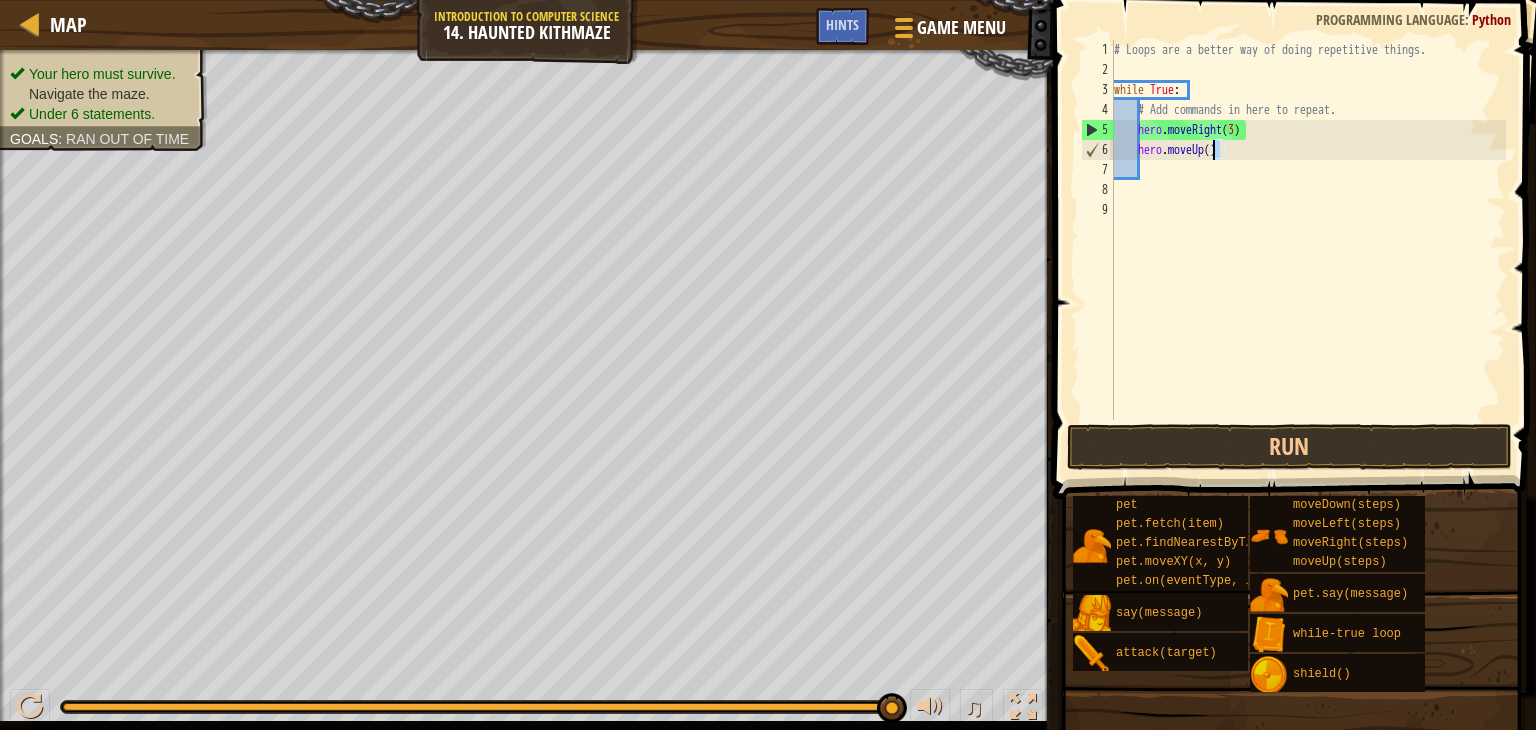 scroll, scrollTop: 9, scrollLeft: 8, axis: both 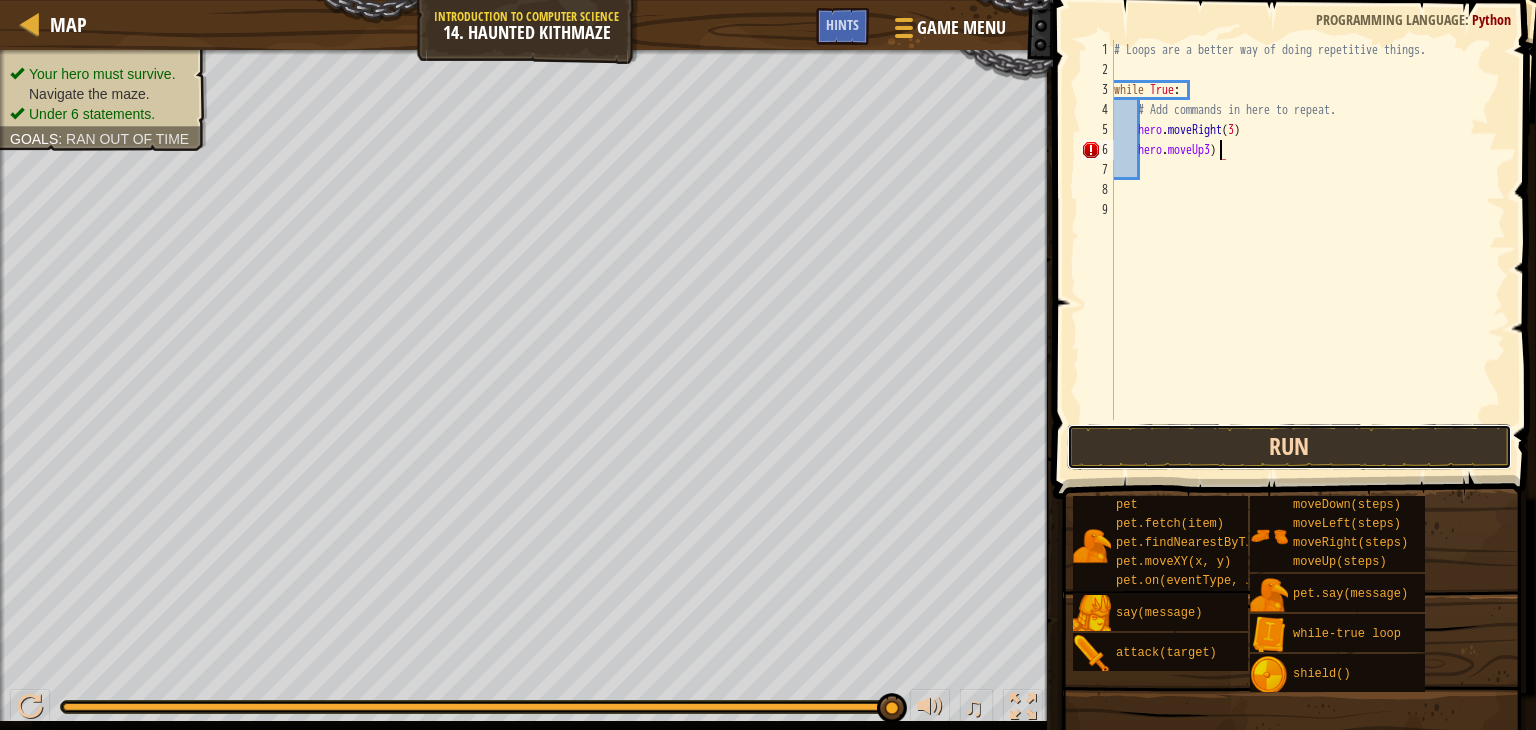 click on "Run" at bounding box center (1289, 447) 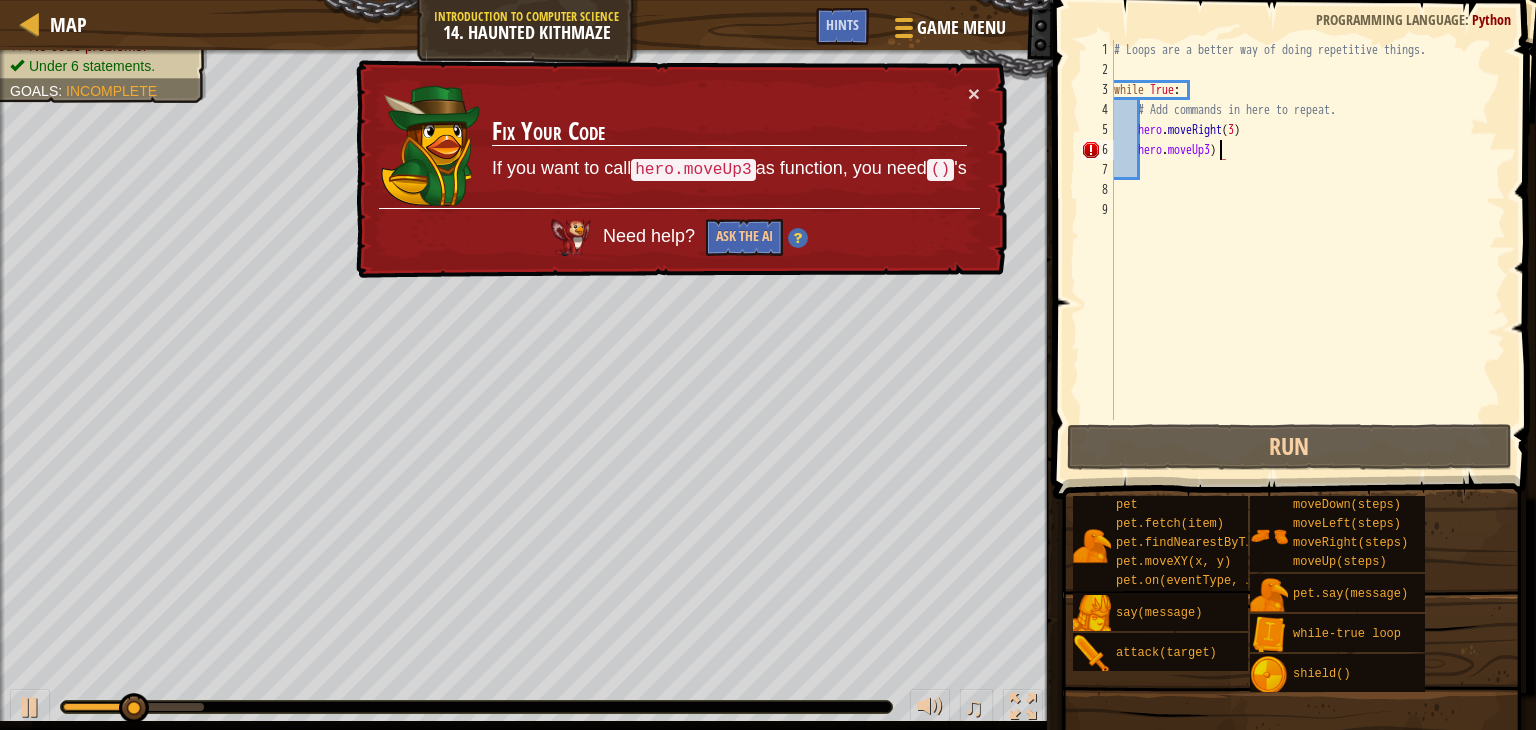click on "# Loops are a better way of doing repetitive things. while   True :      # Add commands in here to repeat.      hero . moveRight ( 3 )      hero . moveUp3 )" at bounding box center (1308, 250) 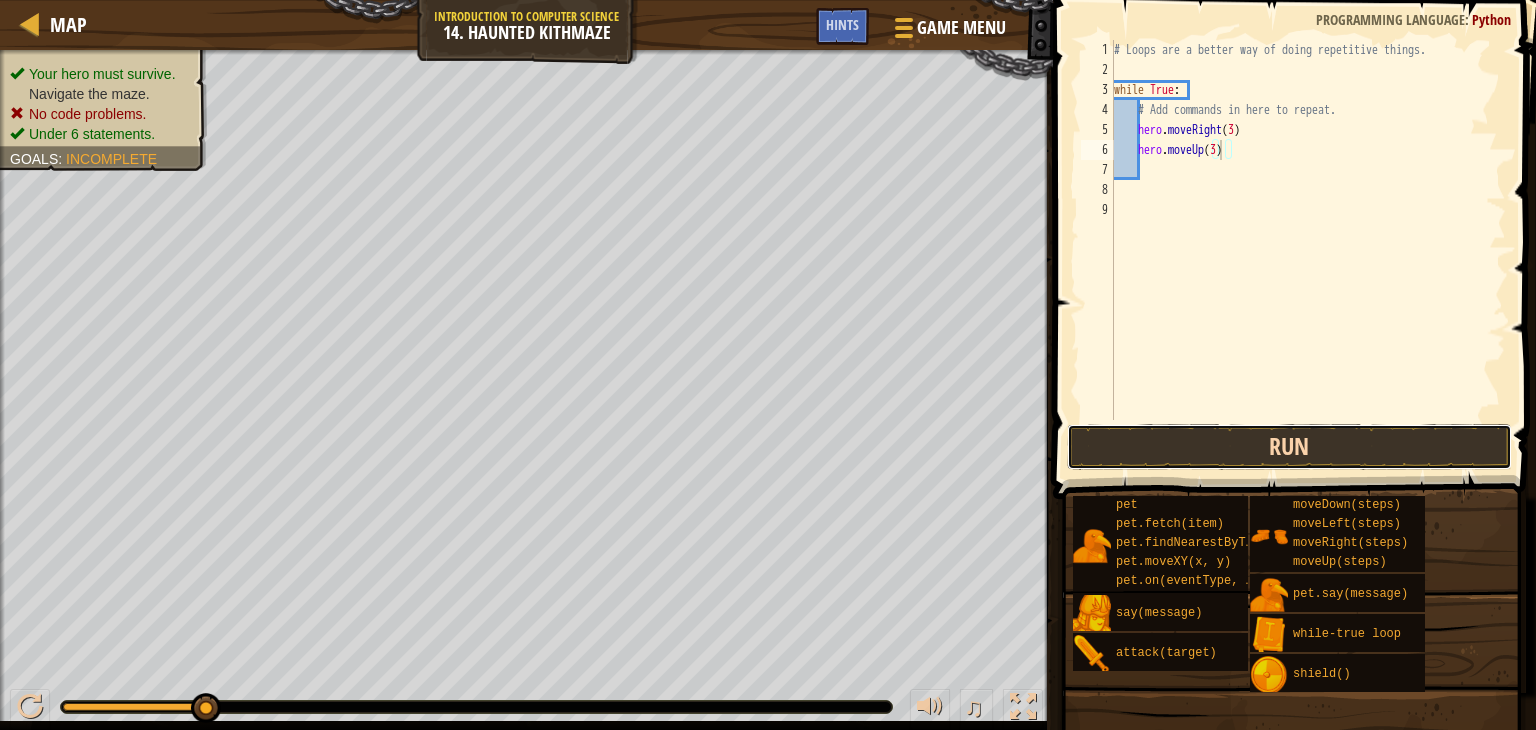 click on "Run" at bounding box center [1289, 447] 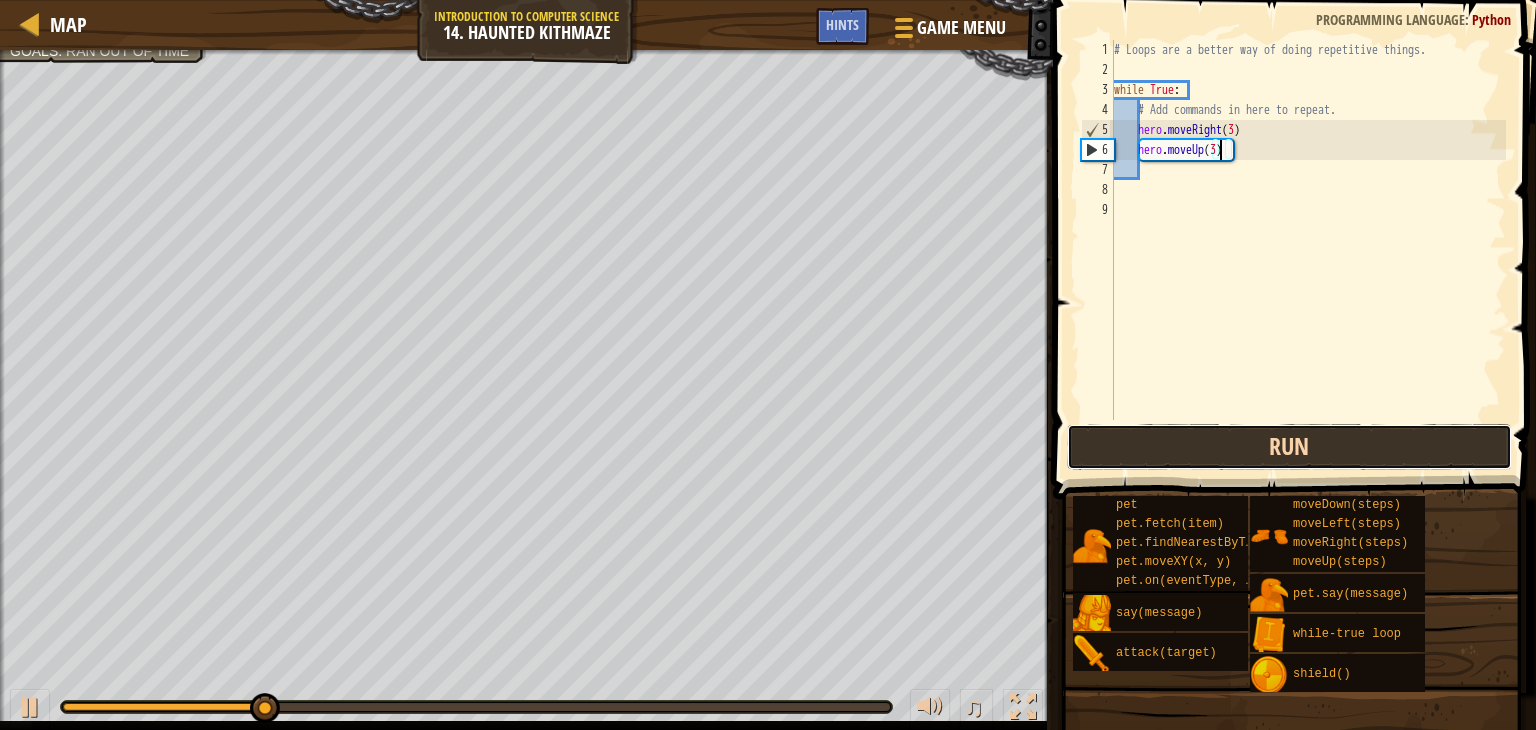 click on "Run" at bounding box center (1289, 447) 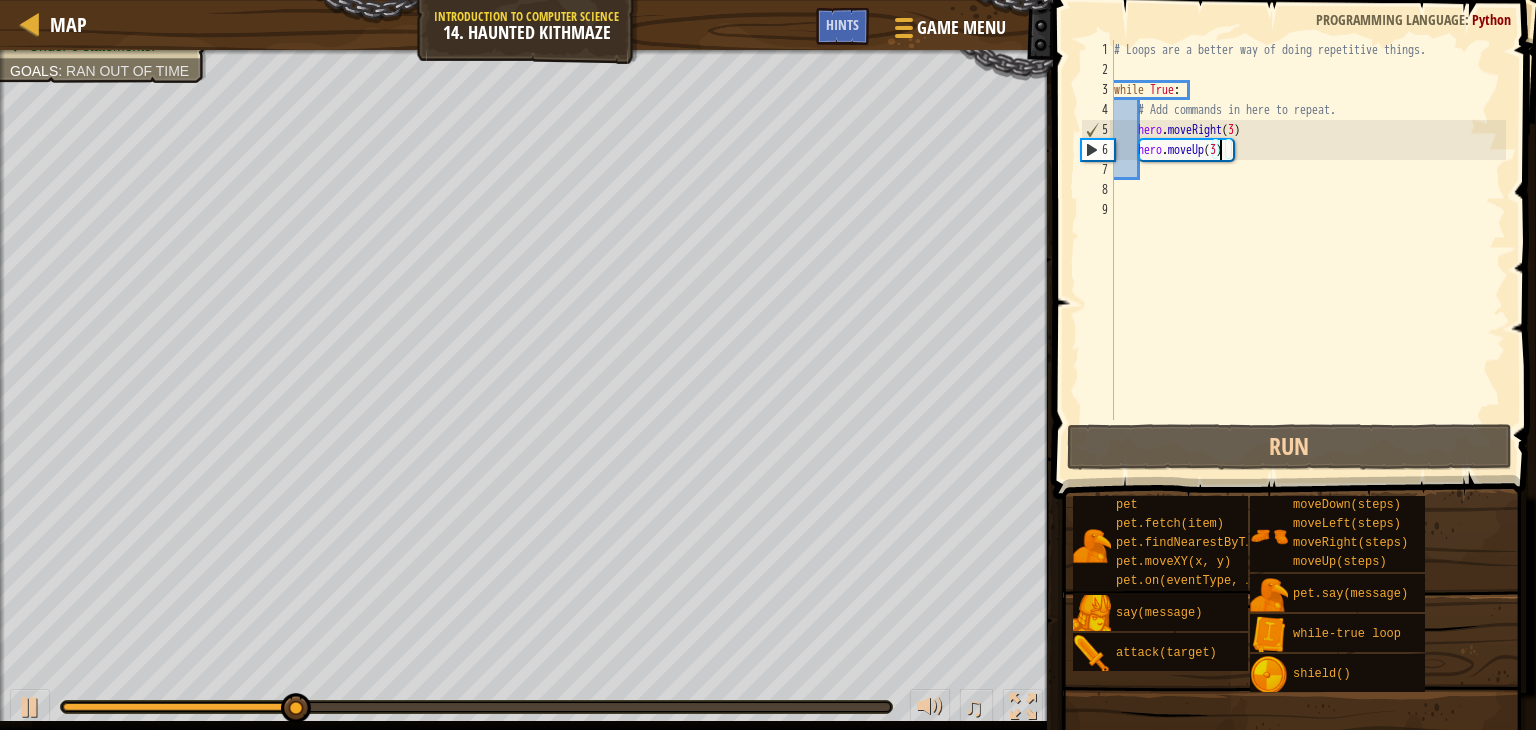 click on "# Loops are a better way of doing repetitive things. while   True :      # Add commands in here to repeat.      hero . moveRight ( 3 )      hero . moveUp ( 3 )" at bounding box center (1308, 250) 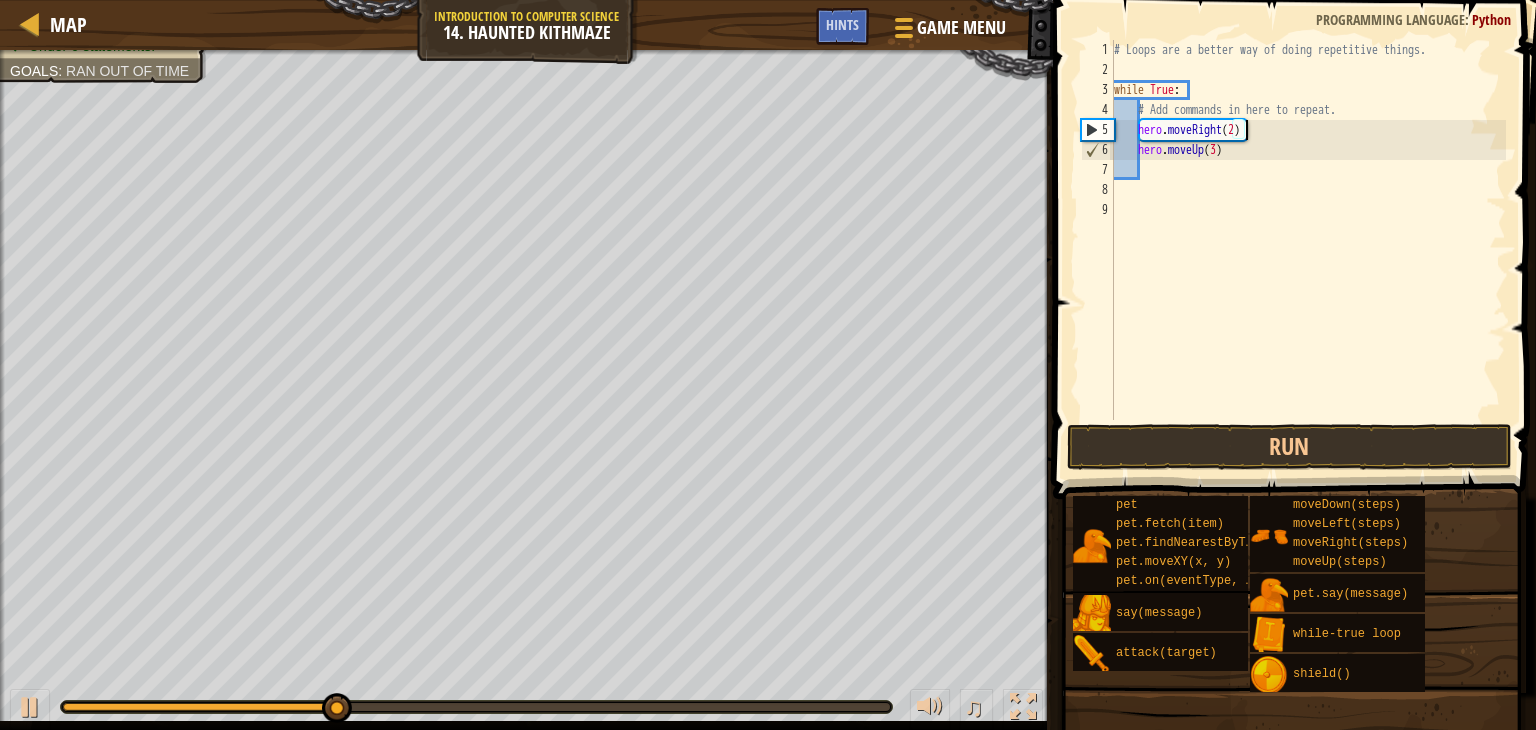 scroll, scrollTop: 9, scrollLeft: 10, axis: both 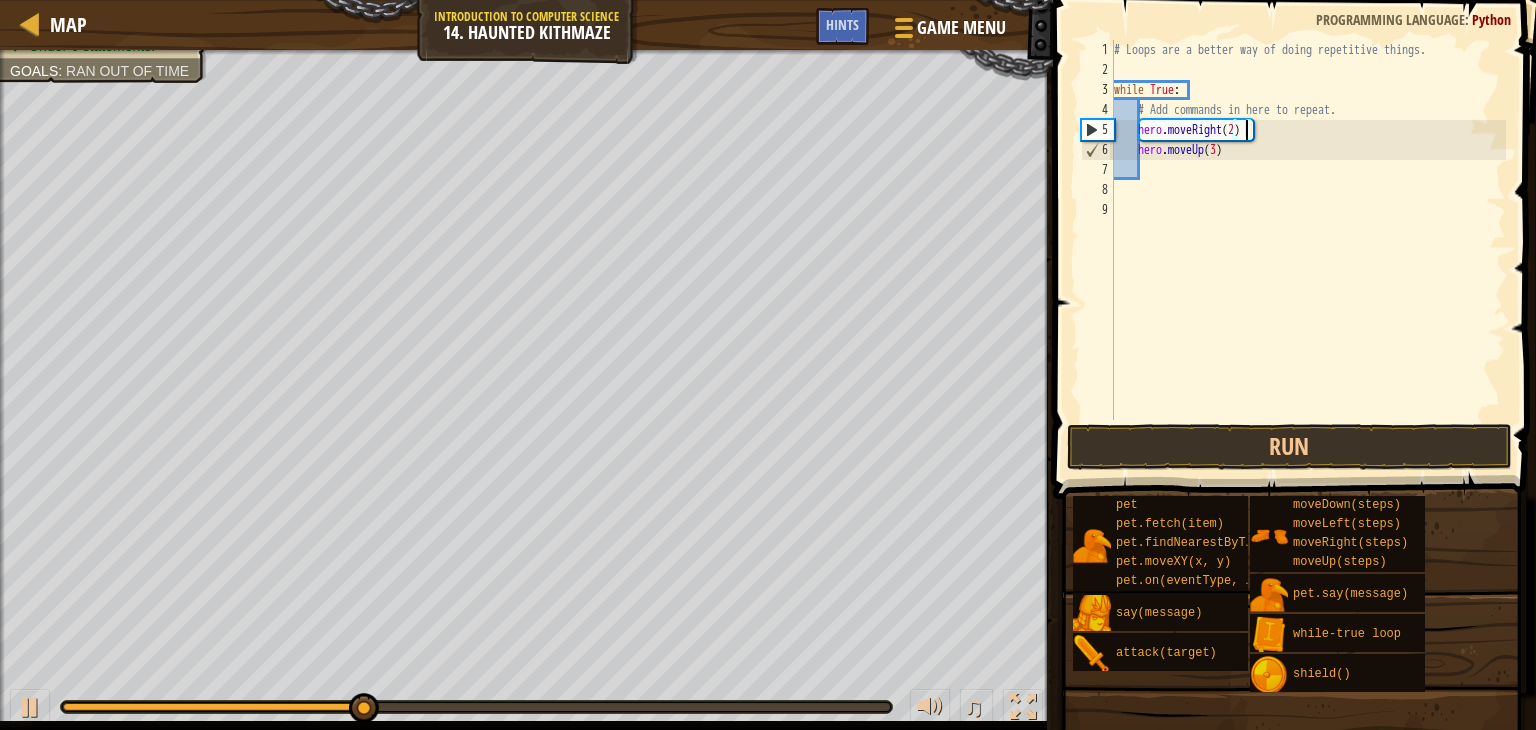 click on "# Loops are a better way of doing repetitive things. while   True :      # Add commands in here to repeat.      hero . moveRight ( 2 )      hero . moveUp ( 3 )" at bounding box center [1308, 250] 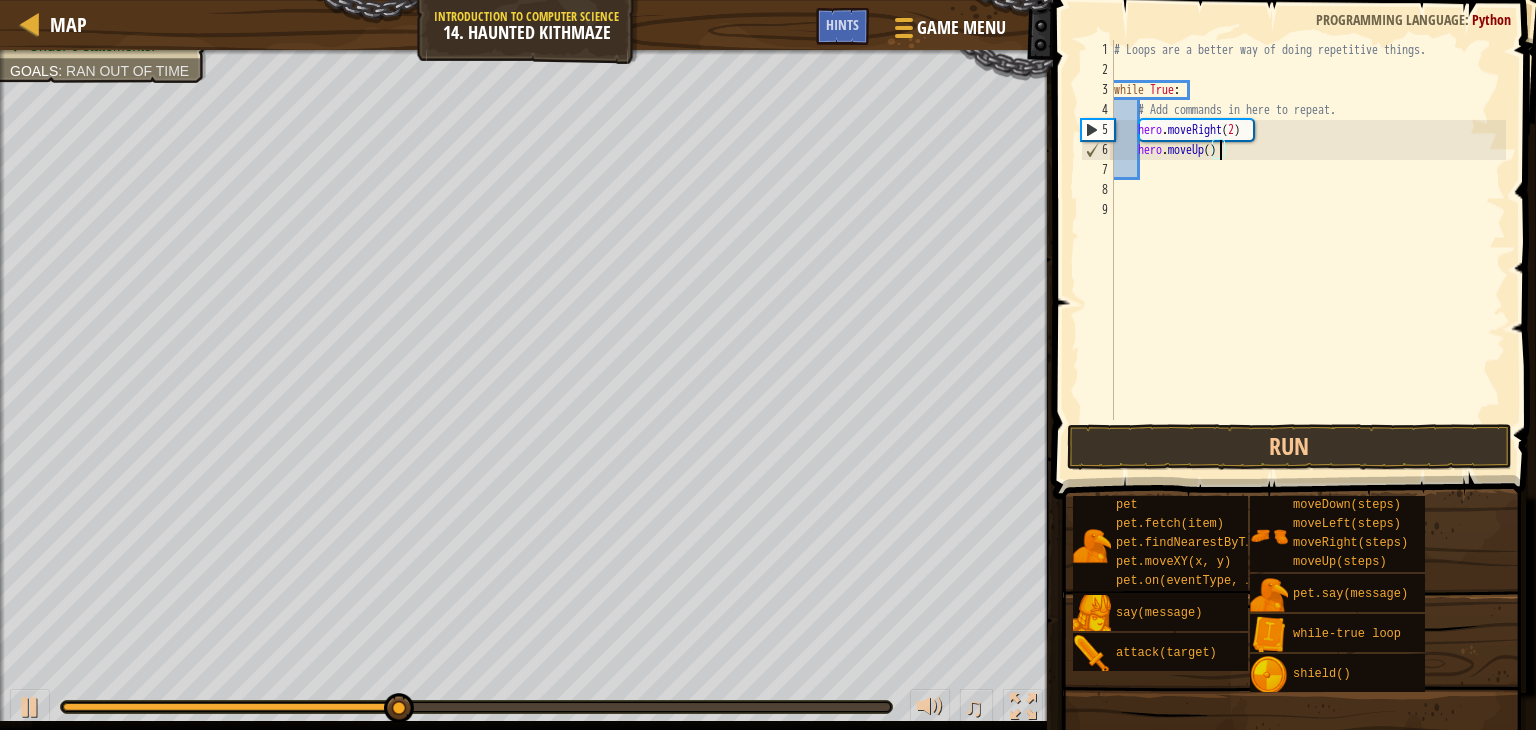 scroll, scrollTop: 9, scrollLeft: 8, axis: both 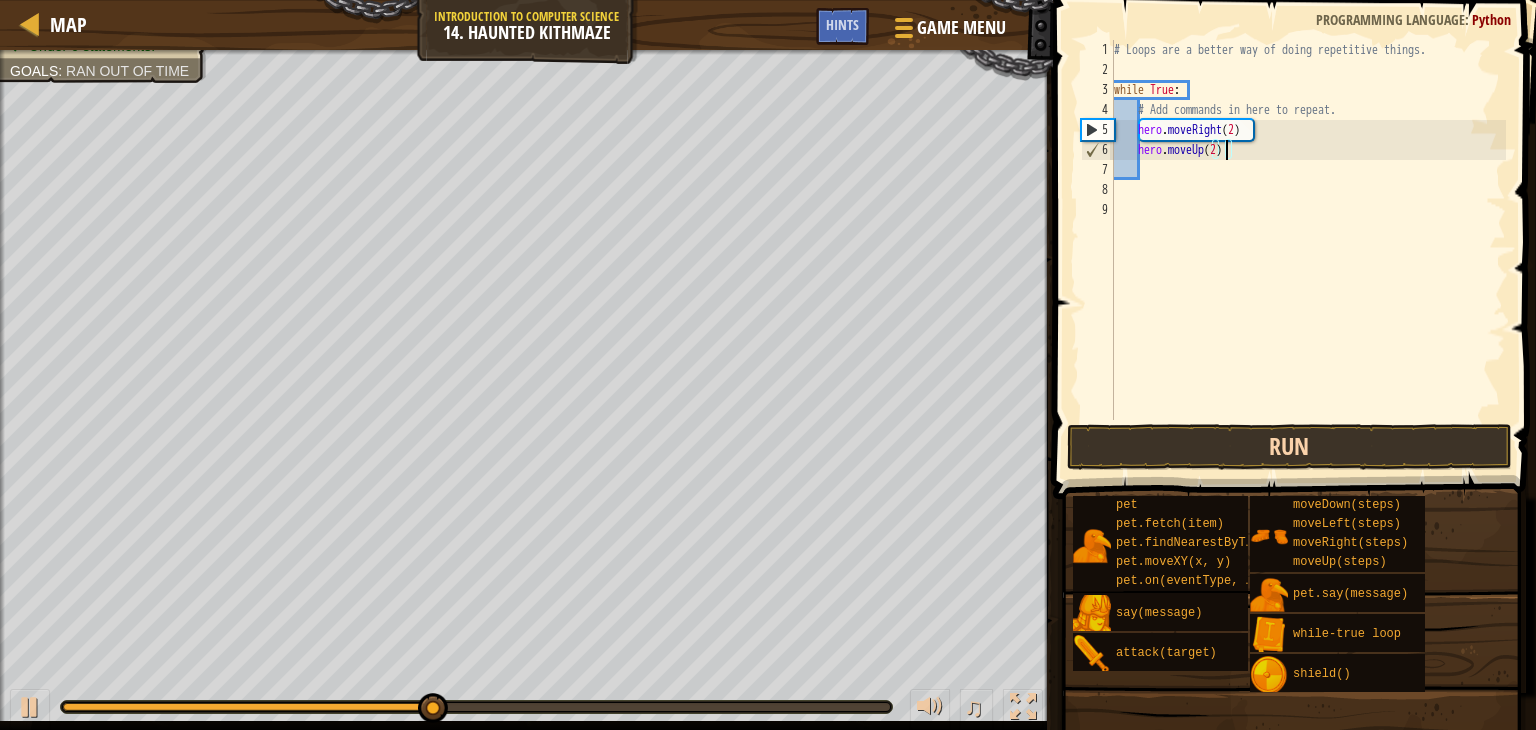 type on "hero.moveUp(2)" 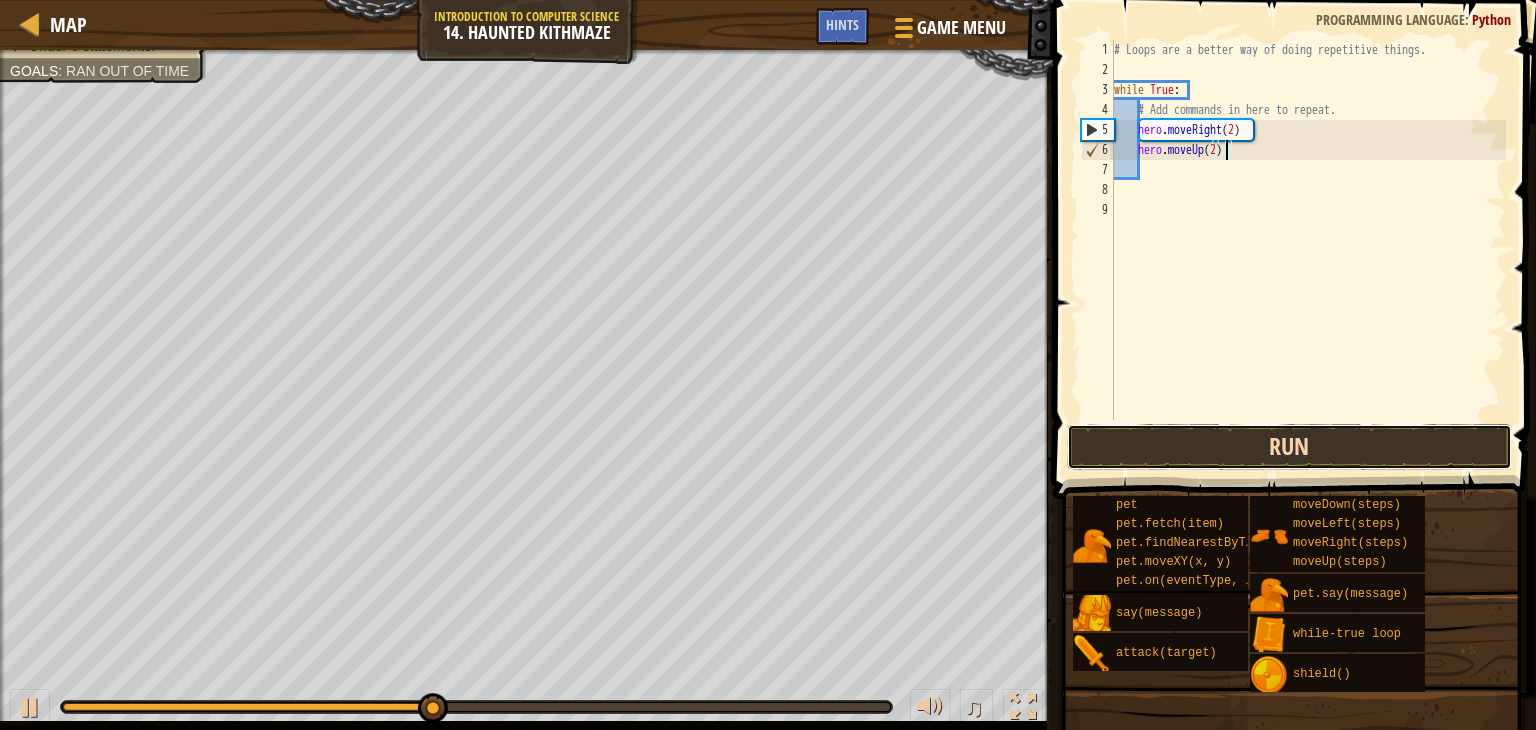 click on "Run" at bounding box center (1289, 447) 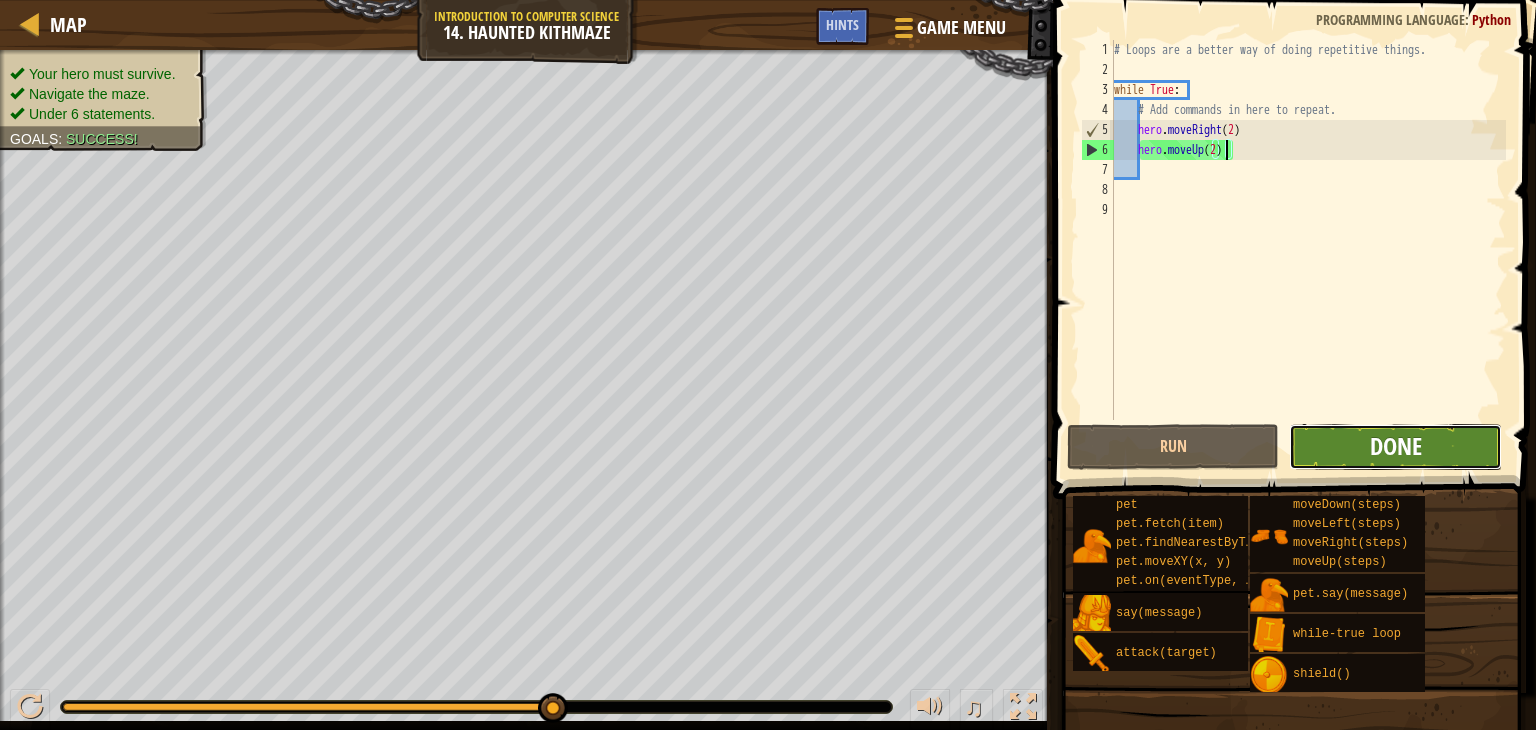 click on "Done" at bounding box center (1396, 446) 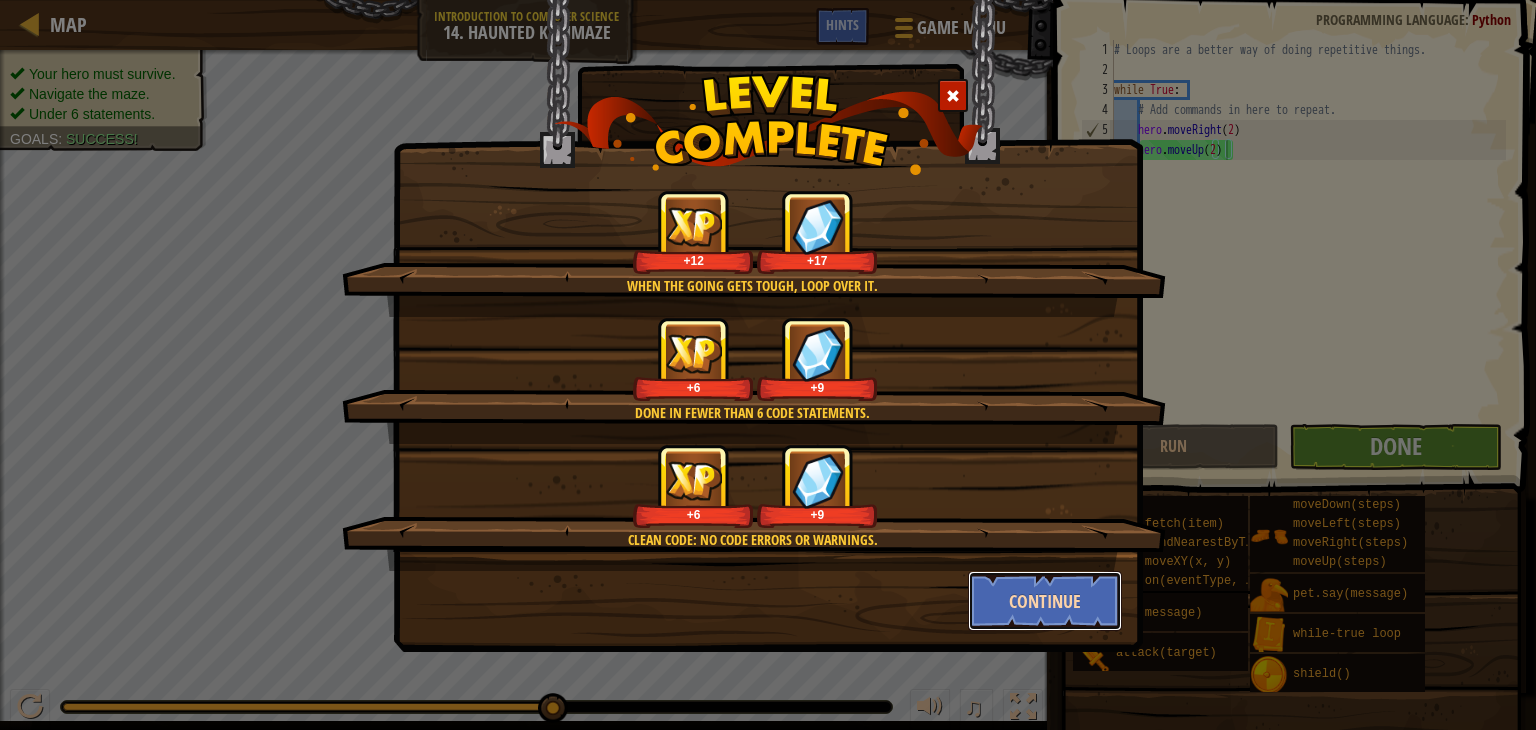 click on "Continue" at bounding box center [1045, 601] 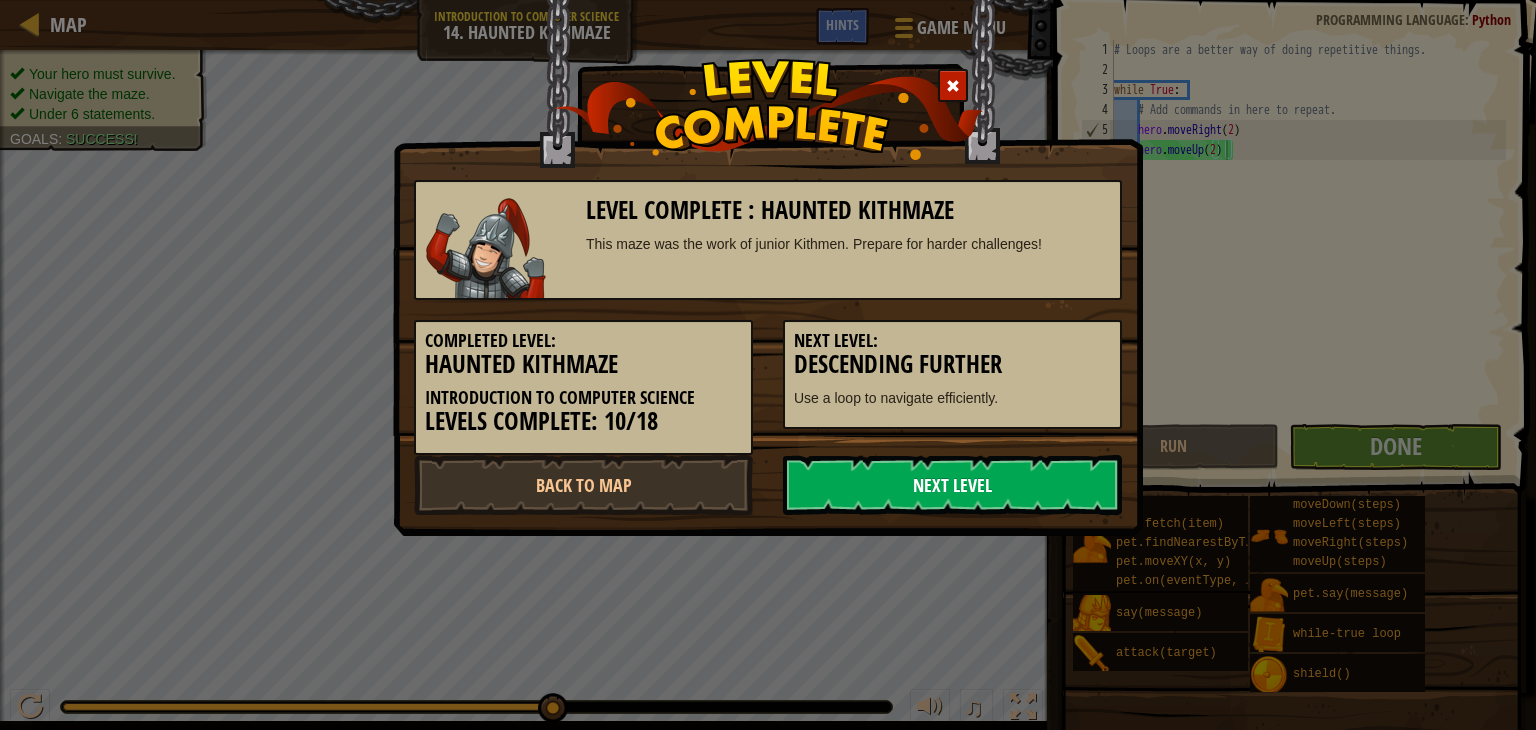 click on "Next Level" at bounding box center [952, 485] 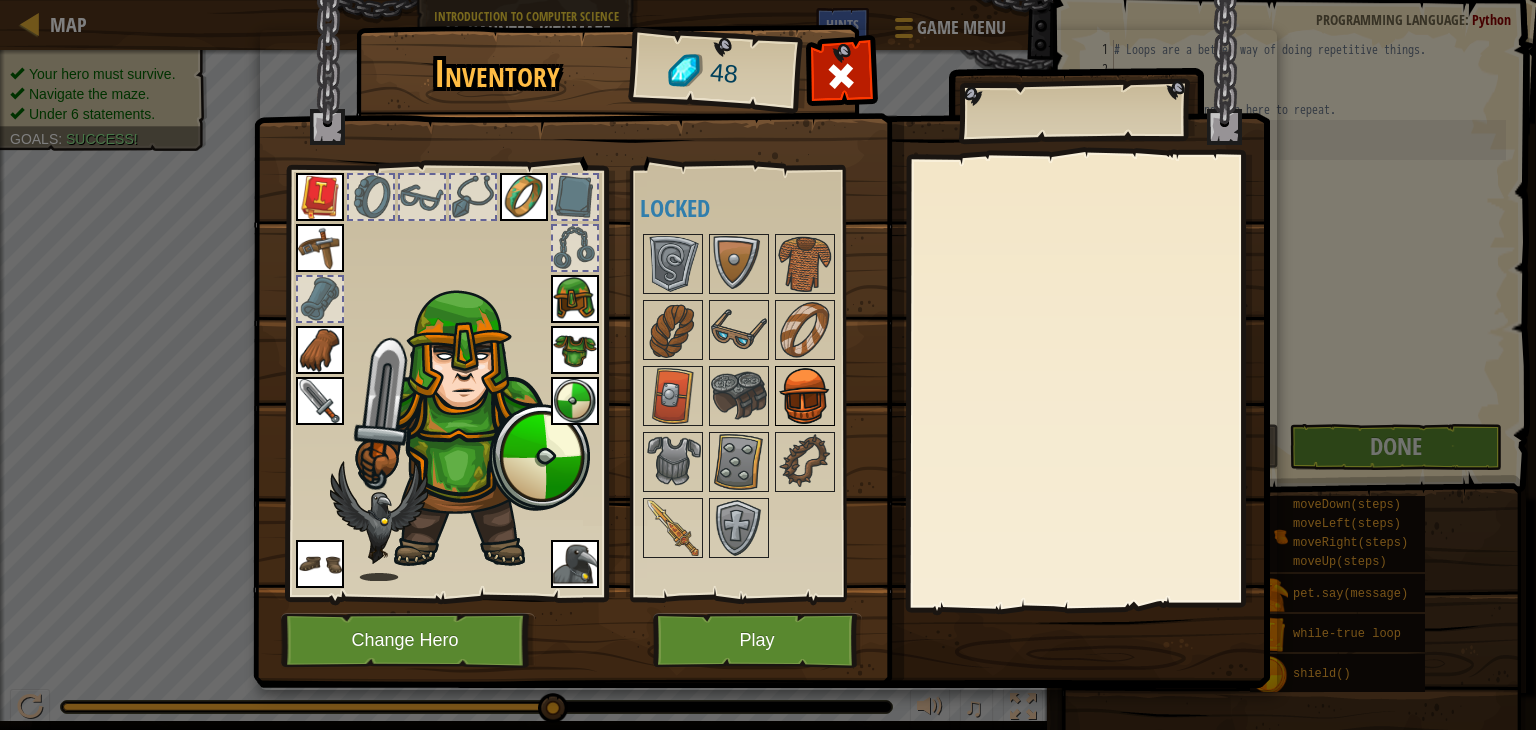 click at bounding box center [805, 396] 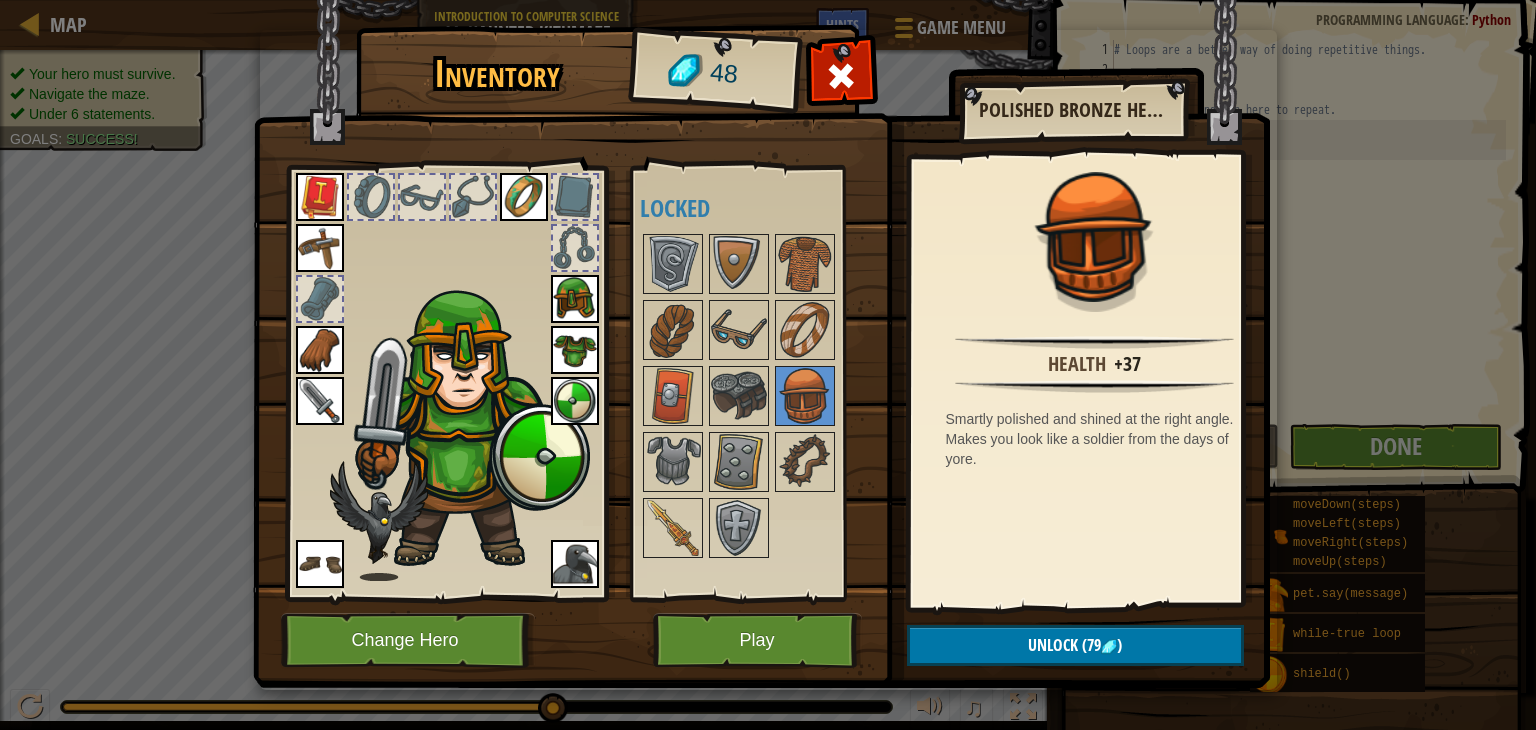 click on "Polished Bronze Helmet" at bounding box center (1073, 110) 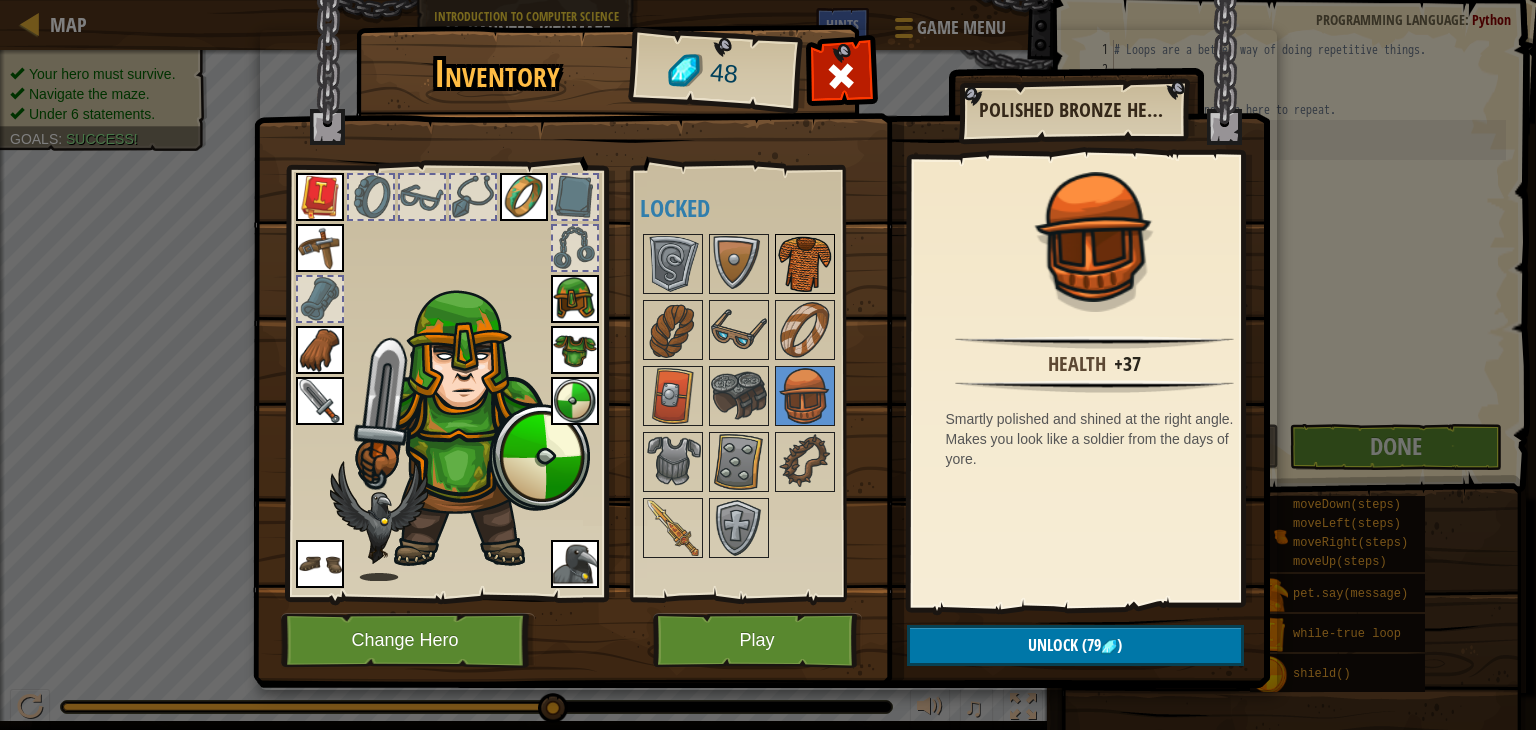click at bounding box center [805, 264] 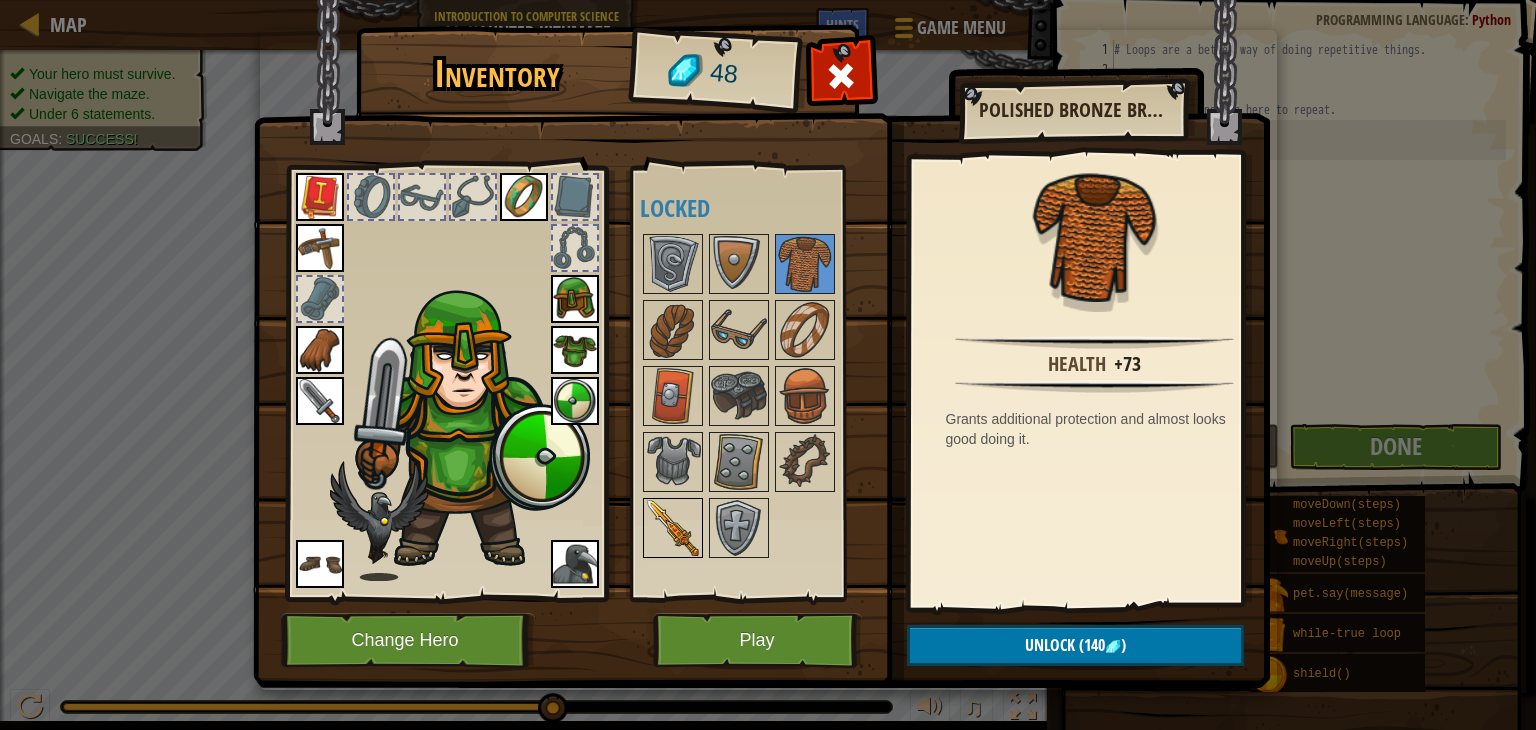 click at bounding box center [673, 528] 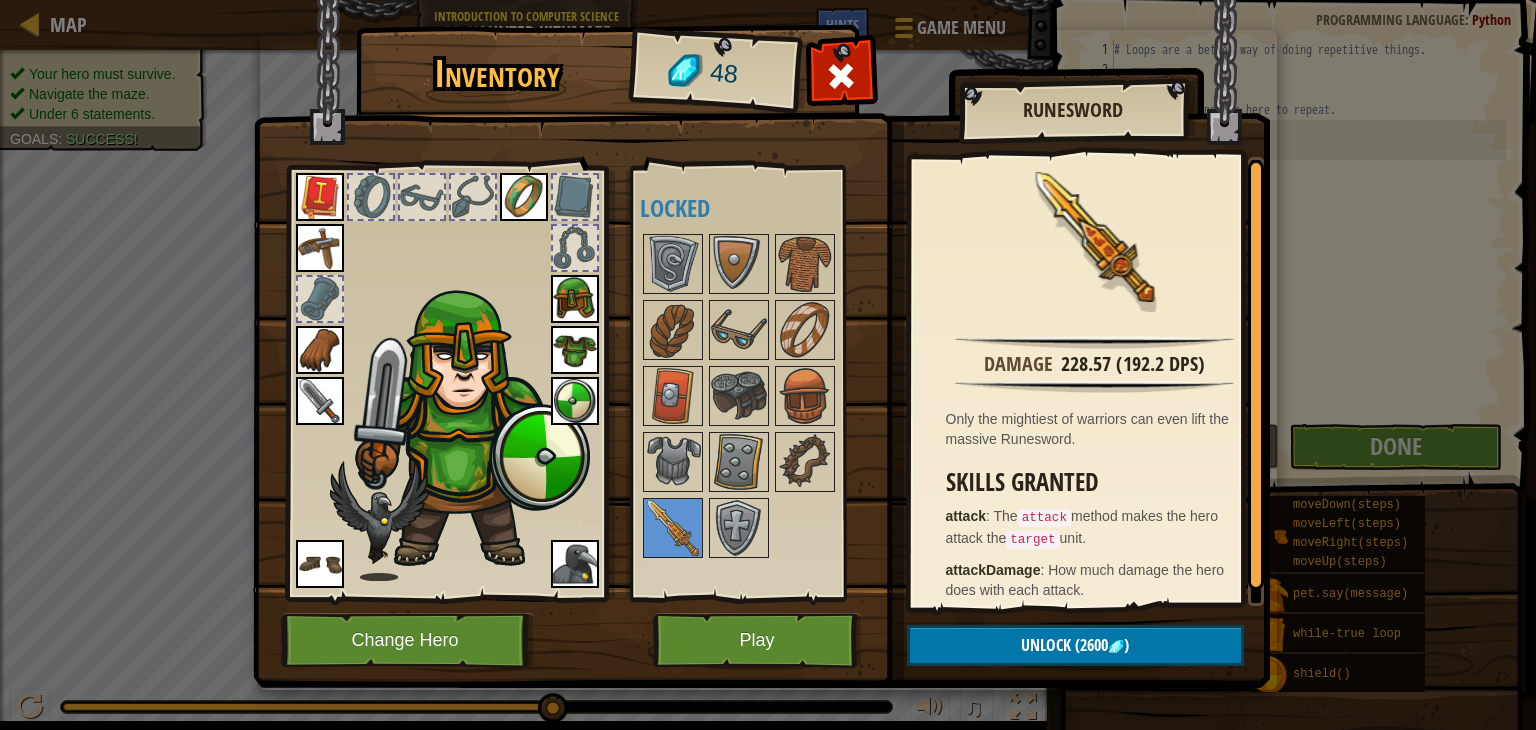 click at bounding box center [320, 401] 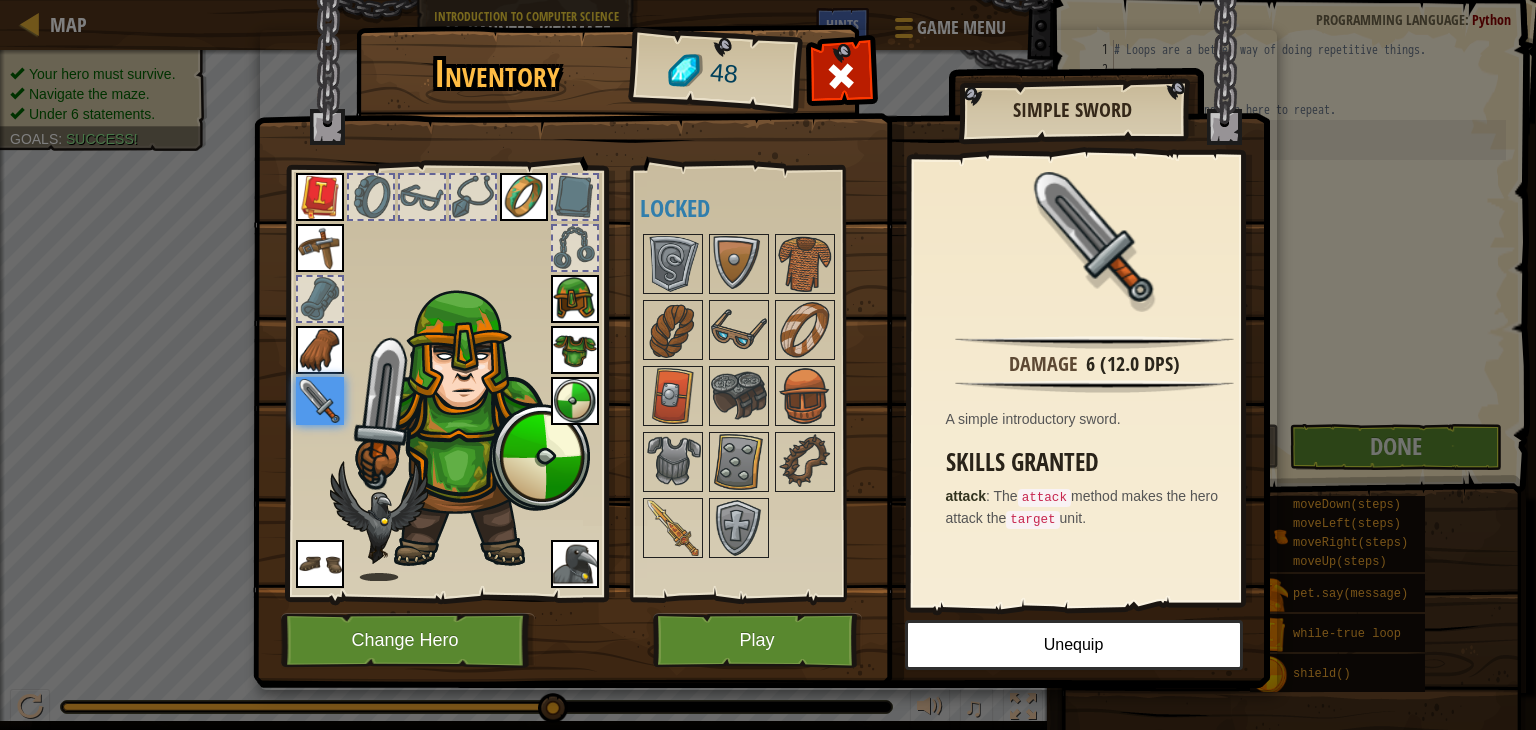 click at bounding box center [575, 299] 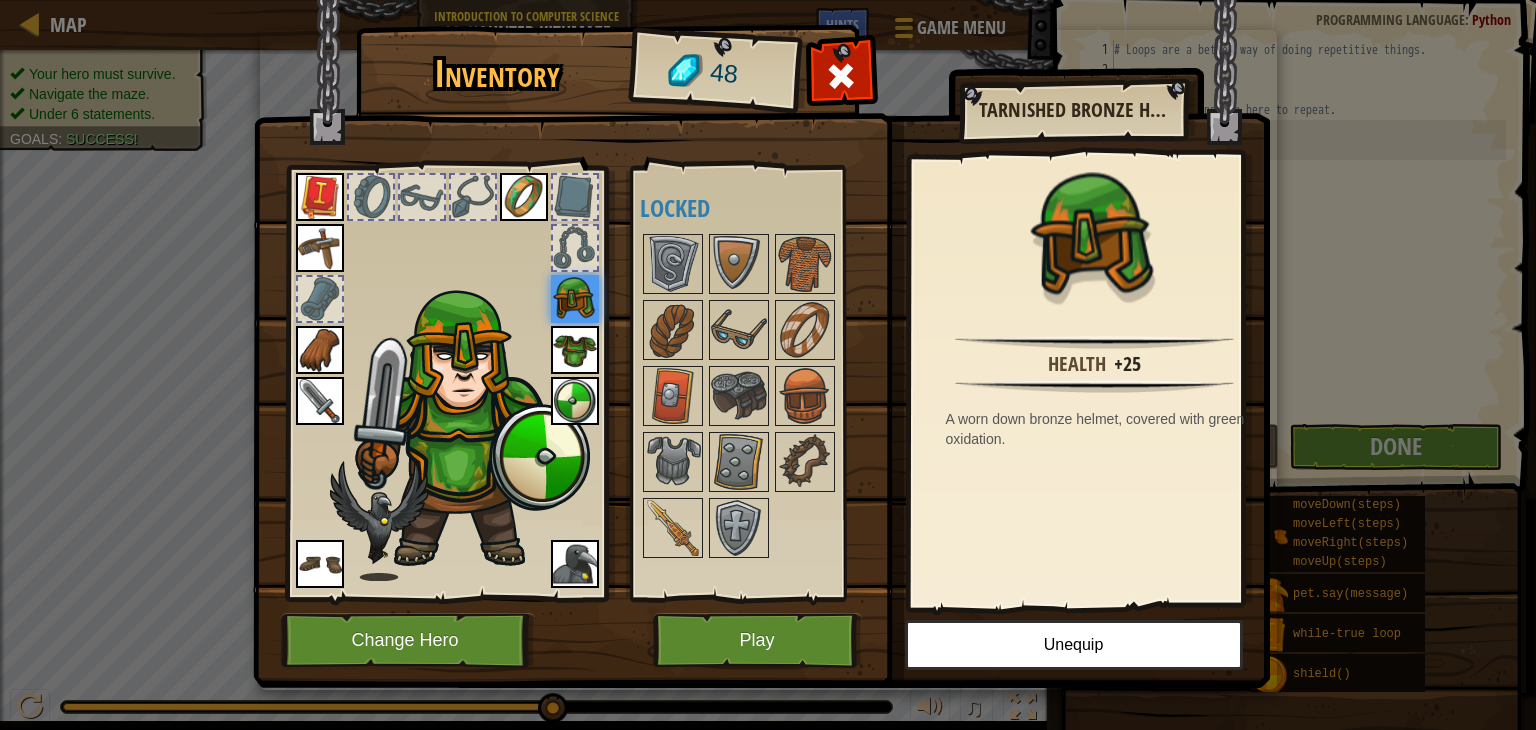 click at bounding box center (575, 350) 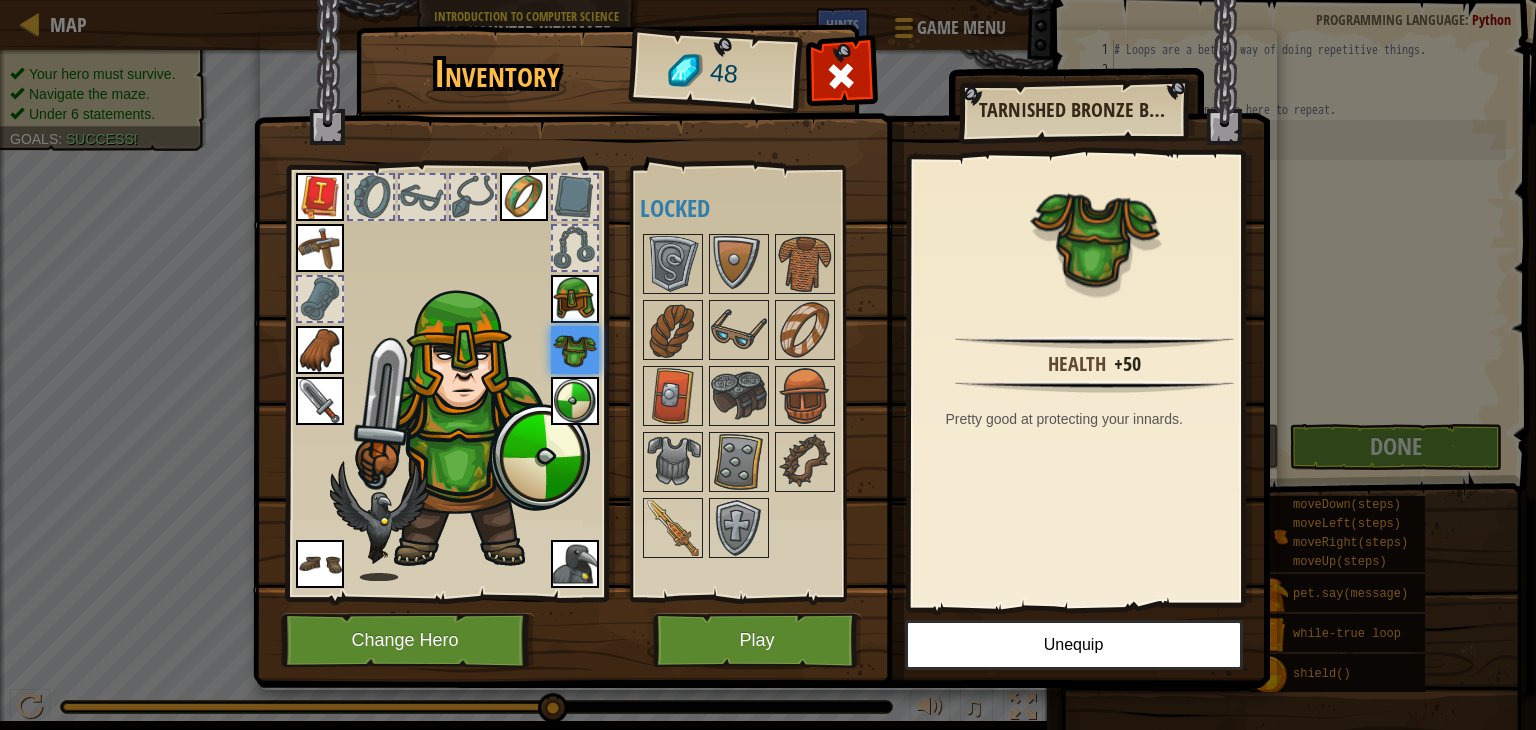 click at bounding box center [575, 299] 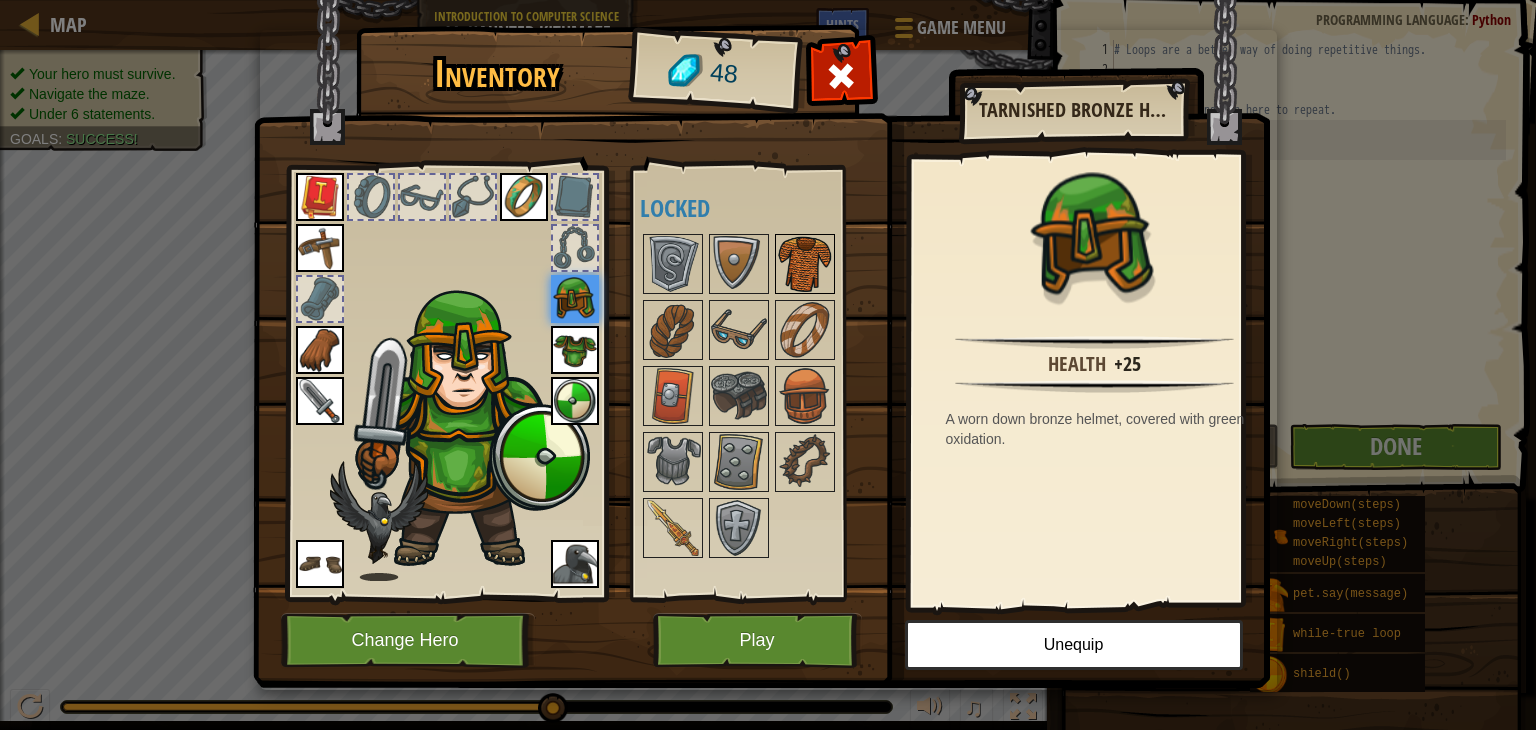 click at bounding box center (805, 264) 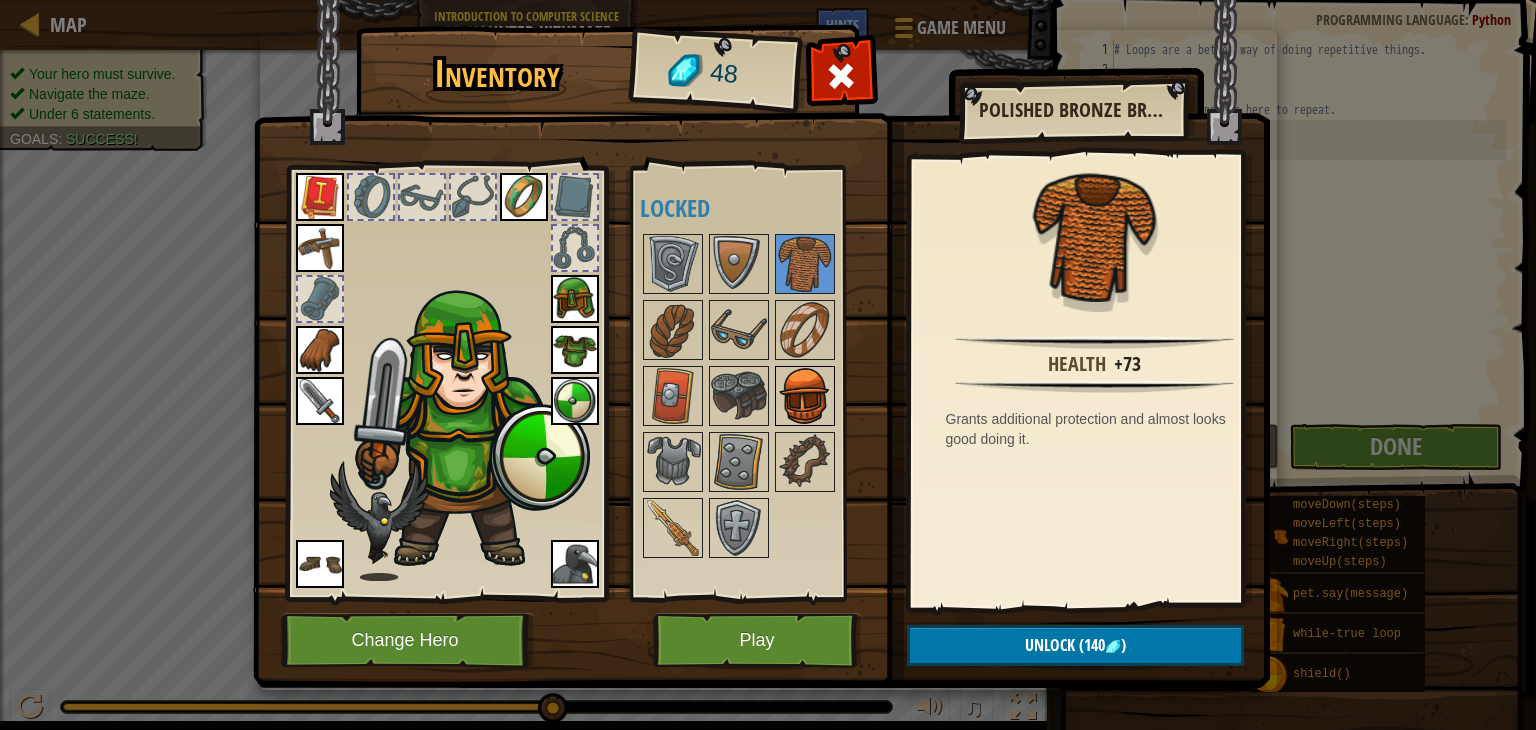 click at bounding box center (805, 396) 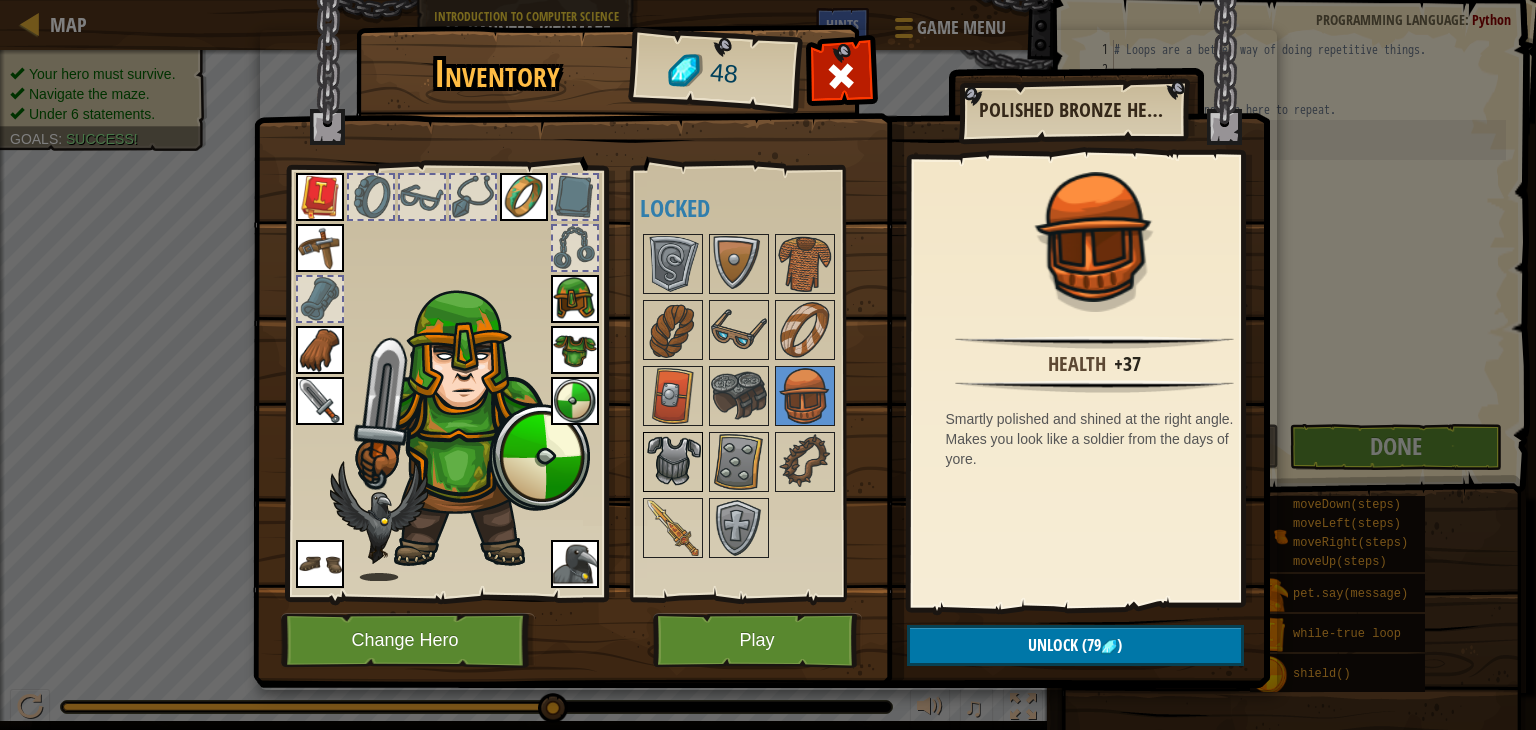click at bounding box center (673, 462) 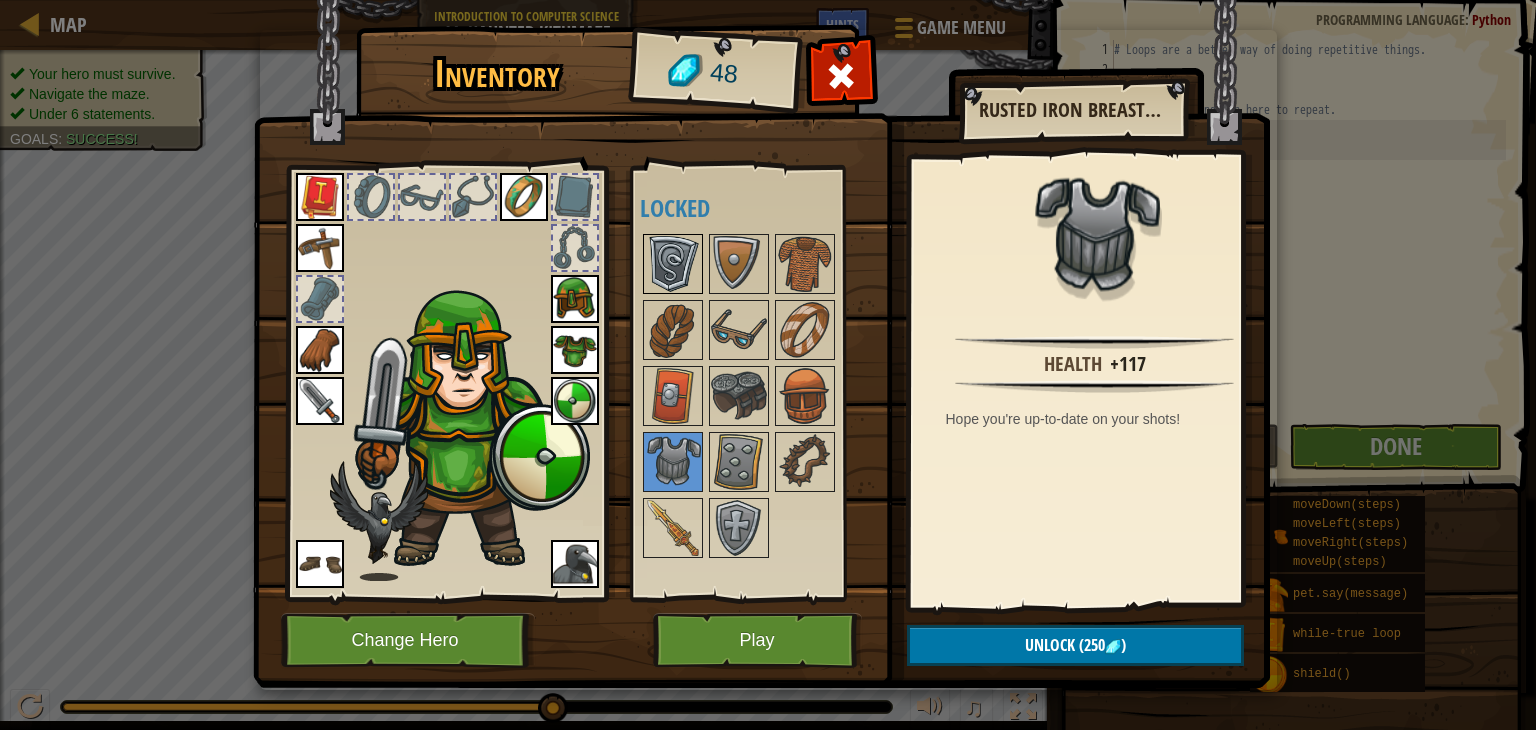 click at bounding box center [673, 264] 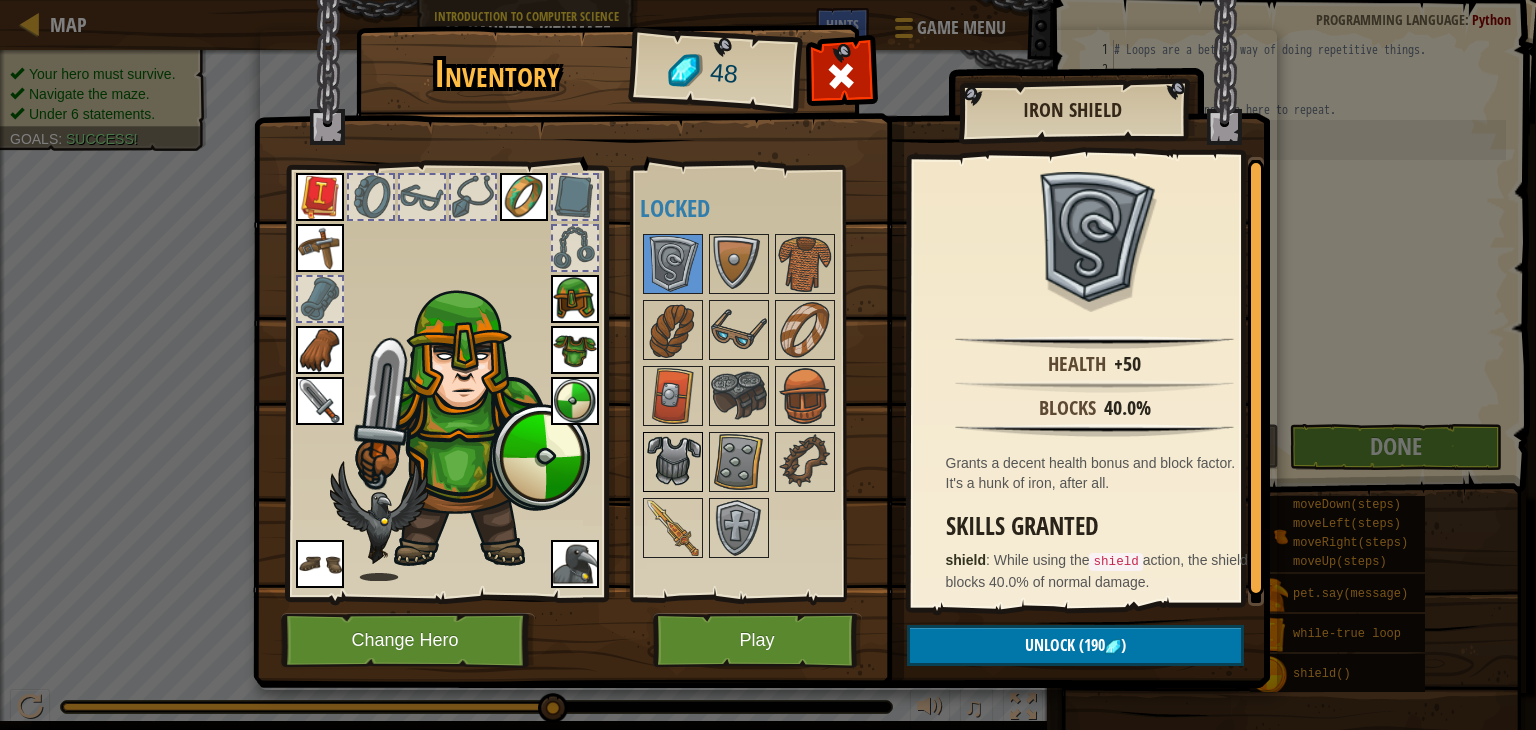 click at bounding box center [673, 462] 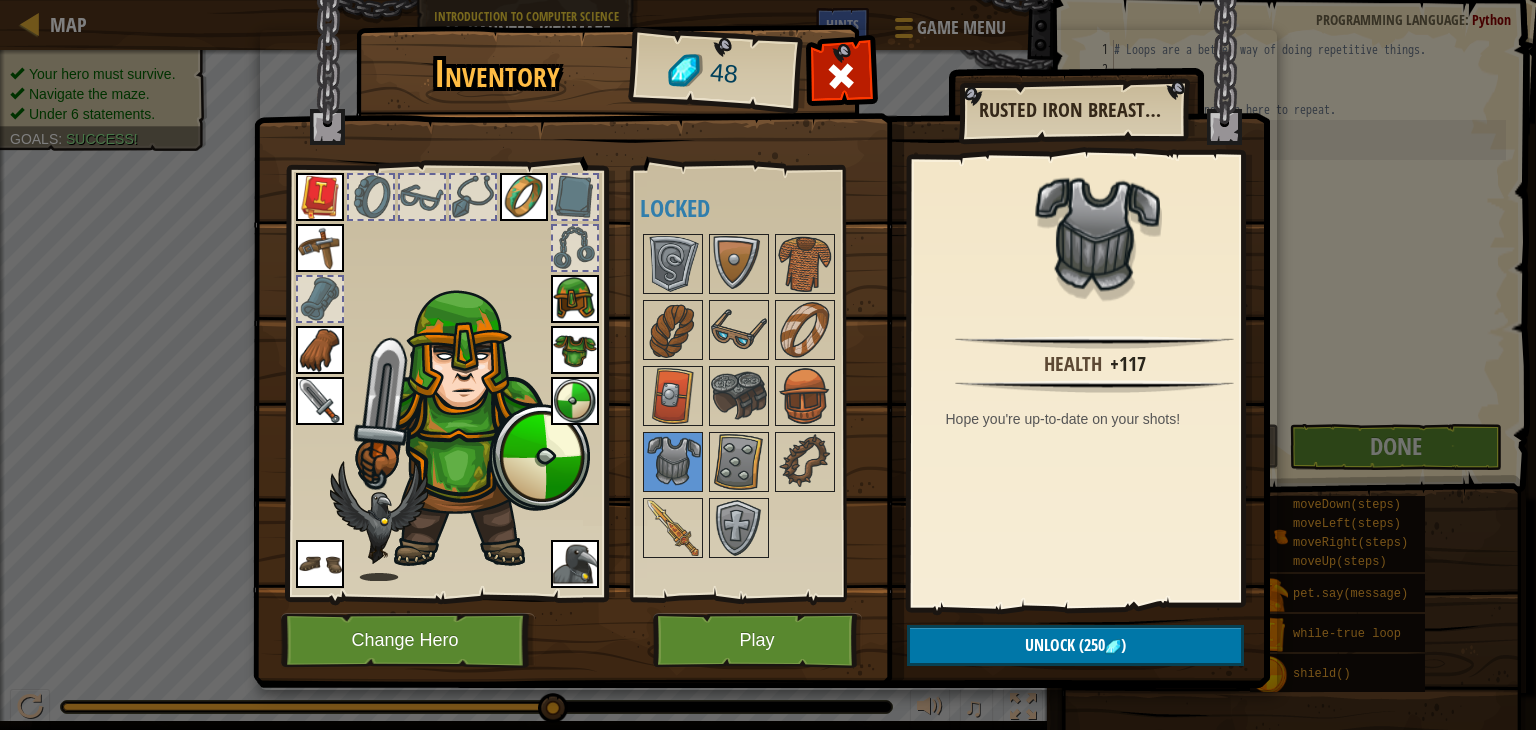 click on "Rusted Iron Breastplate" at bounding box center (1073, 110) 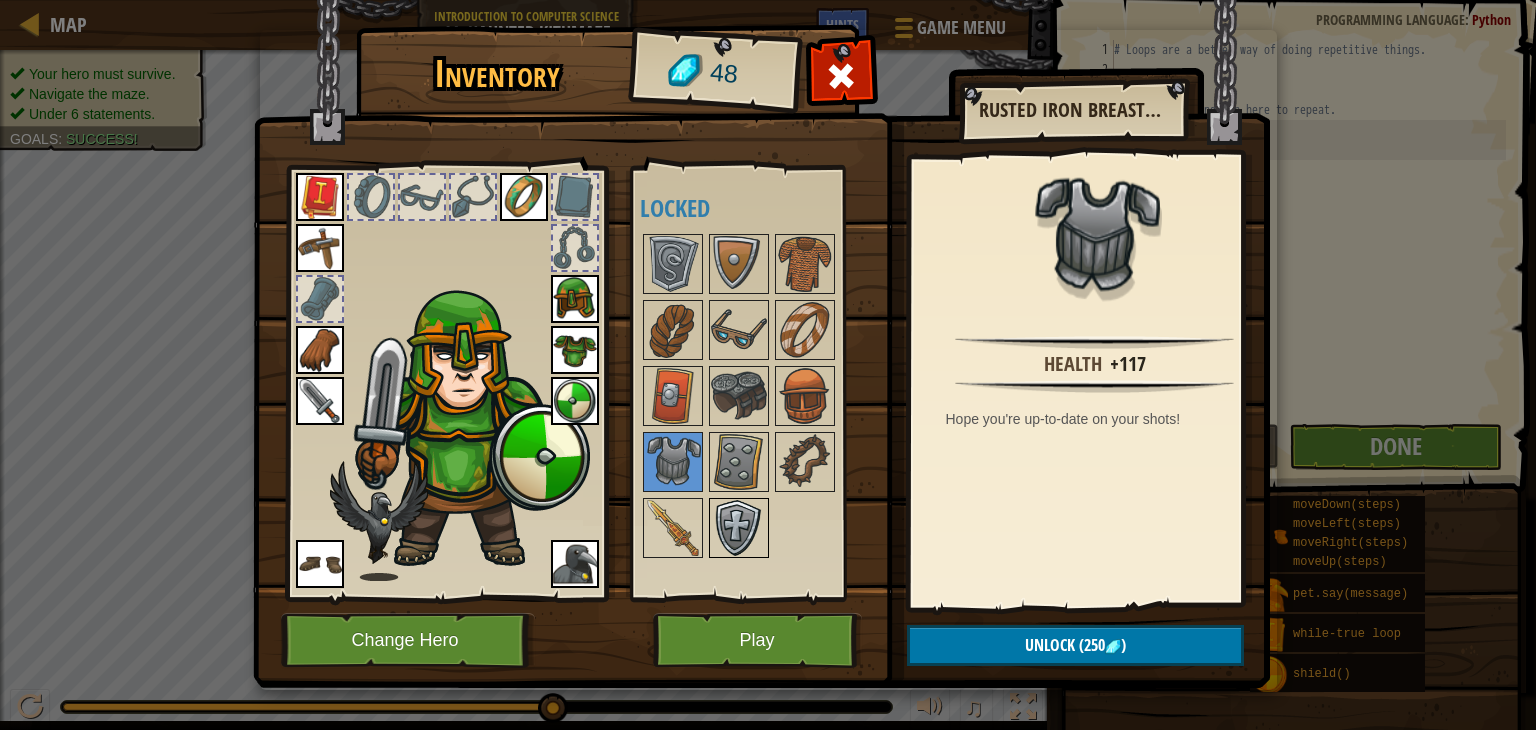 click at bounding box center [739, 528] 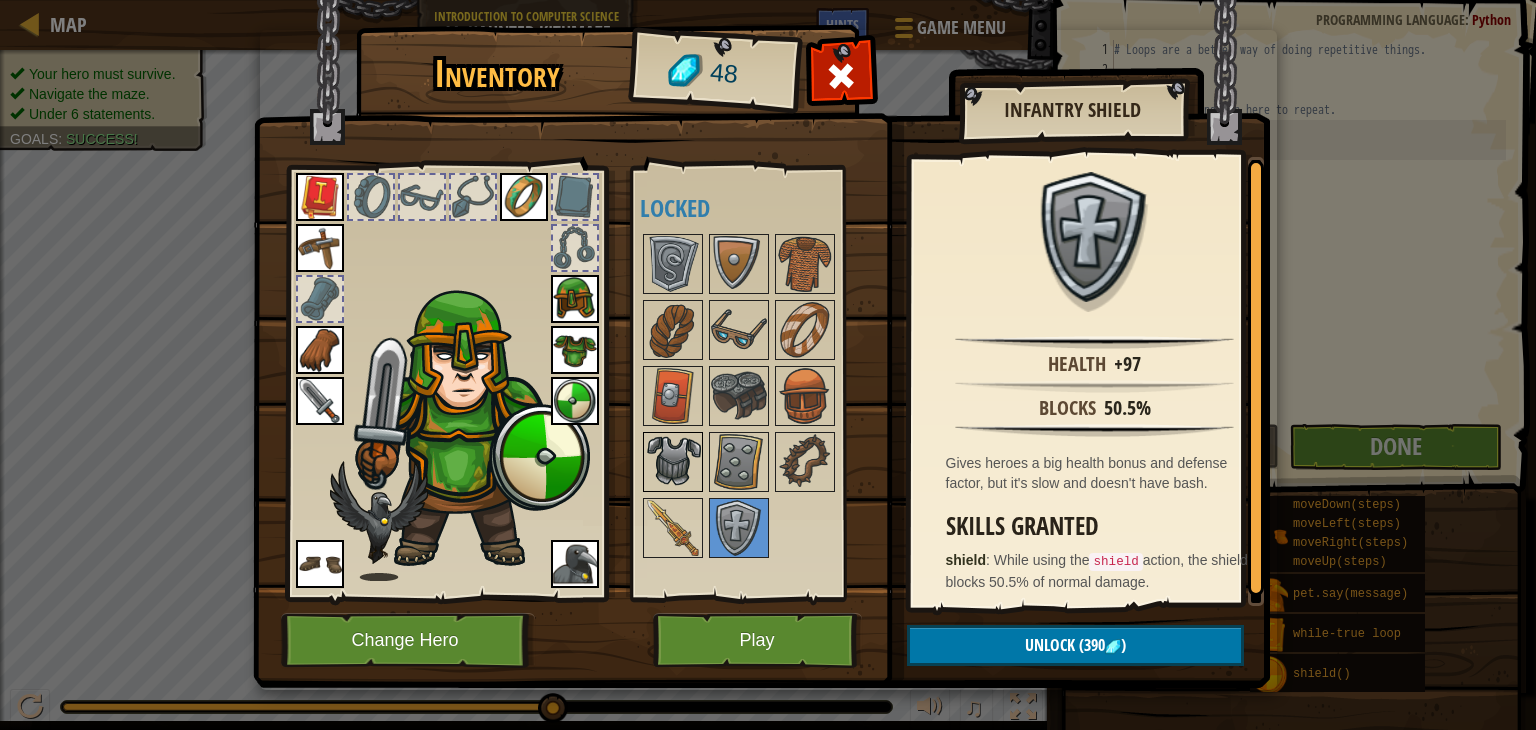 click at bounding box center [673, 462] 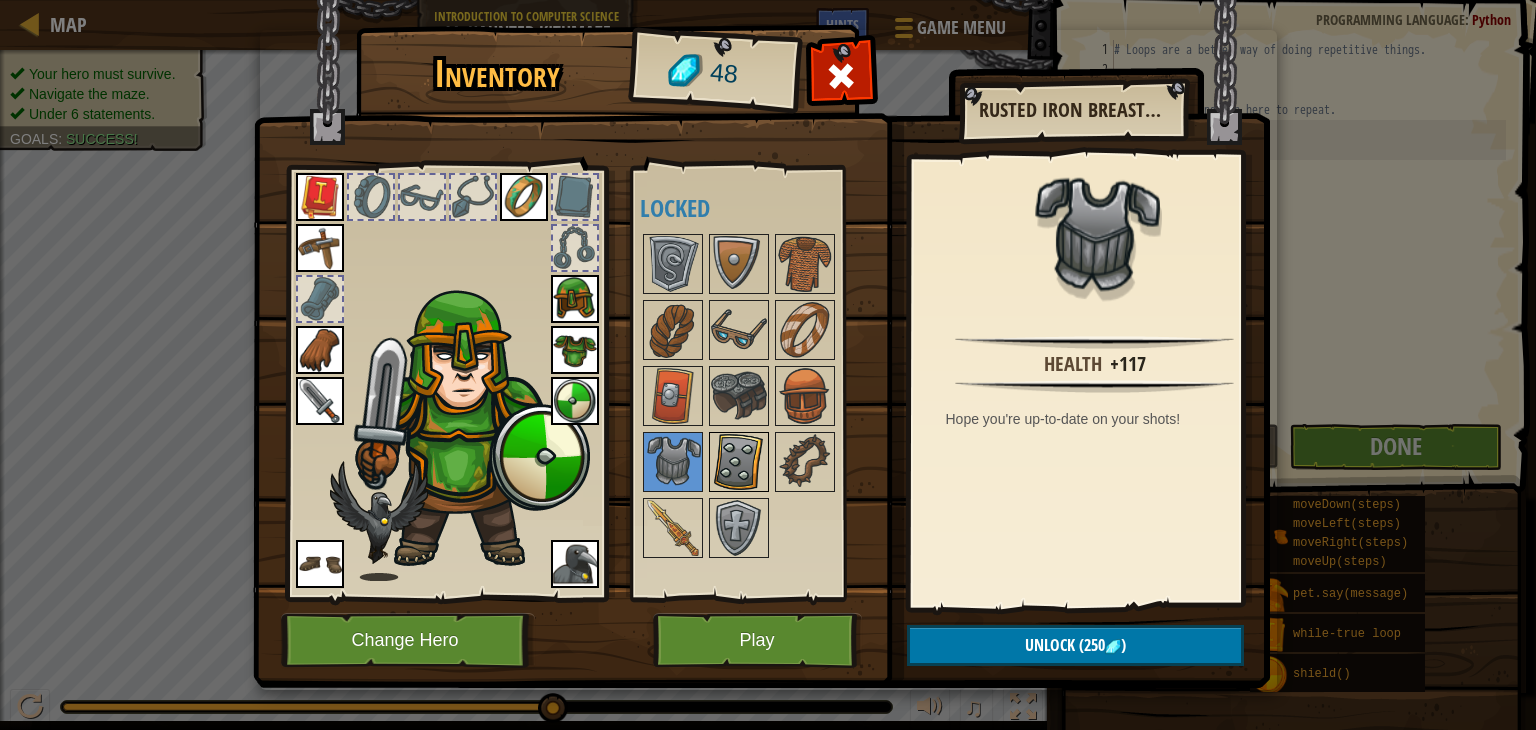 click at bounding box center (739, 462) 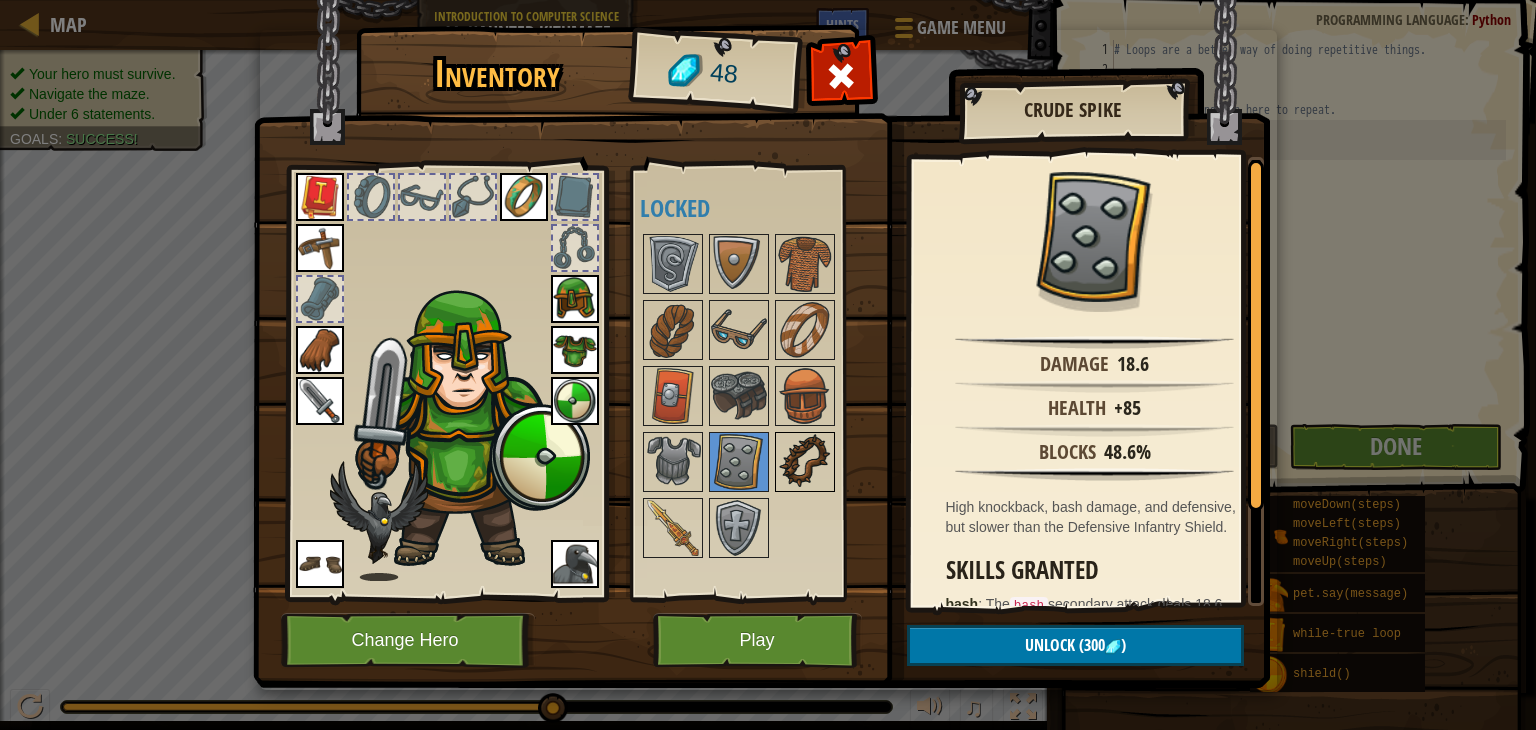 click at bounding box center [805, 462] 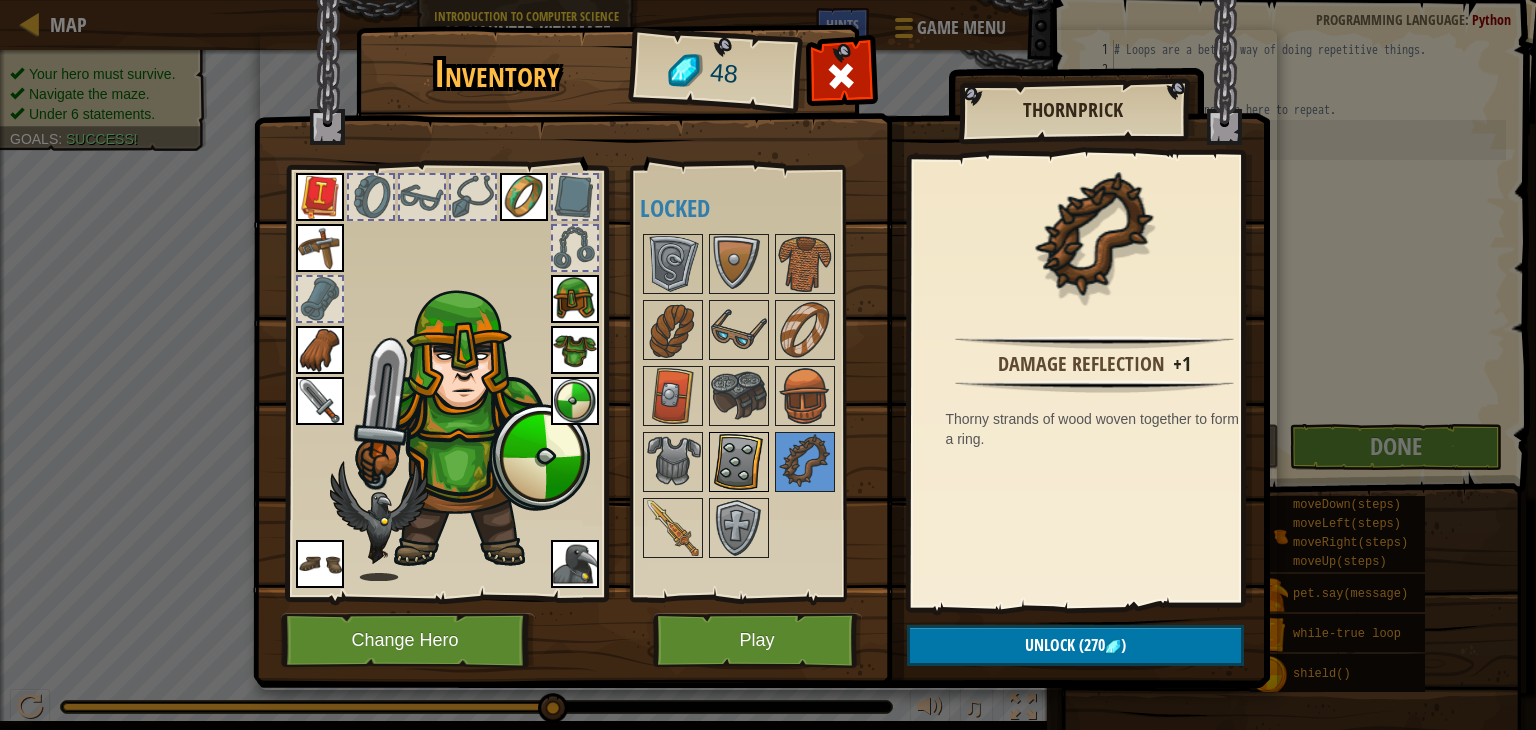 click at bounding box center (739, 462) 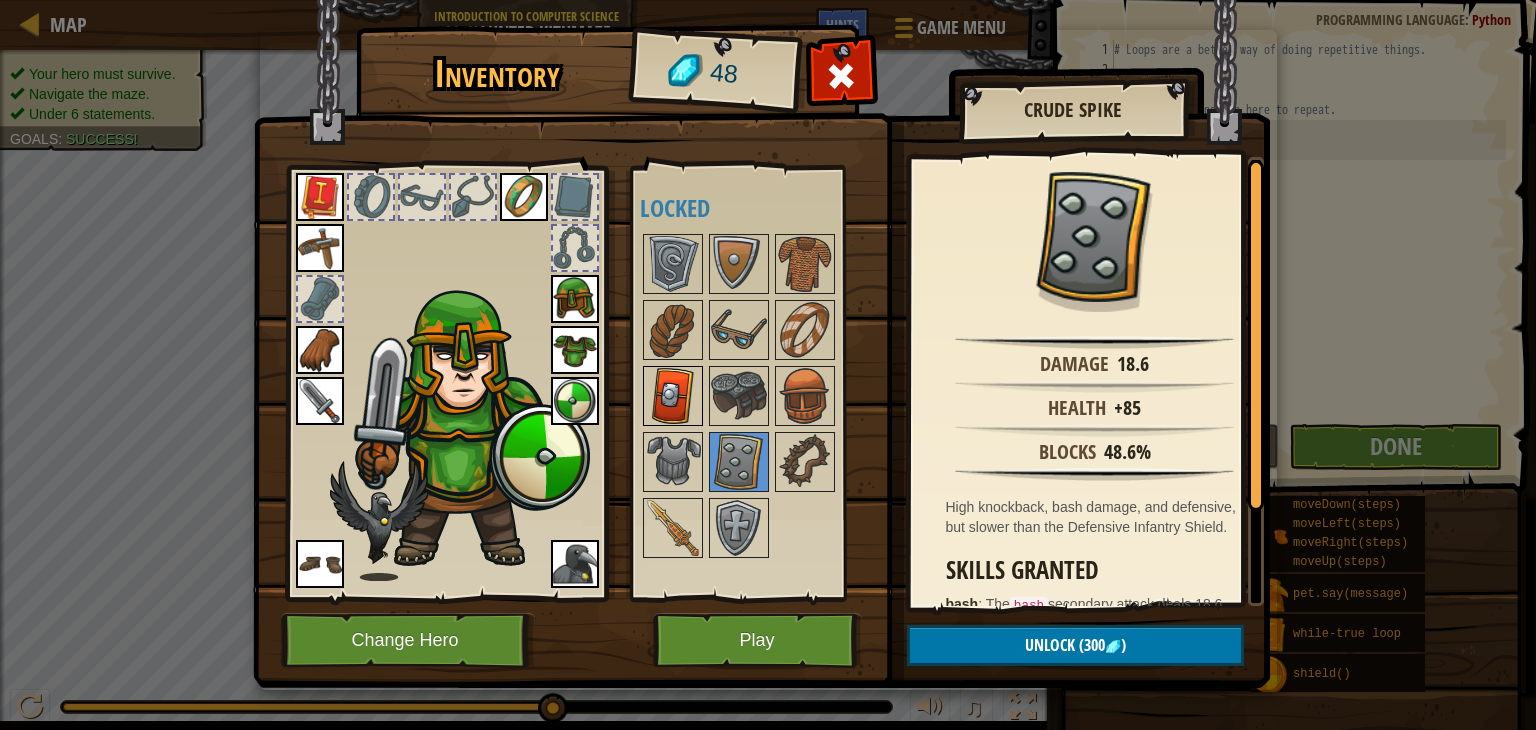 click at bounding box center (673, 396) 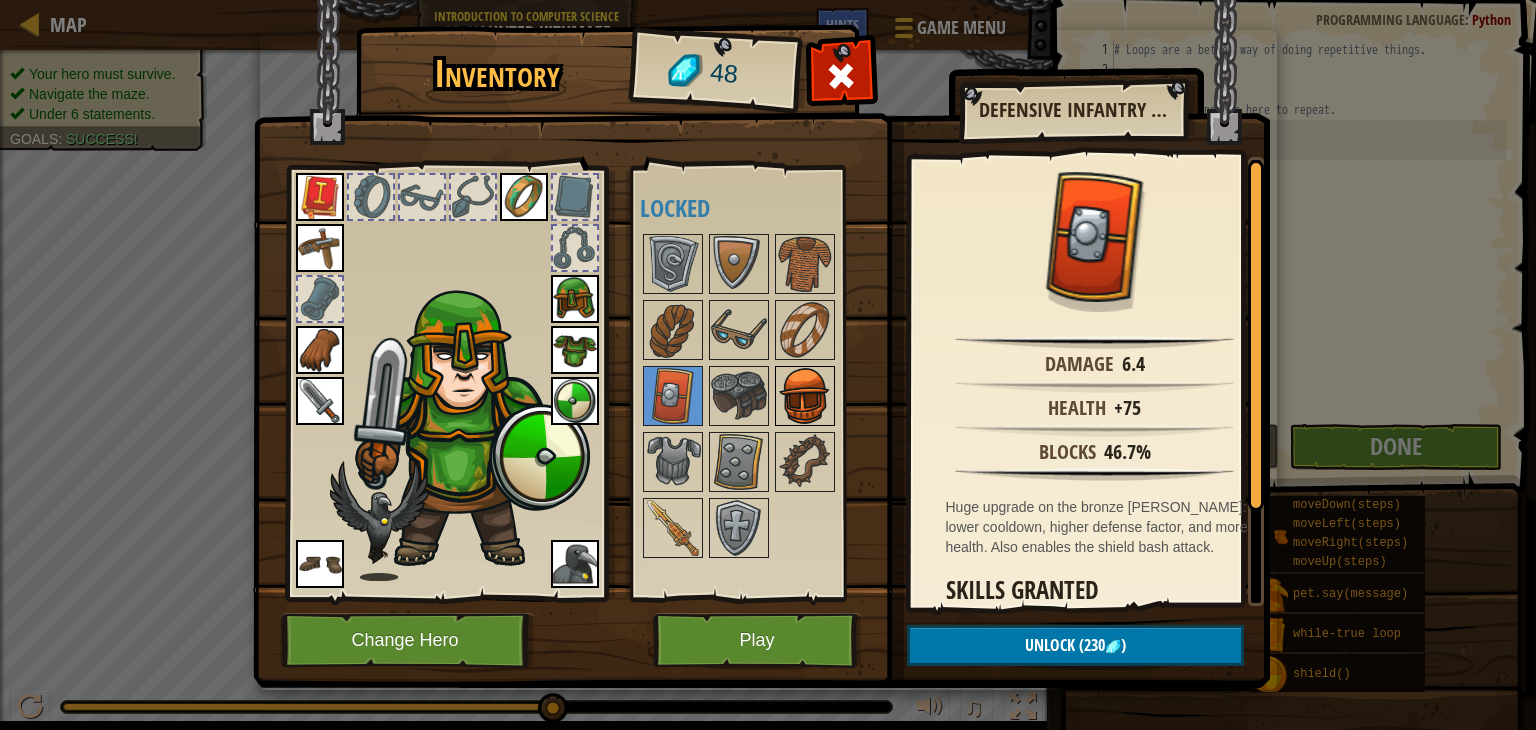 click at bounding box center (805, 396) 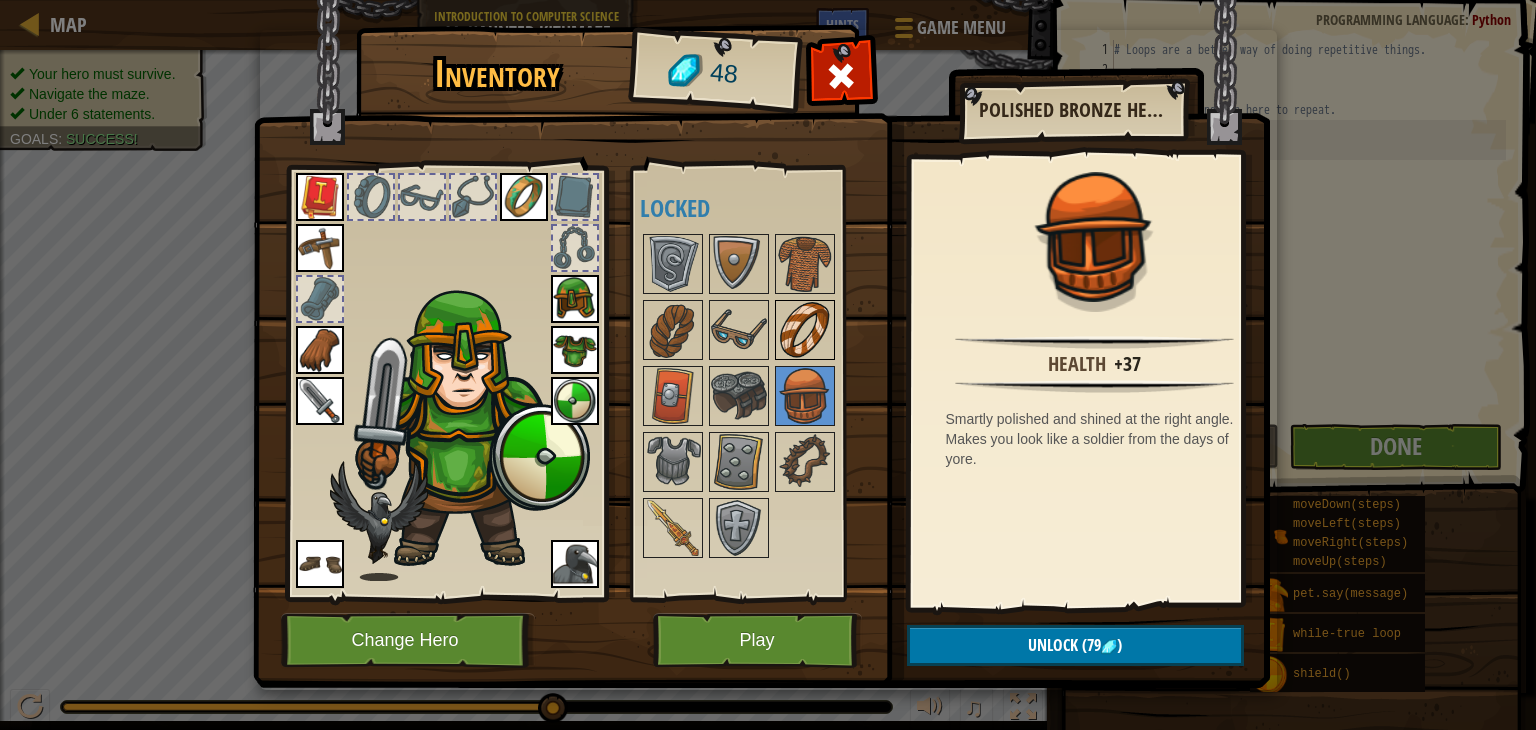 click at bounding box center [805, 330] 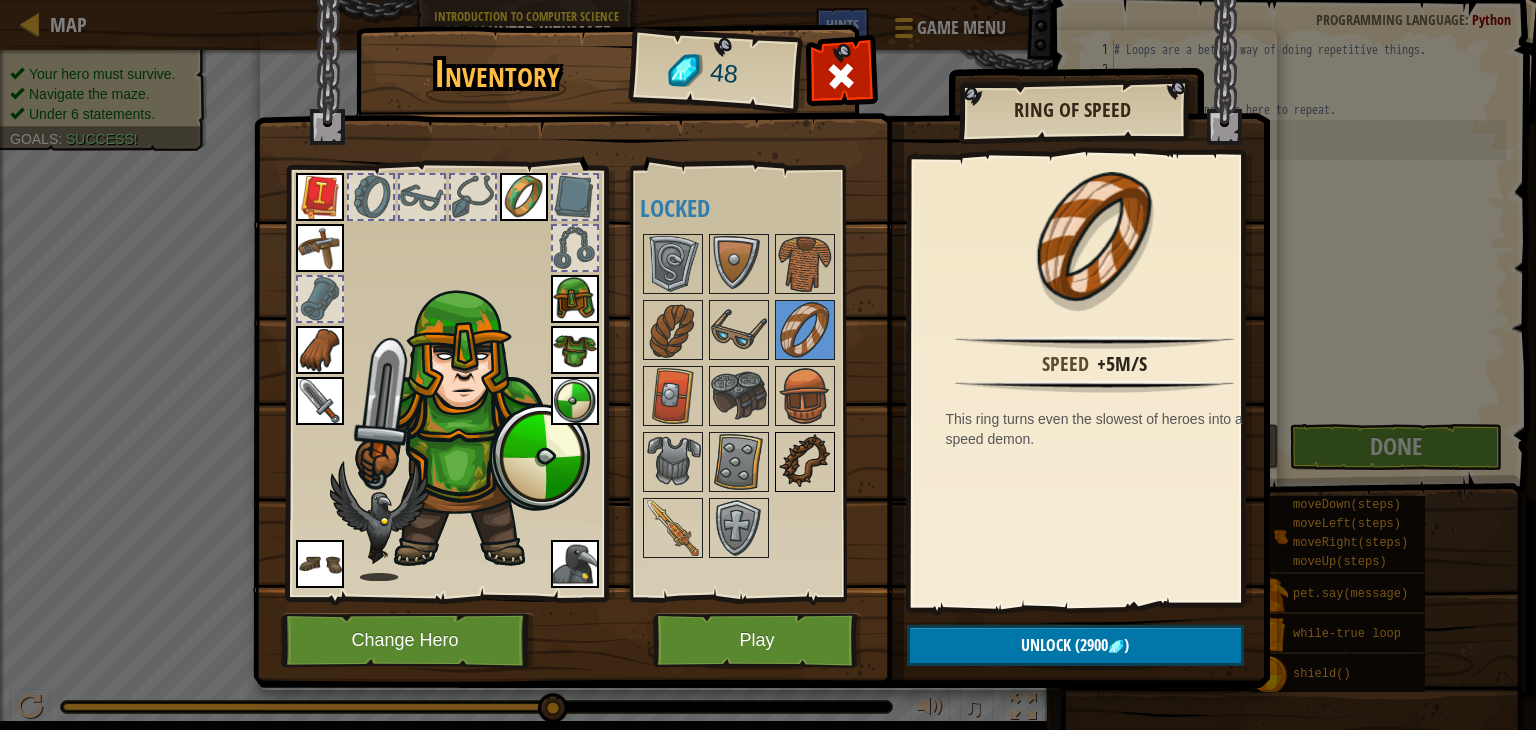 click at bounding box center [805, 462] 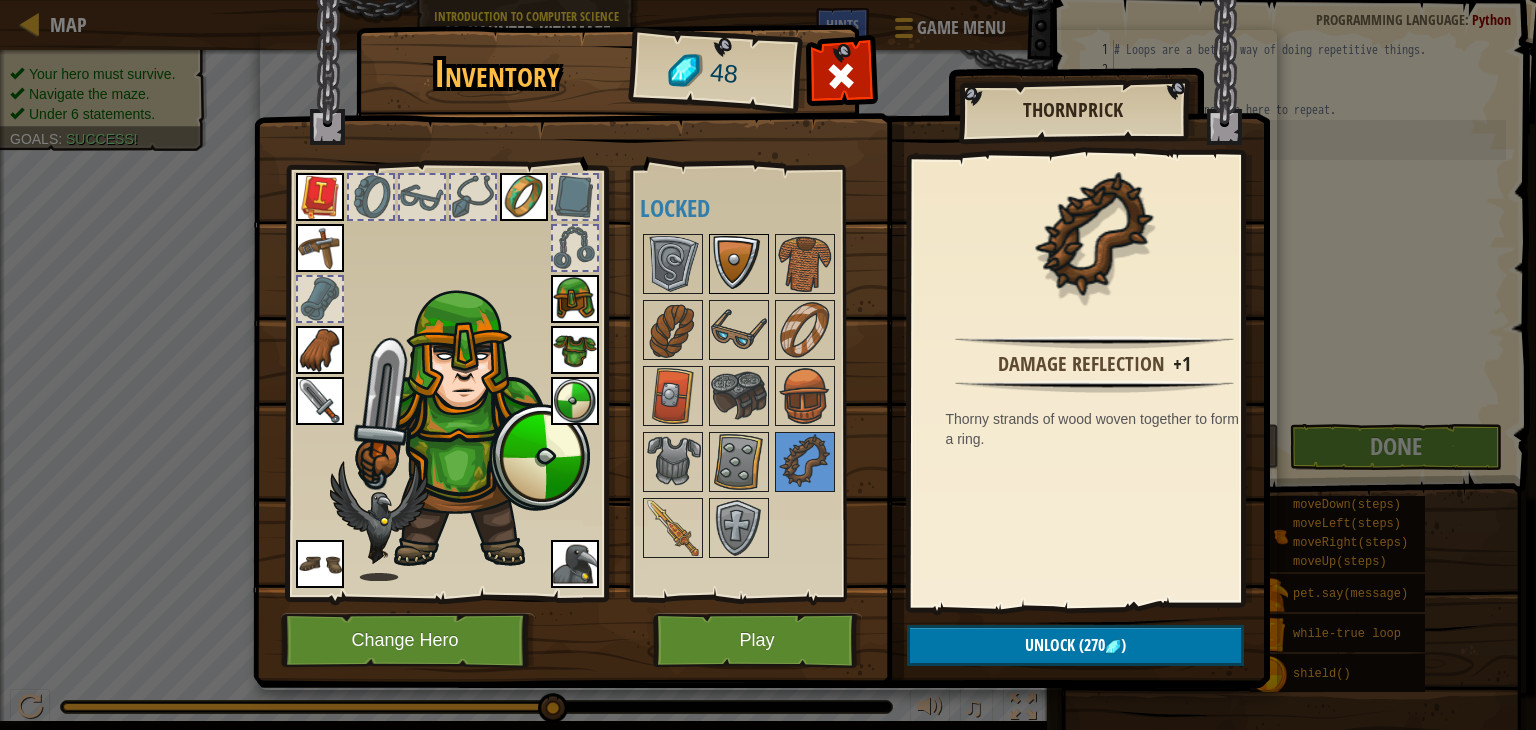click at bounding box center (739, 264) 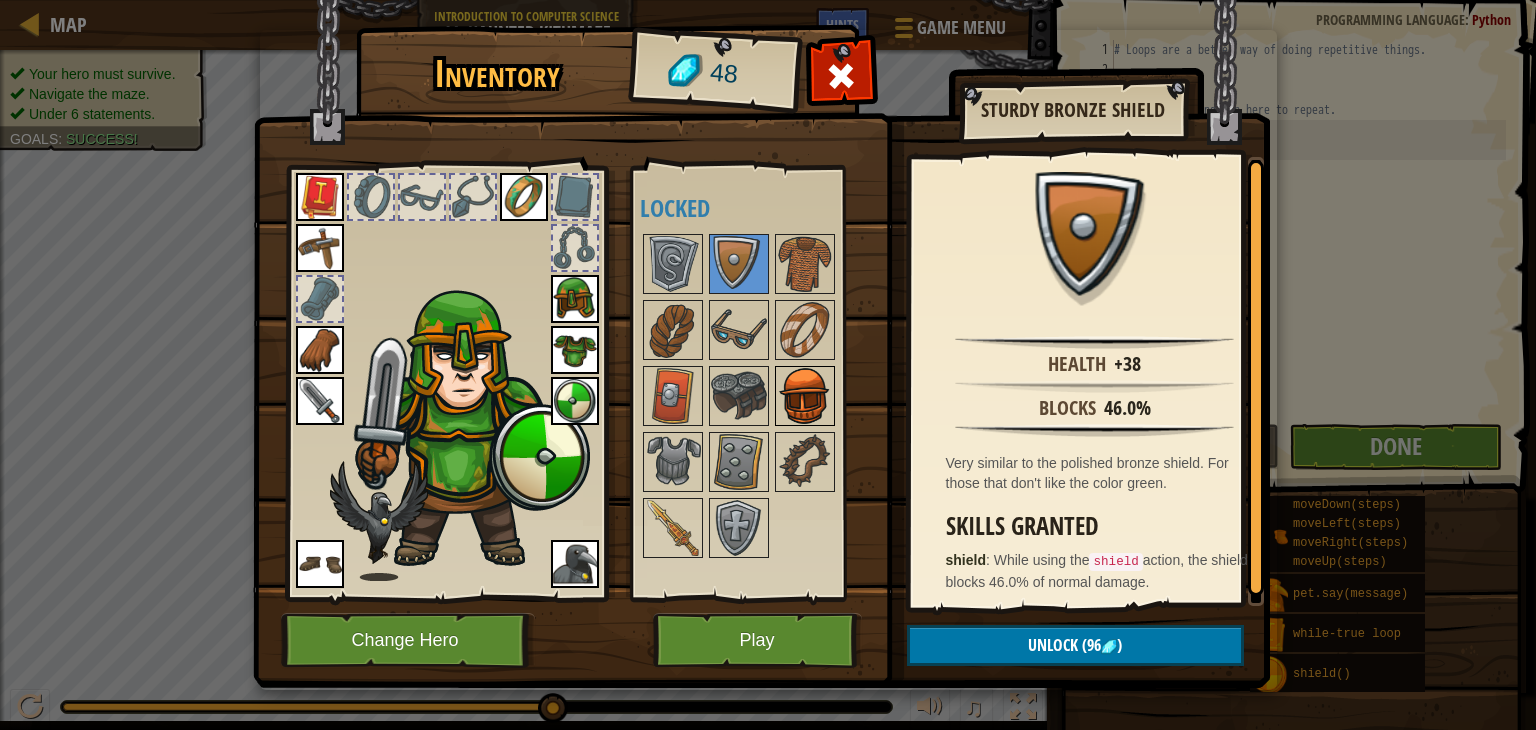 click at bounding box center [805, 396] 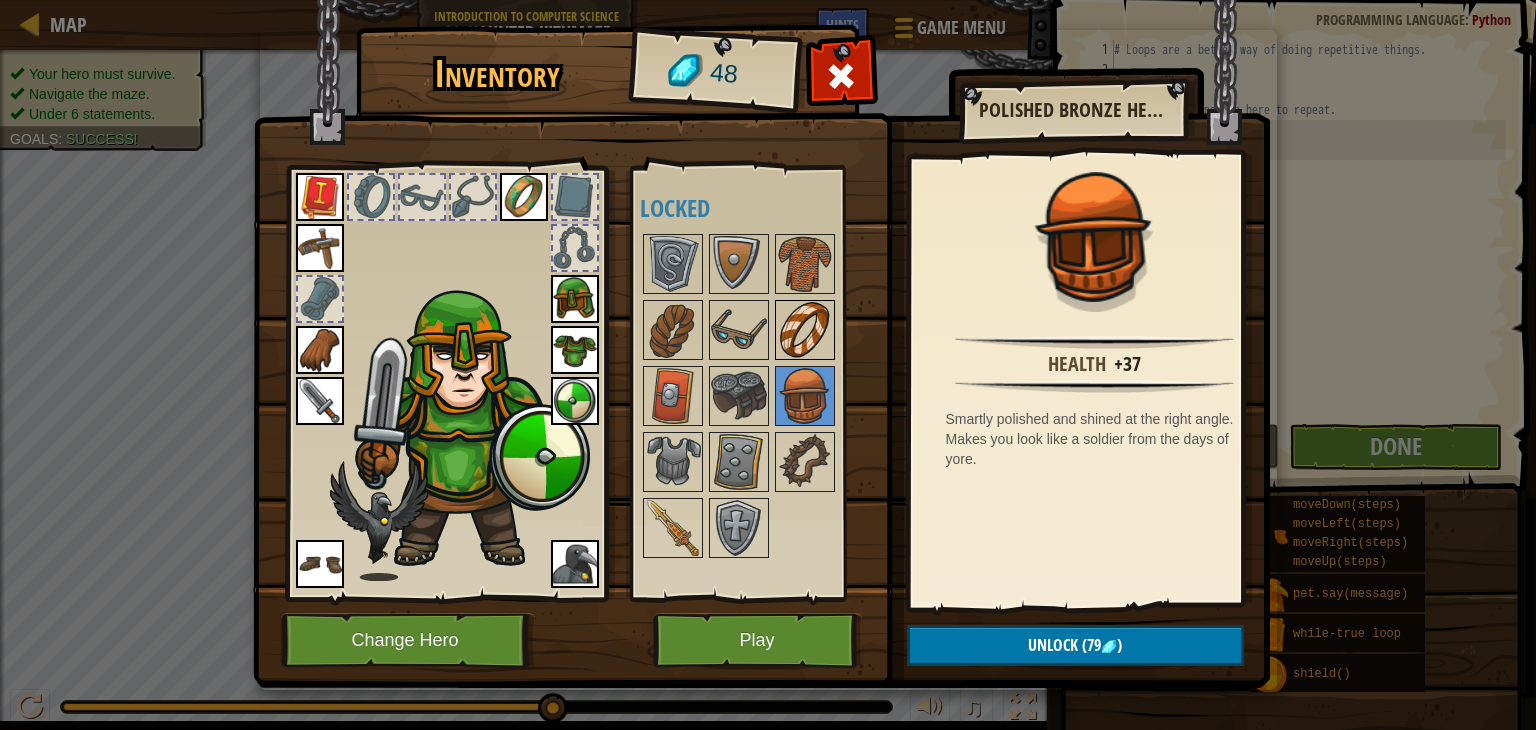 click at bounding box center (805, 330) 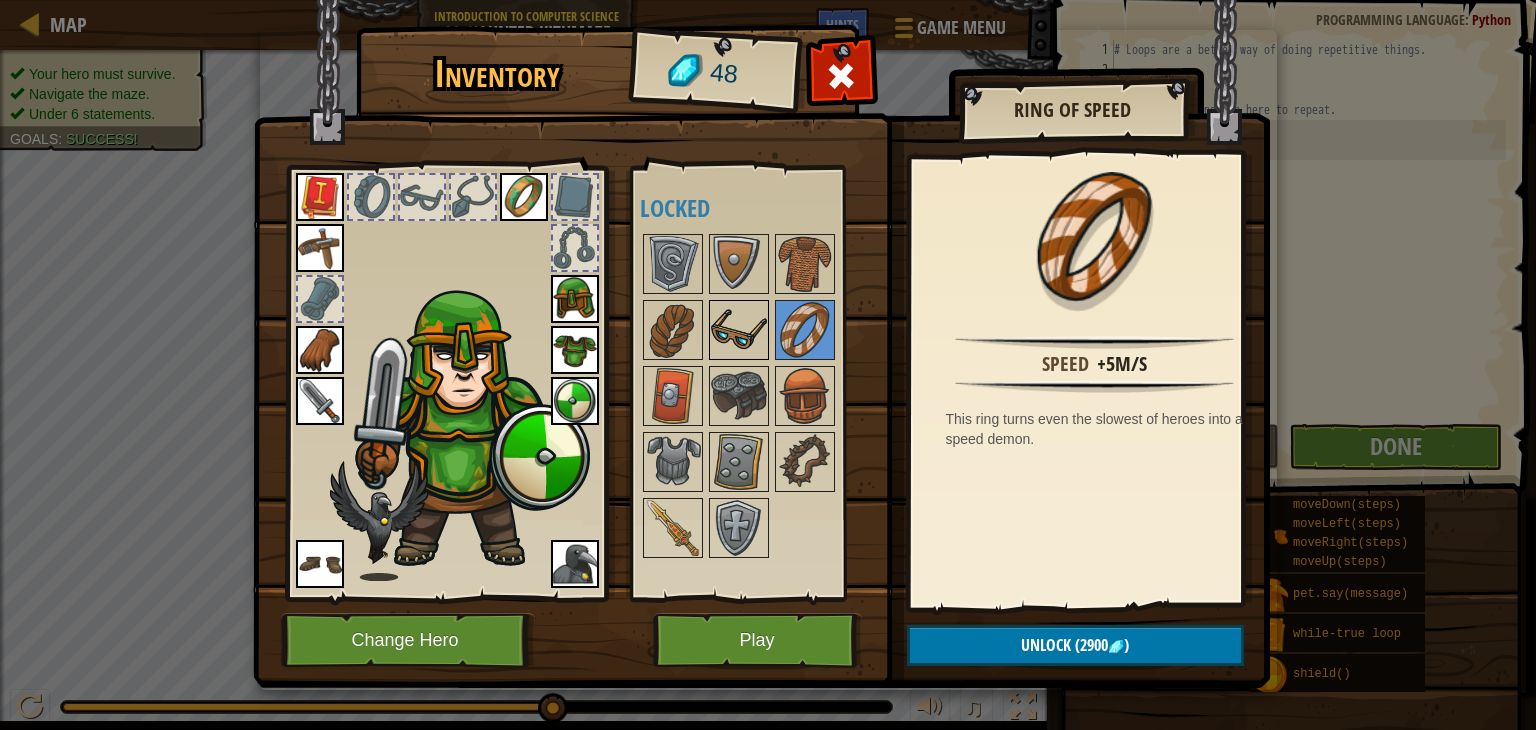 click at bounding box center (739, 330) 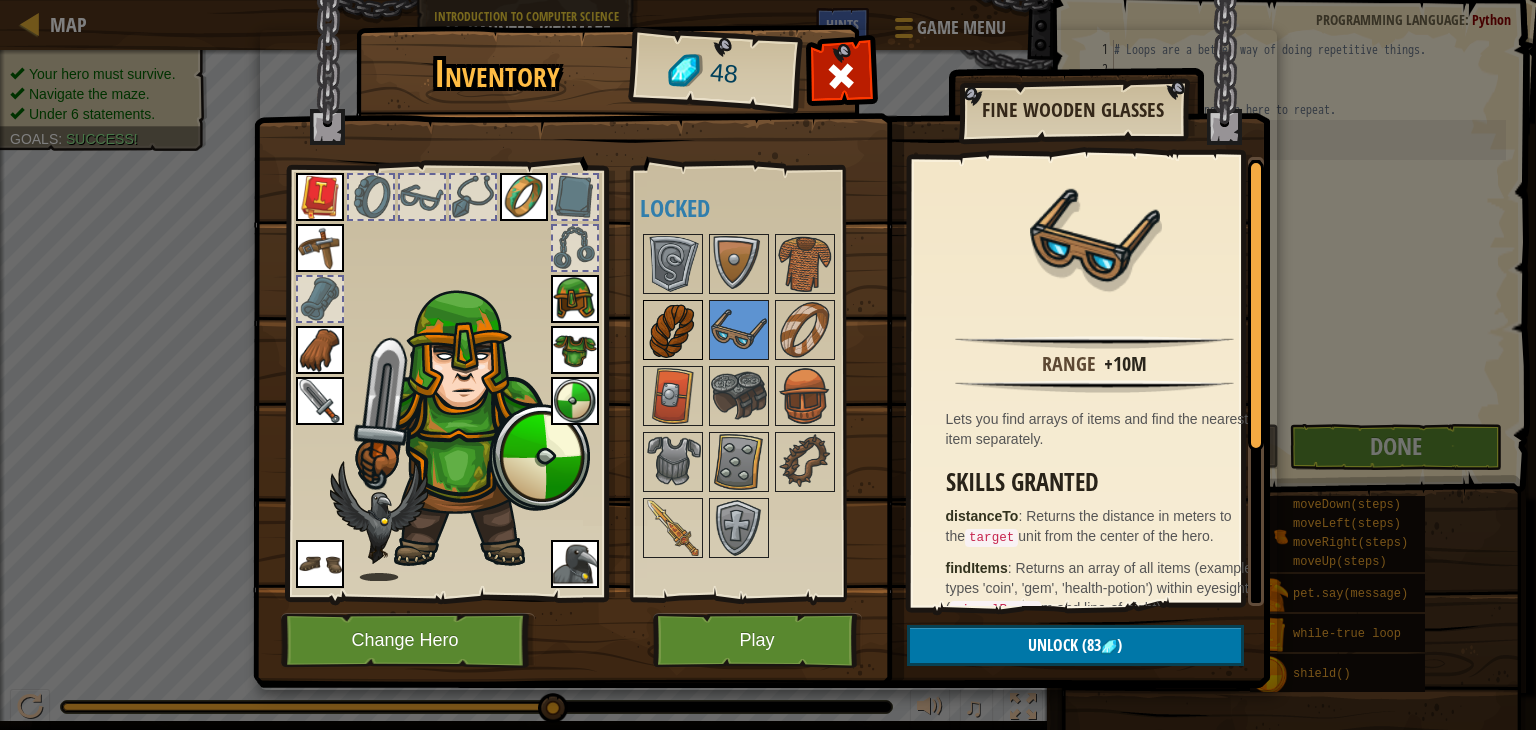 click at bounding box center (673, 330) 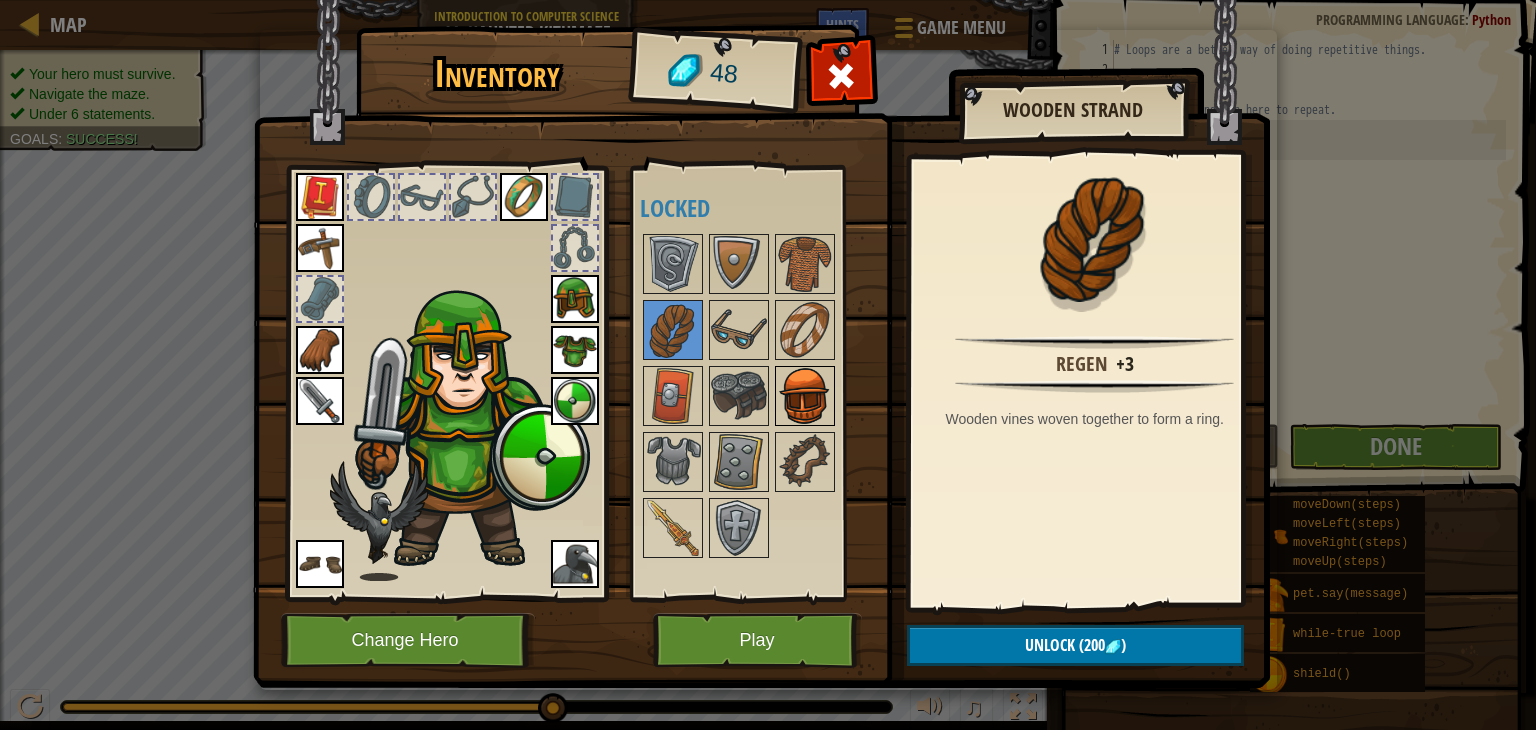 click at bounding box center [805, 396] 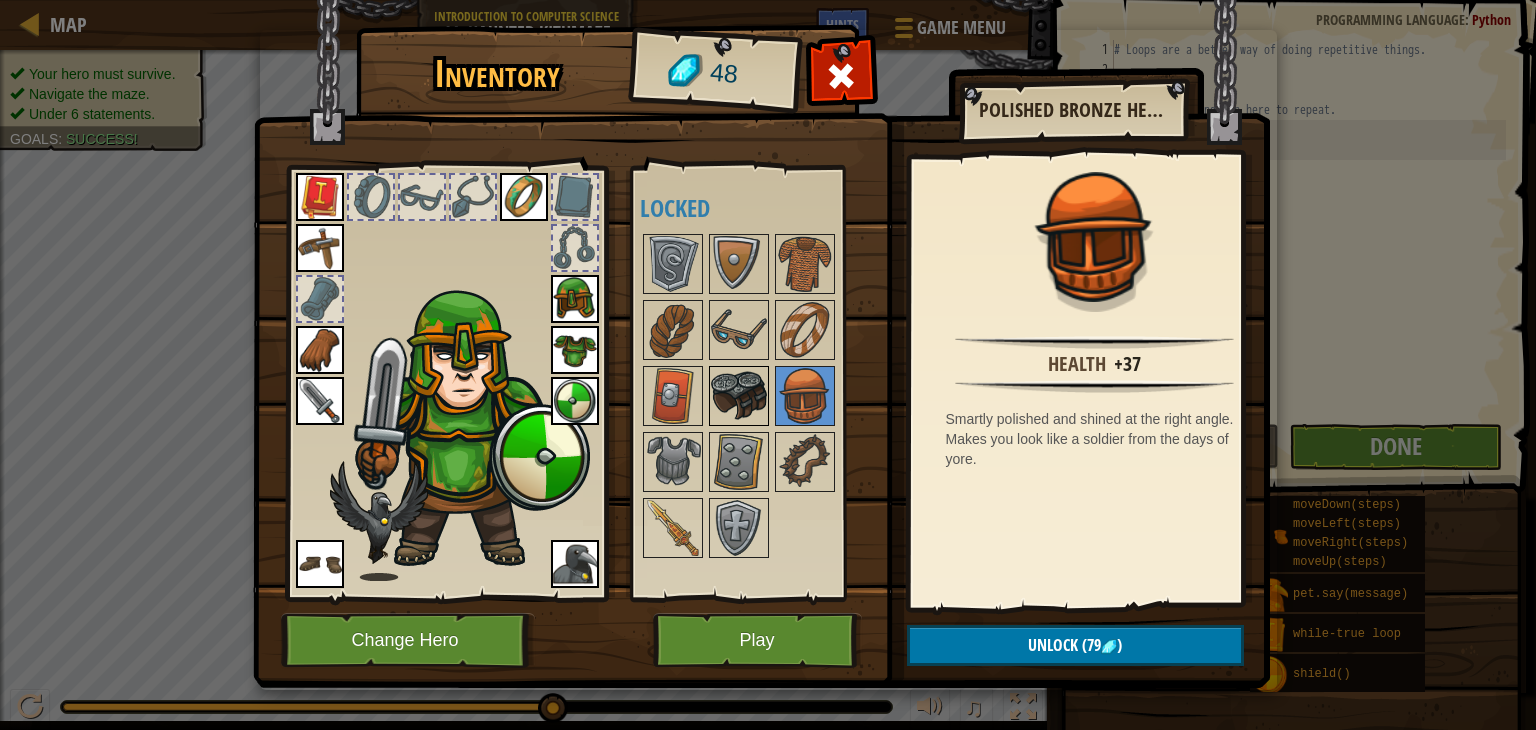 click at bounding box center [739, 396] 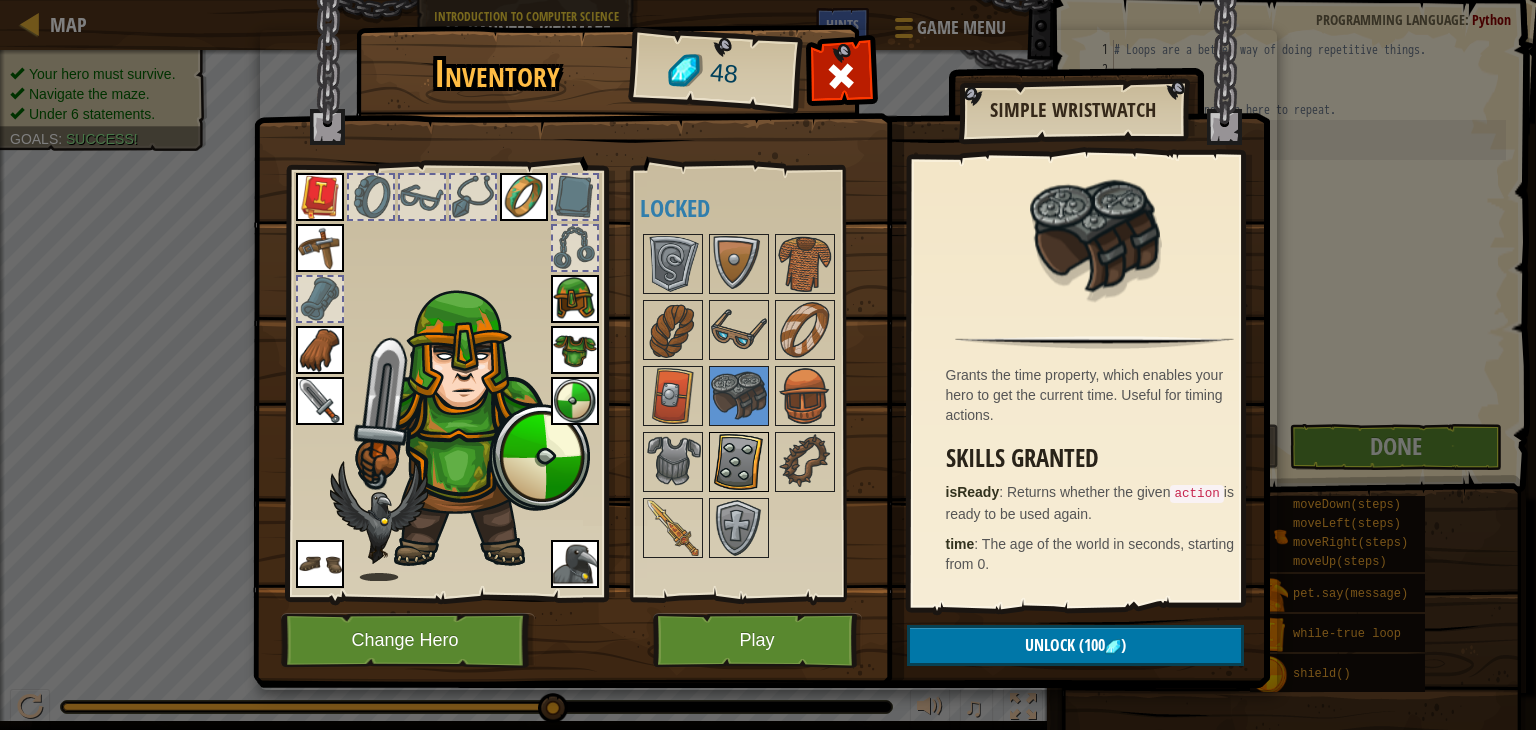 click at bounding box center [739, 462] 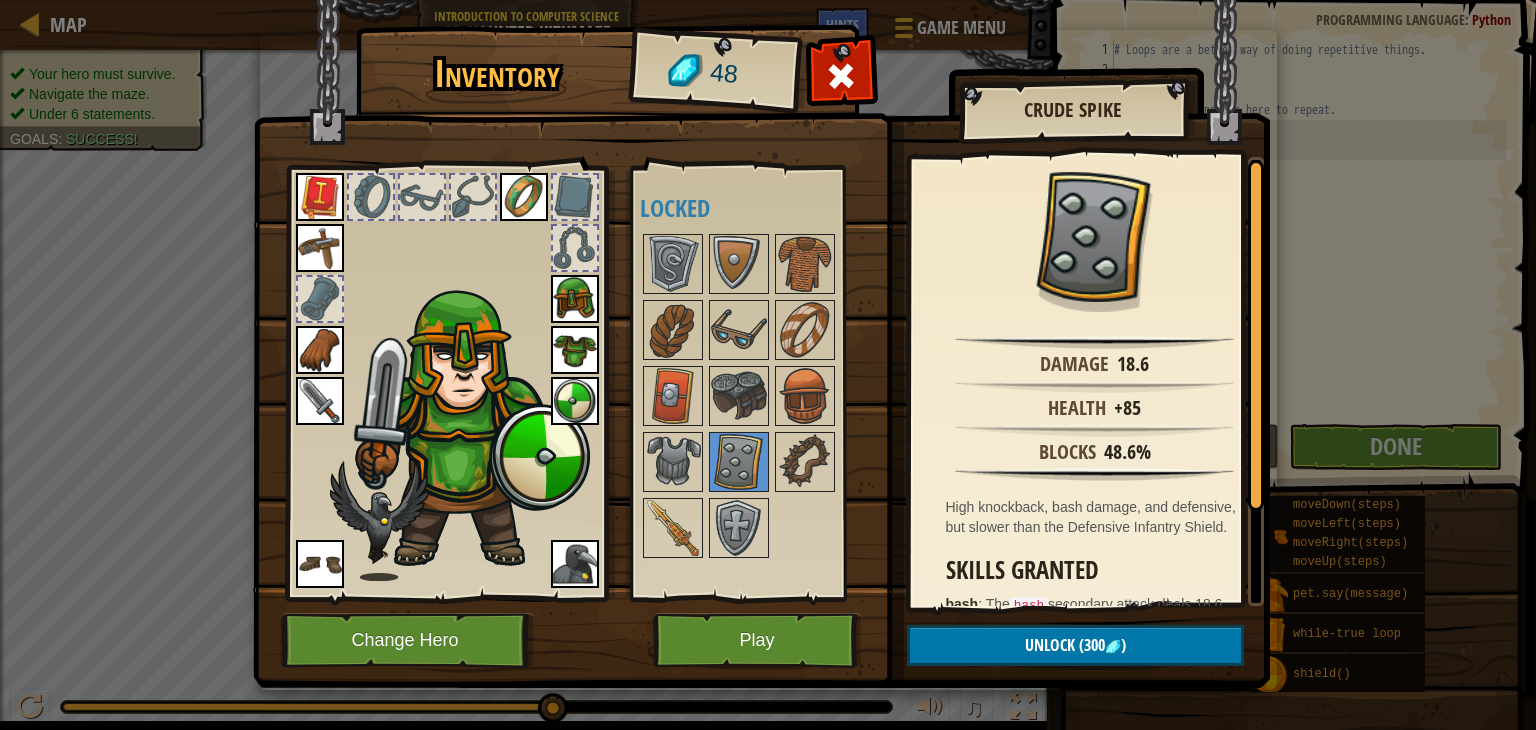 drag, startPoint x: 806, startPoint y: 474, endPoint x: 815, endPoint y: 622, distance: 148.27339 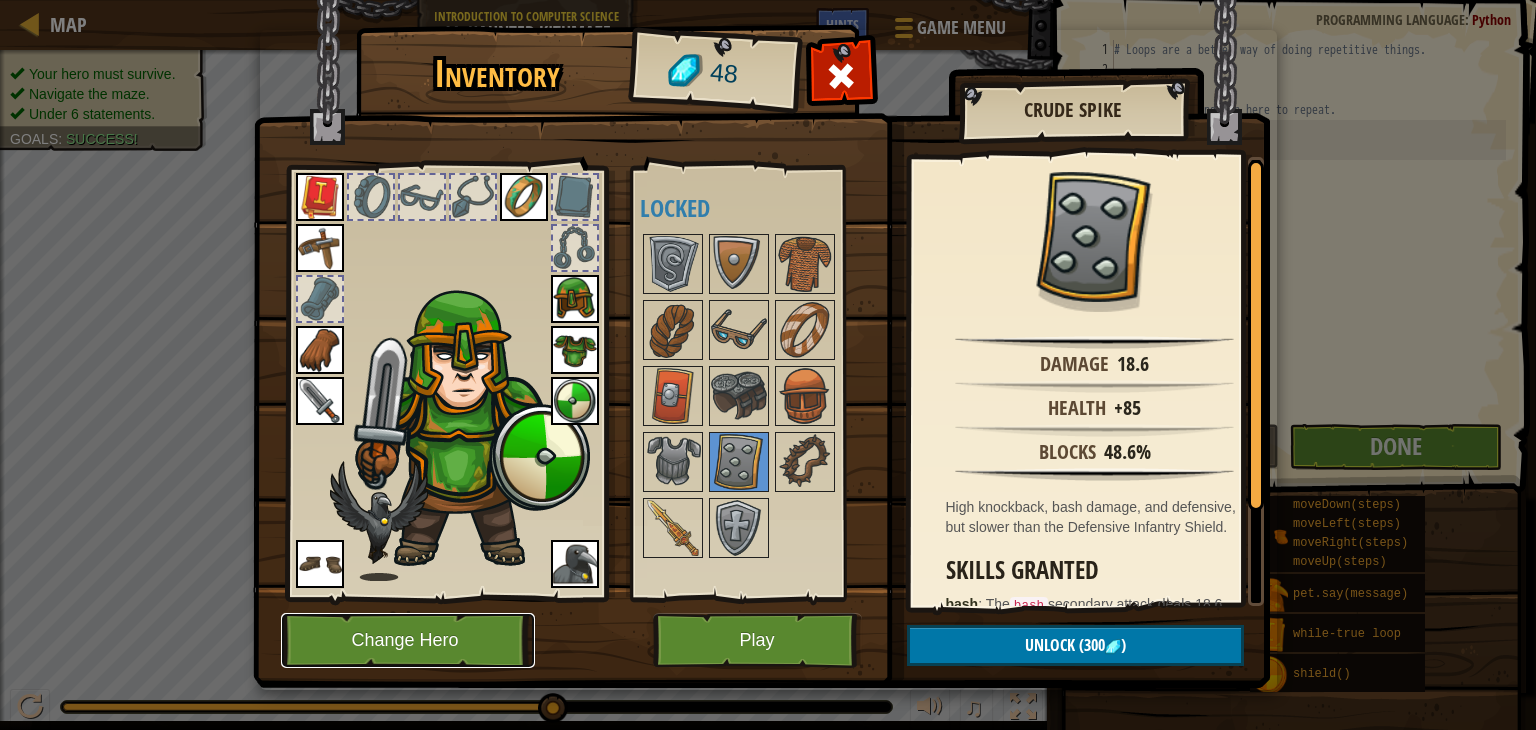 click on "Change Hero" at bounding box center (408, 640) 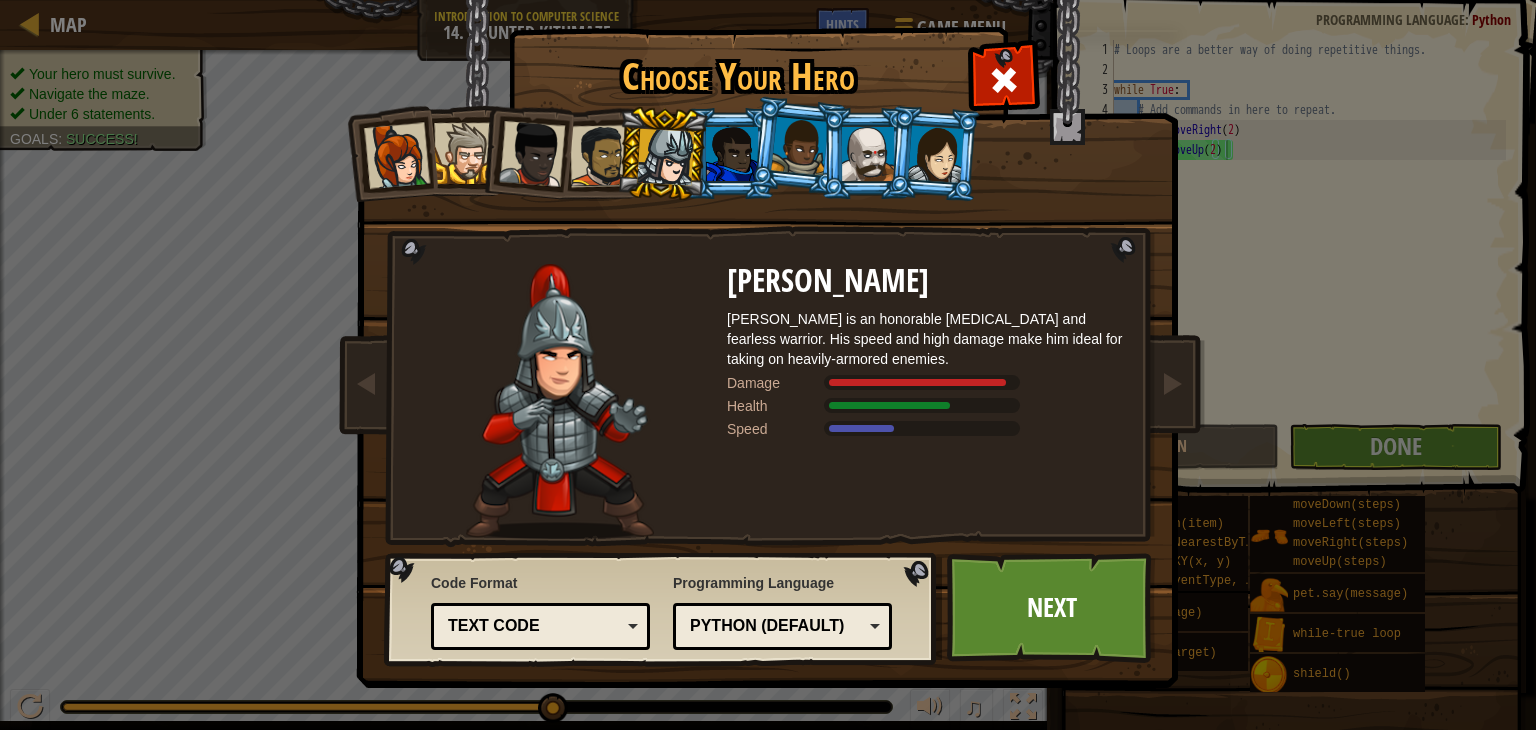 click at bounding box center (397, 156) 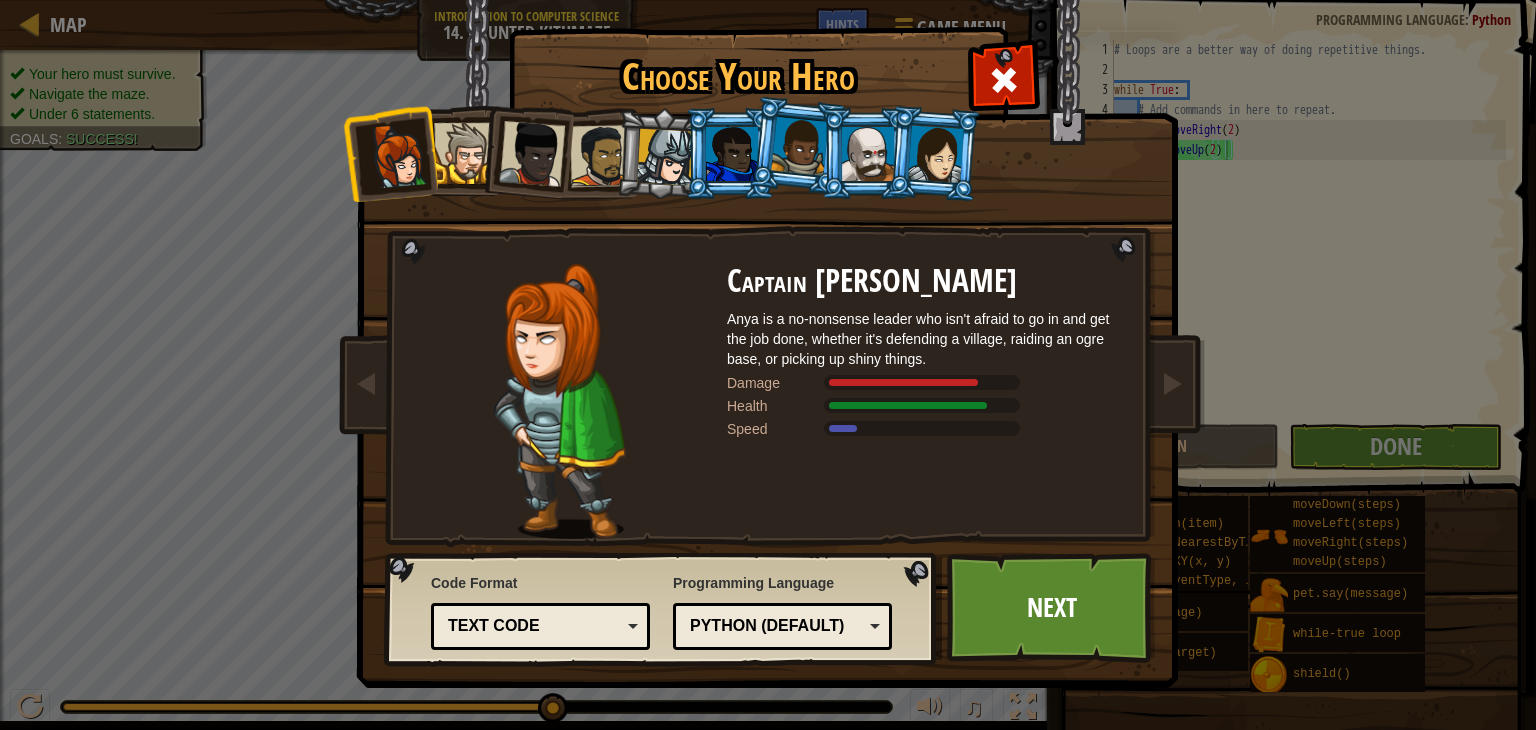 click at bounding box center [464, 153] 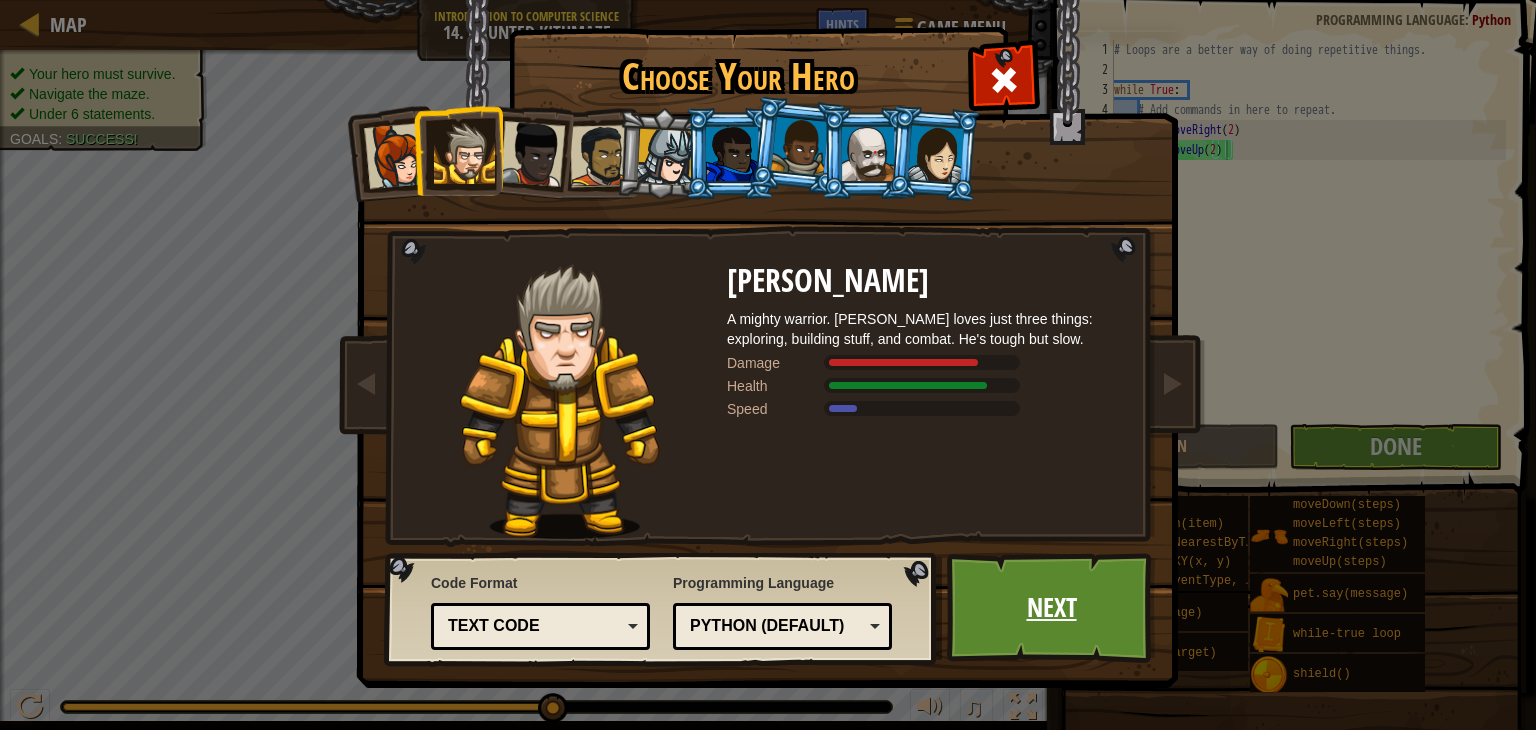 click on "Next" at bounding box center (1051, 608) 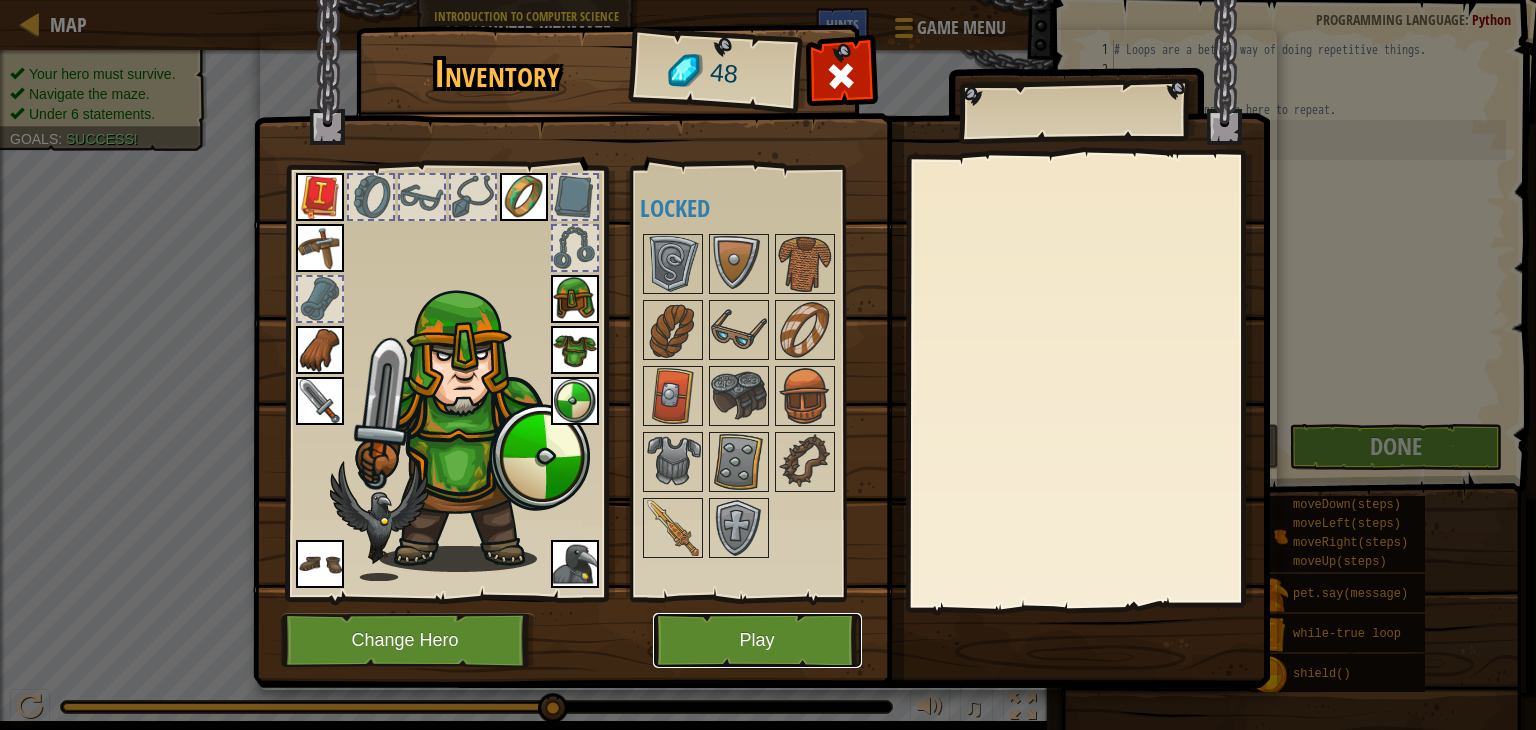 click on "Play" at bounding box center (757, 640) 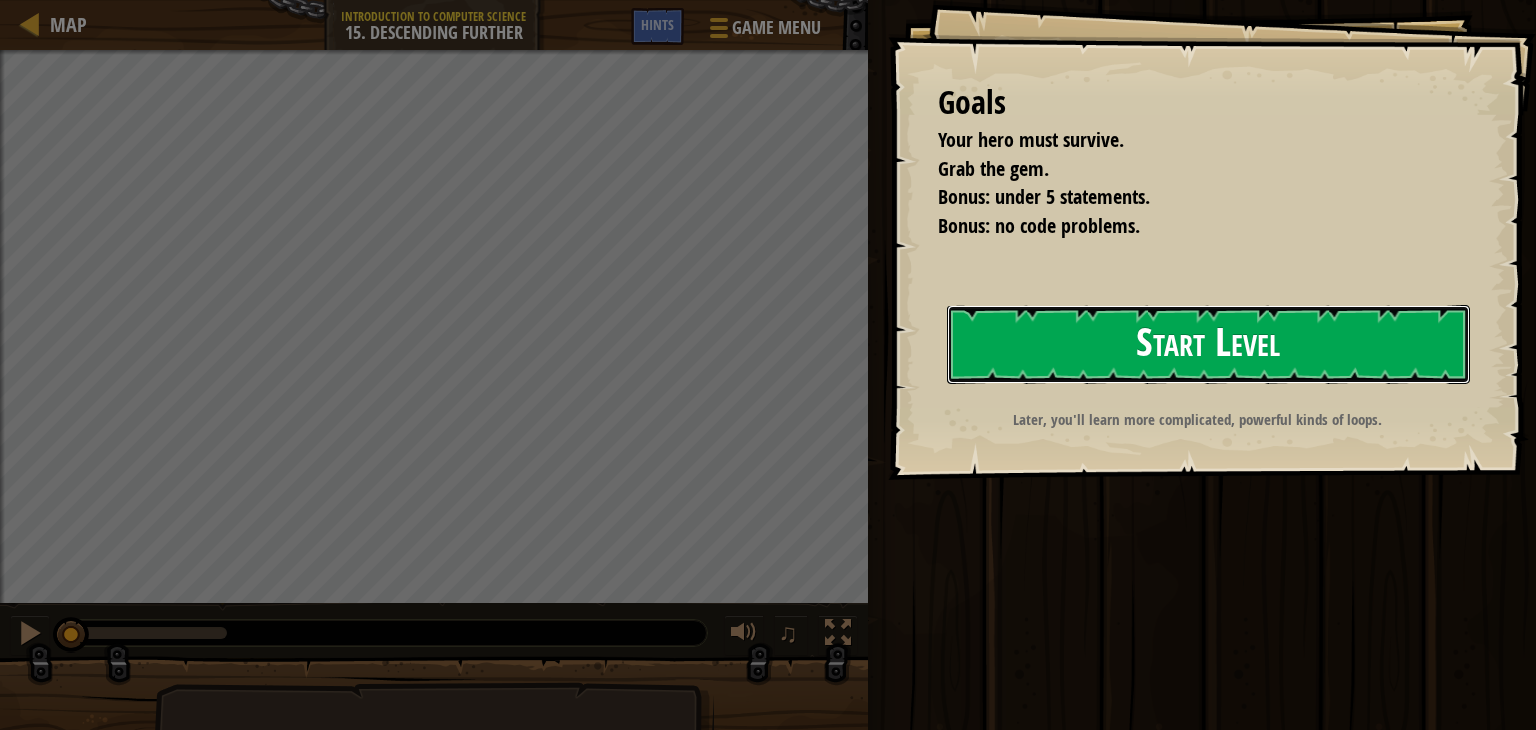 click on "Start Level" at bounding box center [1208, 344] 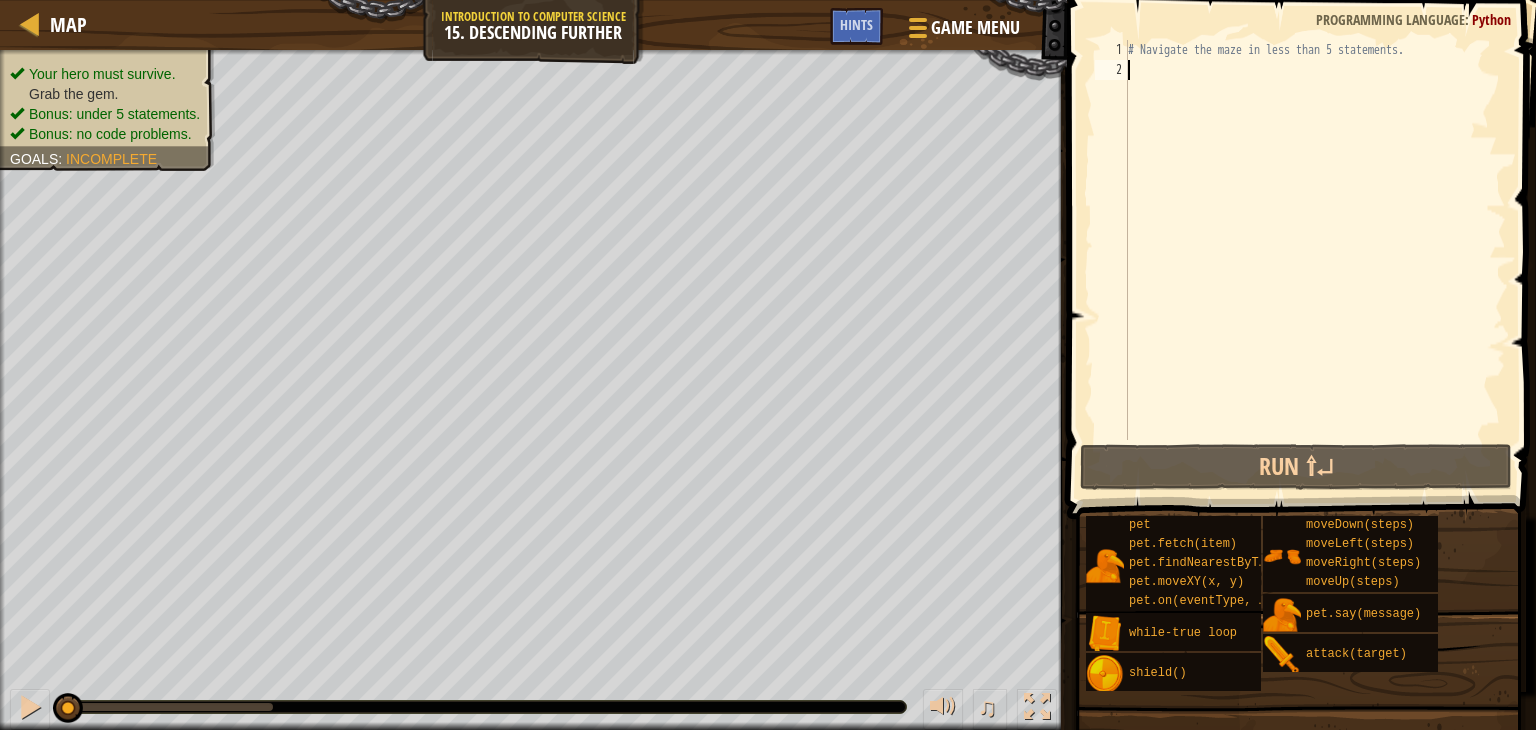 type on "h" 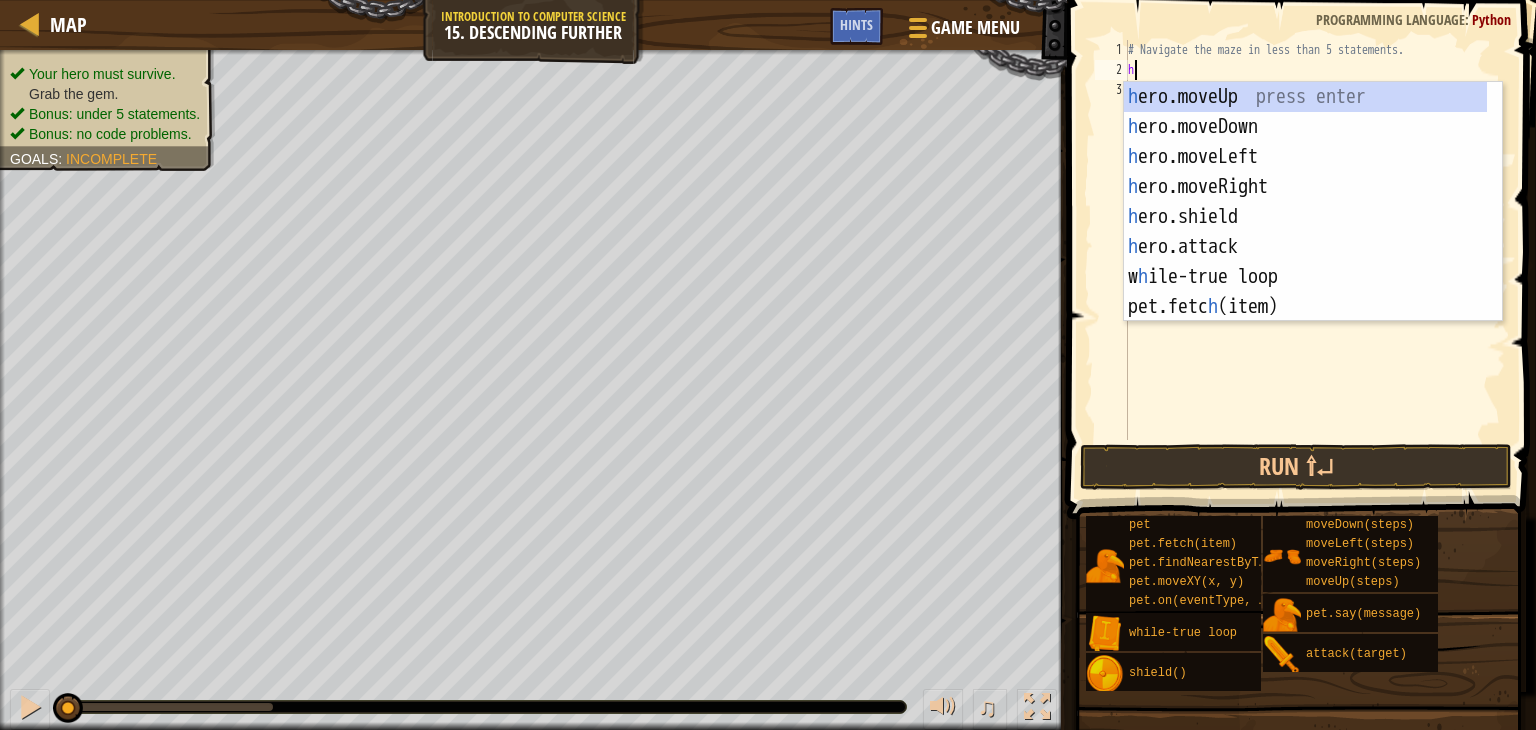 scroll, scrollTop: 9, scrollLeft: 0, axis: vertical 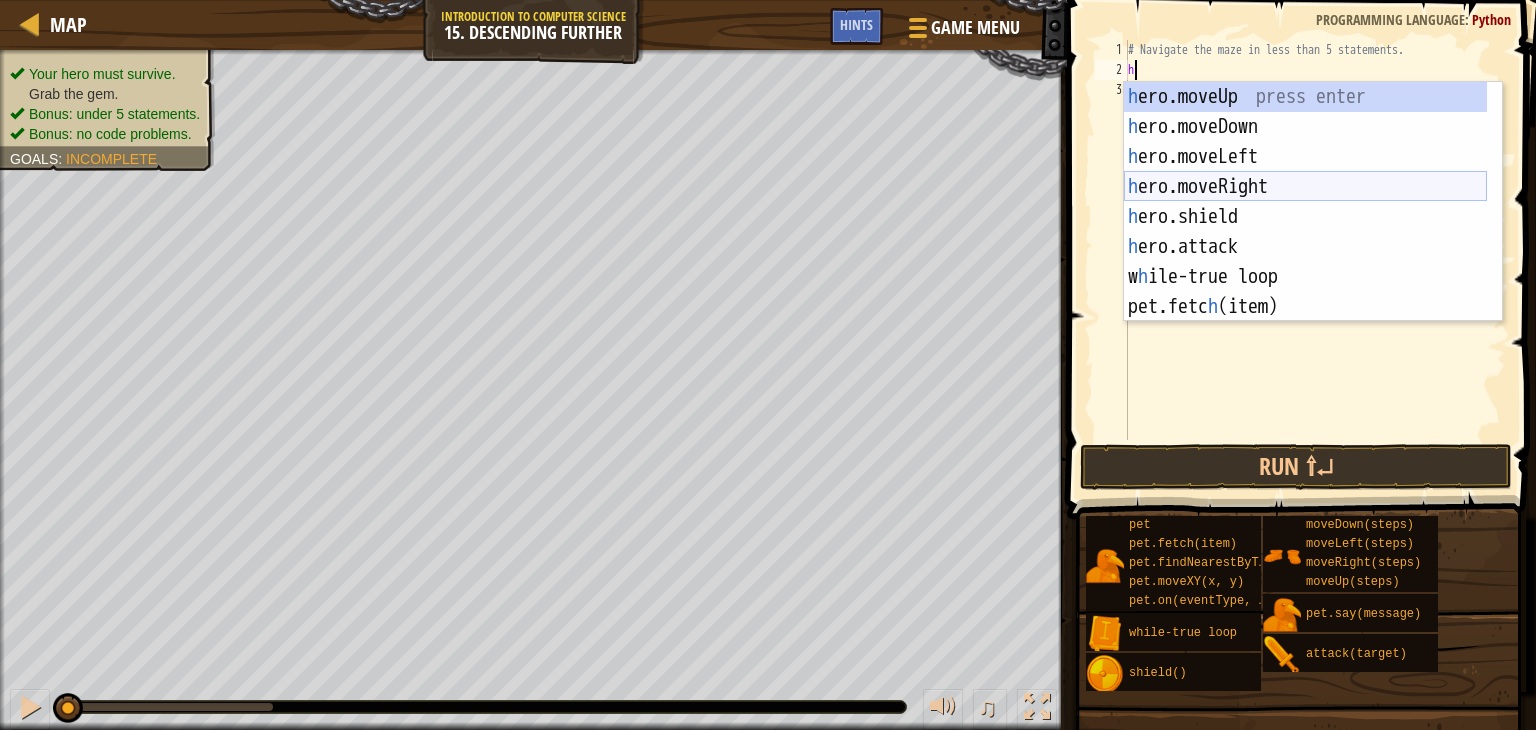 click on "h ero.moveUp press enter h ero.moveDown press enter h ero.moveLeft press enter h ero.moveRight press enter h ero.shield press enter h ero.attack press enter w h ile-true loop press enter pet.fetc h (item) press enter pet.on(eventType,  h andler) press enter" at bounding box center [1305, 232] 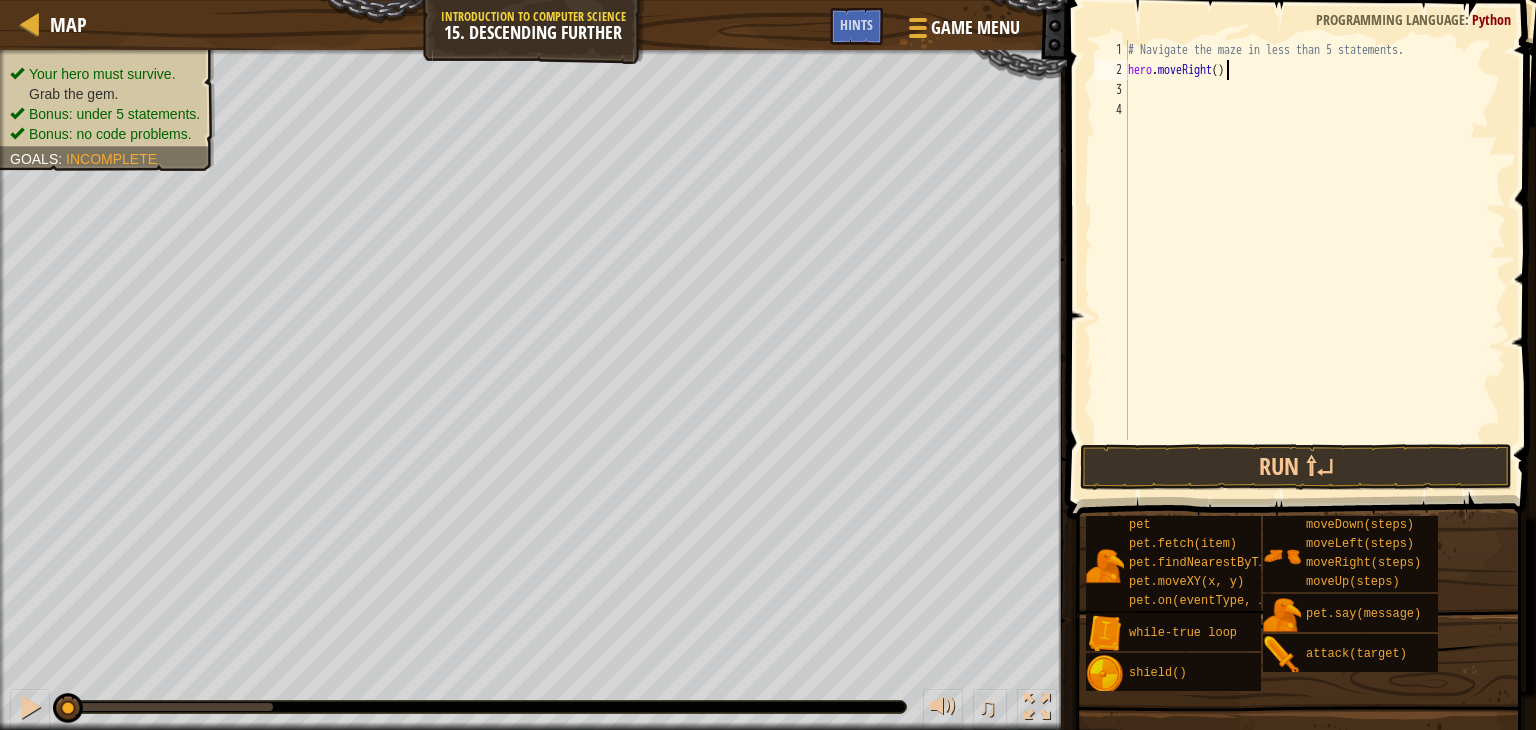 click on "# Navigate the maze in less than 5 statements. hero . moveRight ( )" at bounding box center (1315, 260) 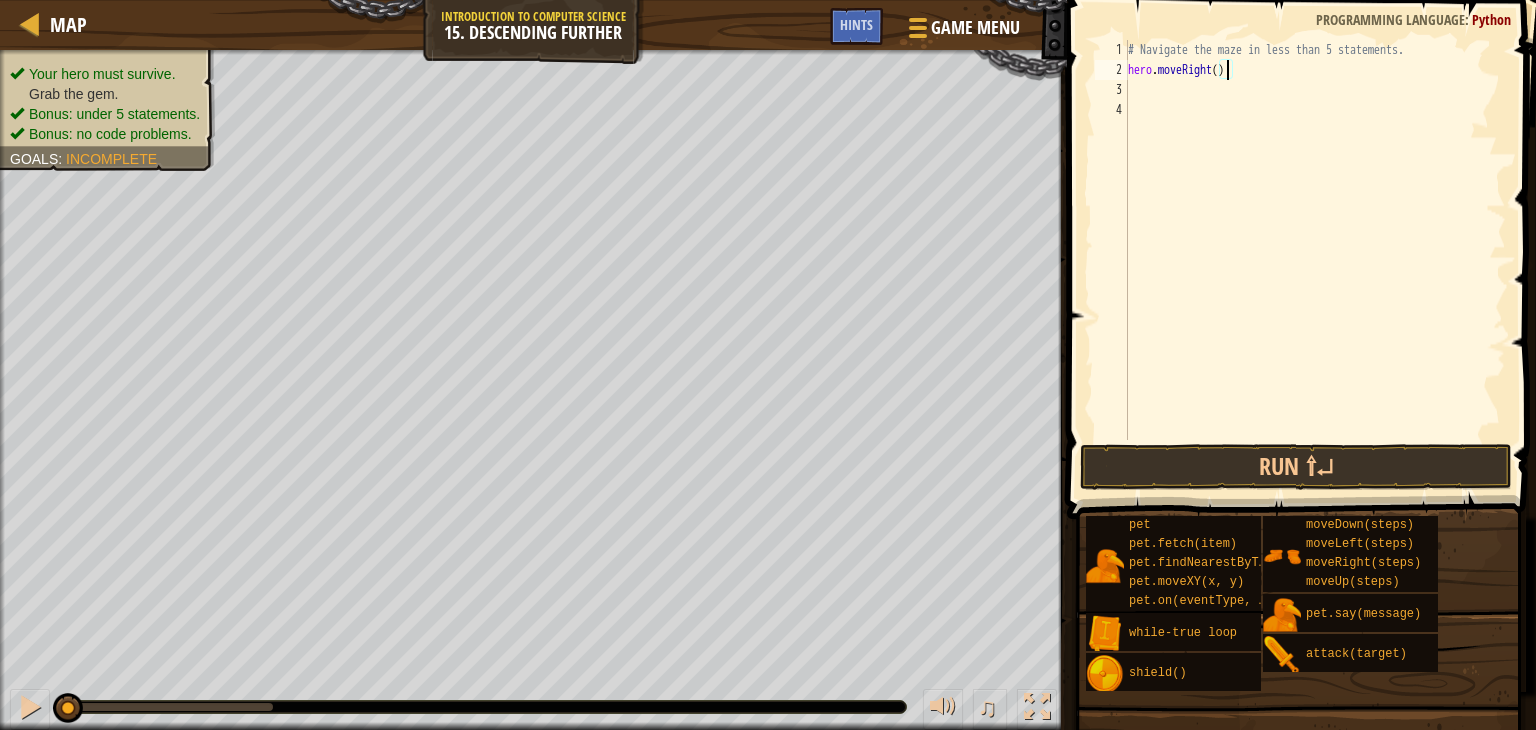 scroll, scrollTop: 9, scrollLeft: 8, axis: both 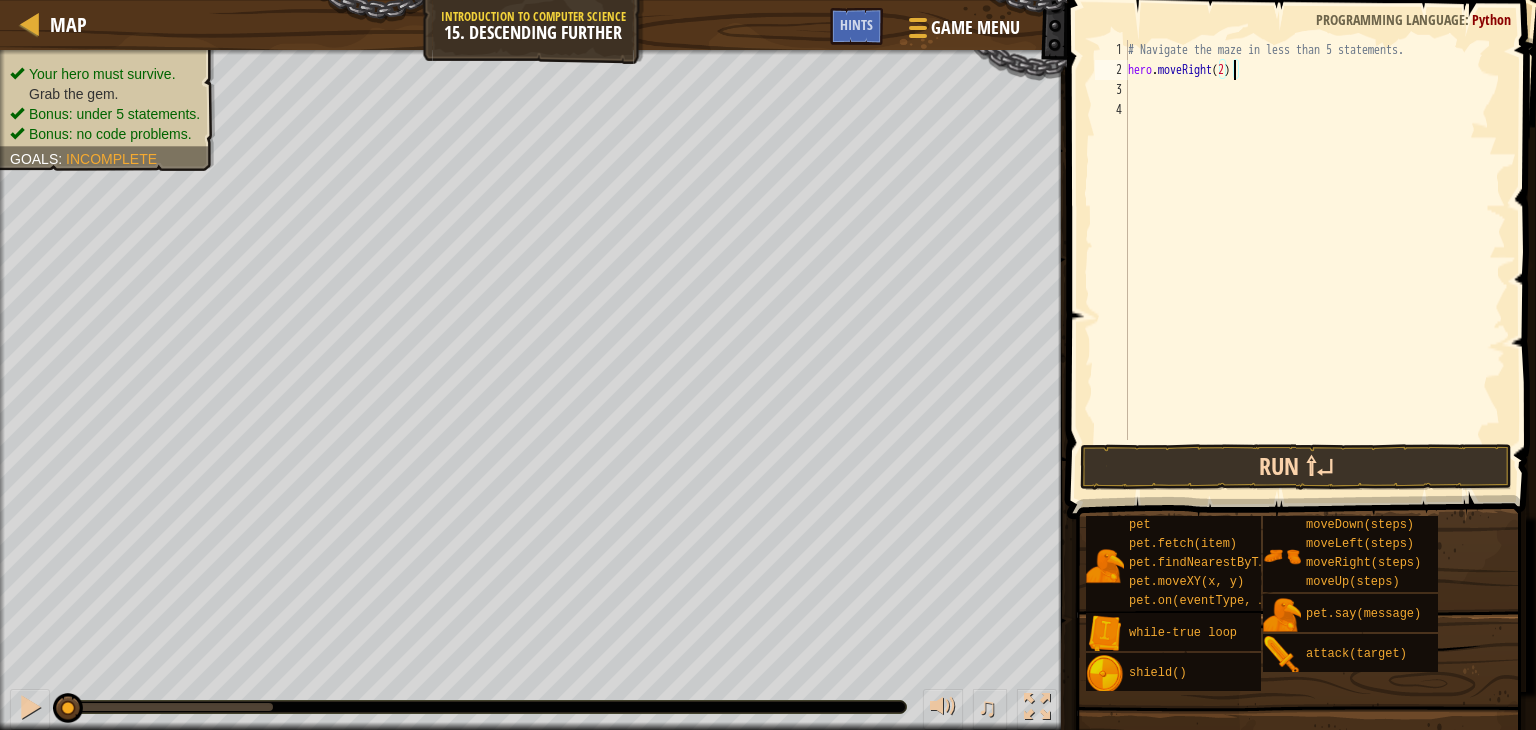 type on "hero.moveRight(2)" 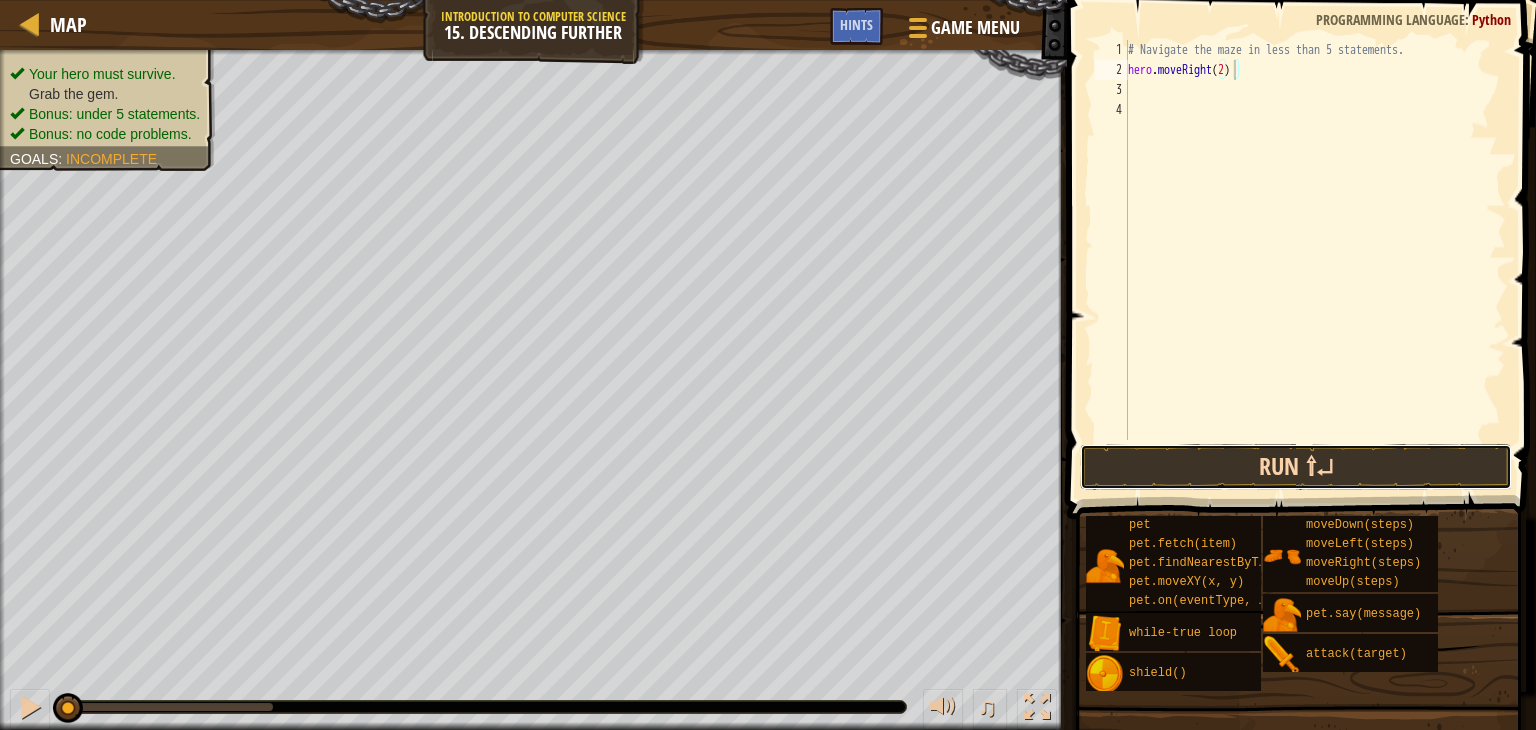 click on "Run ⇧↵" at bounding box center (1296, 467) 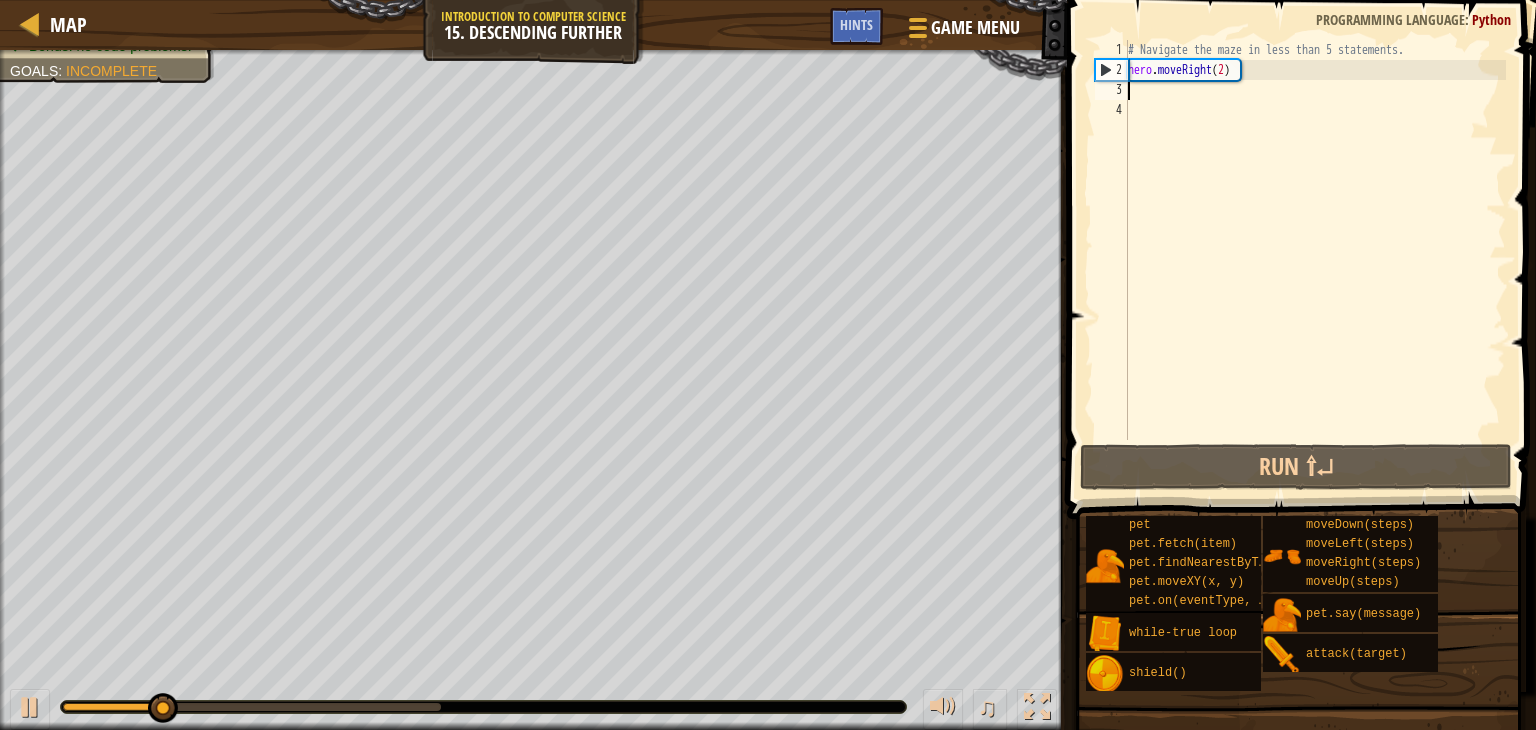 click on "# Navigate the maze in less than 5 statements. hero . moveRight ( 2 )" at bounding box center (1315, 260) 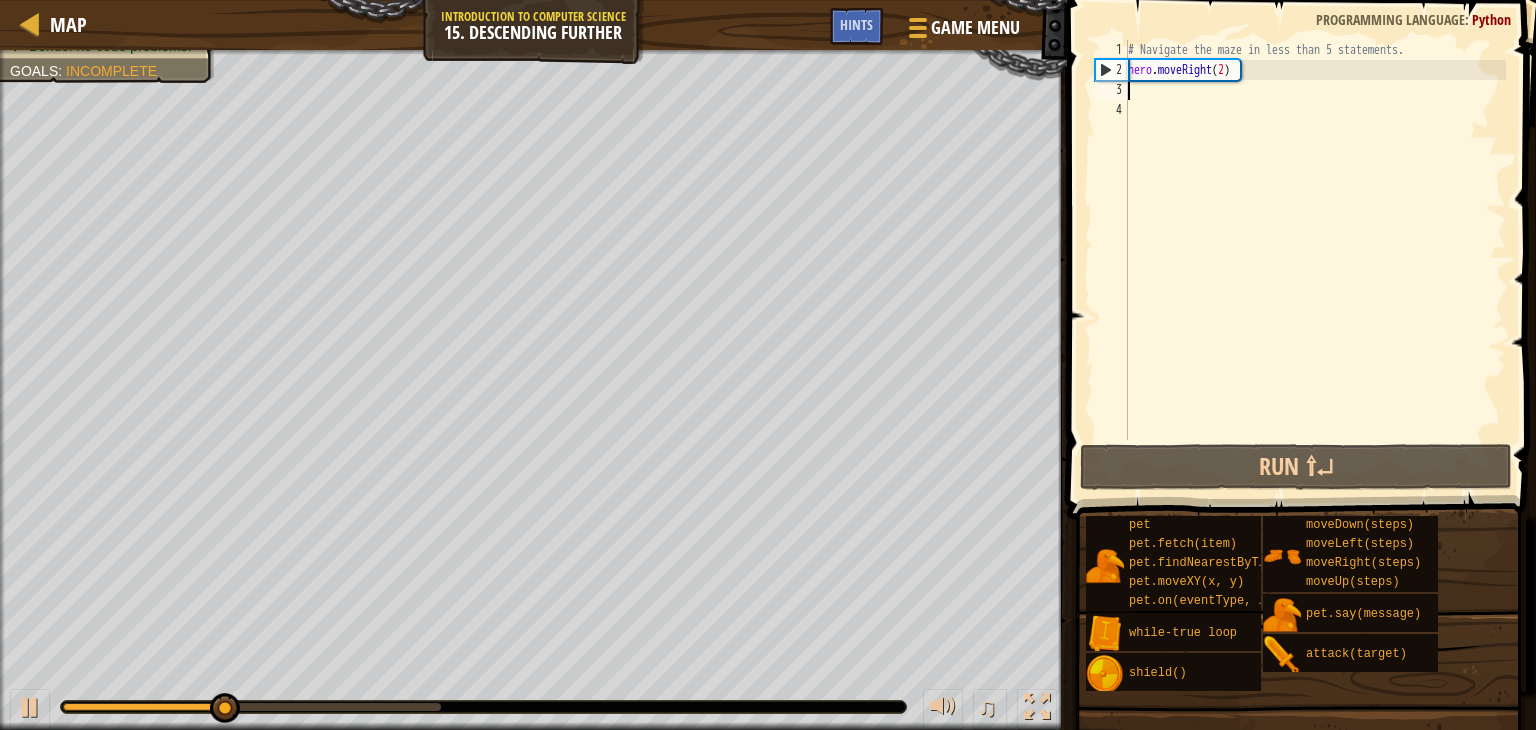 click on "# Navigate the maze in less than 5 statements. hero . moveRight ( 2 )" at bounding box center (1315, 260) 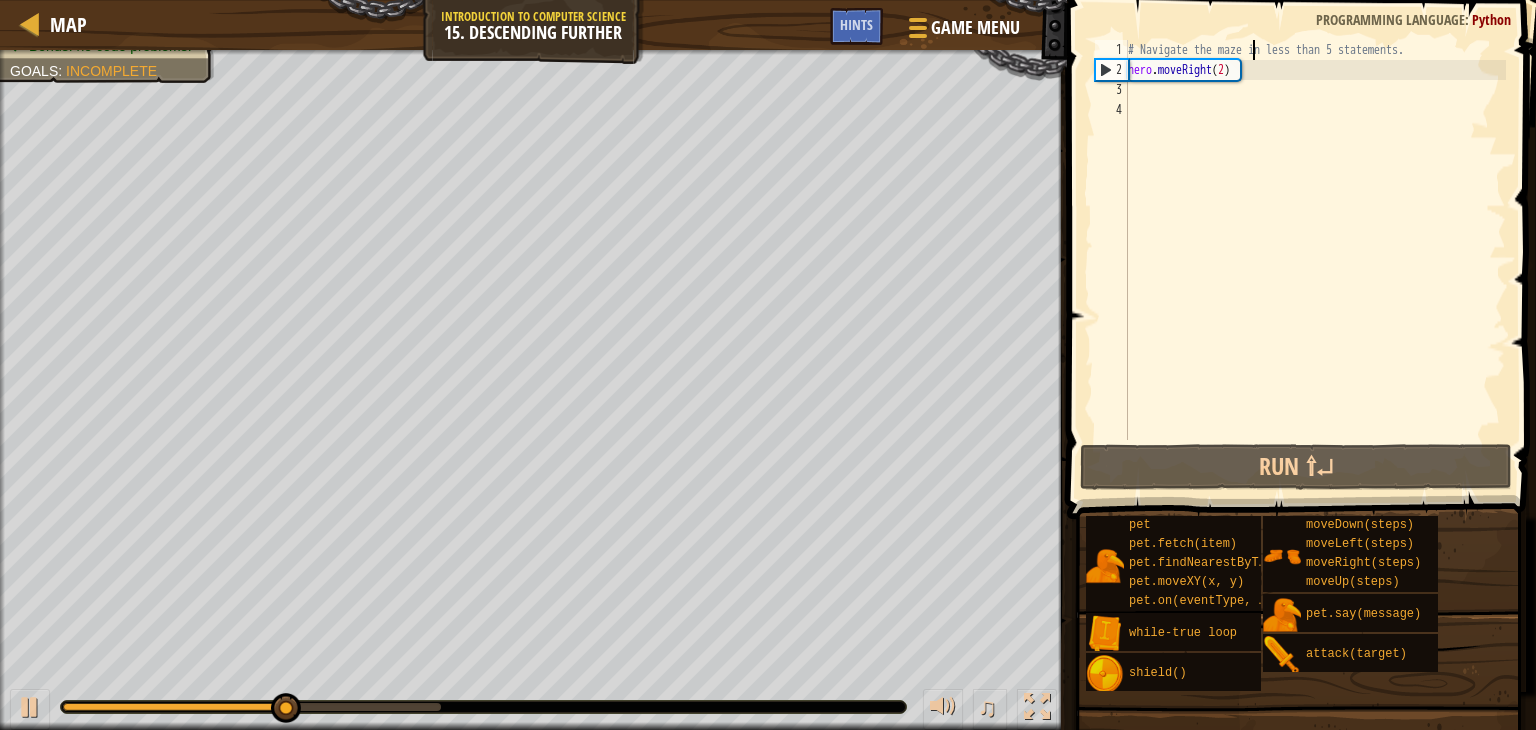 click on "# Navigate the maze in less than 5 statements. hero . moveRight ( 2 )" at bounding box center (1315, 260) 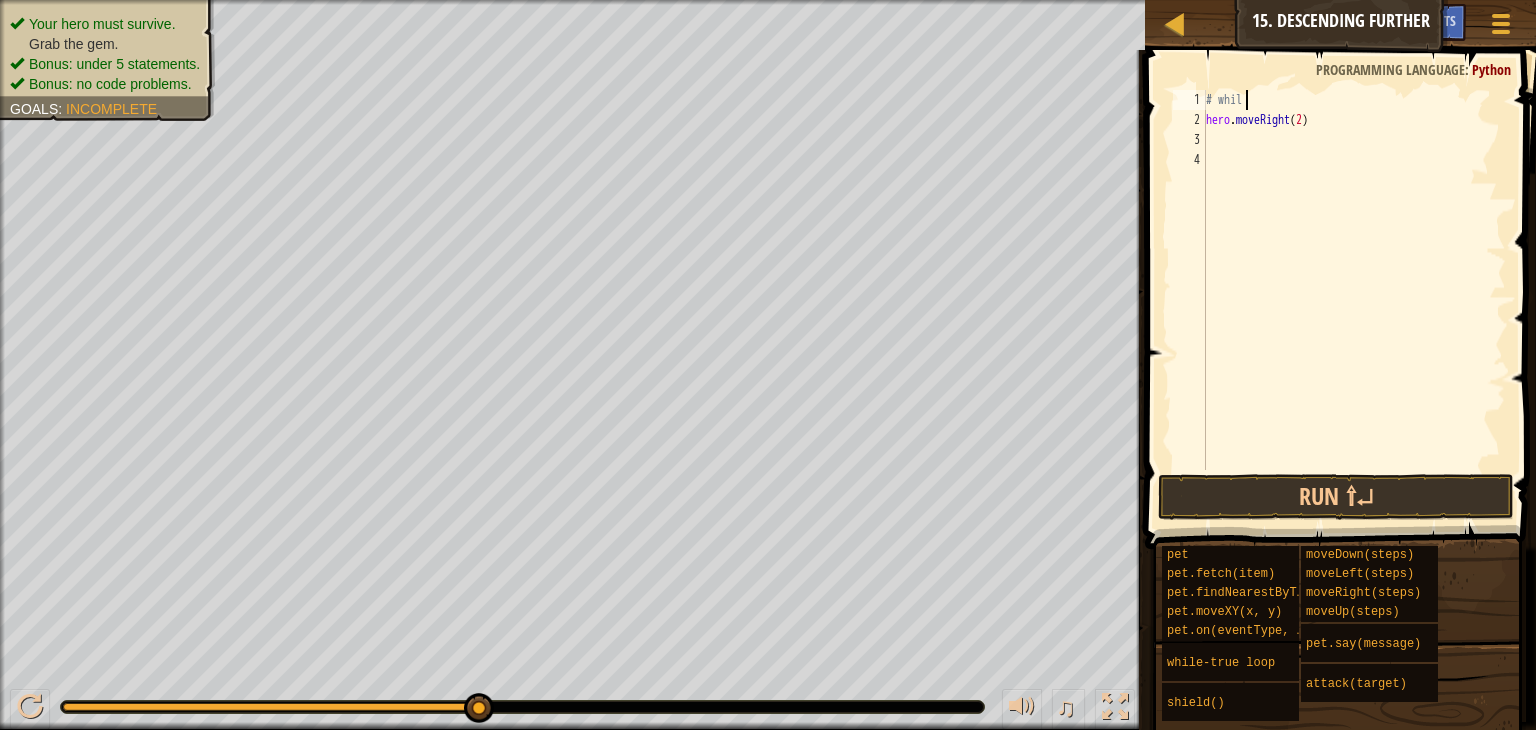 scroll, scrollTop: 9, scrollLeft: 2, axis: both 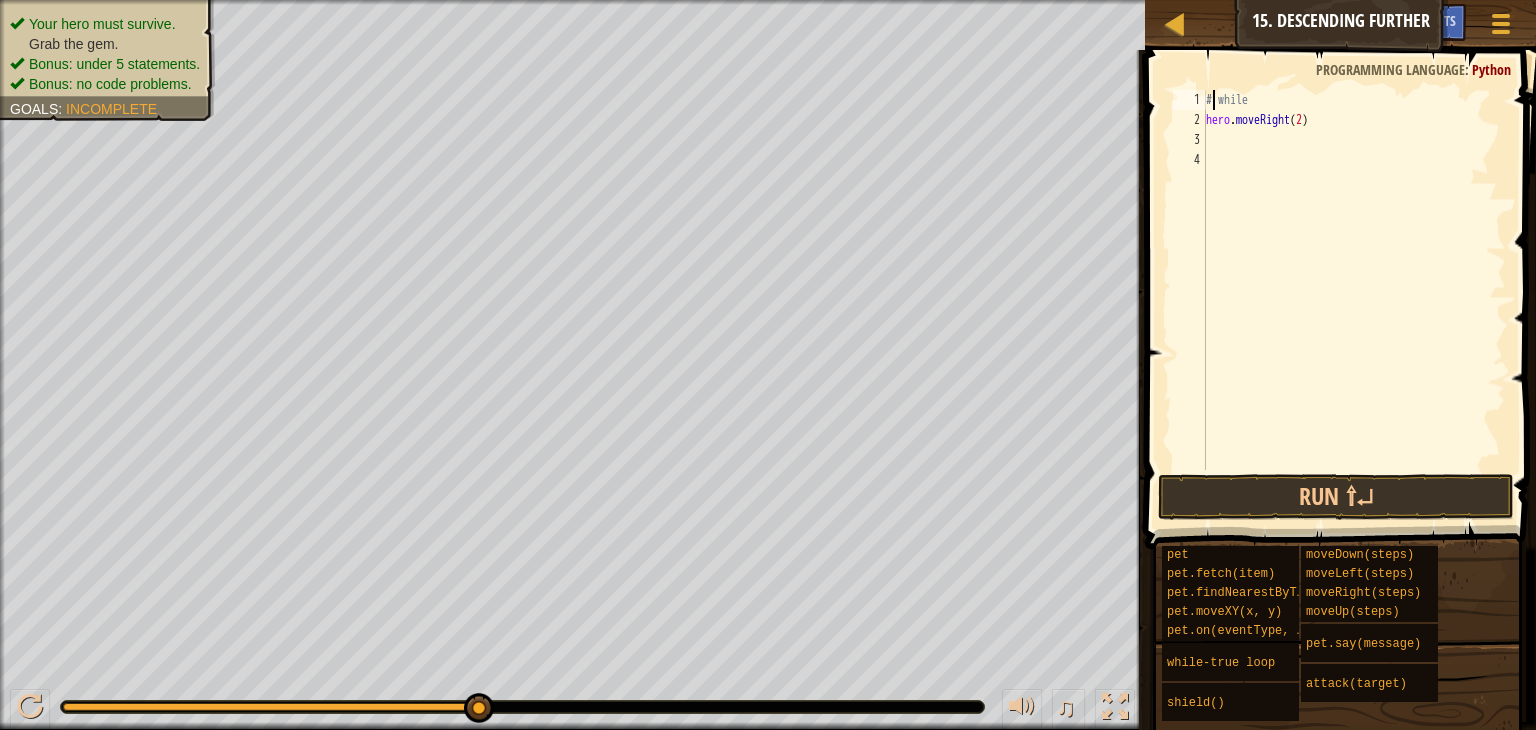 click on "# while hero . moveRight ( 2 )" at bounding box center (1354, 300) 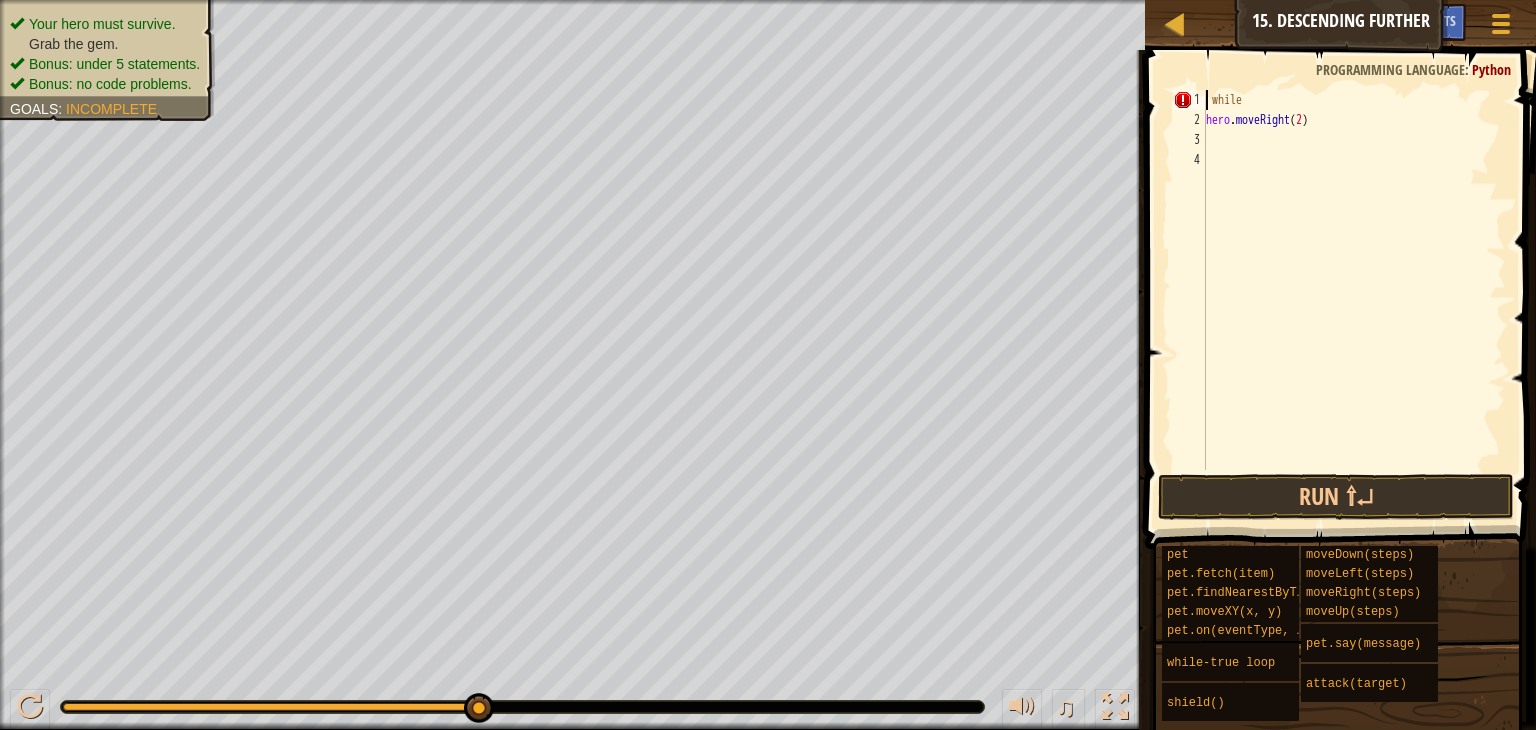 click on "while hero . moveRight ( 2 )" at bounding box center [1354, 300] 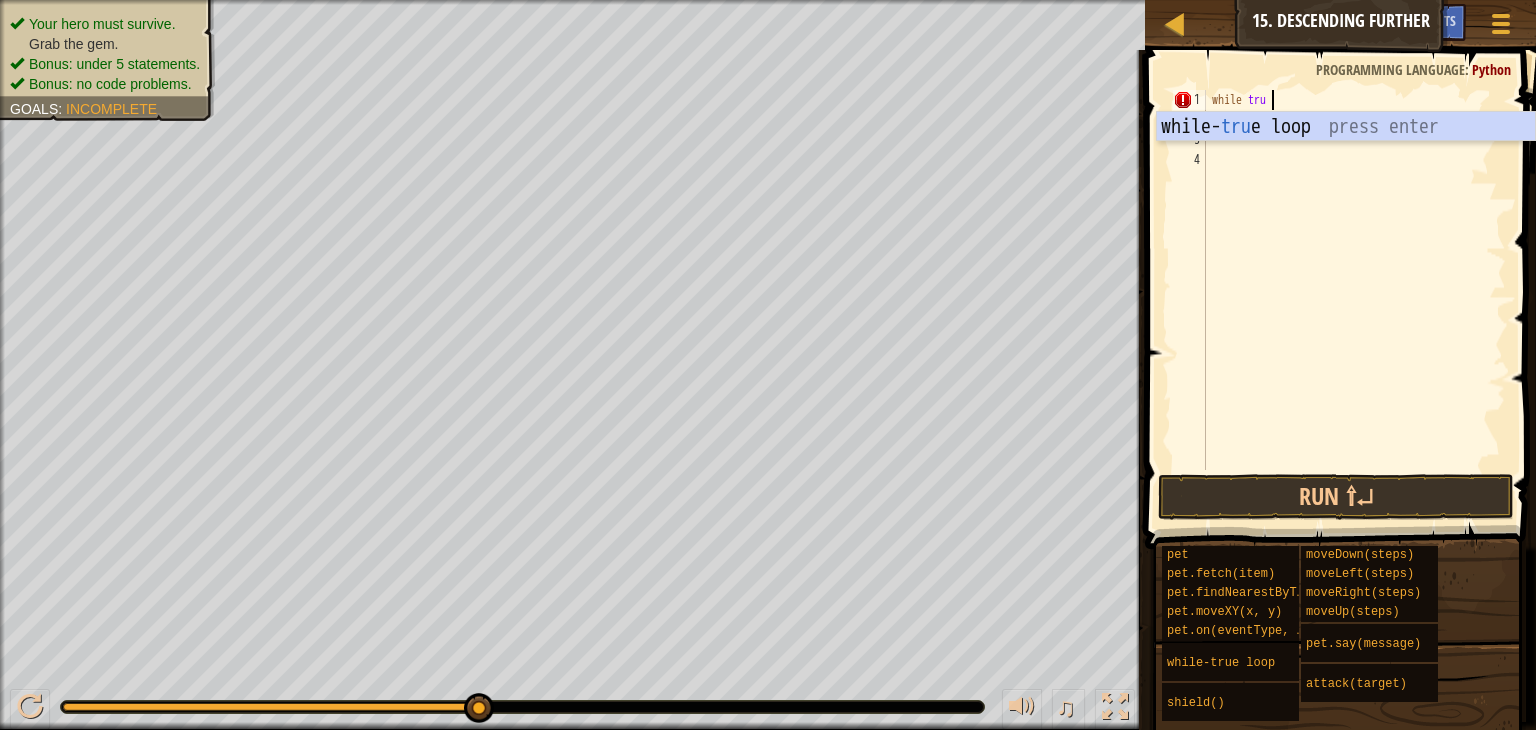 type on "while true" 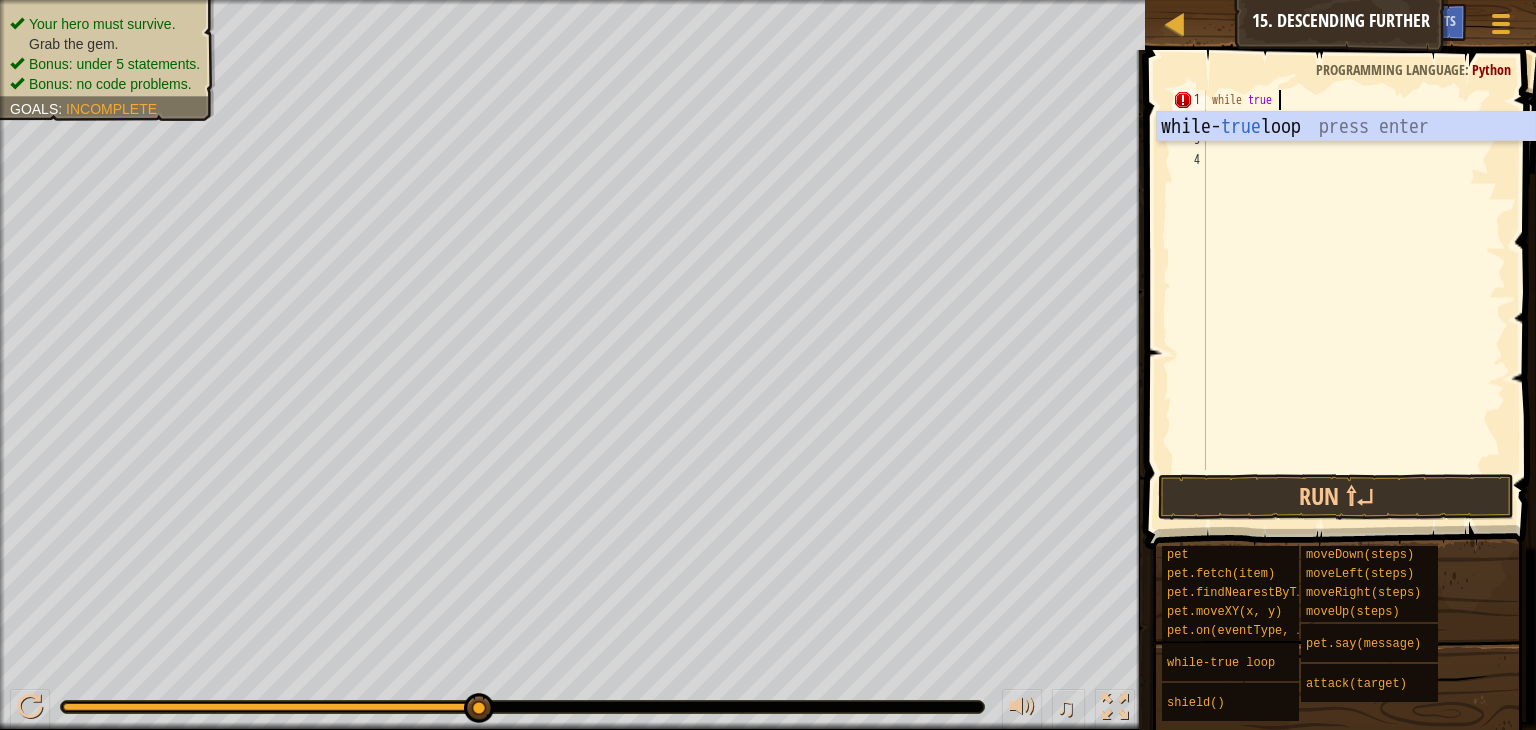 scroll, scrollTop: 9, scrollLeft: 4, axis: both 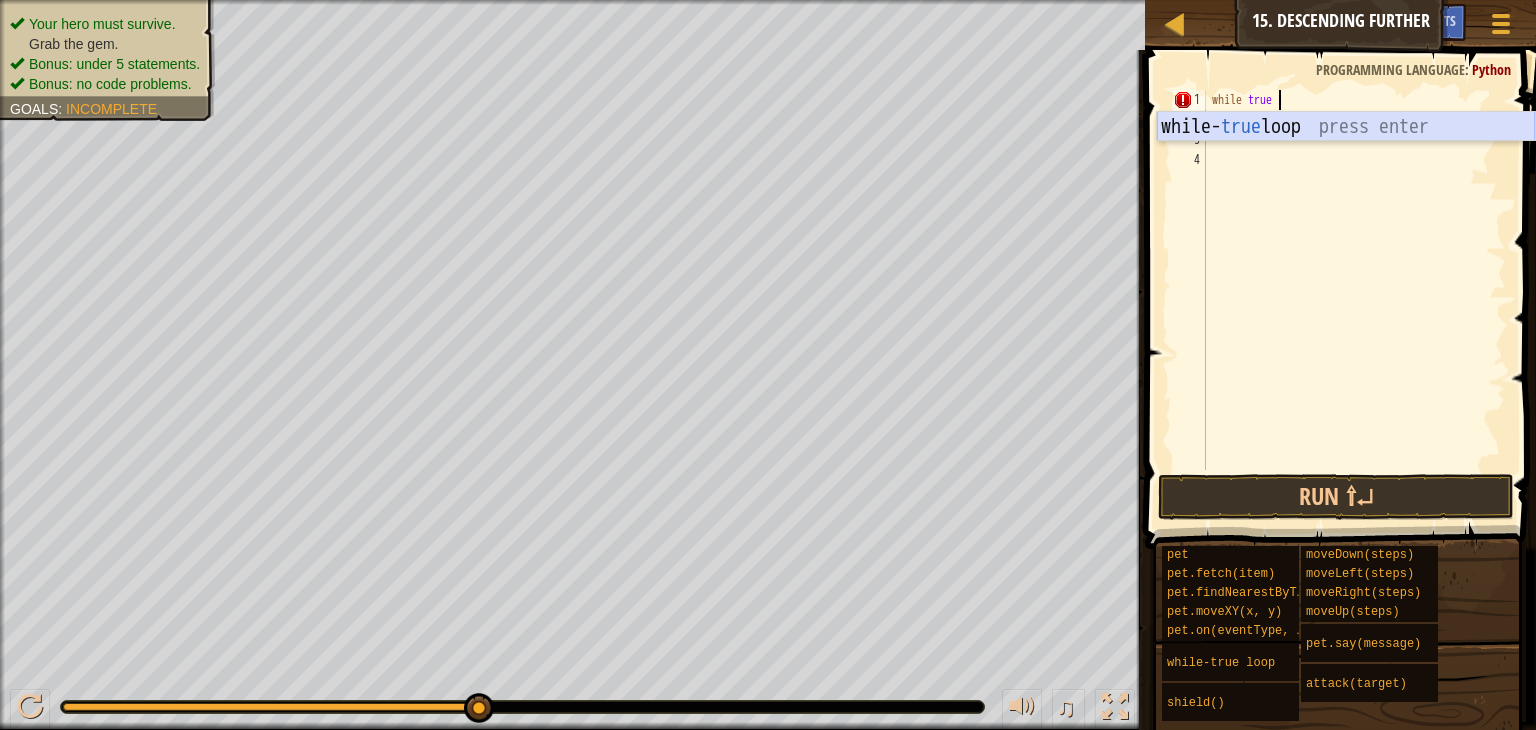 click on "while- true  loop press enter" at bounding box center [1346, 157] 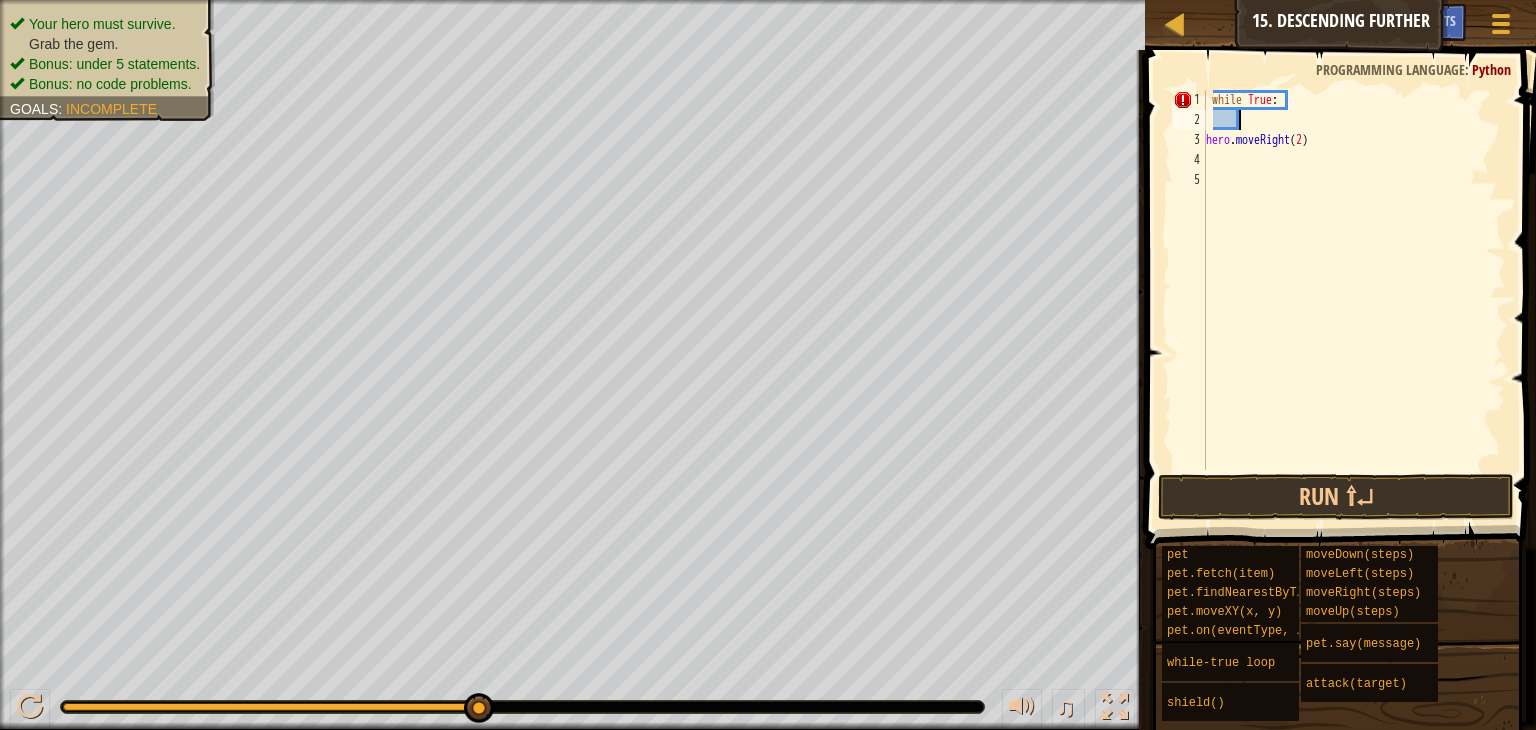 click on "3" at bounding box center [1189, 140] 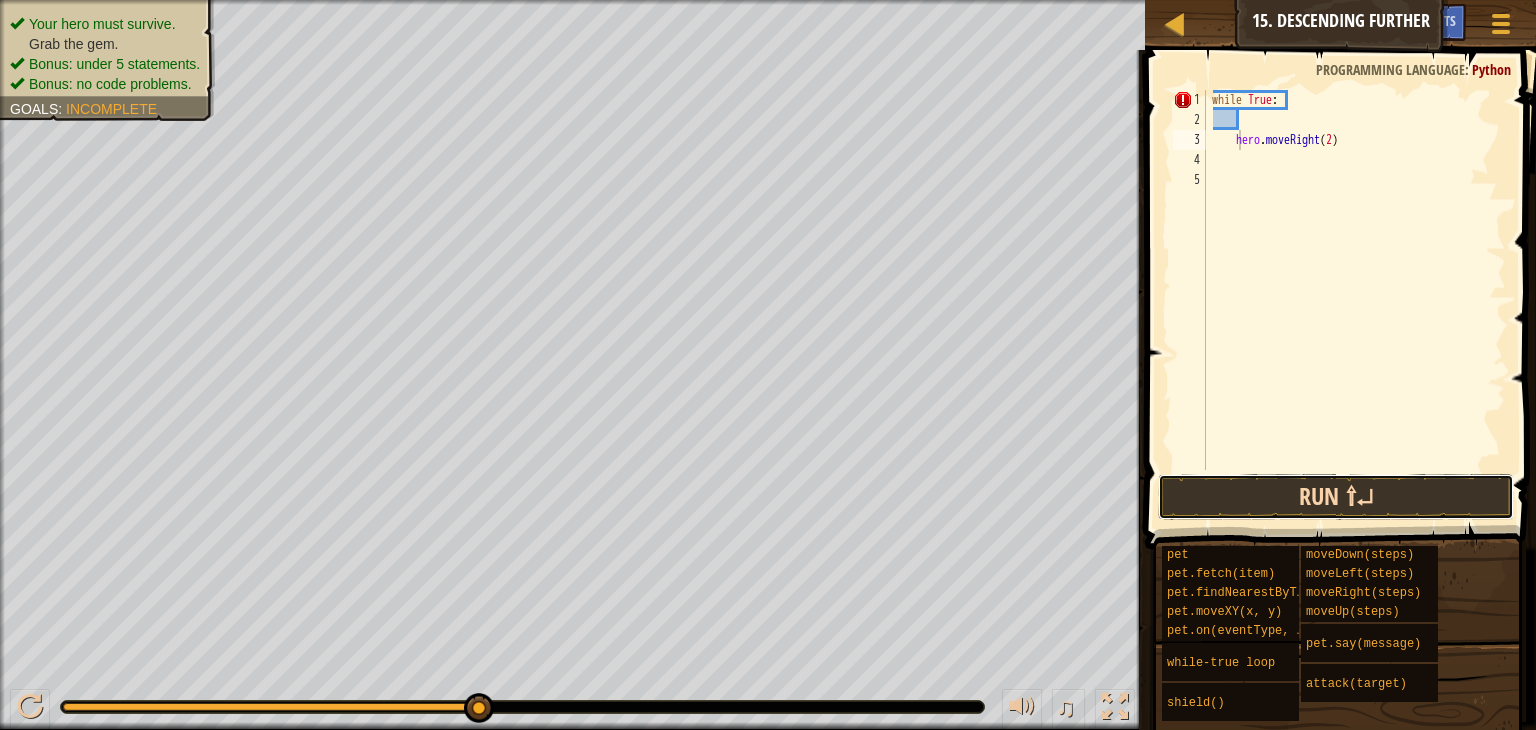 click on "Run ⇧↵" at bounding box center (1336, 497) 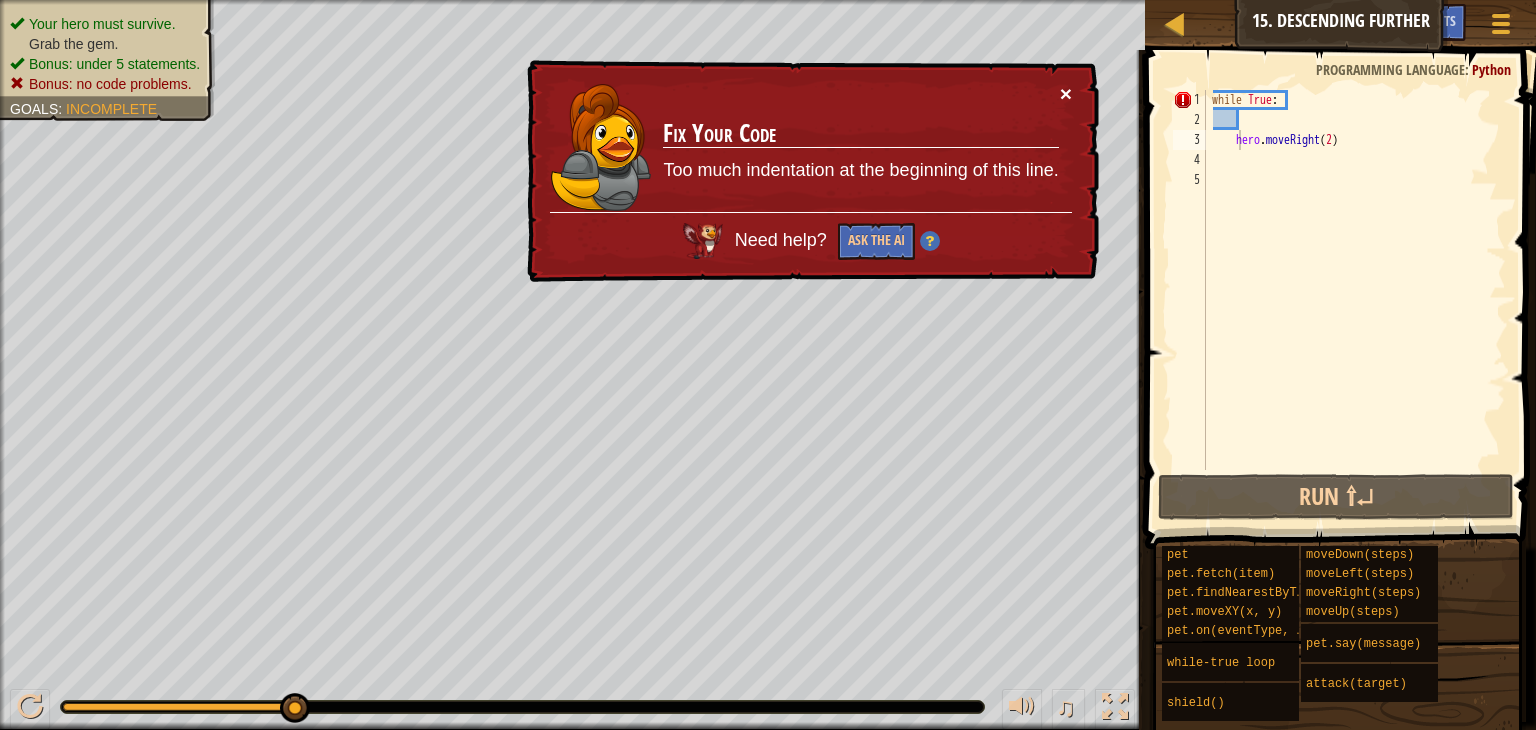click on "×" at bounding box center [1066, 93] 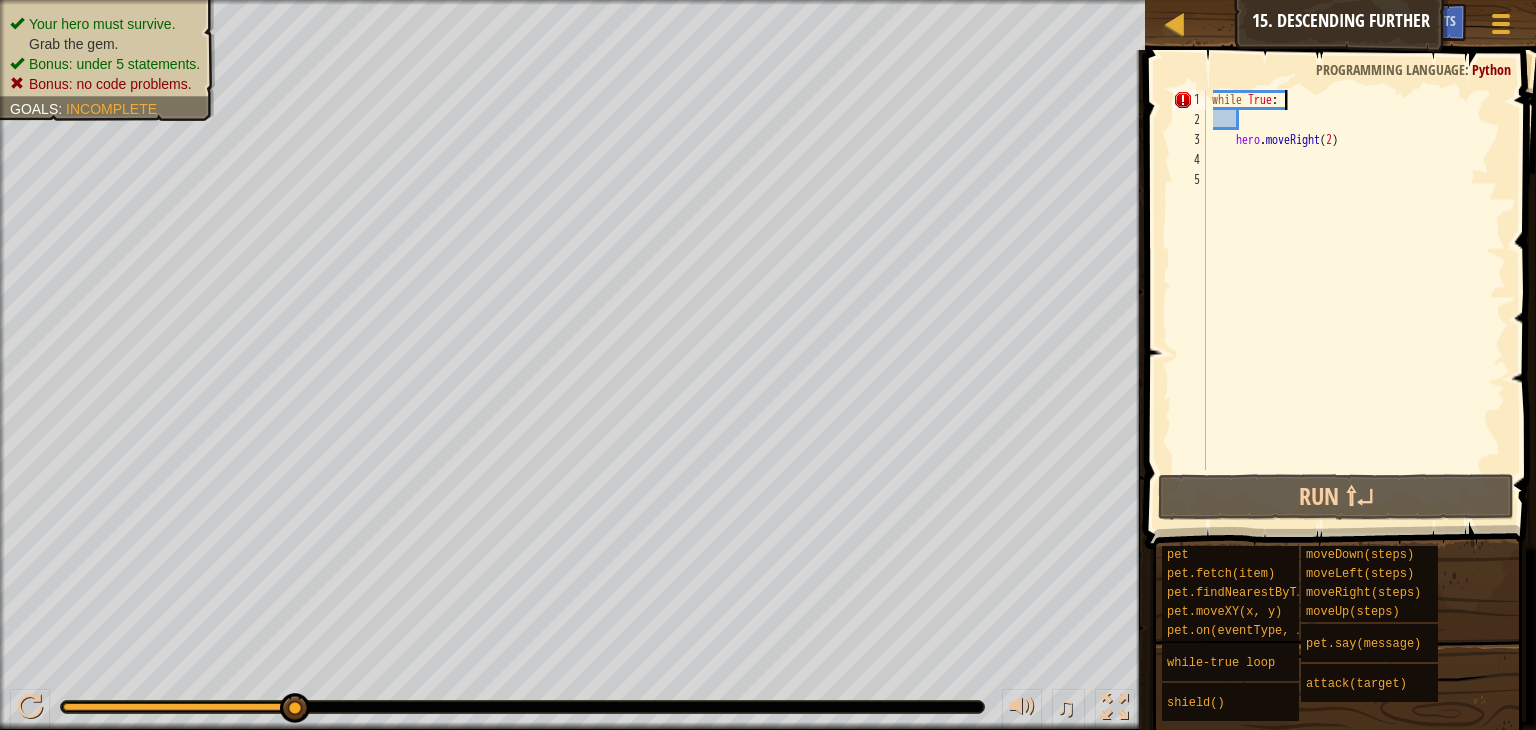 click on "while   True :             hero . moveRight ( 2 )" at bounding box center (1354, 300) 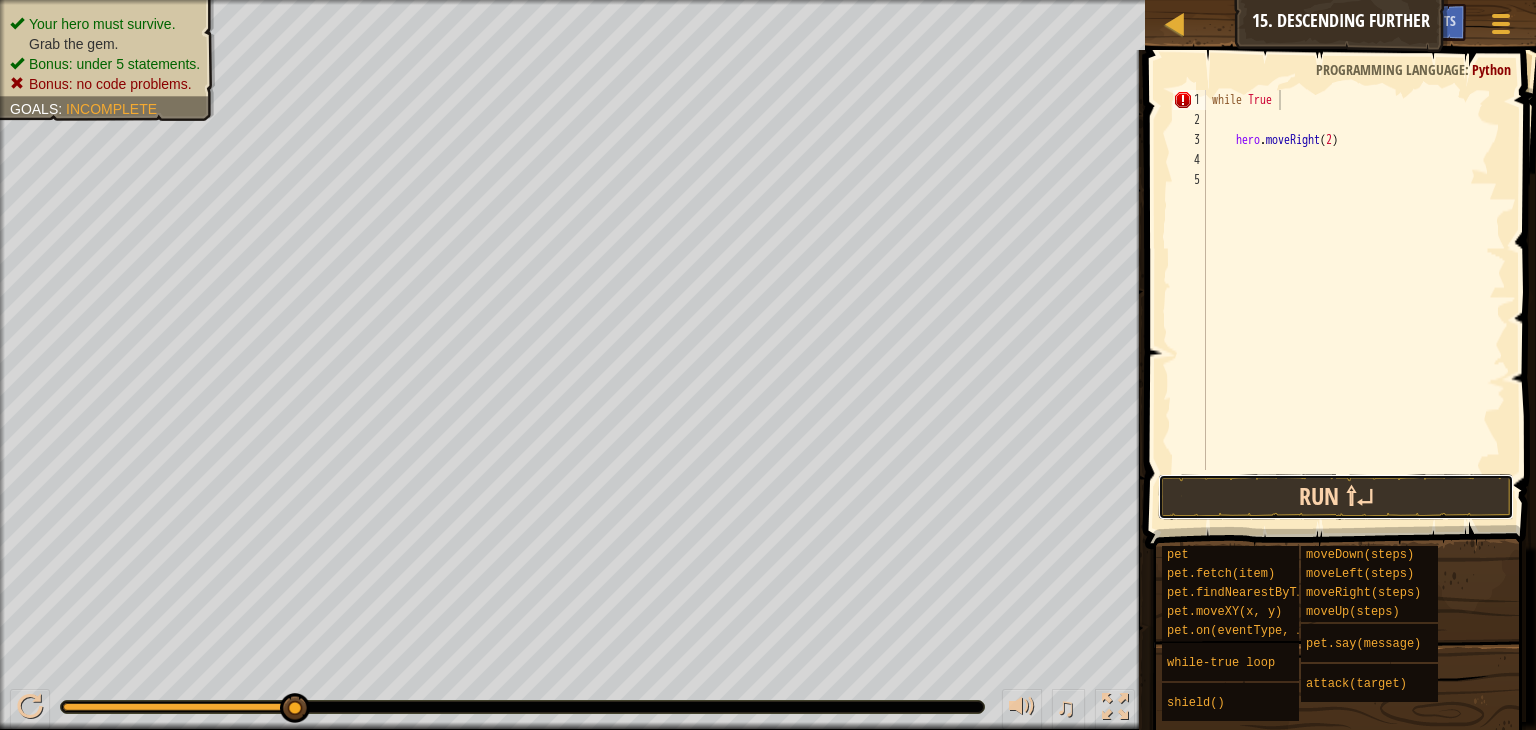 click on "Run ⇧↵" at bounding box center [1336, 497] 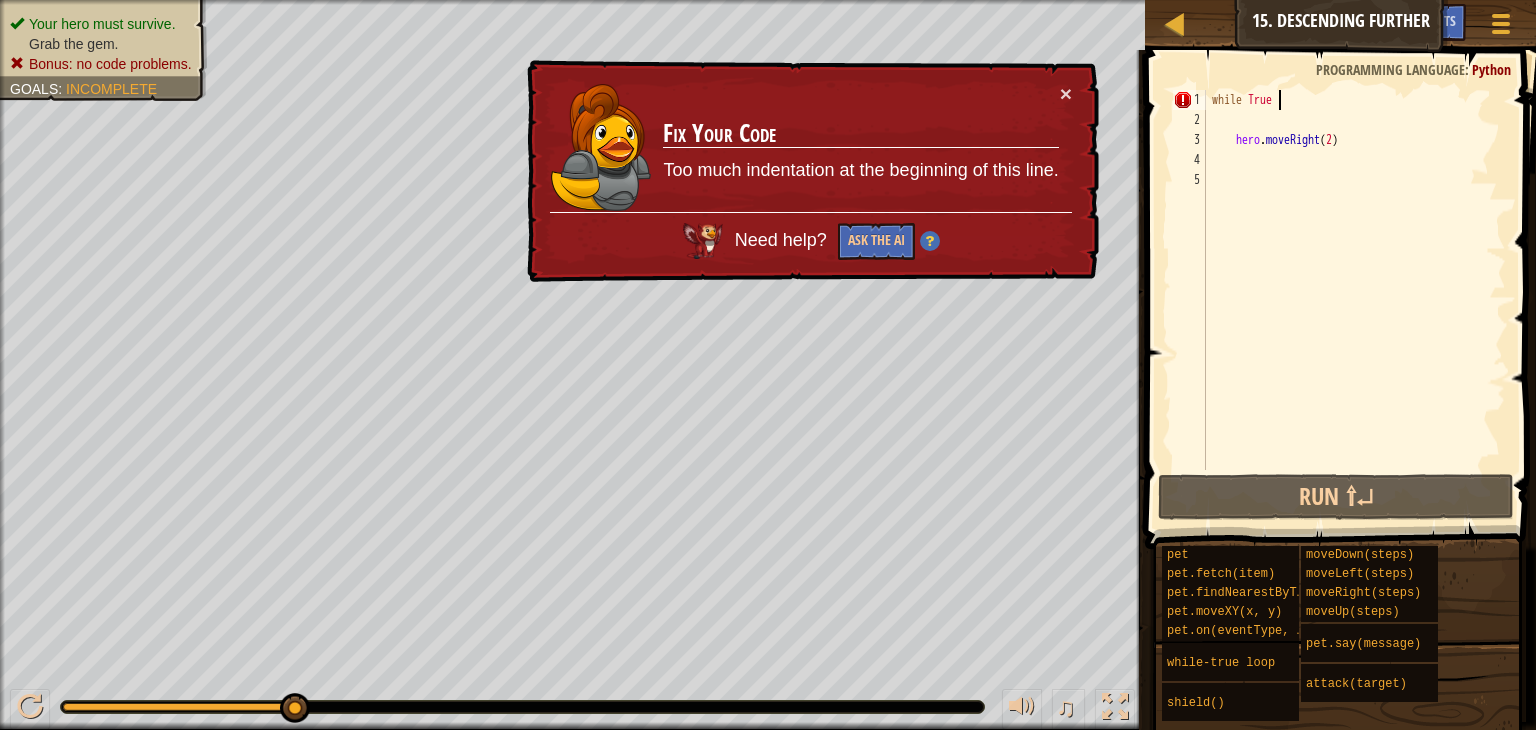 click on "while   True             hero . moveRight ( 2 )" at bounding box center (1354, 300) 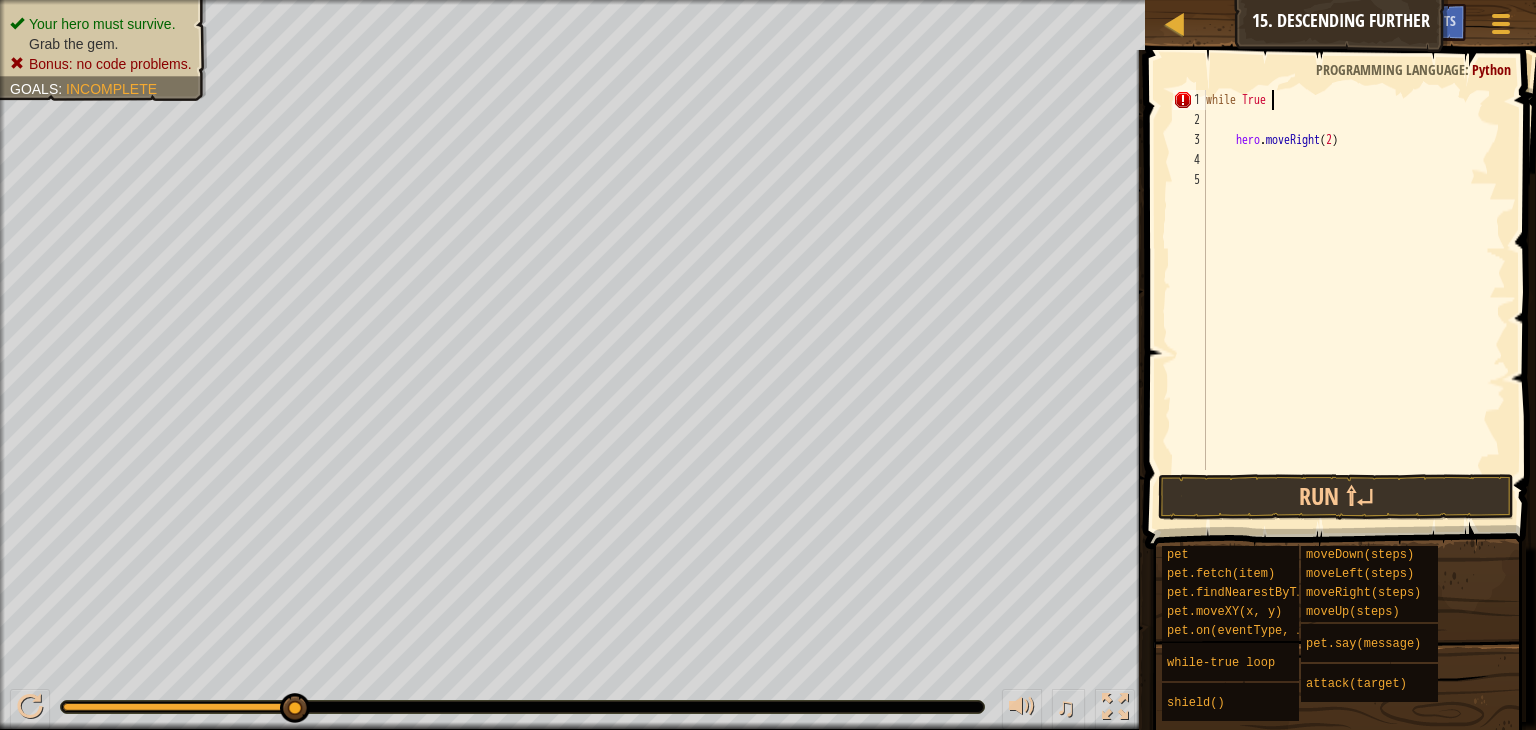 click on "while   True             hero . moveRight ( 2 )" at bounding box center (1354, 300) 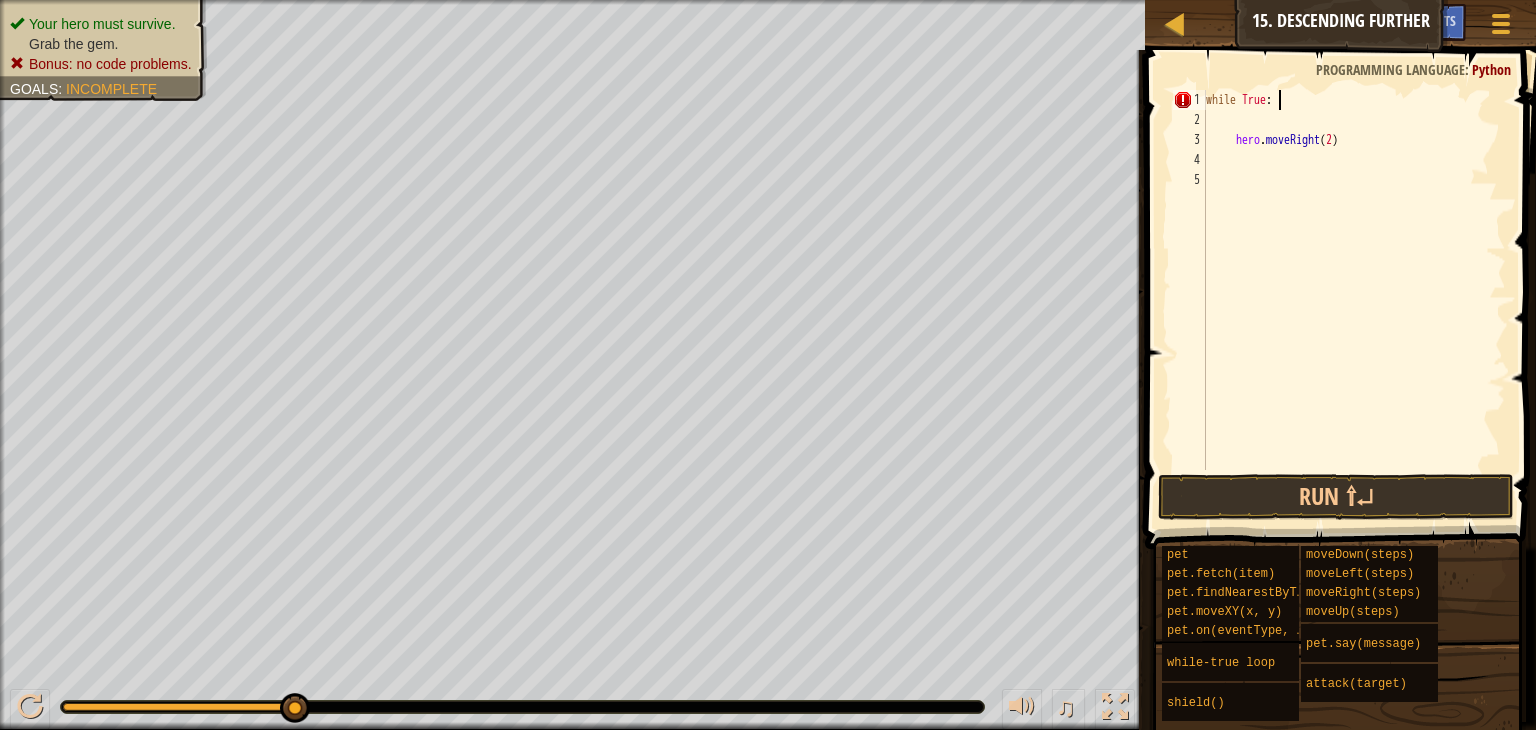 scroll, scrollTop: 9, scrollLeft: 4, axis: both 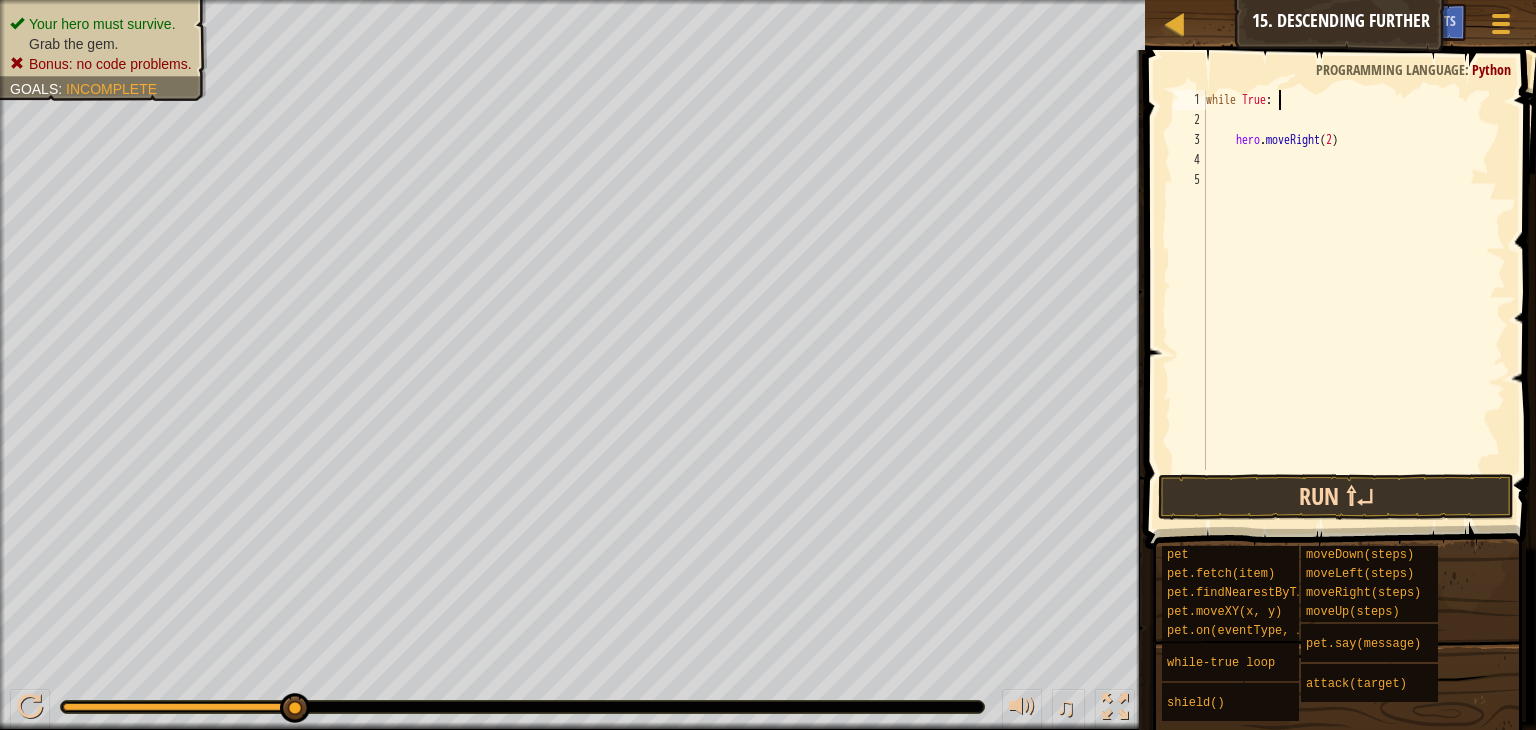 type on "while True:" 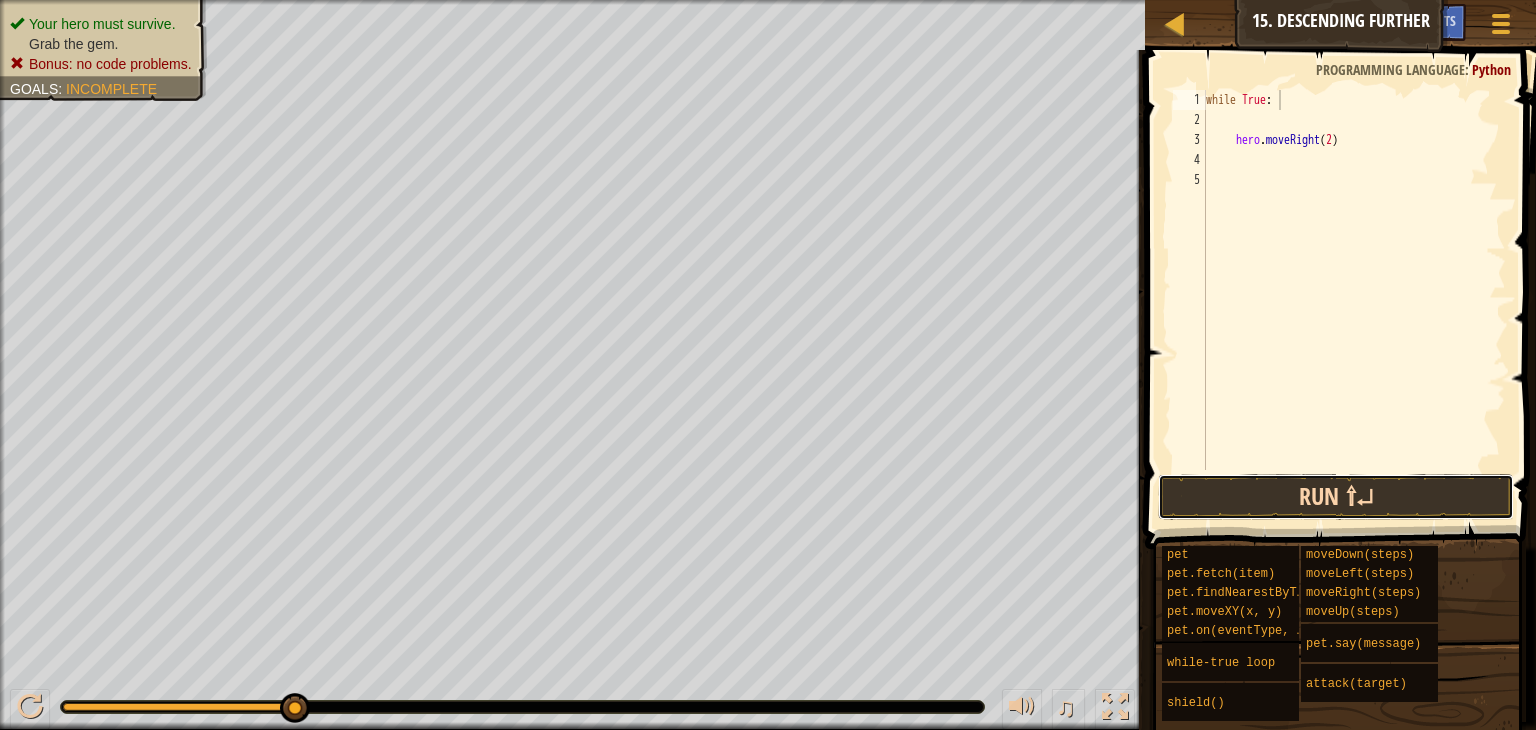 click on "Run ⇧↵" at bounding box center (1336, 497) 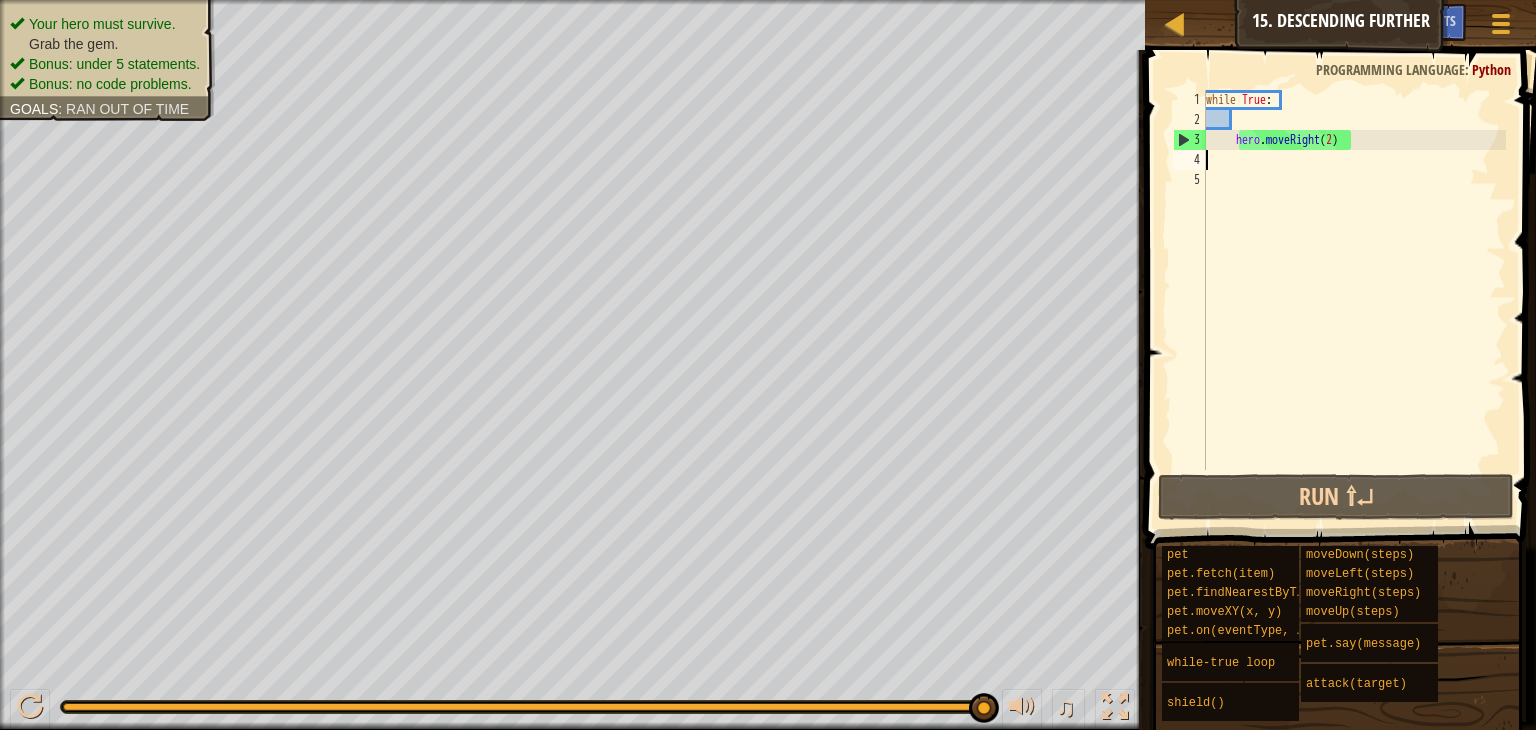 click on "while   True :             hero . moveRight ( 2 )" at bounding box center [1354, 300] 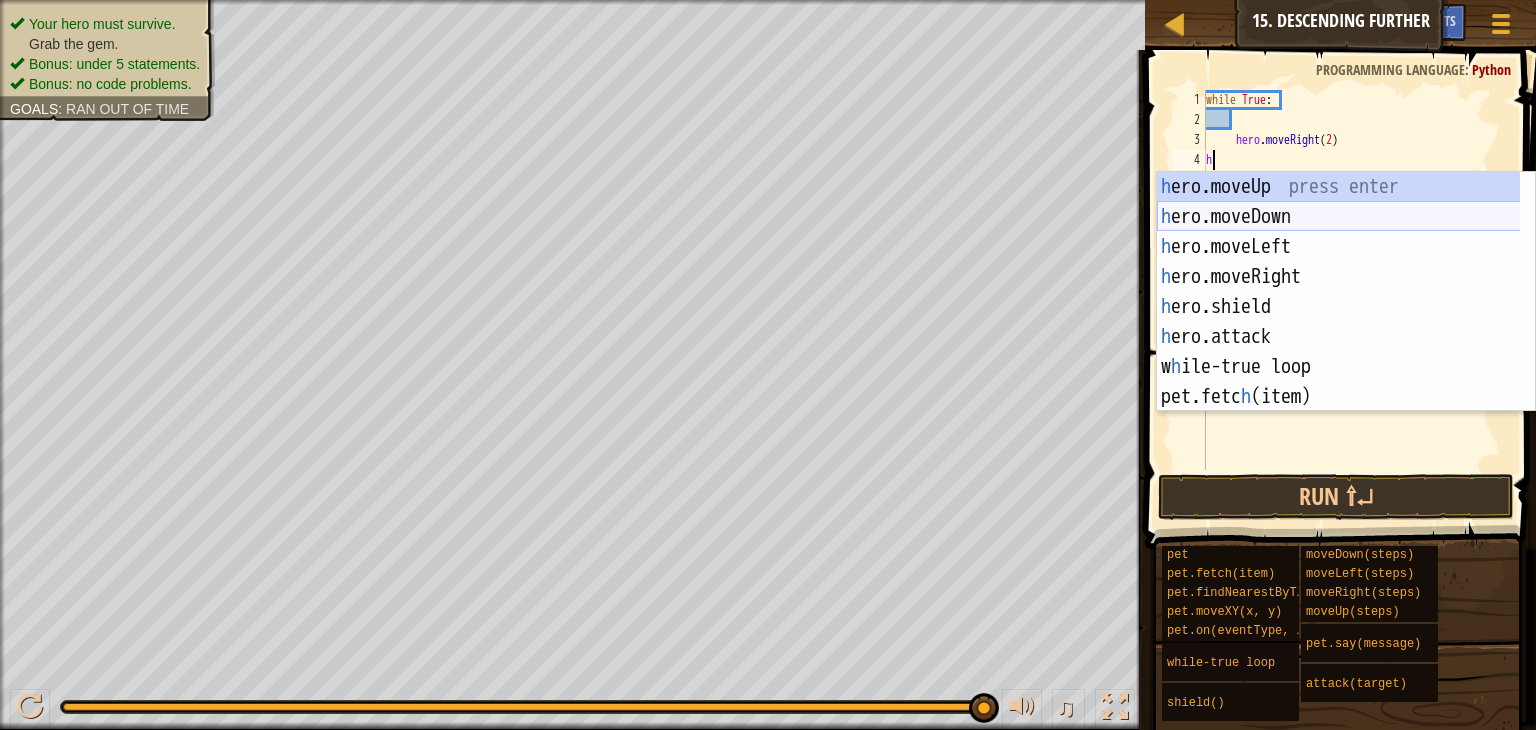 click on "h ero.moveUp press enter h ero.moveDown press enter h ero.moveLeft press enter h ero.moveRight press enter h ero.shield press enter h ero.attack press enter w h ile-true loop press enter pet.fetc h (item) press enter pet.on(eventType,  h andler) press enter" at bounding box center [1346, 322] 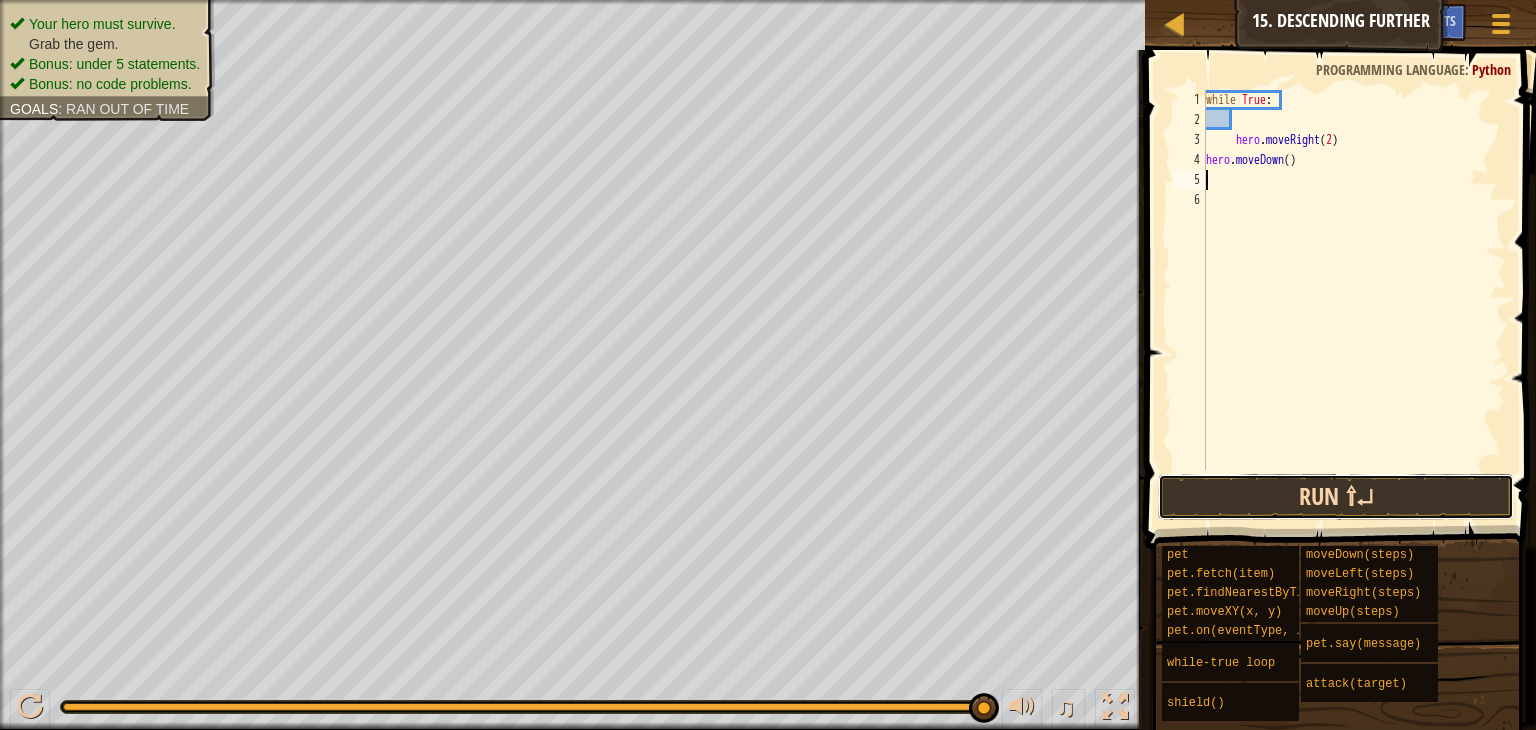 click on "Run ⇧↵" at bounding box center [1336, 497] 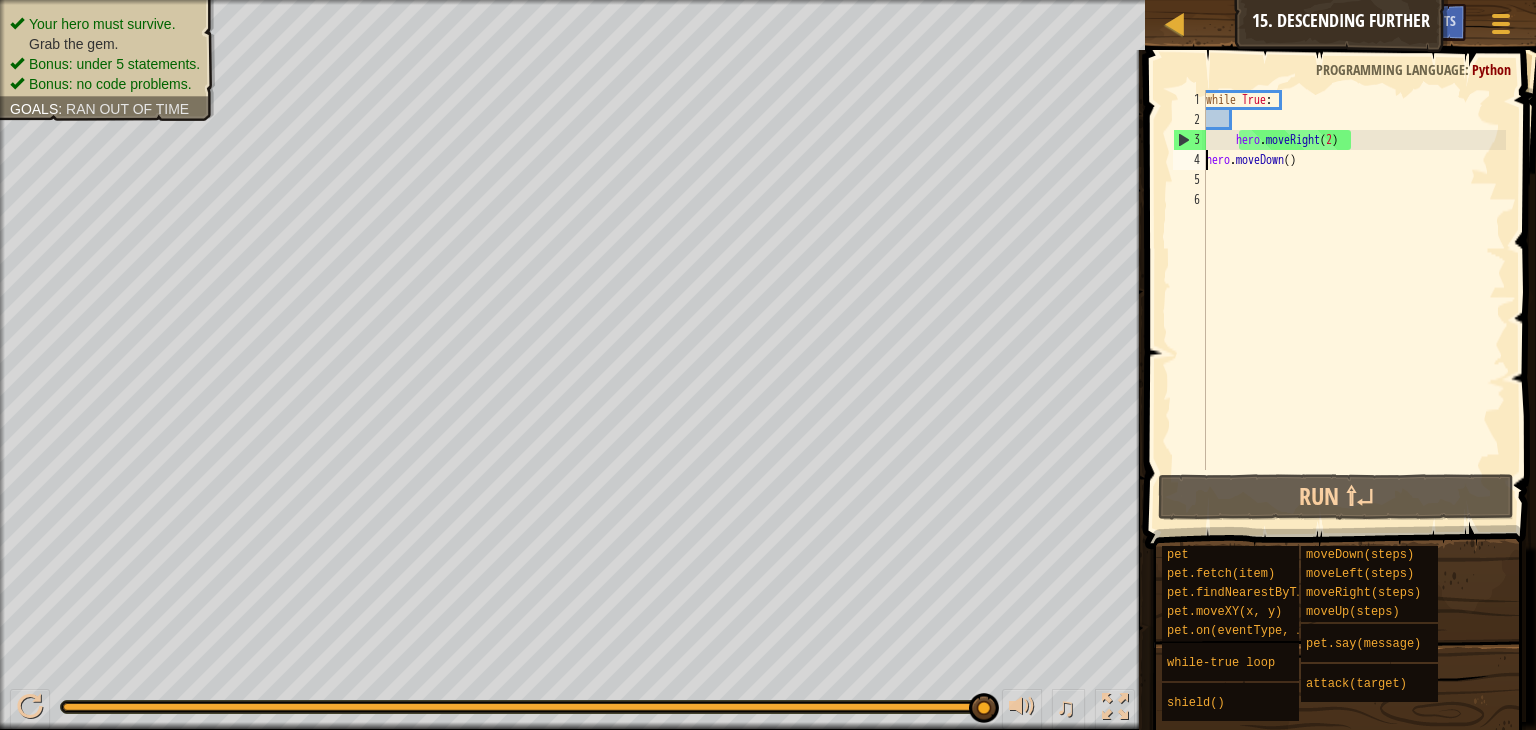 click on "while   True :             hero . moveRight ( 2 ) hero . moveDown ( )" at bounding box center (1354, 300) 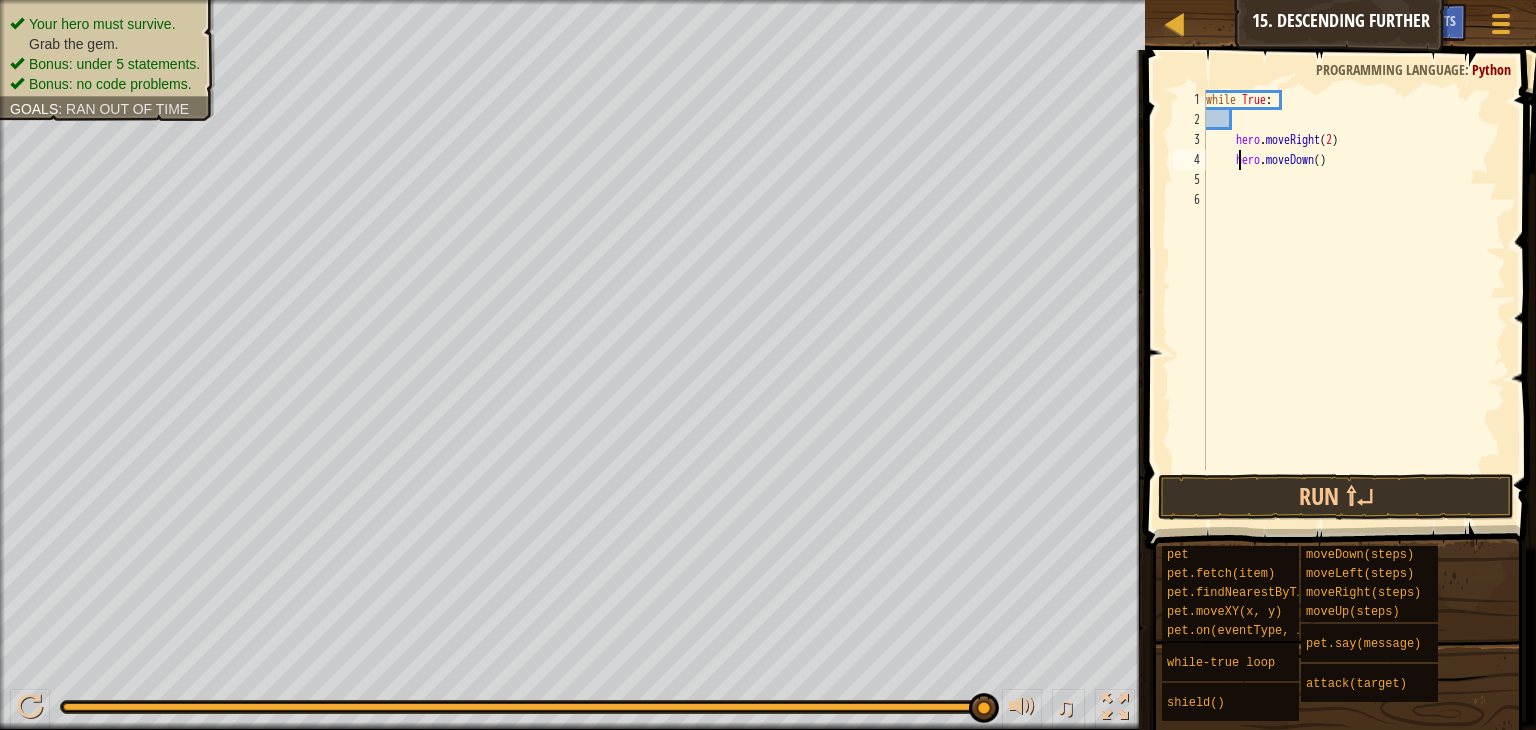 click on "while   True :             hero . moveRight ( 2 )       hero . moveDown ( )" at bounding box center (1354, 300) 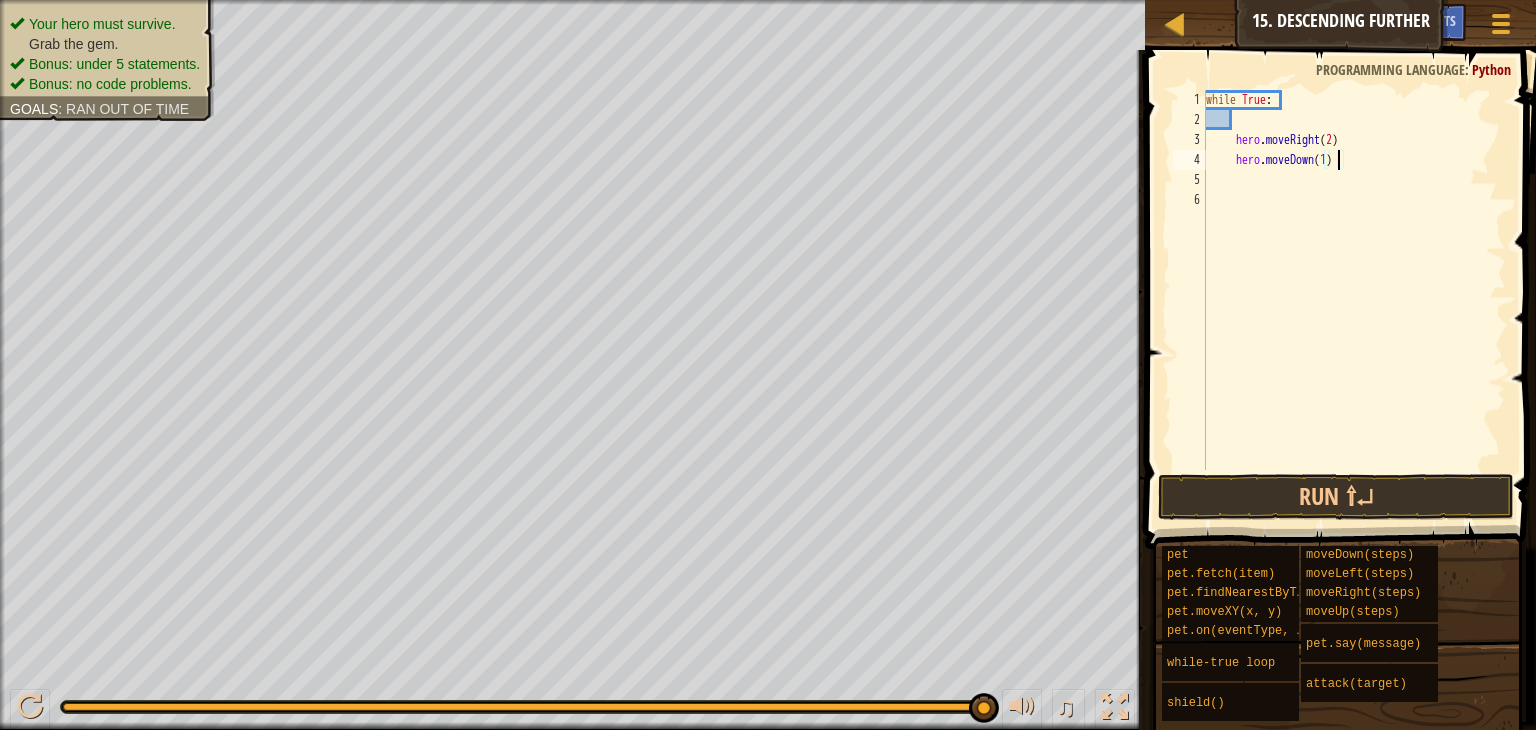 scroll, scrollTop: 9, scrollLeft: 10, axis: both 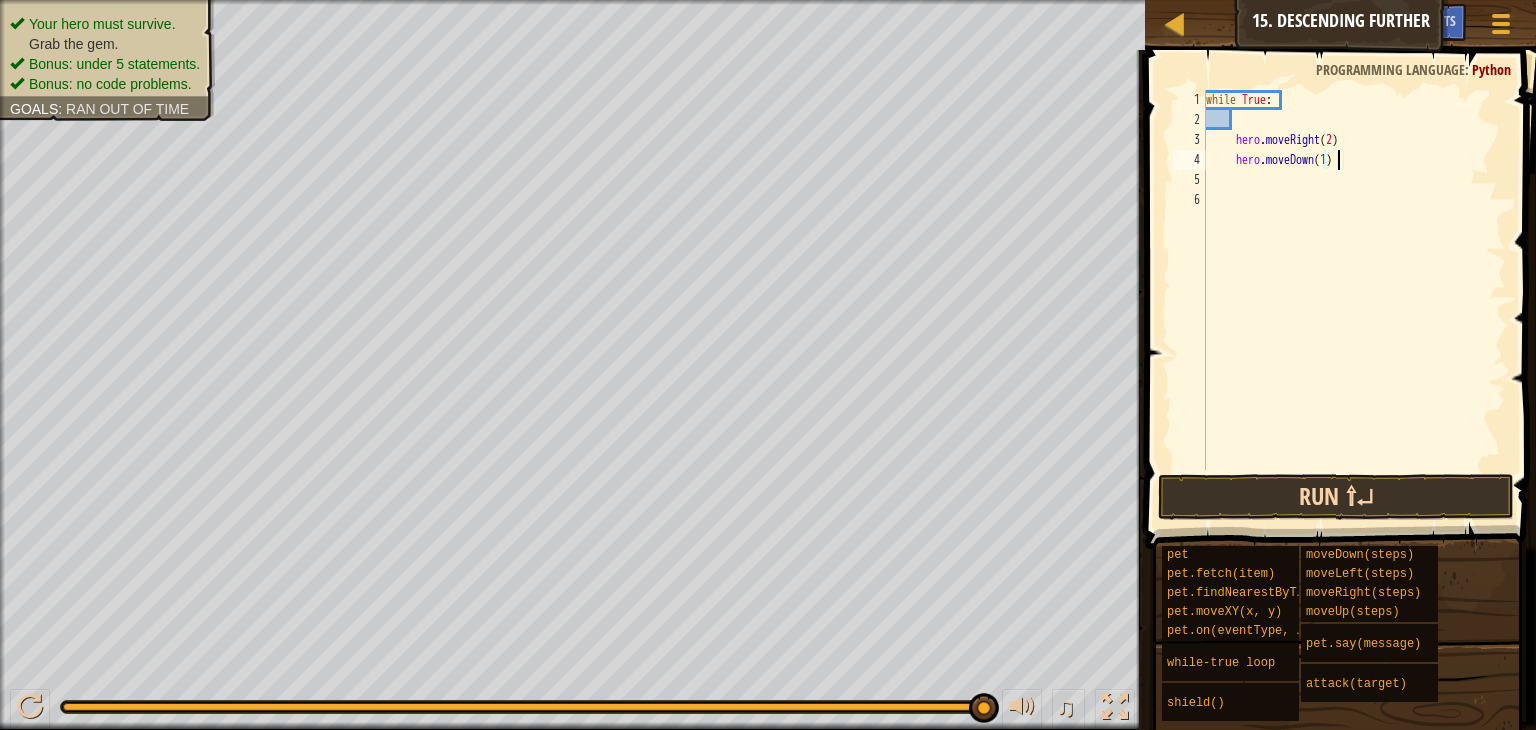 type on "hero.moveDown(1)" 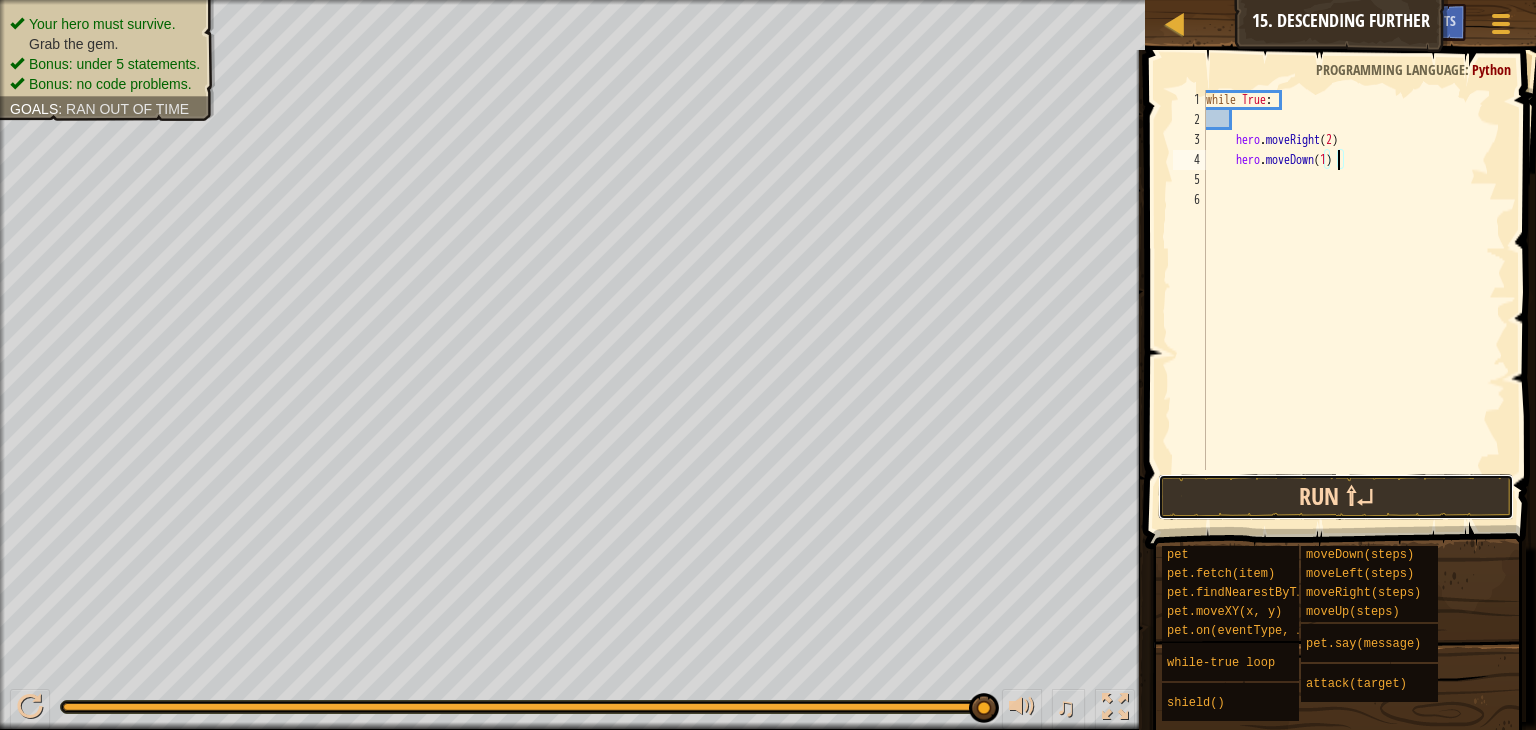 click on "Run ⇧↵" at bounding box center [1336, 497] 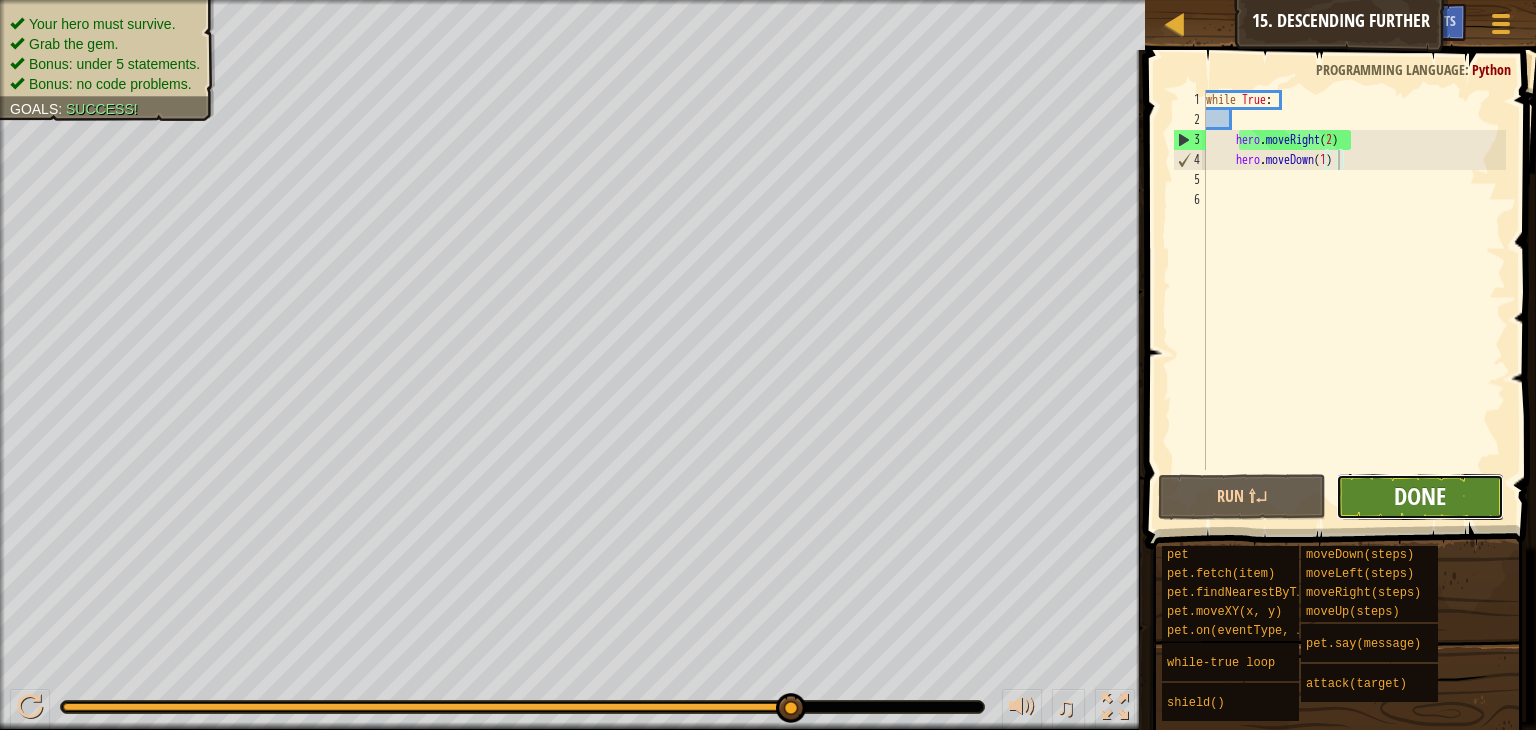 click on "Done" at bounding box center [1420, 496] 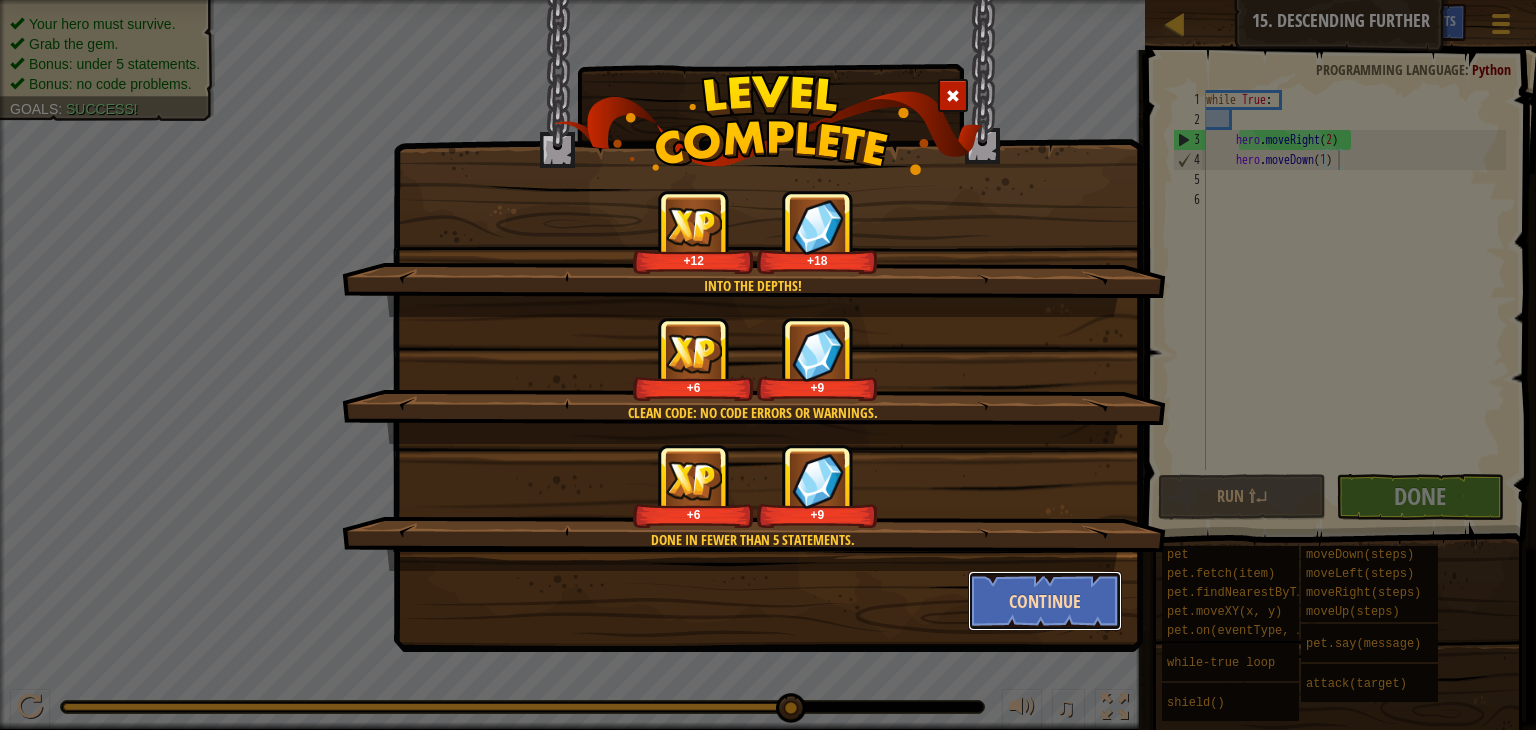 click on "Continue" at bounding box center (1045, 601) 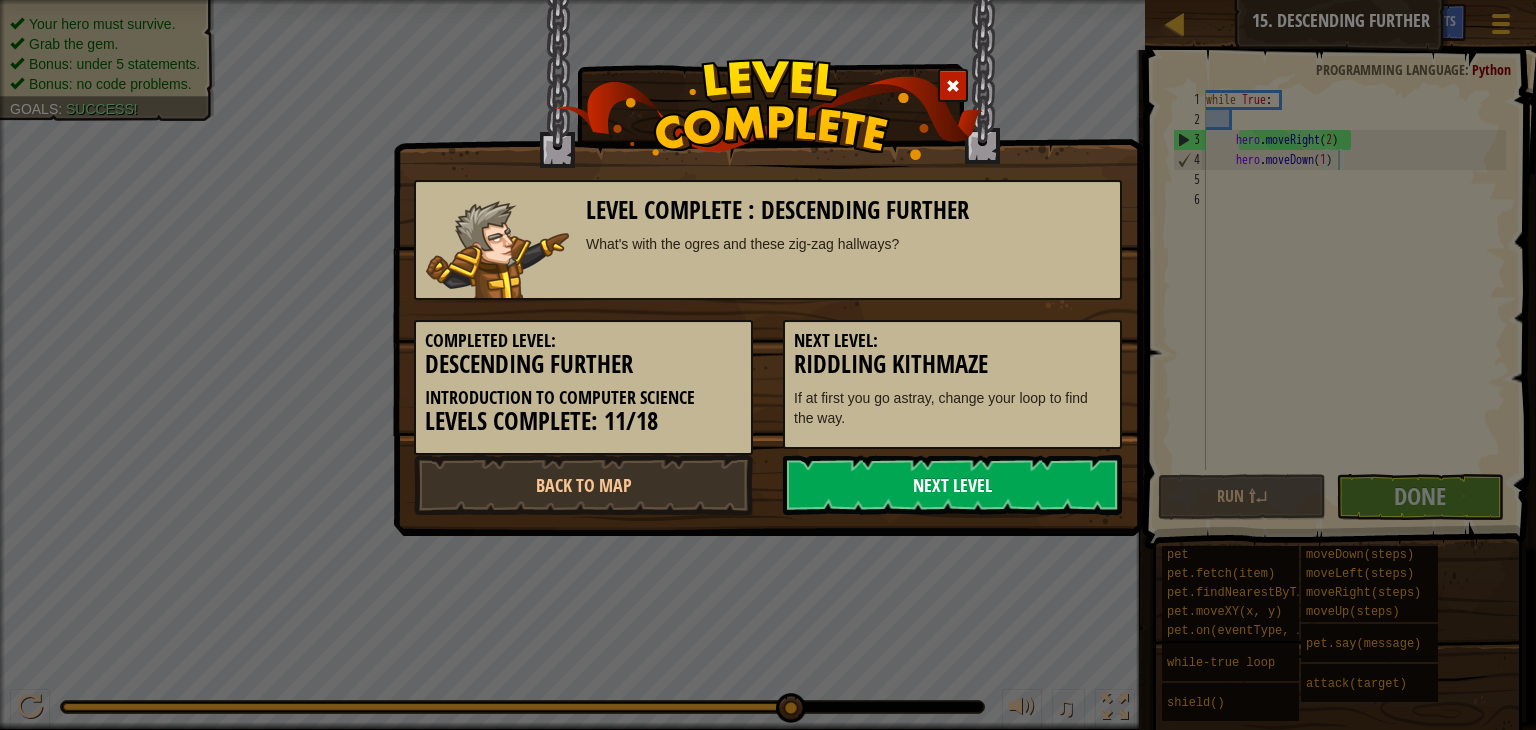 click on "Next Level" at bounding box center (952, 485) 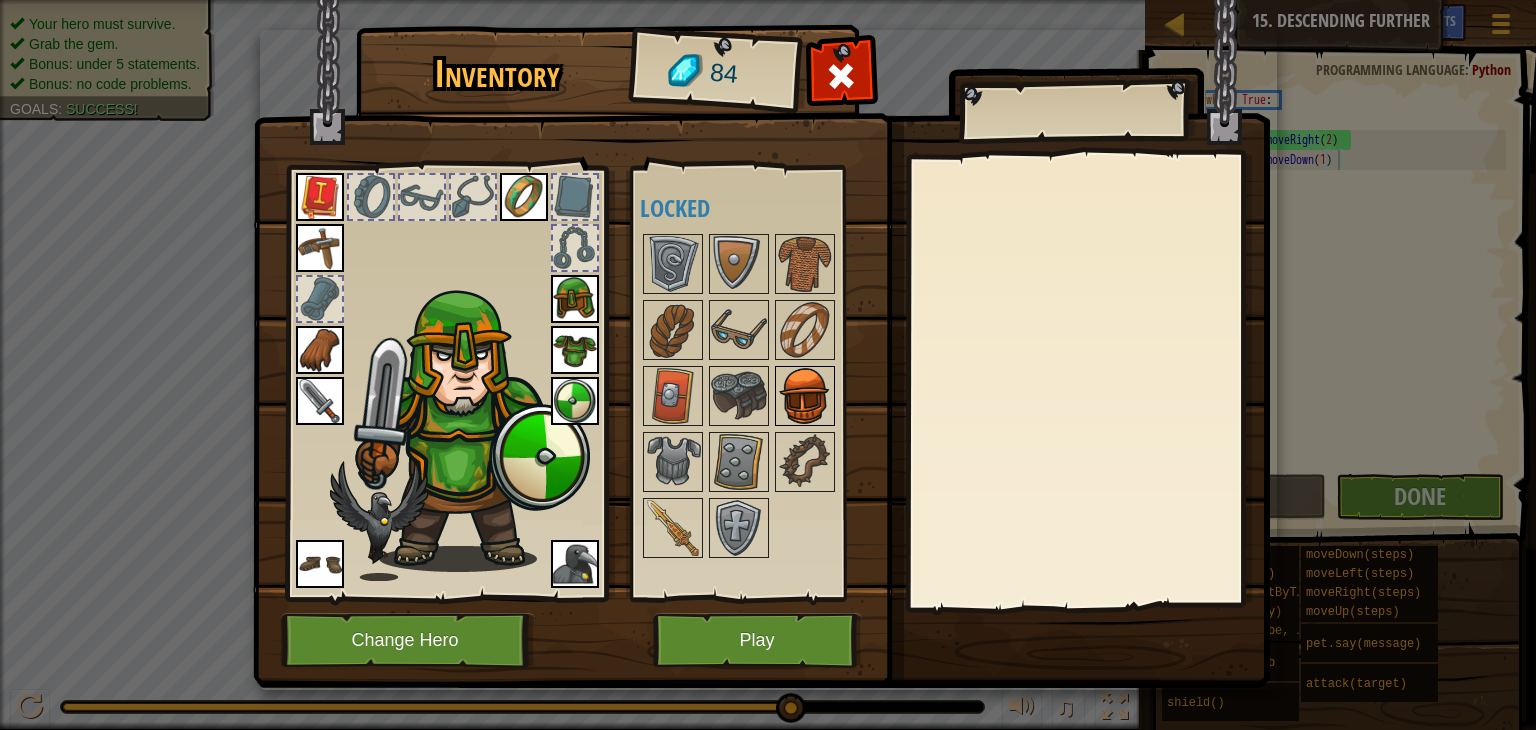 click at bounding box center [805, 396] 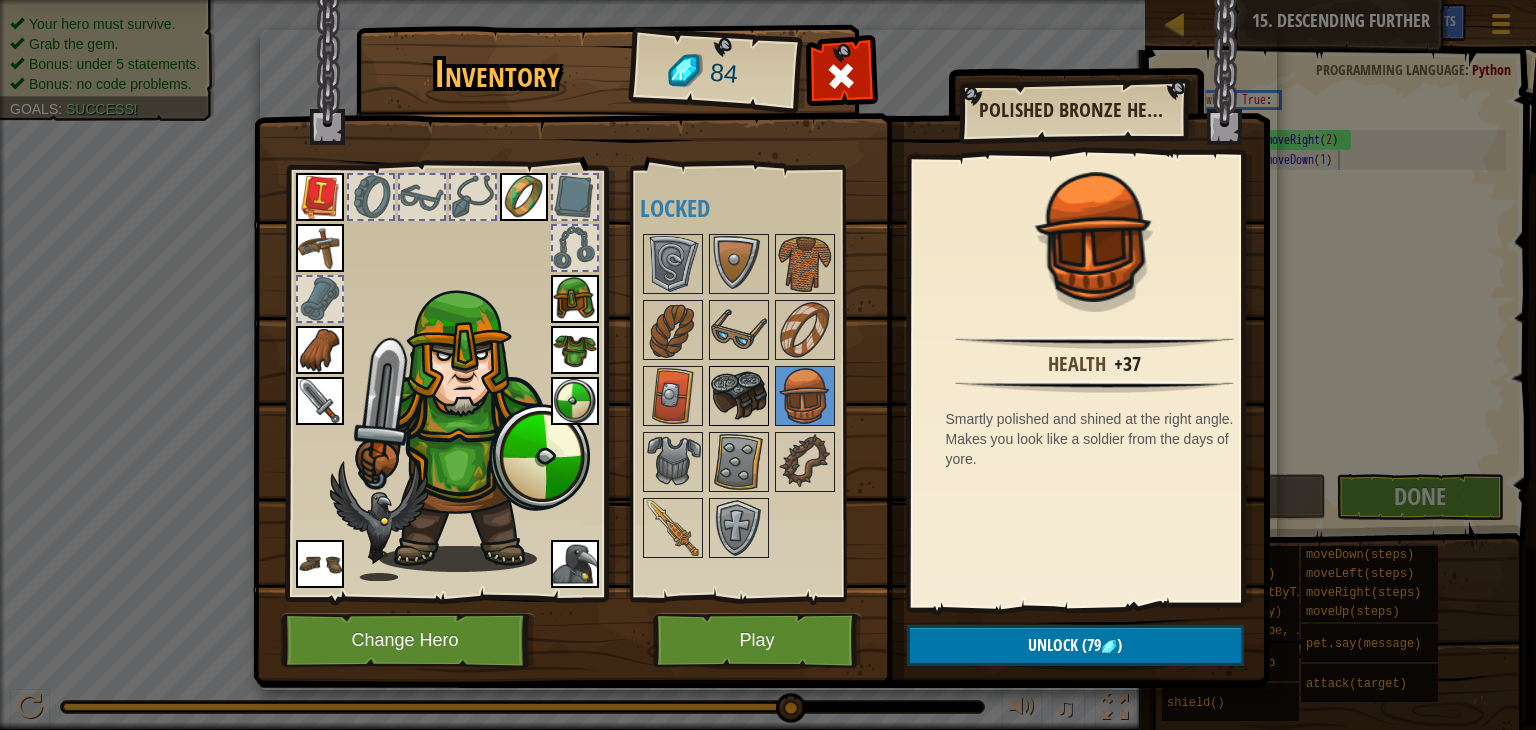 click at bounding box center (739, 396) 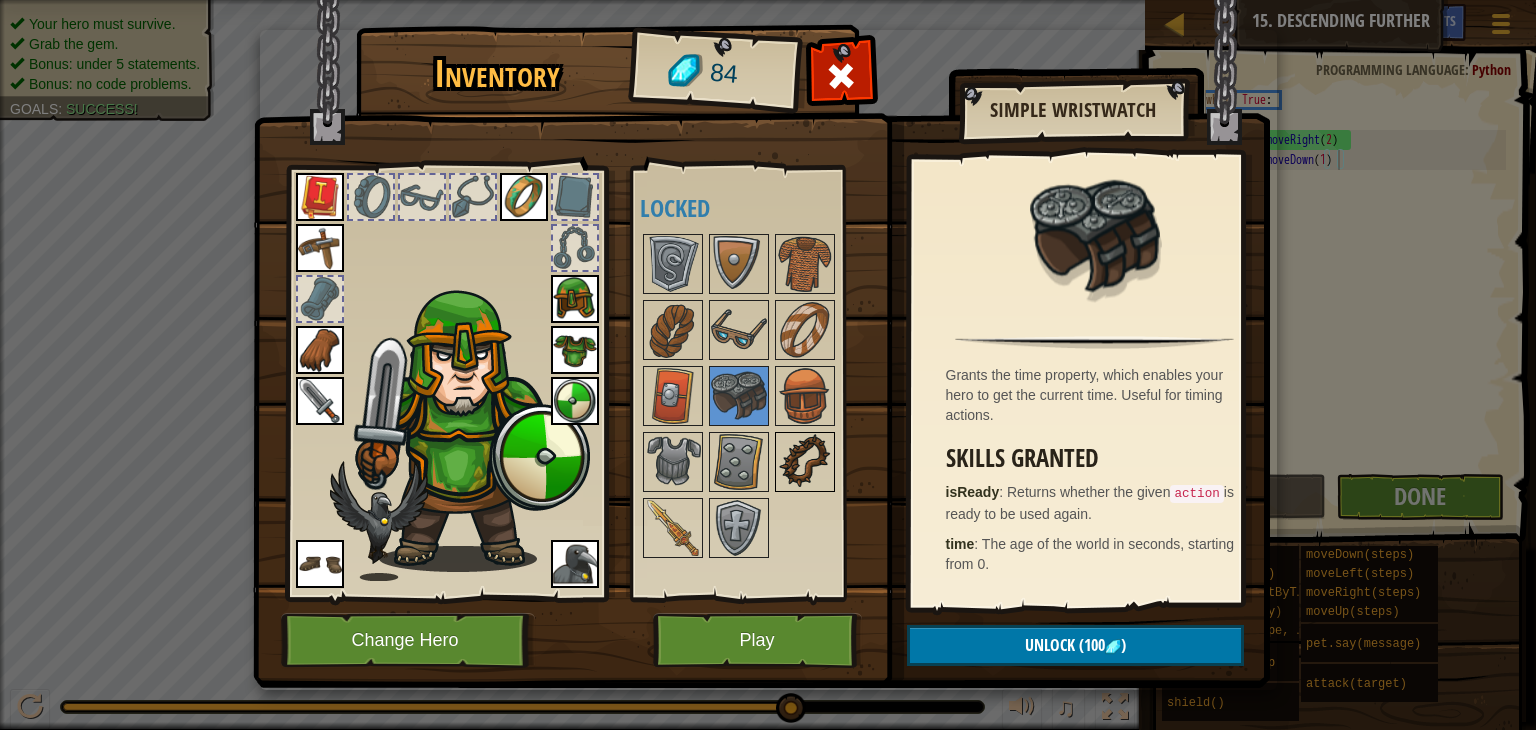 click at bounding box center (805, 462) 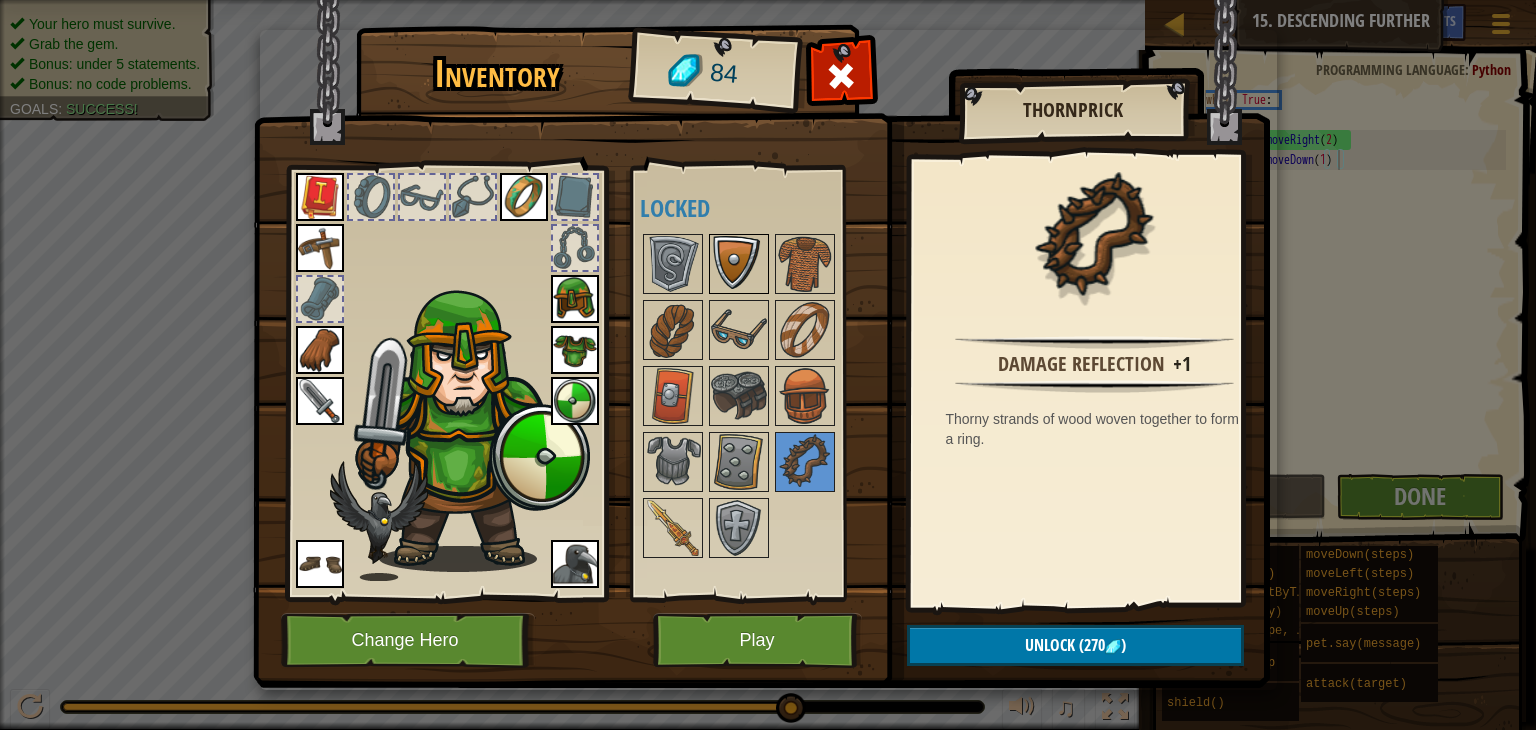 click at bounding box center (739, 264) 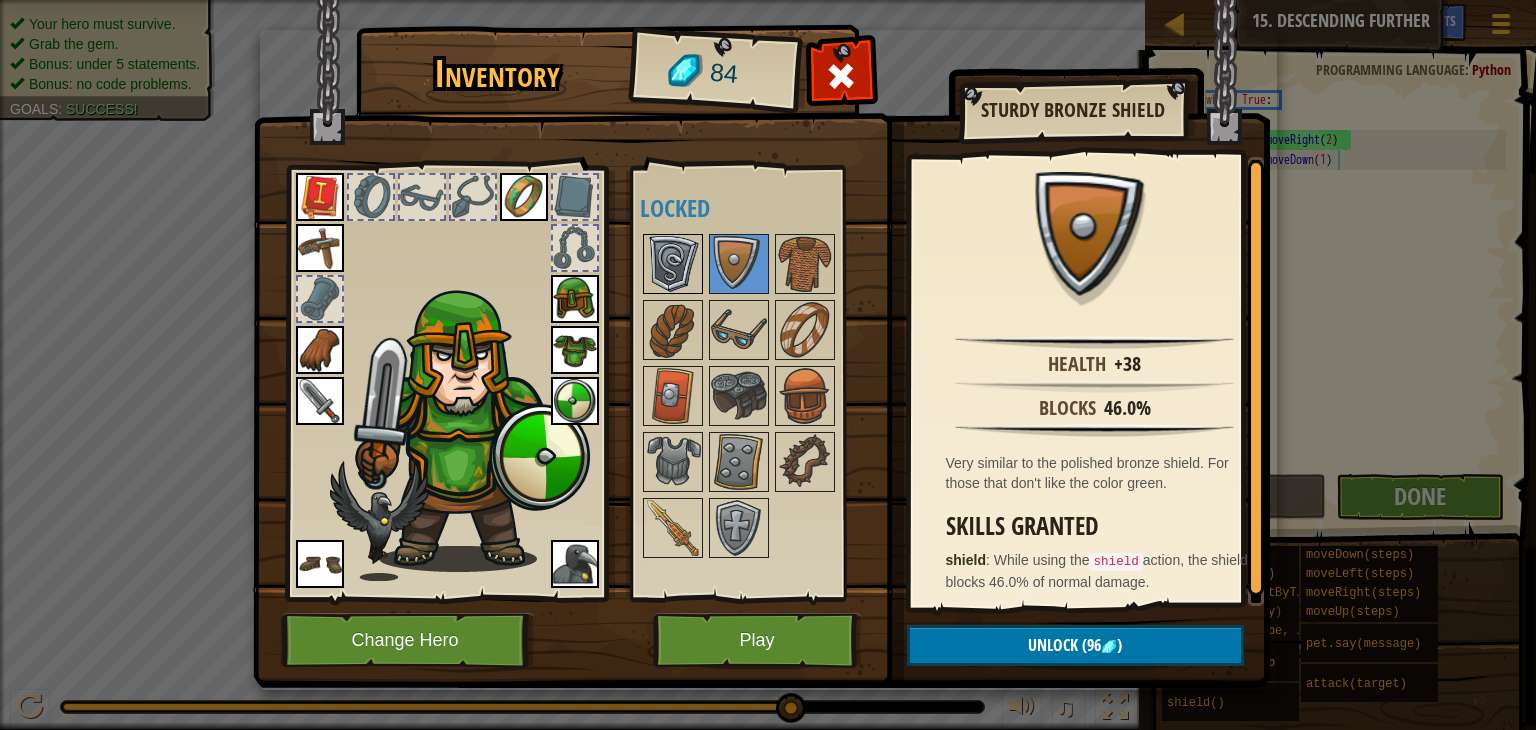 click at bounding box center [673, 264] 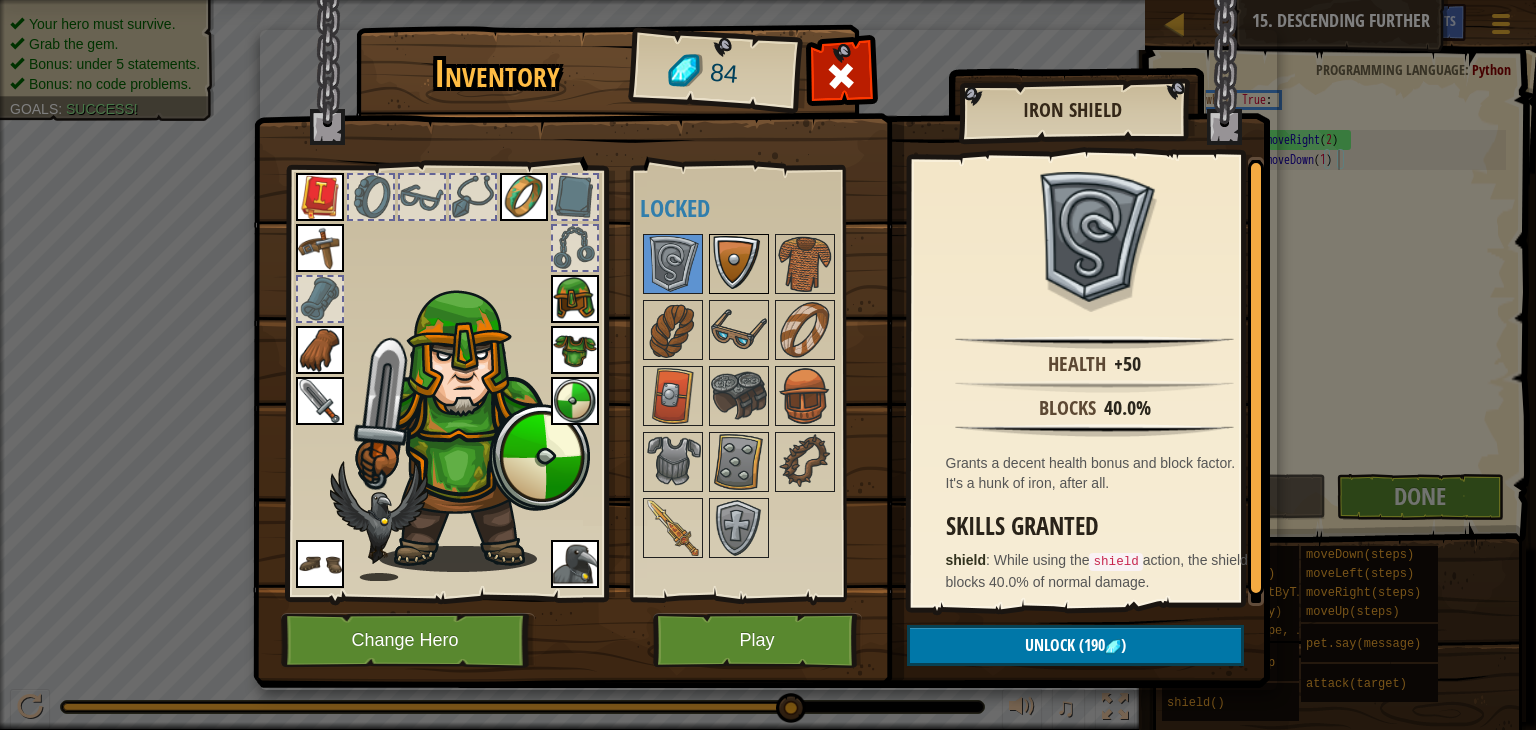 click at bounding box center (739, 264) 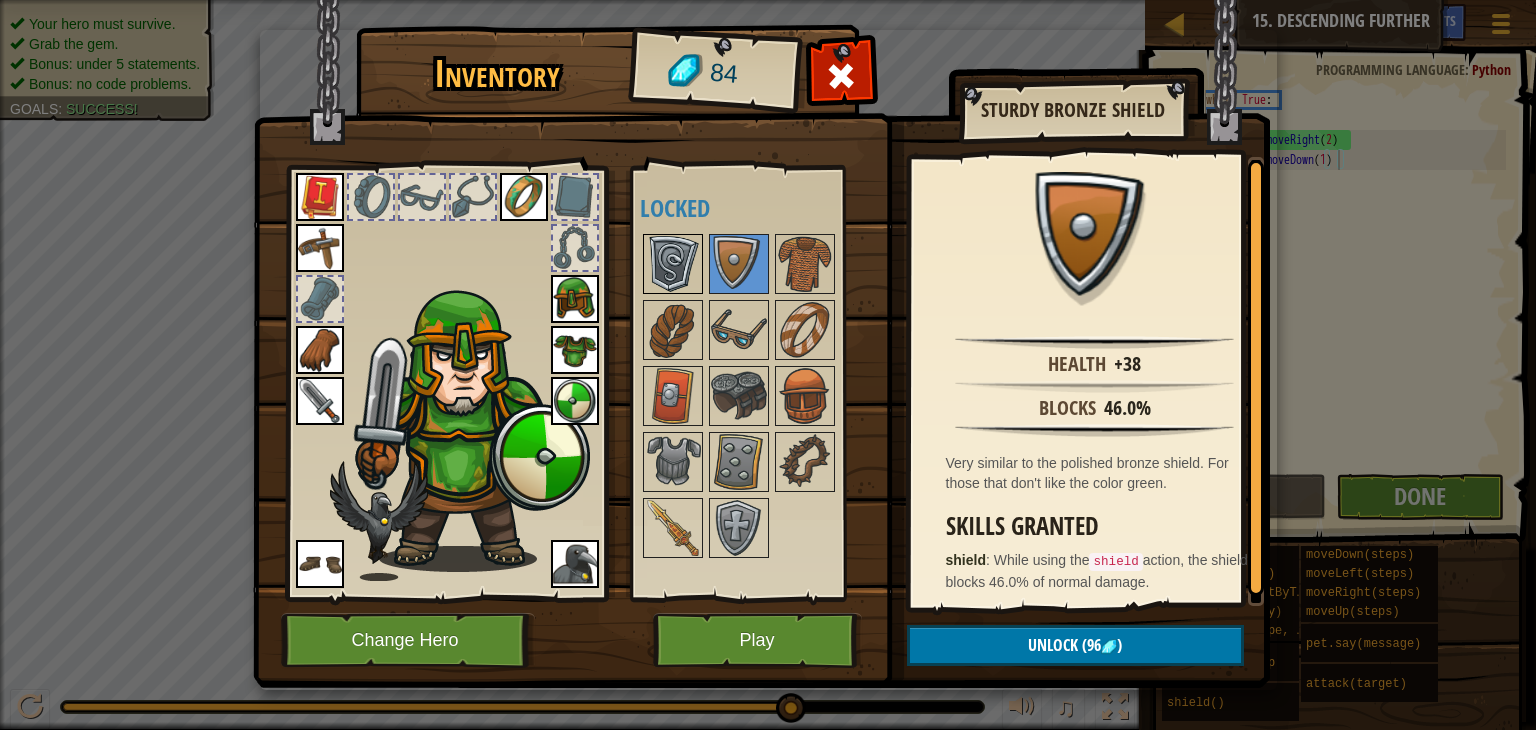 click at bounding box center (673, 264) 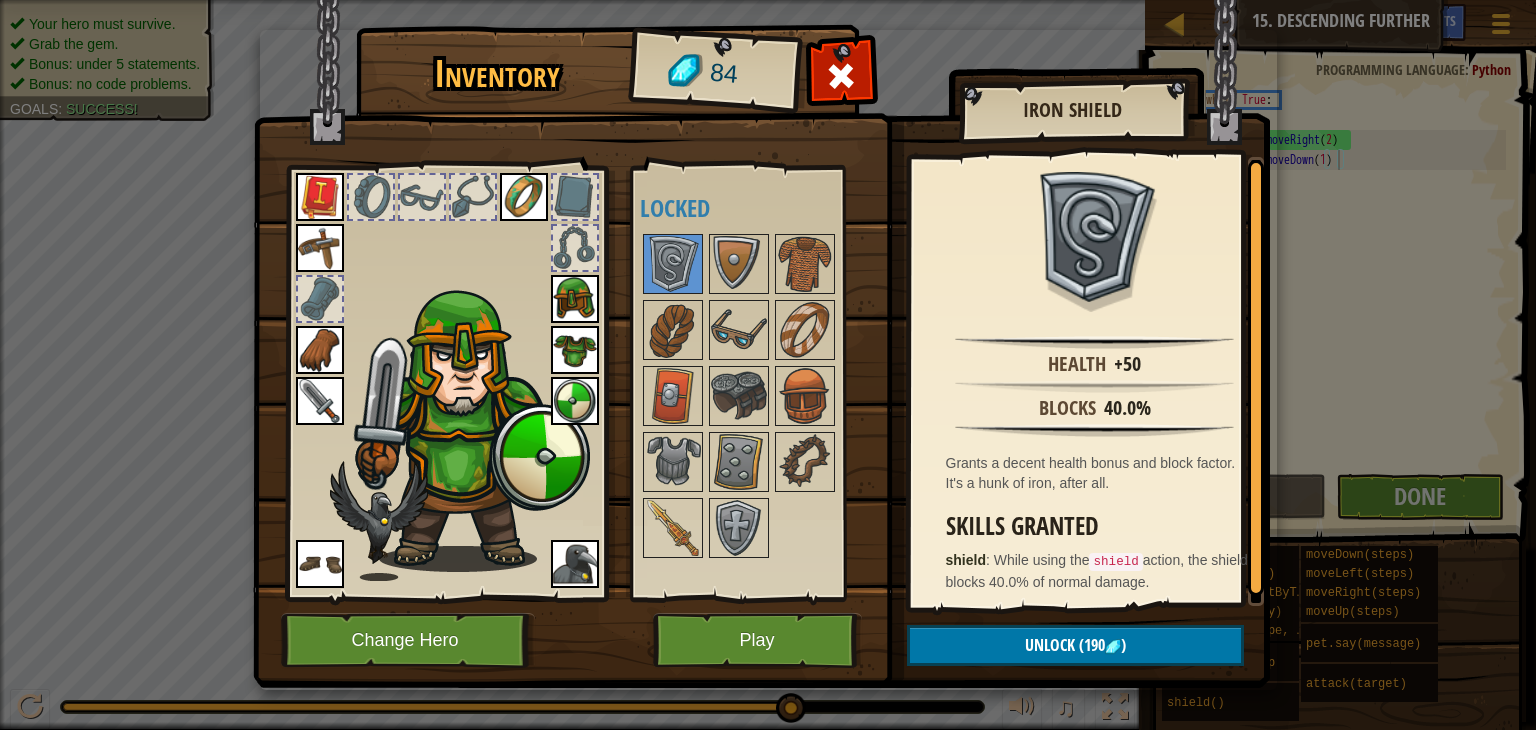 click at bounding box center (761, 325) 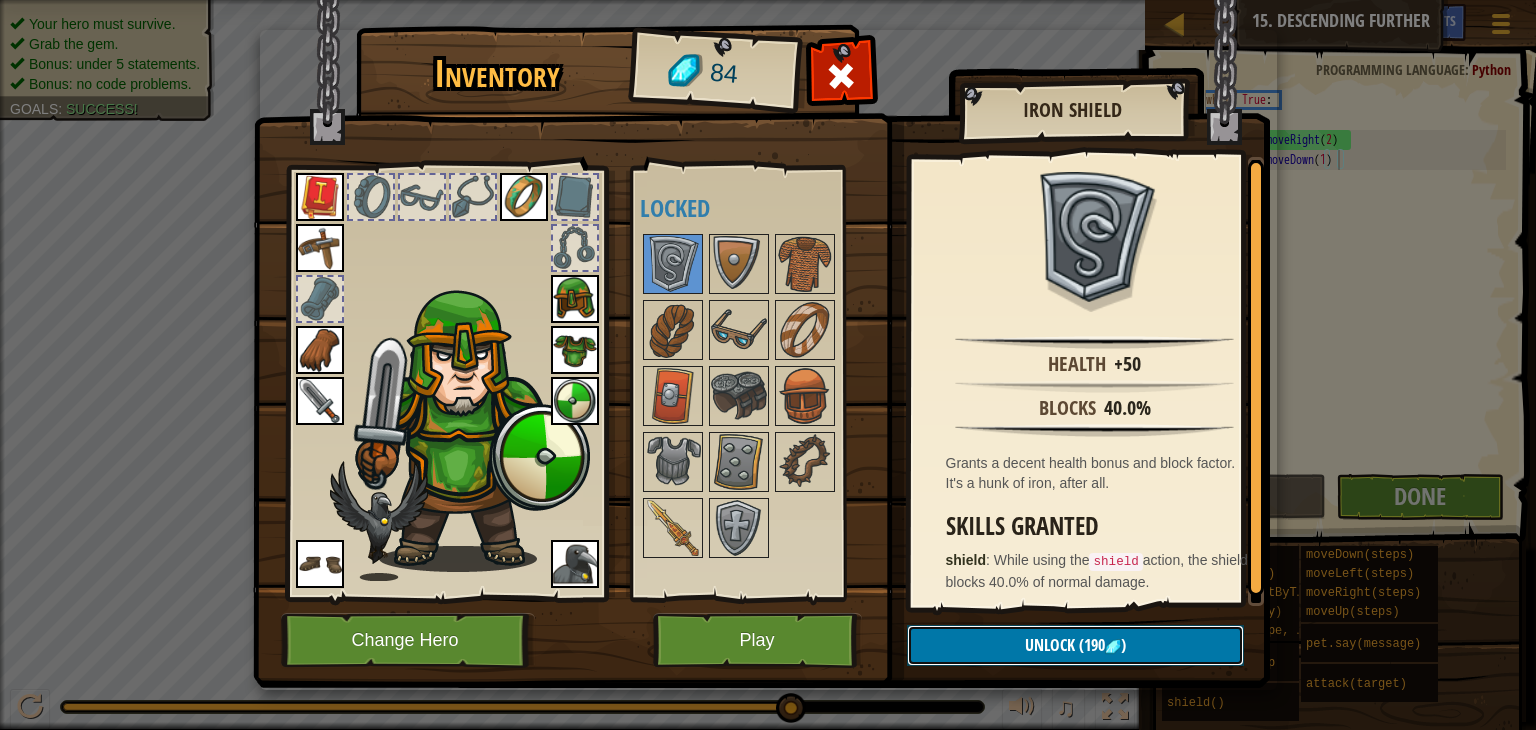 click on "Unlock (190 )" at bounding box center [1075, 645] 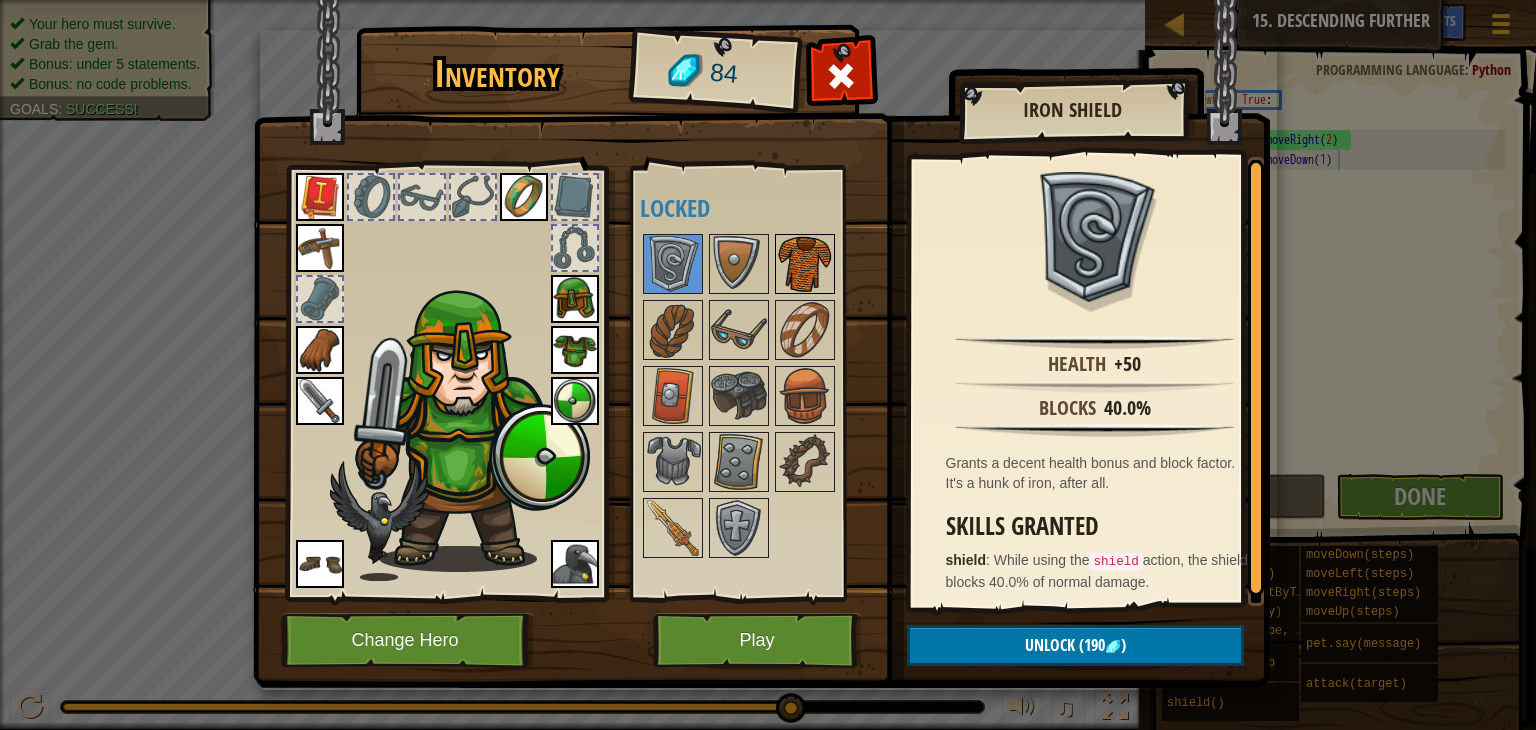 click at bounding box center (805, 264) 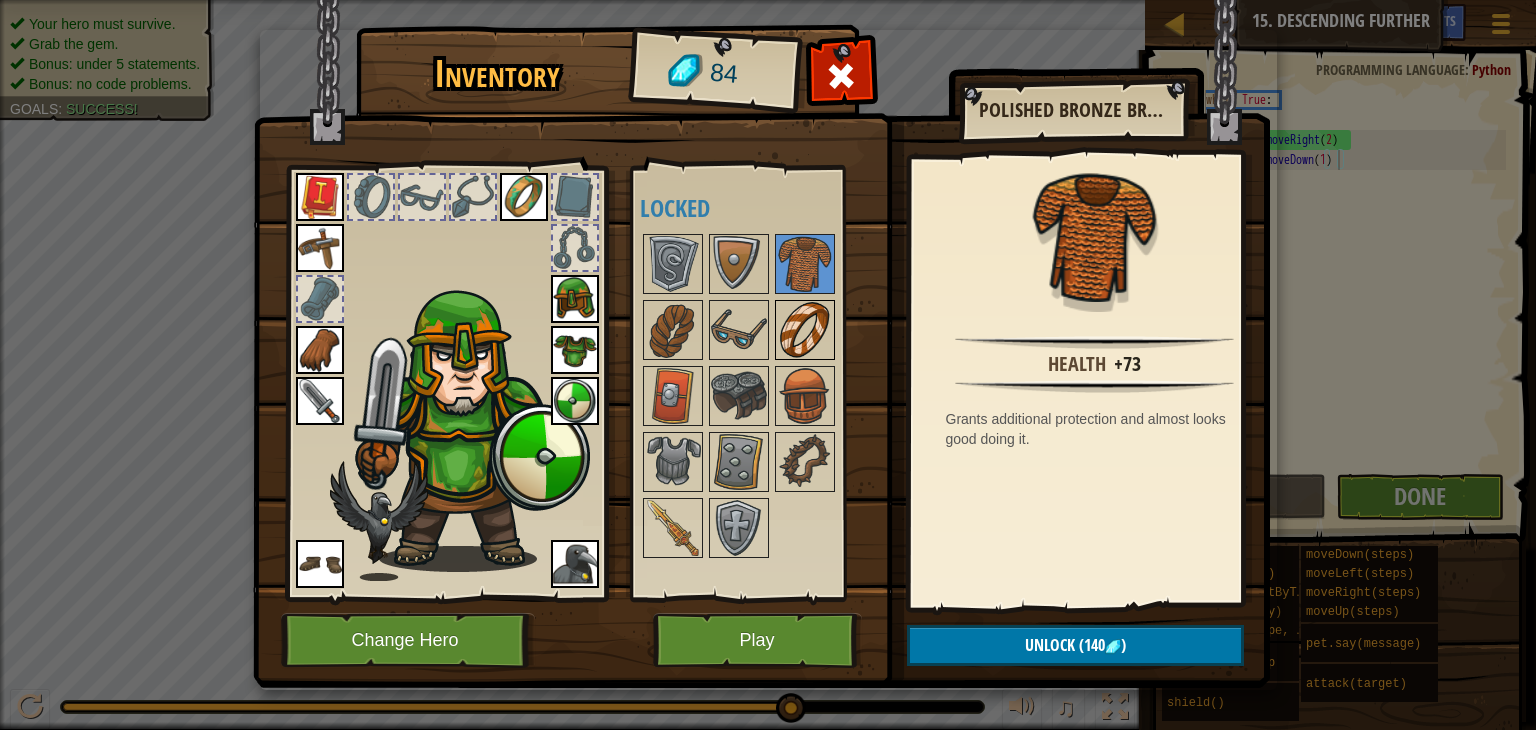 click at bounding box center (805, 330) 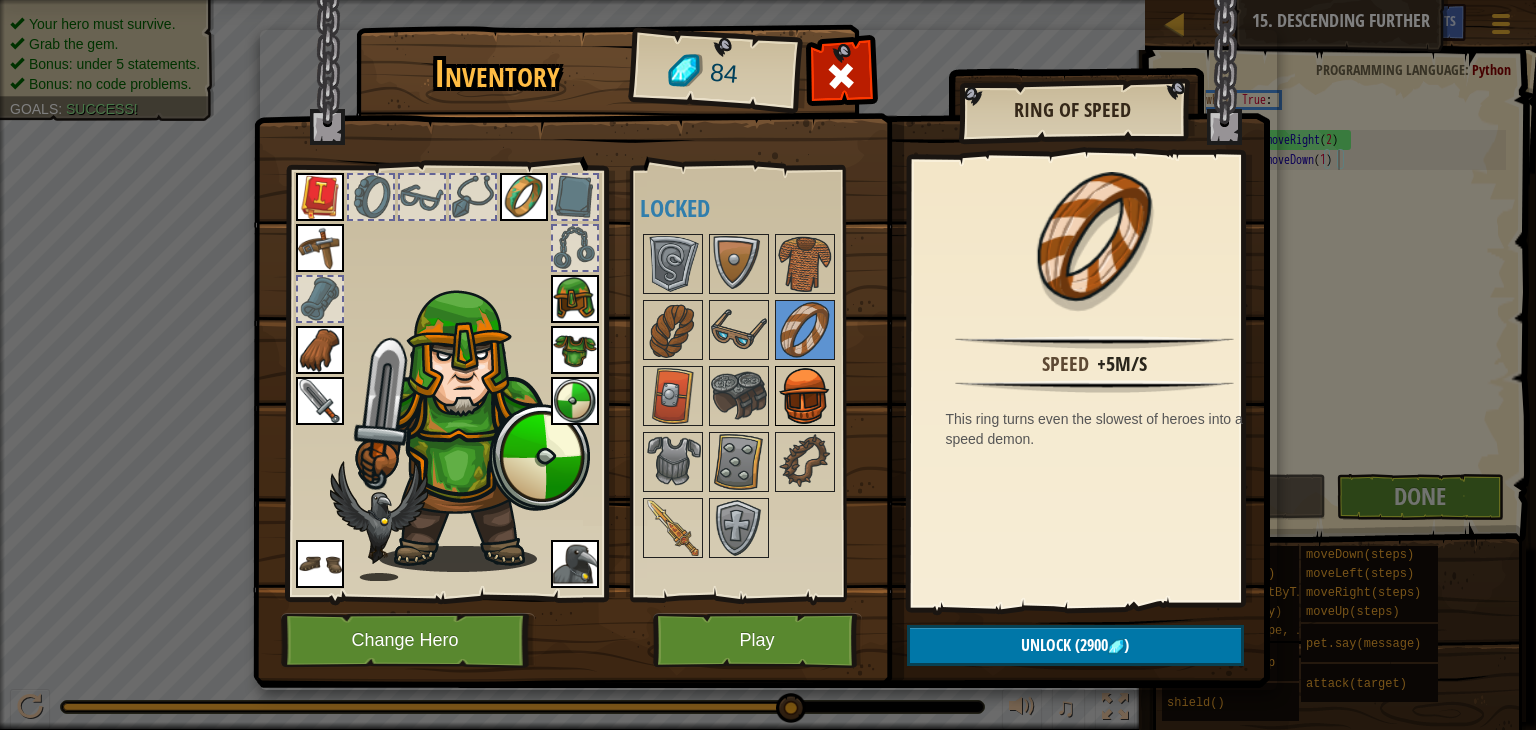click at bounding box center [805, 396] 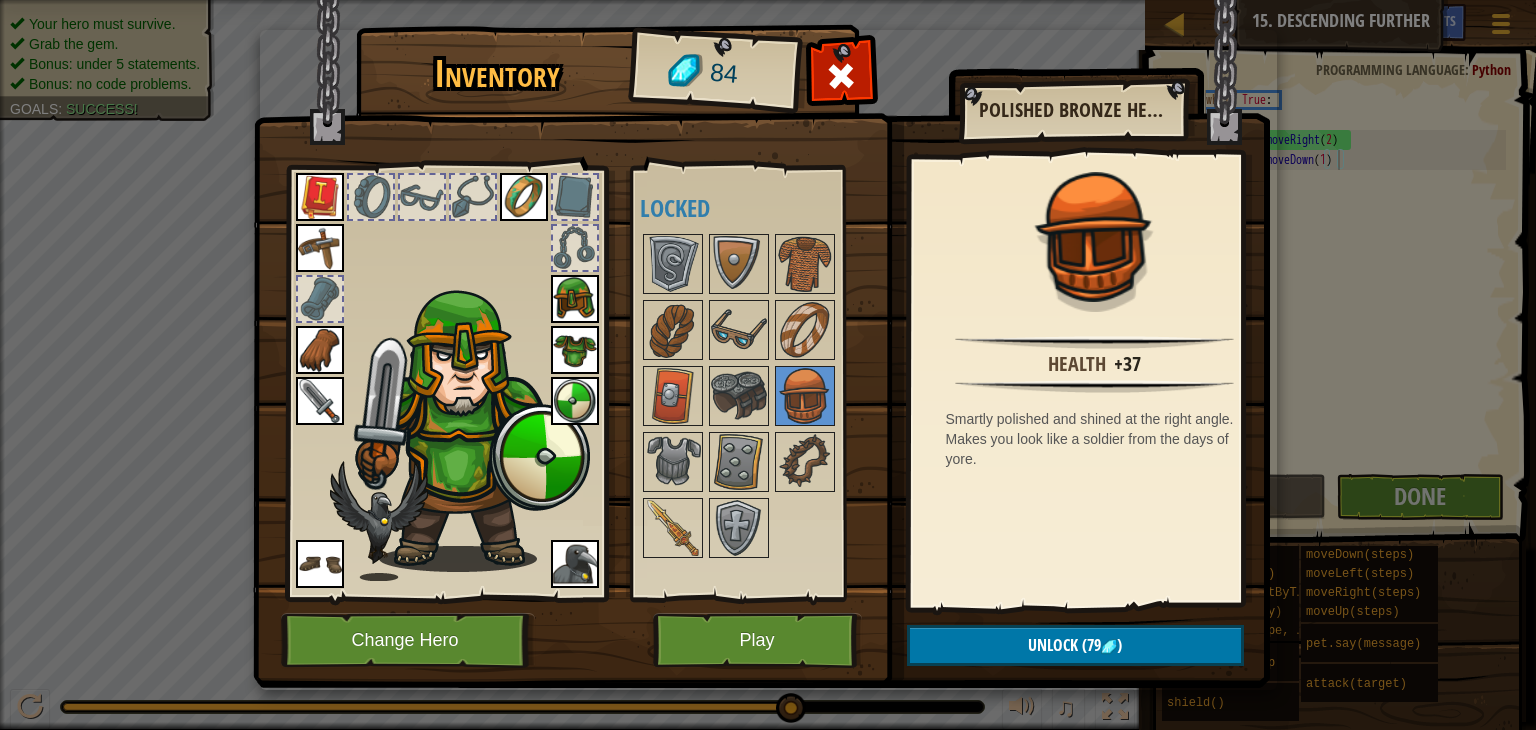 click at bounding box center (575, 299) 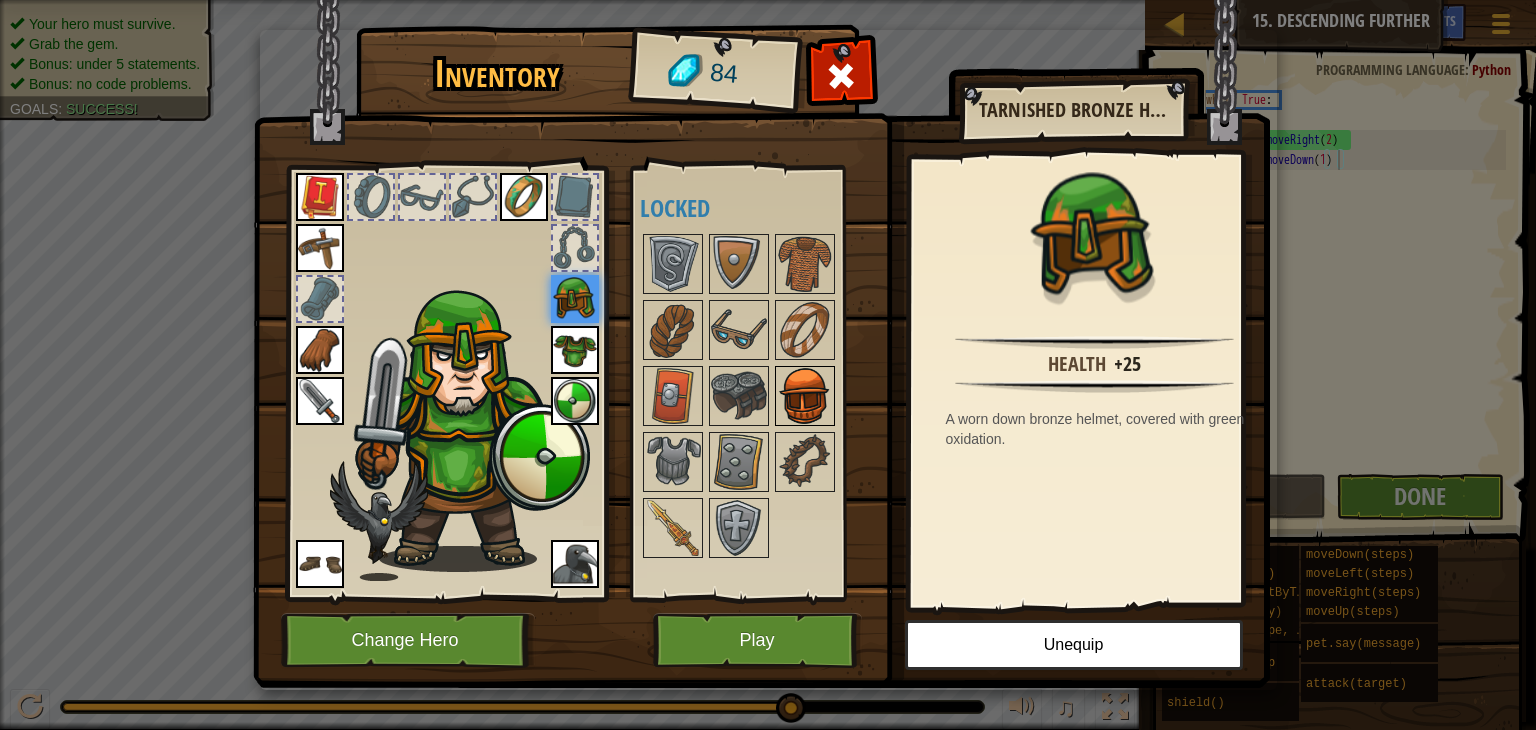 click at bounding box center (805, 396) 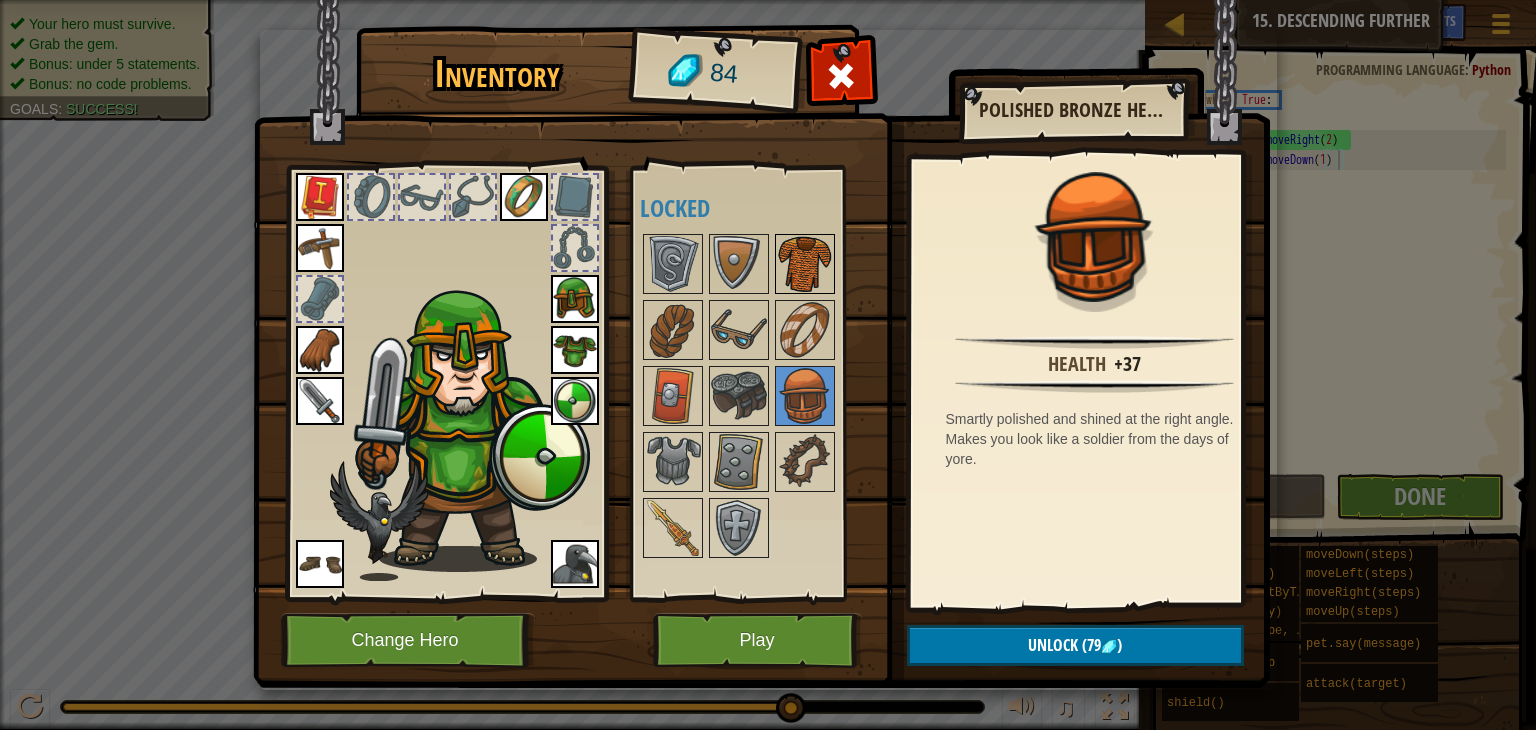 click at bounding box center (805, 264) 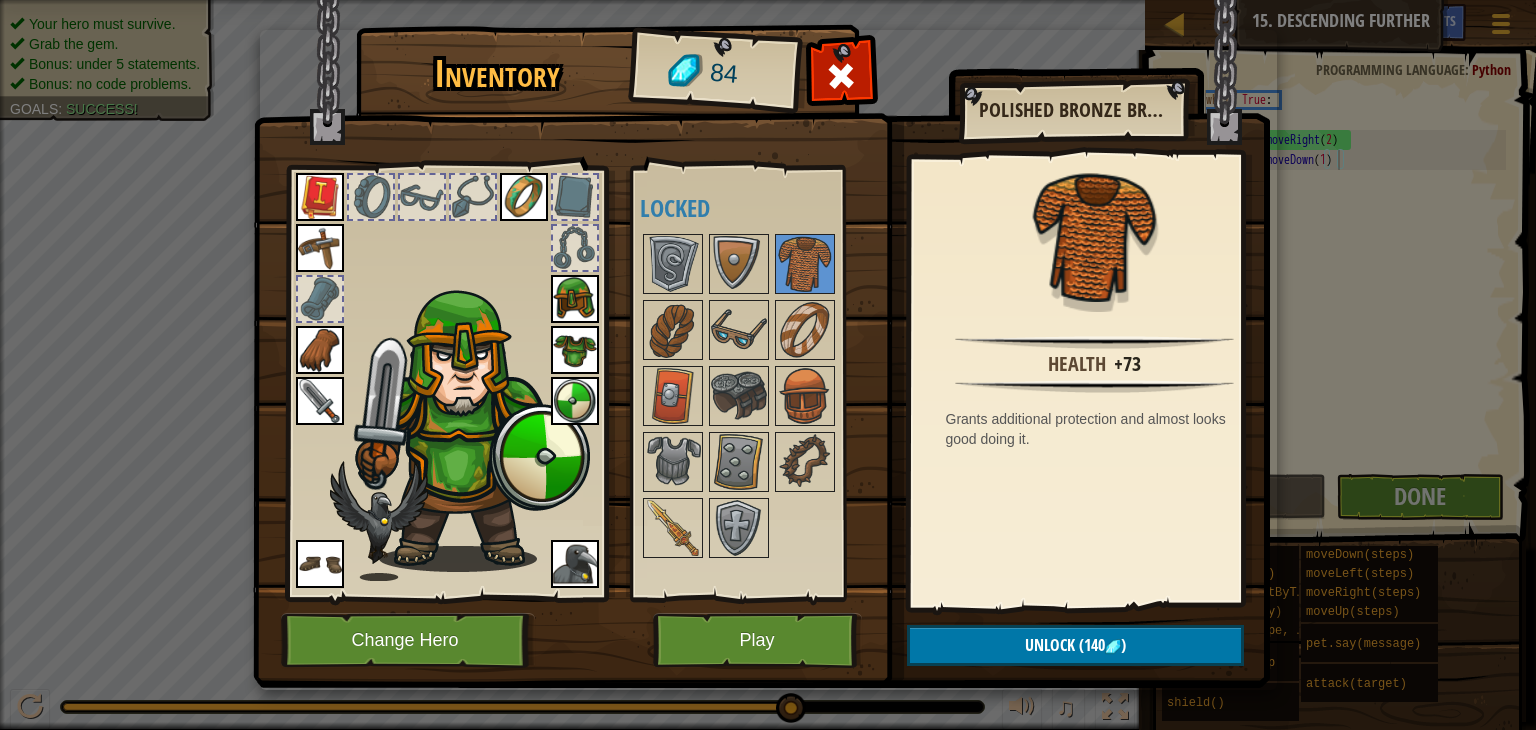 click at bounding box center (575, 350) 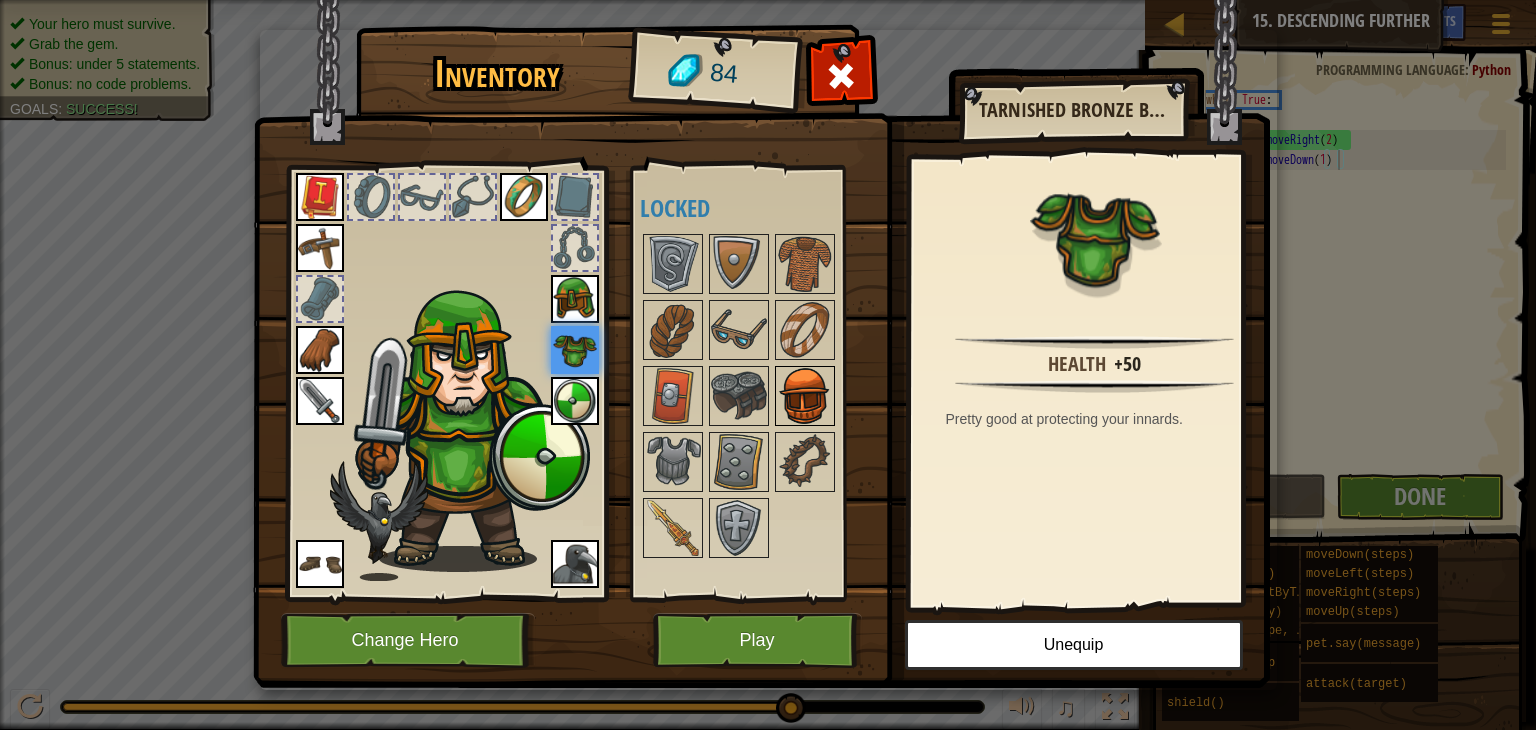 click at bounding box center (805, 396) 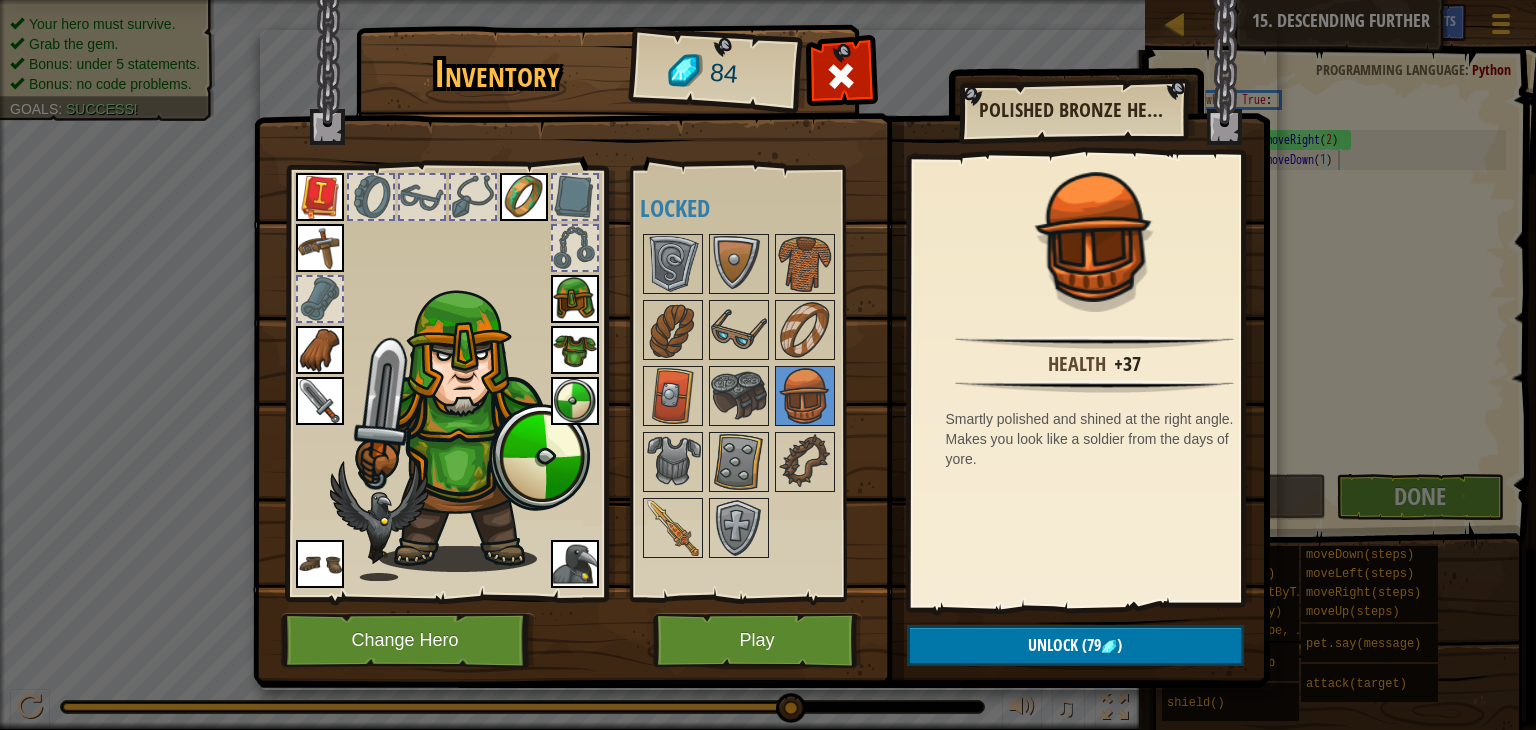 click at bounding box center [761, 325] 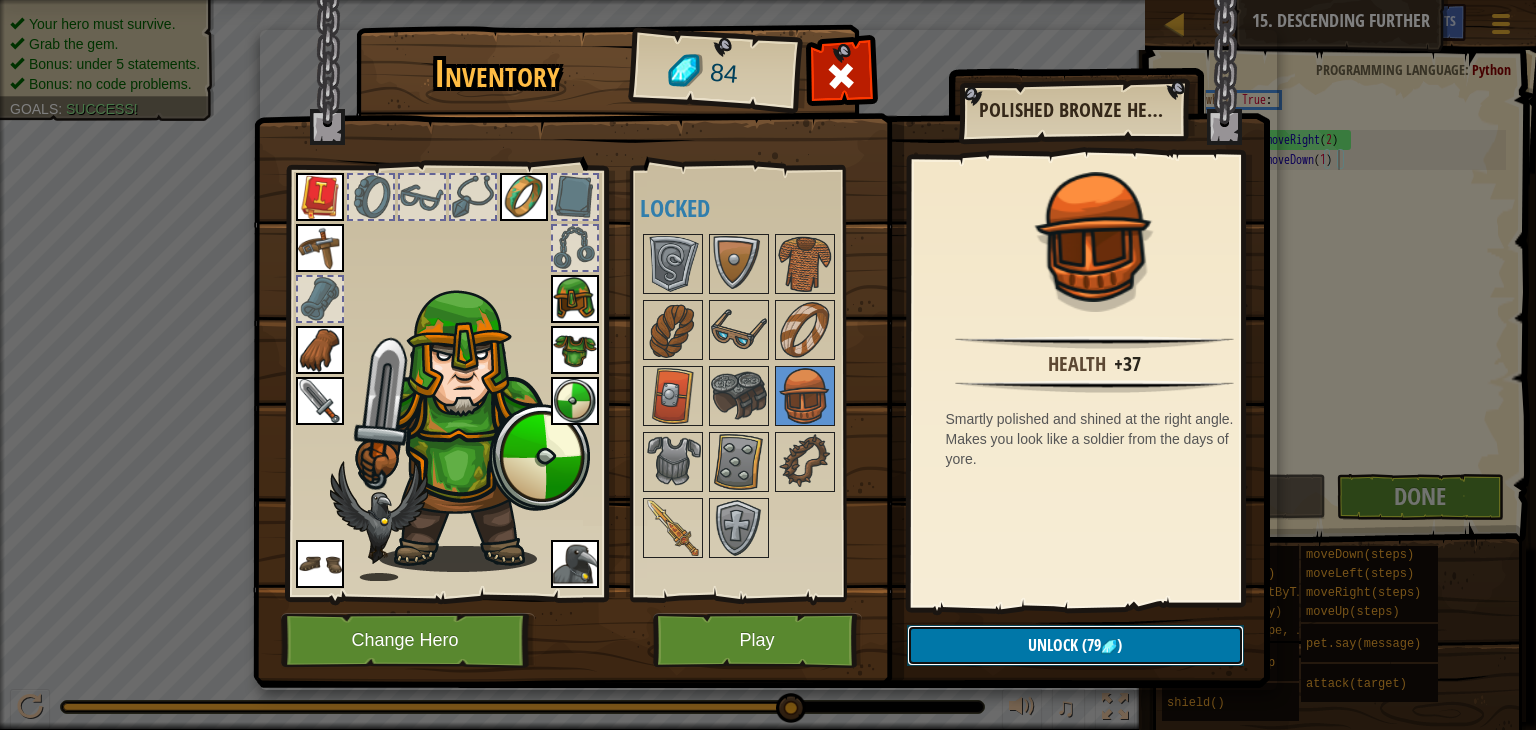 click on "Unlock (79 )" at bounding box center (1075, 645) 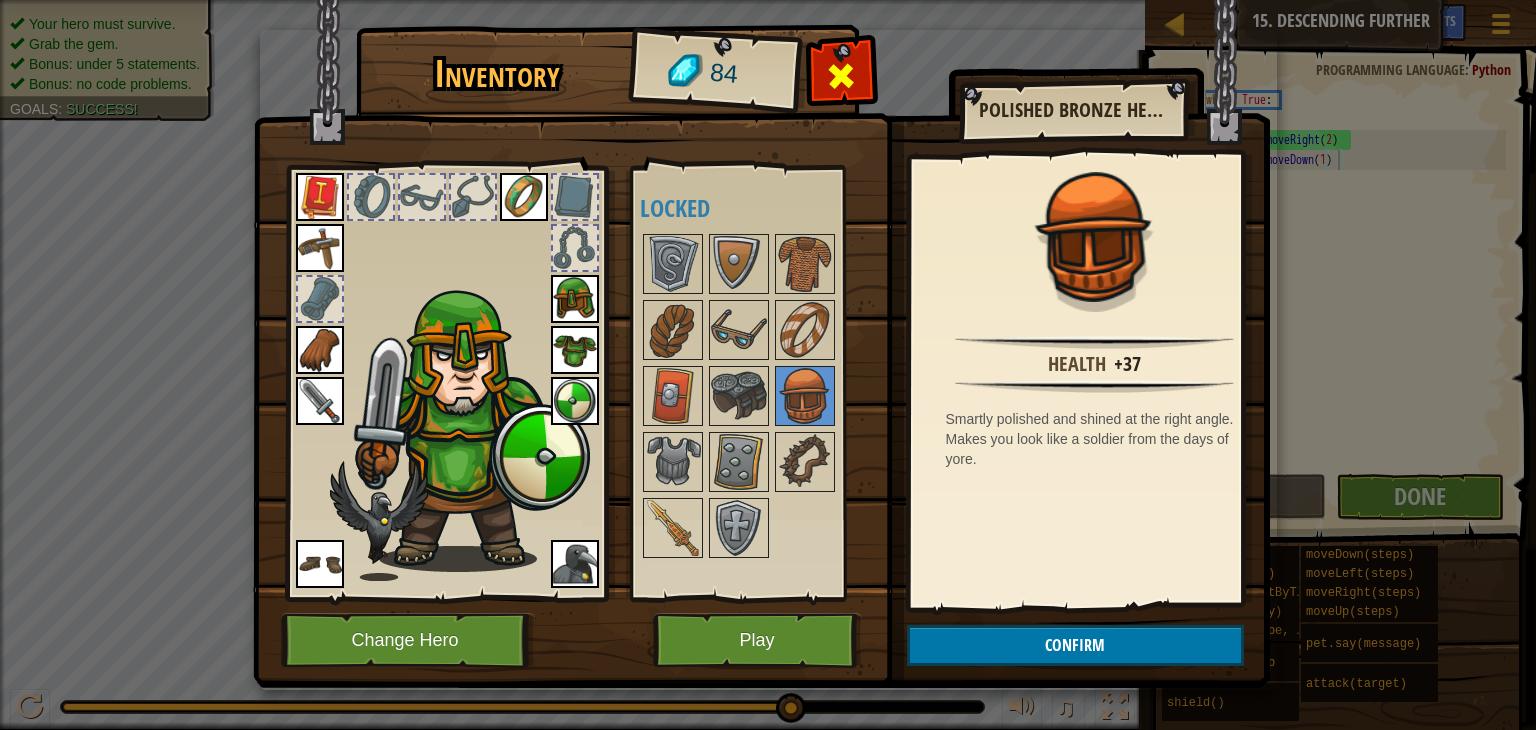 click at bounding box center [841, 81] 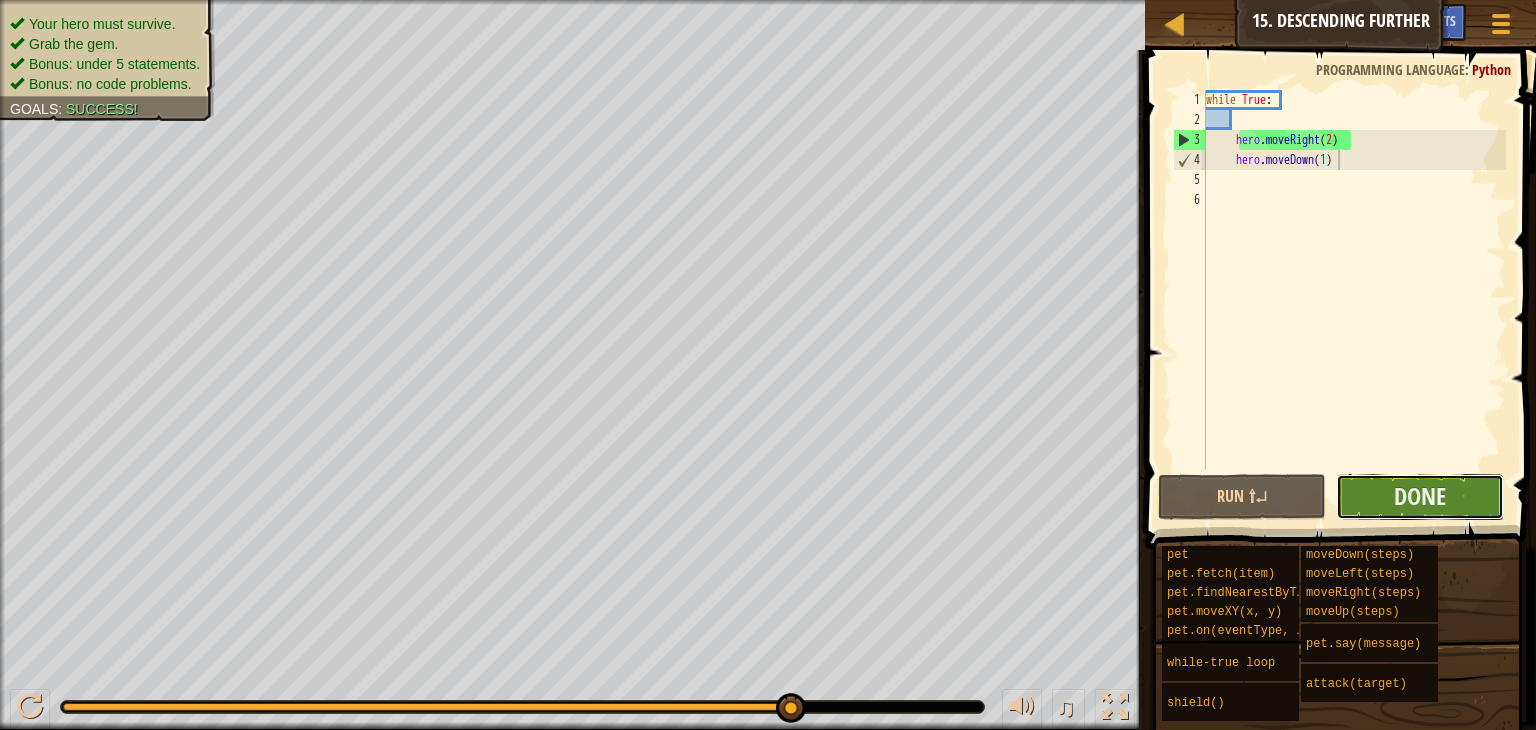 click on "Done" at bounding box center (1420, 497) 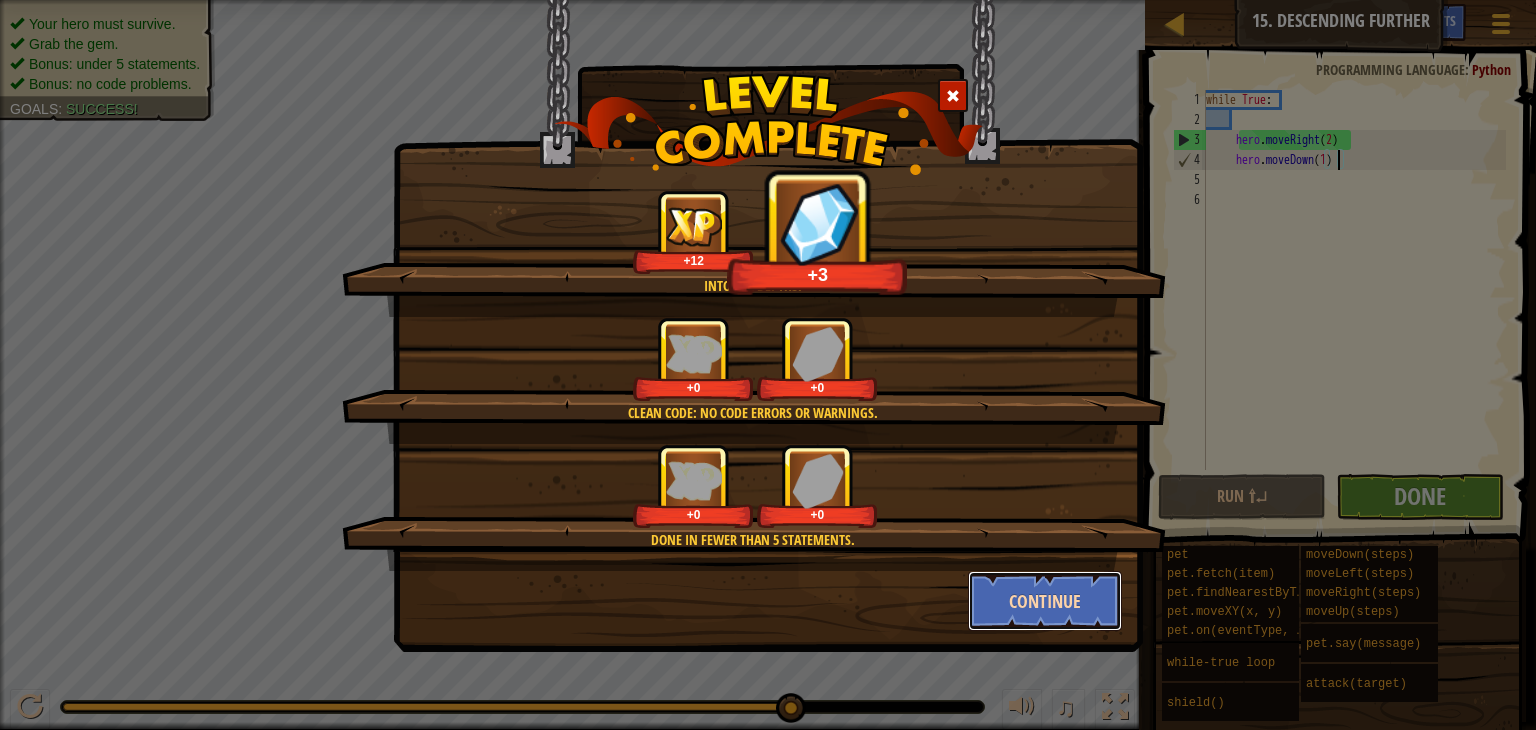 click on "Continue" at bounding box center (1045, 601) 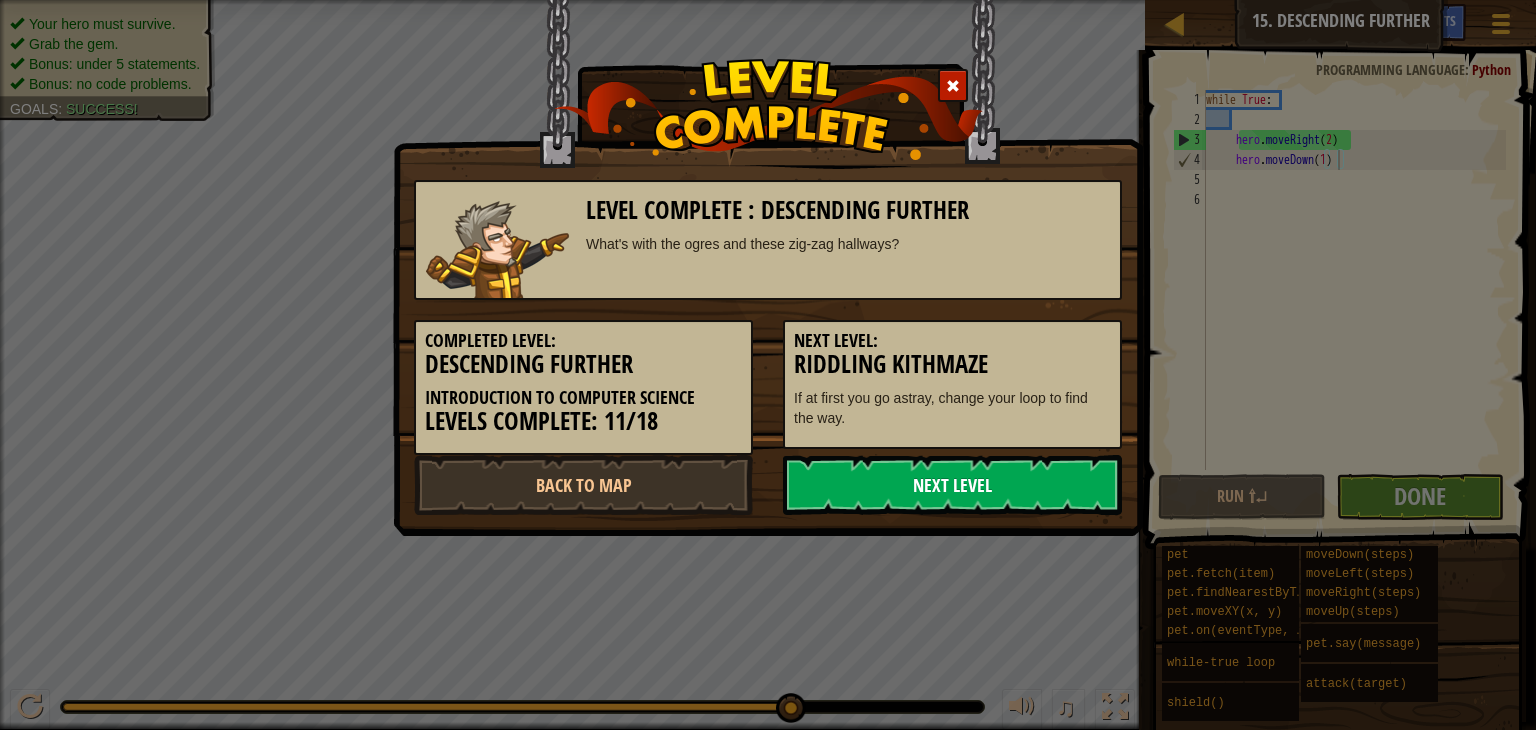 click on "Next Level" at bounding box center (952, 485) 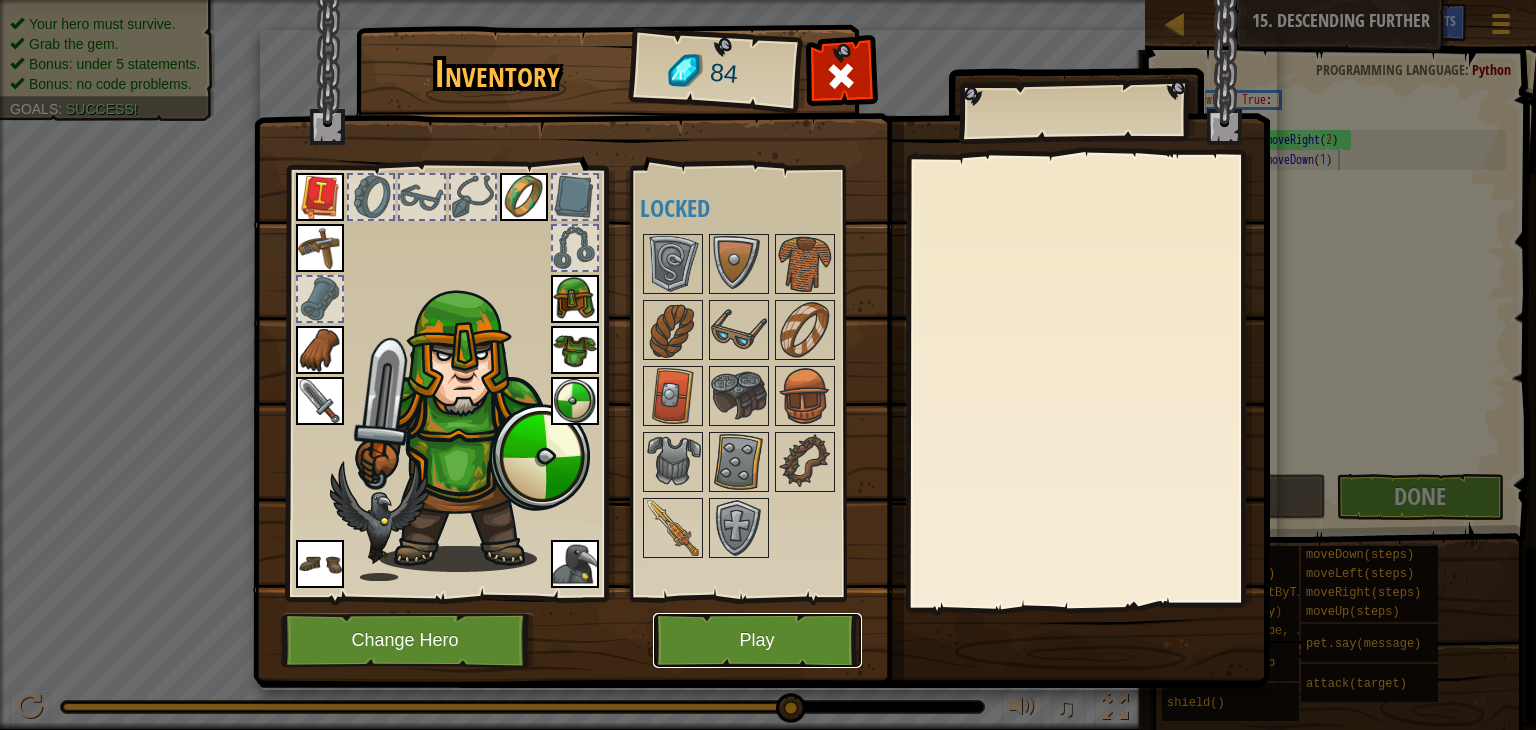 click on "Play" at bounding box center (757, 640) 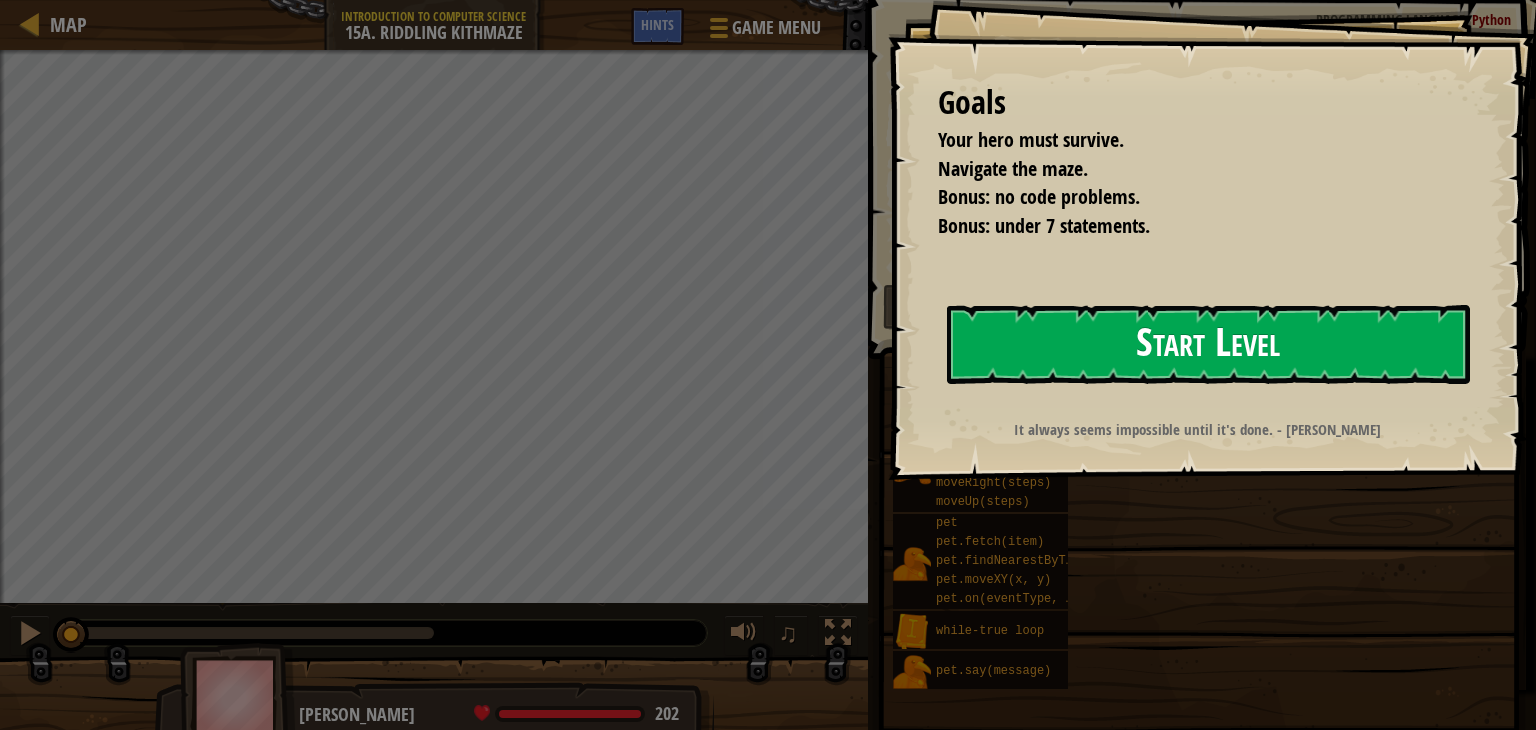 click on "Start Level" at bounding box center [1208, 344] 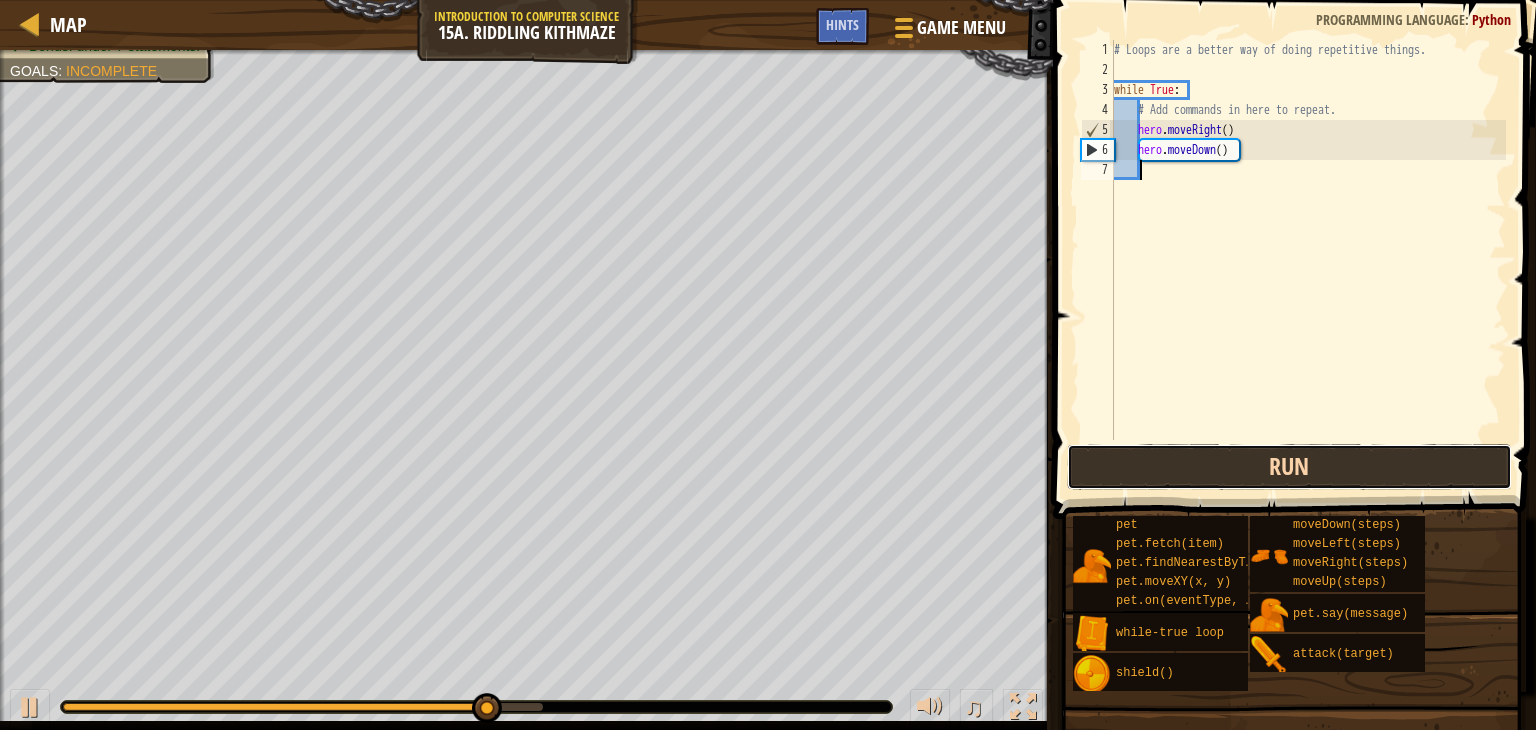 click on "Run" at bounding box center (1289, 467) 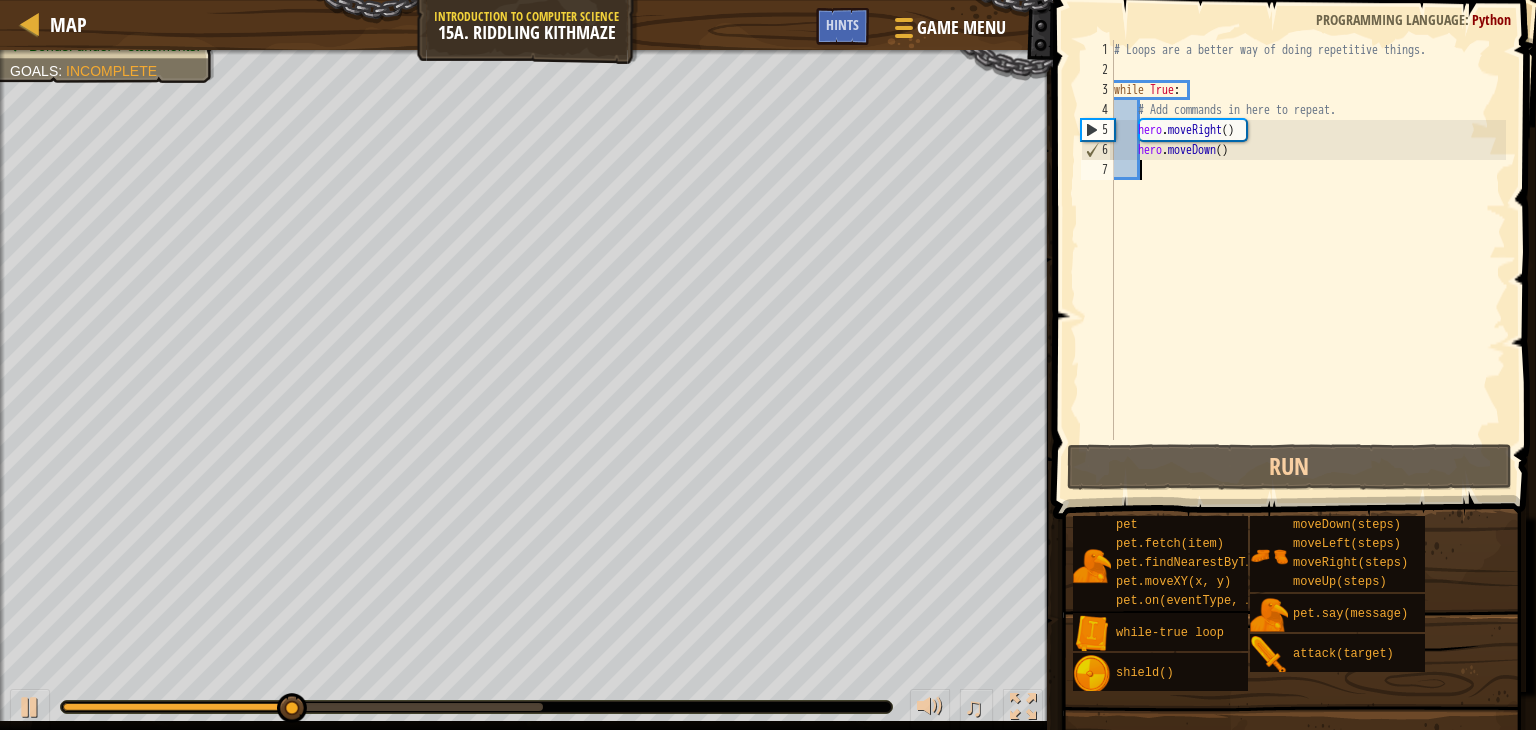 click on "# Loops are a better way of doing repetitive things. while   True :      # Add commands in here to repeat.      hero . moveRight ( )      hero . moveDown ( )" at bounding box center (1308, 260) 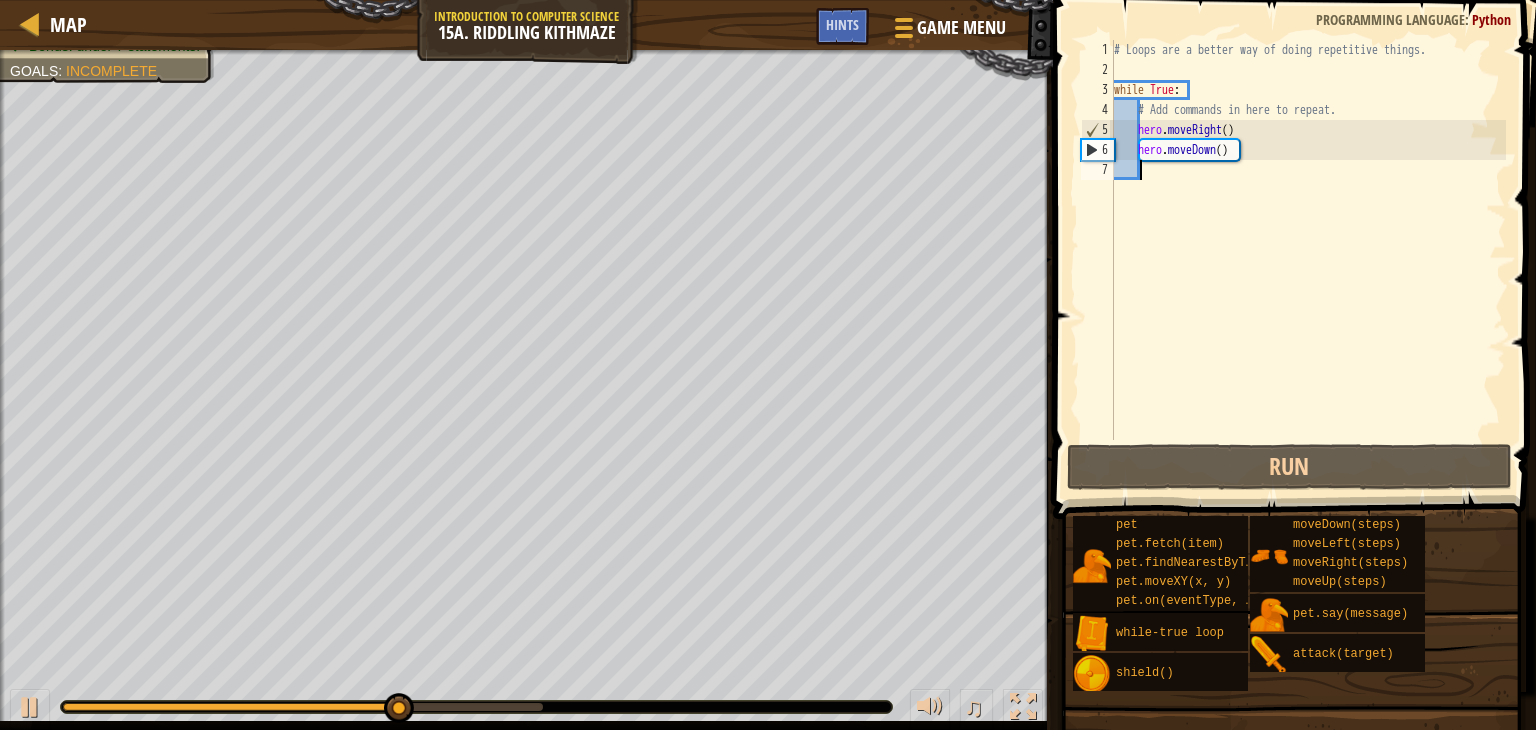 type on "h" 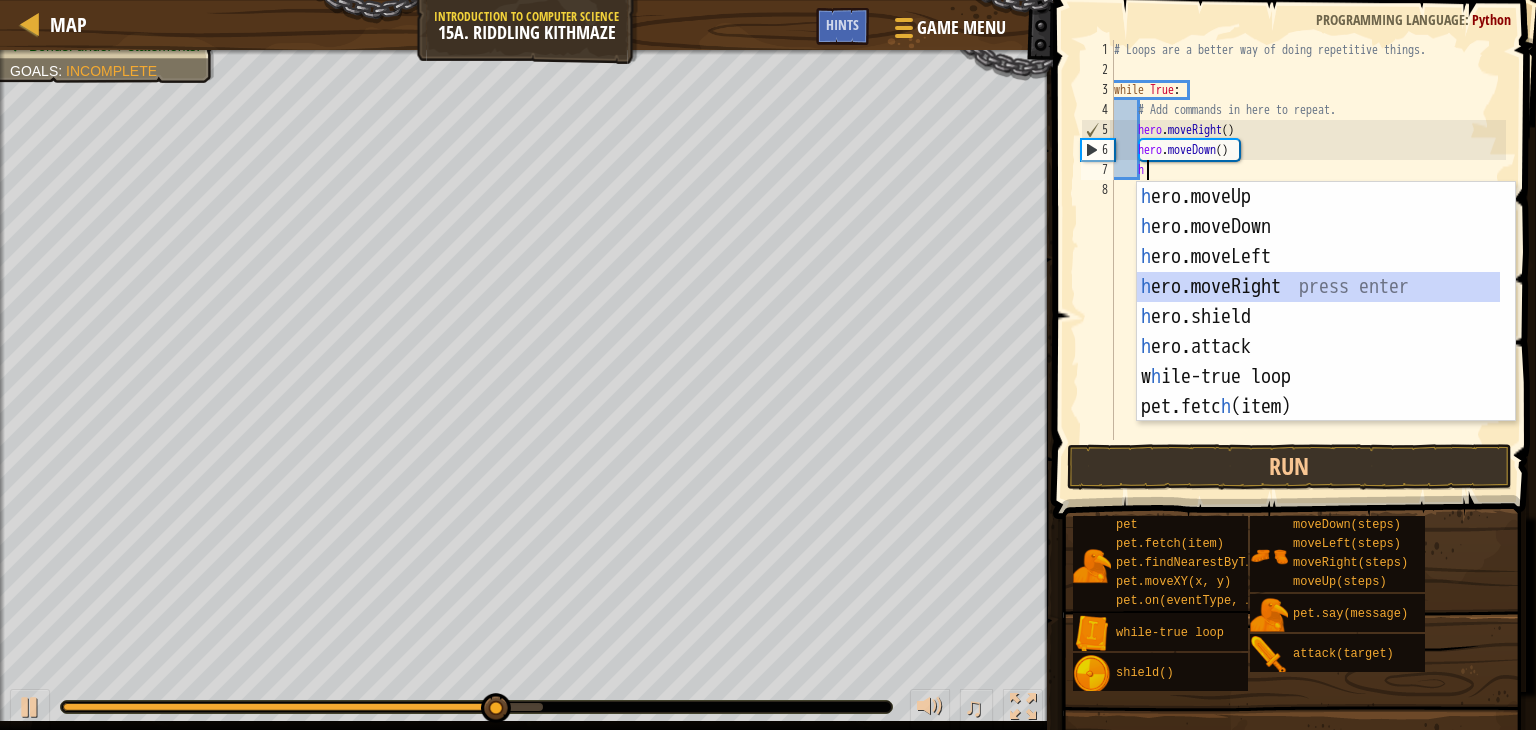 click on "h ero.moveUp press enter h ero.moveDown press enter h ero.moveLeft press enter h ero.moveRight press enter h ero.shield press enter h ero.attack press enter w h ile-true loop press enter pet.fetc h (item) press enter pet.on(eventType,  h andler) press enter" at bounding box center [1318, 332] 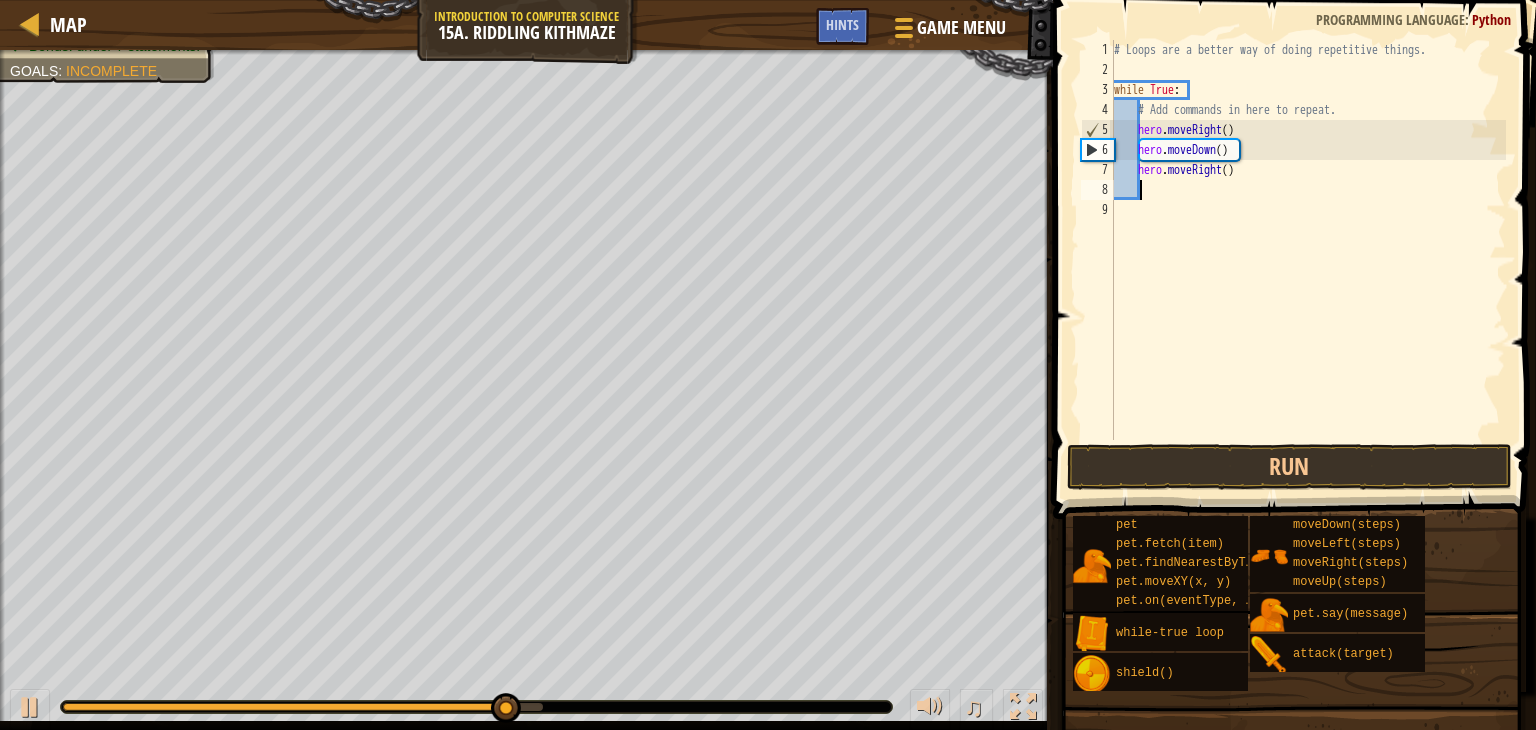 click on "# Loops are a better way of doing repetitive things. while   True :      # Add commands in here to repeat.      hero . moveRight ( )      hero . moveDown ( )      hero . moveRight ( )" at bounding box center (1308, 260) 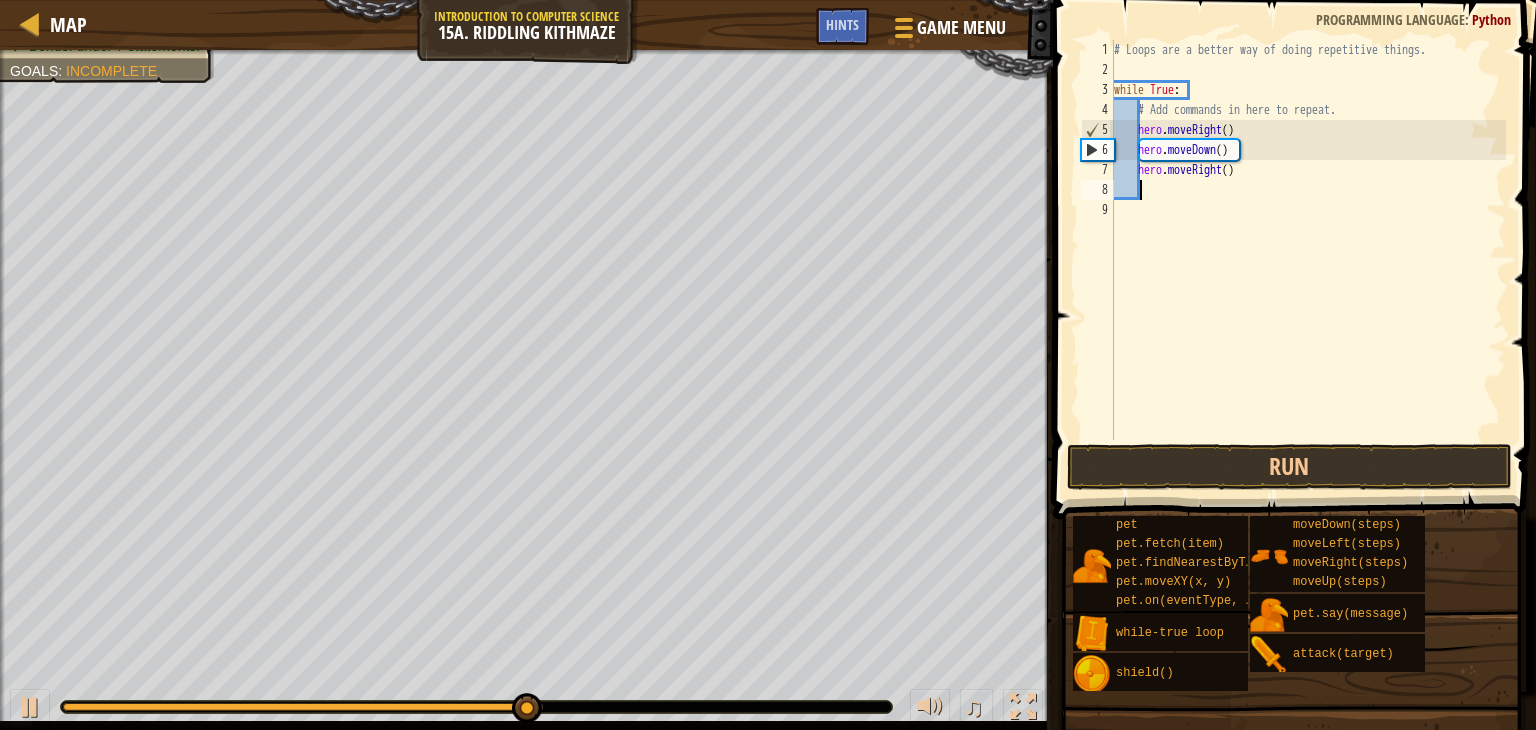 click on "# Loops are a better way of doing repetitive things. while   True :      # Add commands in here to repeat.      hero . moveRight ( )      hero . moveDown ( )      hero . moveRight ( )" at bounding box center [1308, 260] 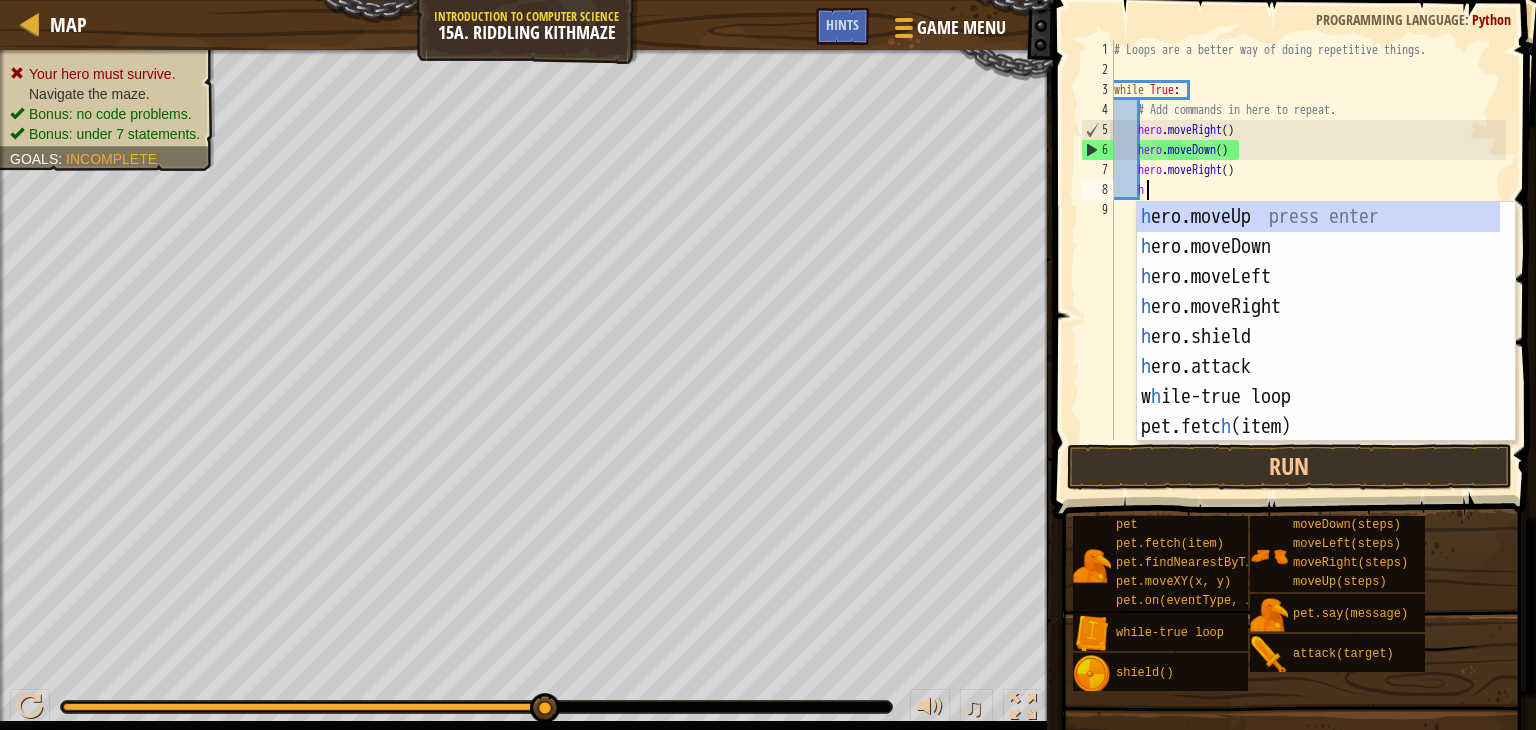 type on "h" 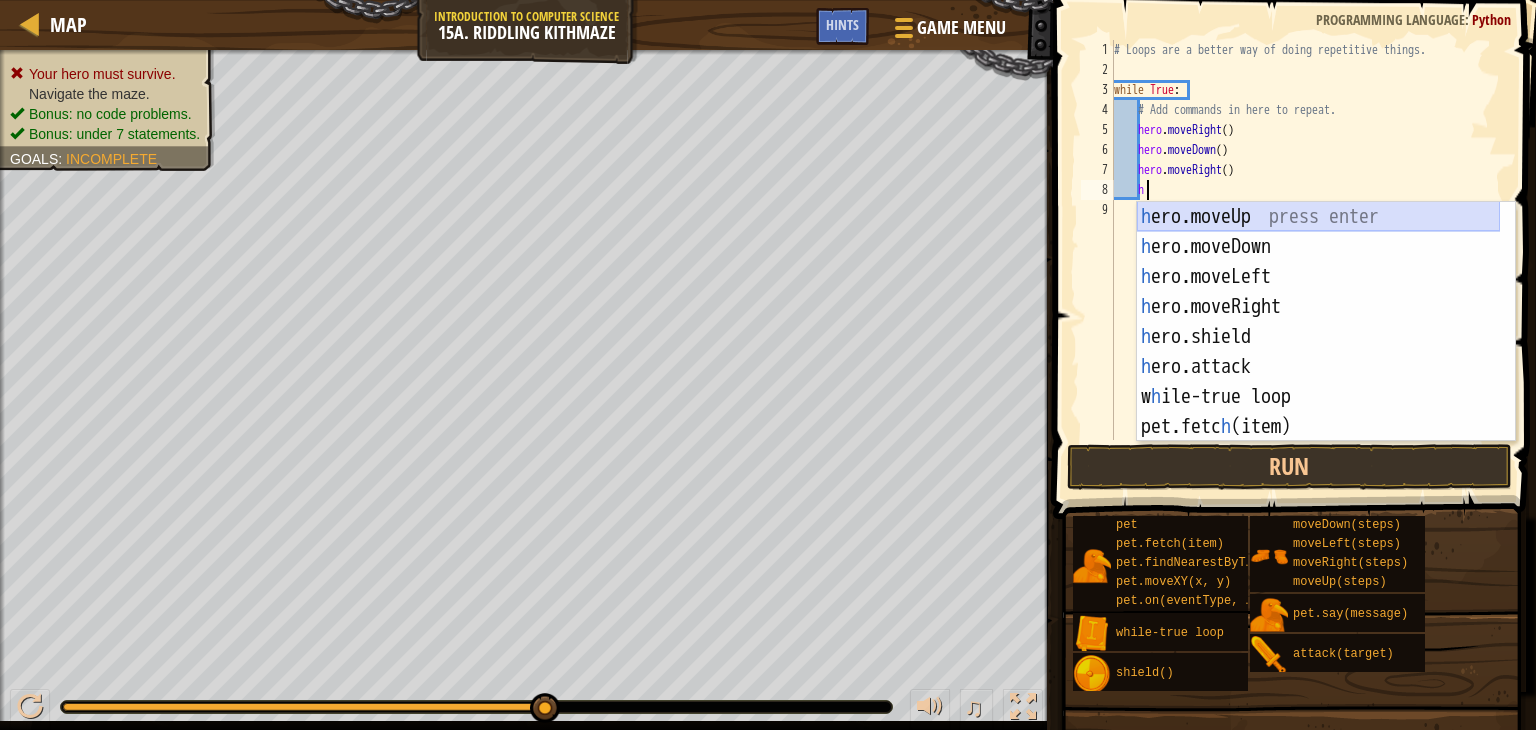 click on "h ero.moveUp press enter h ero.moveDown press enter h ero.moveLeft press enter h ero.moveRight press enter h ero.shield press enter h ero.attack press enter w h ile-true loop press enter pet.fetc h (item) press enter pet.on(eventType,  h andler) press enter" at bounding box center [1318, 352] 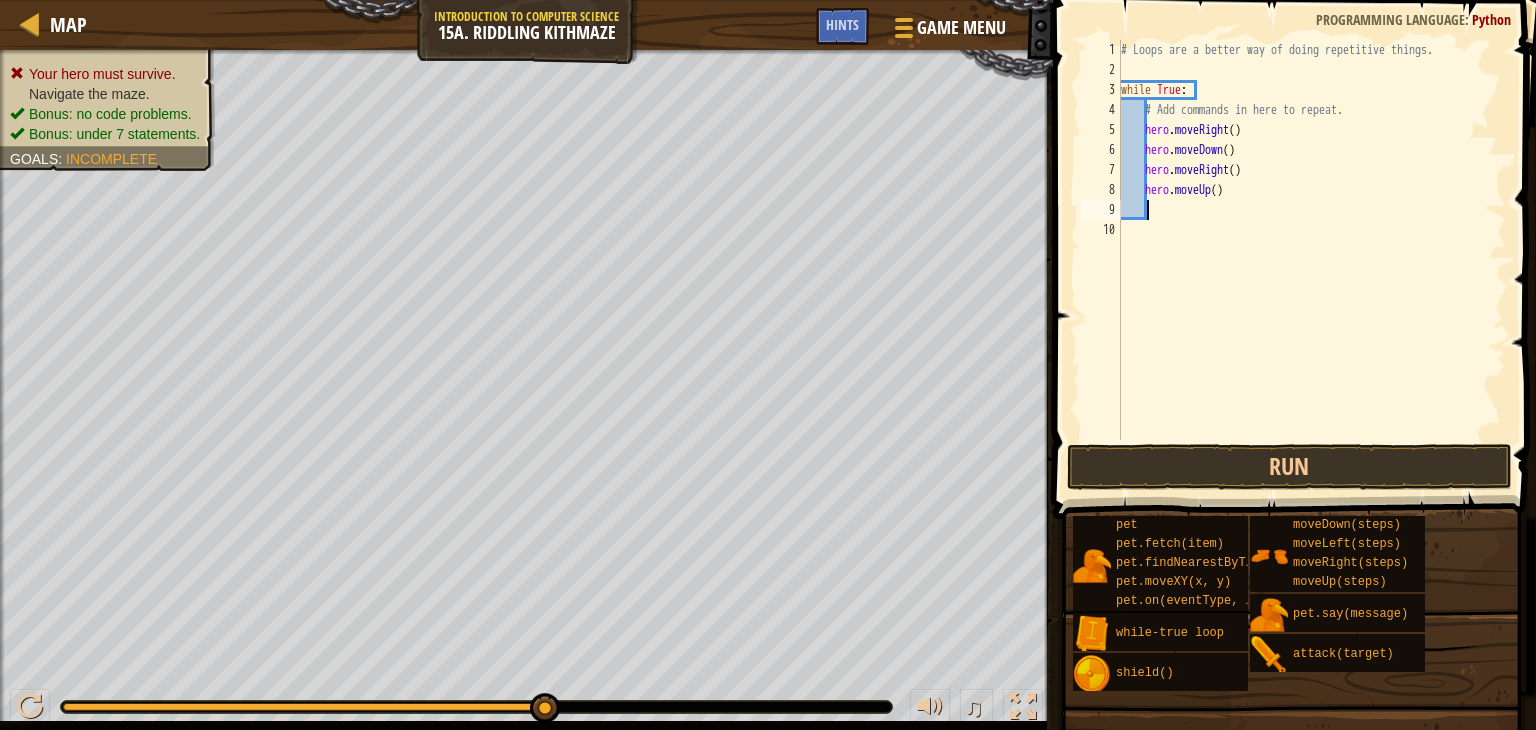 scroll, scrollTop: 9, scrollLeft: 0, axis: vertical 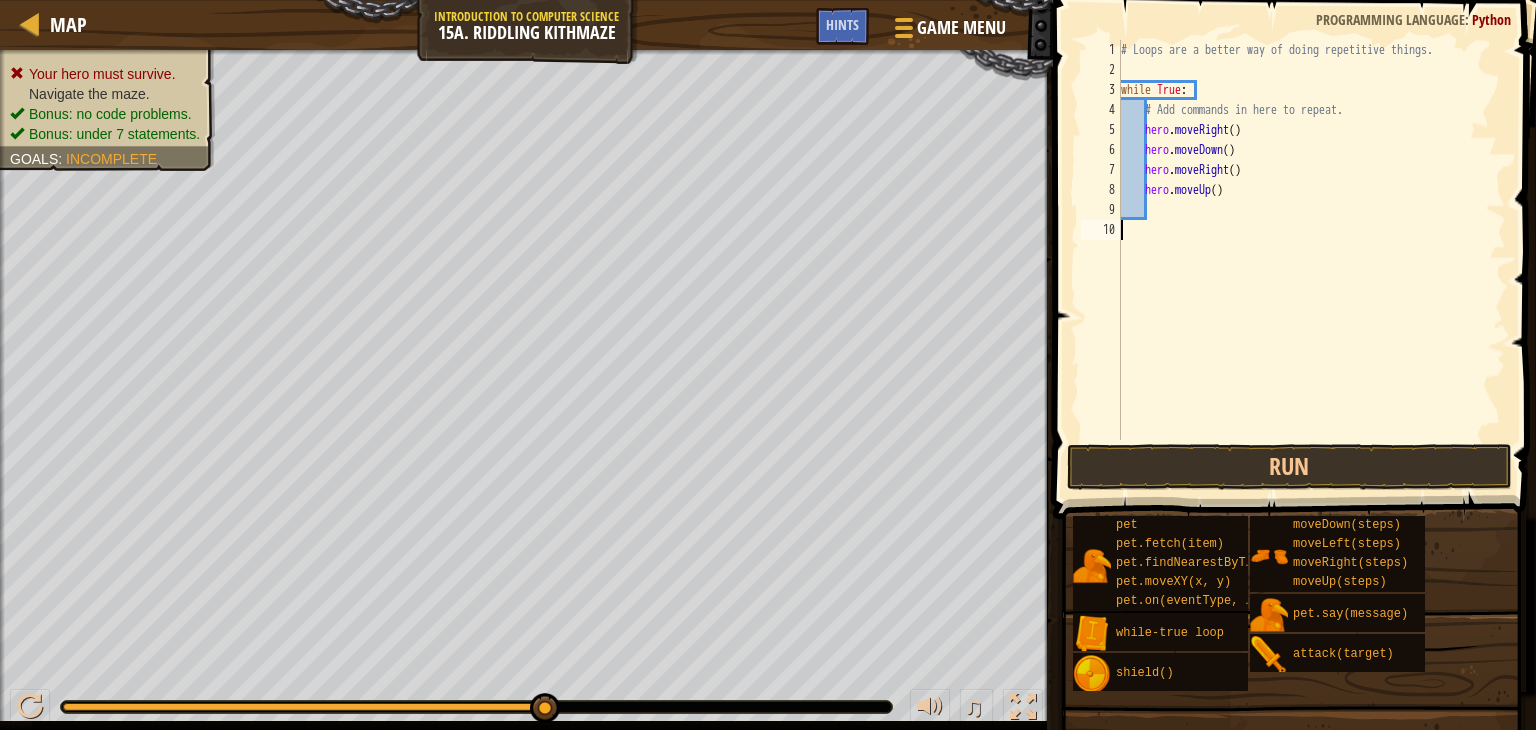 click on "# Loops are a better way of doing repetitive things. while   True :      # Add commands in here to repeat.      hero . moveRight ( )      hero . moveDown ( )      hero . moveRight ( )      hero . moveUp ( )" at bounding box center (1312, 260) 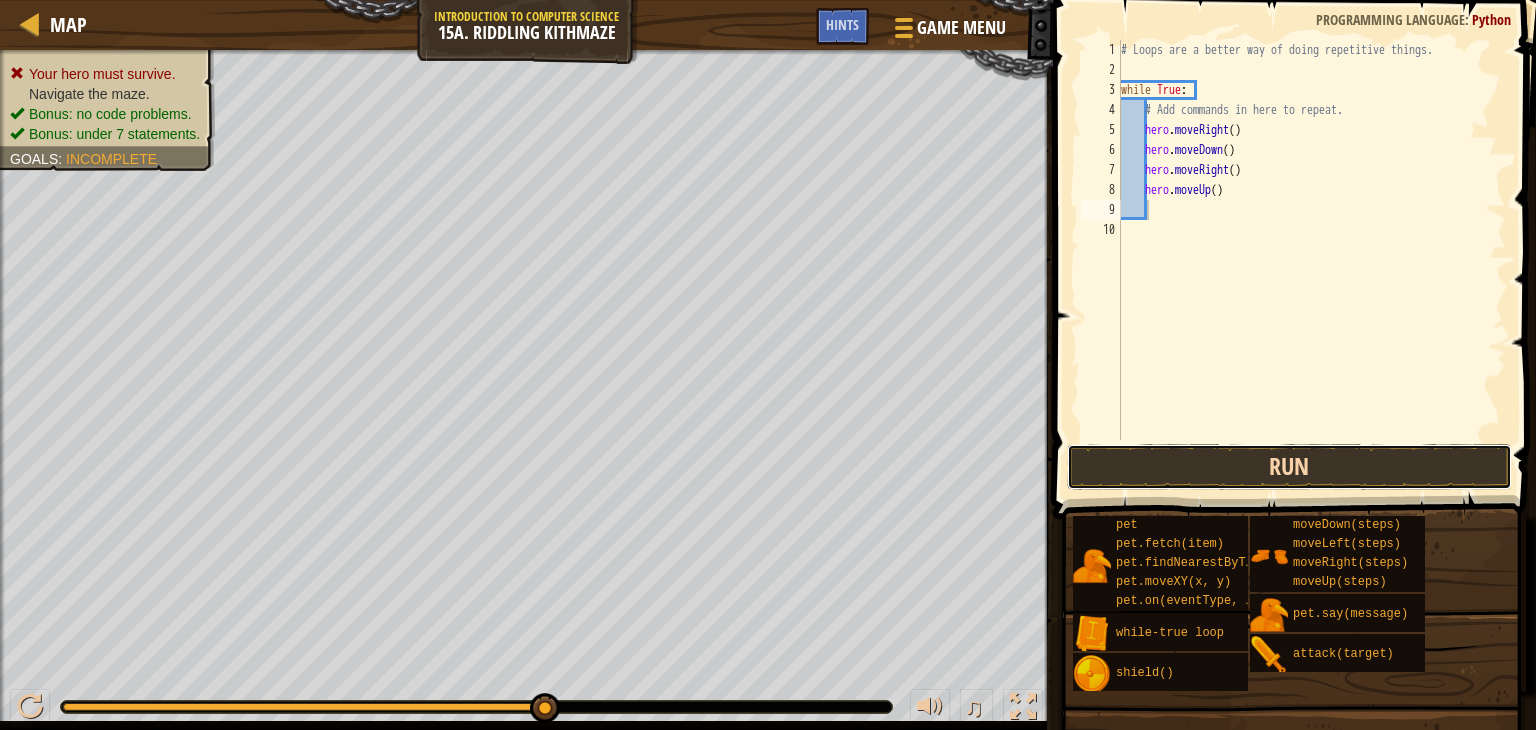 click on "Run" at bounding box center (1289, 467) 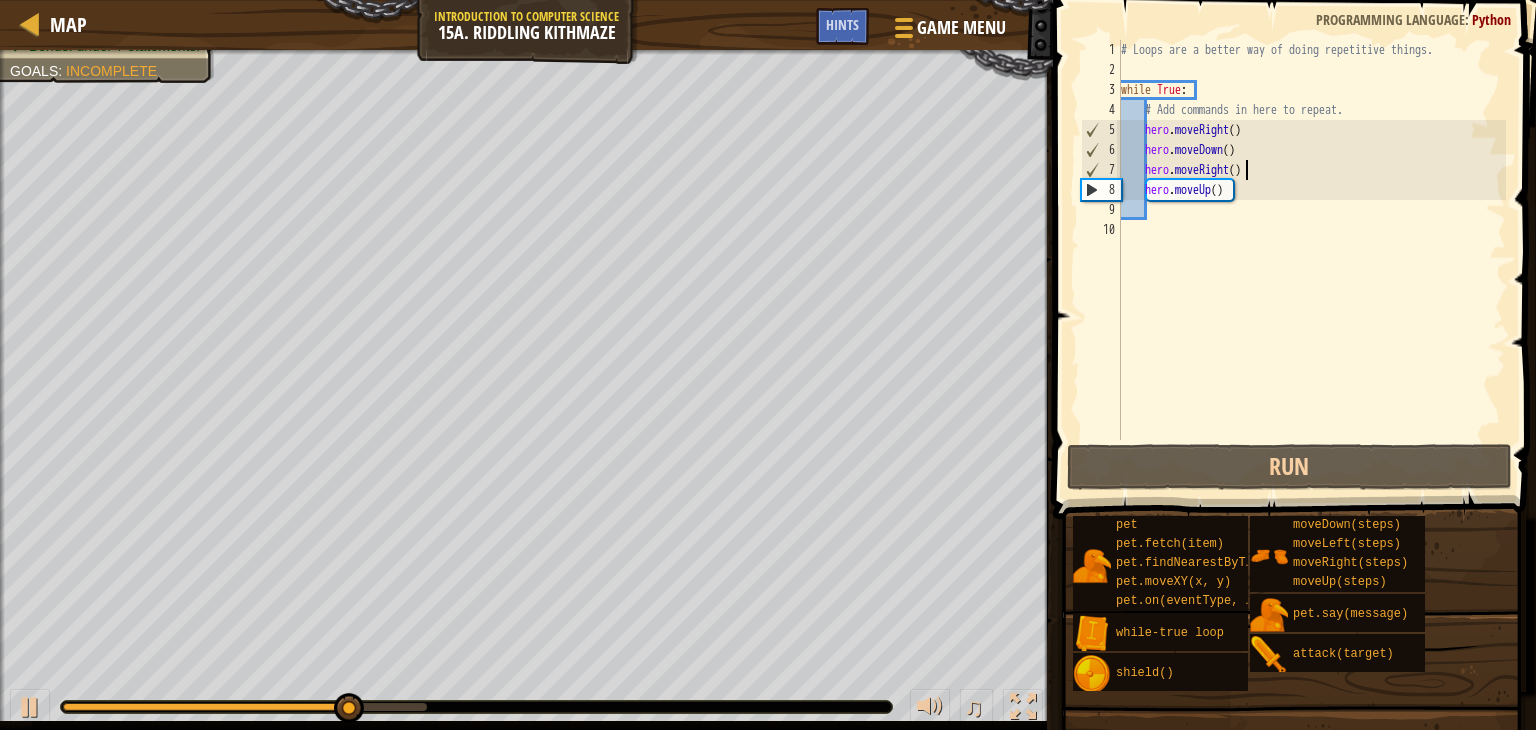 click on "# Loops are a better way of doing repetitive things. while   True :      # Add commands in here to repeat.      hero . moveRight ( )      hero . moveDown ( )      hero . moveRight ( )      hero . moveUp ( )" at bounding box center [1312, 260] 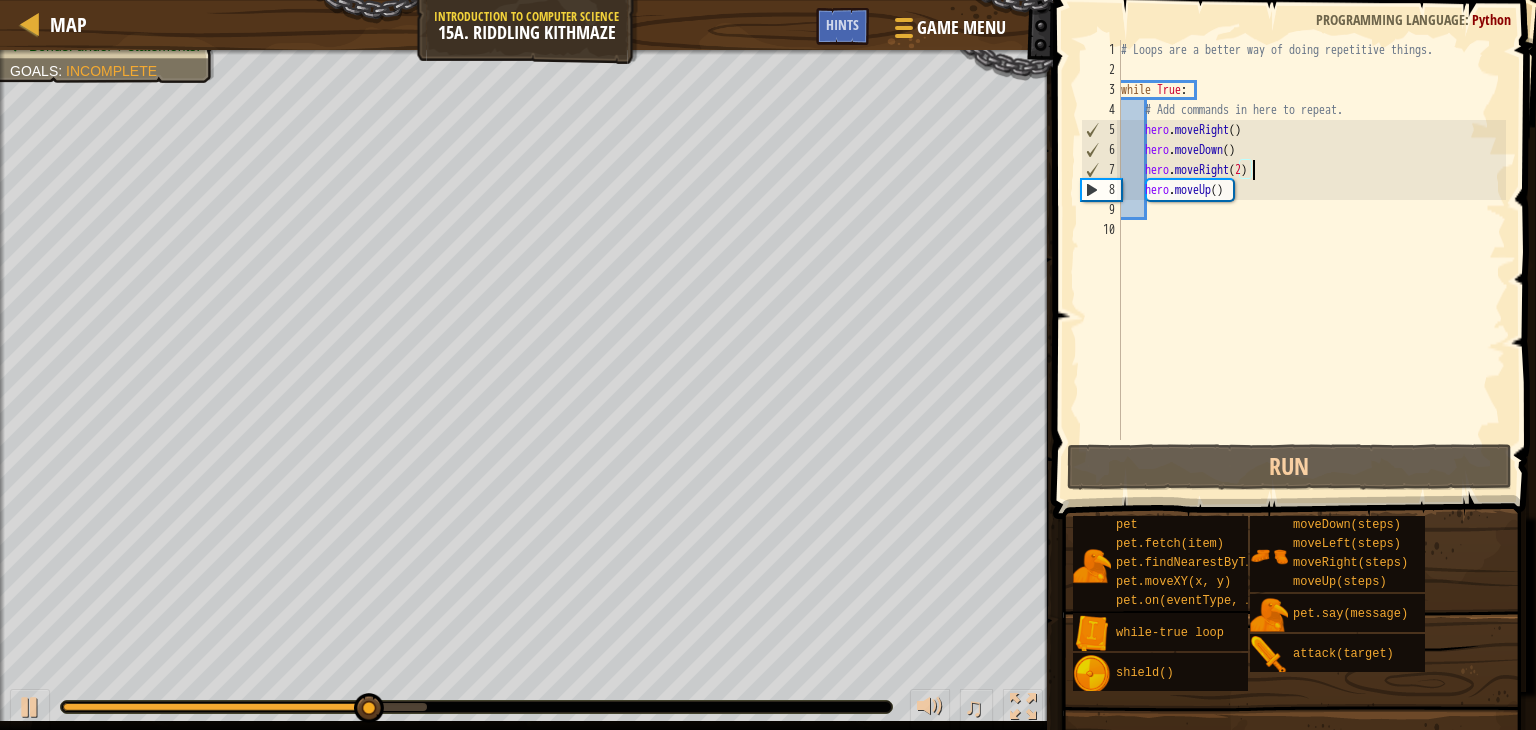 scroll, scrollTop: 9, scrollLeft: 10, axis: both 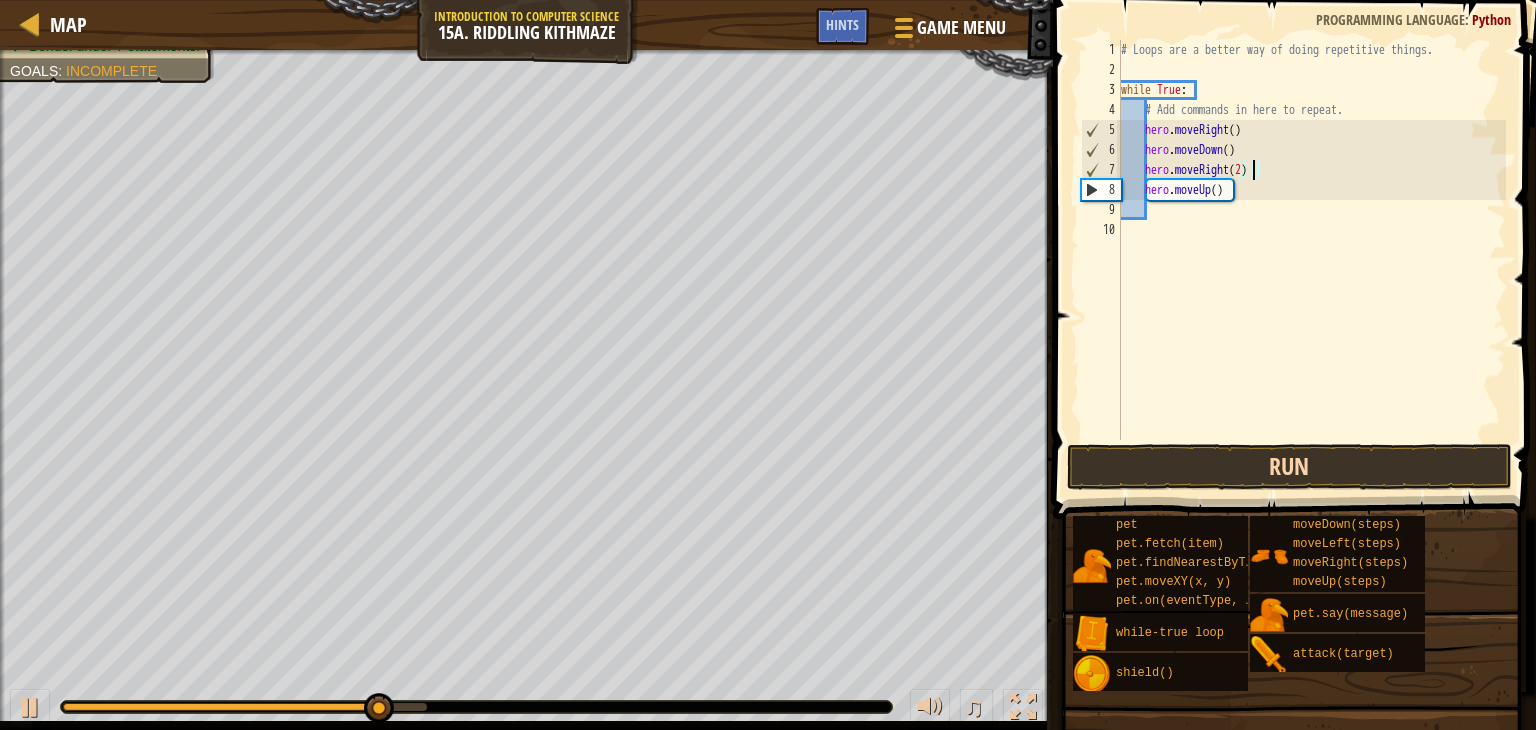 type on "hero.moveRight(2)" 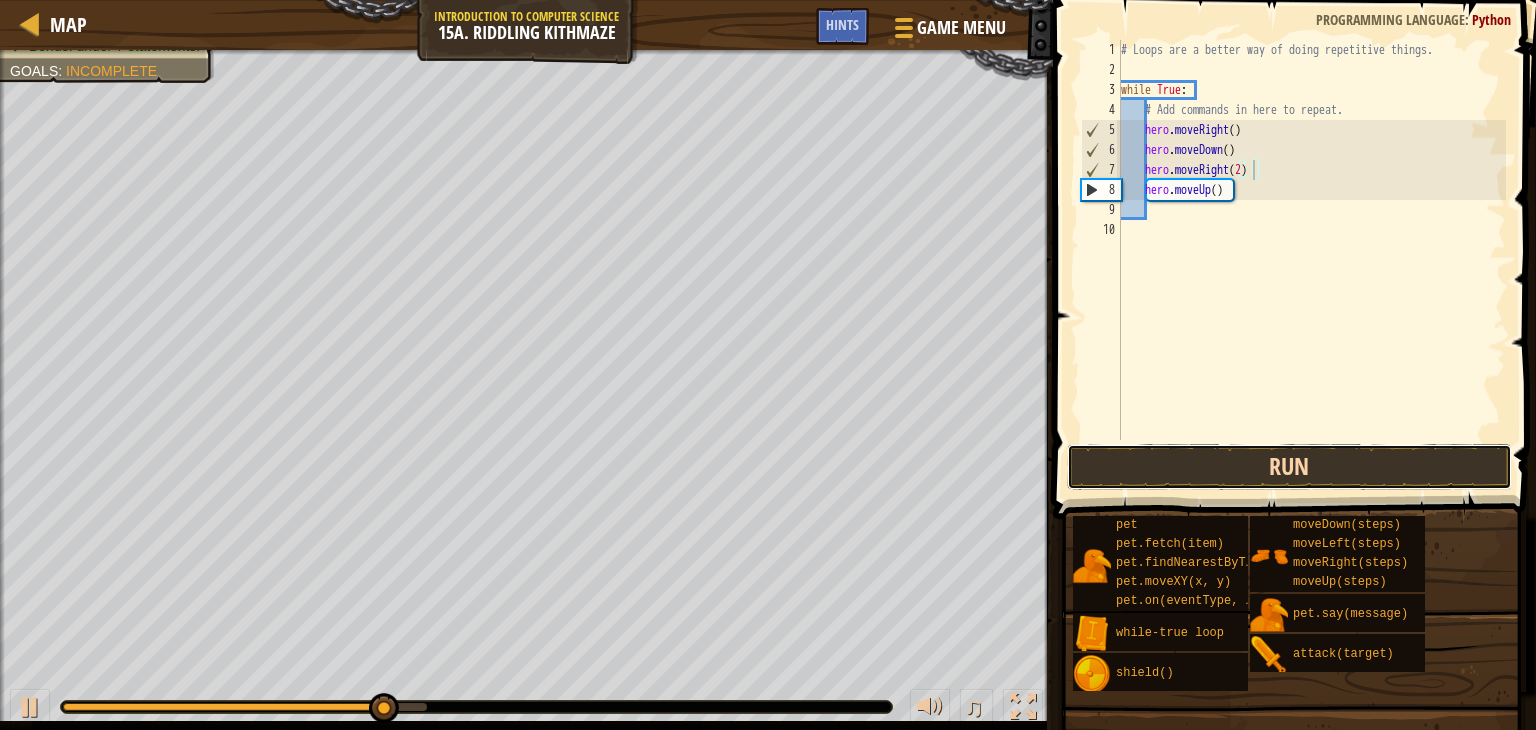 drag, startPoint x: 1438, startPoint y: 460, endPoint x: 1431, endPoint y: 452, distance: 10.630146 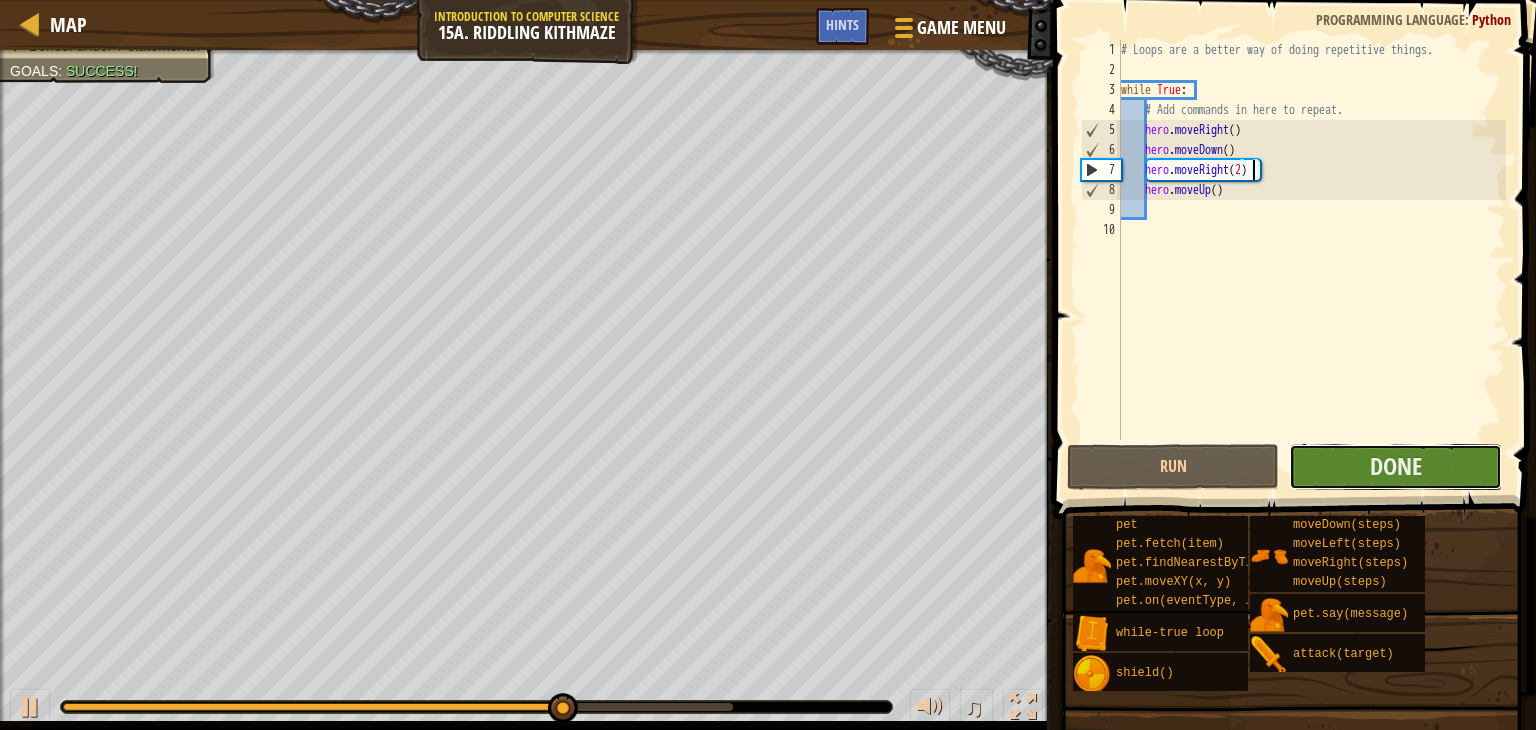 click on "Done" at bounding box center (1395, 467) 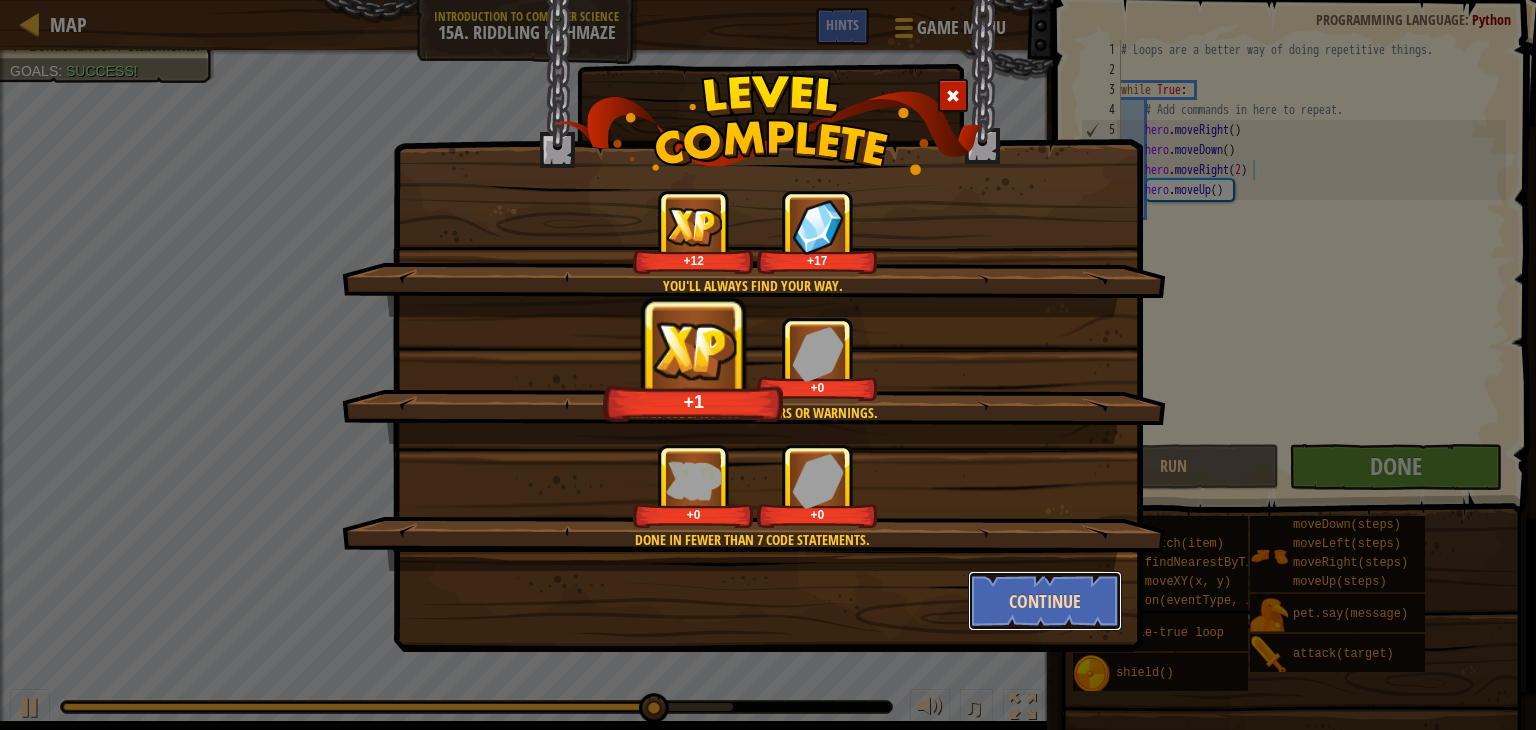 click on "Continue" at bounding box center (1045, 601) 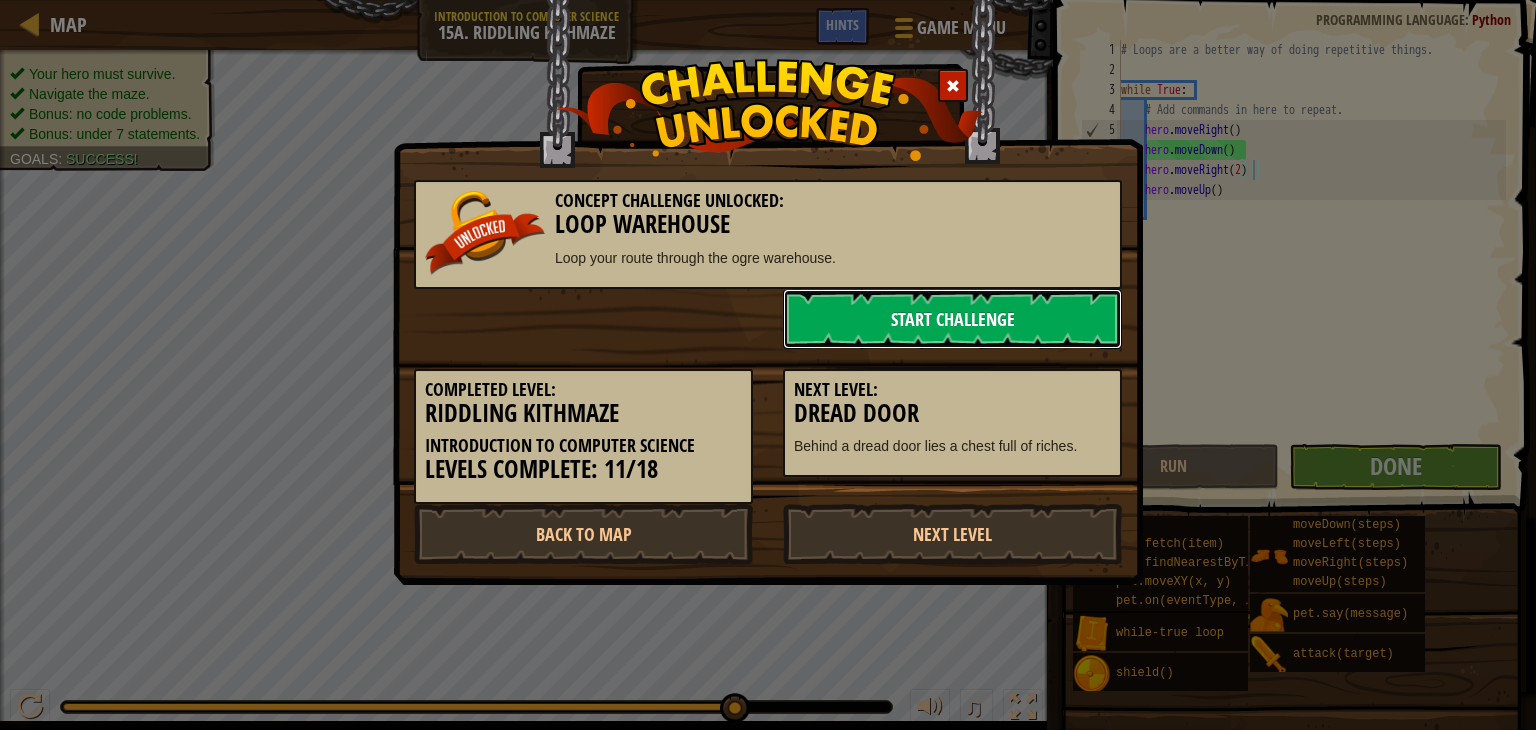 click on "Start Challenge" at bounding box center (952, 319) 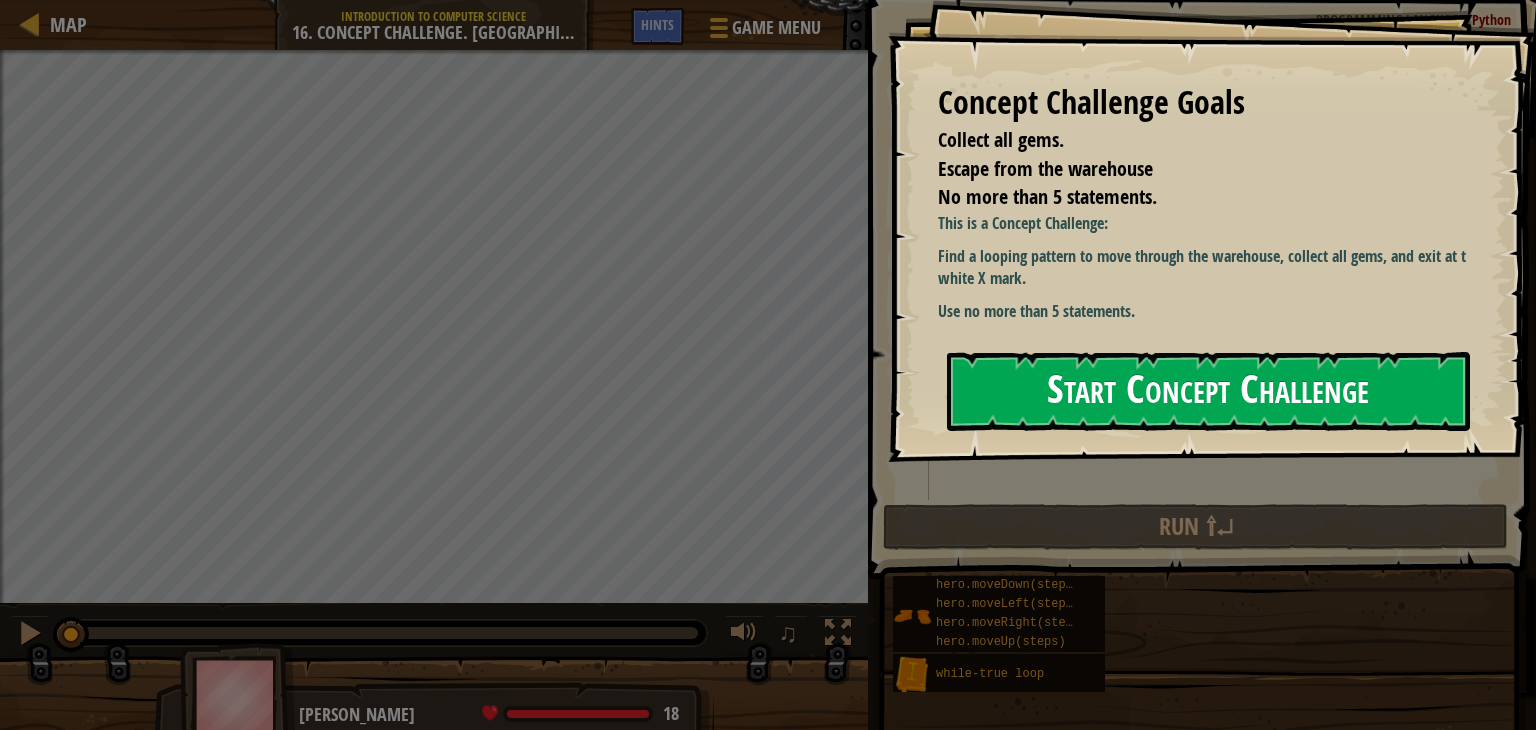 click on "Start Concept Challenge" at bounding box center [1208, 391] 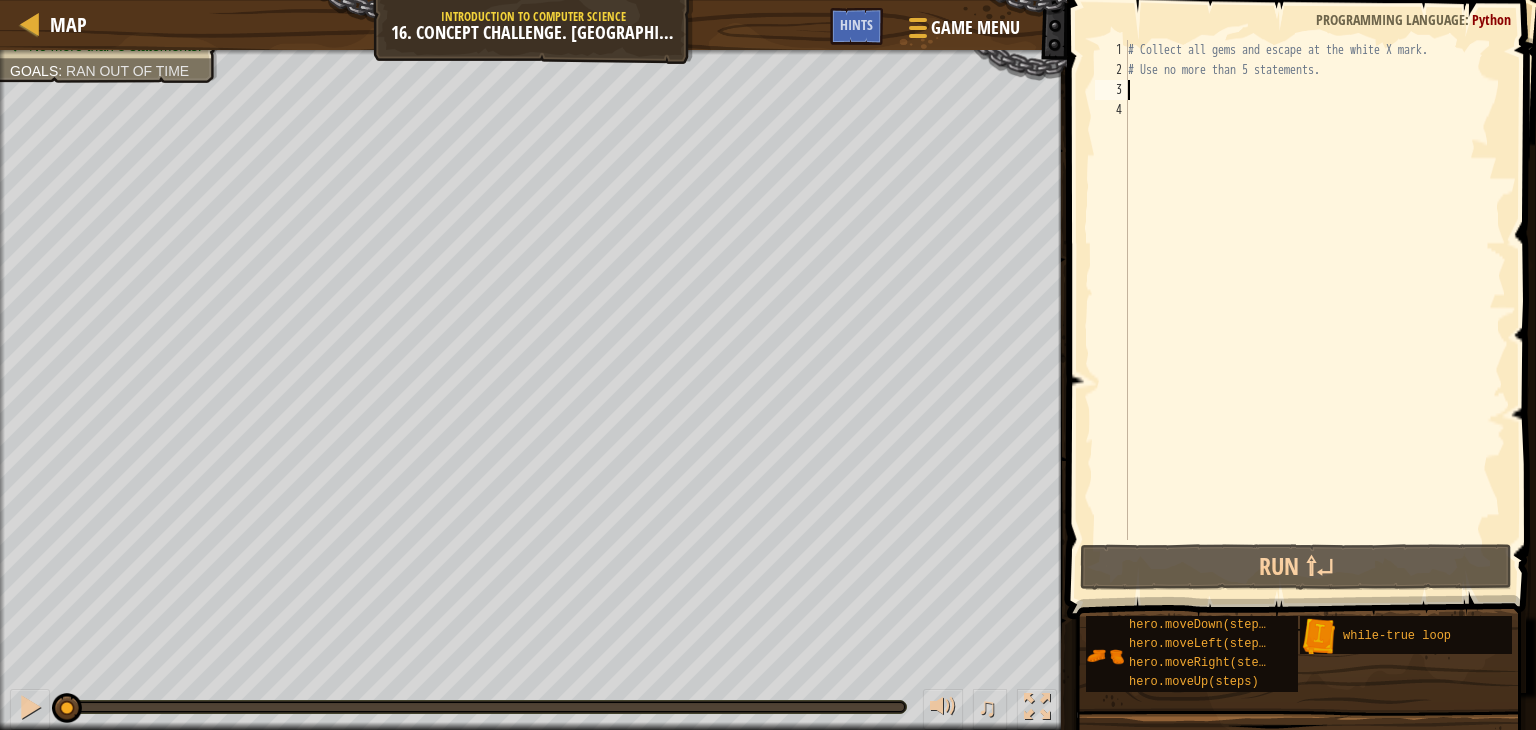 click on "# Collect all gems and escape at the white X mark. # Use no more than 5 statements." at bounding box center (1315, 310) 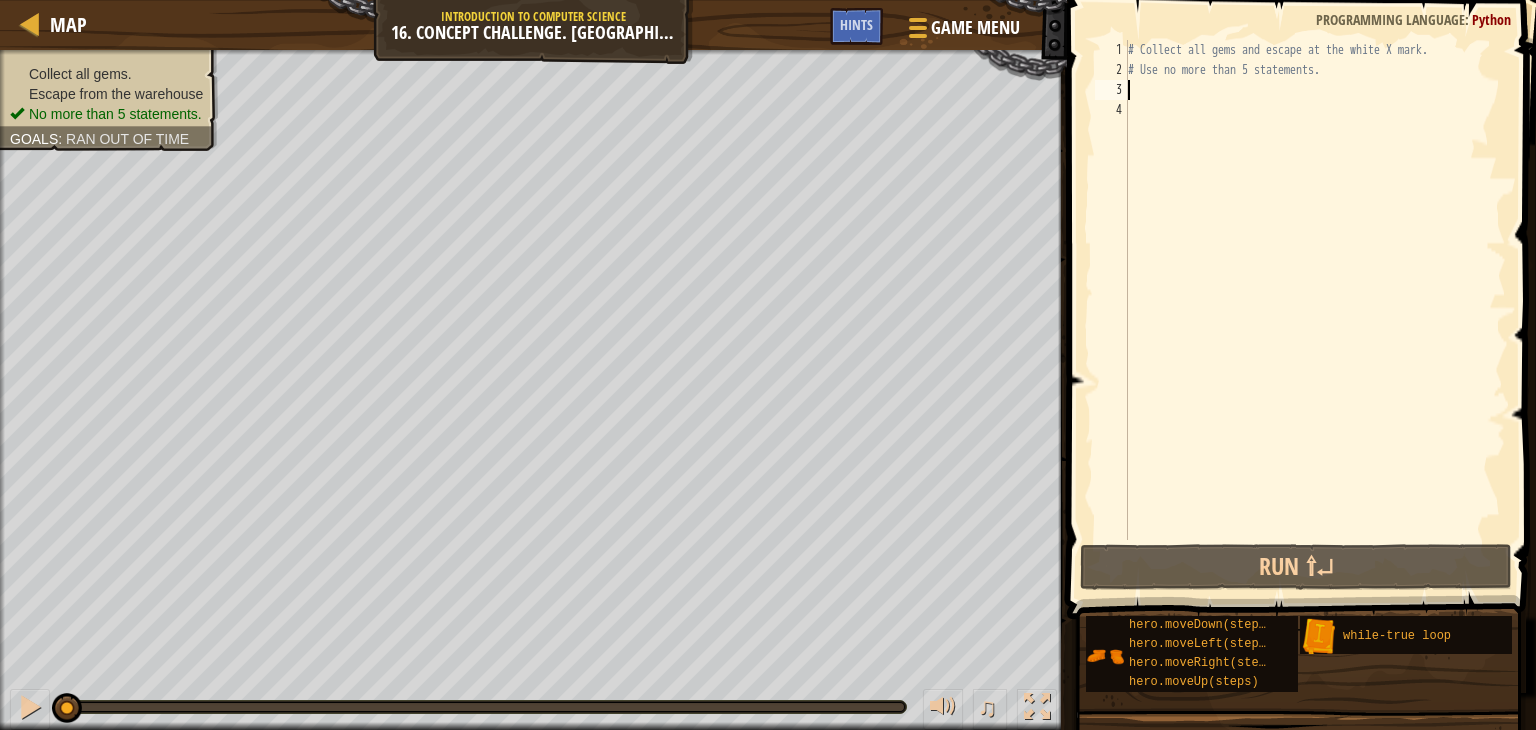 click on "Collect all gems. Escape from the warehouse No more than 5 statements." at bounding box center (109, 94) 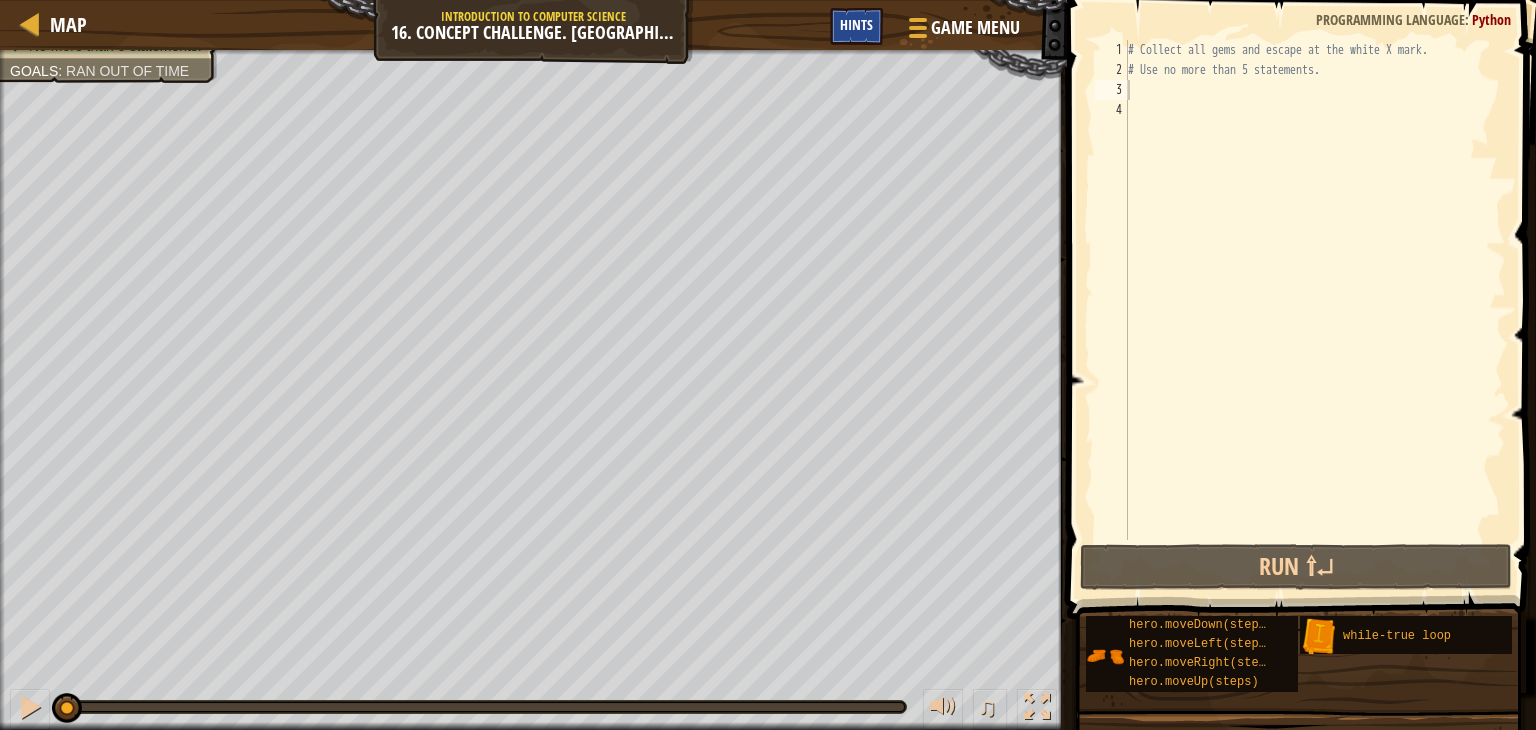 click on "Hints" at bounding box center [856, 26] 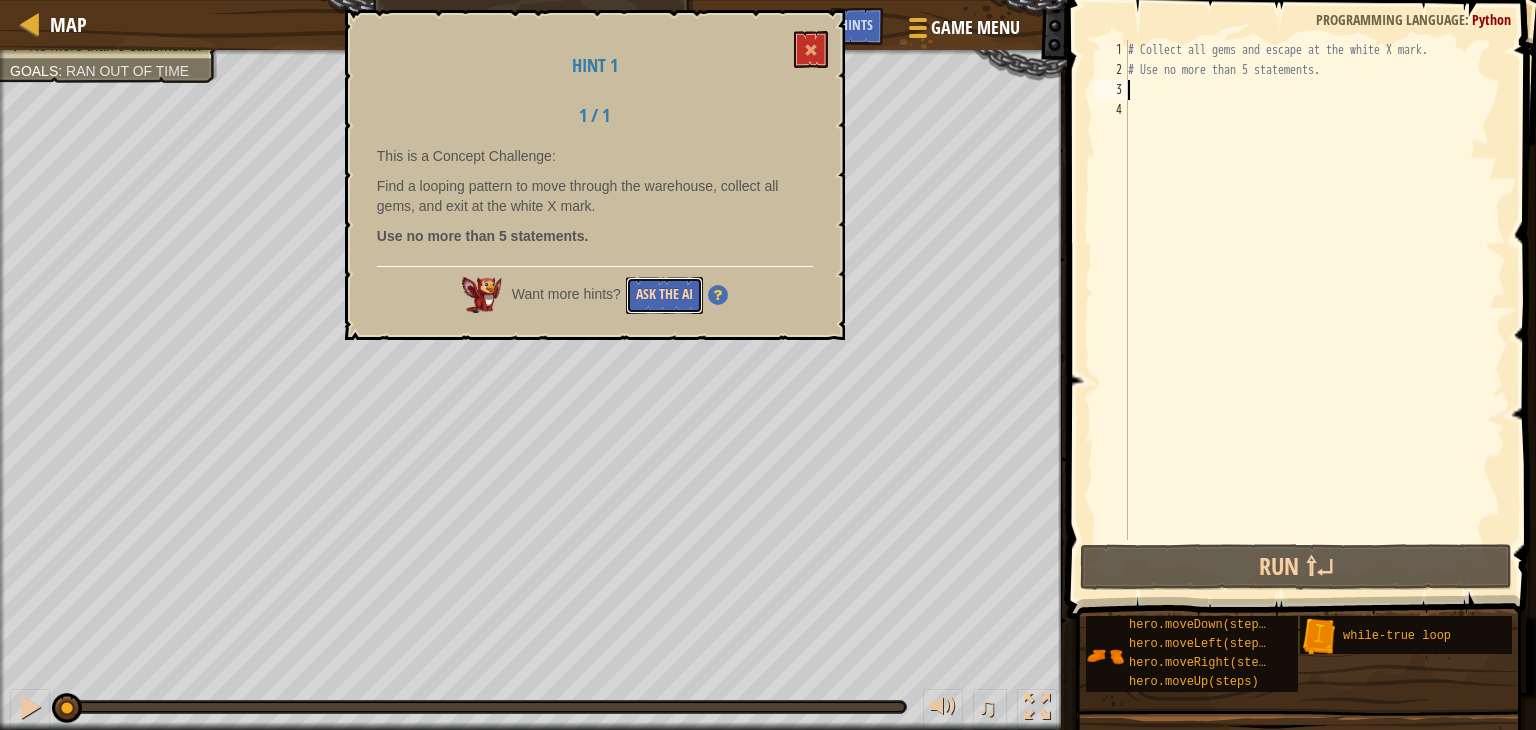 click on "Ask the AI" at bounding box center (664, 295) 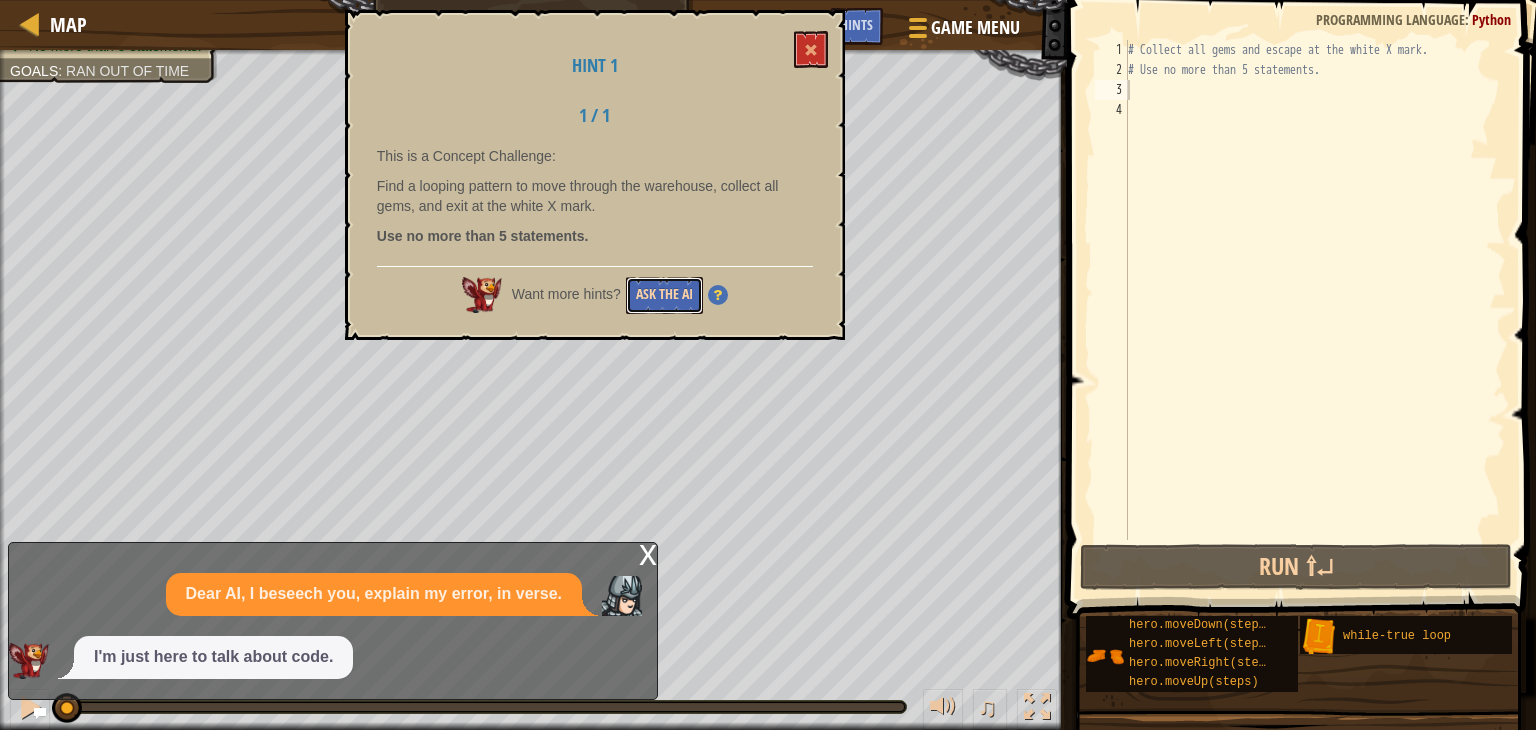 click on "Ask the AI" at bounding box center (664, 295) 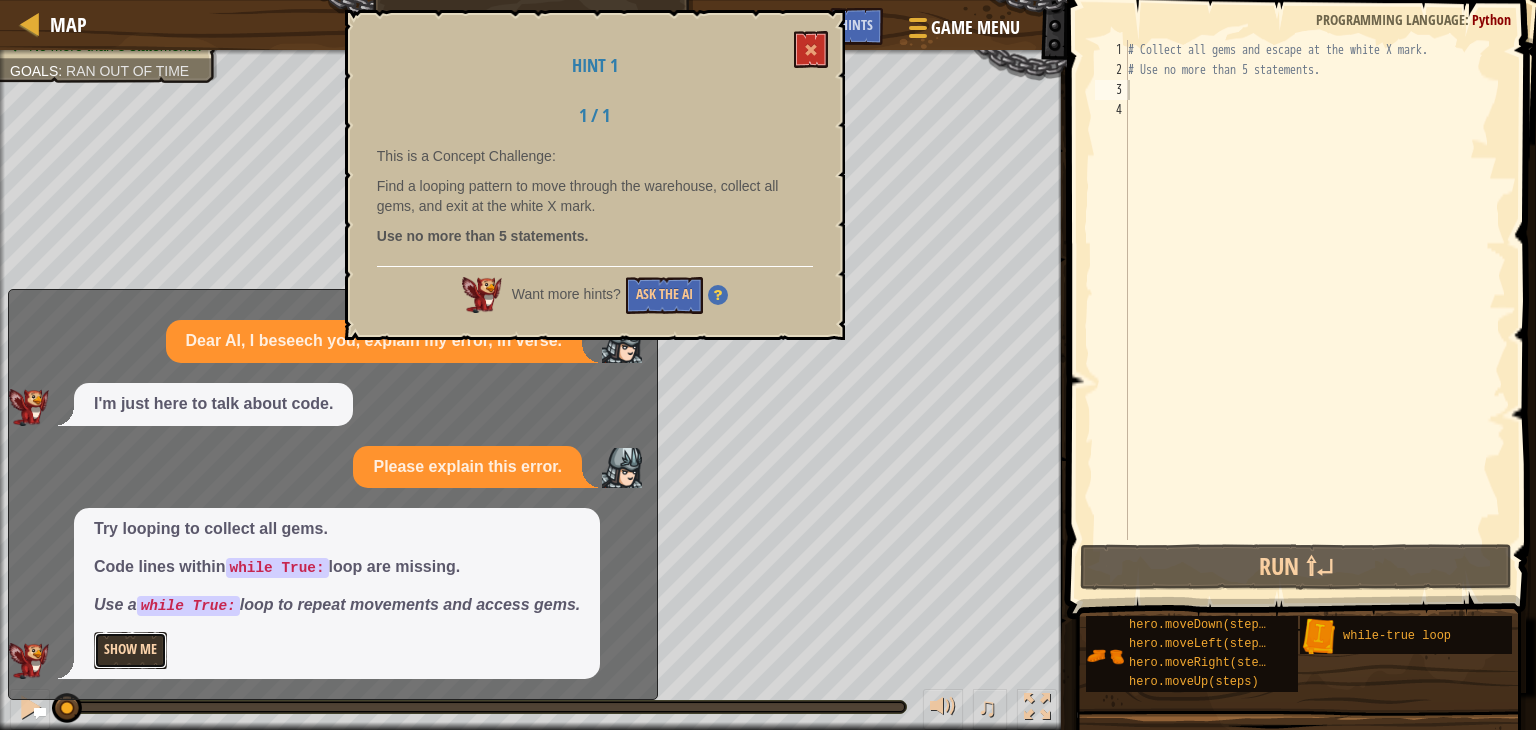 click on "Show Me" at bounding box center (130, 650) 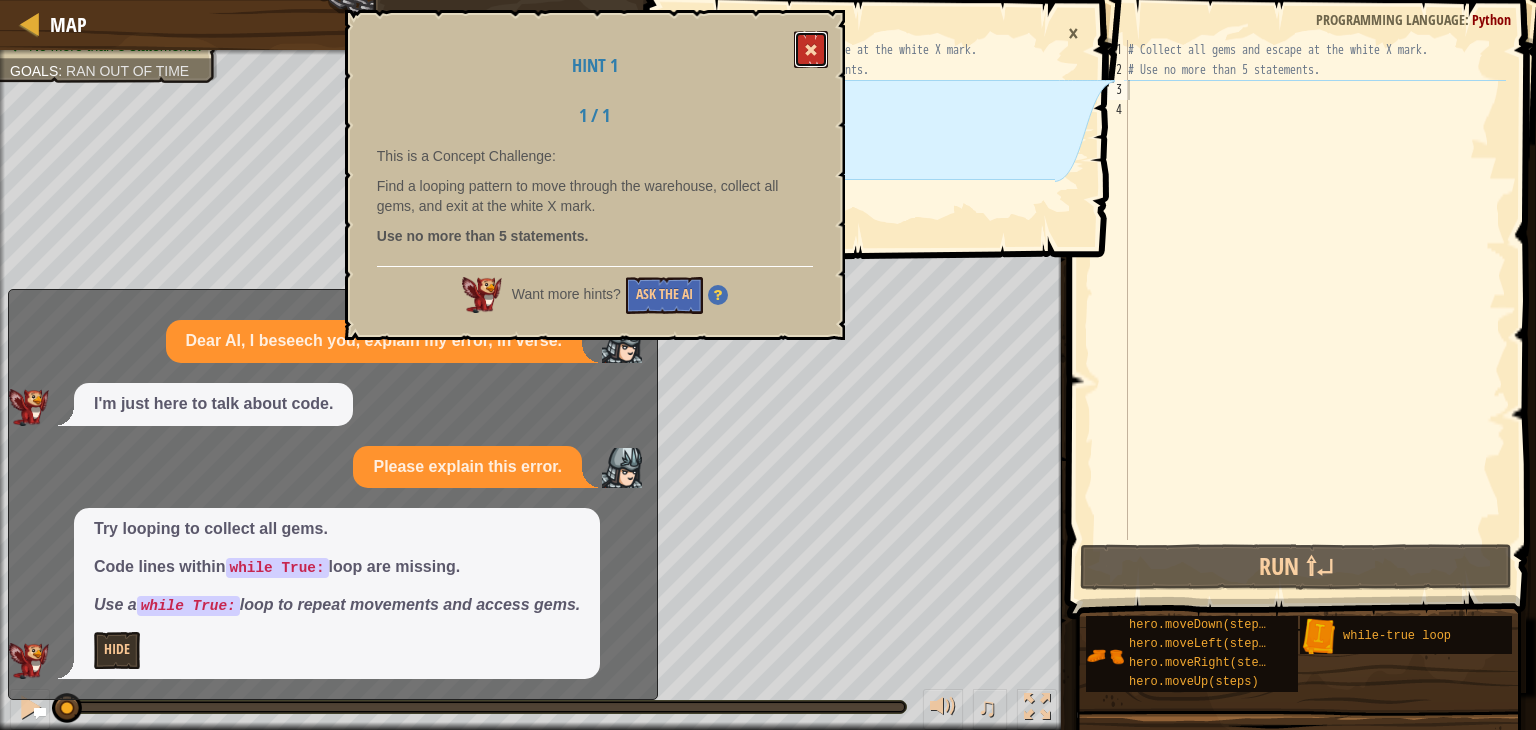 click at bounding box center (811, 50) 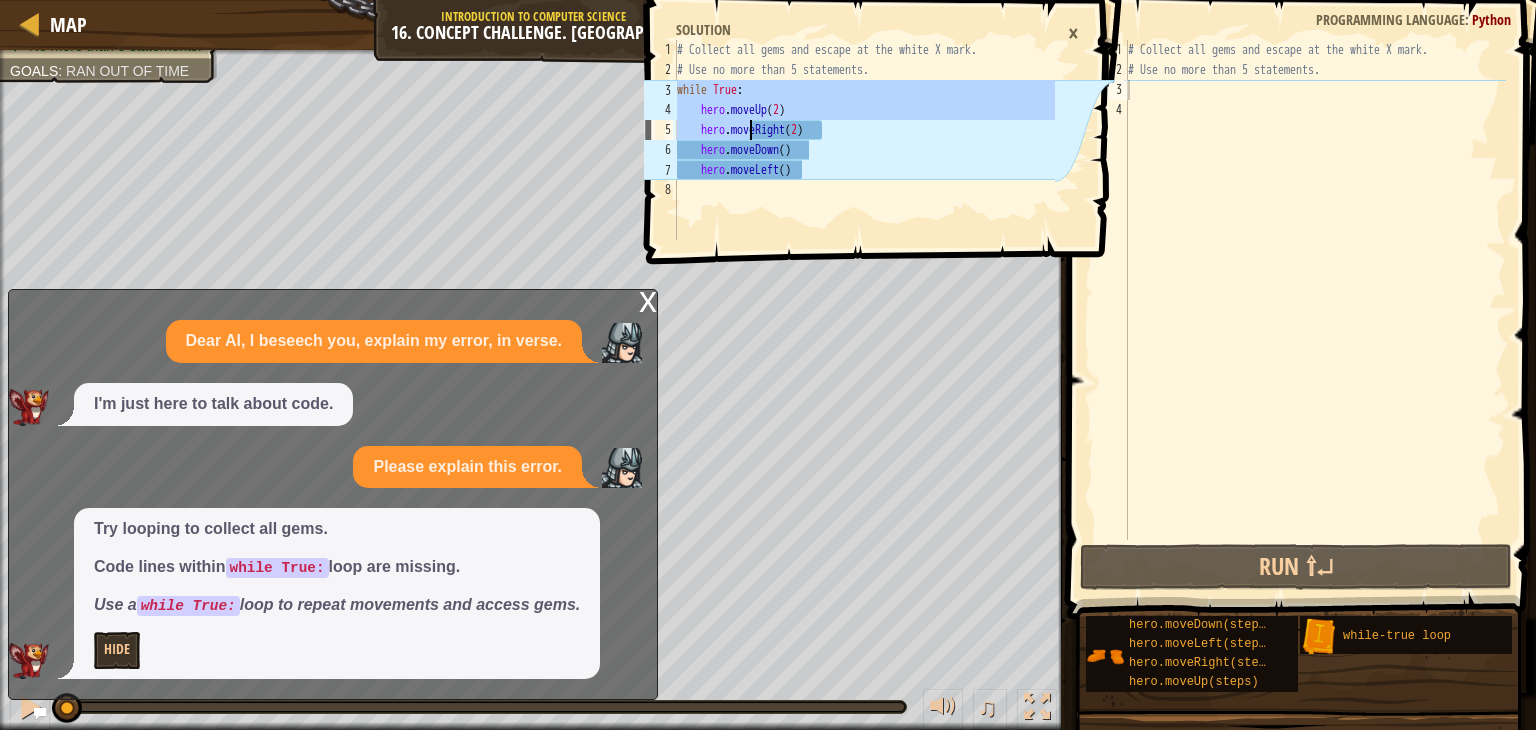 drag, startPoint x: 677, startPoint y: 90, endPoint x: 832, endPoint y: 218, distance: 201.0199 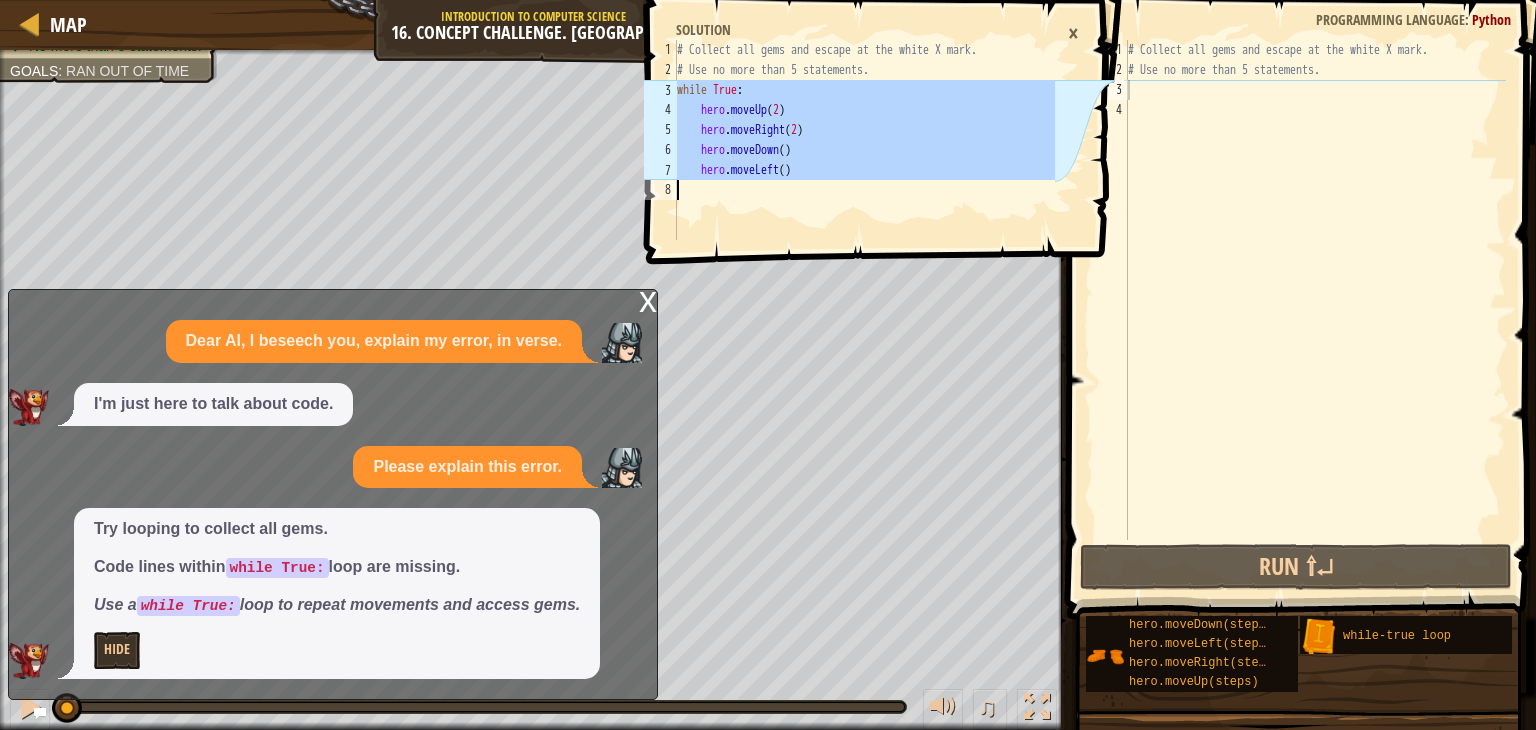 click on "# Collect all gems and escape at the white X mark. # Use no more than 5 statements." at bounding box center [1315, 310] 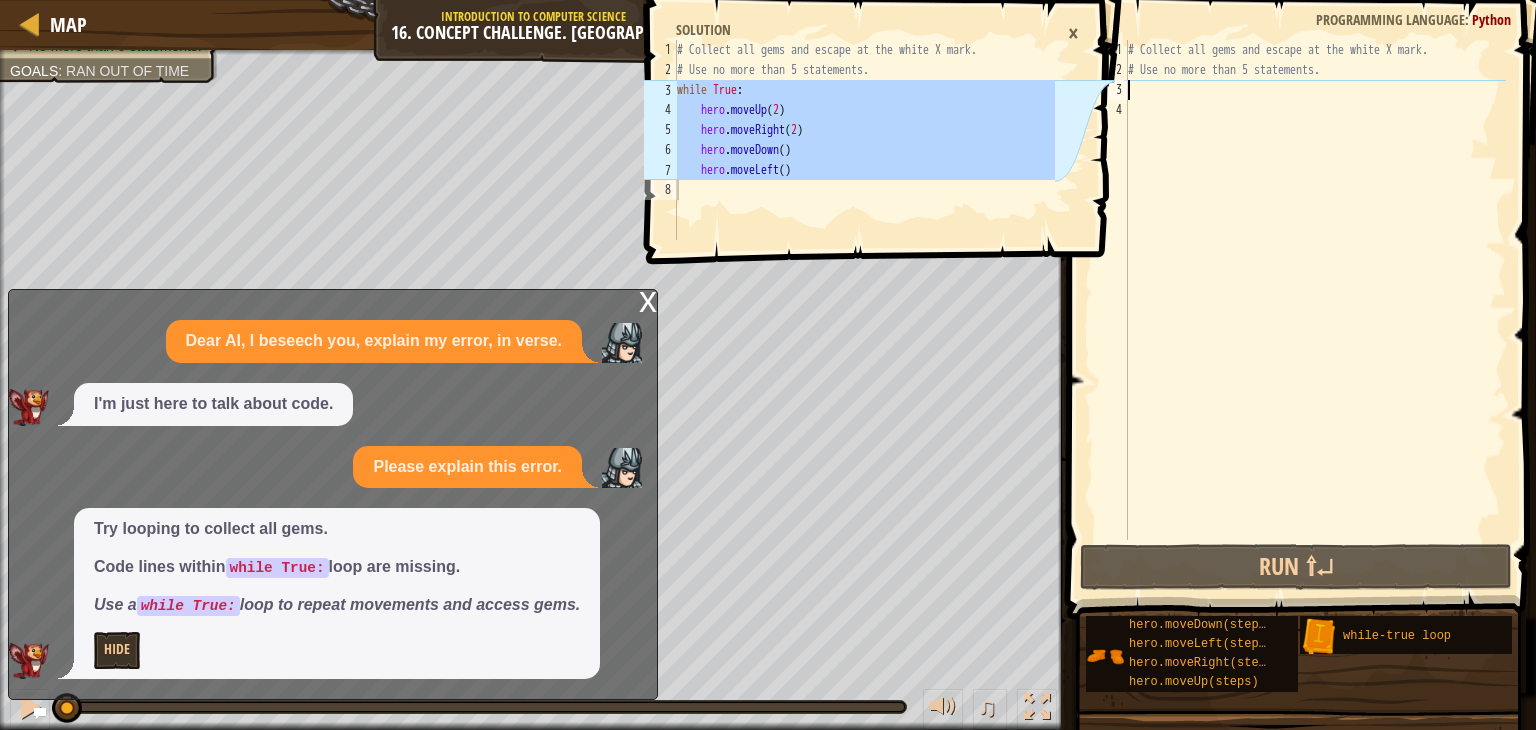 click on "# Collect all gems and escape at the white X mark. # Use no more than 5 statements." at bounding box center (1315, 310) 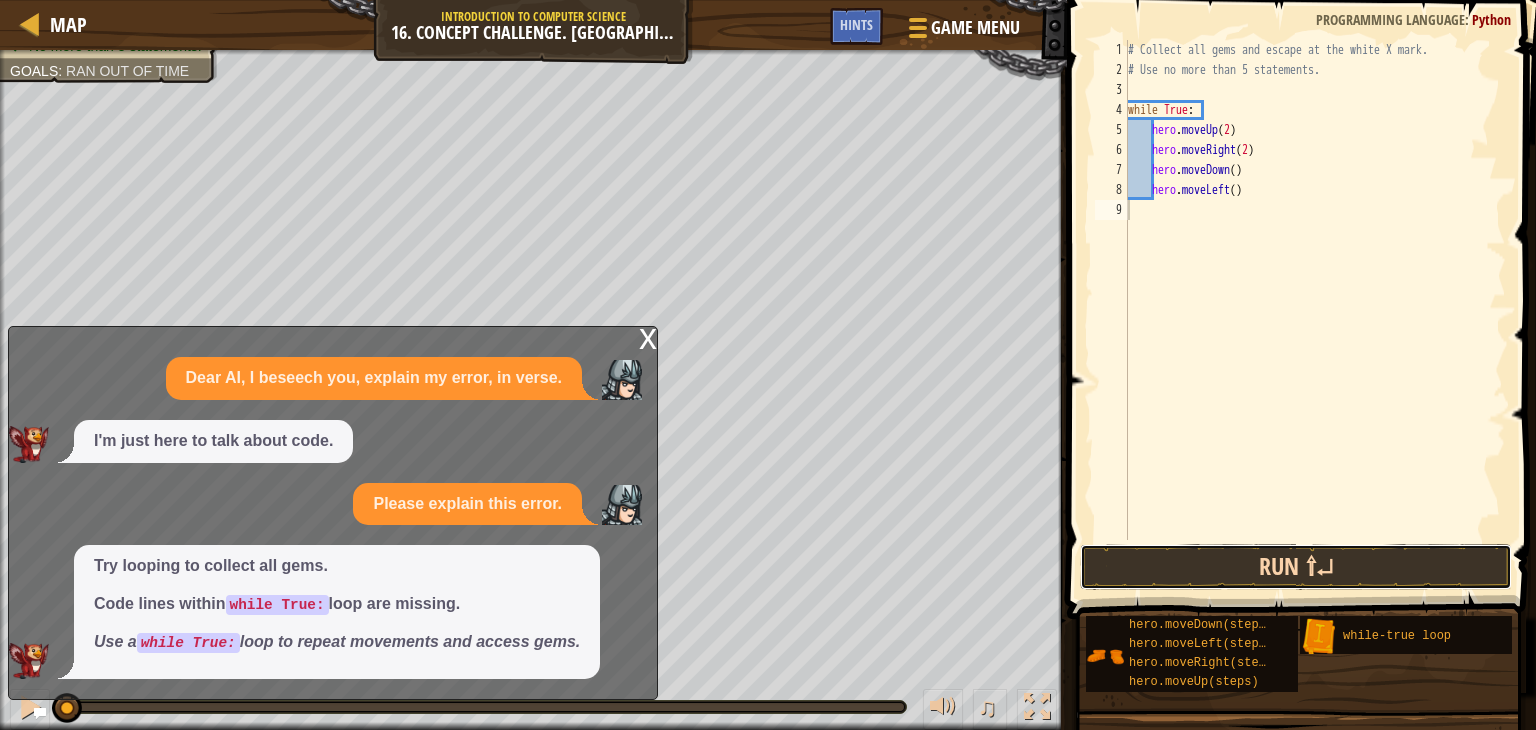 click on "Run ⇧↵" at bounding box center (1296, 567) 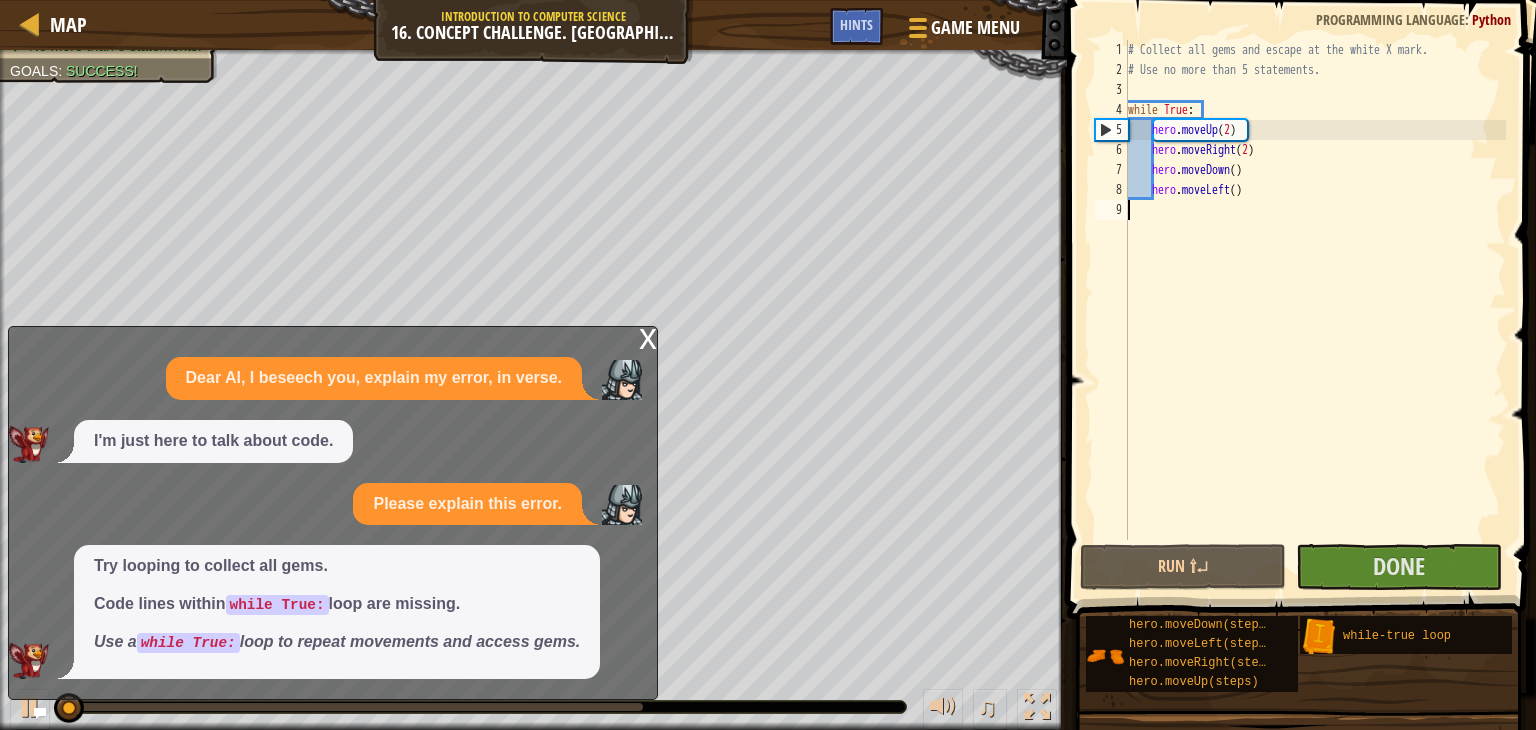 click at bounding box center (40, 713) 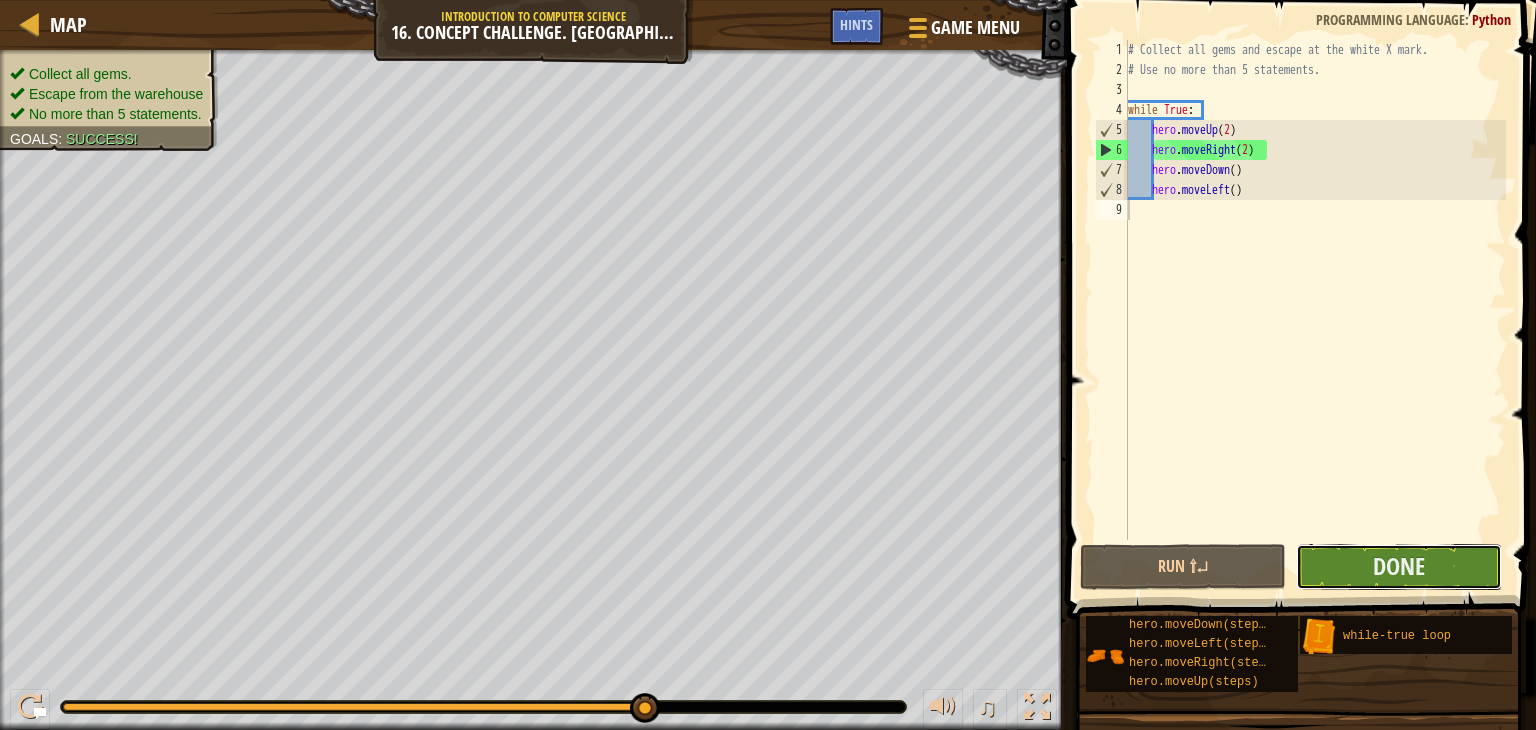 click on "Done" at bounding box center [1399, 567] 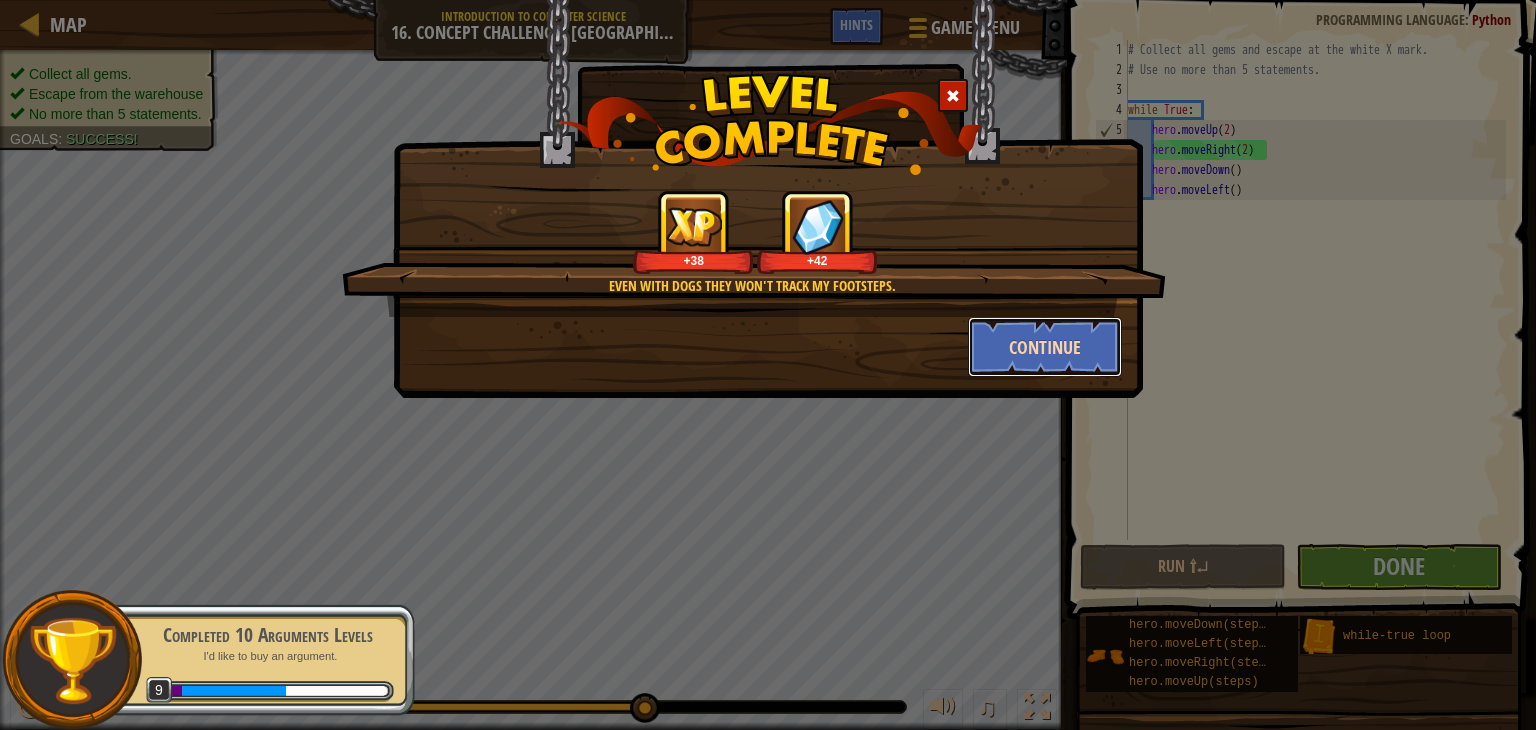 click on "Continue" at bounding box center (1045, 347) 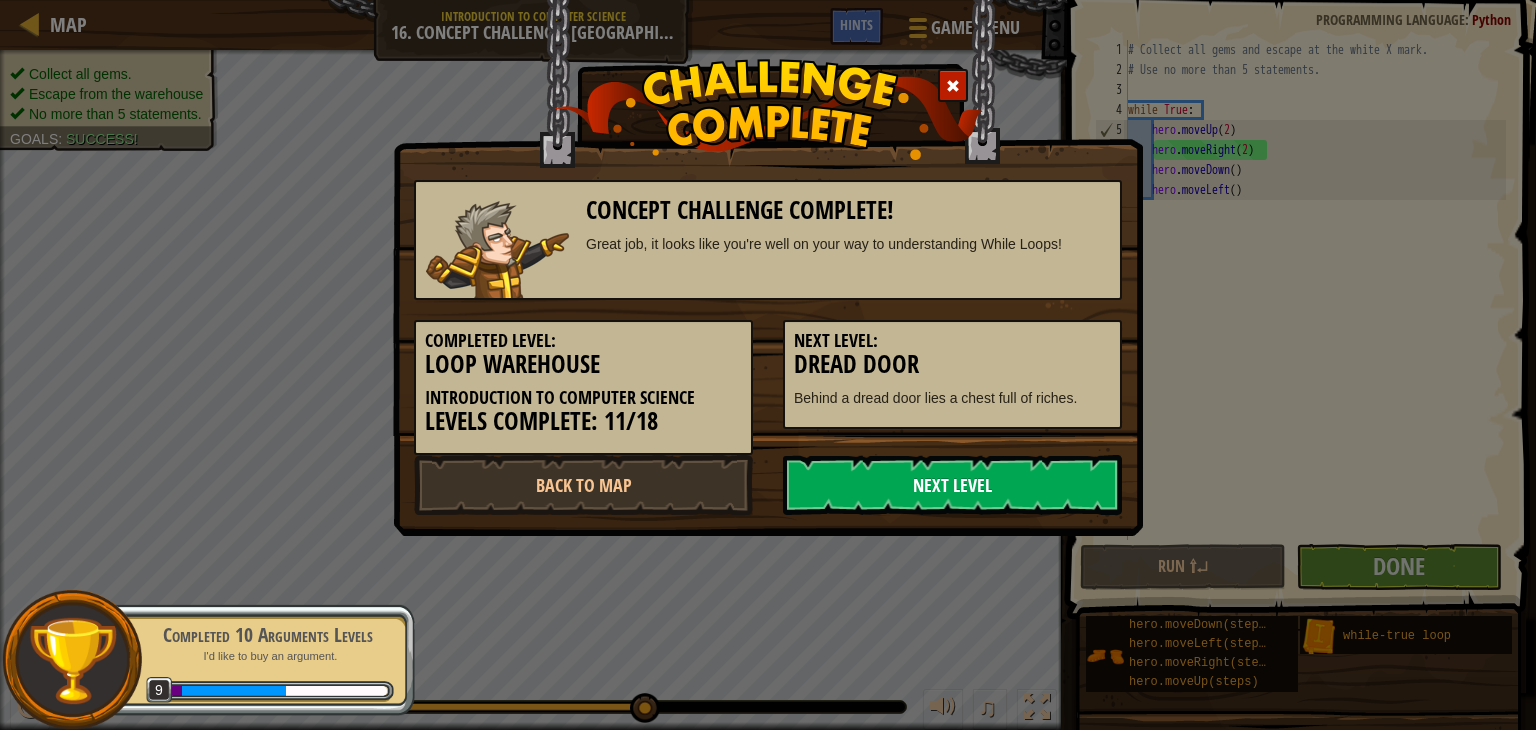 click on "Next Level" at bounding box center (952, 485) 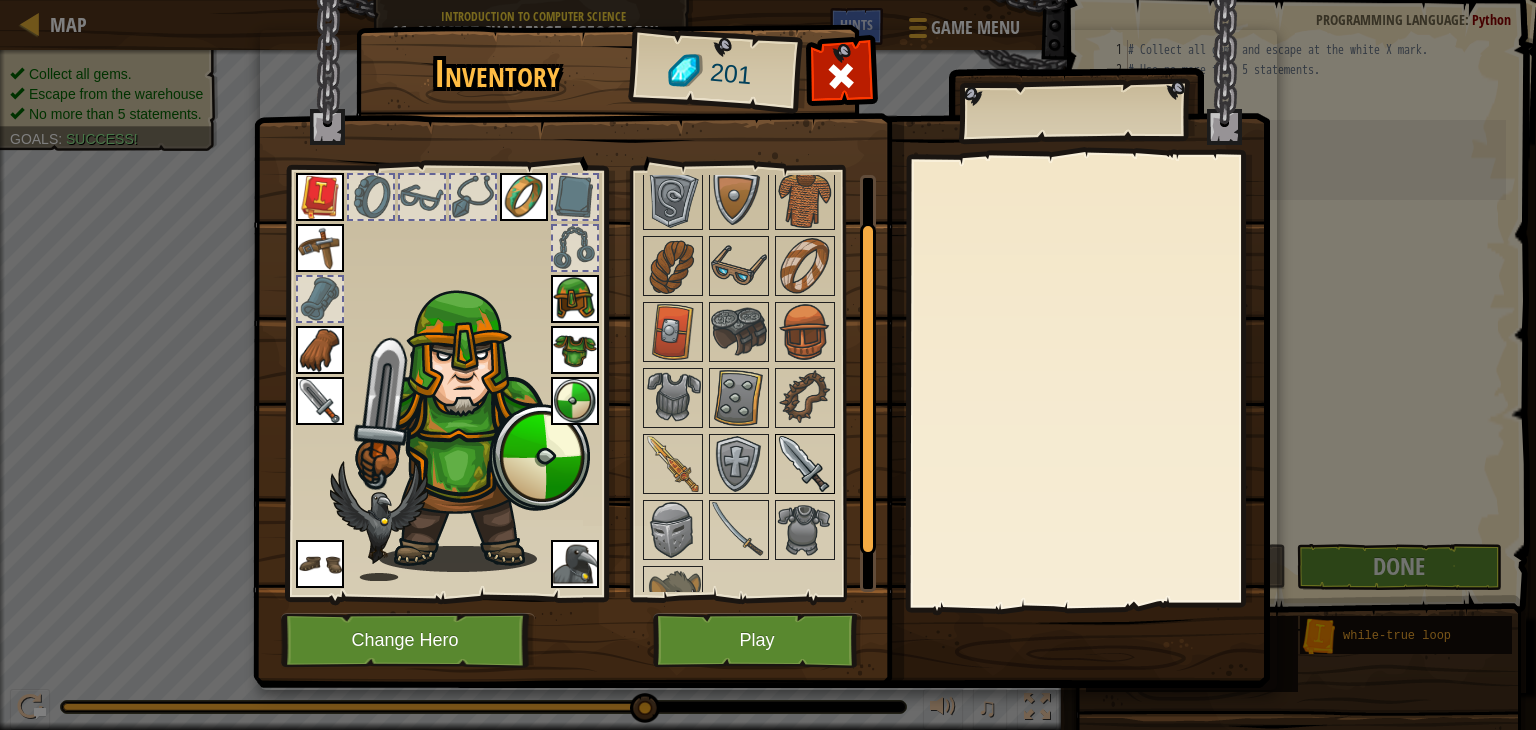 scroll, scrollTop: 98, scrollLeft: 0, axis: vertical 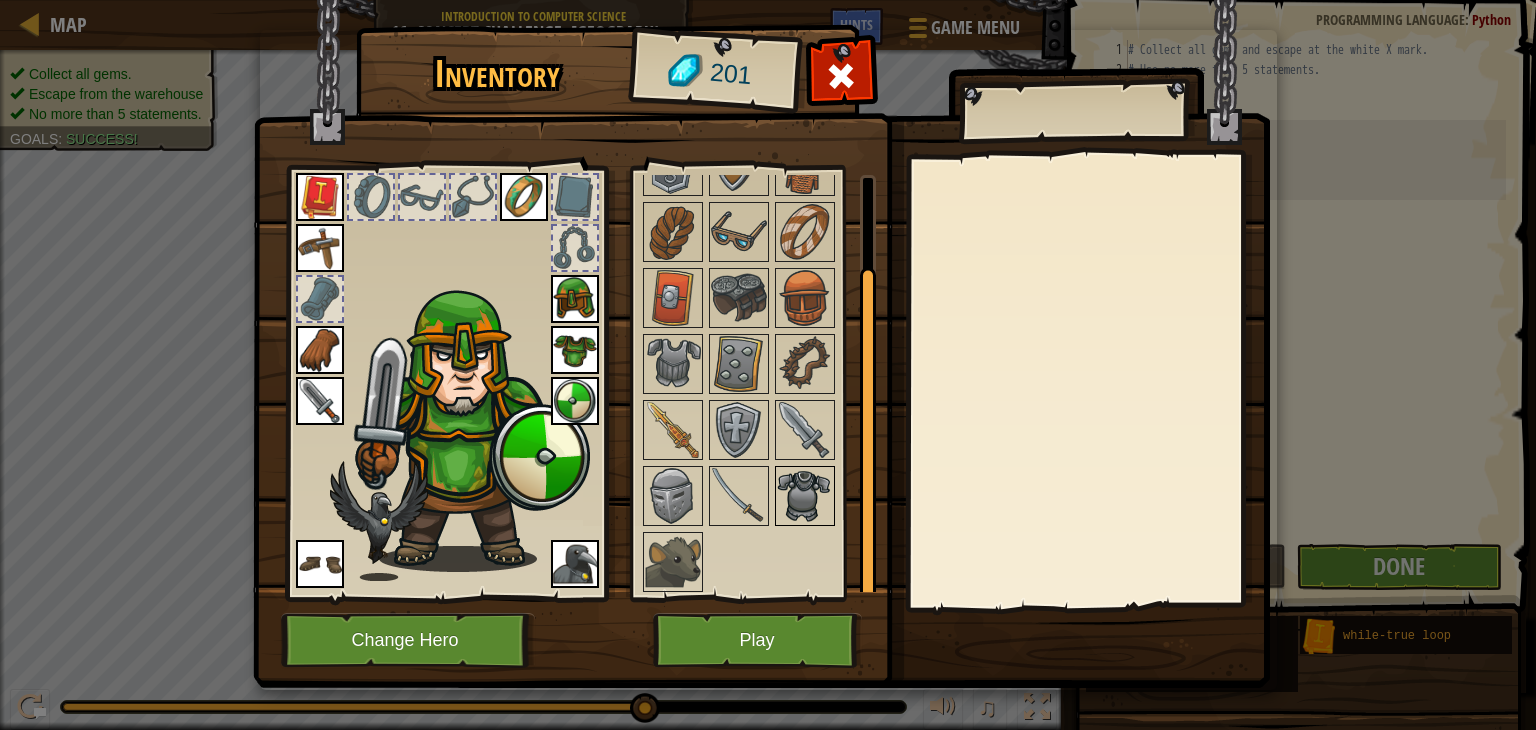 click at bounding box center (805, 496) 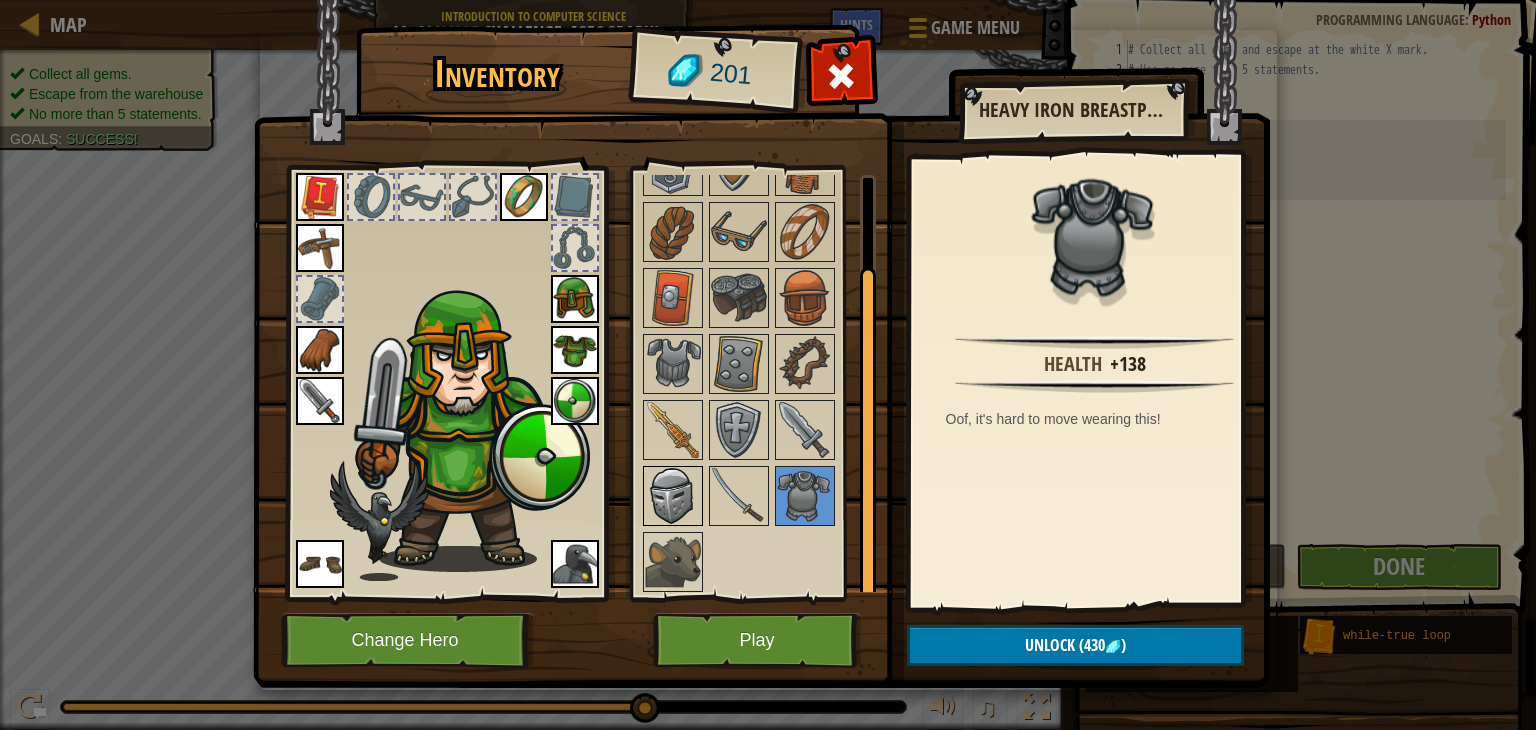 click at bounding box center (673, 496) 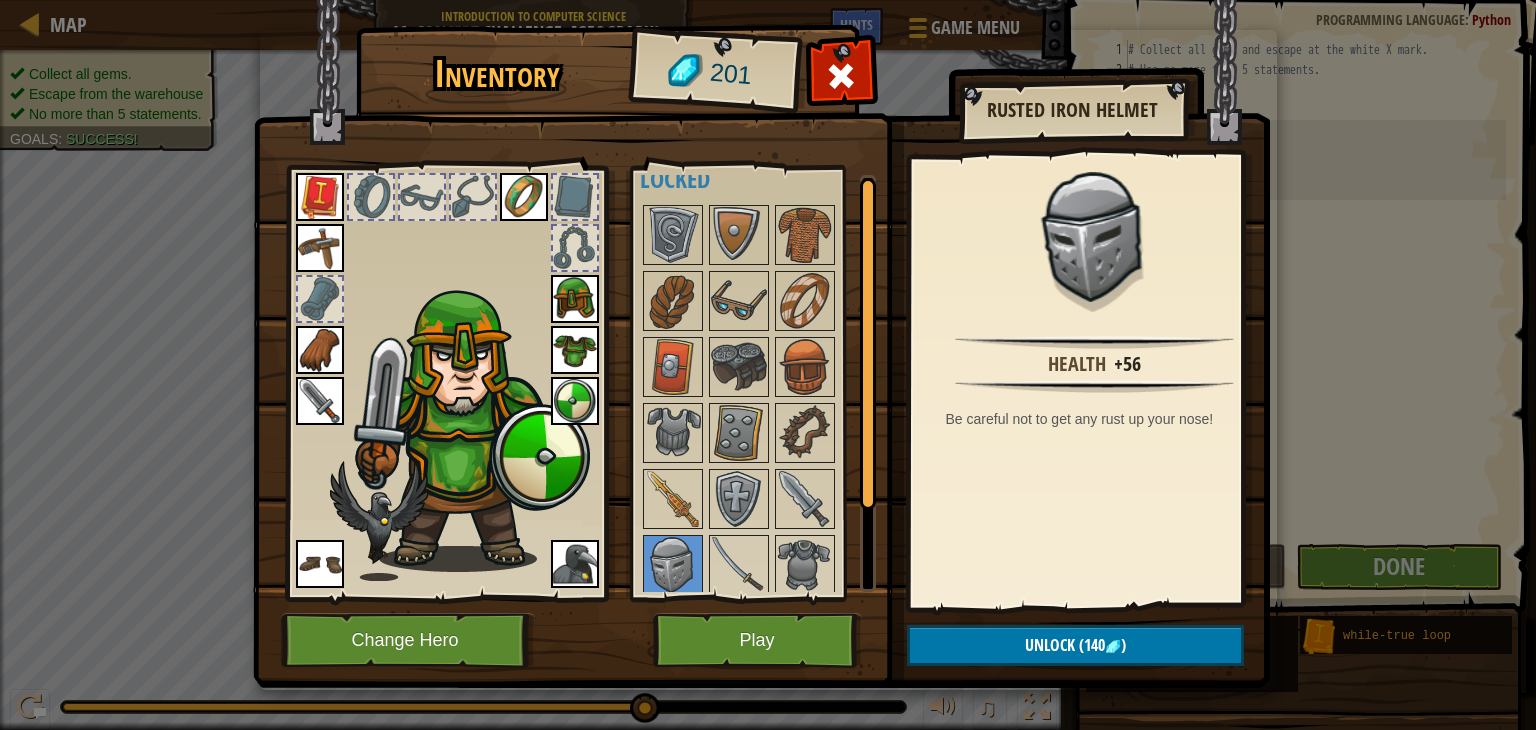 scroll, scrollTop: 0, scrollLeft: 0, axis: both 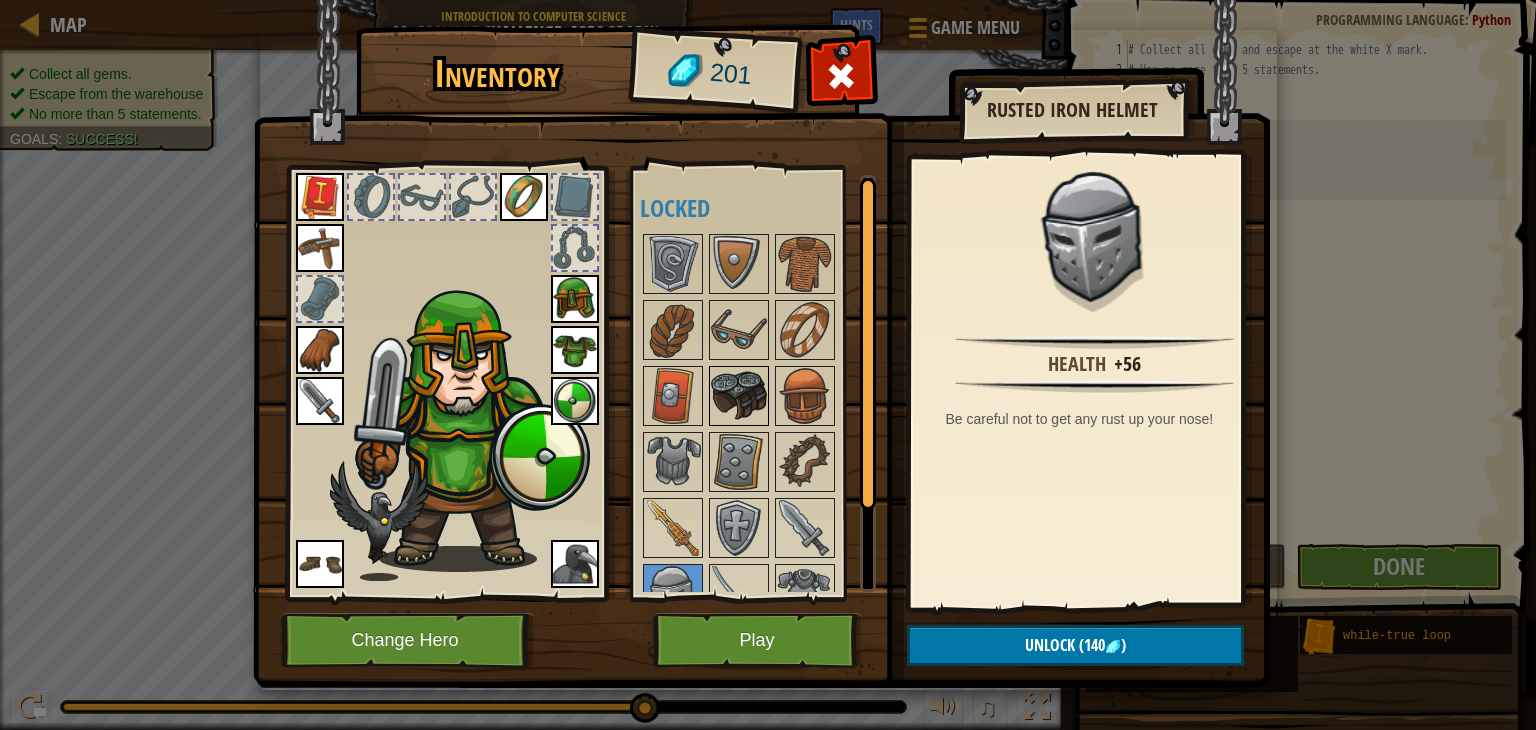 click at bounding box center [739, 396] 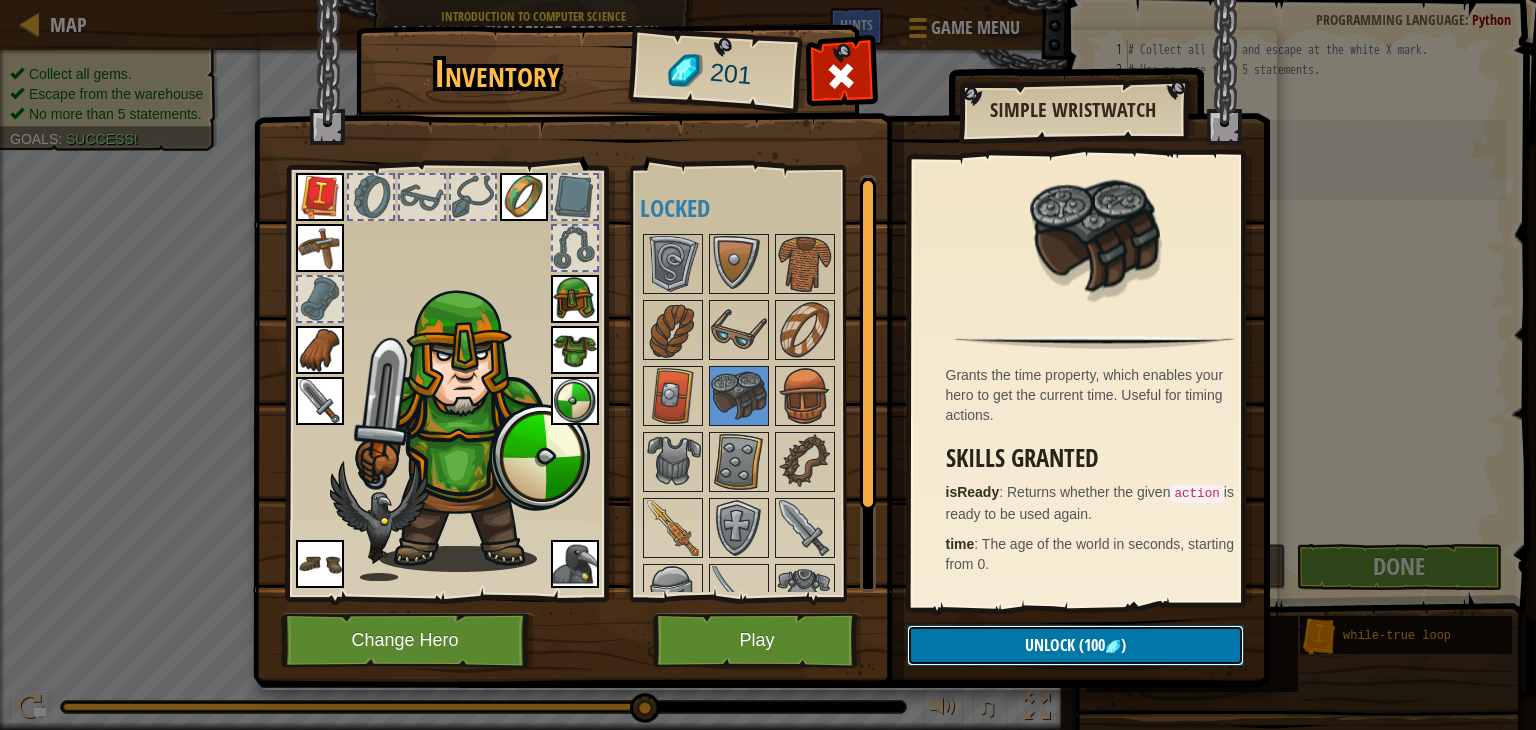 click on "Unlock (100 )" at bounding box center [1075, 645] 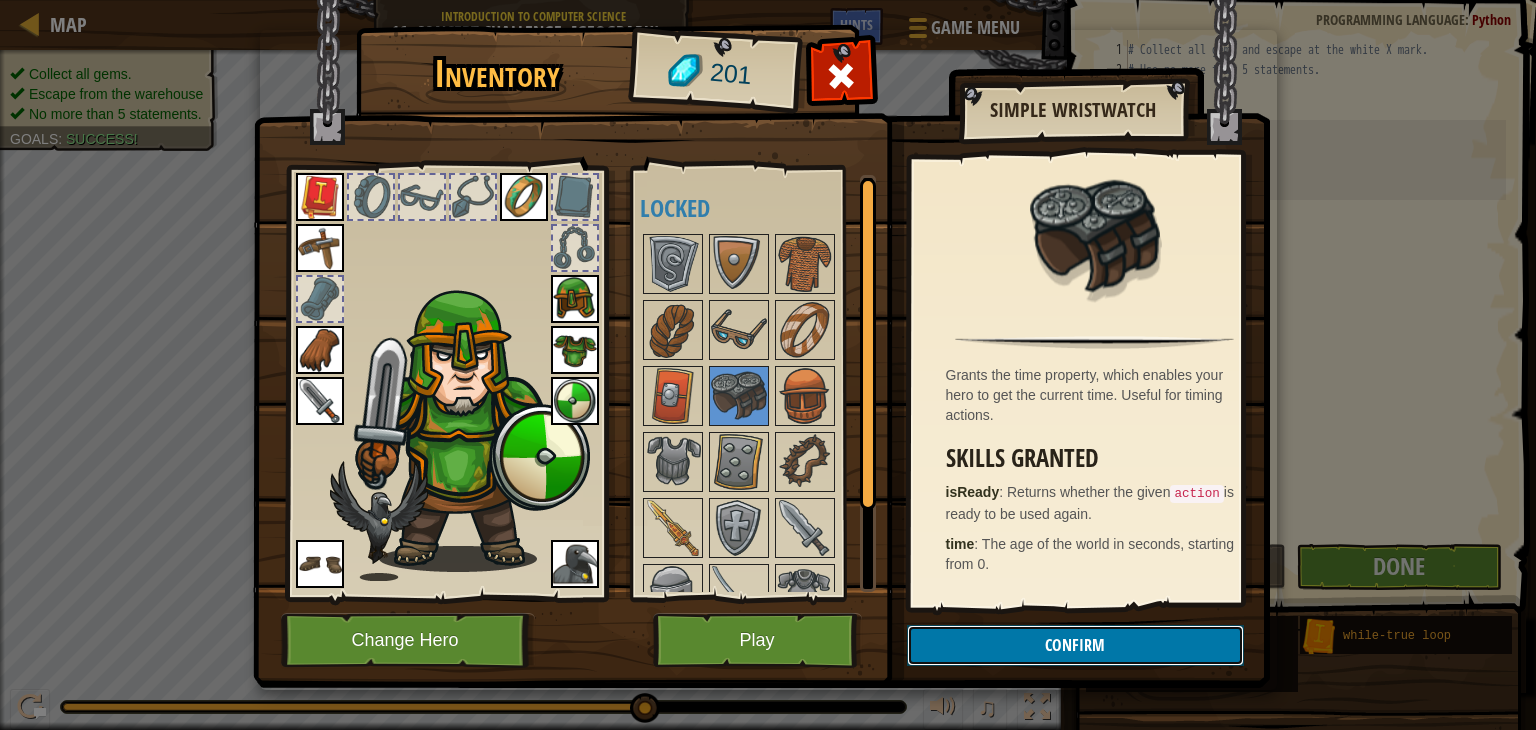 click on "Confirm" at bounding box center (1075, 645) 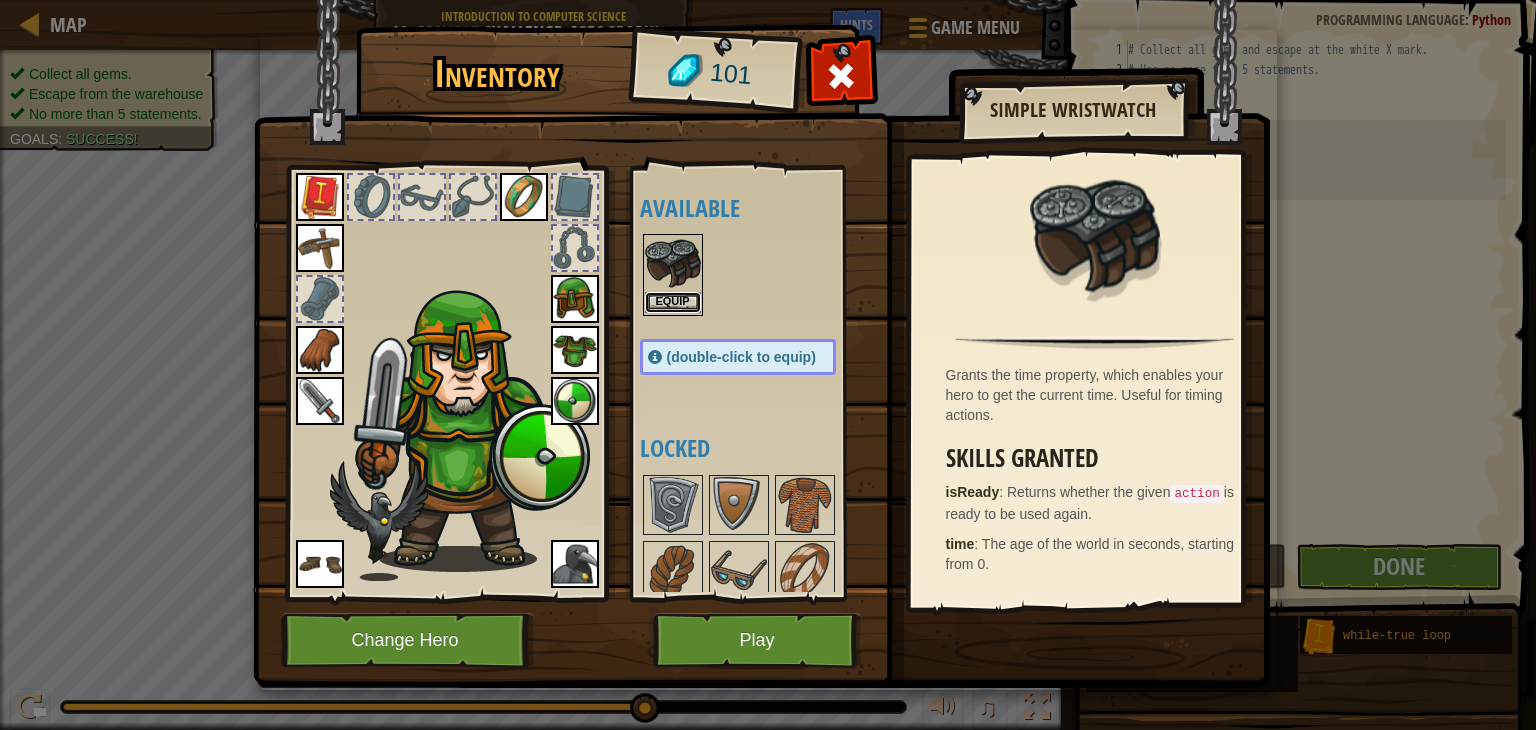 click on "Equip" at bounding box center (673, 302) 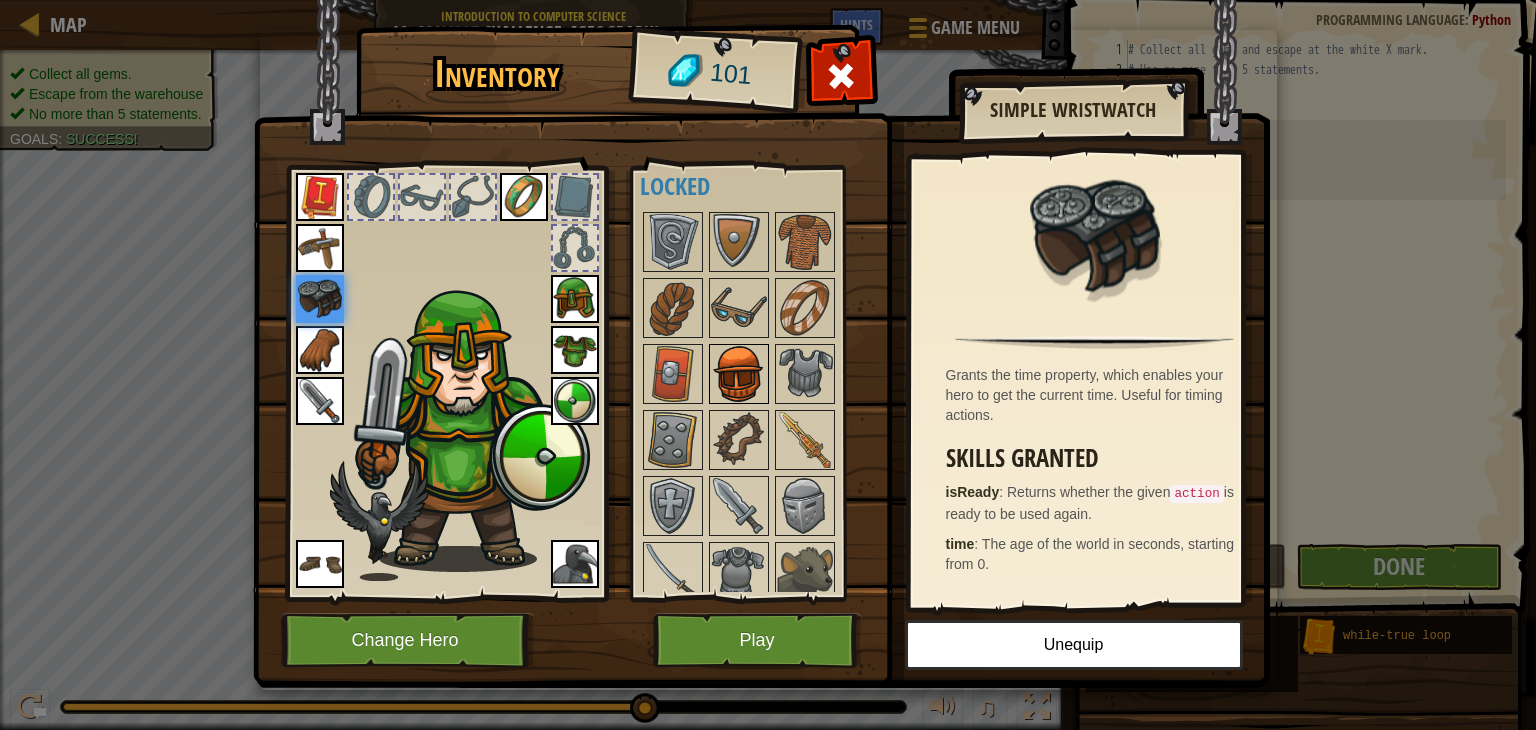 scroll, scrollTop: 32, scrollLeft: 0, axis: vertical 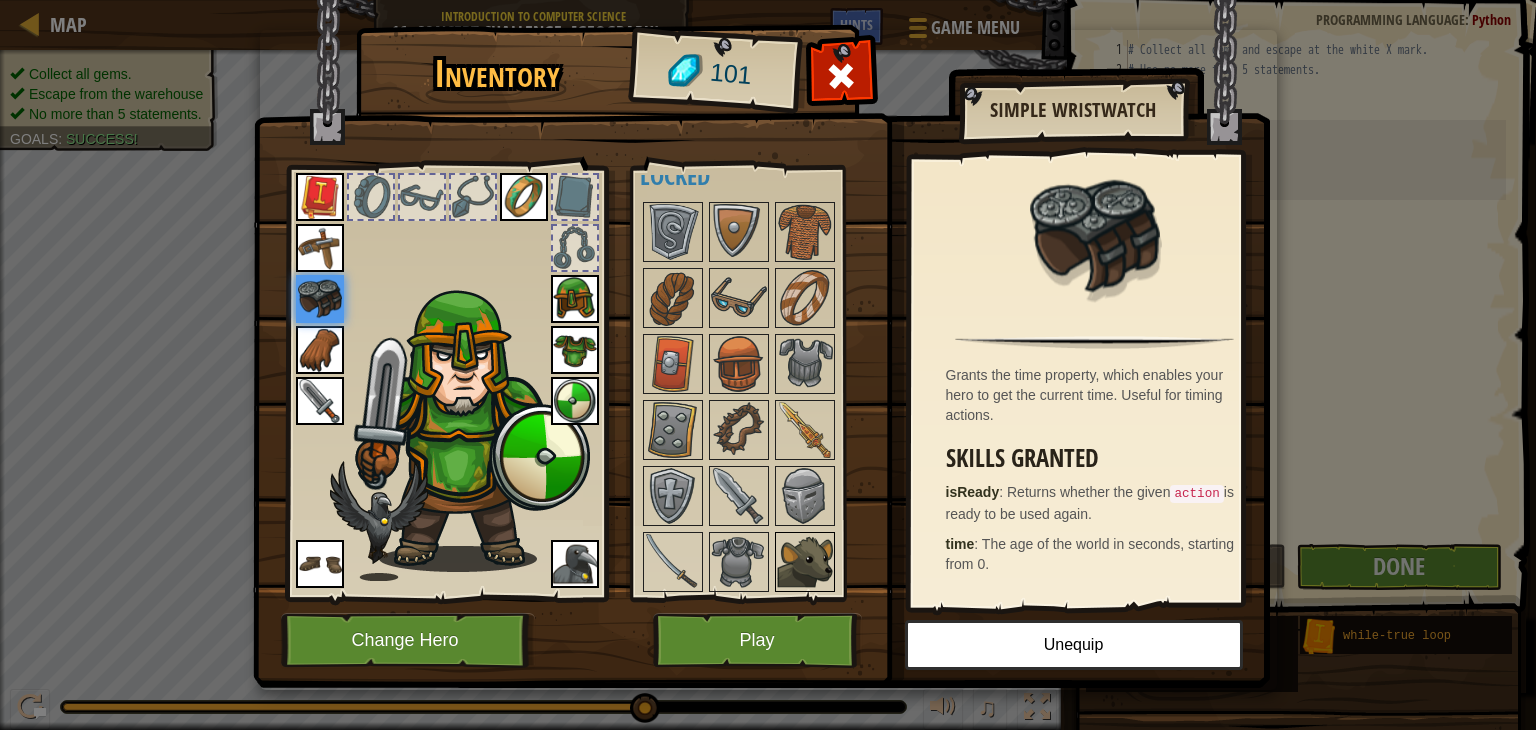 click at bounding box center [805, 562] 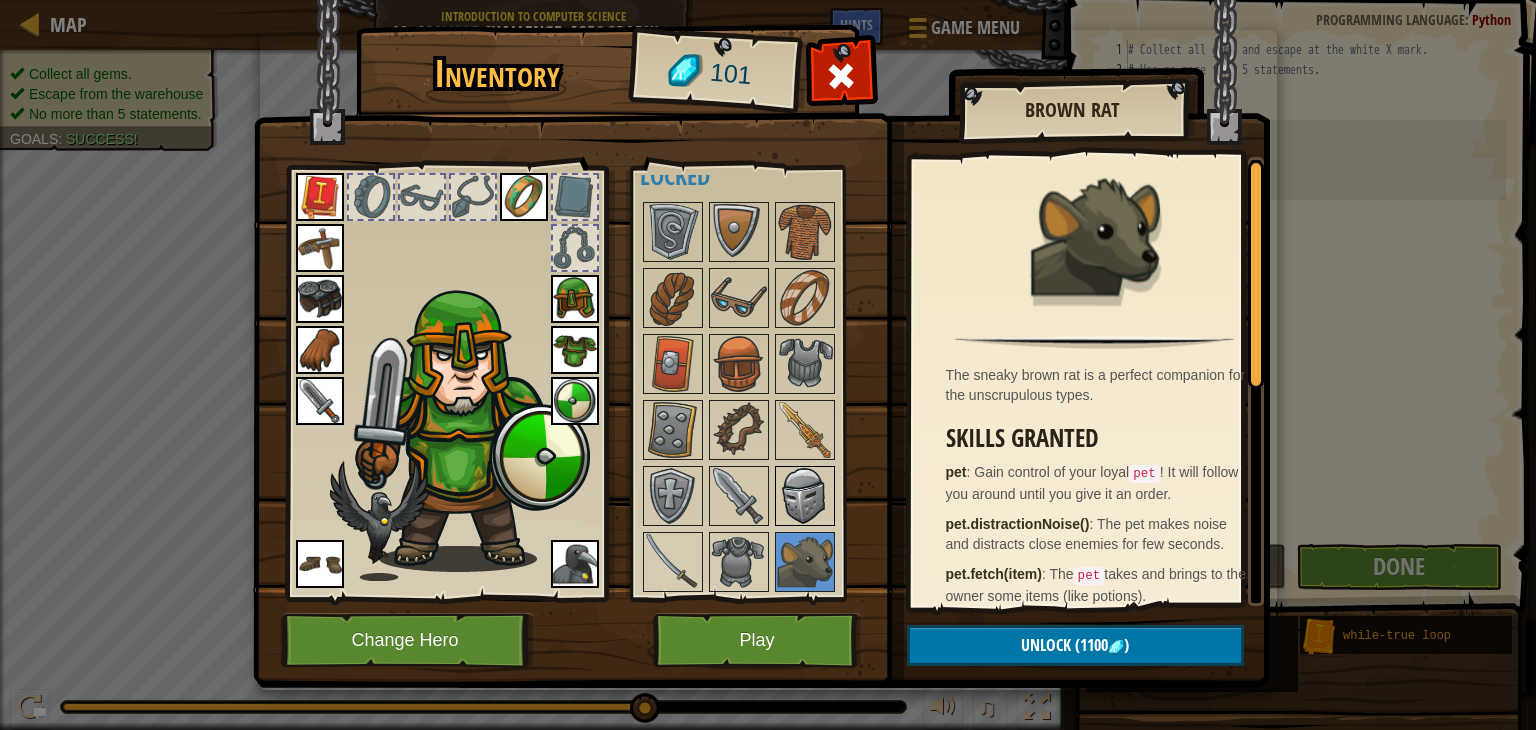 click at bounding box center (805, 496) 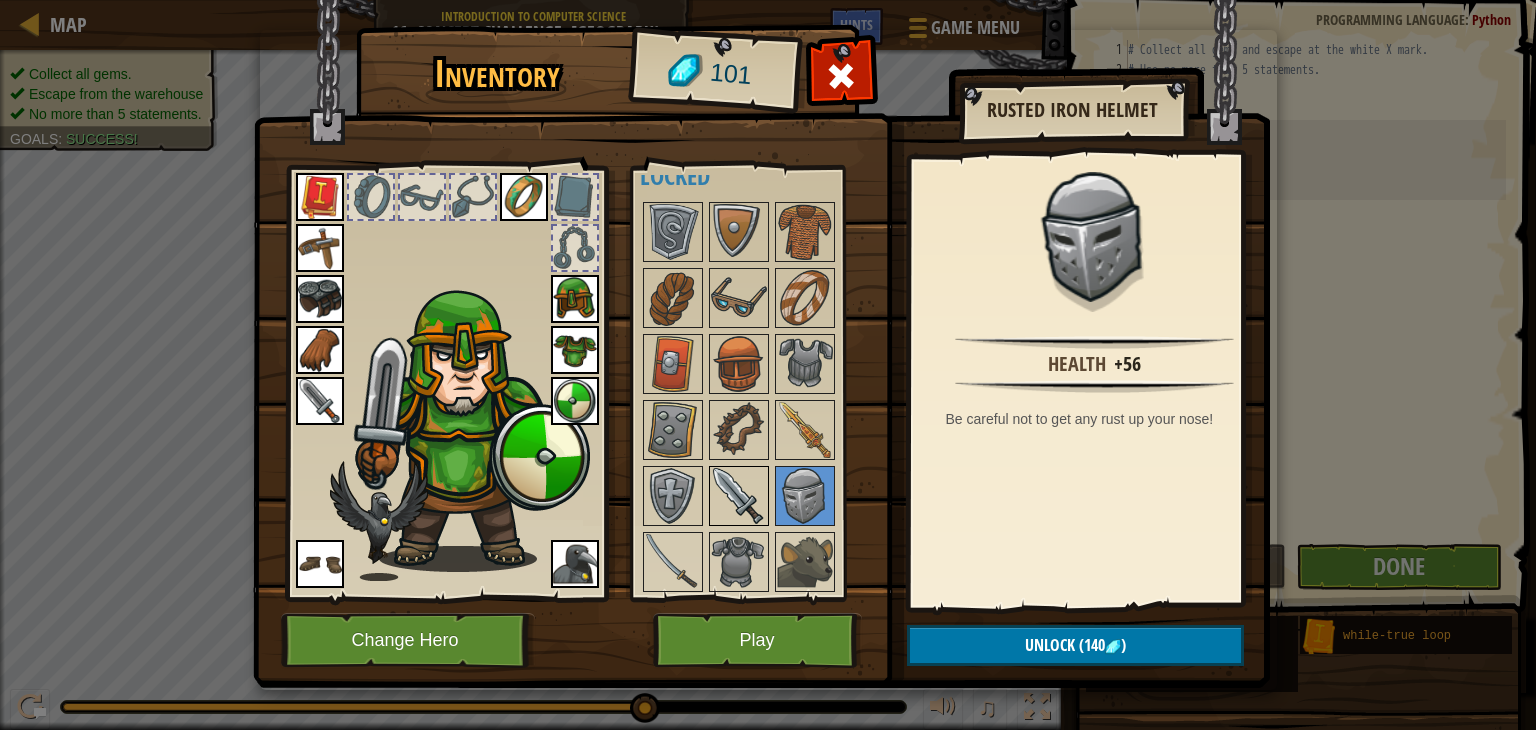 click at bounding box center (739, 496) 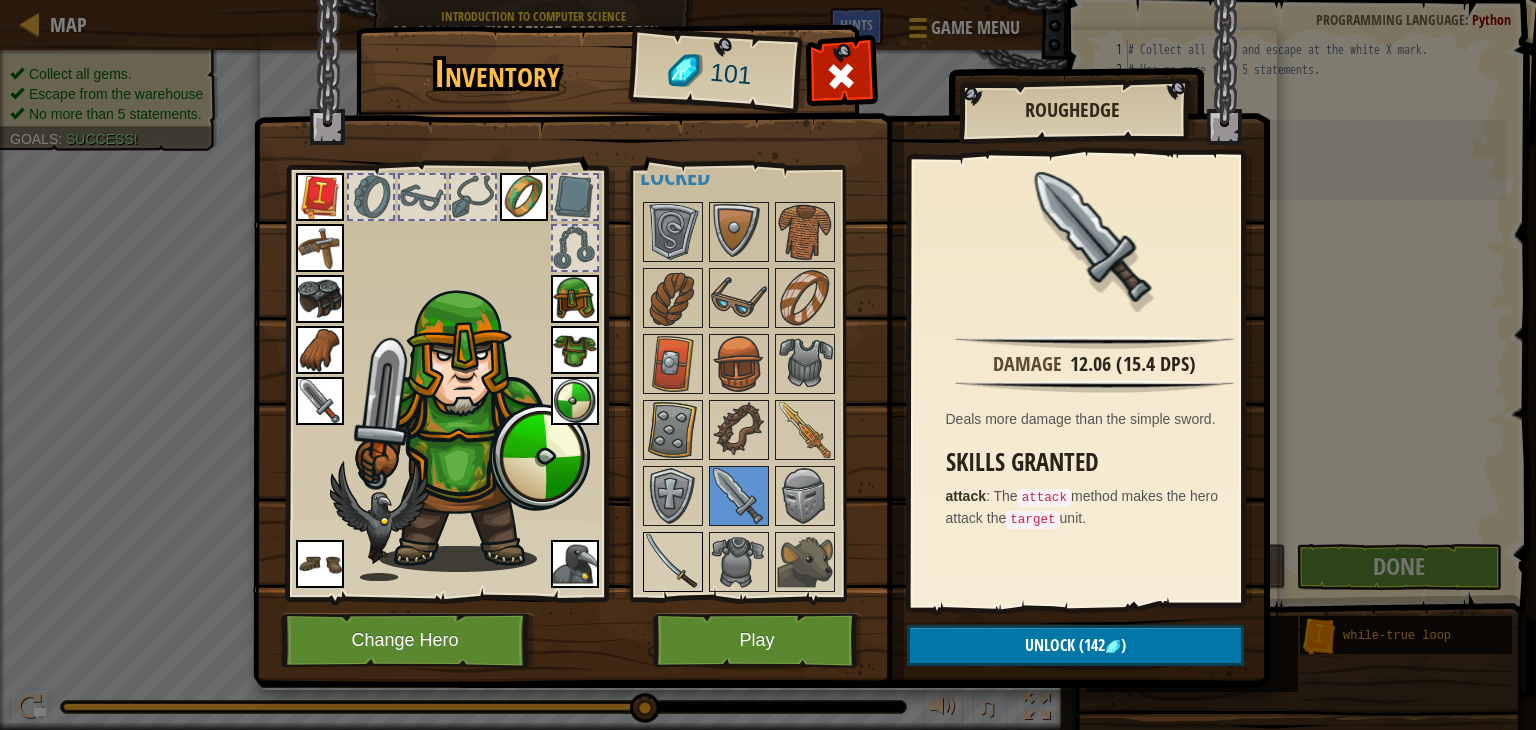 click at bounding box center [673, 562] 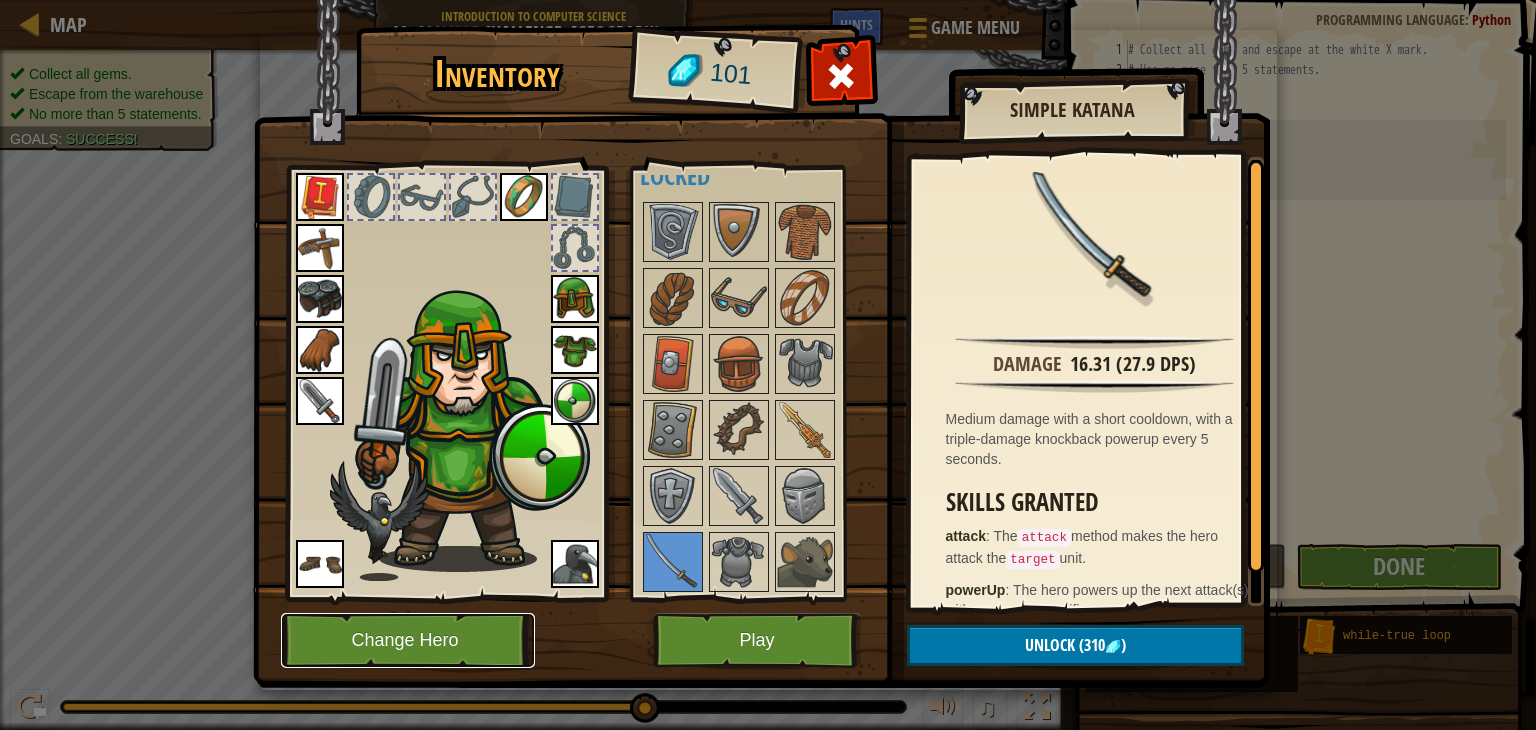 click on "Change Hero" at bounding box center (408, 640) 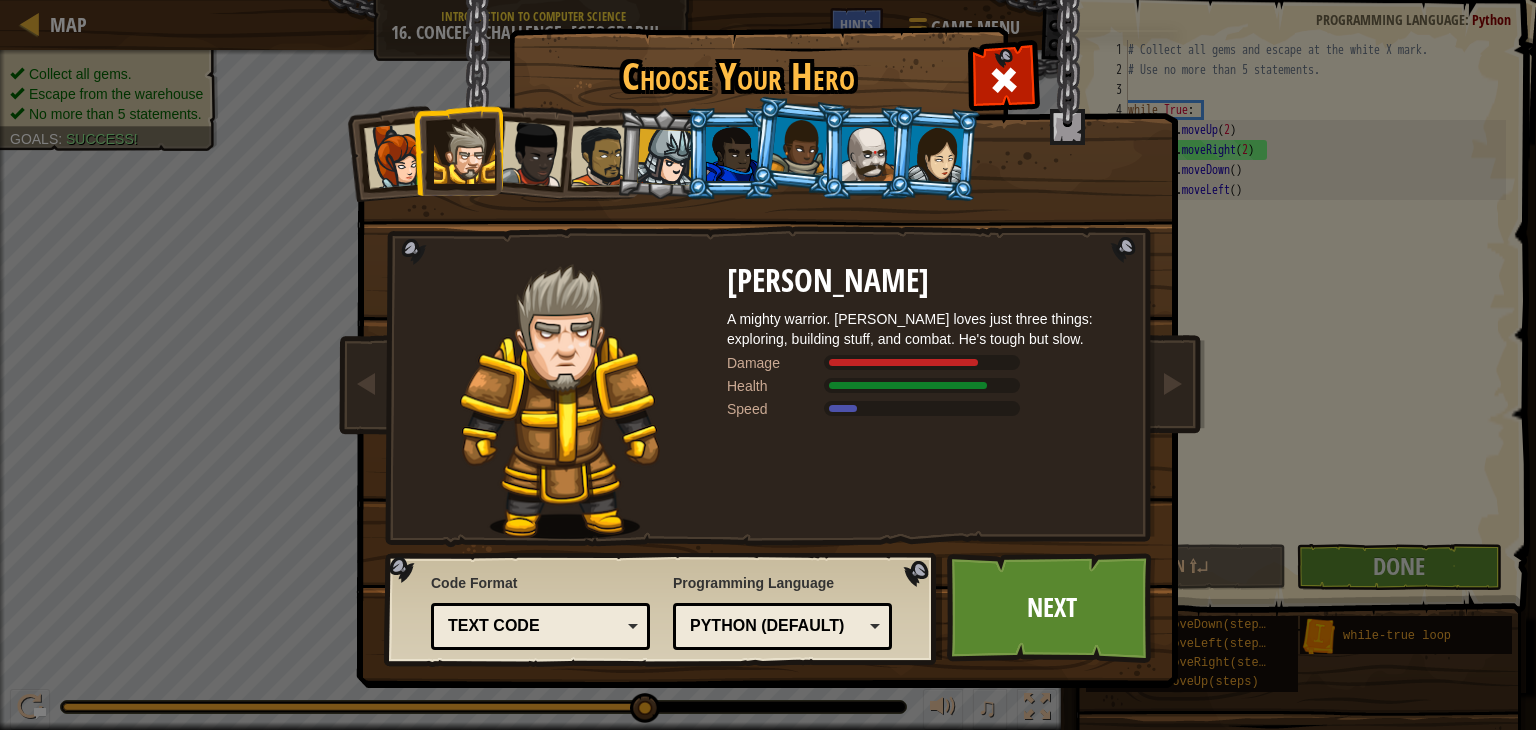 click at bounding box center (936, 153) 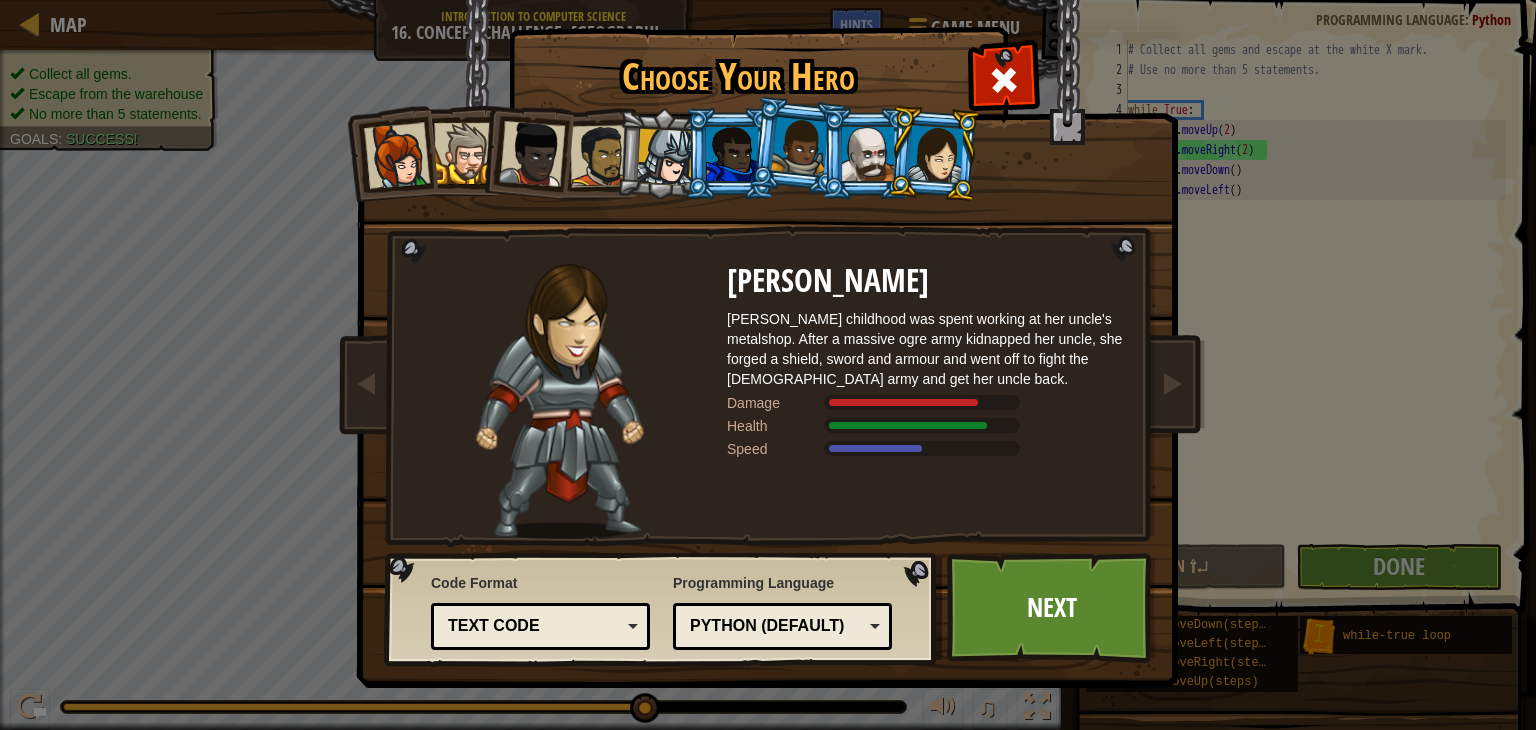click at bounding box center (868, 154) 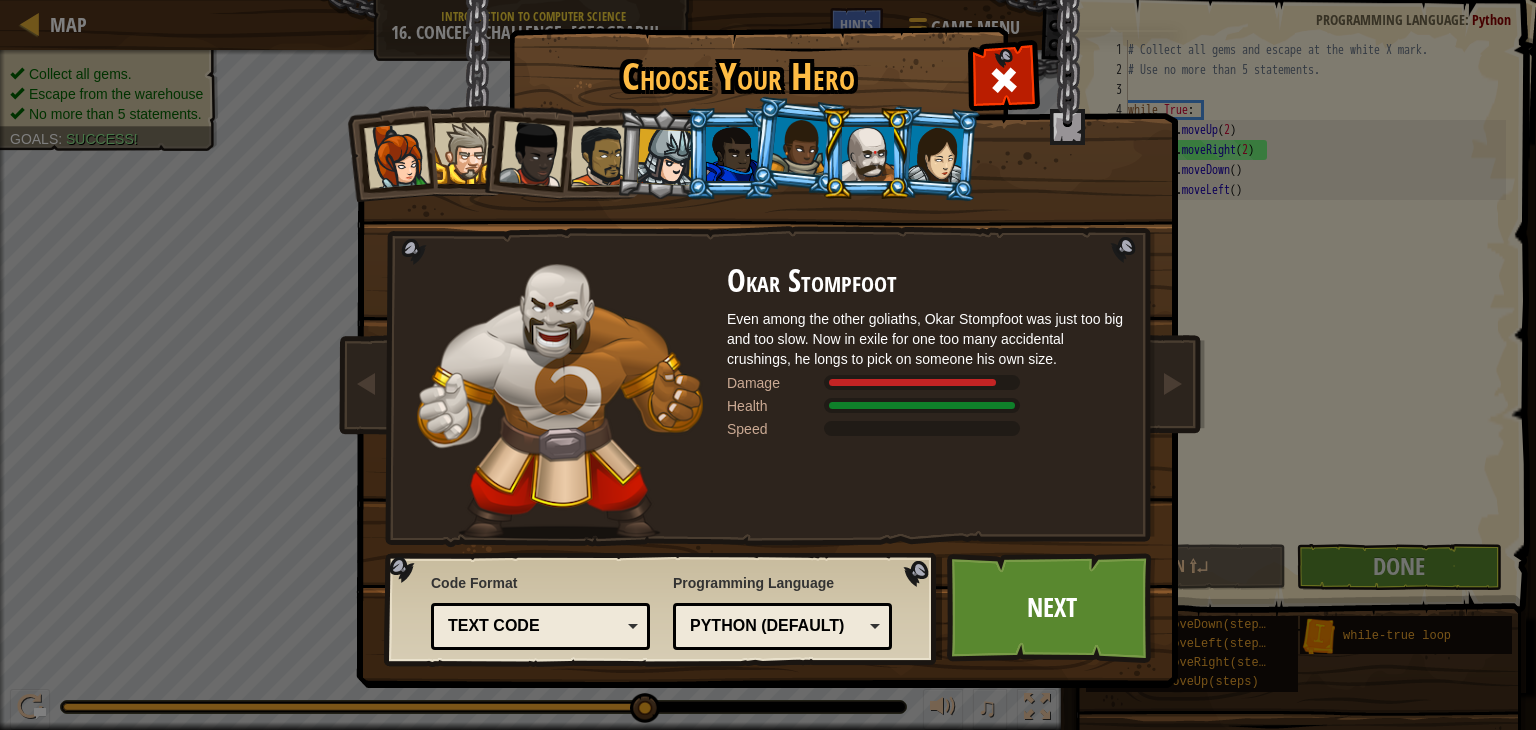 click at bounding box center (799, 146) 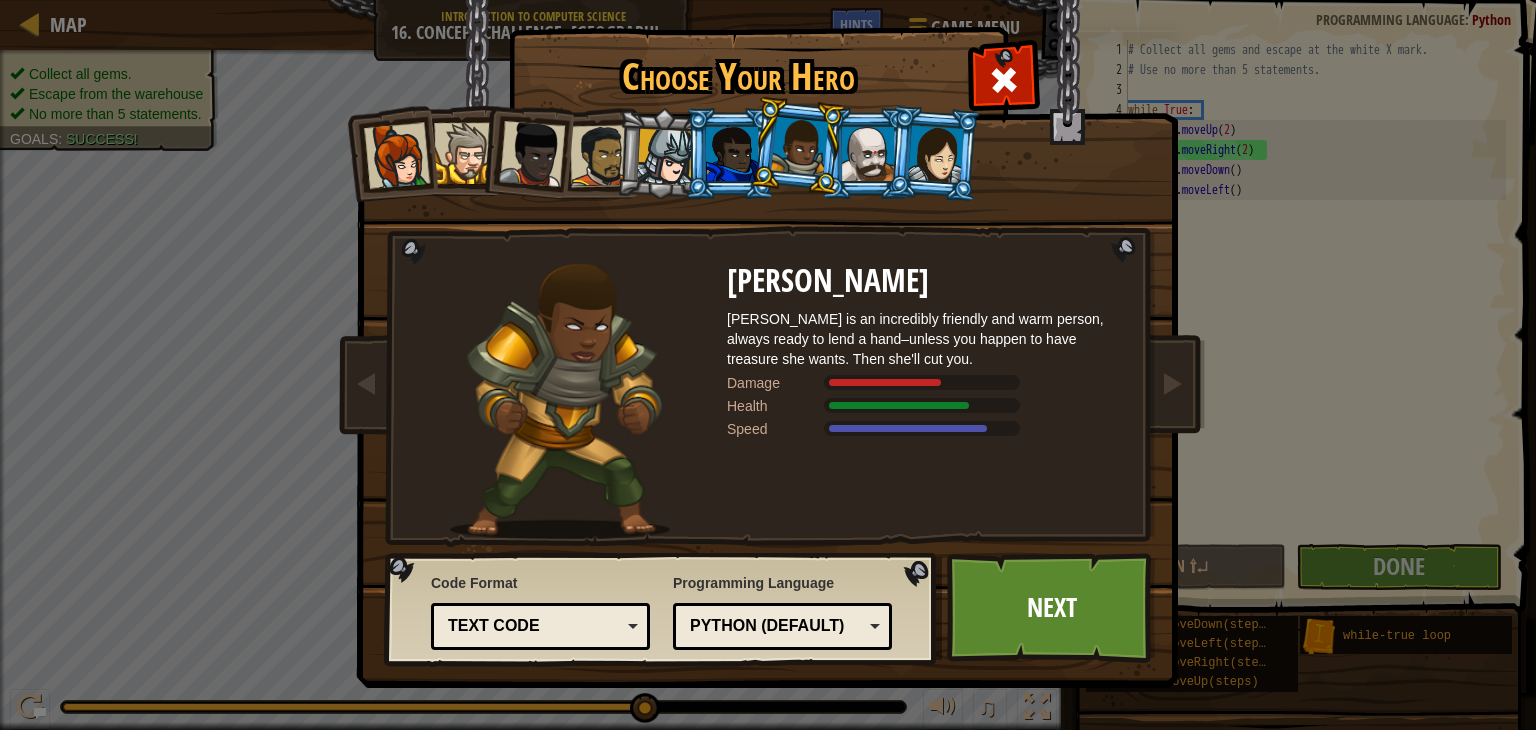 click at bounding box center (732, 154) 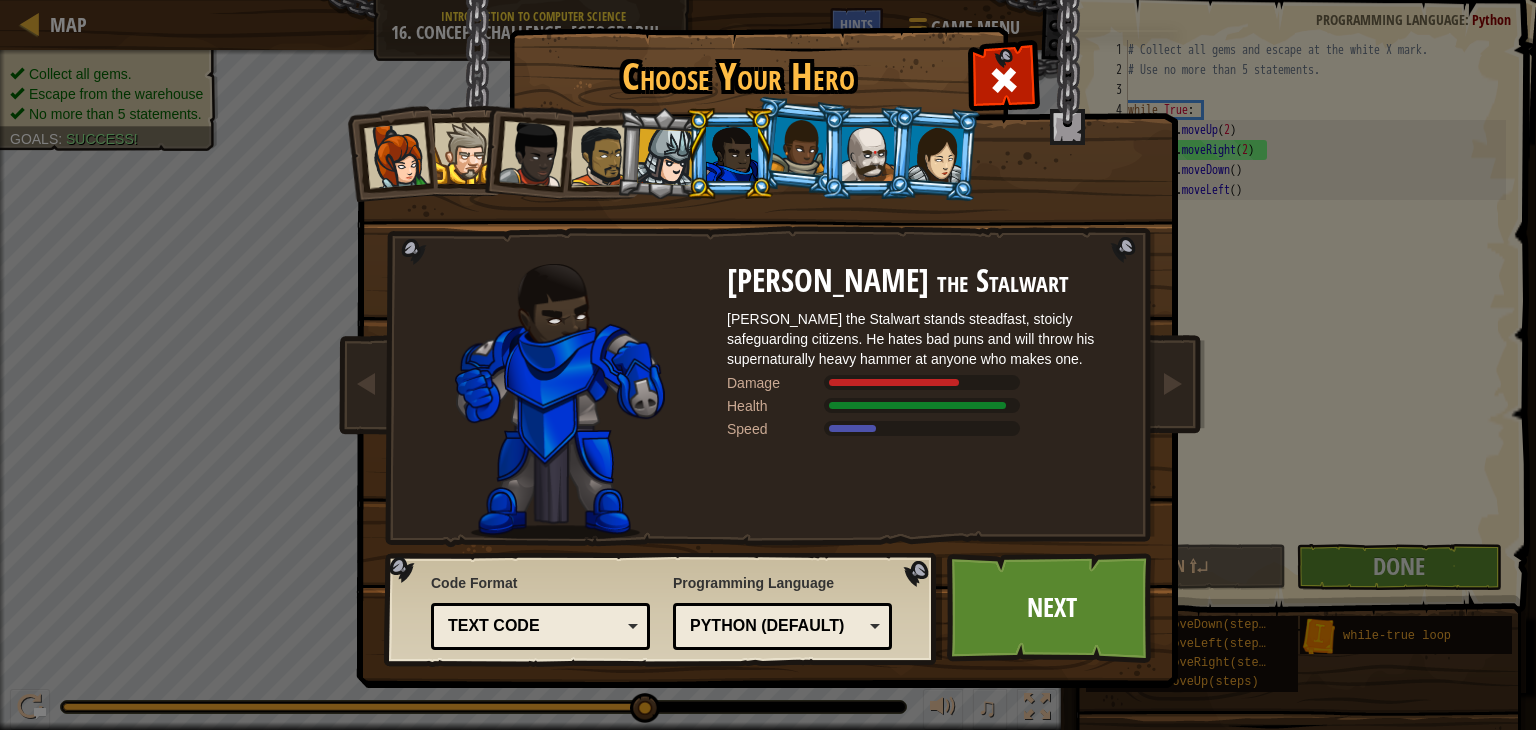 click at bounding box center (665, 157) 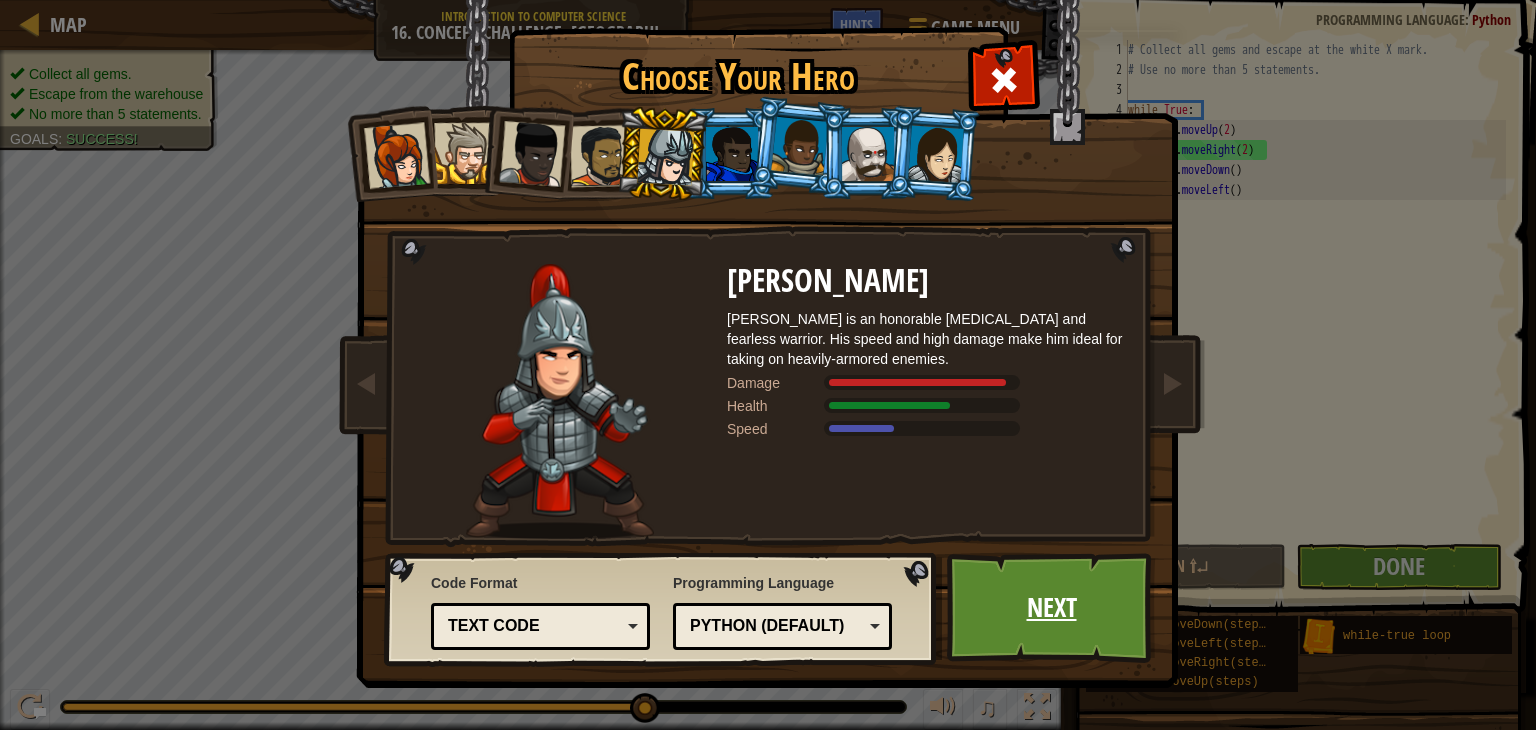 click on "Next" at bounding box center [1051, 608] 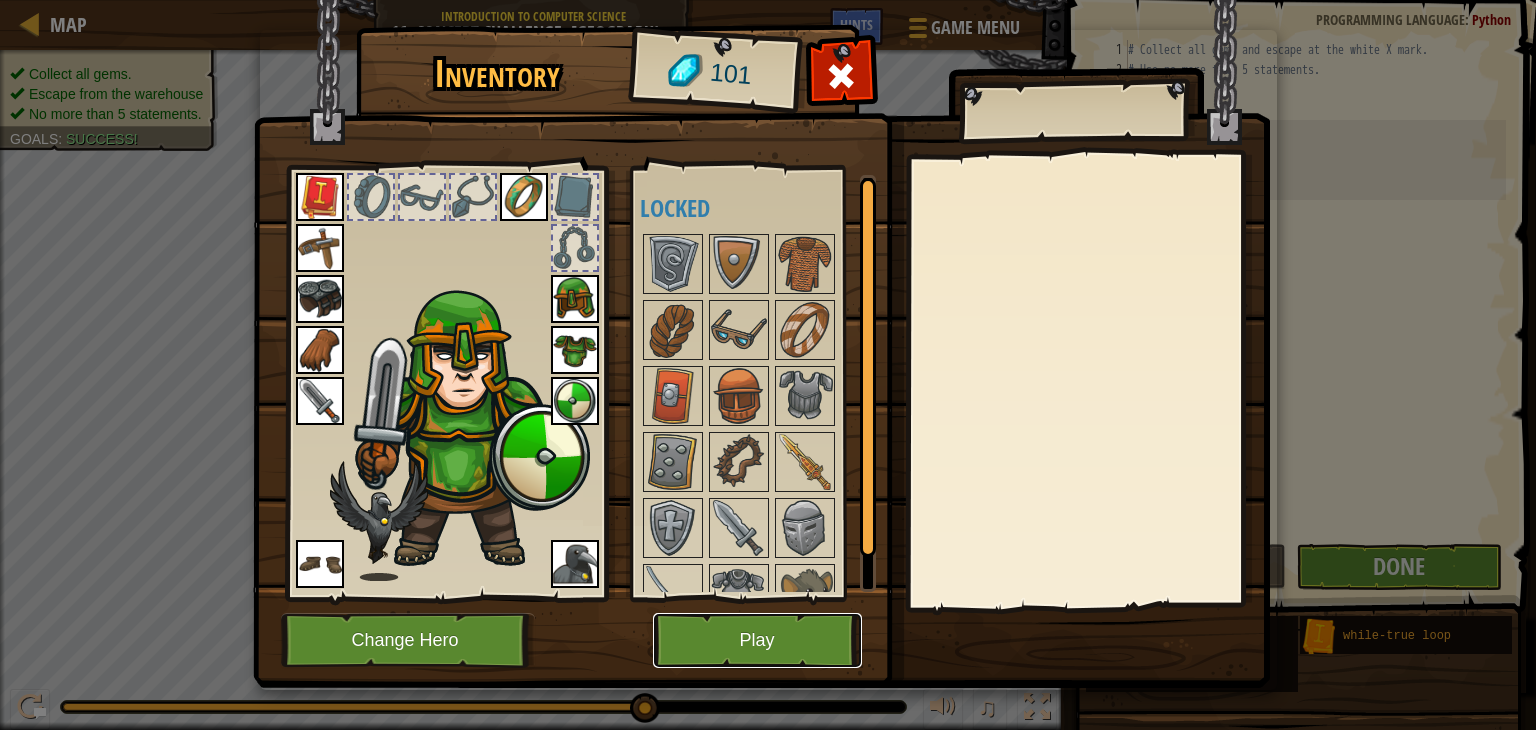 click on "Play" at bounding box center [757, 640] 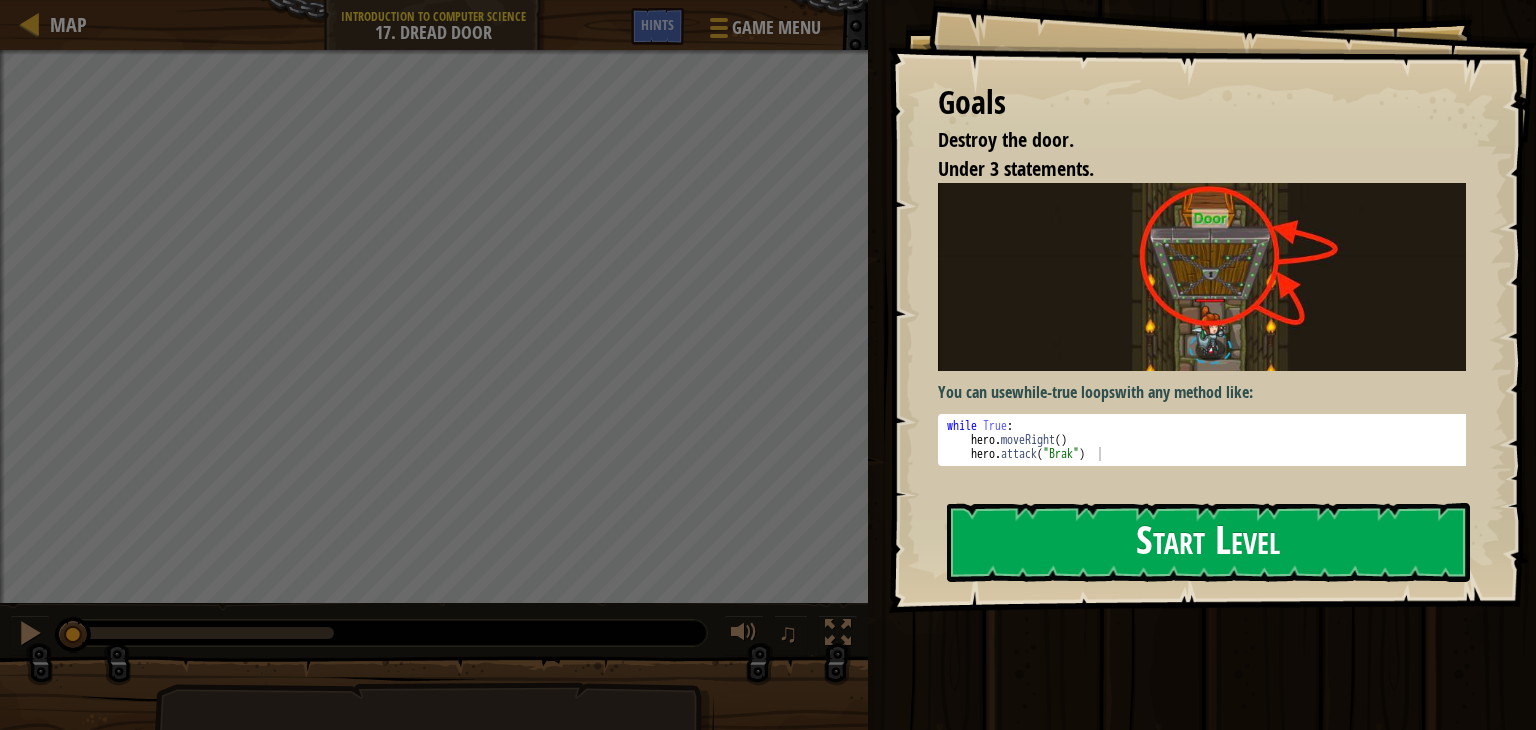 click on "Start Level" at bounding box center (1208, 542) 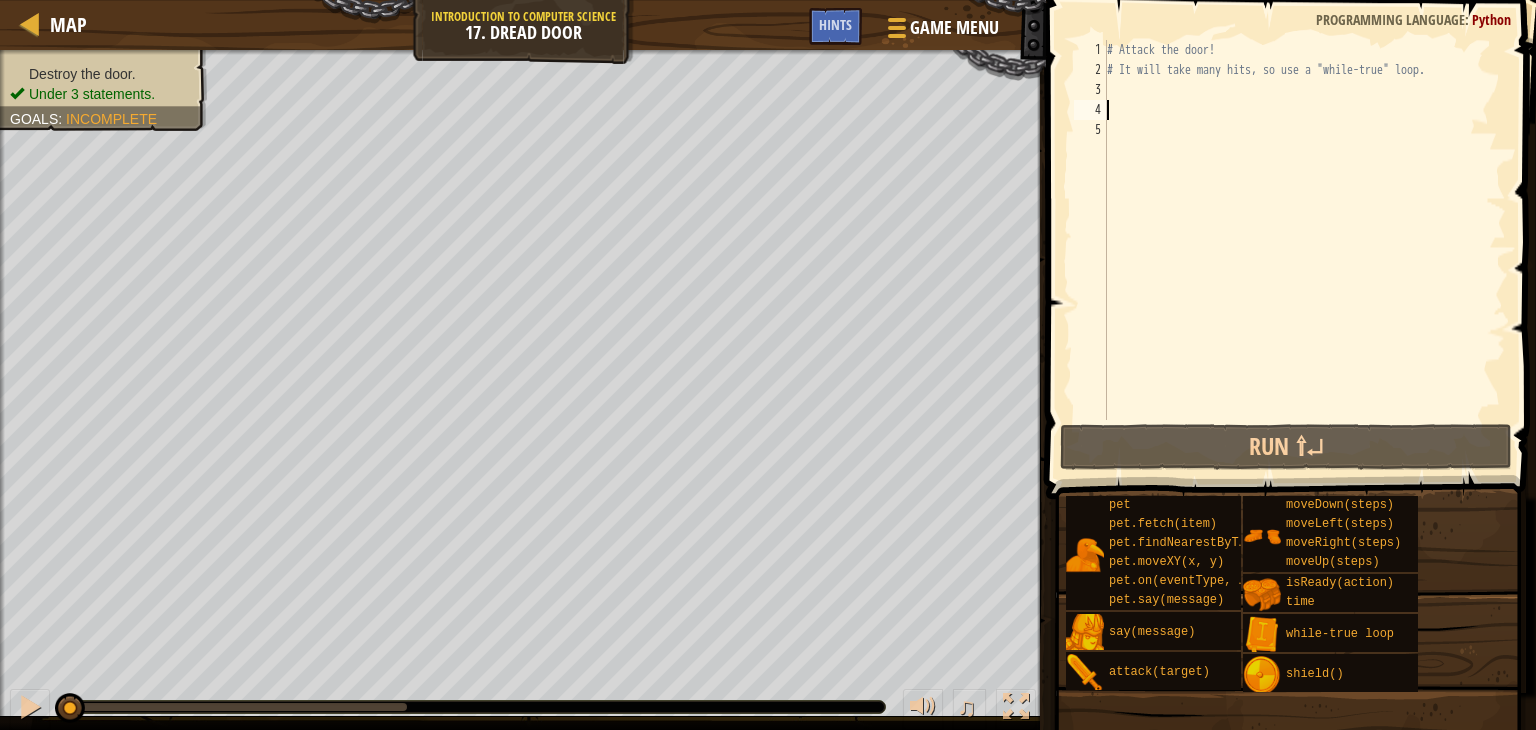 click on "# Attack the door! # It will take many hits, so use a "while-true" loop." at bounding box center [1304, 250] 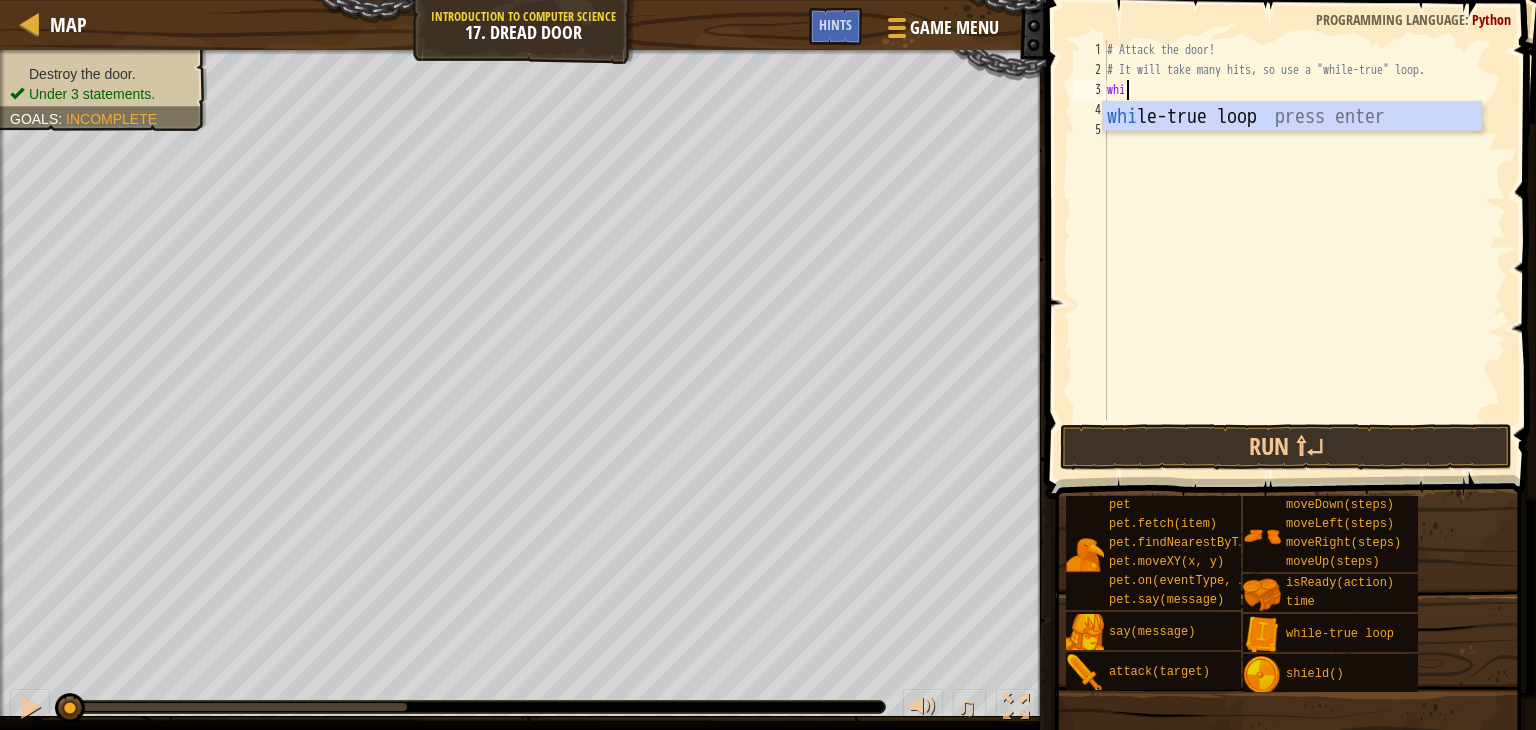 scroll, scrollTop: 9, scrollLeft: 0, axis: vertical 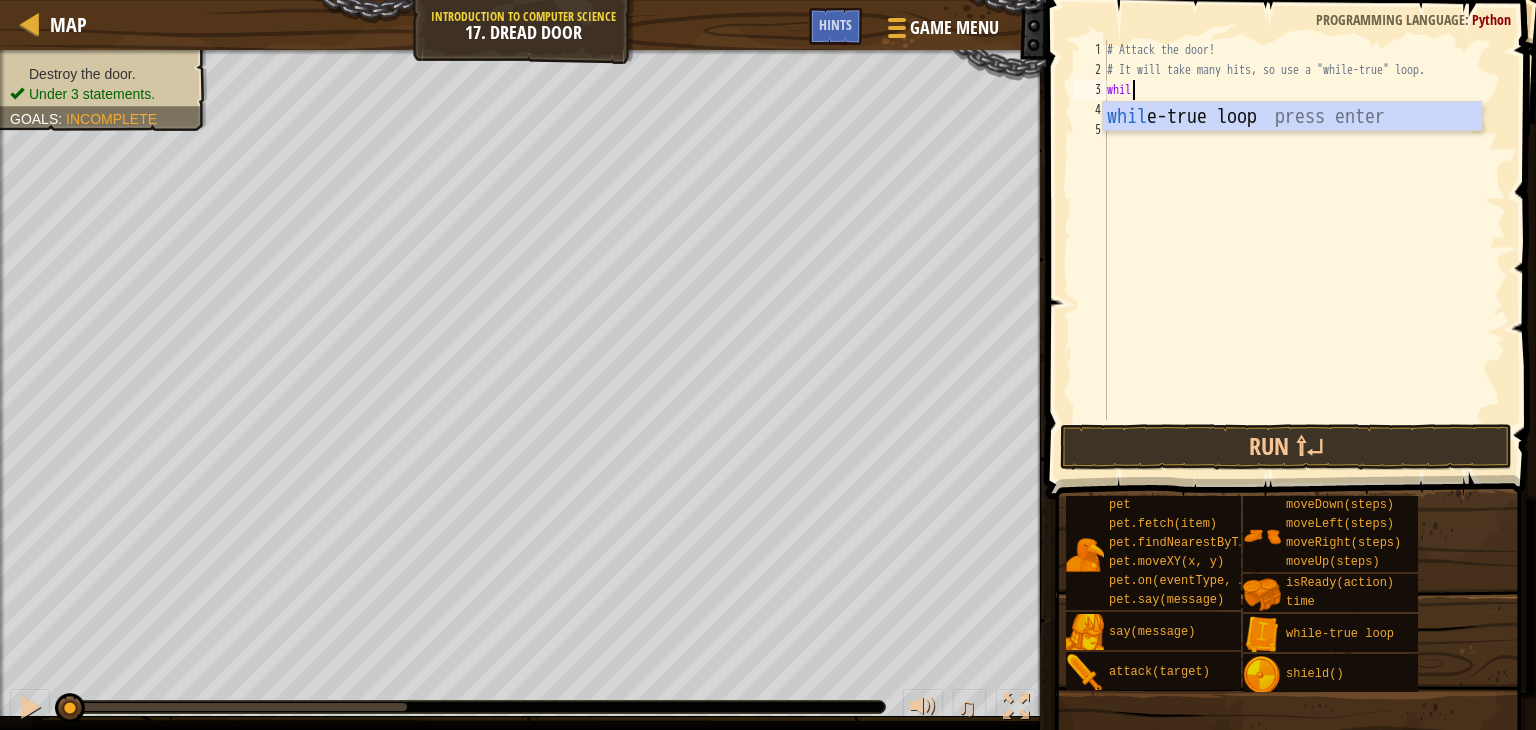 type on "while" 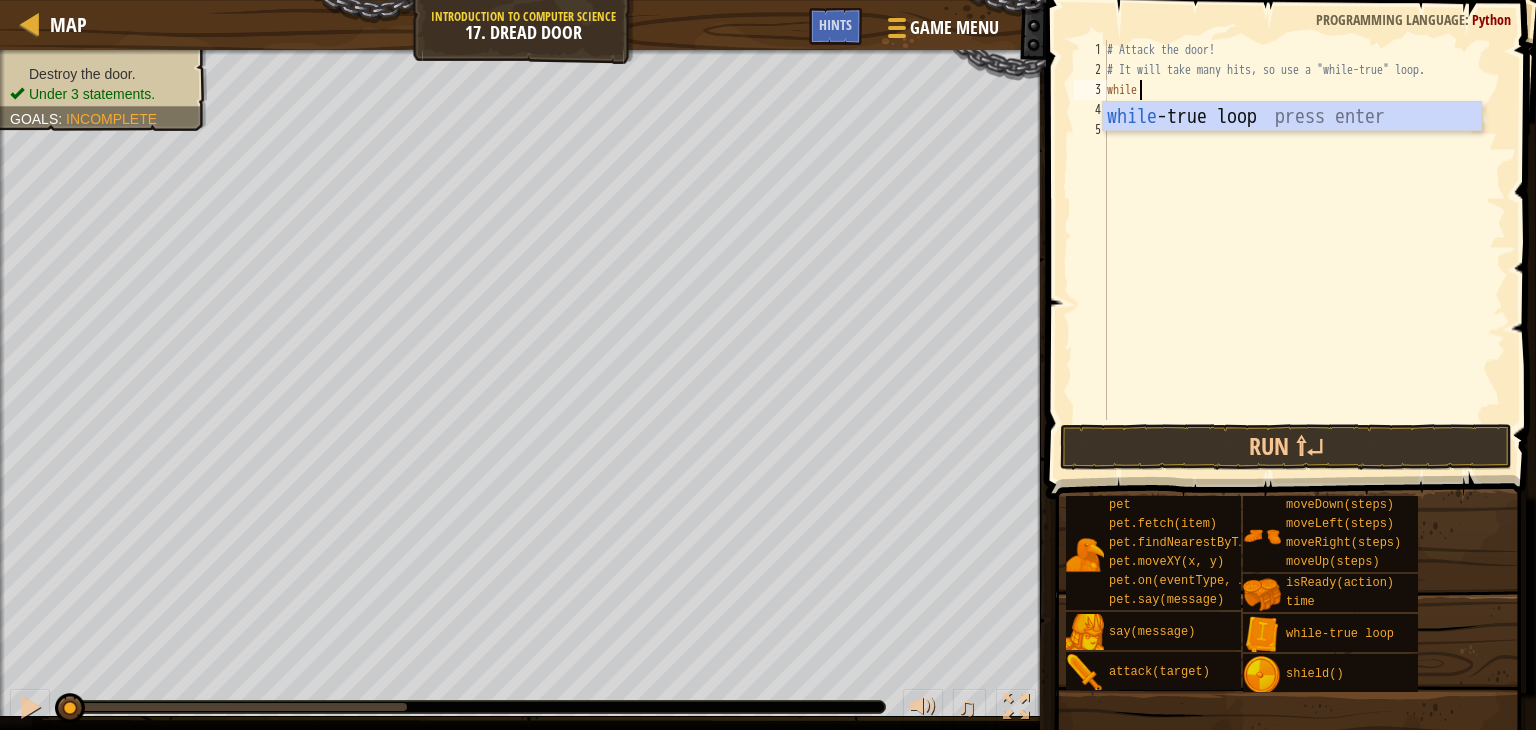 scroll, scrollTop: 9, scrollLeft: 1, axis: both 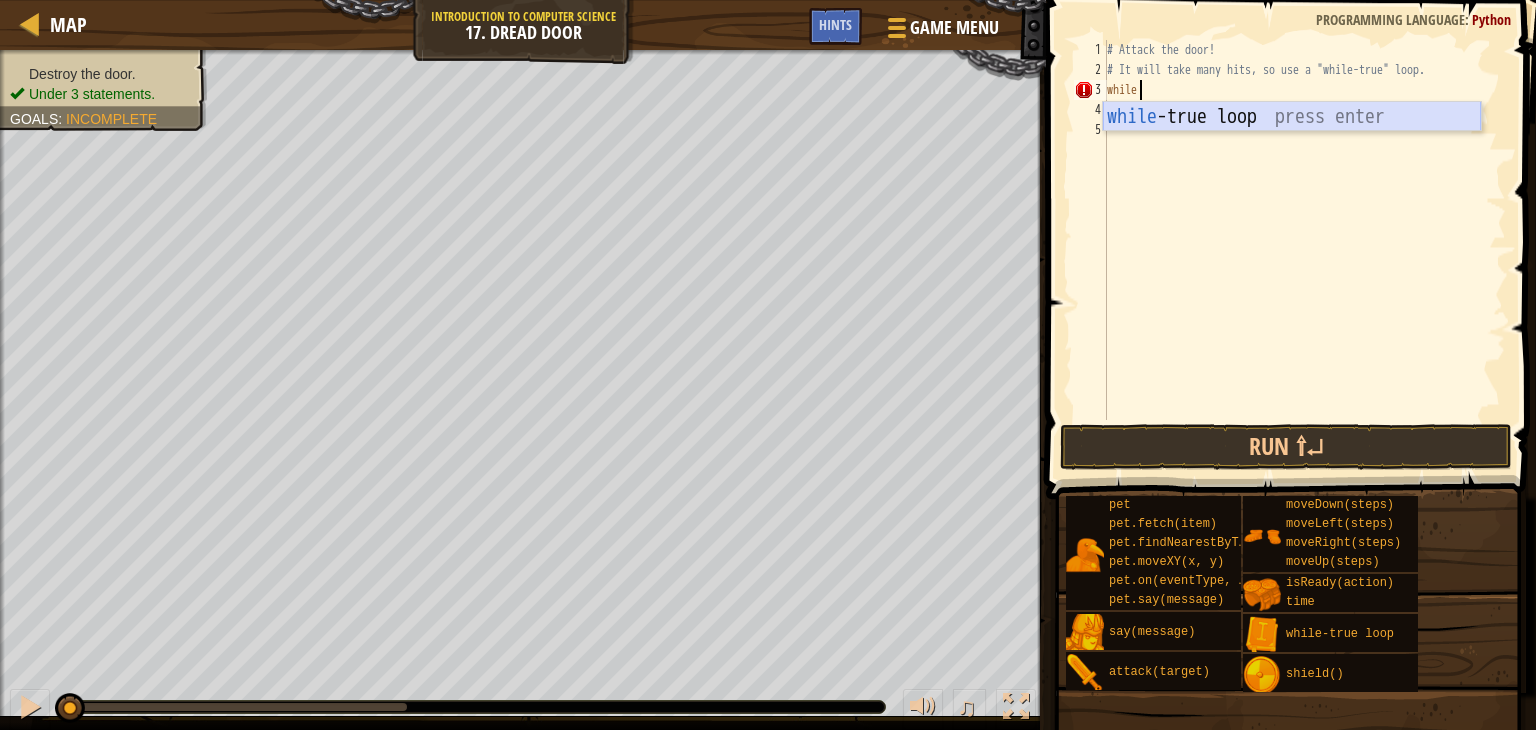 click on "while -true loop press enter" at bounding box center [1292, 147] 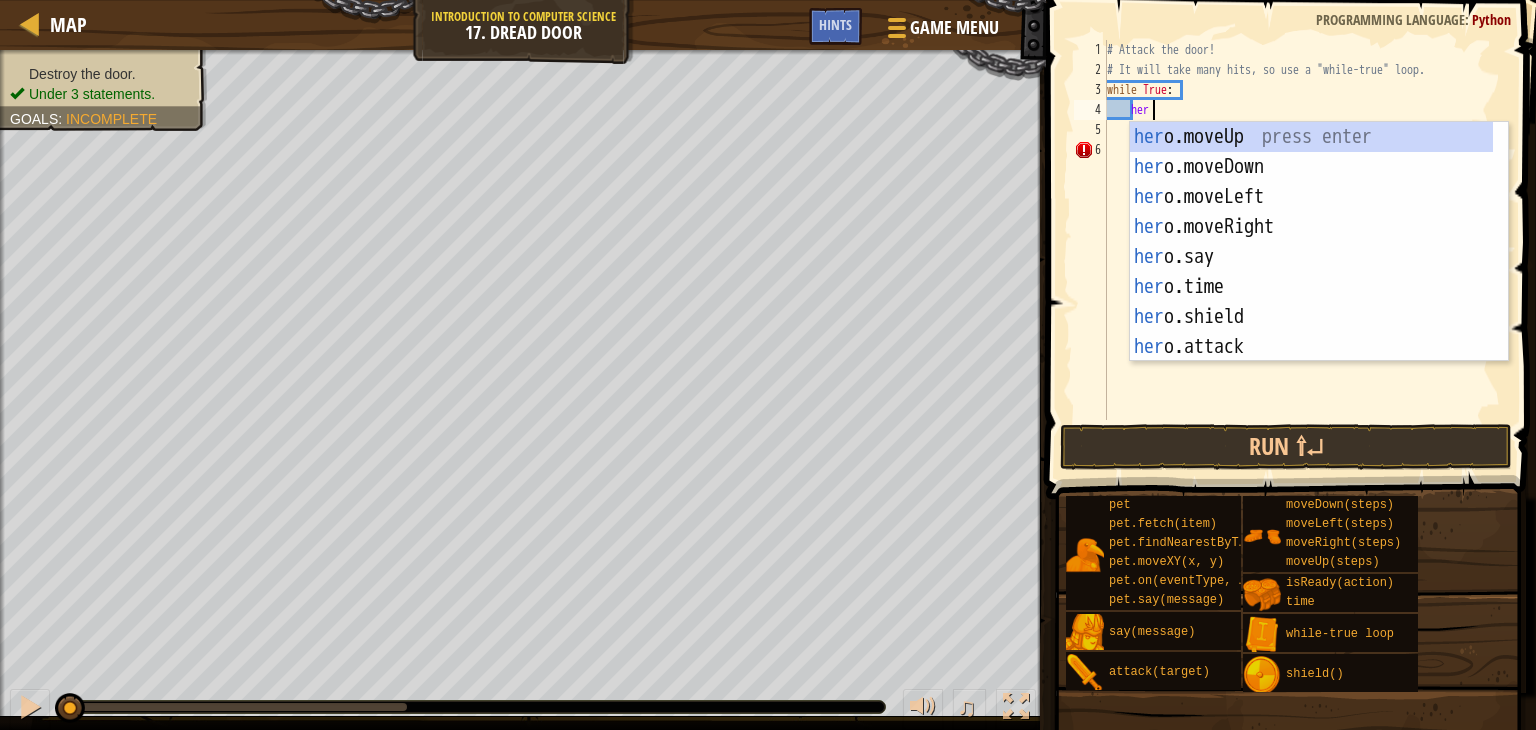 scroll, scrollTop: 9, scrollLeft: 2, axis: both 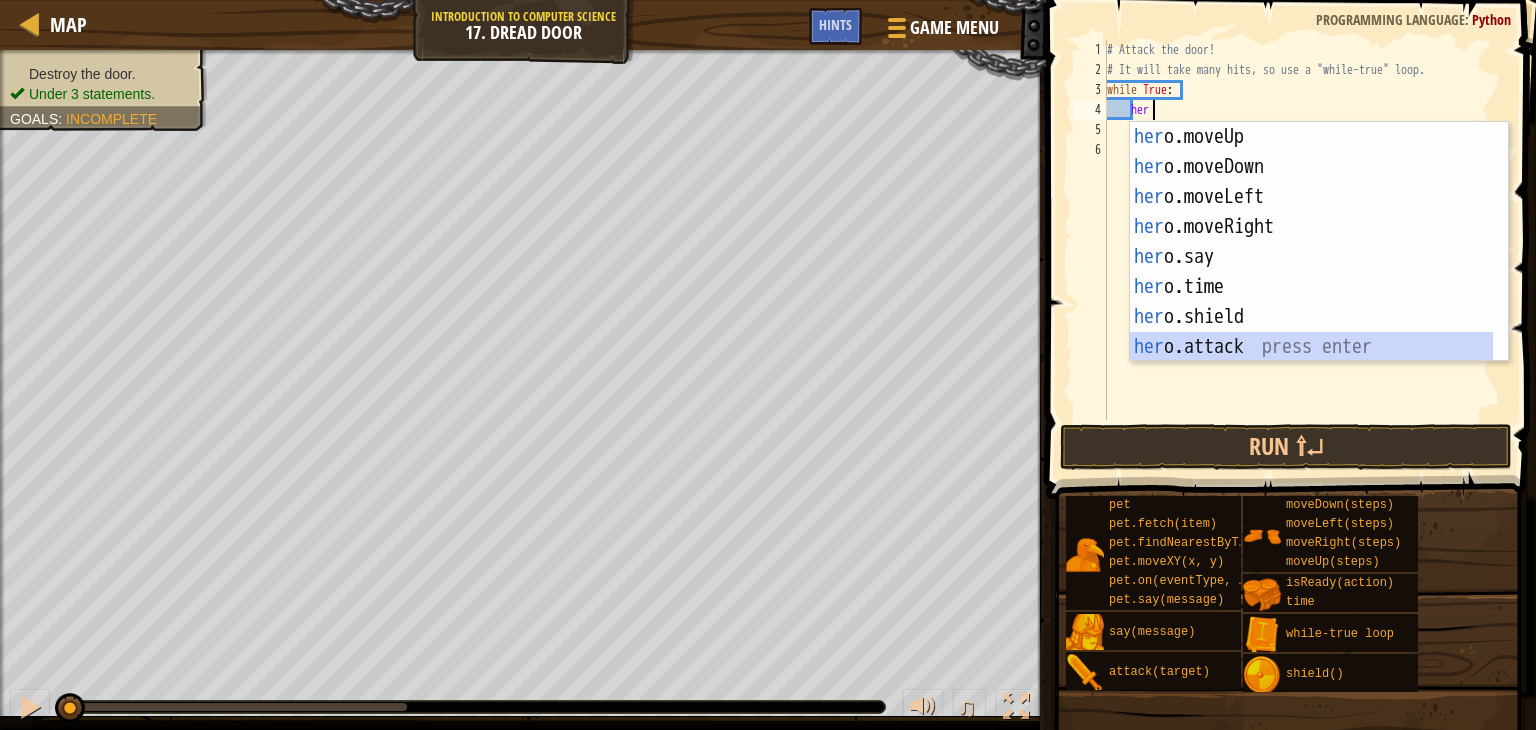 click on "her o.moveUp press enter her o.moveDown press enter her o.moveLeft press enter her o.moveRight press enter her o.say press enter her o.time press enter her o.shield press enter her o.attack press enter her o.isReady press enter" at bounding box center (1311, 272) 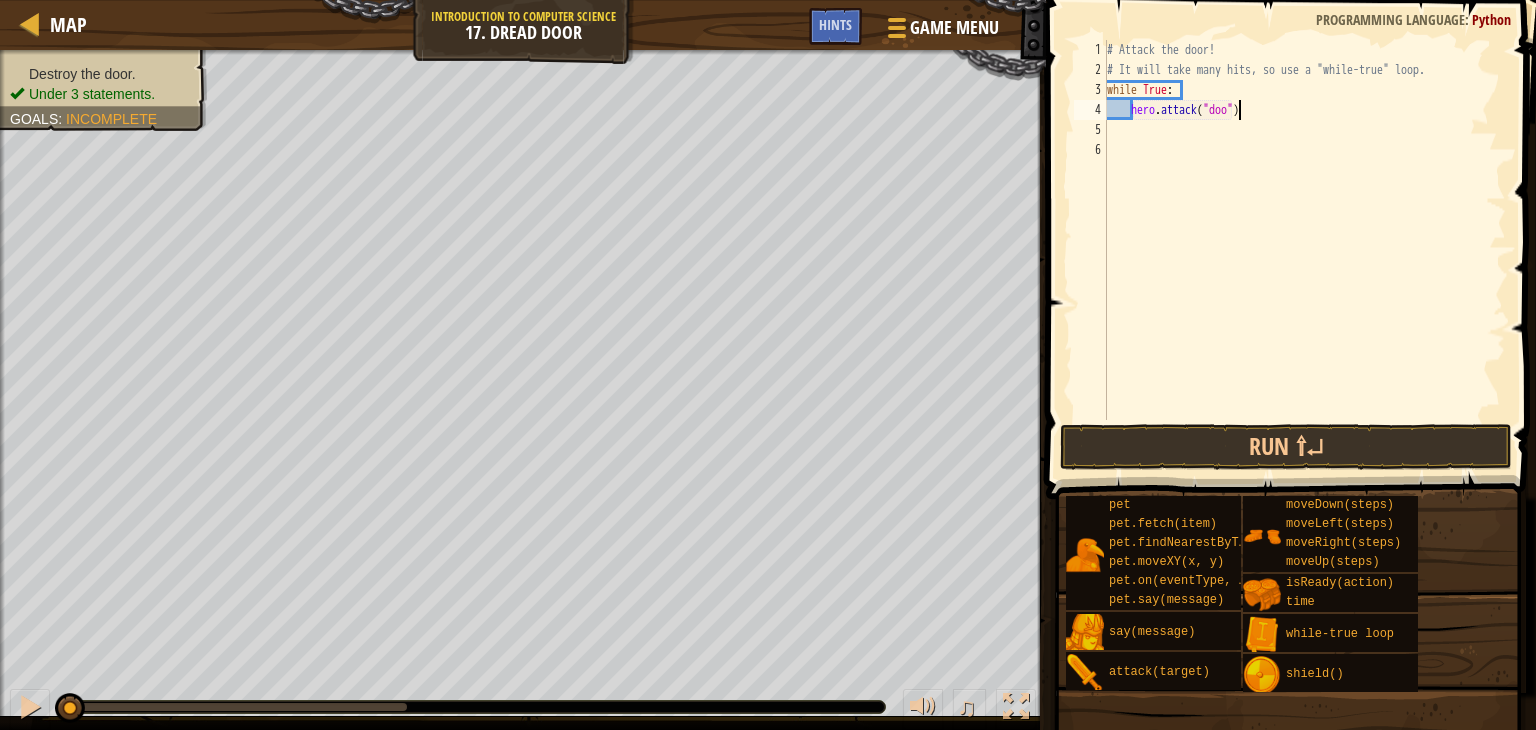 scroll, scrollTop: 9, scrollLeft: 11, axis: both 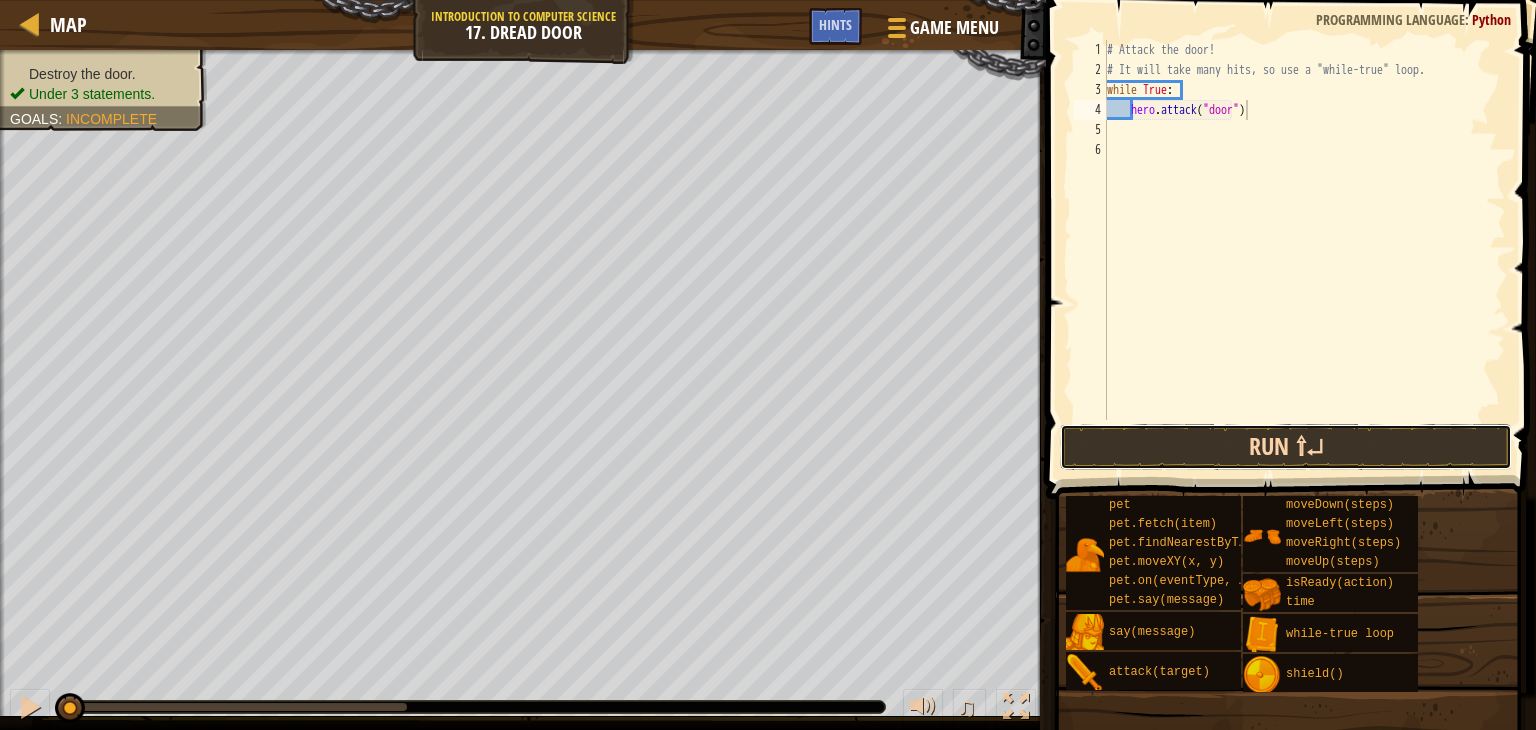 click on "Run ⇧↵" at bounding box center (1286, 447) 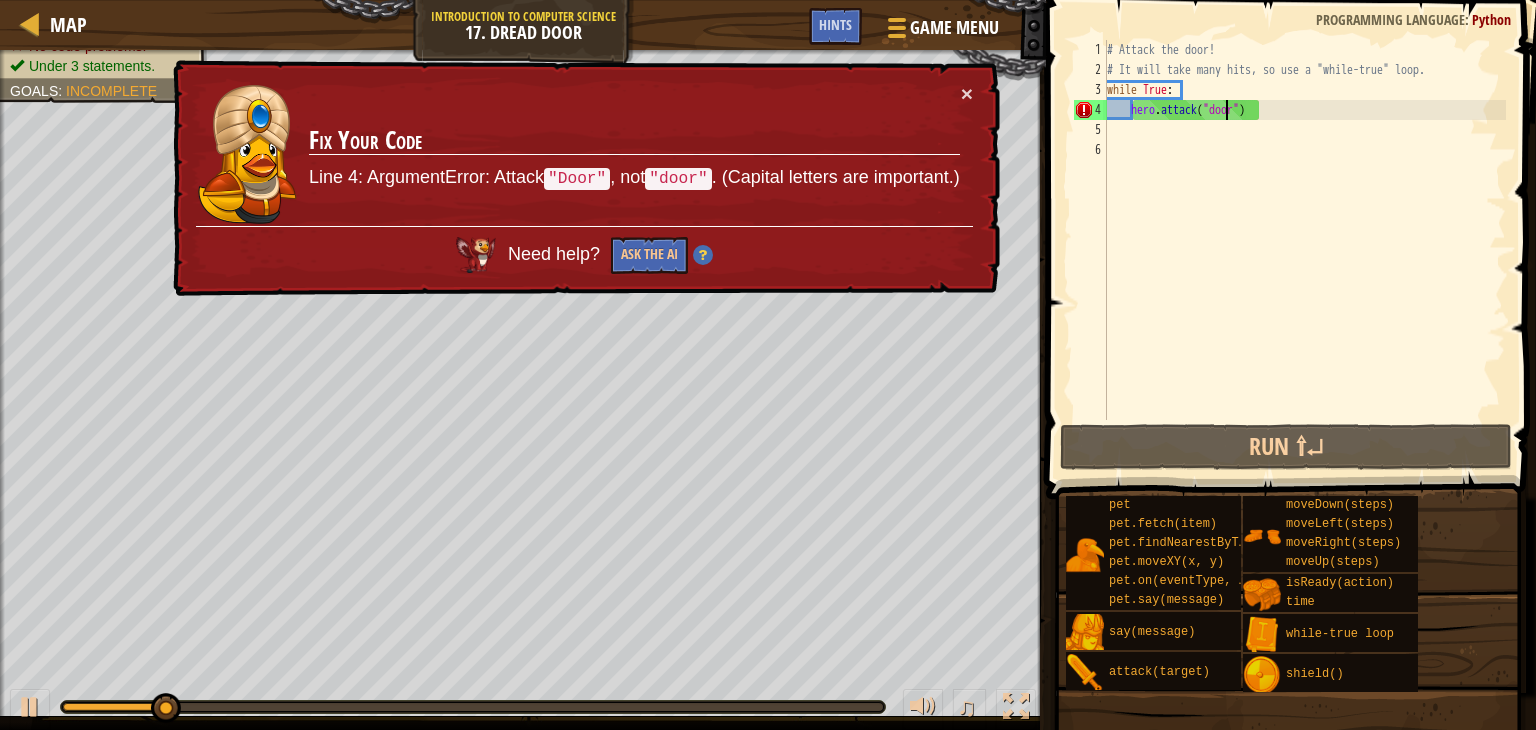 click on "# Attack the door! # It will take many hits, so use a "while-true" loop. while   True :      hero . attack ( "door" )" at bounding box center (1304, 250) 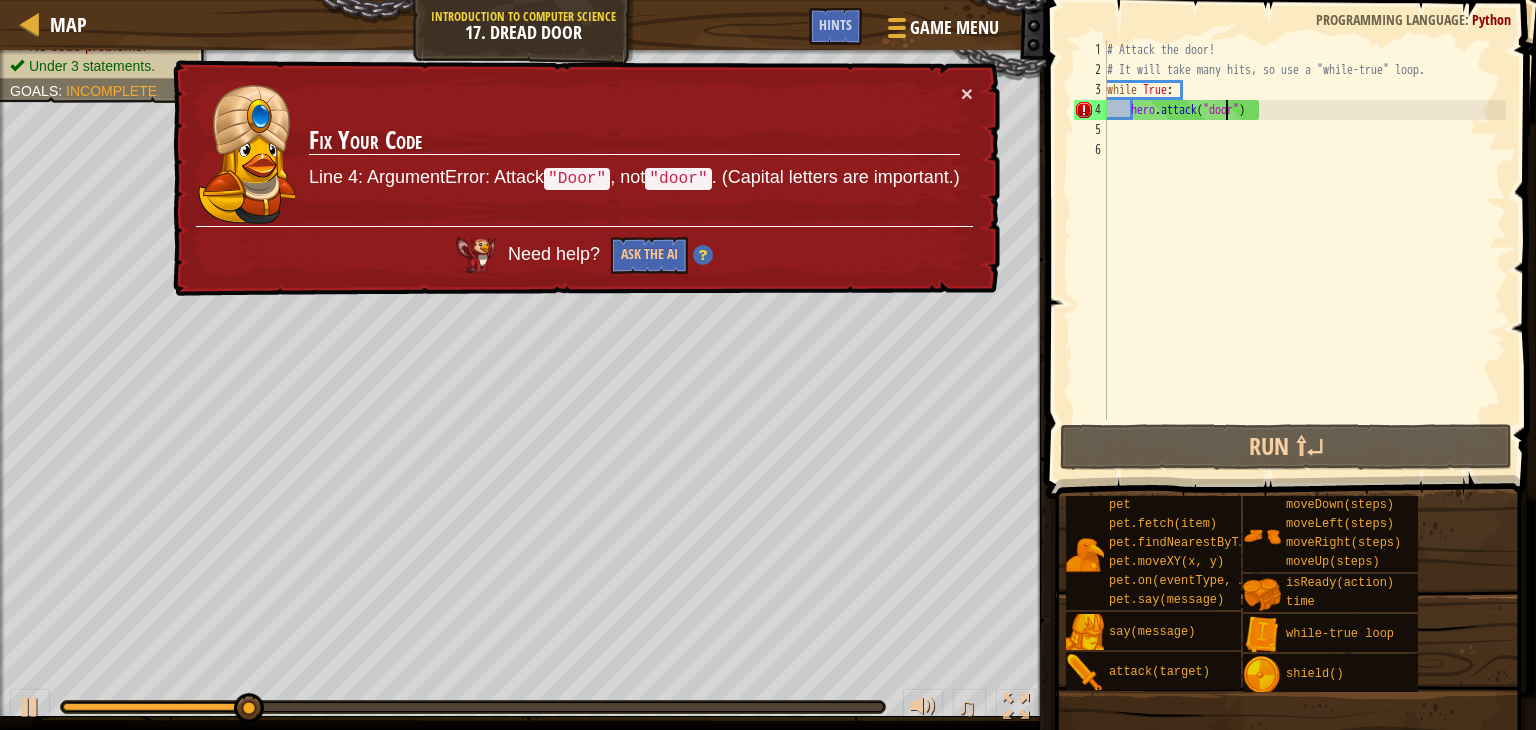 scroll, scrollTop: 9, scrollLeft: 10, axis: both 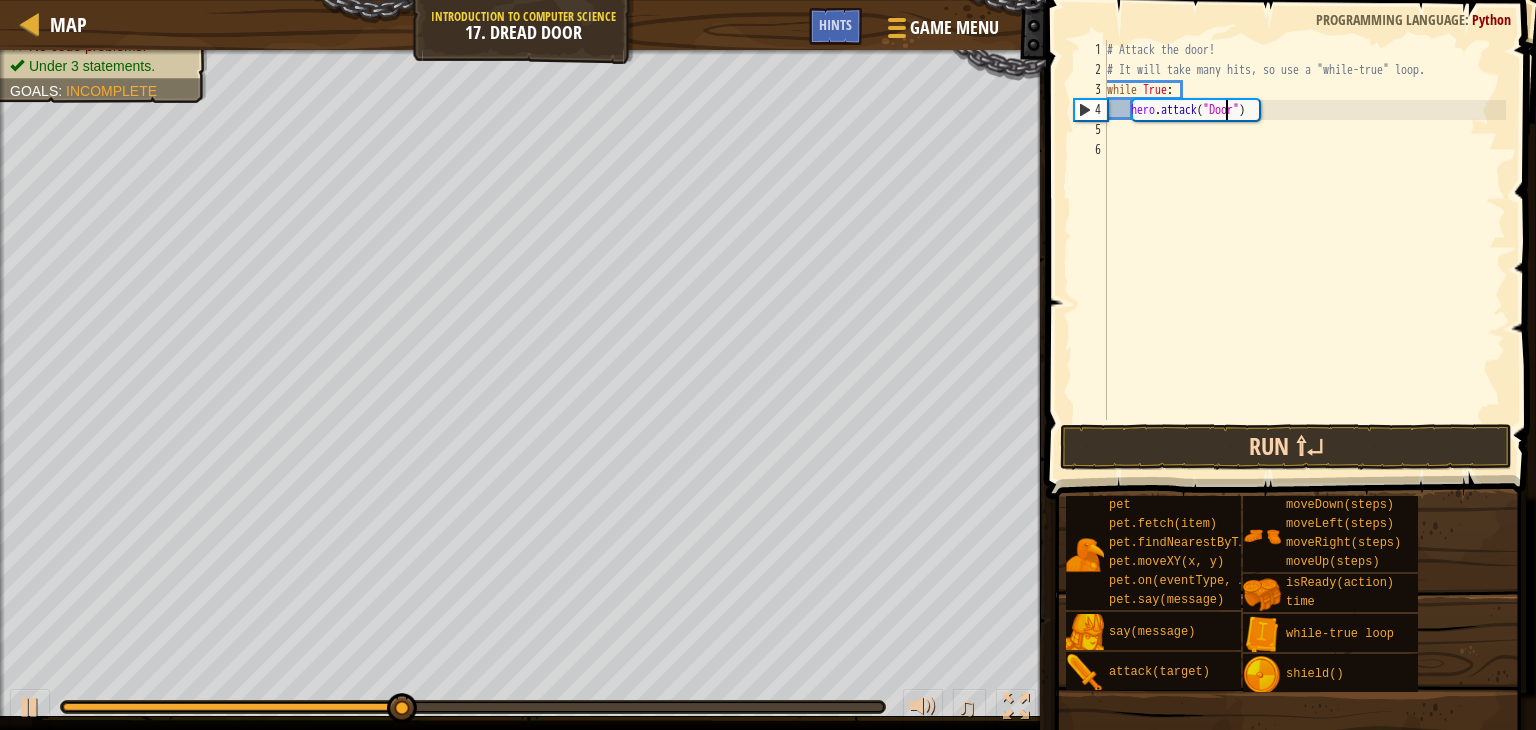 type on "hero.attack("Door")" 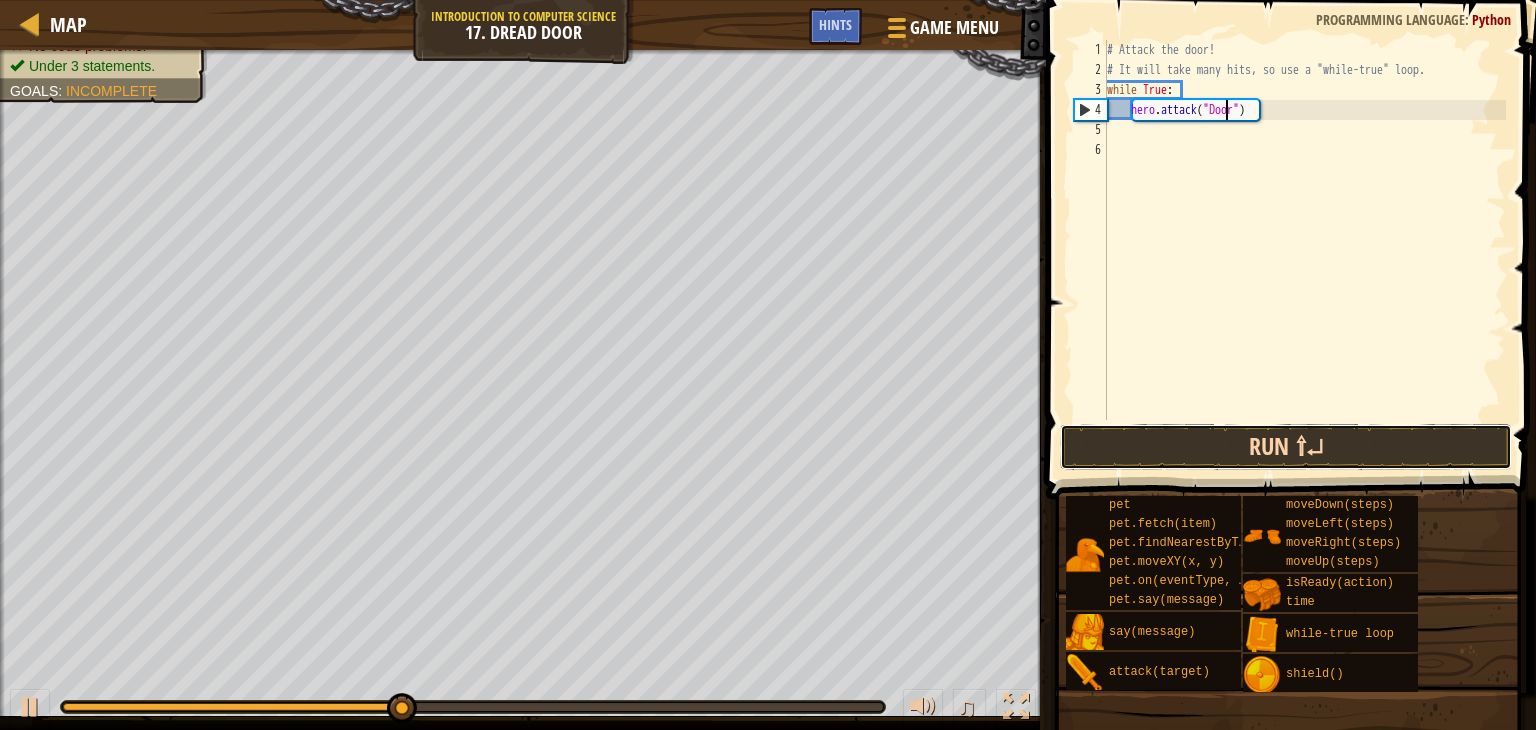 click on "Run ⇧↵" at bounding box center [1286, 447] 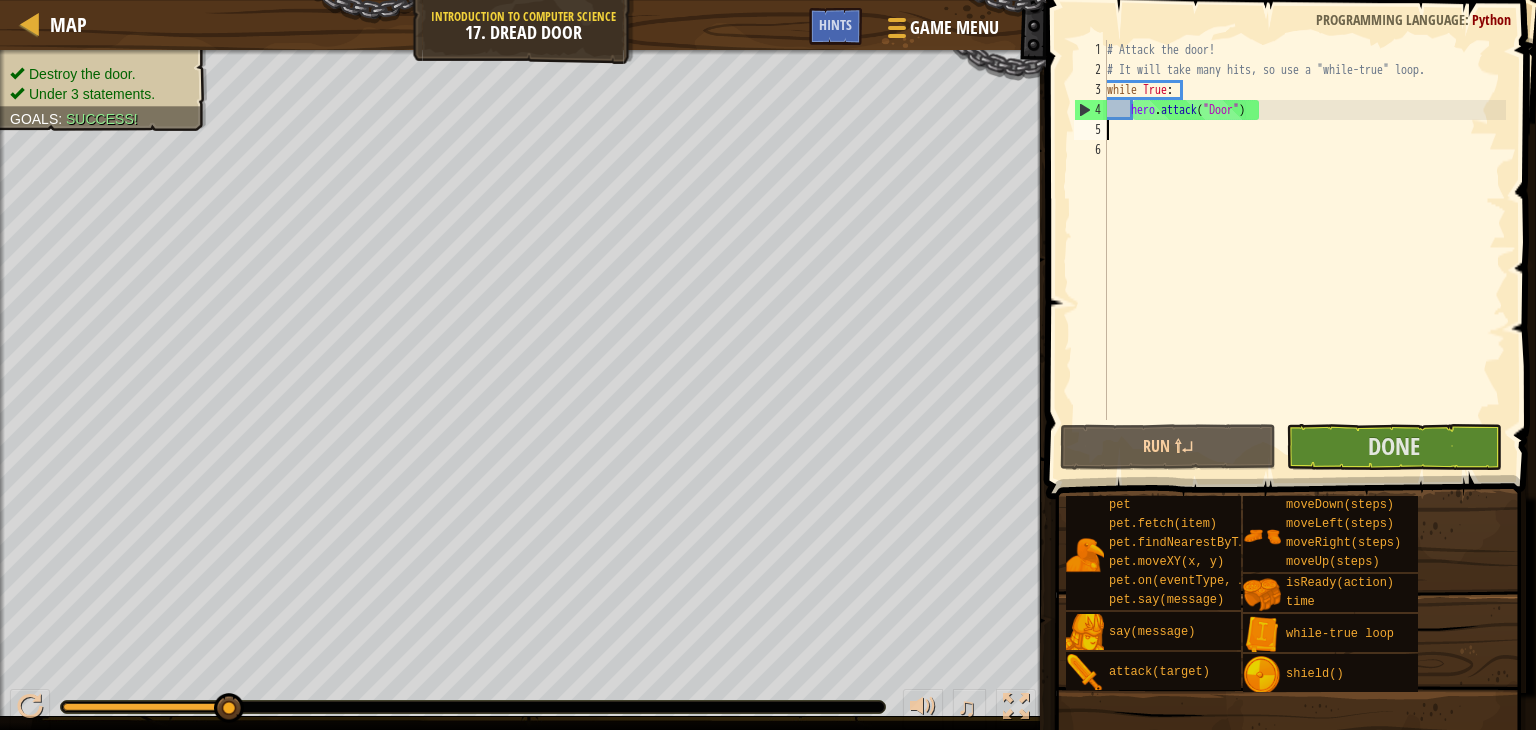 click on "# Attack the door! # It will take many hits, so use a "while-true" loop. while   True :      hero . attack ( "Door" )" at bounding box center (1304, 250) 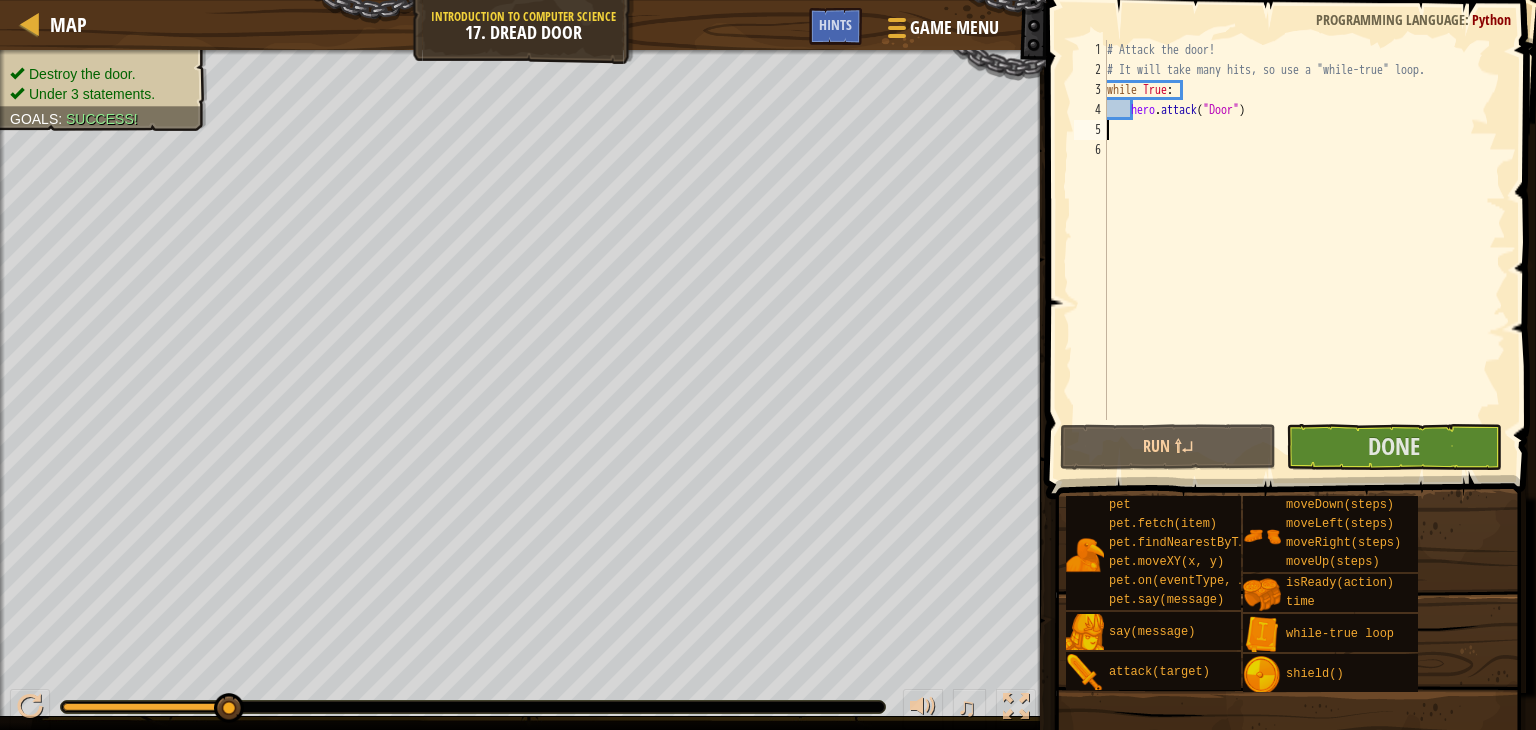 type on "h" 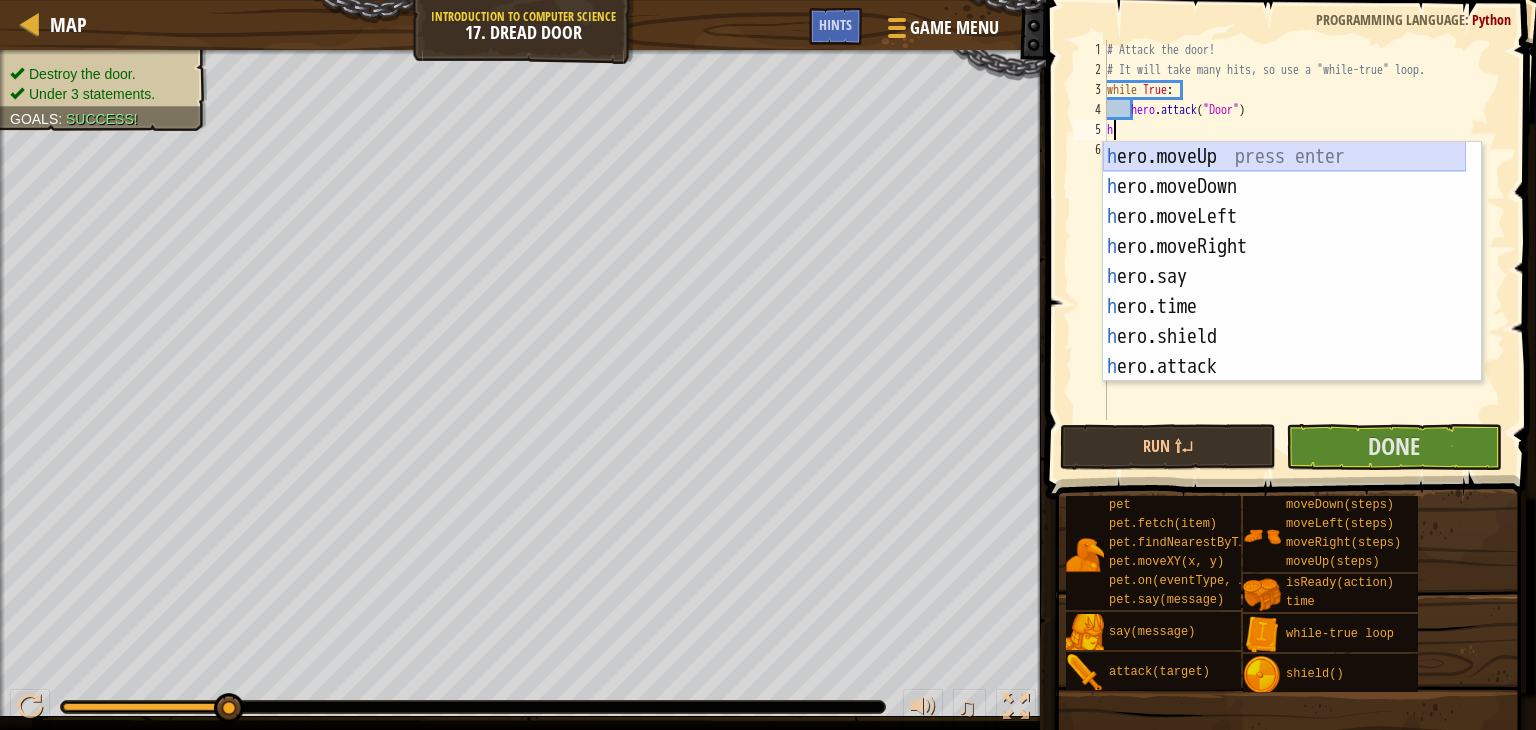 click on "h ero.moveUp press enter h ero.moveDown press enter h ero.moveLeft press enter h ero.moveRight press enter h ero.say press enter h ero.time press enter h ero.shield press enter h ero.attack press enter h ero.isReady press enter" at bounding box center (1284, 292) 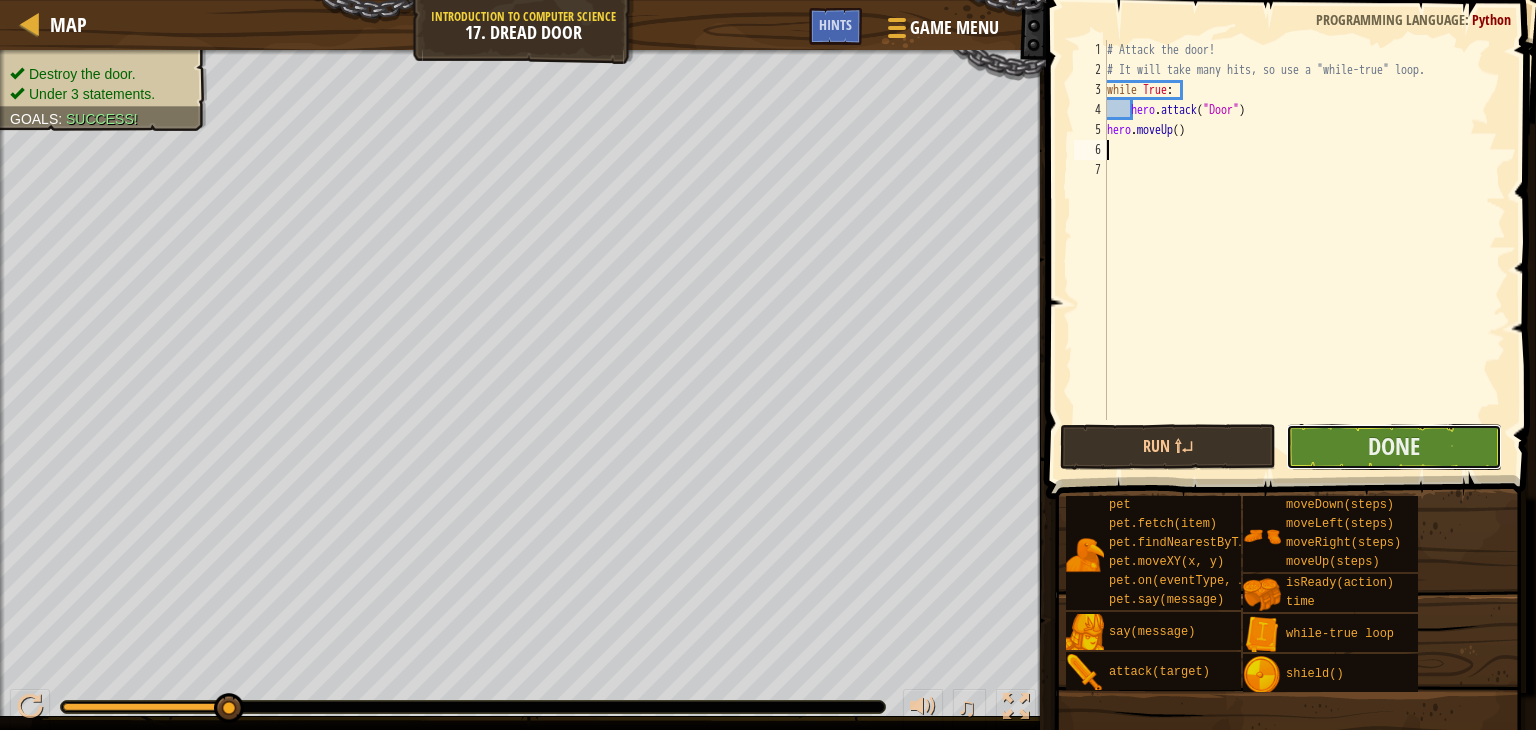 click on "Done" at bounding box center [1394, 447] 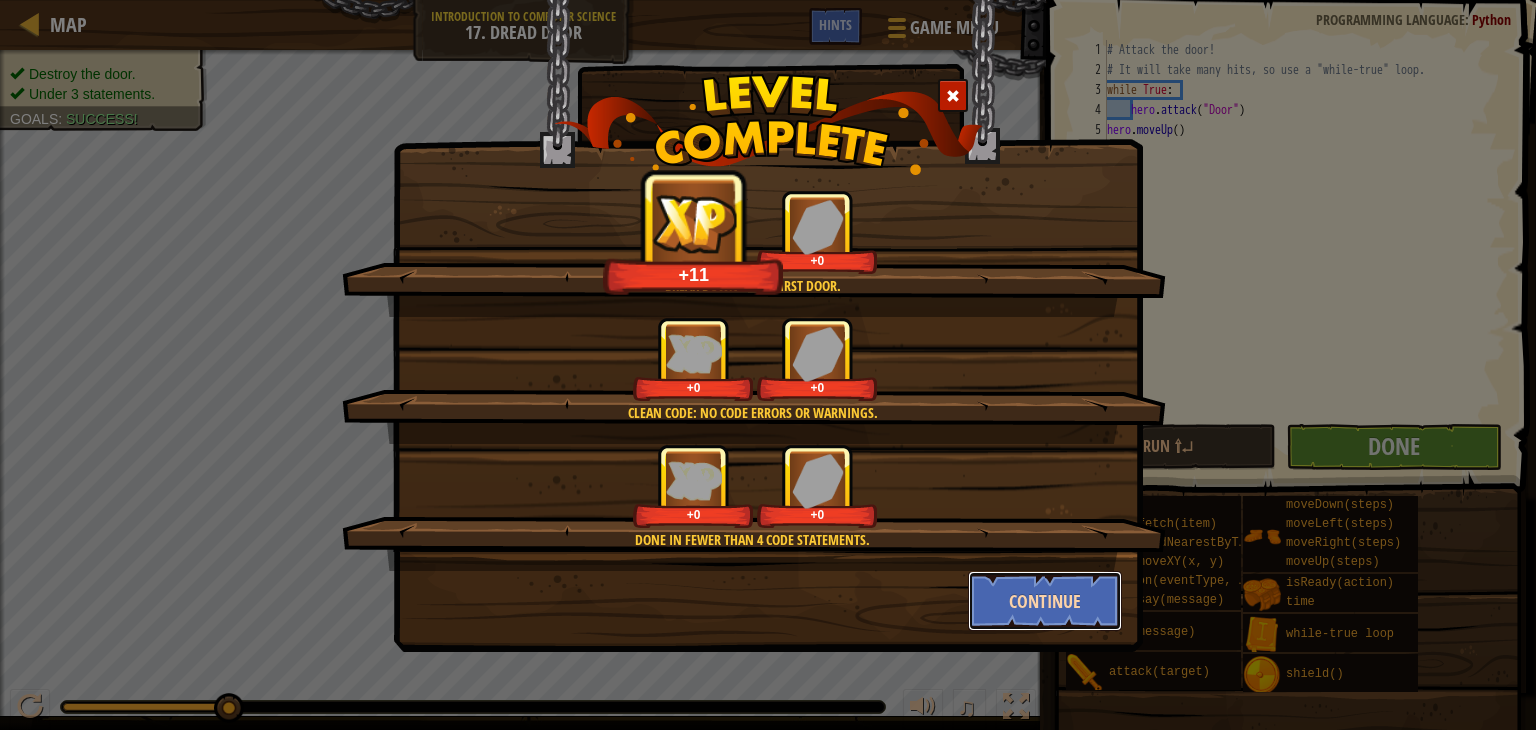click on "Continue" at bounding box center (1045, 601) 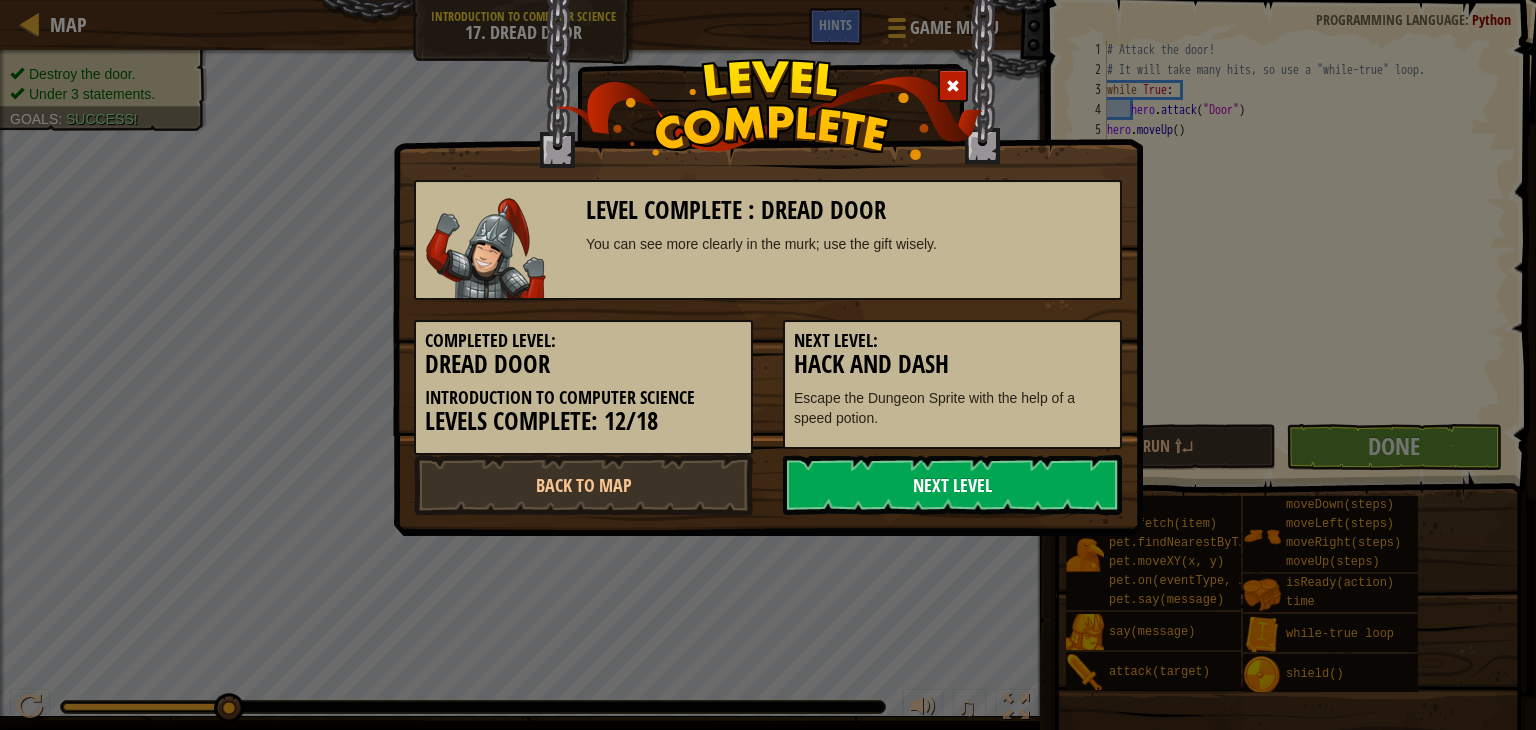 click on "Next Level" at bounding box center [952, 485] 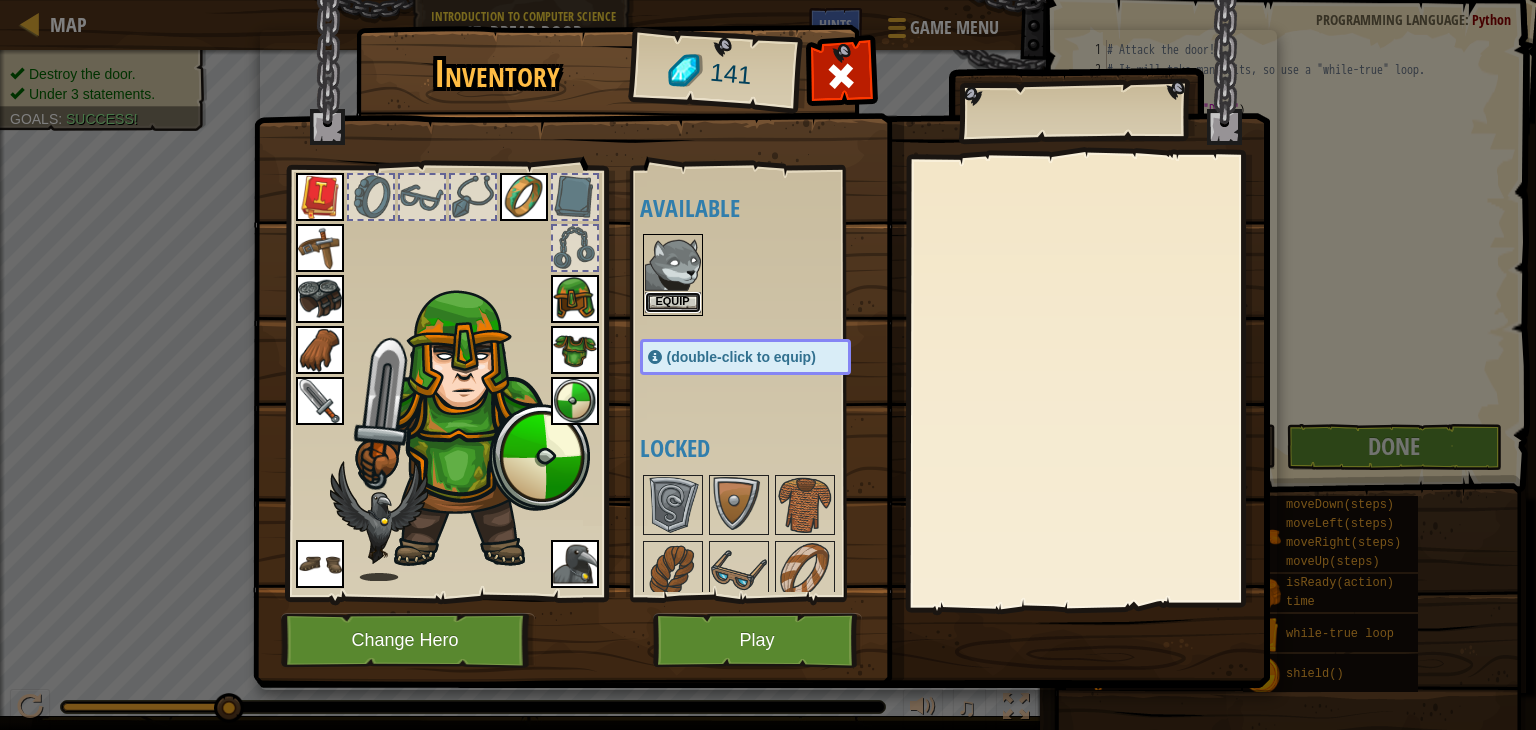 click on "Equip" at bounding box center (673, 302) 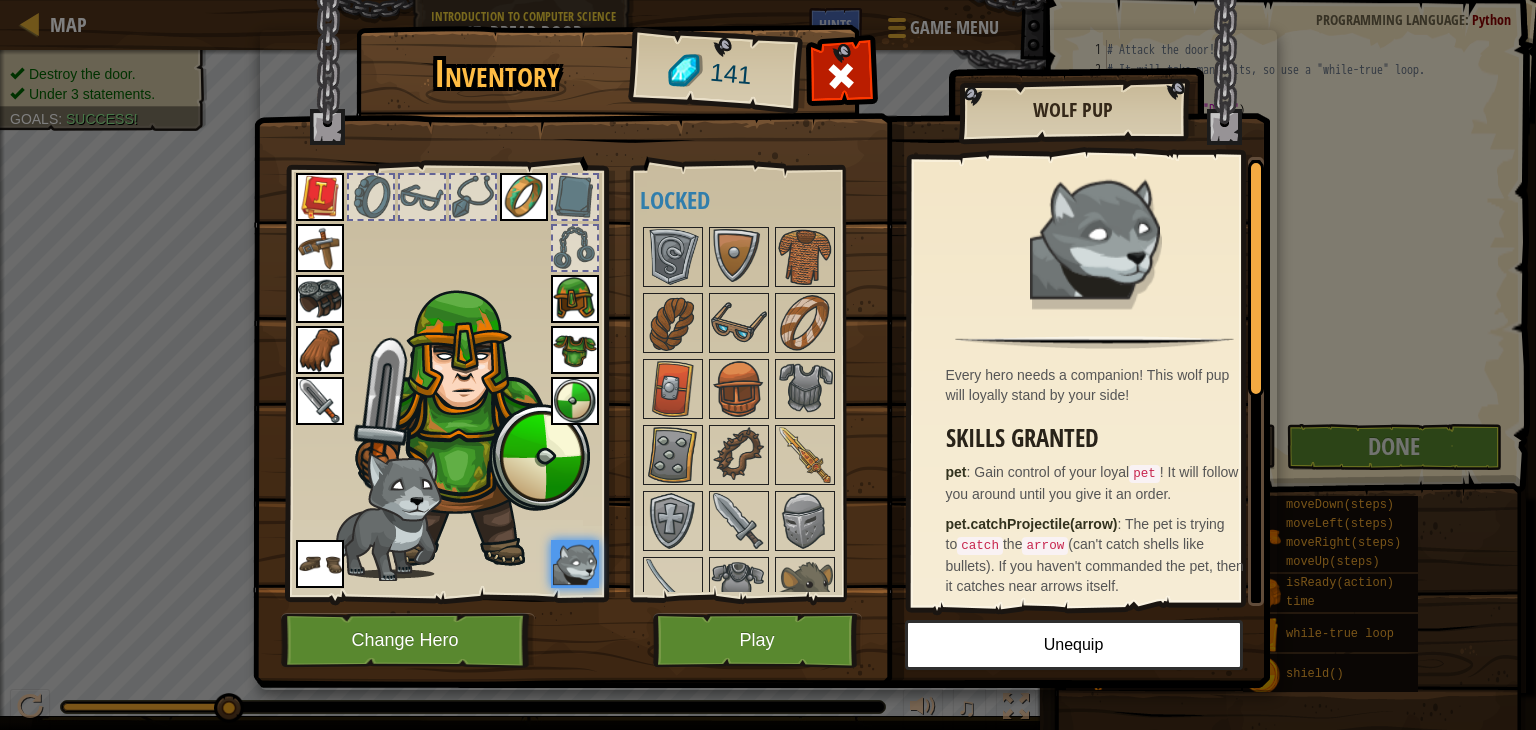 scroll, scrollTop: 271, scrollLeft: 0, axis: vertical 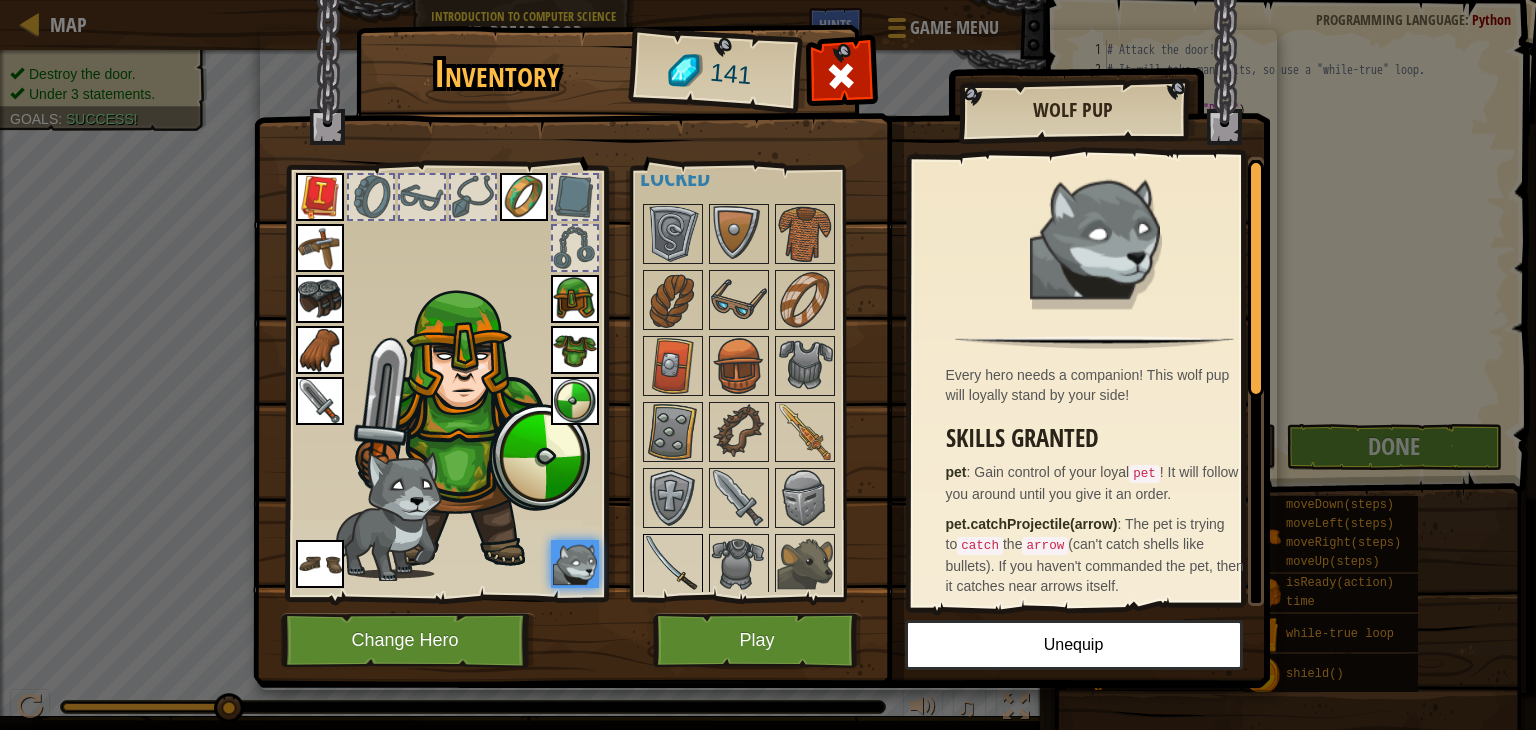 click at bounding box center (673, 564) 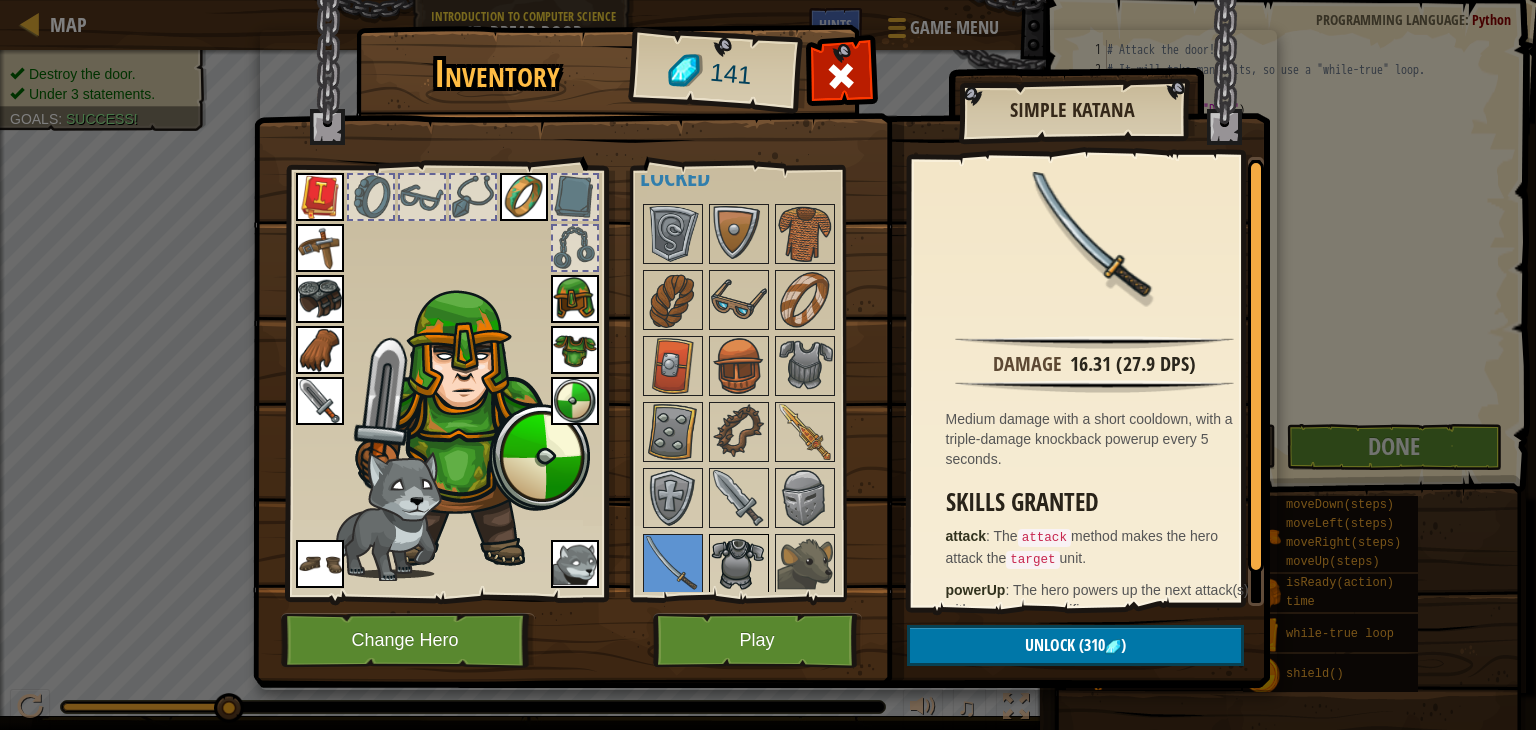 click at bounding box center (739, 564) 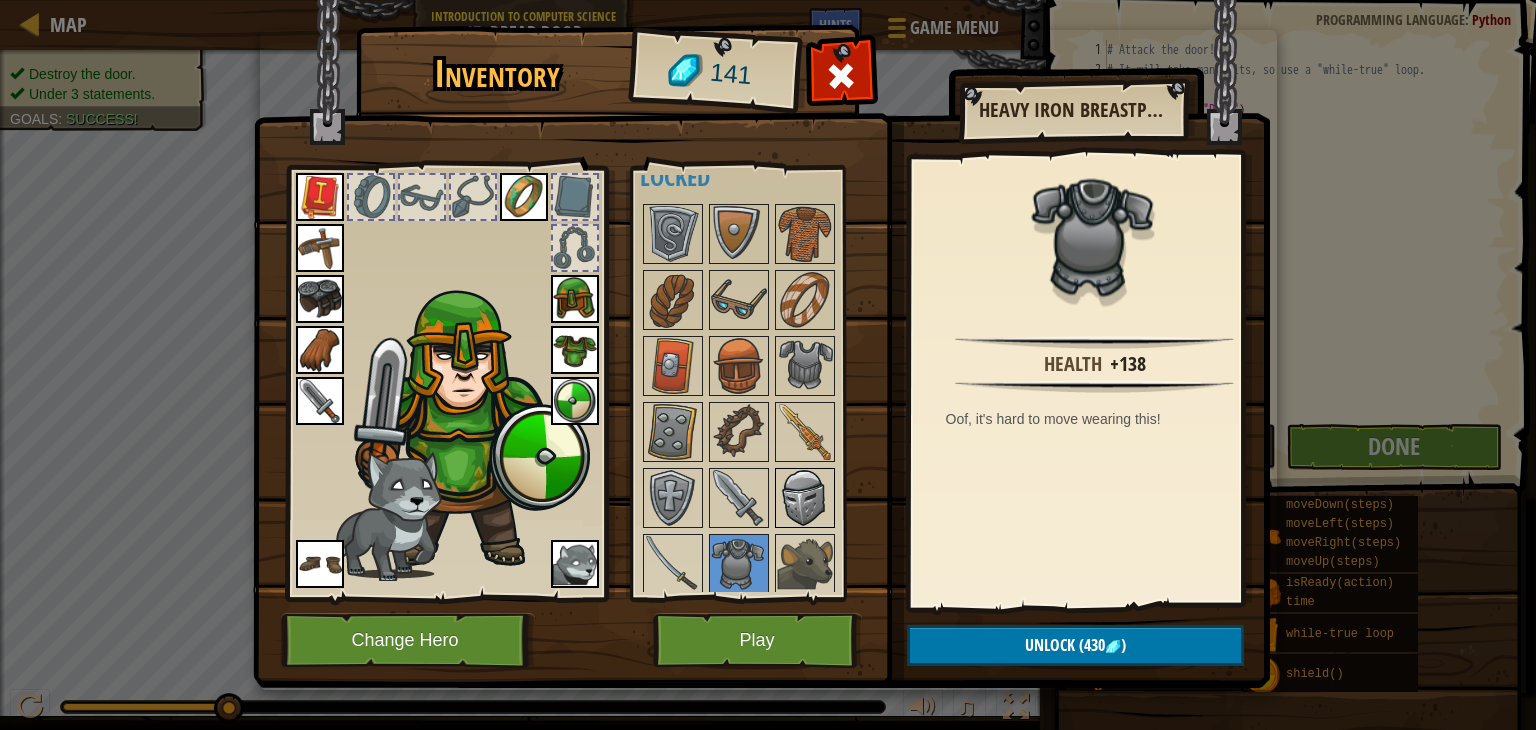 click at bounding box center (805, 498) 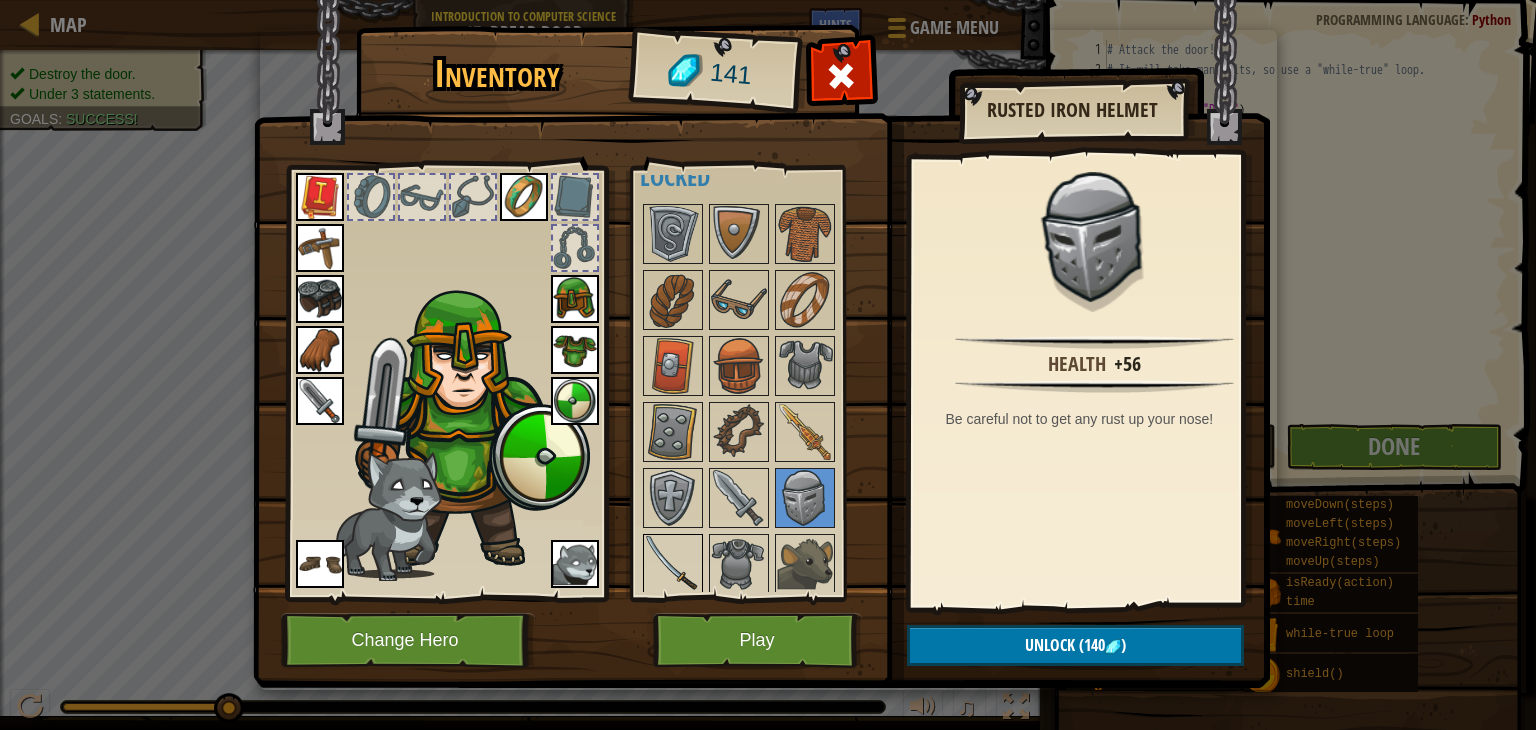 click at bounding box center [673, 564] 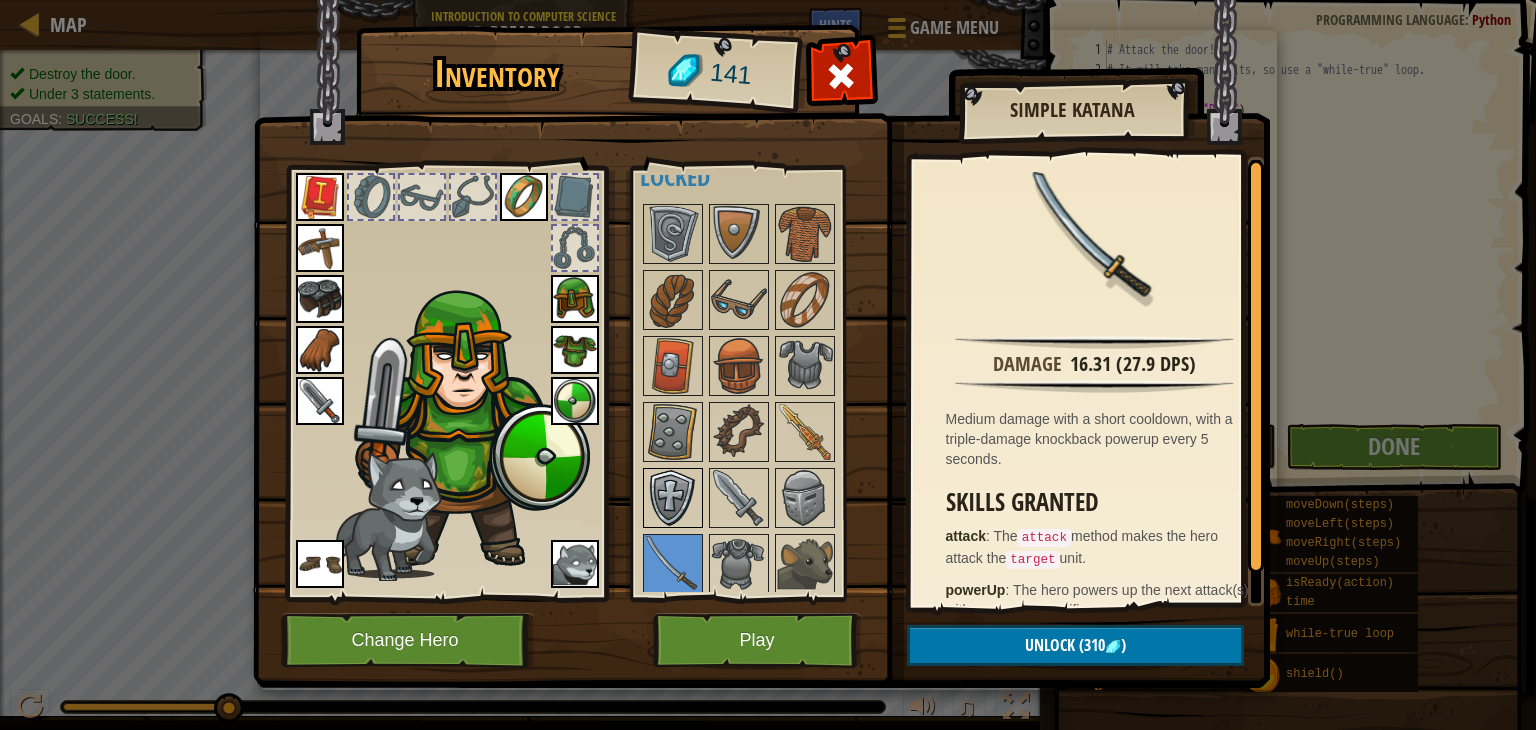click at bounding box center [673, 498] 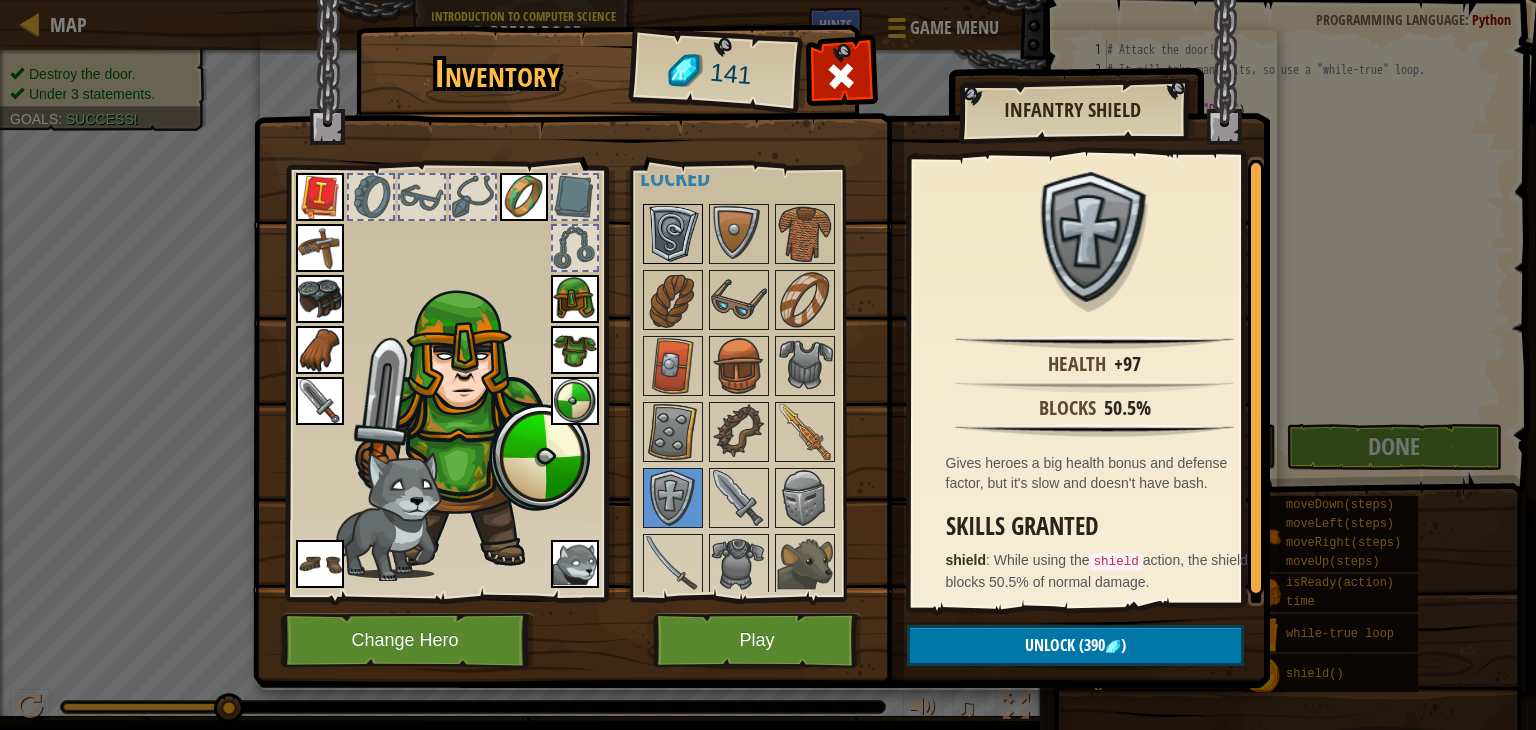 click at bounding box center [673, 234] 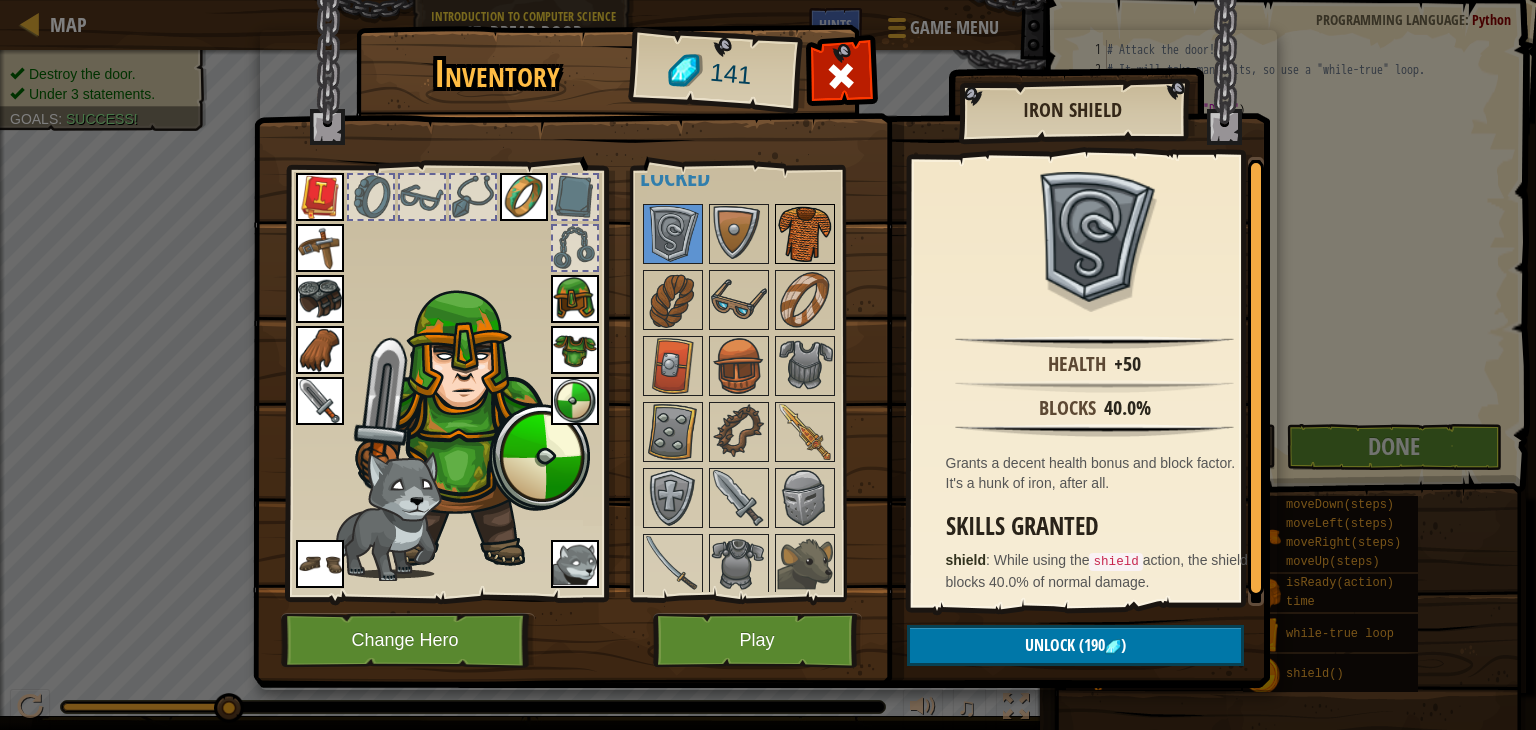 click at bounding box center (805, 234) 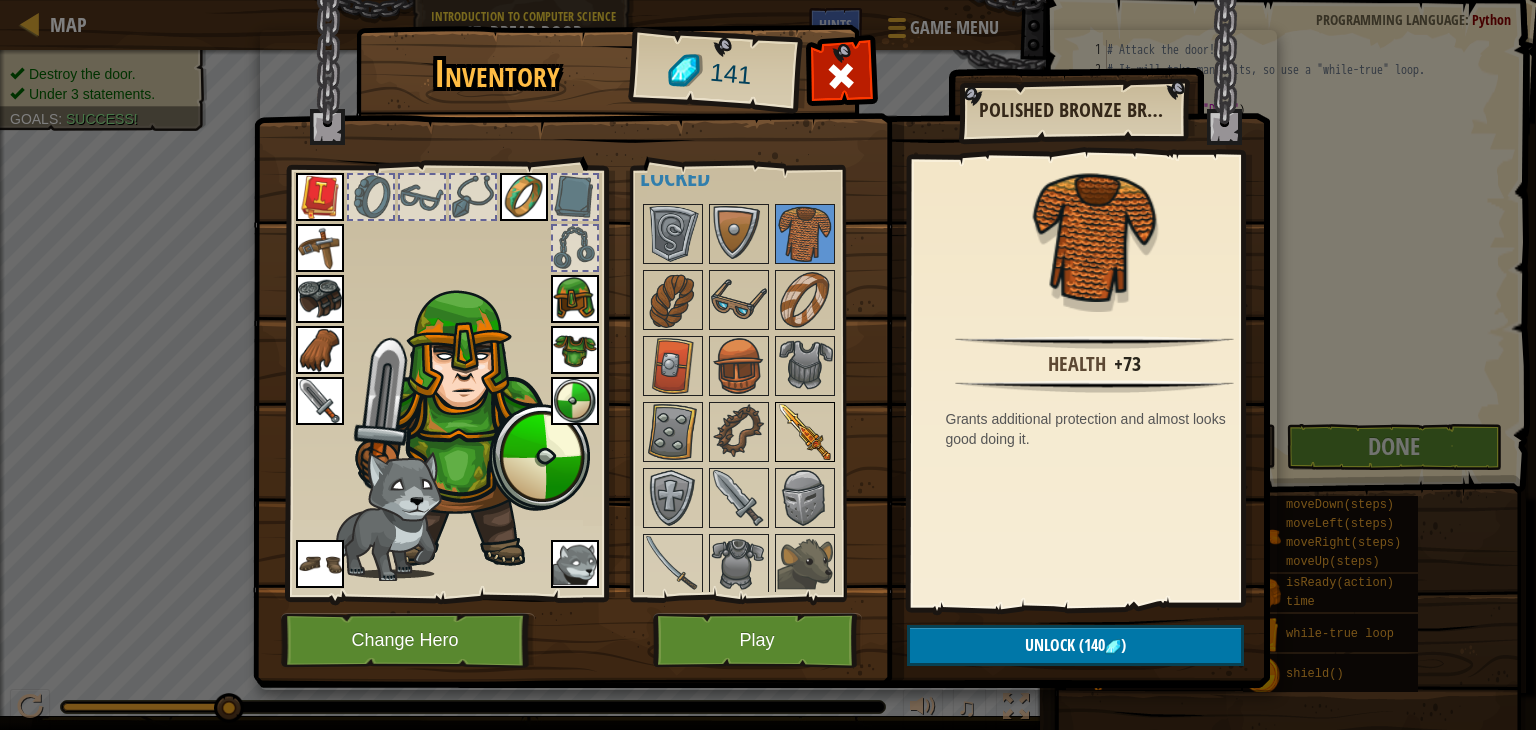 click at bounding box center [805, 432] 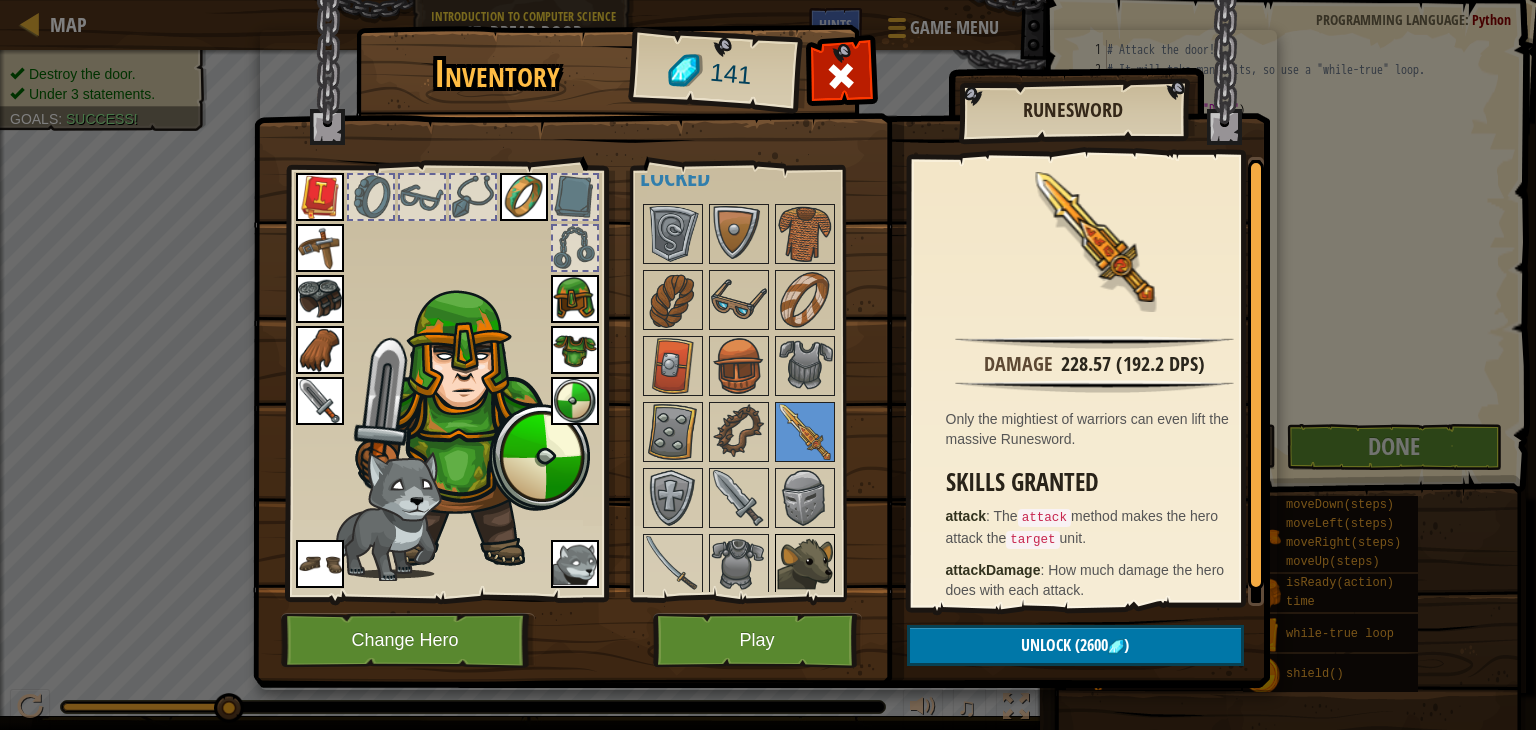 drag, startPoint x: 776, startPoint y: 548, endPoint x: 788, endPoint y: 550, distance: 12.165525 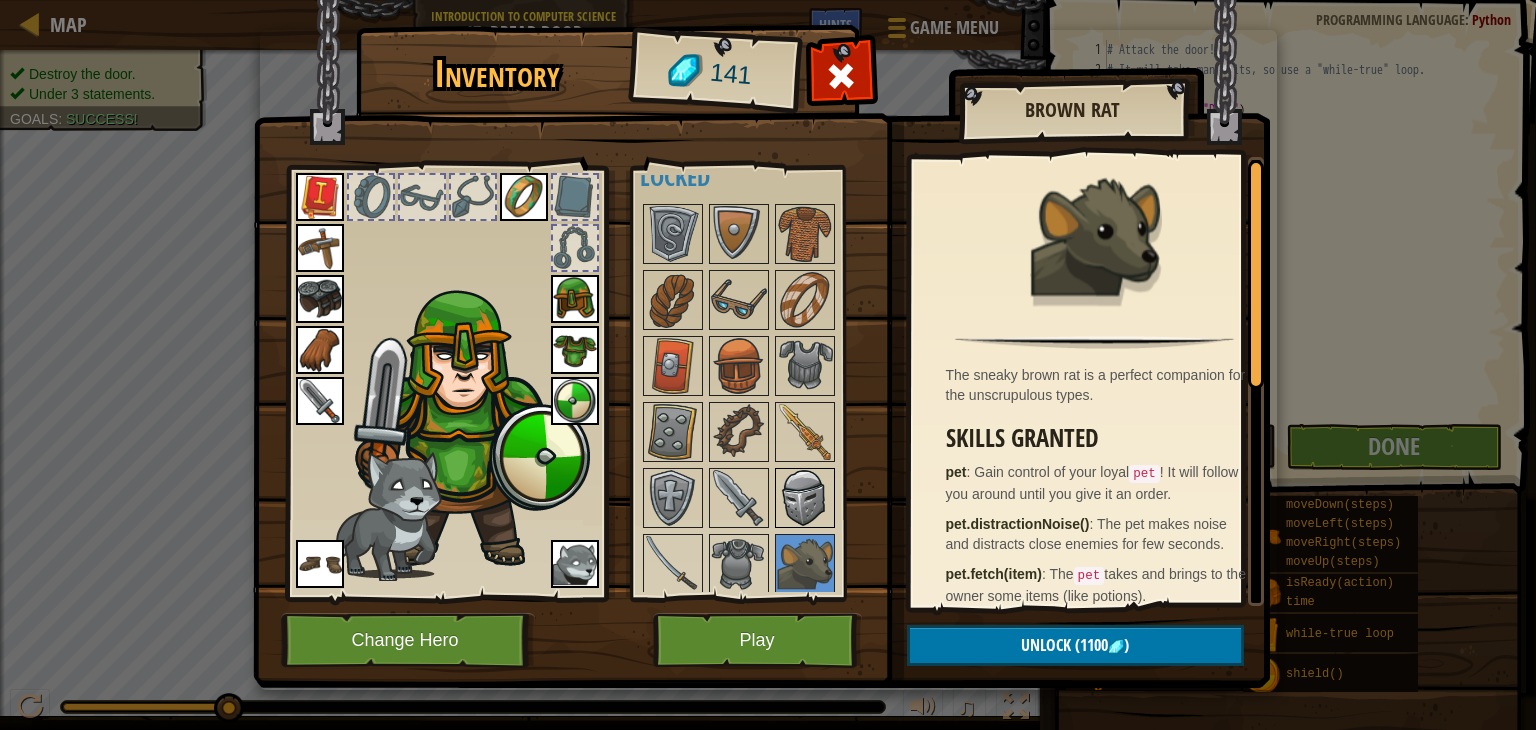 click at bounding box center (805, 498) 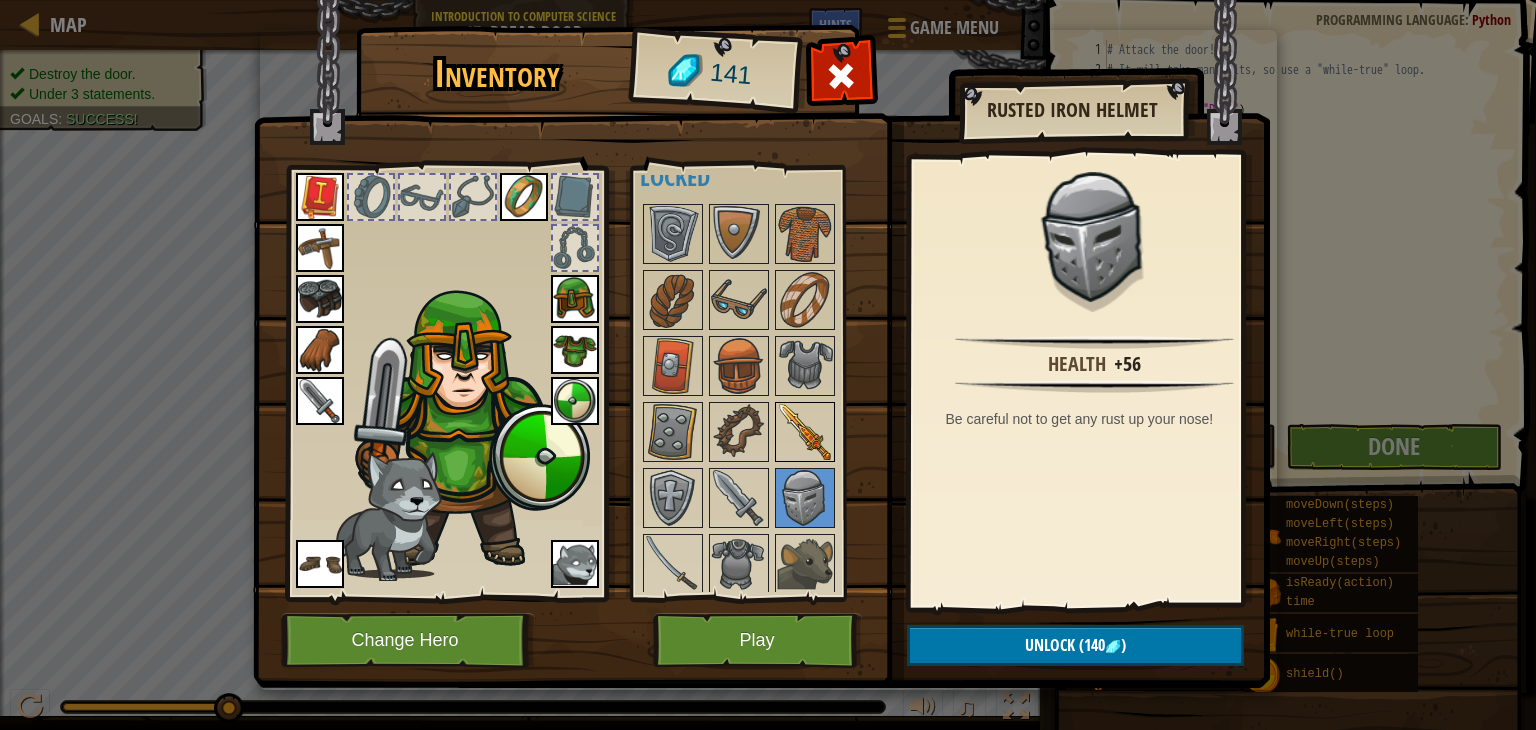 click at bounding box center (805, 432) 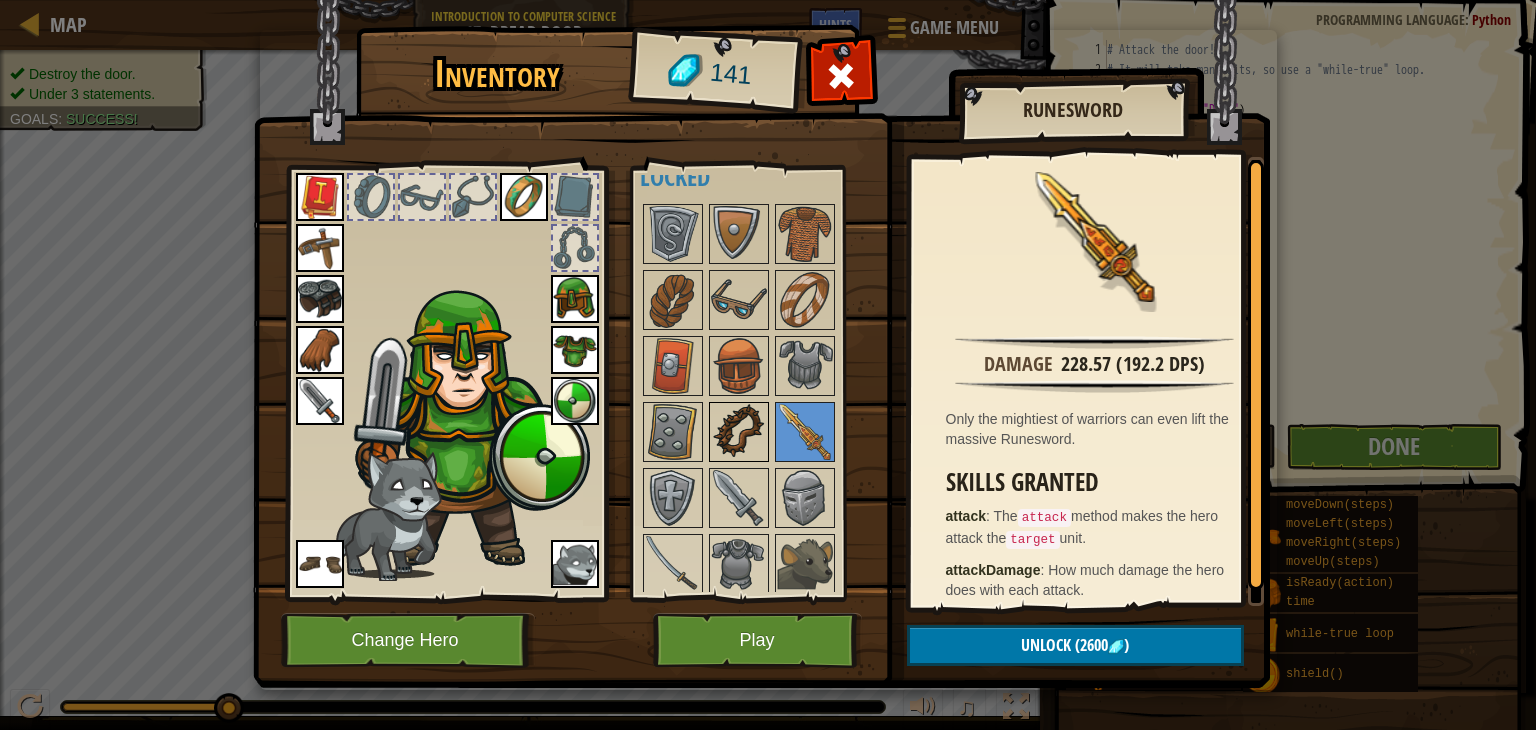 click at bounding box center (739, 432) 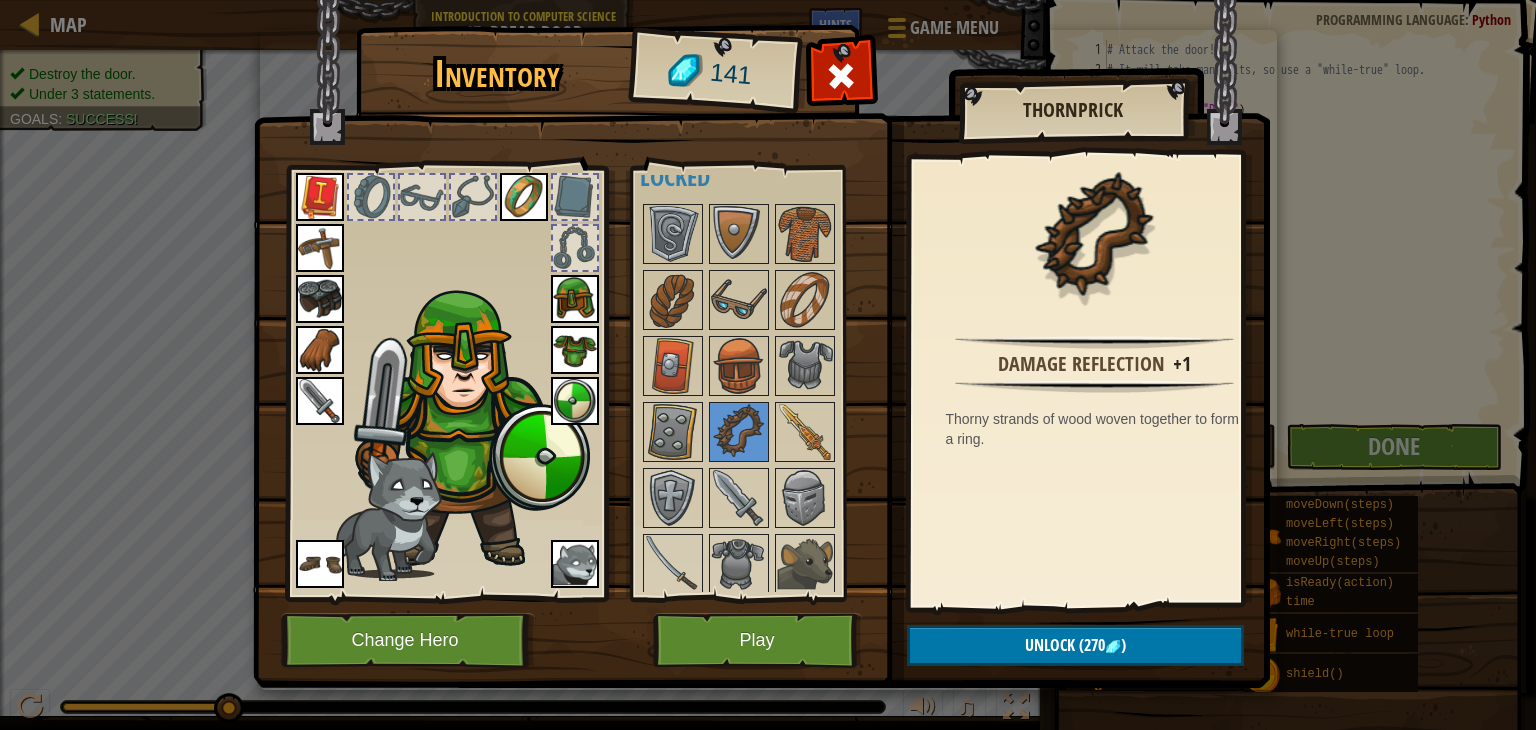 click at bounding box center [765, 399] 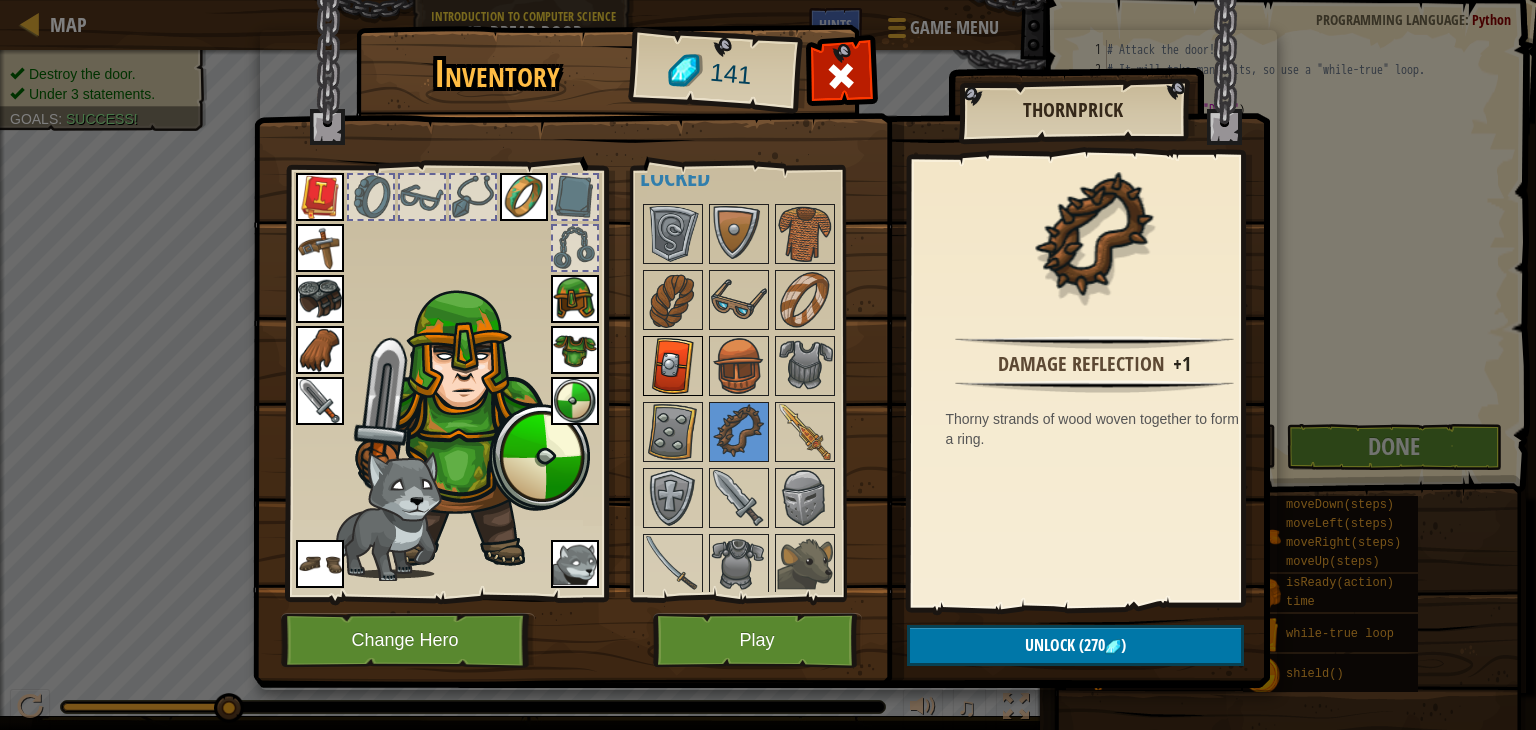 drag, startPoint x: 704, startPoint y: 402, endPoint x: 701, endPoint y: 351, distance: 51.088158 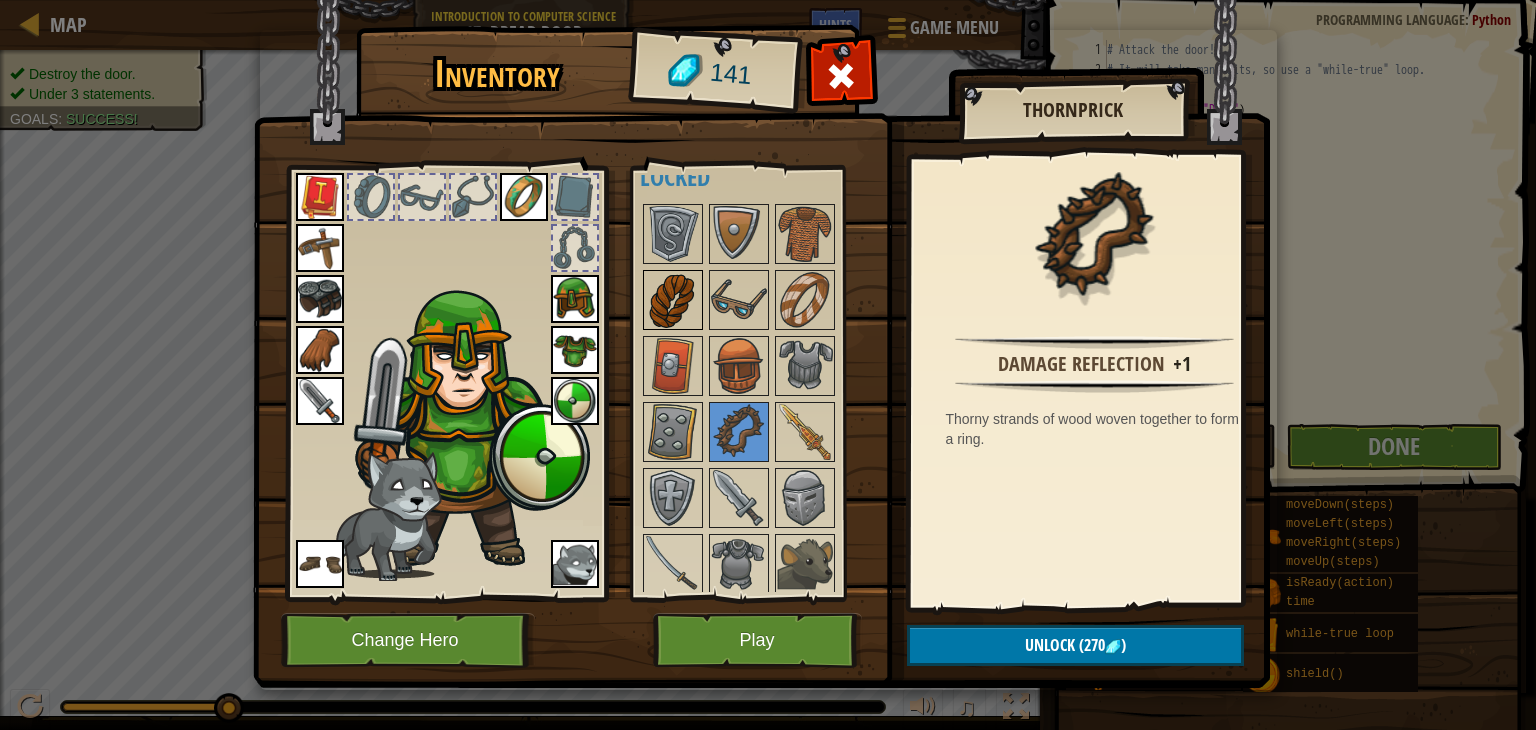 drag, startPoint x: 701, startPoint y: 351, endPoint x: 701, endPoint y: 321, distance: 30 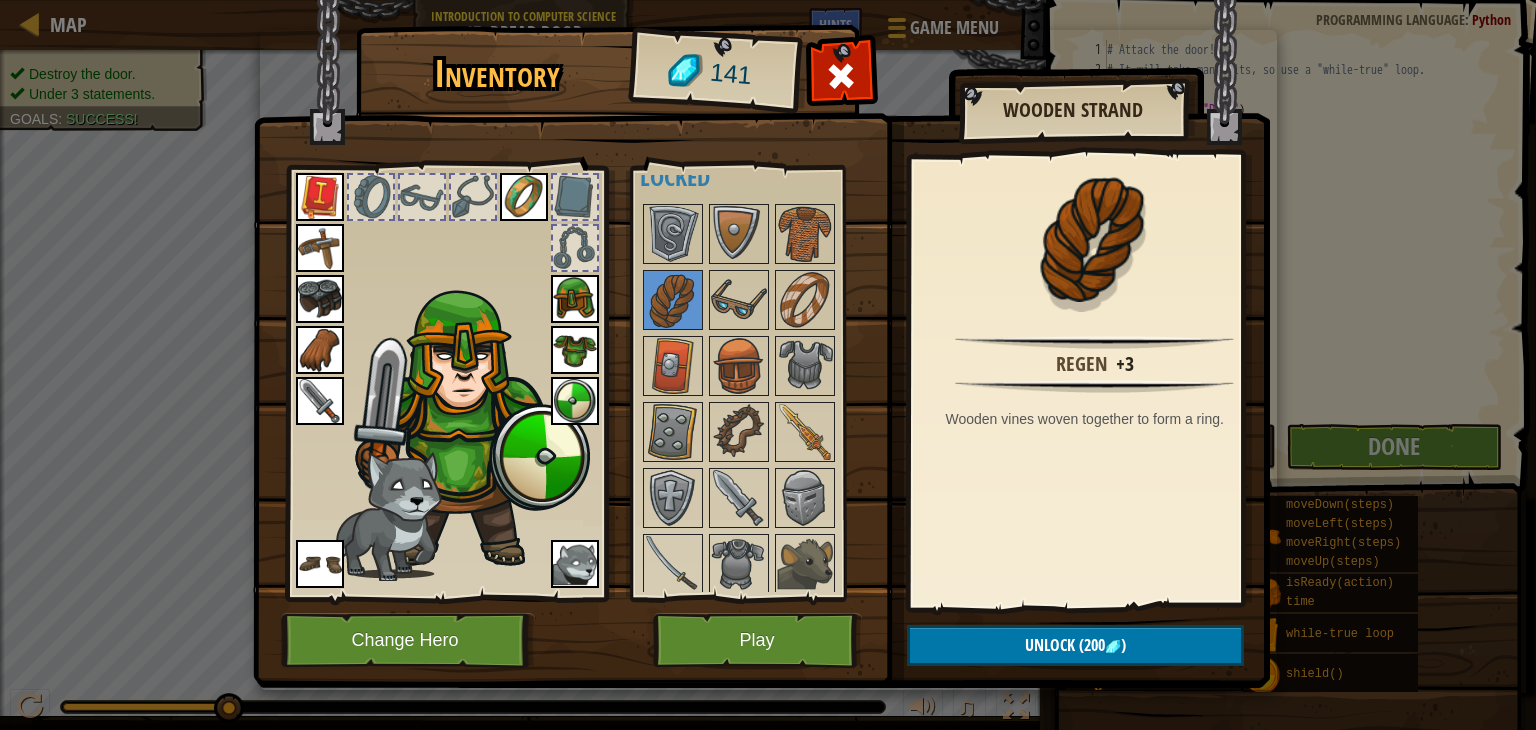 drag, startPoint x: 704, startPoint y: 293, endPoint x: 726, endPoint y: 262, distance: 38.013157 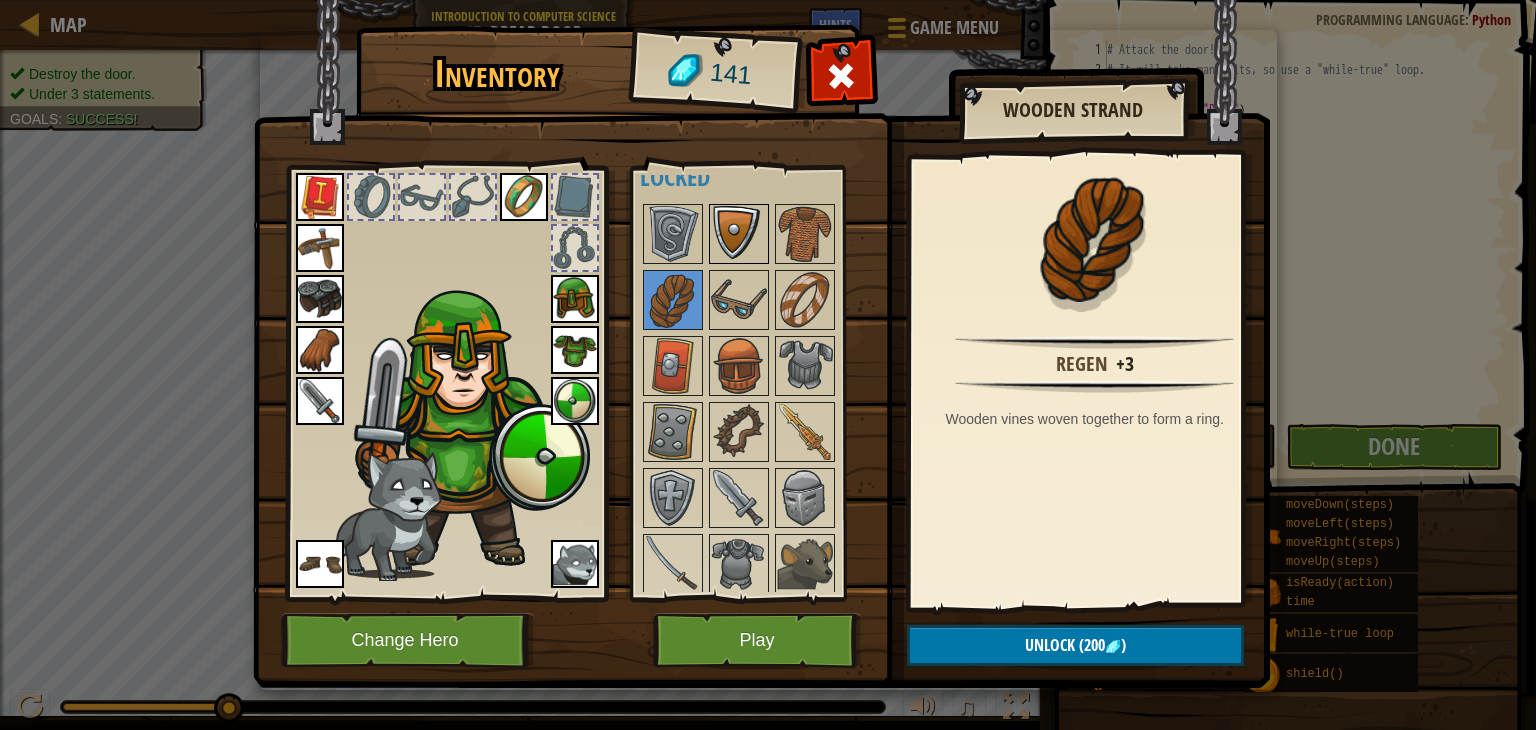 drag, startPoint x: 726, startPoint y: 262, endPoint x: 733, endPoint y: 254, distance: 10.630146 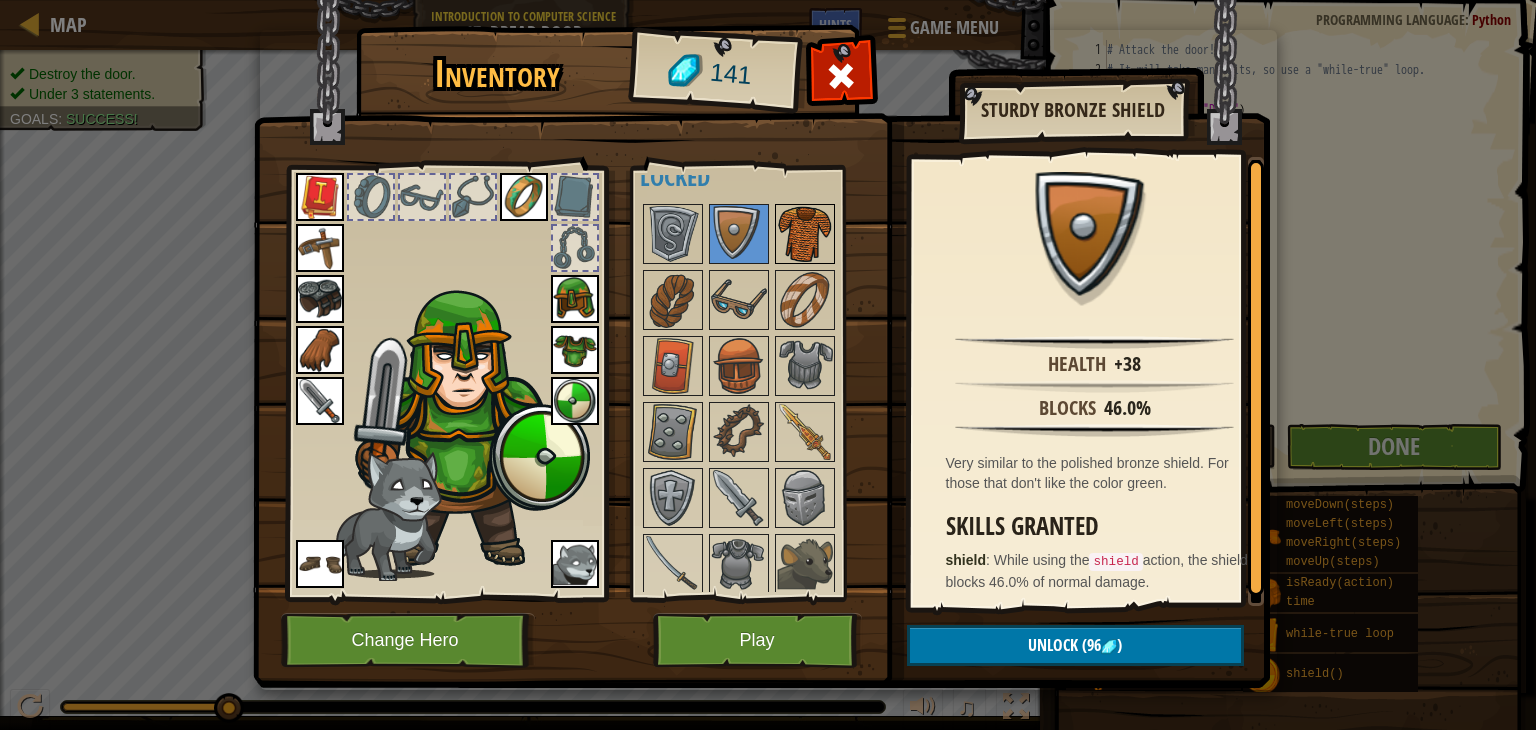 click at bounding box center (805, 234) 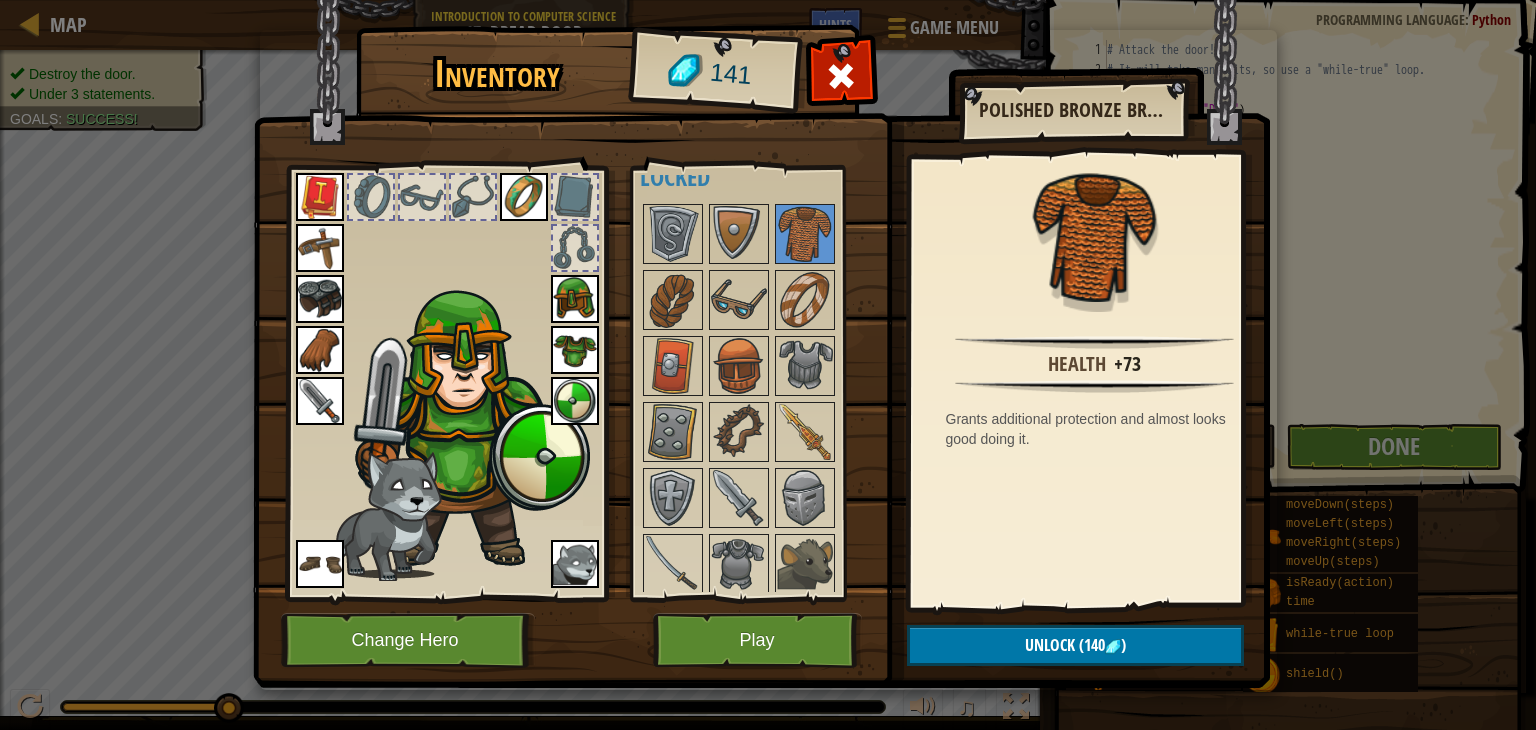 click on "Available Equip Equip Equip Equip Equip Equip Equip Equip Equip Equip Equip Equip (double-click to equip) Locked" at bounding box center [765, 383] 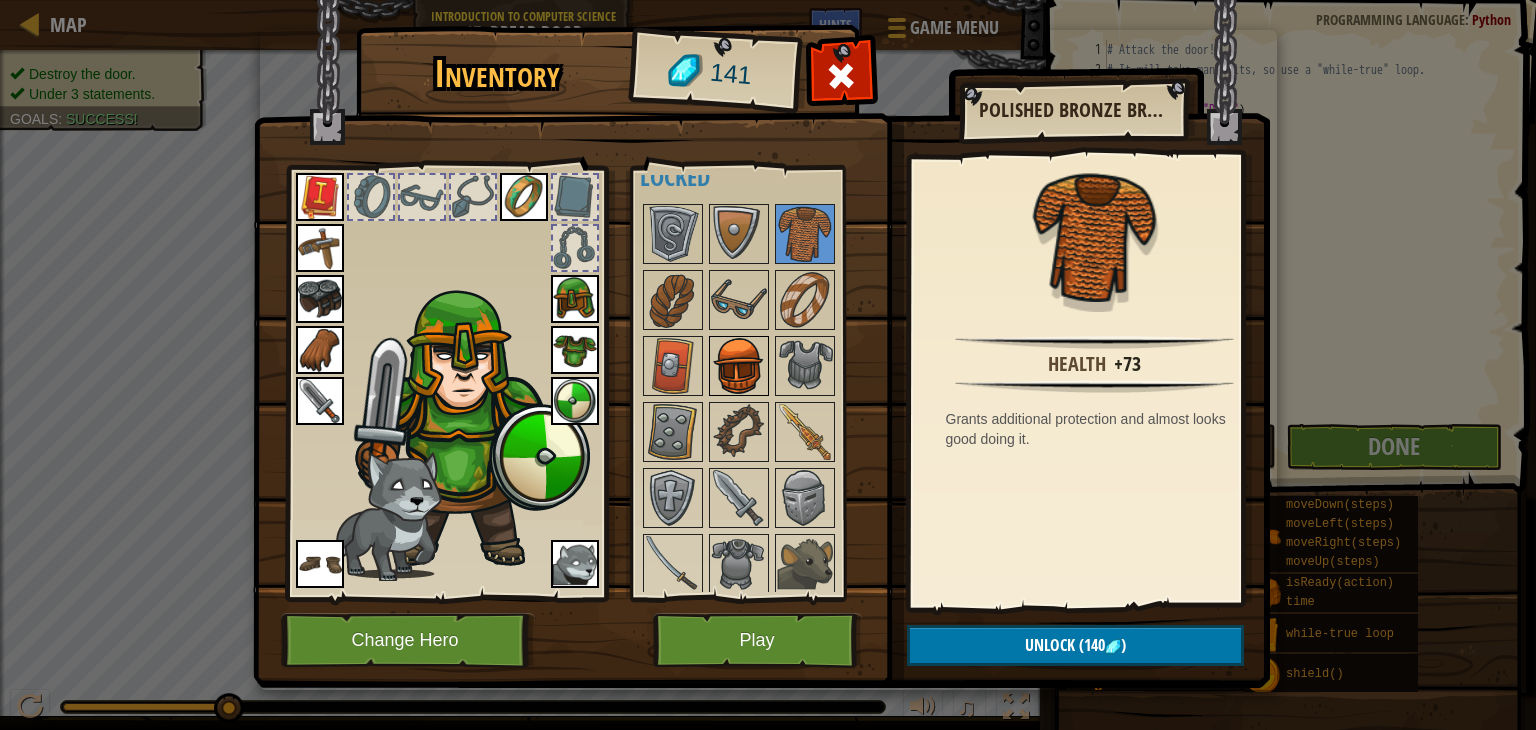click at bounding box center (739, 366) 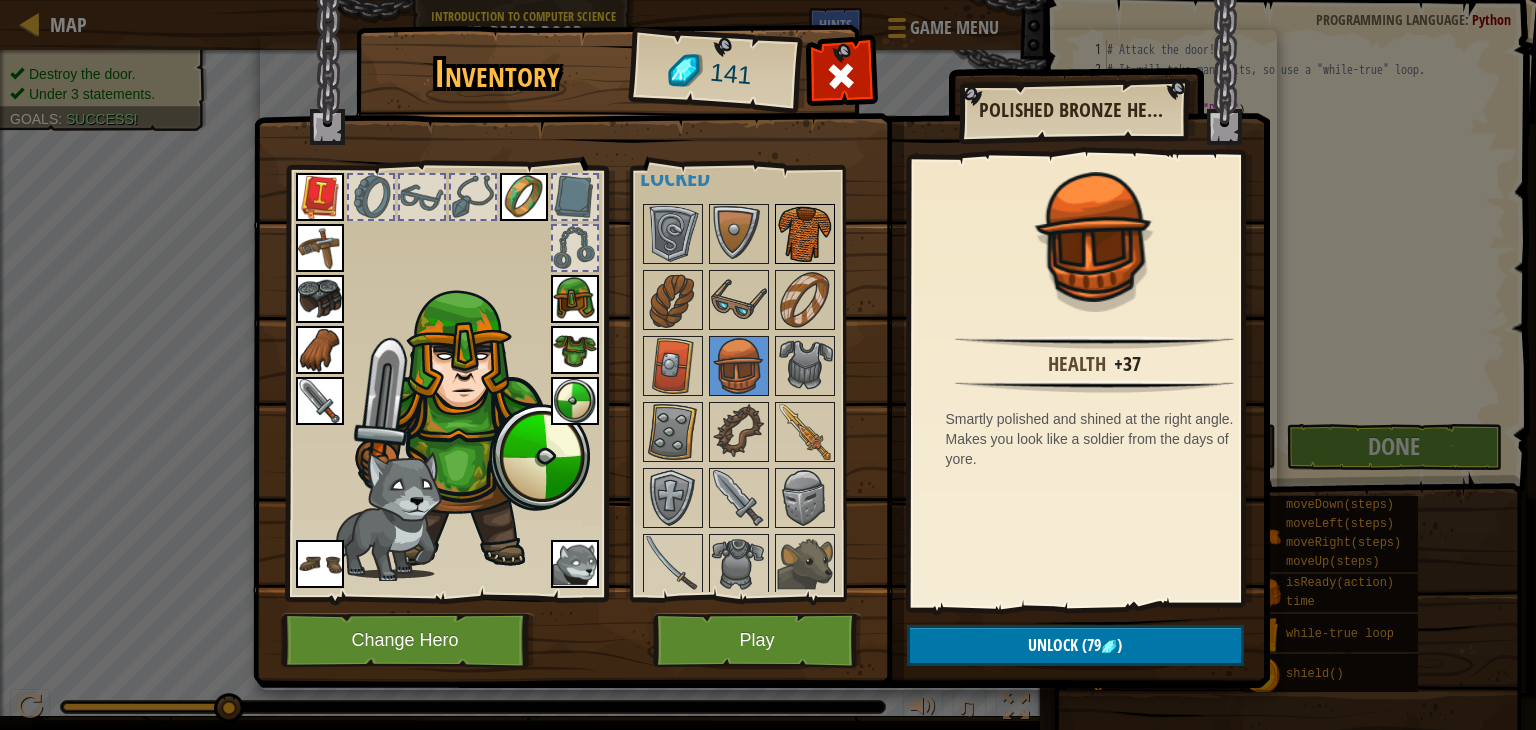 click at bounding box center [805, 234] 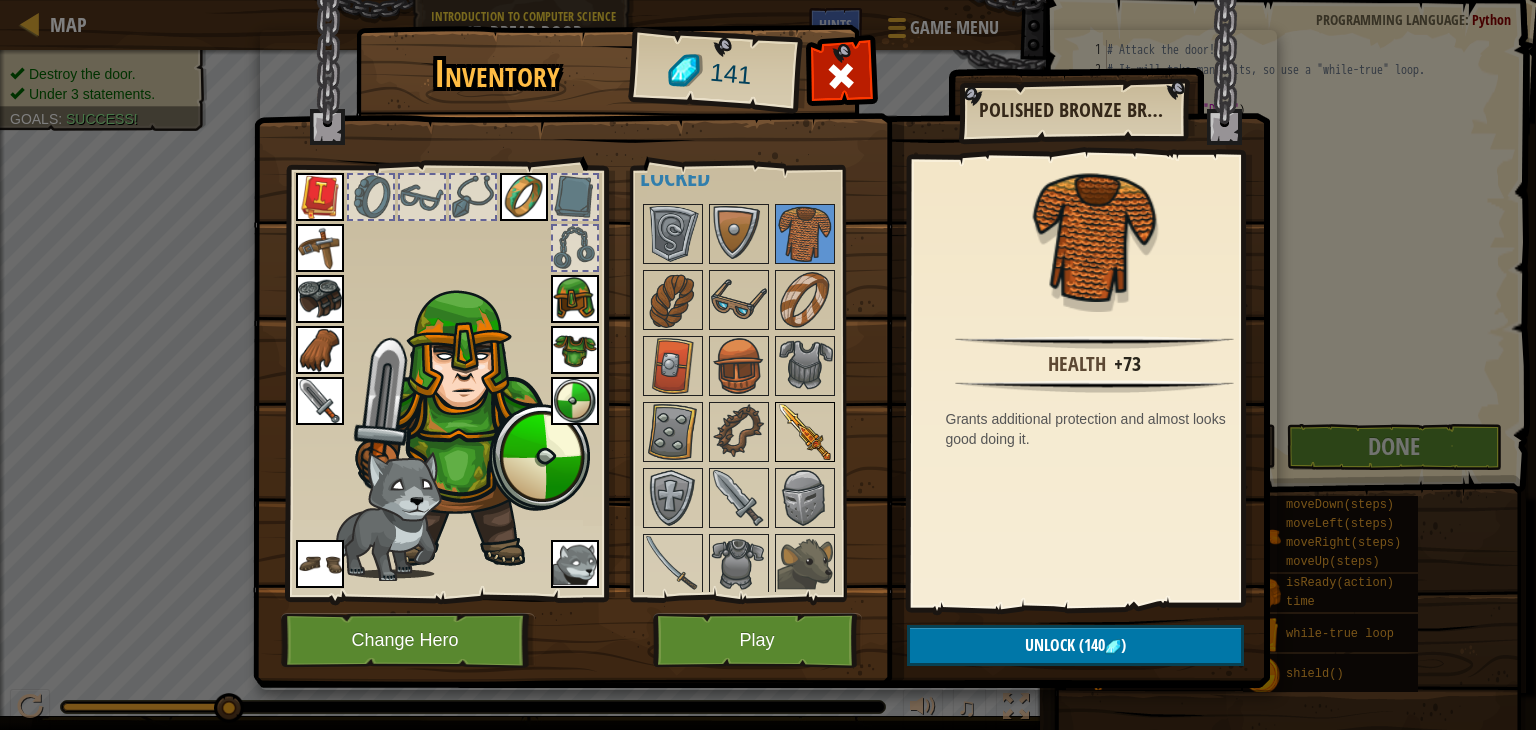 click at bounding box center (805, 432) 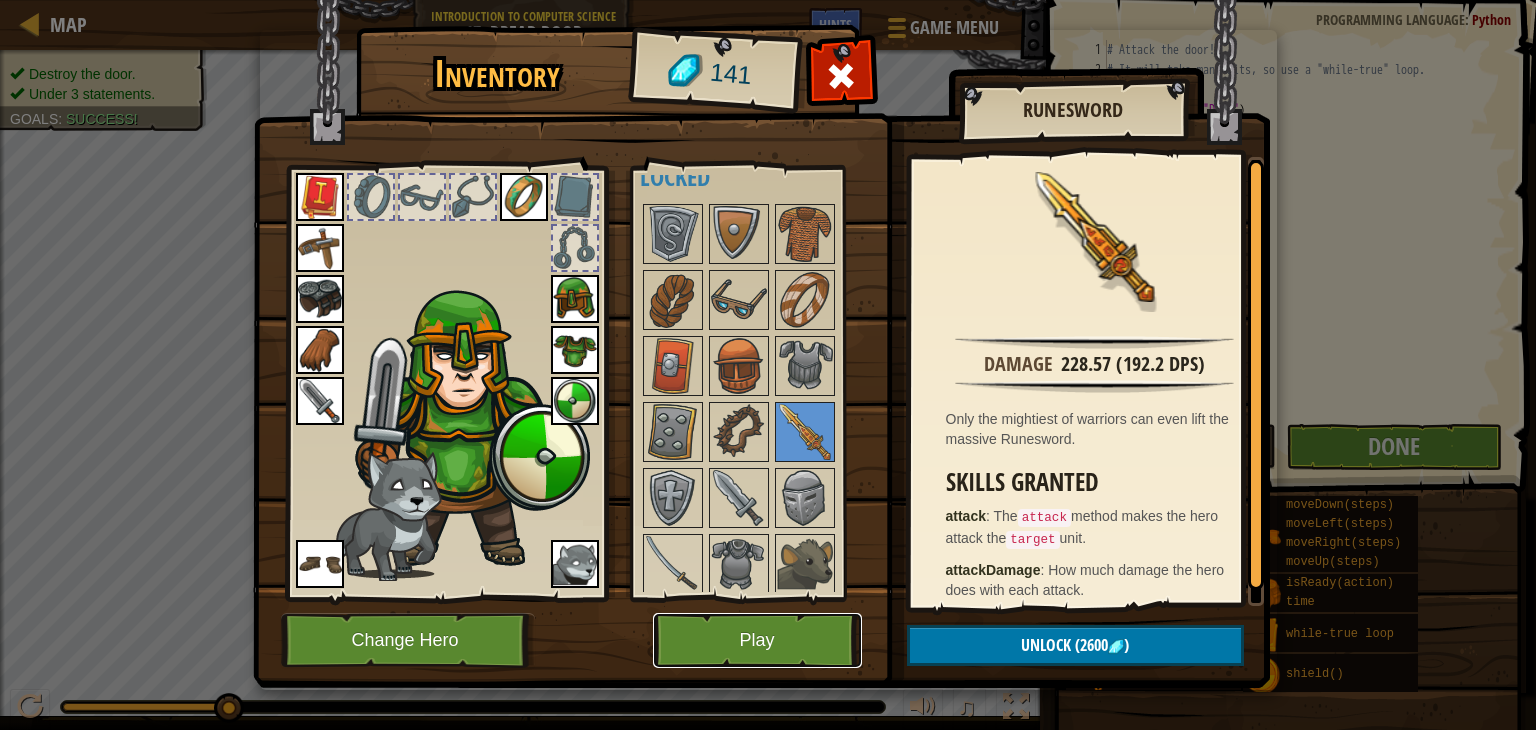 click on "Play" at bounding box center (757, 640) 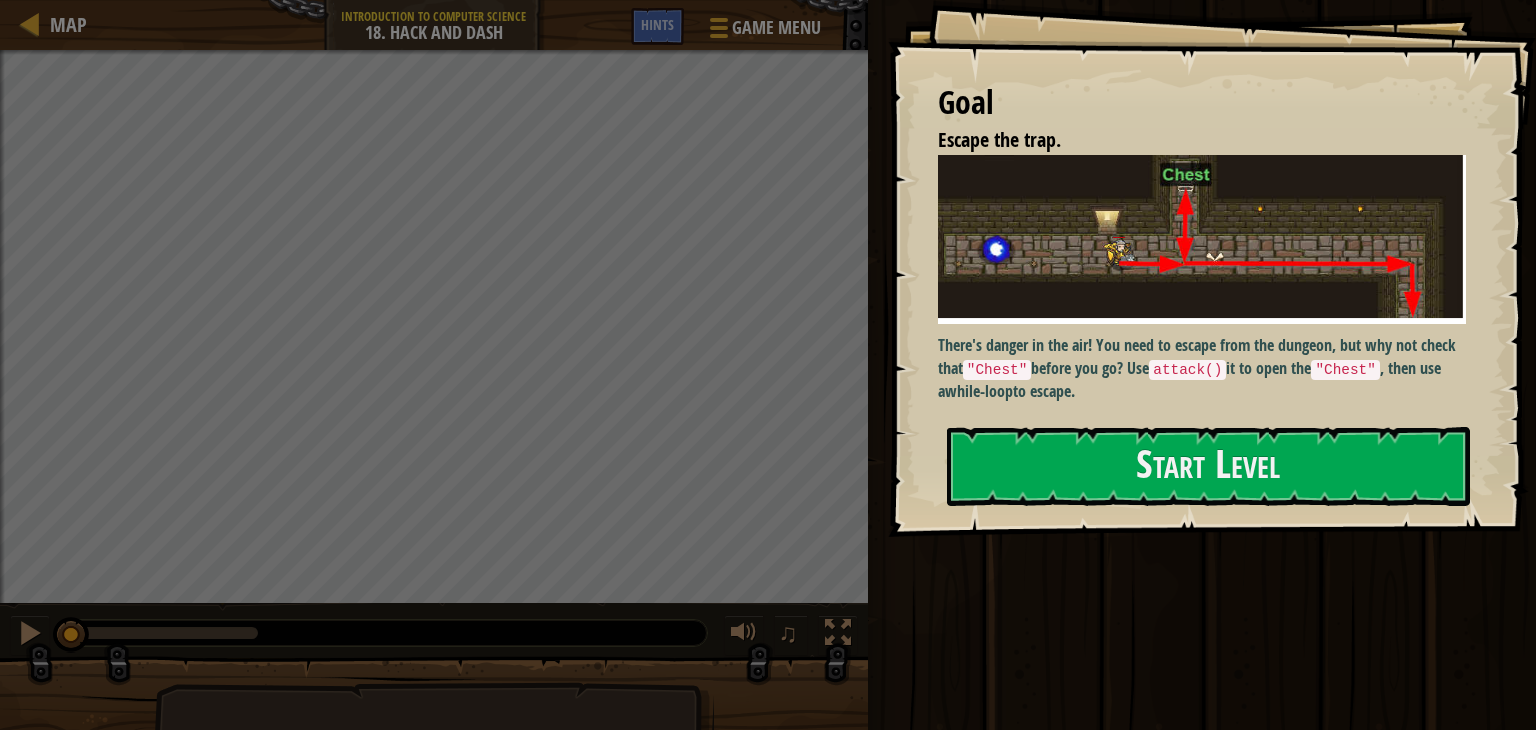 scroll, scrollTop: 0, scrollLeft: 0, axis: both 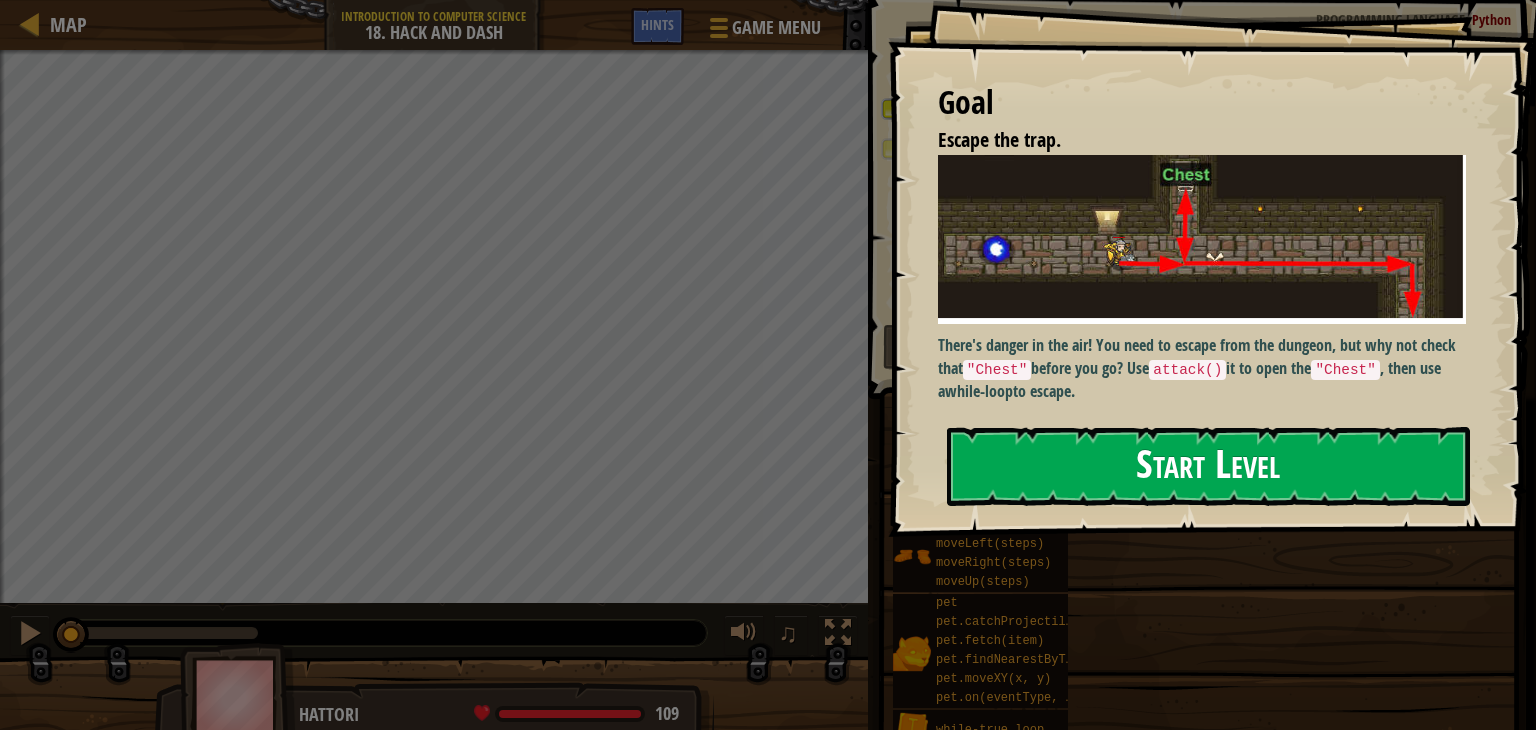 click on "Start Level" at bounding box center (1208, 466) 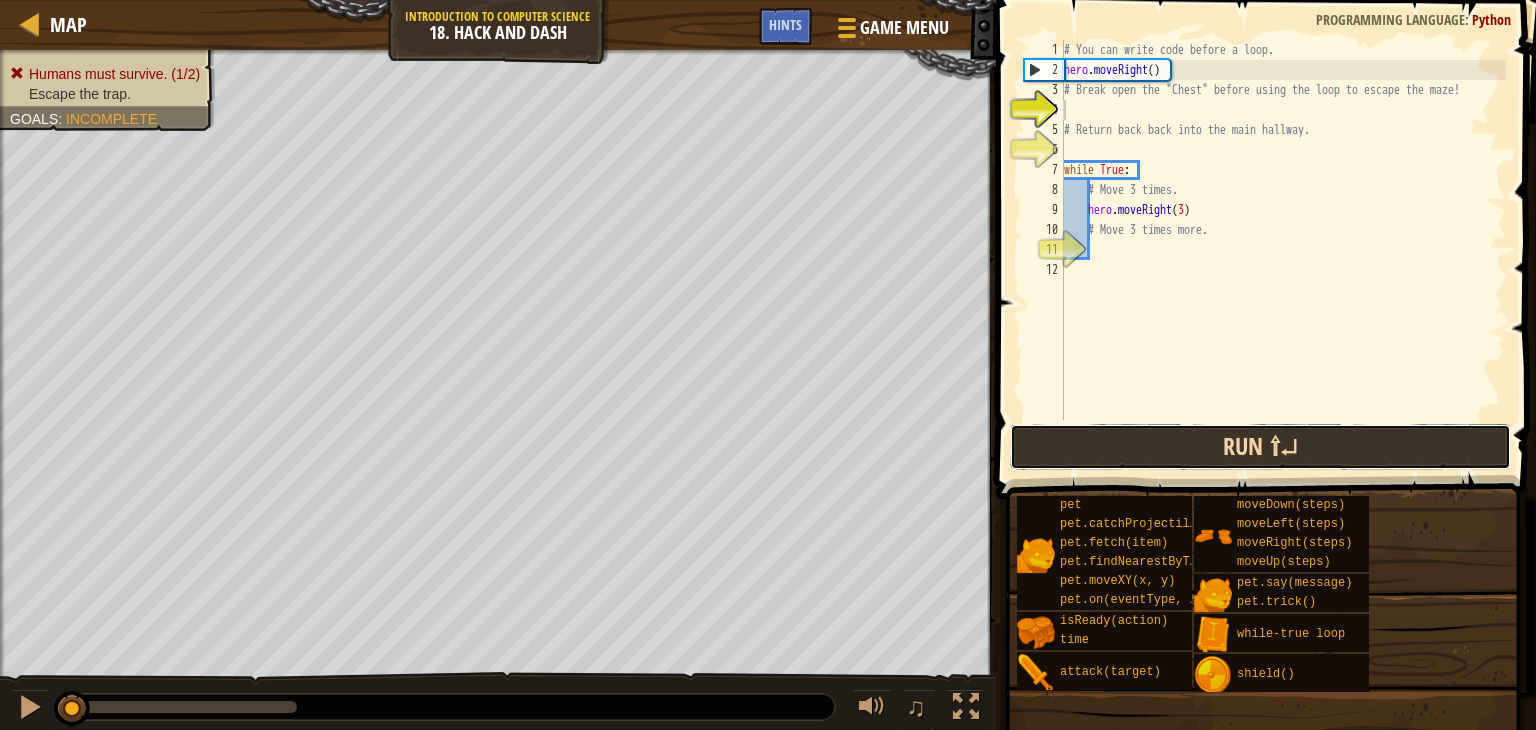 drag, startPoint x: 1068, startPoint y: 449, endPoint x: 1056, endPoint y: 457, distance: 14.422205 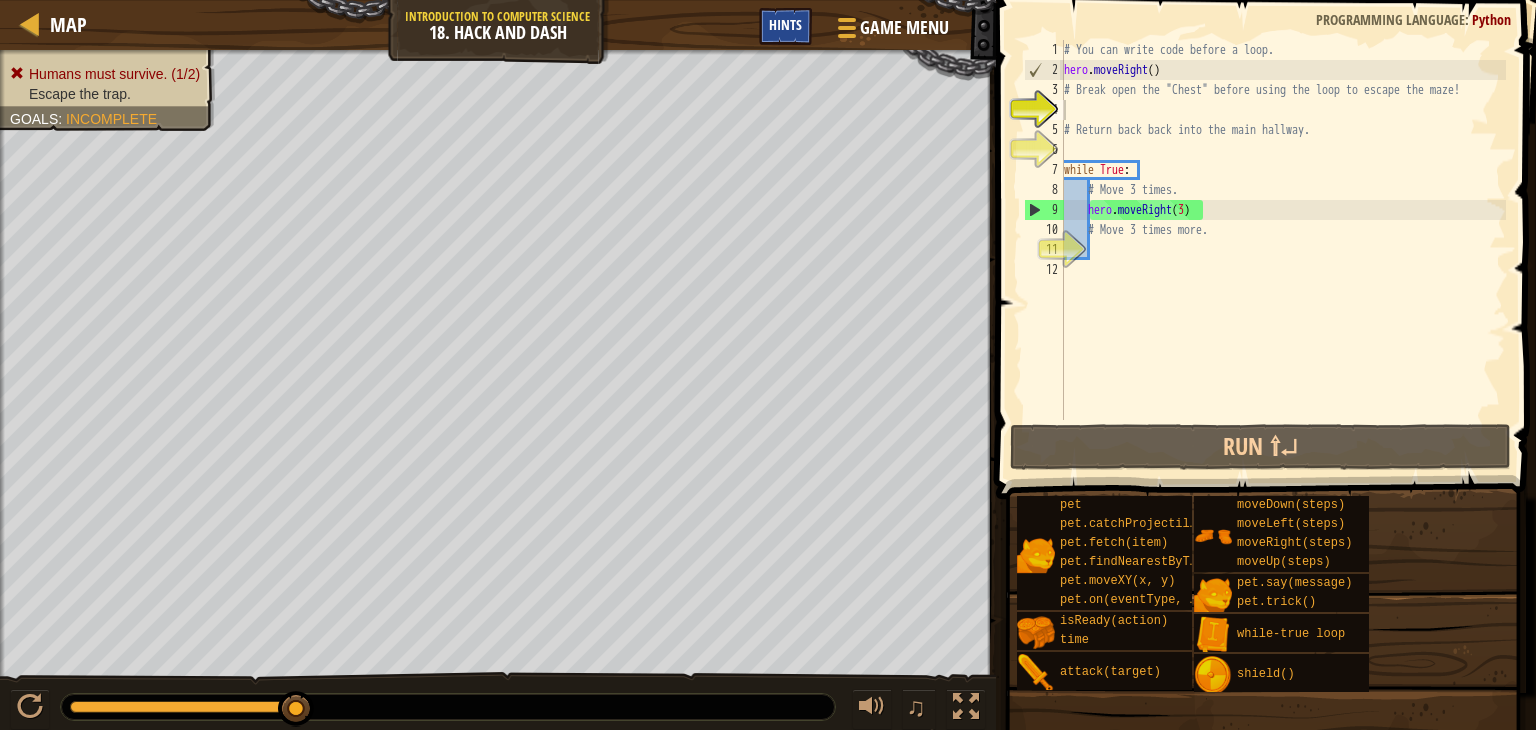 click on "Hints" at bounding box center (785, 24) 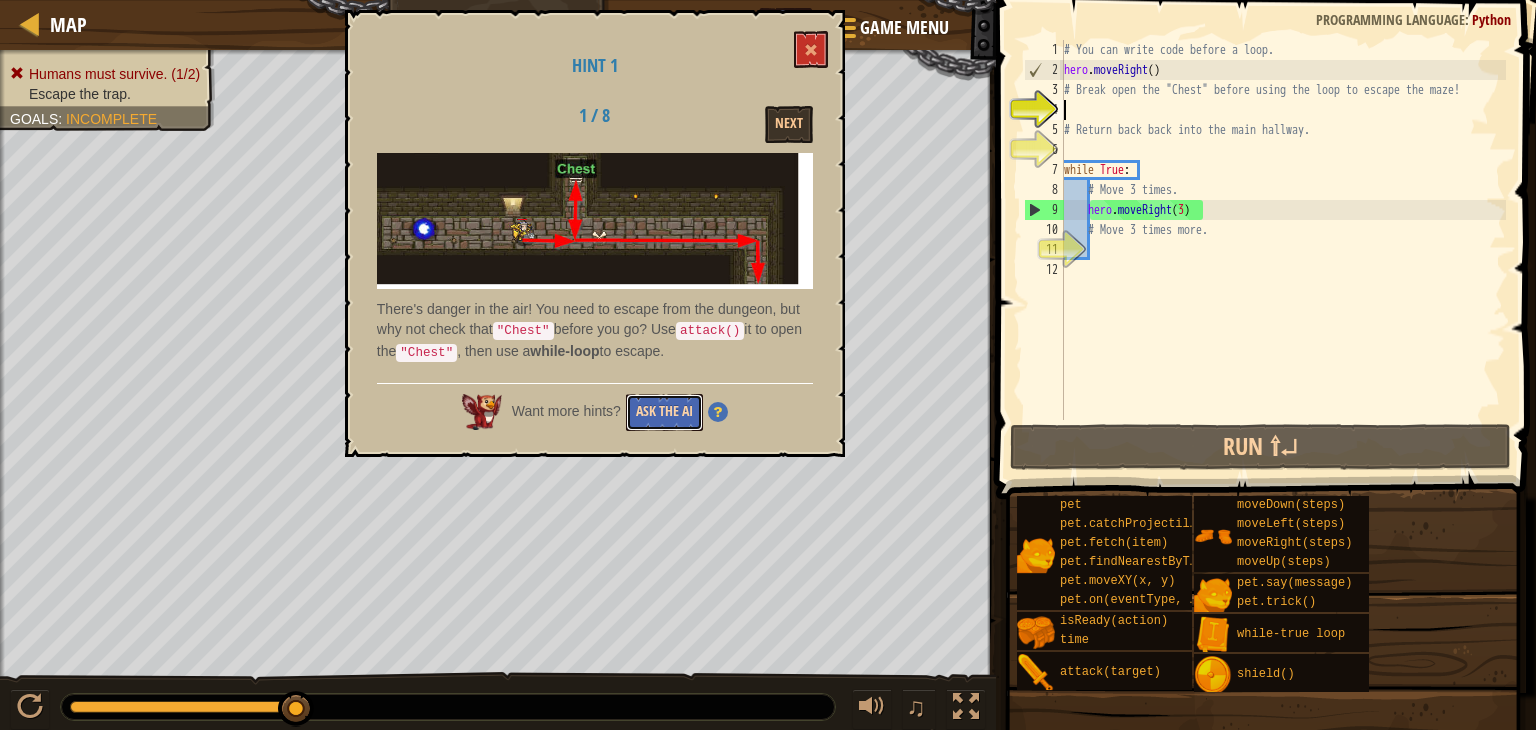 click on "Ask the AI" at bounding box center [664, 412] 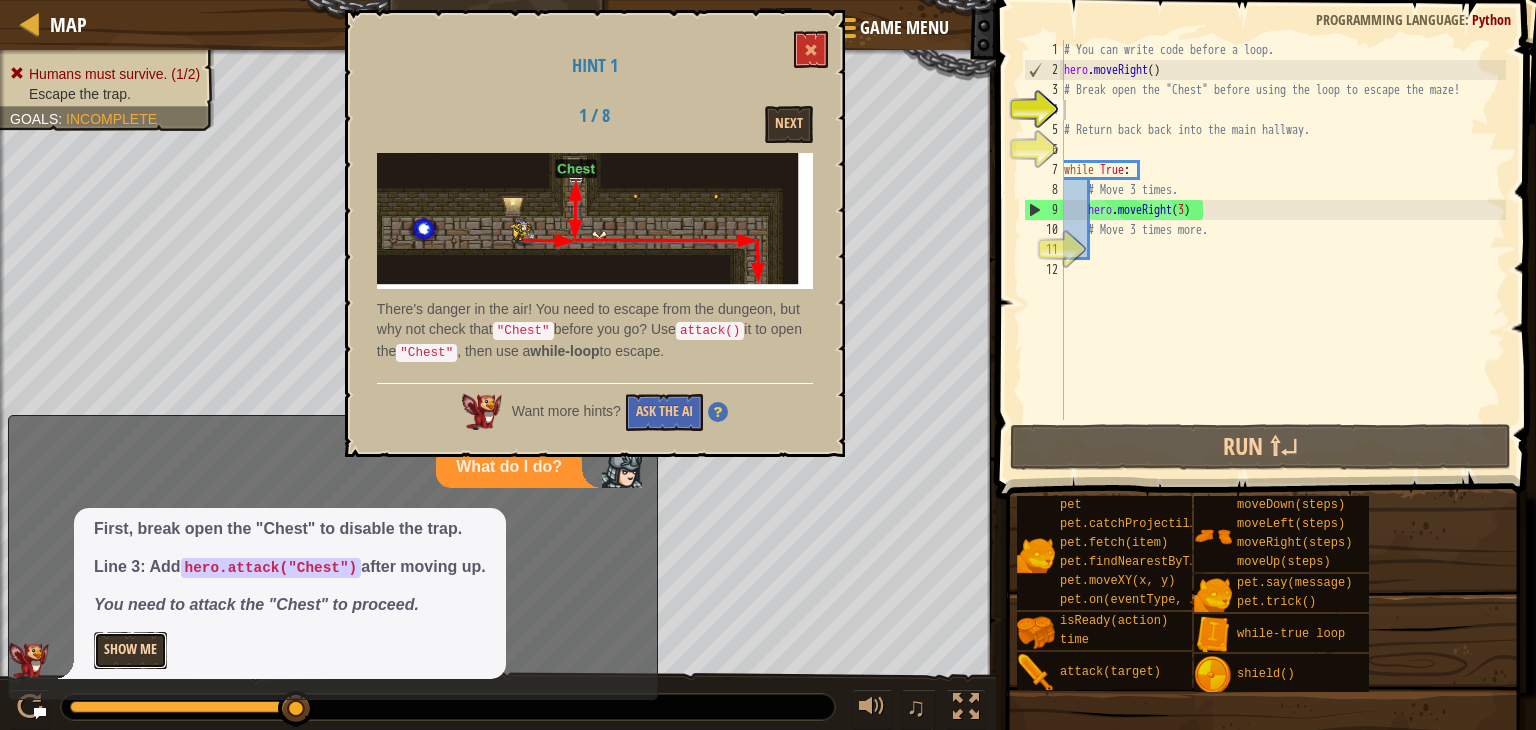 click on "Show Me" at bounding box center [130, 650] 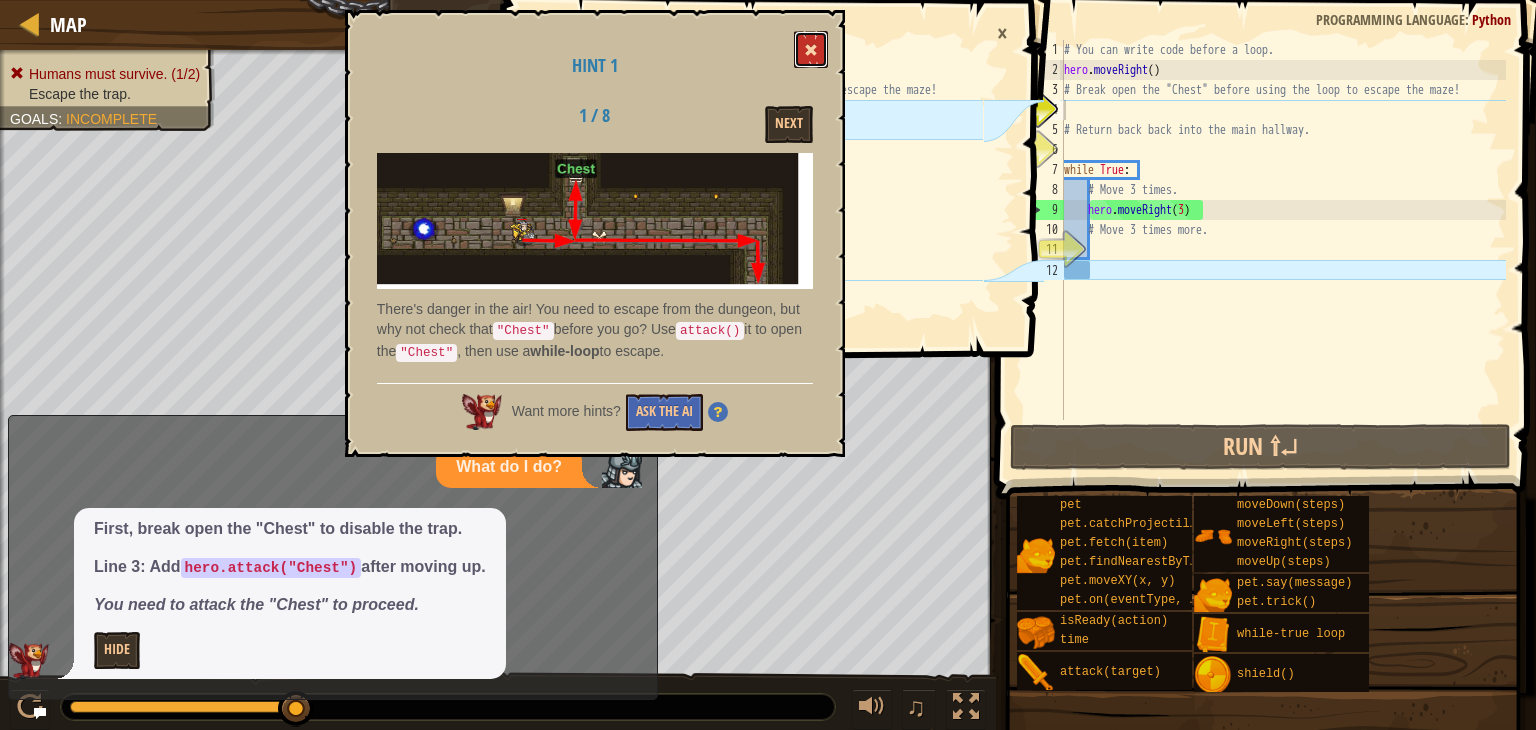 click at bounding box center [811, 50] 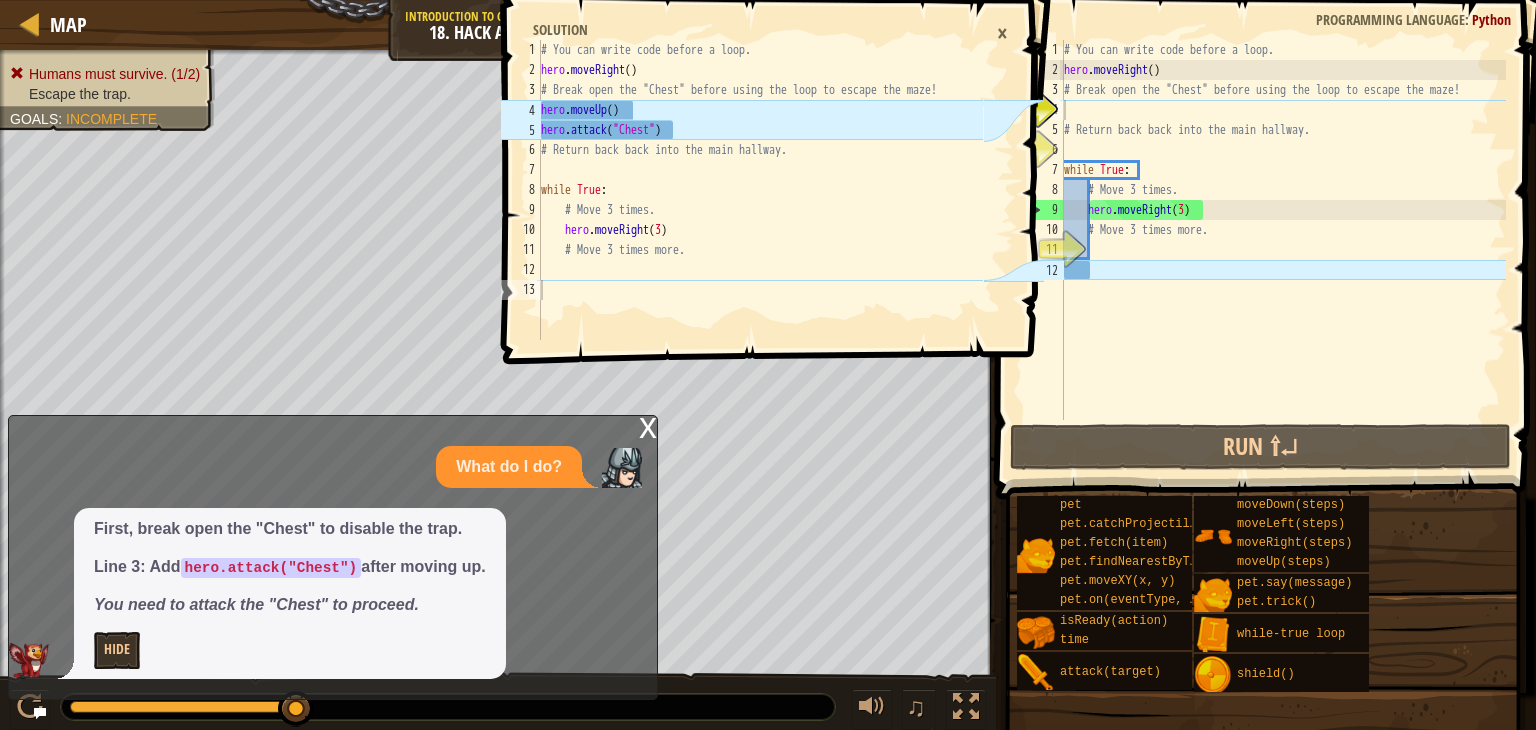 type on "# You can write code before a loop." 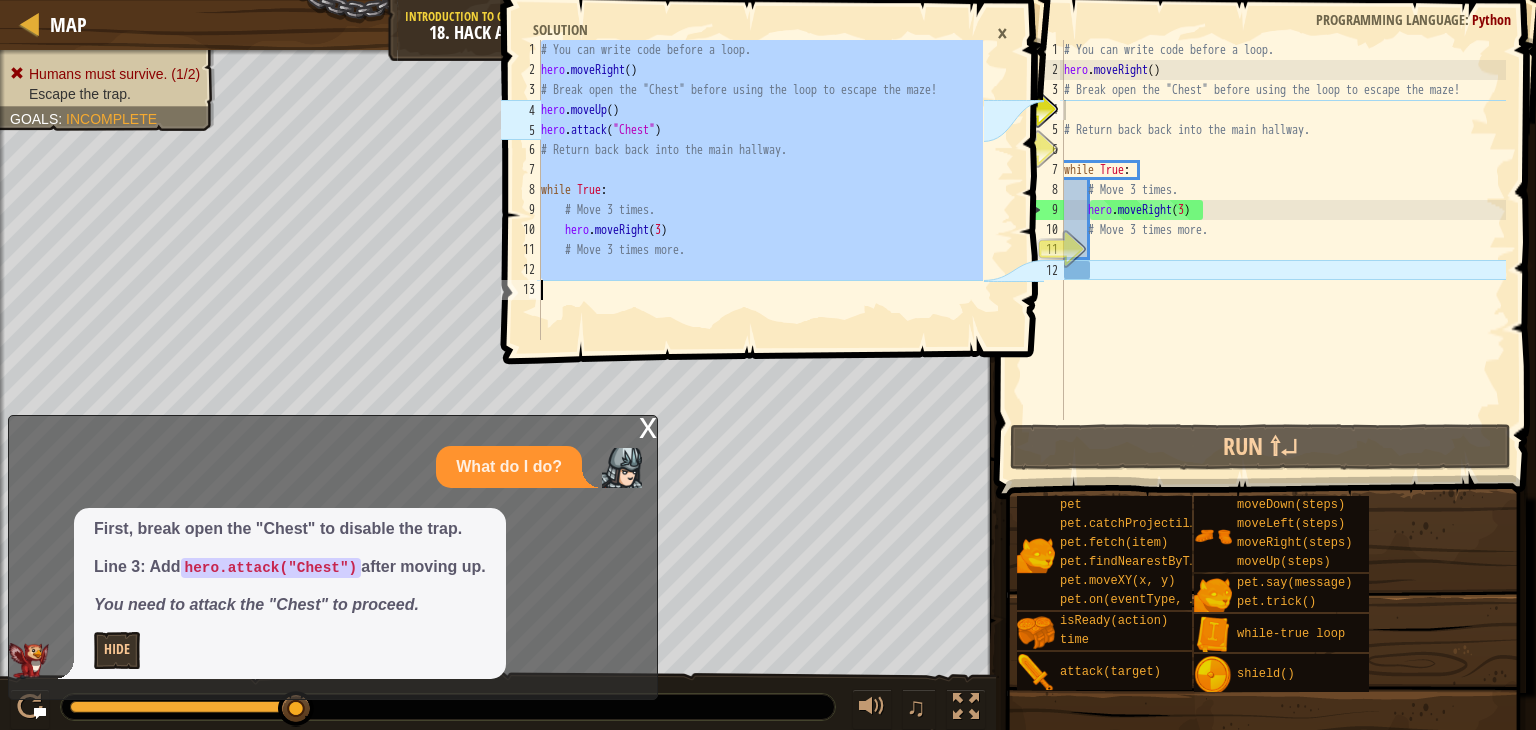 drag, startPoint x: 543, startPoint y: 46, endPoint x: 710, endPoint y: 375, distance: 368.95798 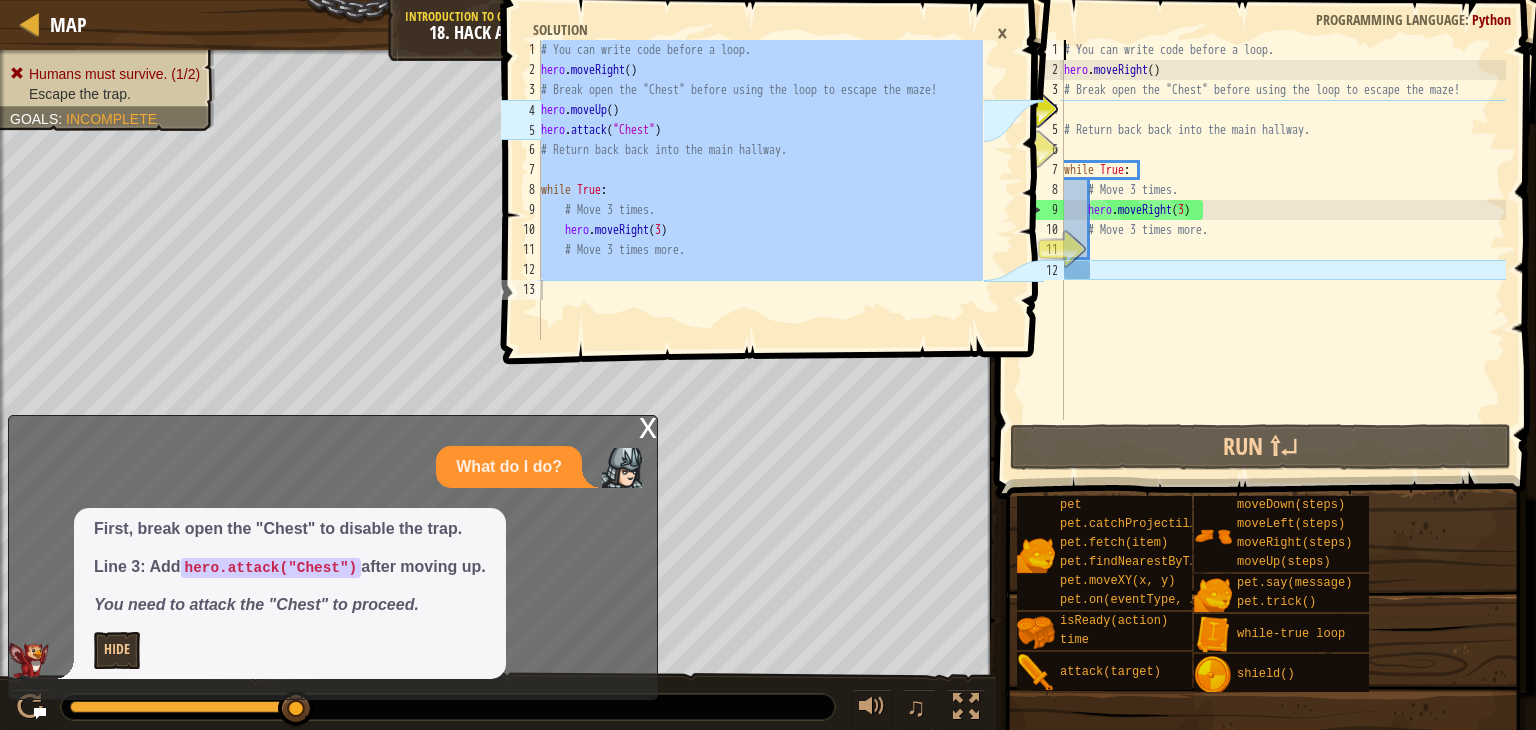 click on "# You can write code before a loop. hero . moveRight ( ) # Break open the "Chest" before using the loop to escape the maze! # Return back back into the main hallway. while   True :      # Move 3 times.      hero . moveRight ( 3 )      # Move 3 times more." at bounding box center [1283, 250] 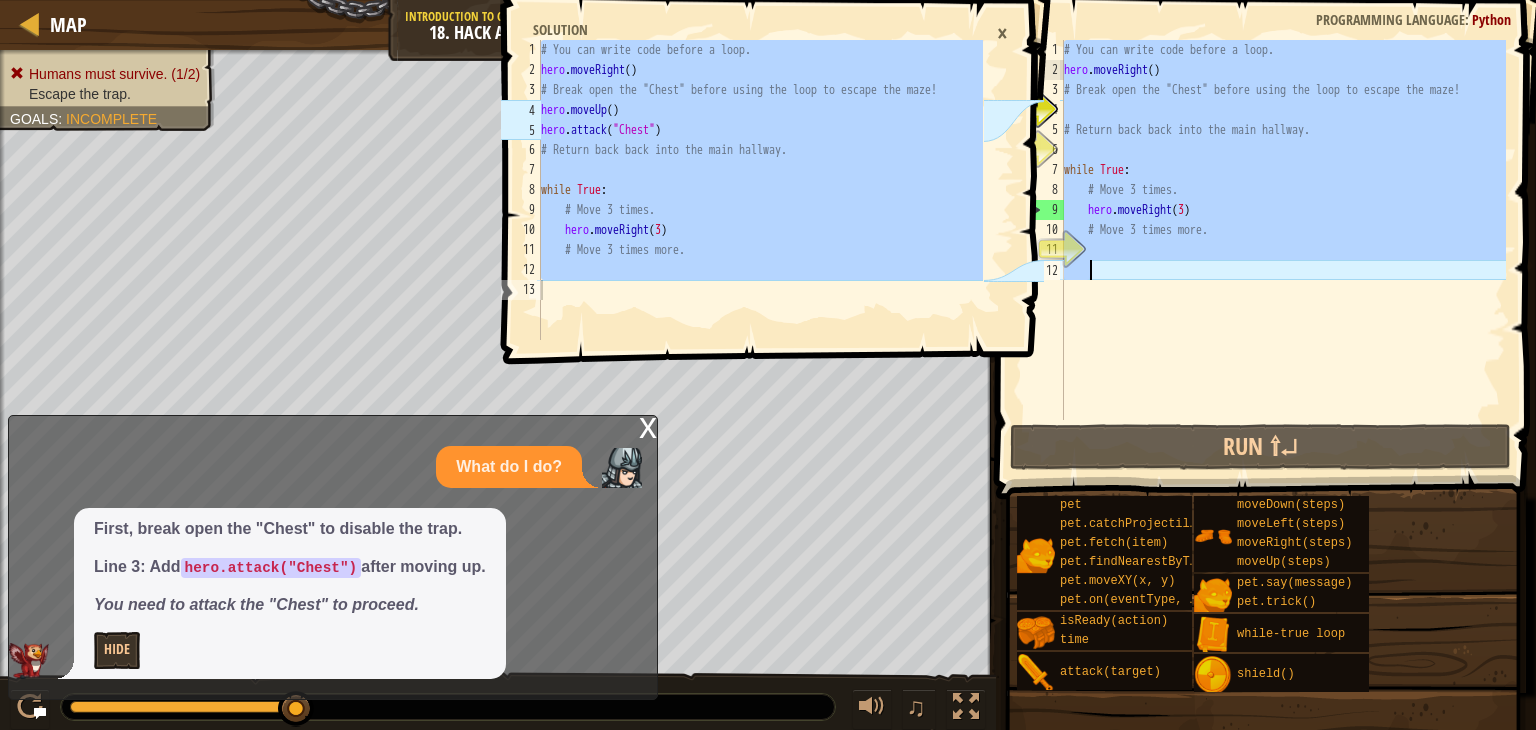 drag, startPoint x: 1064, startPoint y: 45, endPoint x: 1463, endPoint y: 325, distance: 487.44333 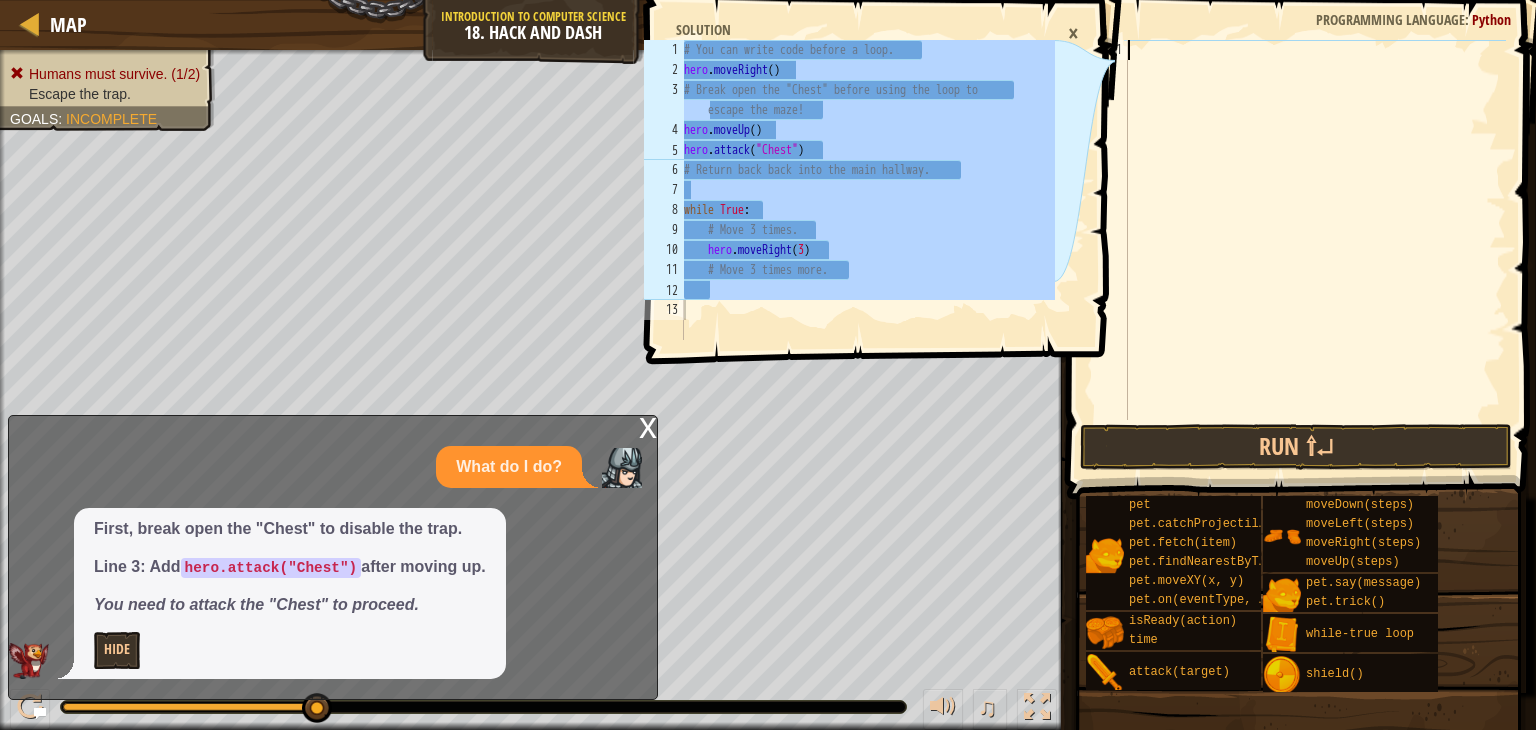 drag, startPoint x: 1012, startPoint y: 247, endPoint x: 1200, endPoint y: 101, distance: 238.03362 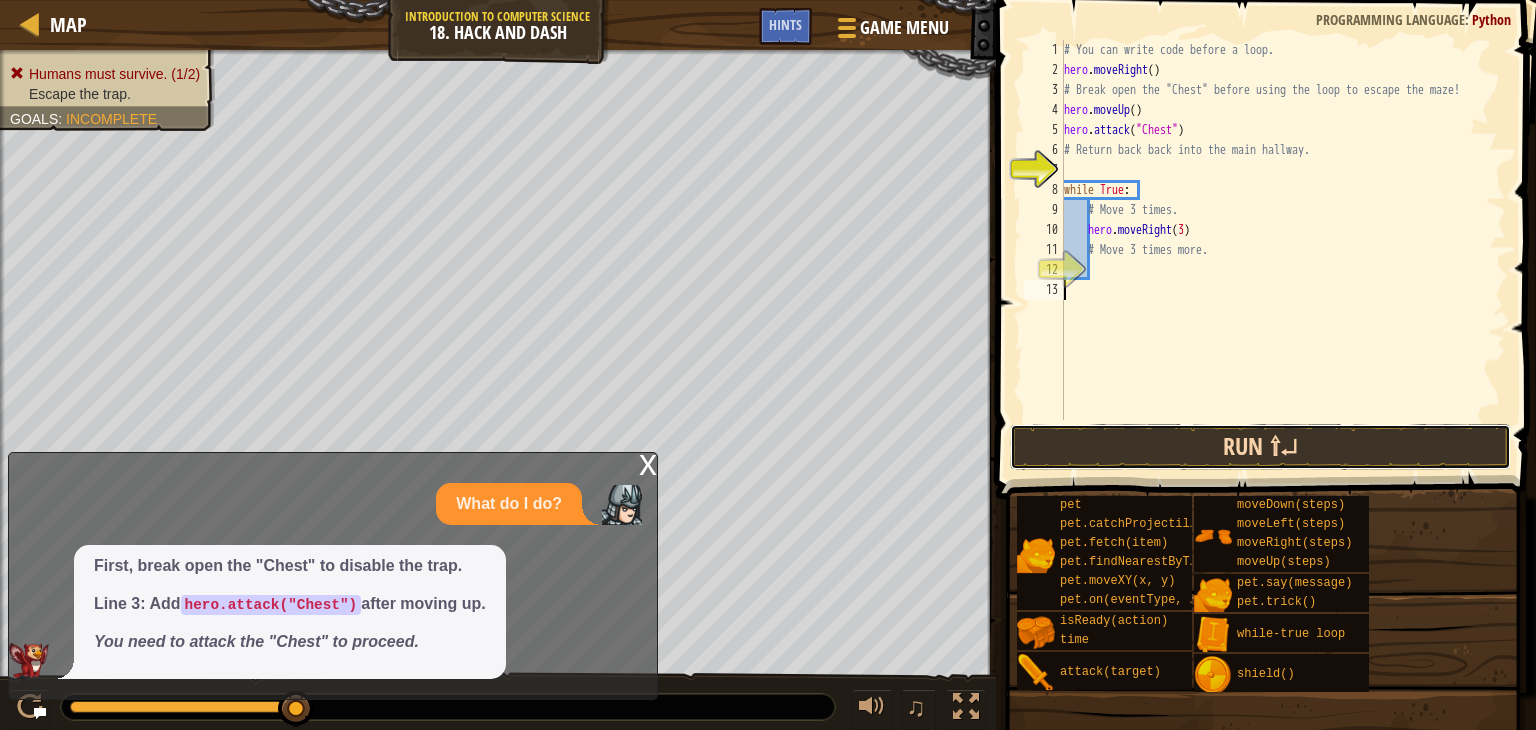 click on "Run ⇧↵" at bounding box center (1260, 447) 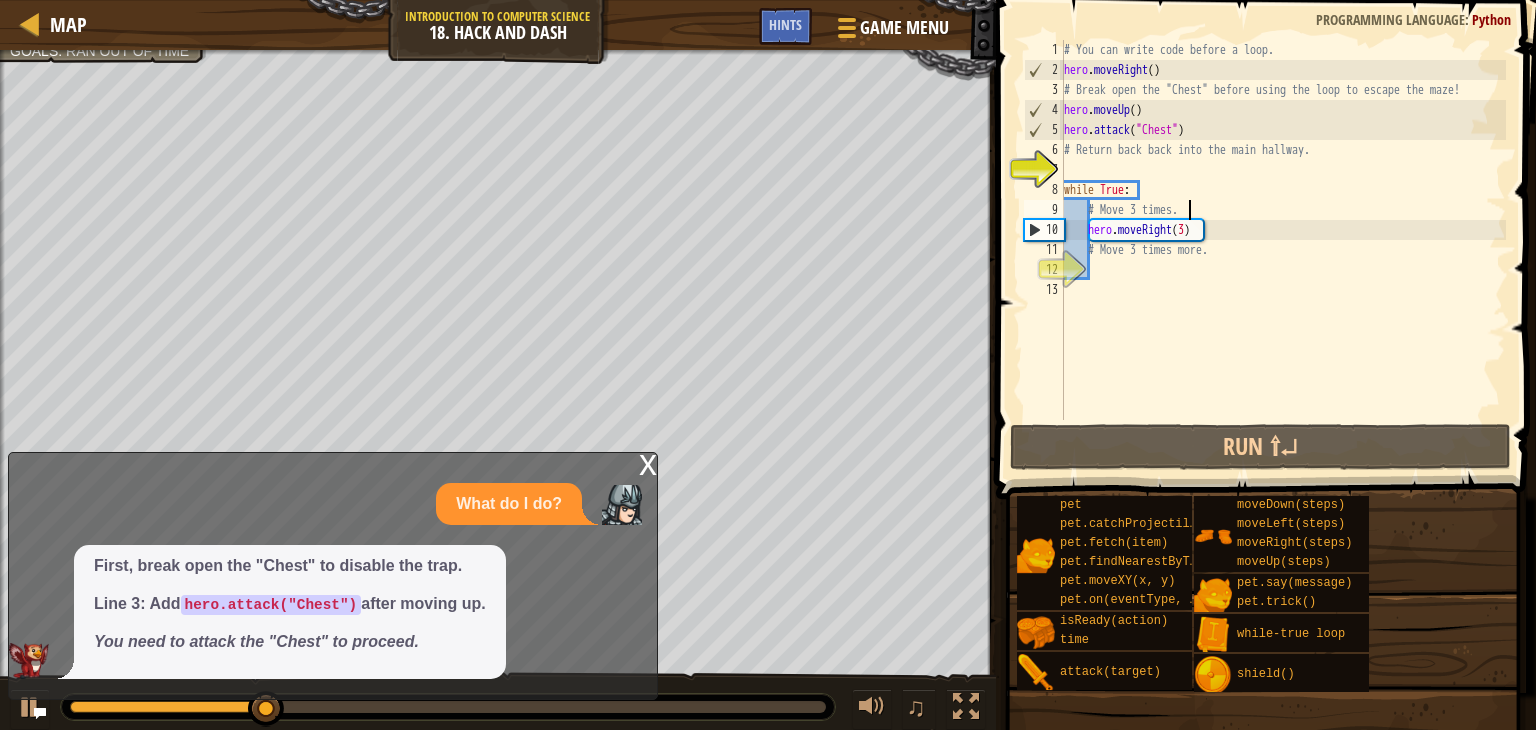 drag, startPoint x: 1195, startPoint y: 207, endPoint x: 1190, endPoint y: 197, distance: 11.18034 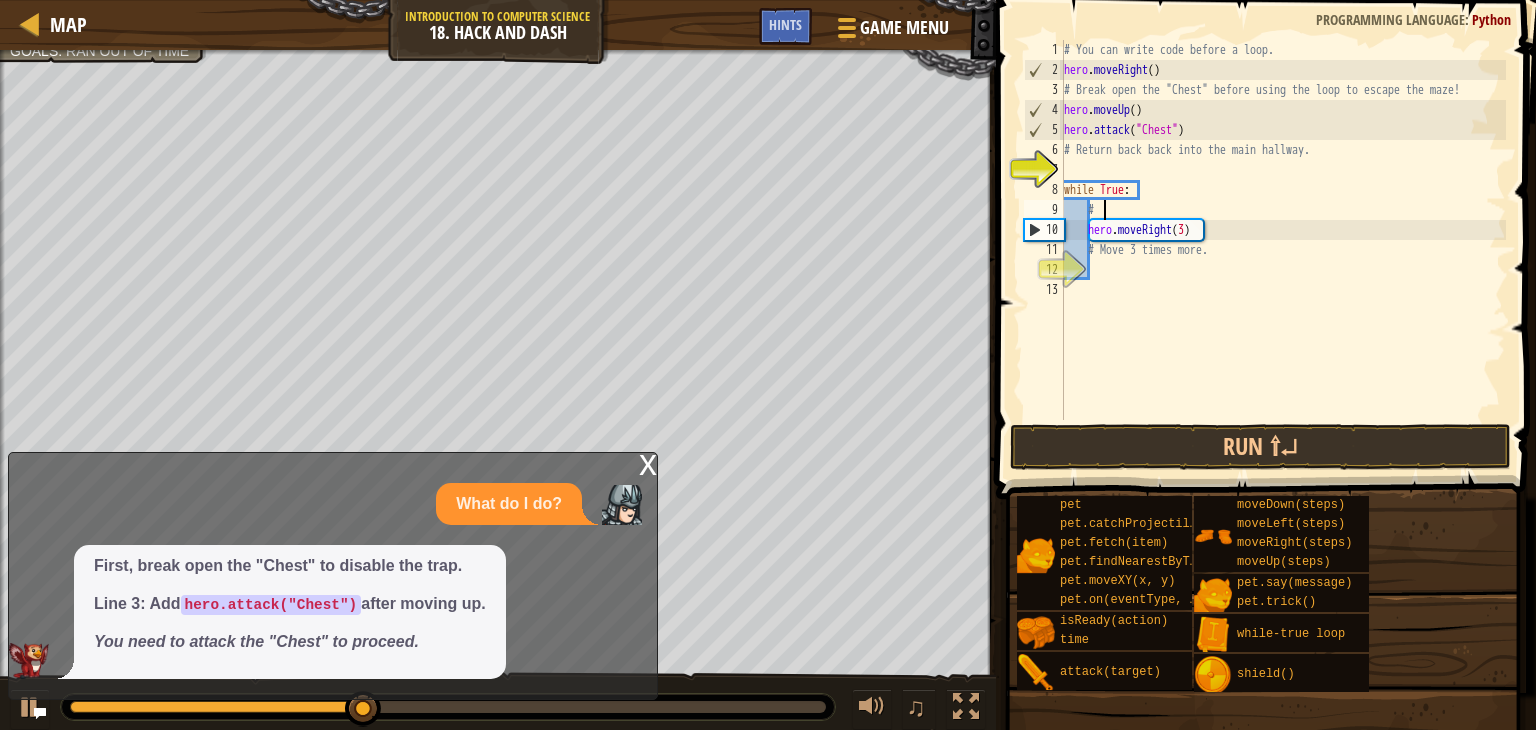 type on "#" 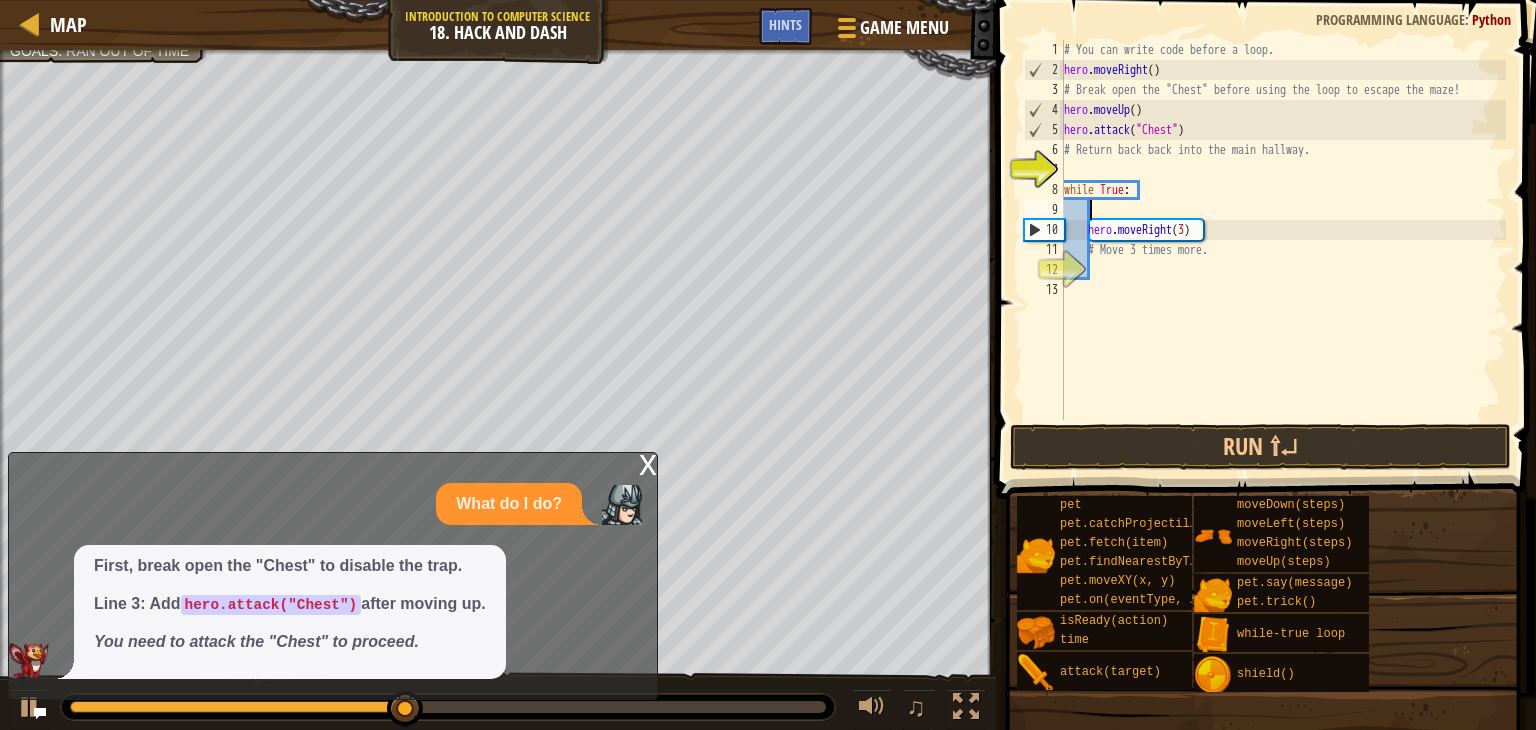 type on "d" 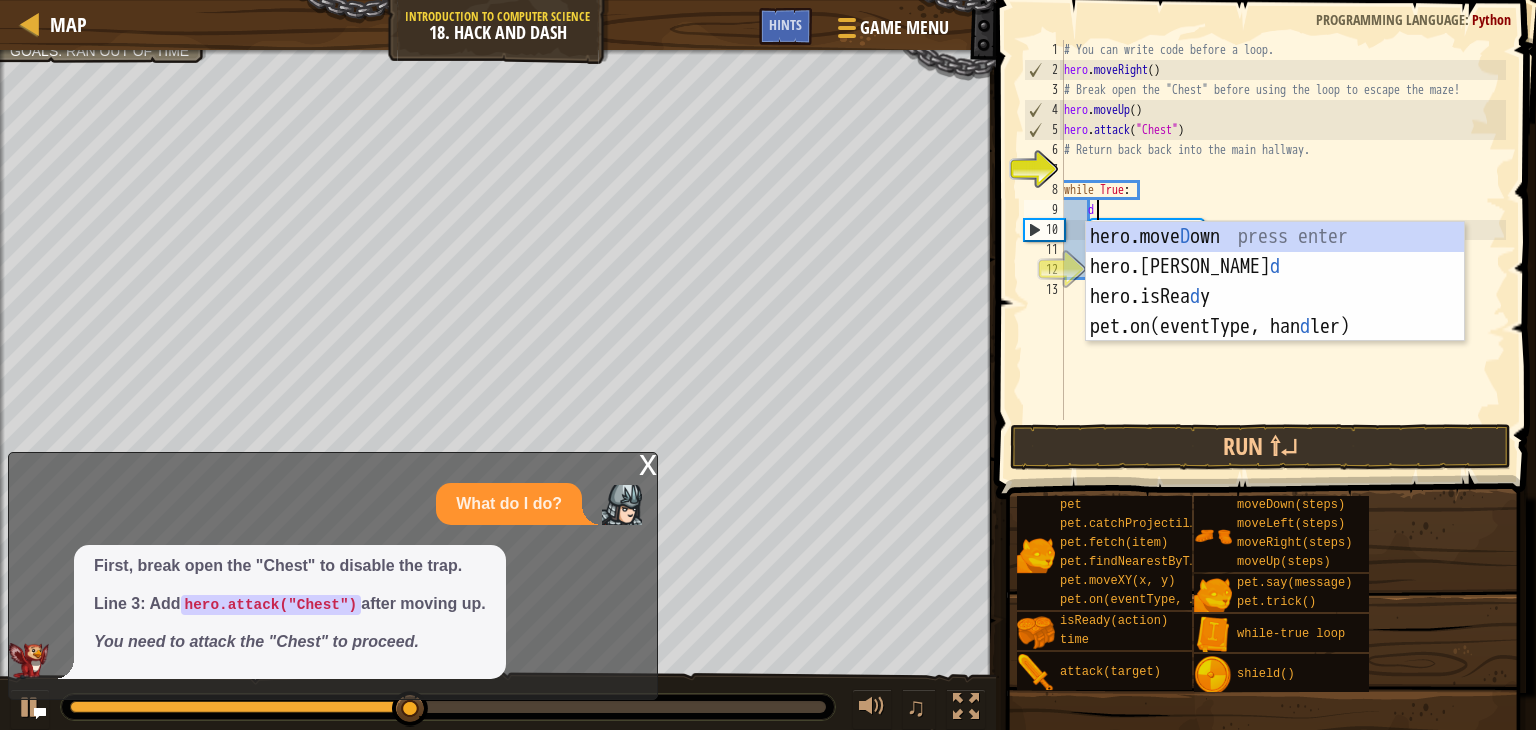 scroll, scrollTop: 9, scrollLeft: 1, axis: both 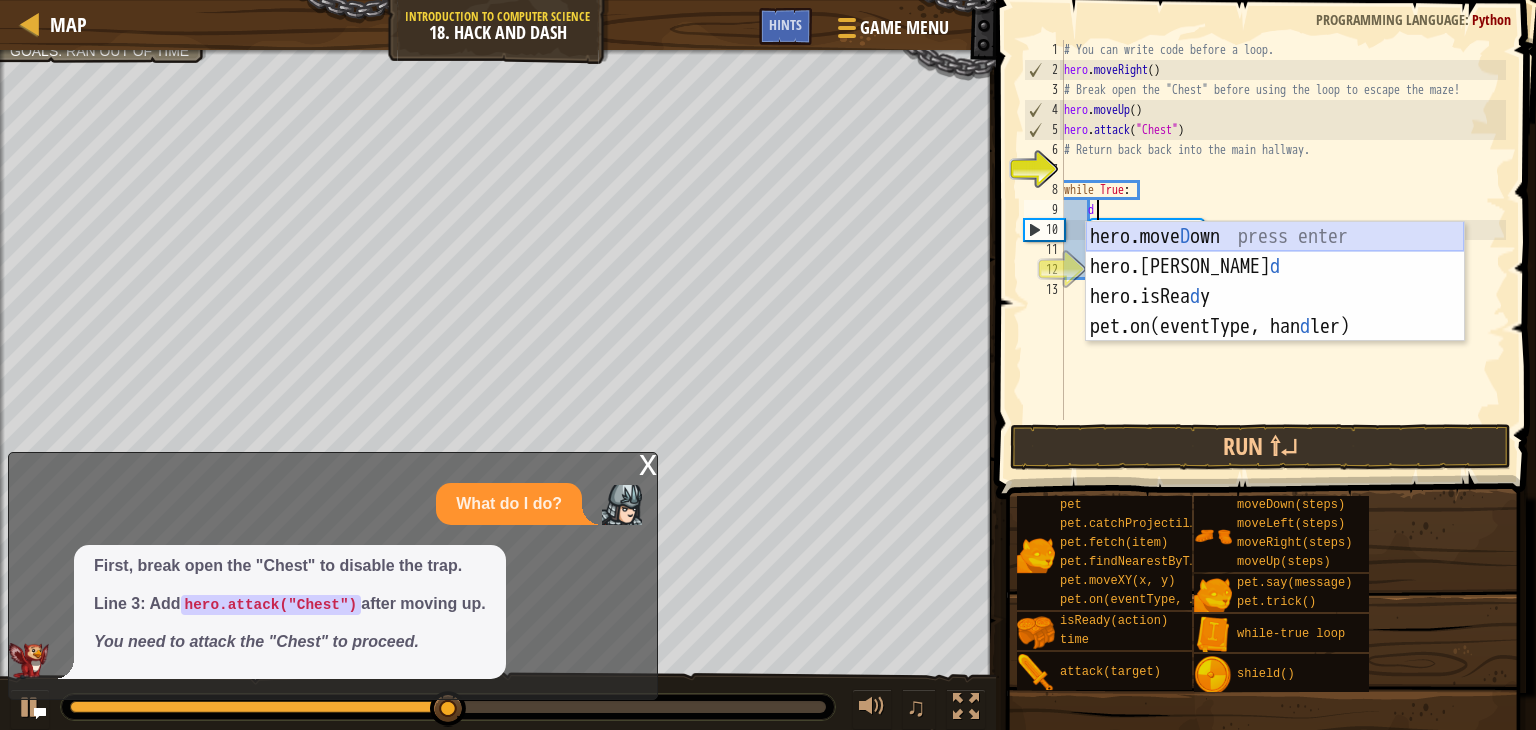 click on "hero.[PERSON_NAME] own press enter hero.[PERSON_NAME] d press enter hero.isRea d y press enter pet.on(eventType, han d ler) press enter" at bounding box center [1275, 312] 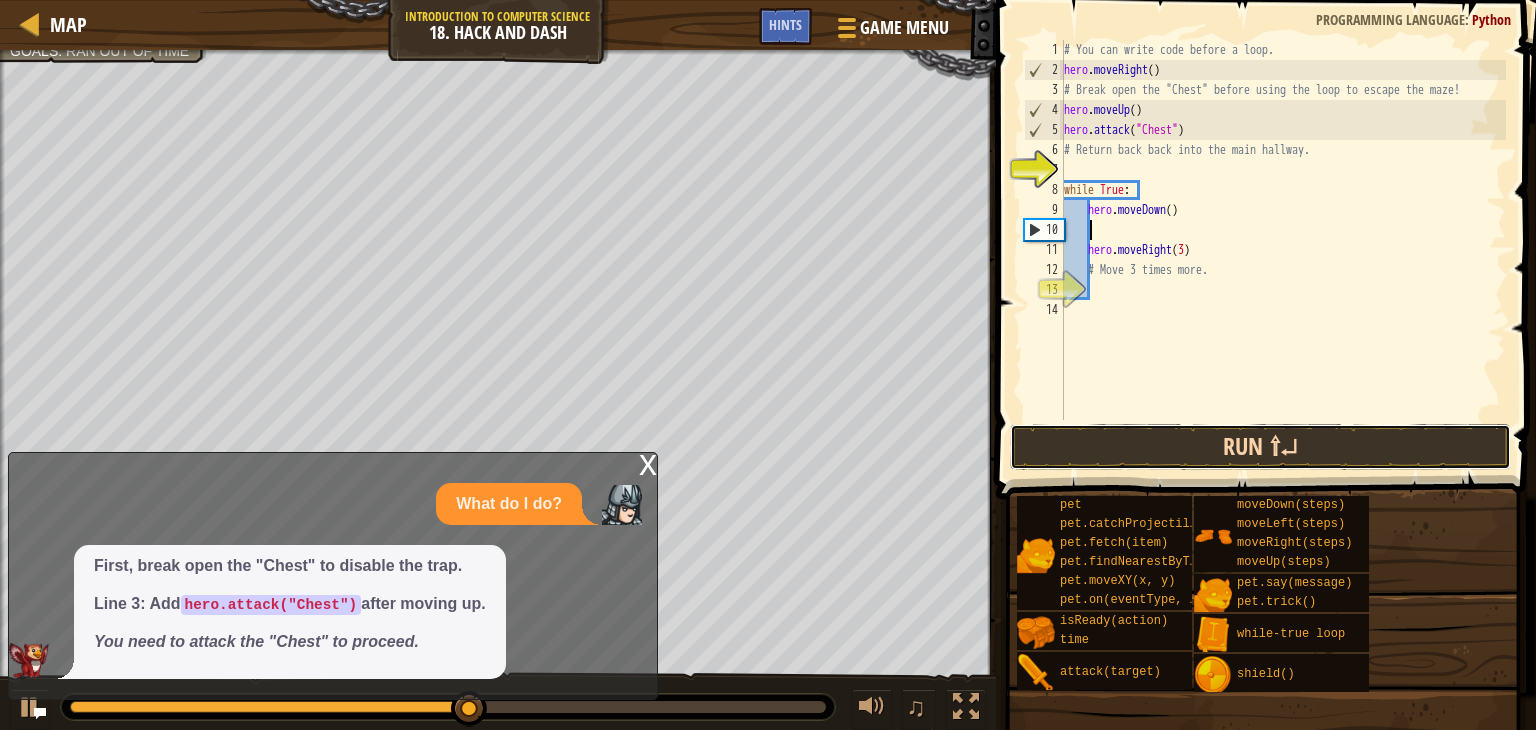 click on "Run ⇧↵" at bounding box center (1260, 447) 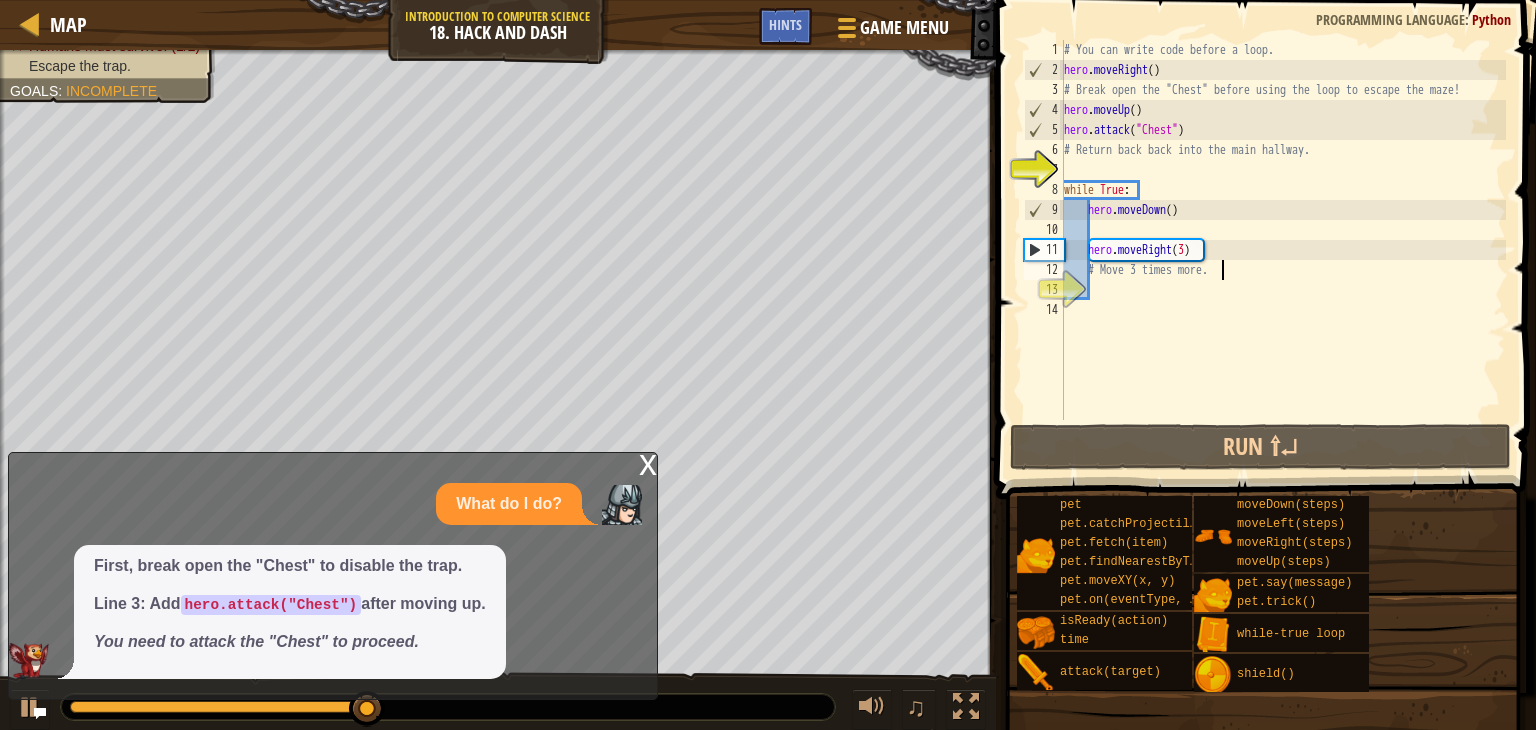 click on "# You can write code before a loop. hero . moveRight ( ) # Break open the "Chest" before using the loop to escape the maze! hero . moveUp ( ) hero . attack ( "Chest" ) # Return back back into the main hallway. while   True :      hero . moveDown ( )           hero . moveRight ( 3 )      # Move 3 times more." at bounding box center (1283, 250) 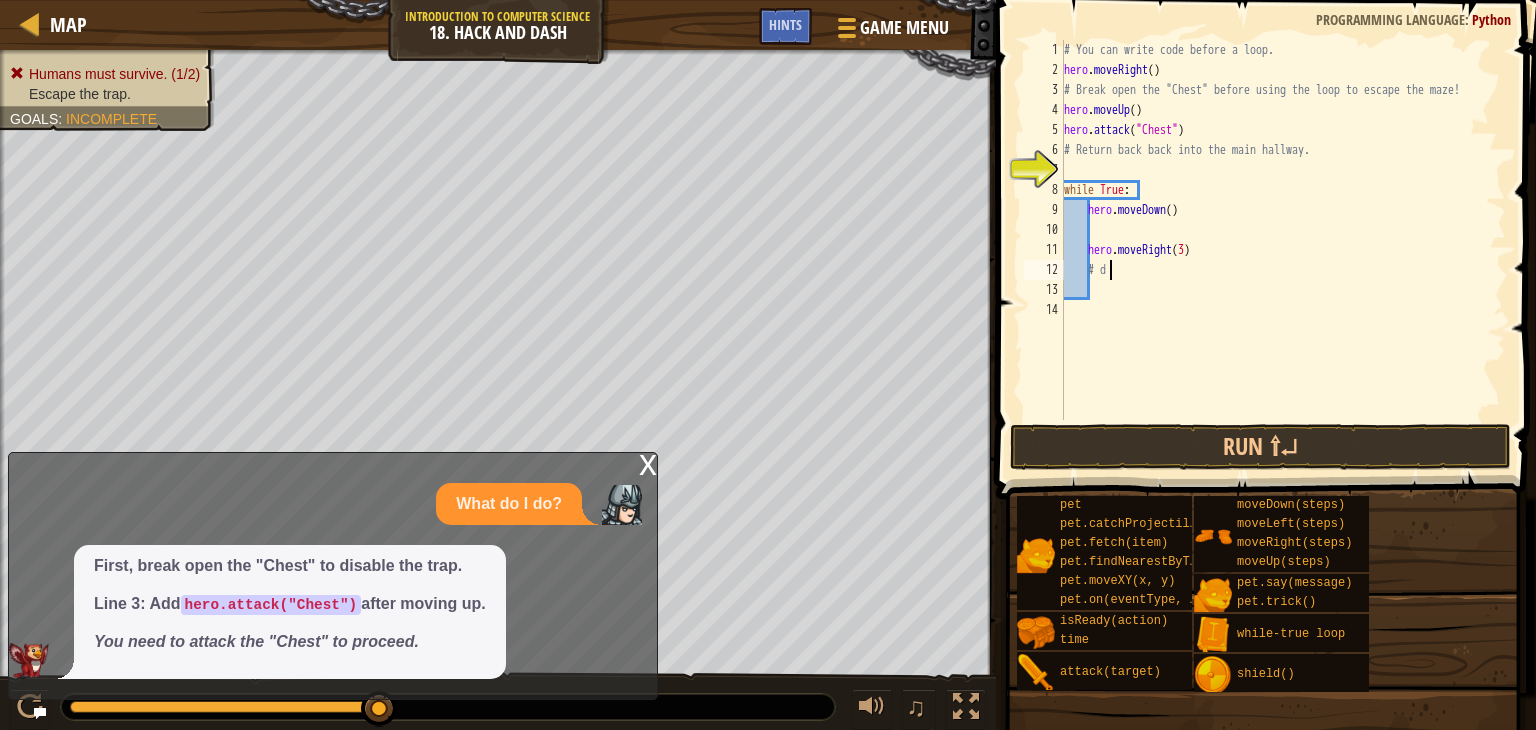 scroll, scrollTop: 9, scrollLeft: 1, axis: both 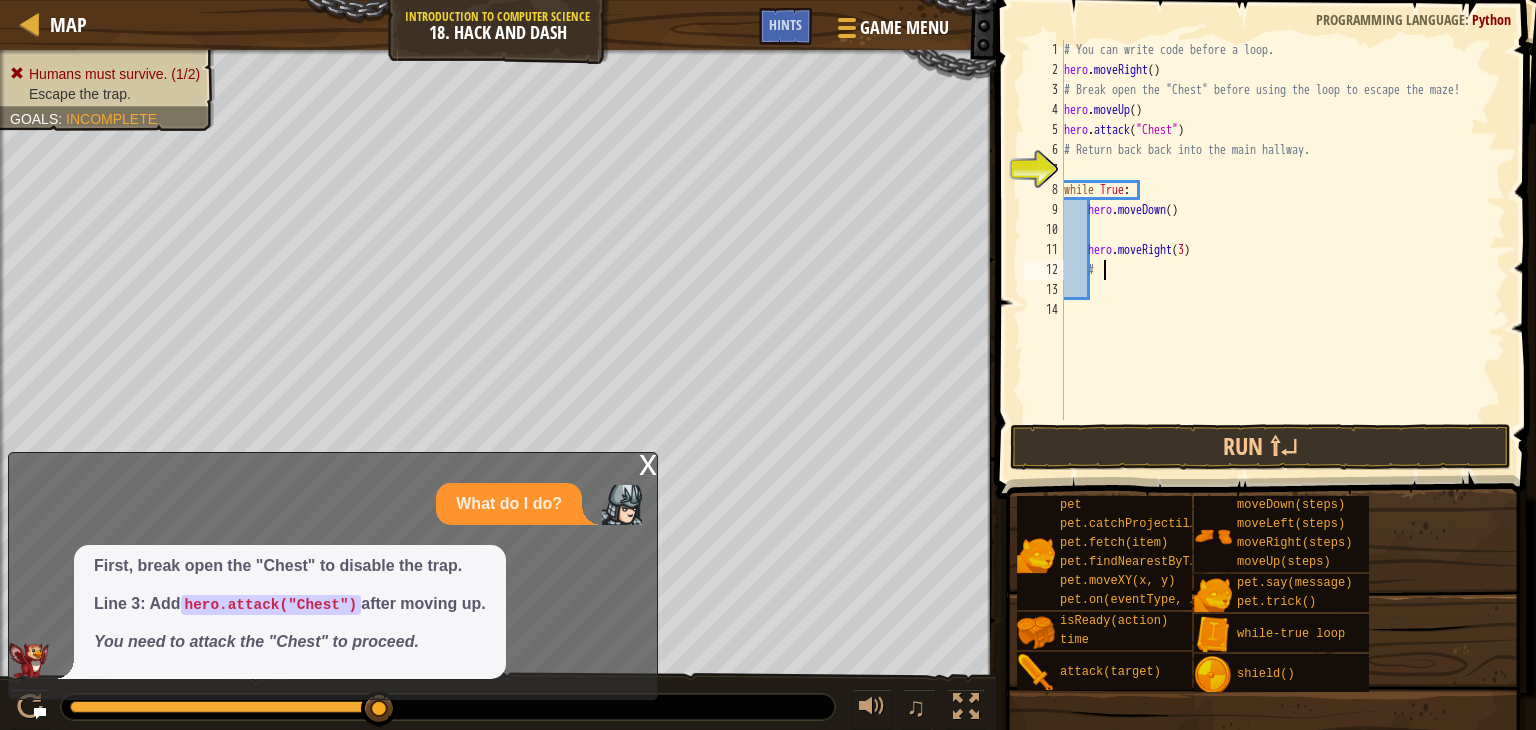 type on "#" 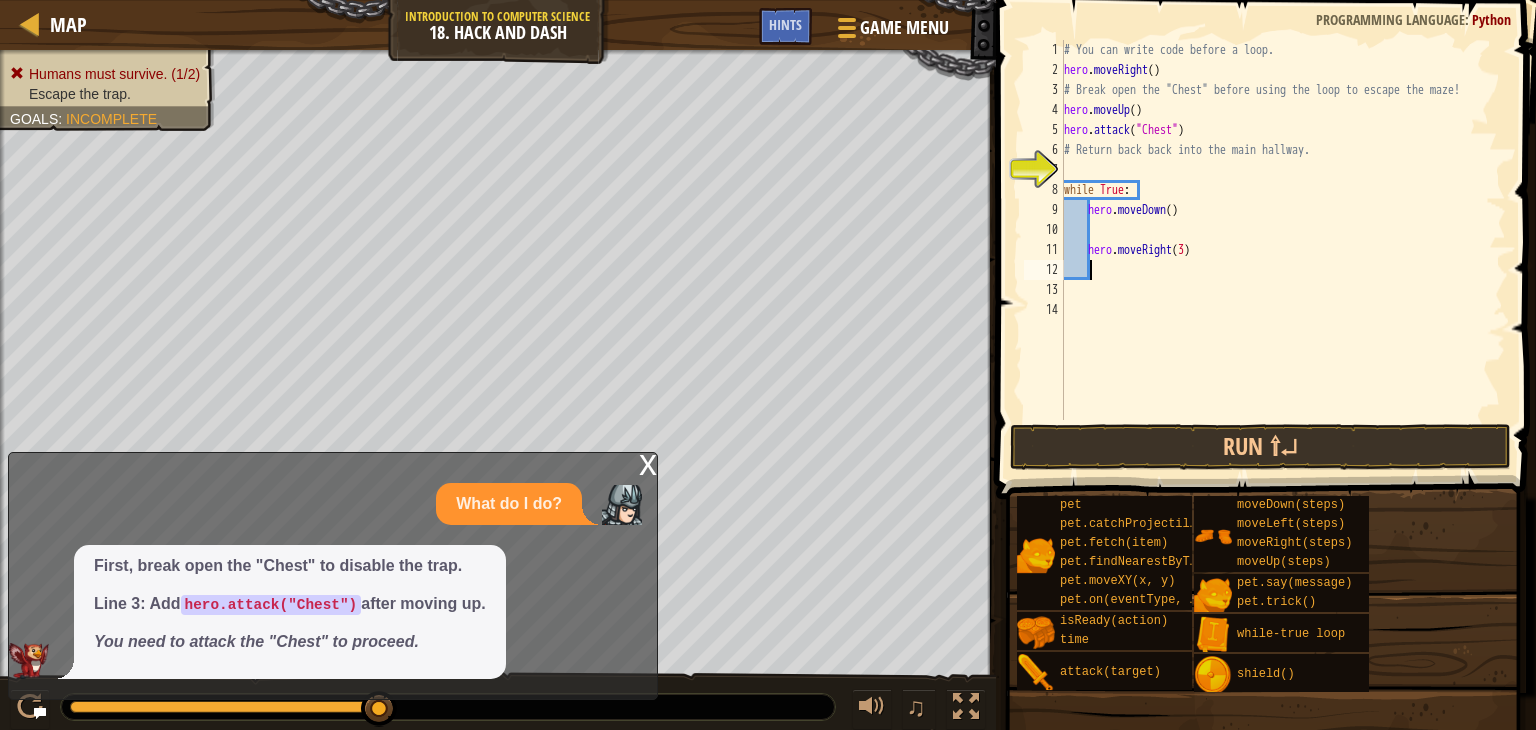 scroll, scrollTop: 9, scrollLeft: 0, axis: vertical 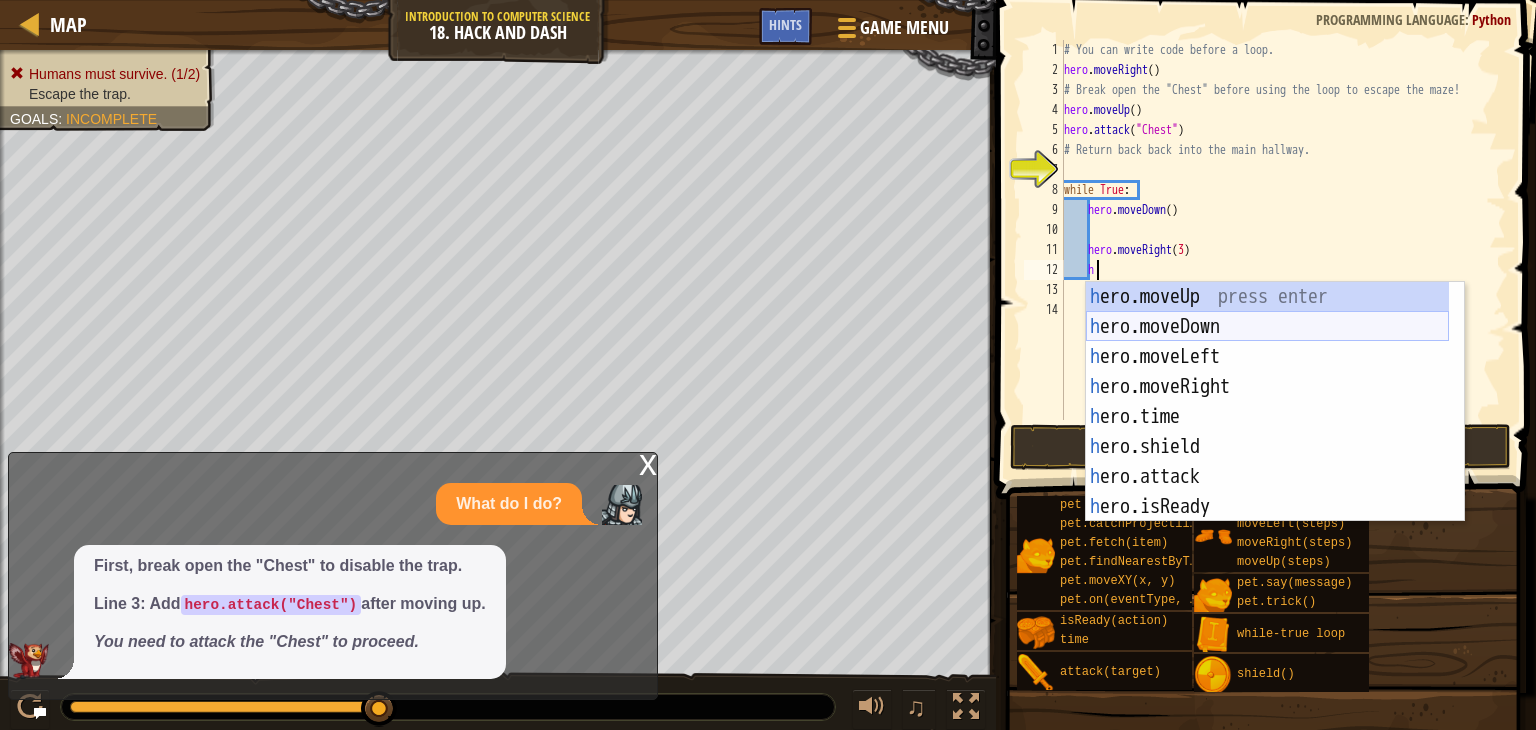 click on "h ero.moveUp press enter h ero.moveDown press enter h ero.moveLeft press enter h ero.moveRight press enter h ero.time press enter h ero.shield press enter h ero.attack press enter h ero.isReady press enter w h ile-true loop press enter" at bounding box center [1267, 432] 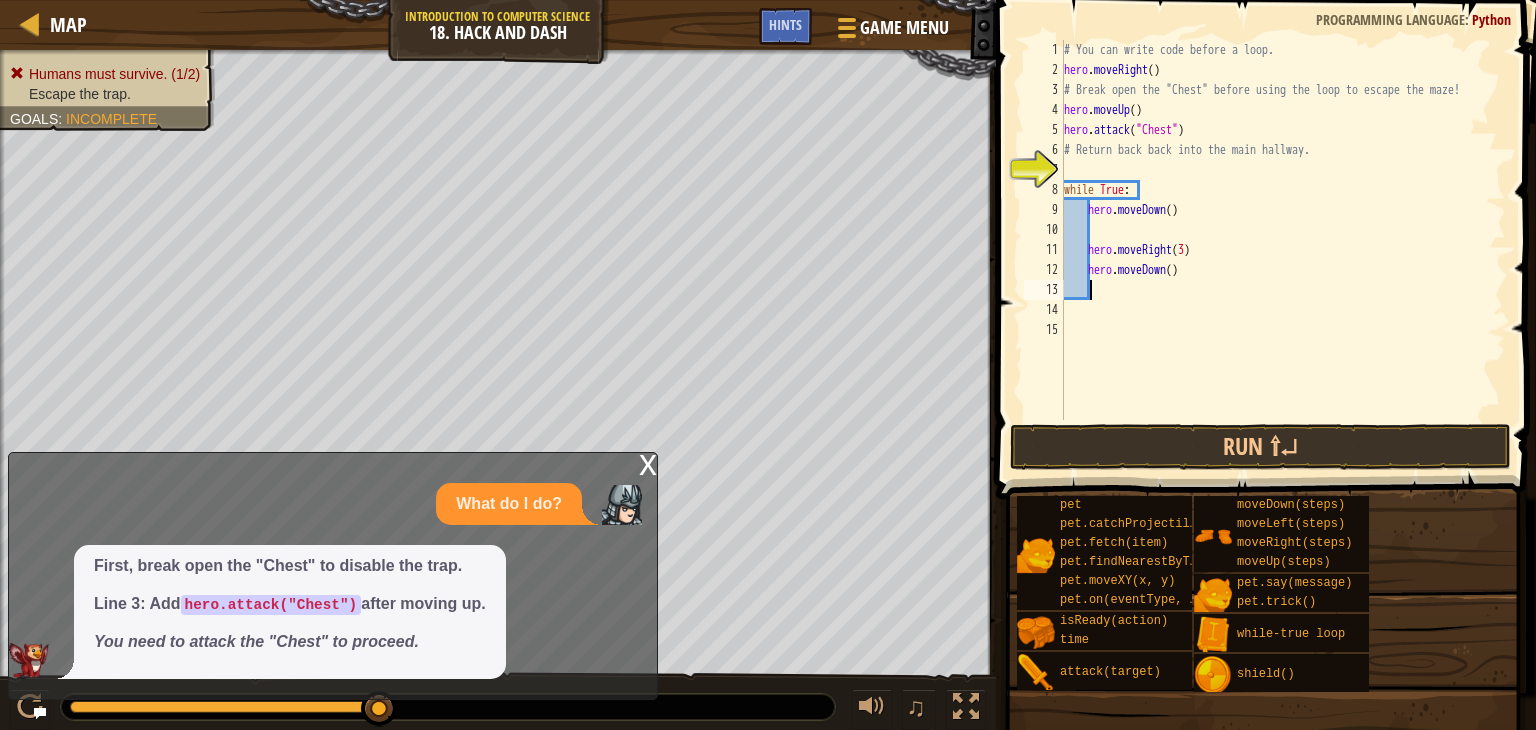 scroll, scrollTop: 9, scrollLeft: 0, axis: vertical 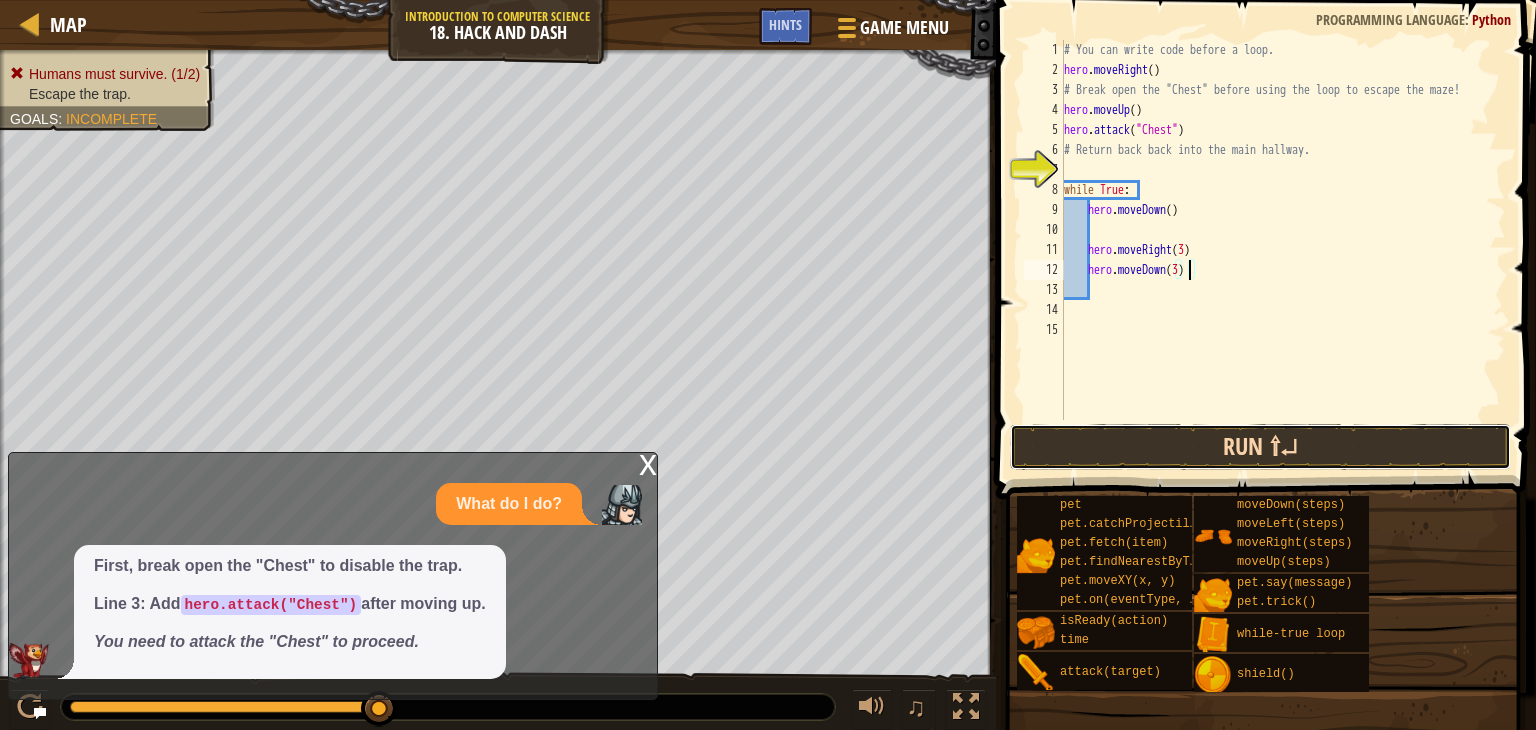 click on "Run ⇧↵" at bounding box center [1260, 447] 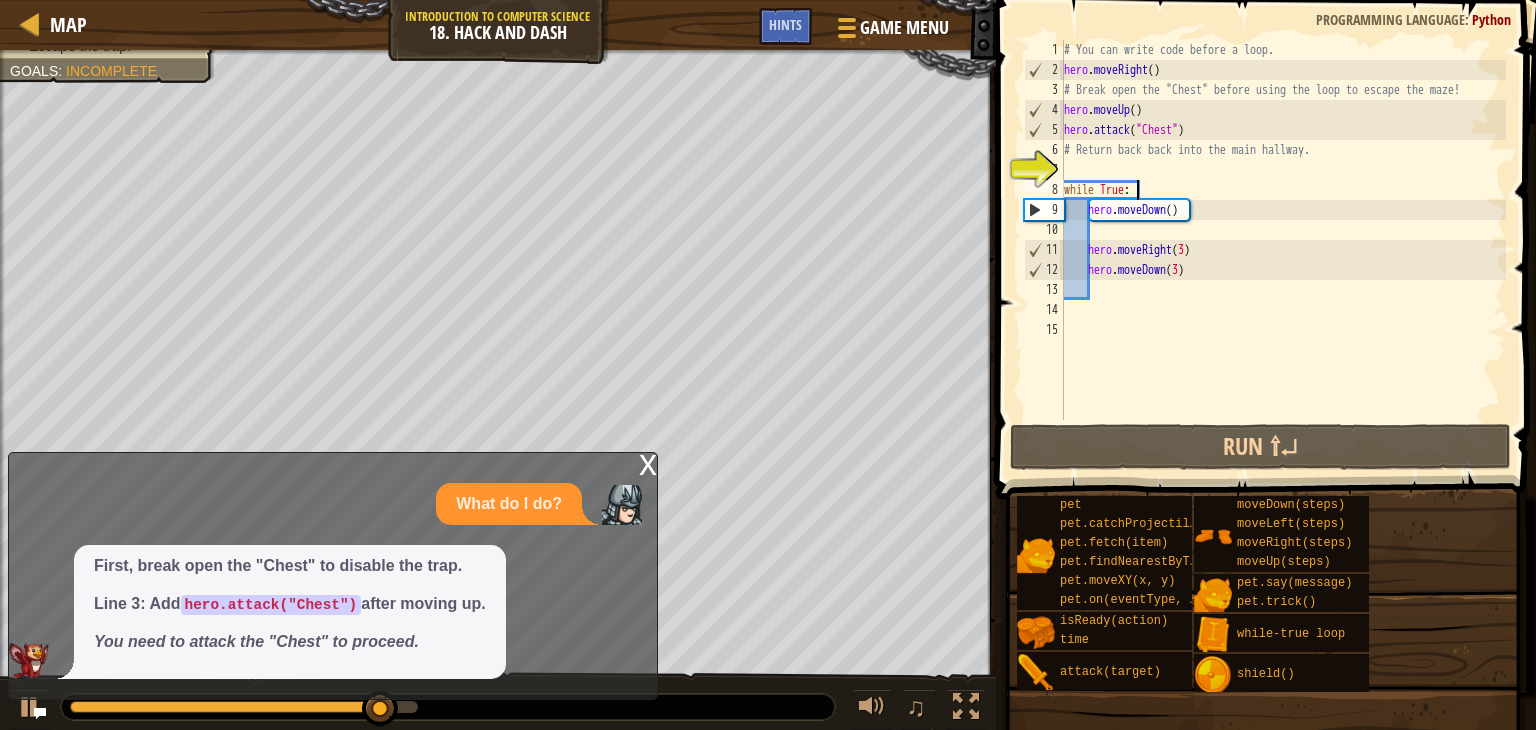 click on "# You can write code before a loop. hero . moveRight ( ) # Break open the "Chest" before using the loop to escape the maze! hero . moveUp ( ) hero . attack ( "Chest" ) # Return back back into the main hallway. while   True :      hero . moveDown ( )           hero . moveRight ( 3 )      hero . moveDown ( 3 )" at bounding box center [1283, 250] 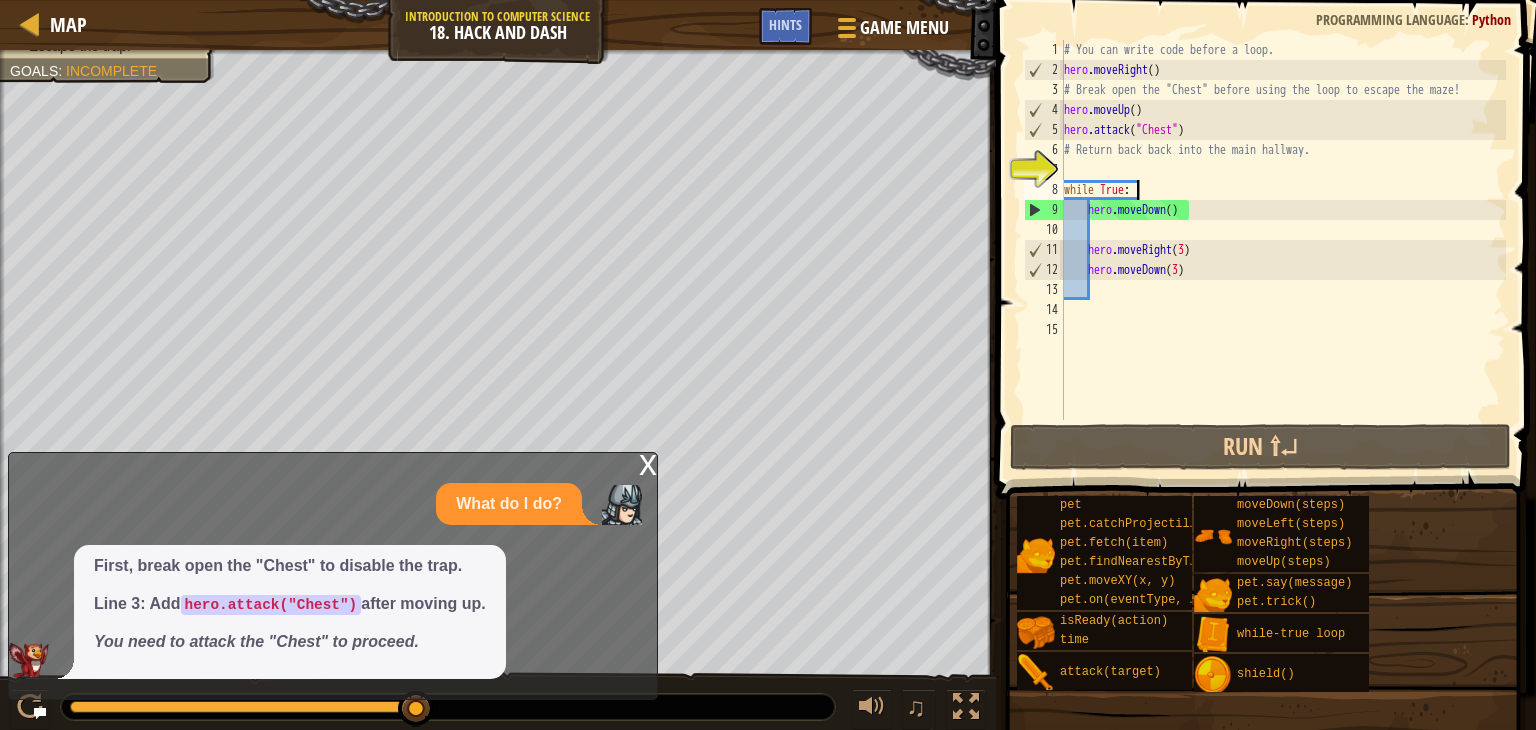 scroll, scrollTop: 9, scrollLeft: 0, axis: vertical 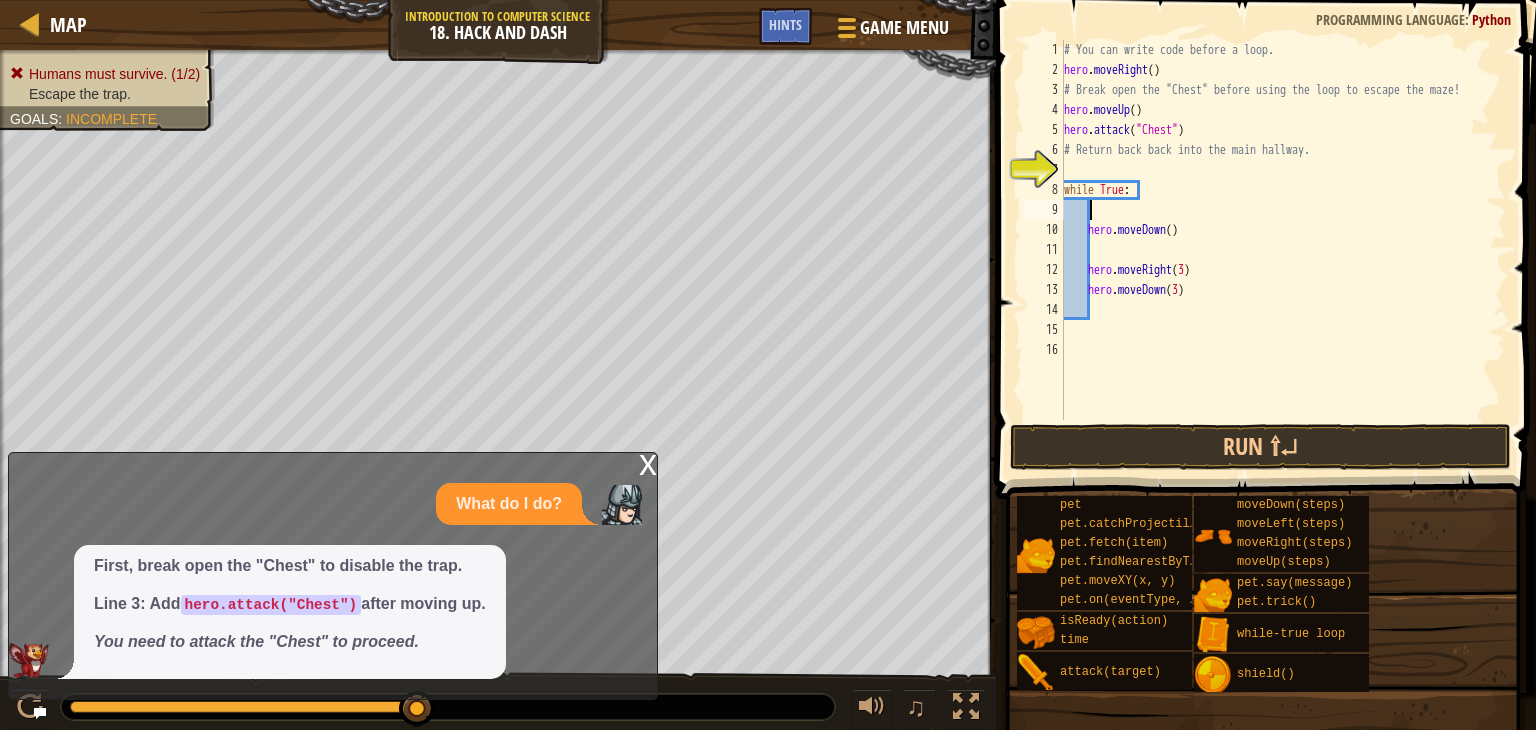type on "h" 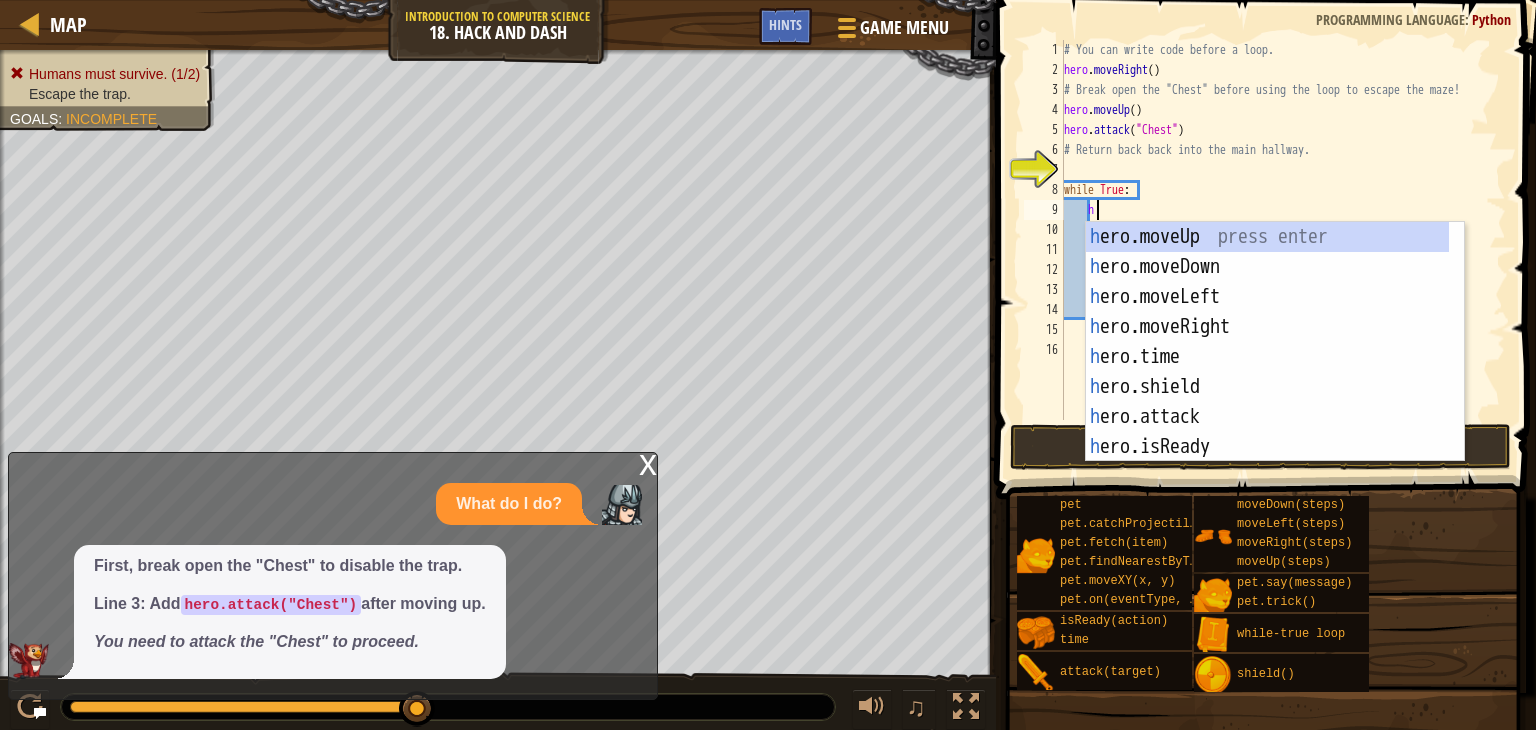 scroll, scrollTop: 9, scrollLeft: 1, axis: both 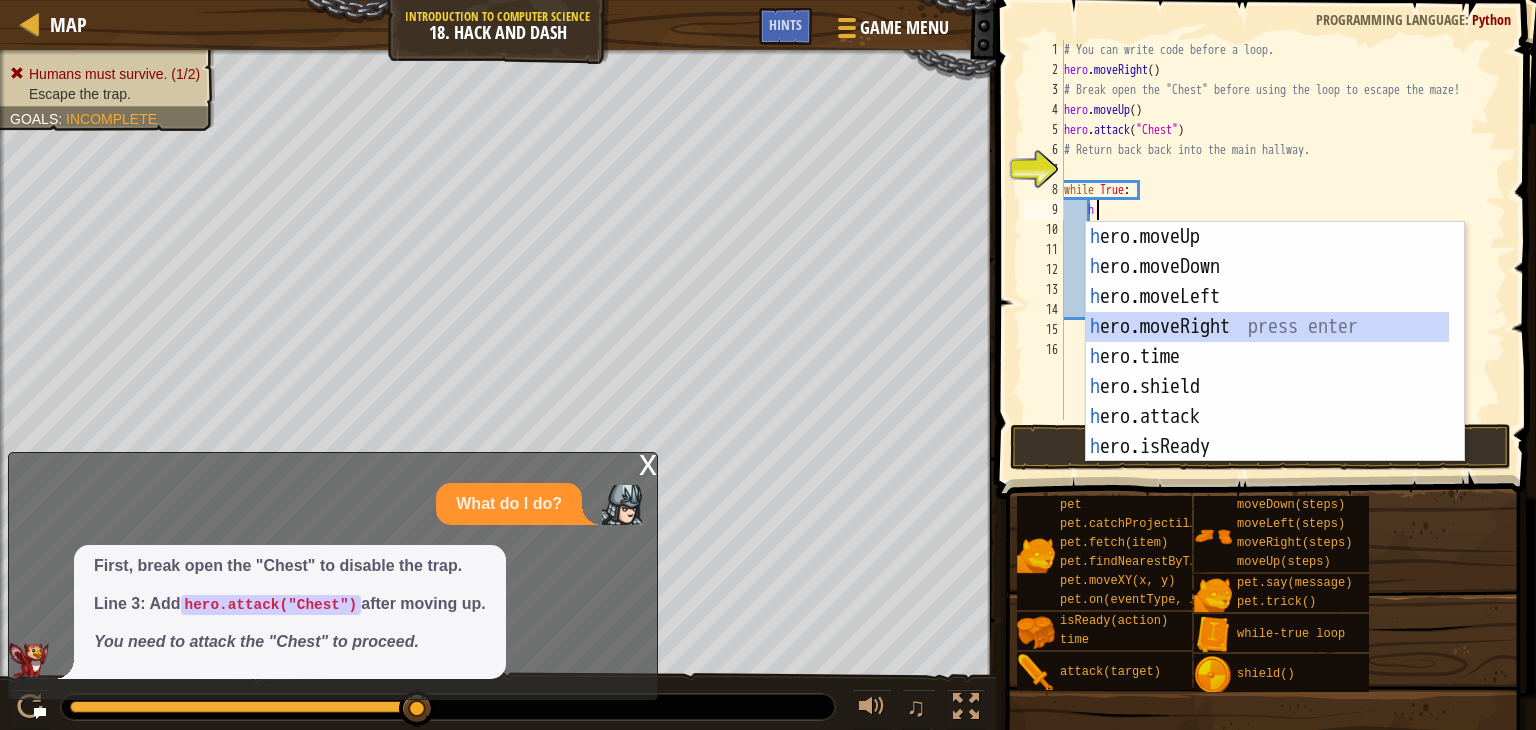 click on "h ero.moveUp press enter h ero.moveDown press enter h ero.moveLeft press enter h ero.moveRight press enter h ero.time press enter h ero.shield press enter h ero.attack press enter h ero.isReady press enter w h ile-true loop press enter" at bounding box center (1267, 372) 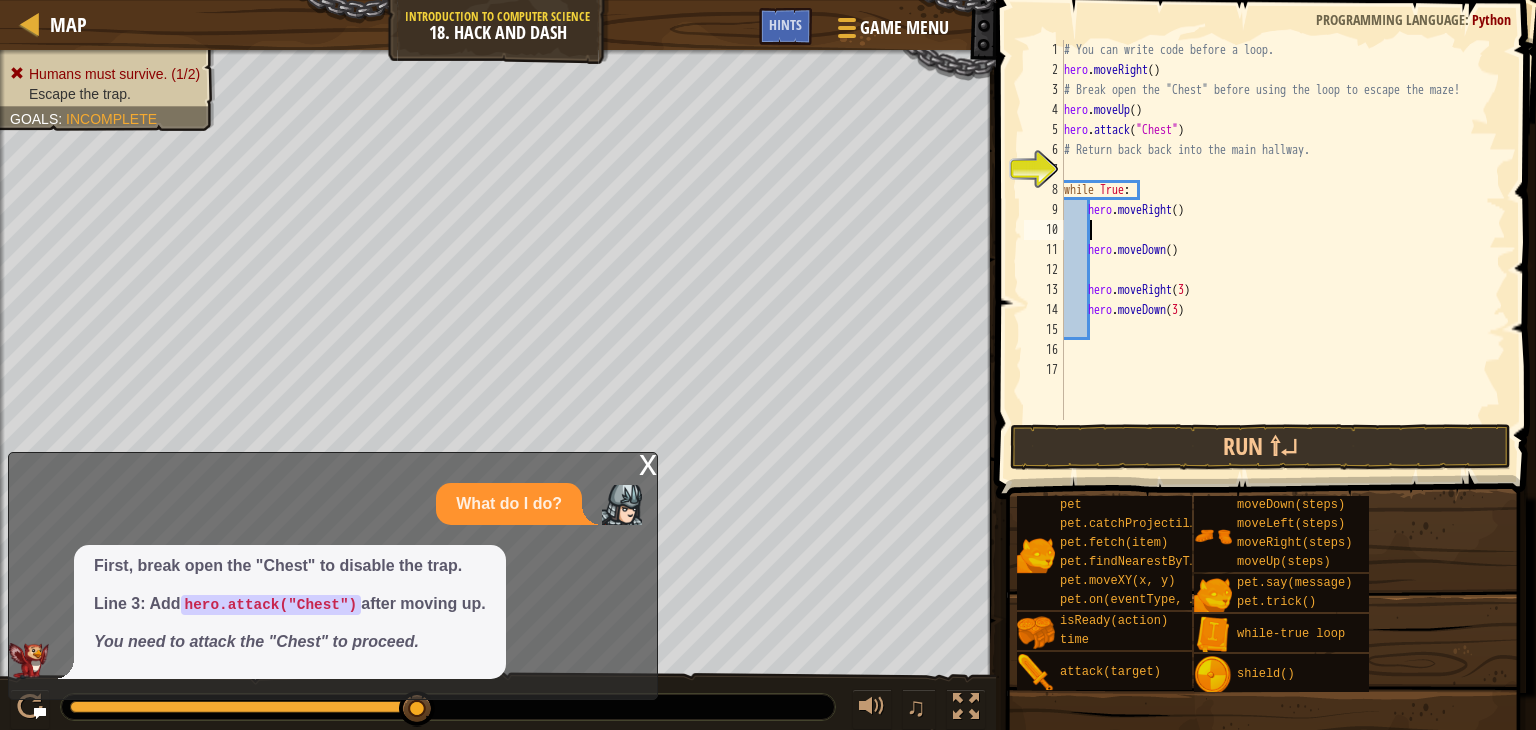 click on "# You can write code before a loop. hero . moveRight ( ) # Break open the "Chest" before using the loop to escape the maze! hero . moveUp ( ) hero . attack ( "Chest" ) # Return back back into the main hallway. while   True :      hero . moveRight ( )           hero . moveDown ( )           hero . moveRight ( 3 )      hero . moveDown ( 3 )" at bounding box center (1283, 250) 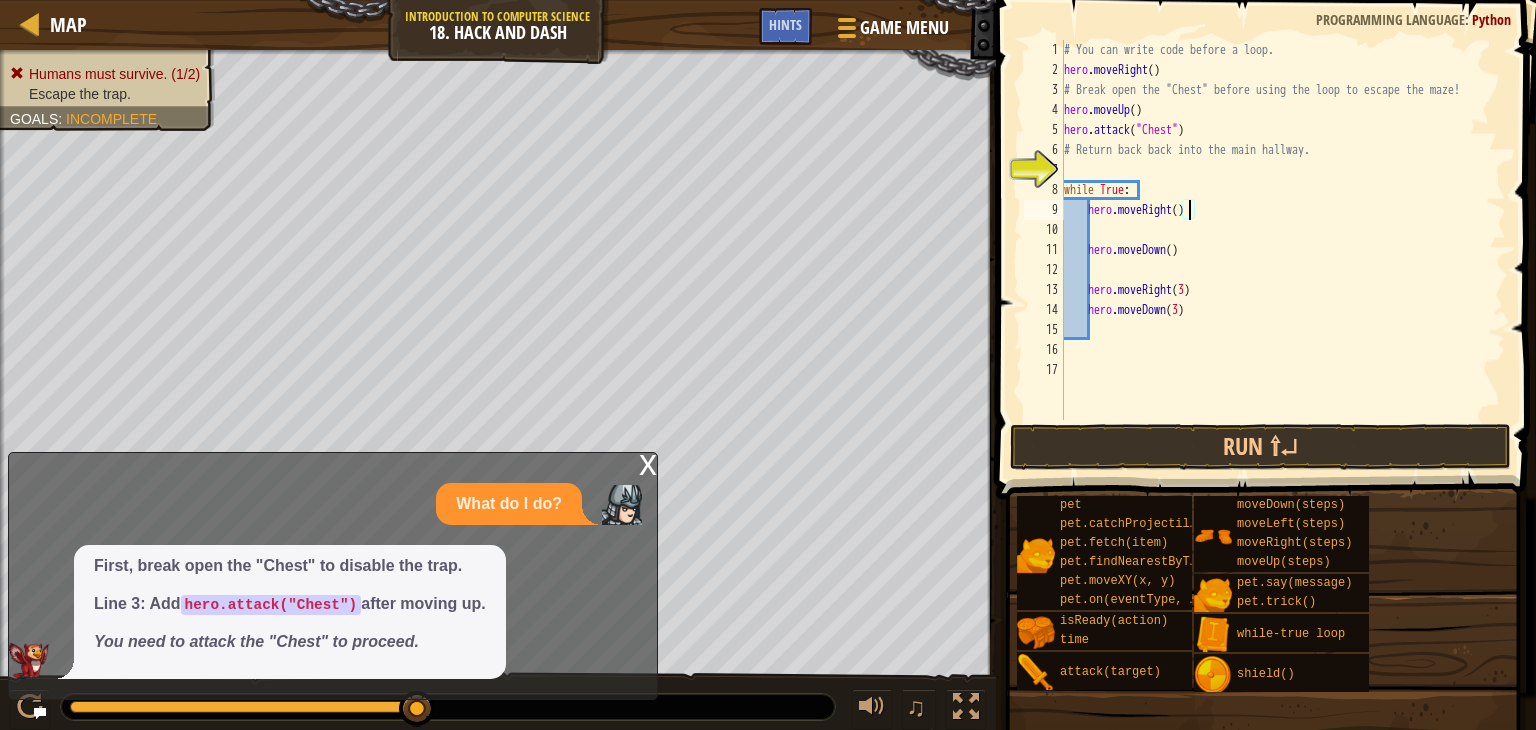 click on "# You can write code before a loop. hero . moveRight ( ) # Break open the "Chest" before using the loop to escape the maze! hero . moveUp ( ) hero . attack ( "Chest" ) # Return back back into the main hallway. while   True :      hero . moveRight ( )           hero . moveDown ( )           hero . moveRight ( 3 )      hero . moveDown ( 3 )" at bounding box center [1283, 250] 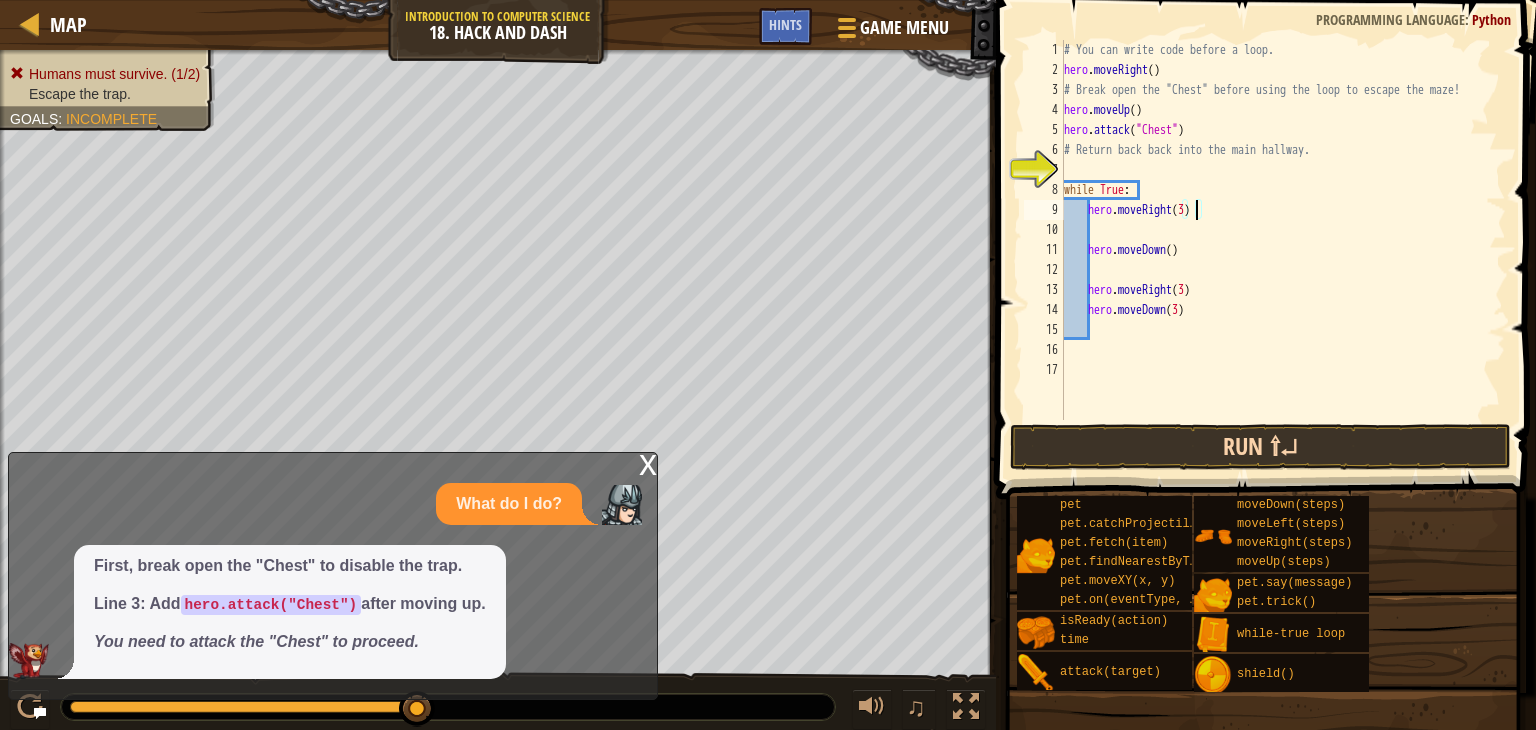 type on "hero.moveRight(3)" 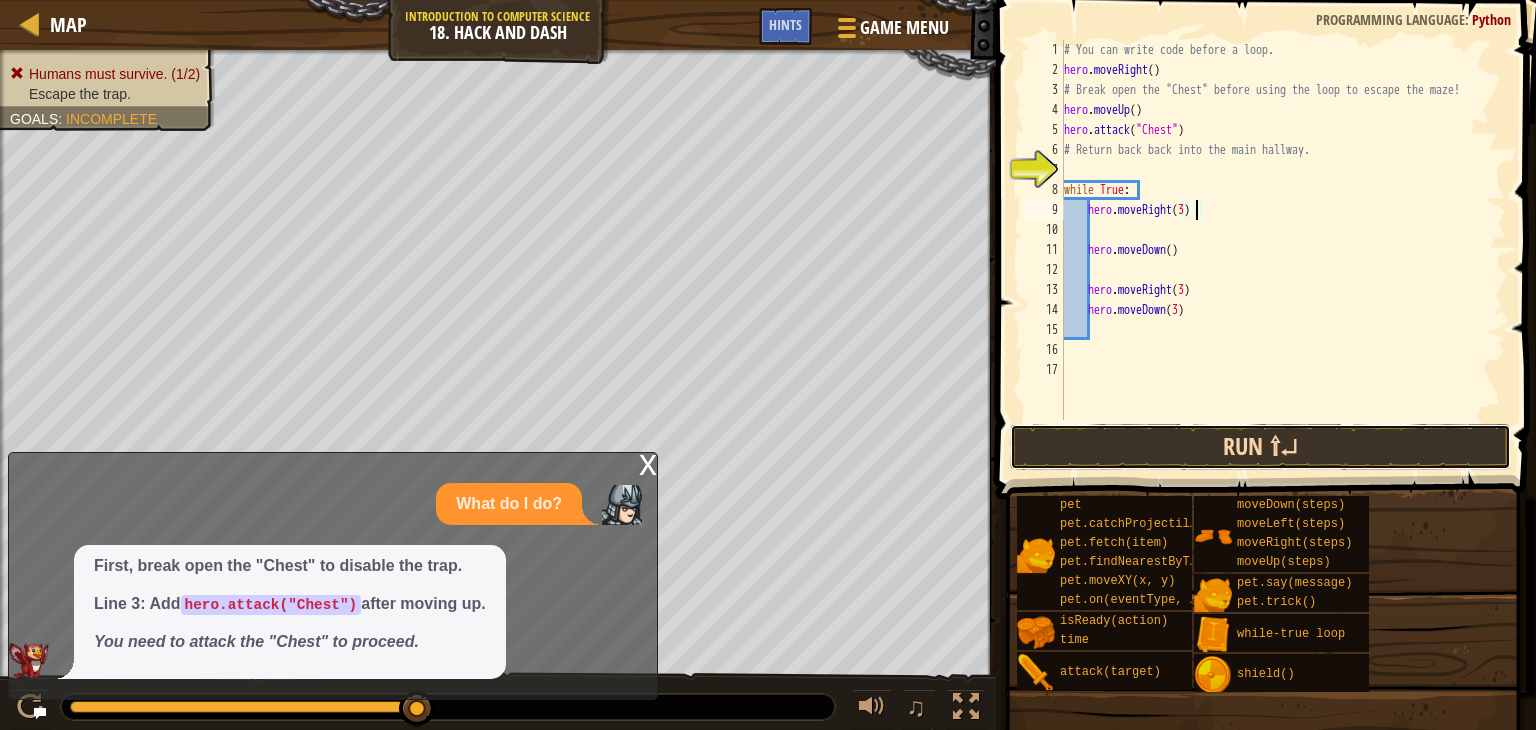click on "Run ⇧↵" at bounding box center (1260, 447) 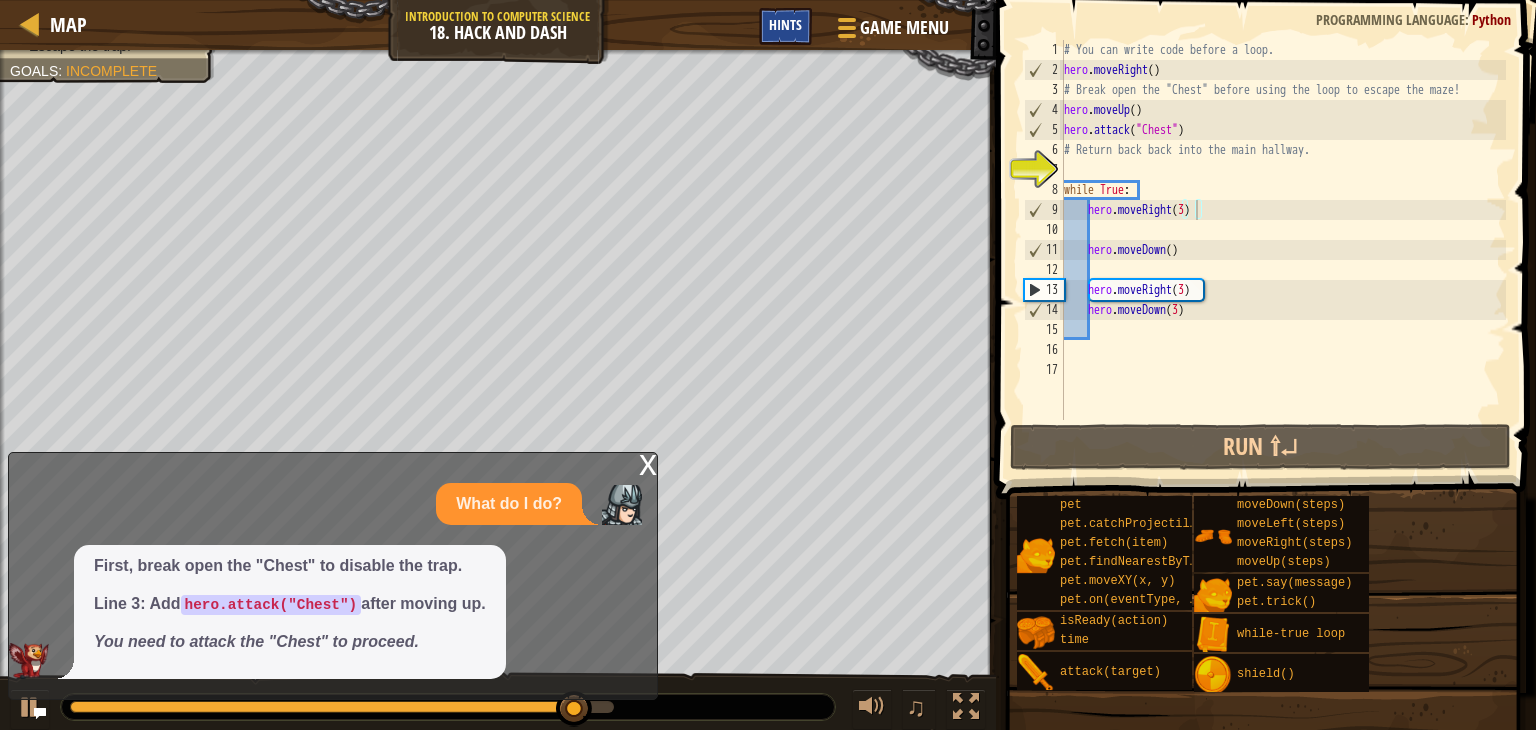 click on "Hints" at bounding box center [785, 24] 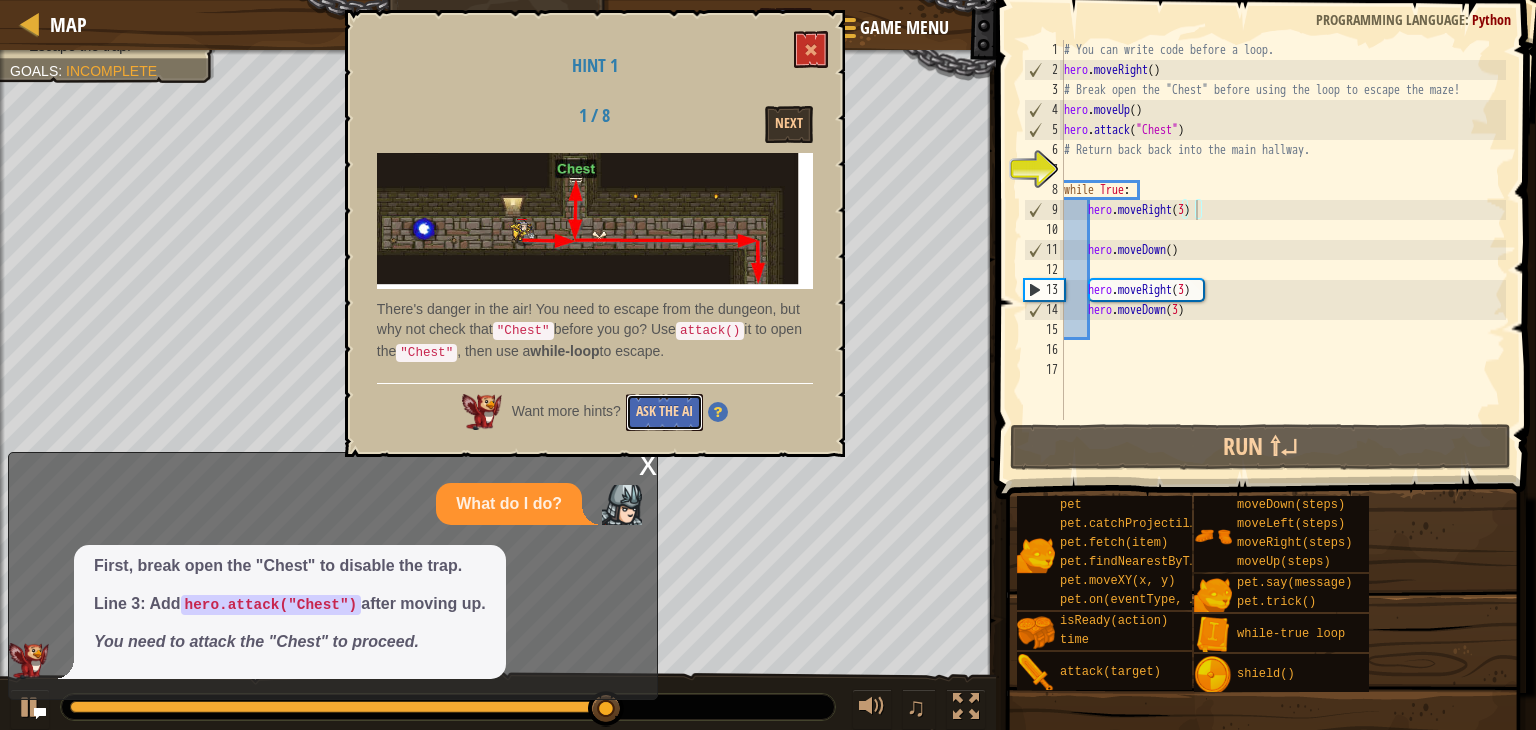 click on "Ask the AI" at bounding box center (664, 412) 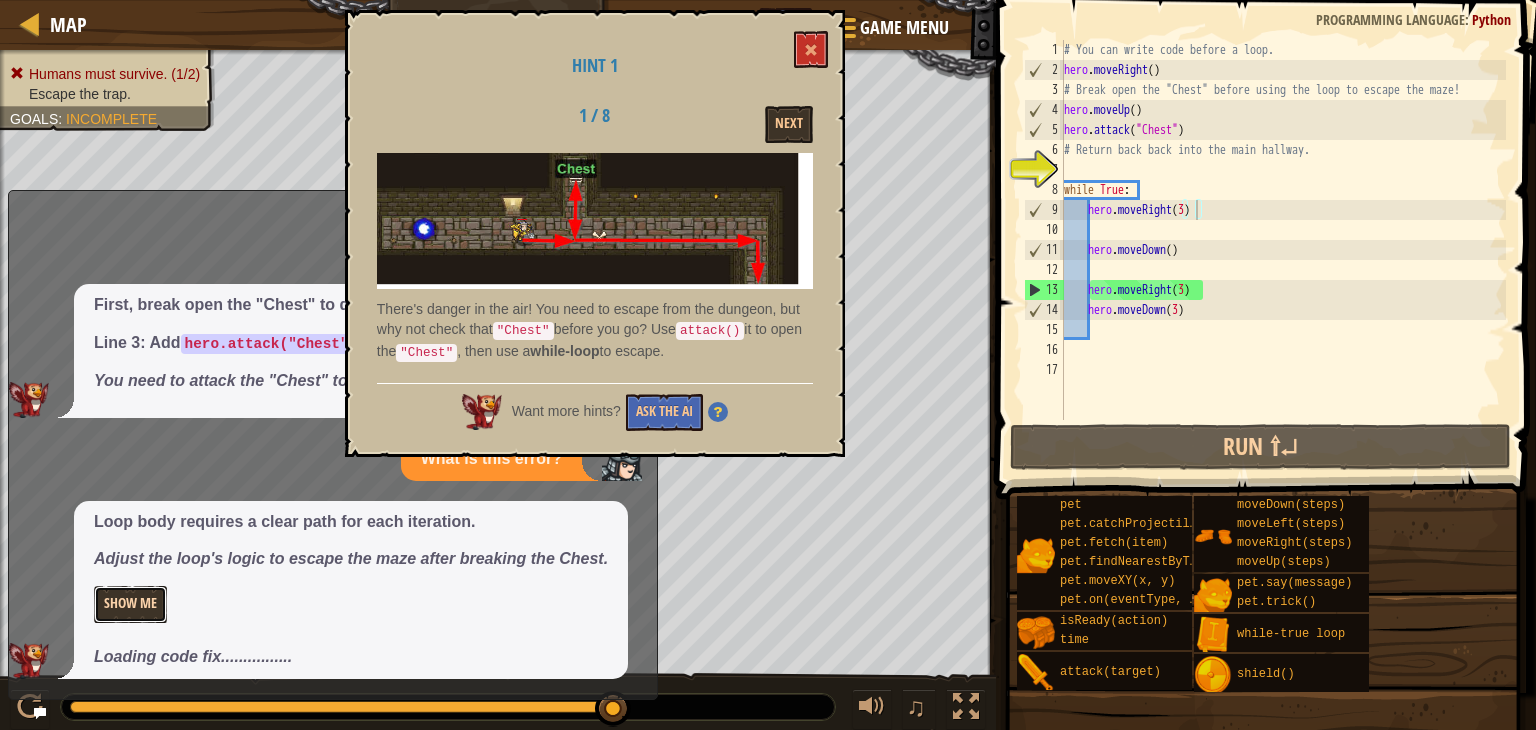 click on "Show Me" at bounding box center (130, 604) 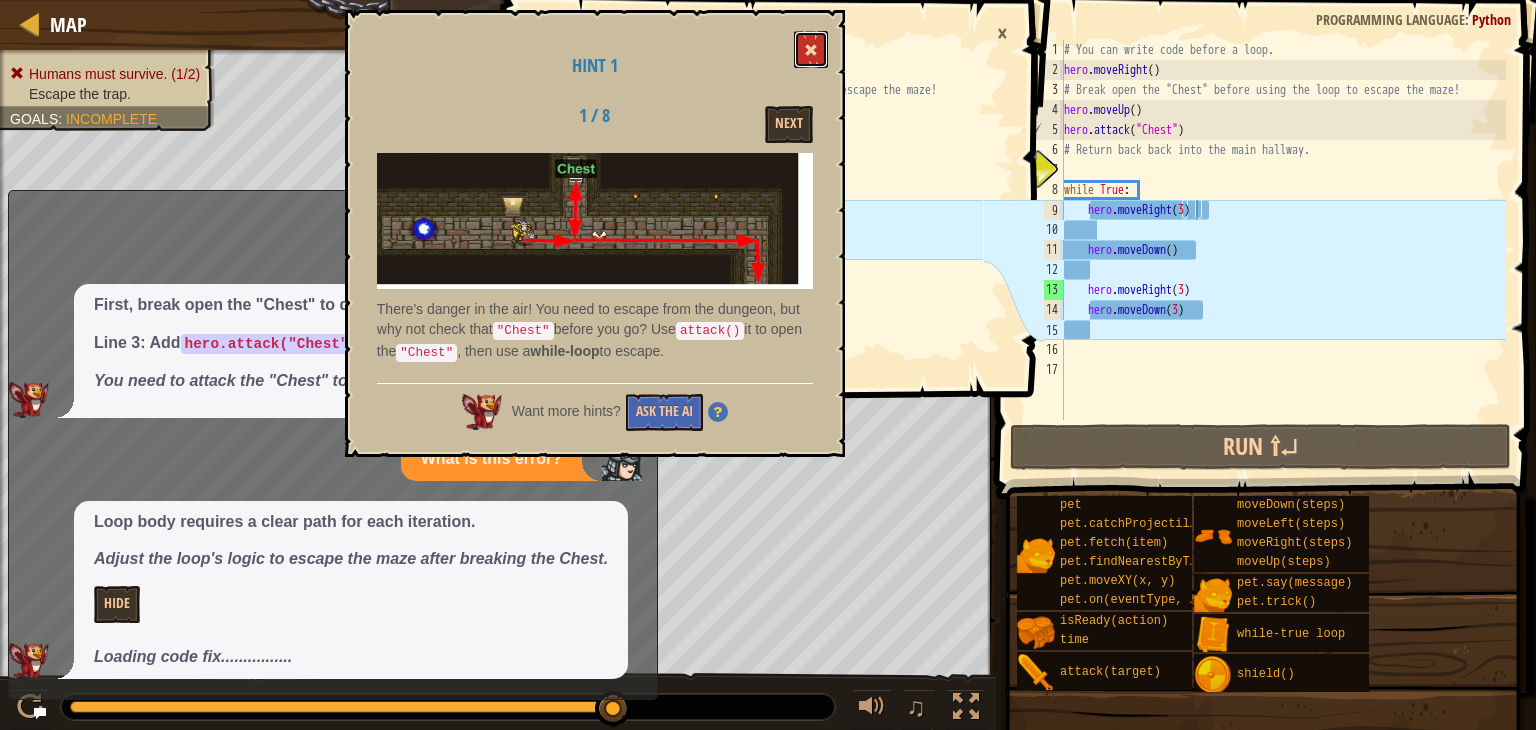 click at bounding box center (811, 49) 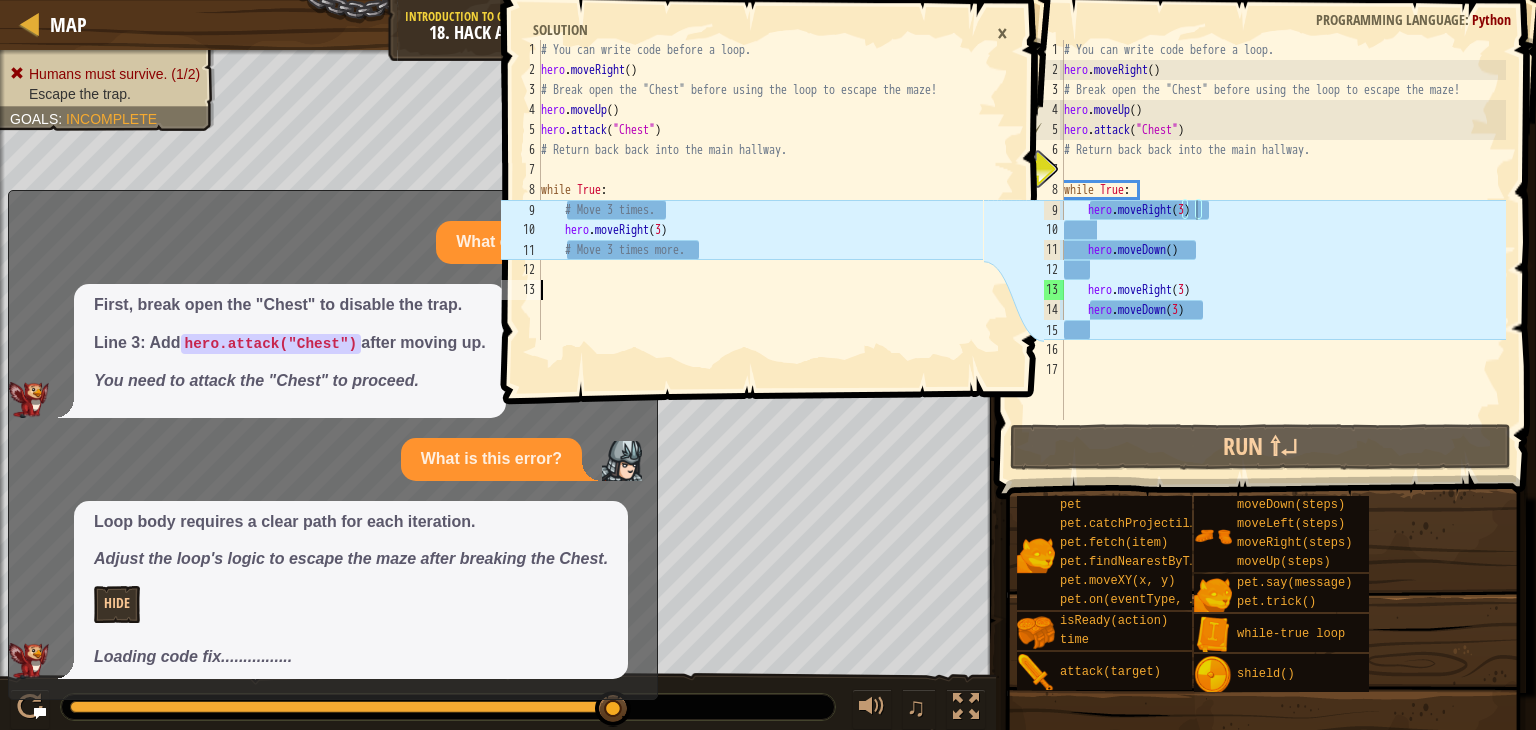 drag, startPoint x: 539, startPoint y: 45, endPoint x: 712, endPoint y: 225, distance: 249.65776 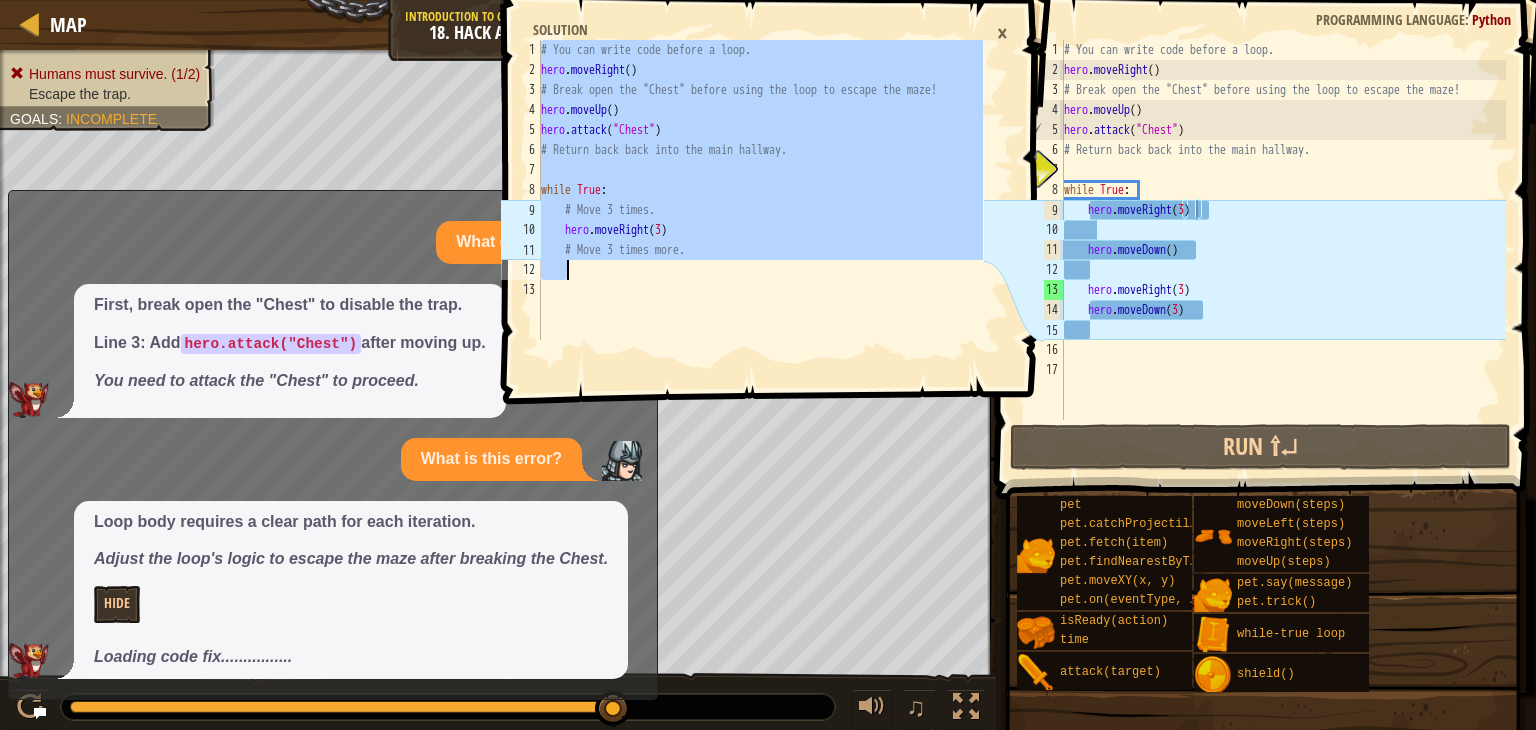 drag, startPoint x: 542, startPoint y: 49, endPoint x: 752, endPoint y: 377, distance: 389.4663 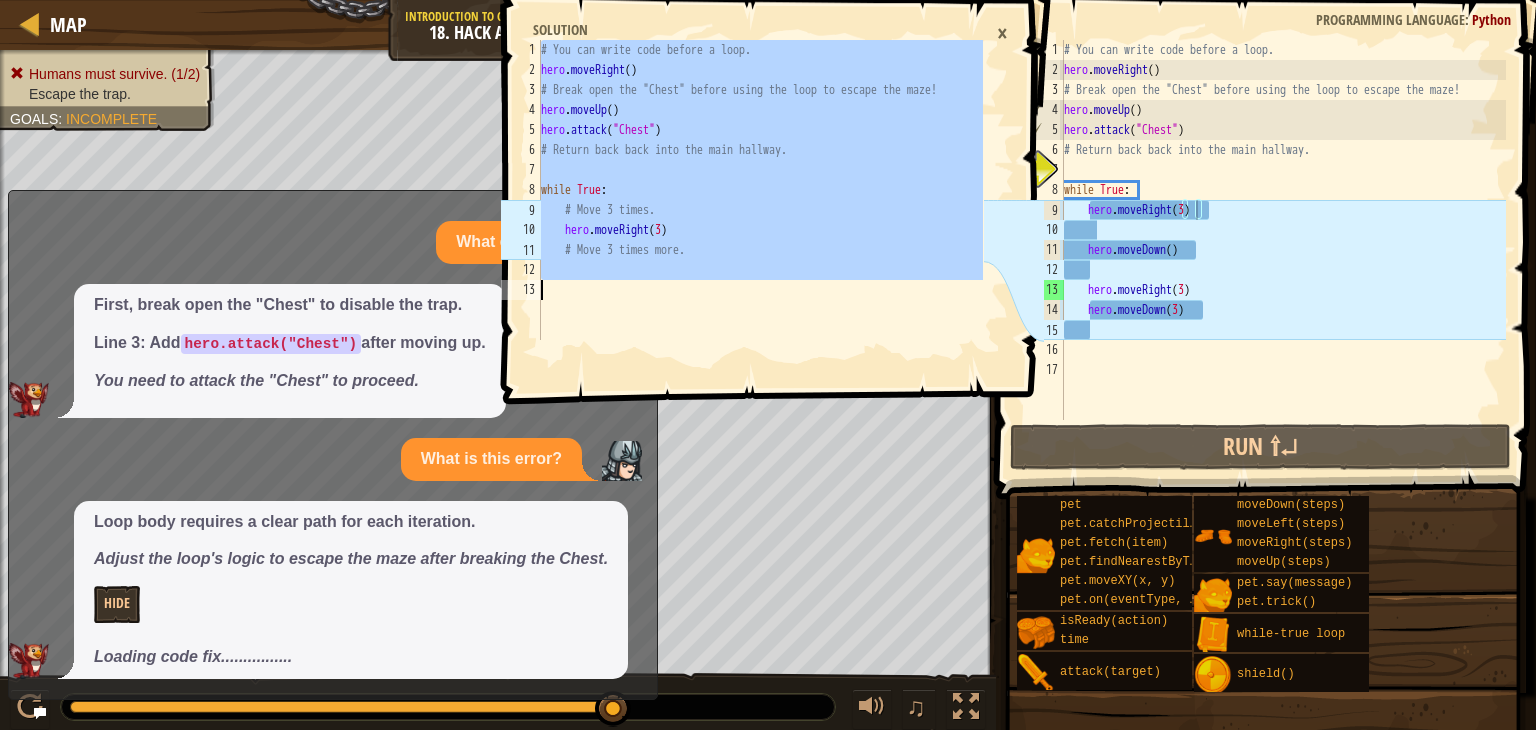 type on "# You can write code before a loop." 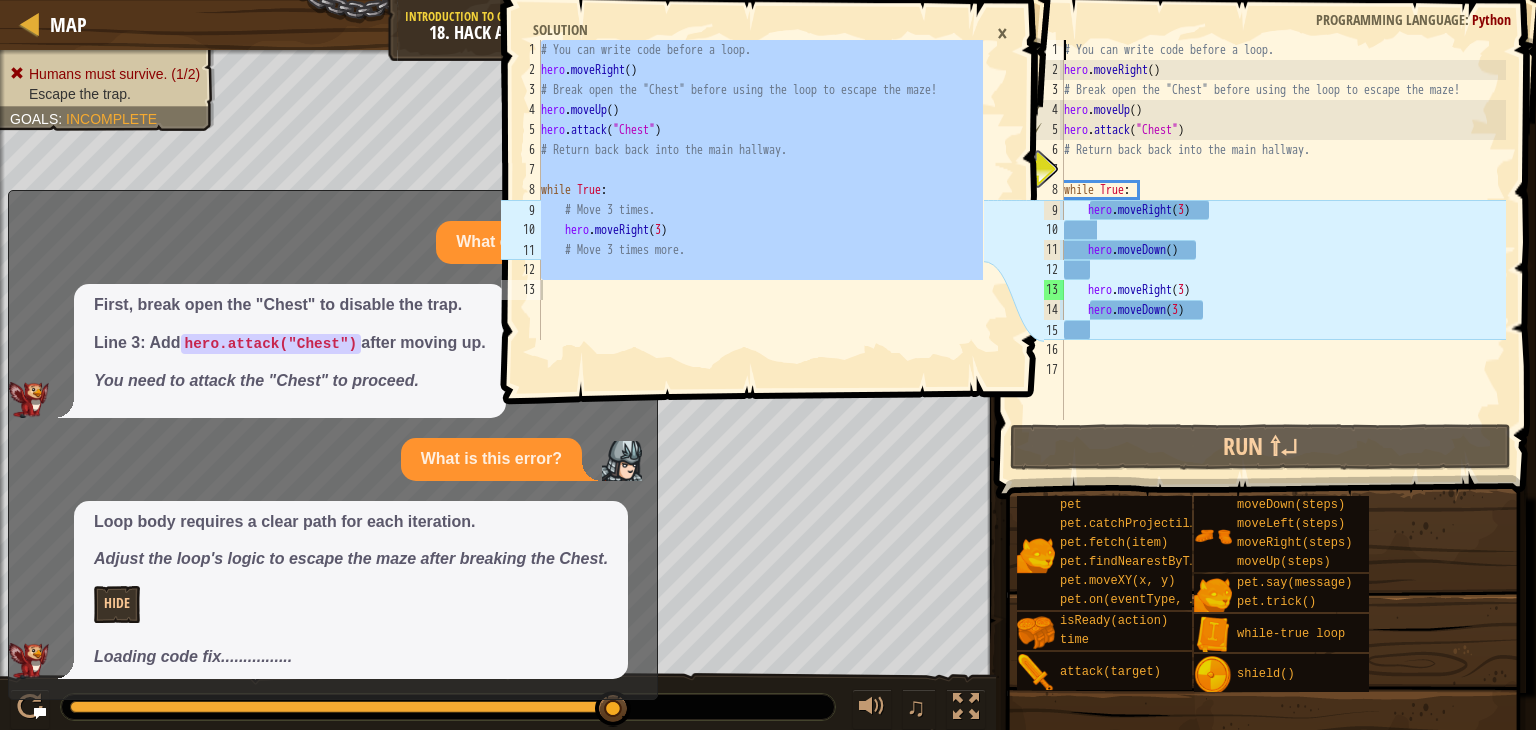 click on "# You can write code before a loop. hero . moveRight ( ) # Break open the "Chest" before using the loop to escape the maze! hero . moveUp ( ) hero . attack ( "Chest" ) # Return back back into the main hallway. while   True :      hero . moveRight ( 3 )           hero . moveDown ( )           hero . moveRight ( 3 )      hero . moveDown ( 3 )" at bounding box center (1283, 250) 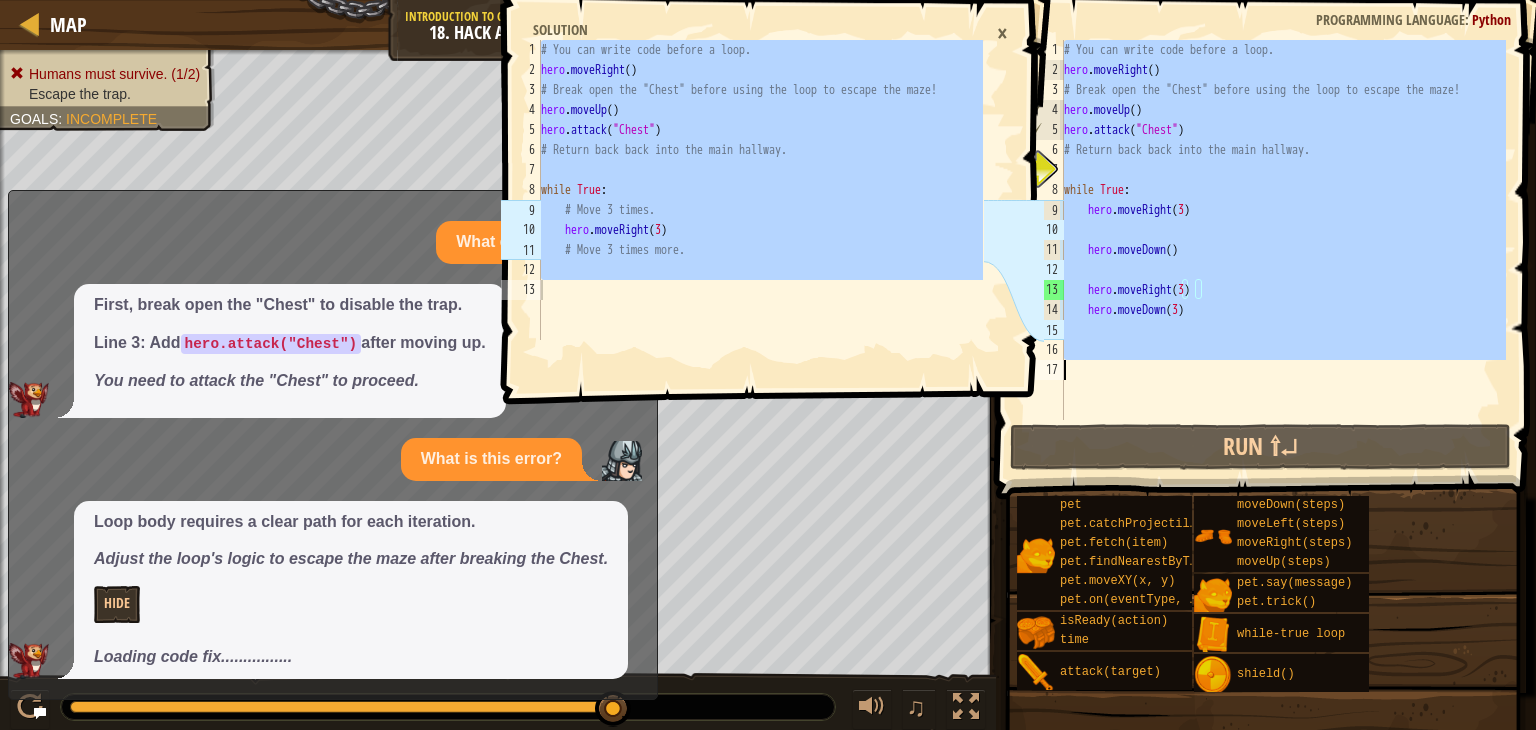 drag, startPoint x: 1064, startPoint y: 44, endPoint x: 1491, endPoint y: 491, distance: 618.1731 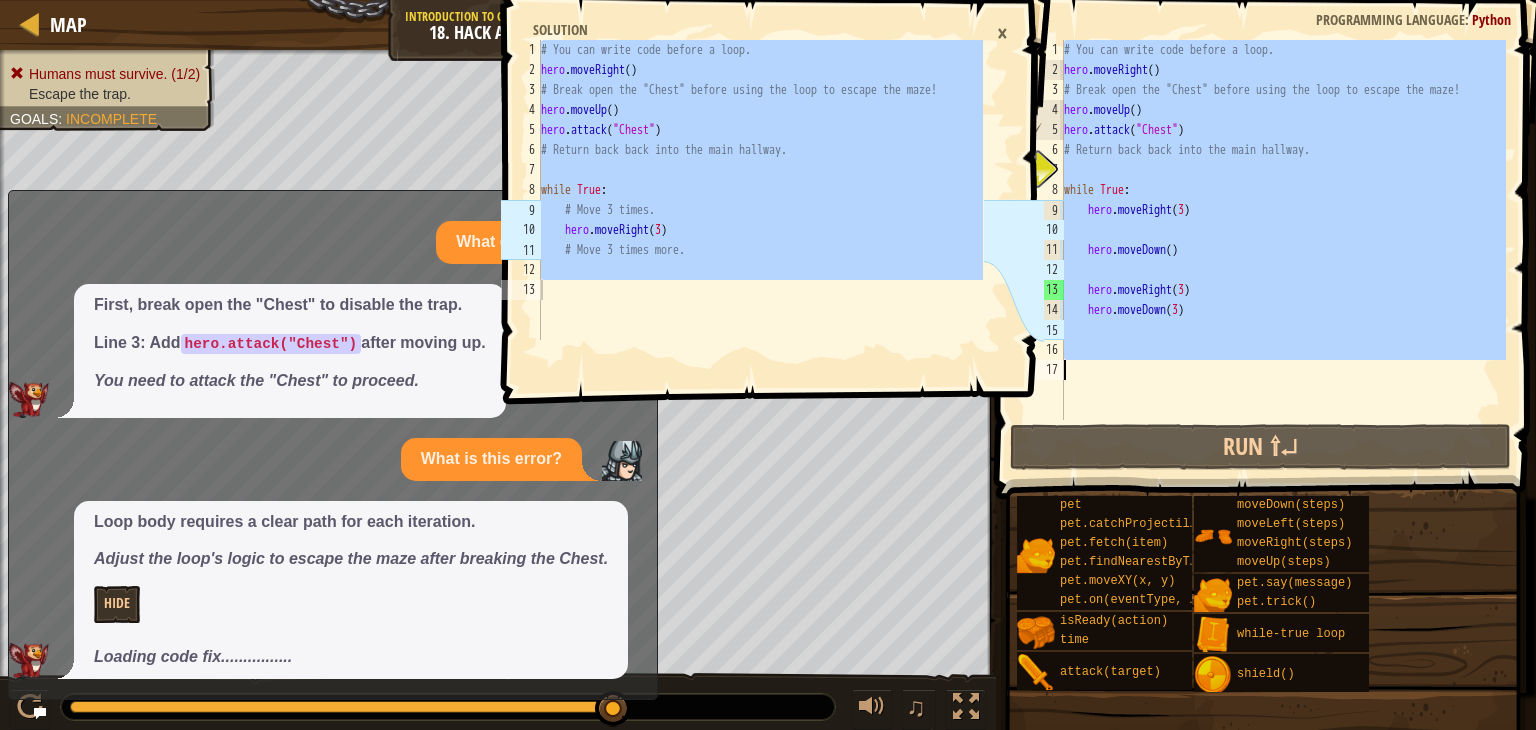 type 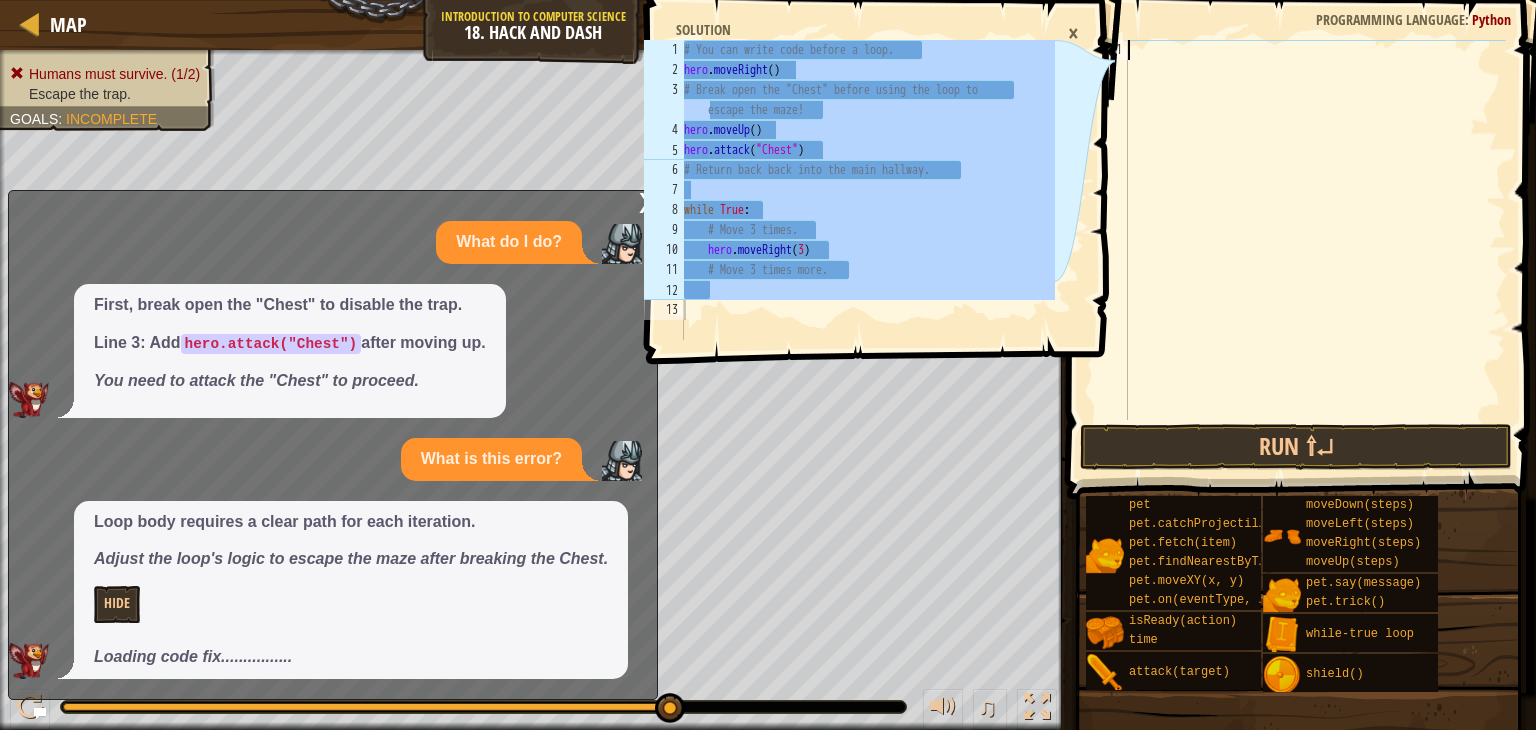 drag, startPoint x: 1284, startPoint y: 289, endPoint x: 1204, endPoint y: 211, distance: 111.73182 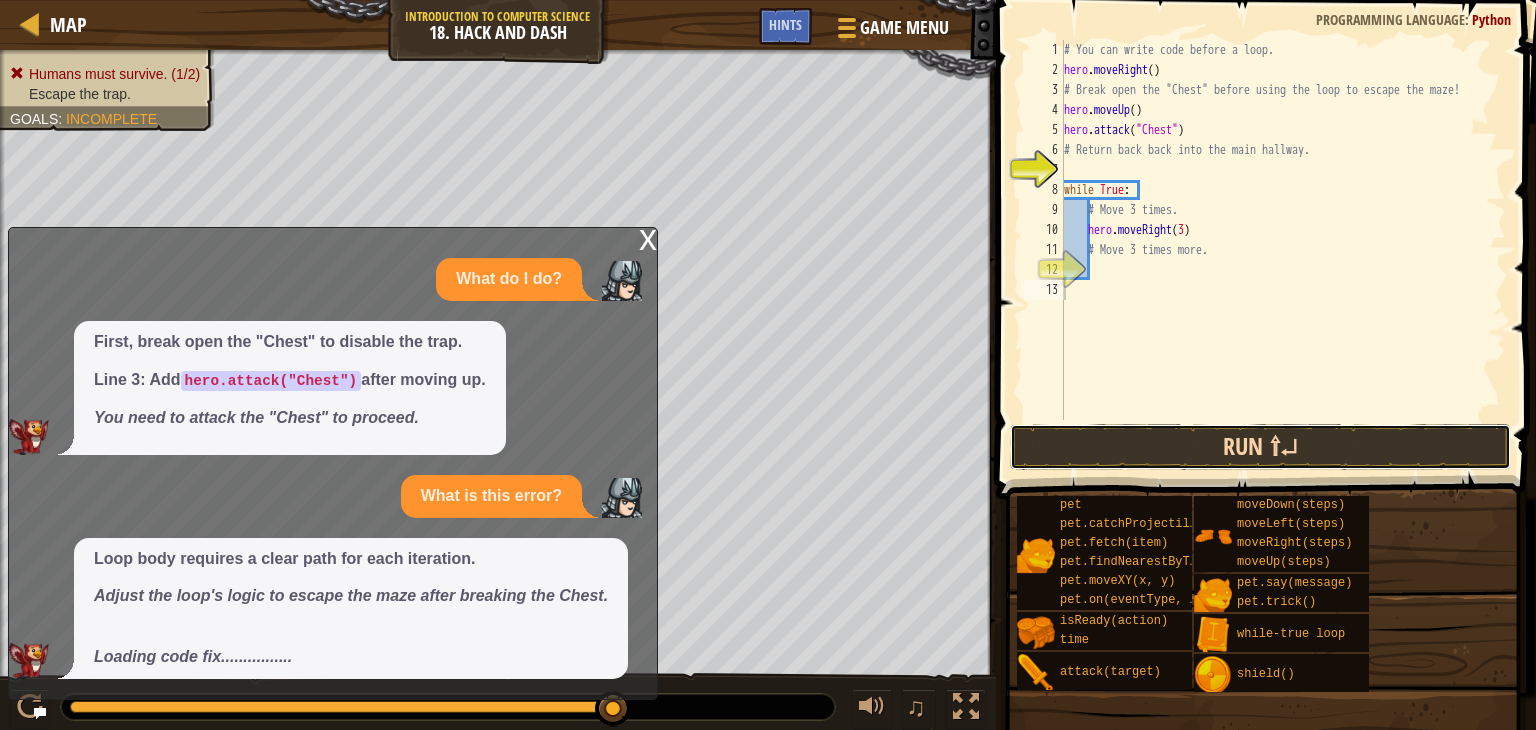 click on "Run ⇧↵" at bounding box center (1260, 447) 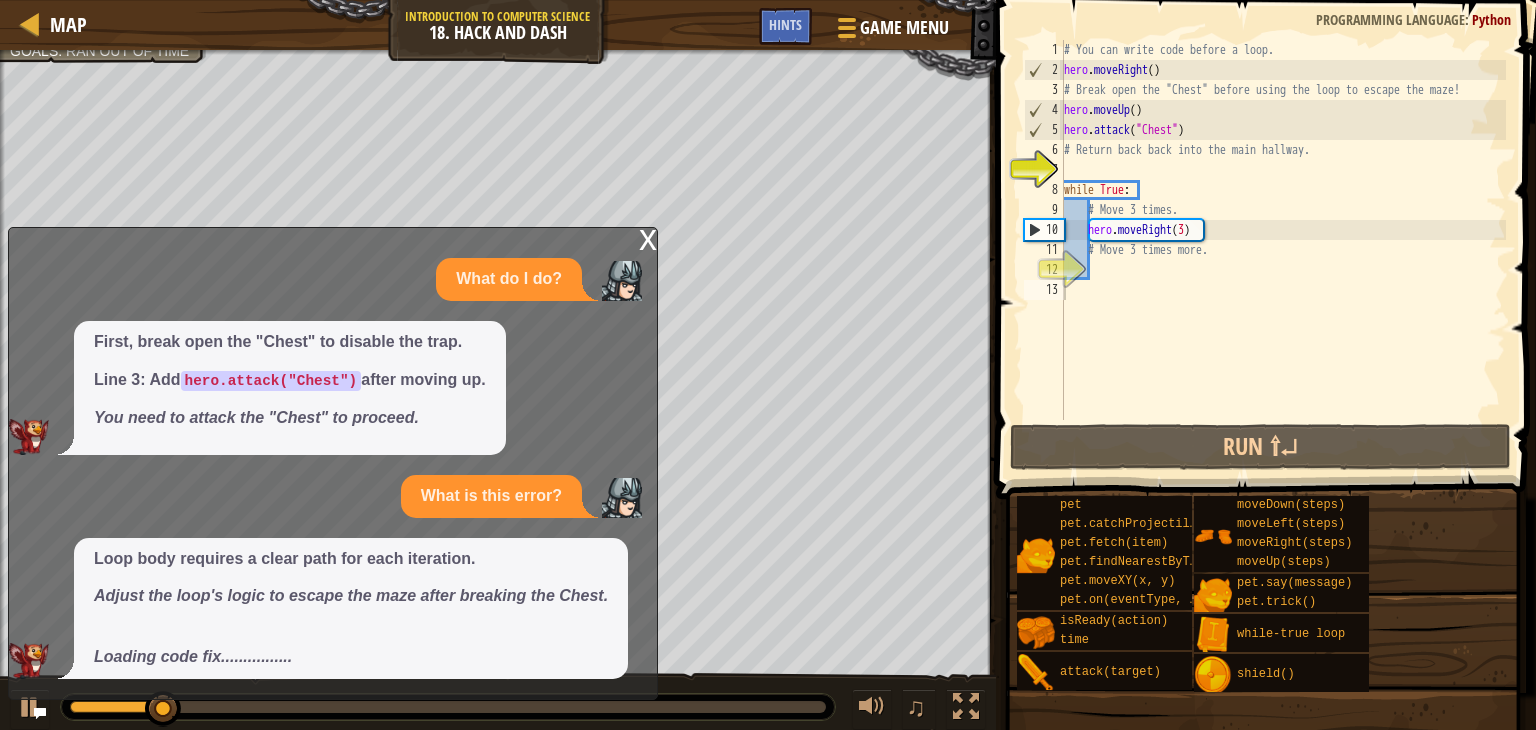 click at bounding box center [40, 713] 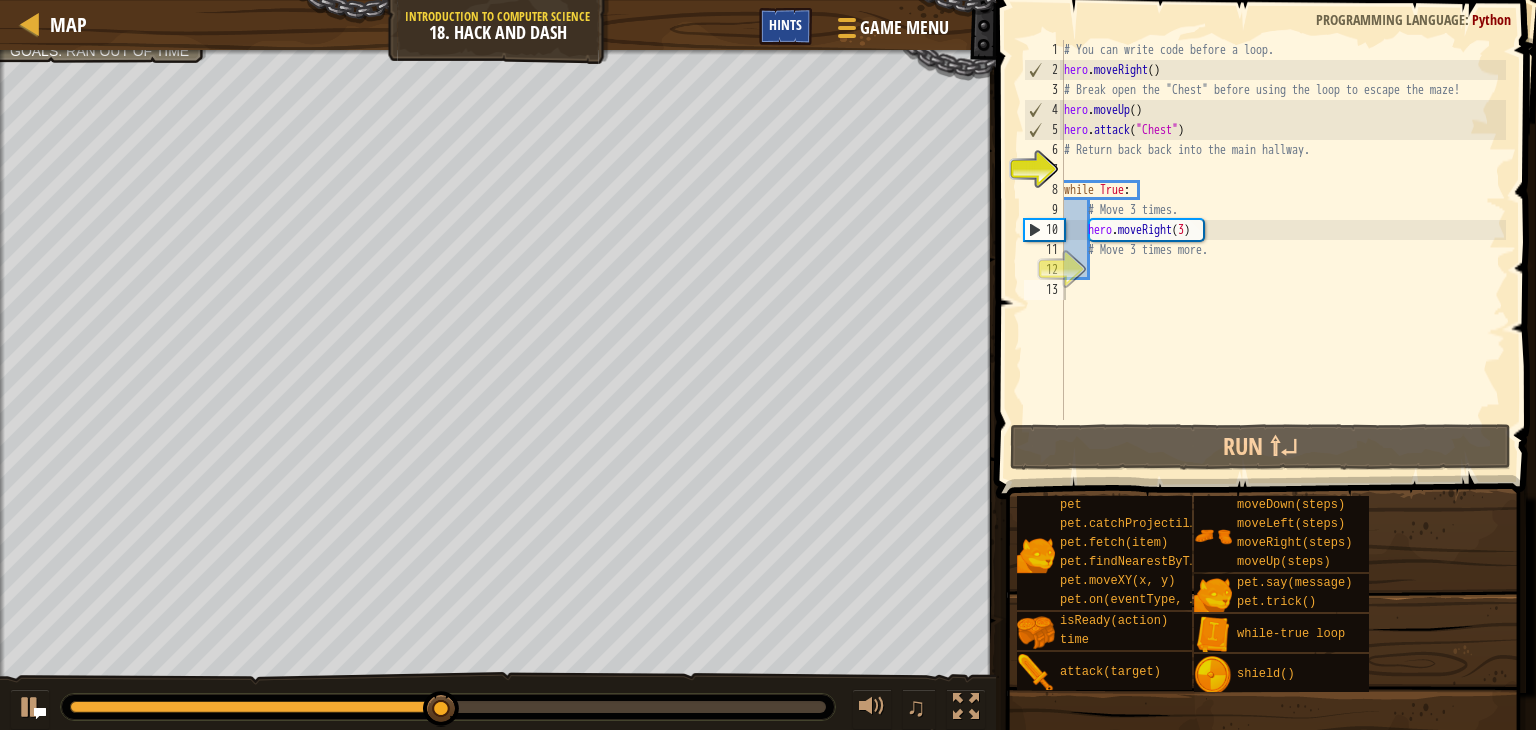 click on "Hints" at bounding box center (785, 24) 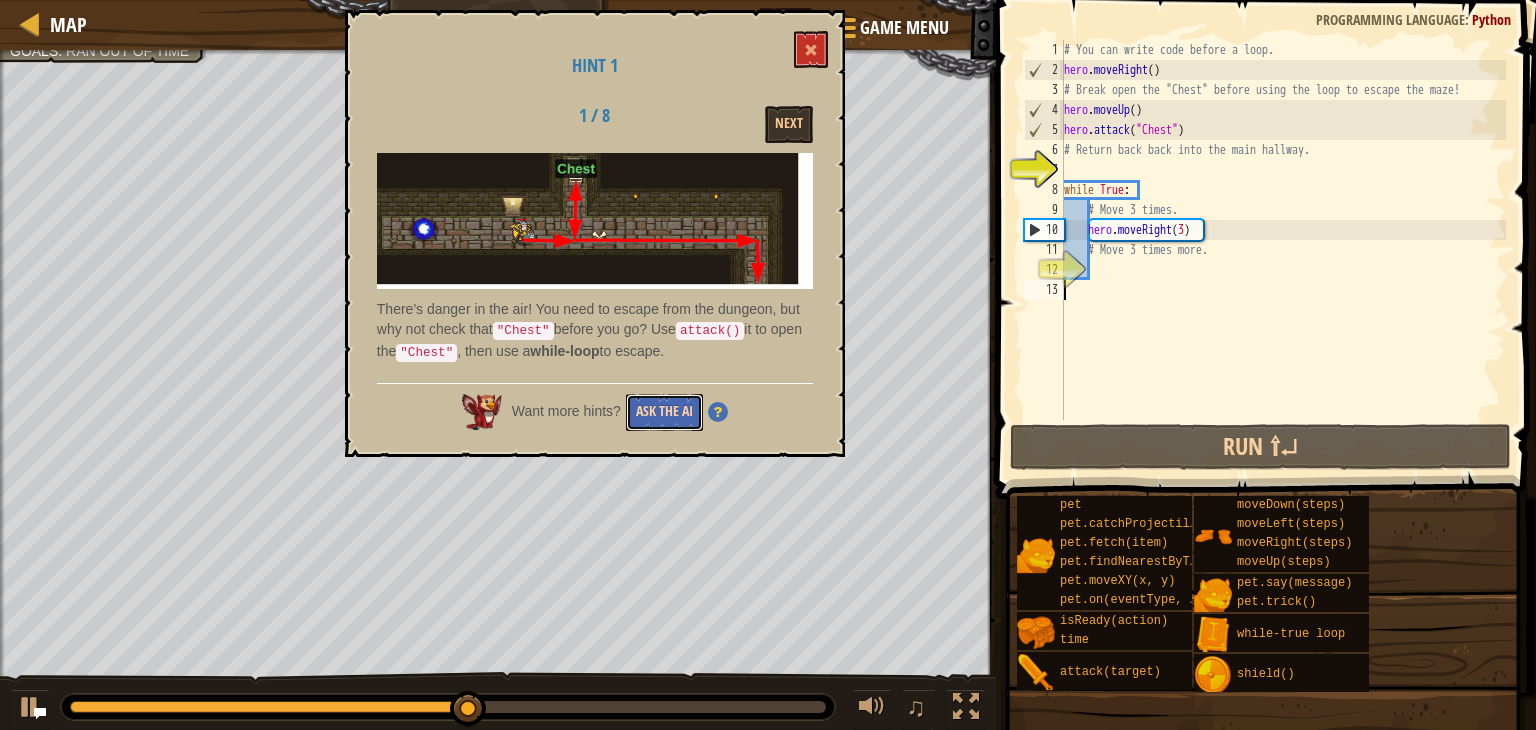 click on "Ask the AI" at bounding box center [664, 412] 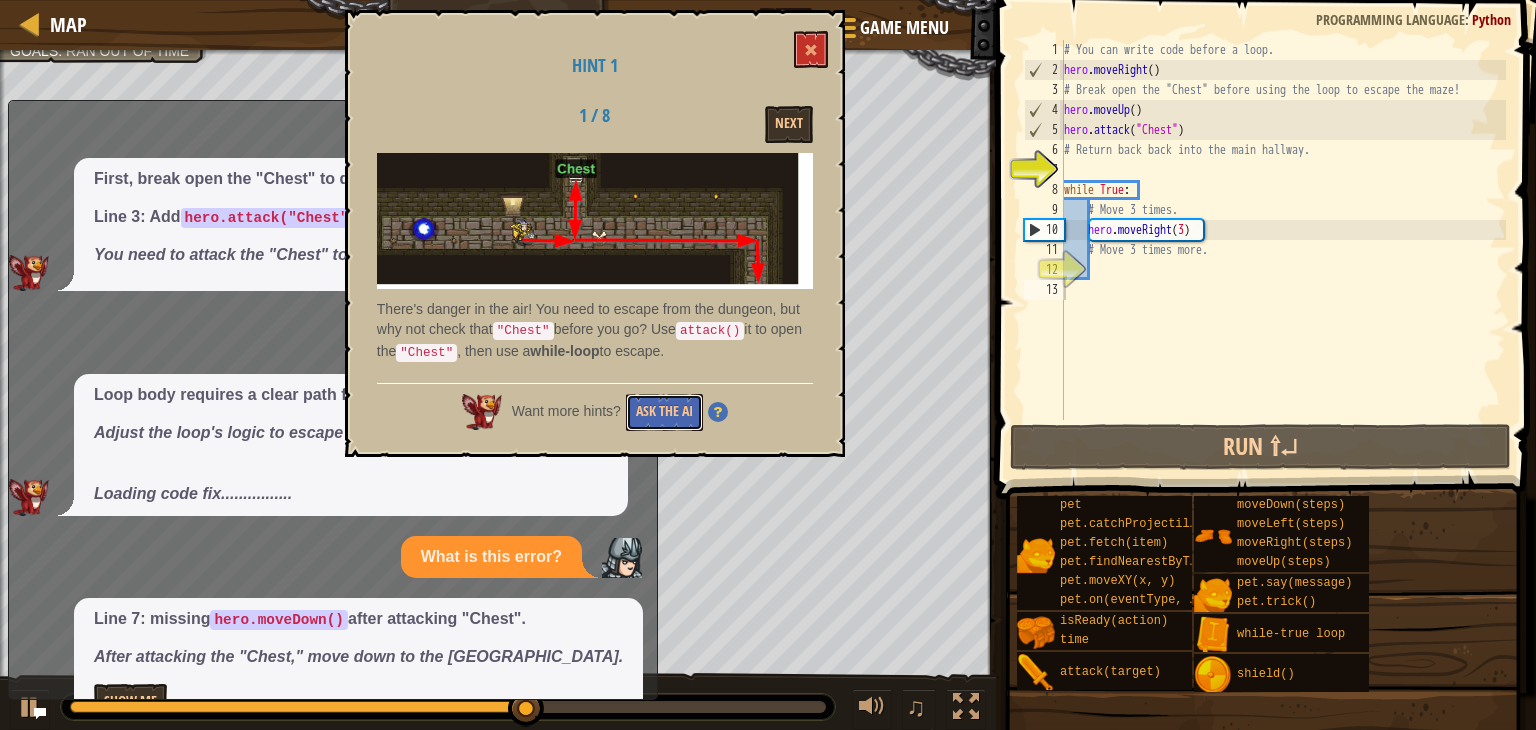 scroll, scrollTop: 132, scrollLeft: 0, axis: vertical 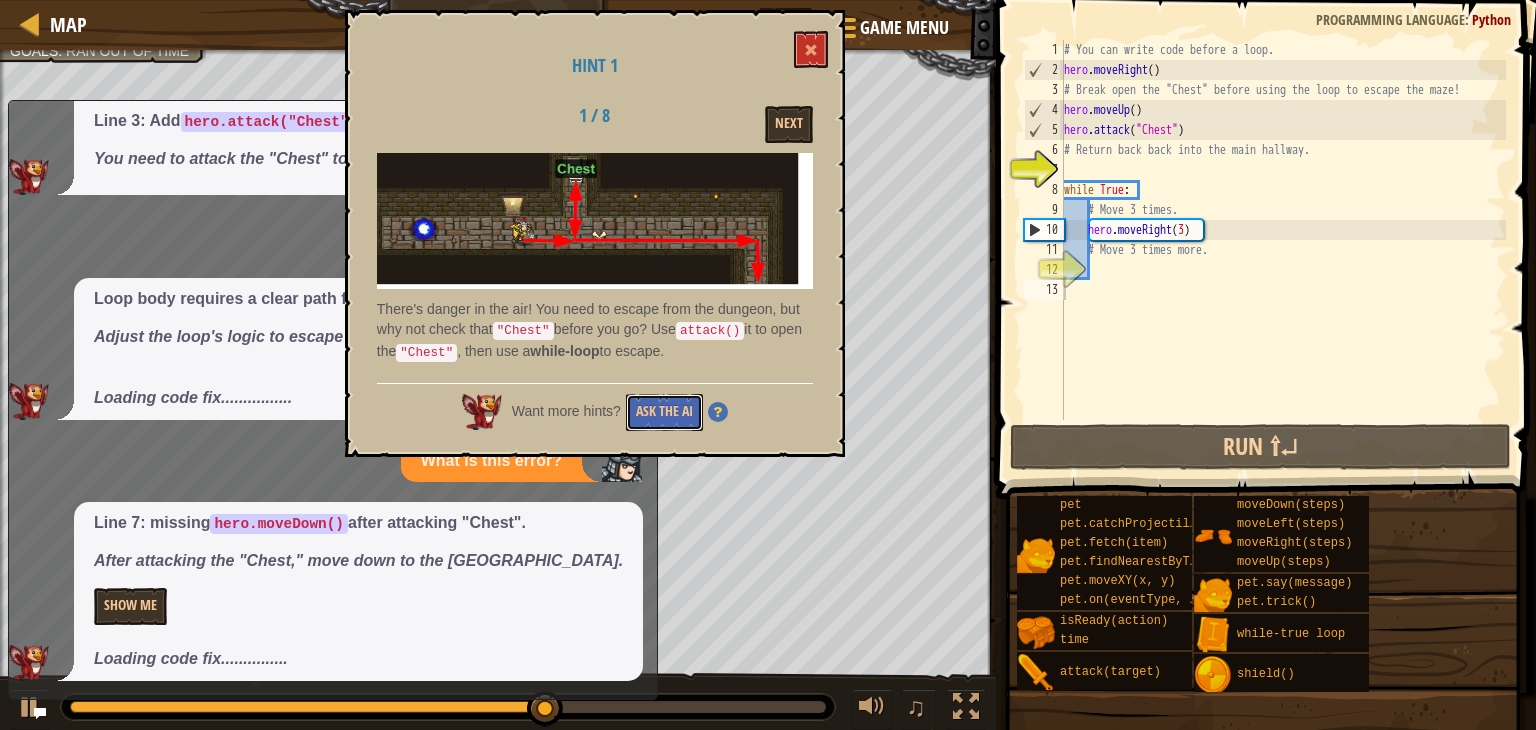 type 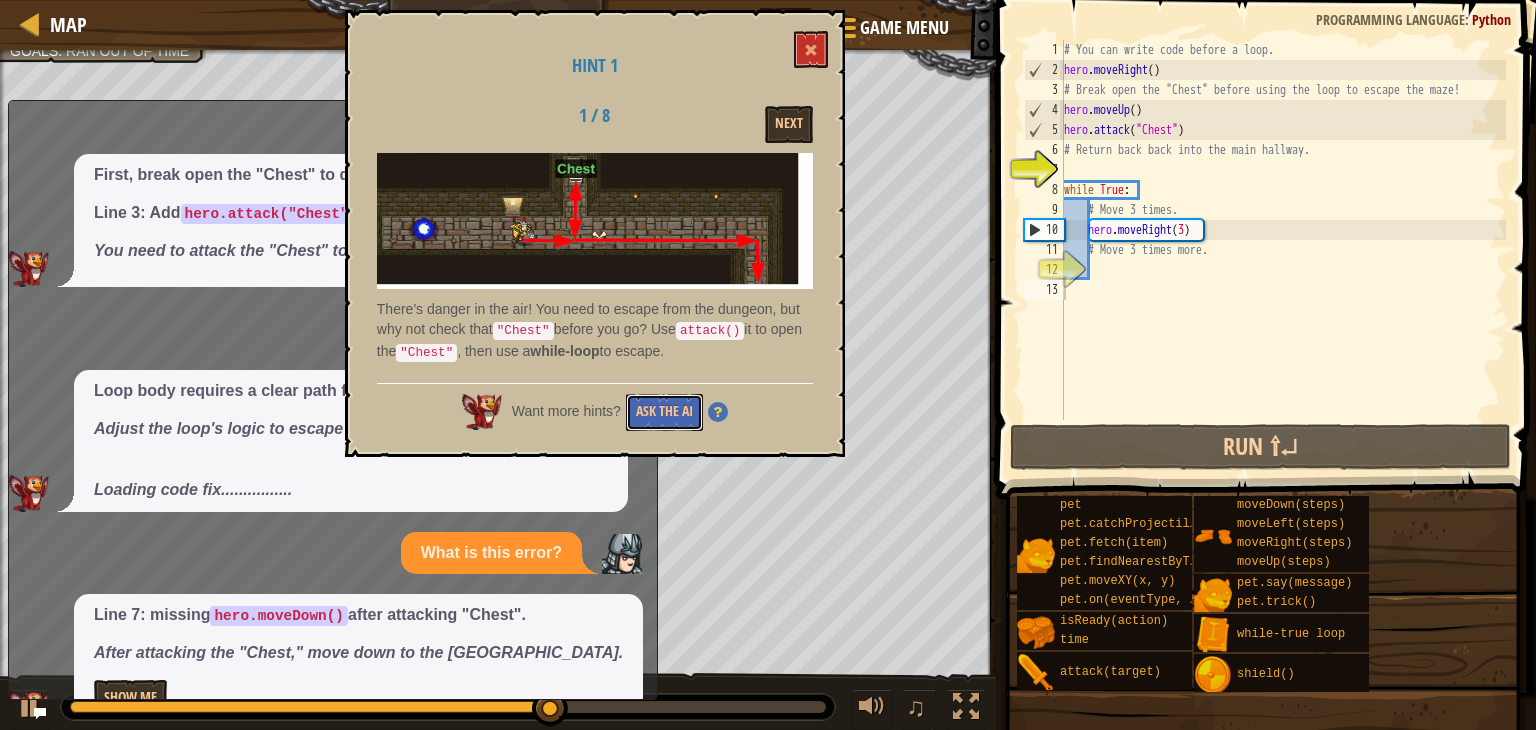 scroll, scrollTop: 86, scrollLeft: 0, axis: vertical 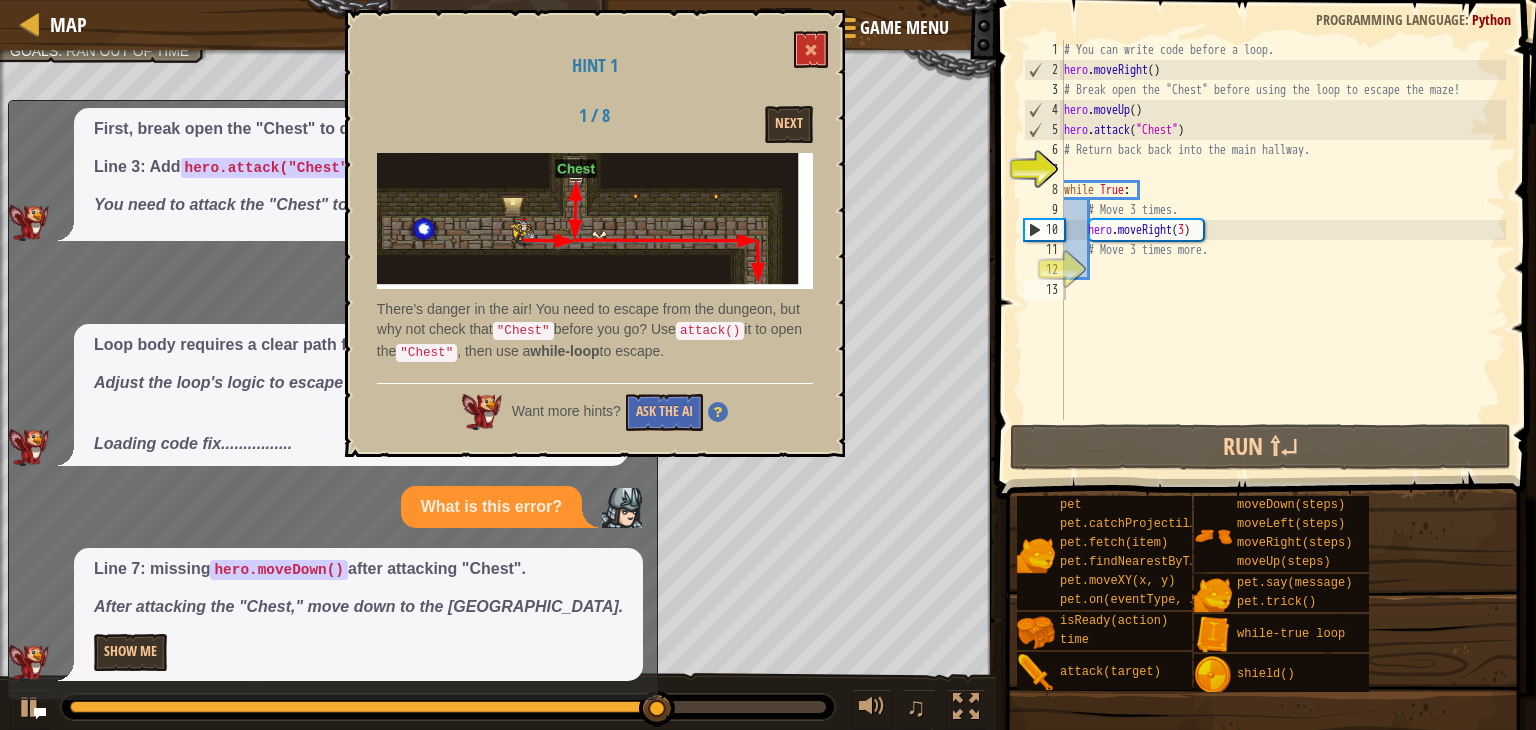 click on "# You can write code before a loop. hero . moveRight ( ) # Break open the "Chest" before using the loop to escape the maze! hero . moveUp ( ) hero . attack ( "Chest" ) # Return back back into the main hallway. while   True :      # Move 3 times.      hero . moveRight ( 3 )      # Move 3 times more." at bounding box center [1283, 250] 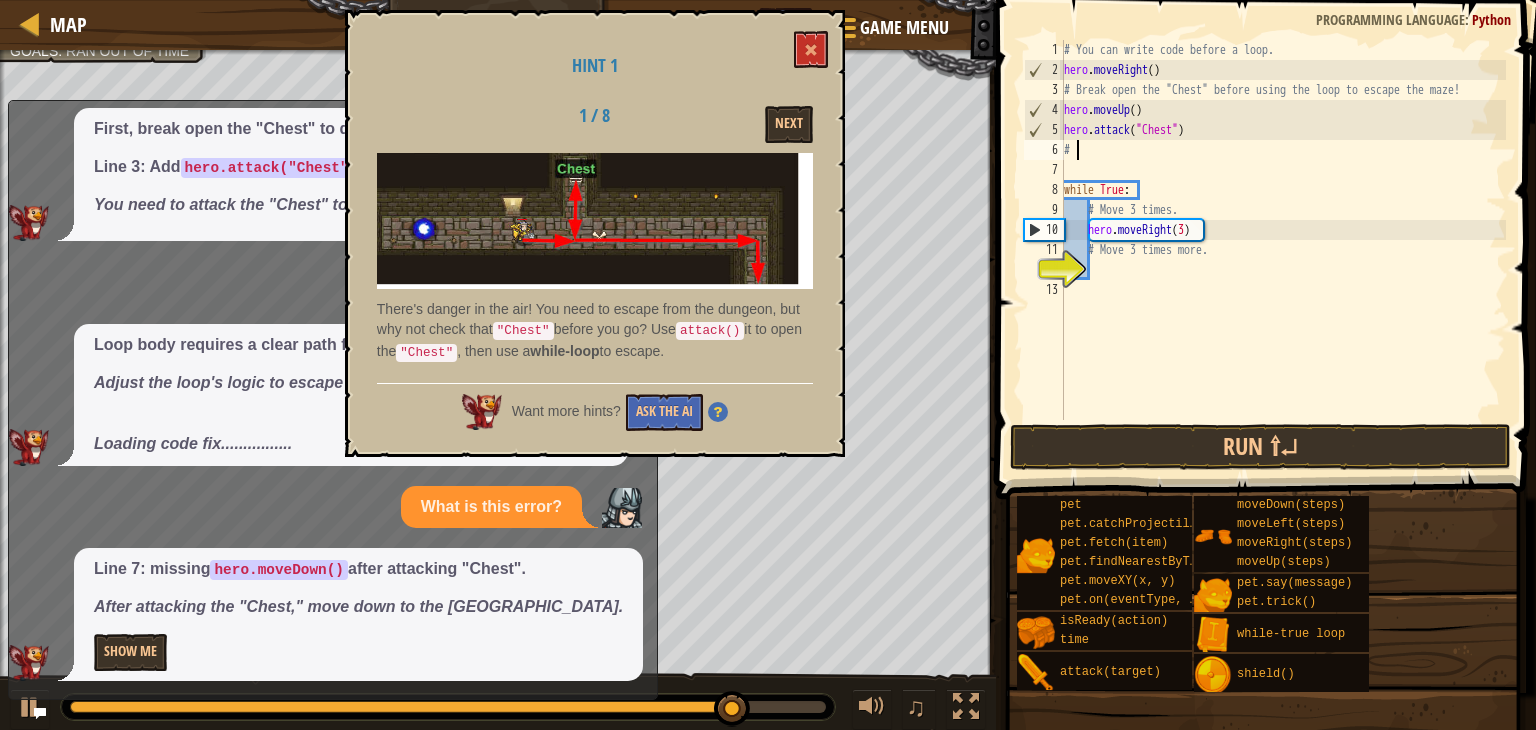 type on "#" 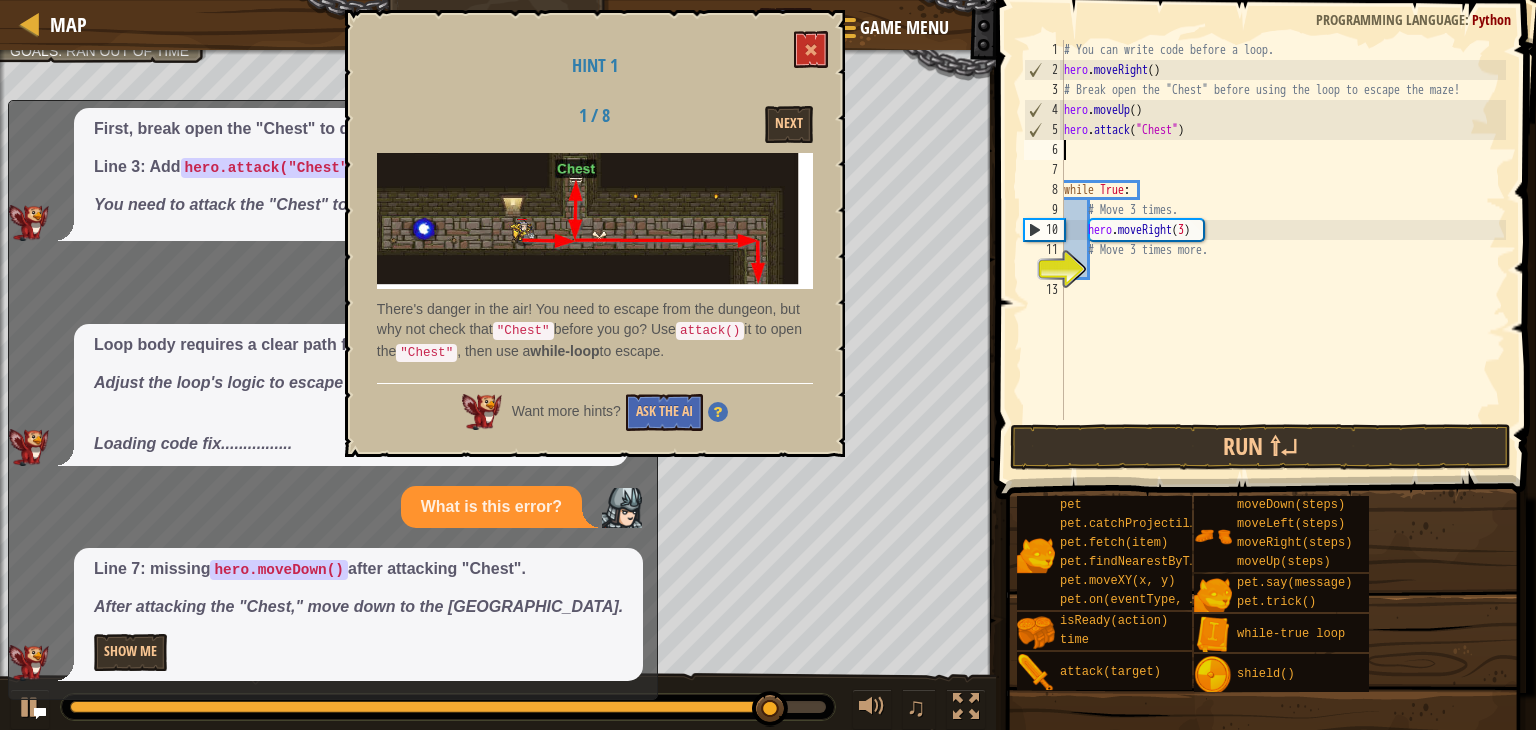 type on "h" 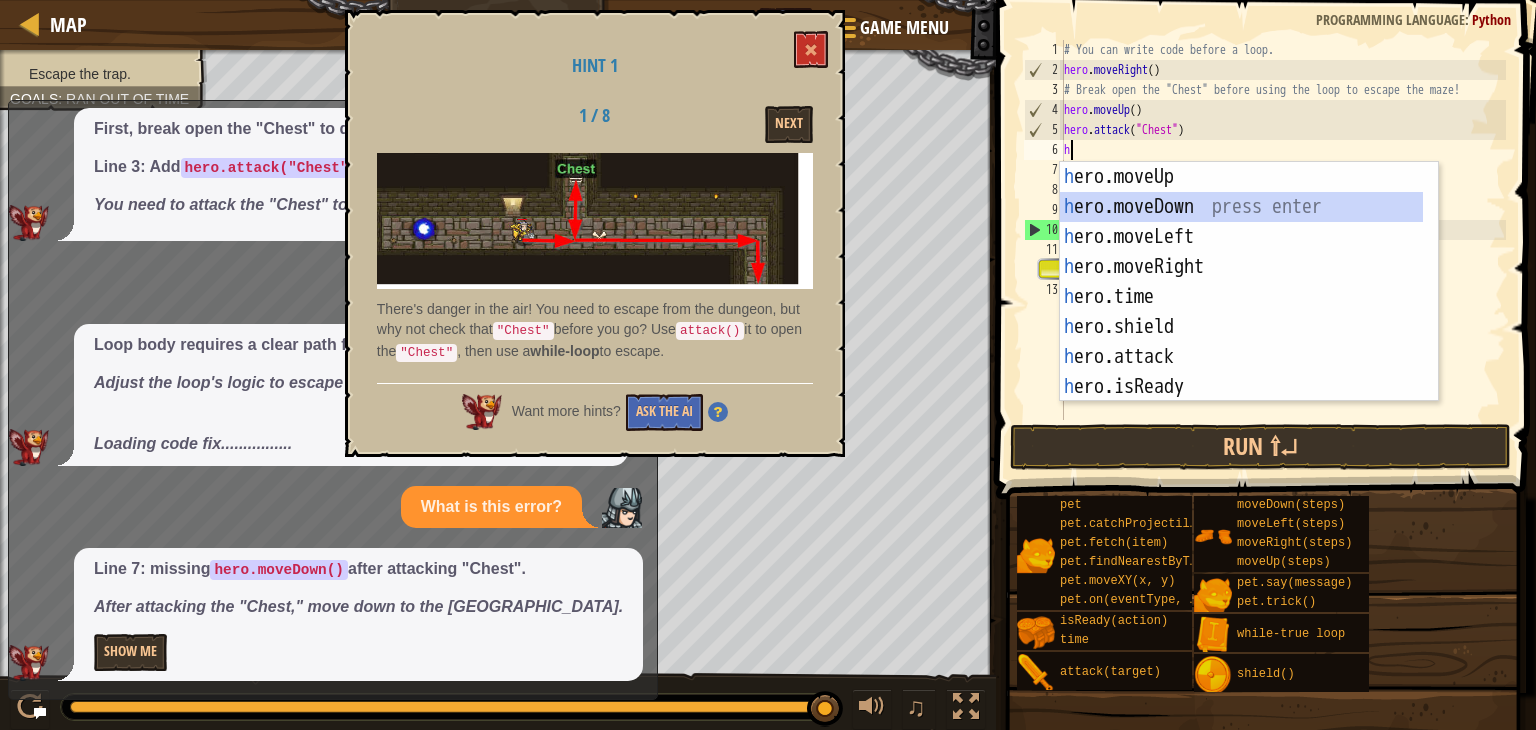 click on "h ero.moveUp press enter h ero.moveDown press enter h ero.moveLeft press enter h ero.moveRight press enter h ero.time press enter h ero.shield press enter h ero.attack press enter h ero.isReady press enter w h ile-true loop press enter" at bounding box center [1241, 312] 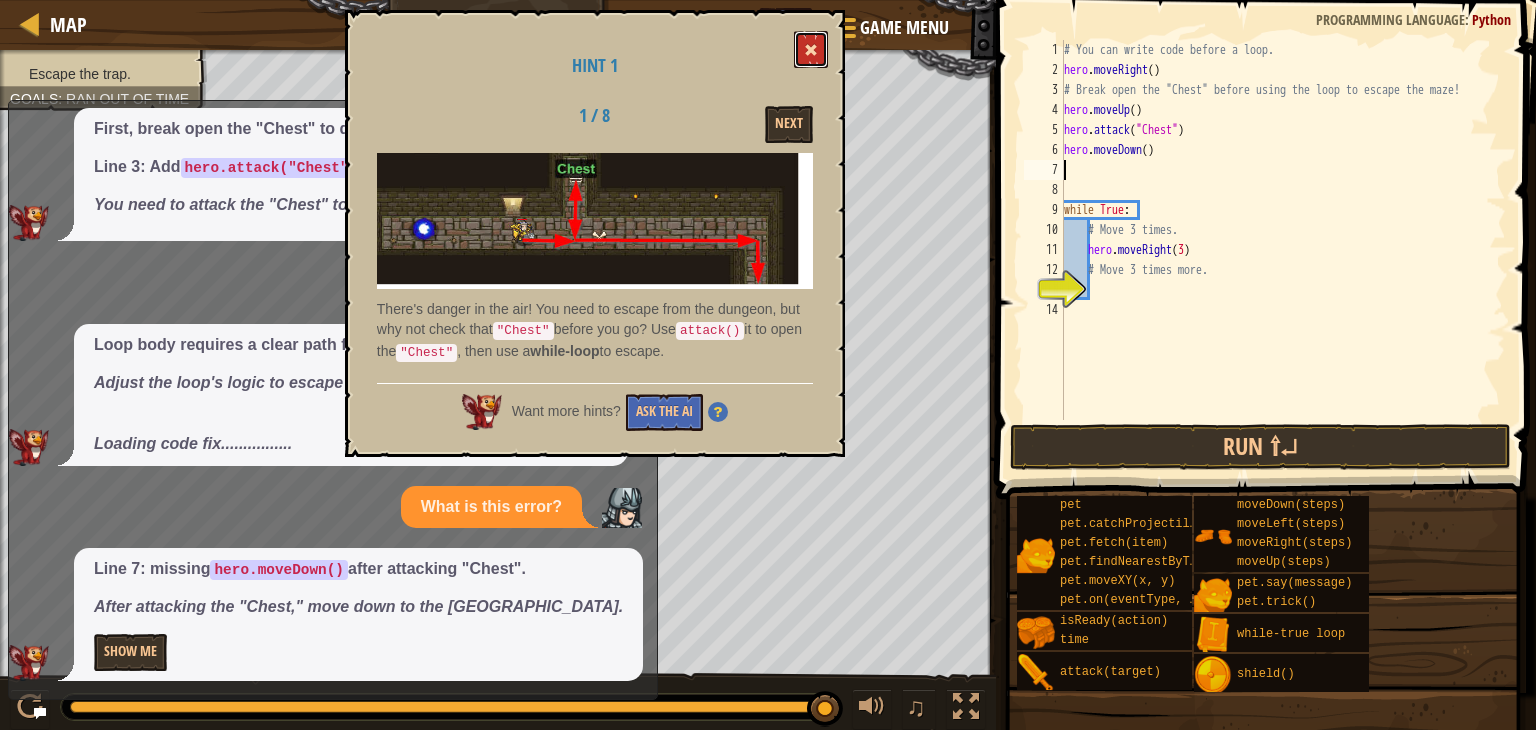 click at bounding box center [811, 50] 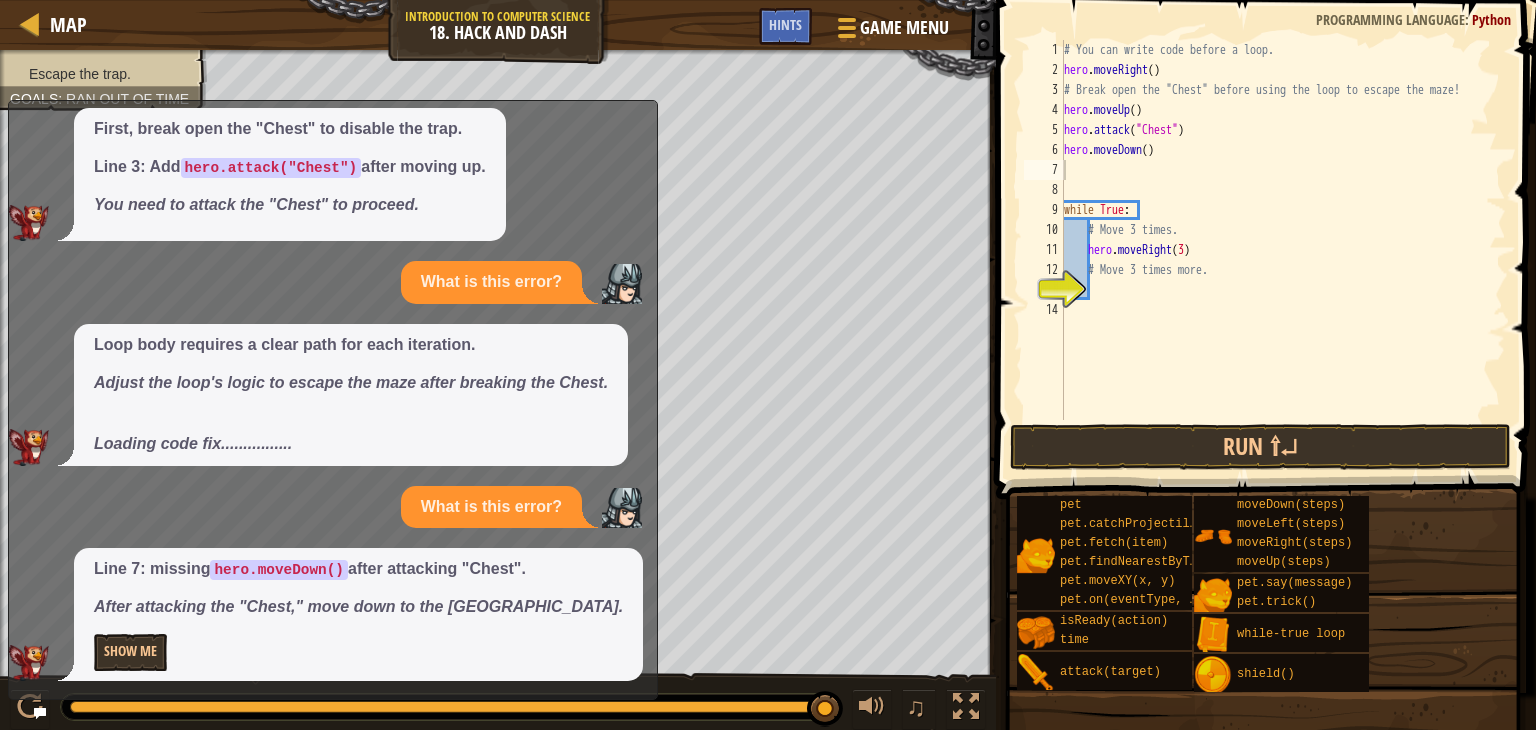 type on "# Move 3 times." 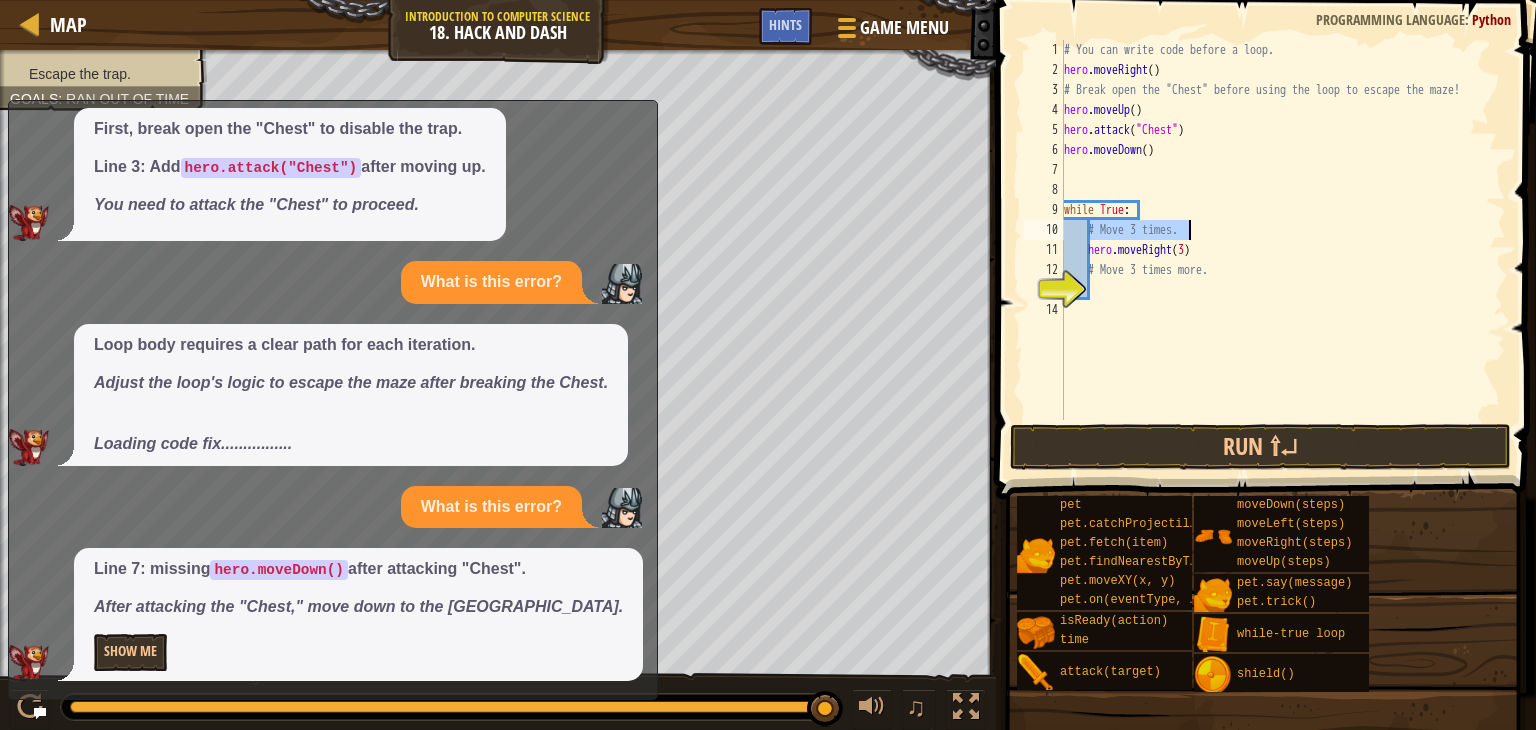 drag, startPoint x: 1090, startPoint y: 232, endPoint x: 1208, endPoint y: 227, distance: 118.10589 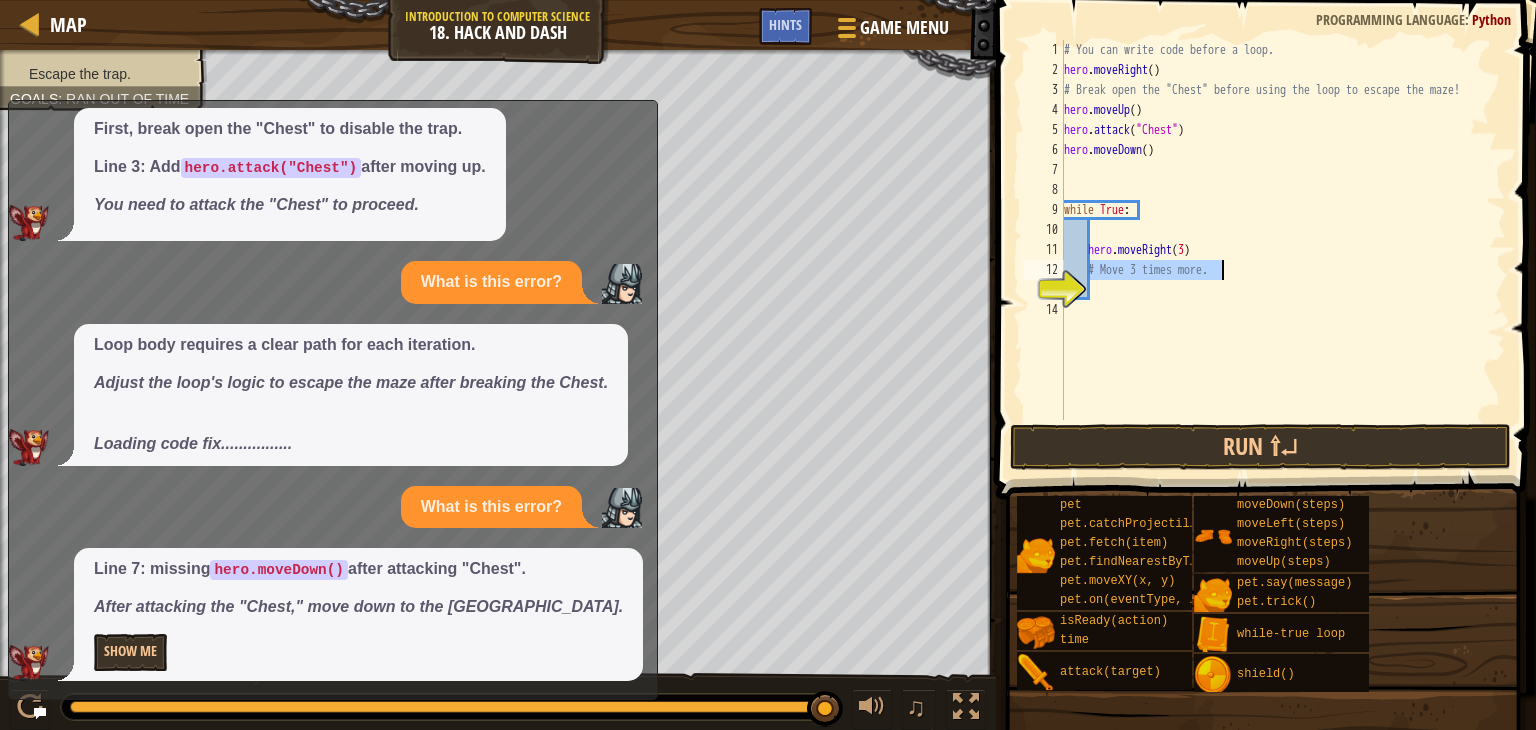 drag, startPoint x: 1089, startPoint y: 269, endPoint x: 1233, endPoint y: 282, distance: 144.58562 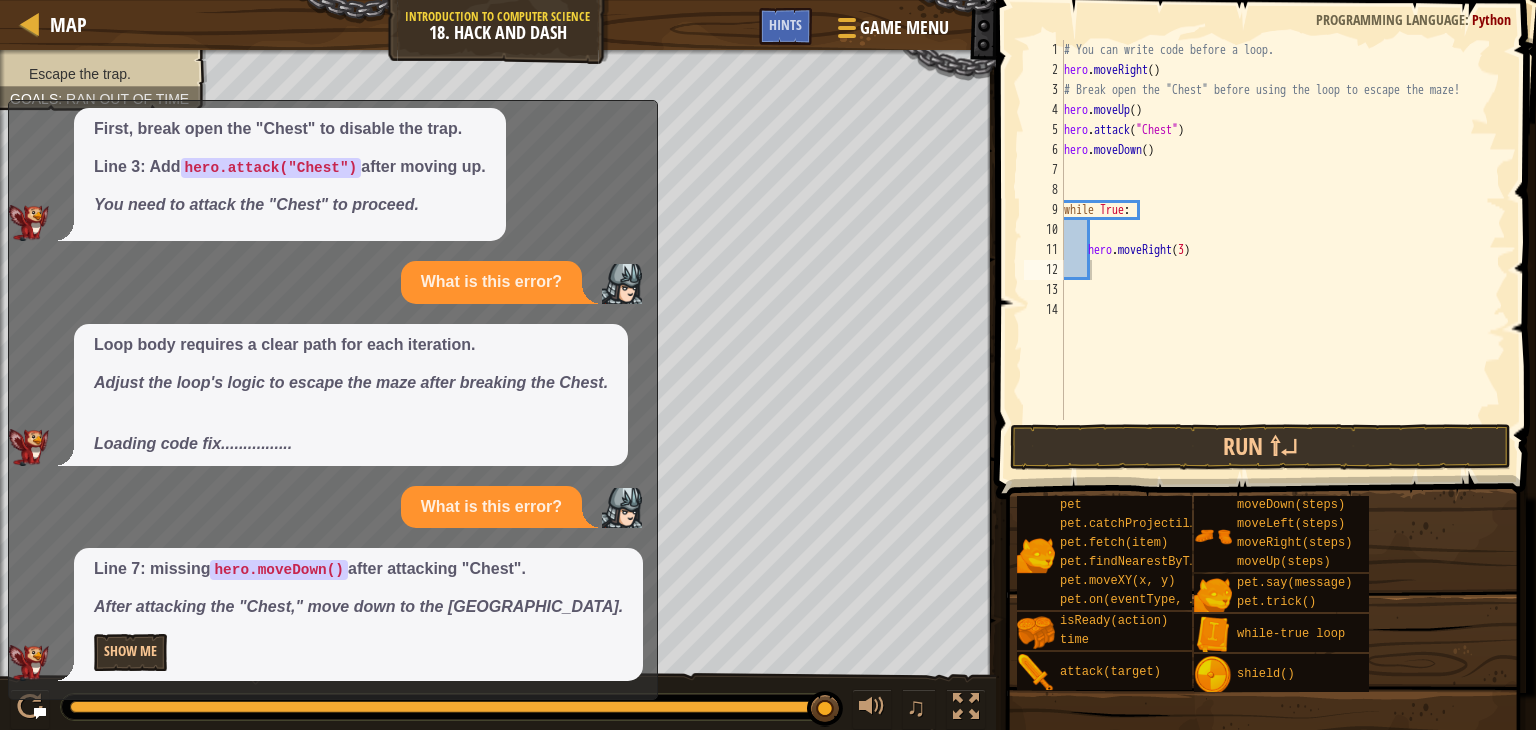 click at bounding box center [40, 713] 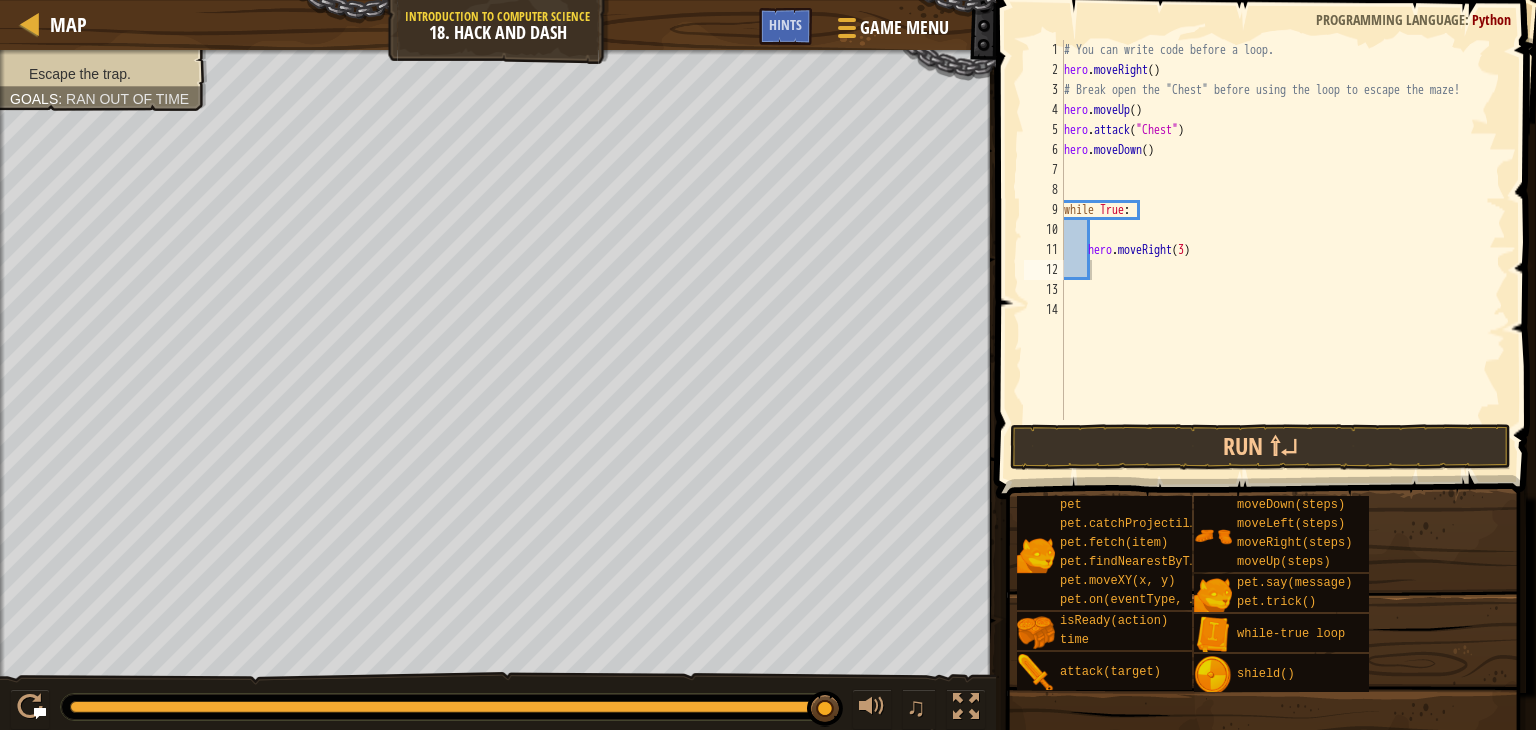 click on "# You can write code before a loop. hero . moveRight ( ) # Break open the "Chest" before using the loop to escape the maze! hero . moveUp ( ) hero . attack ( "Chest" ) hero . moveDown ( ) while   True :           hero . moveRight ( 3 )" at bounding box center (1283, 250) 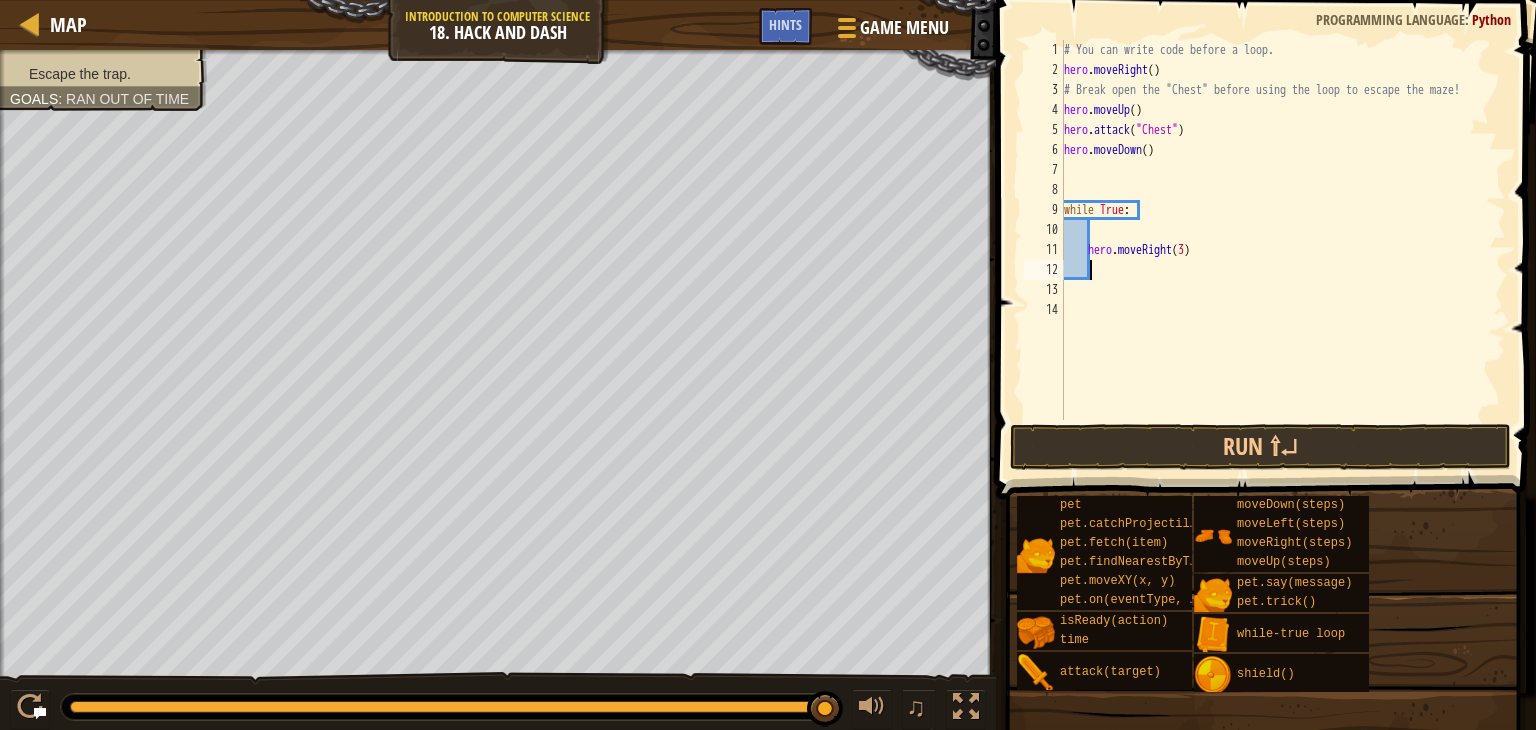 type on "h" 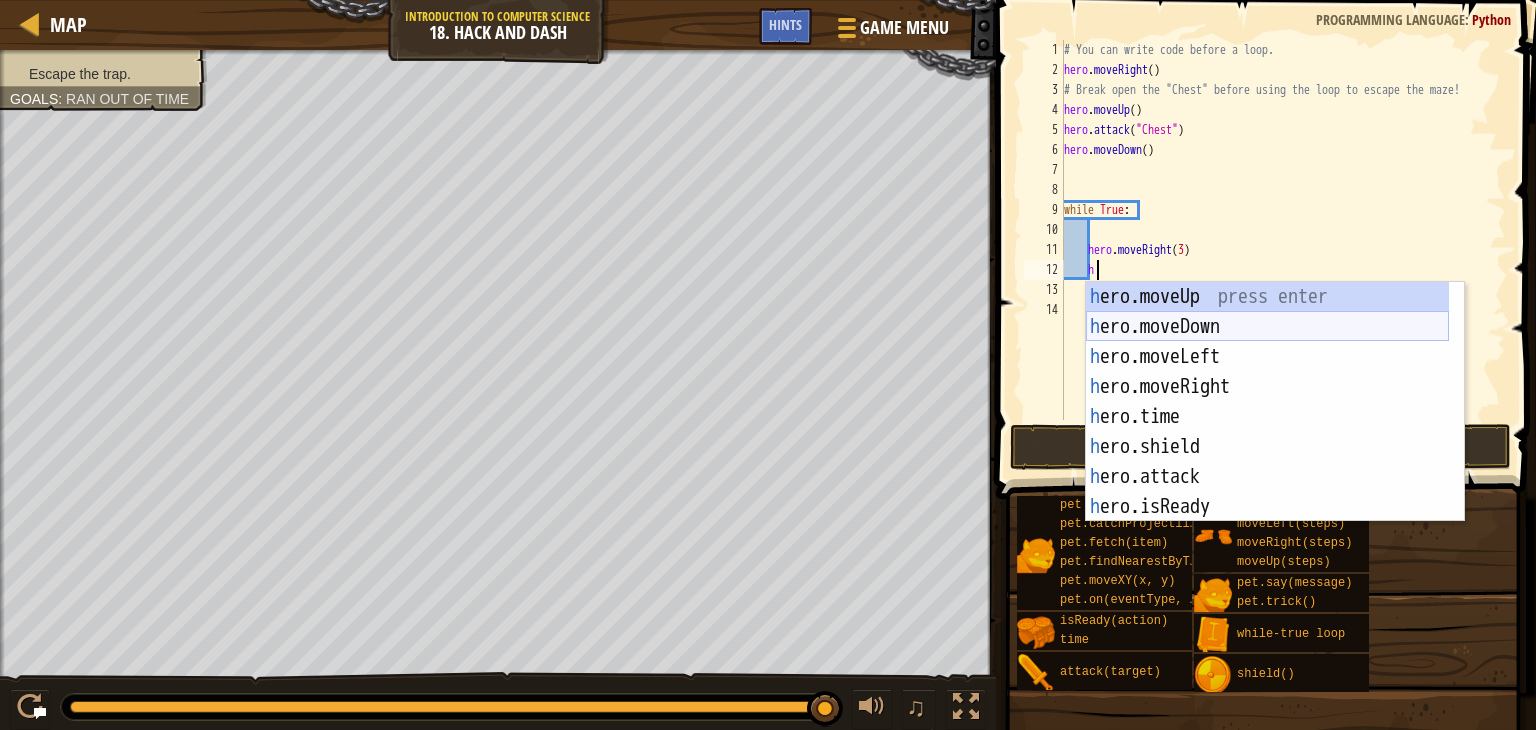 click on "h ero.moveUp press enter h ero.moveDown press enter h ero.moveLeft press enter h ero.moveRight press enter h ero.time press enter h ero.shield press enter h ero.attack press enter h ero.isReady press enter w h ile-true loop press enter" at bounding box center [1267, 432] 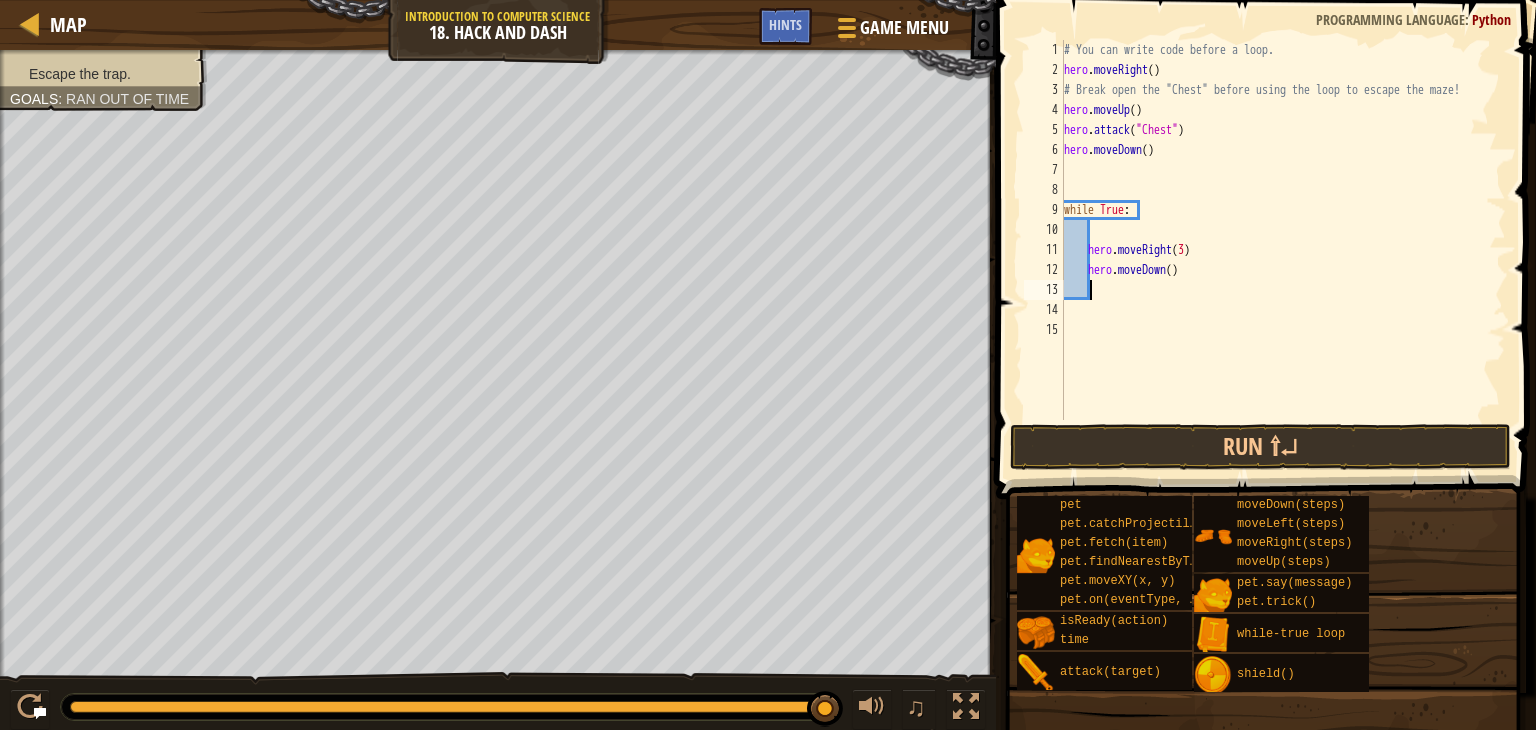 scroll, scrollTop: 9, scrollLeft: 0, axis: vertical 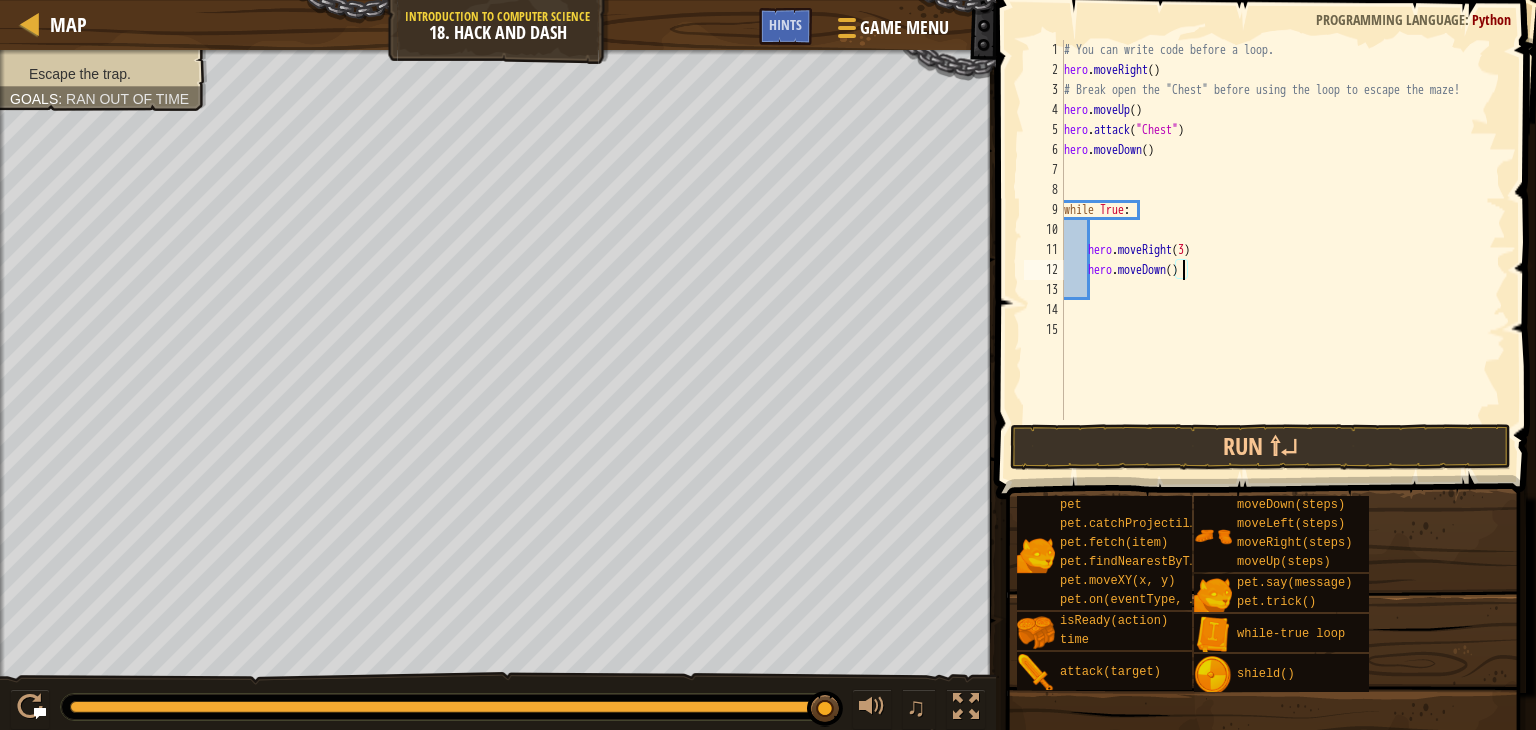 click on "# You can write code before a loop. hero . moveRight ( ) # Break open the "Chest" before using the loop to escape the maze! hero . moveUp ( ) hero . attack ( "Chest" ) hero . moveDown ( ) while   True :           hero . moveRight ( 3 )      hero . moveDown ( )" at bounding box center (1283, 250) 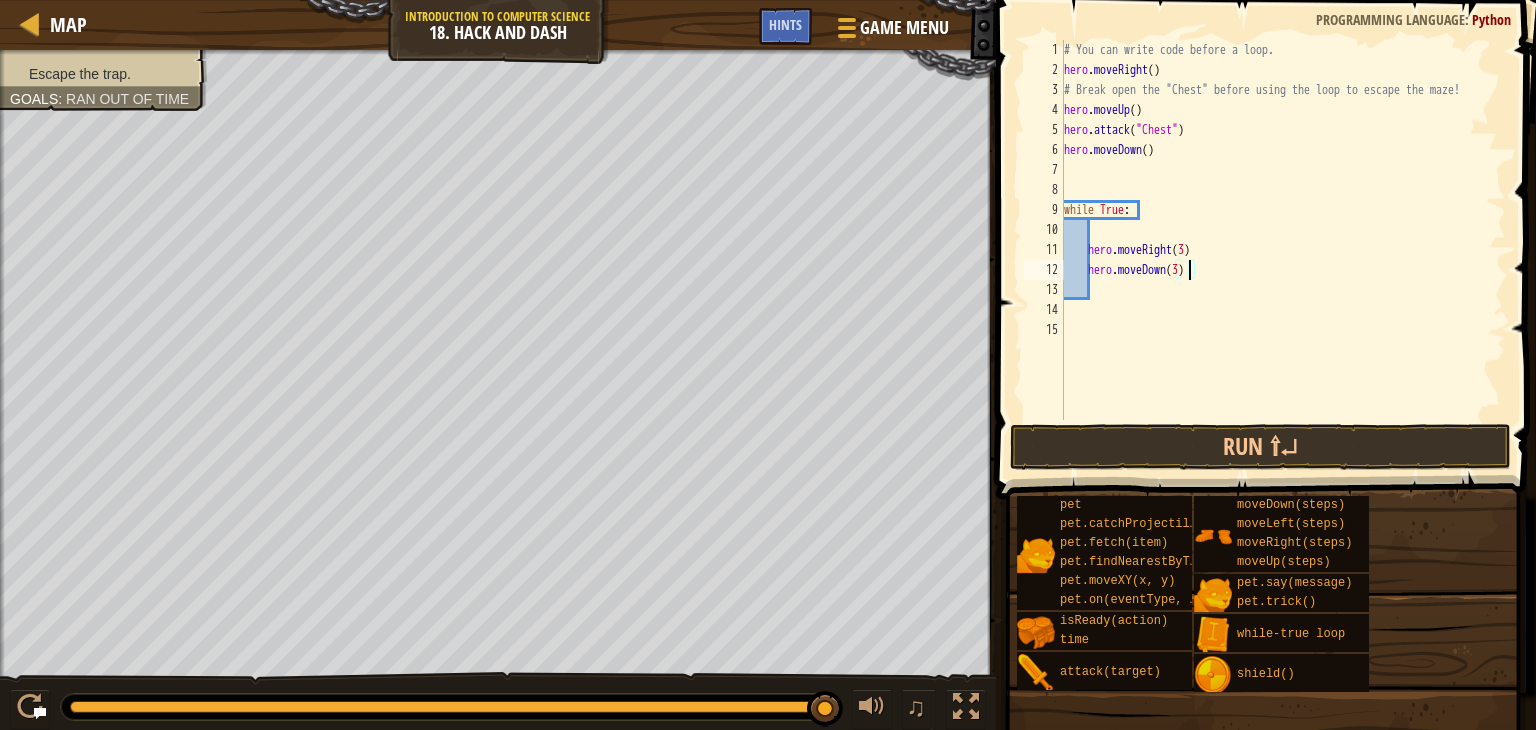 scroll, scrollTop: 9, scrollLeft: 9, axis: both 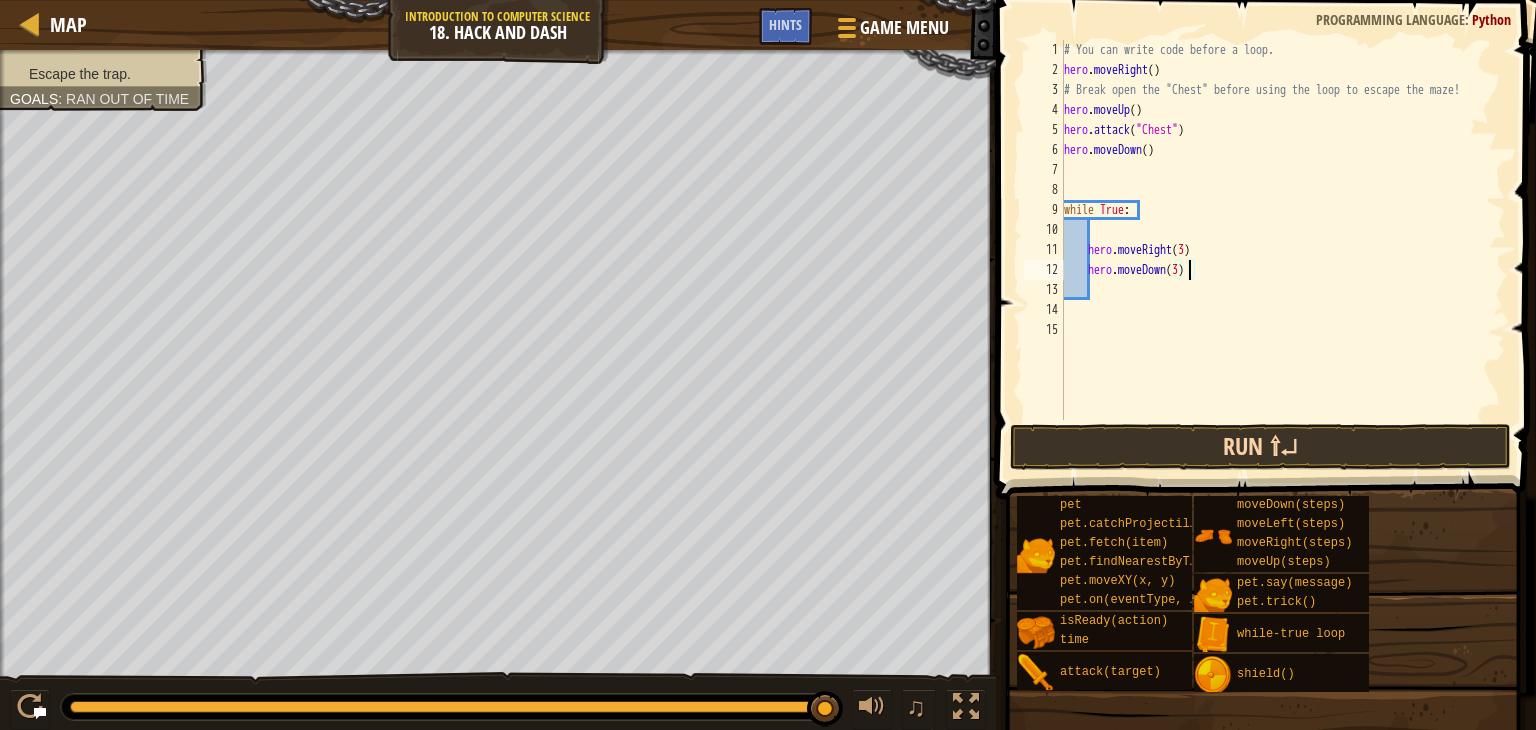 type on "hero.moveDown(3)" 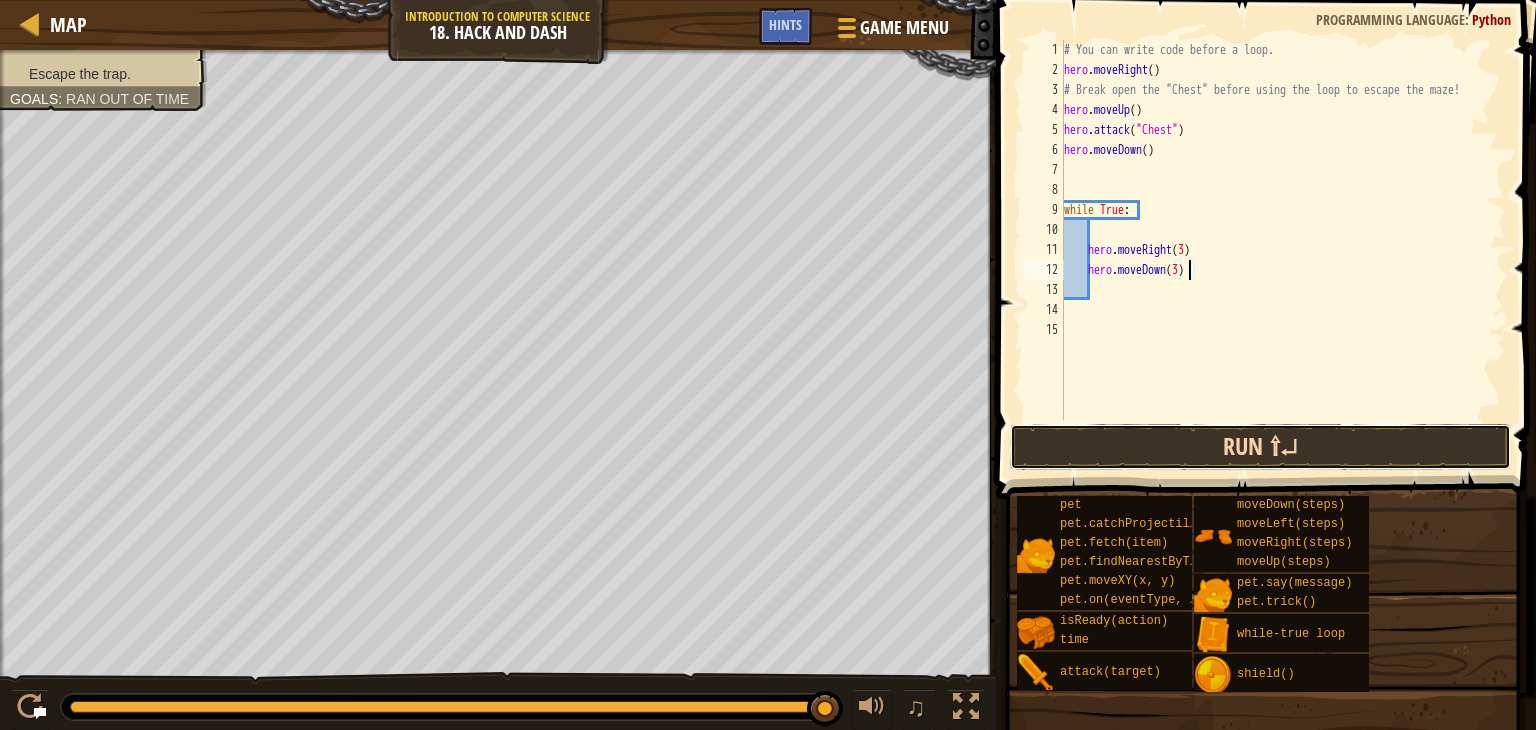 click on "Run ⇧↵" at bounding box center [1260, 447] 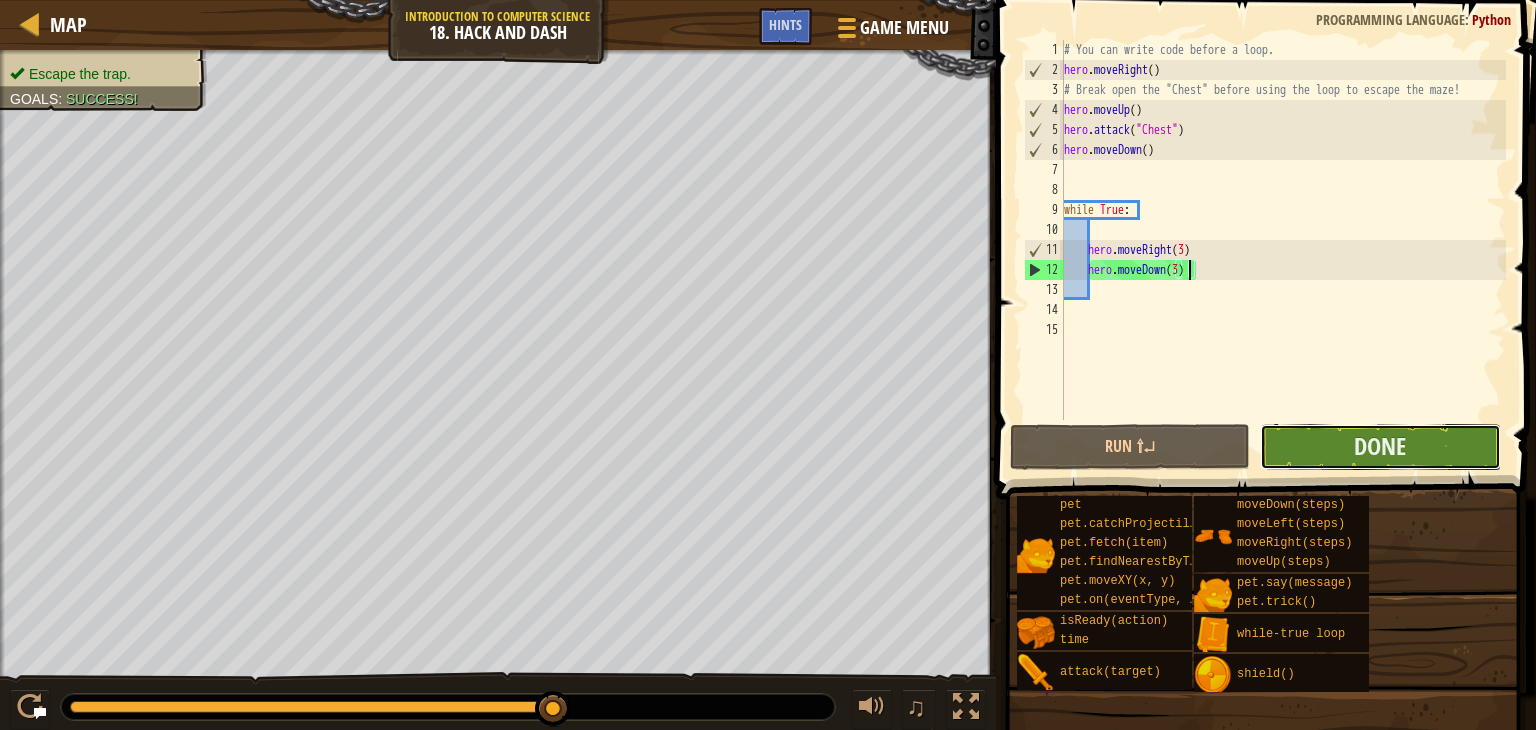 click on "Done" at bounding box center [1380, 447] 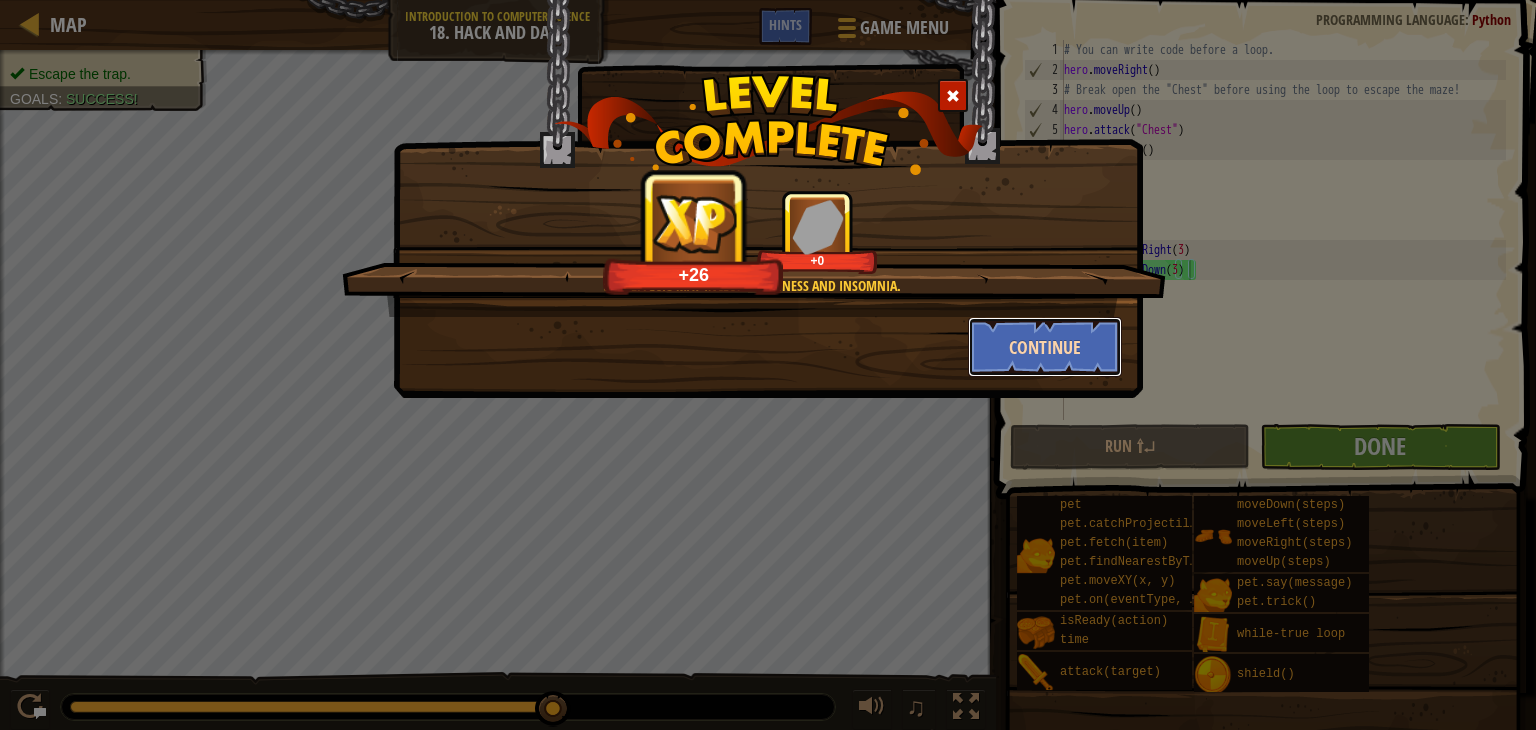 click on "Continue" at bounding box center (1045, 347) 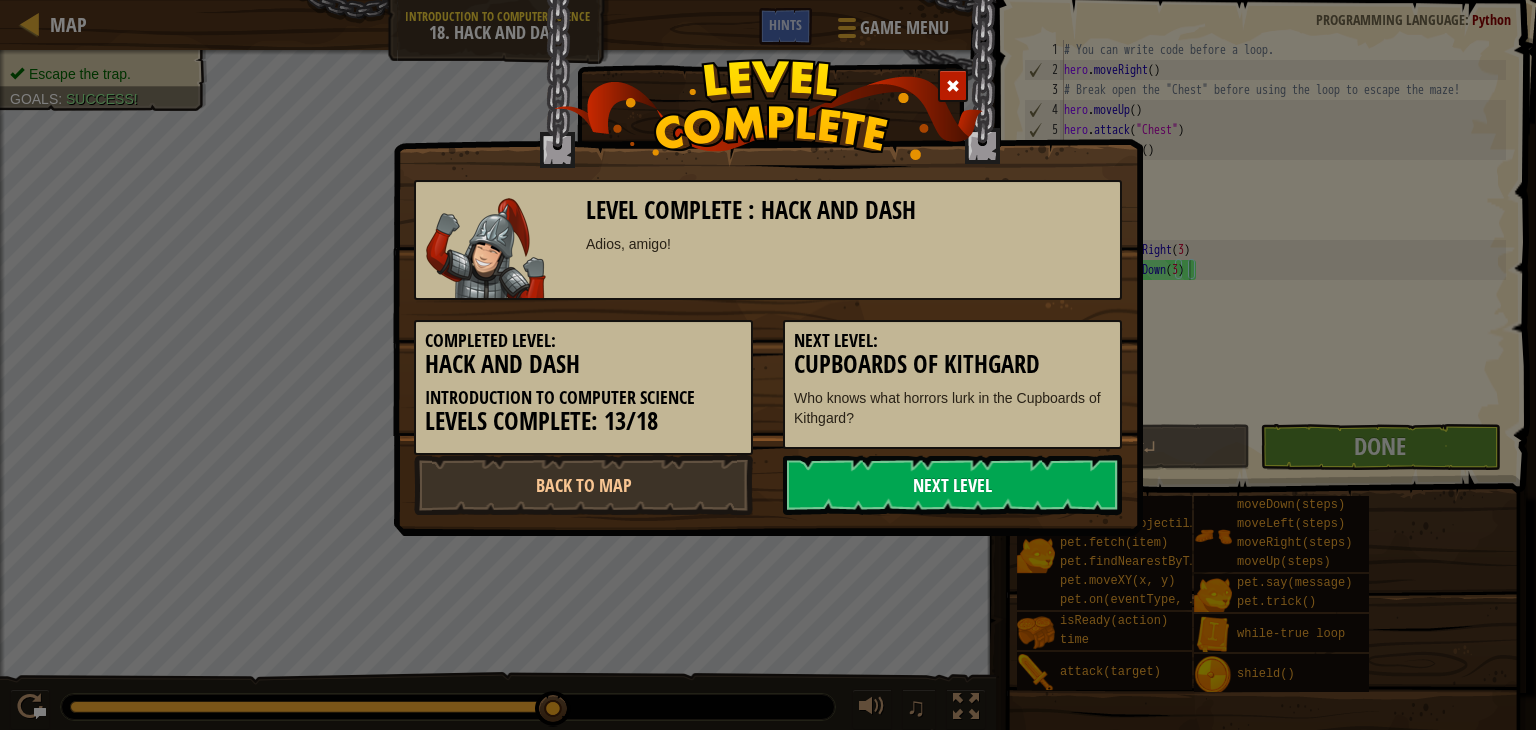 click on "Next Level" at bounding box center (952, 485) 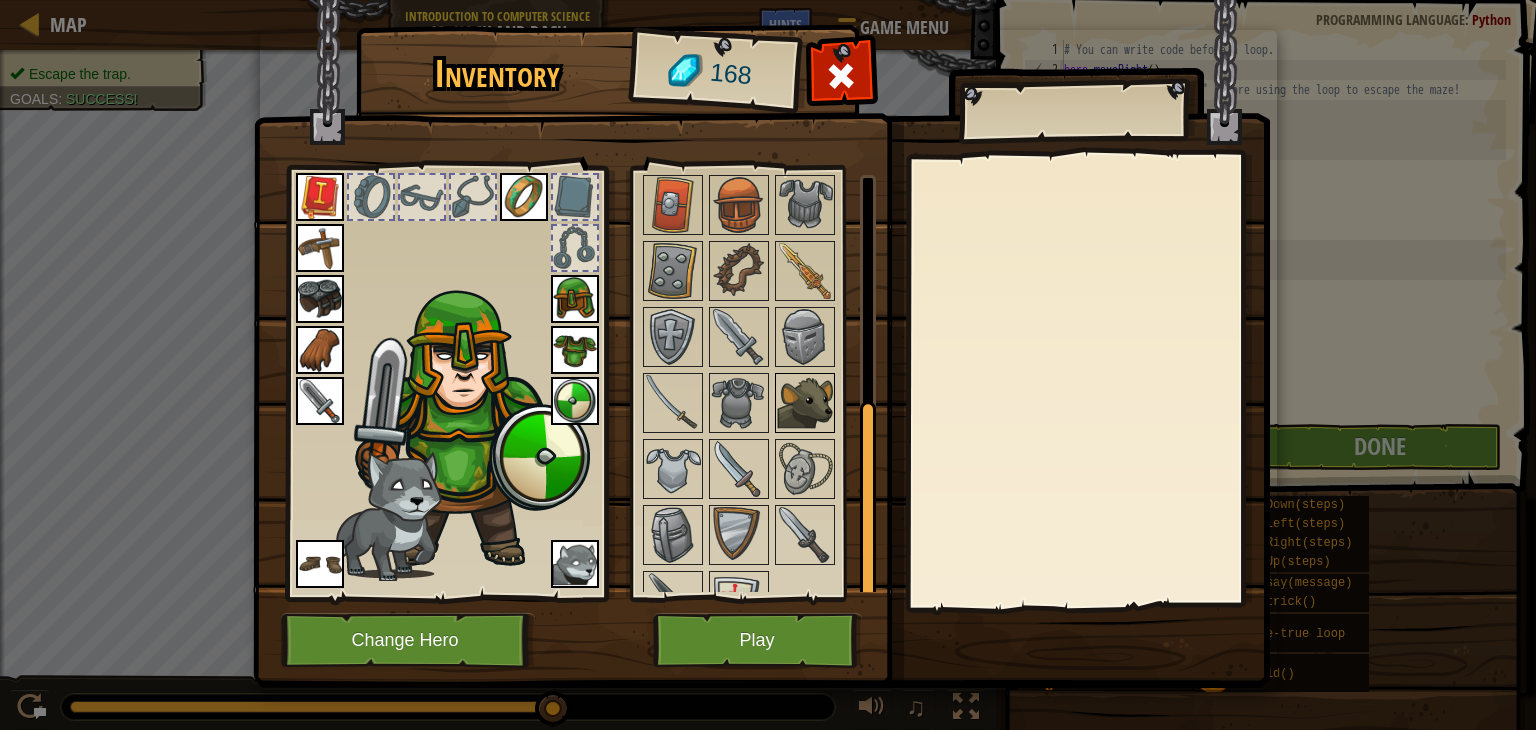 scroll, scrollTop: 468, scrollLeft: 0, axis: vertical 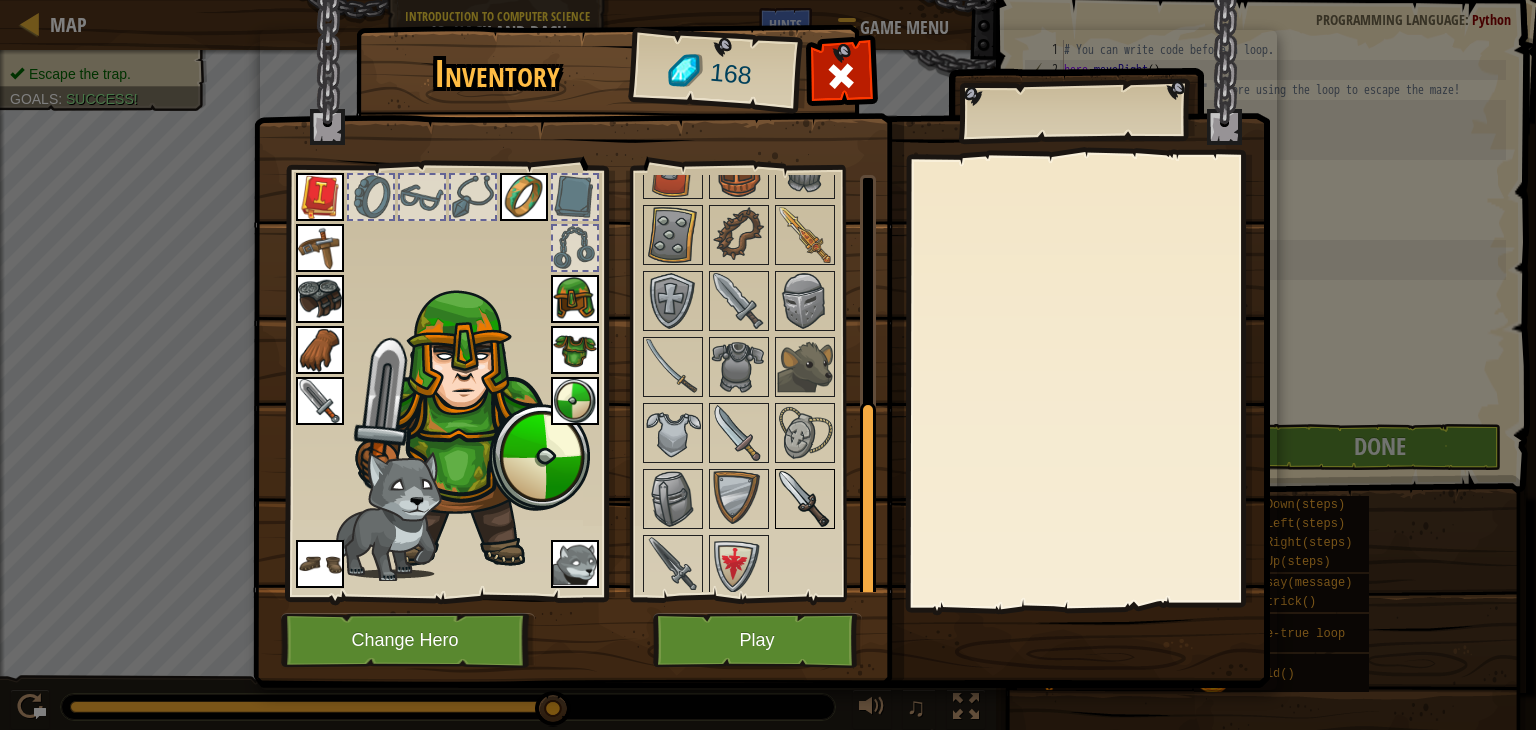 click at bounding box center (805, 499) 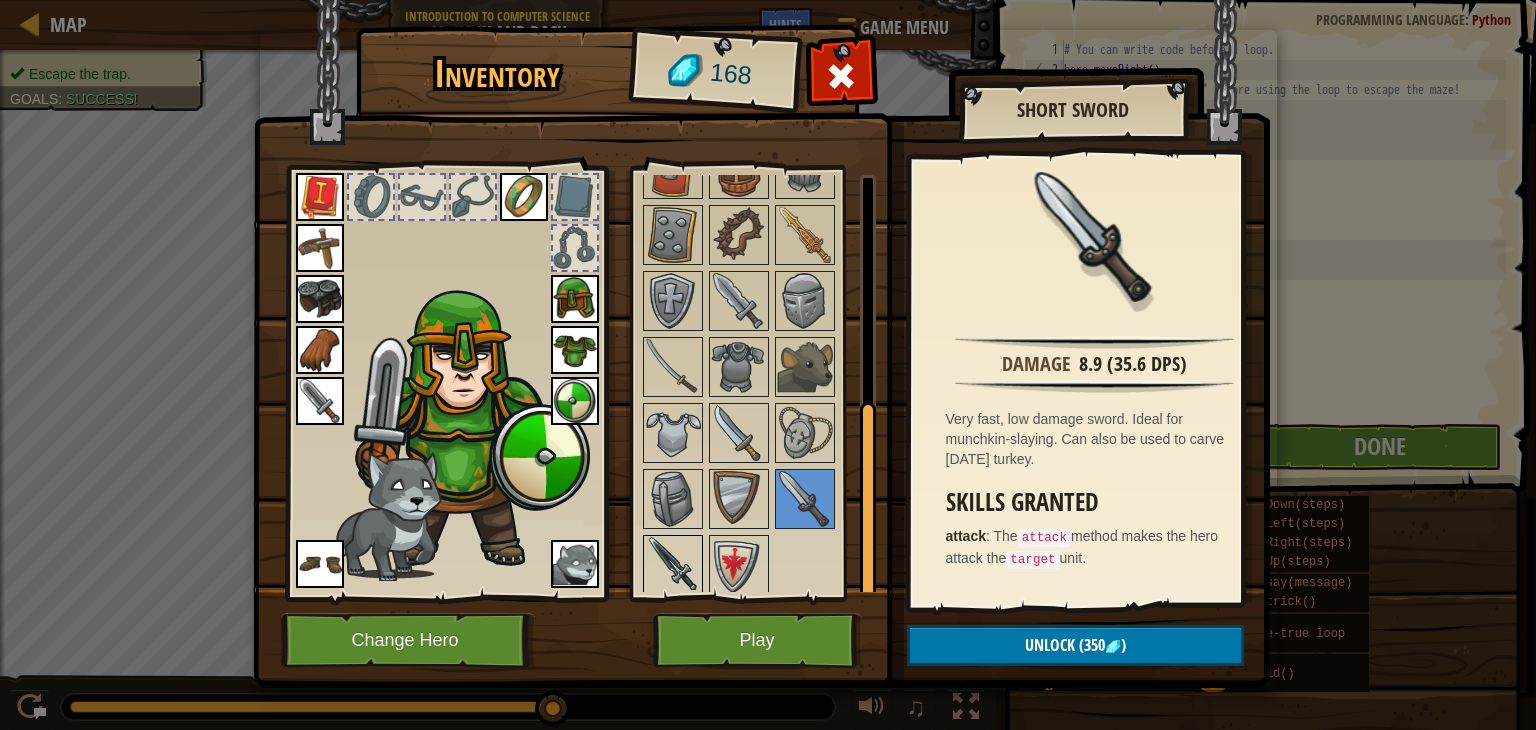 click at bounding box center [673, 565] 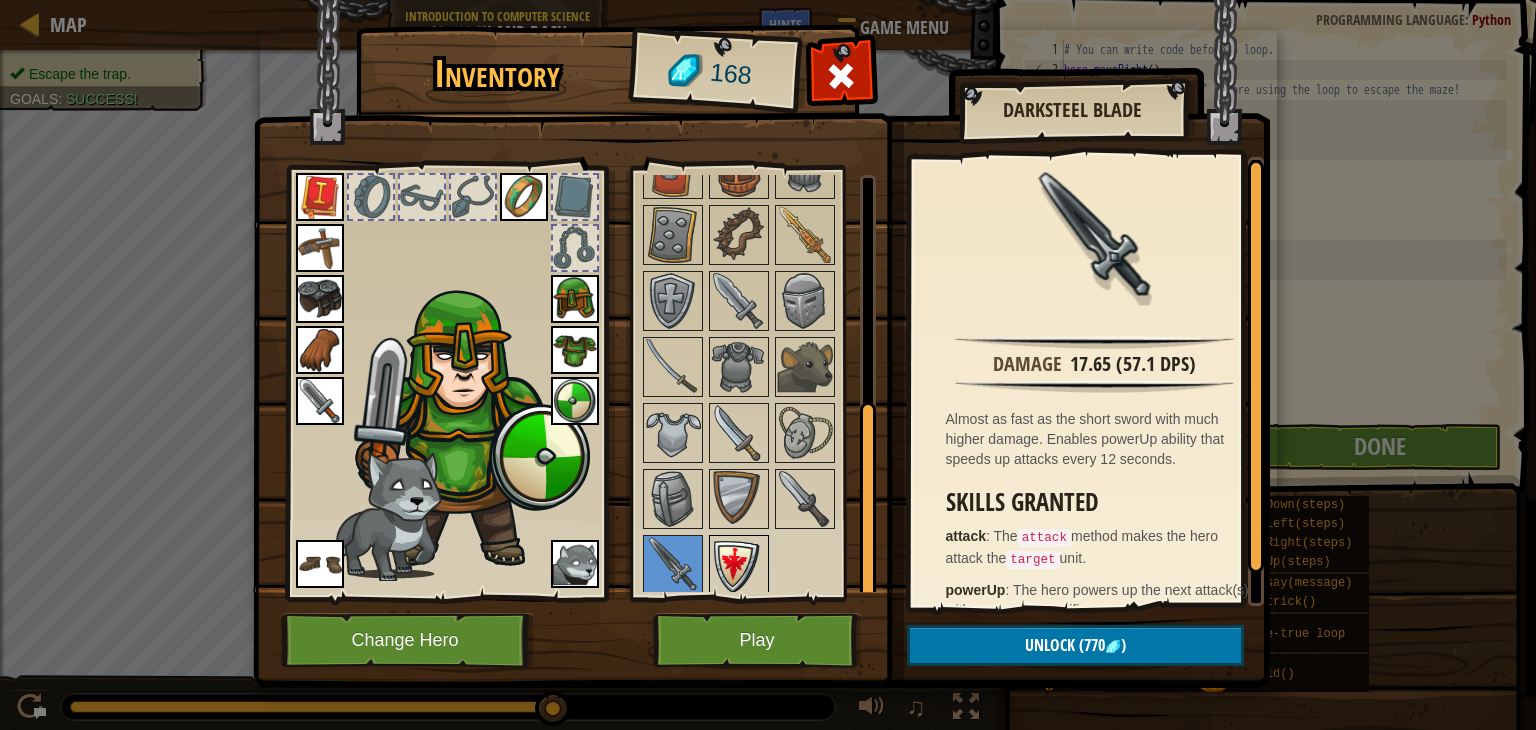 click at bounding box center (739, 565) 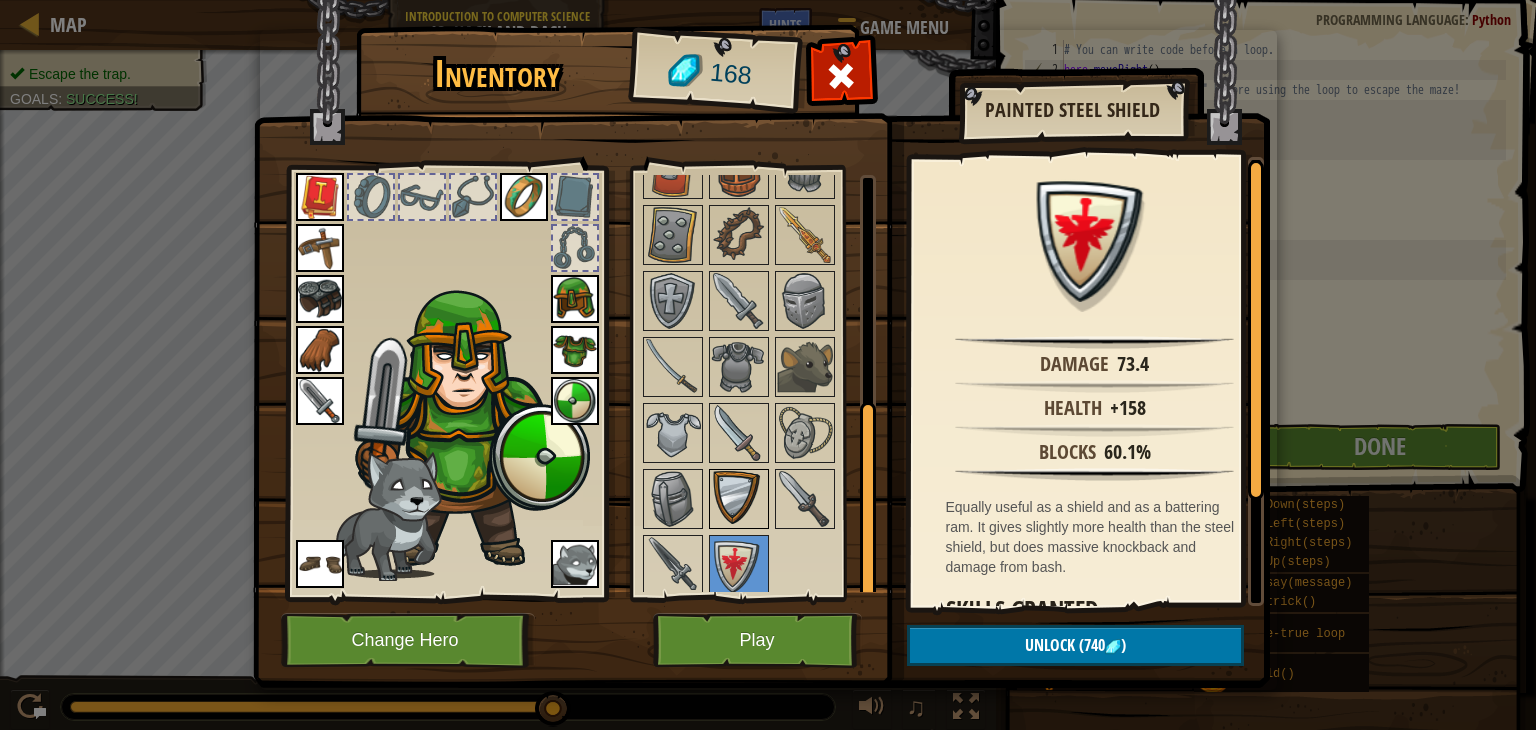 click at bounding box center [739, 499] 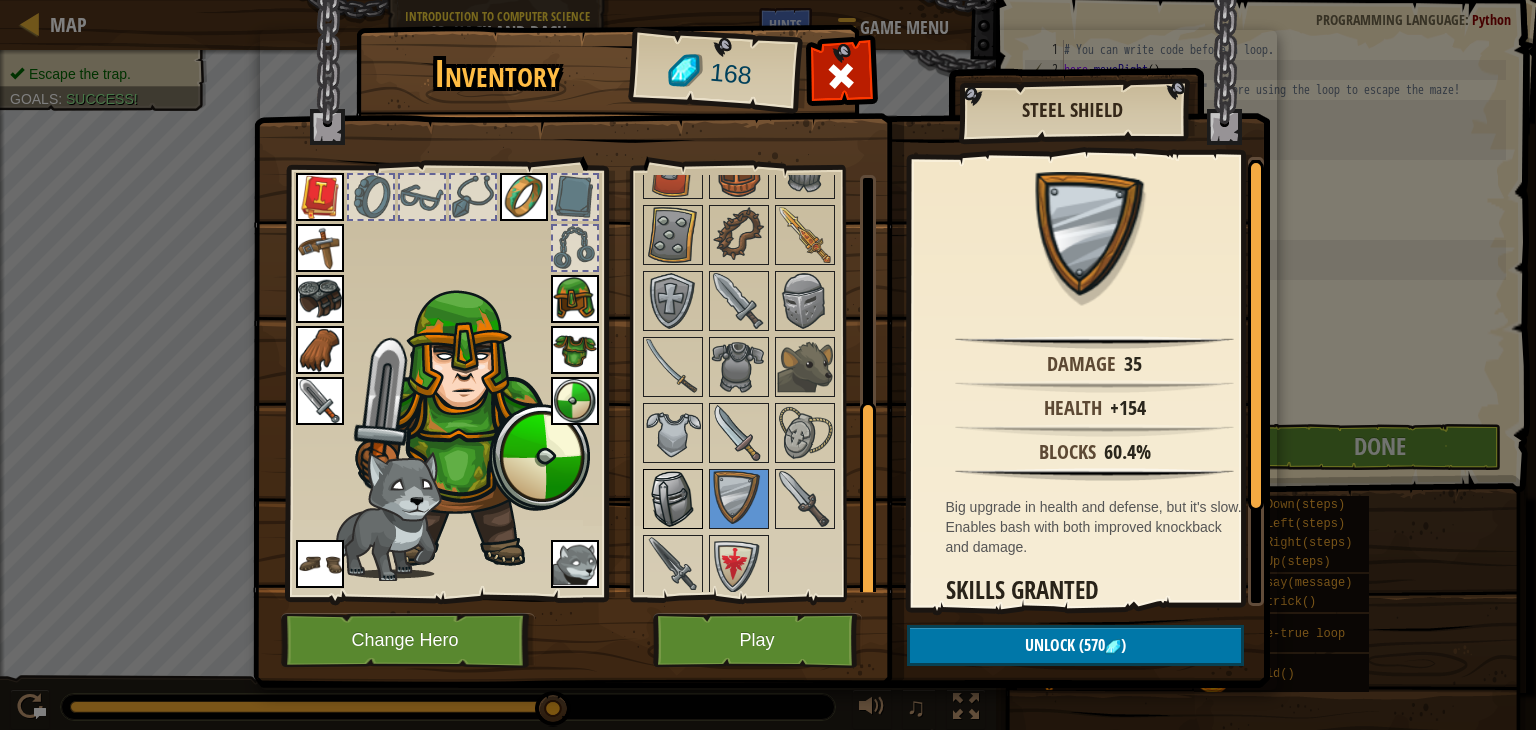 click at bounding box center (673, 499) 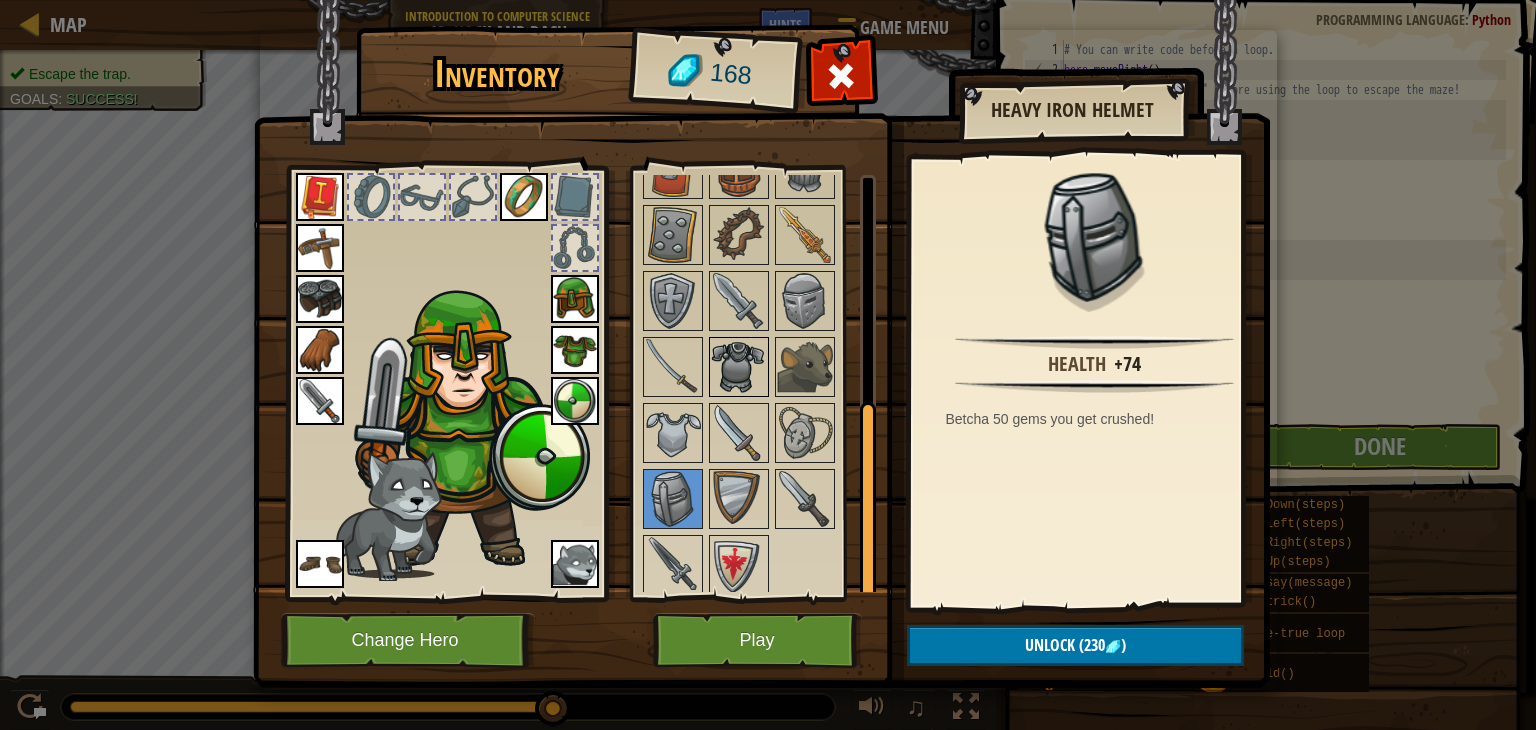 click at bounding box center (739, 367) 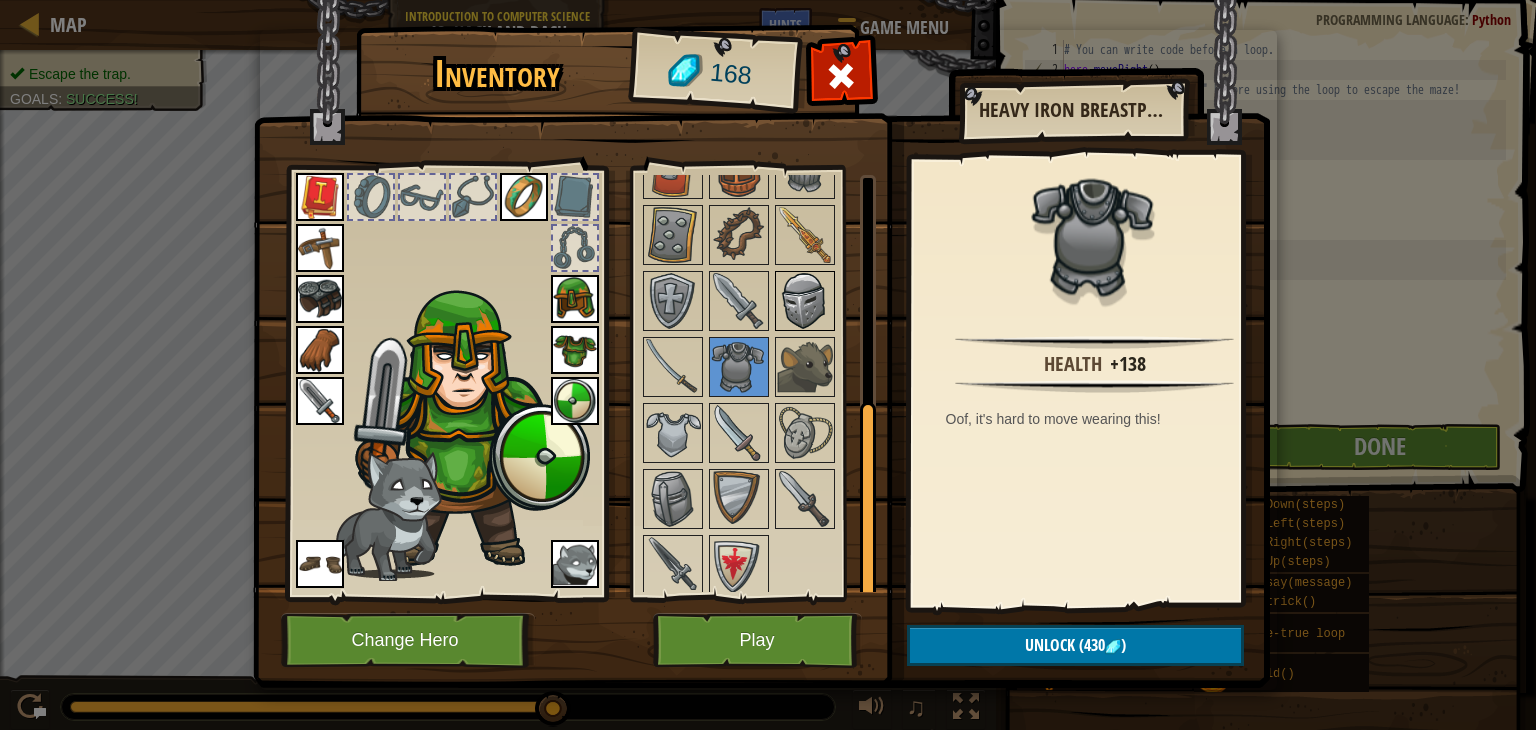 click at bounding box center [805, 301] 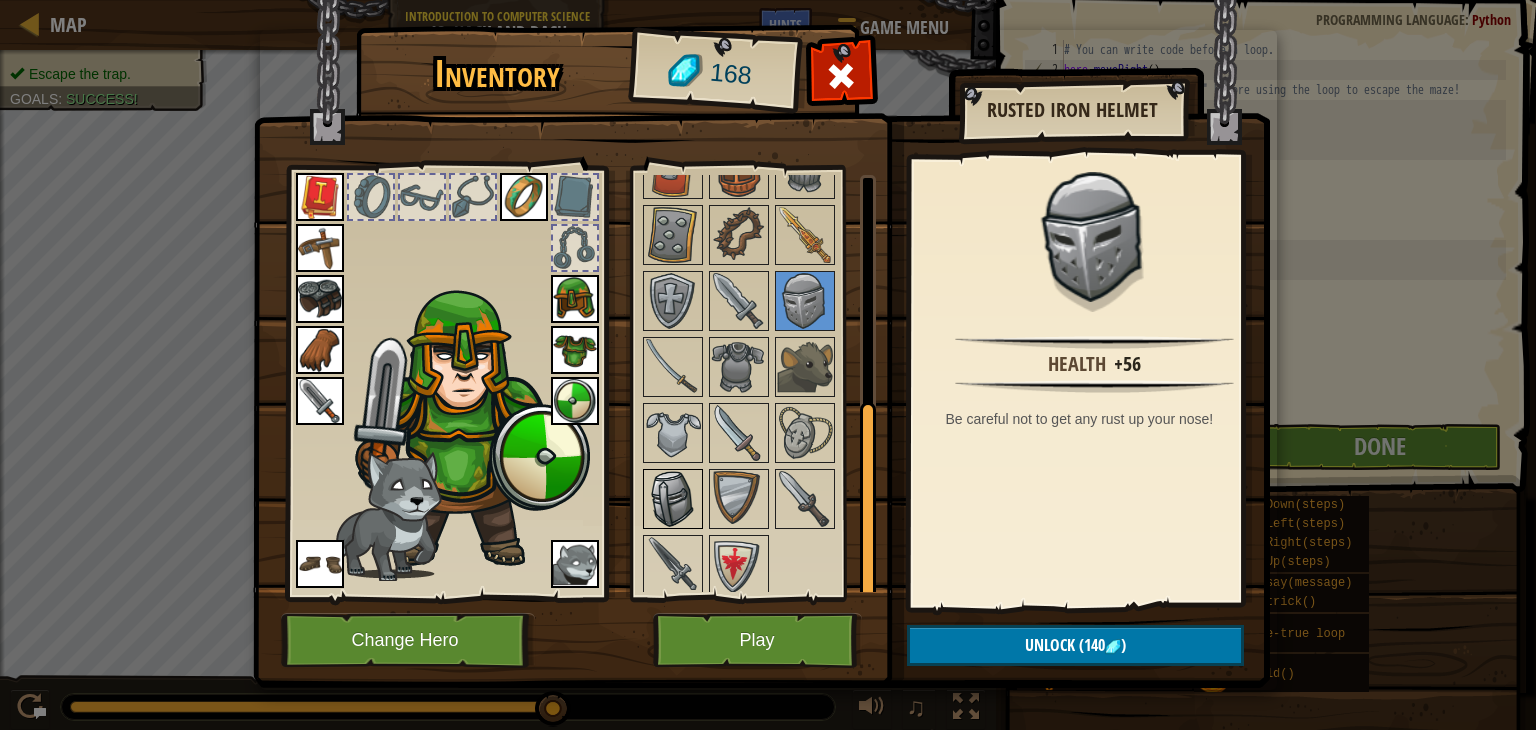 click at bounding box center [673, 499] 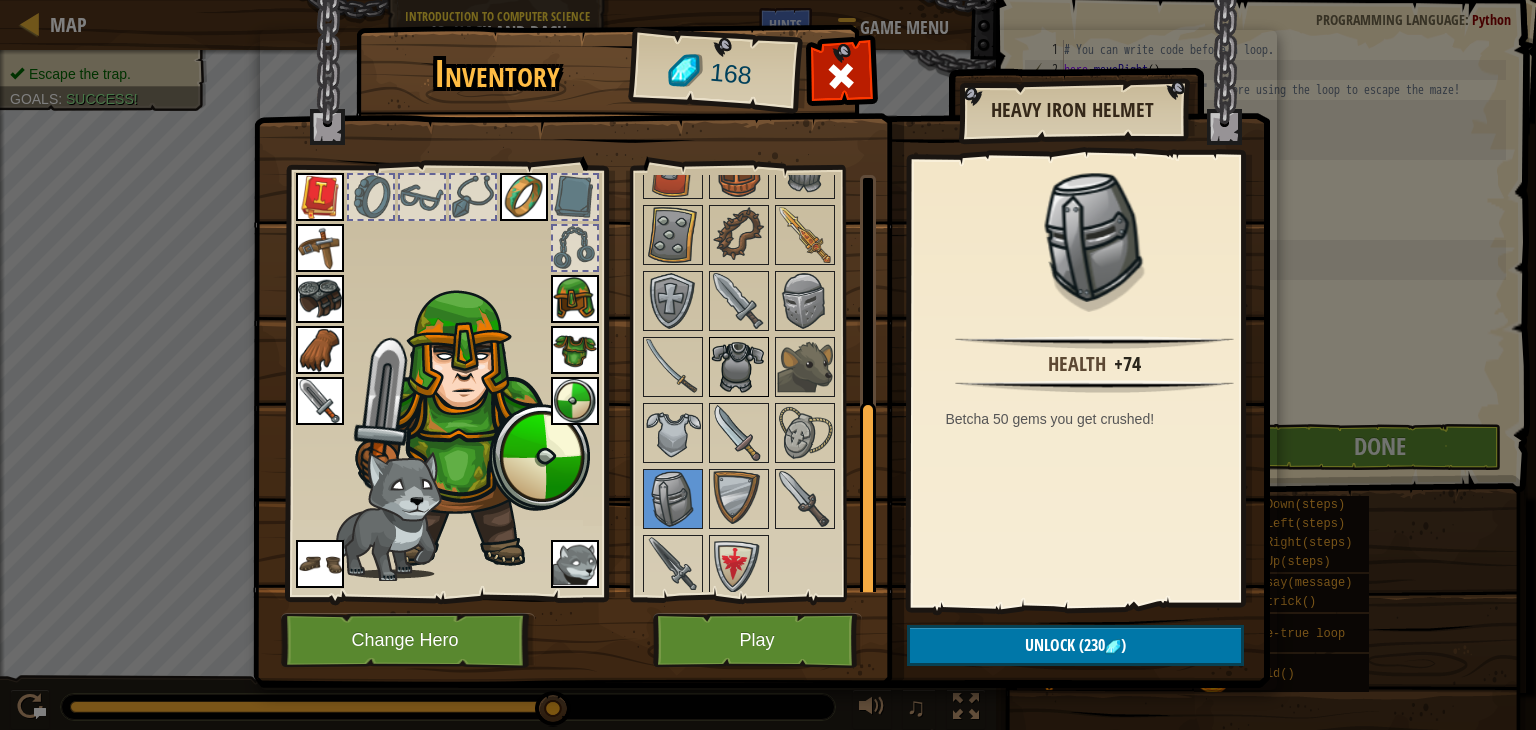 click at bounding box center (739, 367) 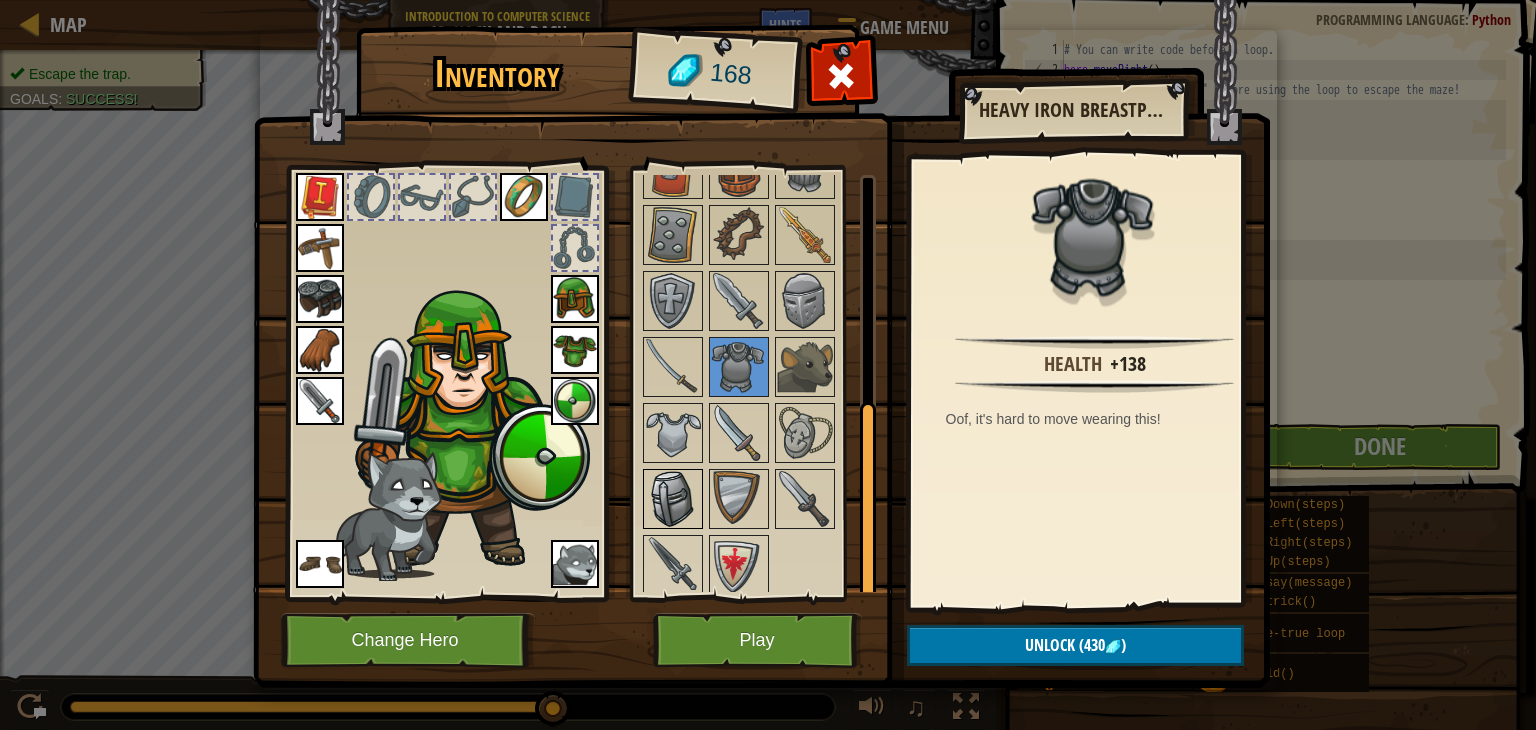 click at bounding box center [673, 499] 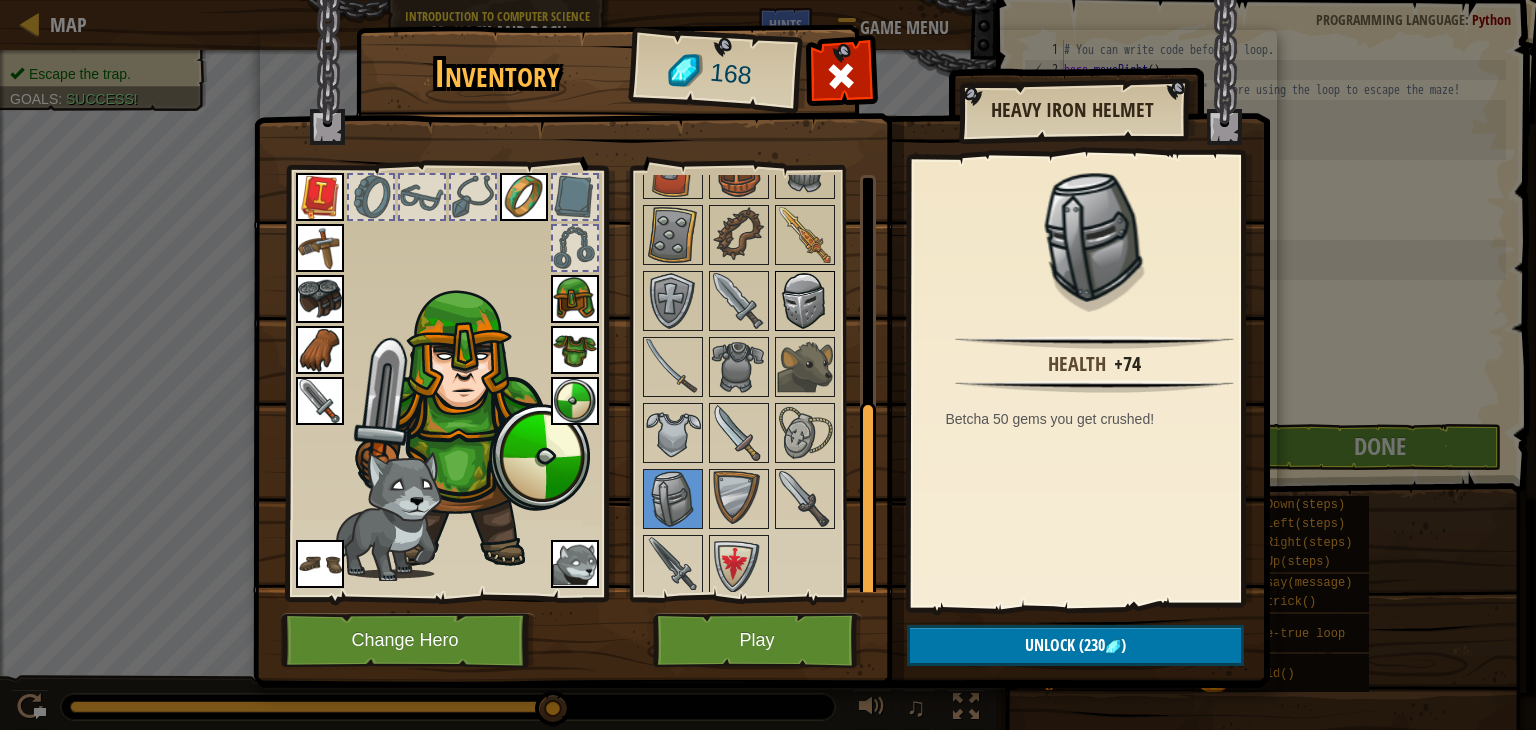 click at bounding box center [805, 301] 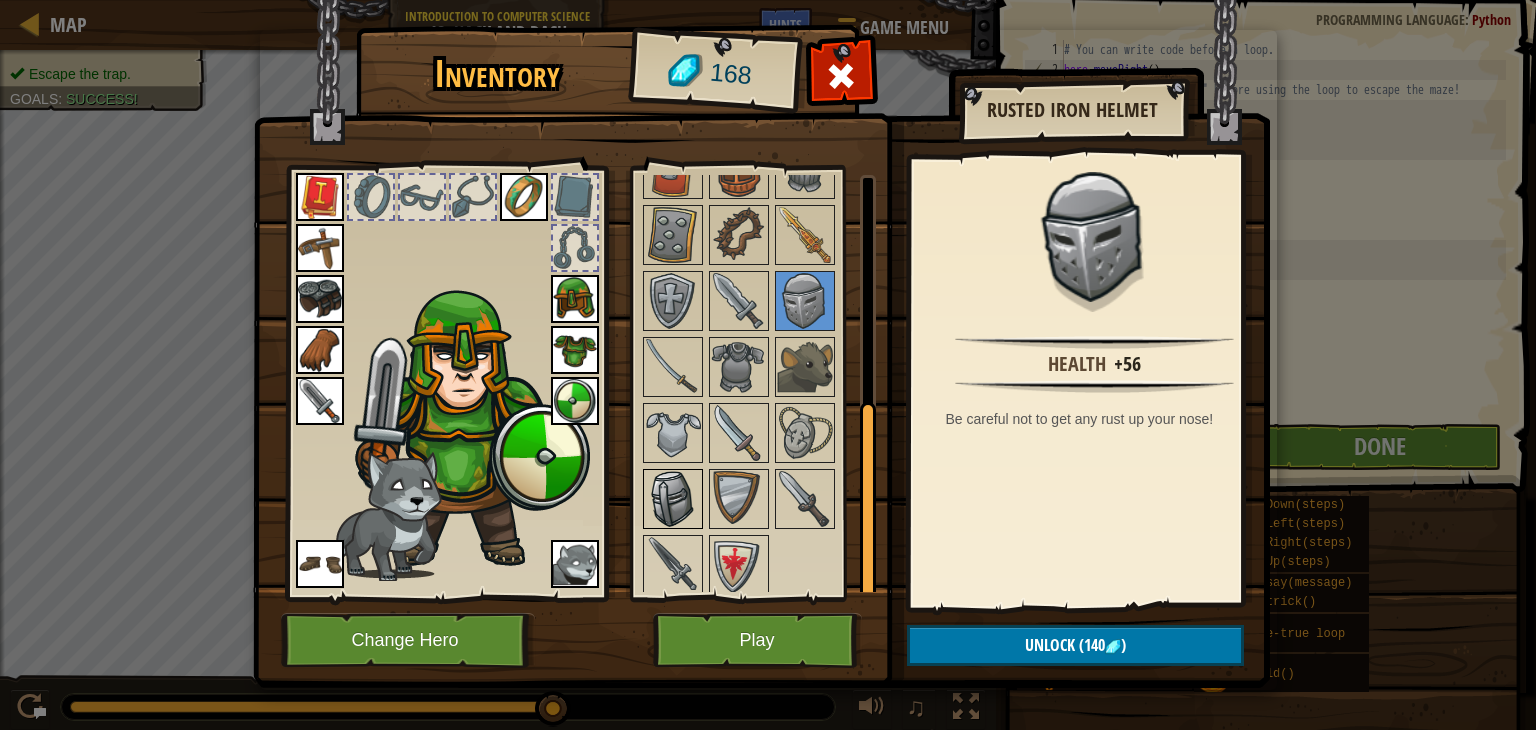 click at bounding box center [673, 499] 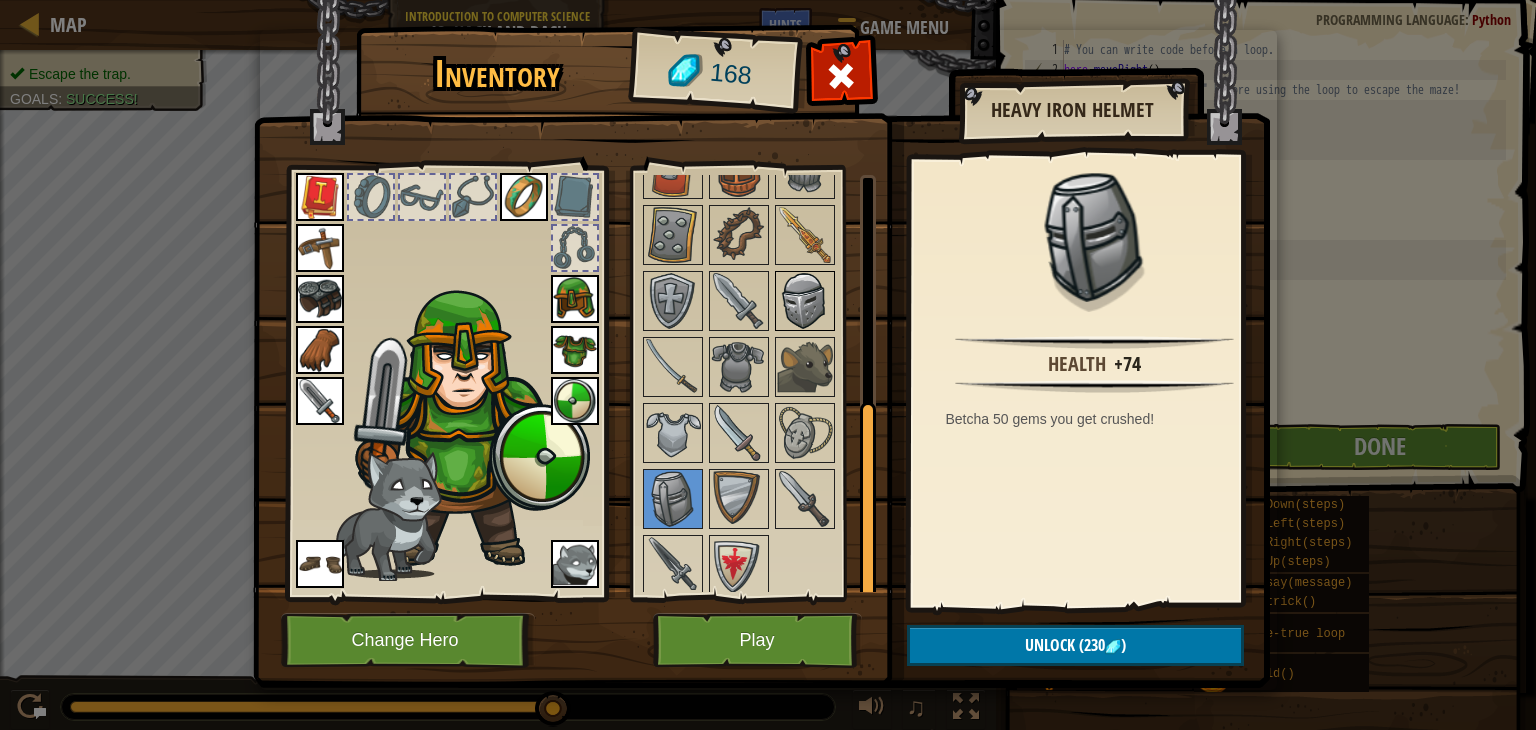 click at bounding box center [805, 301] 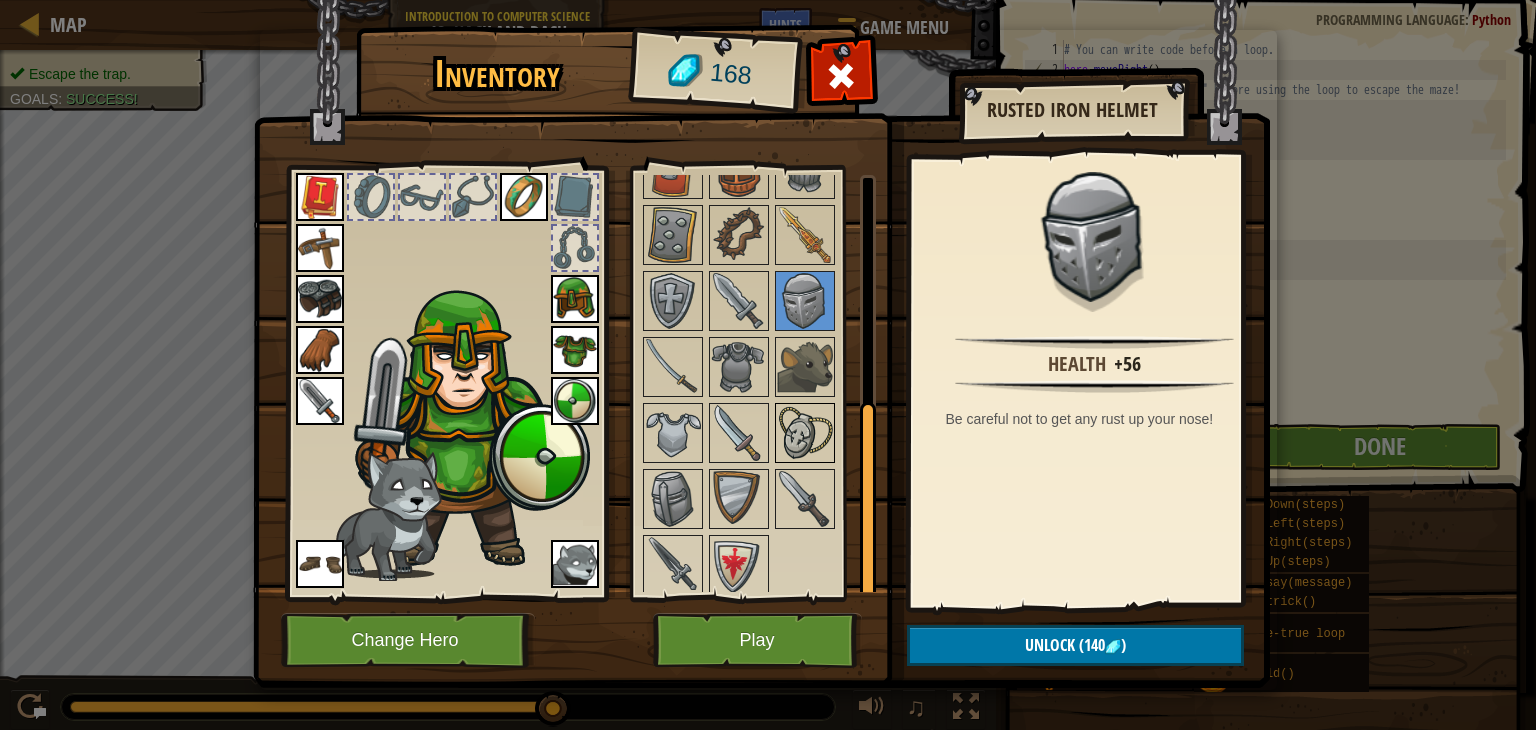click at bounding box center [805, 433] 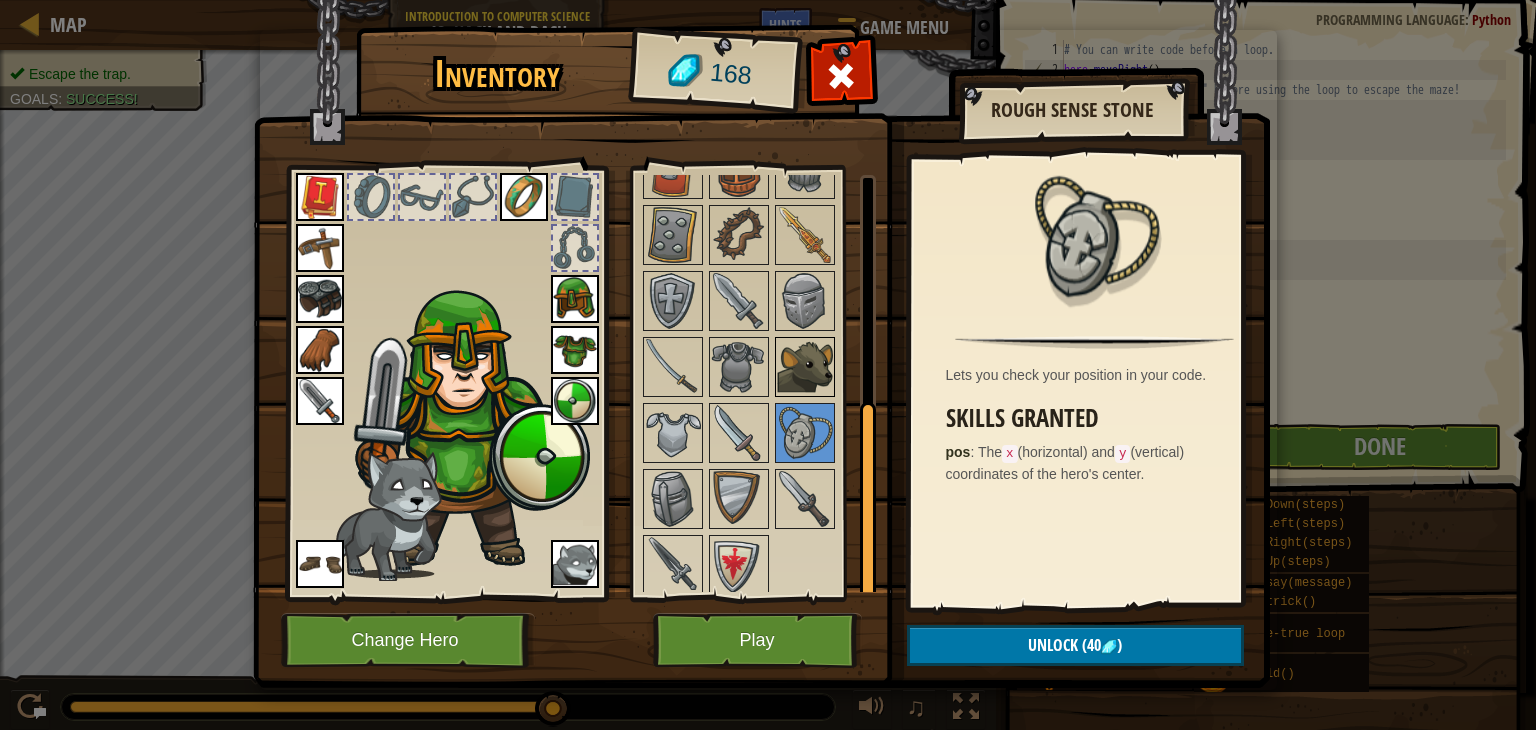 scroll, scrollTop: 368, scrollLeft: 0, axis: vertical 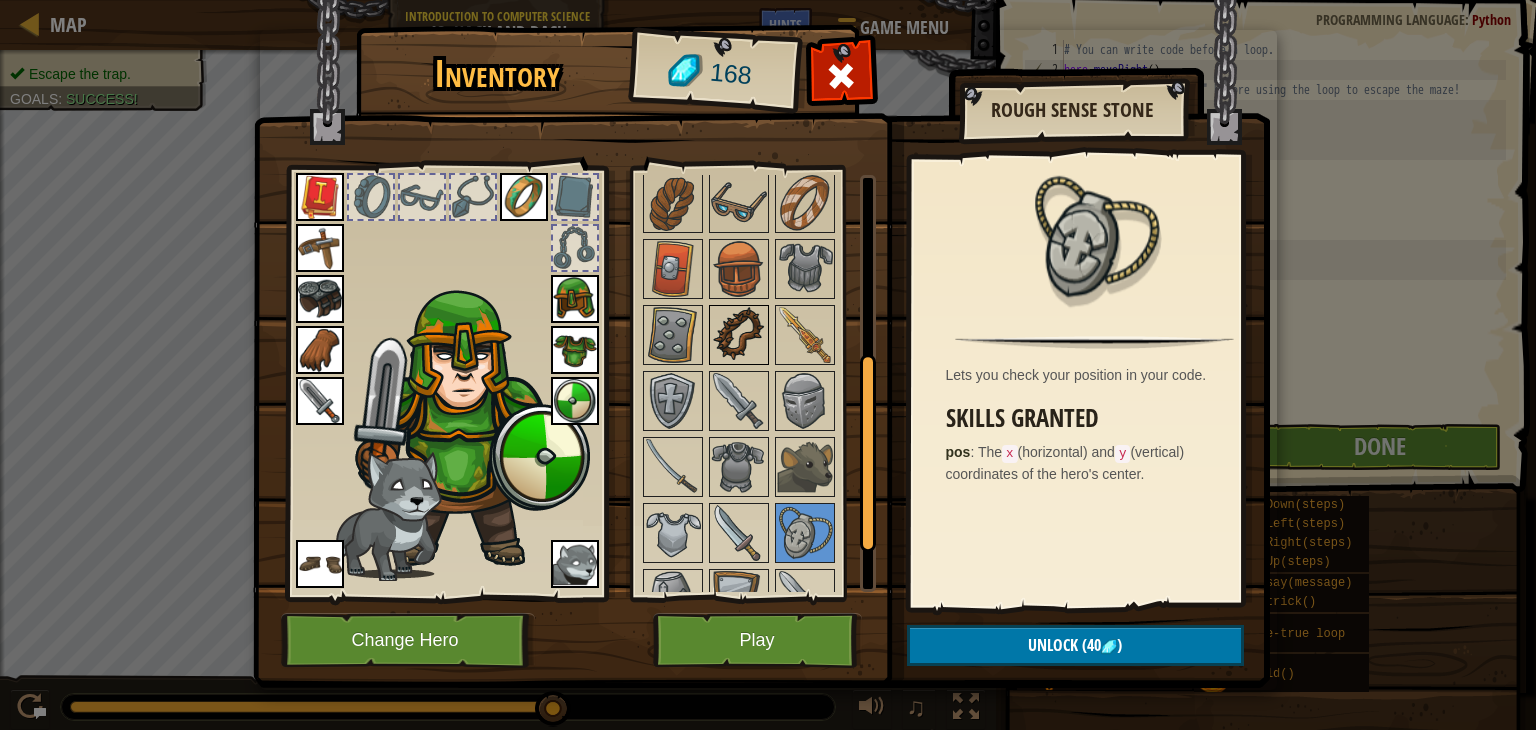 click at bounding box center [739, 335] 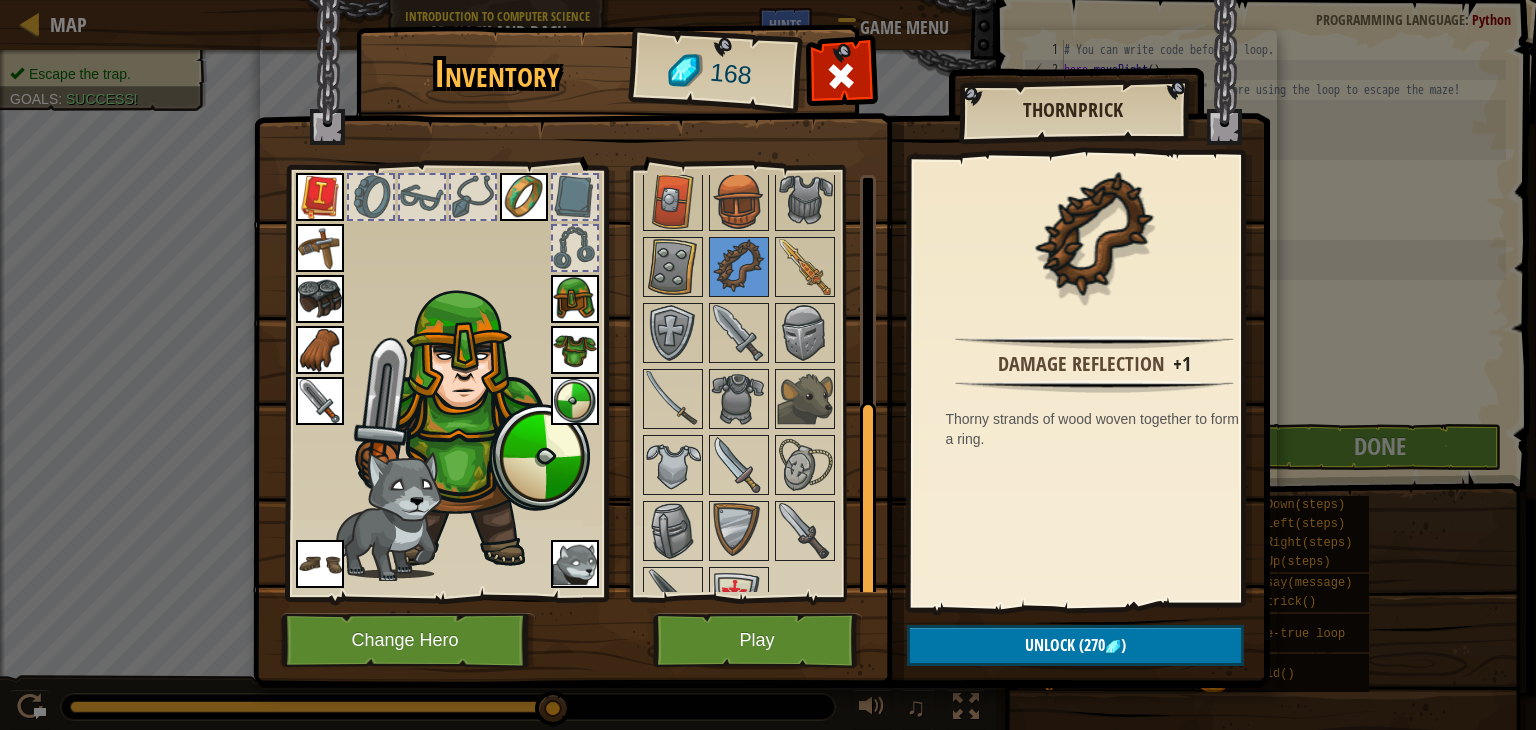scroll, scrollTop: 468, scrollLeft: 0, axis: vertical 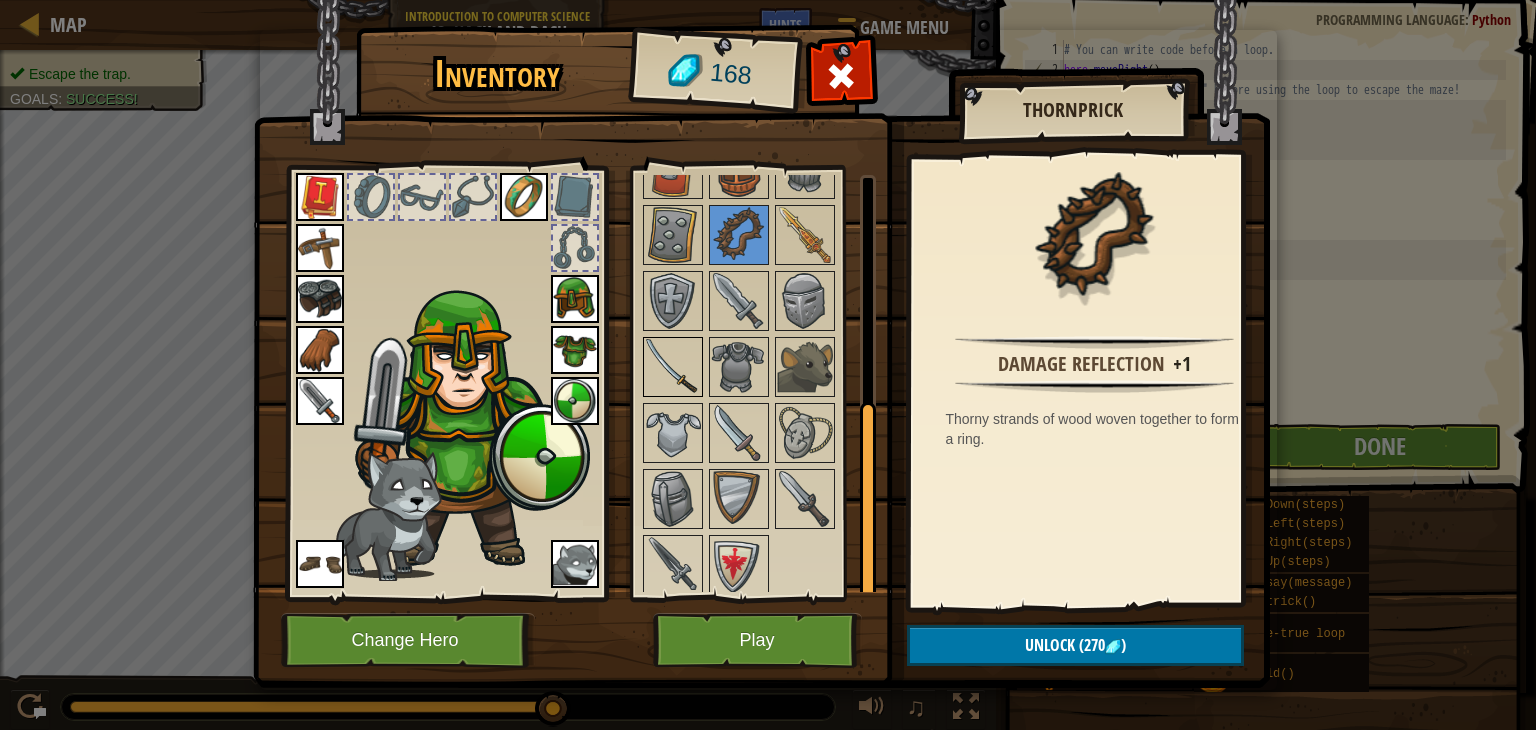 click at bounding box center (673, 367) 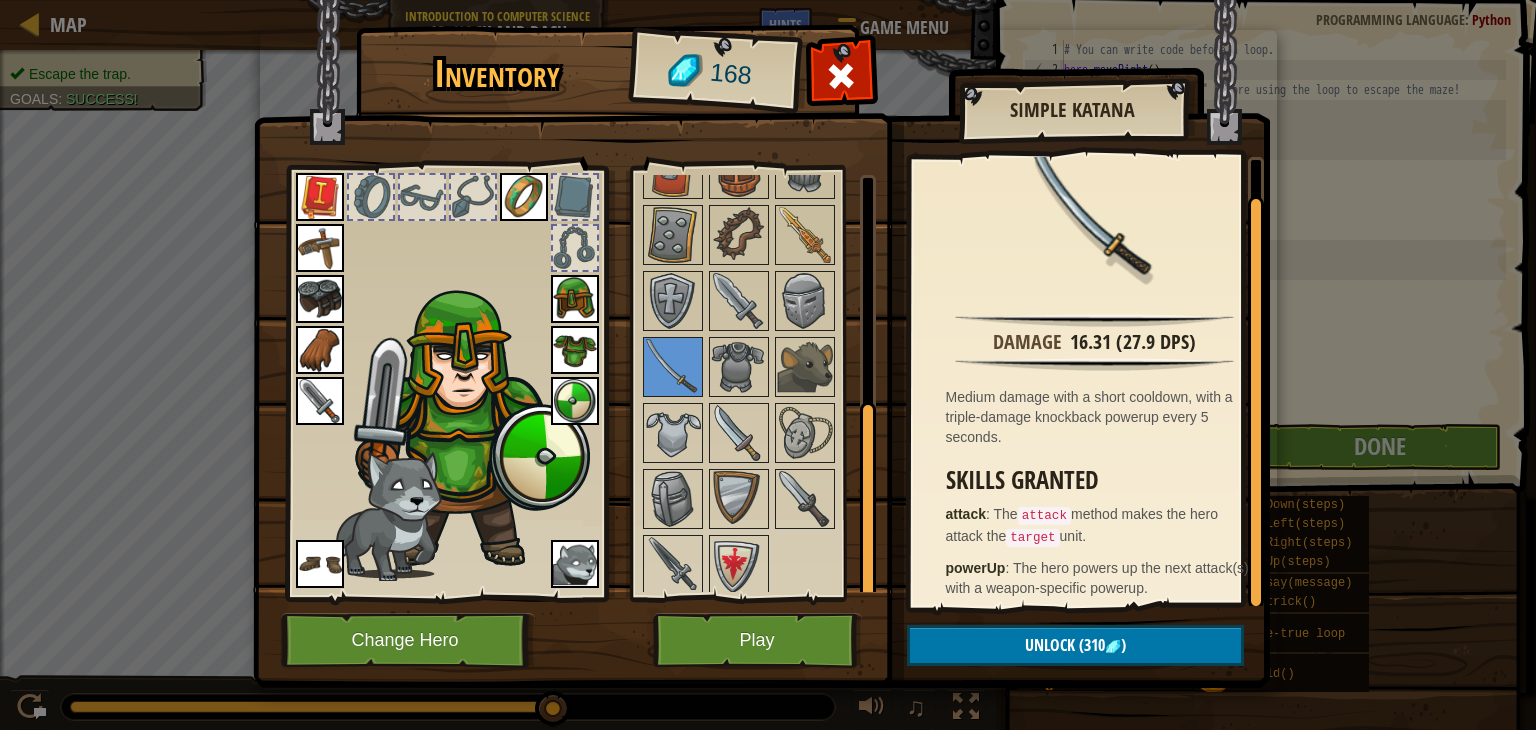 scroll, scrollTop: 30, scrollLeft: 0, axis: vertical 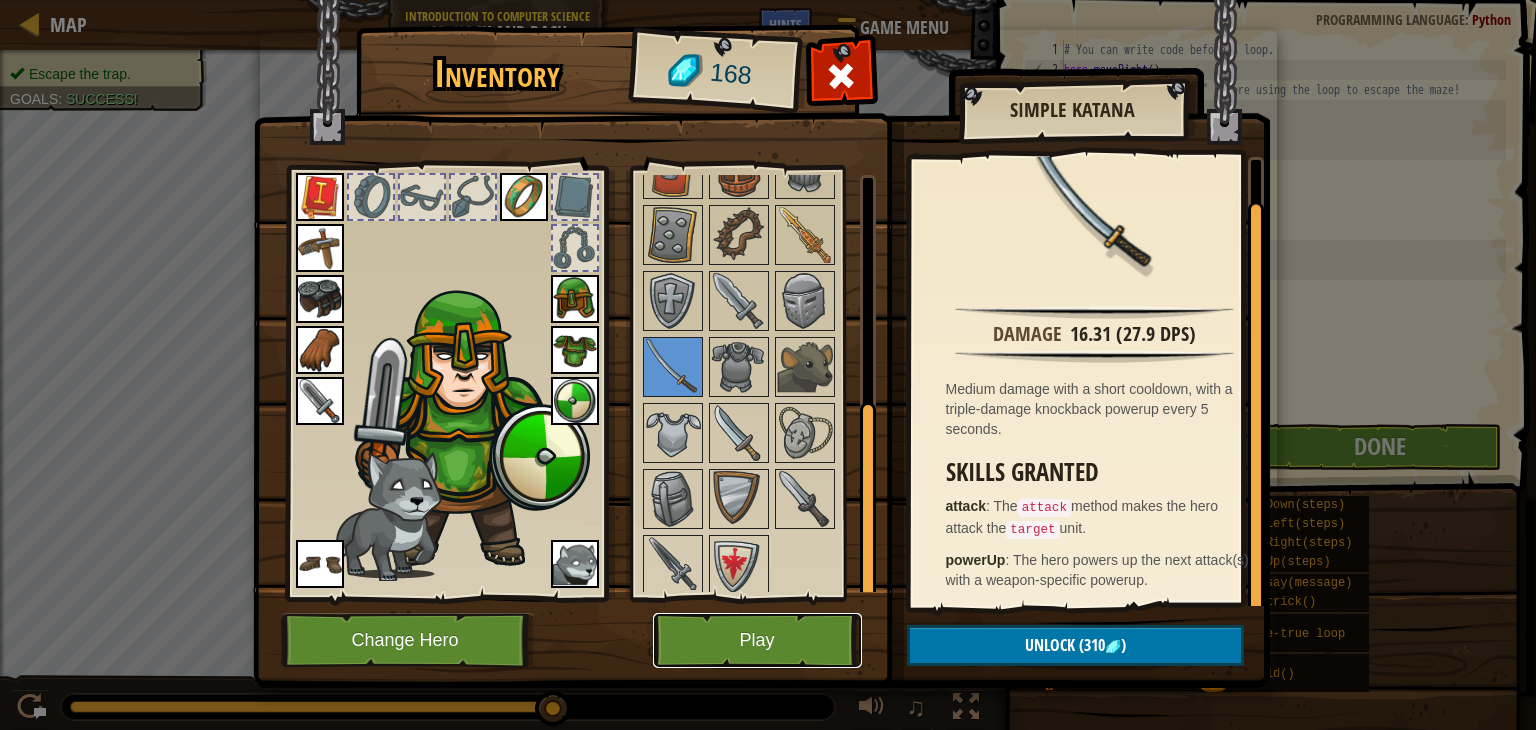click on "Play" at bounding box center (757, 640) 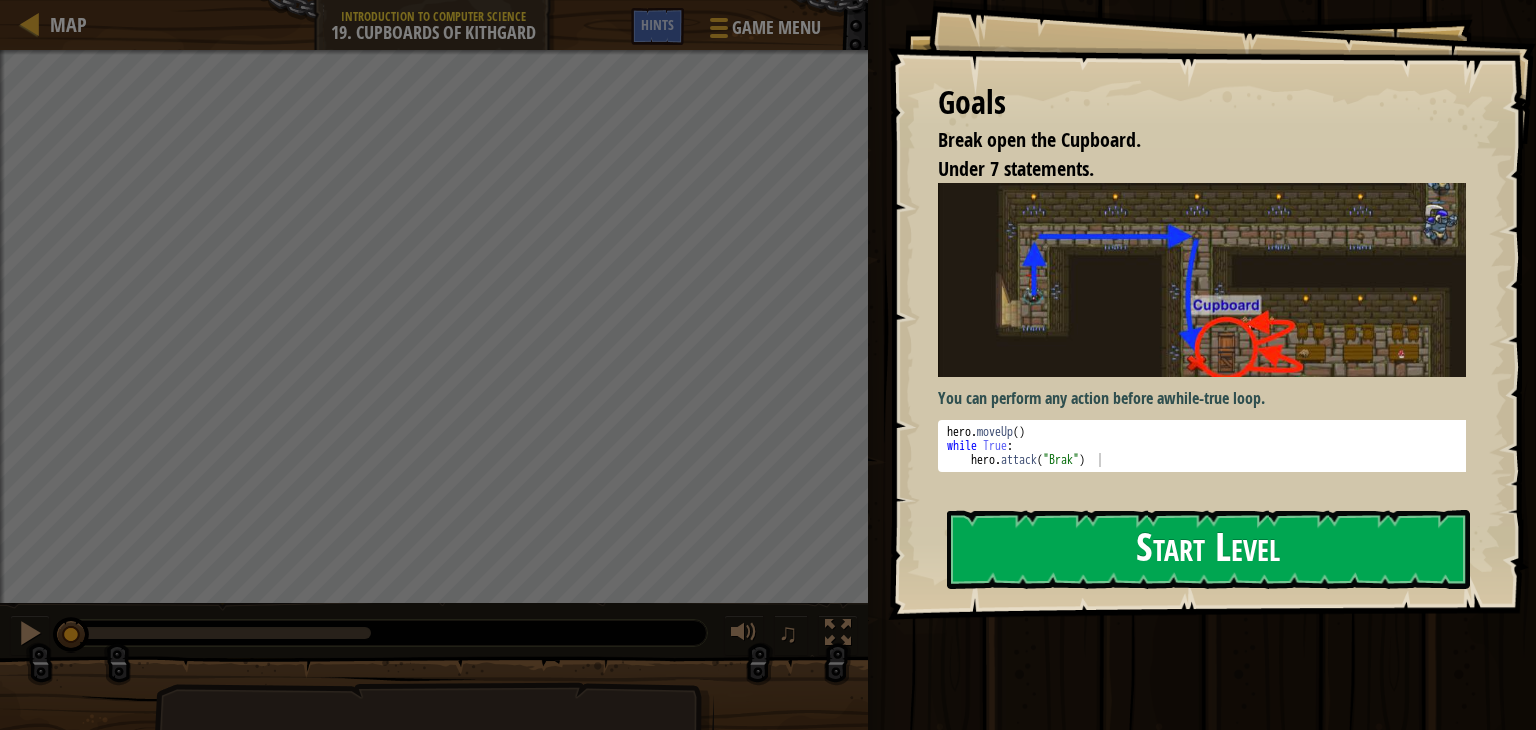 click on "Start Level" at bounding box center [1208, 549] 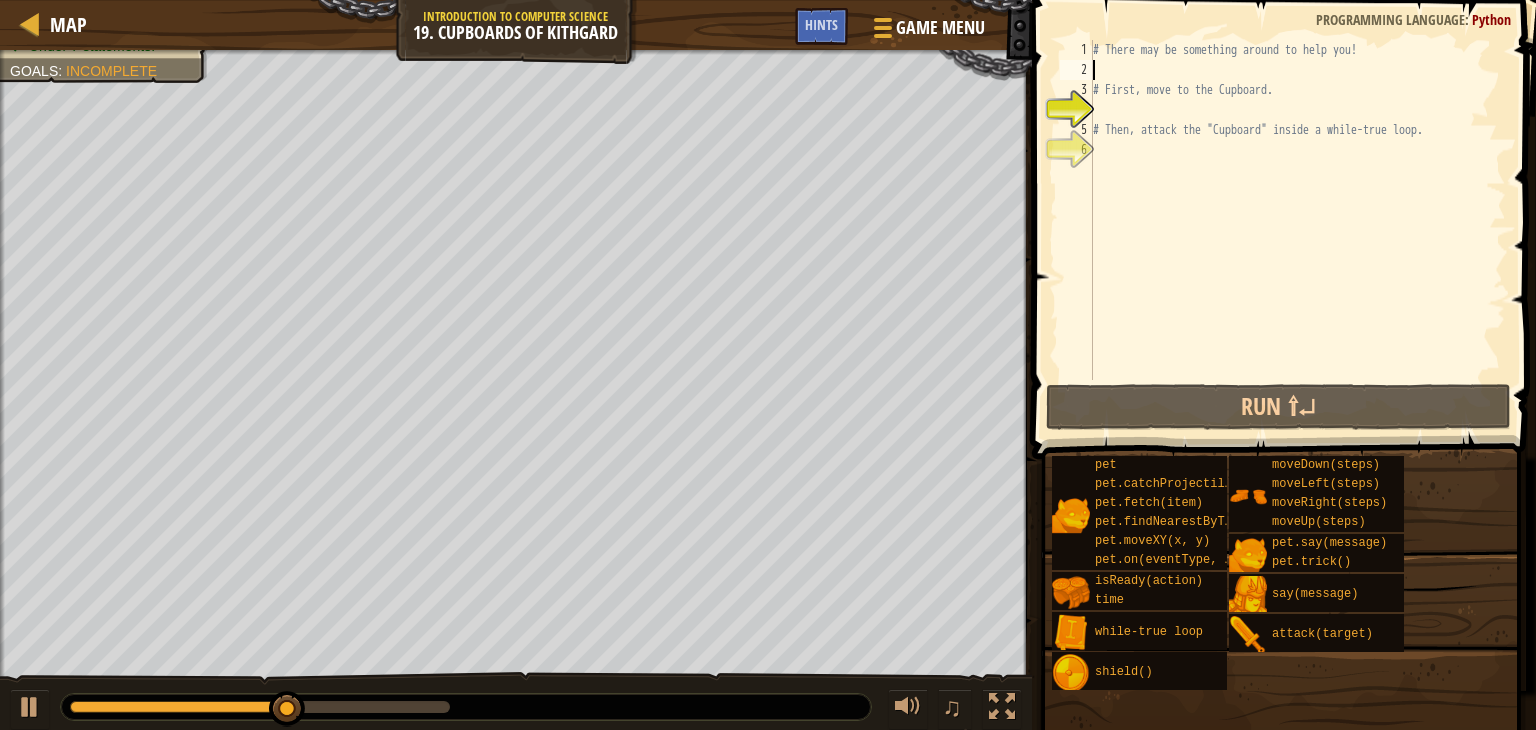 click on "# There may be something around to help you! # First, move to the Cupboard. # Then, attack the "Cupboard" inside a while-true loop." at bounding box center (1297, 230) 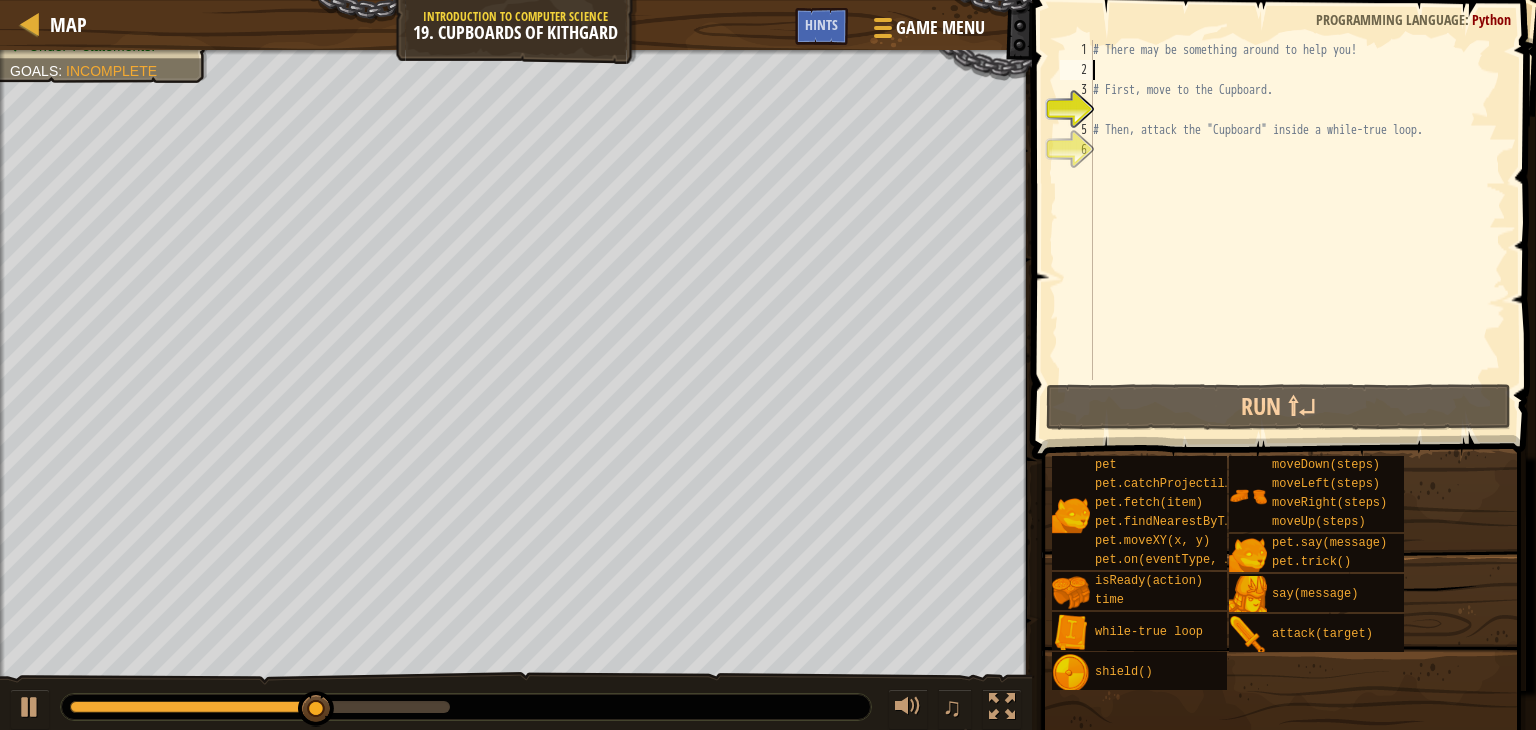 click on "# There may be something around to help you! # First, move to the Cupboard. # Then, attack the "Cupboard" inside a while-true loop." at bounding box center (1297, 230) 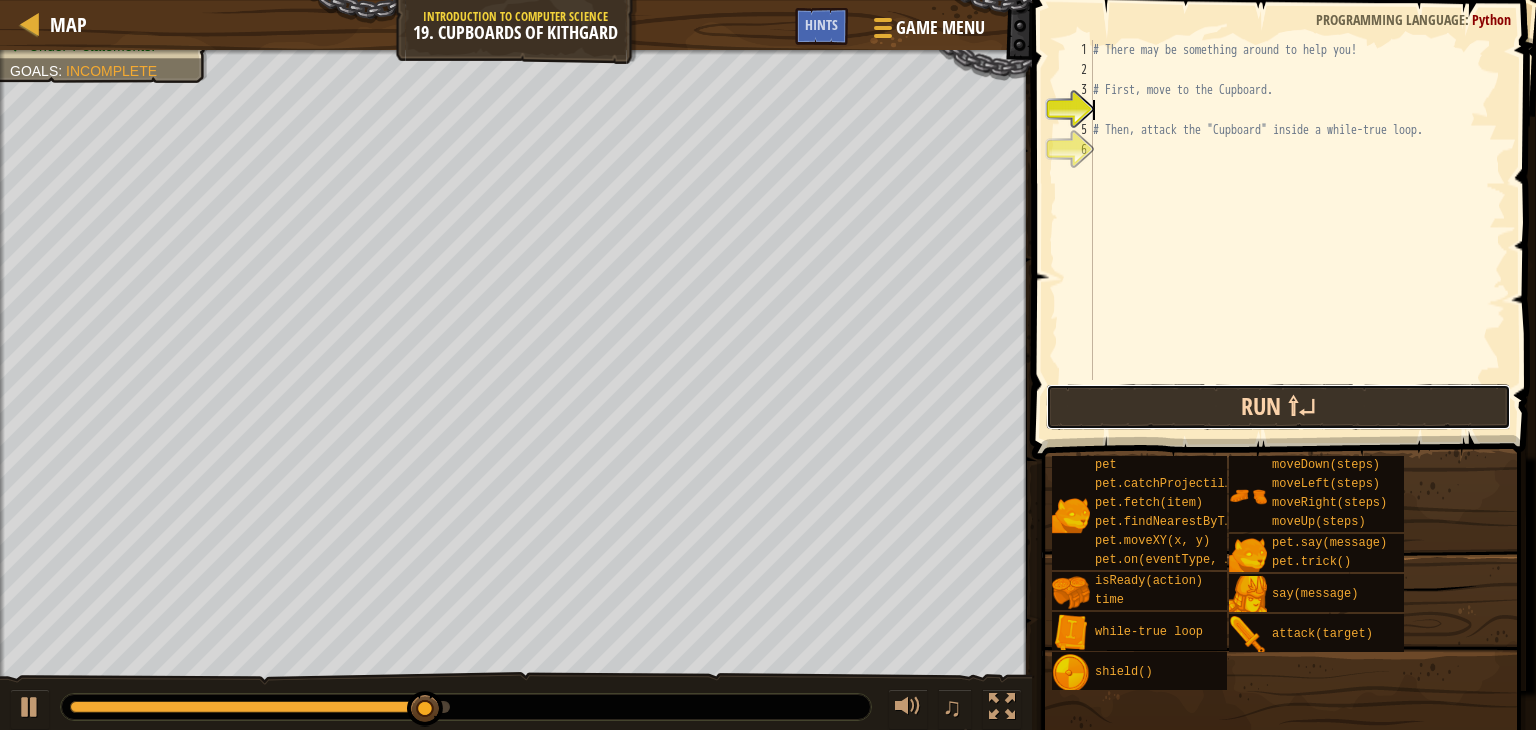 click on "Run ⇧↵" at bounding box center (1279, 407) 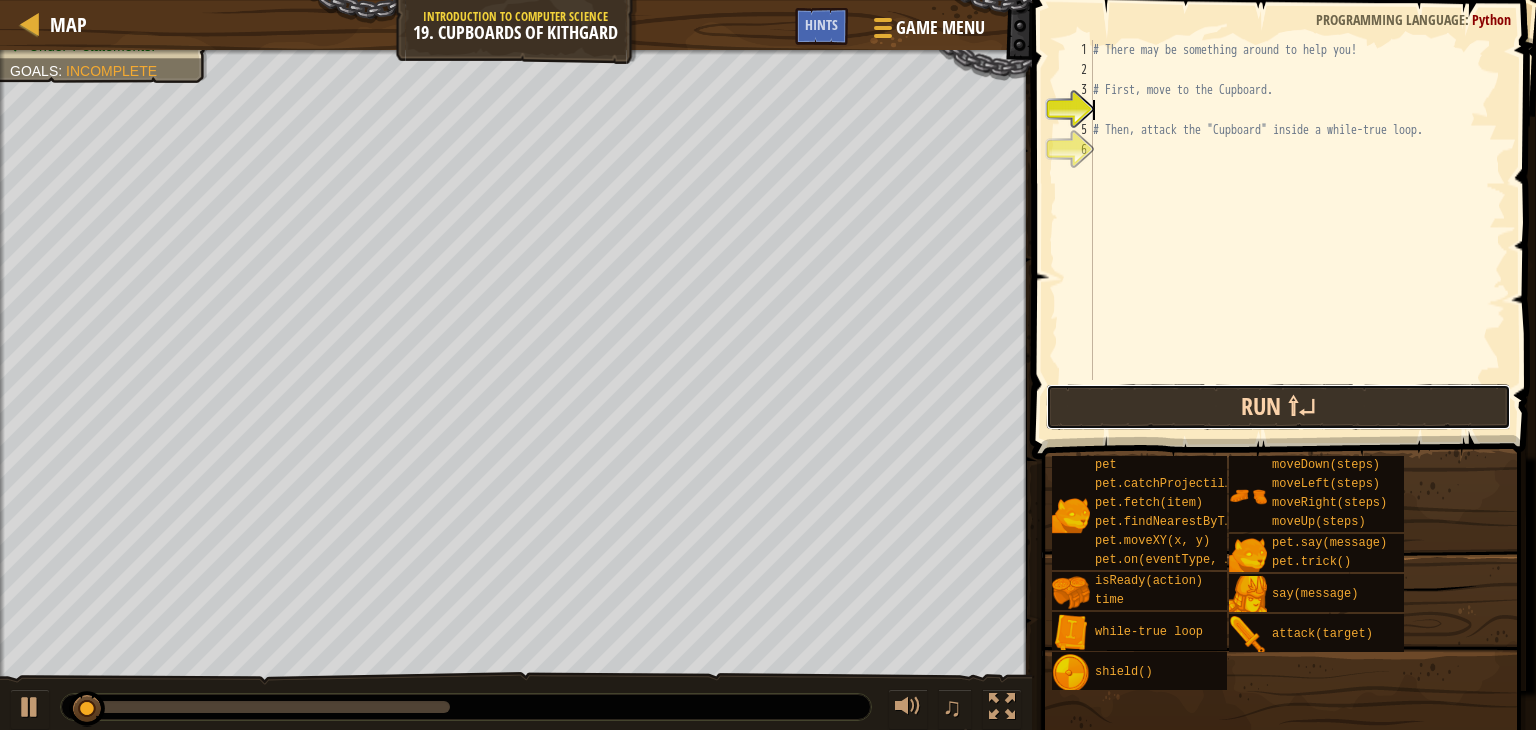 click on "Run ⇧↵" at bounding box center (1279, 407) 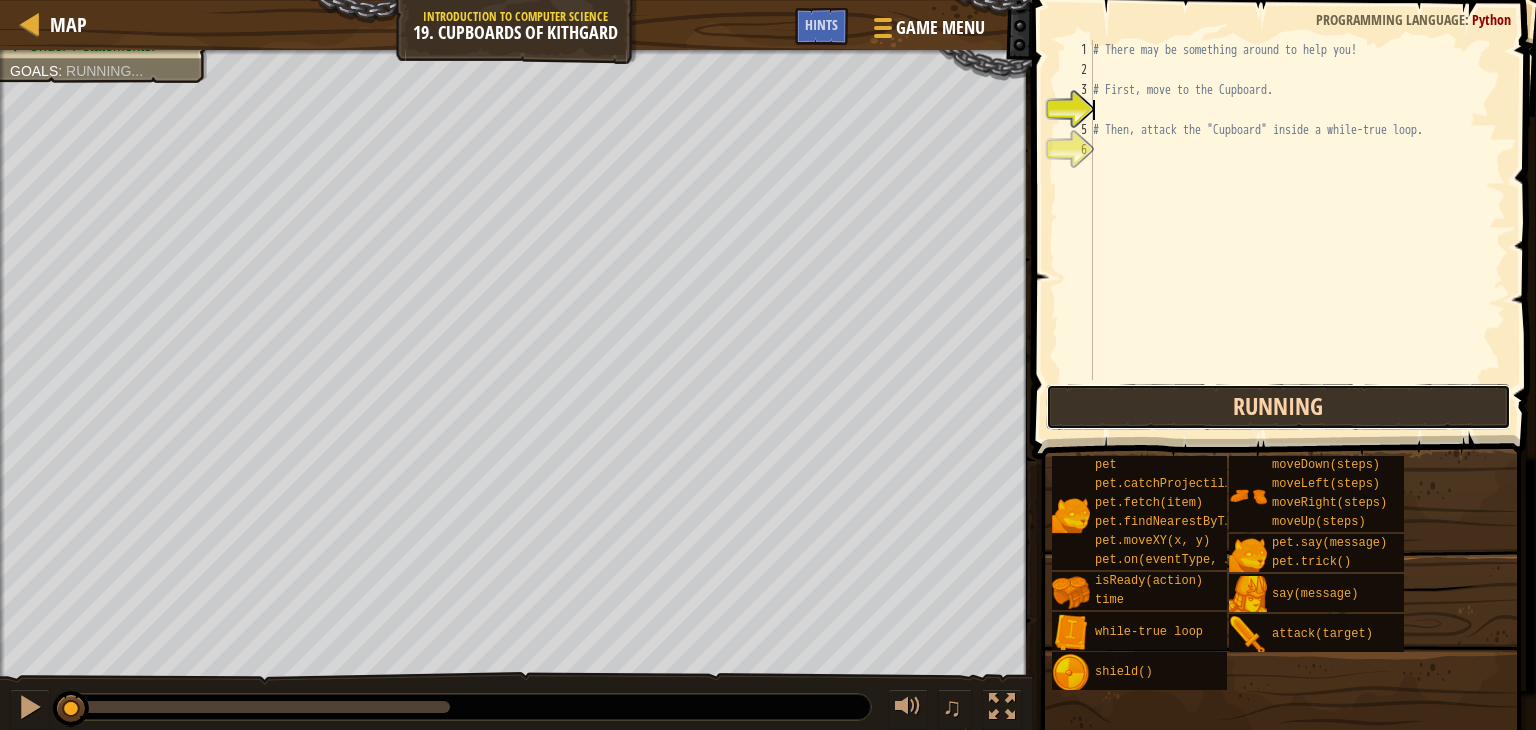 click on "Running" at bounding box center [1279, 407] 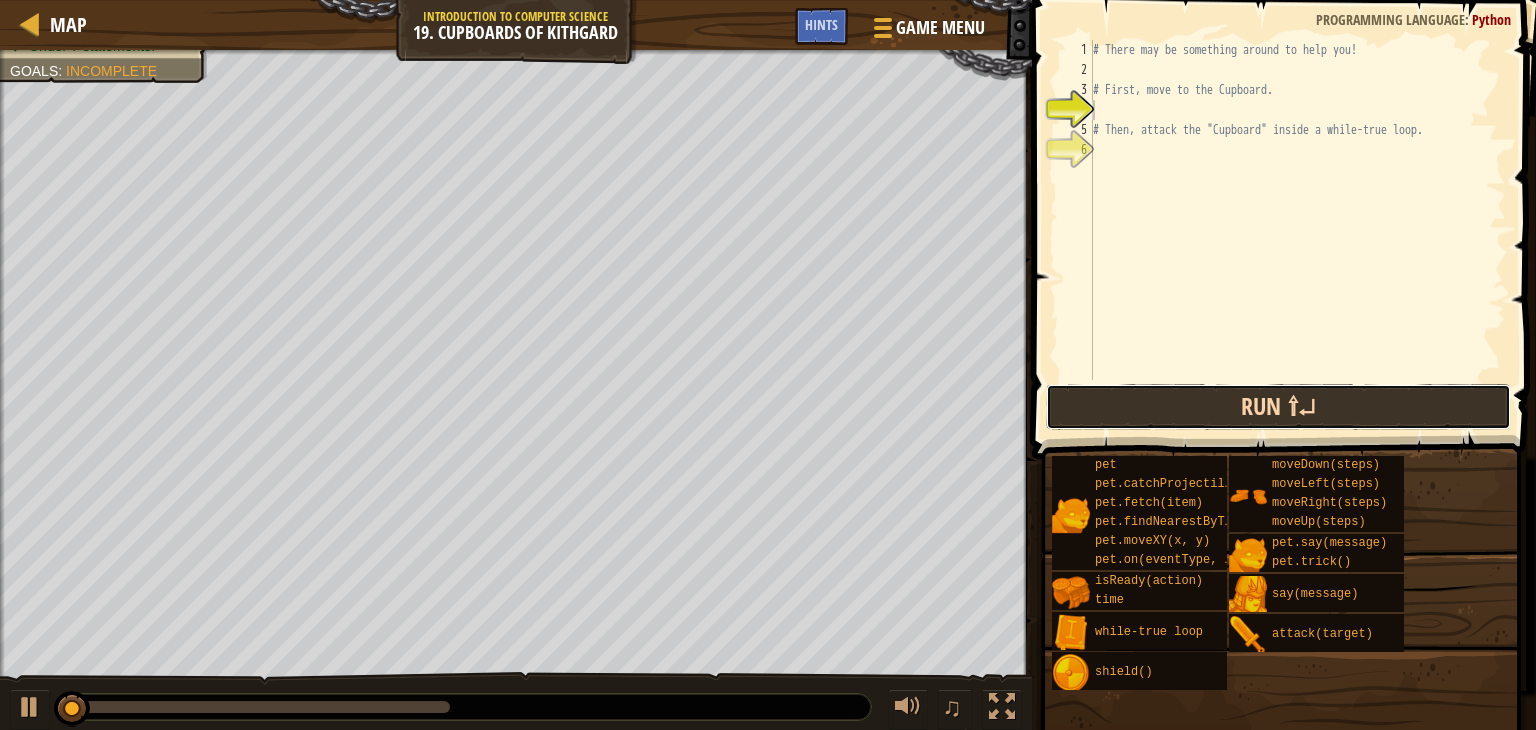 click on "Run ⇧↵" at bounding box center (1279, 407) 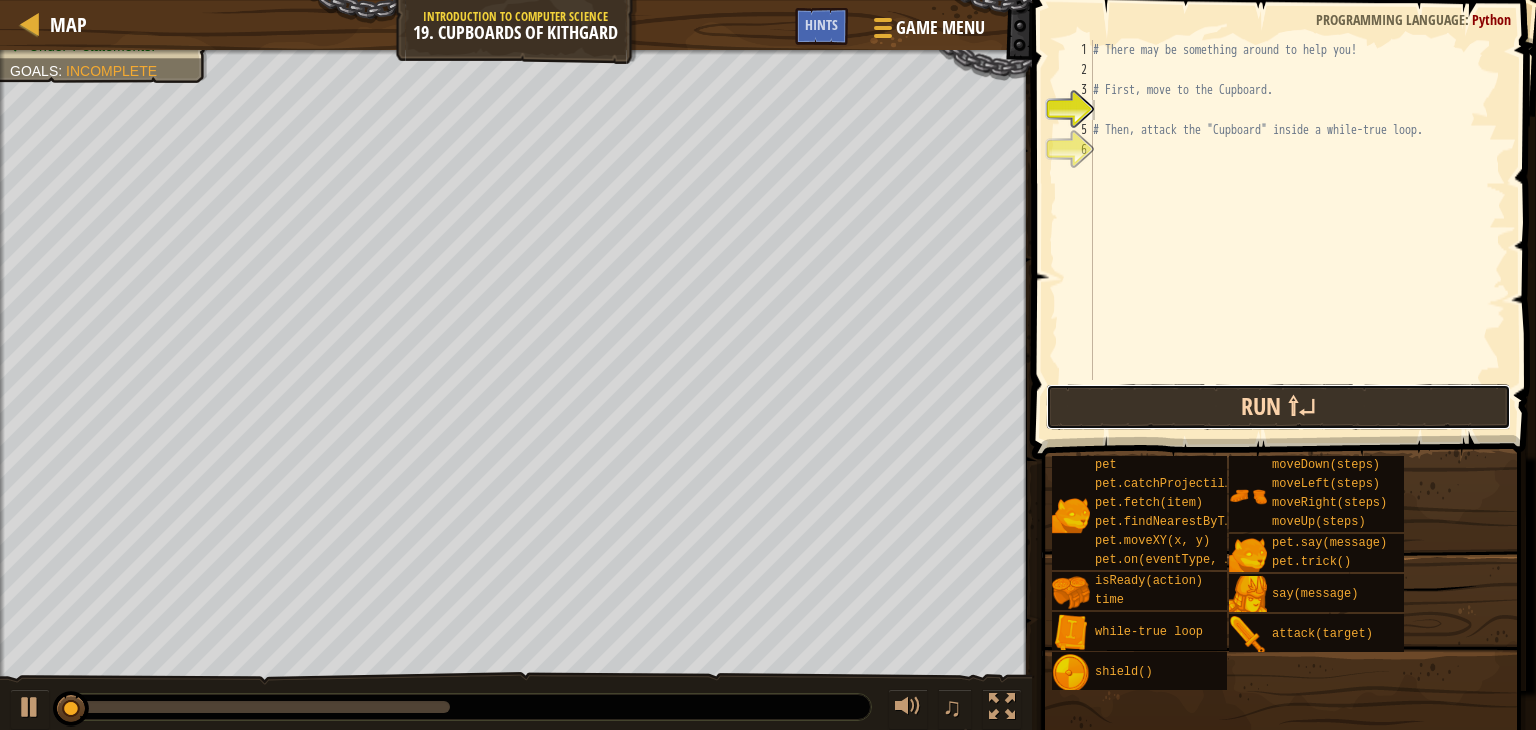 click on "Run ⇧↵" at bounding box center [1279, 407] 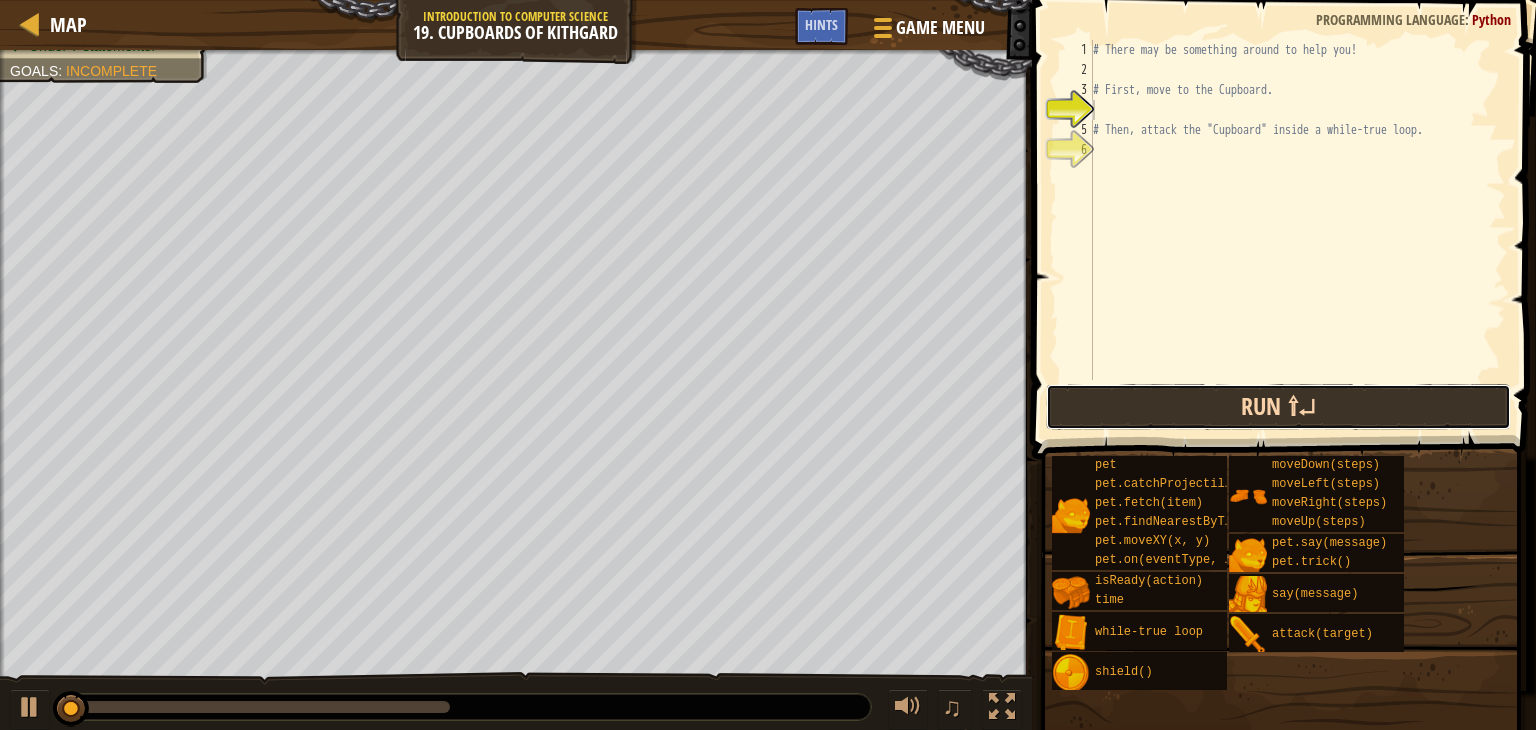 click on "Run ⇧↵" at bounding box center (1279, 407) 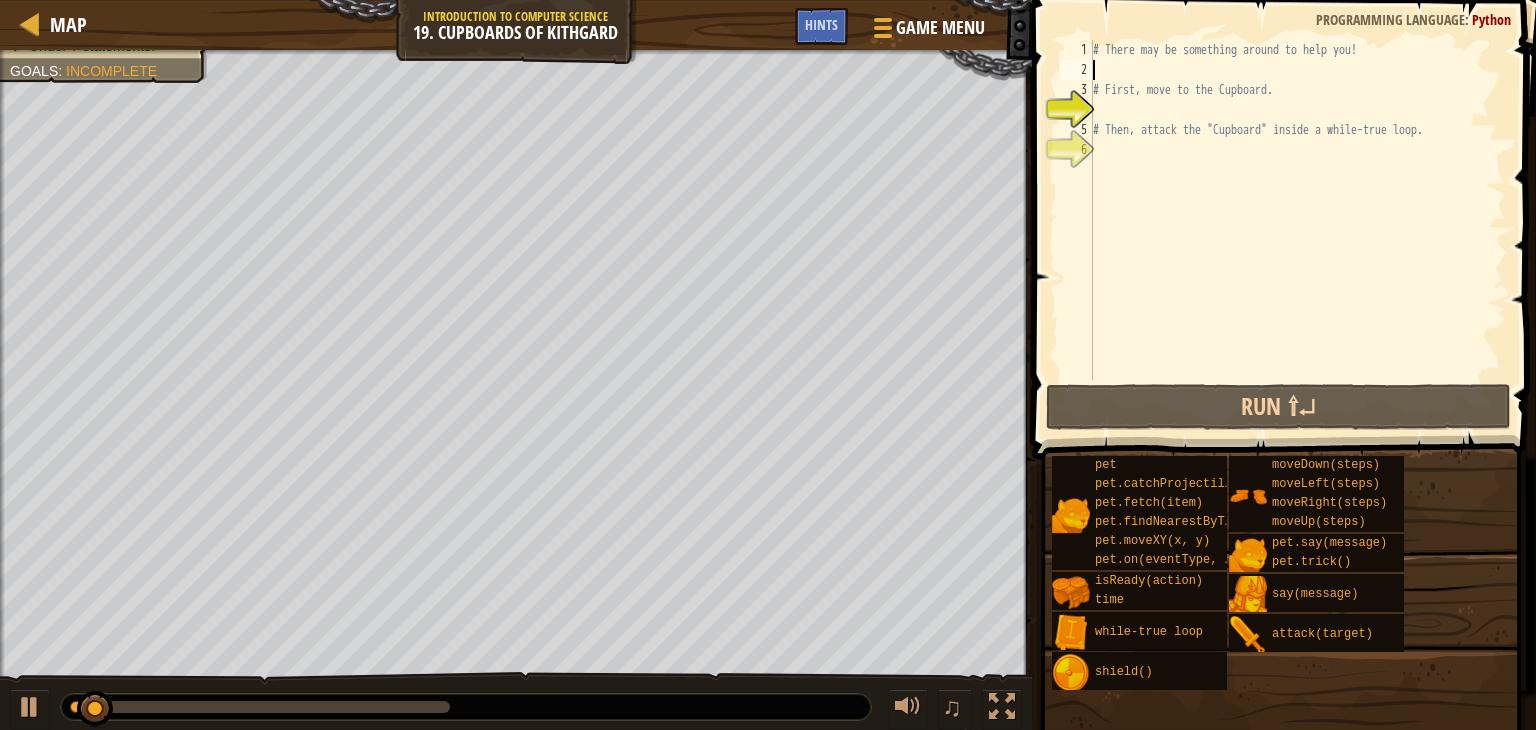 click on "# There may be something around to help you! # First, move to the Cupboard. # Then, attack the "Cupboard" inside a while-true loop." at bounding box center (1297, 230) 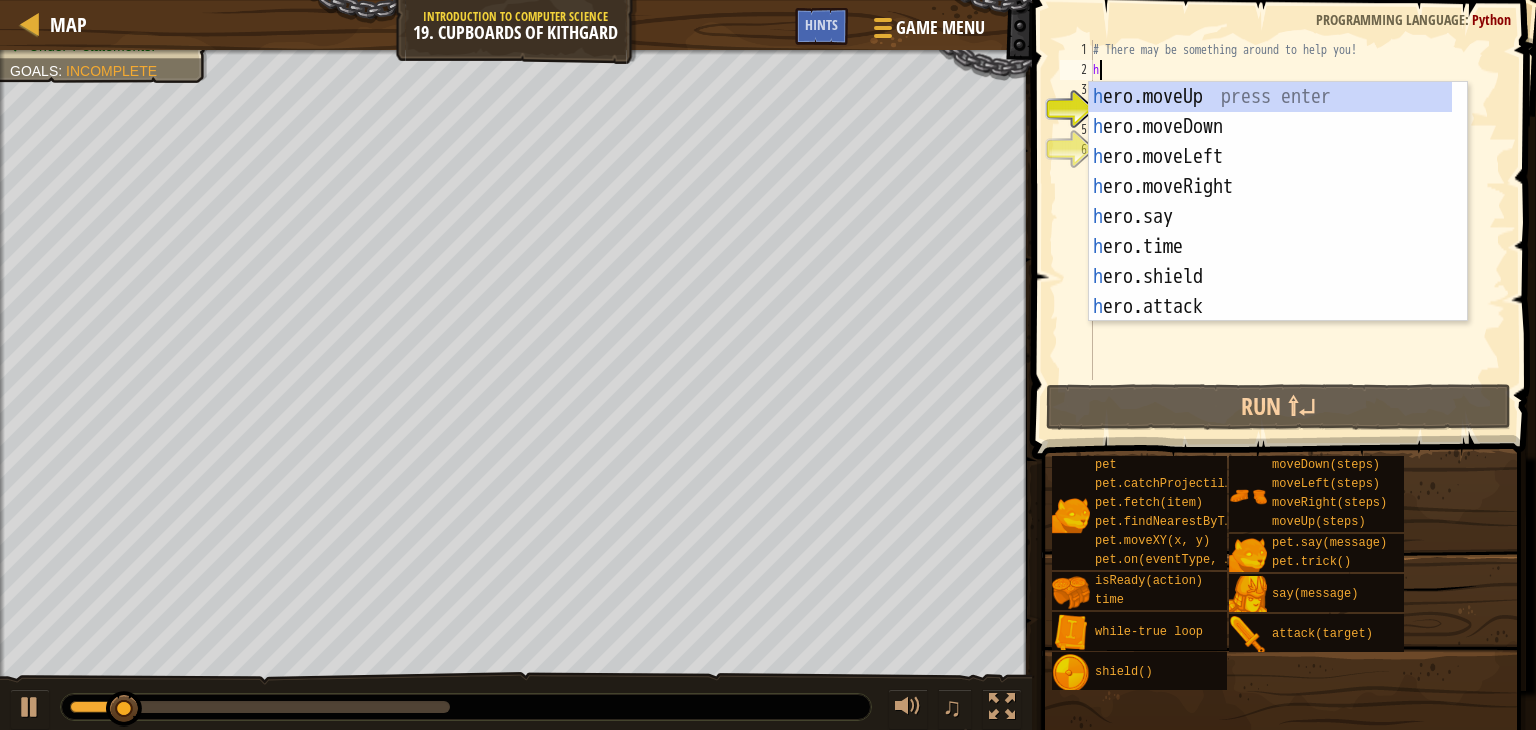 type on "h" 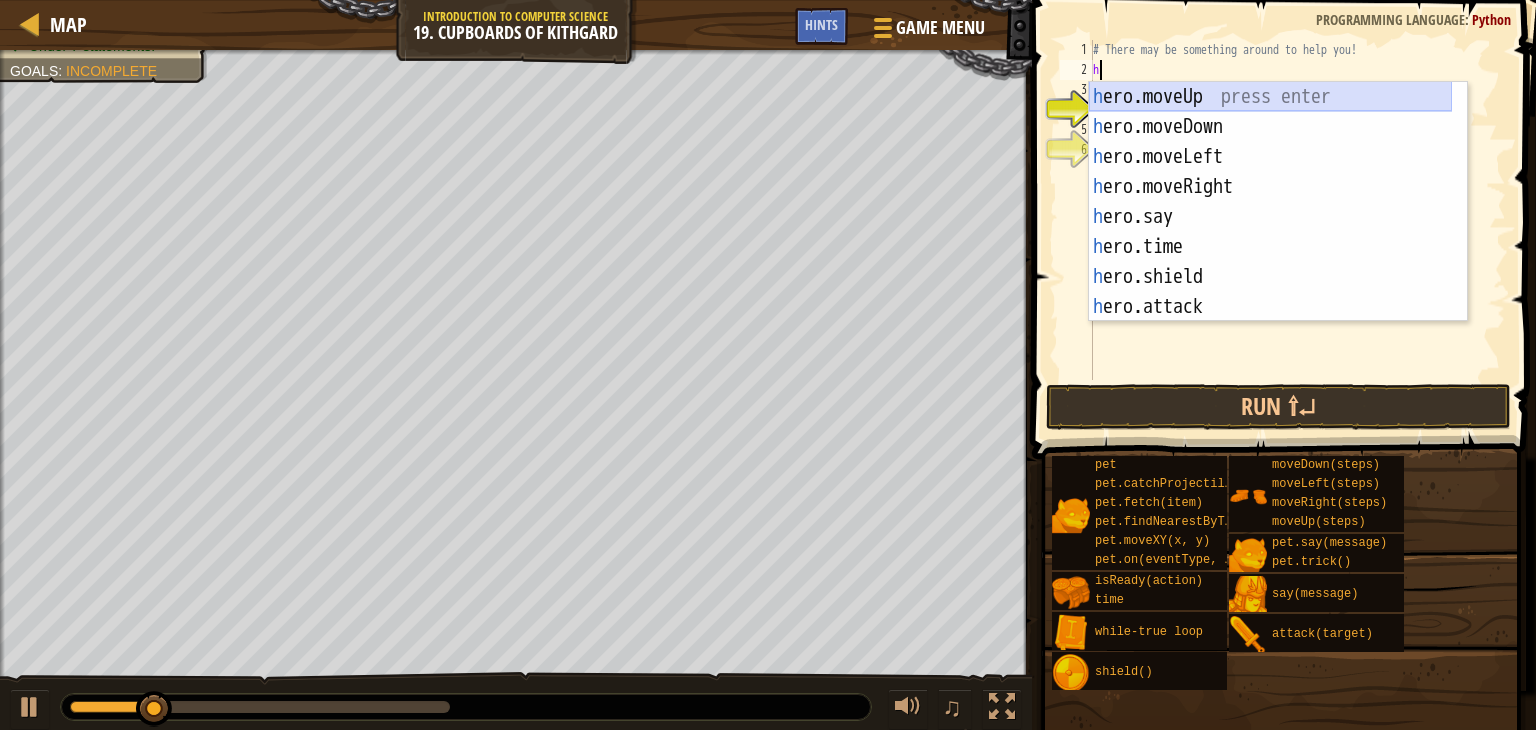 click on "h ero.moveUp press enter h ero.moveDown press enter h ero.moveLeft press enter h ero.moveRight press enter h ero.say press enter h ero.time press enter h ero.shield press enter h ero.attack press enter h ero.isReady press enter" at bounding box center [1270, 232] 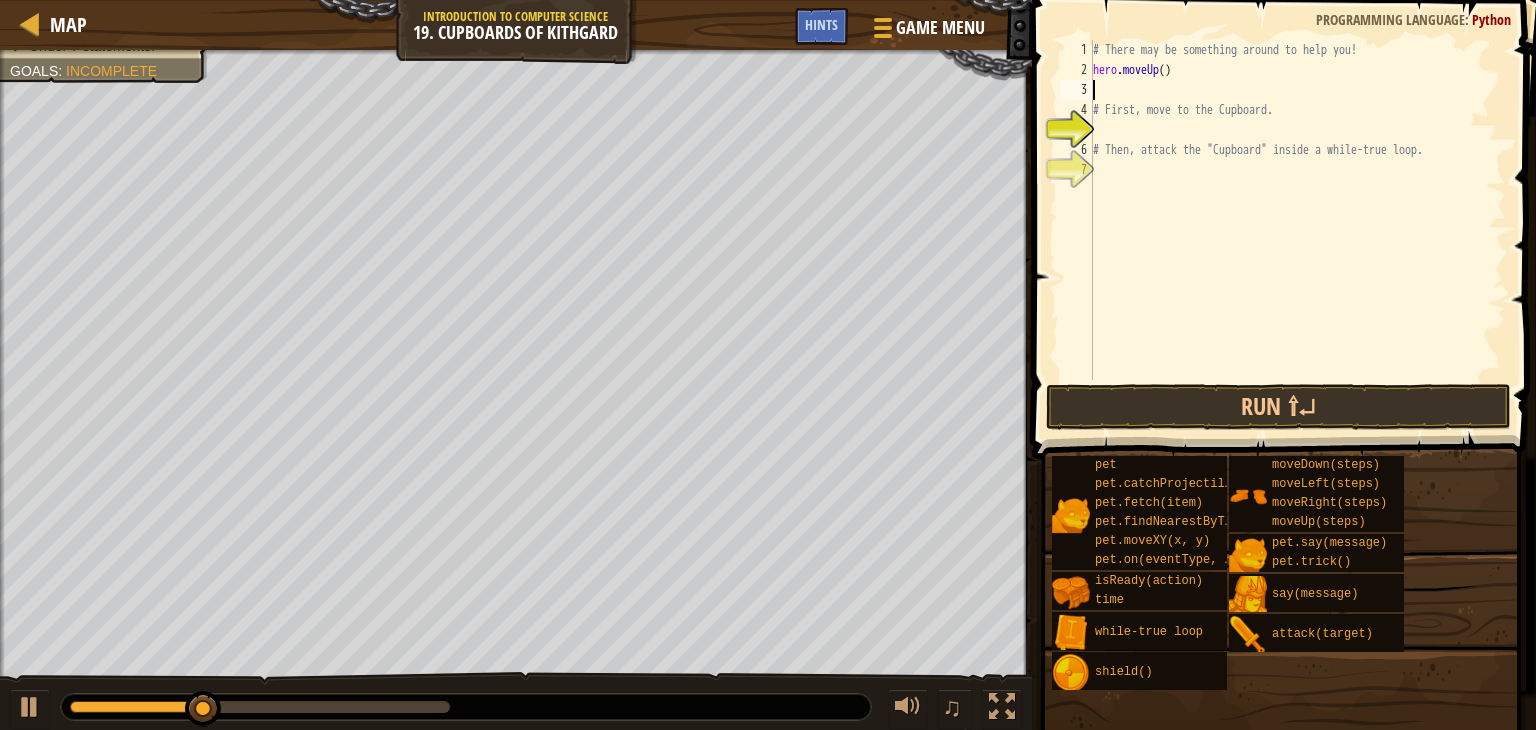 type on "h" 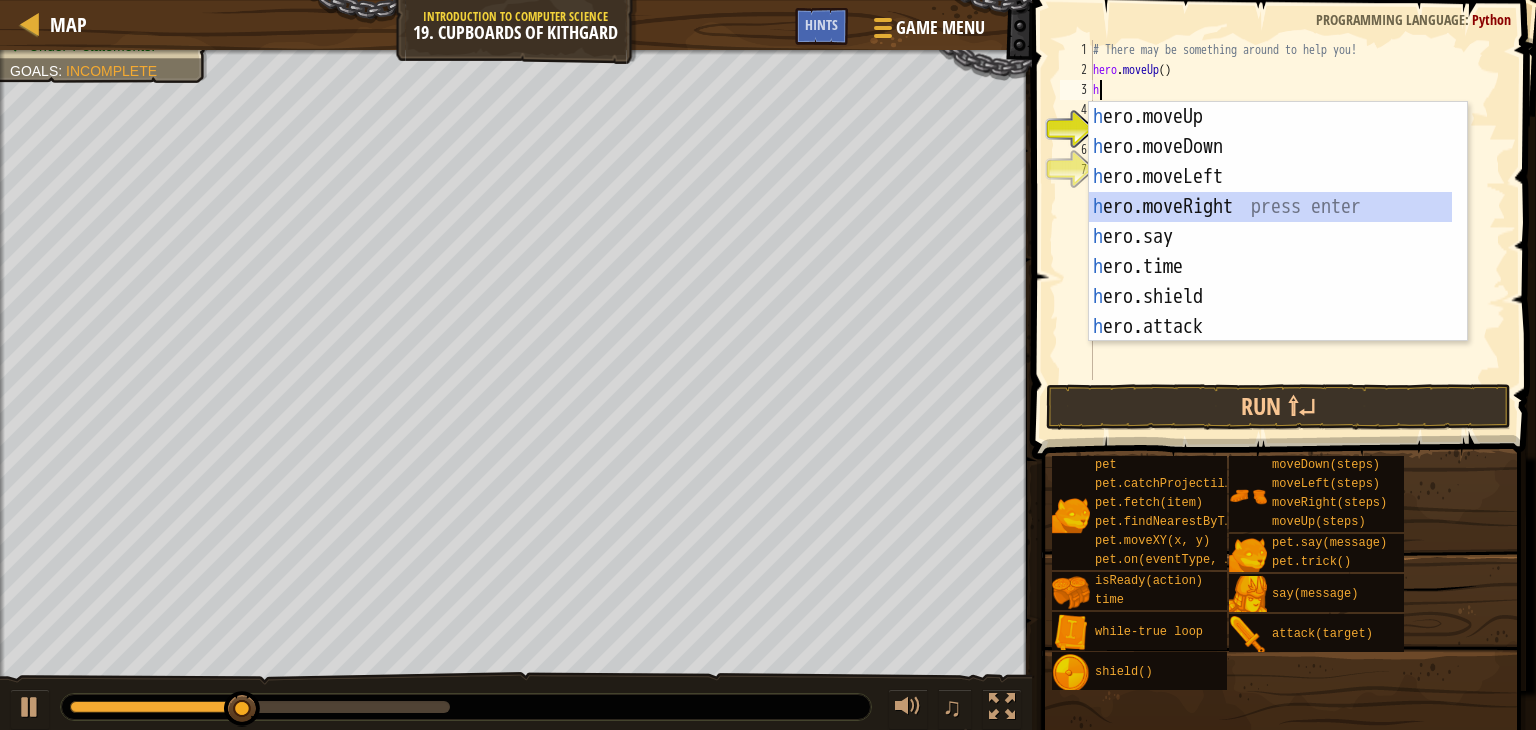 click on "h ero.moveUp press enter h ero.moveDown press enter h ero.moveLeft press enter h ero.moveRight press enter h ero.say press enter h ero.time press enter h ero.shield press enter h ero.attack press enter h ero.isReady press enter" at bounding box center (1270, 252) 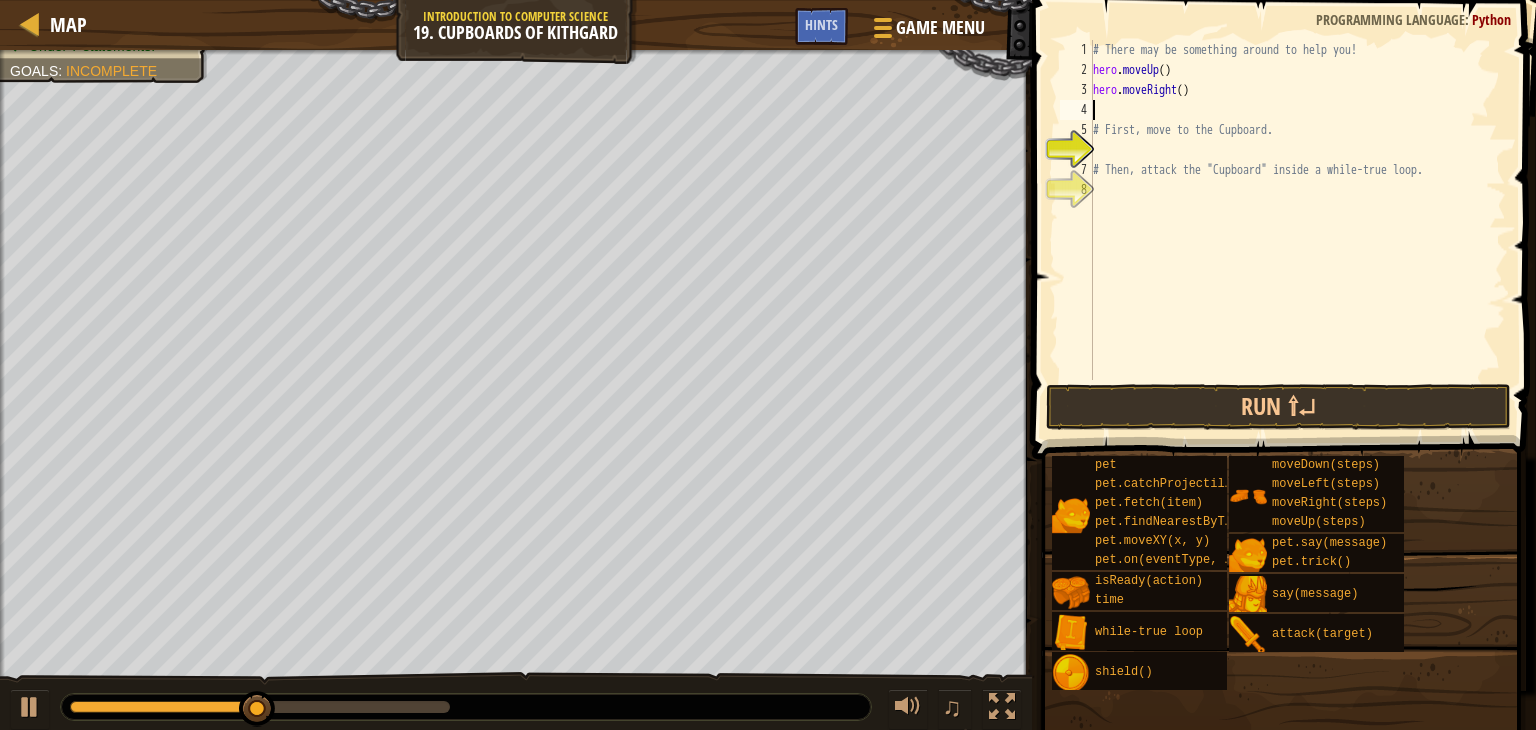 type on "h" 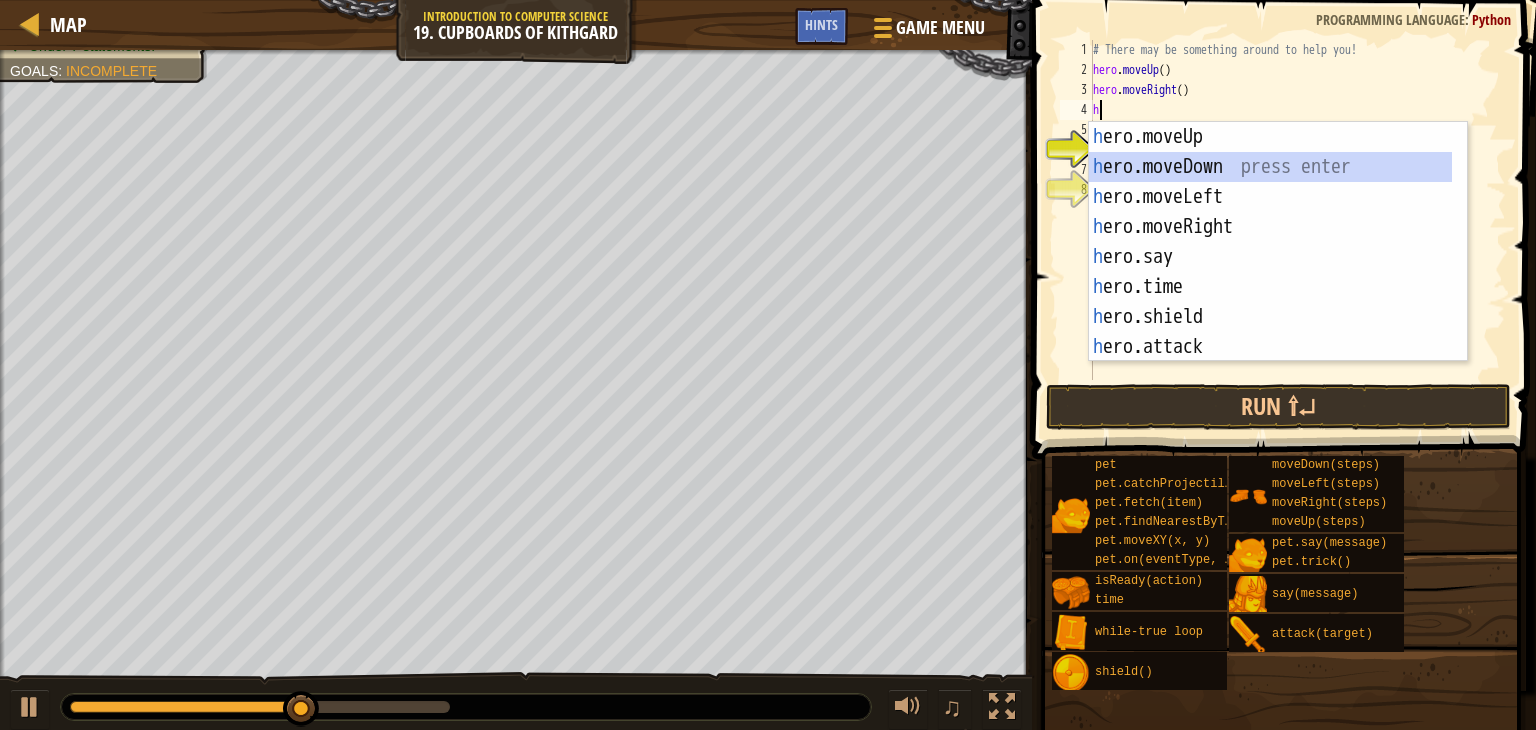 click on "h ero.moveUp press enter h ero.moveDown press enter h ero.moveLeft press enter h ero.moveRight press enter h ero.say press enter h ero.time press enter h ero.shield press enter h ero.attack press enter h ero.isReady press enter" at bounding box center (1270, 272) 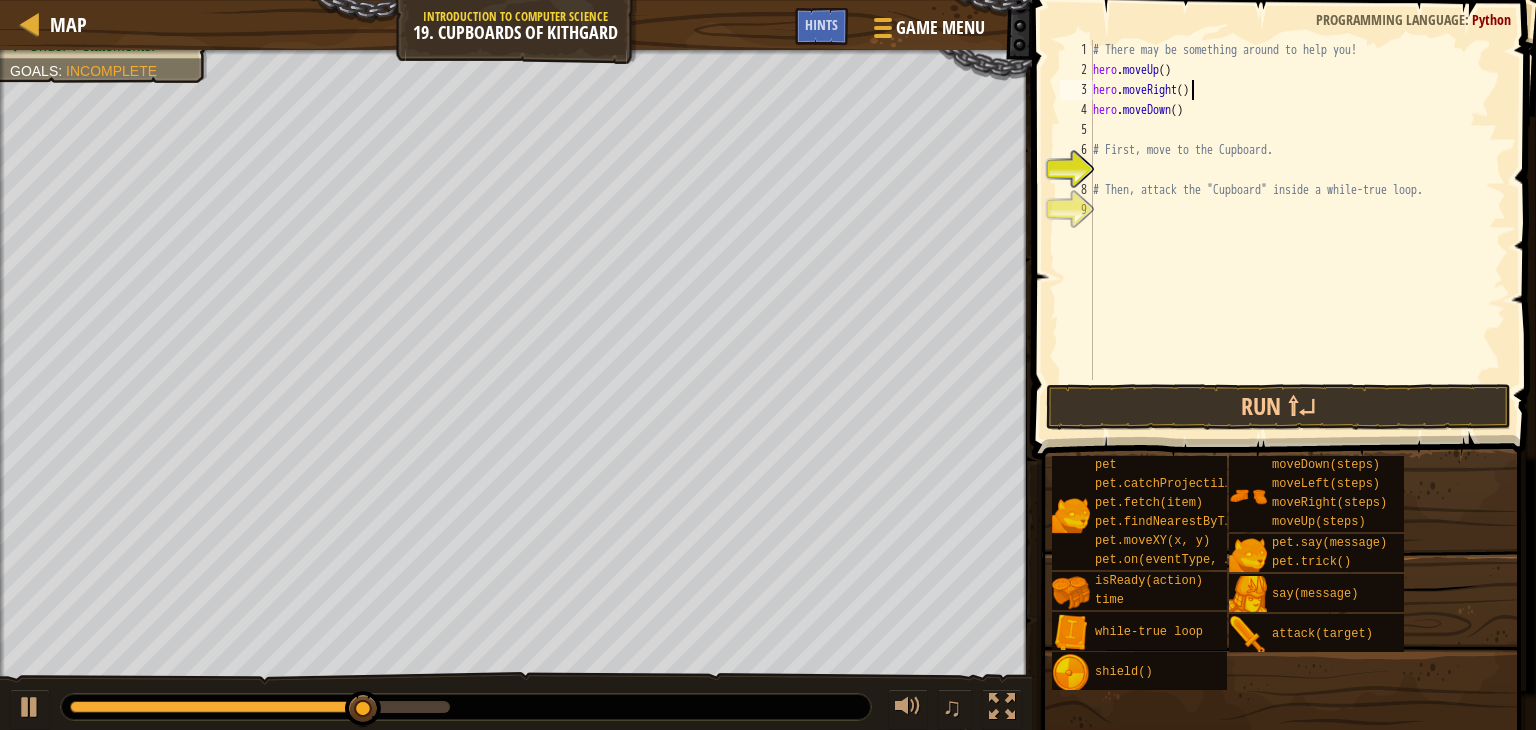 click on "# There may be something around to help you! hero . moveUp ( ) hero . moveRight ( ) hero . moveDown ( ) # First, move to the Cupboard. # Then, attack the "Cupboard" inside a while-true loop." at bounding box center [1297, 230] 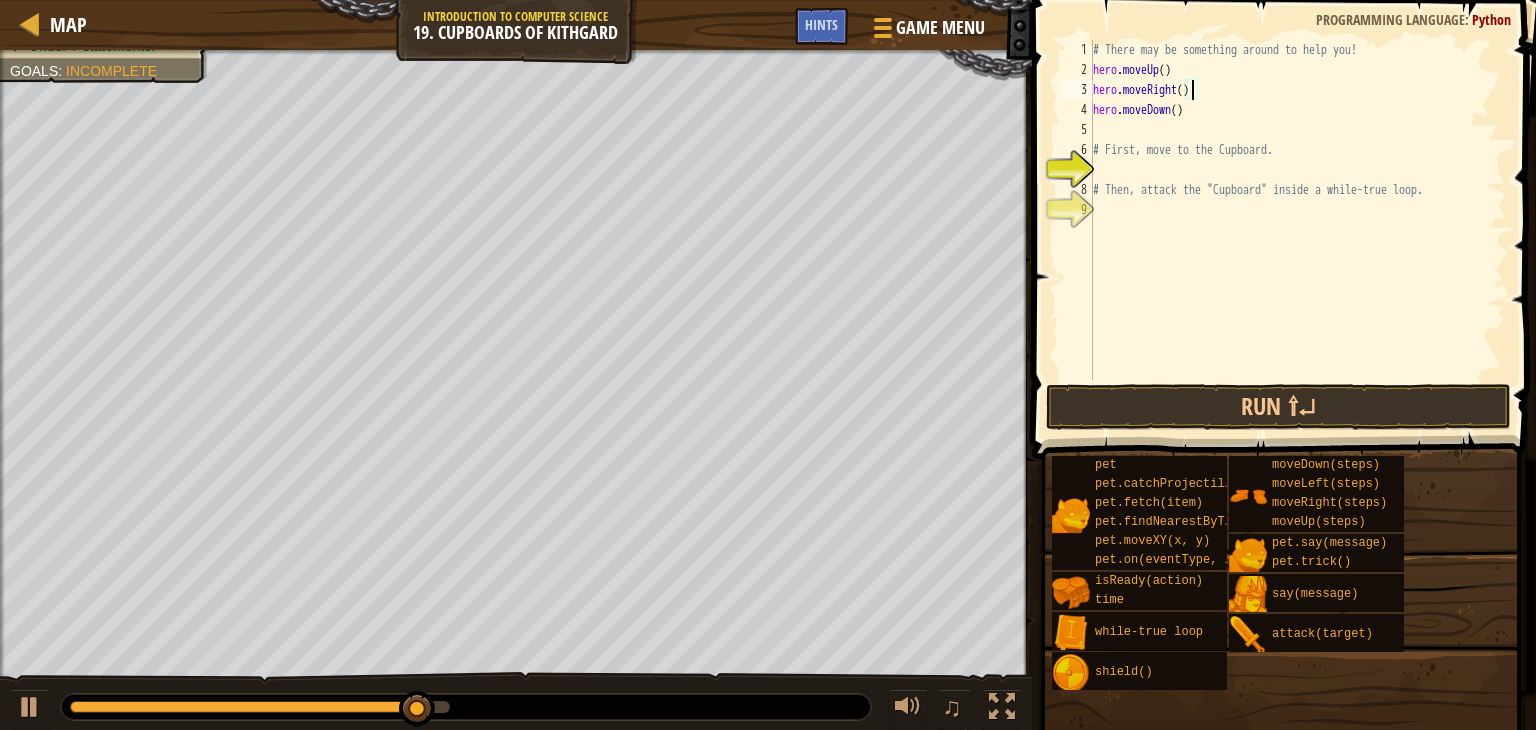 scroll, scrollTop: 9, scrollLeft: 8, axis: both 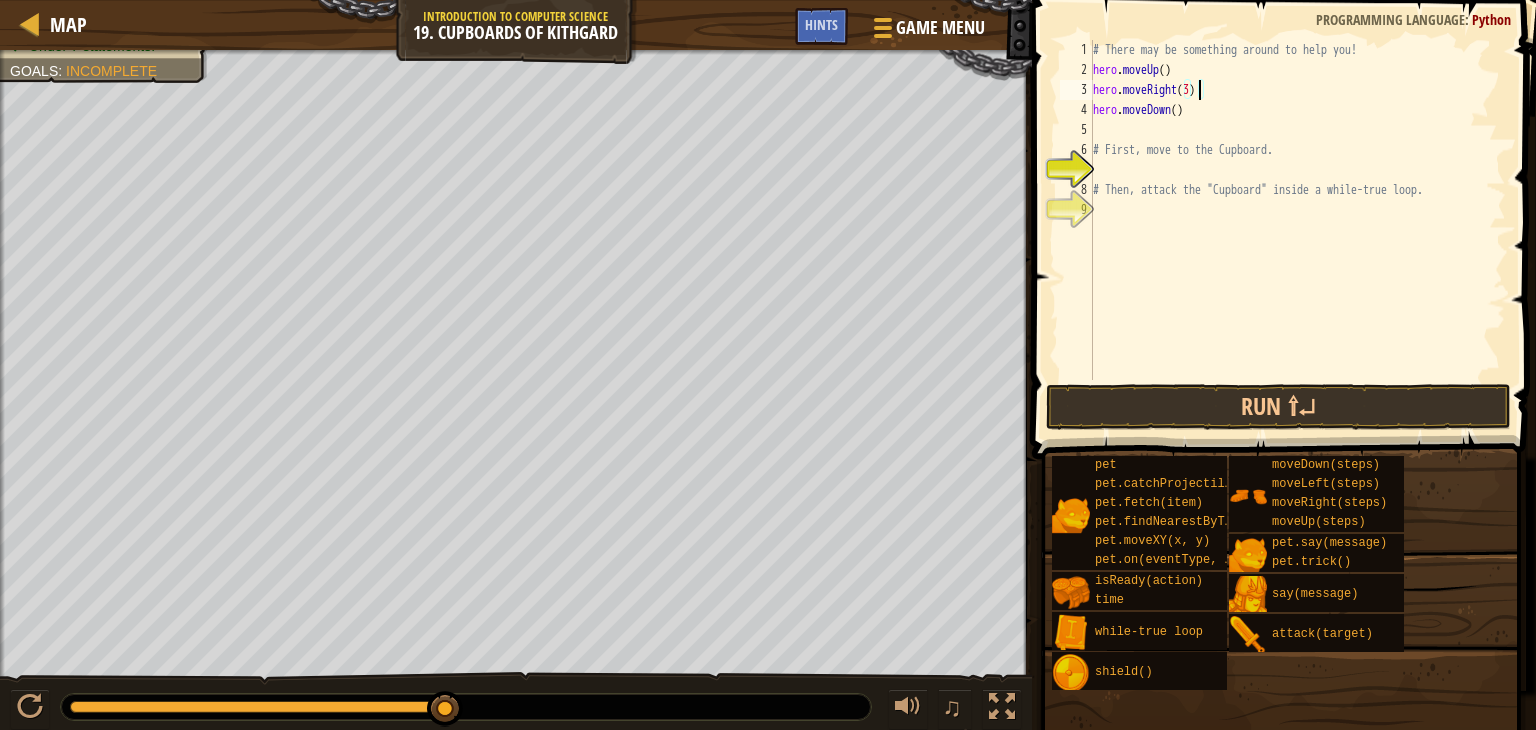 click on "# There may be something around to help you! hero . moveUp ( ) hero . moveRight ( 3 ) hero . moveDown ( ) # First, move to the Cupboard. # Then, attack the "Cupboard" inside a while-true loop." at bounding box center (1297, 230) 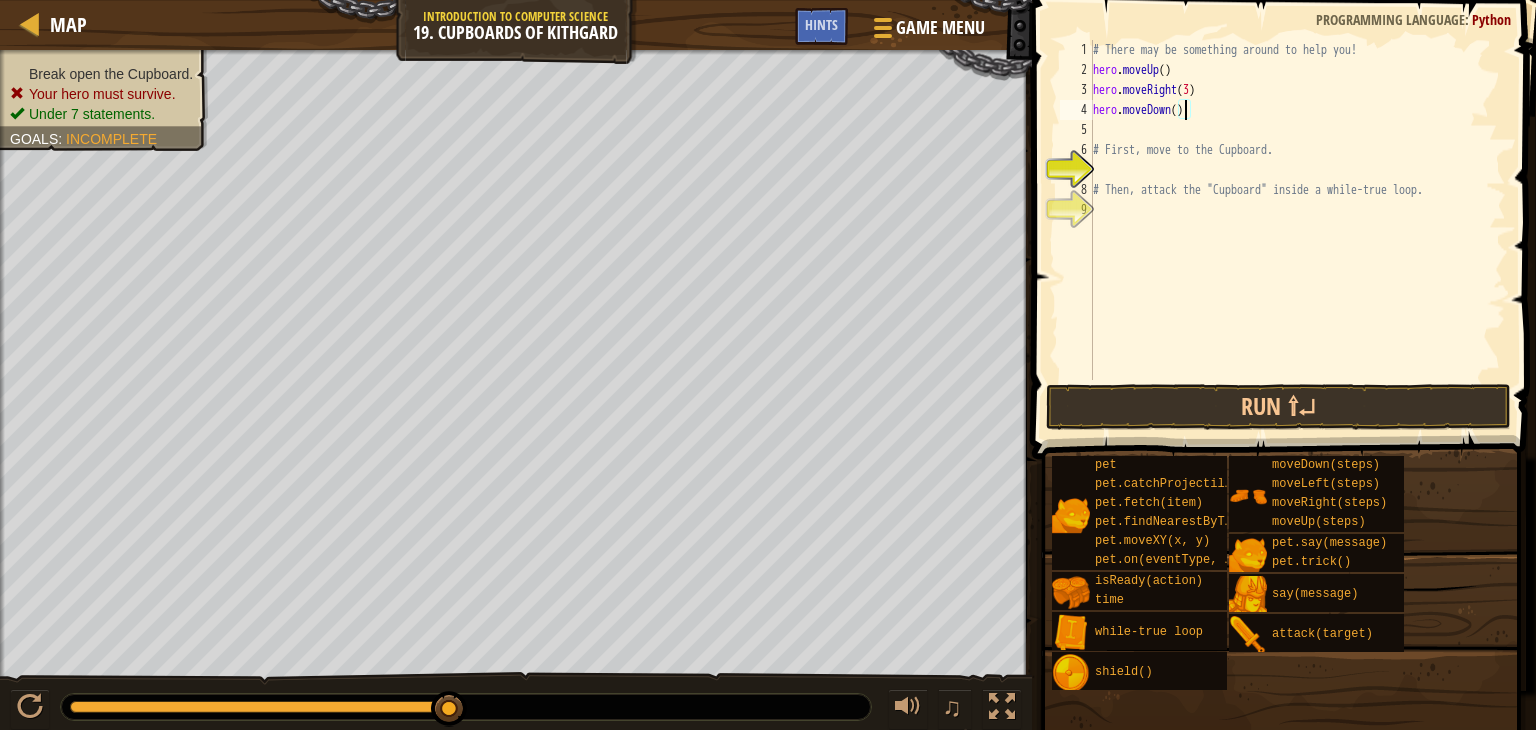 scroll, scrollTop: 9, scrollLeft: 7, axis: both 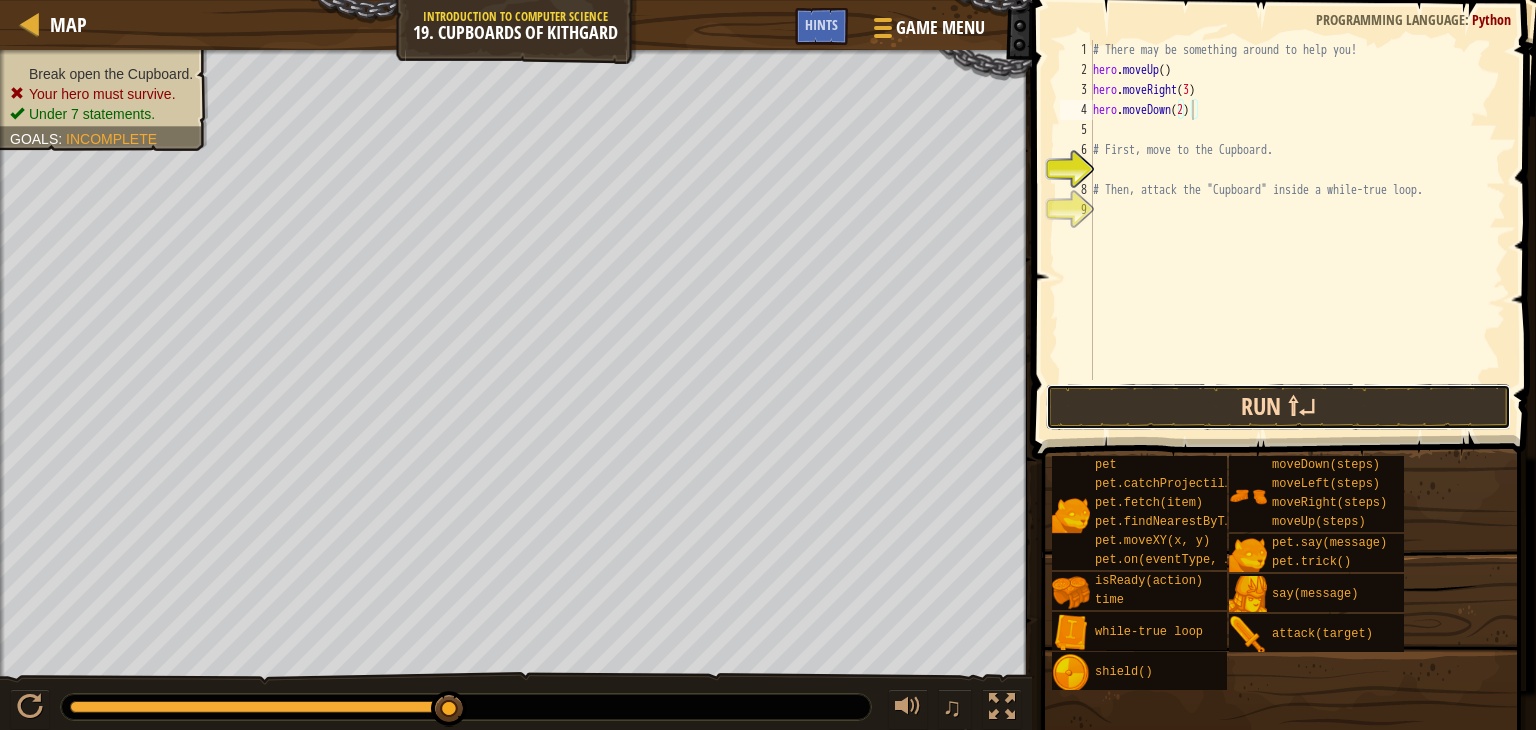 click on "Run ⇧↵" at bounding box center [1279, 407] 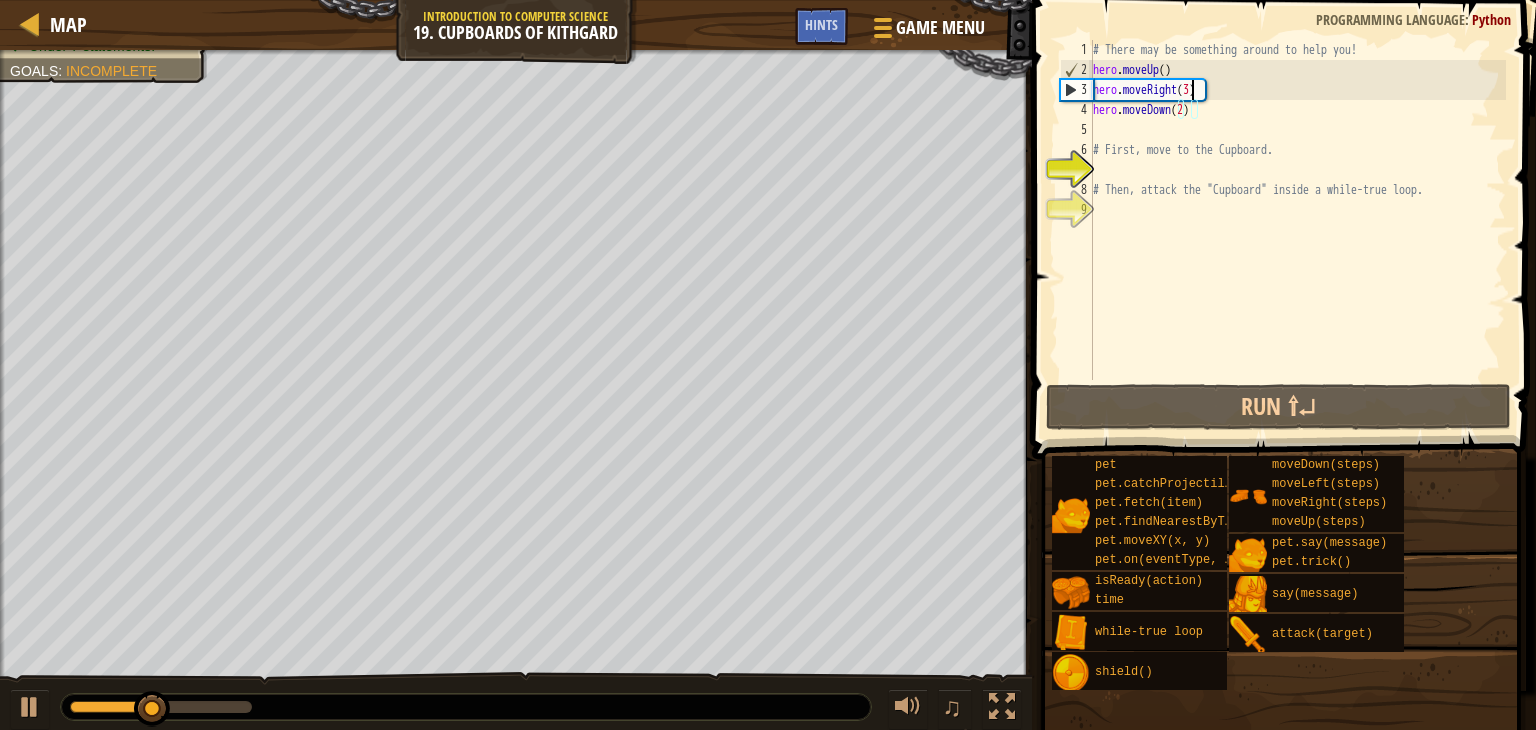 click on "# There may be something around to help you! hero . moveUp ( ) hero . moveRight ( 3 ) hero . moveDown ( 2 ) # First, move to the Cupboard. # Then, attack the "Cupboard" inside a while-true loop." at bounding box center (1297, 230) 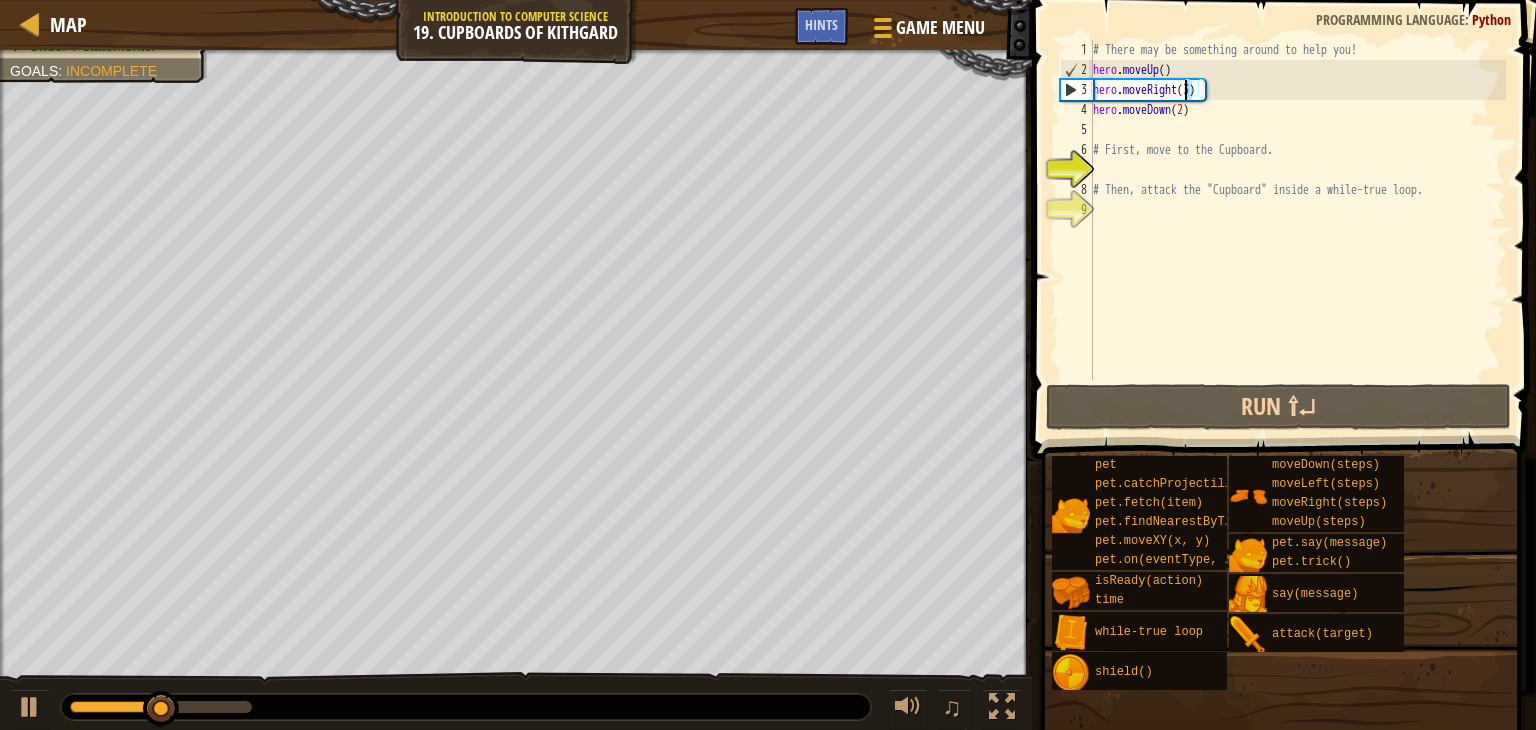 click on "# There may be something around to help you! hero . moveUp ( ) hero . moveRight ( 3 ) hero . moveDown ( 2 ) # First, move to the Cupboard. # Then, attack the "Cupboard" inside a while-true loop." at bounding box center (1297, 230) 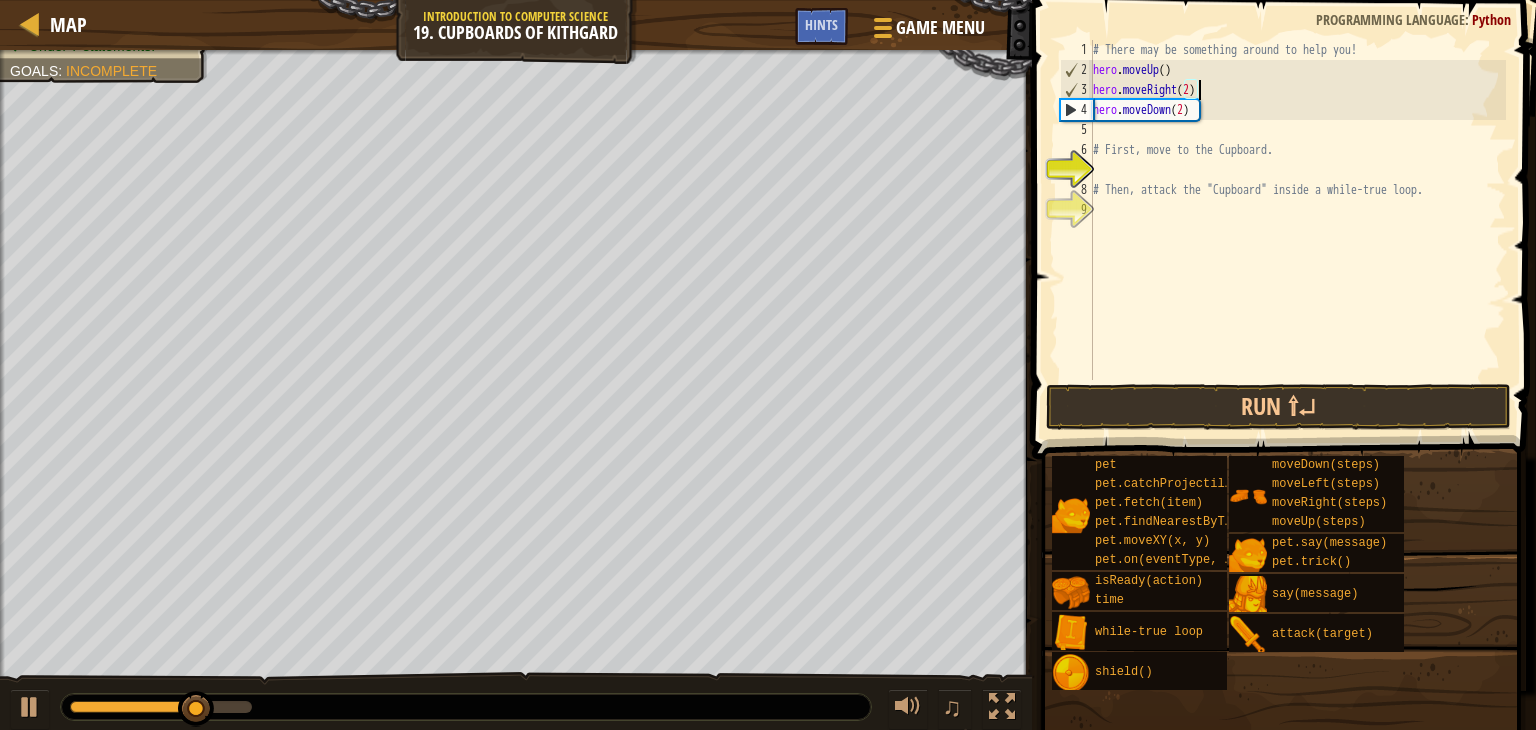 scroll, scrollTop: 9, scrollLeft: 8, axis: both 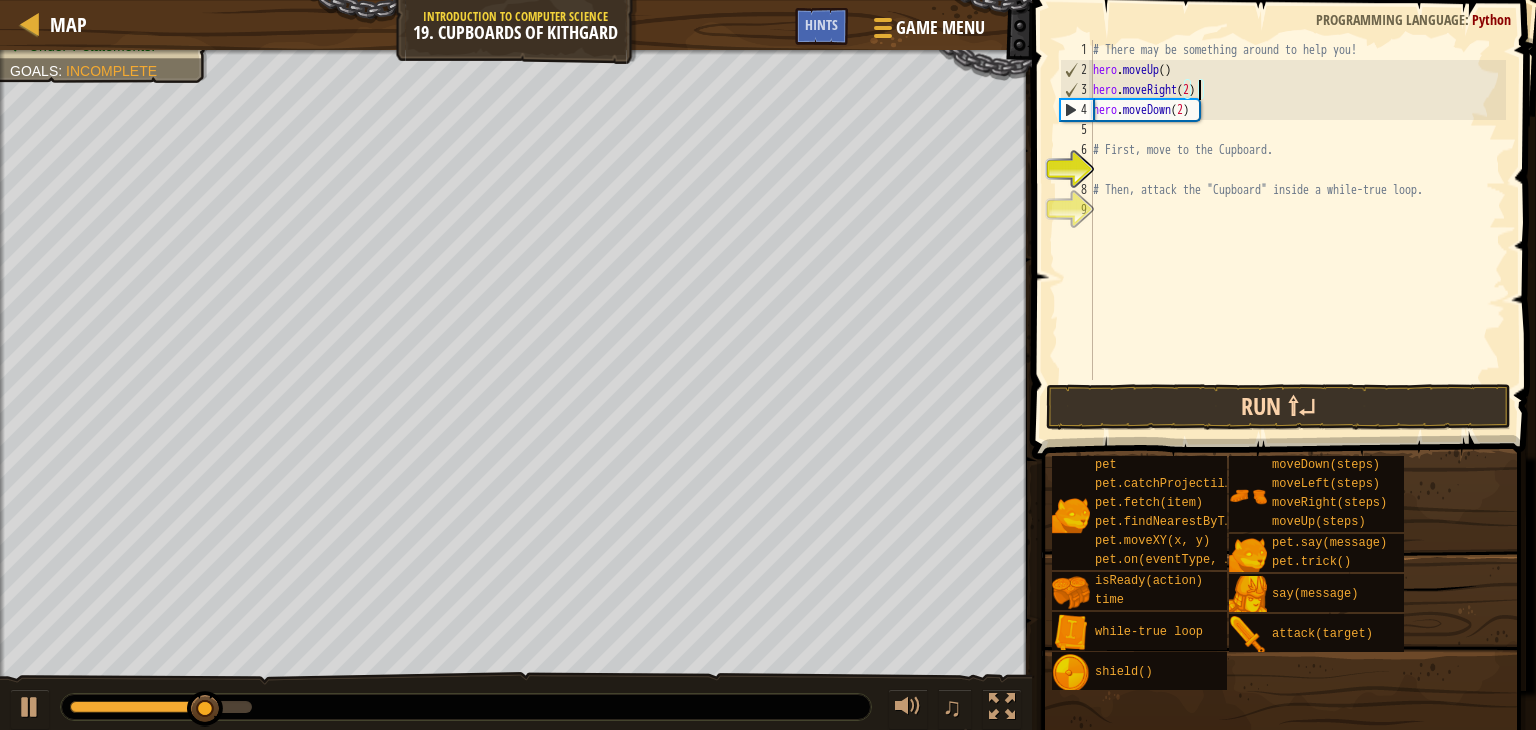 type on "hero.moveRight(2)" 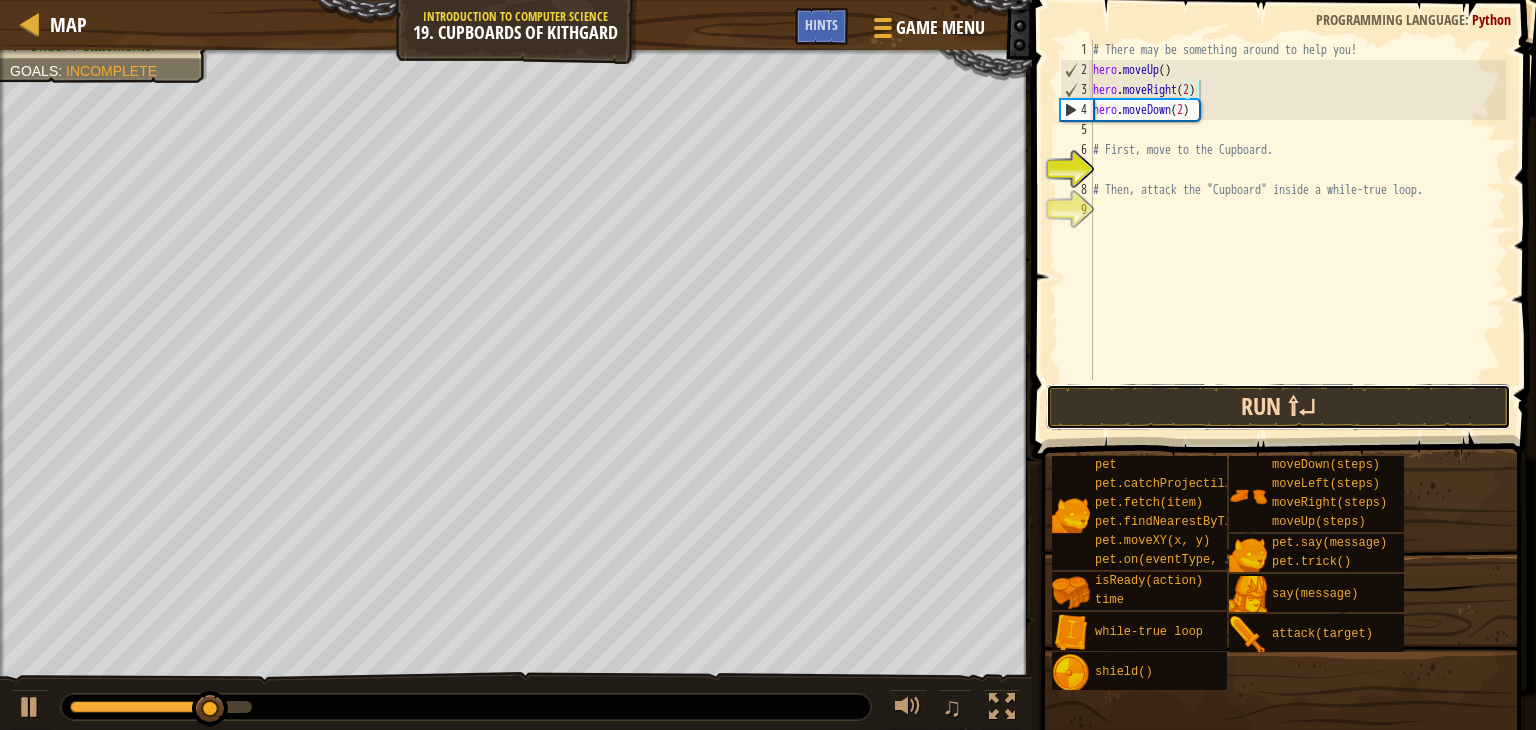click on "Run ⇧↵" at bounding box center (1279, 407) 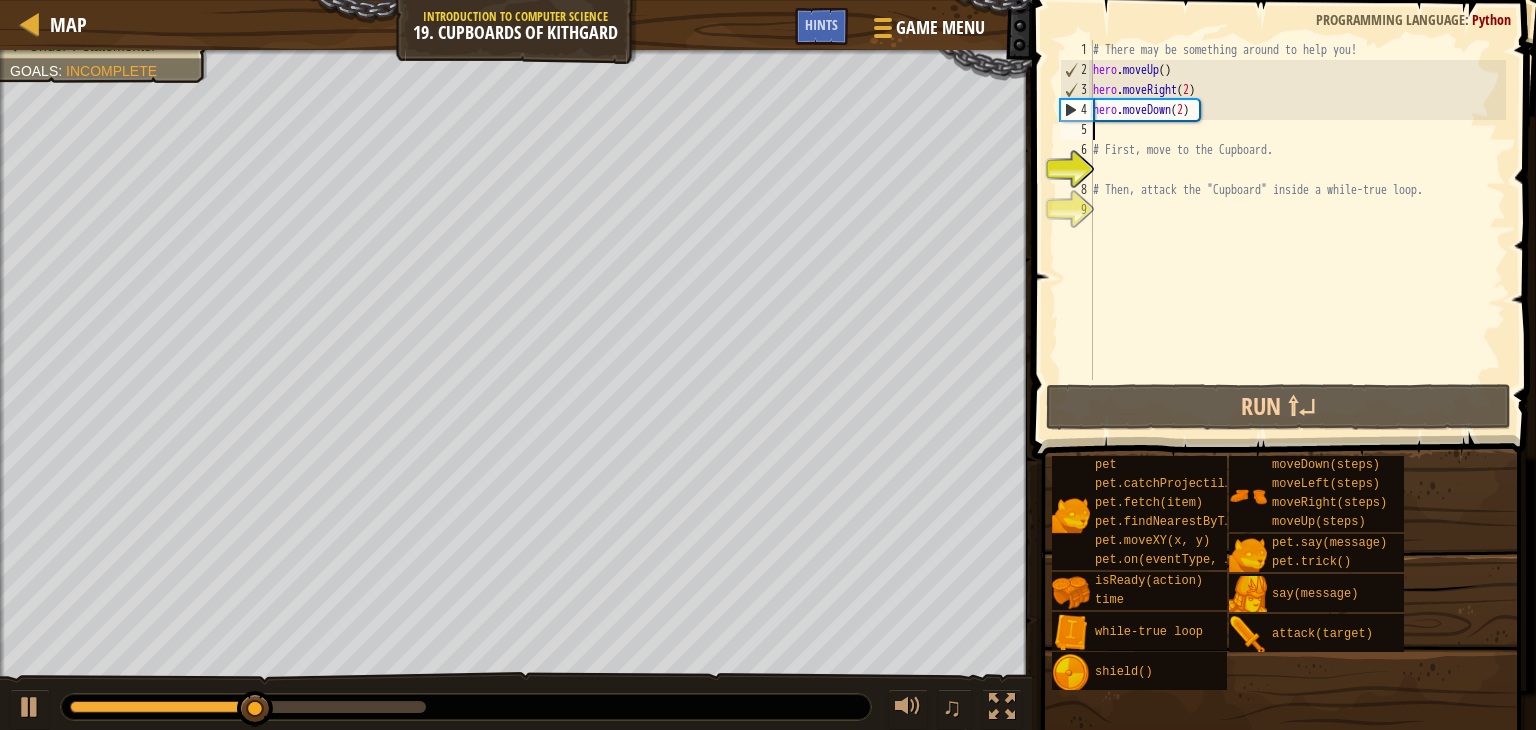 click on "# There may be something around to help you! hero . moveUp ( ) hero . moveRight ( 2 ) hero . moveDown ( 2 ) # First, move to the Cupboard. # Then, attack the "Cupboard" inside a while-true loop." at bounding box center (1297, 230) 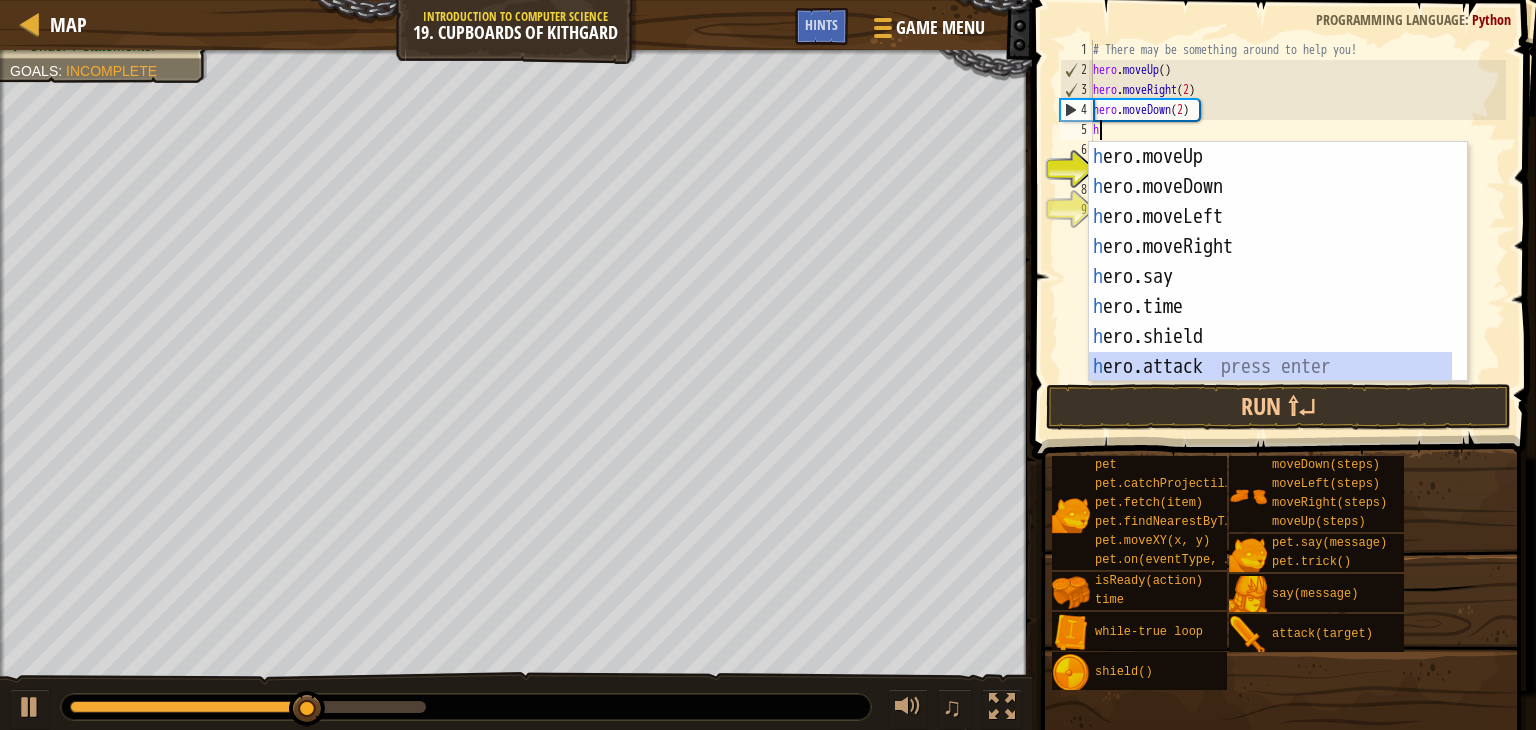 click on "h ero.moveUp press enter h ero.moveDown press enter h ero.moveLeft press enter h ero.moveRight press enter h ero.say press enter h ero.time press enter h ero.shield press enter h ero.attack press enter h ero.isReady press enter" at bounding box center (1270, 292) 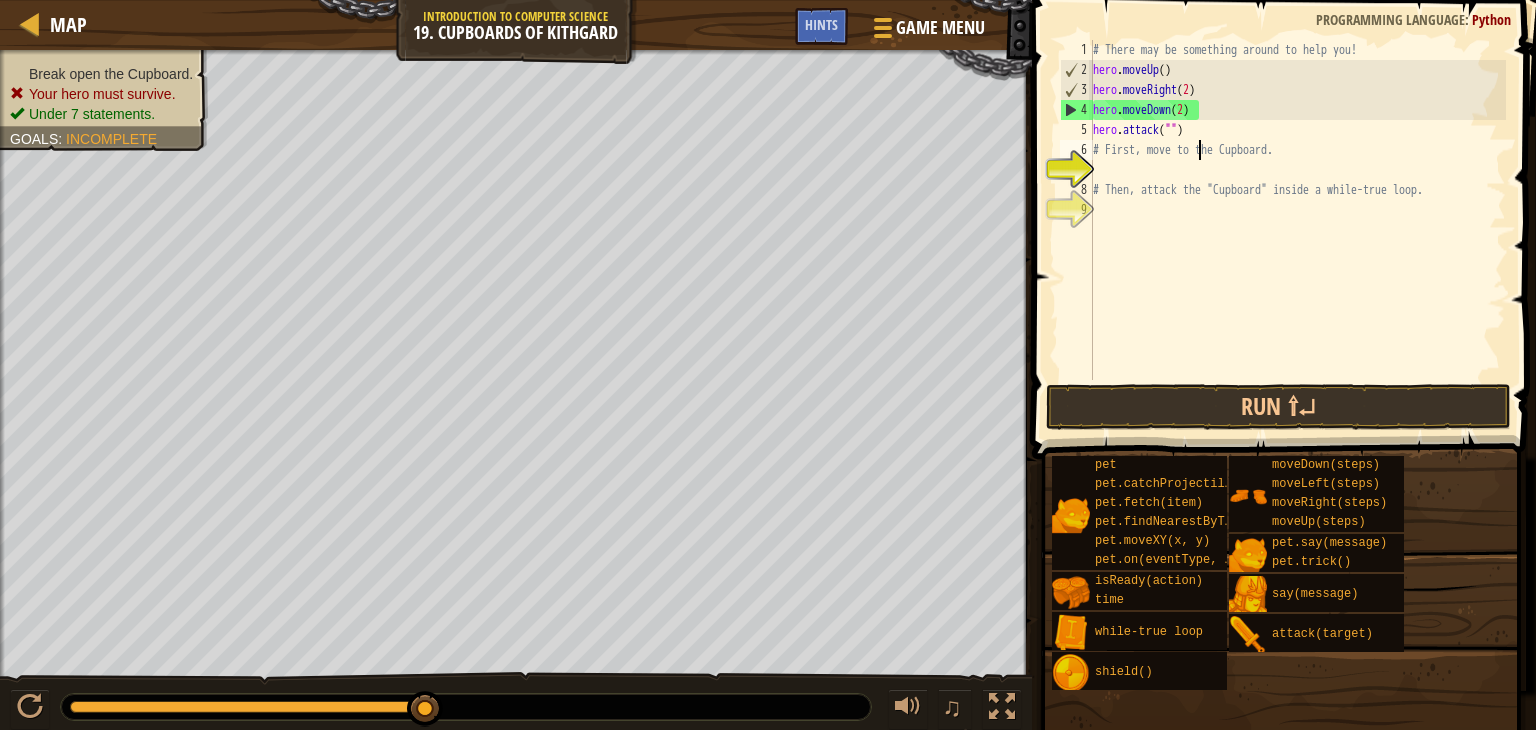 click on "# There may be something around to help you! hero . moveUp ( ) hero . moveRight ( 2 ) hero . moveDown ( 2 ) hero . attack ( "" ) # First, move to the Cupboard. # Then, attack the "Cupboard" inside a while-true loop." at bounding box center [1297, 230] 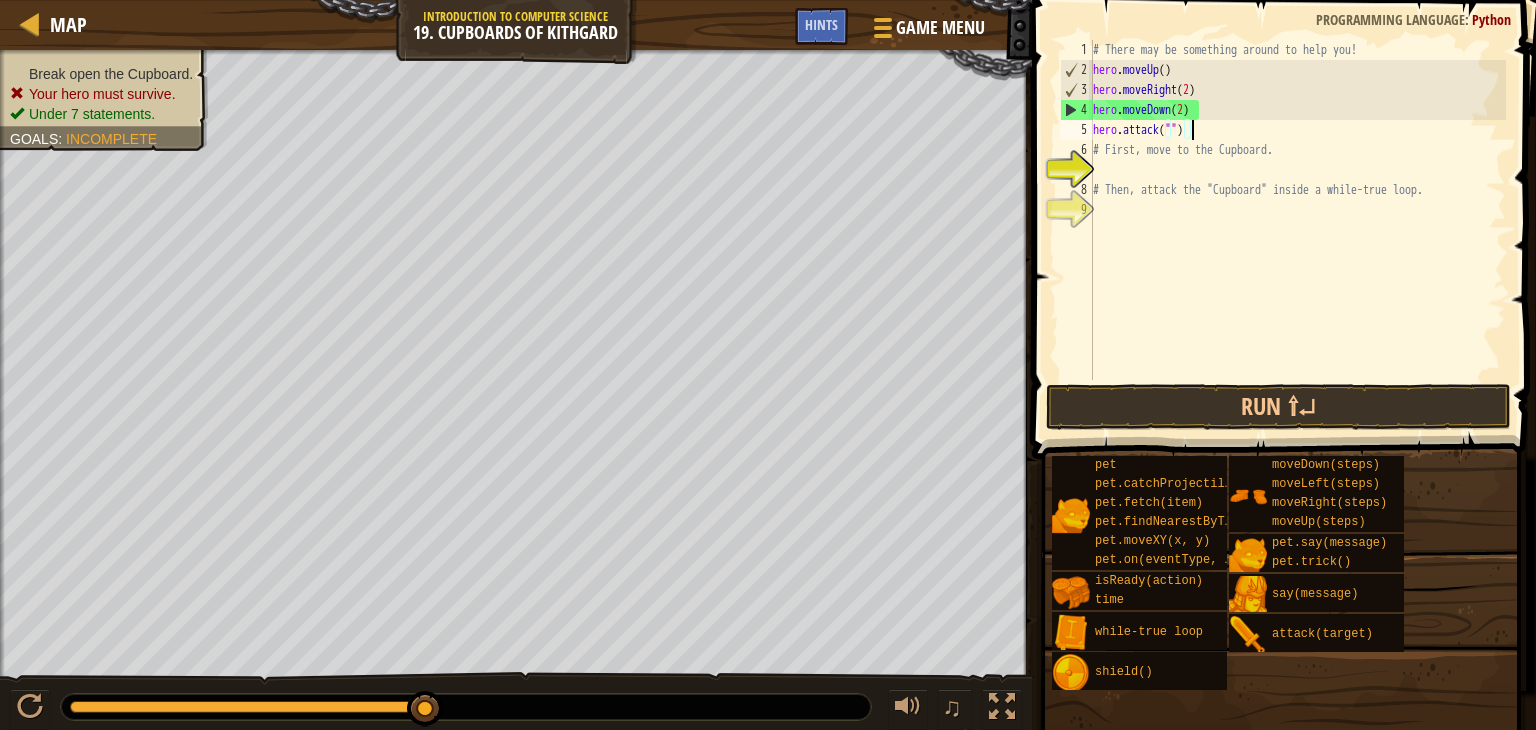 click on "# There may be something around to help you! hero . moveUp ( ) hero . moveRight ( 2 ) hero . moveDown ( 2 ) hero . attack ( "" ) # First, move to the Cupboard. # Then, attack the "Cupboard" inside a while-true loop." at bounding box center (1297, 230) 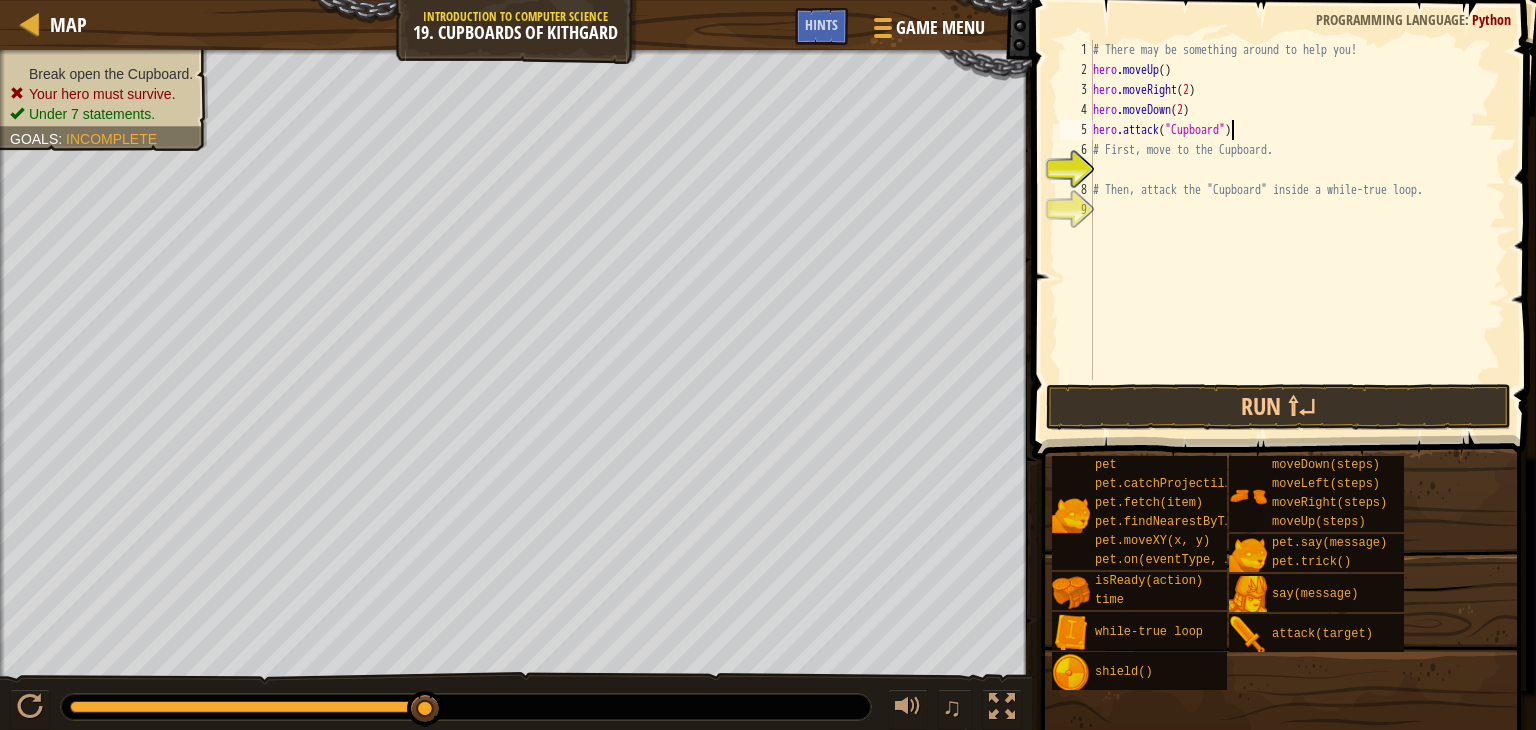 scroll, scrollTop: 9, scrollLeft: 11, axis: both 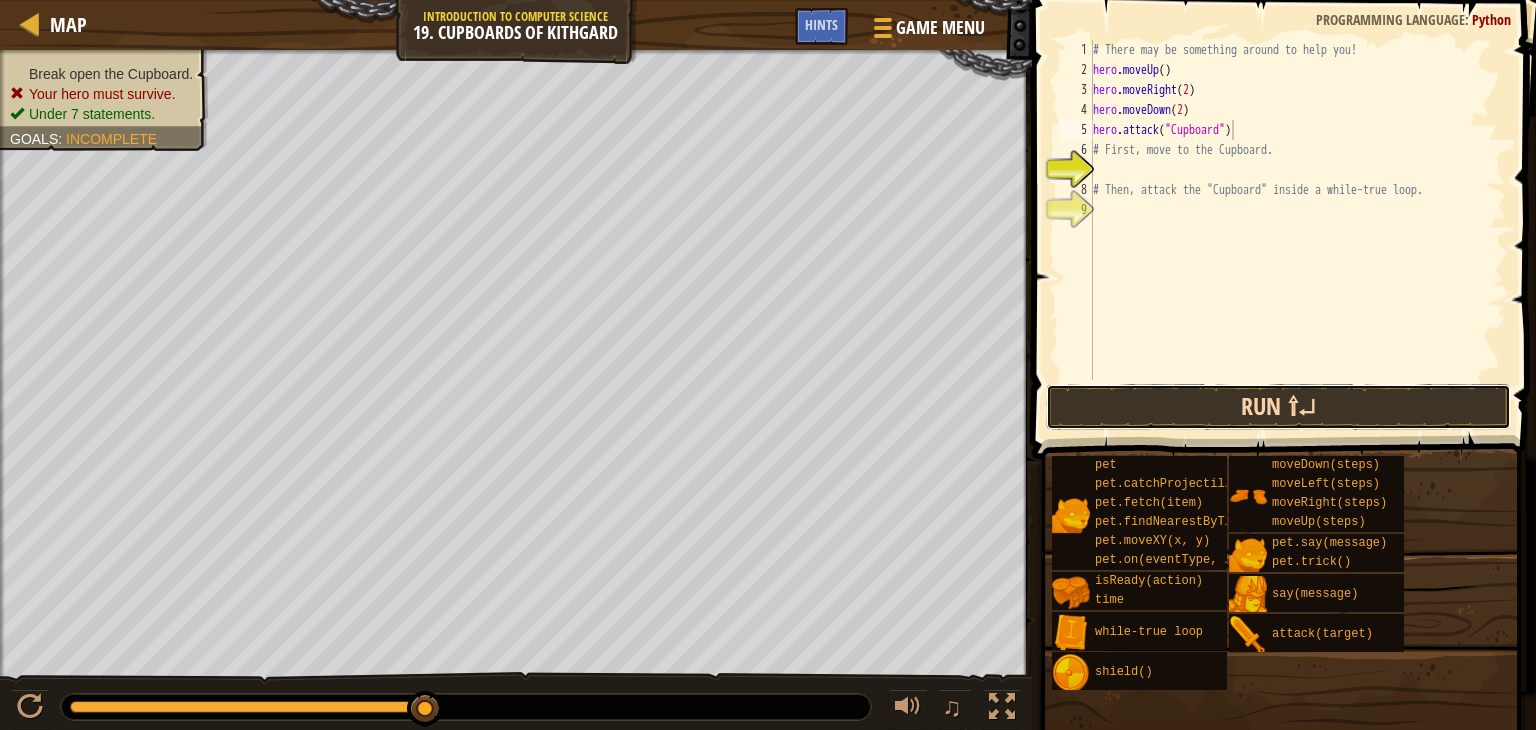 drag, startPoint x: 1176, startPoint y: 421, endPoint x: 1156, endPoint y: 395, distance: 32.80244 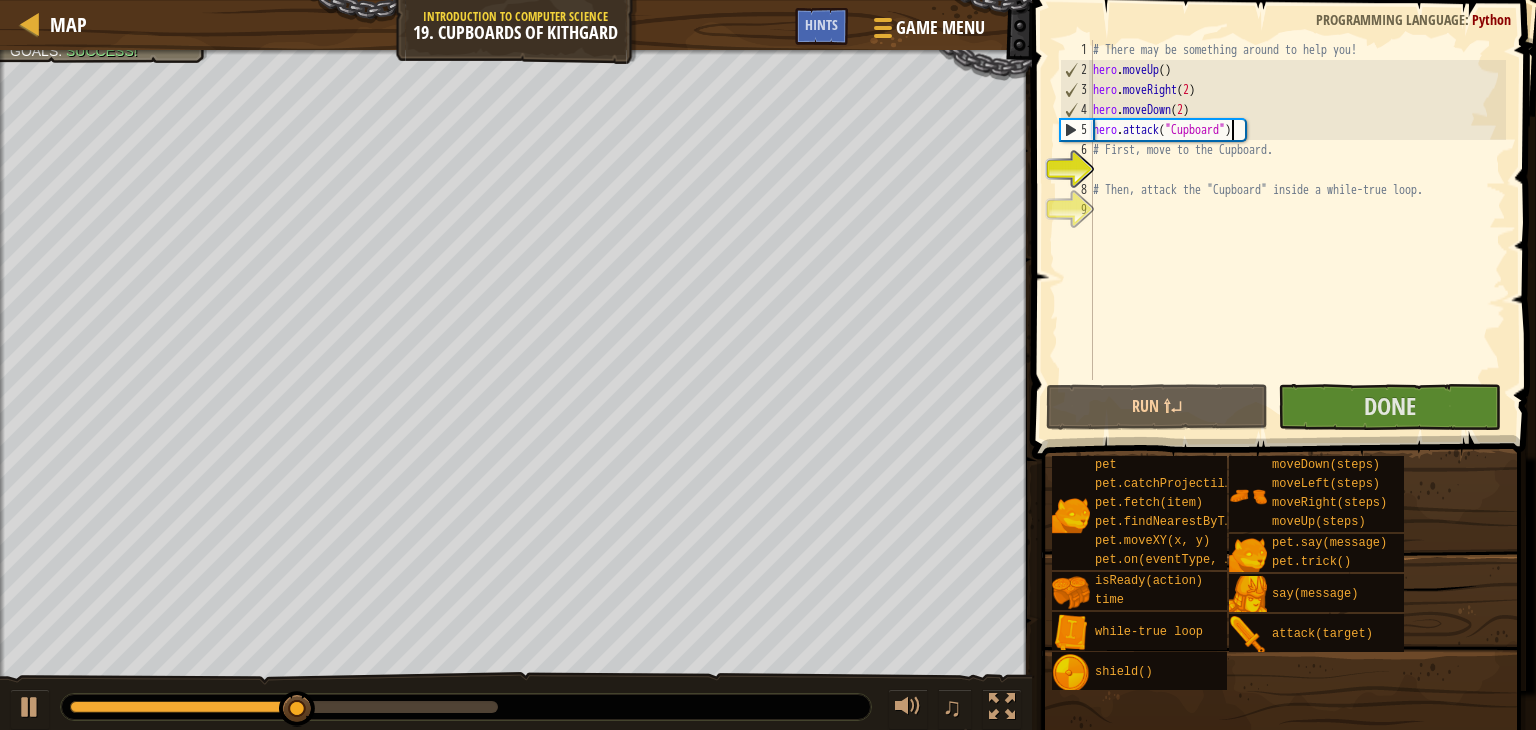 click on "# There may be something around to help you! hero . moveUp ( ) hero . moveRight ( 2 ) hero . moveDown ( 2 ) hero . attack ( "Cupboard" ) # First, move to the Cupboard. # Then, attack the "Cupboard" inside a while-true loop." at bounding box center [1297, 230] 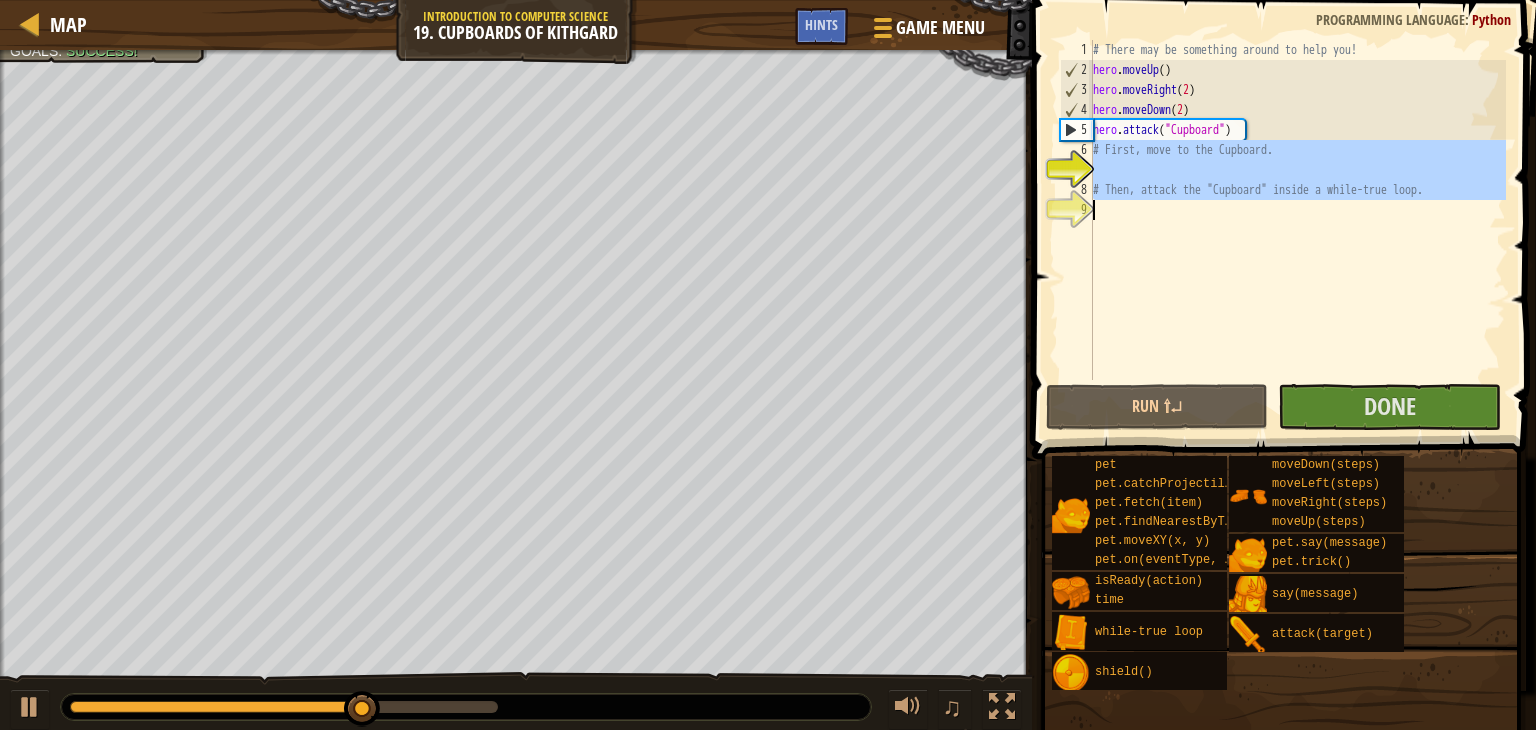 drag, startPoint x: 1092, startPoint y: 147, endPoint x: 1472, endPoint y: 336, distance: 424.40665 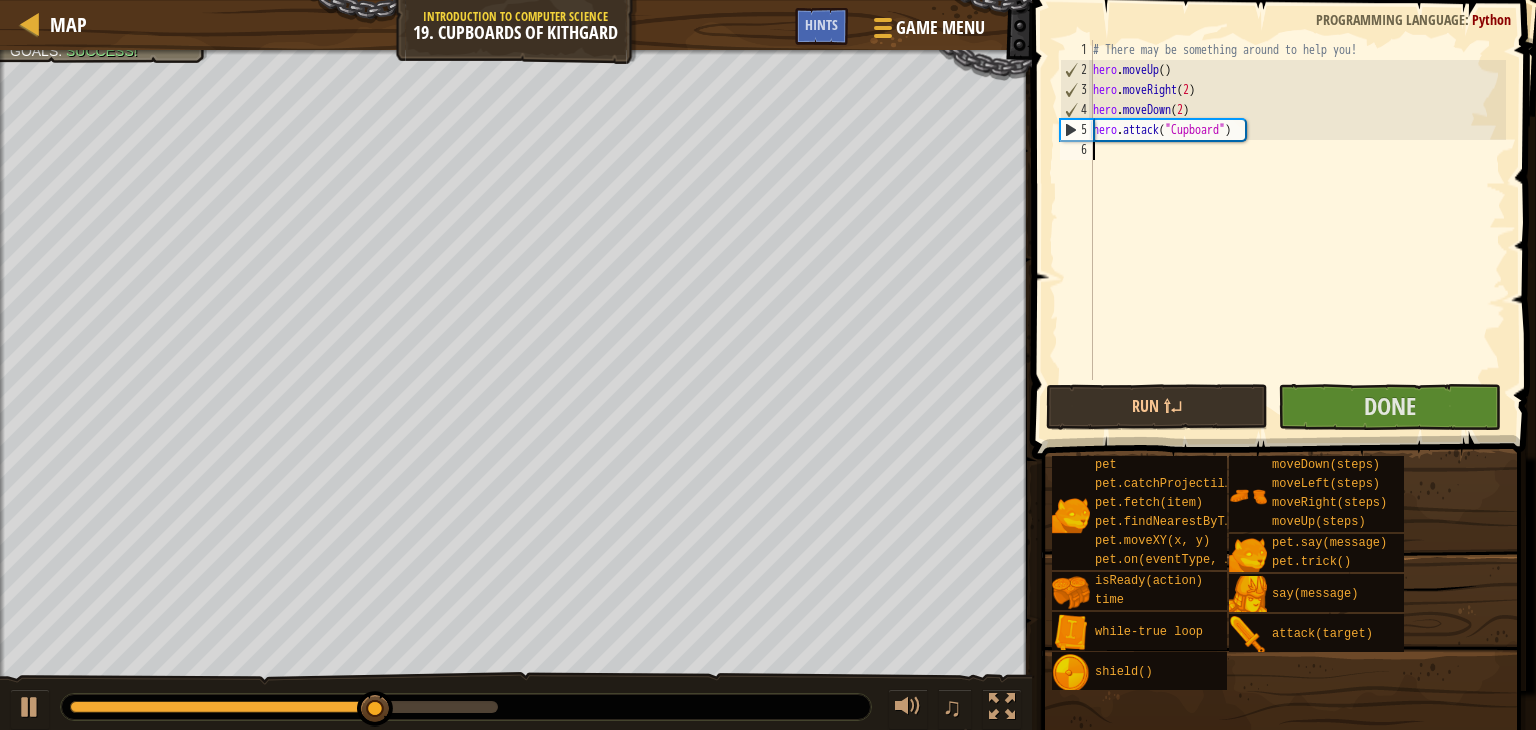 scroll, scrollTop: 9, scrollLeft: 0, axis: vertical 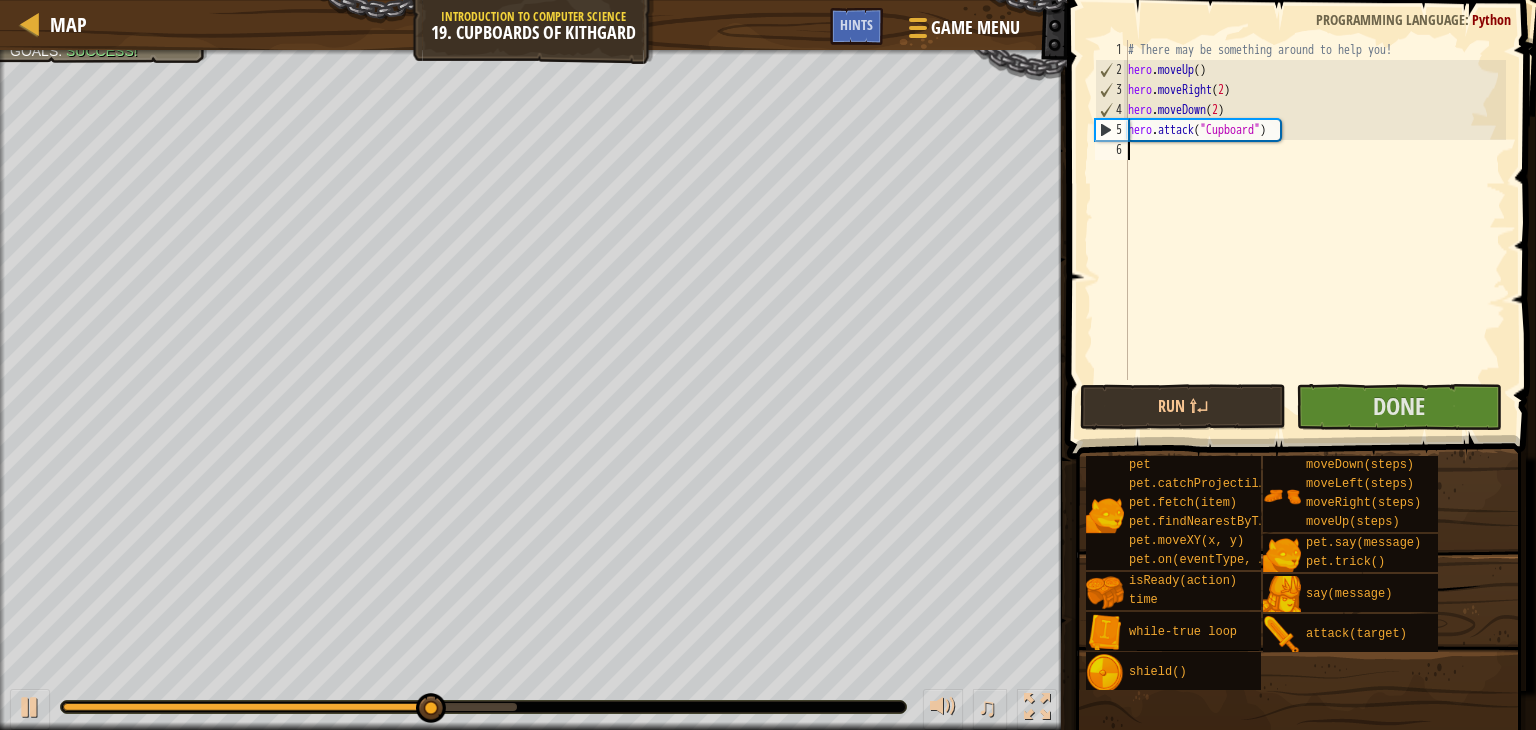 click on "# There may be something around to help you! hero . moveUp ( ) hero . moveRight ( 2 ) hero . moveDown ( 2 ) hero . attack ( "Cupboard" )" at bounding box center [1315, 230] 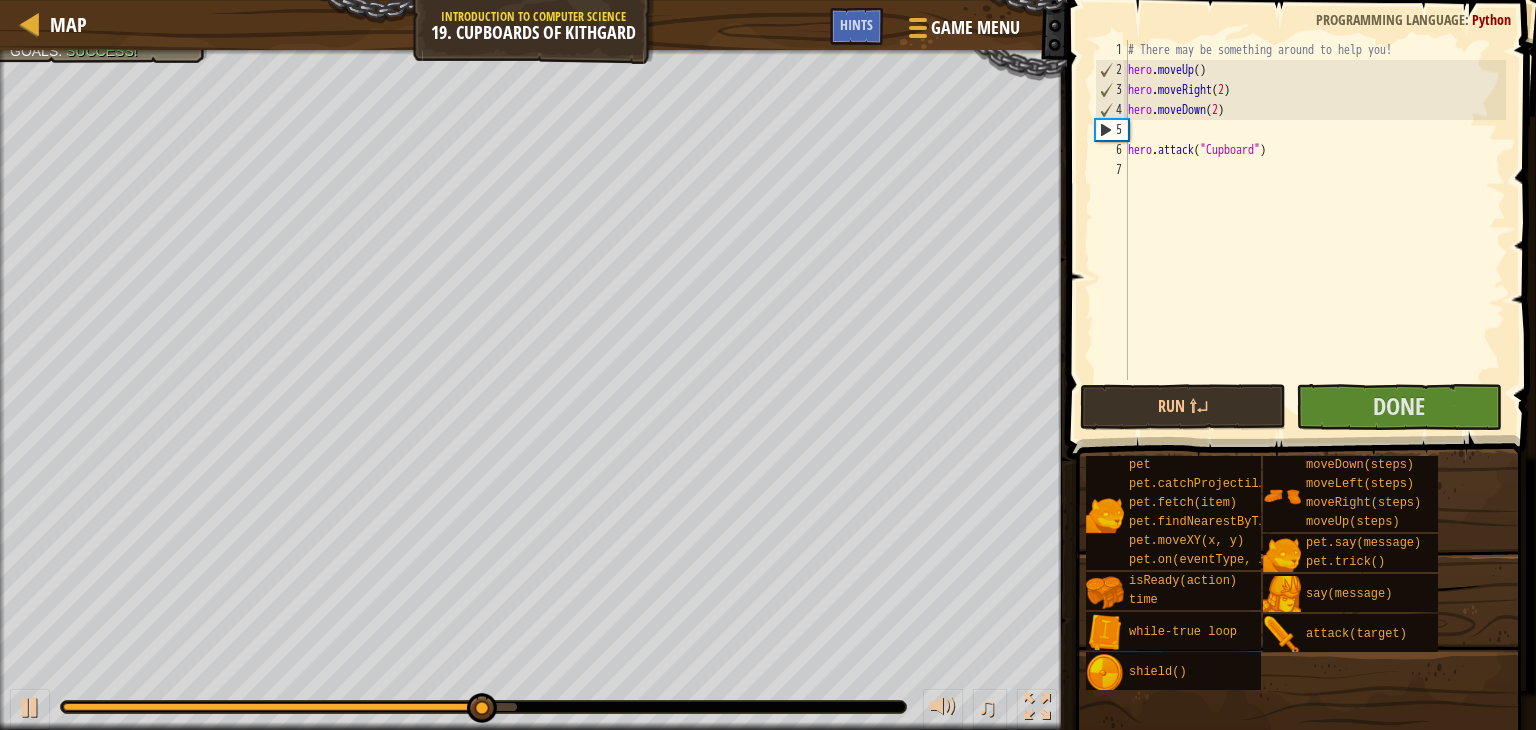 type on "w" 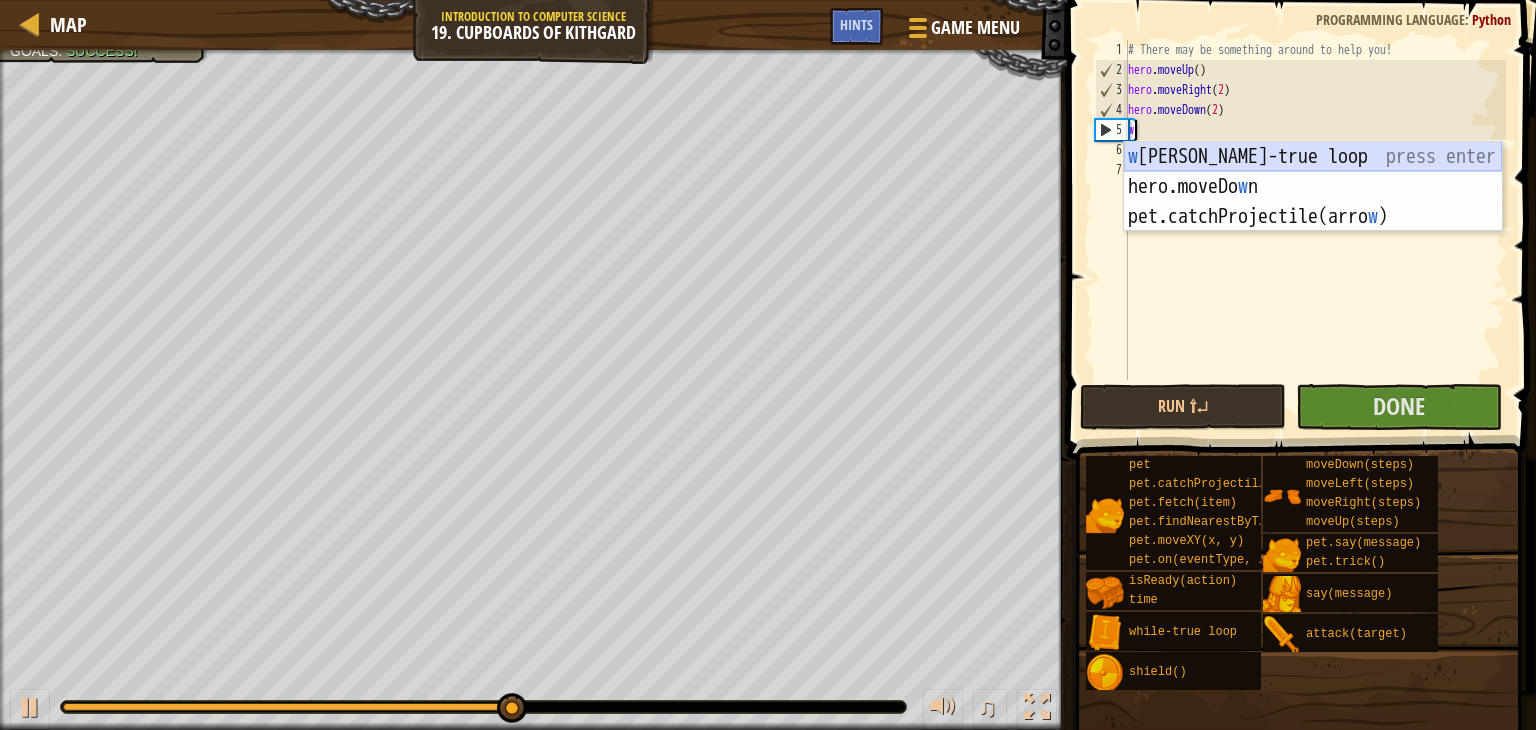 click on "w [PERSON_NAME]-true loop press enter hero.moveDo w n press enter pet.catchProjectile(arro w ) press enter" at bounding box center (1313, 217) 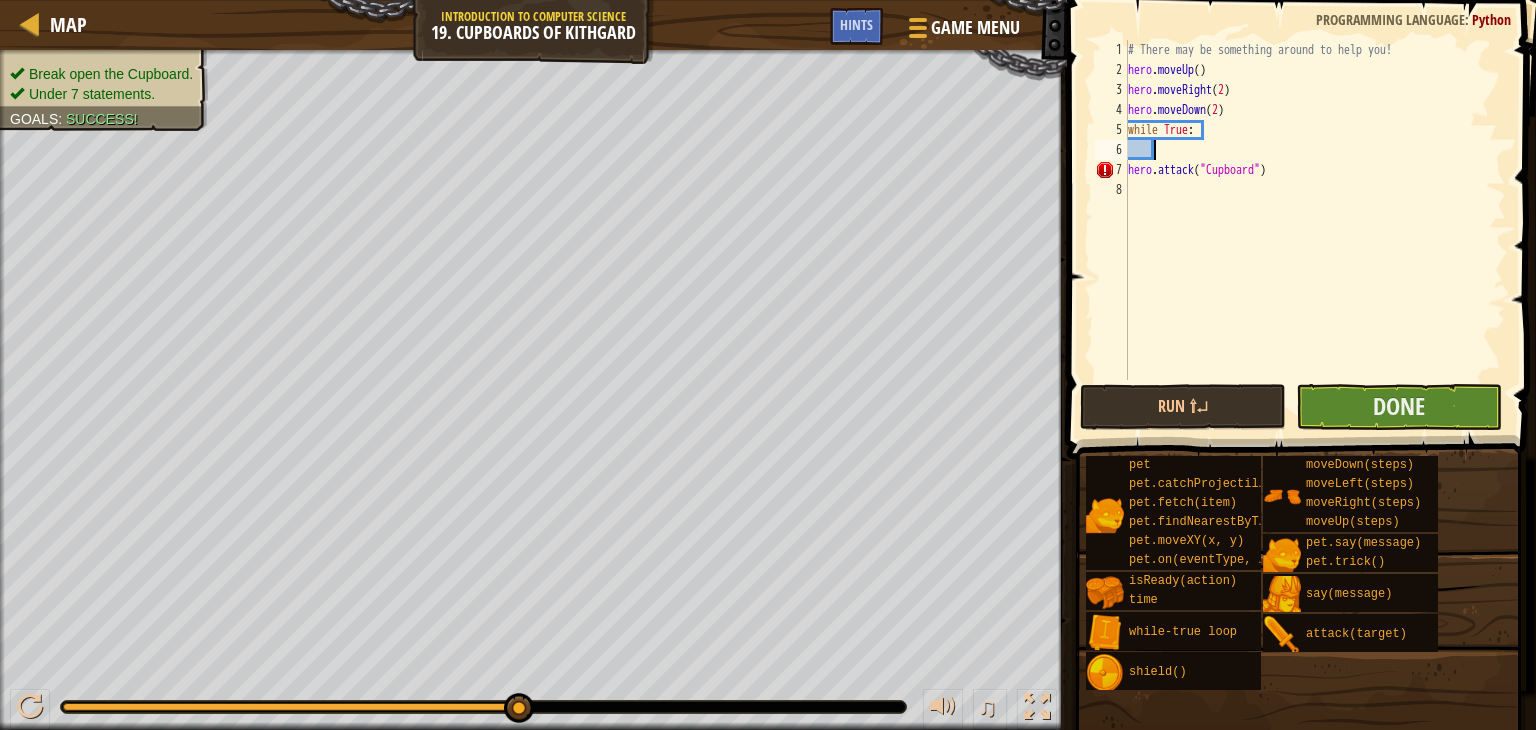 type 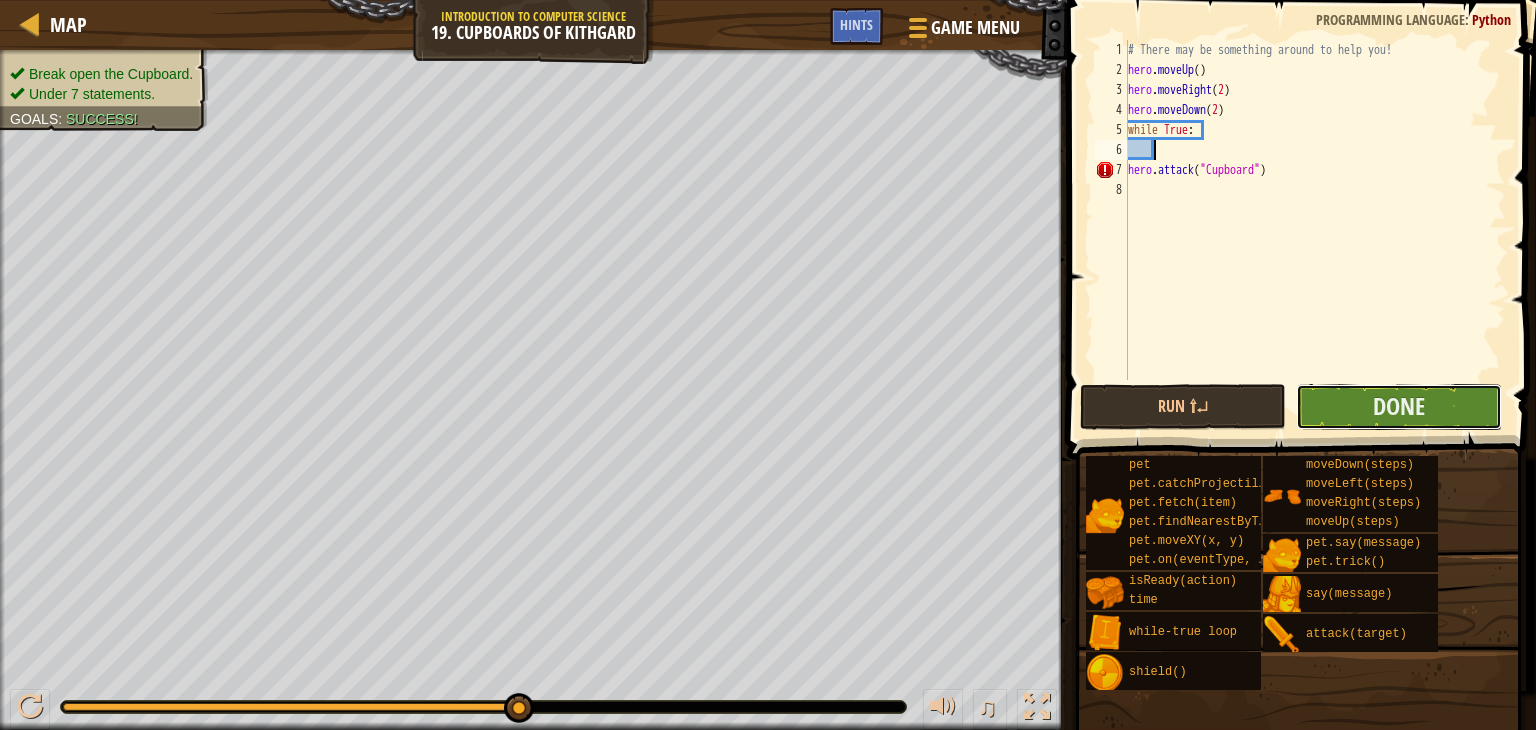 click on "Done" at bounding box center (1399, 407) 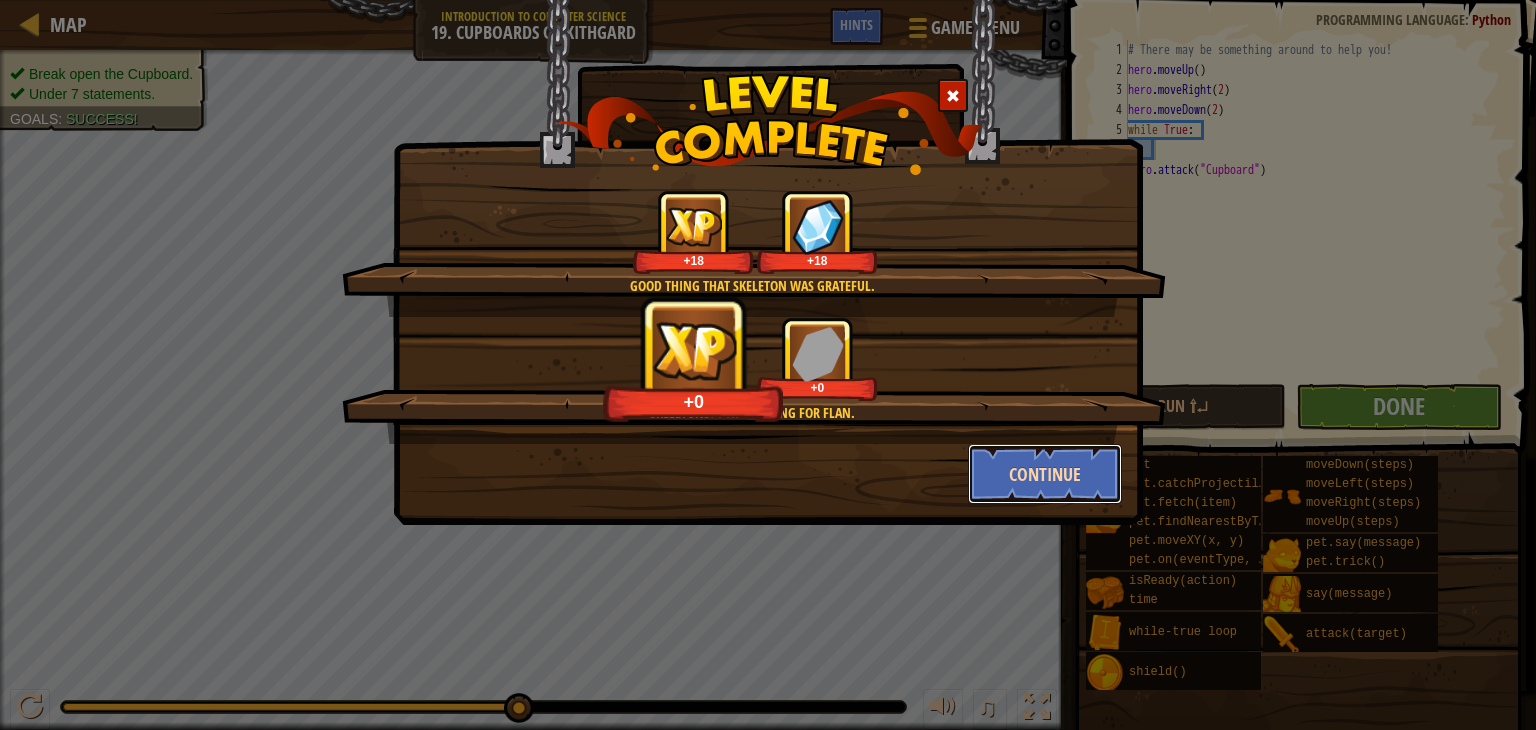 click on "Continue" at bounding box center [1045, 474] 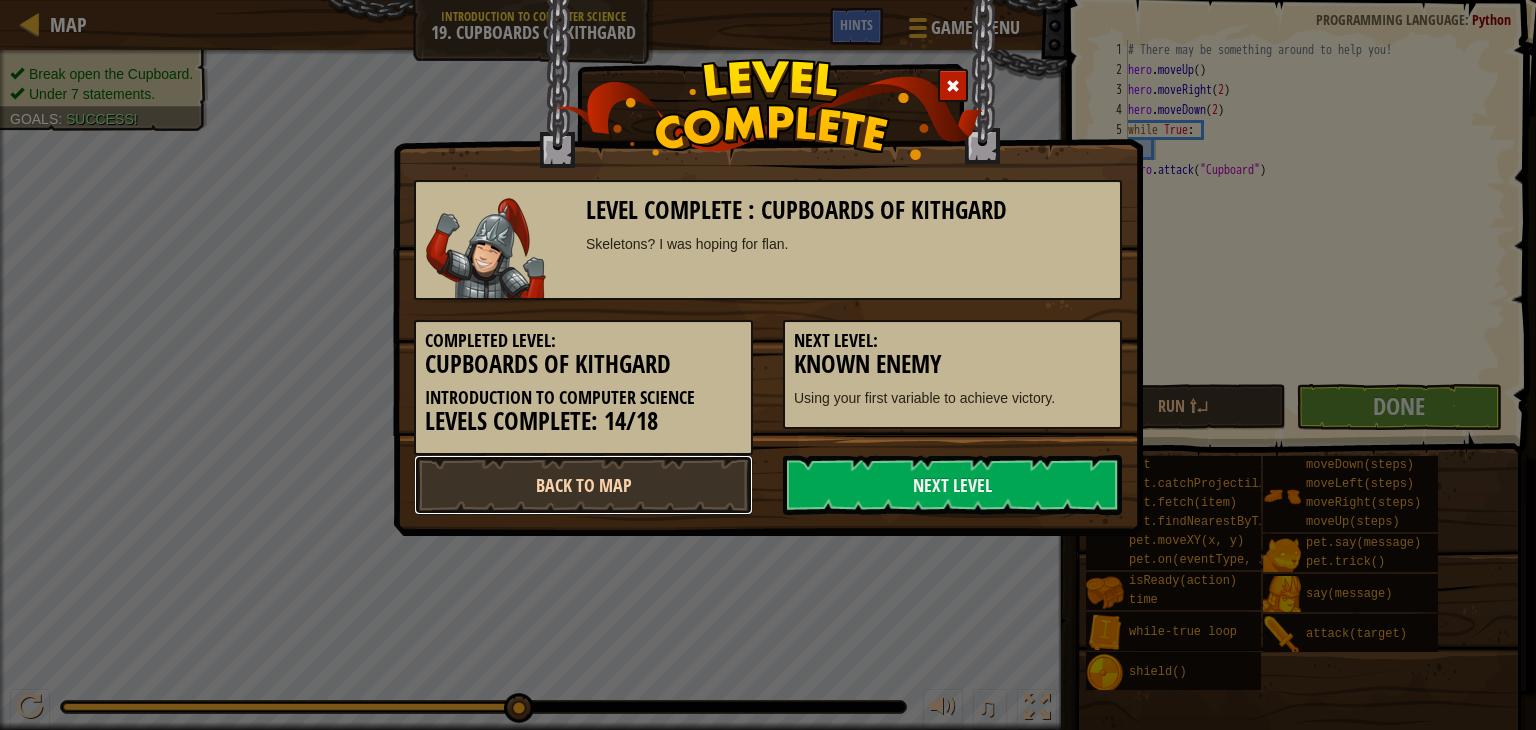 click on "Back to Map" at bounding box center (583, 485) 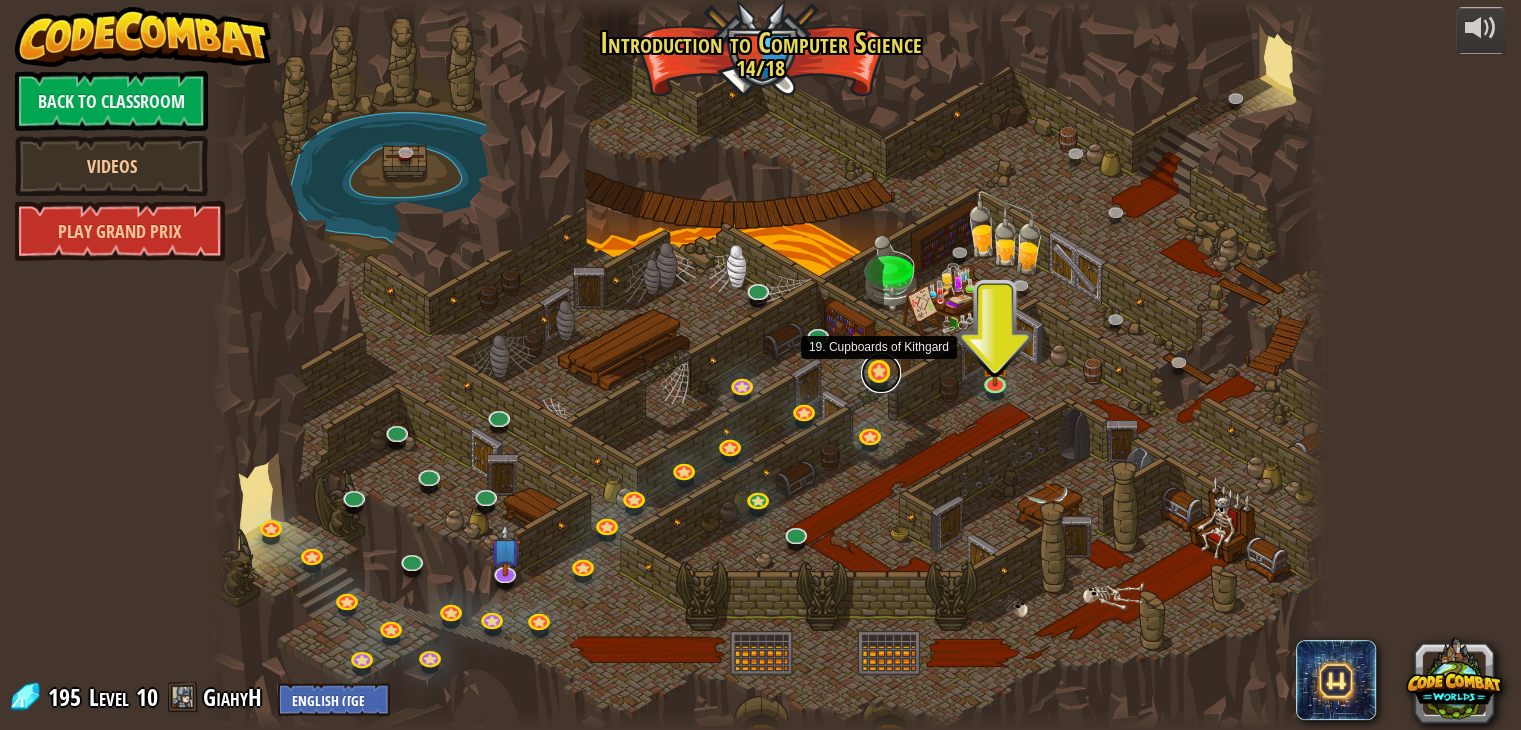 click at bounding box center [881, 373] 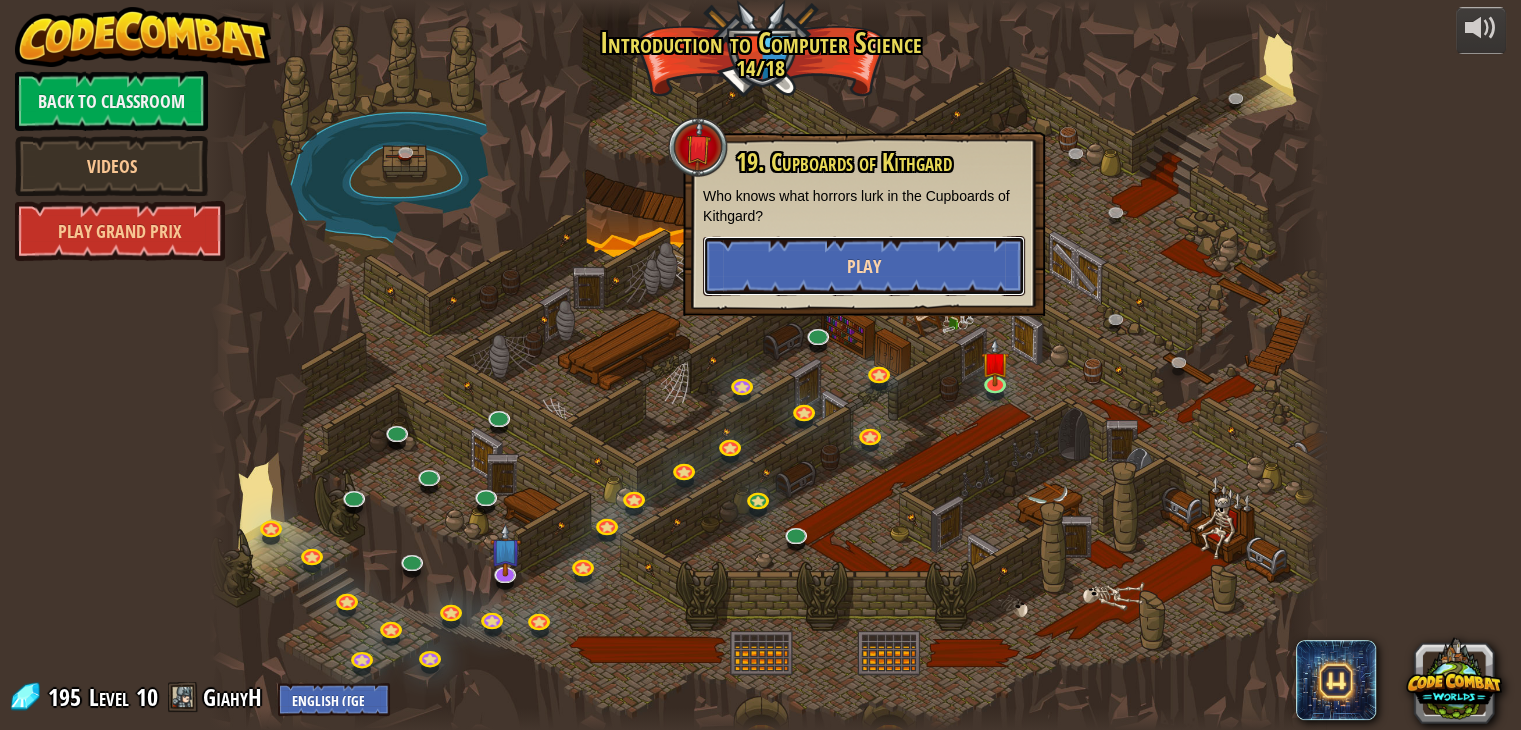 click on "Play" at bounding box center [864, 266] 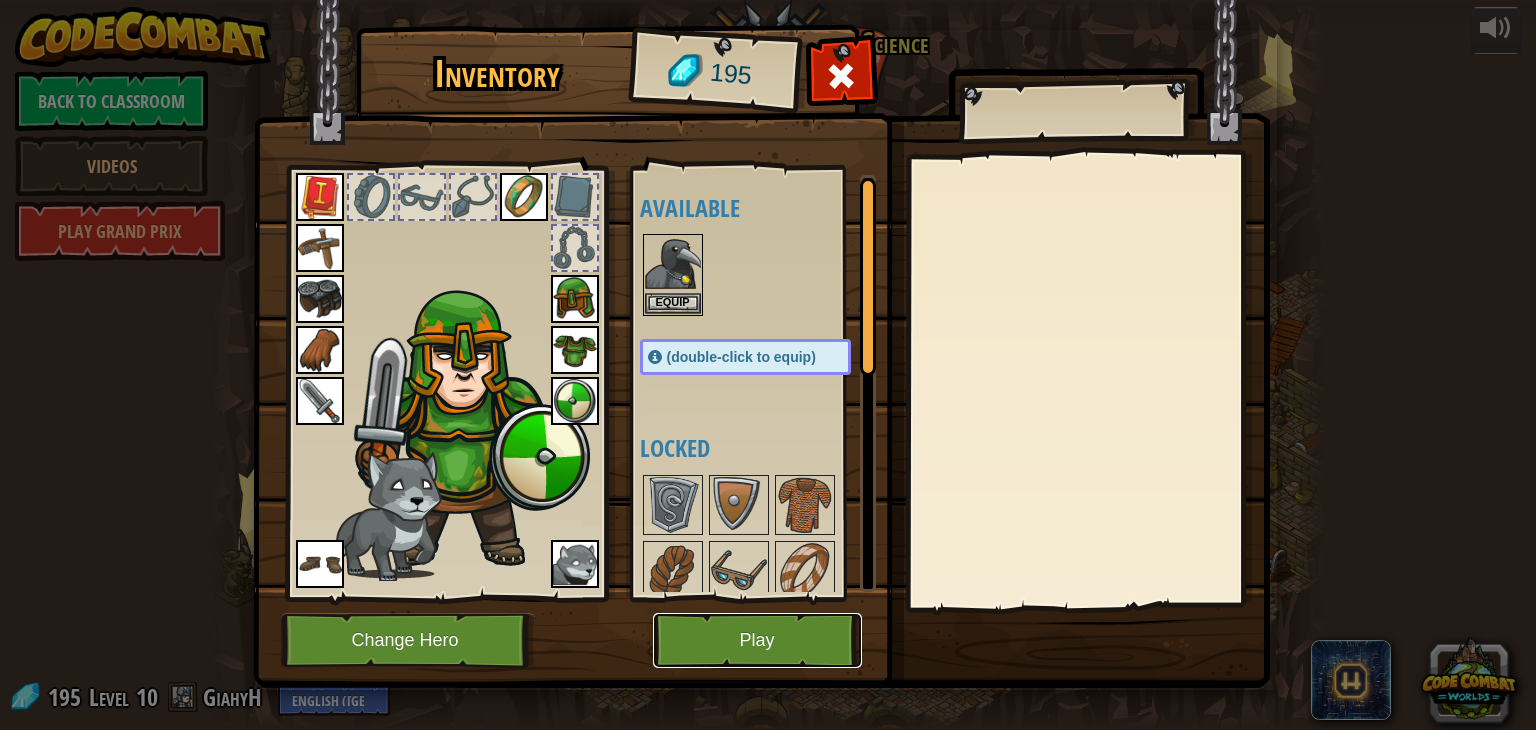 click on "Play" at bounding box center [757, 640] 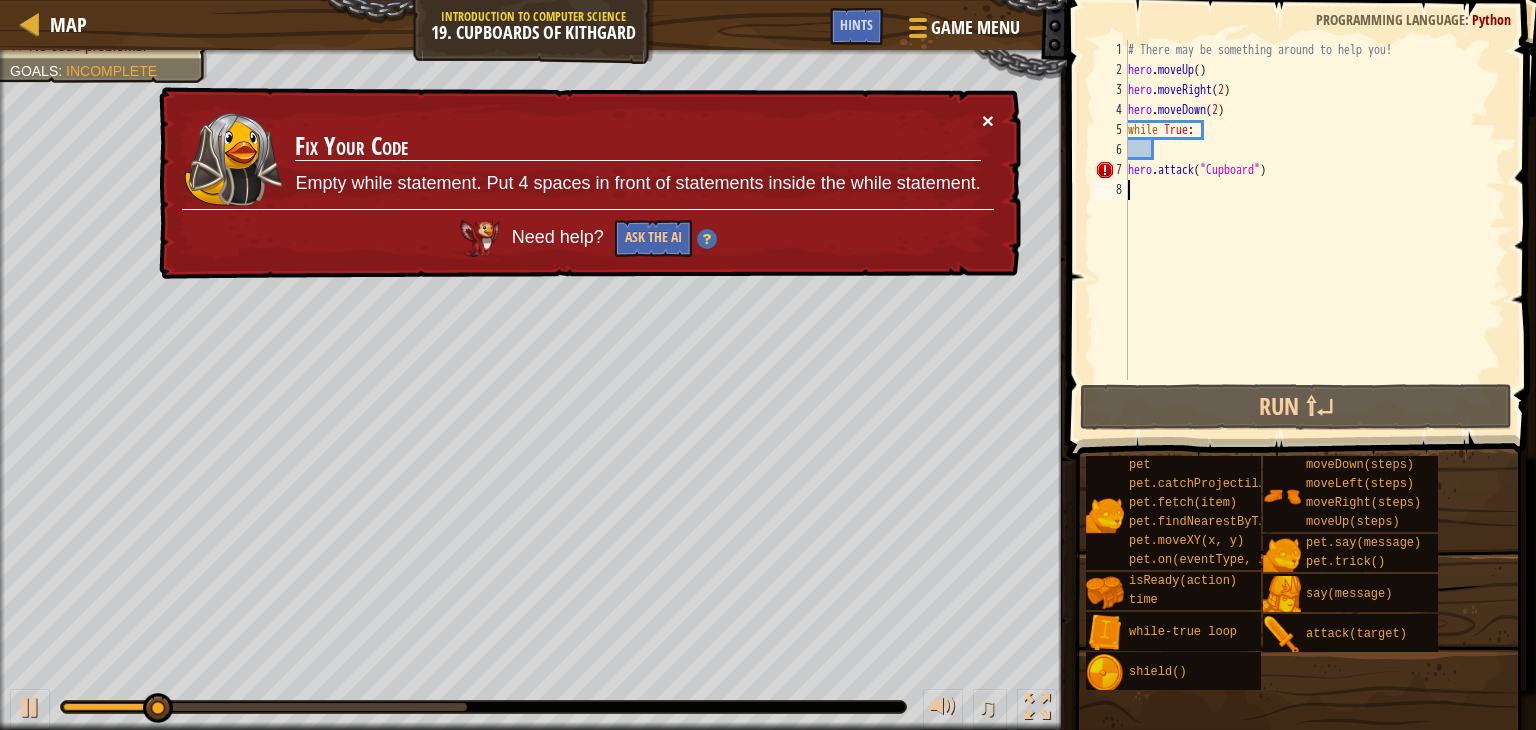click on "×" at bounding box center (988, 120) 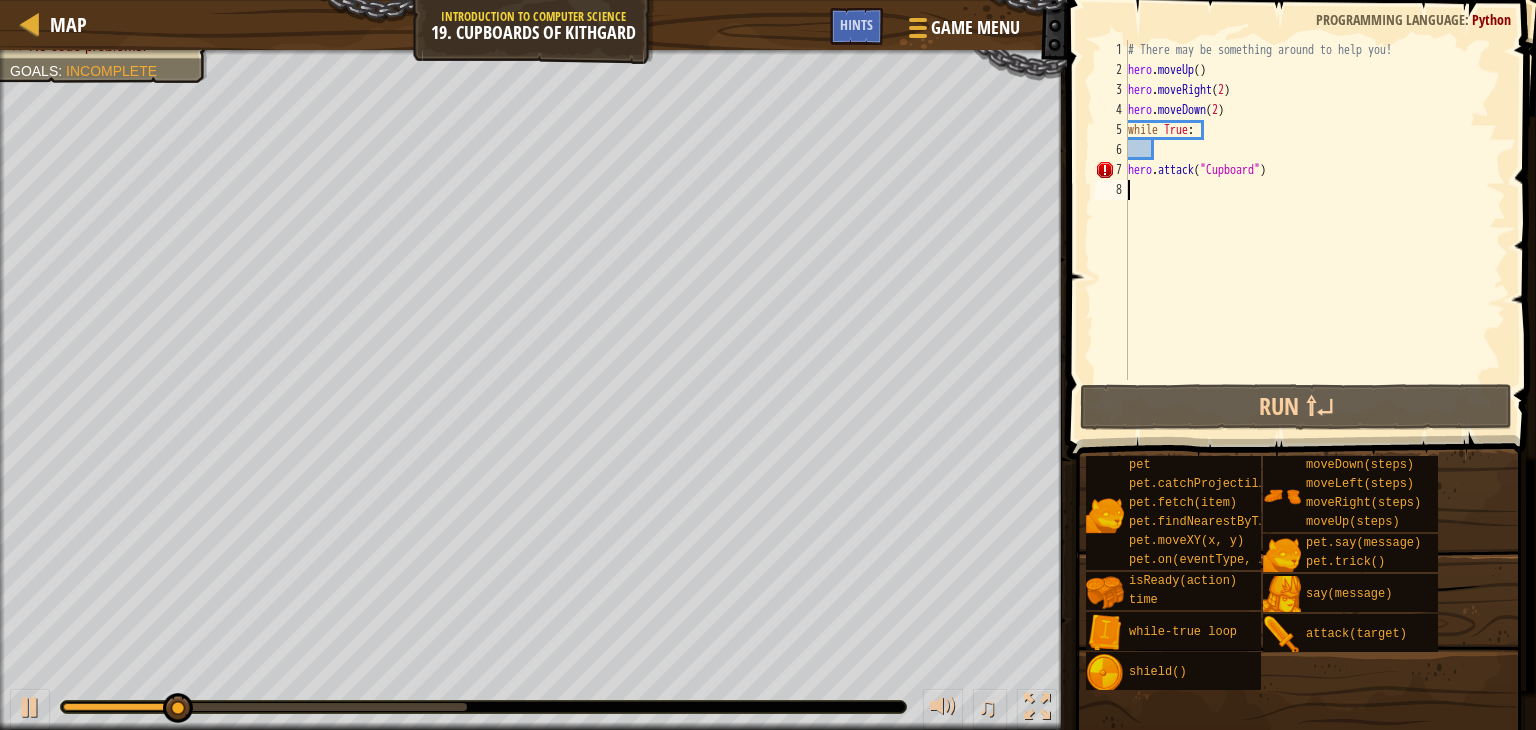 click on "# There may be something around to help you! hero . moveUp ( ) hero . moveRight ( 2 ) hero . moveDown ( 2 ) while   True :      hero . attack ( "Cupboard" )" at bounding box center (1315, 230) 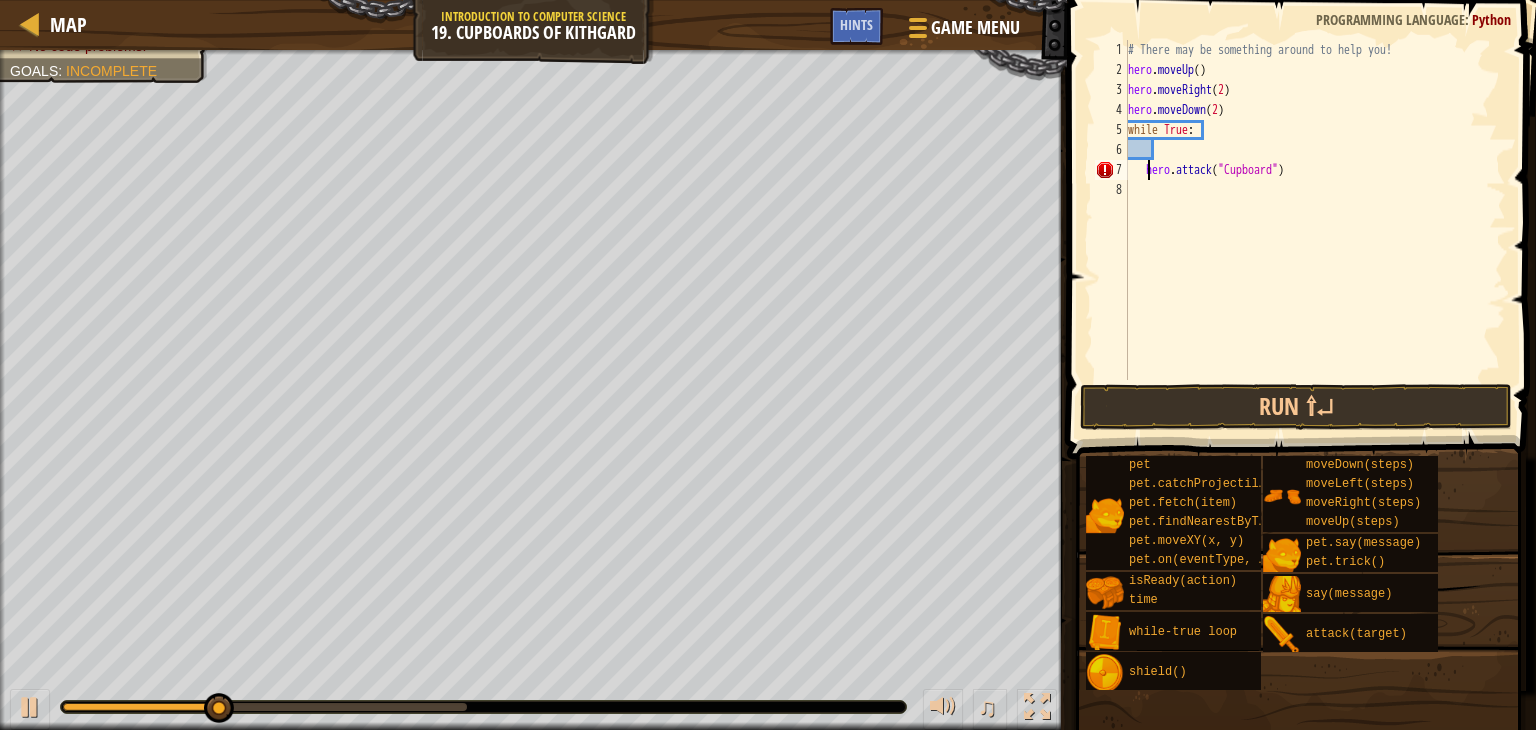 type on "hero.attack("Cupboard")" 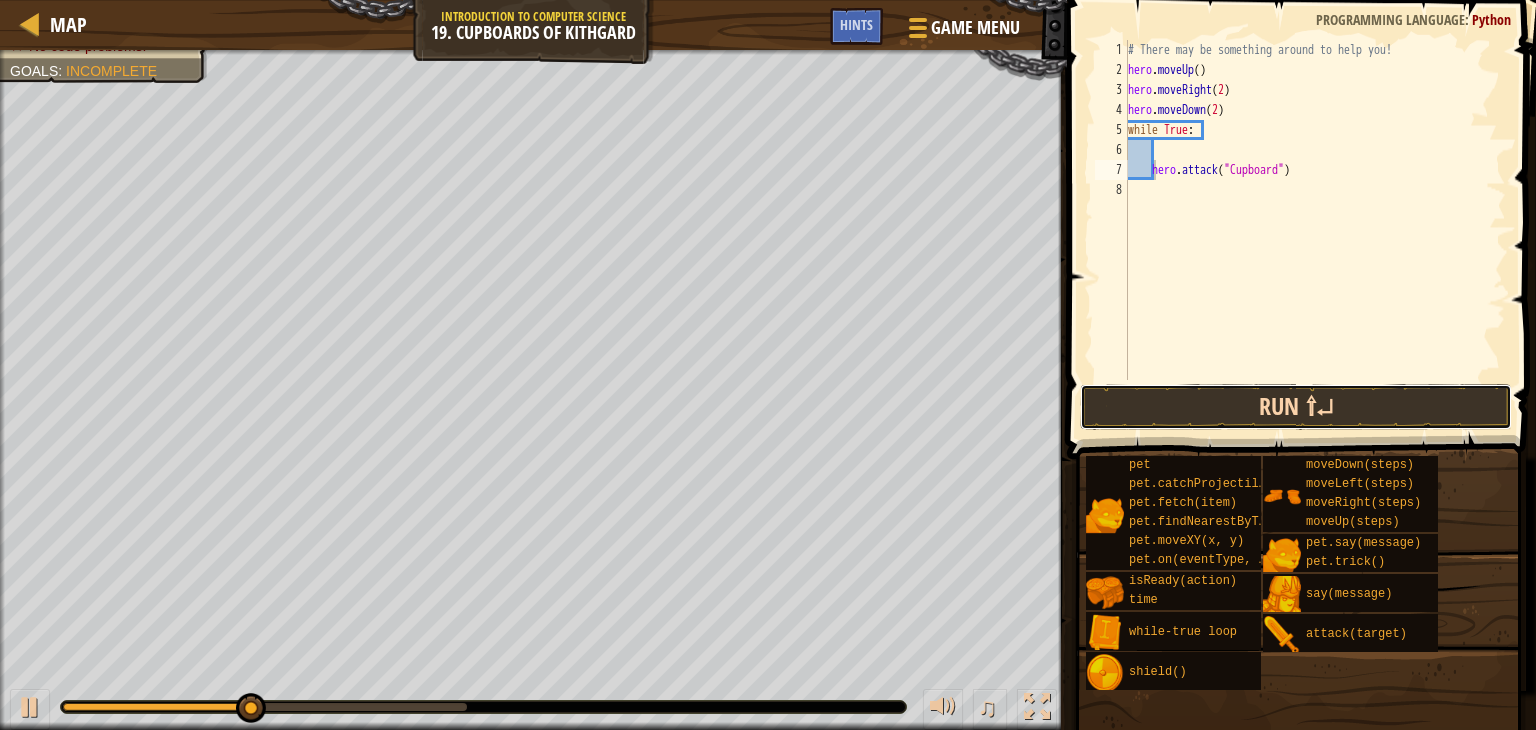 click on "Run ⇧↵" at bounding box center [1296, 407] 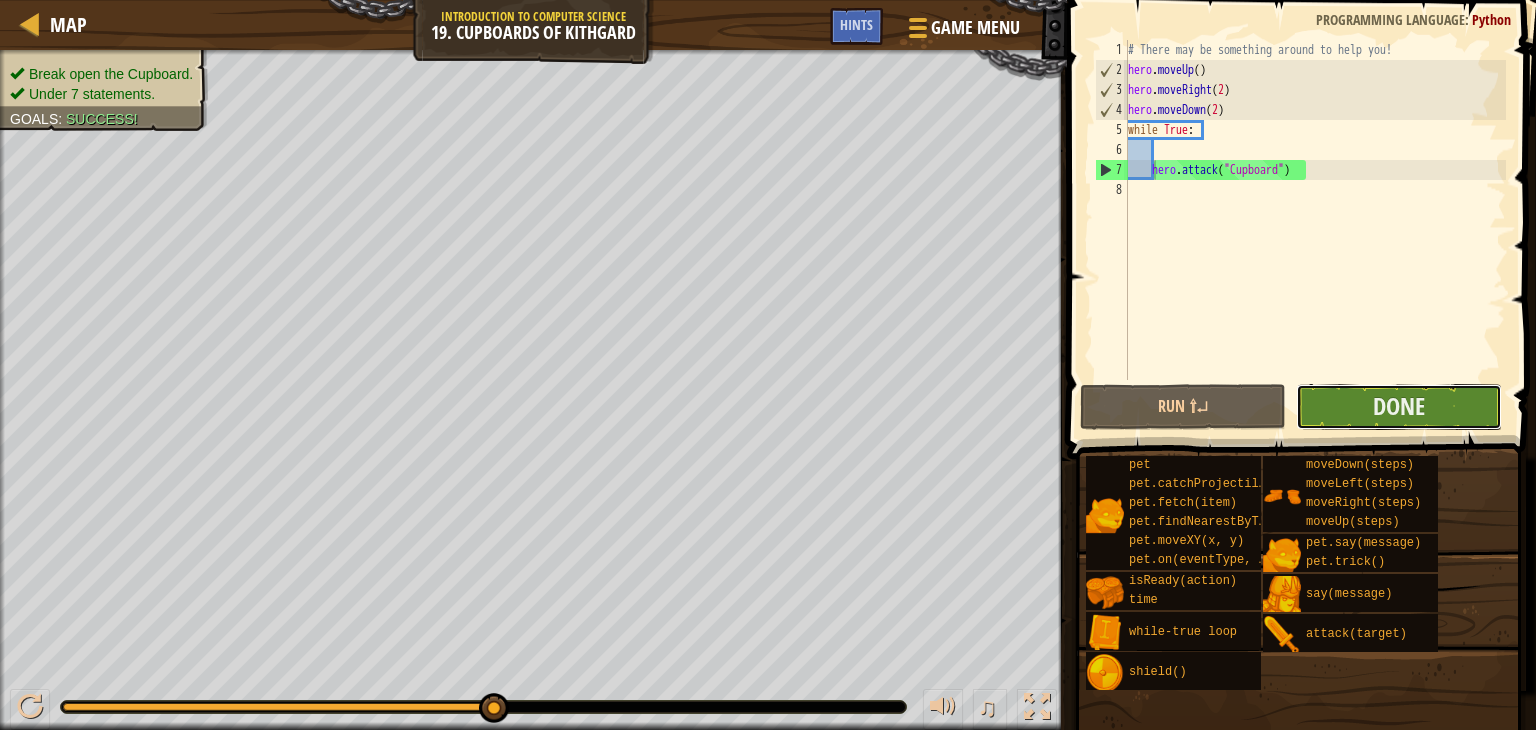 click on "Done" at bounding box center (1399, 407) 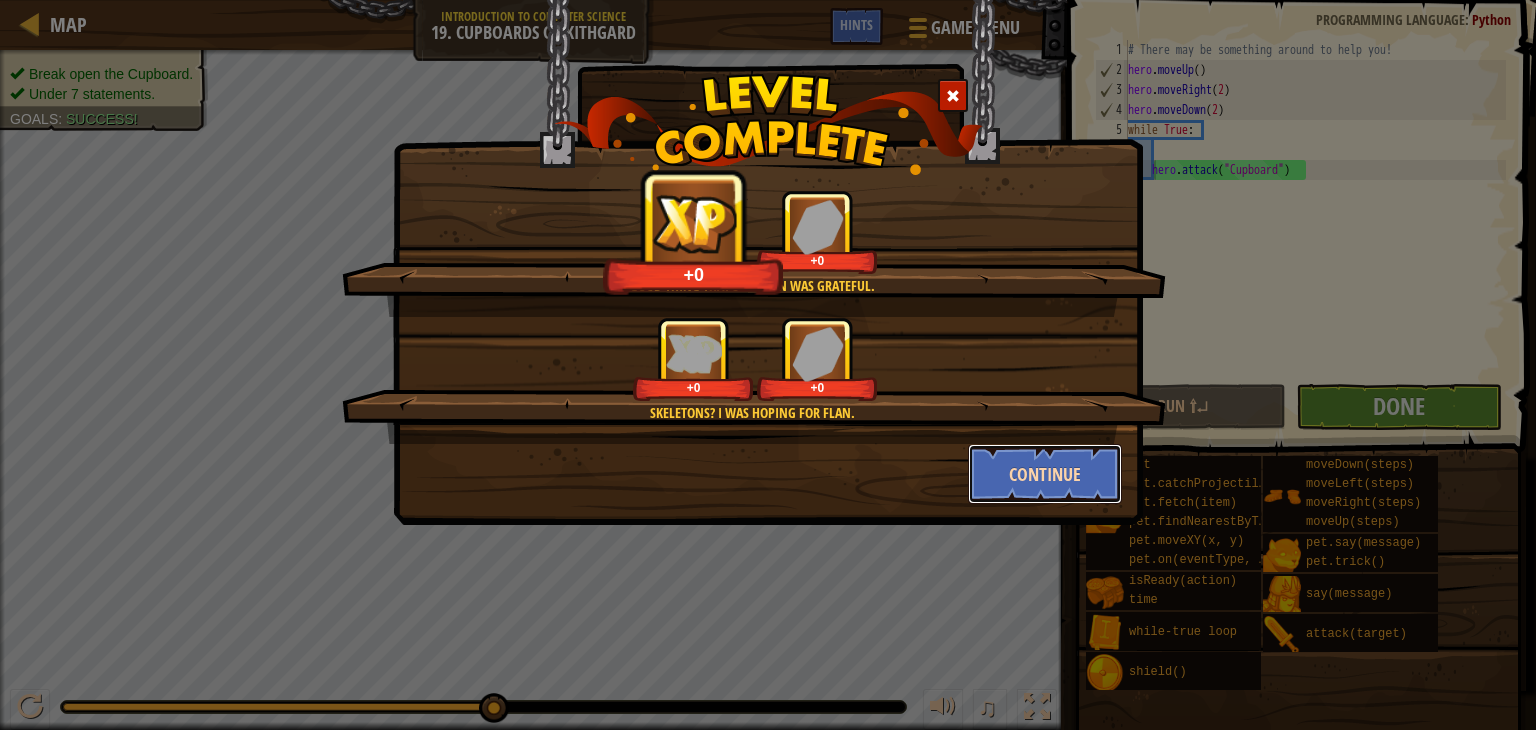 click on "Continue" at bounding box center (1045, 474) 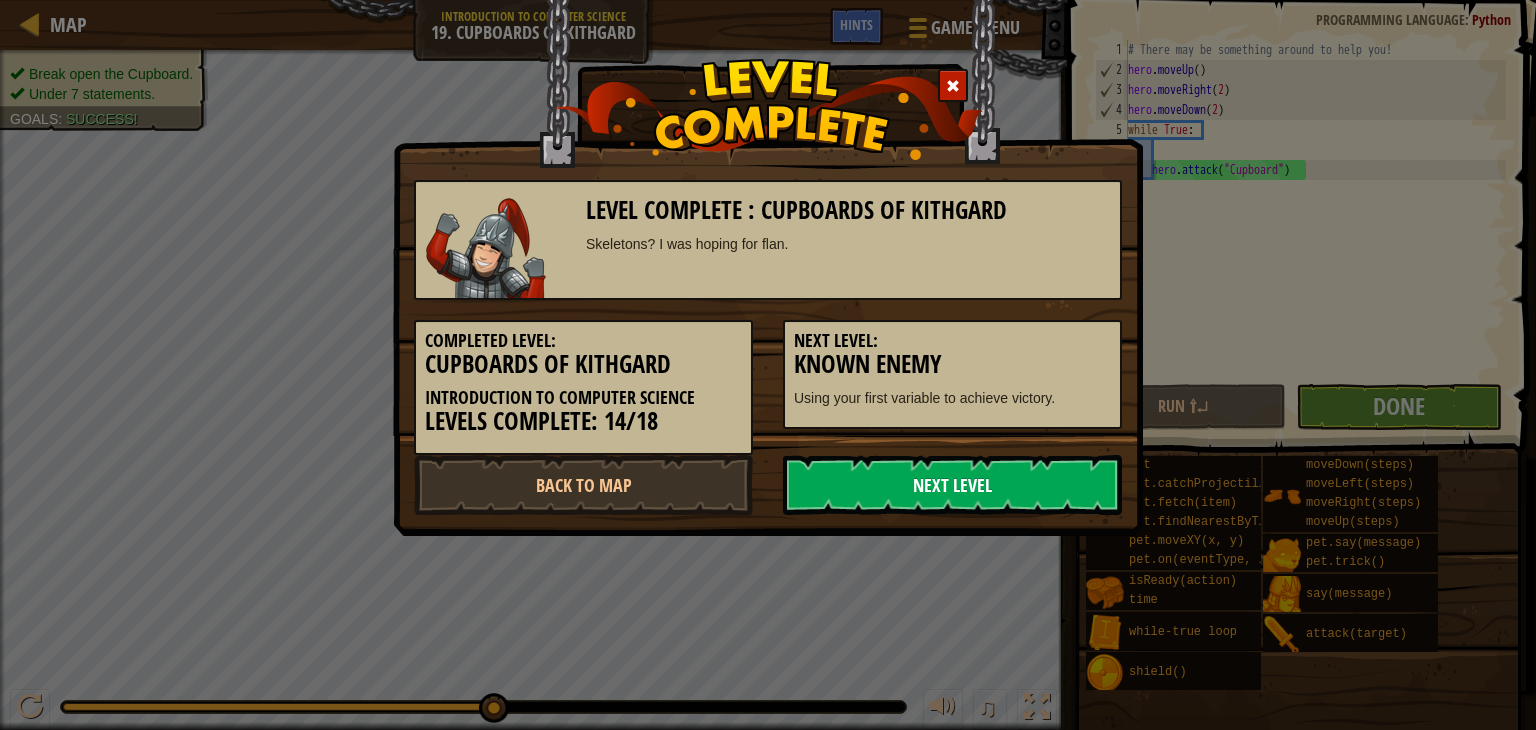 click on "Next Level" at bounding box center (952, 485) 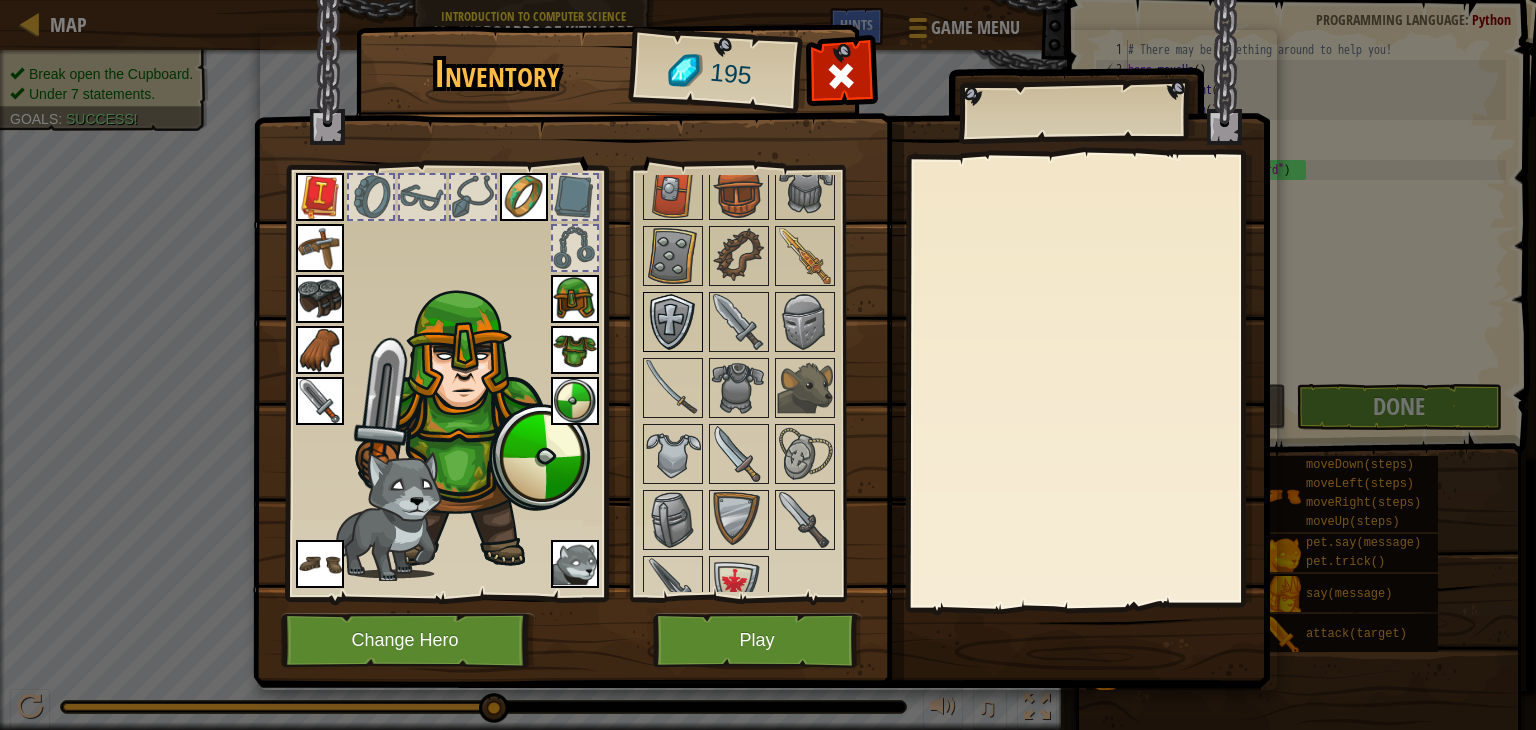 scroll, scrollTop: 468, scrollLeft: 0, axis: vertical 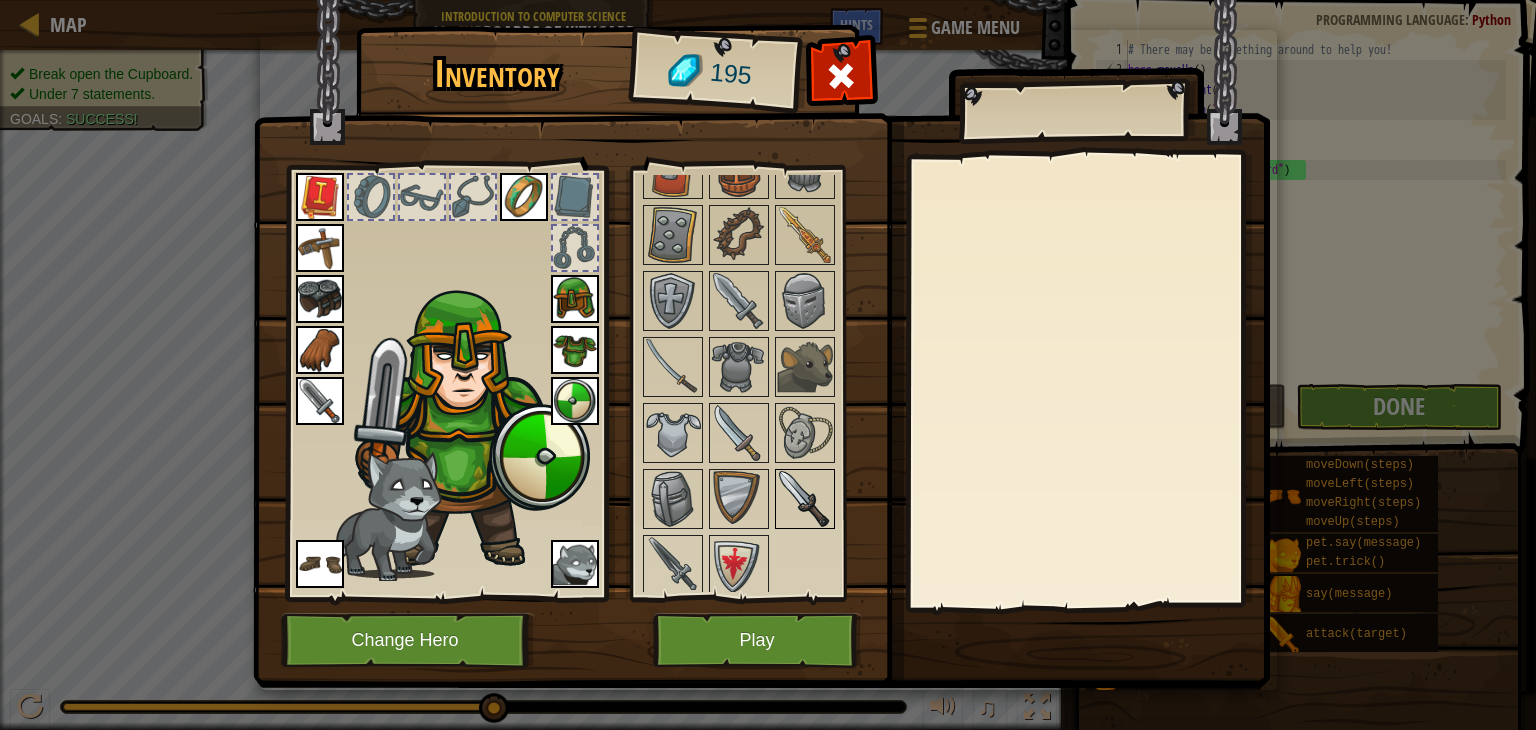 click at bounding box center (805, 499) 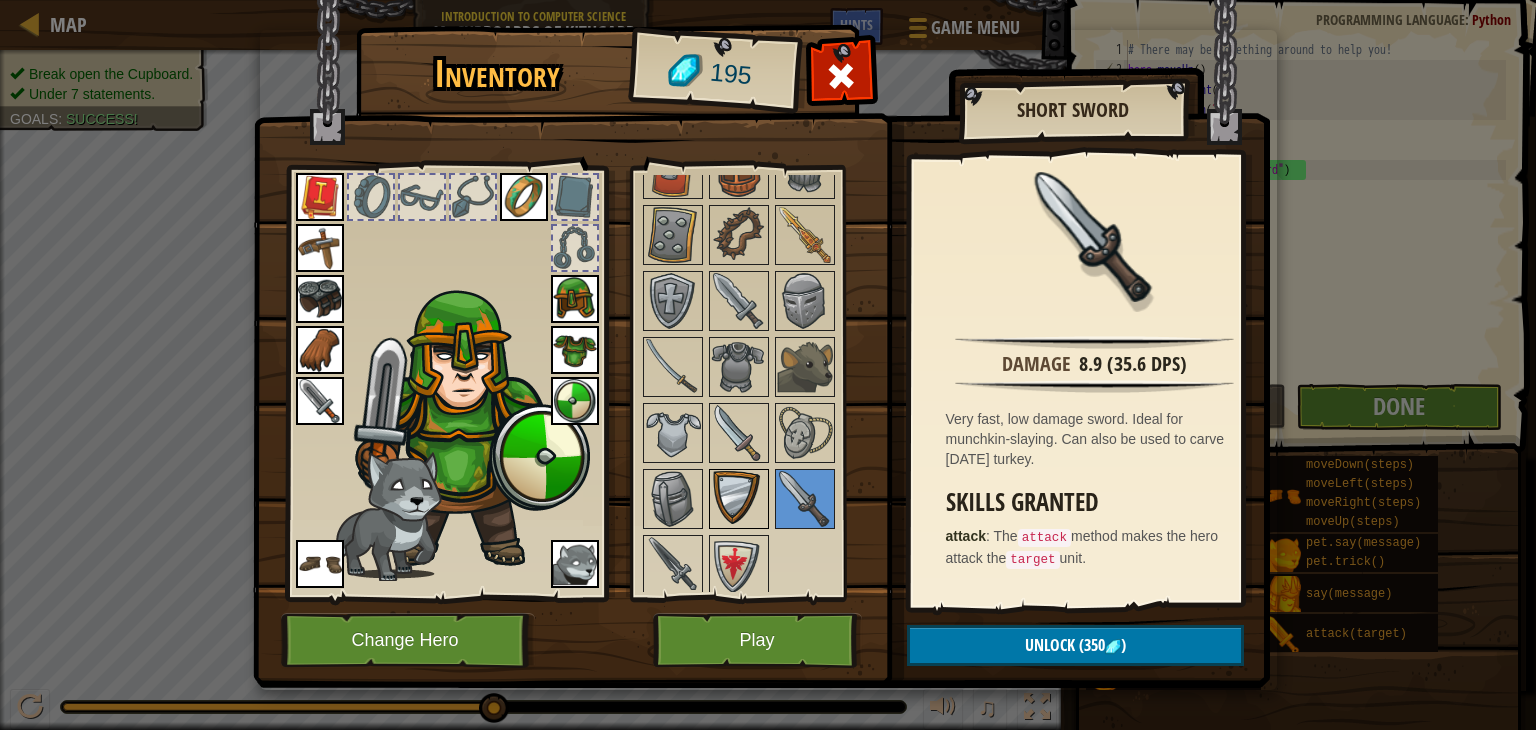 click at bounding box center (739, 499) 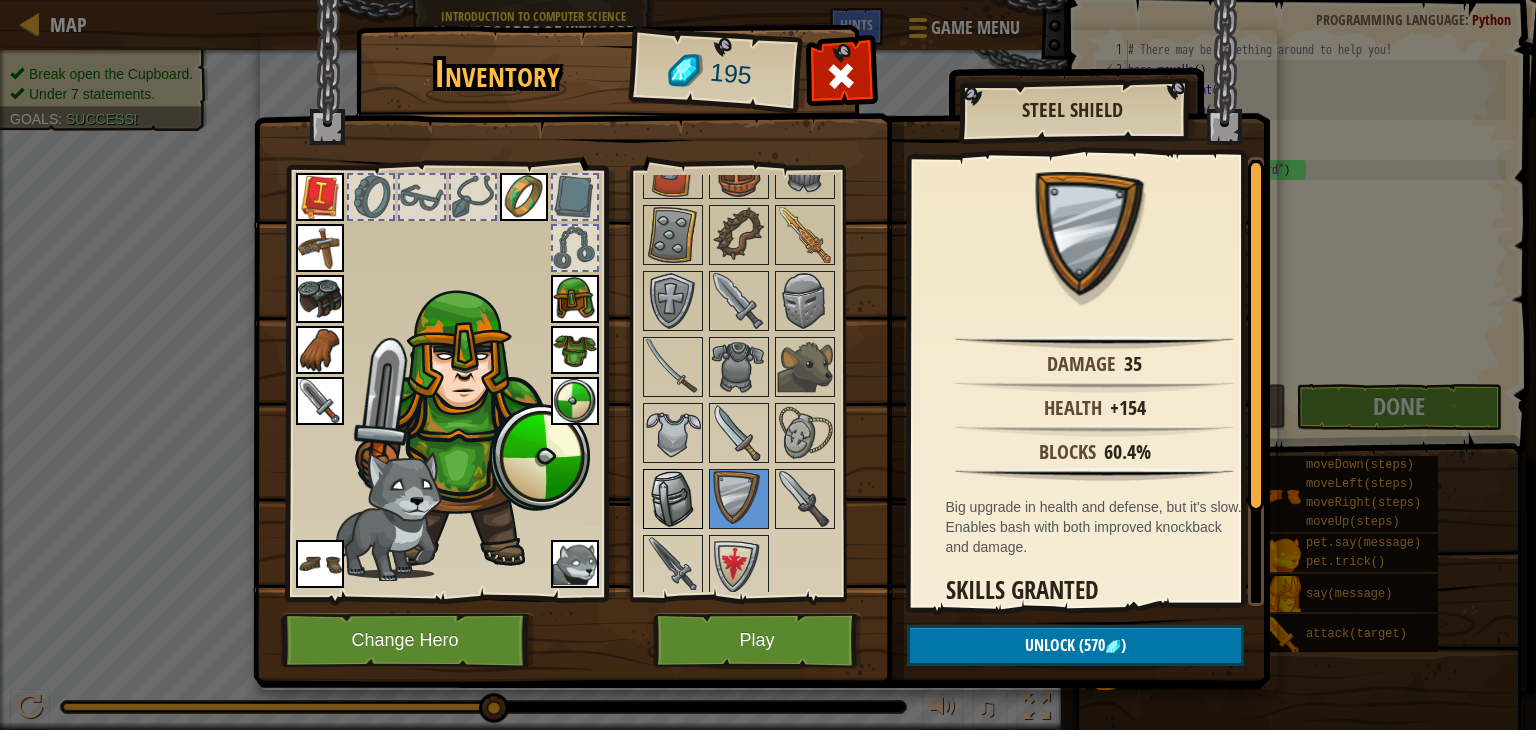 click at bounding box center [673, 499] 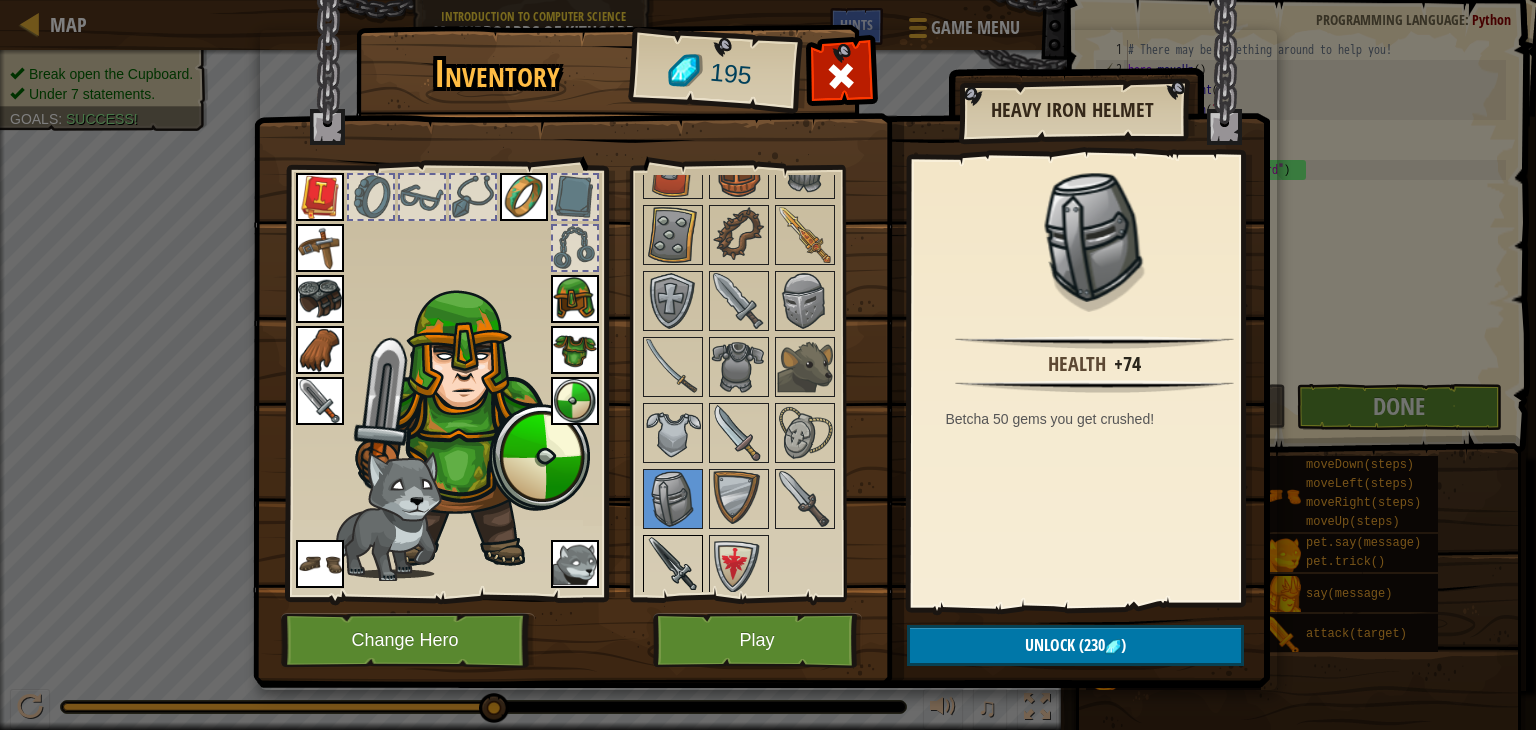 click at bounding box center (673, 565) 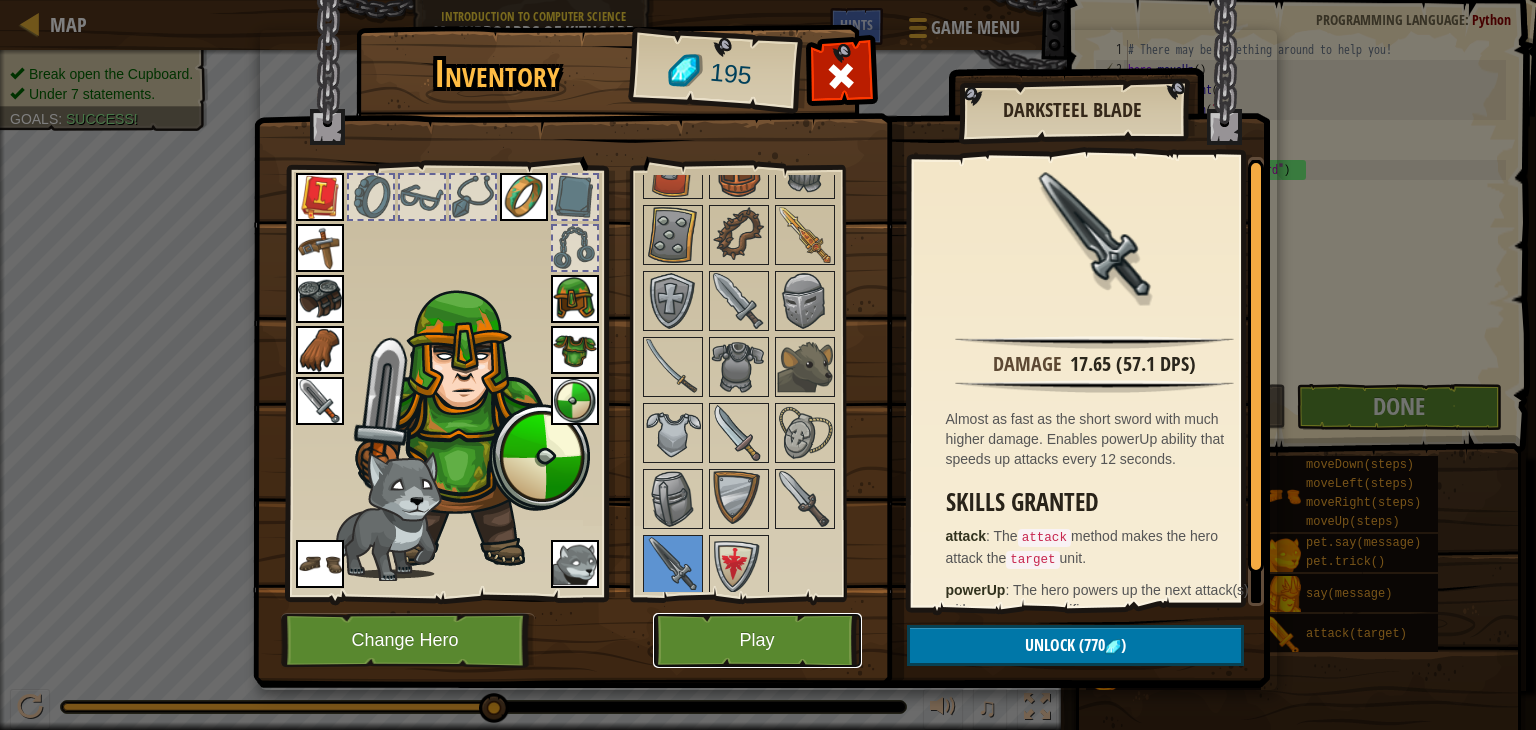 click on "Play" at bounding box center [757, 640] 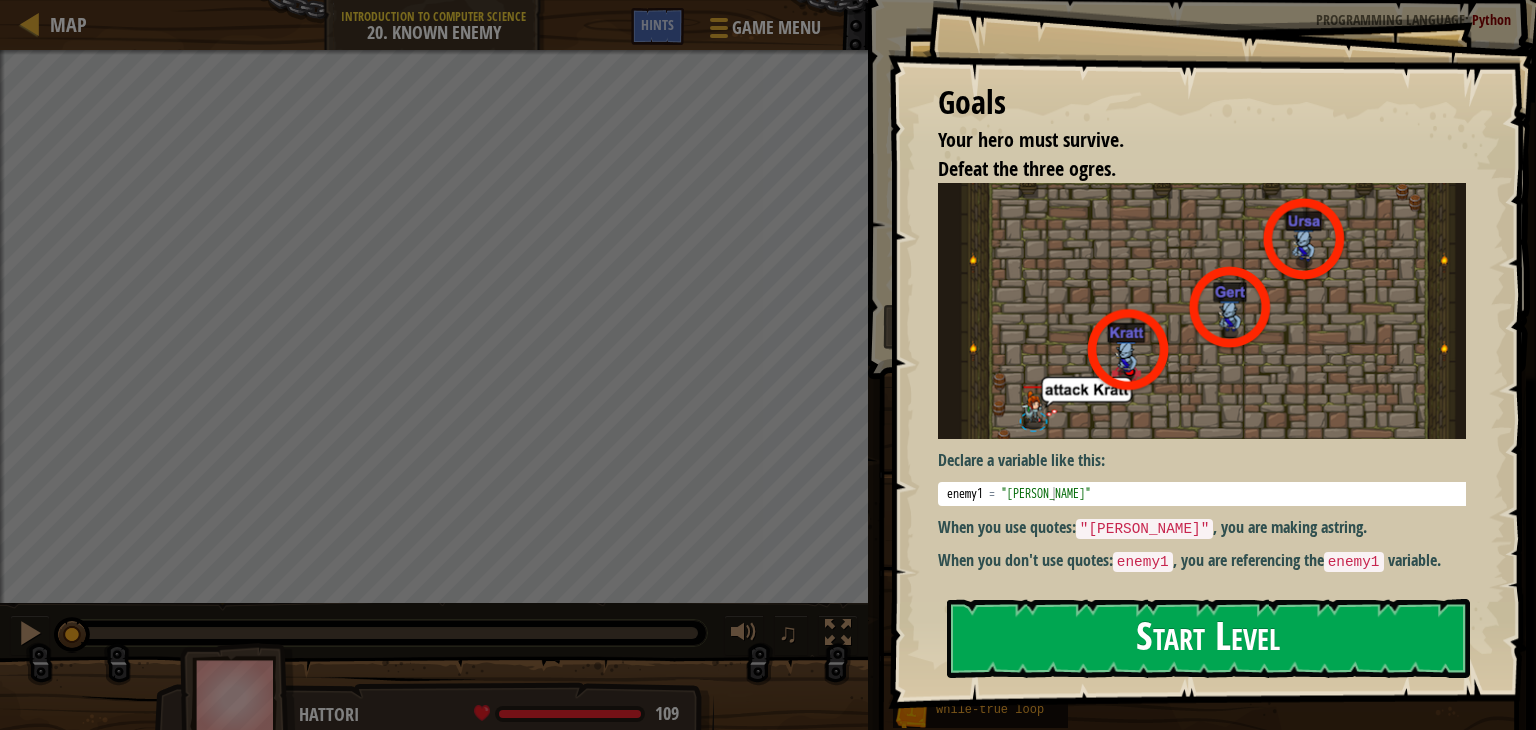 click on "Start Level" at bounding box center [1208, 638] 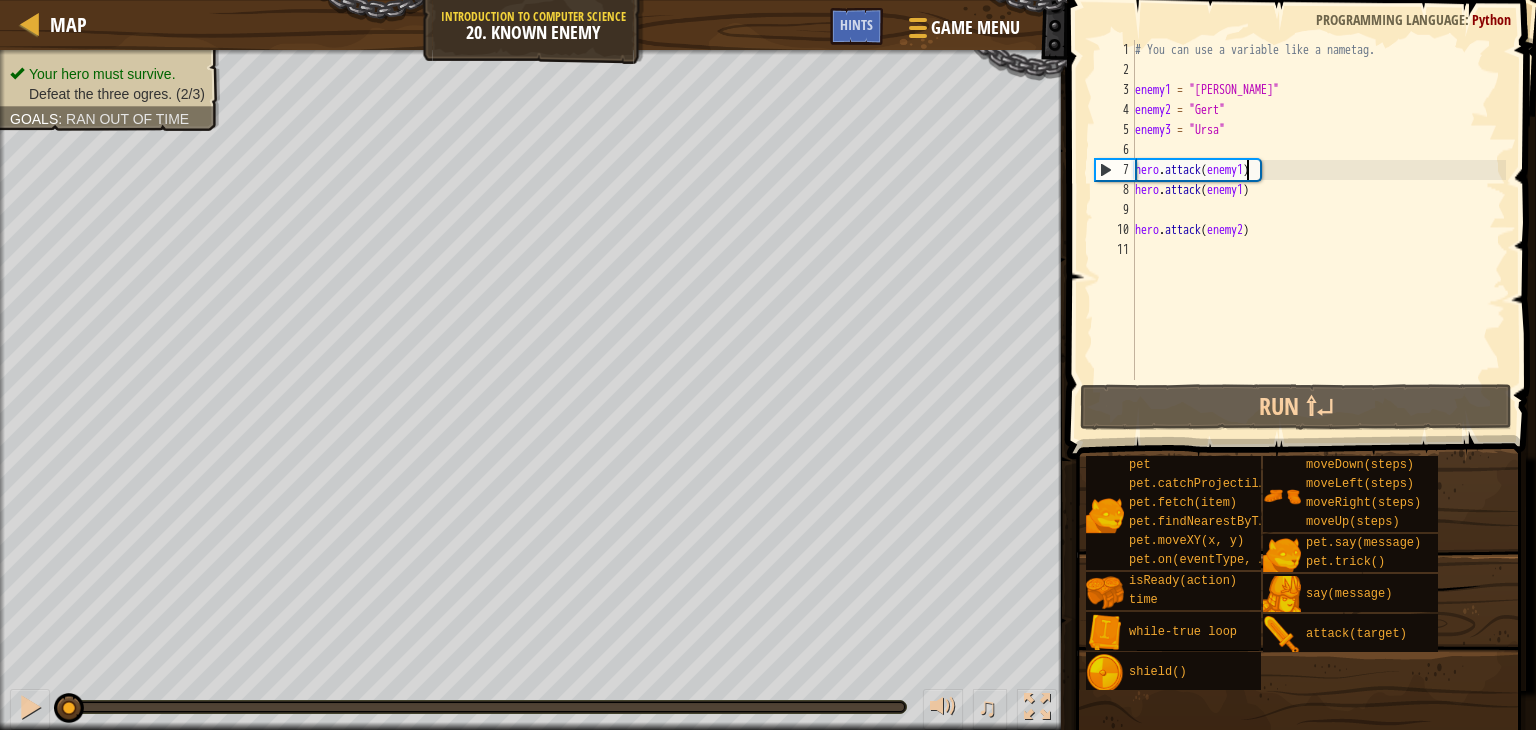 click on "# You can use a variable like a nametag. enemy1   =   "[PERSON_NAME]" enemy2   =   "[PERSON_NAME]" enemy3   =   "Ursa" hero . attack ( enemy1 ) hero . attack ( enemy1 ) hero . attack ( enemy2 )" at bounding box center [1318, 230] 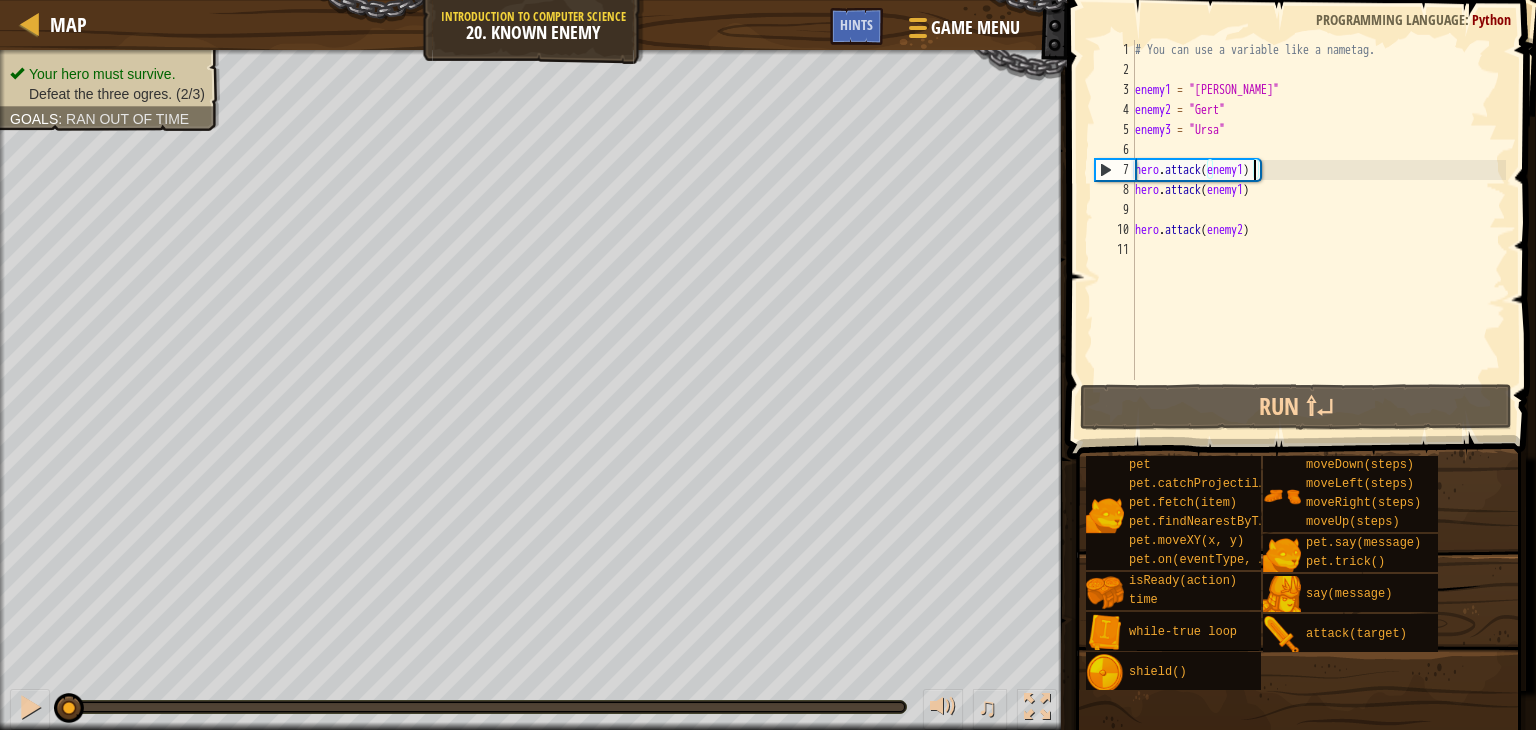 click on "# You can use a variable like a nametag. enemy1   =   "[PERSON_NAME]" enemy2   =   "[PERSON_NAME]" enemy3   =   "Ursa" hero . attack ( enemy1 ) hero . attack ( enemy1 ) hero . attack ( enemy2 )" at bounding box center (1318, 230) 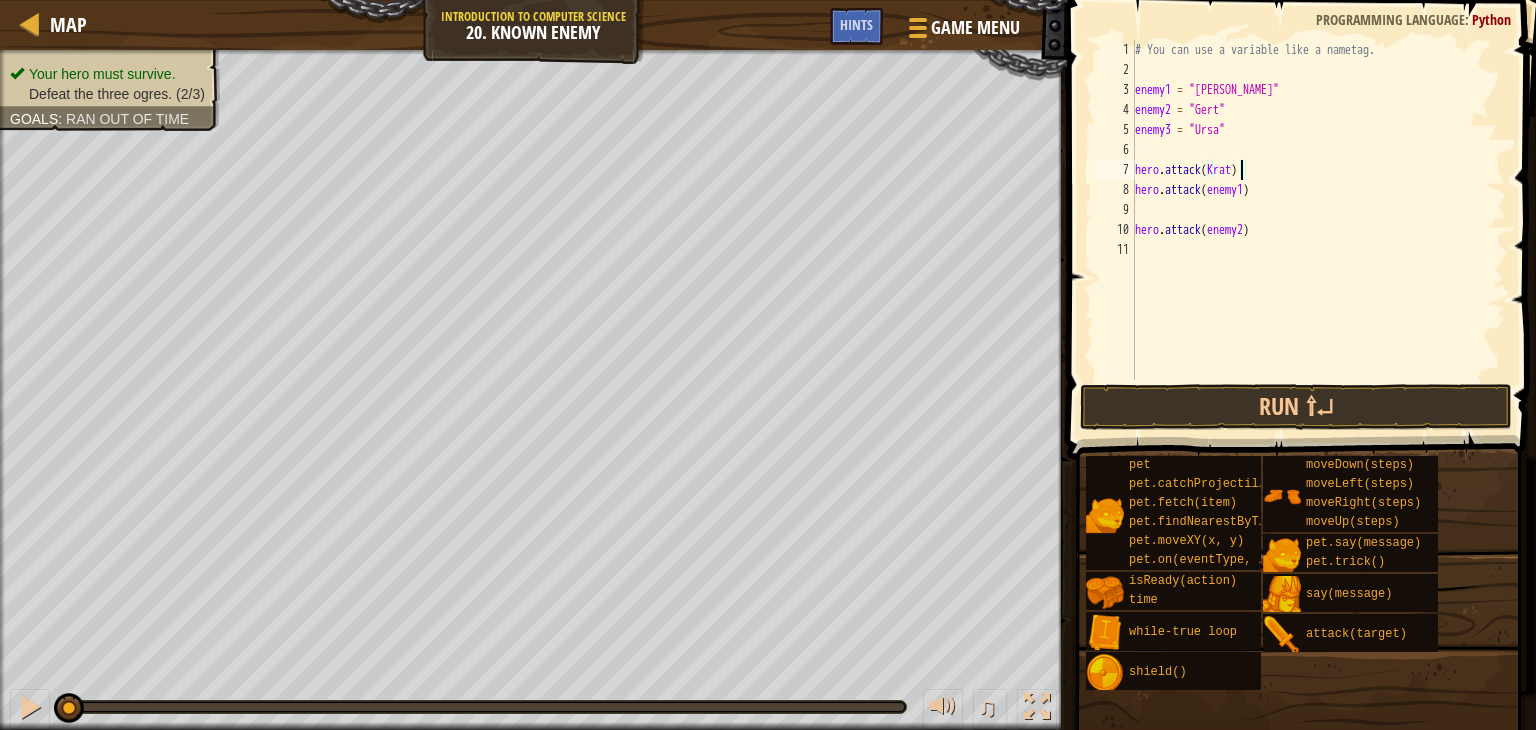 scroll, scrollTop: 9, scrollLeft: 8, axis: both 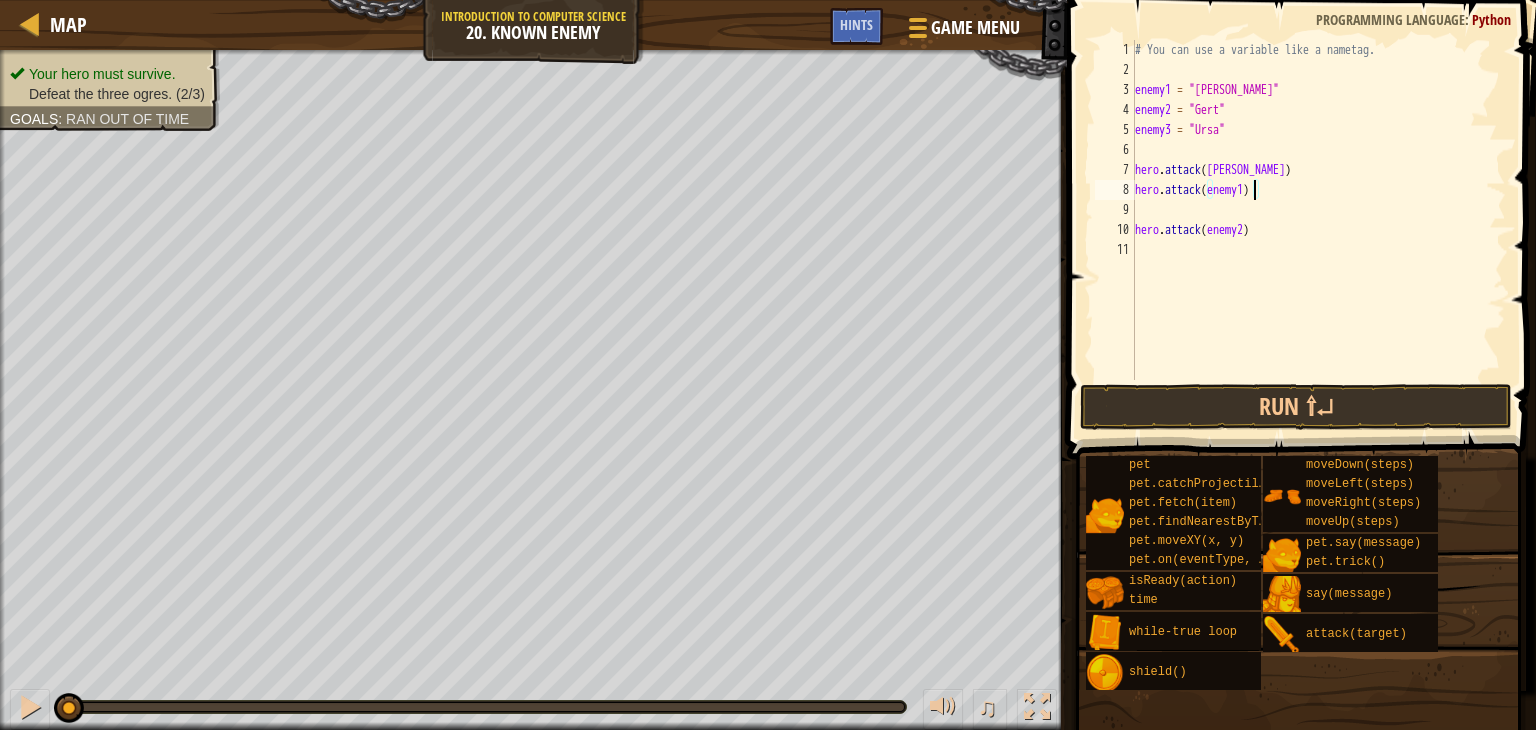 click on "# You can use a variable like a nametag. enemy1   =   "[PERSON_NAME]" enemy2   =   "[PERSON_NAME]" enemy3   =   "Ursa" hero . attack ( [GEOGRAPHIC_DATA] ) hero . attack ( enemy1 ) hero . attack ( enemy2 )" at bounding box center [1318, 230] 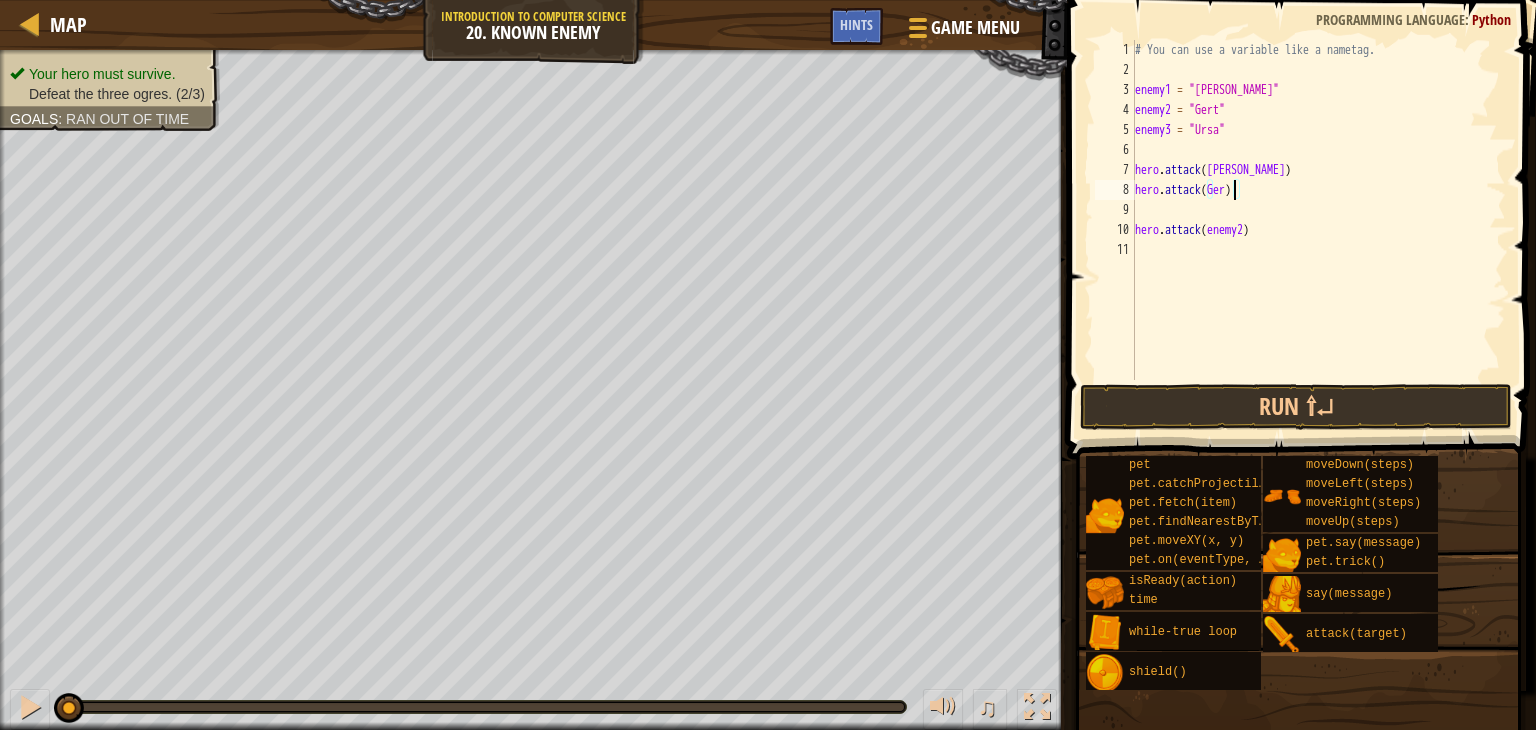 scroll, scrollTop: 9, scrollLeft: 8, axis: both 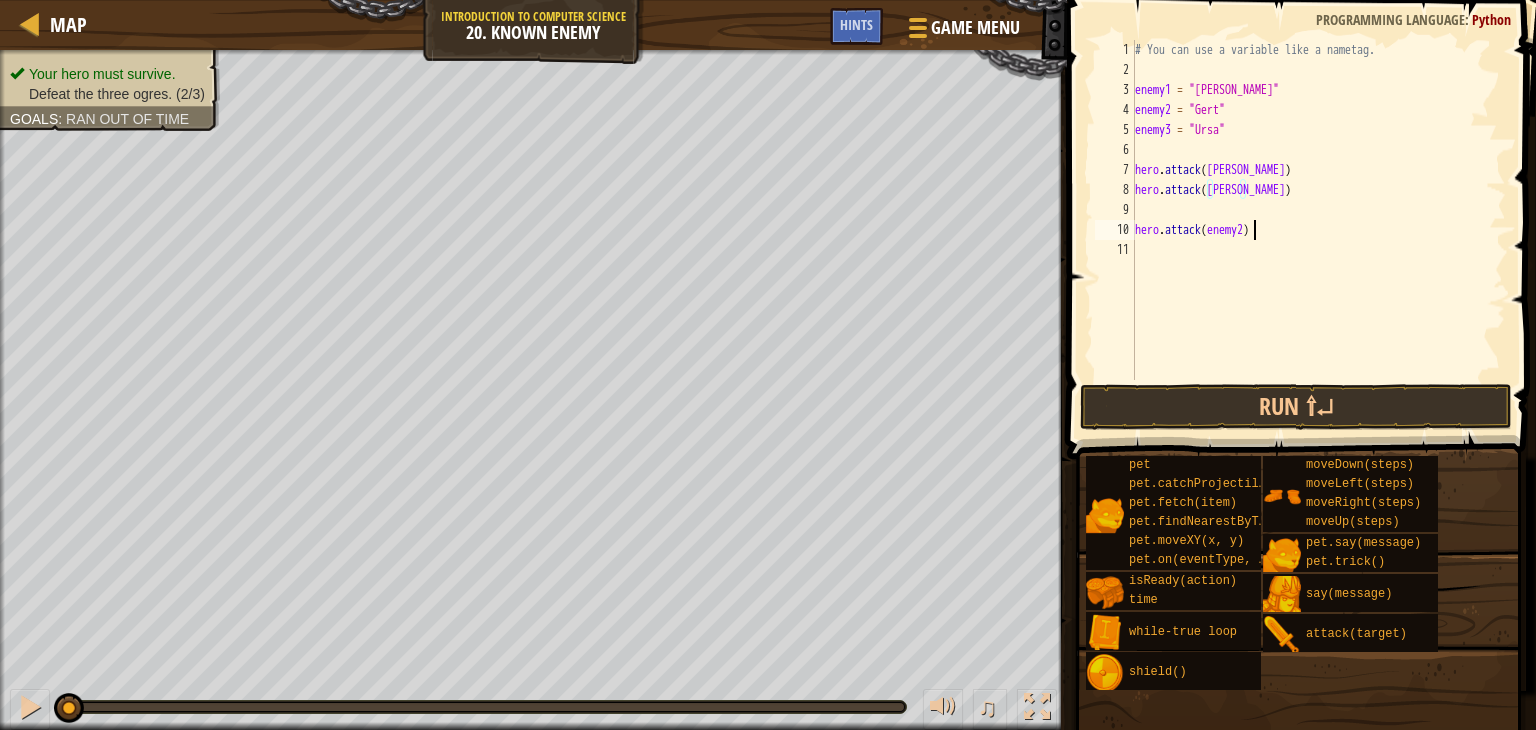 click on "# You can use a variable like a nametag. enemy1   =   "[PERSON_NAME]" enemy2   =   "[PERSON_NAME]" enemy3   =   "Ursa" hero . attack ( [GEOGRAPHIC_DATA] ) hero . attack ( [PERSON_NAME] ) hero . attack ( enemy2 )" at bounding box center [1318, 230] 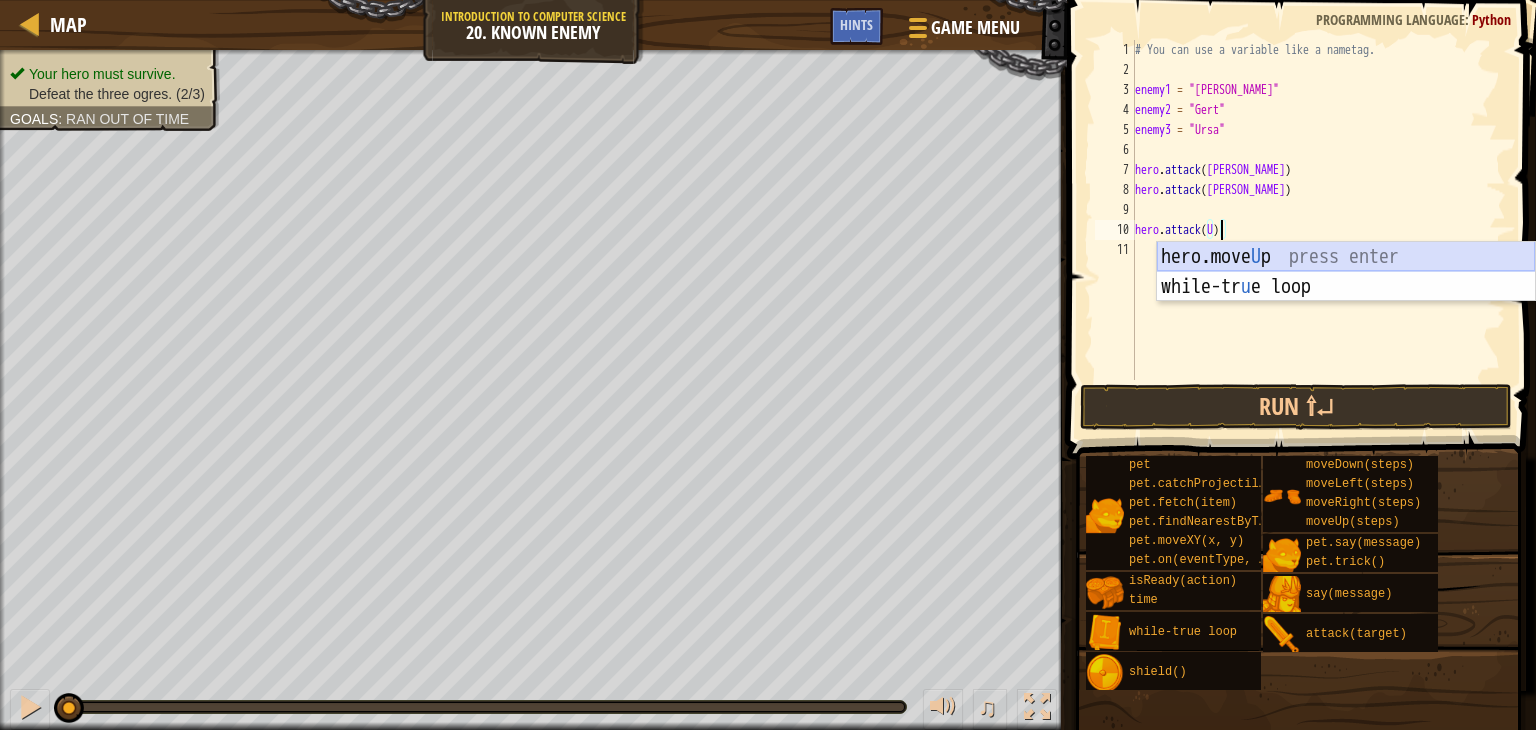 scroll, scrollTop: 9, scrollLeft: 7, axis: both 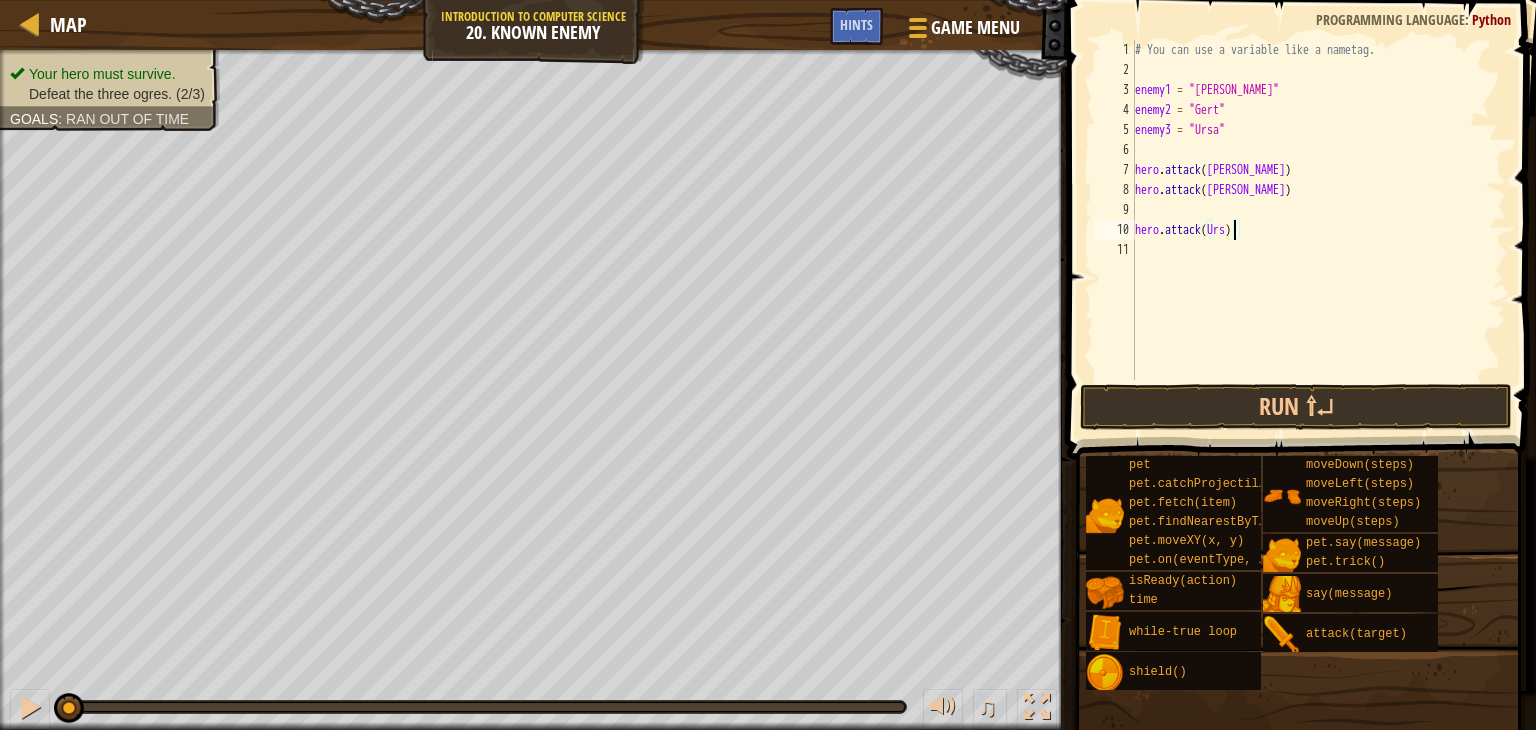 type on "hero.attack(Ursa)" 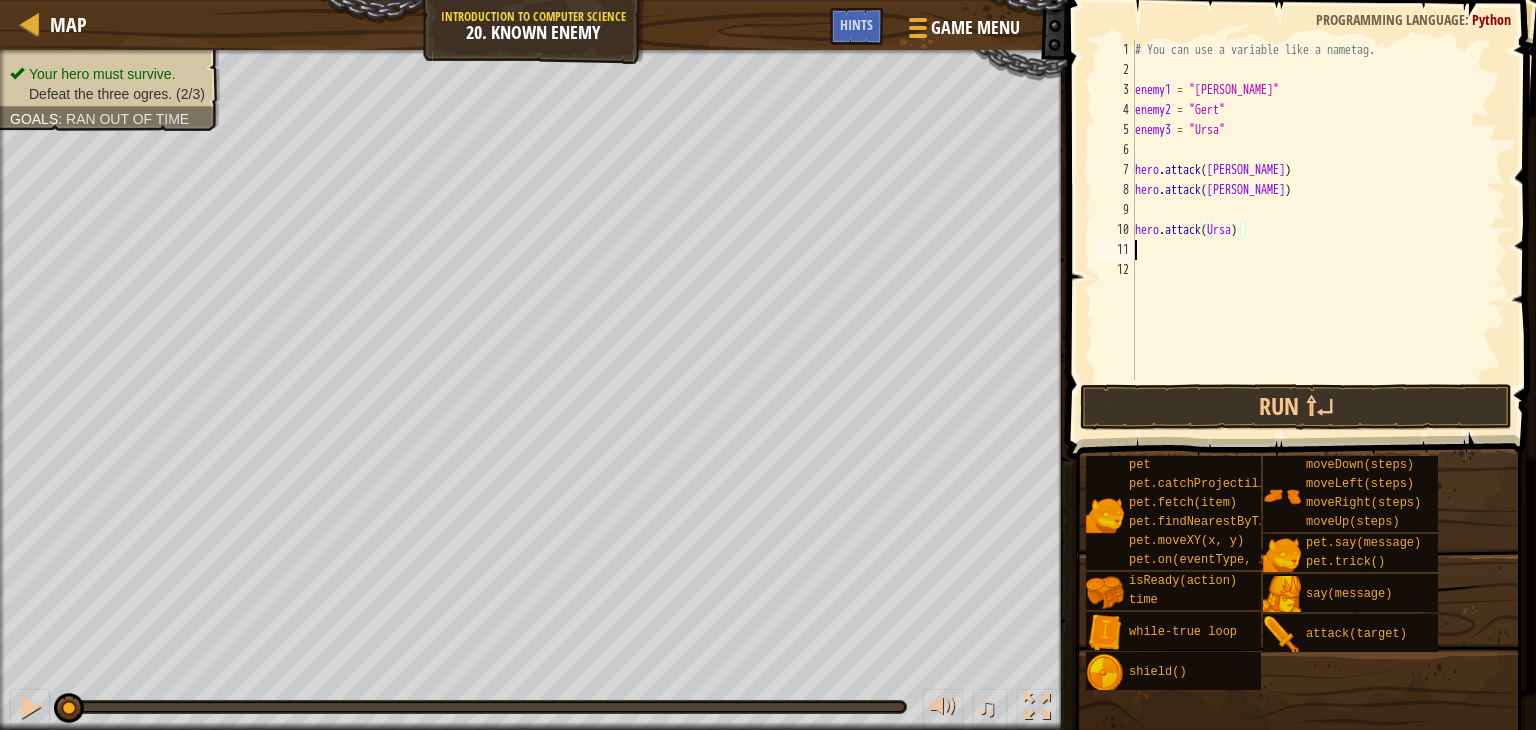 scroll, scrollTop: 9, scrollLeft: 0, axis: vertical 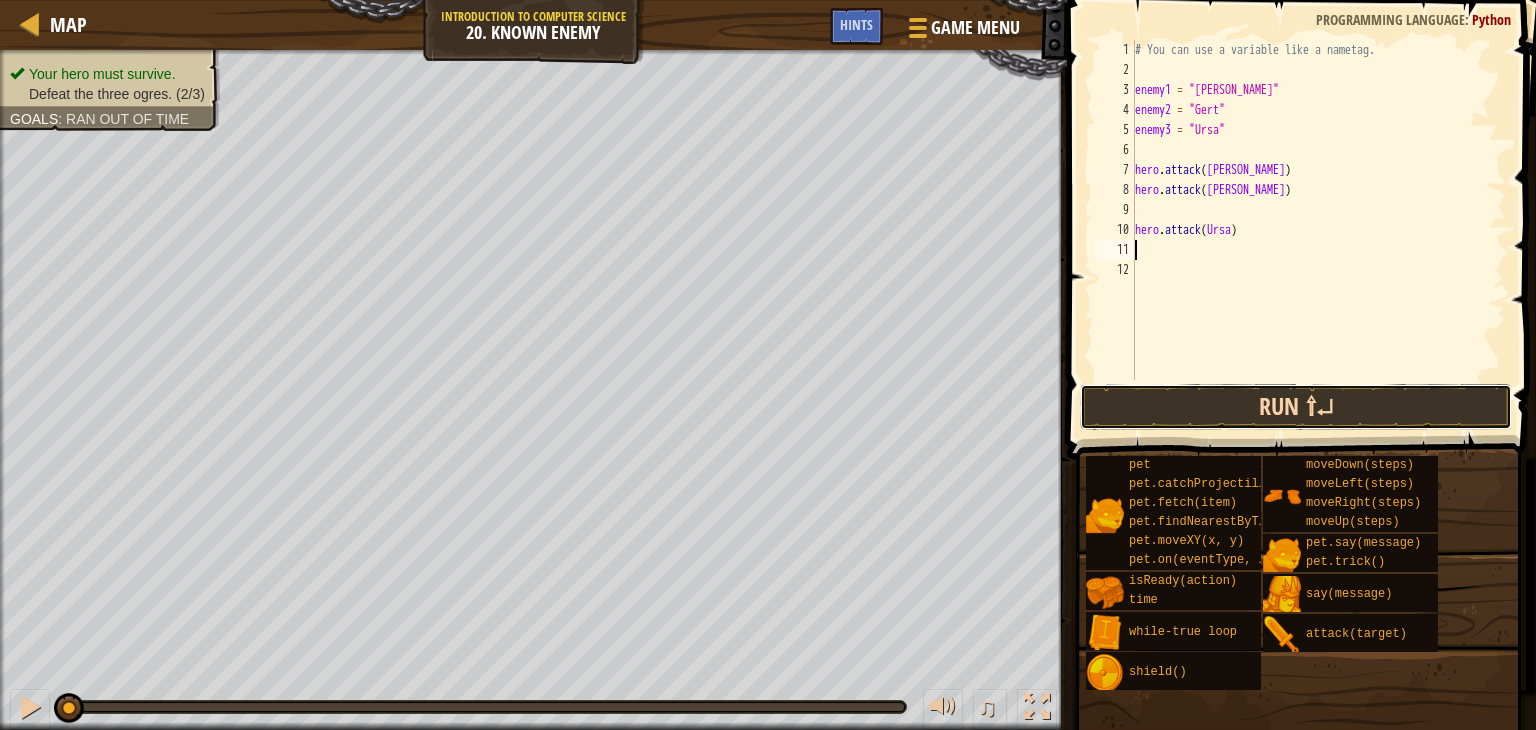 click on "Run ⇧↵" at bounding box center (1296, 407) 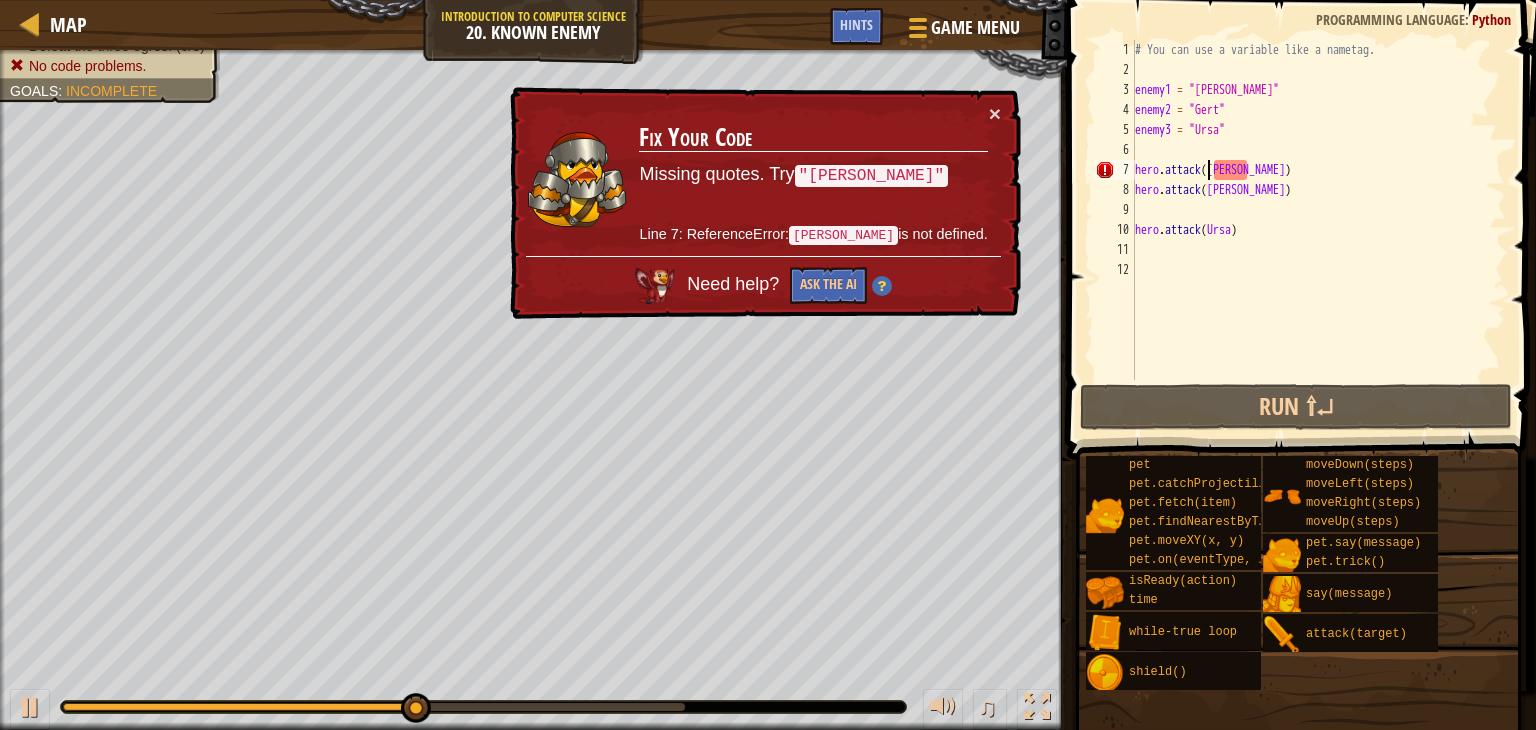 click on "# You can use a variable like a nametag. enemy1   =   "[PERSON_NAME]" enemy2   =   "[PERSON_NAME]" enemy3   =   "Ursa" hero . attack ( [GEOGRAPHIC_DATA] ) hero . attack ( [PERSON_NAME] ) hero . attack ( [GEOGRAPHIC_DATA] )" at bounding box center [1318, 230] 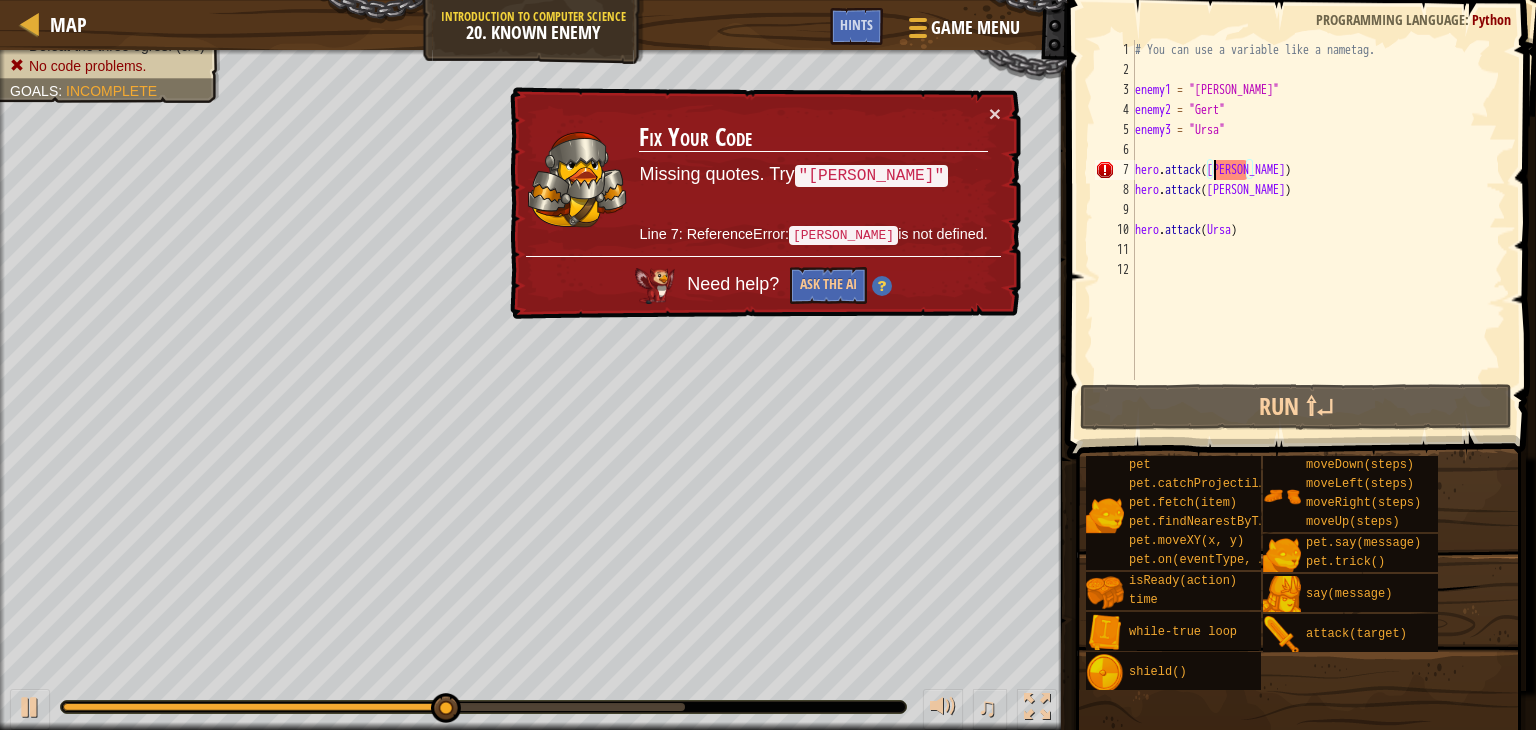 click on "# You can use a variable like a nametag. enemy1   =   "[PERSON_NAME]" enemy2   =   "[PERSON_NAME]" enemy3   =   "Ursa" hero . attack ( [GEOGRAPHIC_DATA] ) hero . attack ( [PERSON_NAME] ) hero . attack ( [GEOGRAPHIC_DATA] )" at bounding box center [1318, 230] 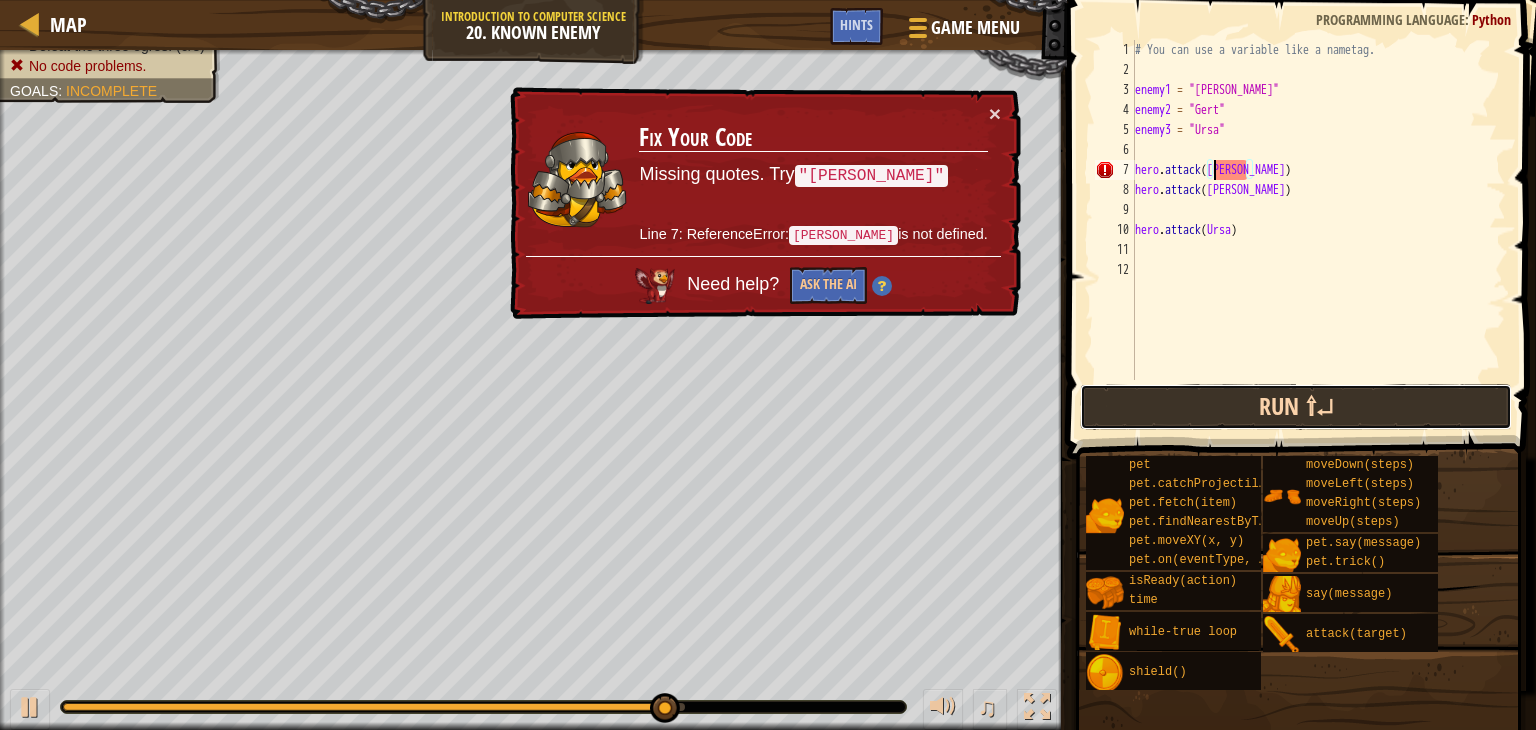 click on "Run ⇧↵" at bounding box center [1296, 407] 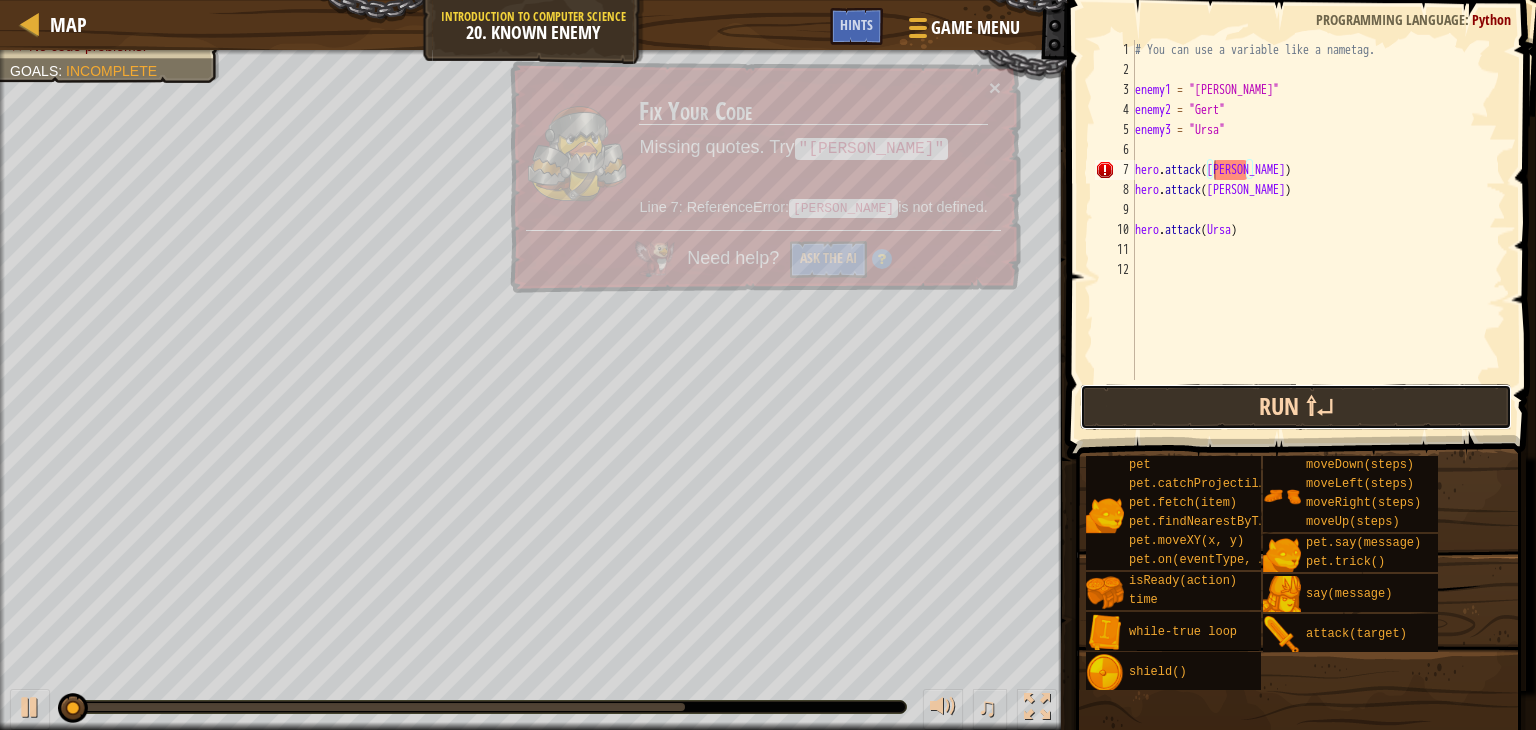 click on "Run ⇧↵" at bounding box center [1296, 407] 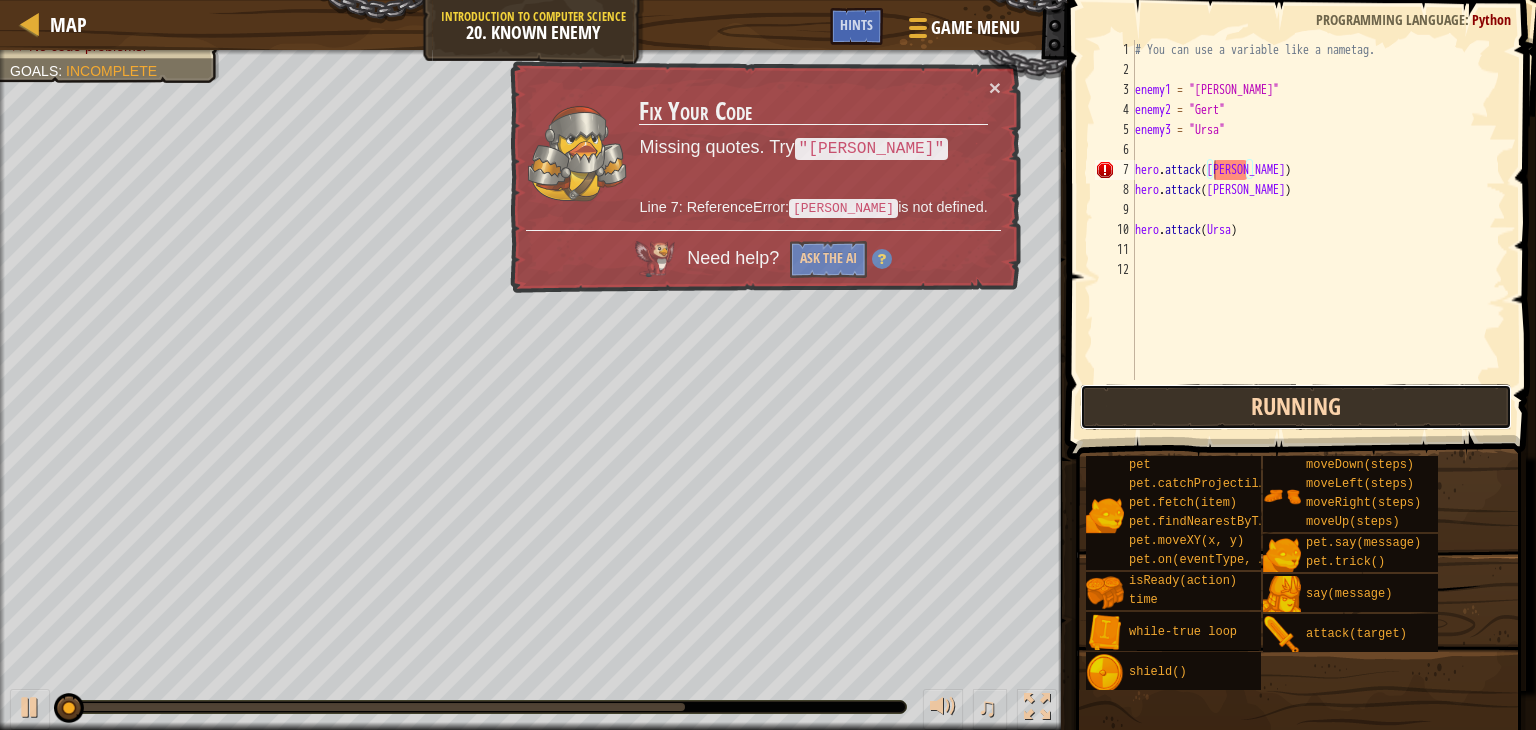 click on "Running" at bounding box center (1296, 407) 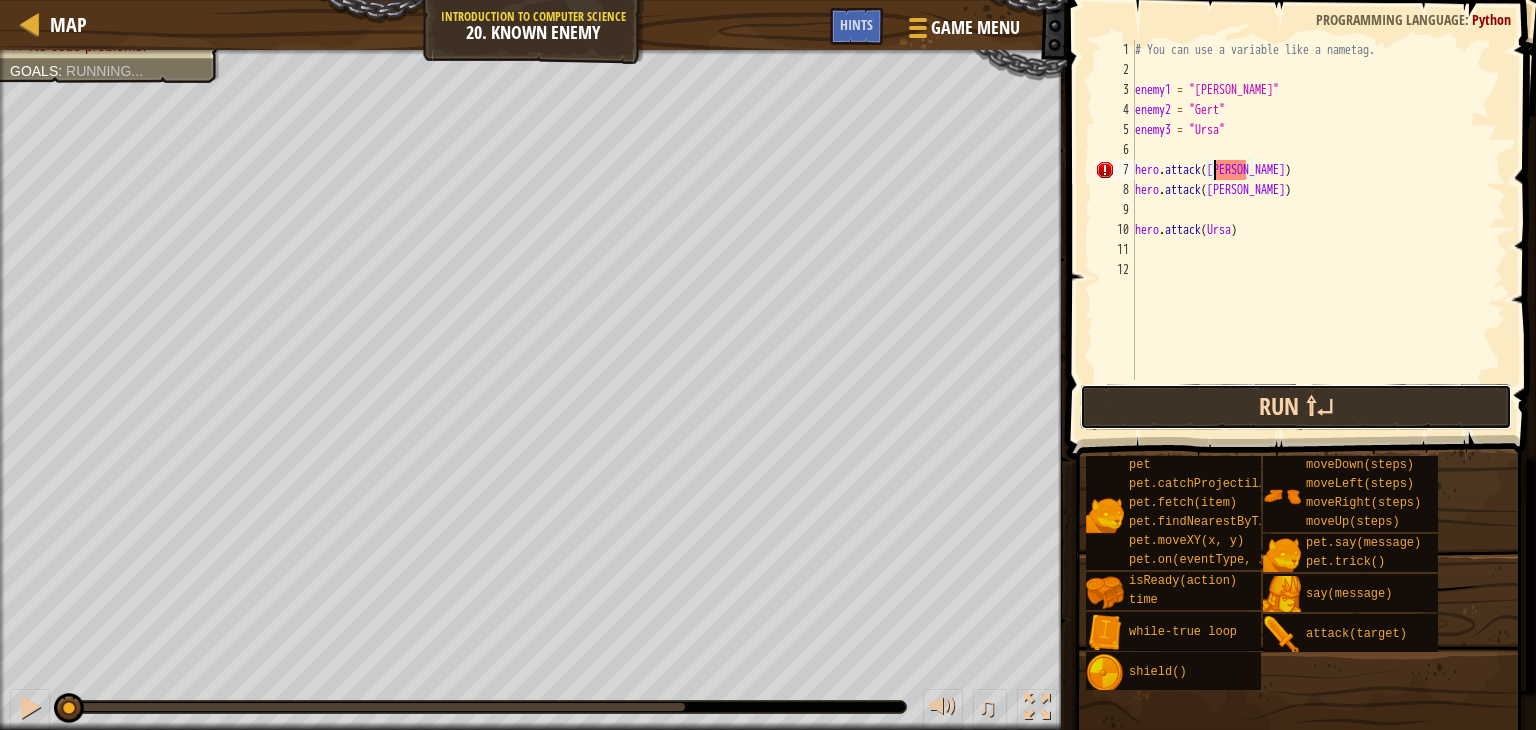 click on "Run ⇧↵" at bounding box center (1296, 407) 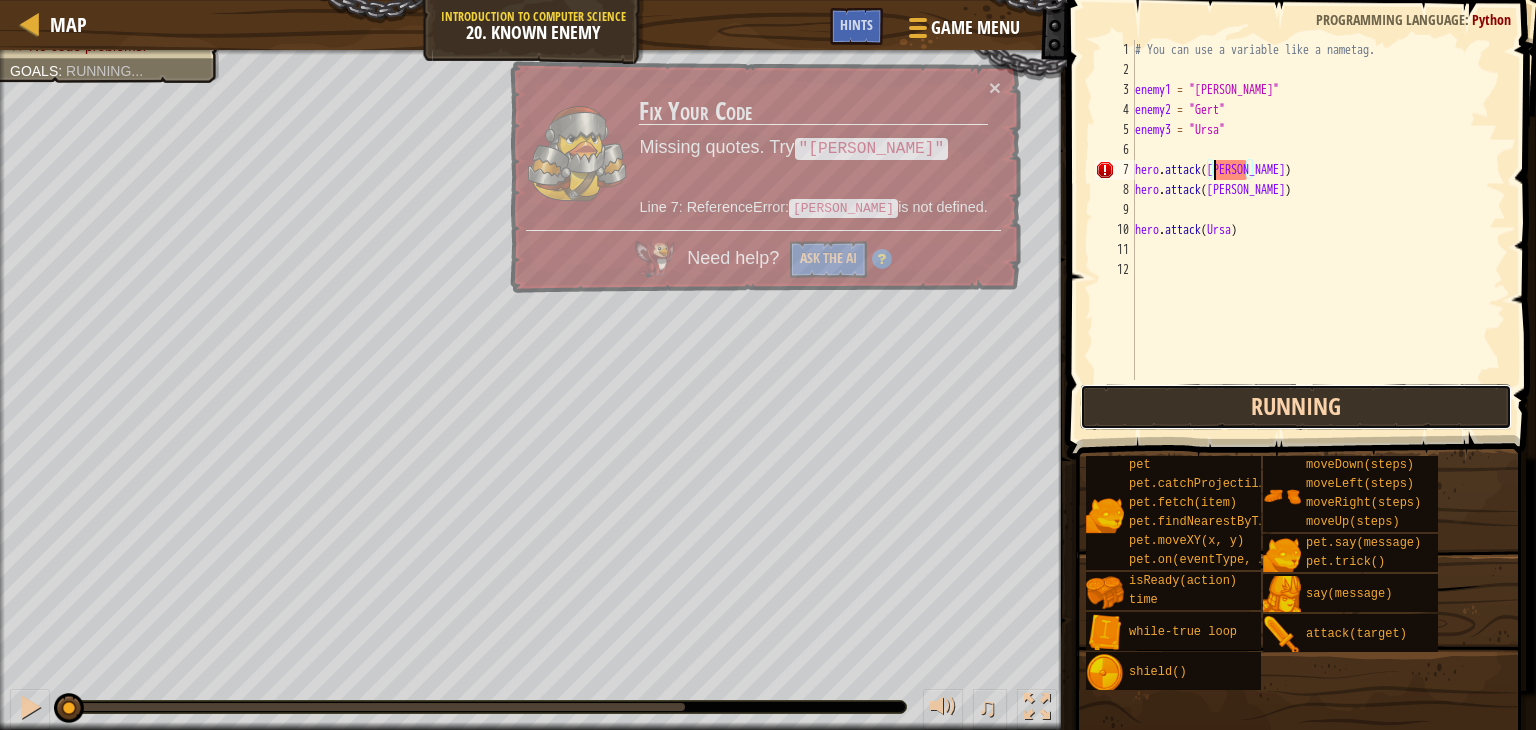 click on "Running" at bounding box center (1296, 407) 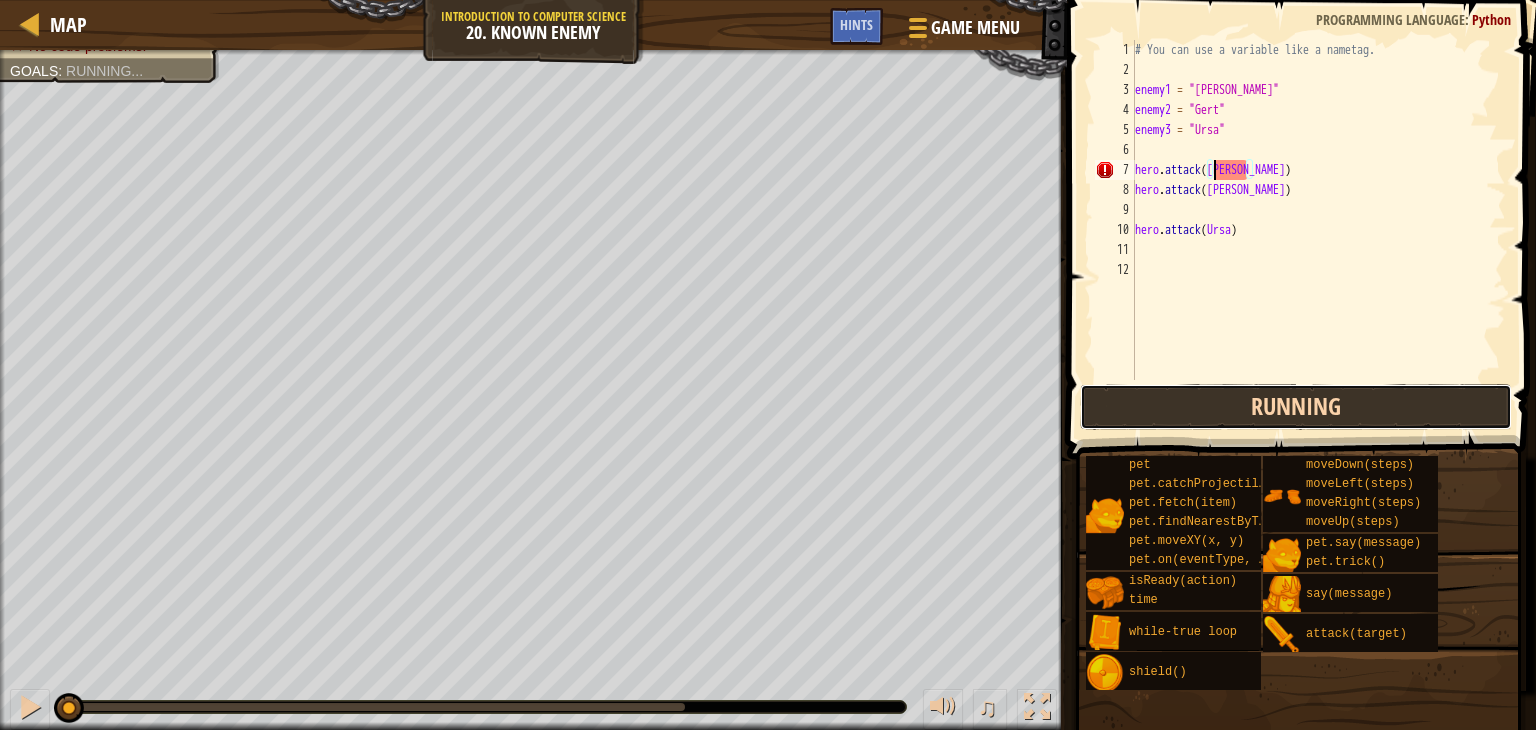 click on "Running" at bounding box center (1296, 407) 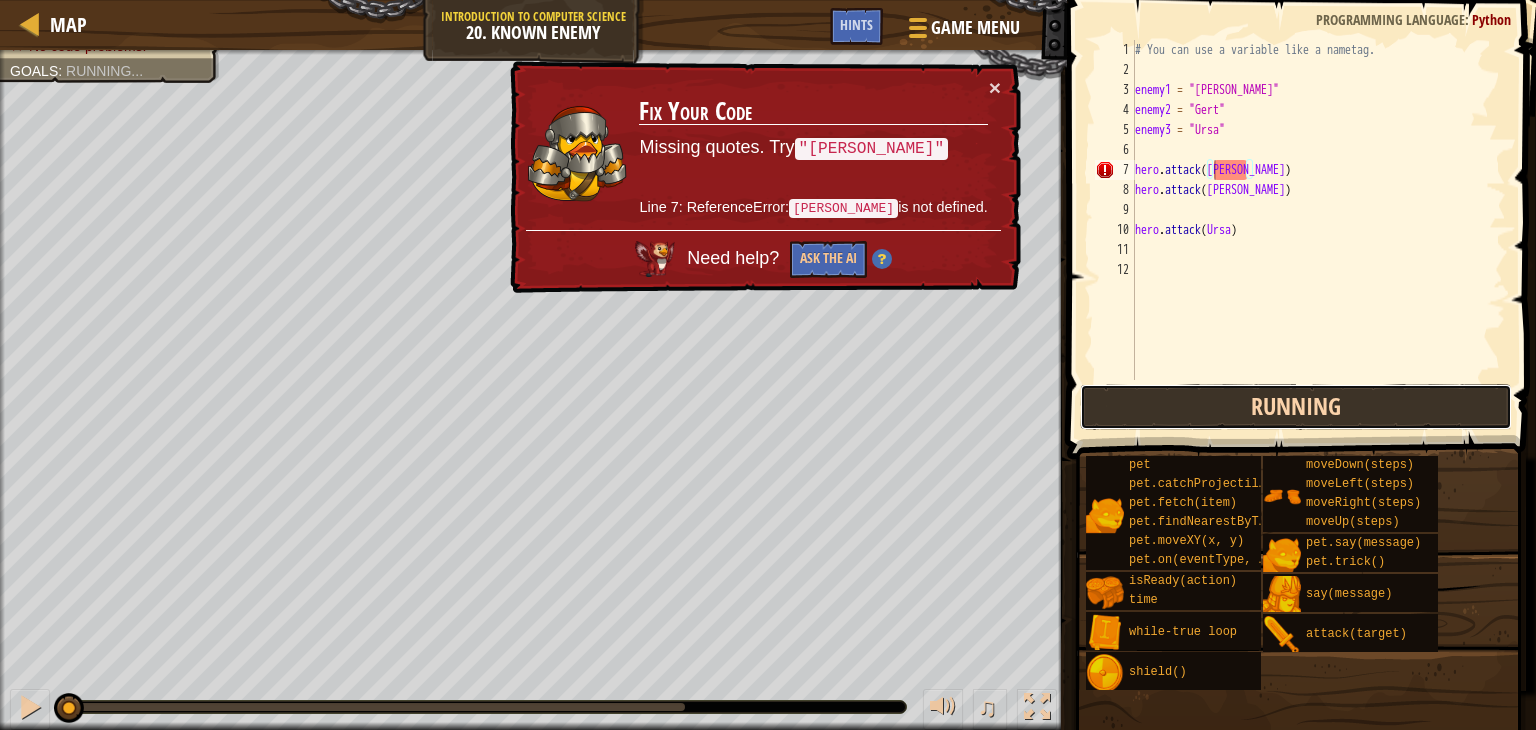 click on "Running" at bounding box center (1296, 407) 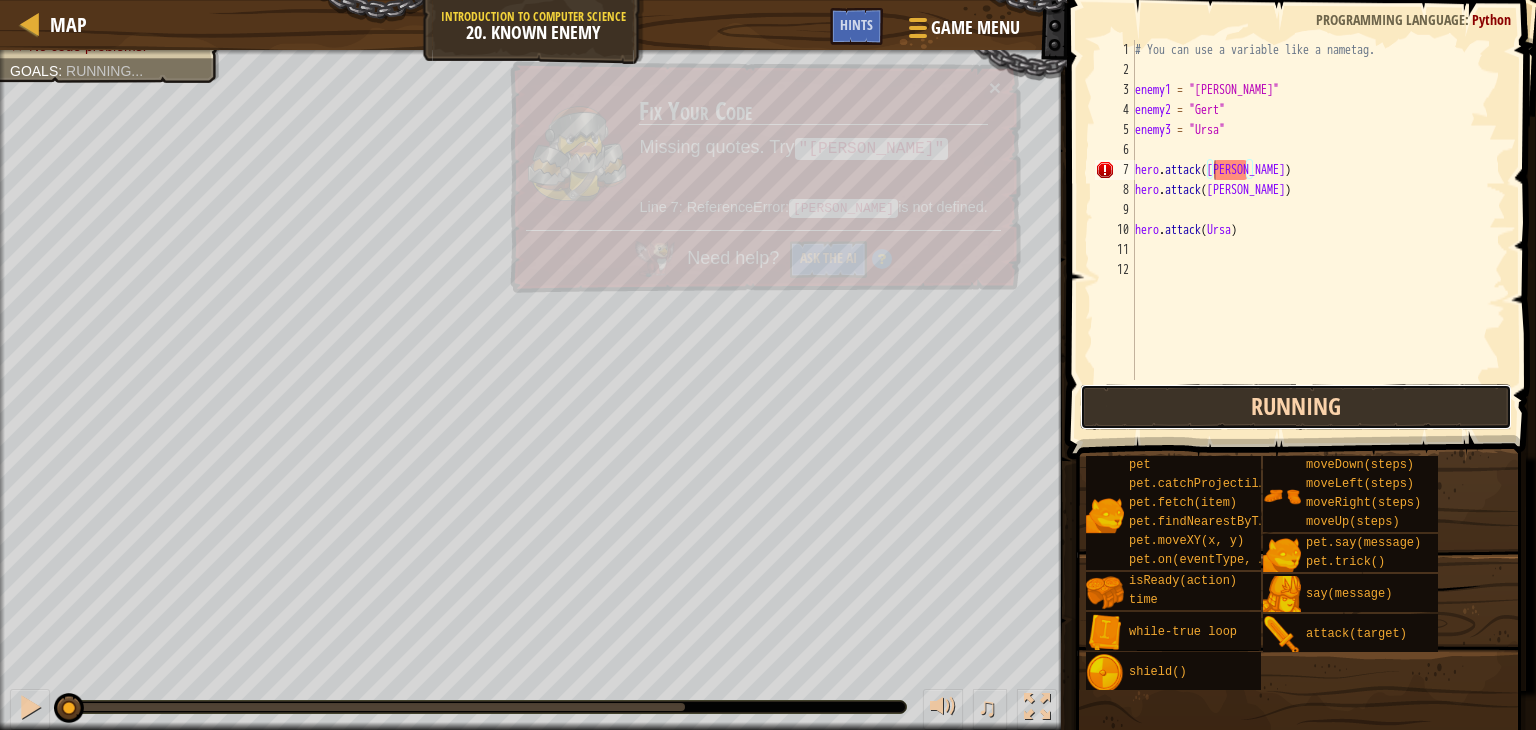 click on "Running" at bounding box center (1296, 407) 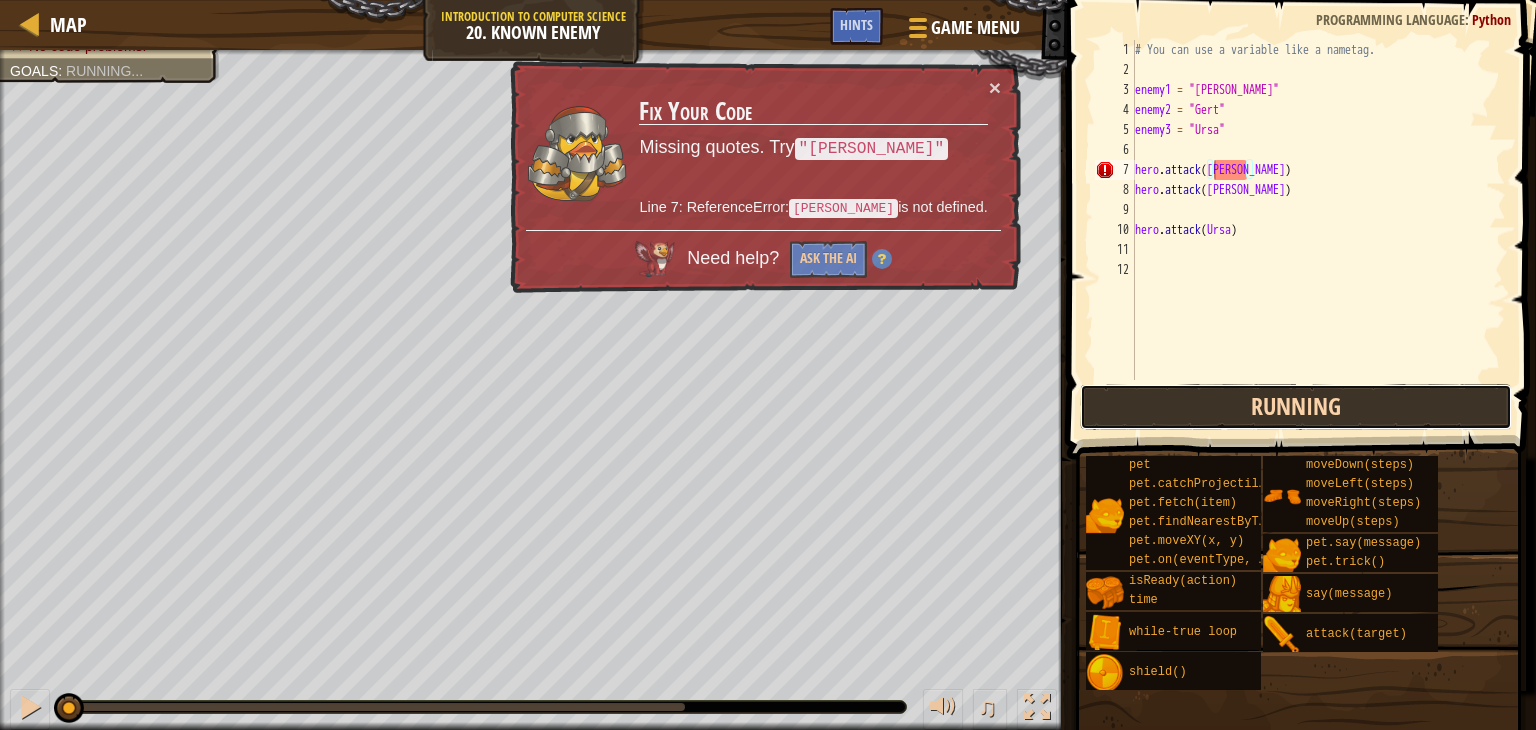 click on "Running" at bounding box center [1296, 407] 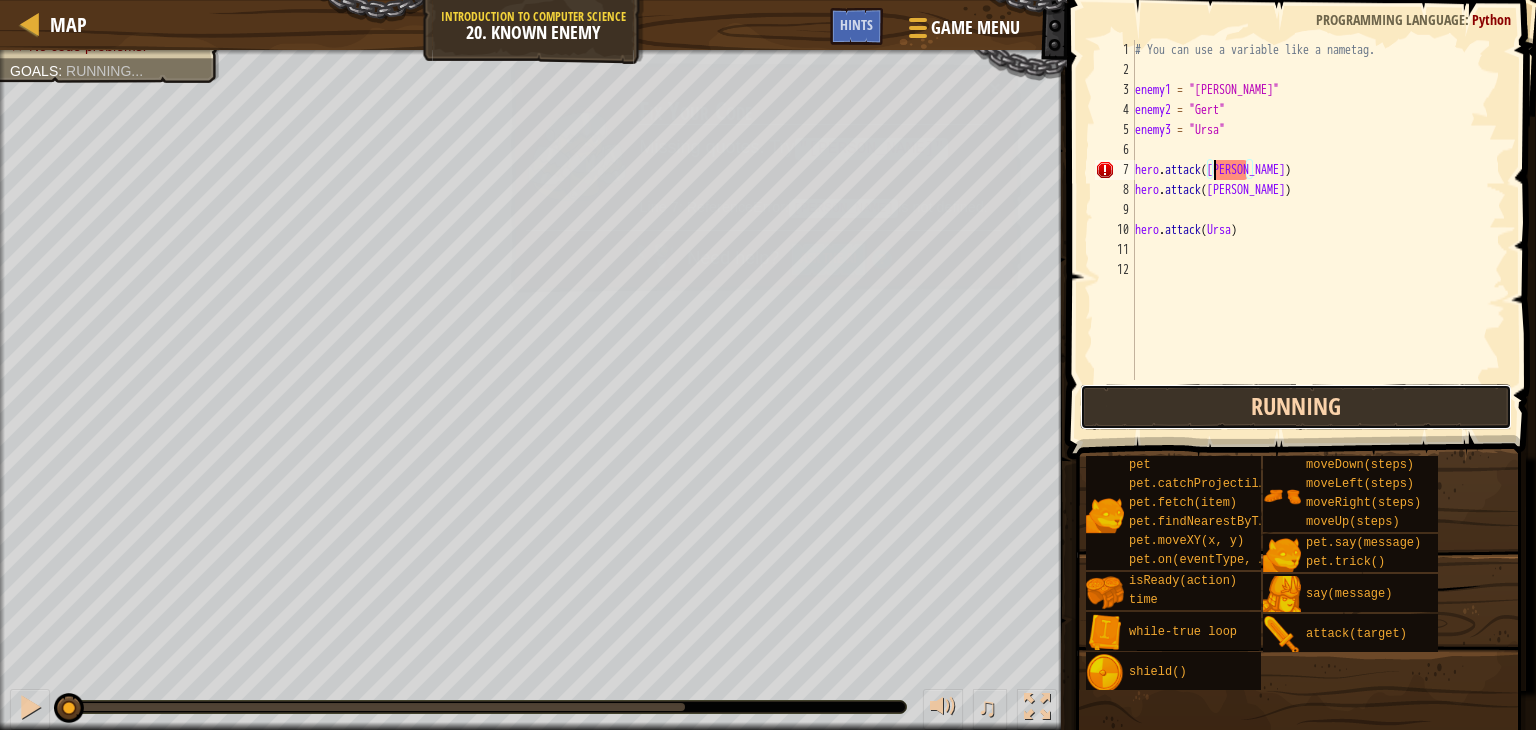 click on "Running" at bounding box center (1296, 407) 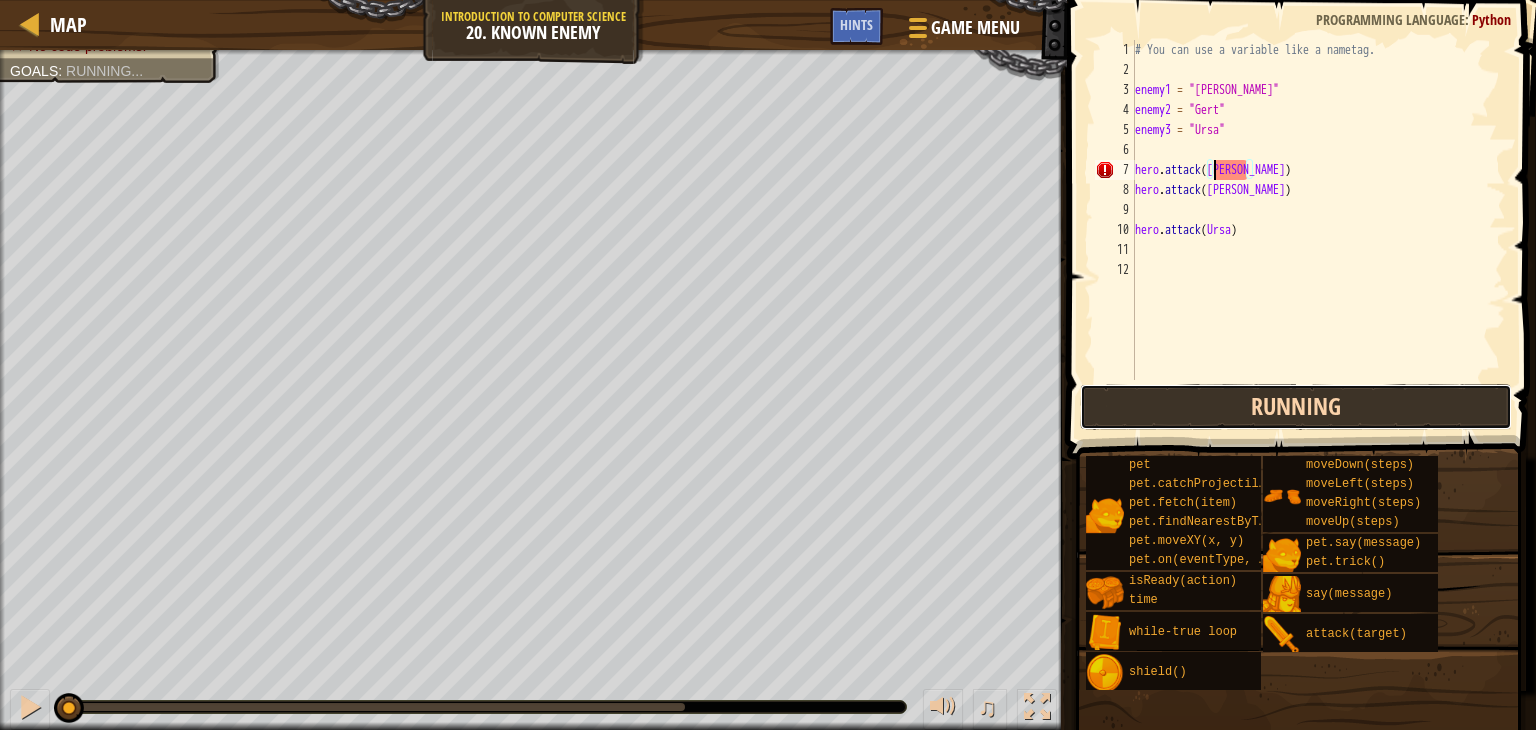 click on "Running" at bounding box center [1296, 407] 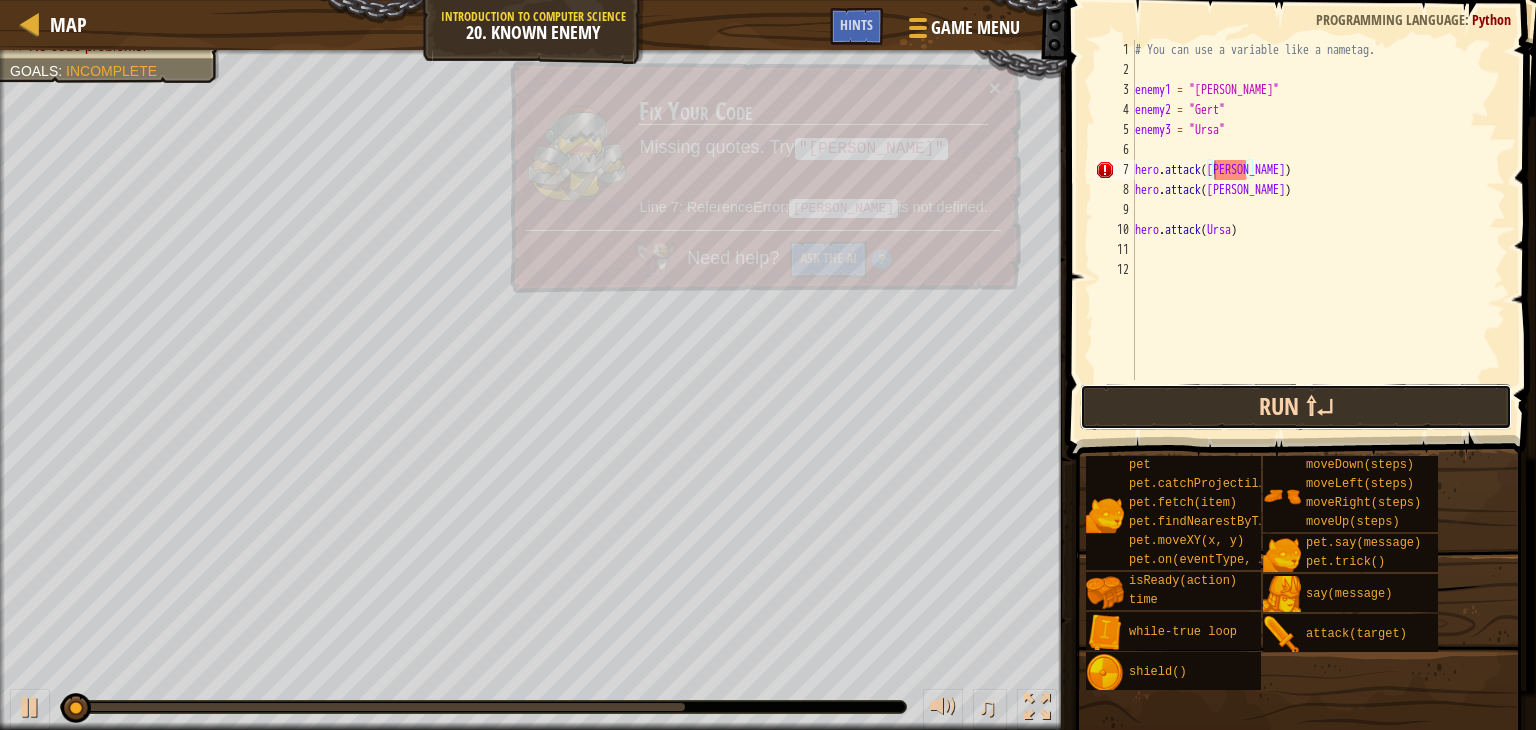 click on "Run ⇧↵" at bounding box center (1296, 407) 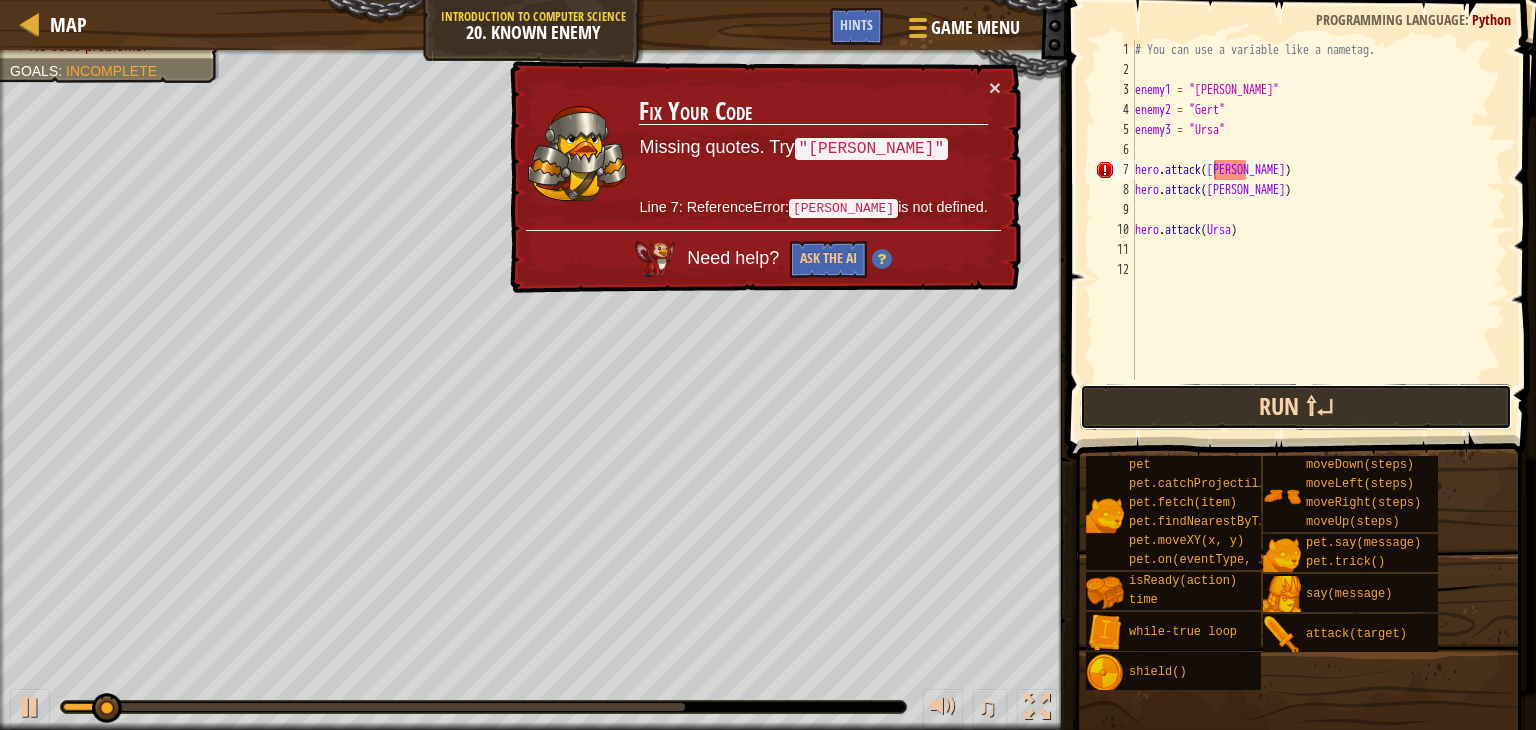 click on "Run ⇧↵" at bounding box center (1296, 407) 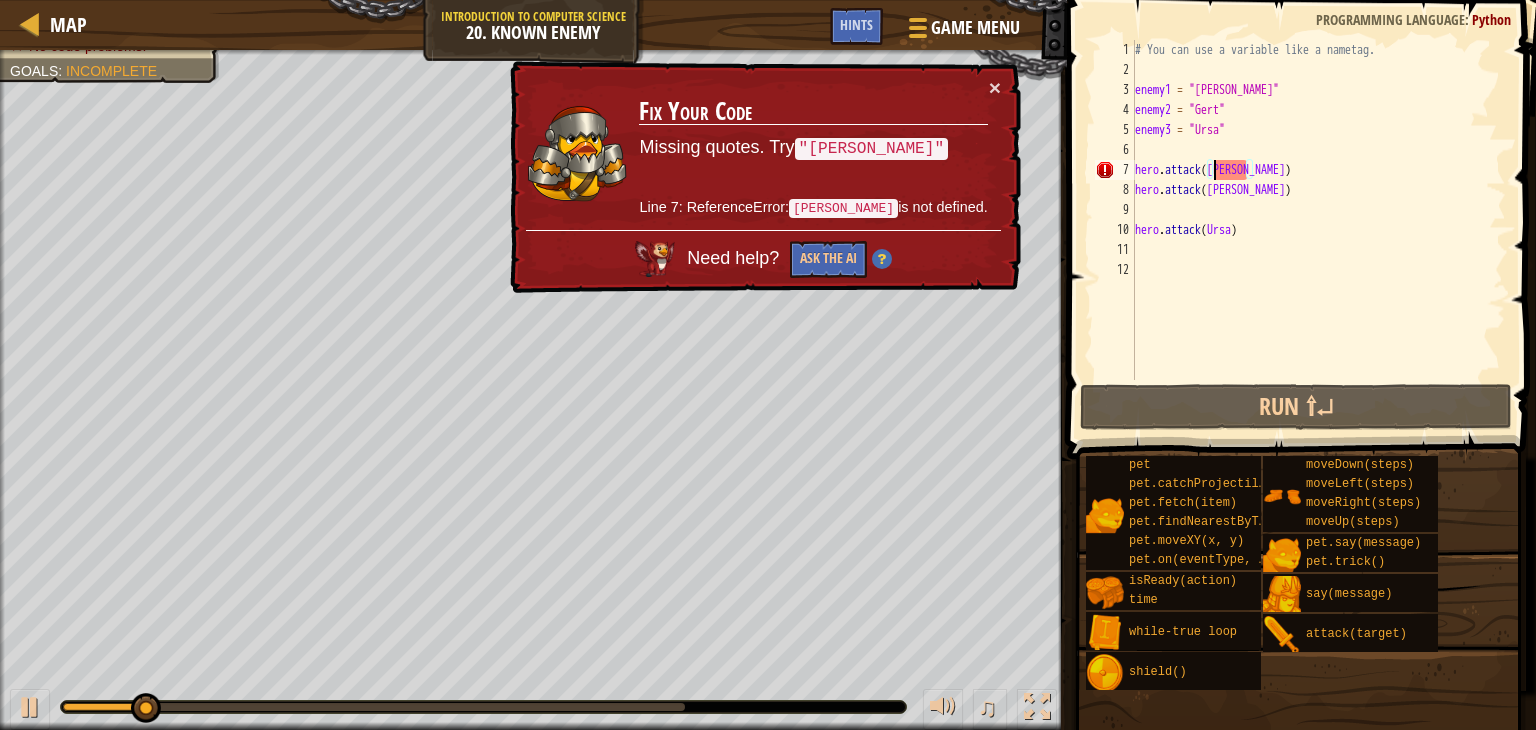 scroll, scrollTop: 9, scrollLeft: 7, axis: both 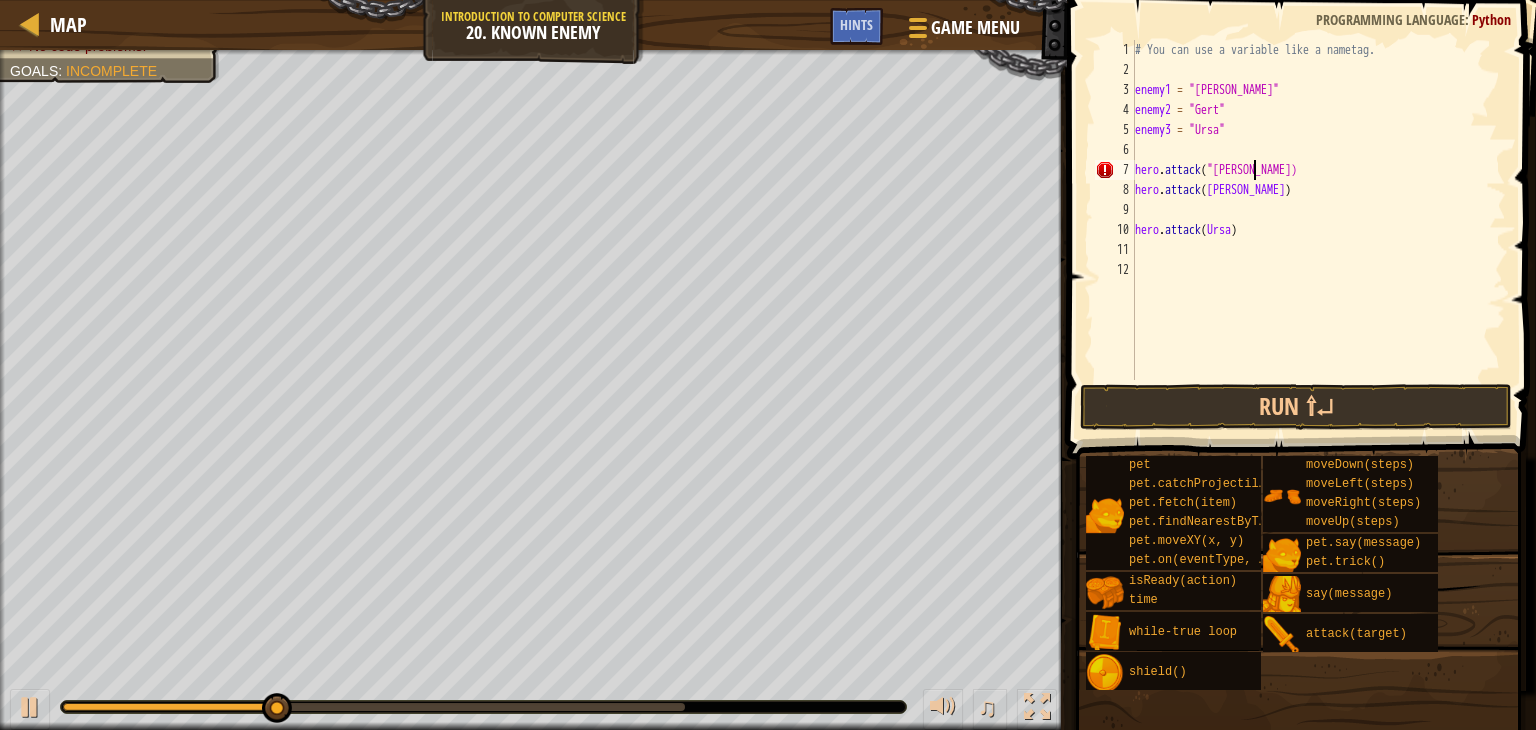 click on "# You can use a variable like a nametag. enemy1   =   "[PERSON_NAME]" enemy2   =   "[PERSON_NAME]" enemy3   =   "Ursa" hero . attack ( "[PERSON_NAME]) hero . attack ( [PERSON_NAME] ) hero . attack ( [GEOGRAPHIC_DATA] )" at bounding box center (1318, 230) 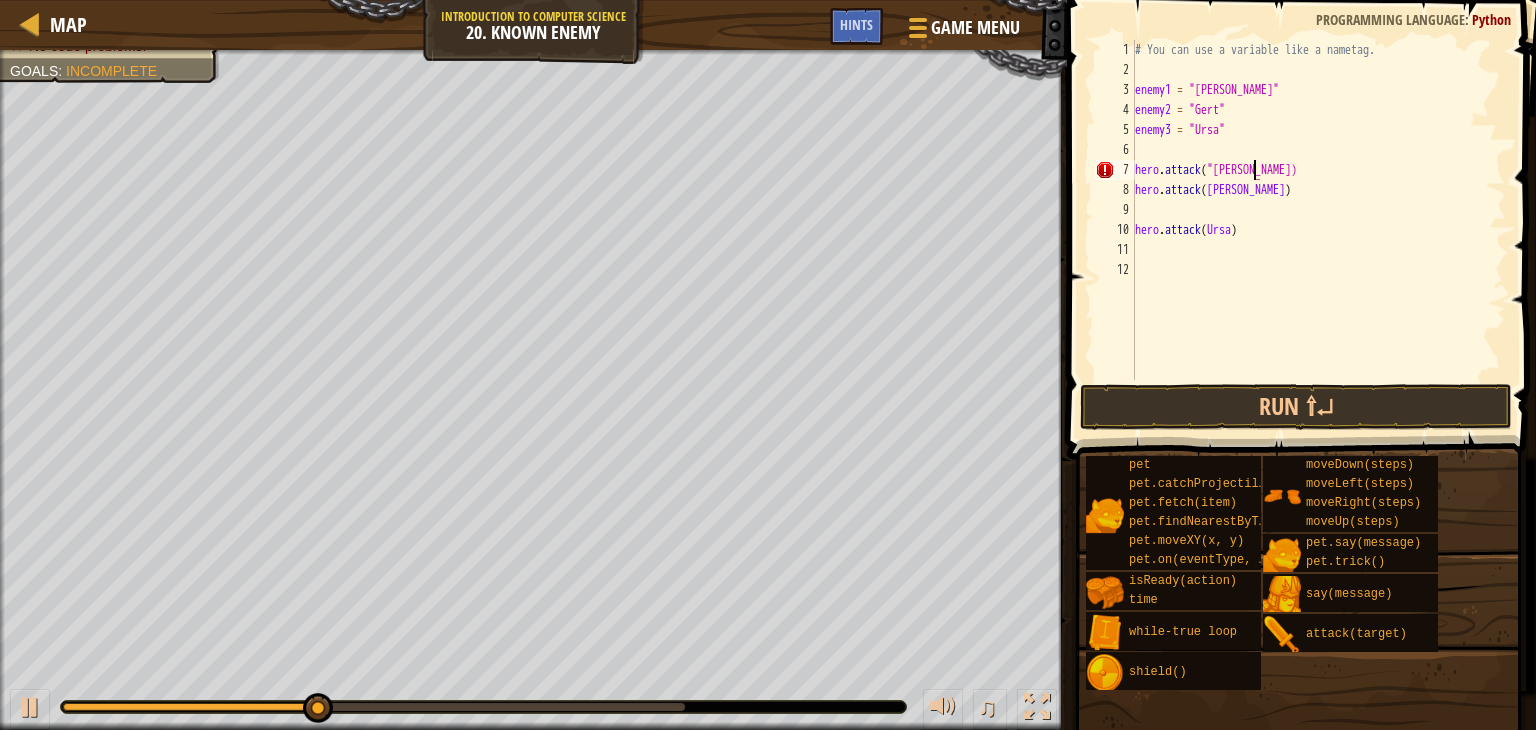 scroll, scrollTop: 9, scrollLeft: 9, axis: both 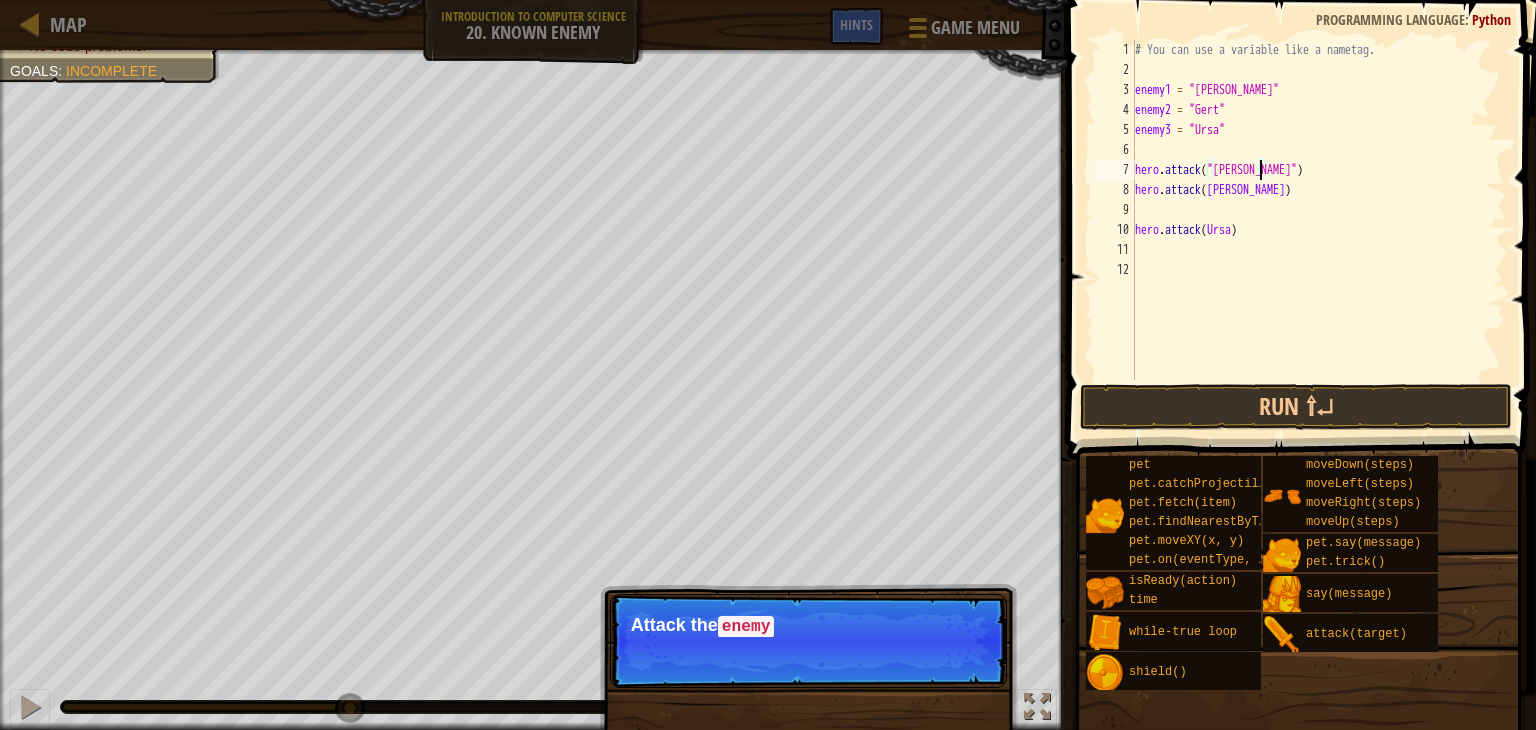 click on "# You can use a variable like a nametag. enemy1   =   "[PERSON_NAME]" enemy2   =   "[PERSON_NAME]" enemy3   =   "Ursa" hero . attack ( "[PERSON_NAME]" ) hero . attack ( [PERSON_NAME] ) hero . attack ( [GEOGRAPHIC_DATA] )" at bounding box center (1318, 230) 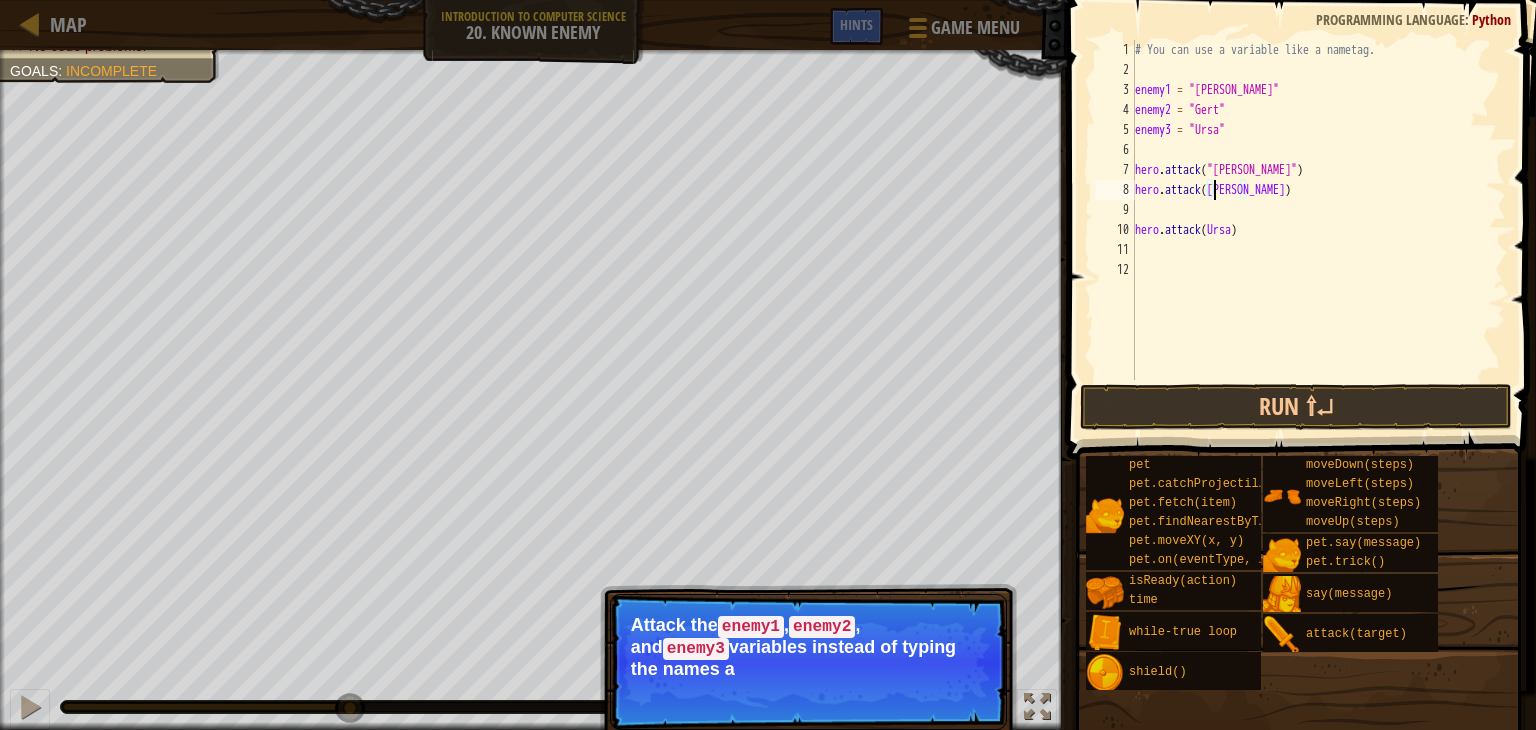 scroll, scrollTop: 9, scrollLeft: 7, axis: both 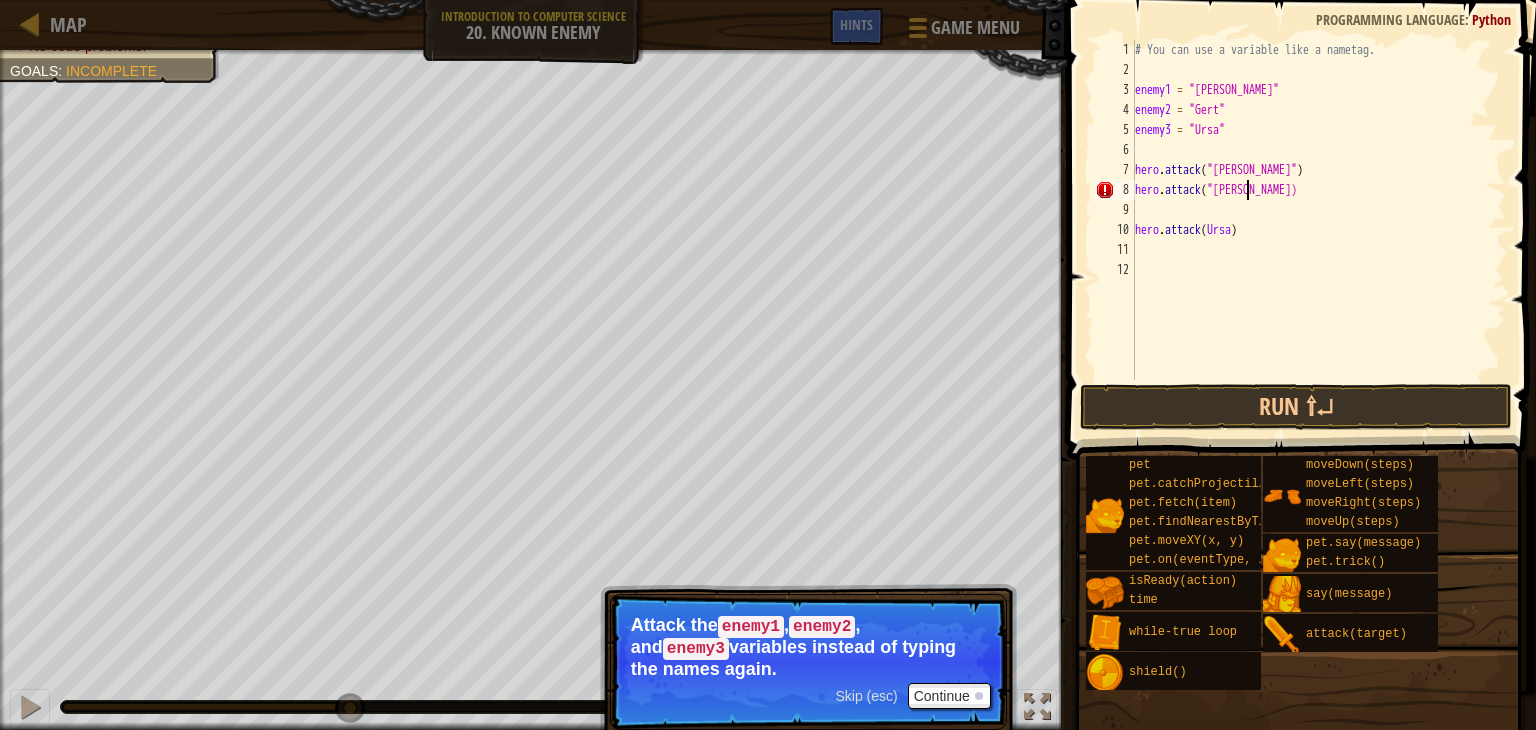 click on "# You can use a variable like a nametag. enemy1   =   "[PERSON_NAME]" enemy2   =   "[PERSON_NAME]" enemy3   =   "Ursa" hero . attack ( "[PERSON_NAME]" ) hero . attack ( "[PERSON_NAME]) hero . attack ( [GEOGRAPHIC_DATA] )" at bounding box center [1318, 230] 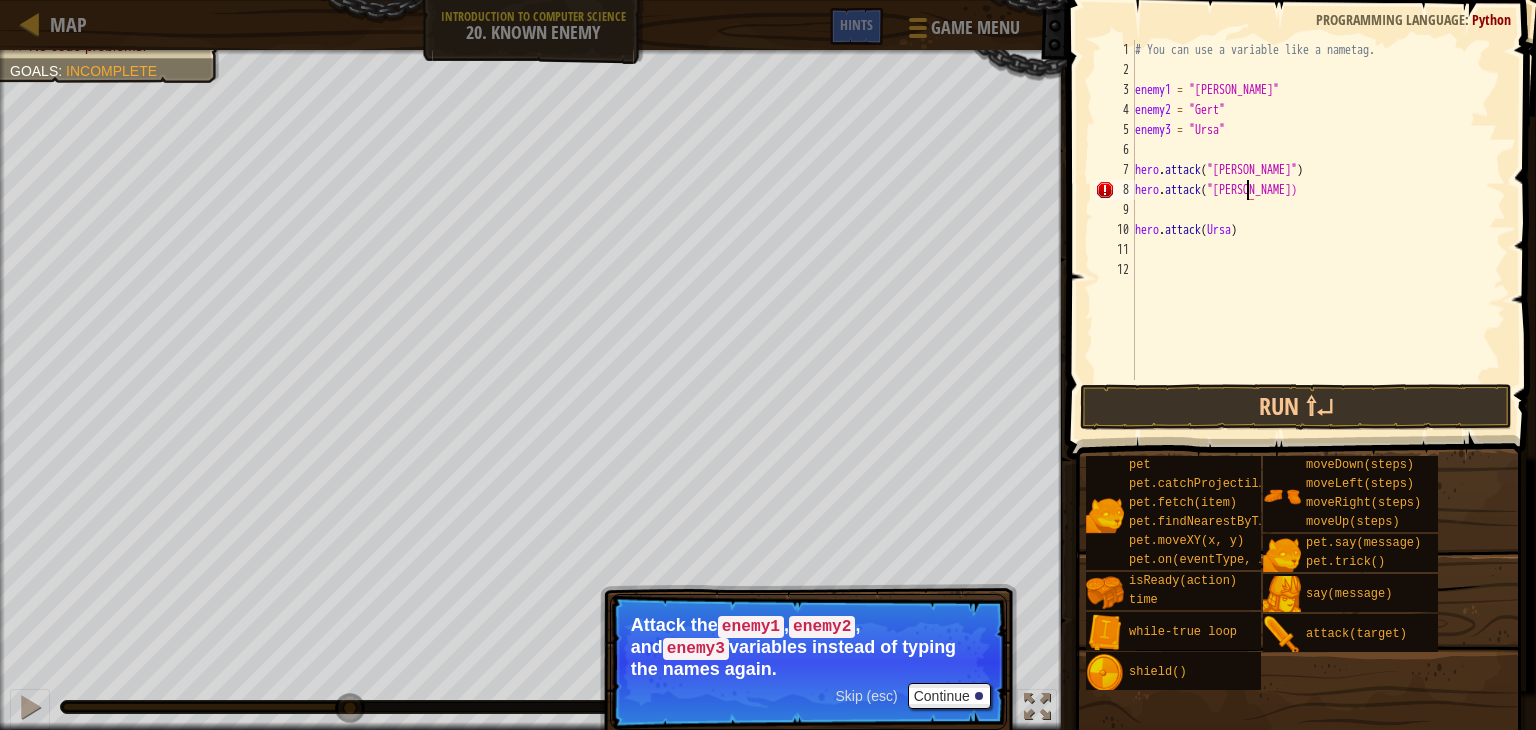 scroll, scrollTop: 9, scrollLeft: 8, axis: both 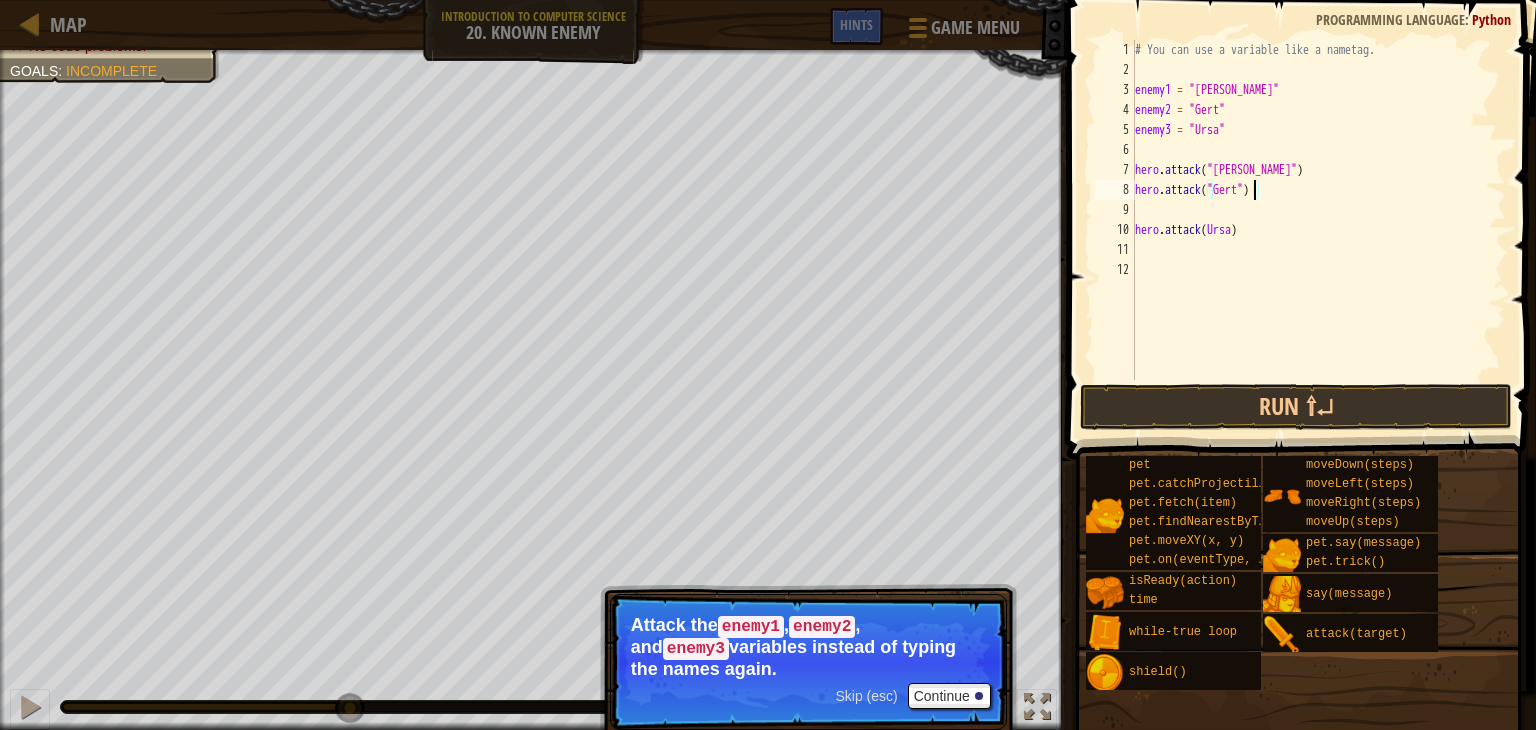 click on "# You can use a variable like a nametag. enemy1   =   "[PERSON_NAME]" enemy2   =   "[PERSON_NAME]" enemy3   =   "Ursa" hero . attack ( "[PERSON_NAME]" ) hero . attack ( "[PERSON_NAME]" ) hero . attack ( [GEOGRAPHIC_DATA] )" at bounding box center (1318, 230) 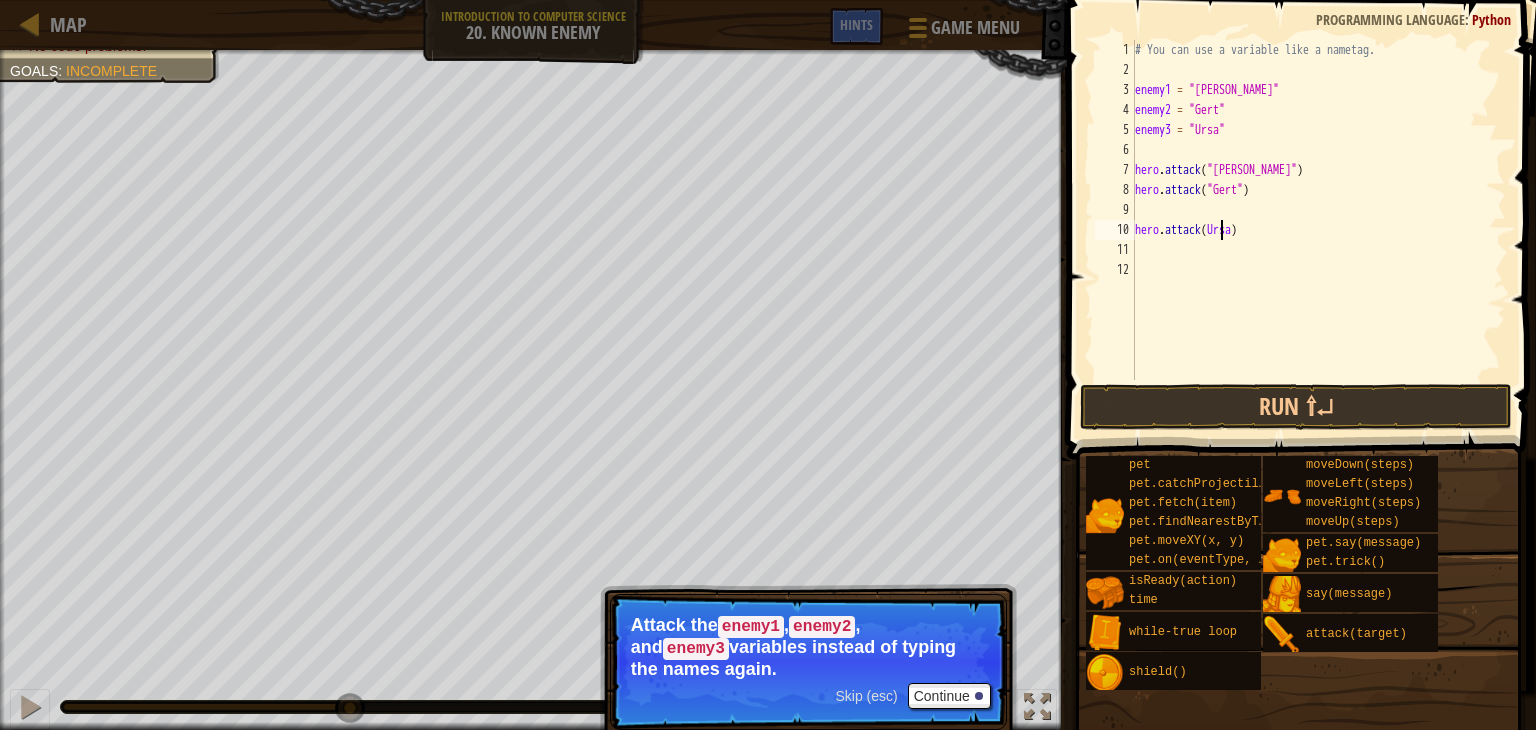 scroll, scrollTop: 9, scrollLeft: 8, axis: both 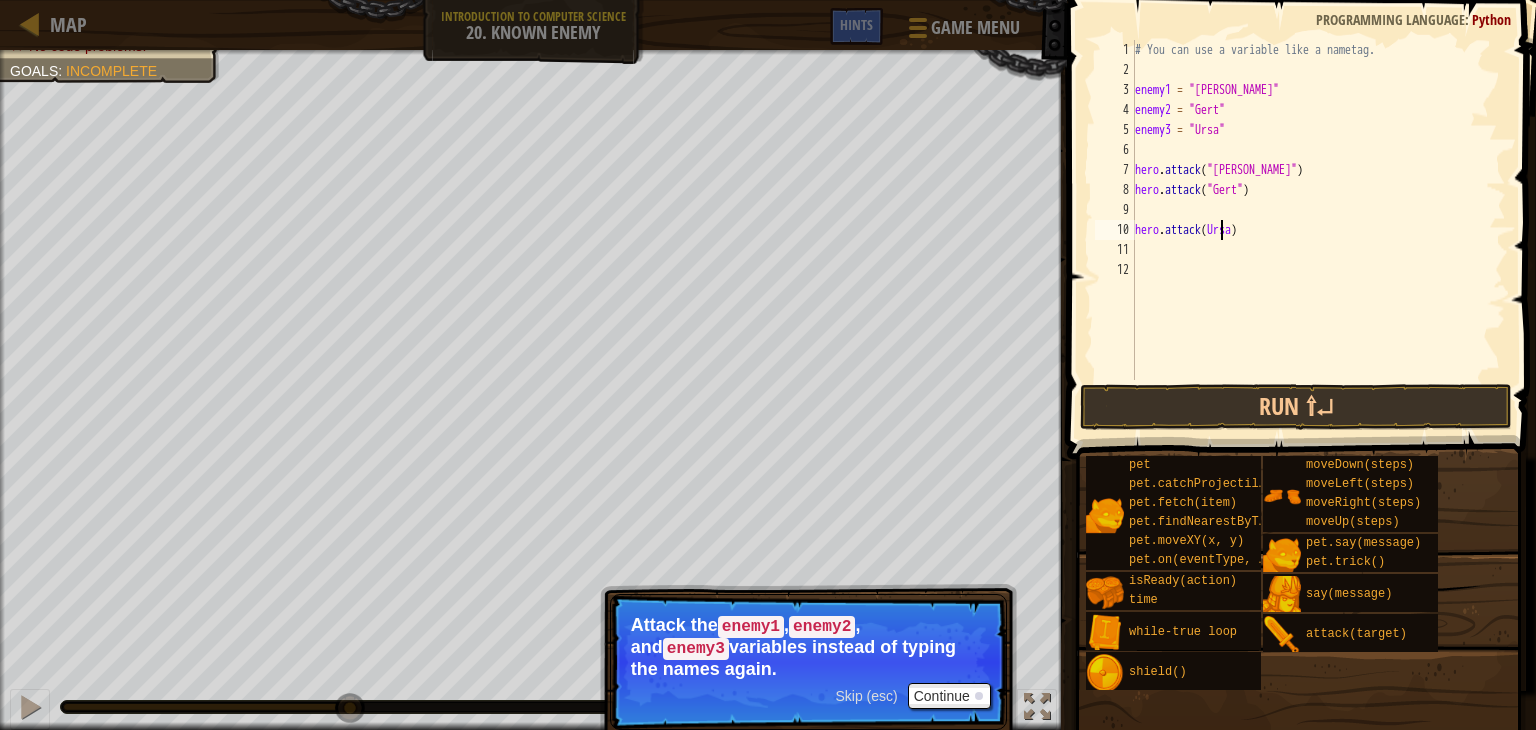 click on "# You can use a variable like a nametag. enemy1   =   "[PERSON_NAME]" enemy2   =   "[PERSON_NAME]" enemy3   =   "Ursa" hero . attack ( "[PERSON_NAME]" ) hero . attack ( "[PERSON_NAME]" ) hero . attack ( [GEOGRAPHIC_DATA] )" at bounding box center (1318, 230) 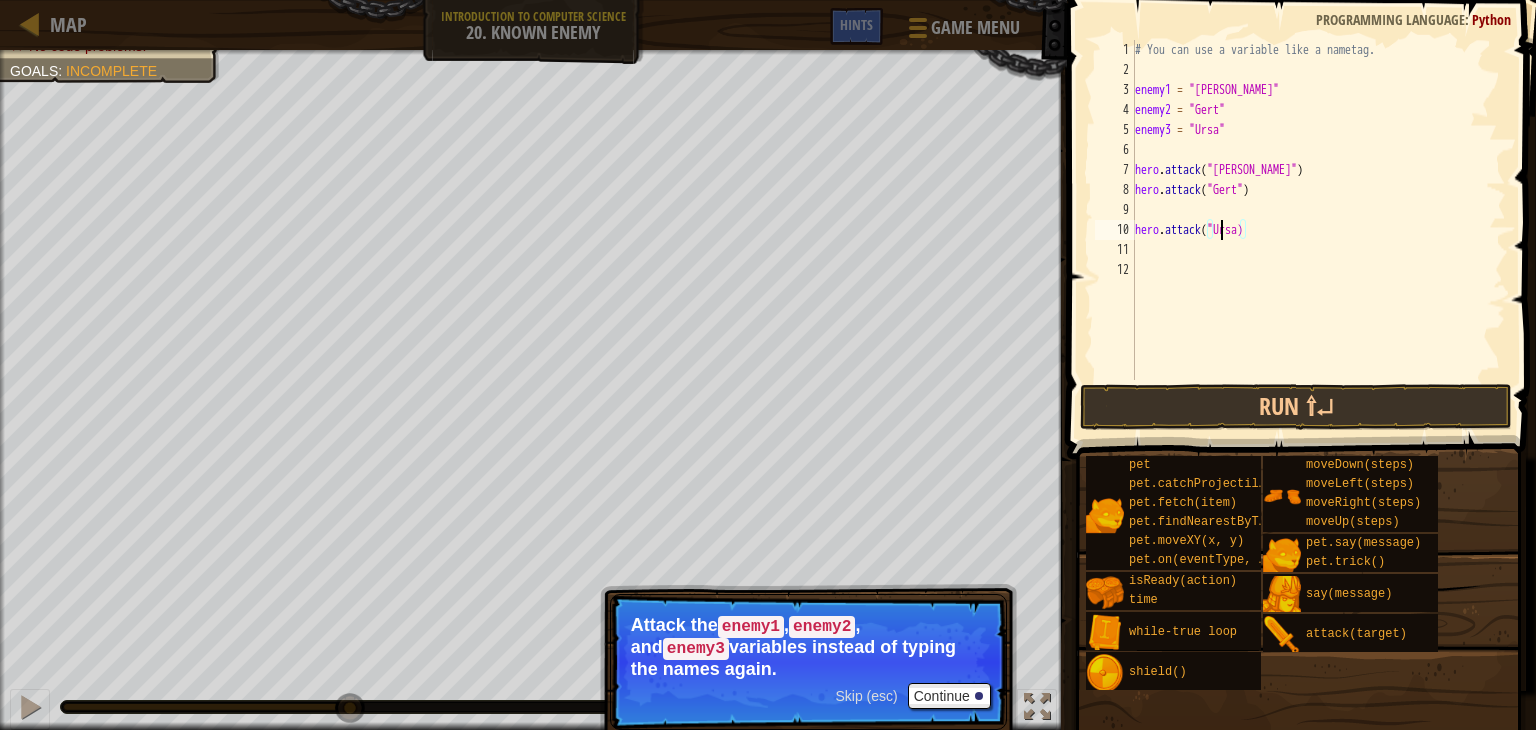 scroll, scrollTop: 9, scrollLeft: 7, axis: both 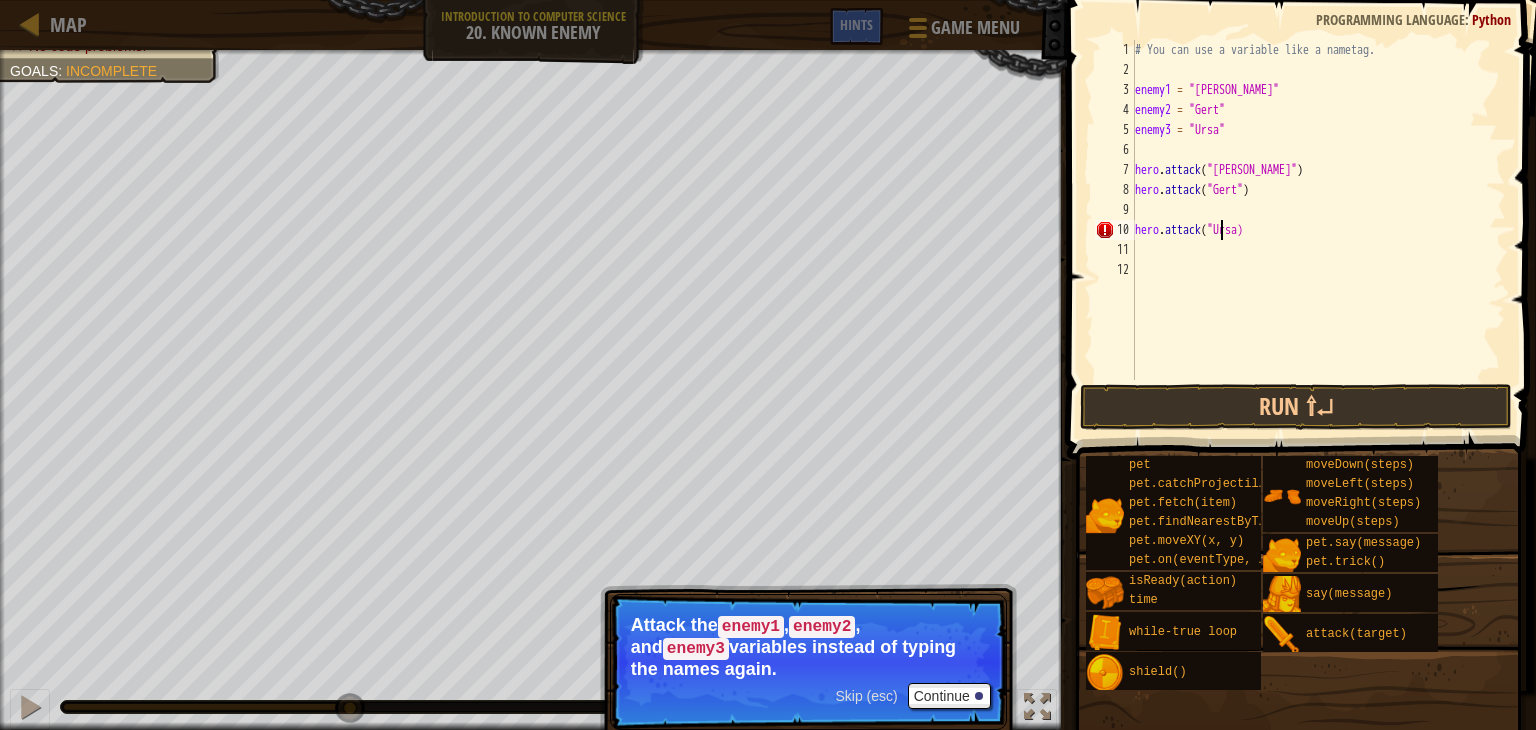 click on "# You can use a variable like a nametag. enemy1   =   "[PERSON_NAME]" enemy2   =   "[PERSON_NAME]" enemy3   =   "Ursa" hero . attack ( "[PERSON_NAME]" ) hero . attack ( "[PERSON_NAME]" ) hero . attack ( "[GEOGRAPHIC_DATA])" at bounding box center (1318, 230) 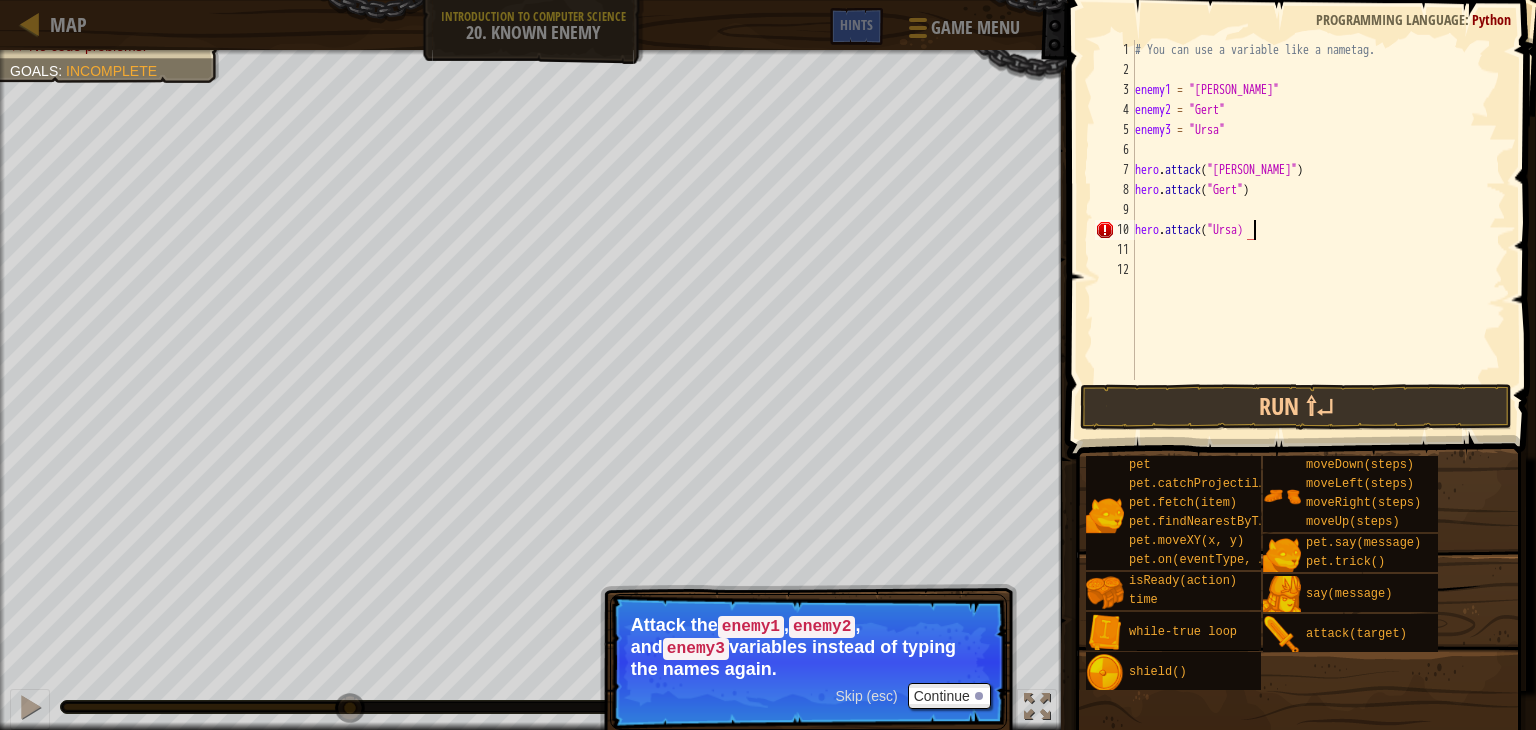 click on "# You can use a variable like a nametag. enemy1   =   "[PERSON_NAME]" enemy2   =   "[PERSON_NAME]" enemy3   =   "Ursa" hero . attack ( "[PERSON_NAME]" ) hero . attack ( "[PERSON_NAME]" ) hero . attack ( "[GEOGRAPHIC_DATA])" at bounding box center (1318, 230) 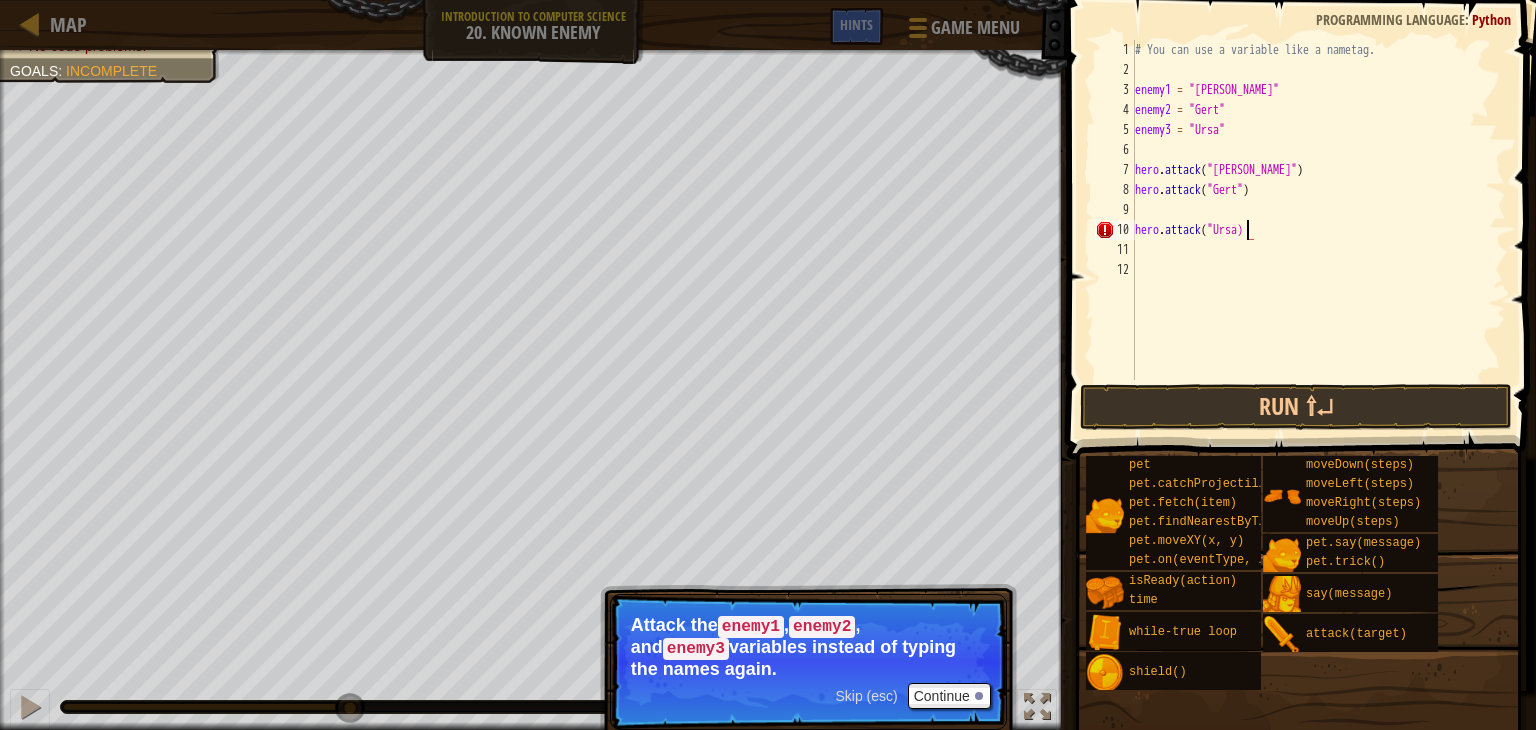 scroll, scrollTop: 9, scrollLeft: 8, axis: both 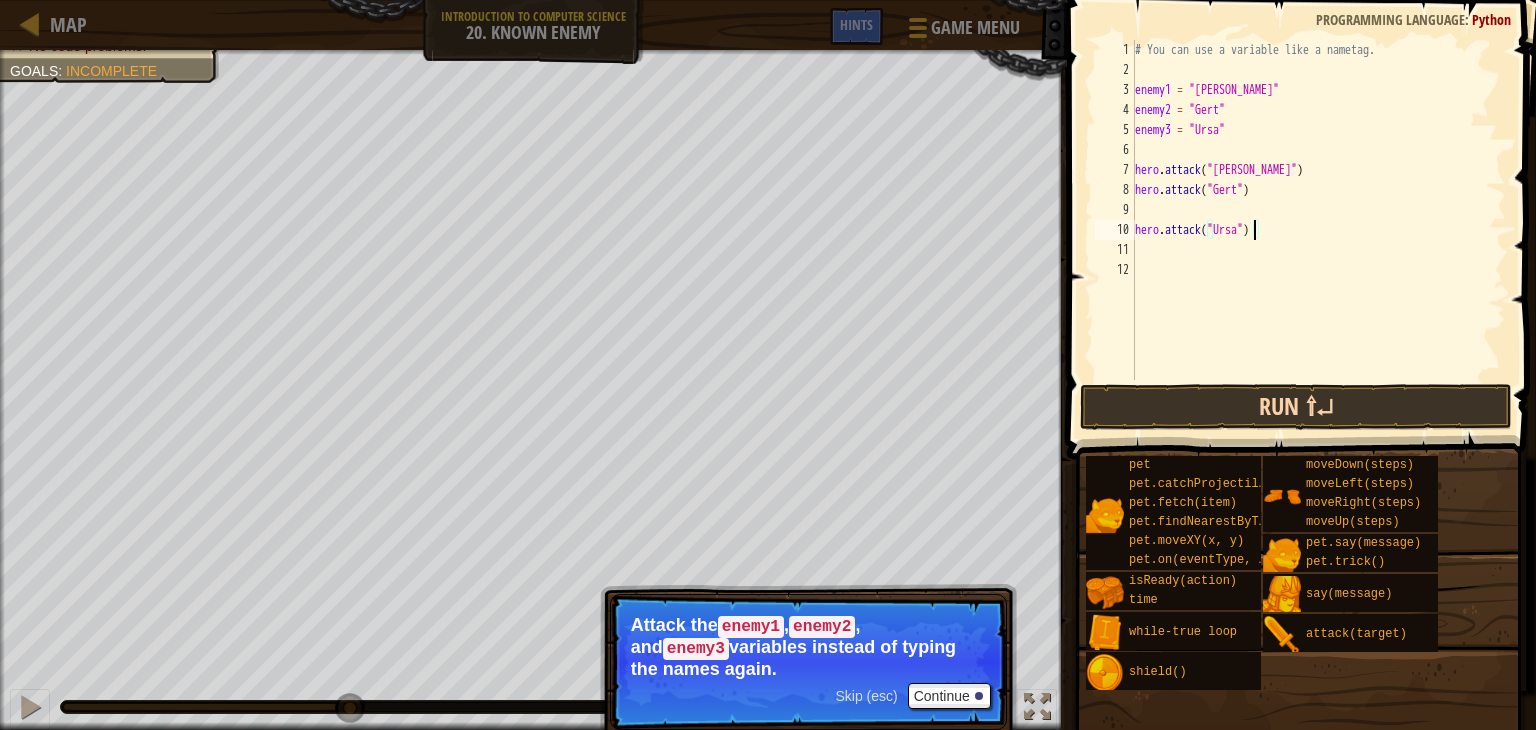 type on "hero.attack("Ursa")" 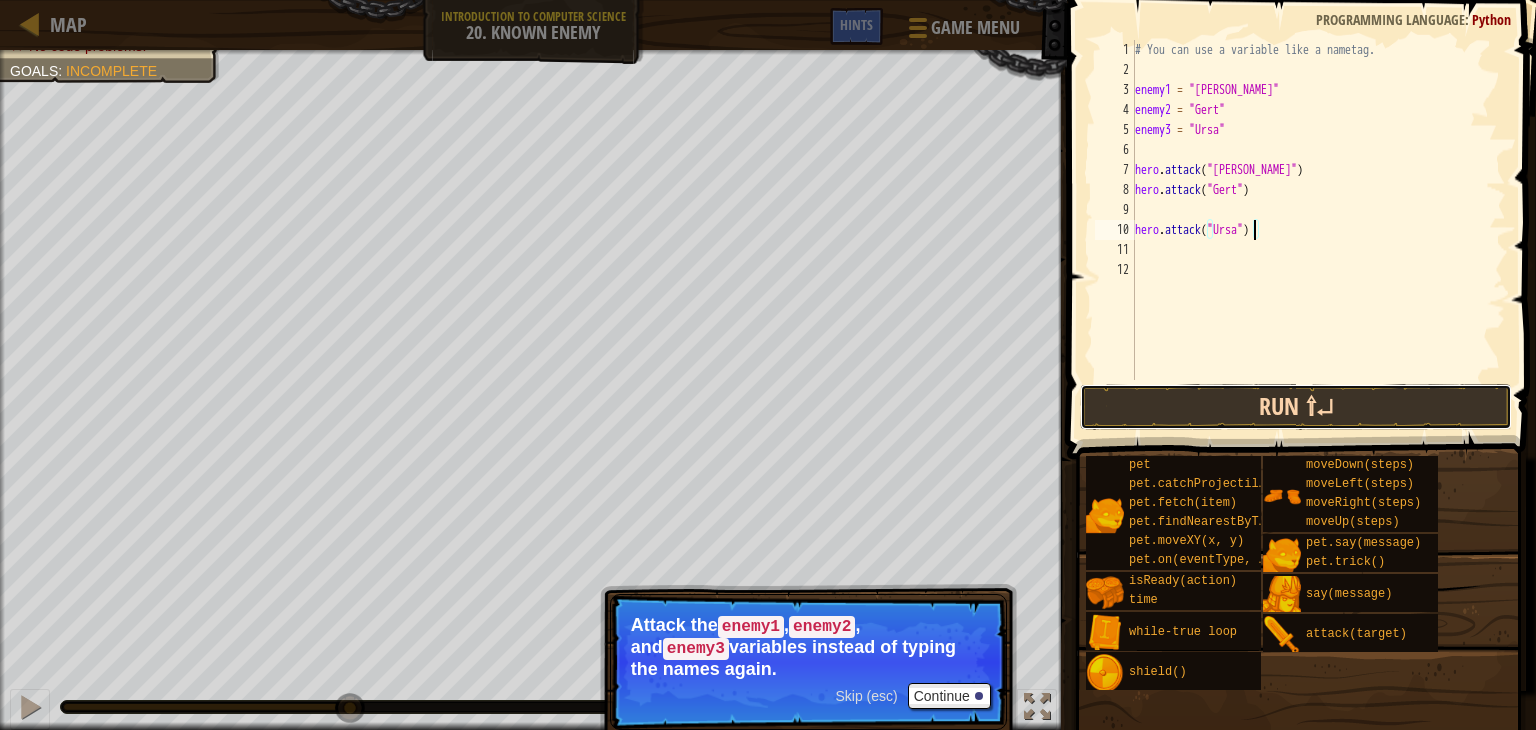 click on "Run ⇧↵" at bounding box center (1296, 407) 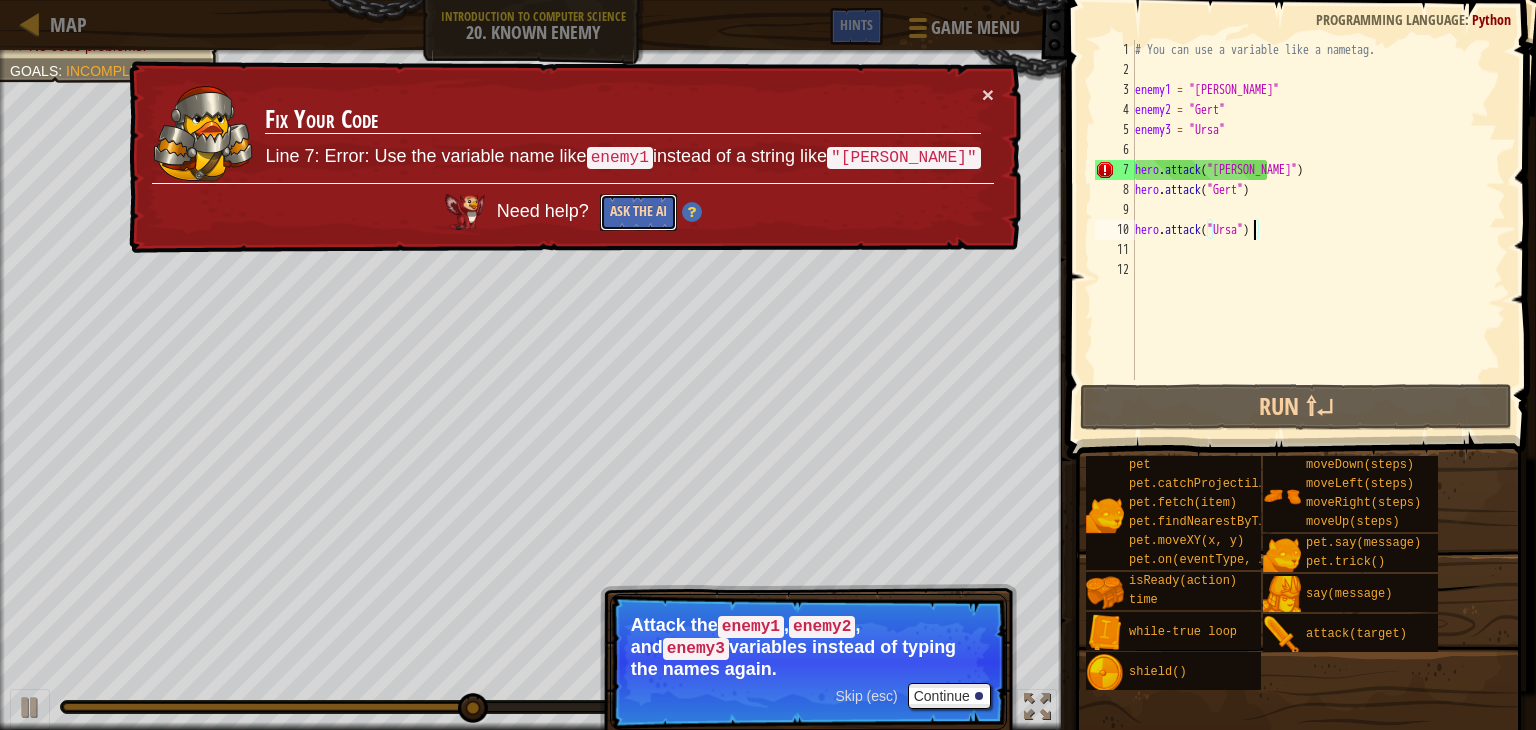 click on "Ask the AI" at bounding box center [638, 212] 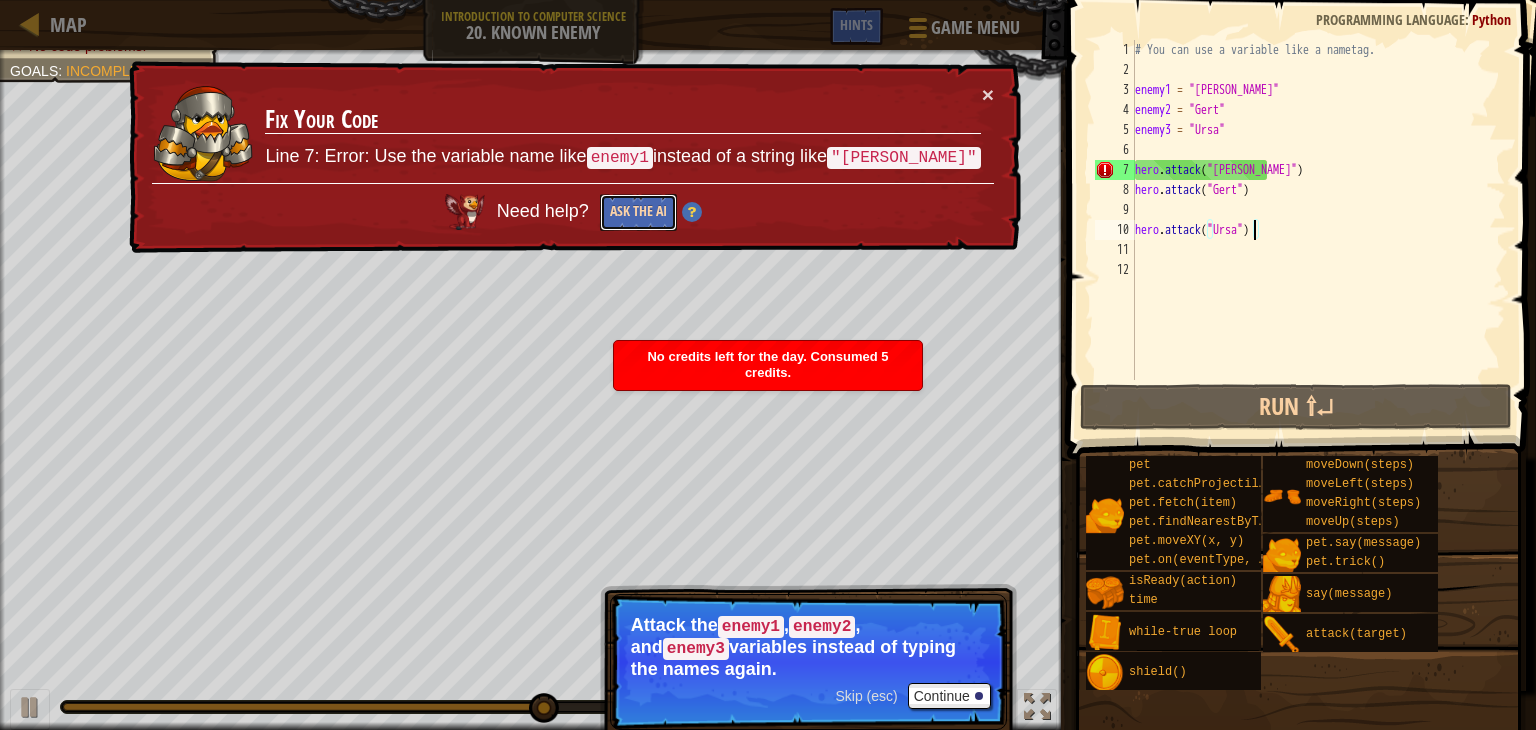 click on "Ask the AI" at bounding box center [639, 211] 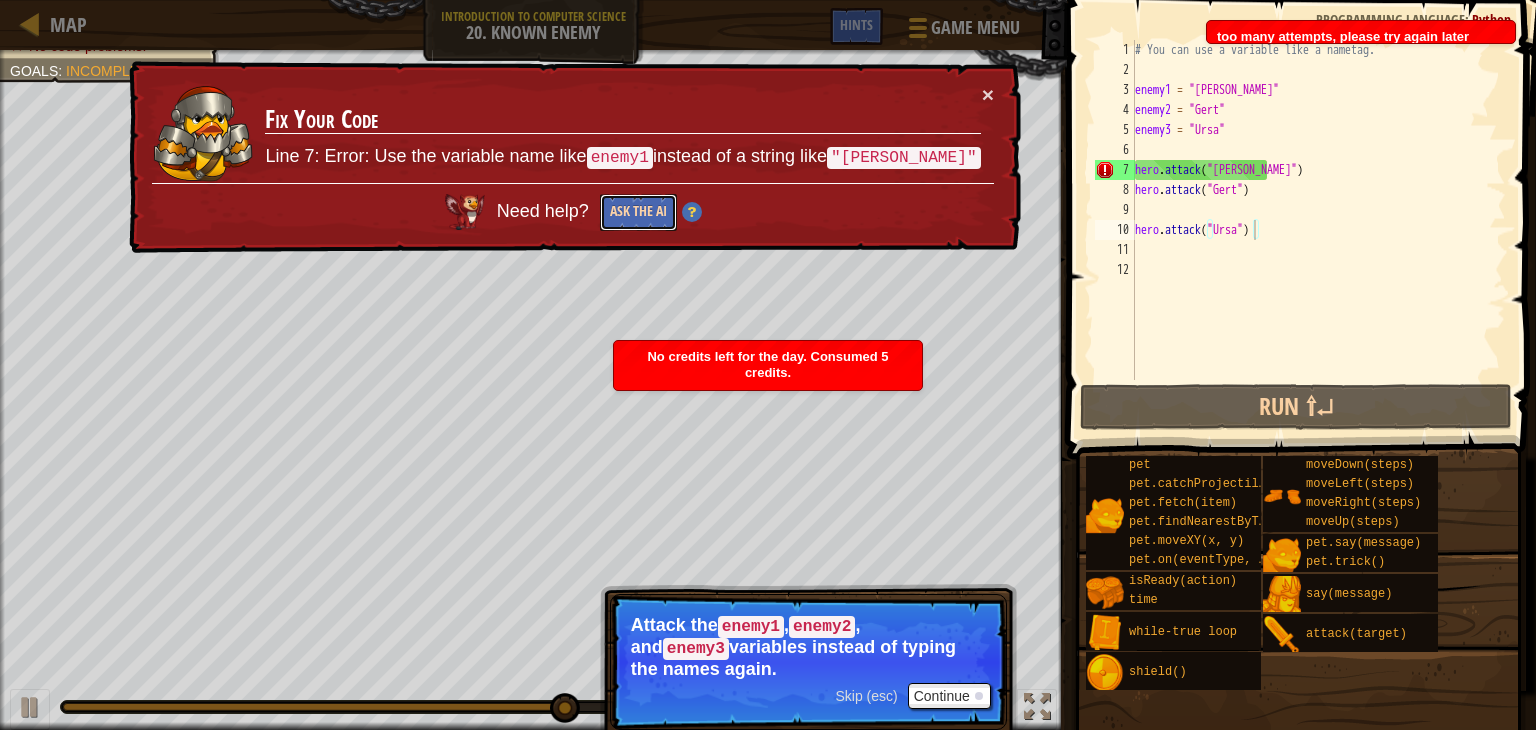 click on "Ask the AI" at bounding box center (637, 212) 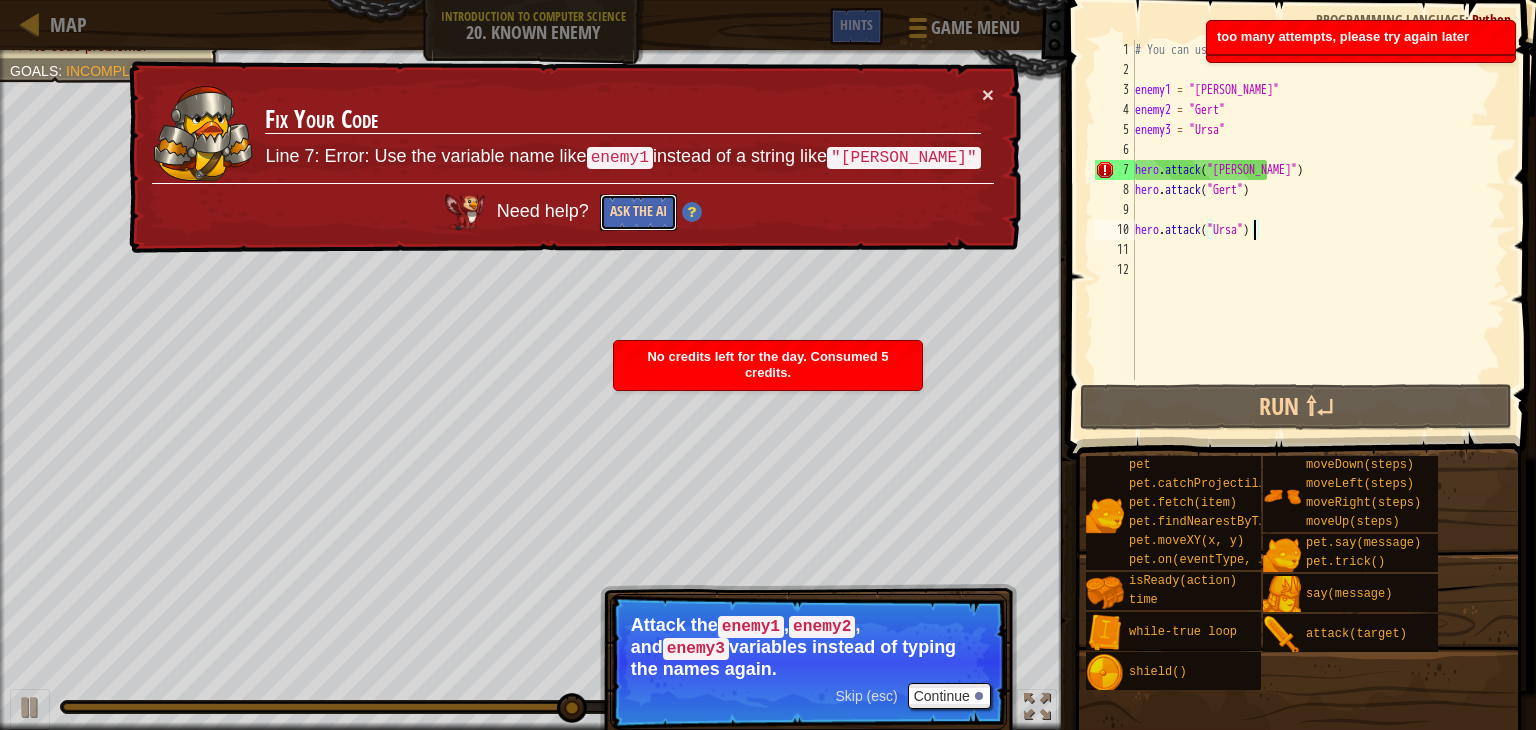 click on "Ask the AI" at bounding box center [638, 213] 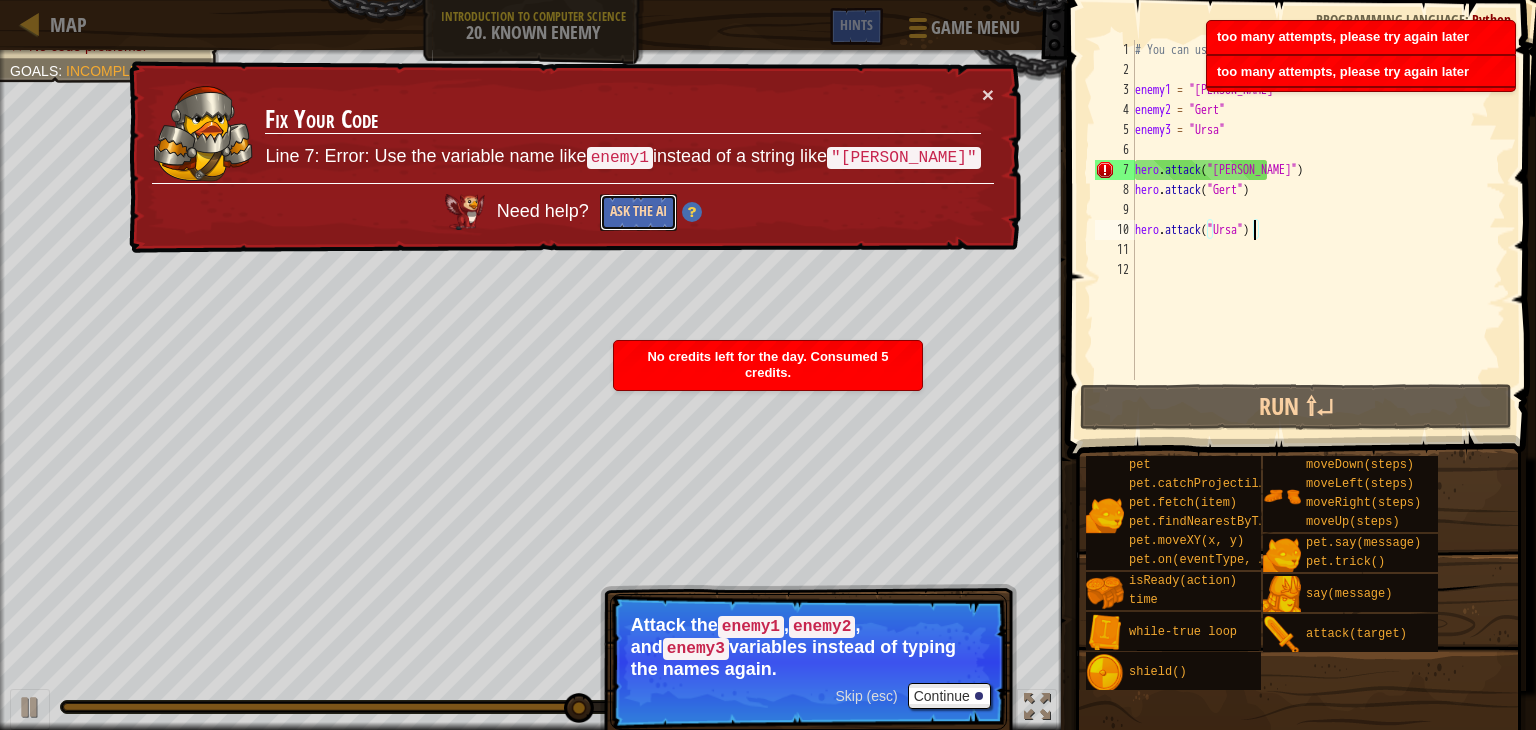 click on "Ask the AI" at bounding box center (637, 213) 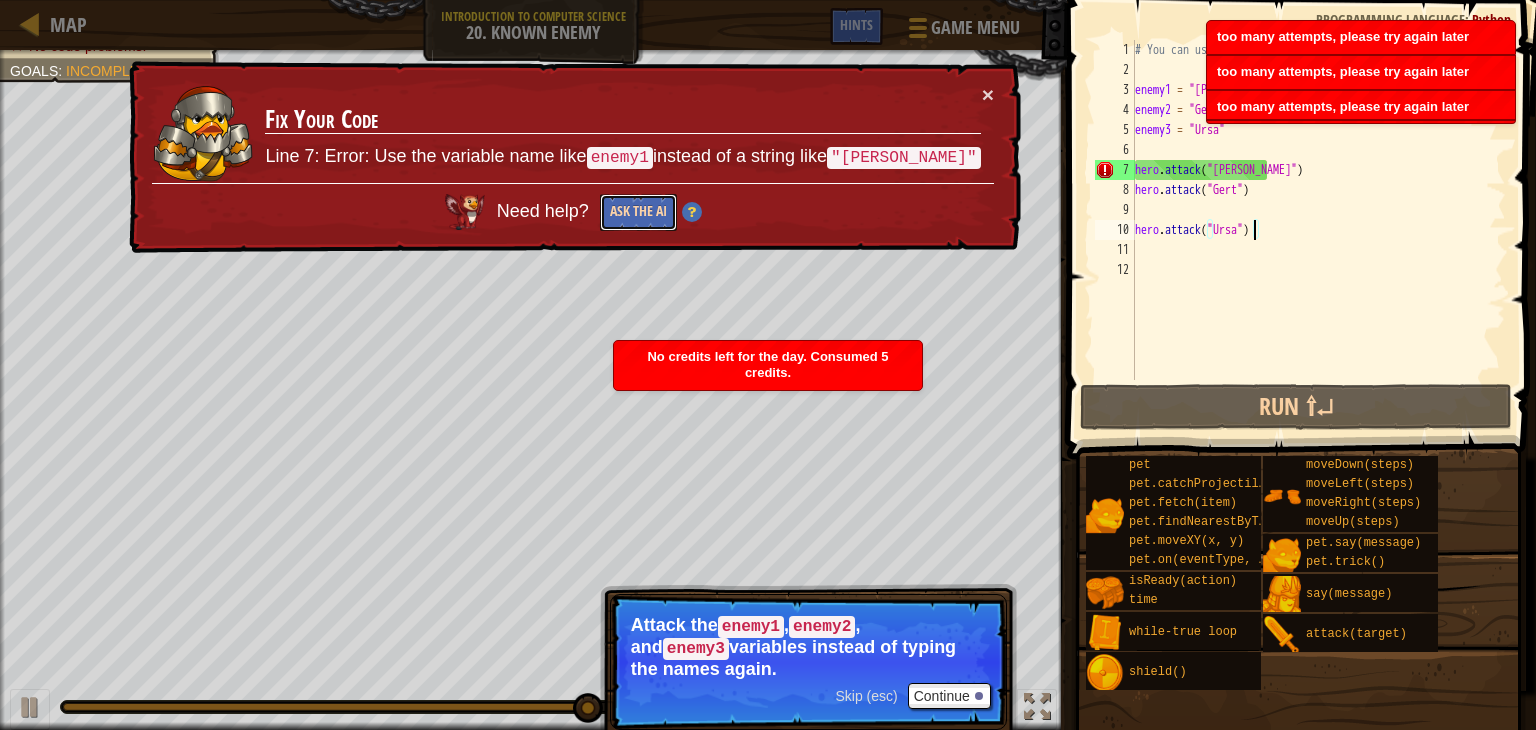 click on "Ask the AI" at bounding box center [637, 212] 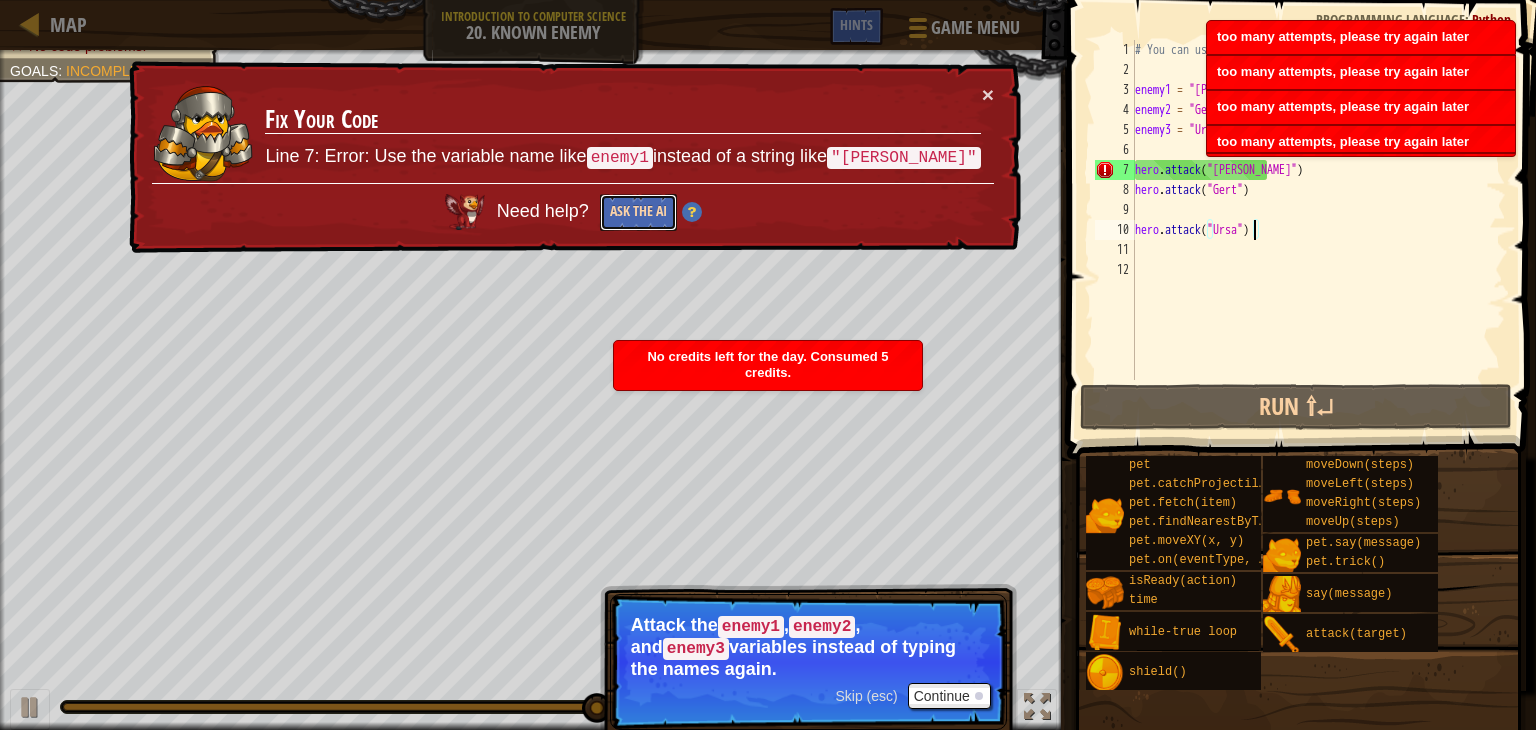click on "Ask the AI" at bounding box center [637, 212] 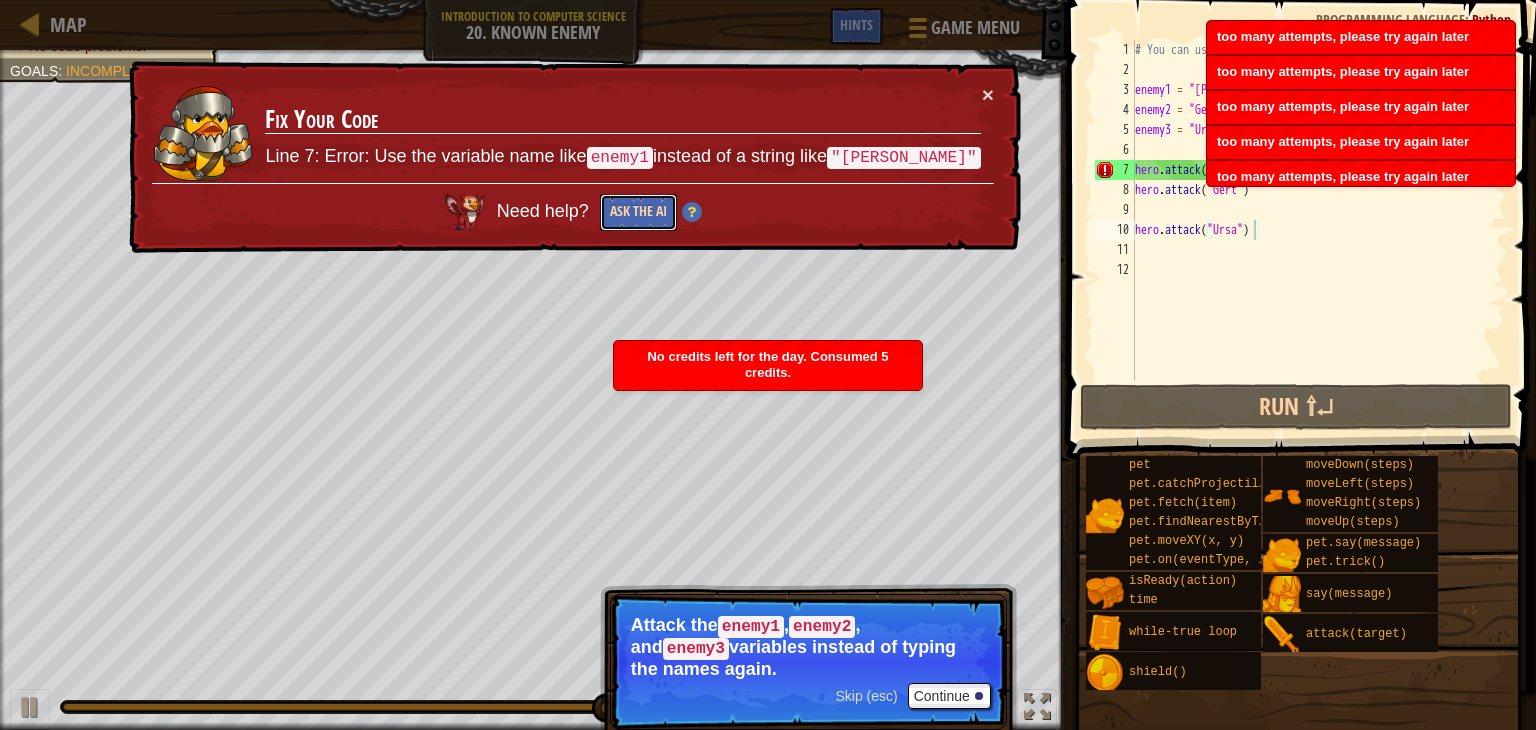 click on "Ask the AI" at bounding box center [638, 213] 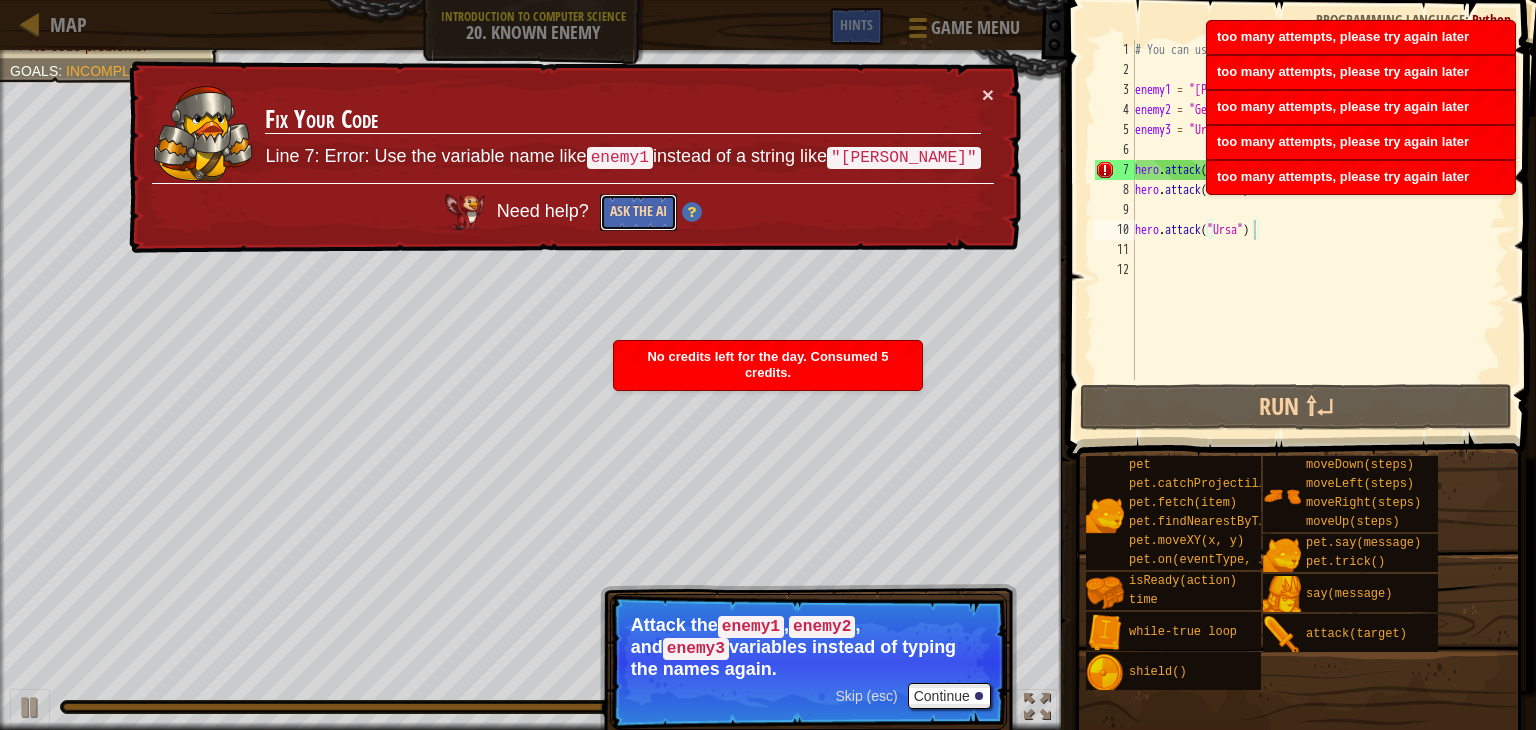 click on "Ask the AI" at bounding box center (637, 212) 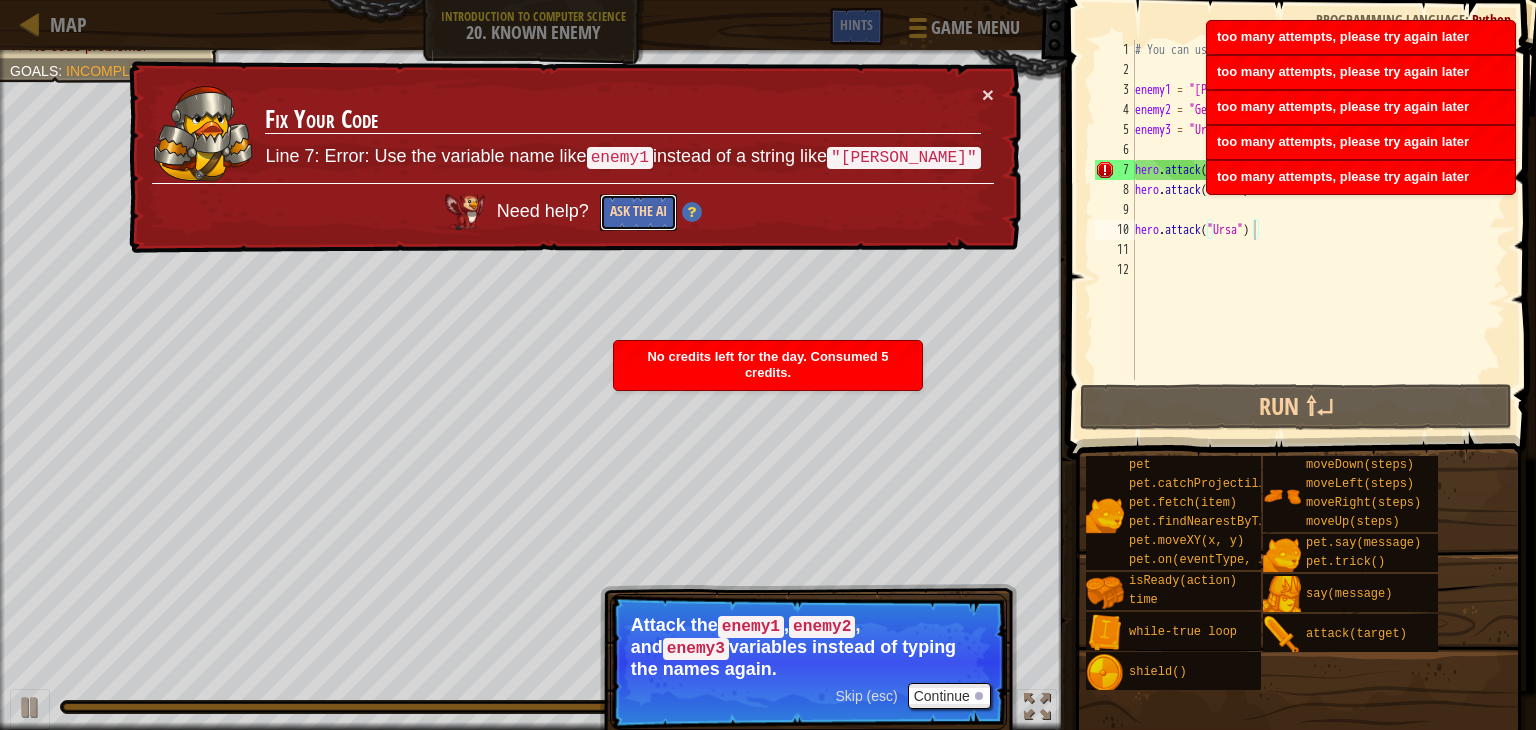 click on "Ask the AI" at bounding box center [637, 212] 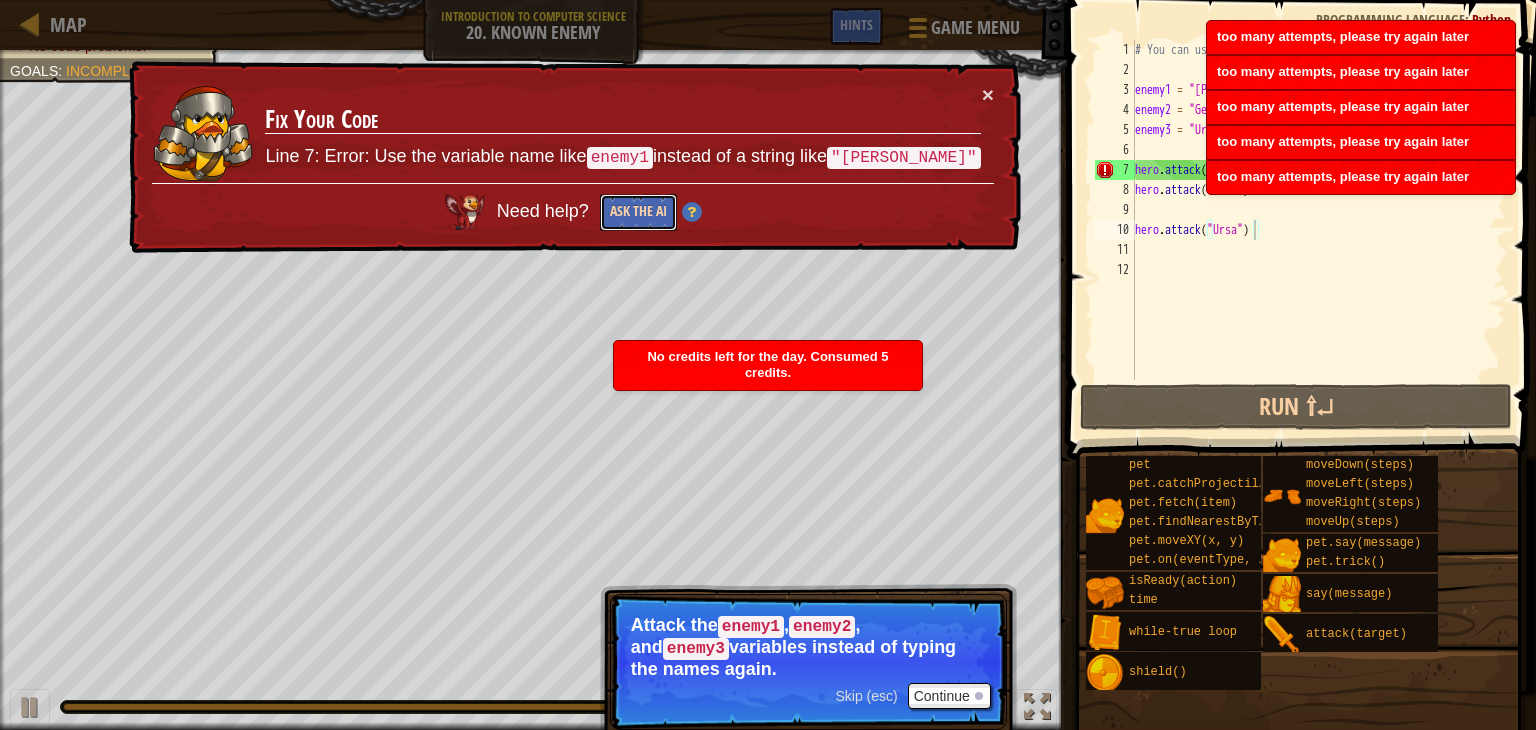 click on "Ask the AI" at bounding box center (637, 213) 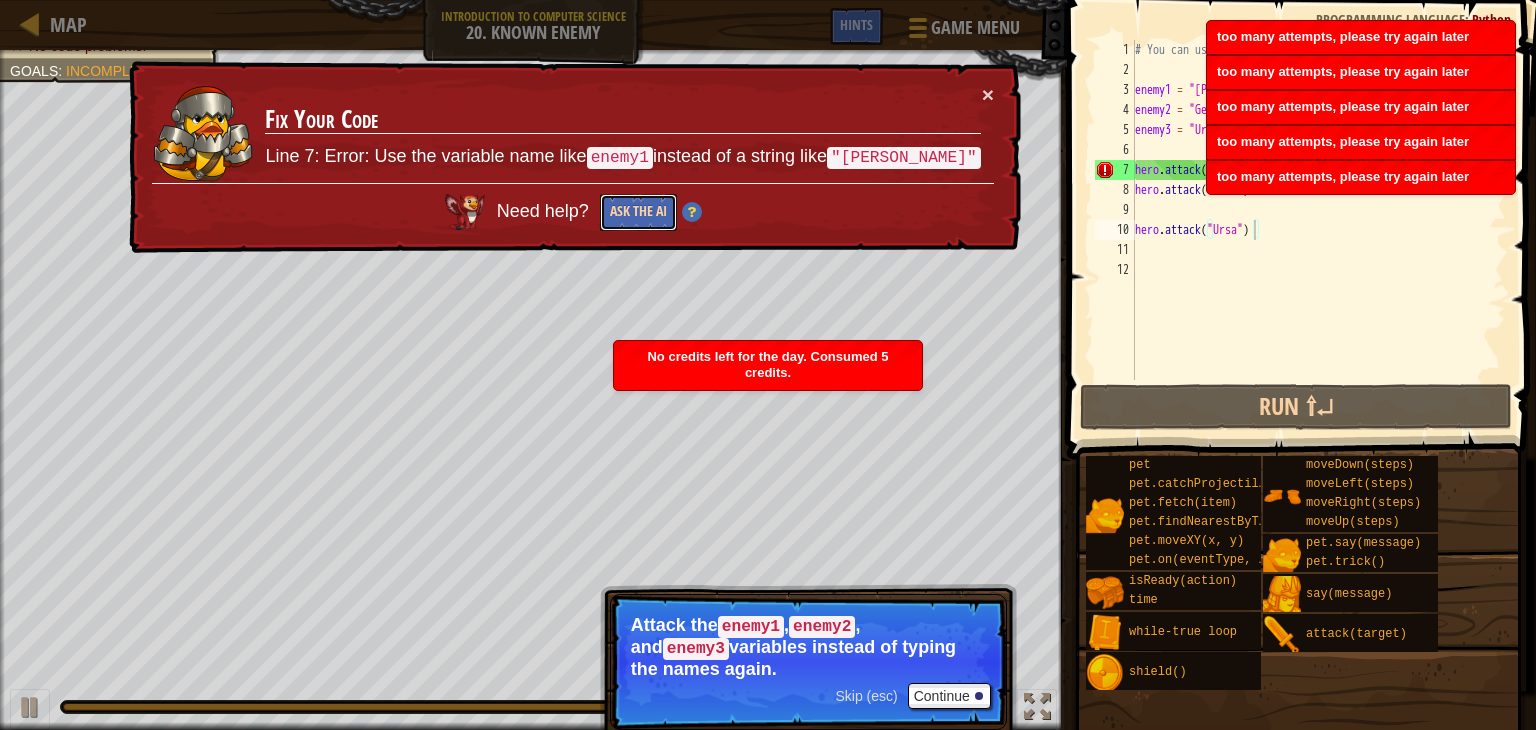click on "Ask the AI" at bounding box center [637, 212] 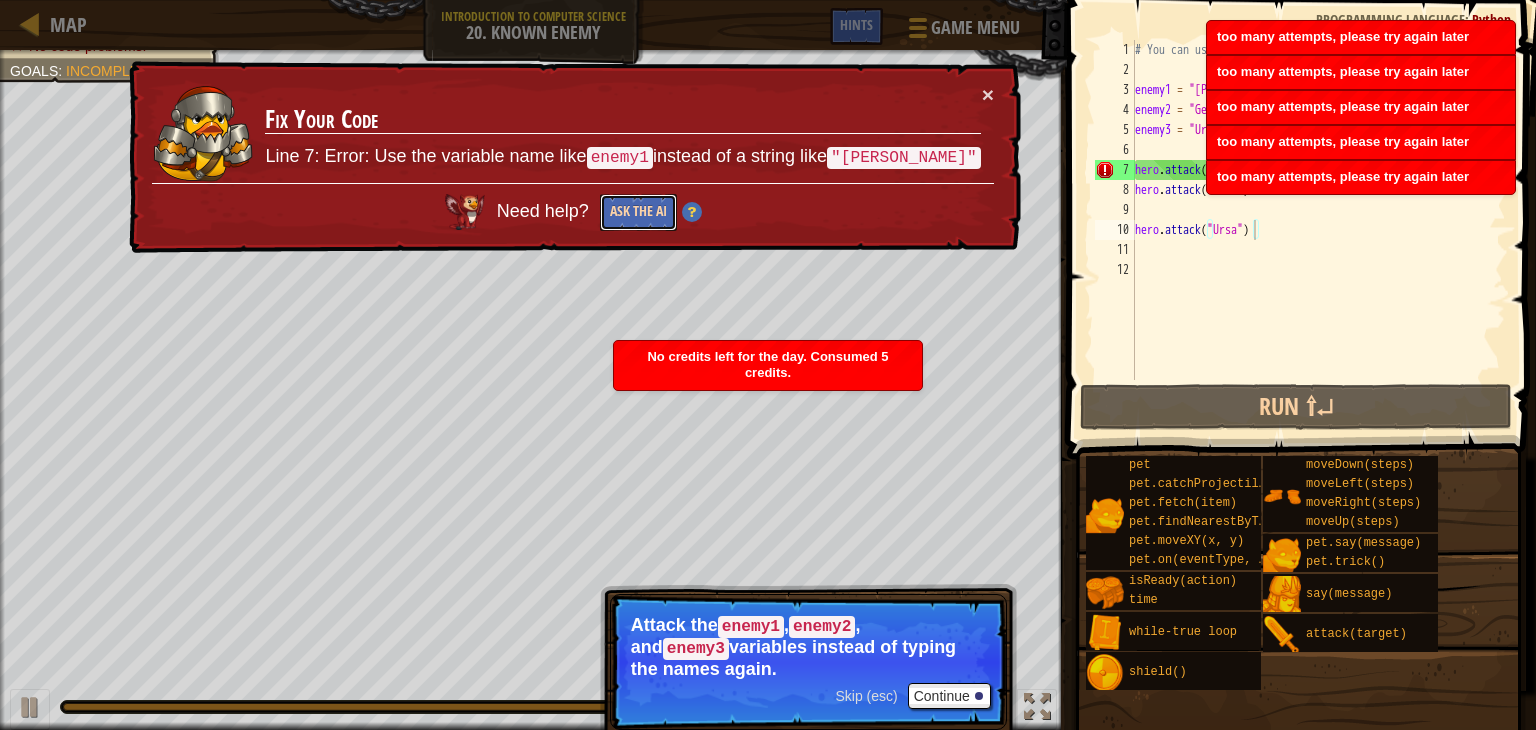 click on "Ask the AI" at bounding box center [638, 213] 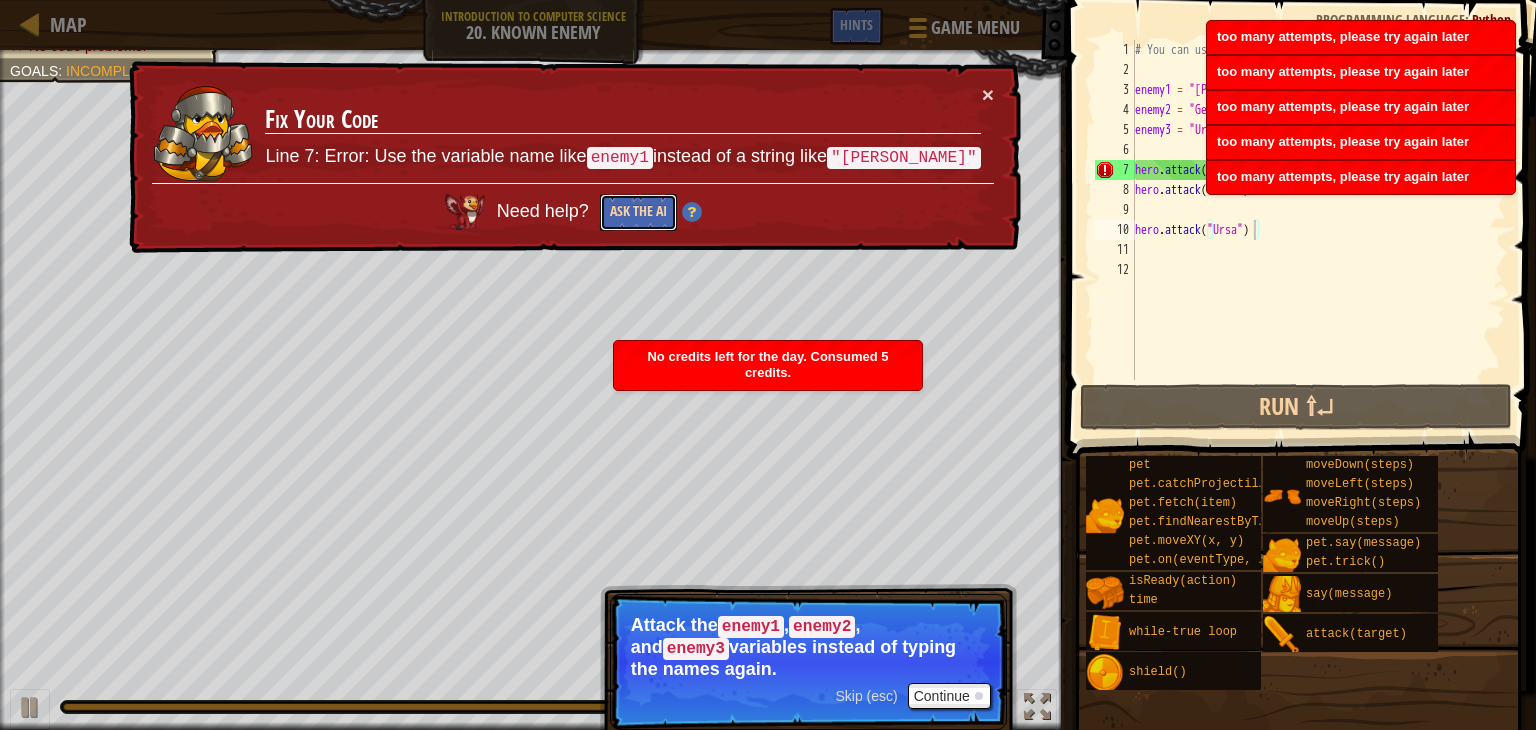 click on "Ask the AI" at bounding box center [637, 212] 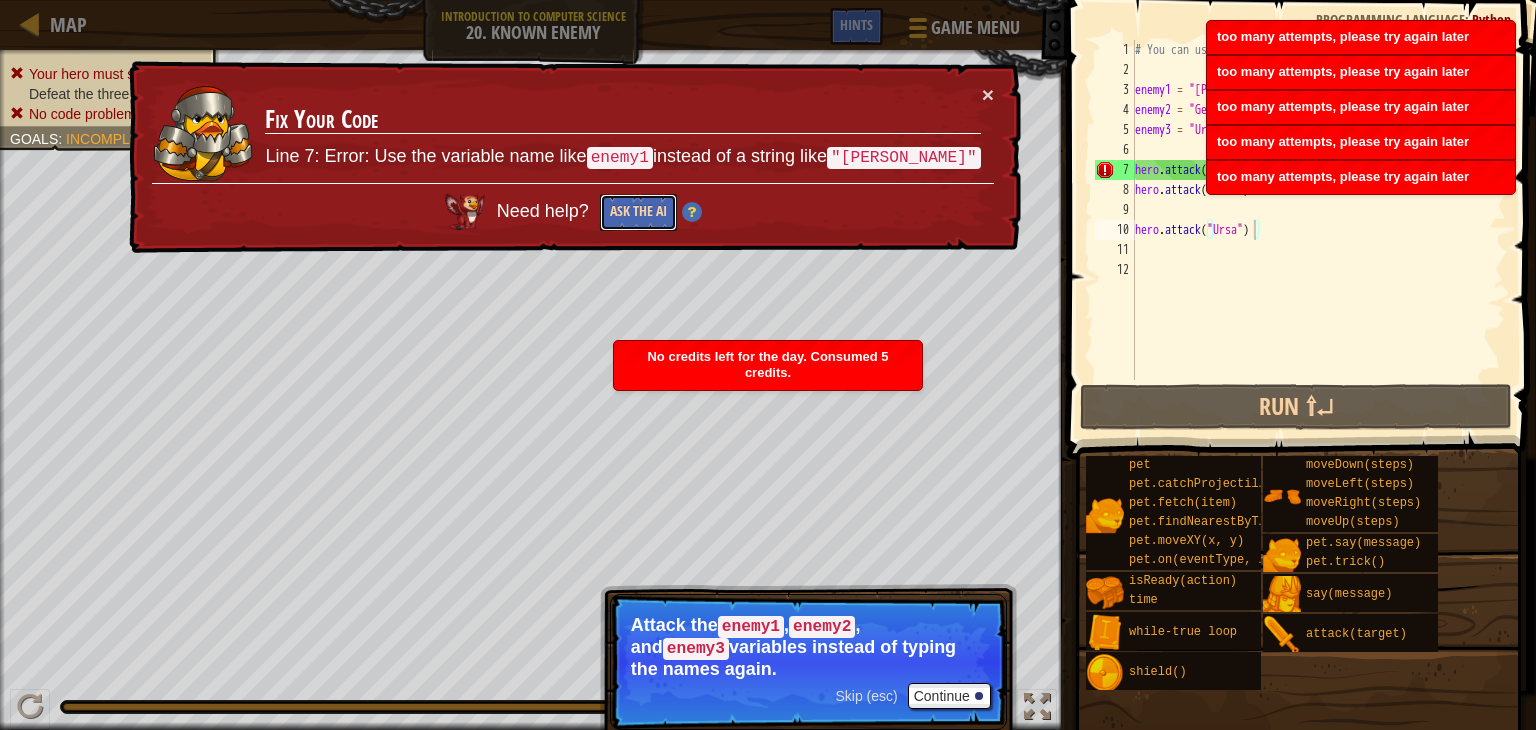click on "Ask the AI" at bounding box center (638, 213) 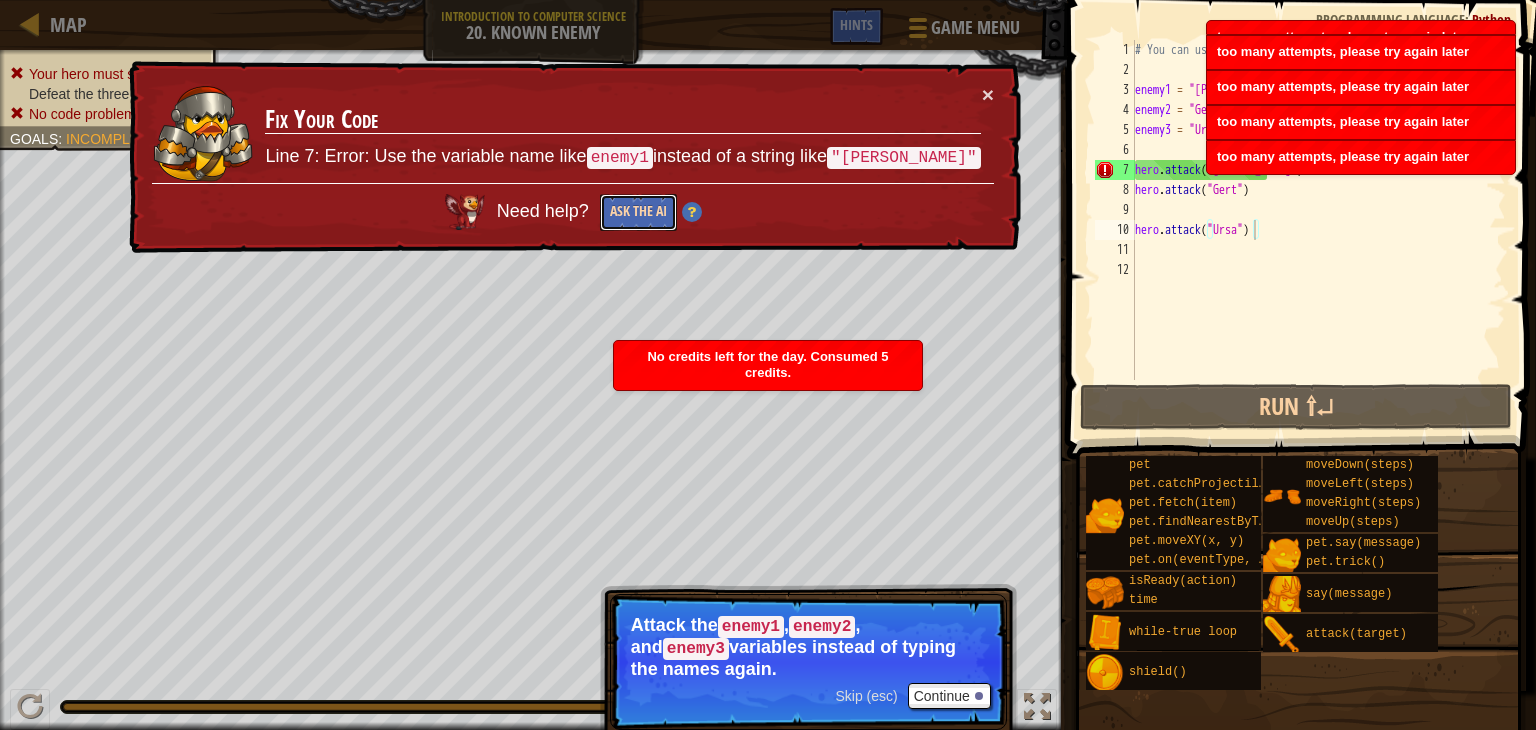 click on "Ask the AI" at bounding box center (638, 213) 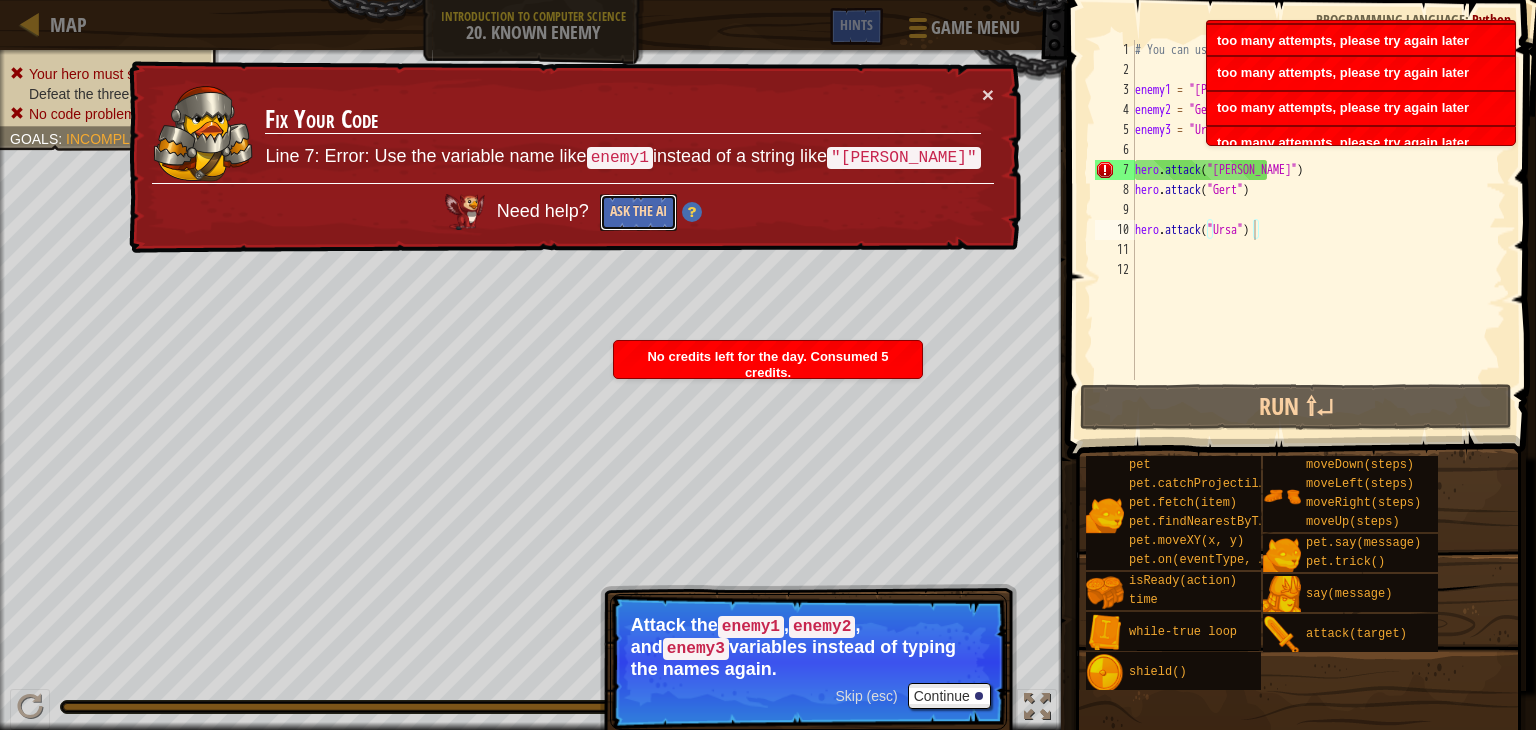 click on "Ask the AI" at bounding box center (637, 213) 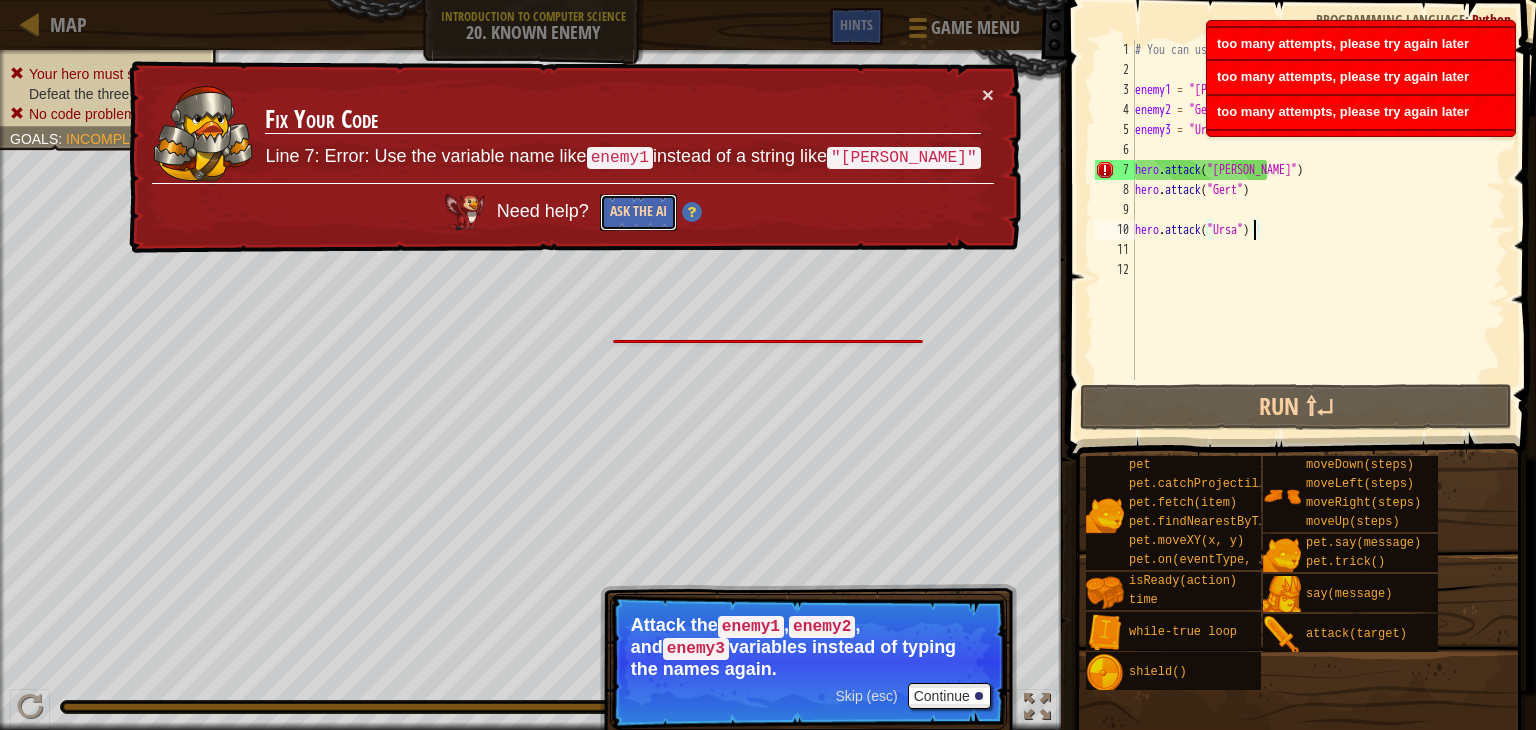 click on "Ask the AI" at bounding box center [637, 212] 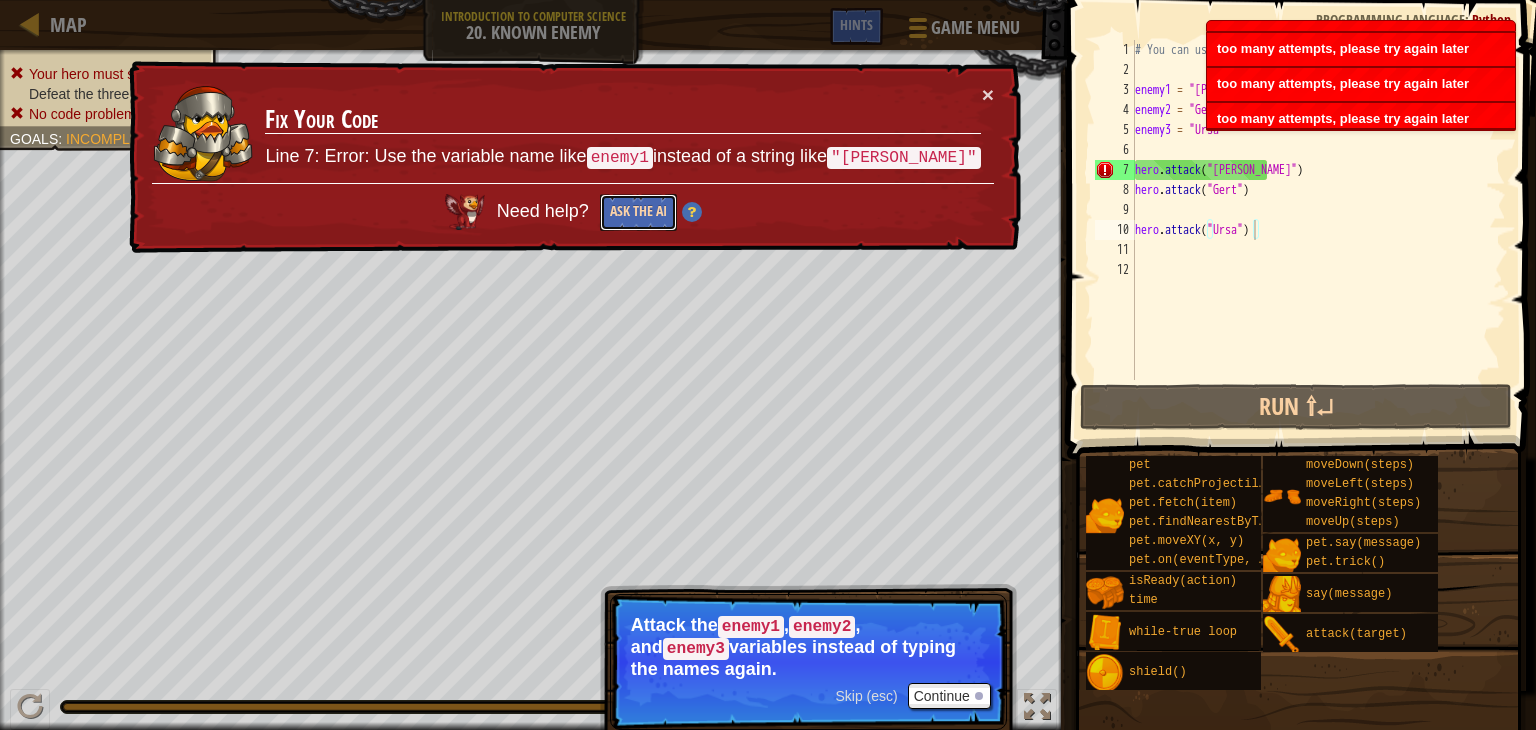 click on "Ask the AI" at bounding box center (637, 213) 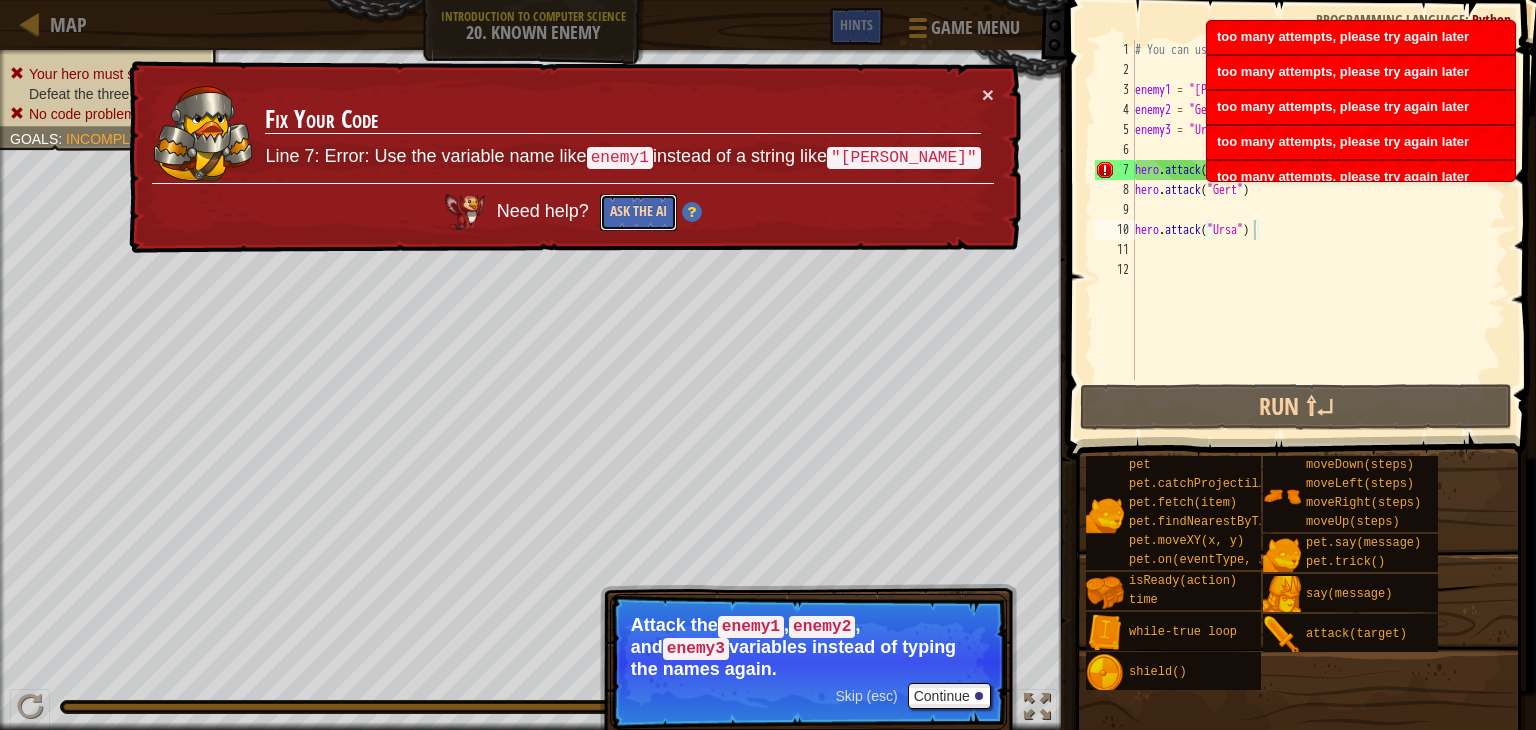 click on "Ask the AI" at bounding box center (638, 212) 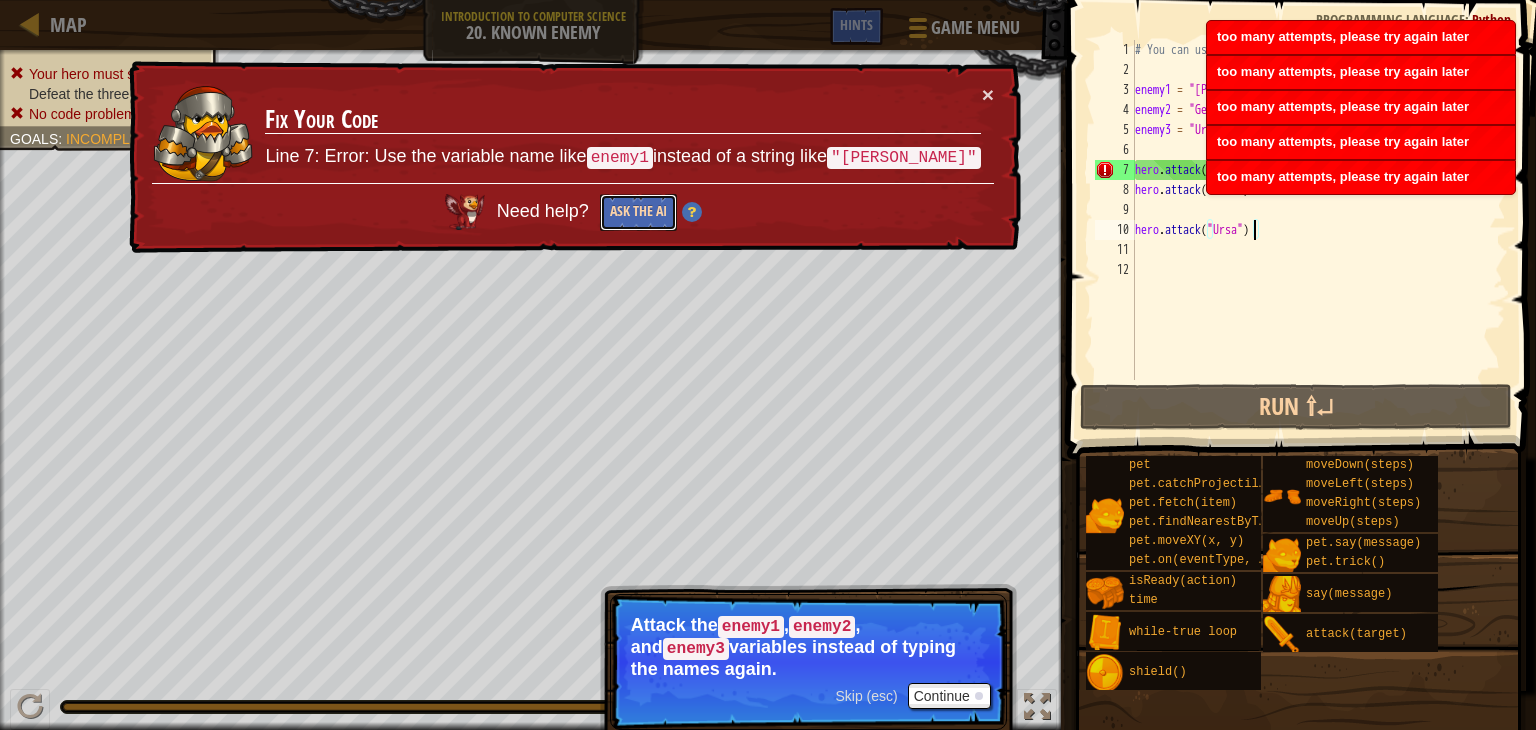 click on "Ask the AI" at bounding box center (637, 213) 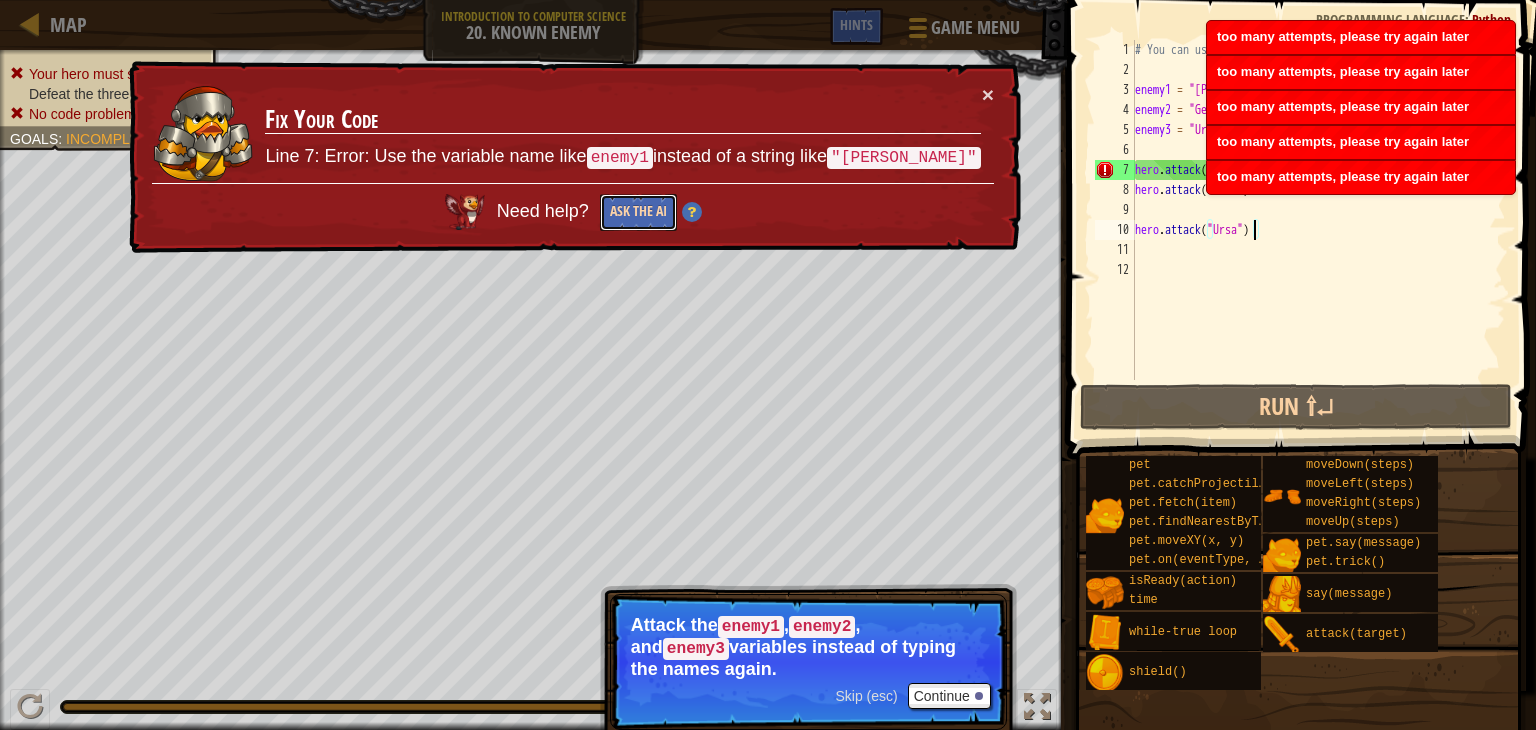 click on "Ask the AI" at bounding box center [638, 213] 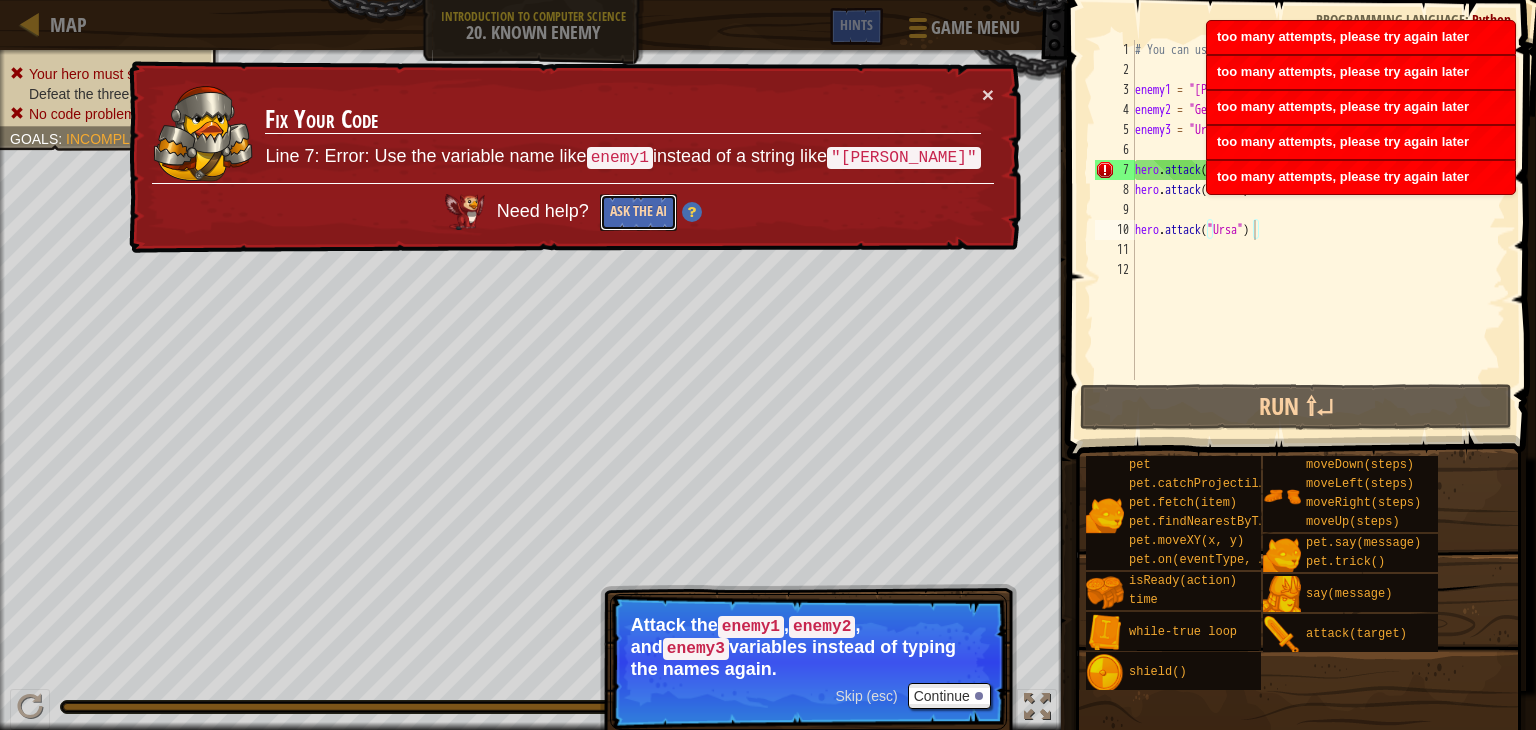 click on "Ask the AI" at bounding box center (637, 213) 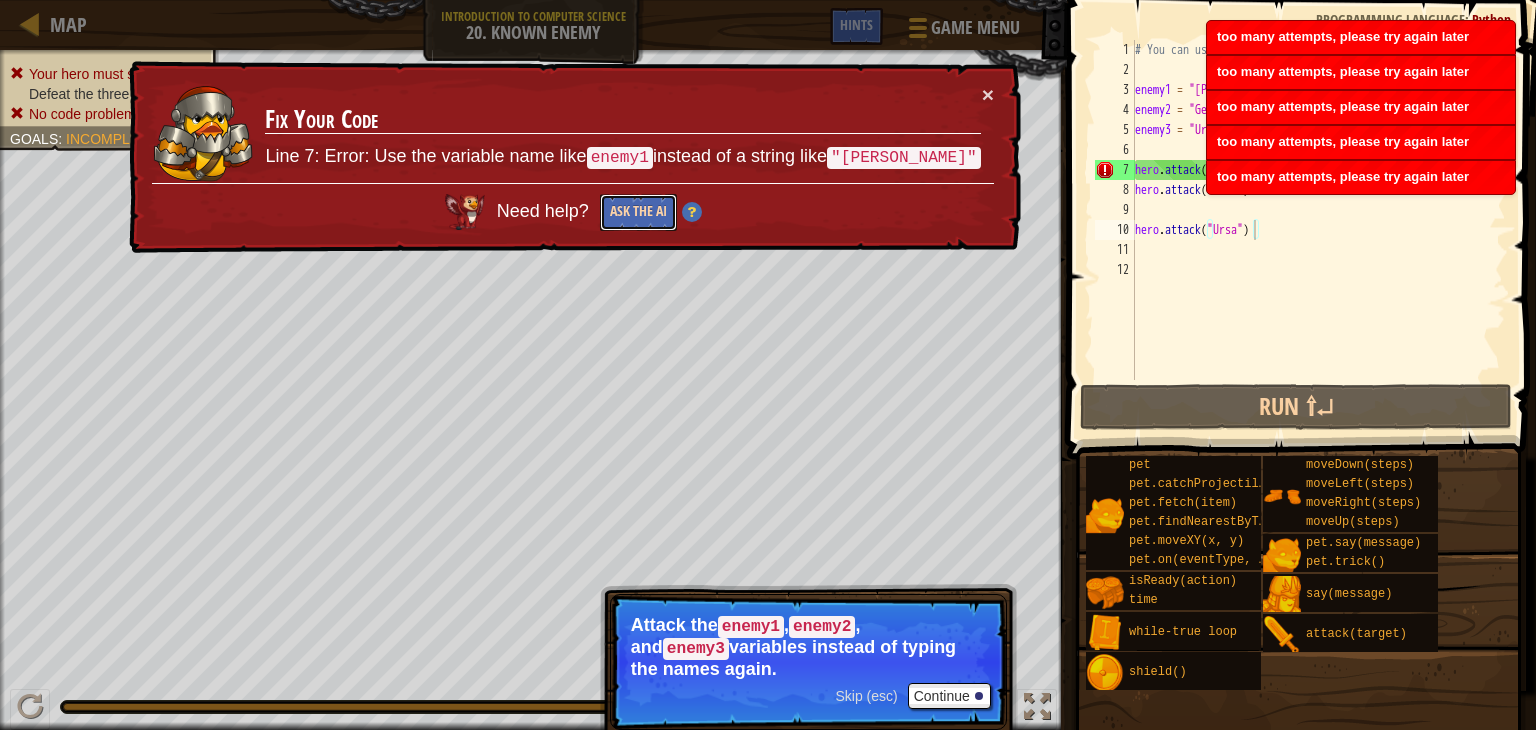 click on "Ask the AI" at bounding box center [637, 212] 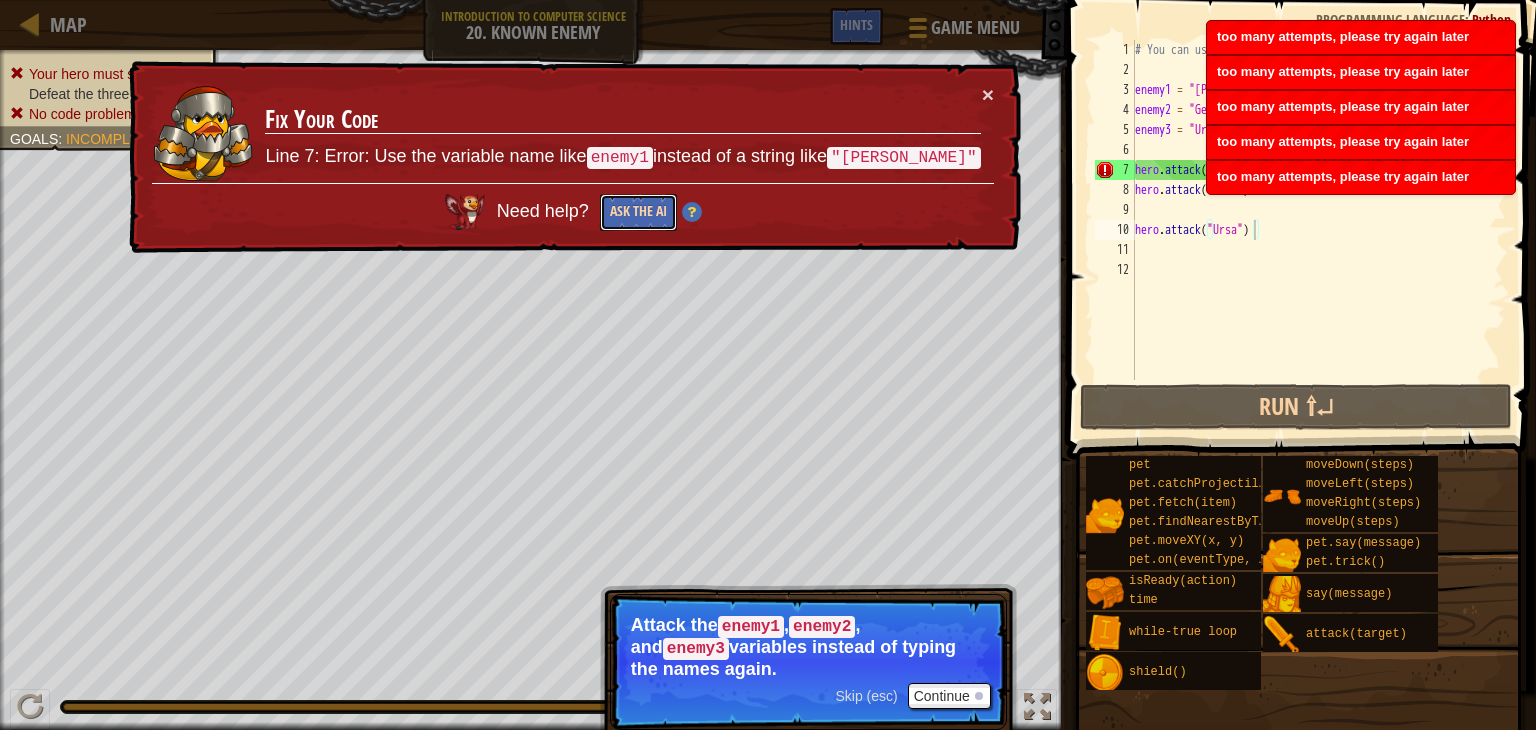 click on "Ask the AI" at bounding box center (638, 212) 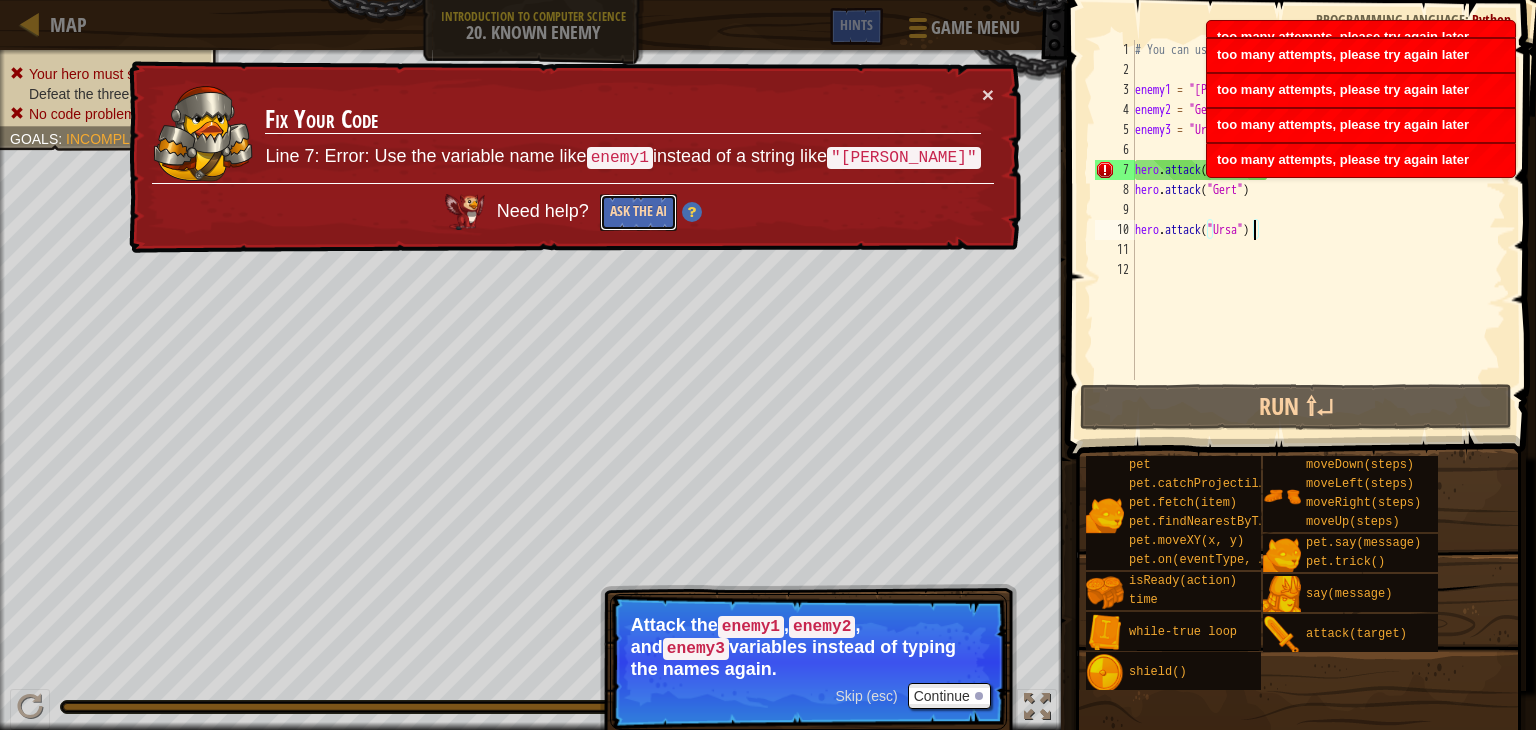 click on "Ask the AI" at bounding box center [638, 213] 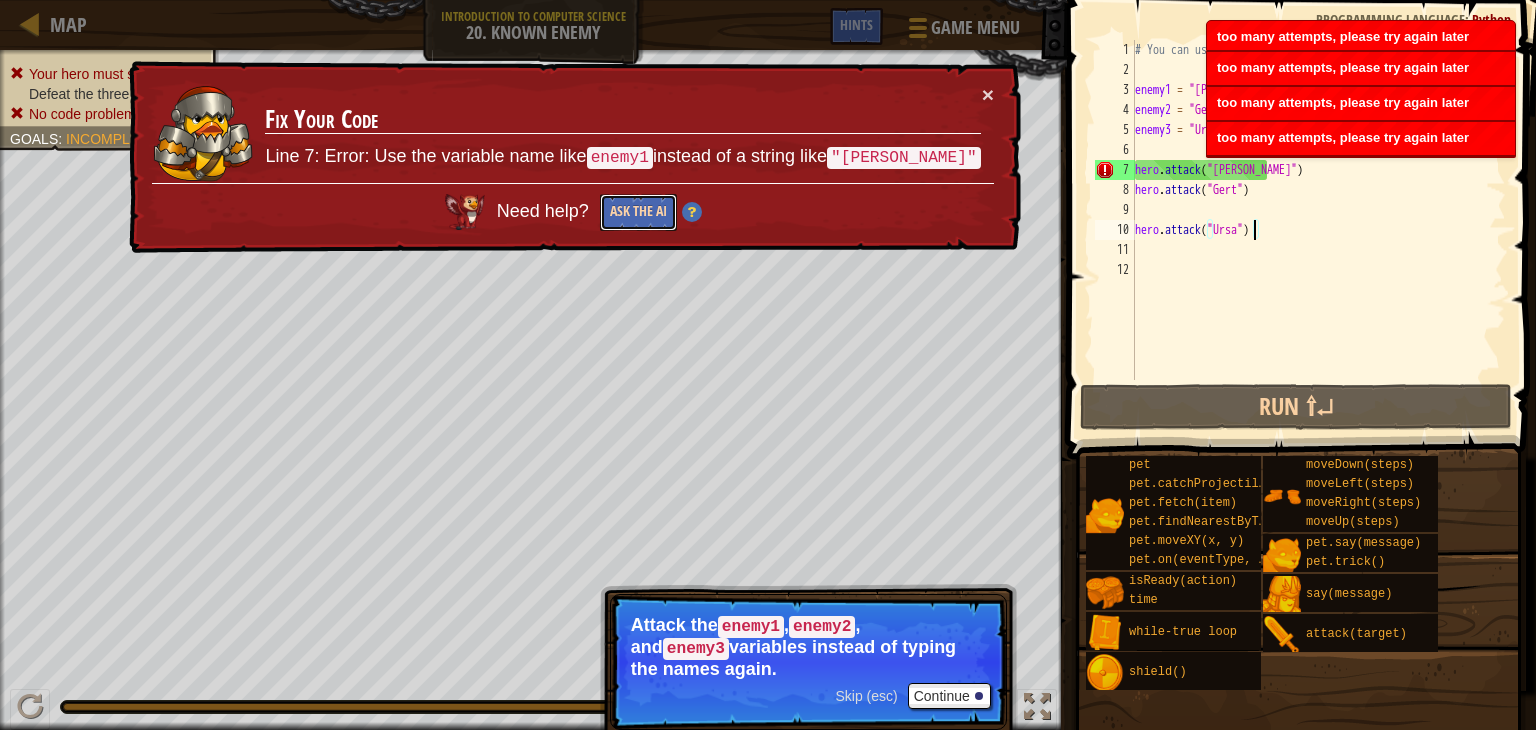 click on "Ask the AI" at bounding box center [637, 212] 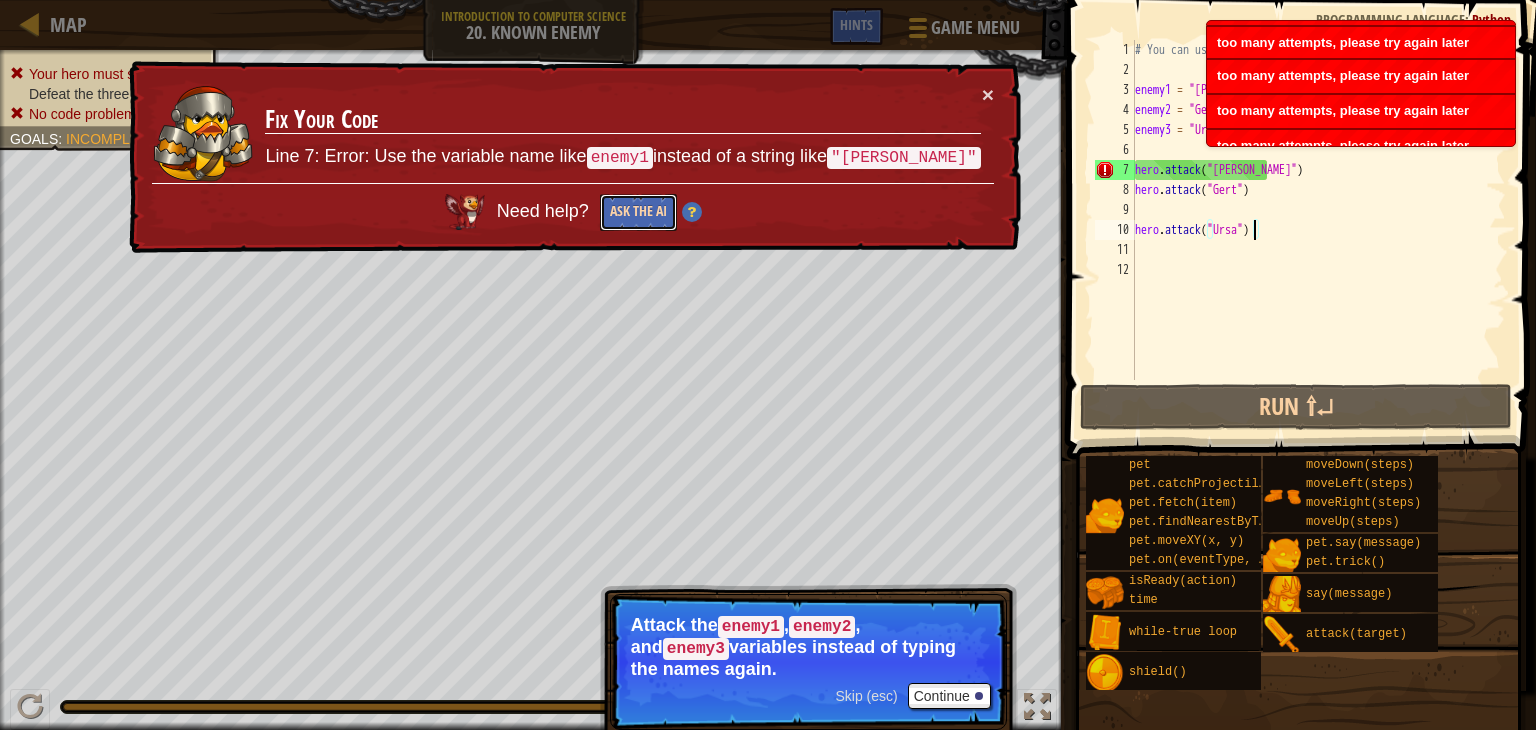 click on "Ask the AI" at bounding box center [637, 213] 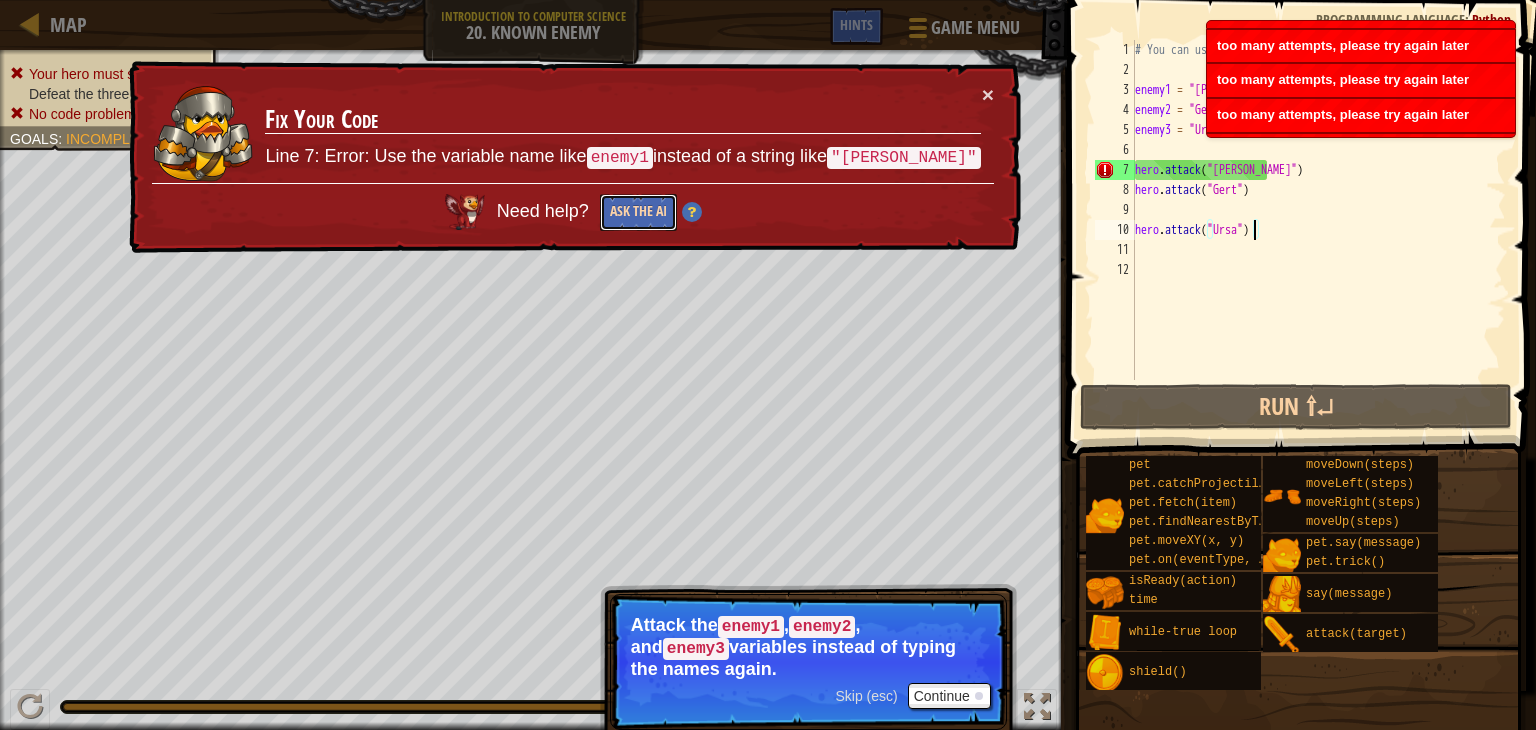 click on "Ask the AI" at bounding box center [638, 213] 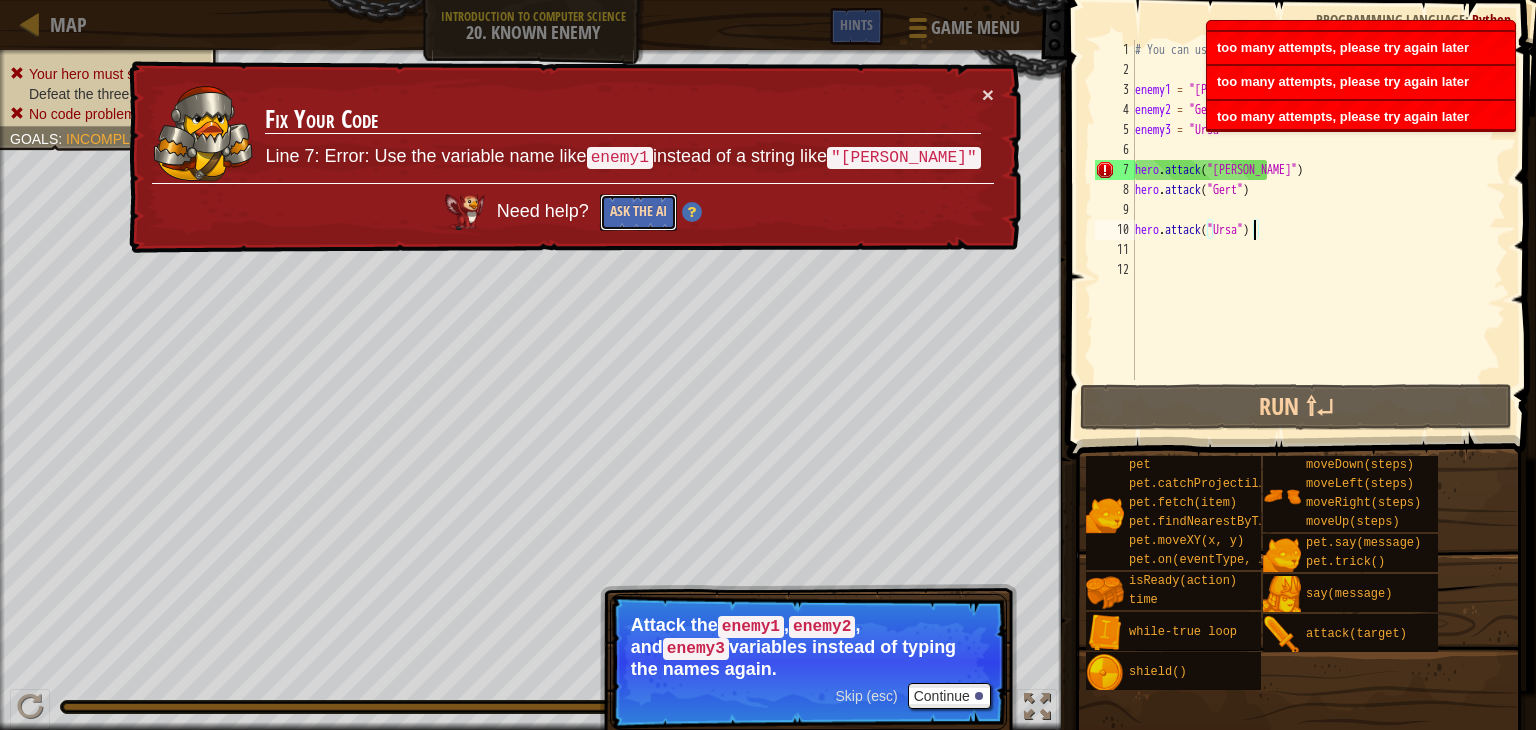 click on "Ask the AI" at bounding box center [638, 213] 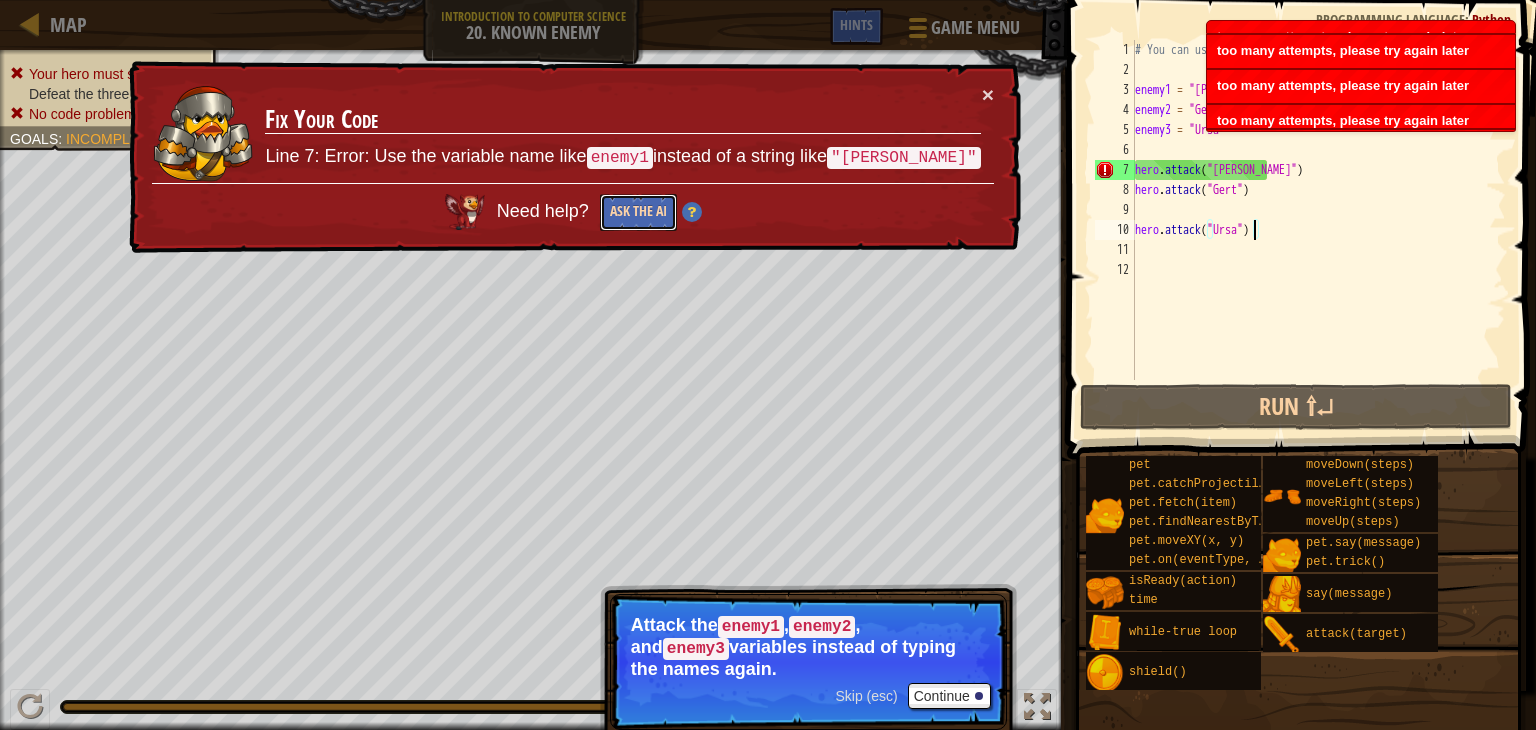 click on "Ask the AI" at bounding box center (637, 212) 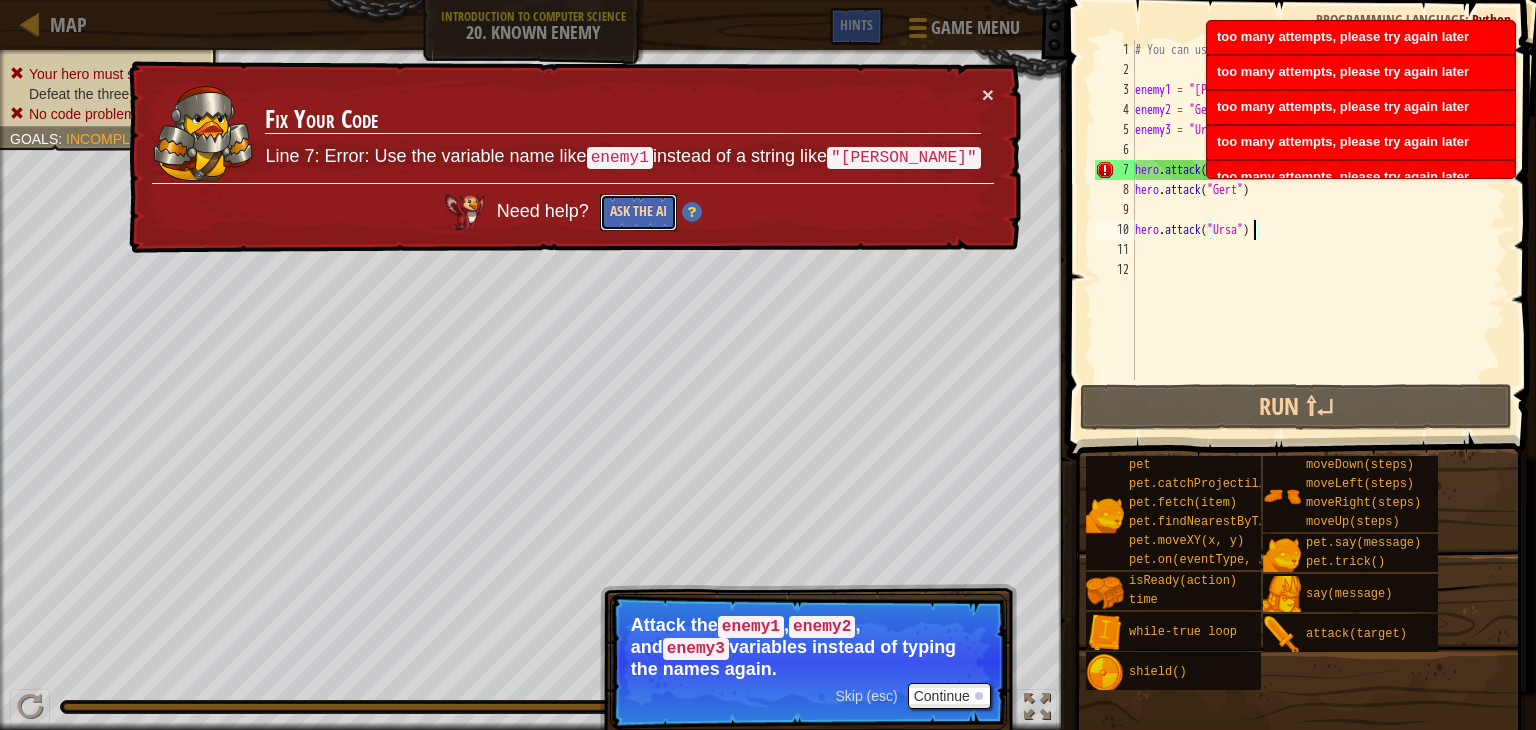 click on "Ask the AI" at bounding box center (637, 212) 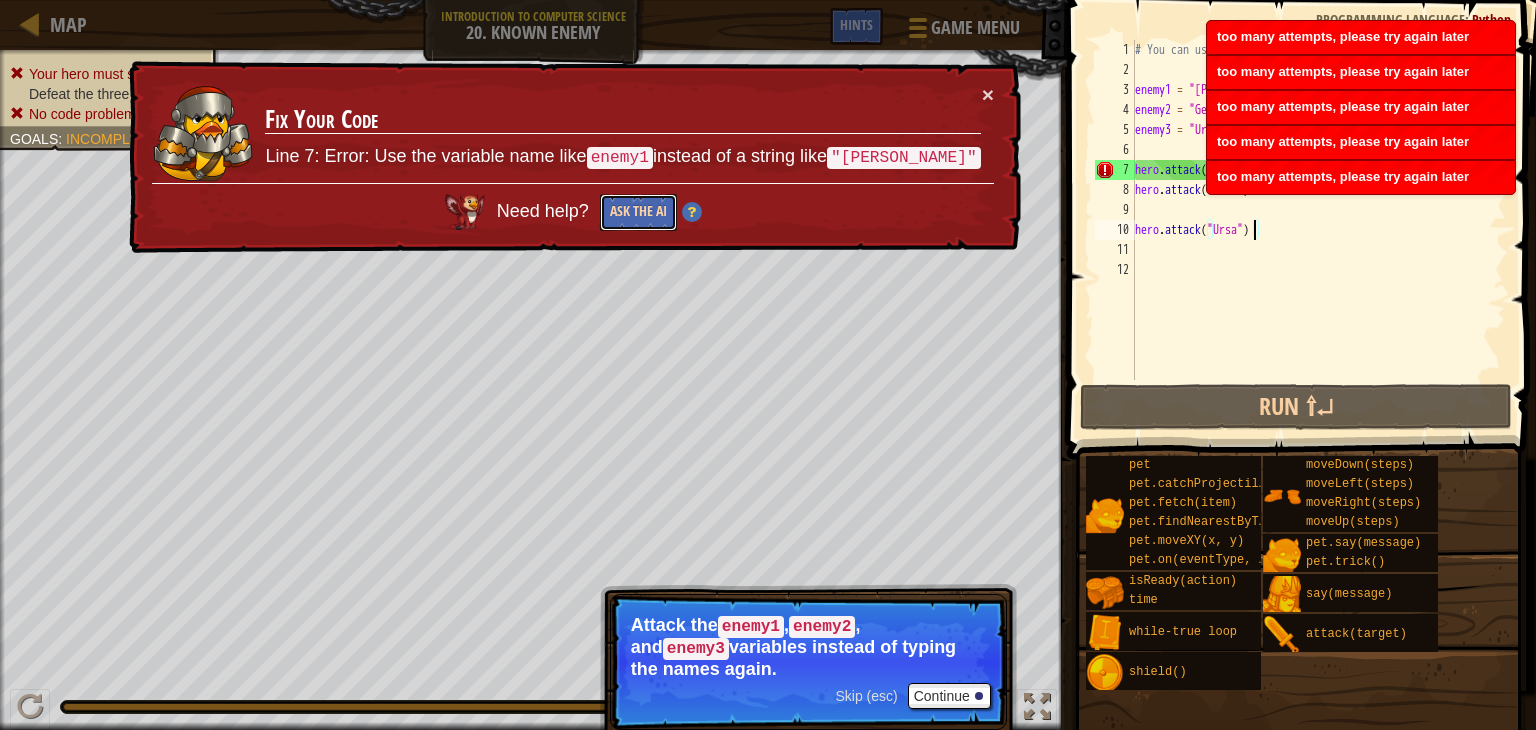 click on "Ask the AI" at bounding box center (638, 212) 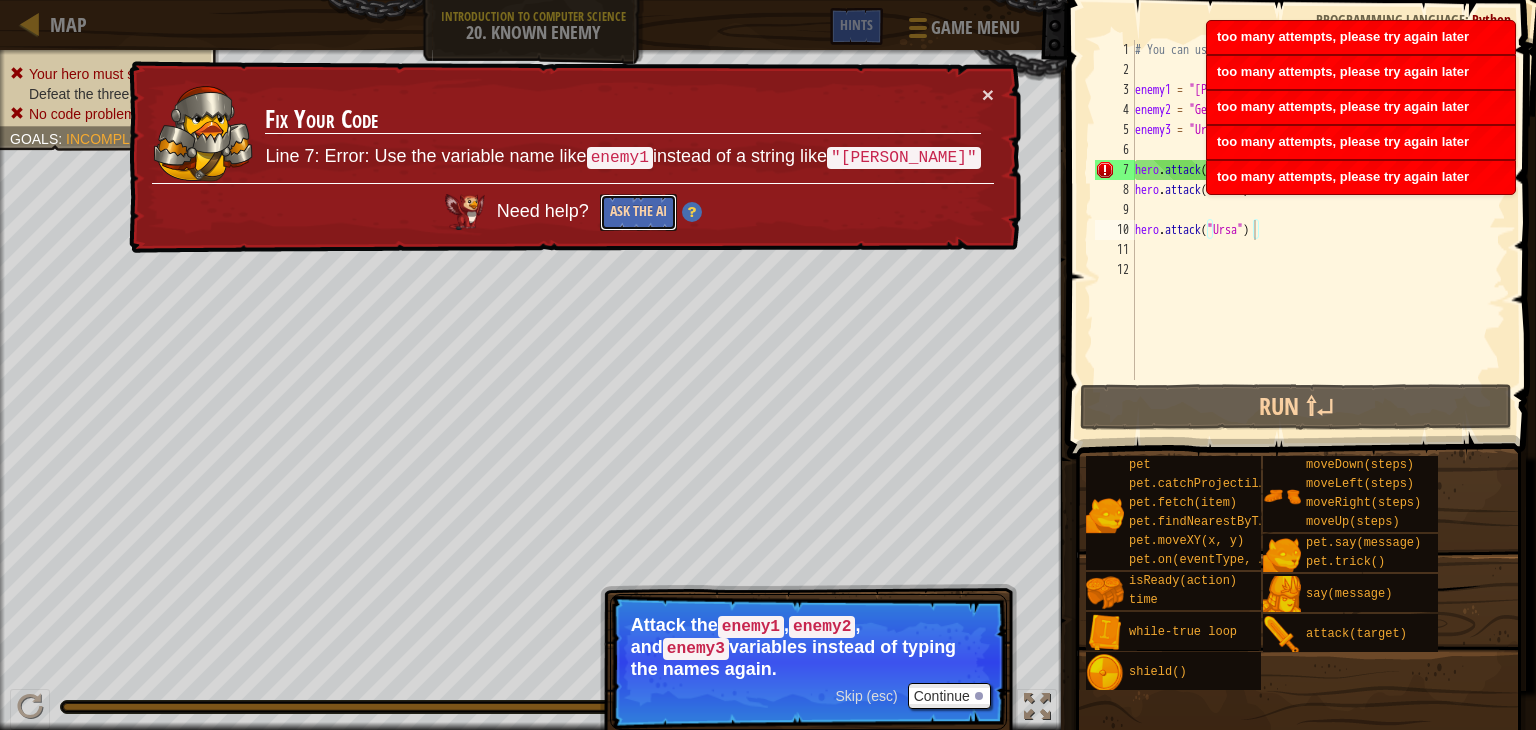 click on "Ask the AI" at bounding box center (637, 212) 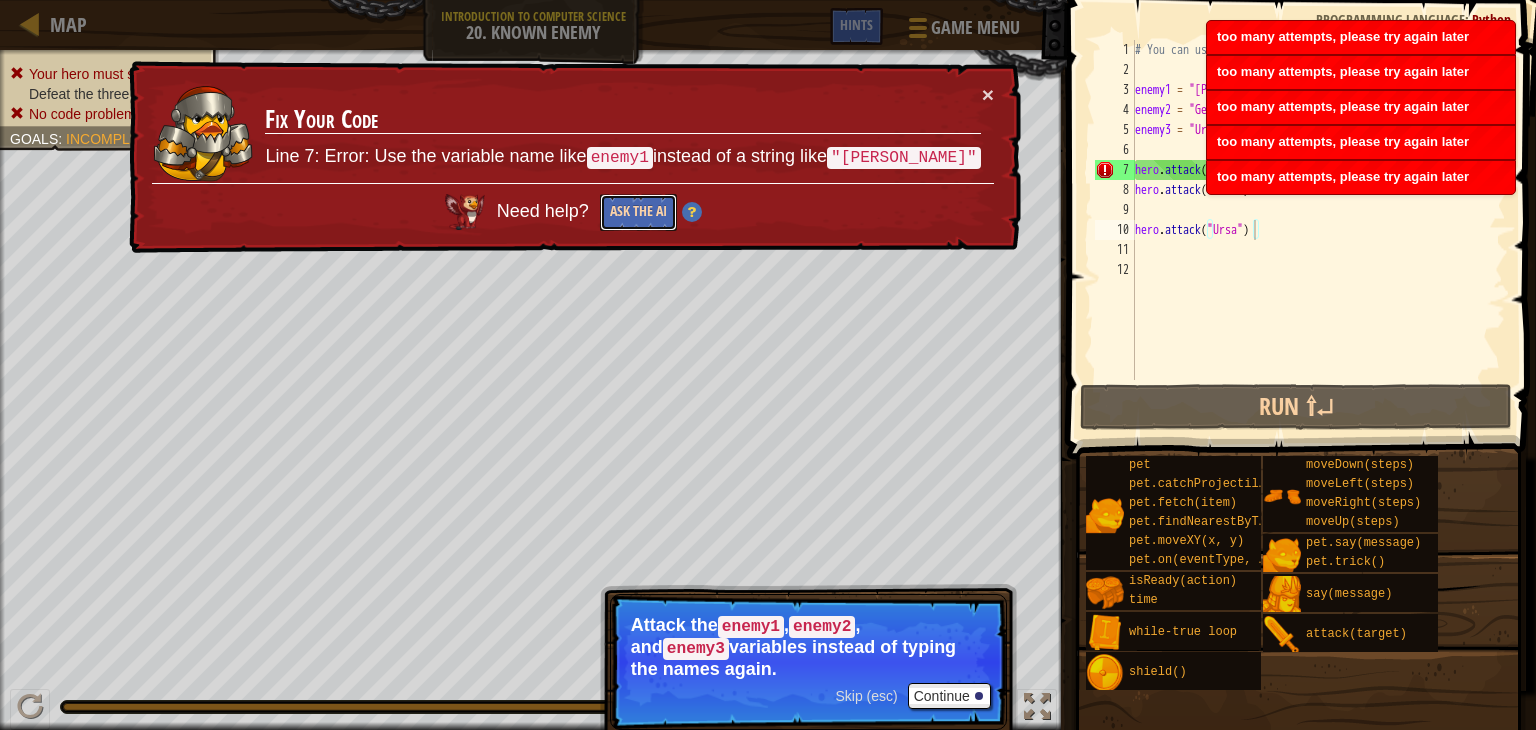 click on "Ask the AI" at bounding box center (637, 212) 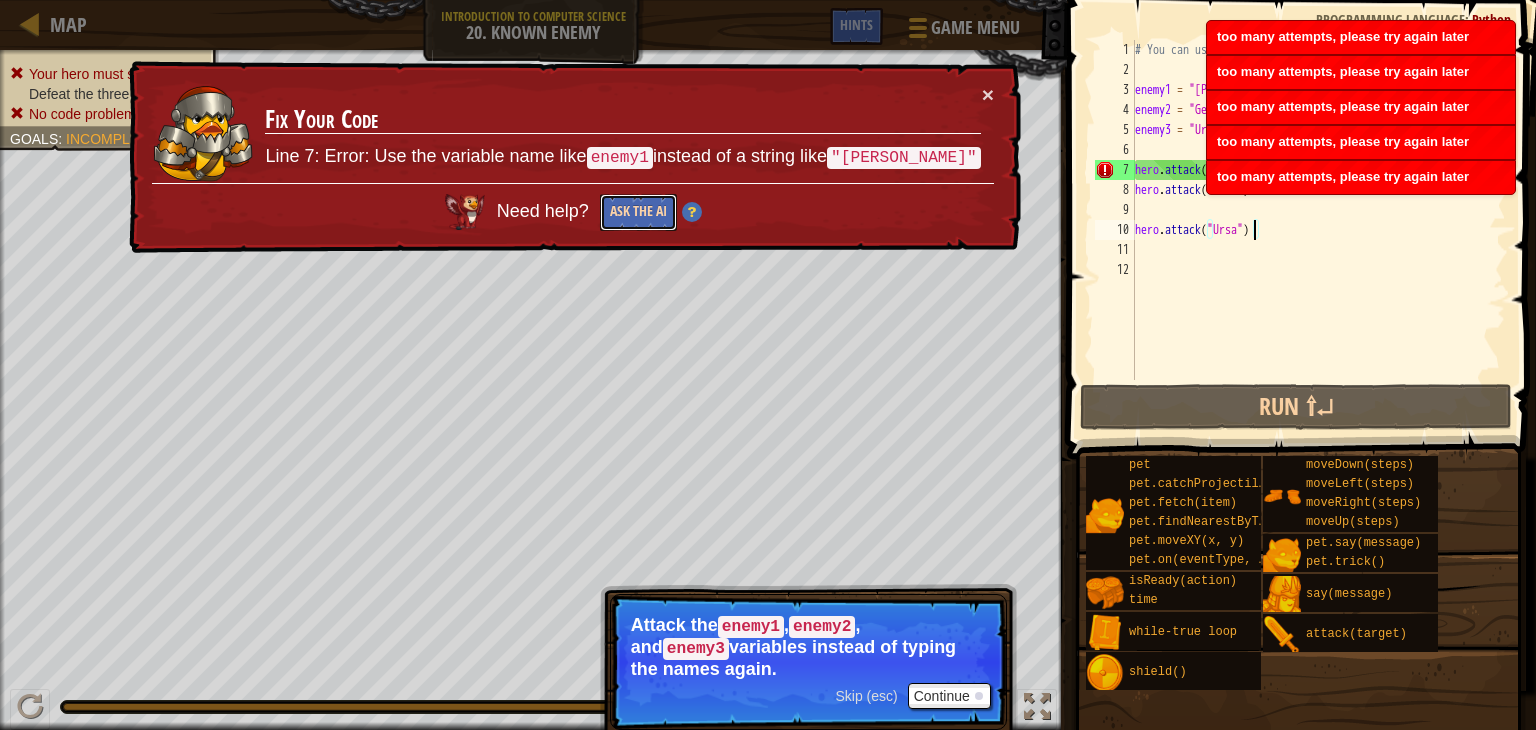 click on "Ask the AI" at bounding box center (637, 213) 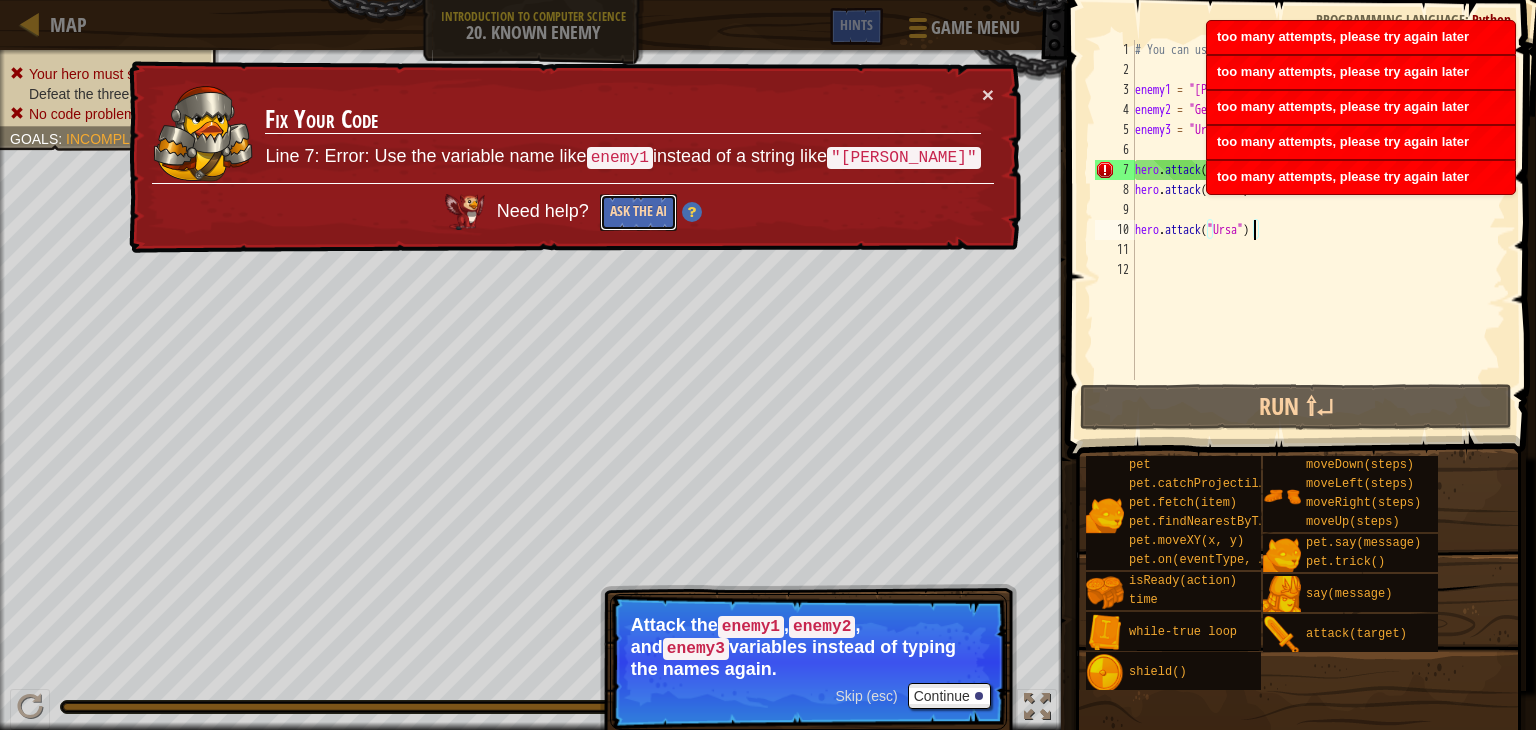 click on "Ask the AI" at bounding box center (637, 213) 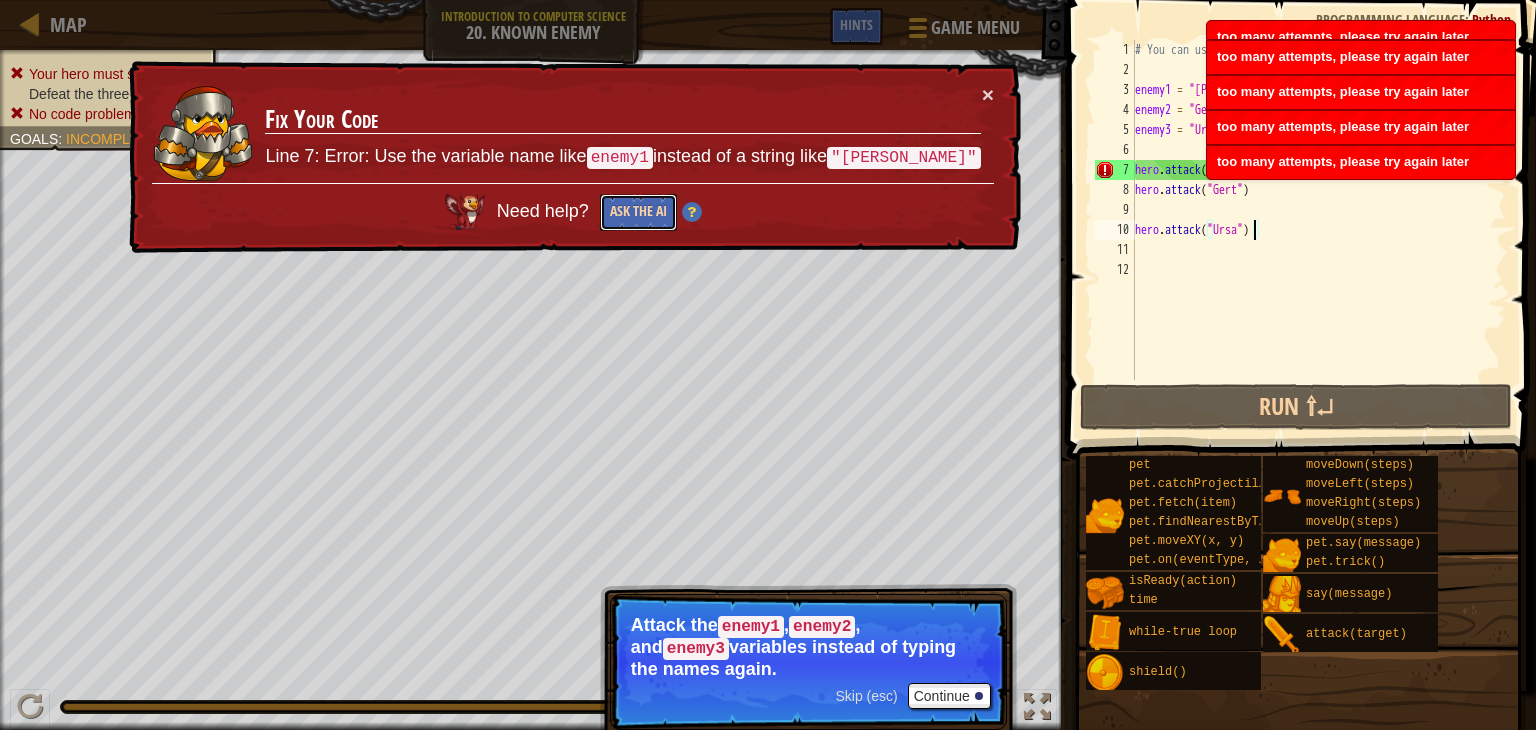 click on "Ask the AI" at bounding box center [637, 212] 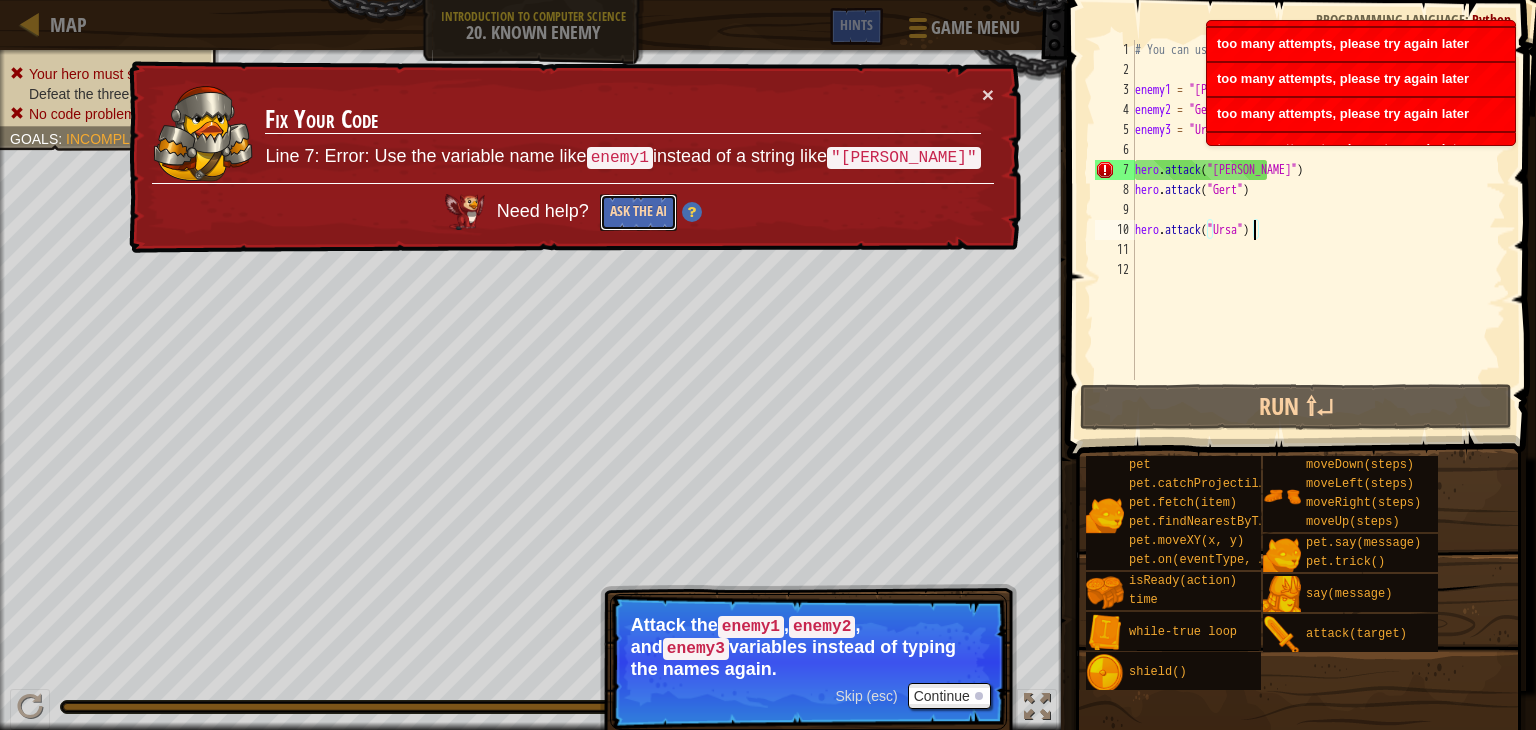 click on "Ask the AI" at bounding box center (637, 213) 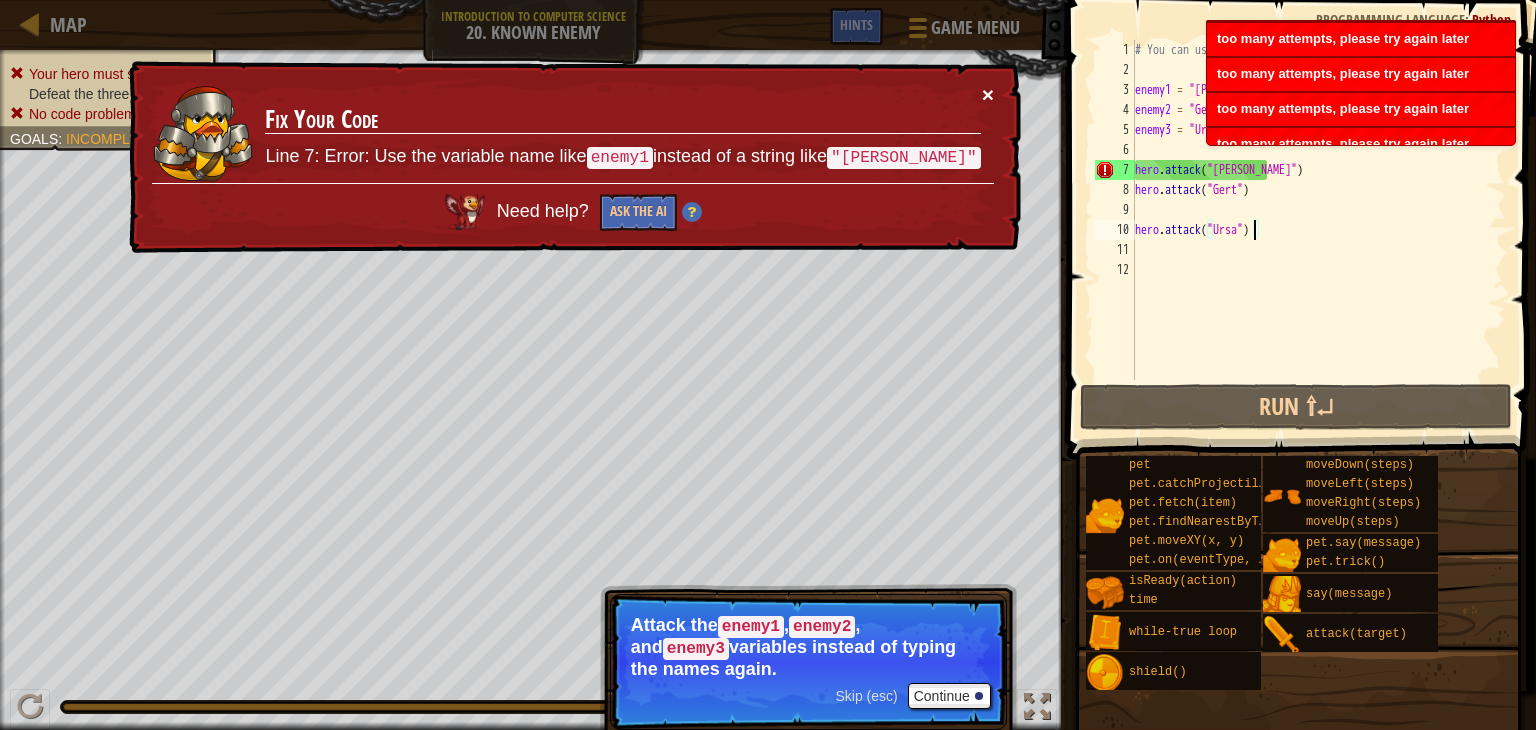 click on "×" at bounding box center (988, 94) 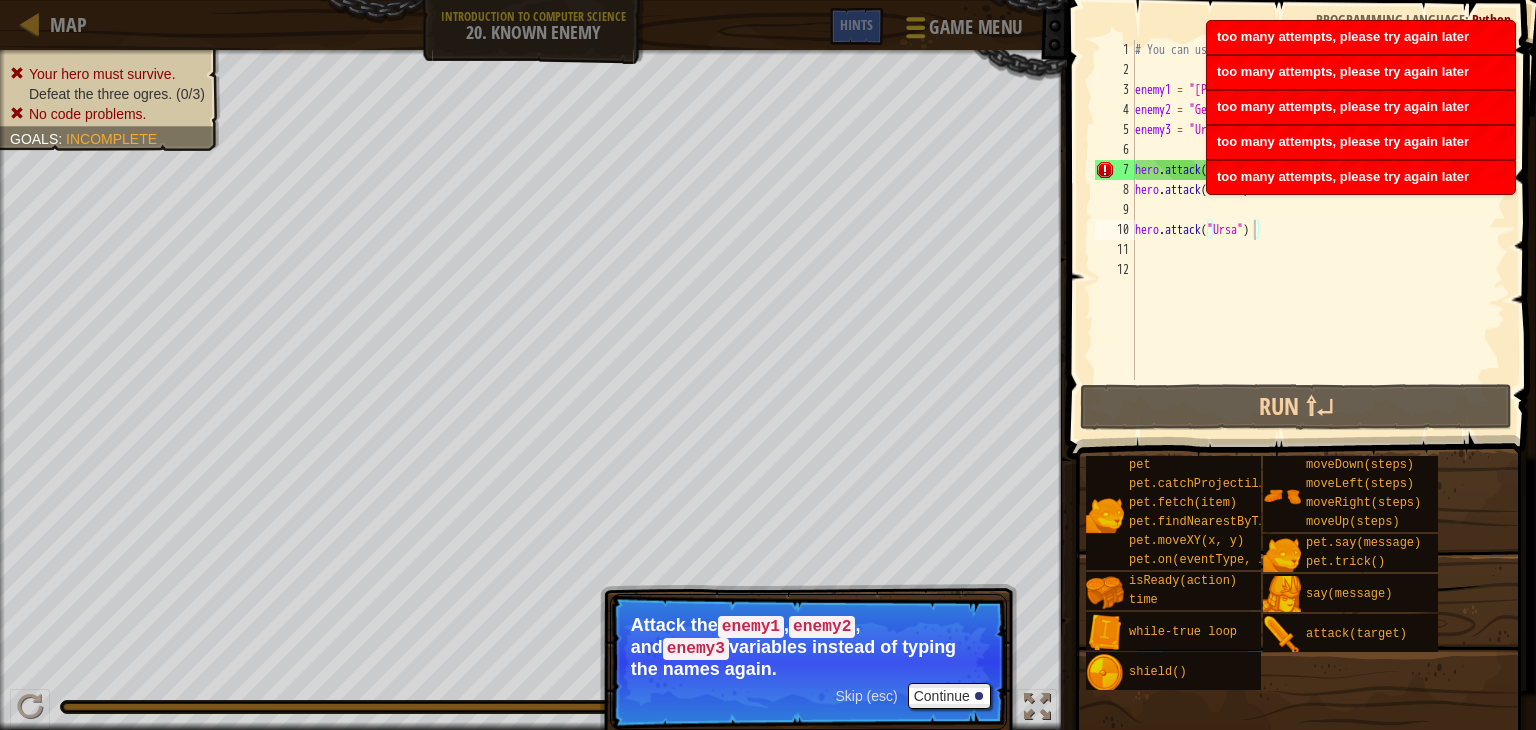 click on "Game Menu" at bounding box center (962, 31) 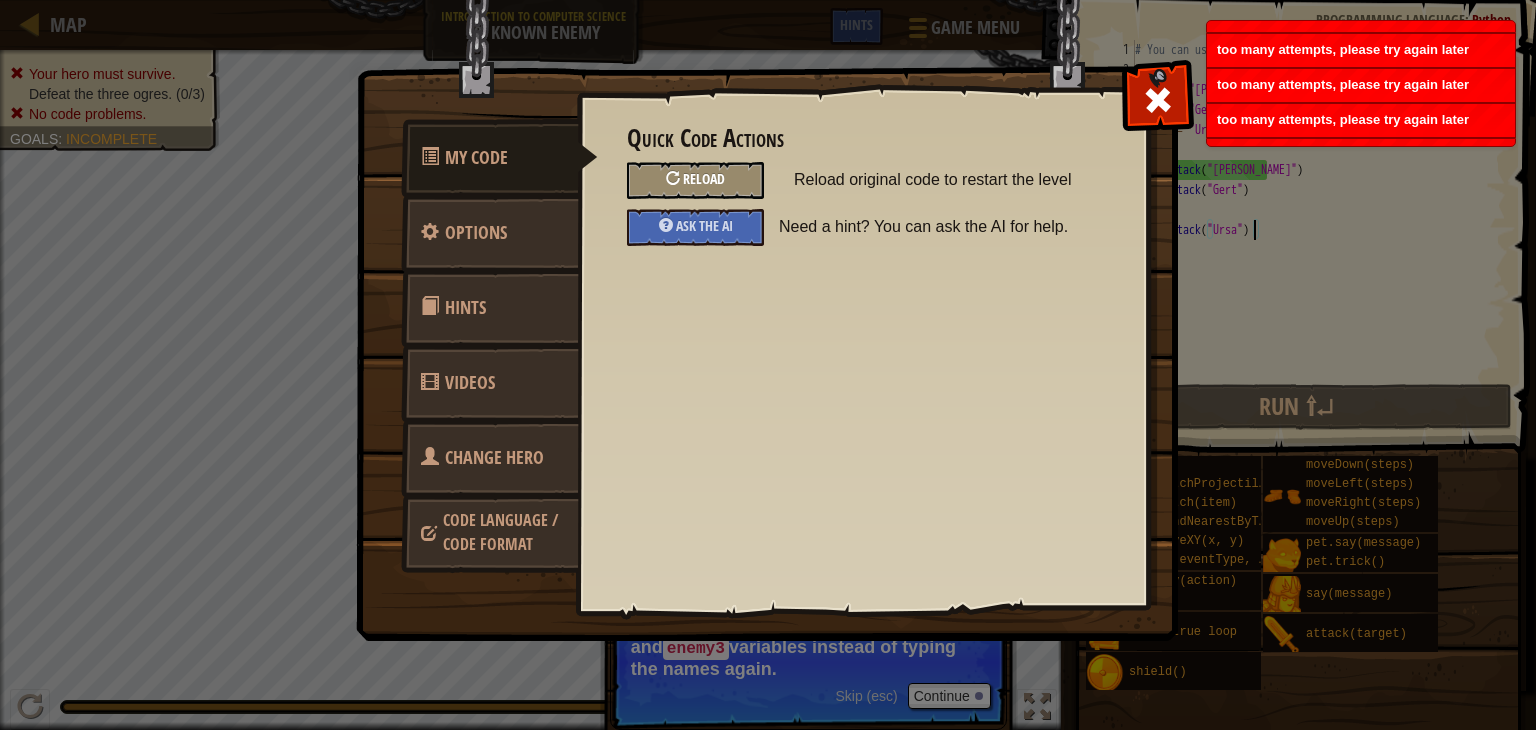 click on "Reload" at bounding box center [695, 180] 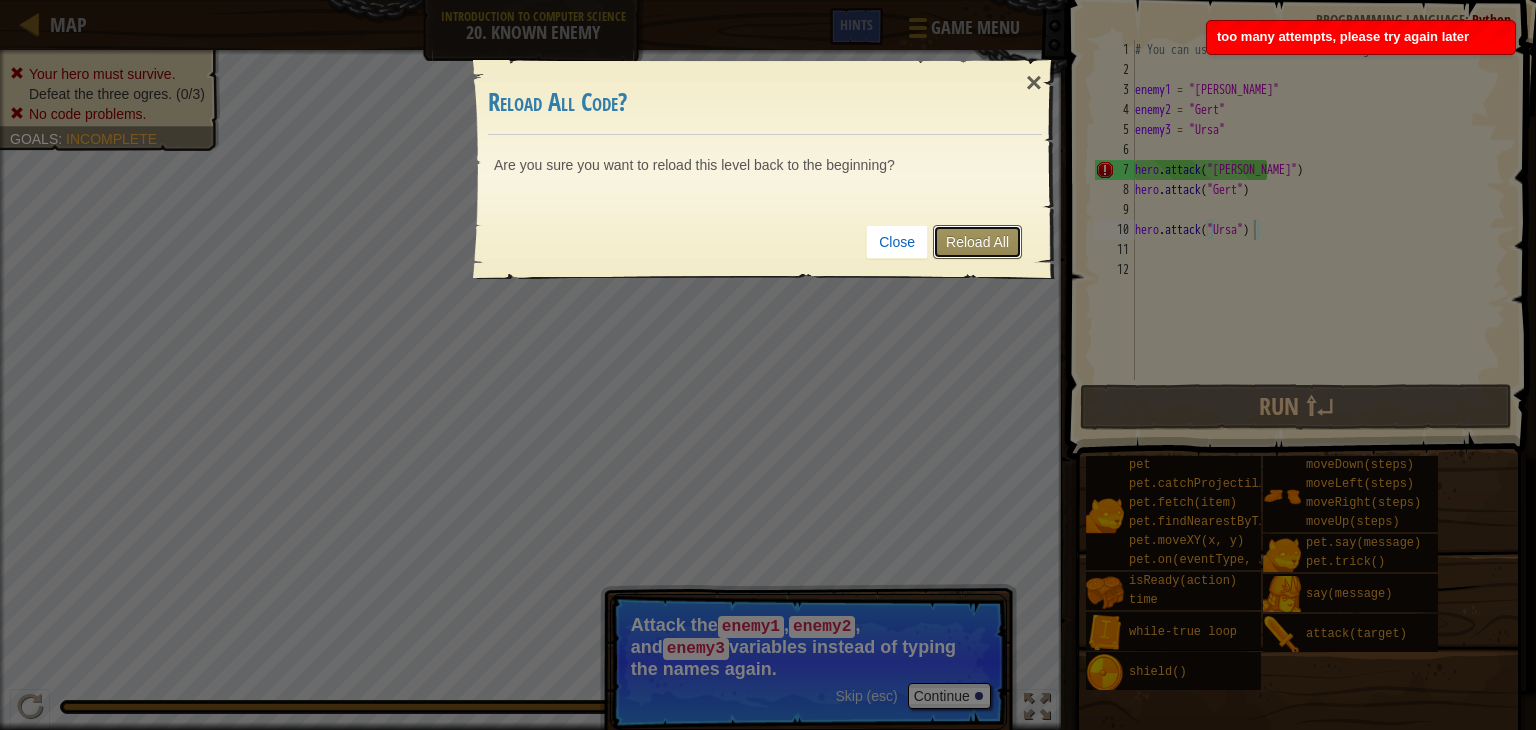 click on "Reload All" at bounding box center [977, 242] 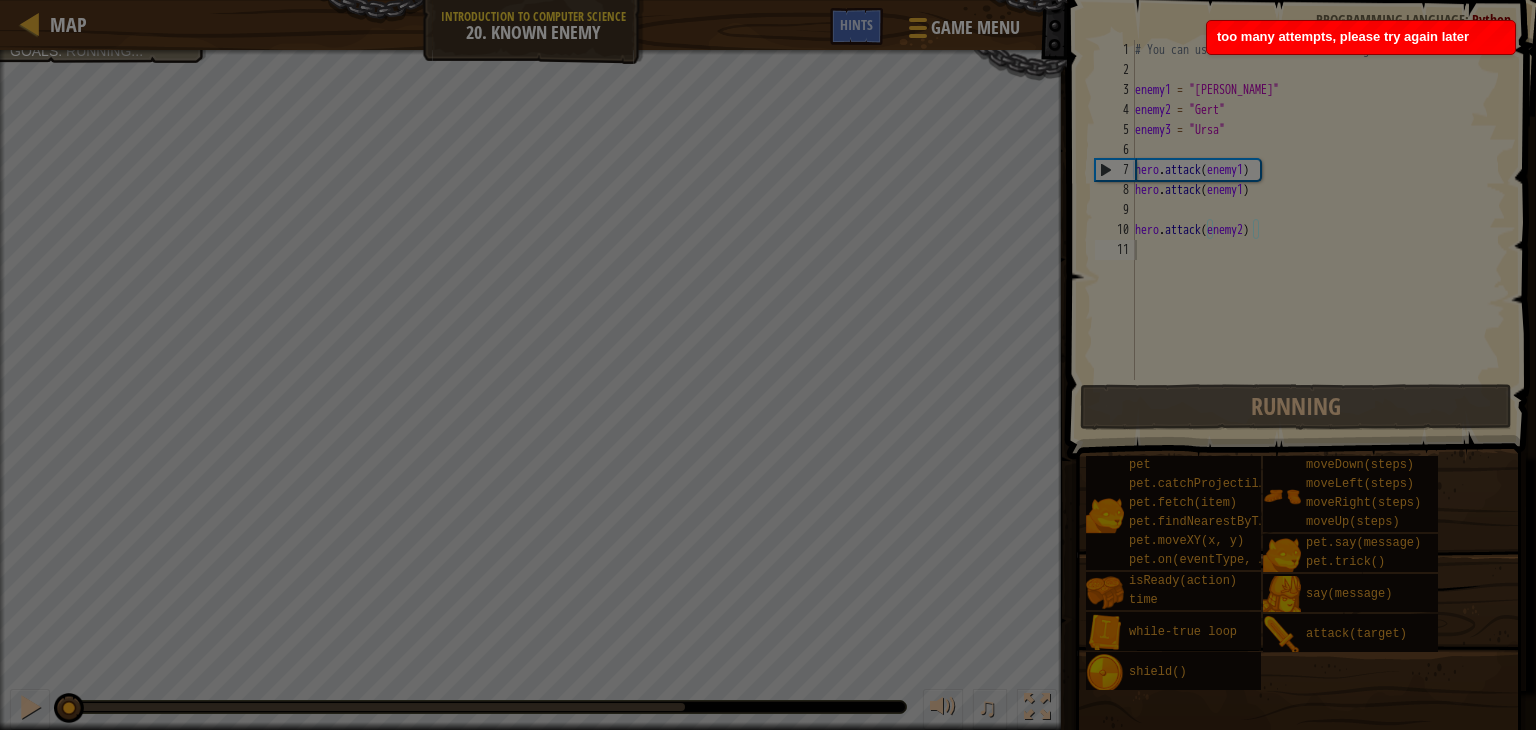scroll, scrollTop: 9, scrollLeft: 0, axis: vertical 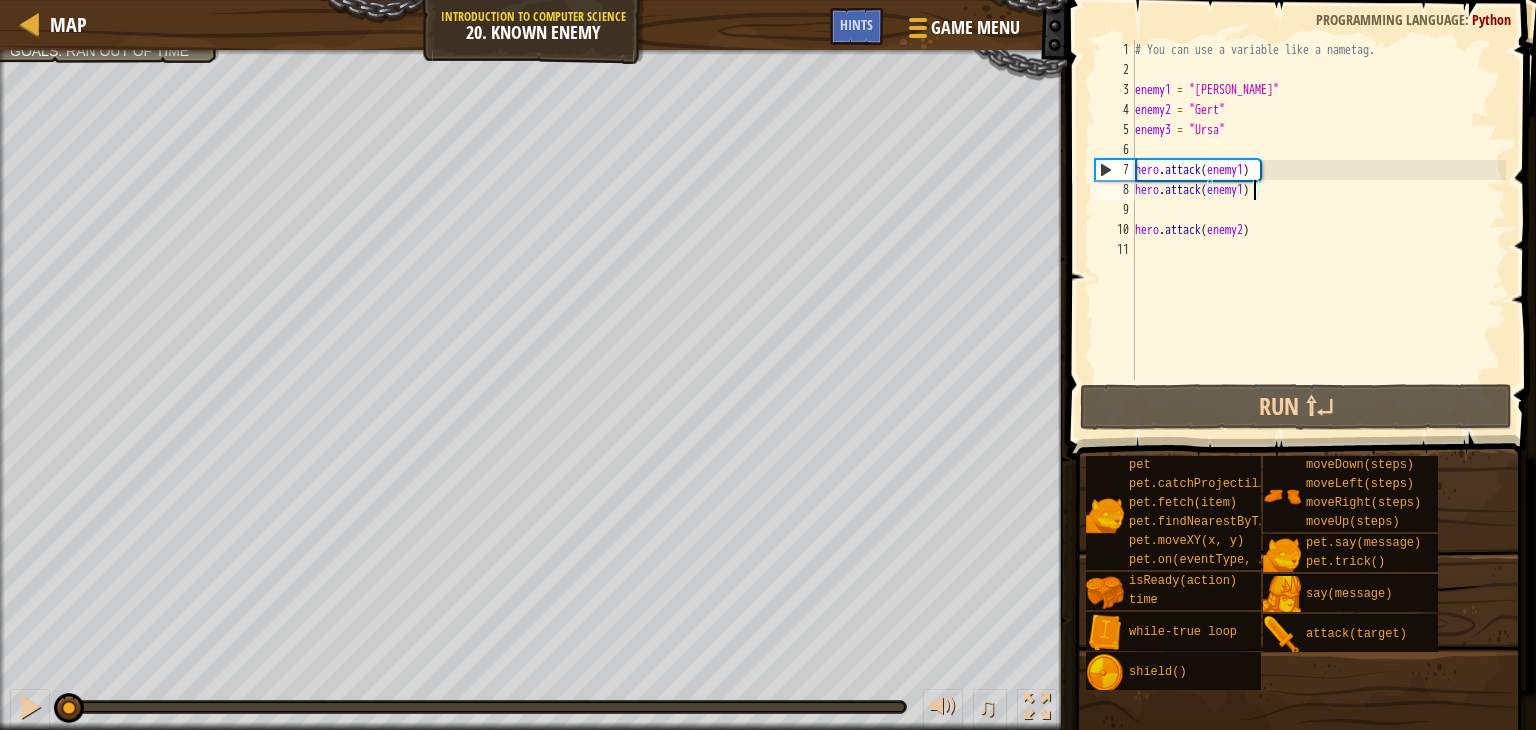 click on "# You can use a variable like a nametag. enemy1   =   "[PERSON_NAME]" enemy2   =   "[PERSON_NAME]" enemy3   =   "Ursa" hero . attack ( enemy1 ) hero . attack ( enemy1 ) hero . attack ( enemy2 )" at bounding box center [1318, 230] 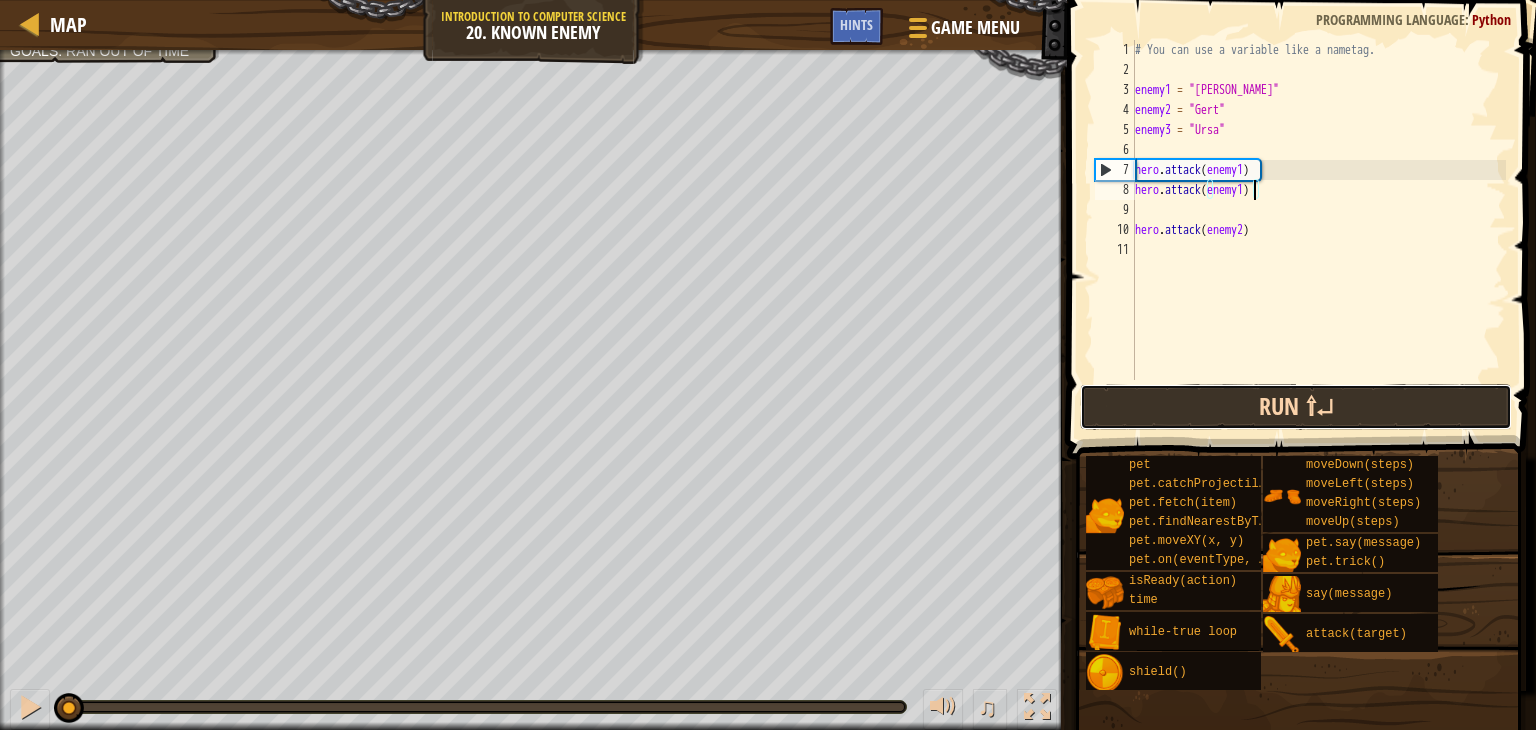 click on "Run ⇧↵" at bounding box center (1296, 407) 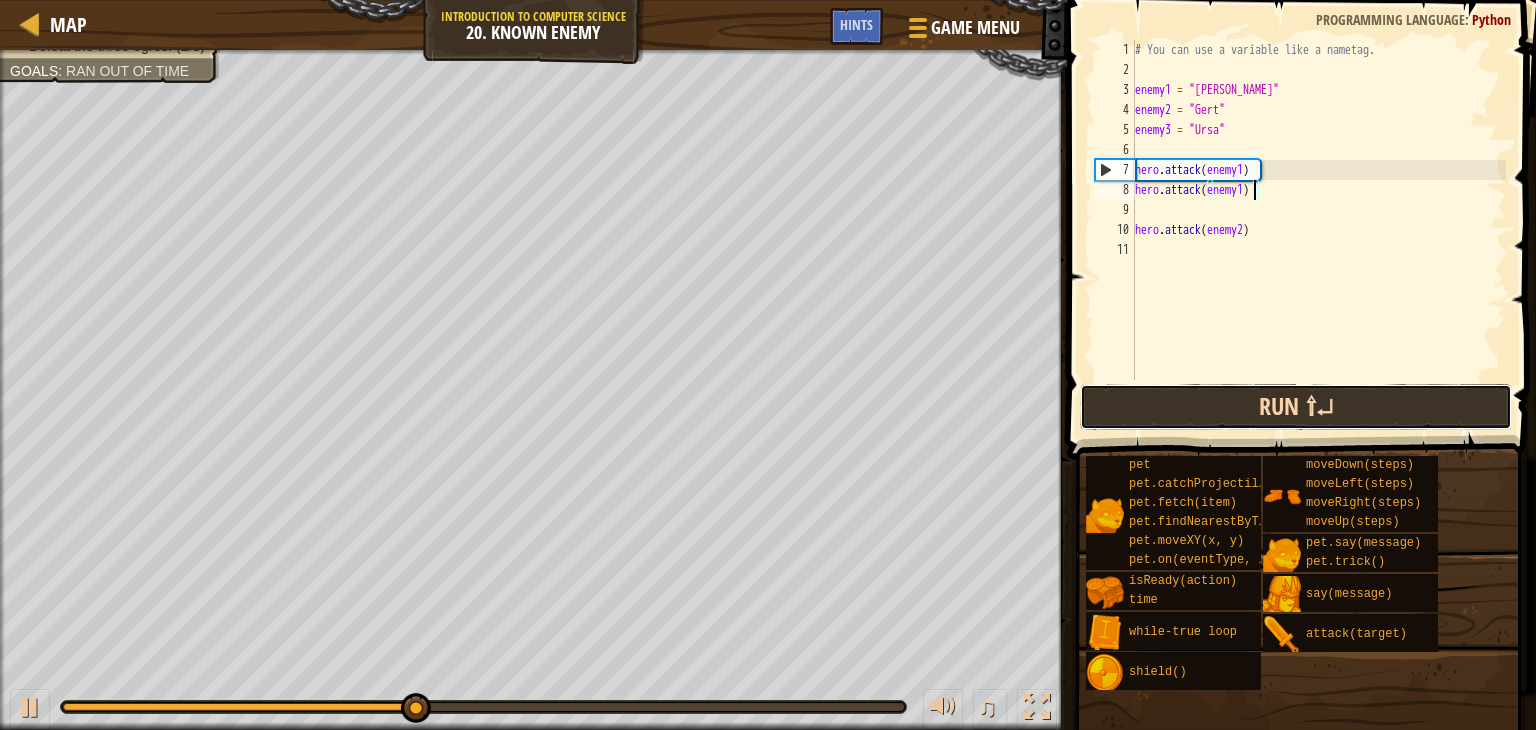 click on "Run ⇧↵" at bounding box center [1296, 407] 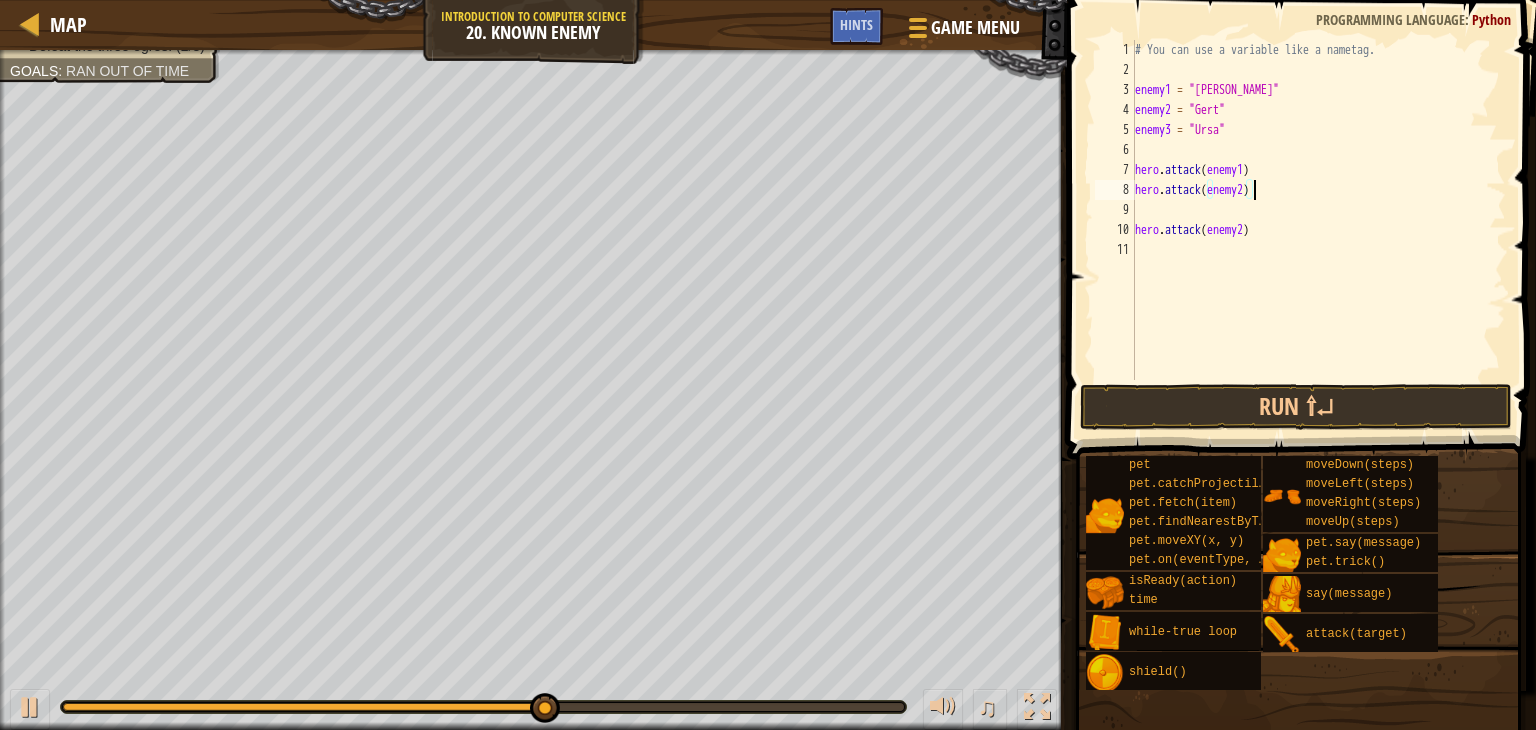 scroll, scrollTop: 9, scrollLeft: 8, axis: both 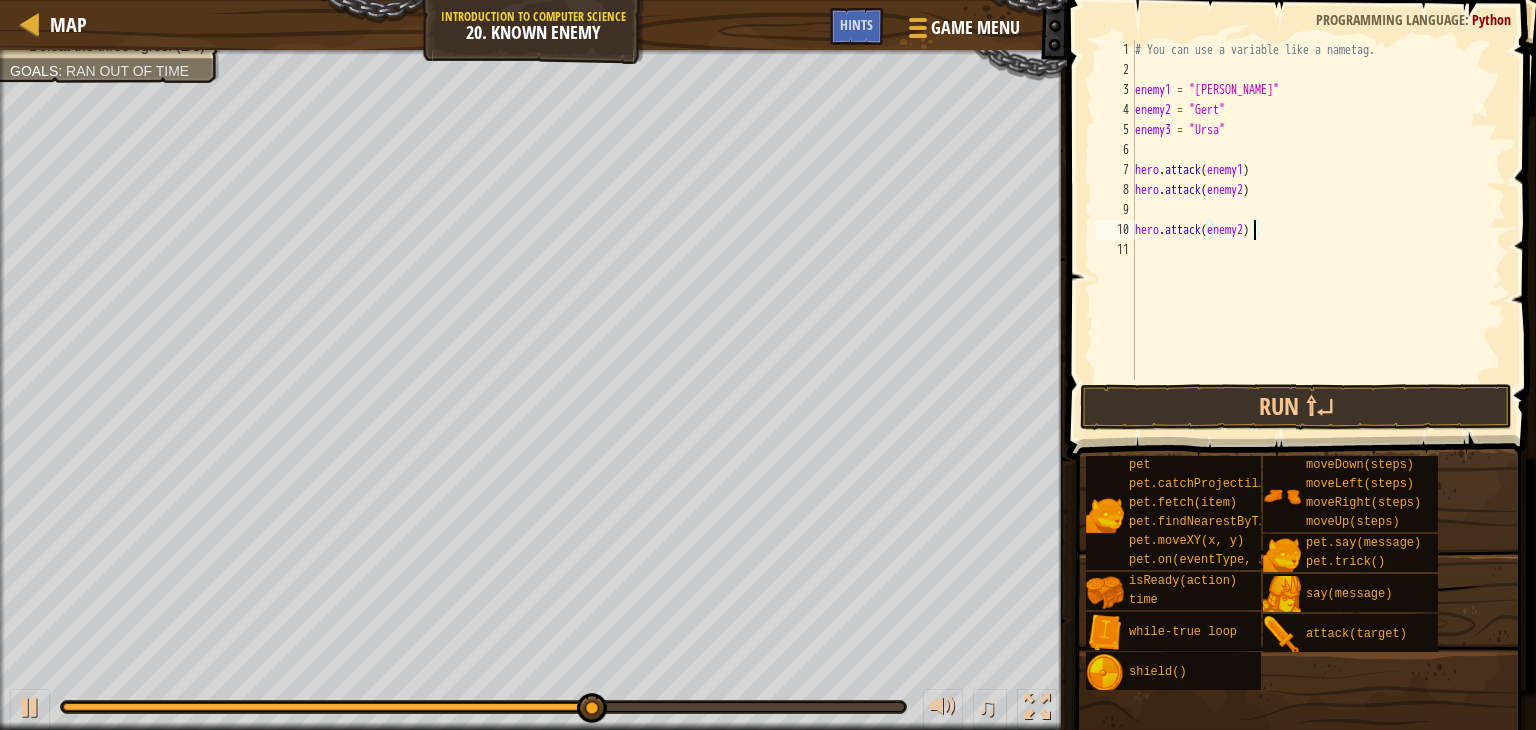 click on "# You can use a variable like a nametag. enemy1   =   "[PERSON_NAME]" enemy2   =   "[PERSON_NAME]" enemy3   =   "Ursa" hero . attack ( enemy1 ) hero . attack ( enemy2 ) hero . attack ( enemy2 )" at bounding box center (1318, 230) 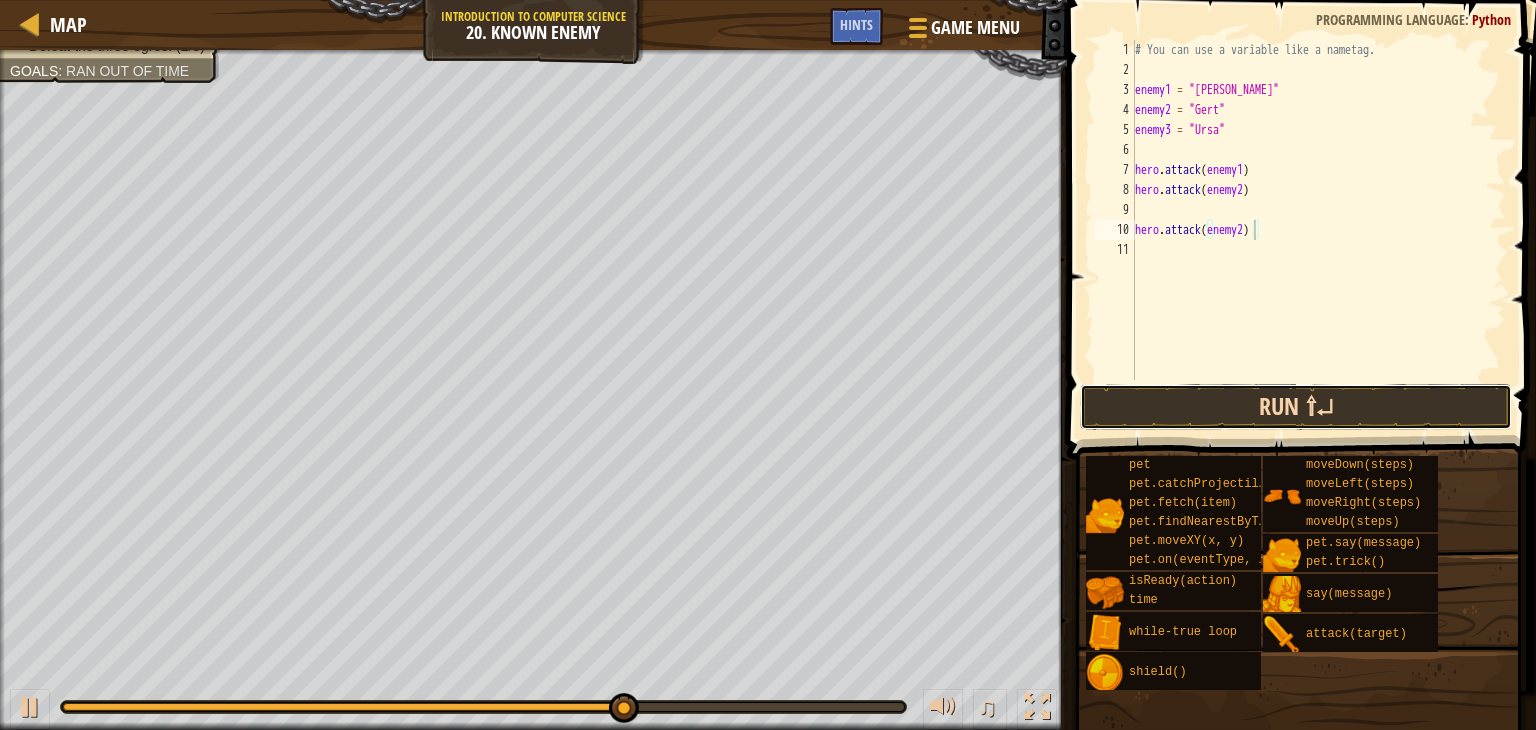 click on "Run ⇧↵" at bounding box center [1296, 407] 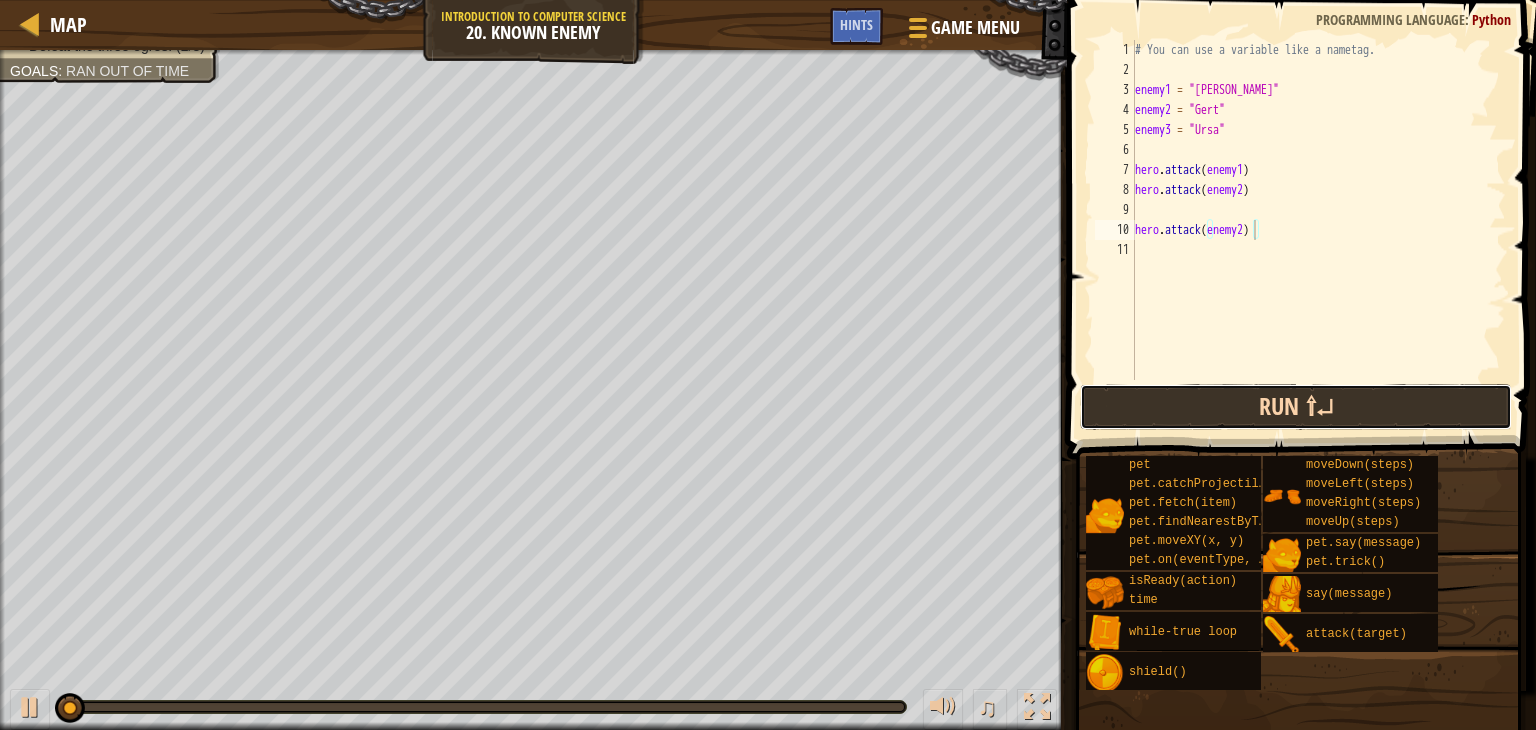click on "Run ⇧↵" at bounding box center (1296, 407) 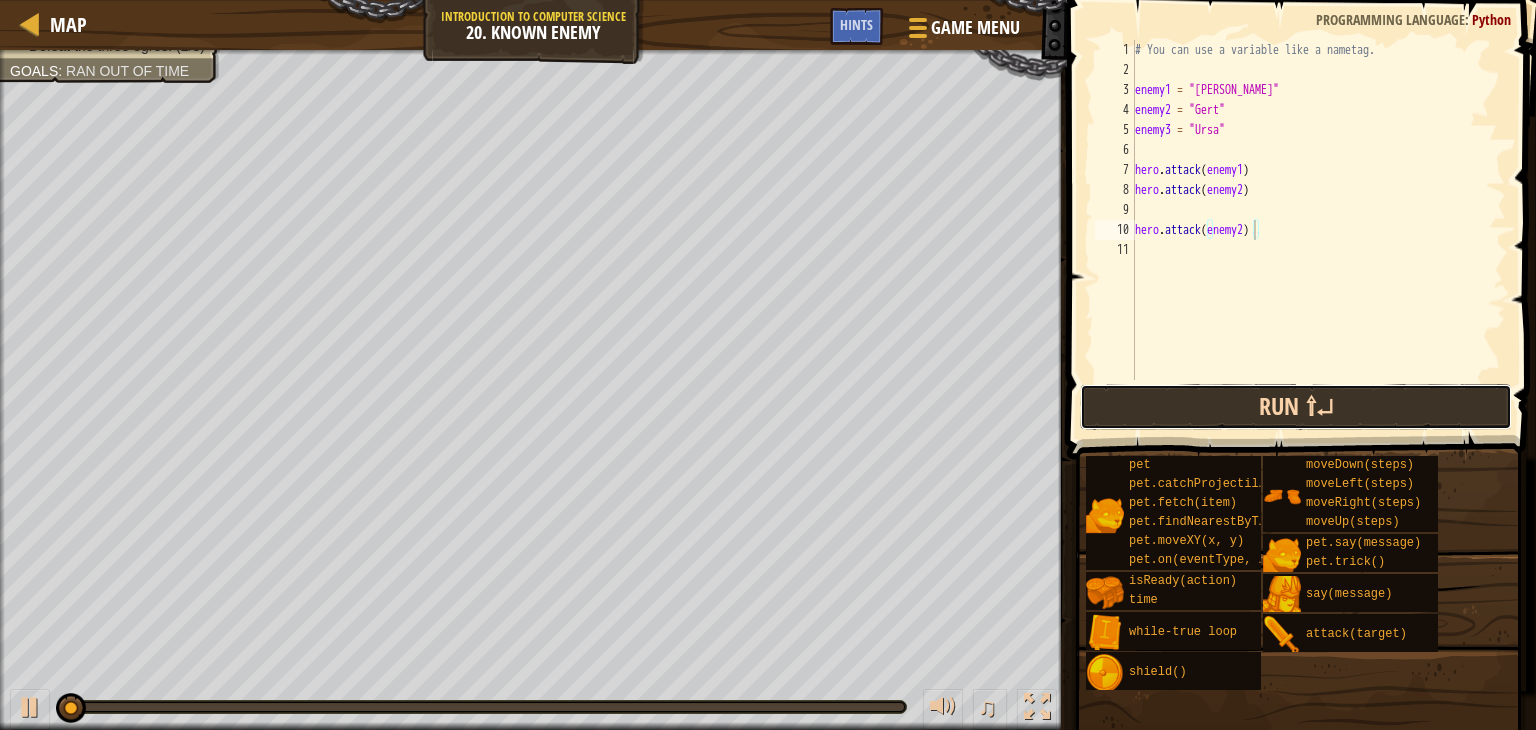 click on "Run ⇧↵" at bounding box center [1296, 407] 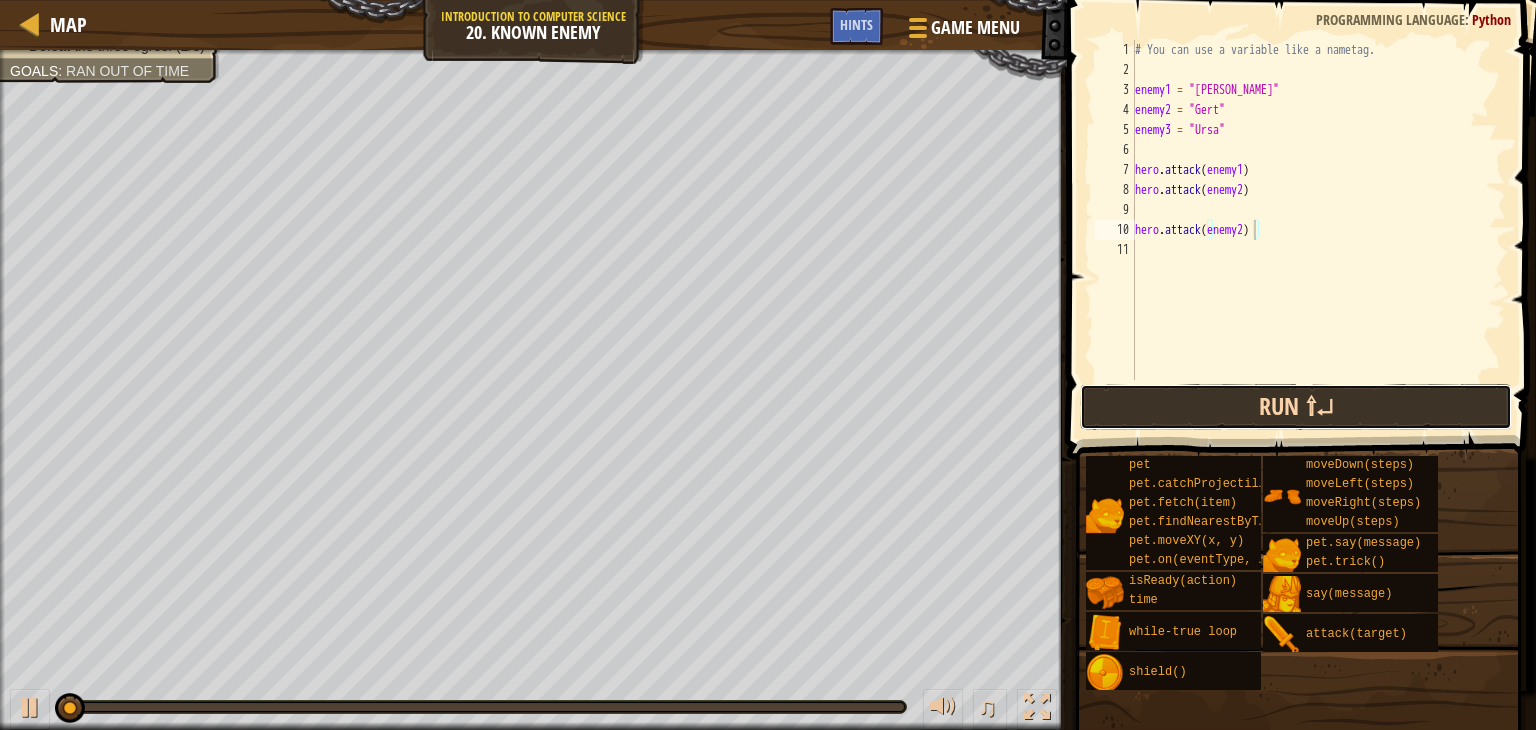 click on "Run ⇧↵" at bounding box center (1296, 407) 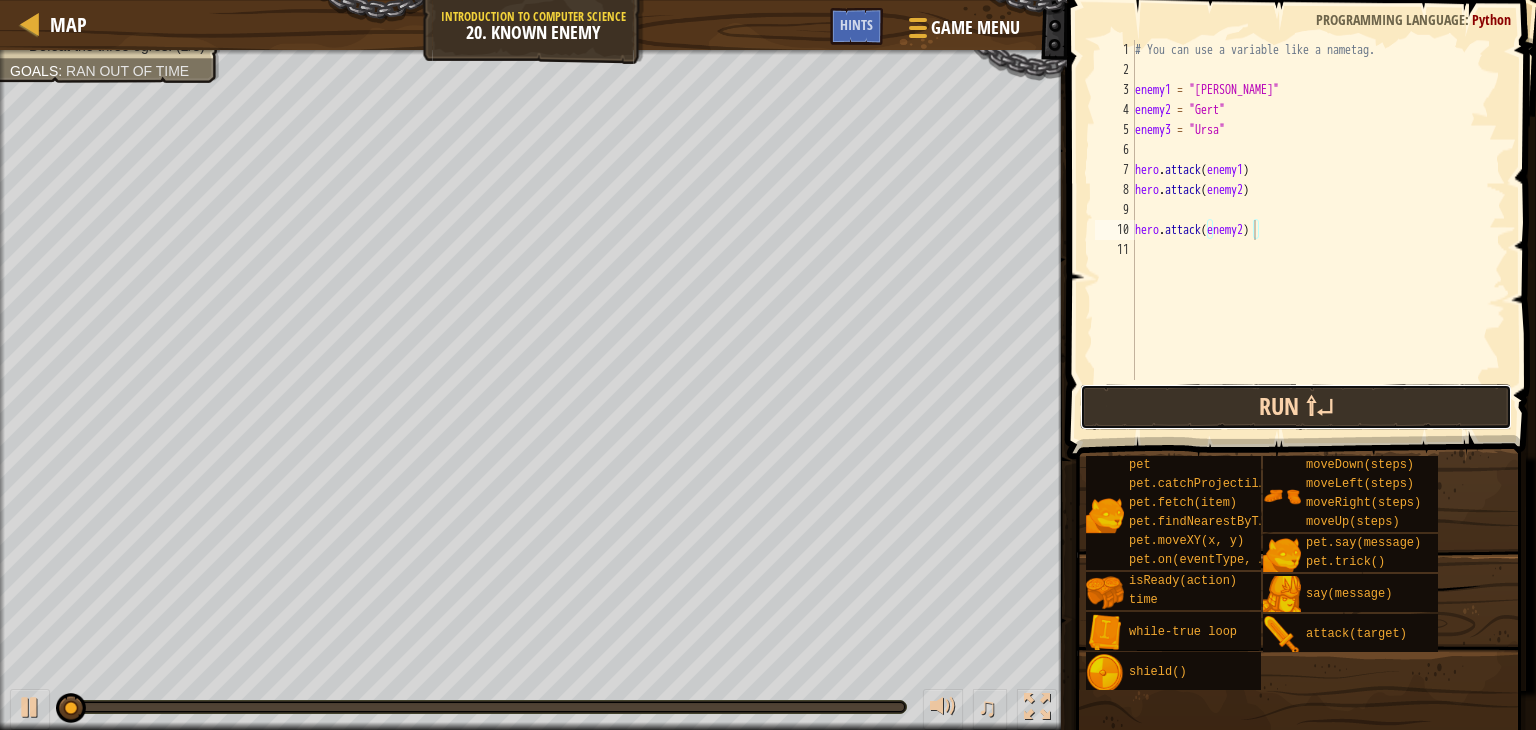click on "Run ⇧↵" at bounding box center (1296, 407) 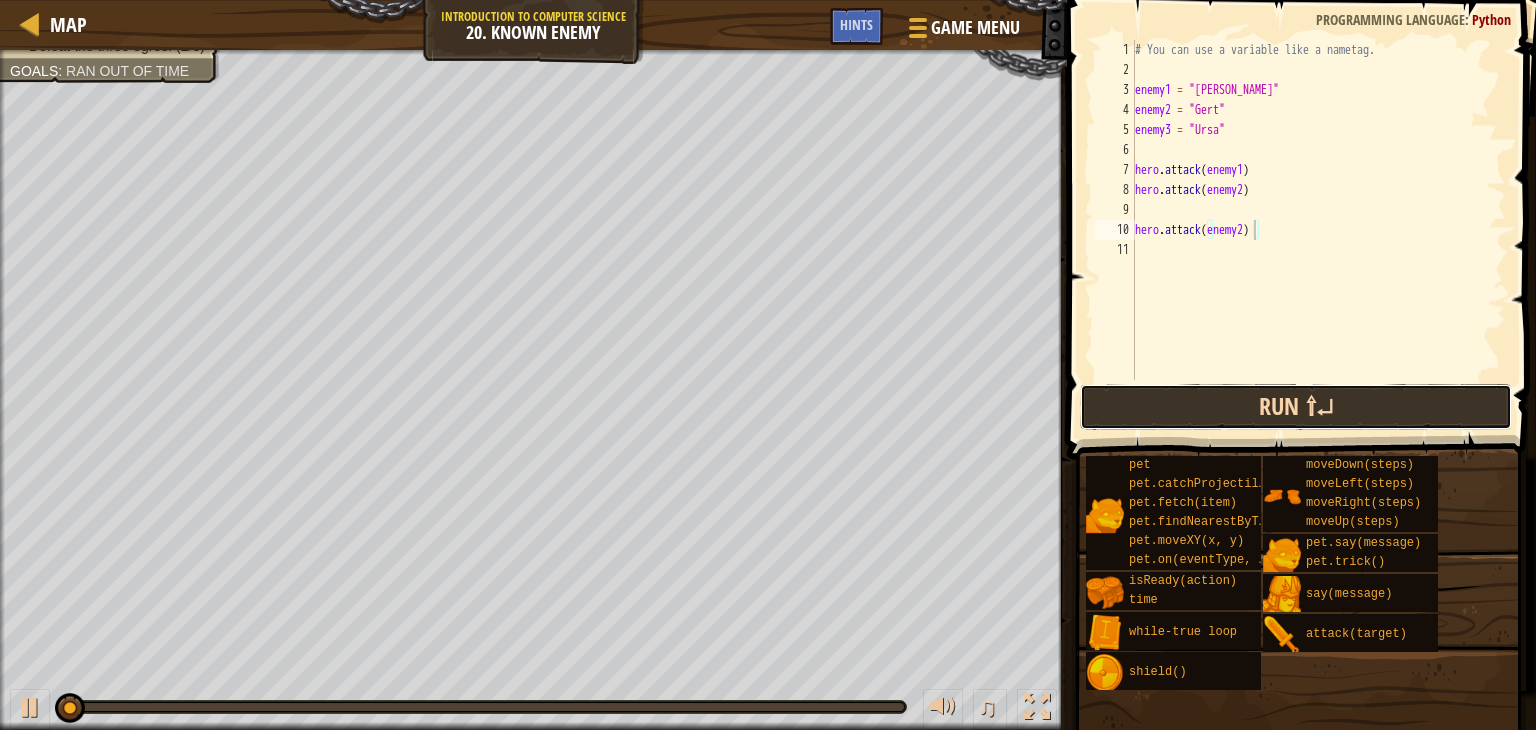 click on "Run ⇧↵" at bounding box center (1296, 407) 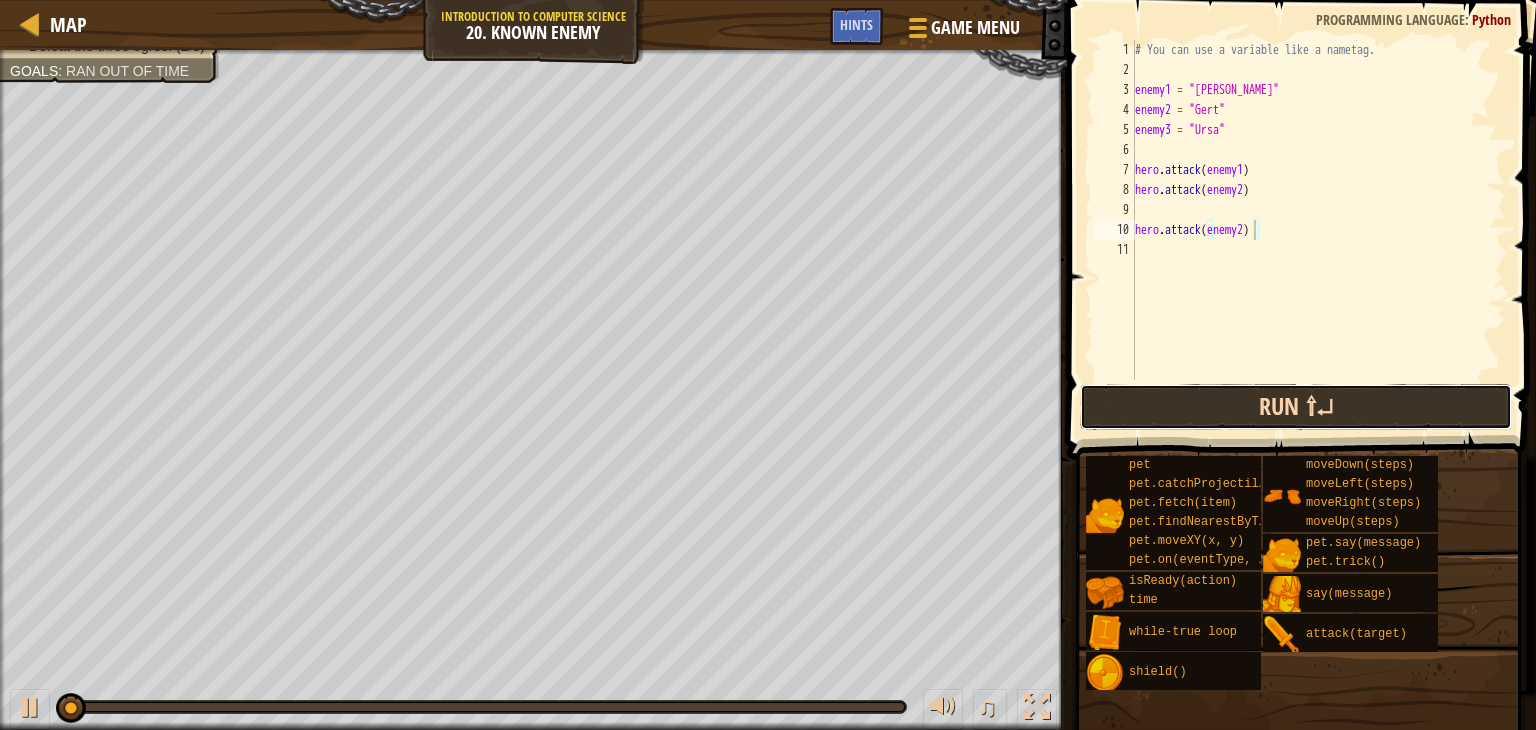 click on "Run ⇧↵" at bounding box center [1296, 407] 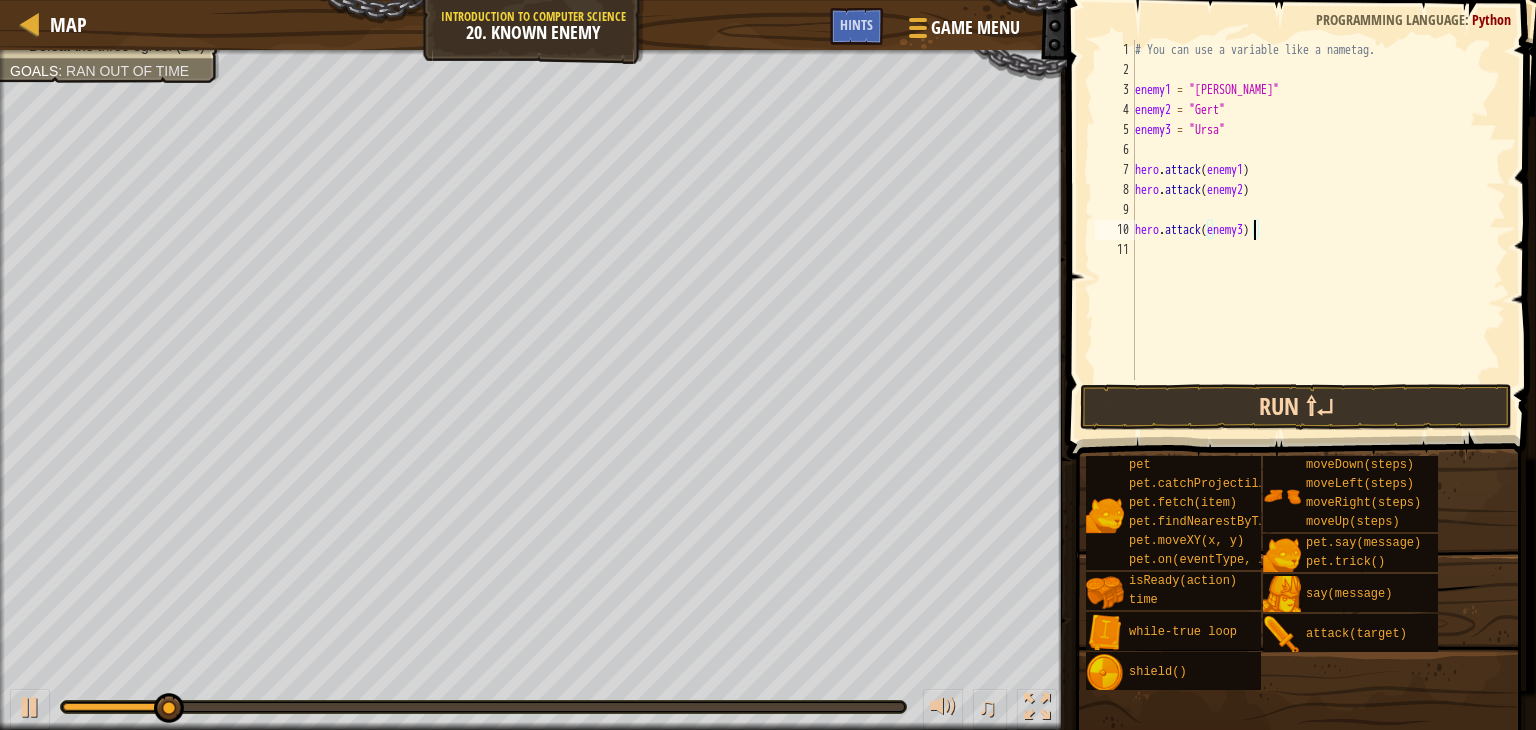 type on "hero.attack(enemy3)" 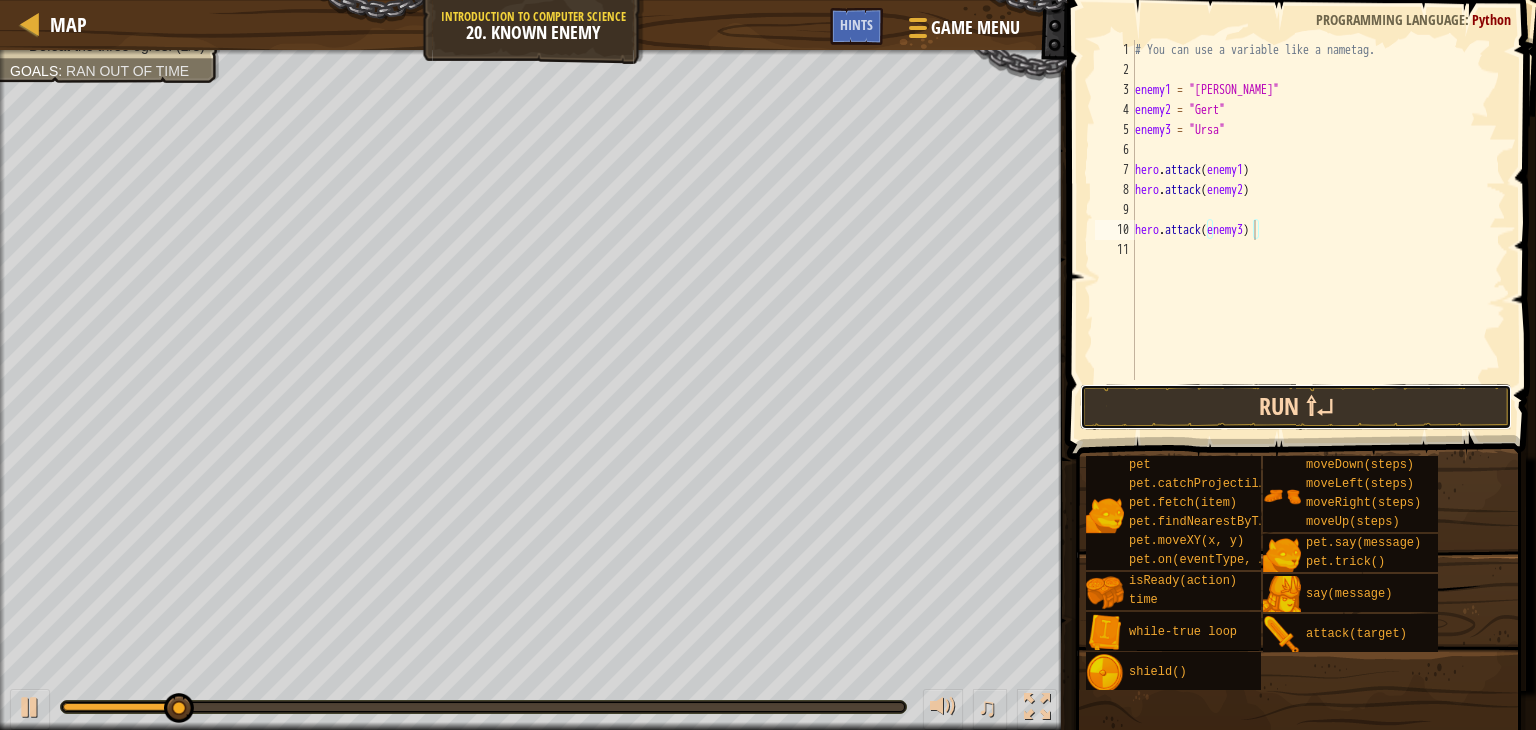 click on "Run ⇧↵" at bounding box center [1296, 407] 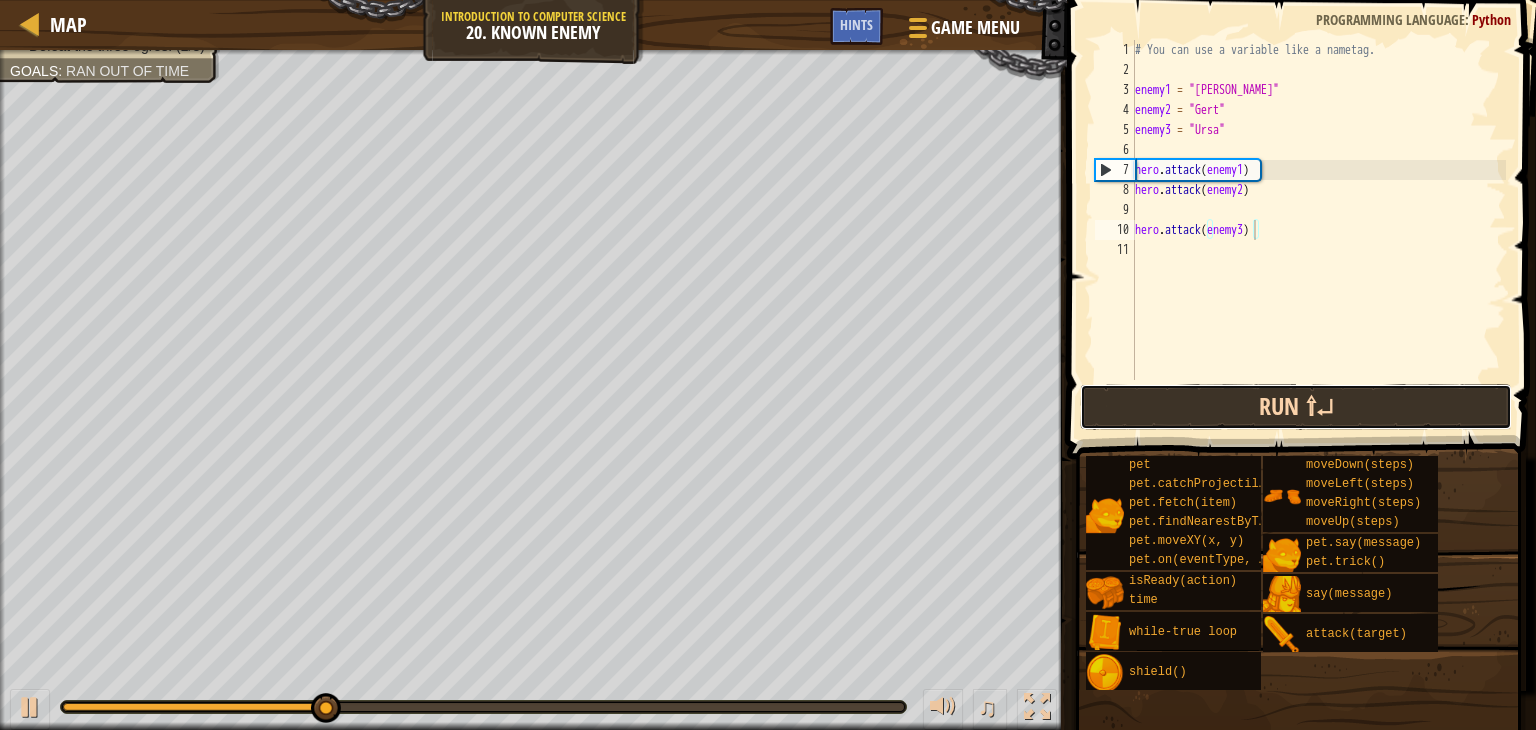 click on "Run ⇧↵" at bounding box center [1296, 407] 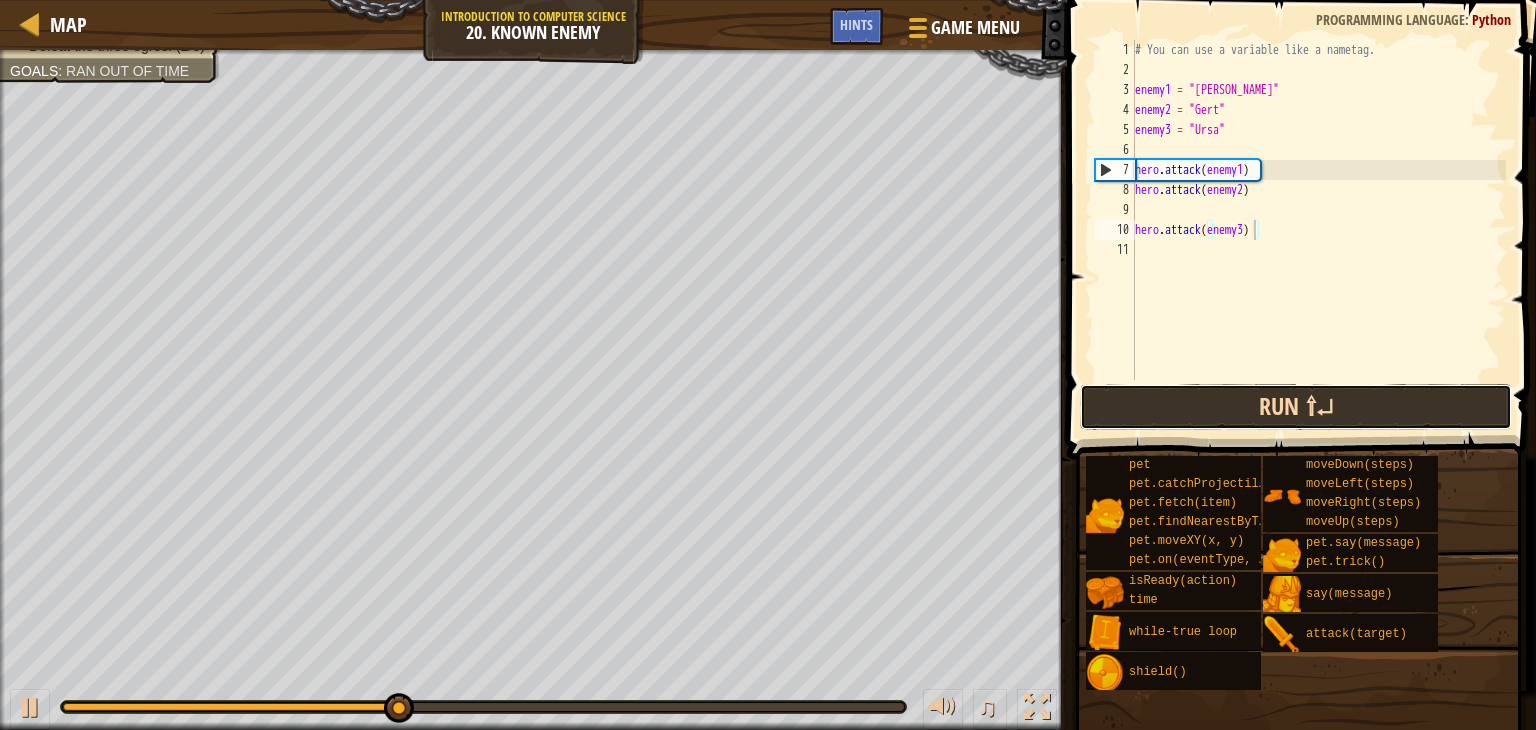 click on "Run ⇧↵" at bounding box center (1296, 407) 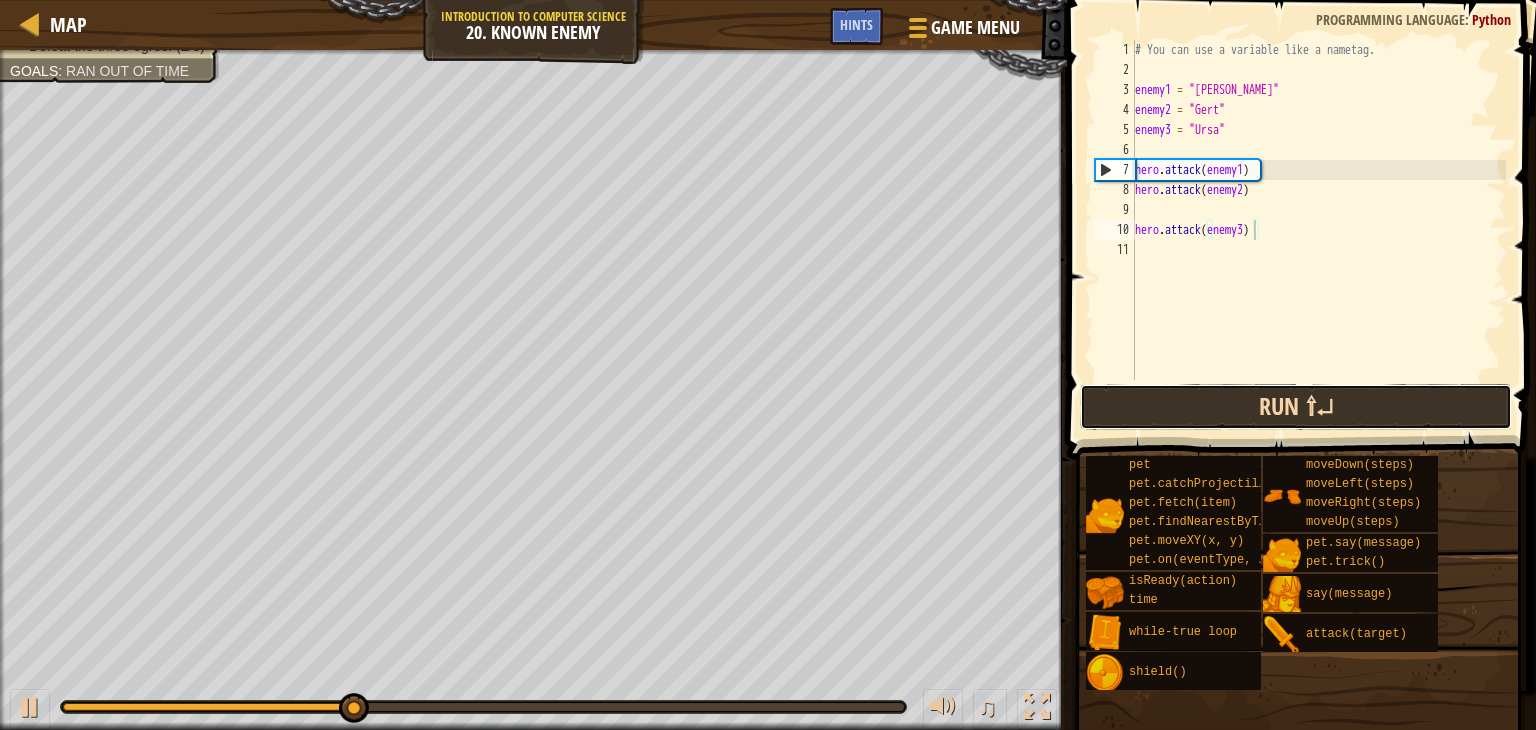 click on "Run ⇧↵" at bounding box center (1296, 407) 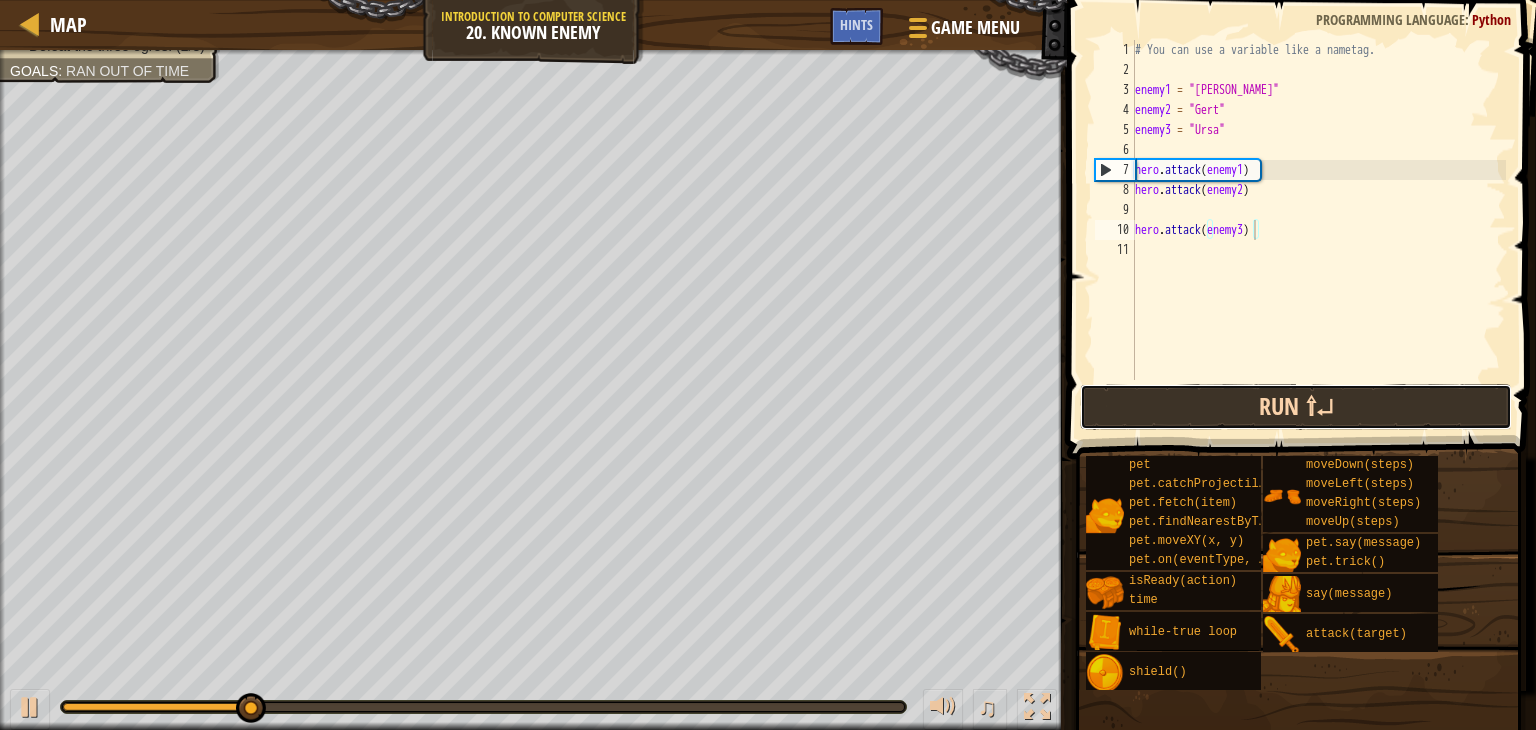 click on "Run ⇧↵" at bounding box center (1296, 407) 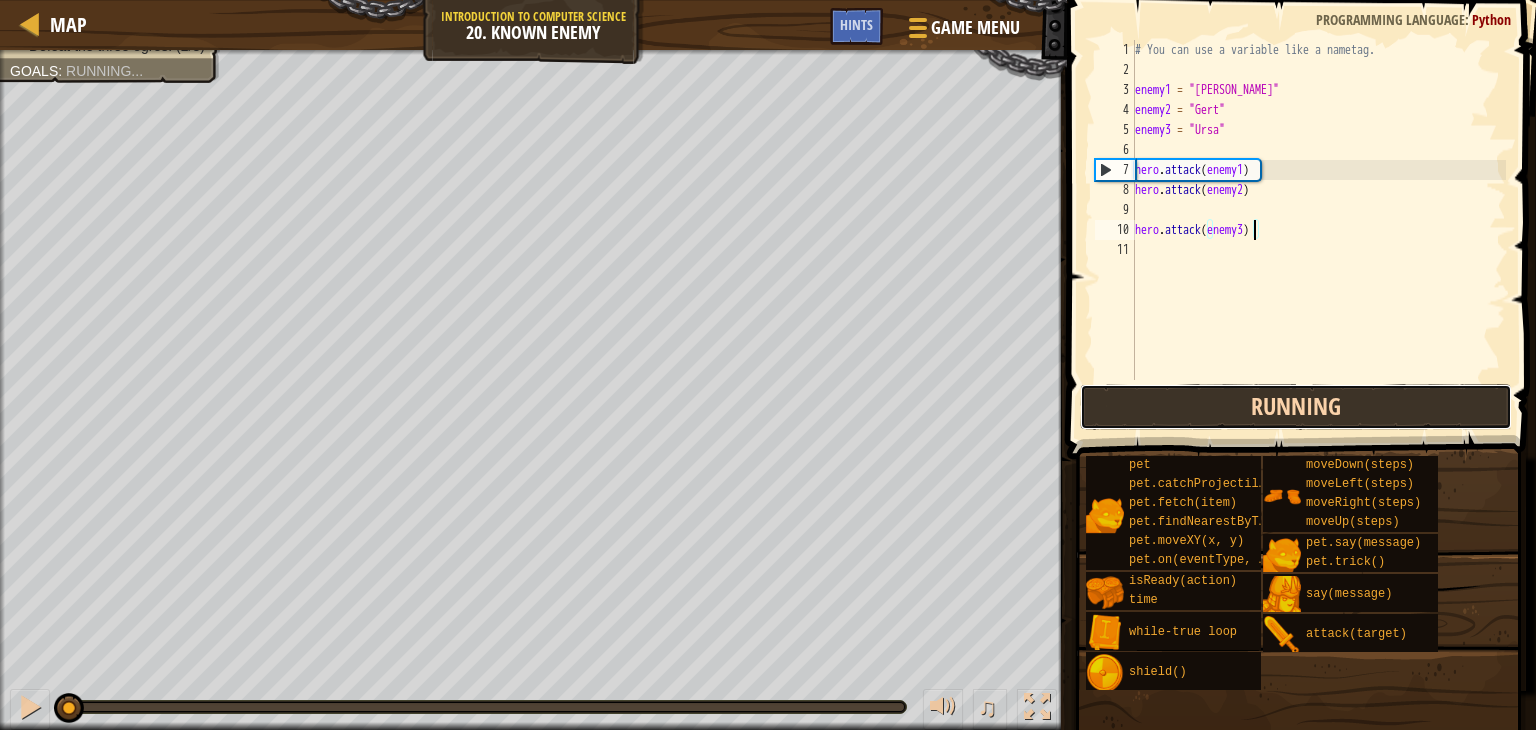 click on "Running" at bounding box center [1296, 407] 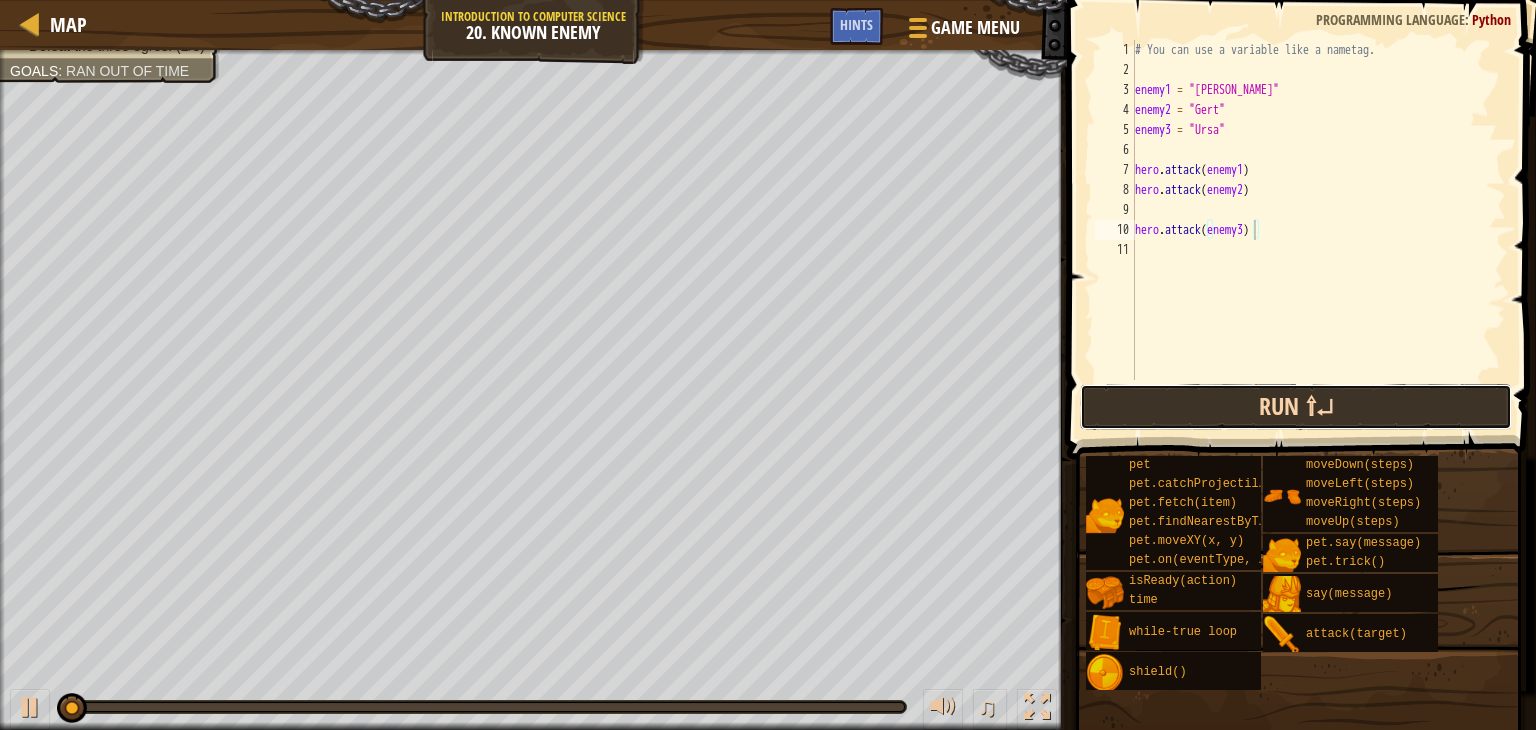 click on "Run ⇧↵" at bounding box center [1296, 407] 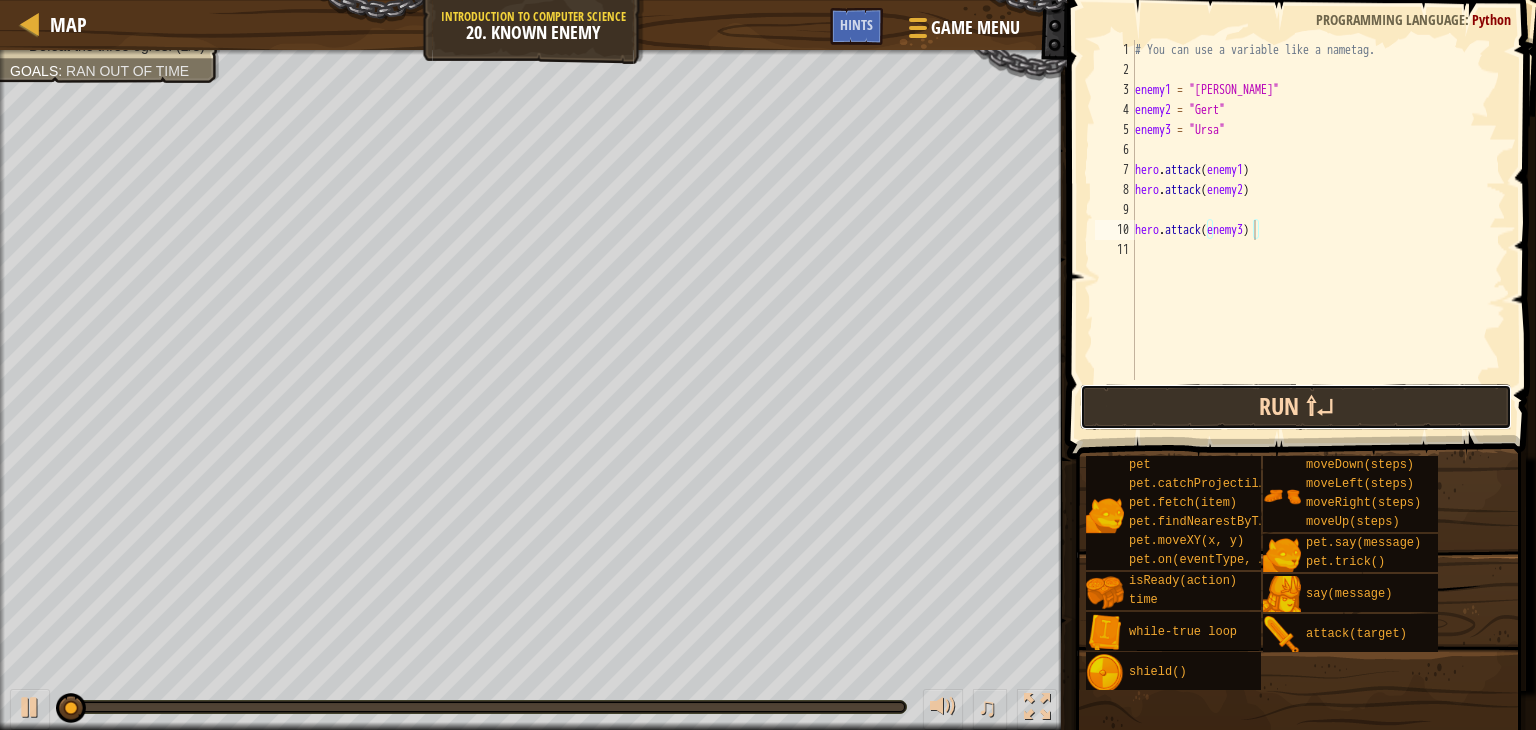 click on "Run ⇧↵" at bounding box center (1296, 407) 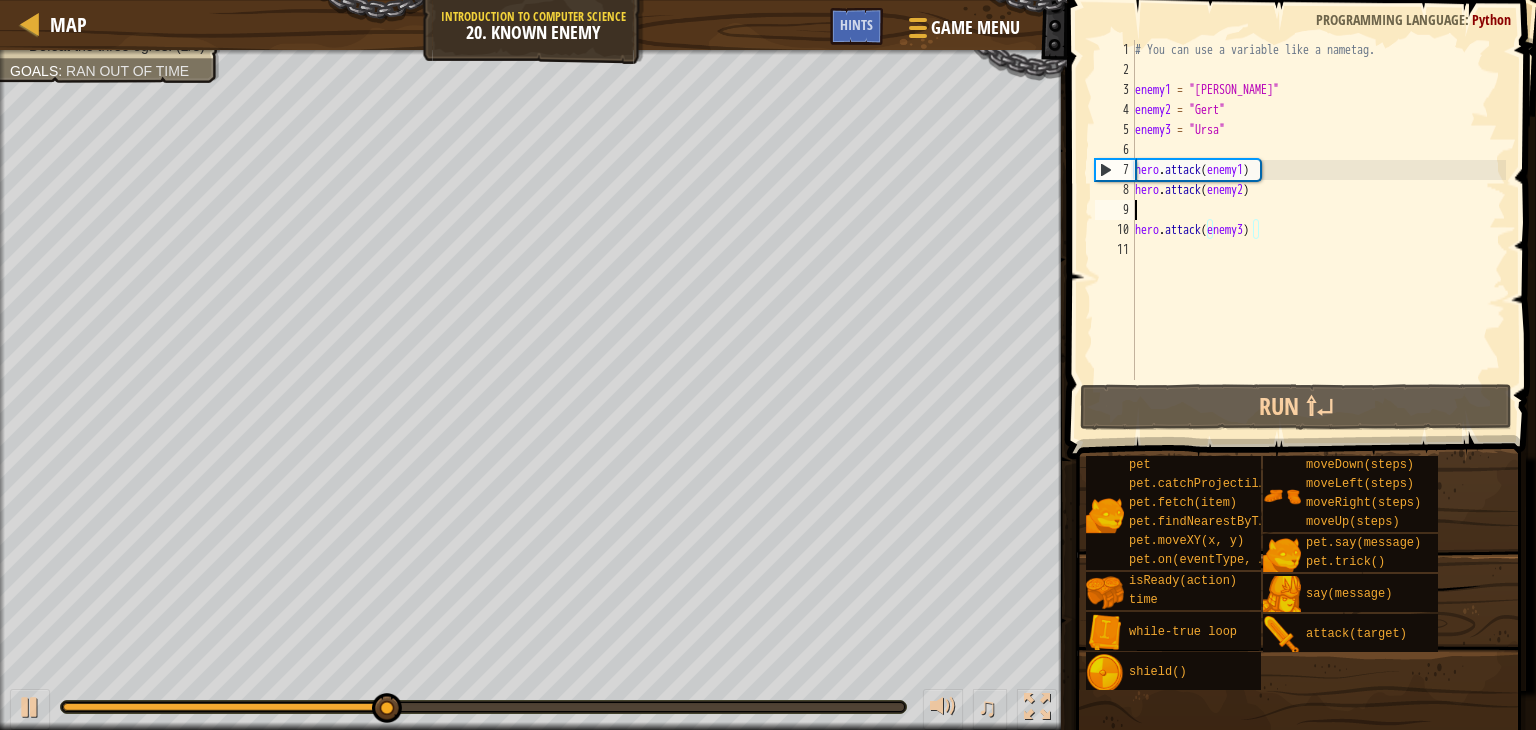 click on "# You can use a variable like a nametag. enemy1   =   "[PERSON_NAME]" enemy2   =   "[PERSON_NAME]" enemy3   =   "Ursa" hero . attack ( enemy1 ) hero . attack ( enemy2 ) hero . attack ( enemy3 )" at bounding box center (1318, 230) 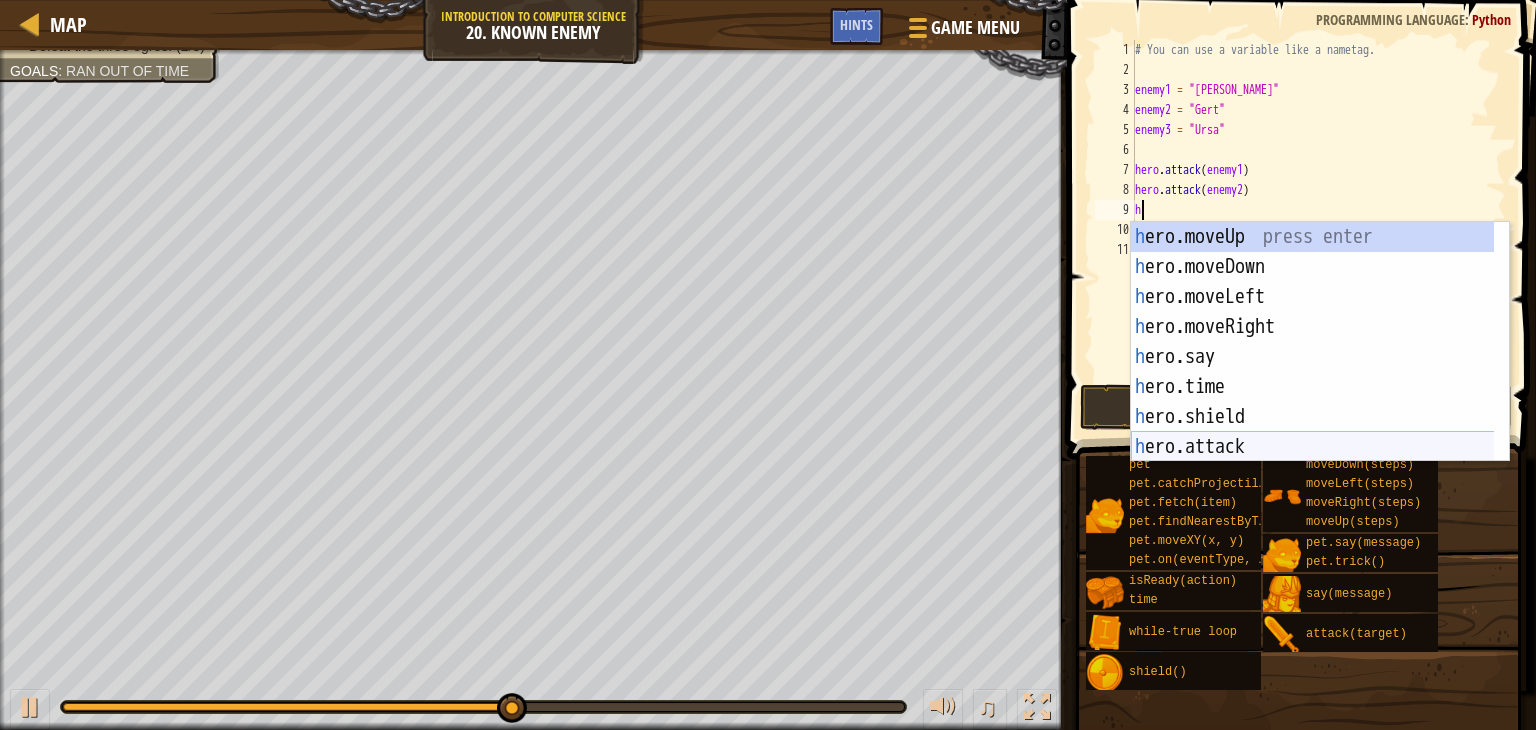click on "h ero.moveUp press enter h ero.moveDown press enter h ero.moveLeft press enter h ero.moveRight press enter h ero.say press enter h ero.time press enter h ero.shield press enter h ero.attack press enter h ero.isReady press enter" at bounding box center (1320, 372) 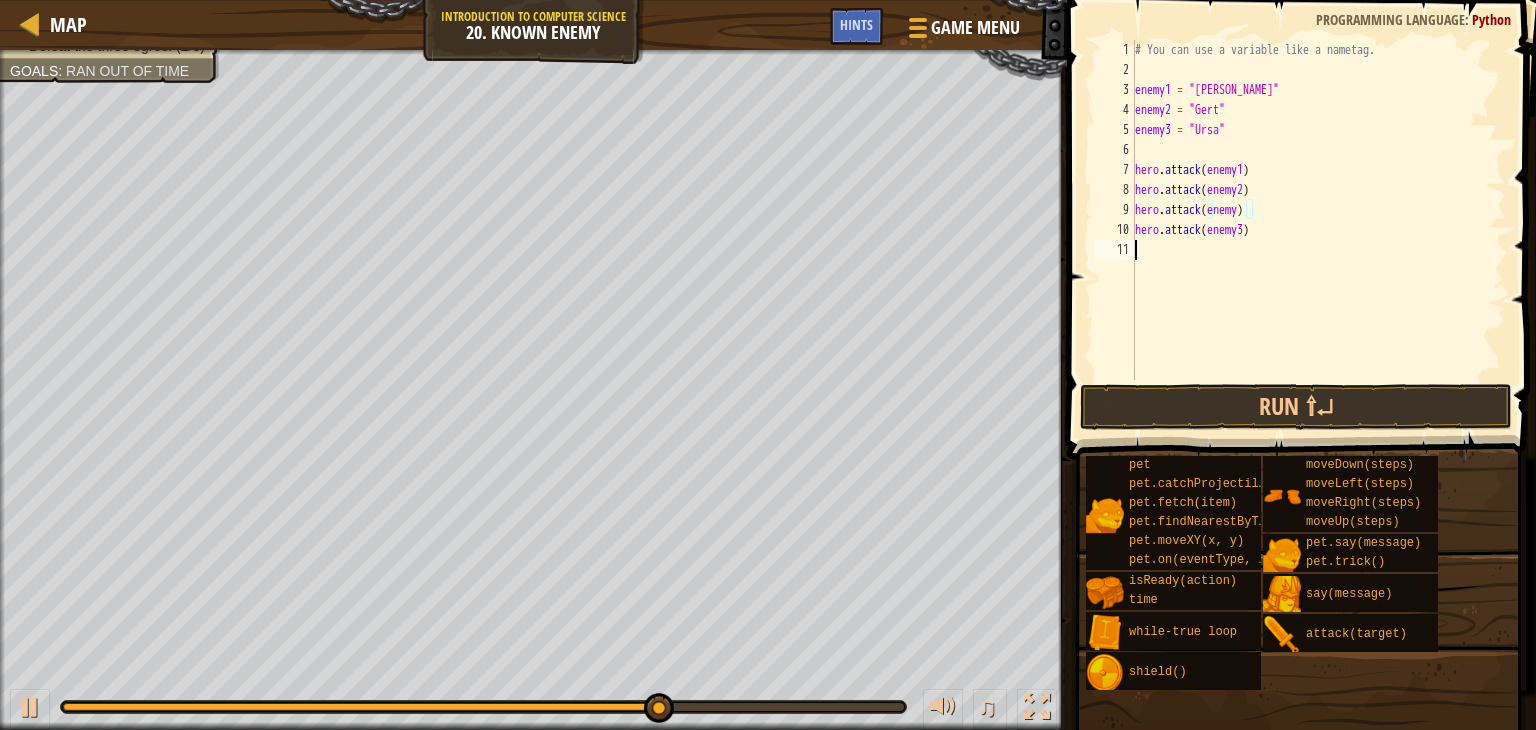 click on "# You can use a variable like a nametag. enemy1   =   "[PERSON_NAME]" enemy2   =   "[PERSON_NAME]" enemy3   =   "Ursa" hero . attack ( enemy1 ) hero . attack ( enemy2 ) hero . attack ( enemy ) hero . attack ( enemy3 )" at bounding box center [1318, 230] 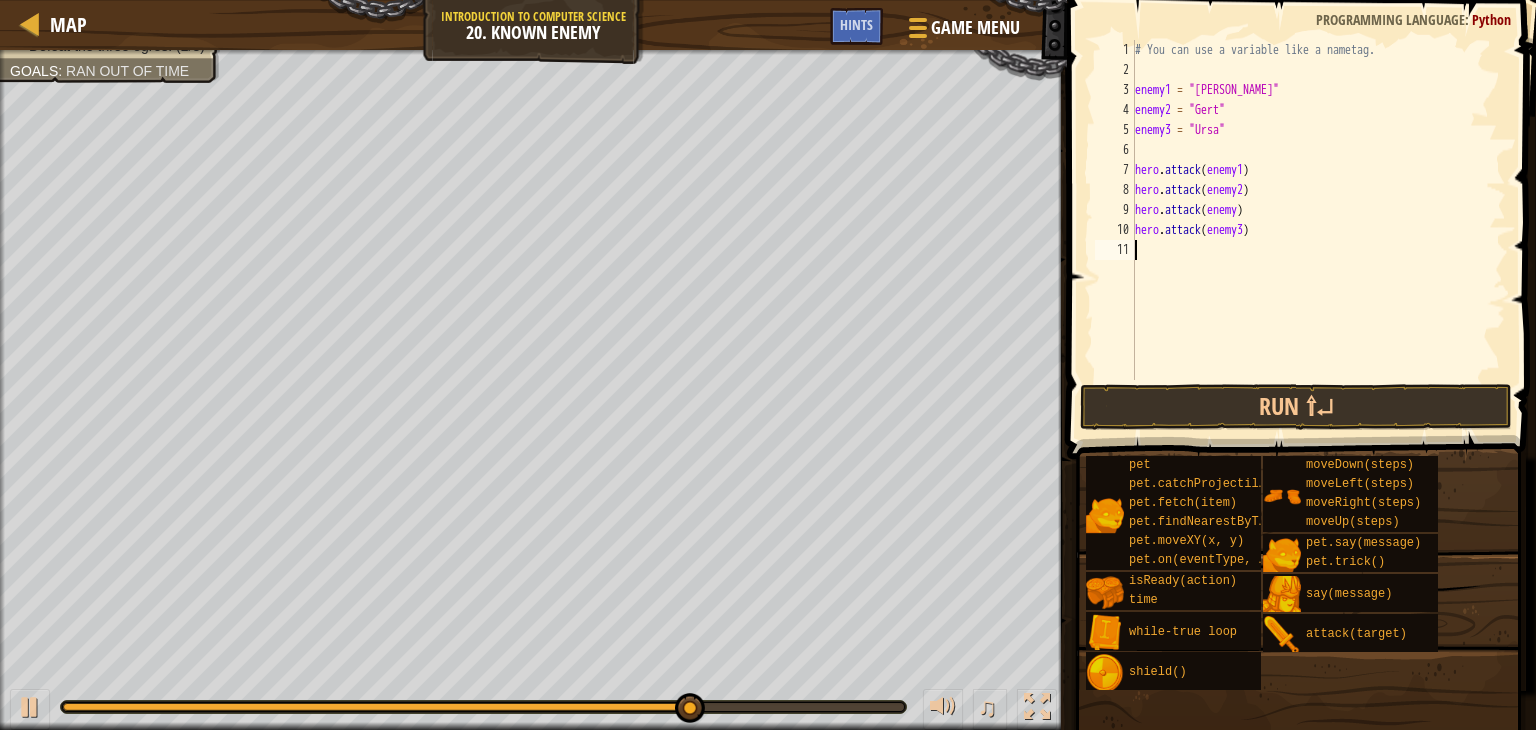 click on "# You can use a variable like a nametag. enemy1   =   "[PERSON_NAME]" enemy2   =   "[PERSON_NAME]" enemy3   =   "Ursa" hero . attack ( enemy1 ) hero . attack ( enemy2 ) hero . attack ( enemy ) hero . attack ( enemy3 )" at bounding box center [1318, 230] 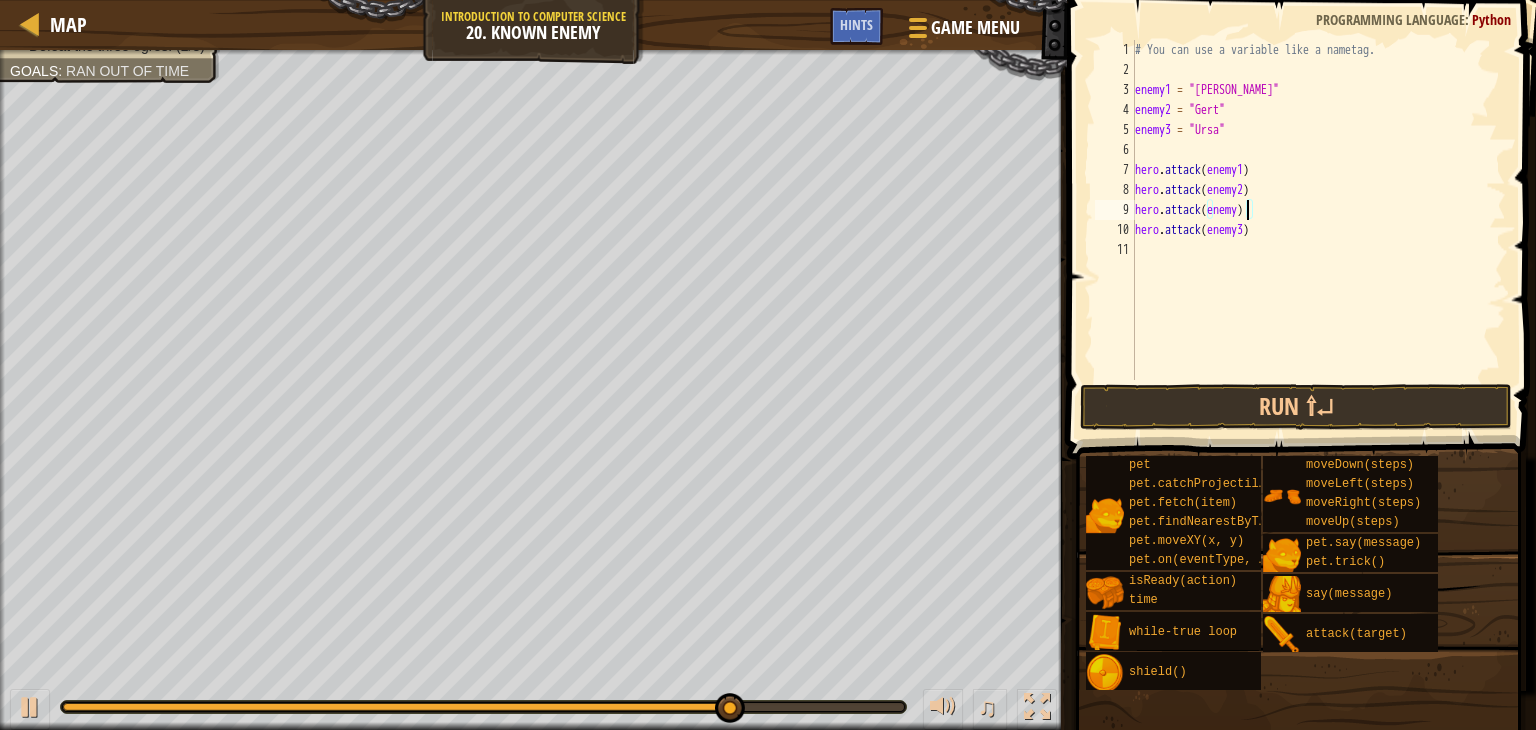 scroll, scrollTop: 9, scrollLeft: 8, axis: both 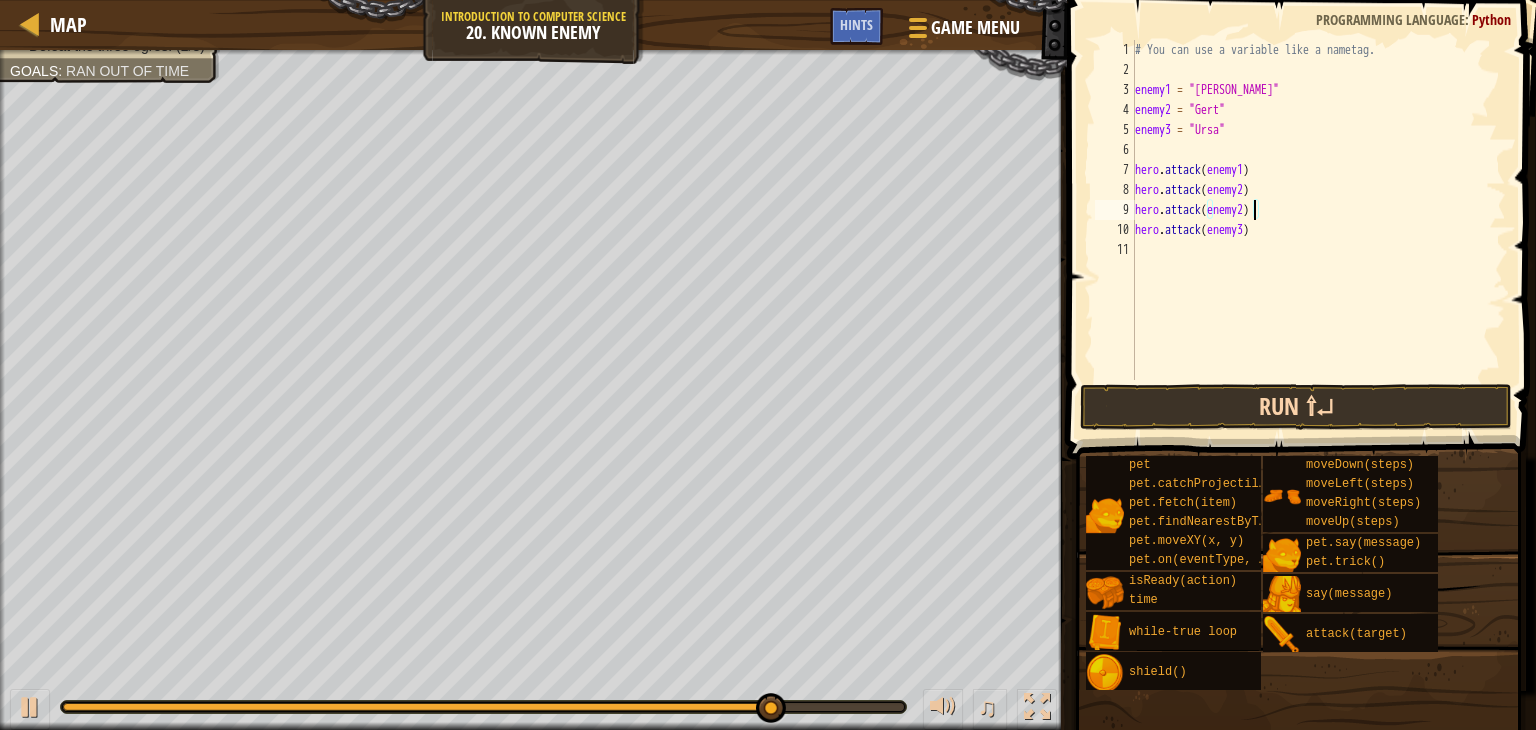type on "hero.attack(enemy2)" 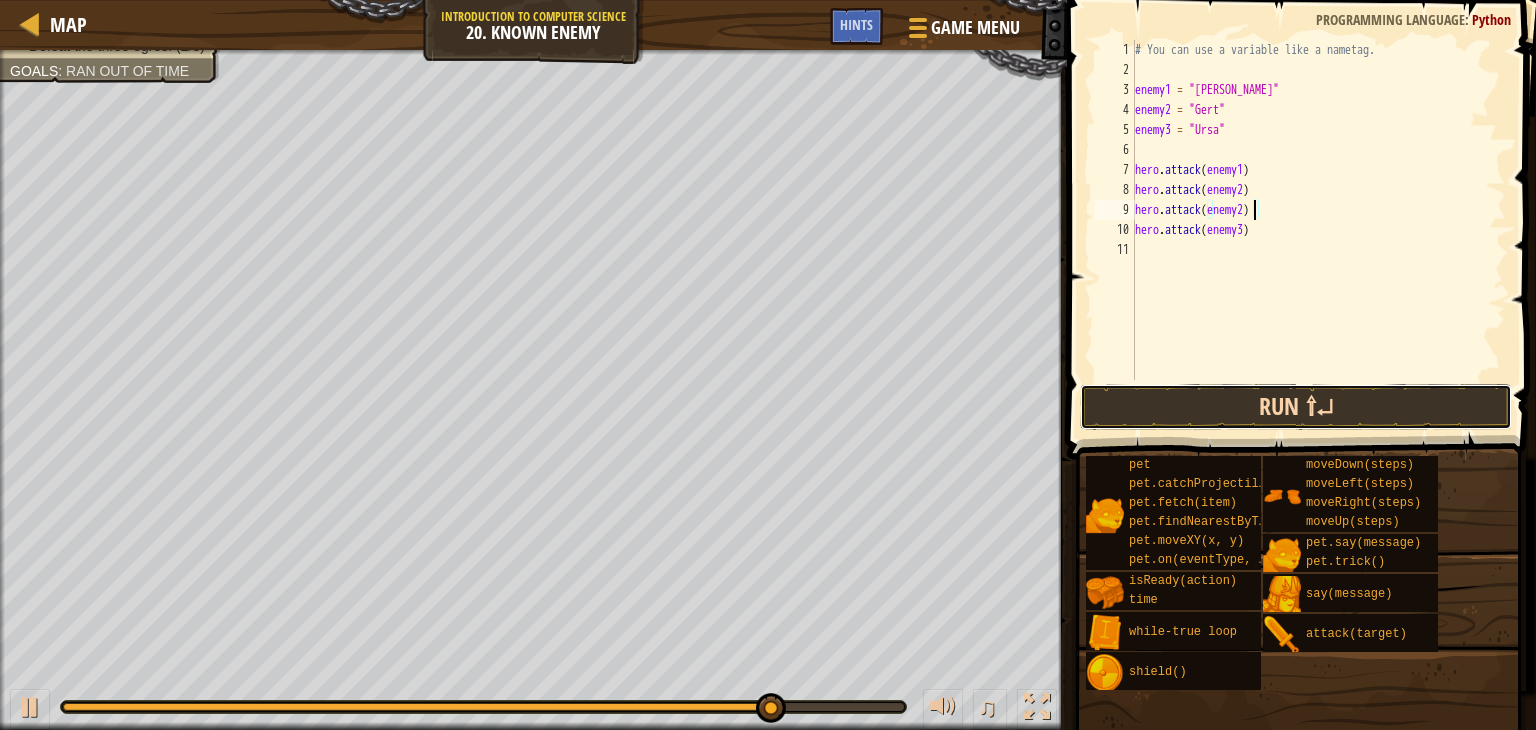 click on "Run ⇧↵" at bounding box center (1296, 407) 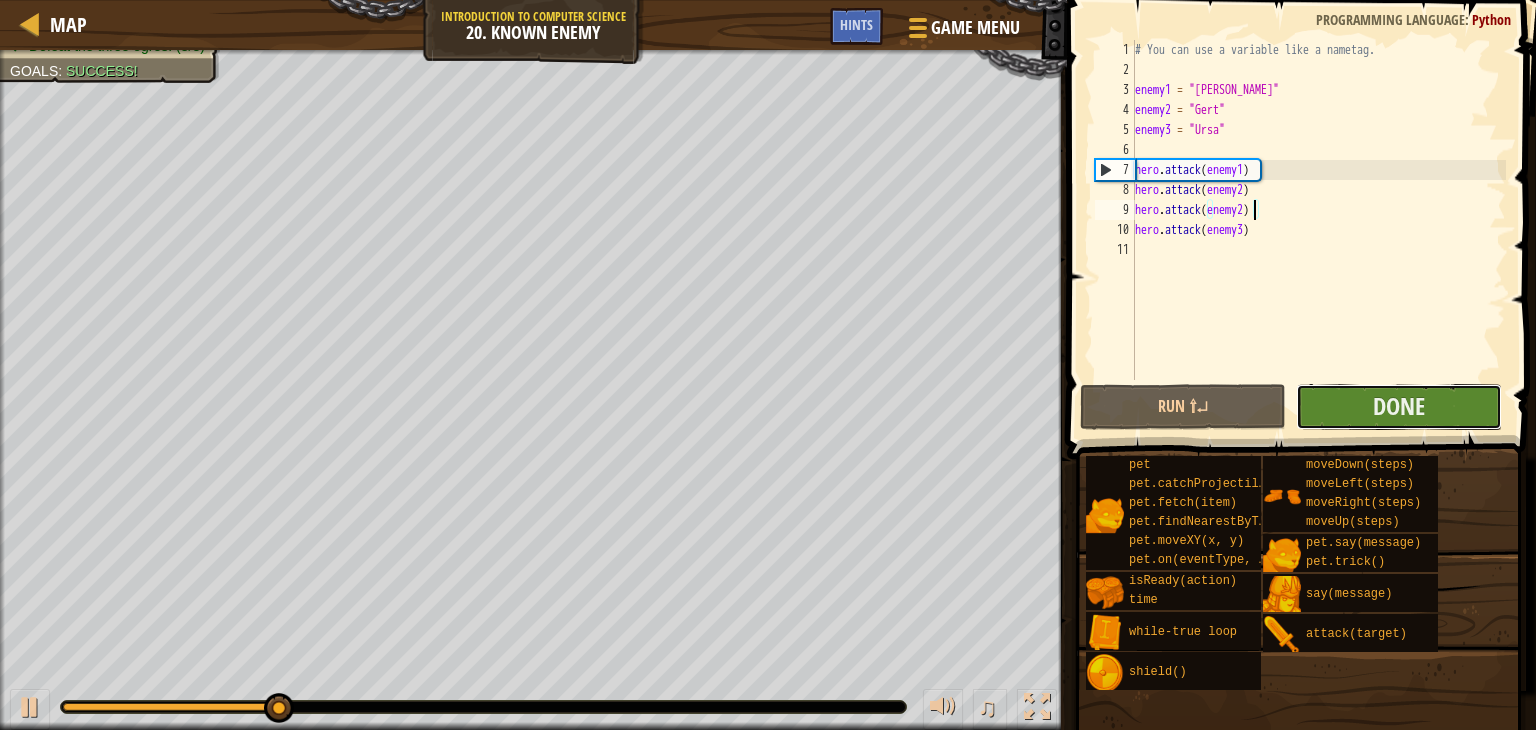 click on "Done" at bounding box center (1399, 407) 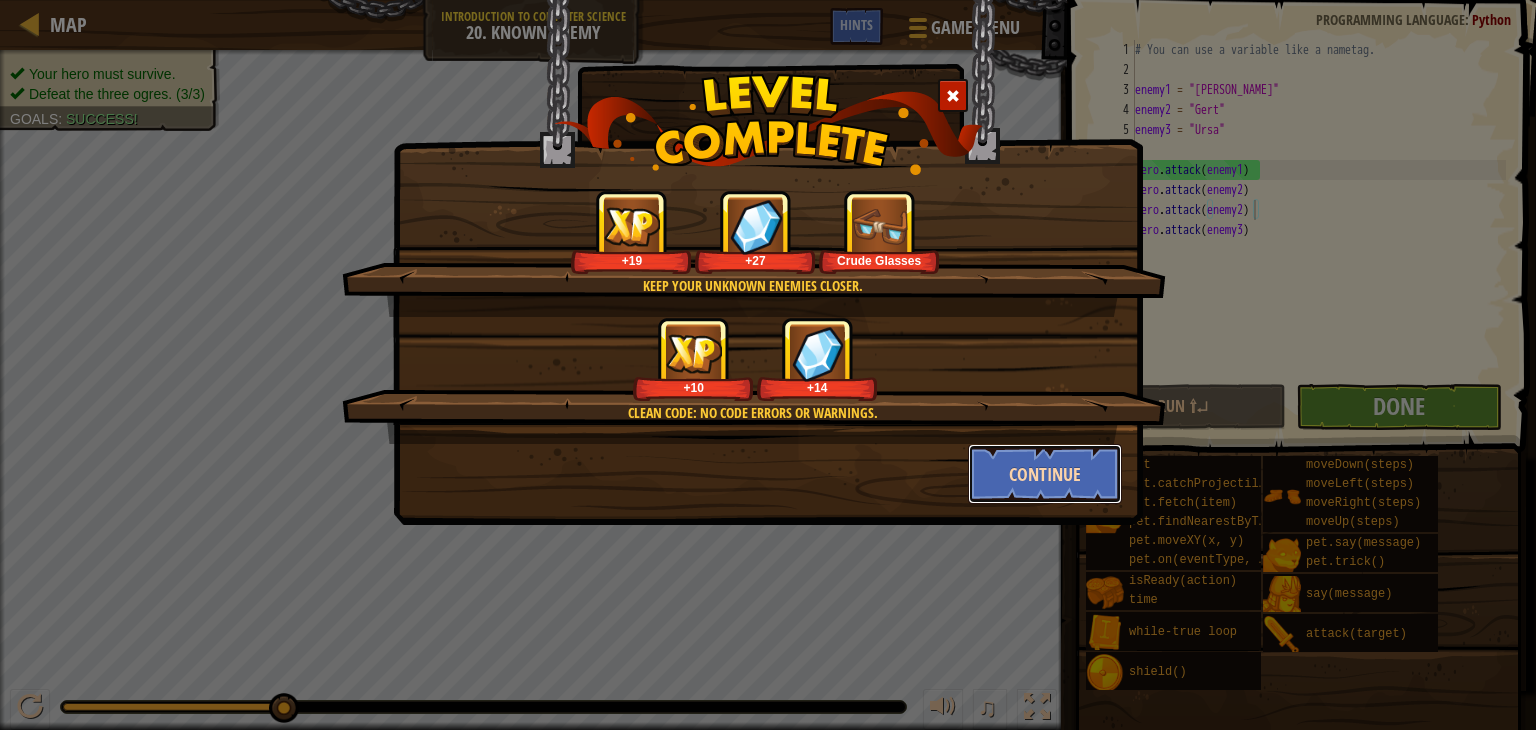 click on "Continue" at bounding box center (1045, 474) 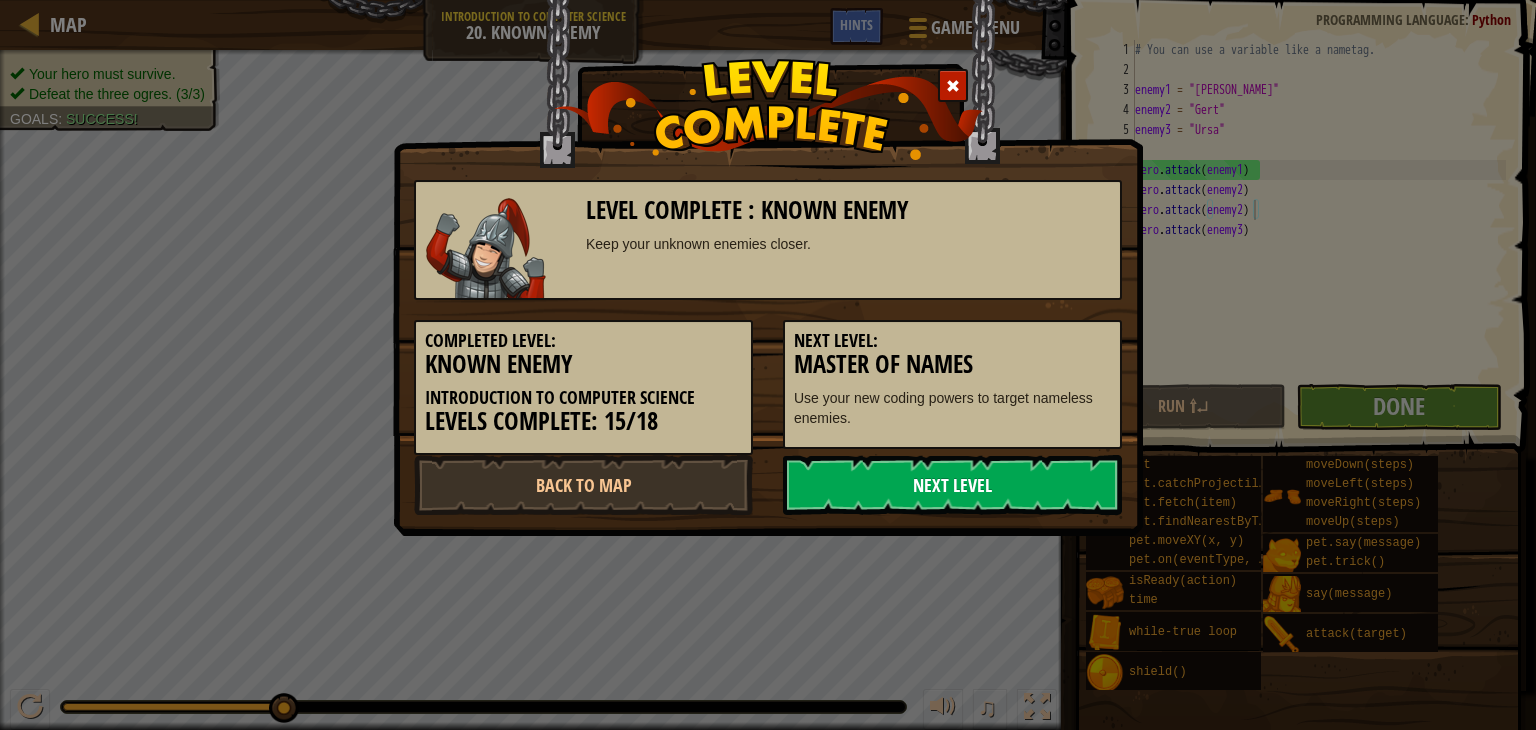 click on "Next Level" at bounding box center (952, 485) 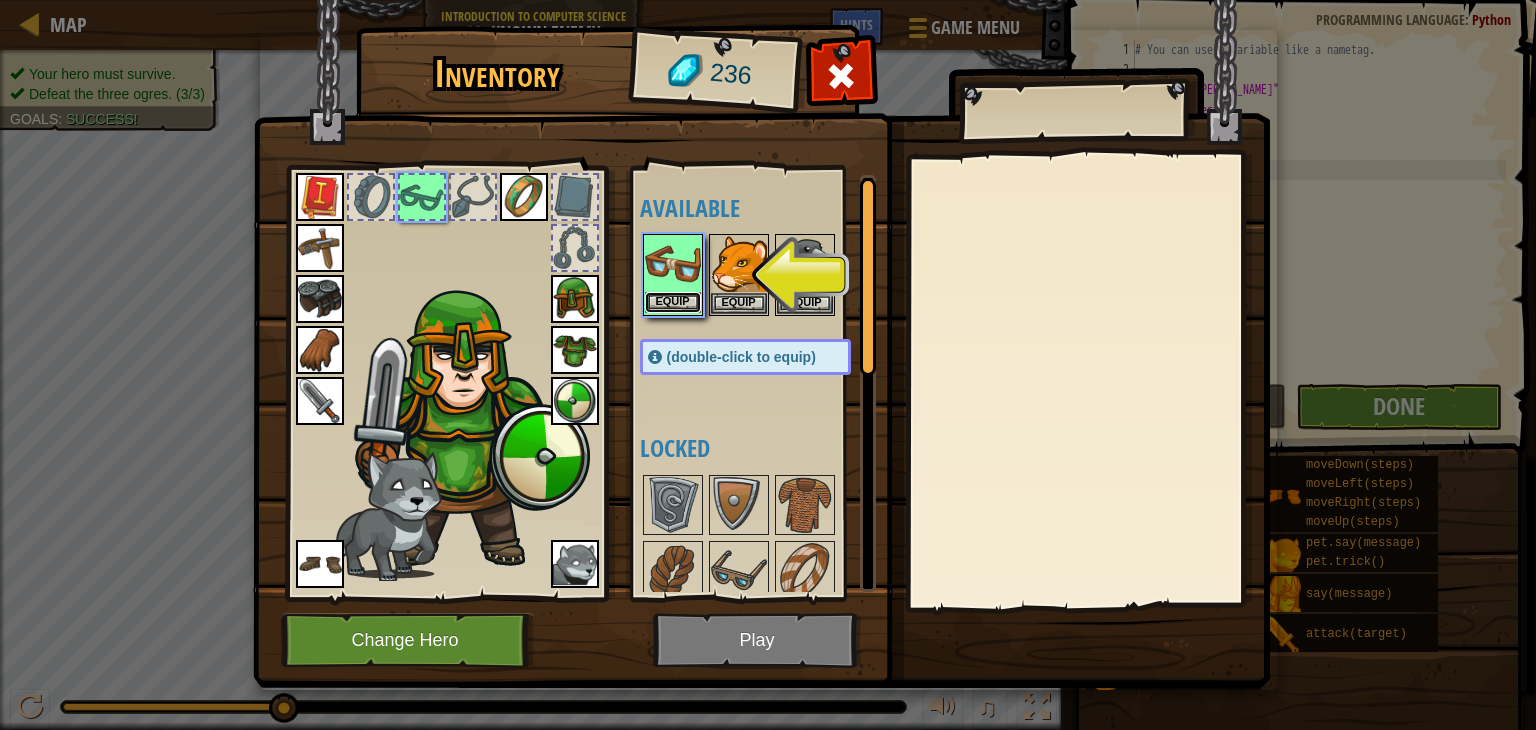 click on "Equip" at bounding box center (673, 302) 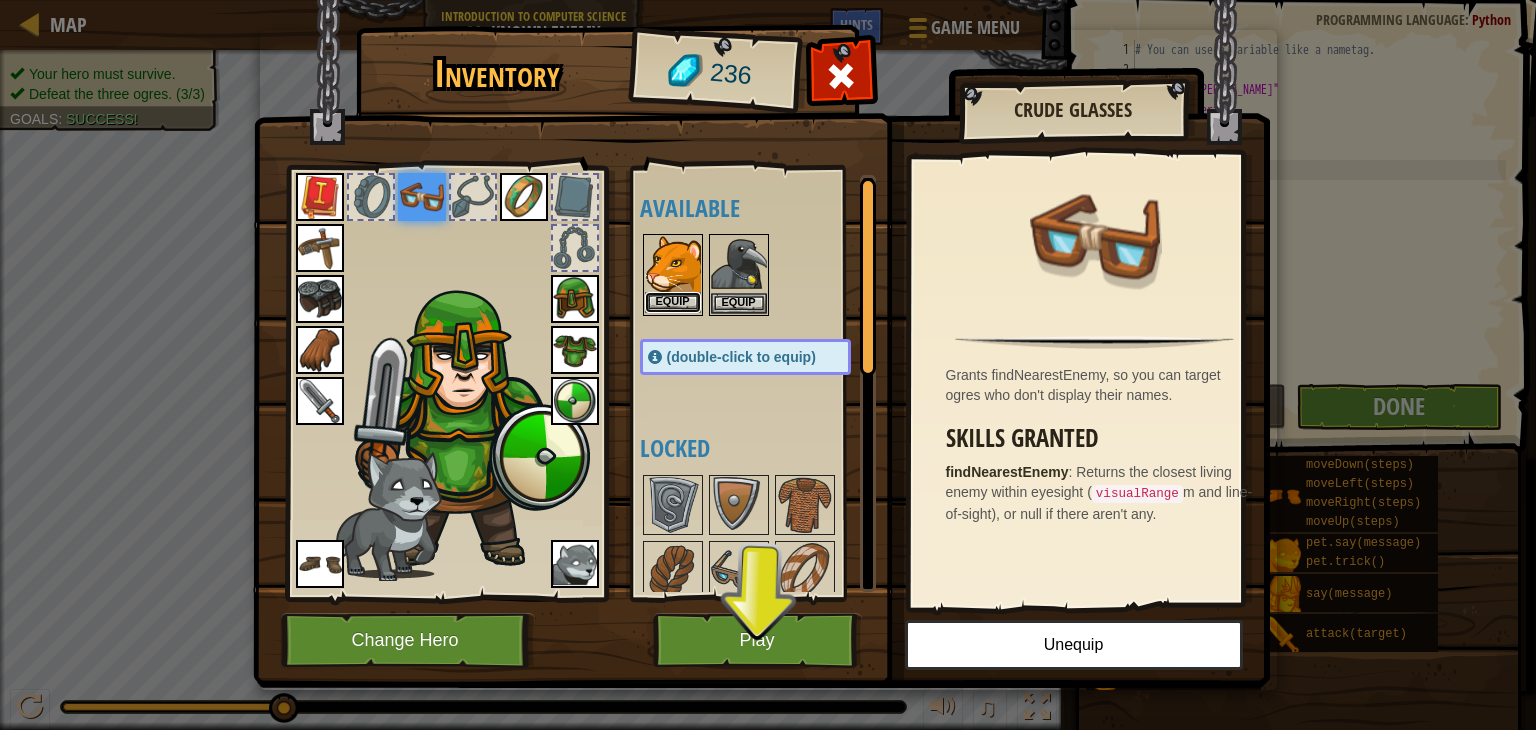 click on "Equip" at bounding box center [673, 302] 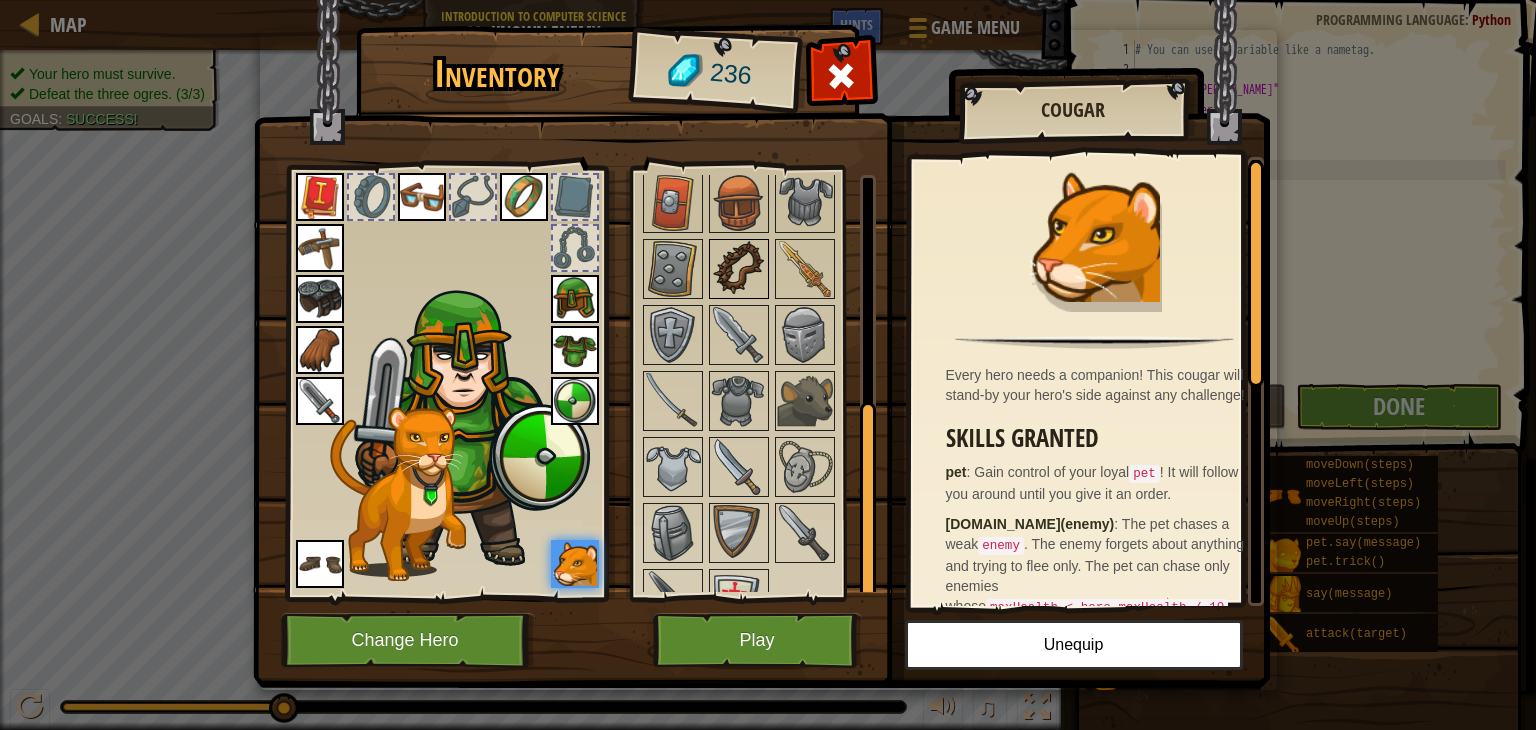 scroll, scrollTop: 468, scrollLeft: 0, axis: vertical 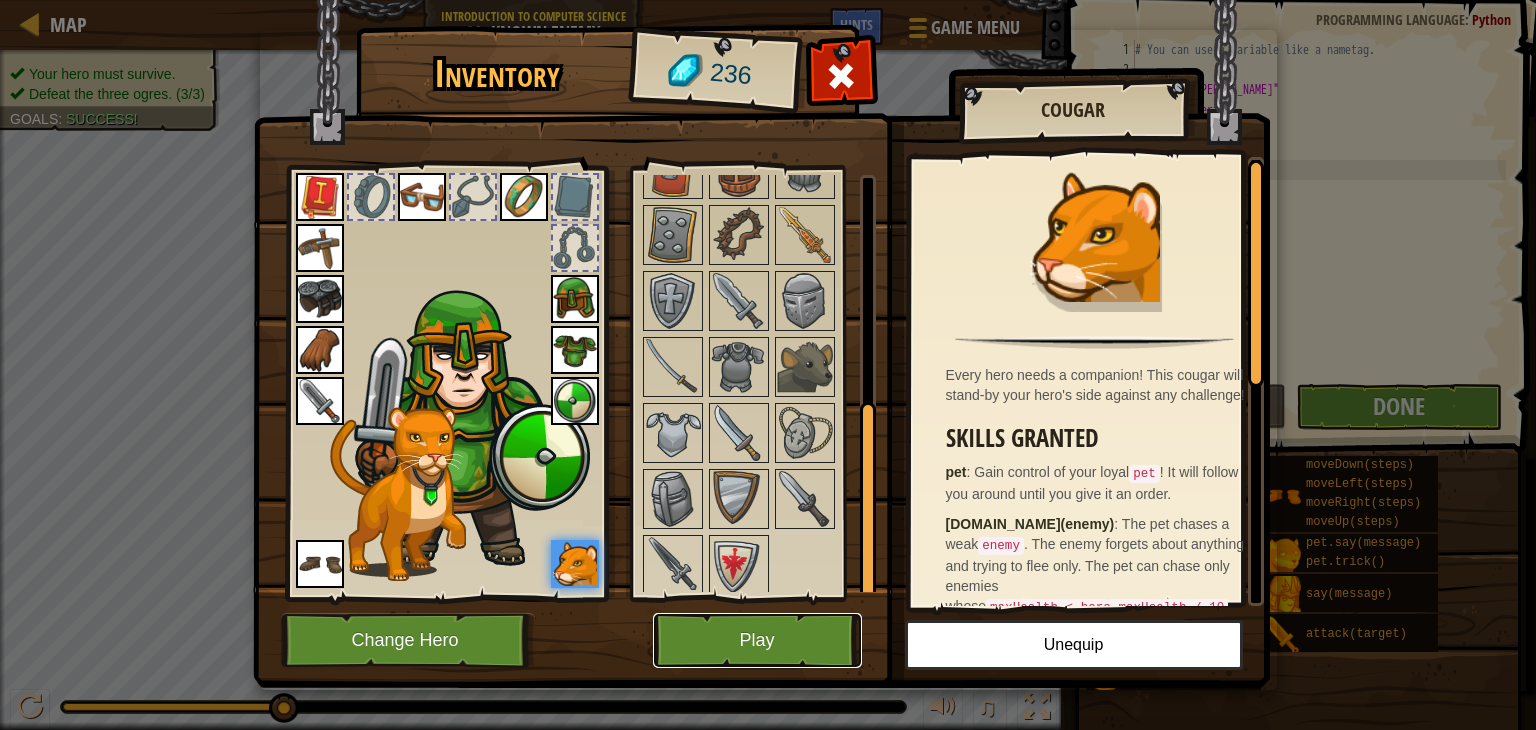 click on "Play" at bounding box center (757, 640) 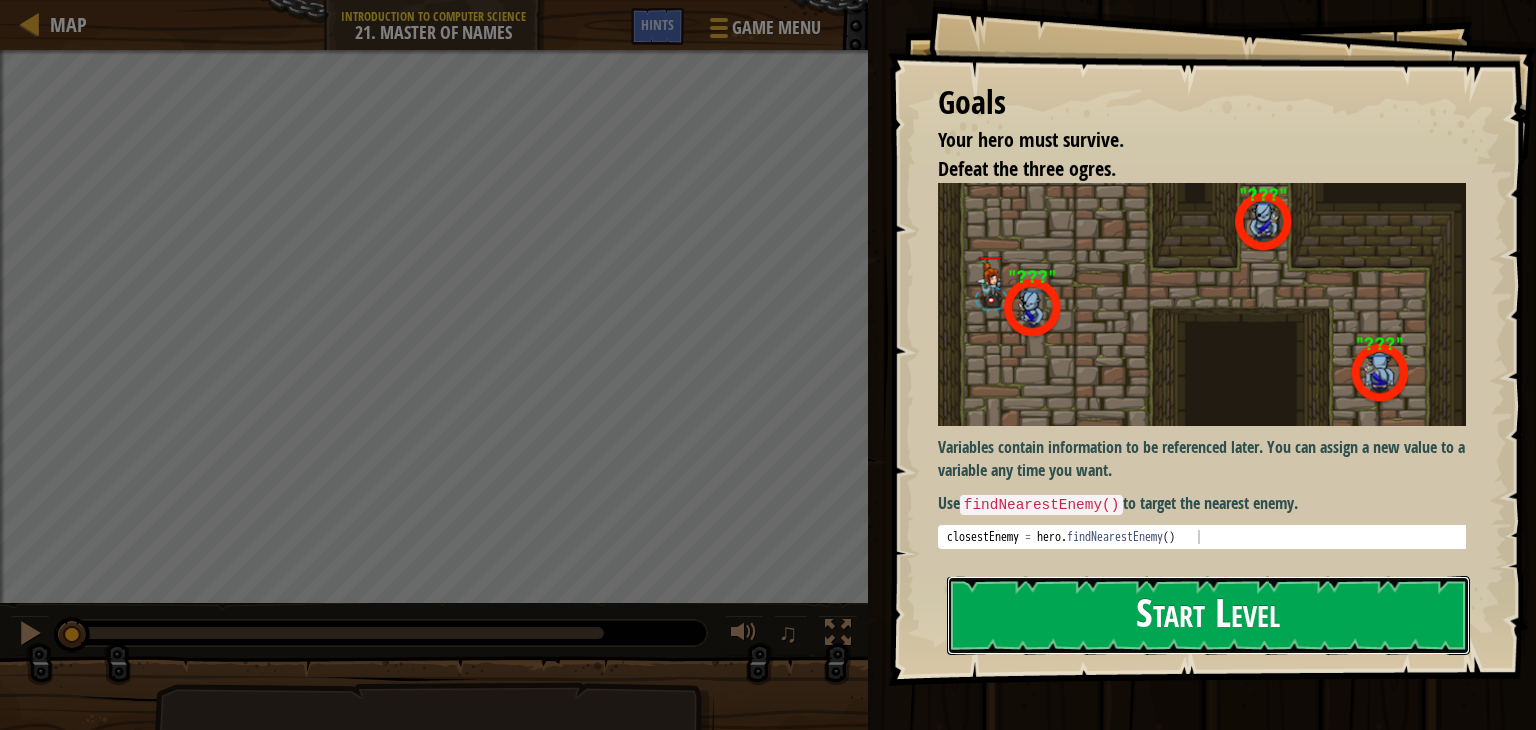 click on "Start Level" at bounding box center [1208, 615] 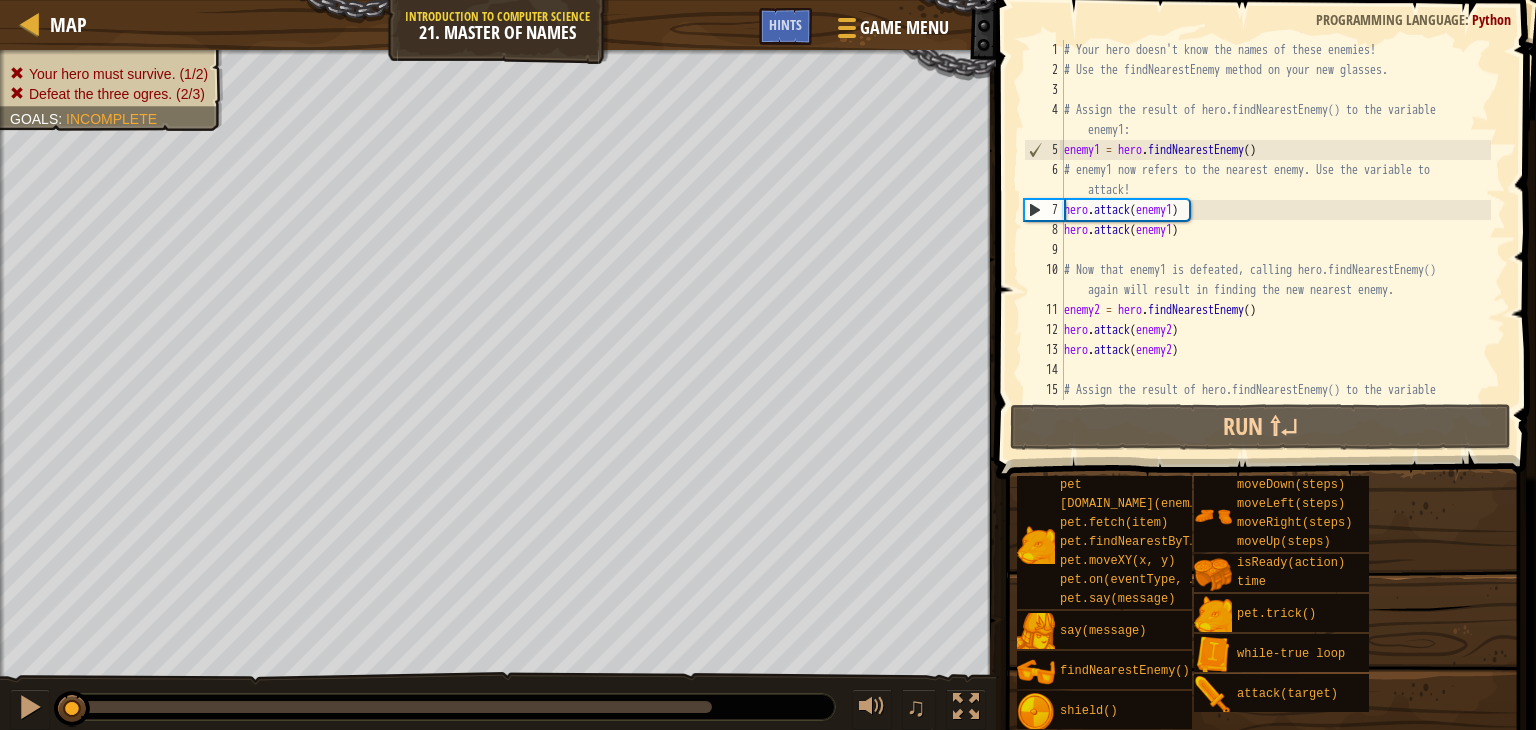 scroll, scrollTop: 100, scrollLeft: 0, axis: vertical 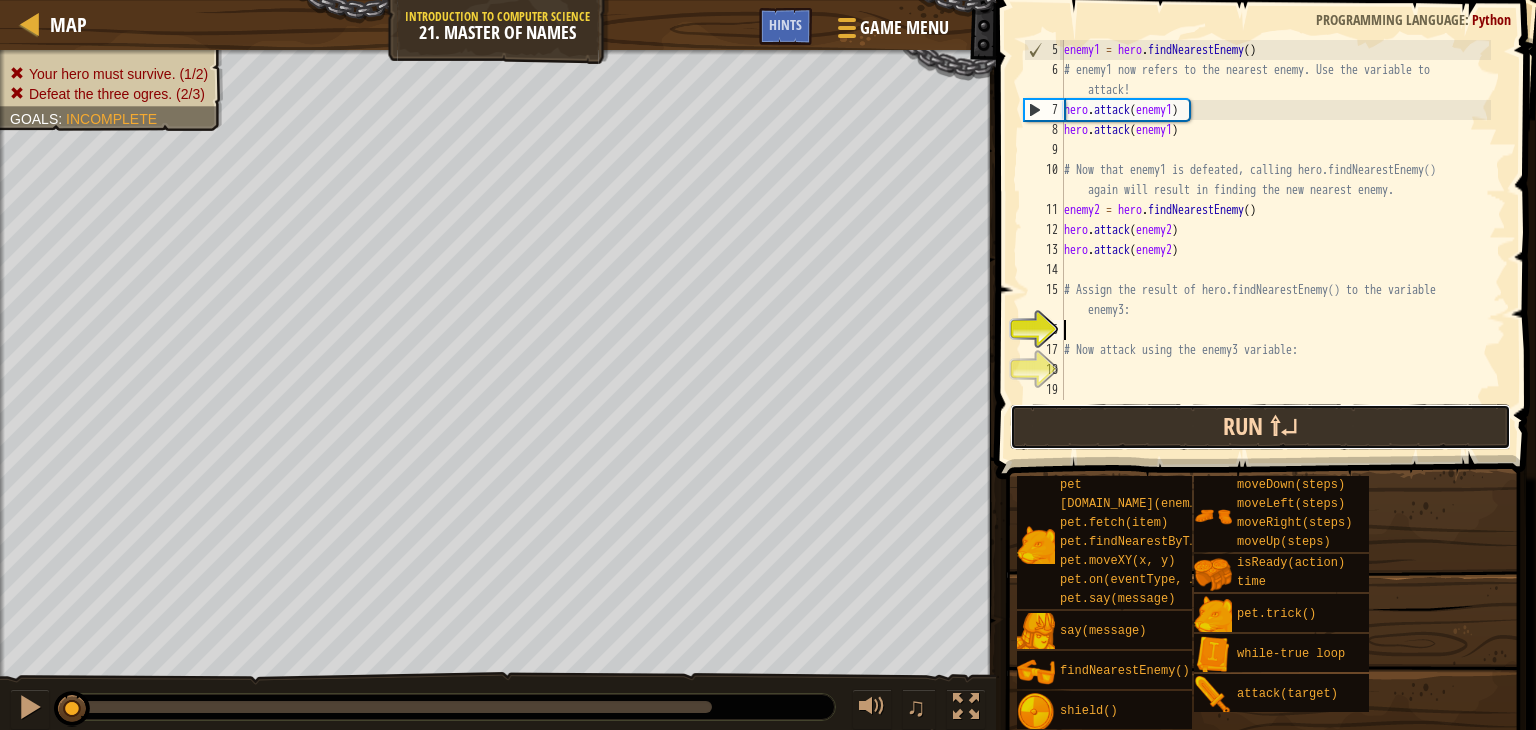 click on "Run ⇧↵" at bounding box center (1260, 427) 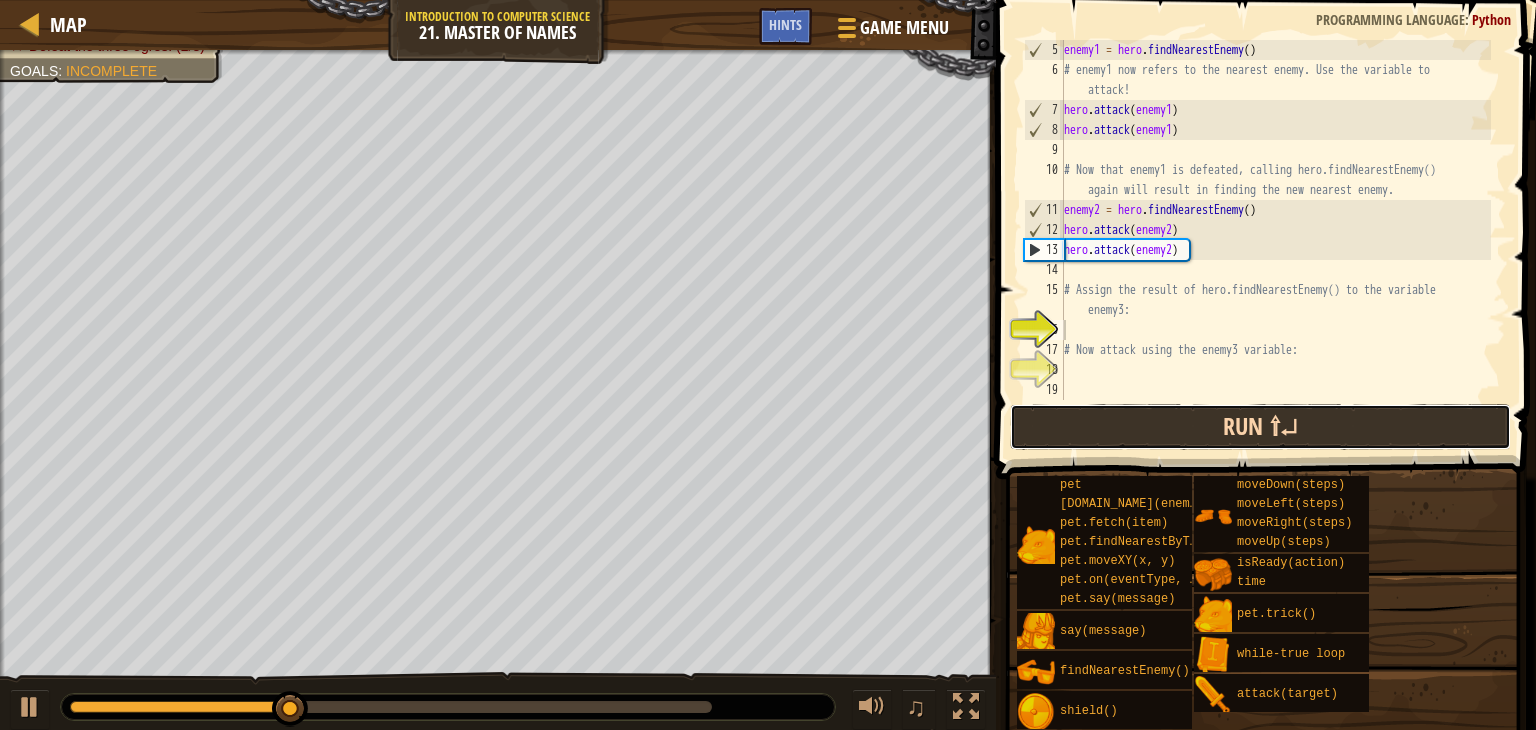 click on "Run ⇧↵" at bounding box center [1260, 427] 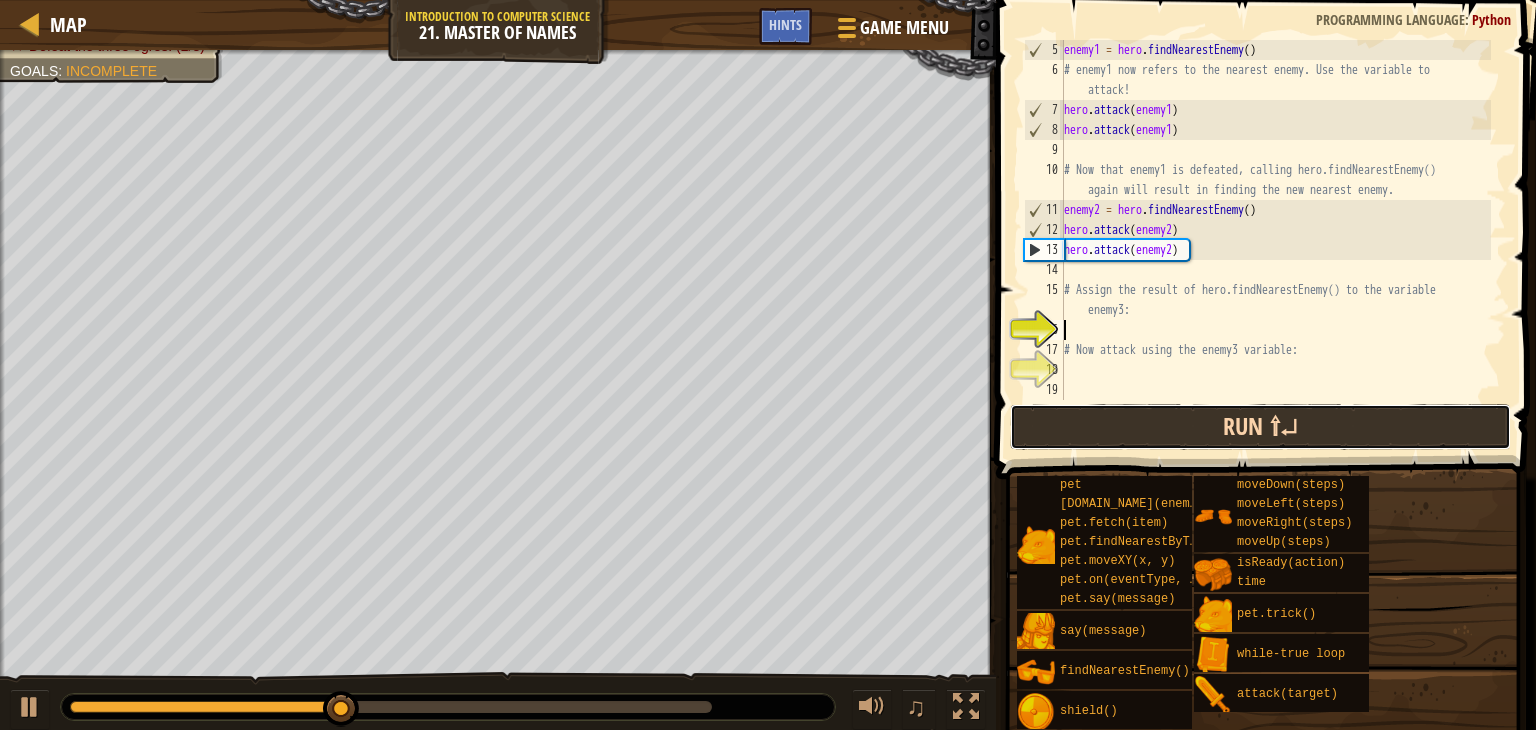 click on "Run ⇧↵" at bounding box center [1260, 427] 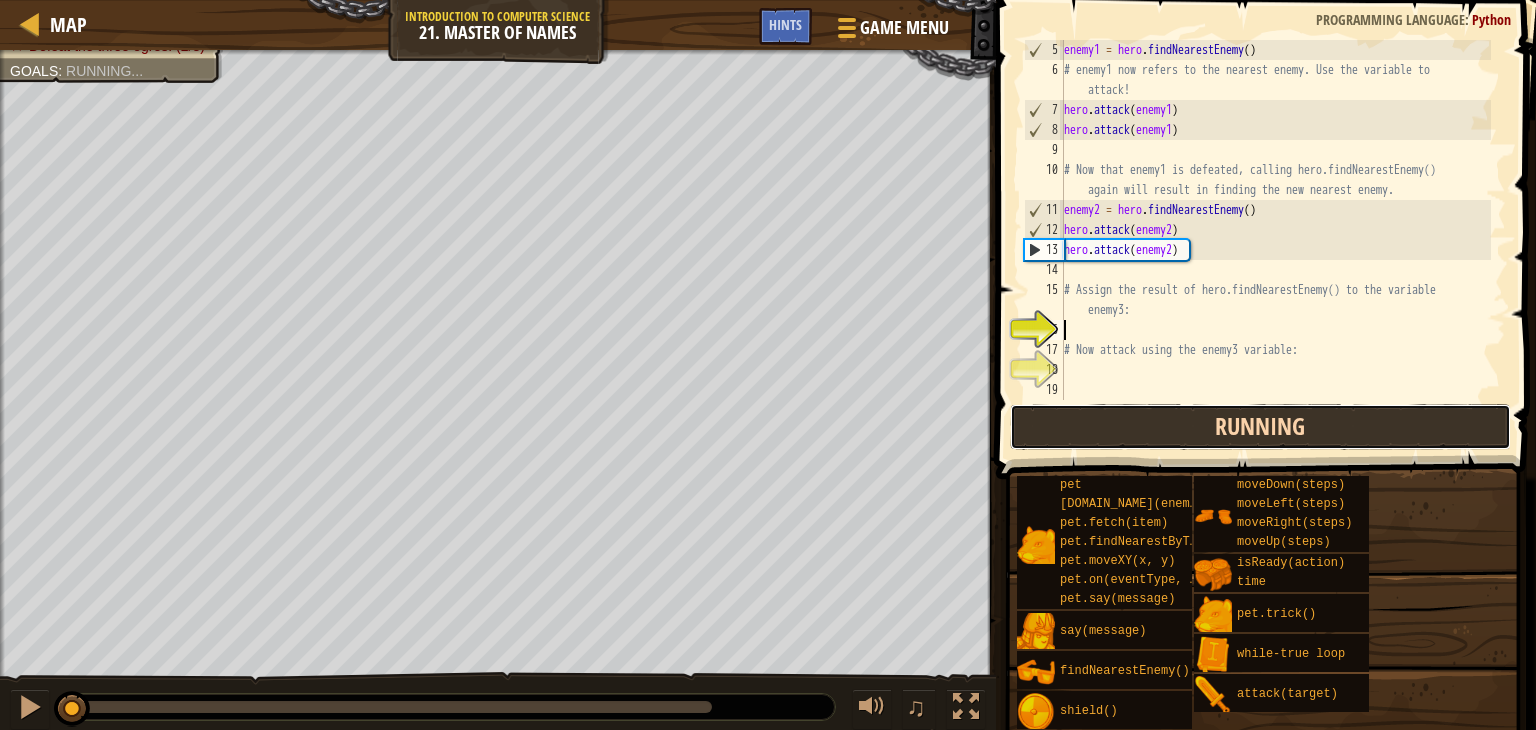 click on "Running" at bounding box center [1260, 427] 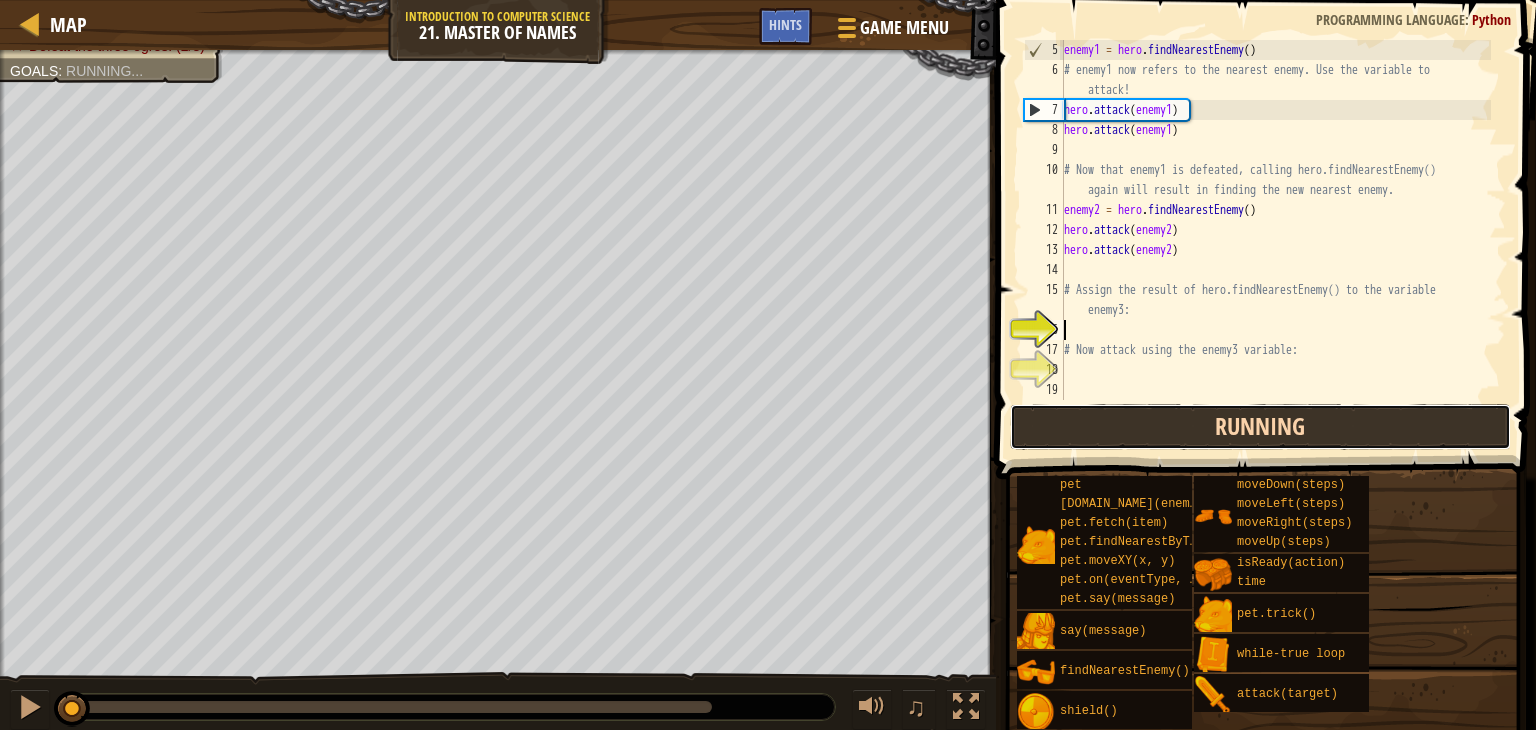 click on "Running" at bounding box center (1260, 427) 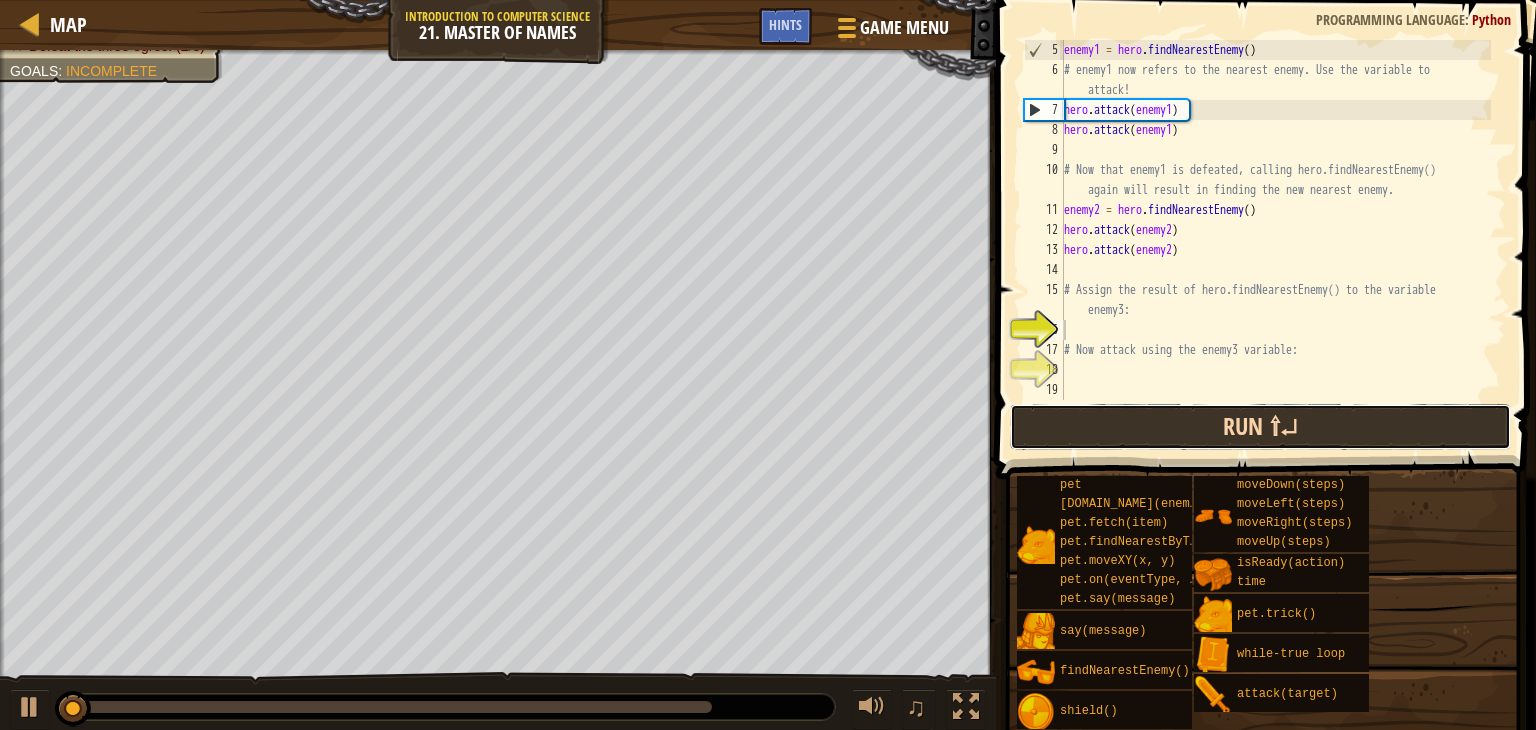 click on "Run ⇧↵" at bounding box center (1260, 427) 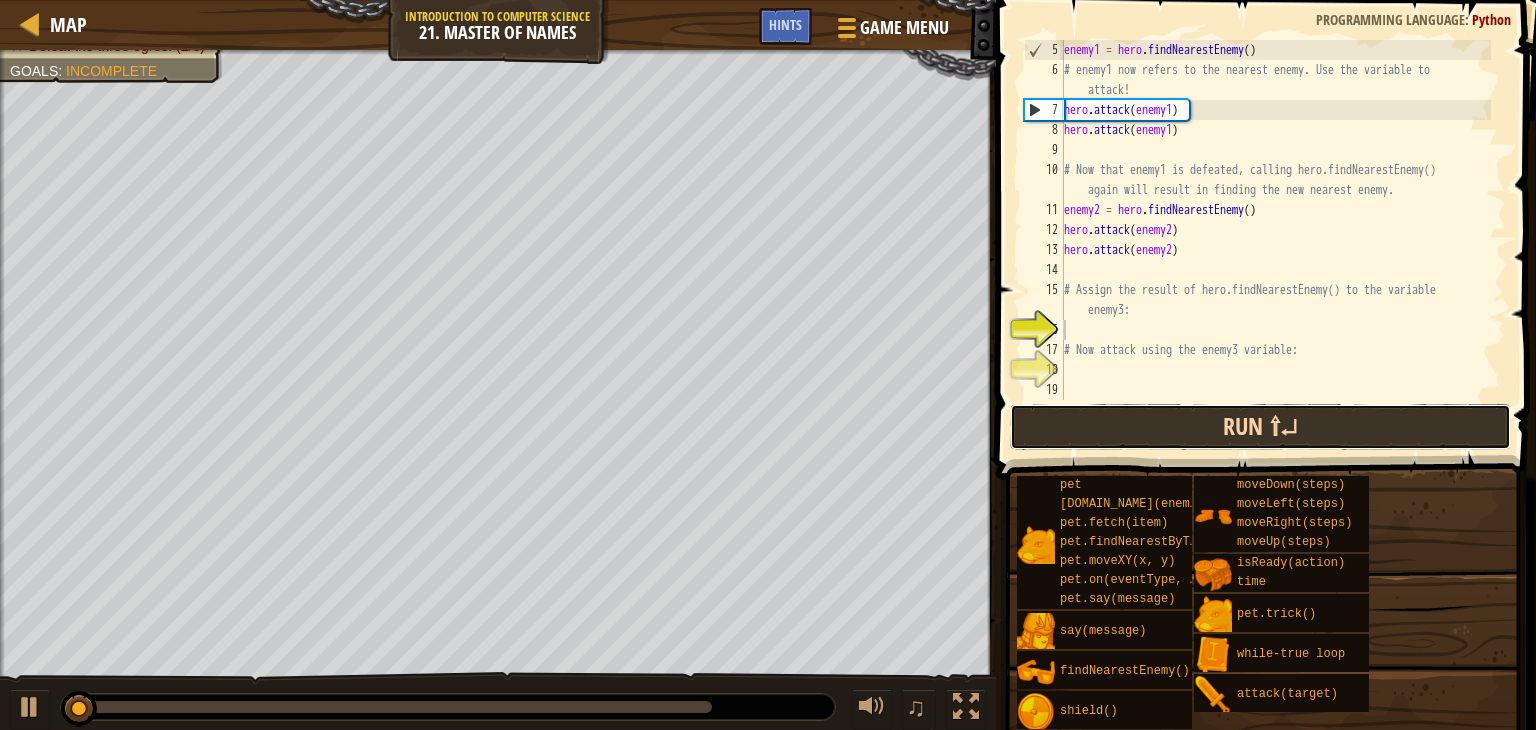 click on "Run ⇧↵" at bounding box center (1260, 427) 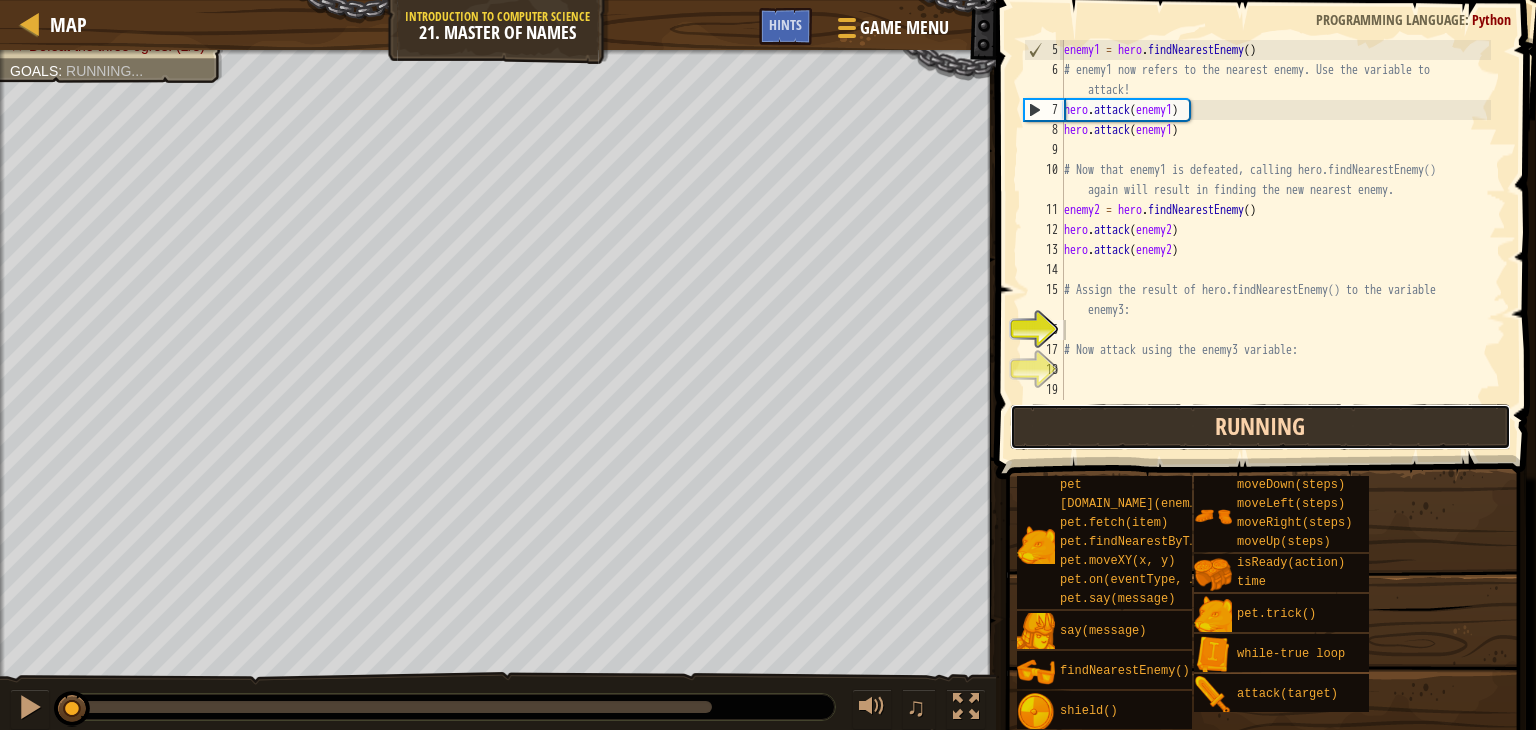 click on "Running" at bounding box center [1260, 427] 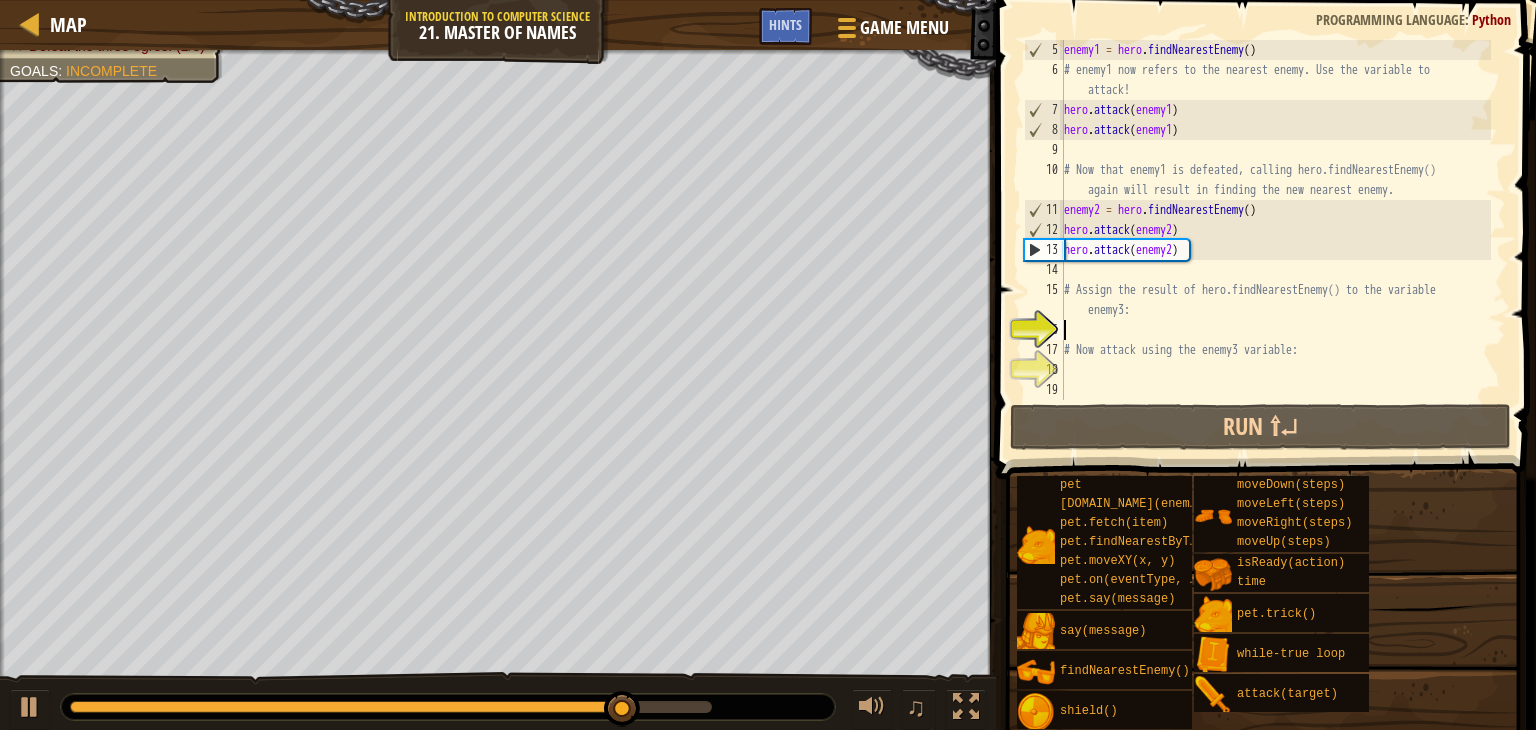 click on "enemy1   =   hero . findNearestEnemy ( ) # enemy1 now refers to the nearest enemy. Use the variable to       attack! hero . attack ( enemy1 ) hero . attack ( enemy1 ) # Now that enemy1 is defeated, calling hero.findNearestEnemy()       again will result in finding the new nearest enemy. enemy2   =   hero . findNearestEnemy ( ) hero . attack ( enemy2 ) hero . attack ( enemy2 ) # Assign the result of hero.findNearestEnemy() to the variable       enemy3: # Now attack using the enemy3 variable:" at bounding box center (1275, 240) 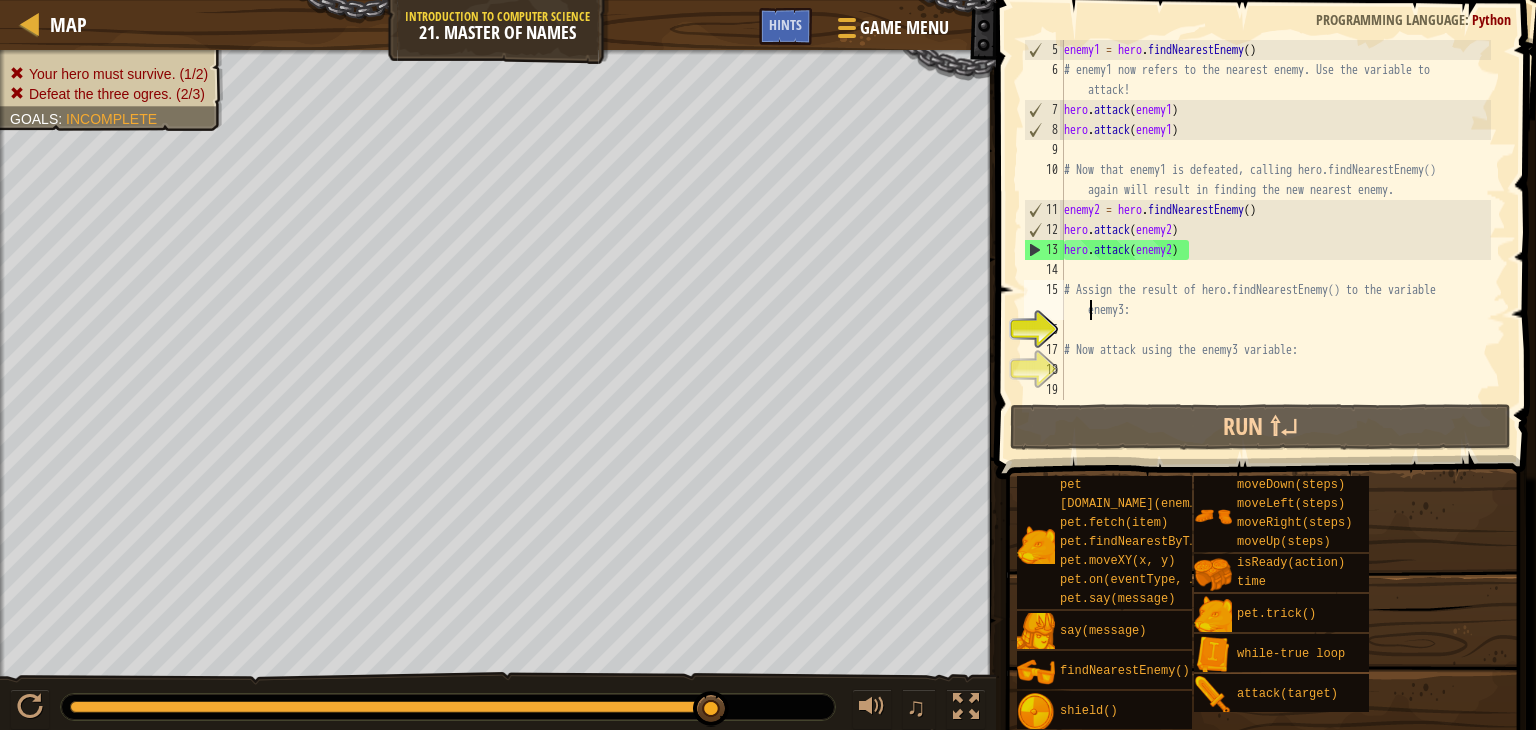 click on "enemy1   =   hero . findNearestEnemy ( ) # enemy1 now refers to the nearest enemy. Use the variable to       attack! hero . attack ( enemy1 ) hero . attack ( enemy1 ) # Now that enemy1 is defeated, calling hero.findNearestEnemy()       again will result in finding the new nearest enemy. enemy2   =   hero . findNearestEnemy ( ) hero . attack ( enemy2 ) hero . attack ( enemy2 ) # Assign the result of hero.findNearestEnemy() to the variable       enemy3: # Now attack using the enemy3 variable:" at bounding box center [1275, 240] 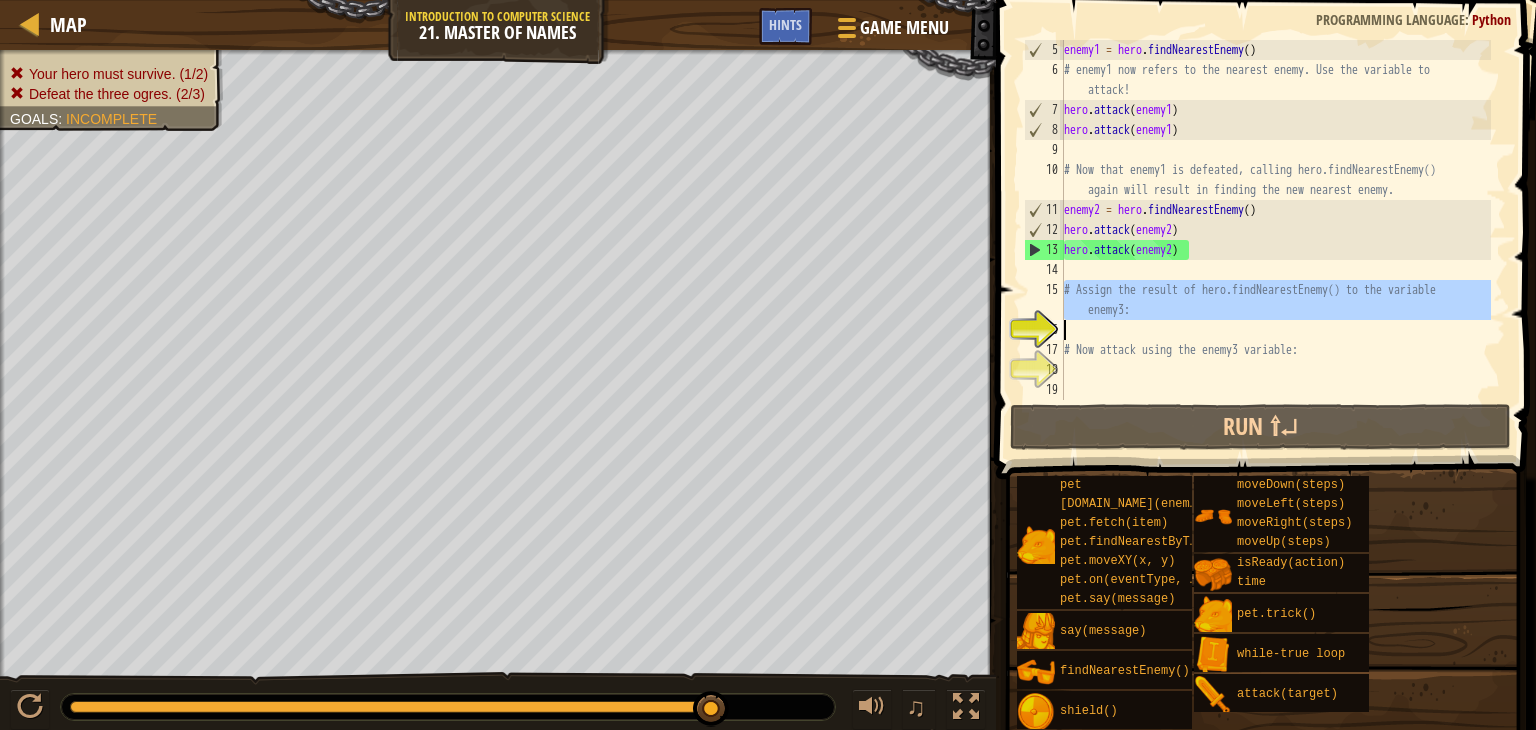 click on "enemy1   =   hero . findNearestEnemy ( ) # enemy1 now refers to the nearest enemy. Use the variable to       attack! hero . attack ( enemy1 ) hero . attack ( enemy1 ) # Now that enemy1 is defeated, calling hero.findNearestEnemy()       again will result in finding the new nearest enemy. enemy2   =   hero . findNearestEnemy ( ) hero . attack ( enemy2 ) hero . attack ( enemy2 ) # Assign the result of hero.findNearestEnemy() to the variable       enemy3: # Now attack using the enemy3 variable:" at bounding box center [1275, 240] 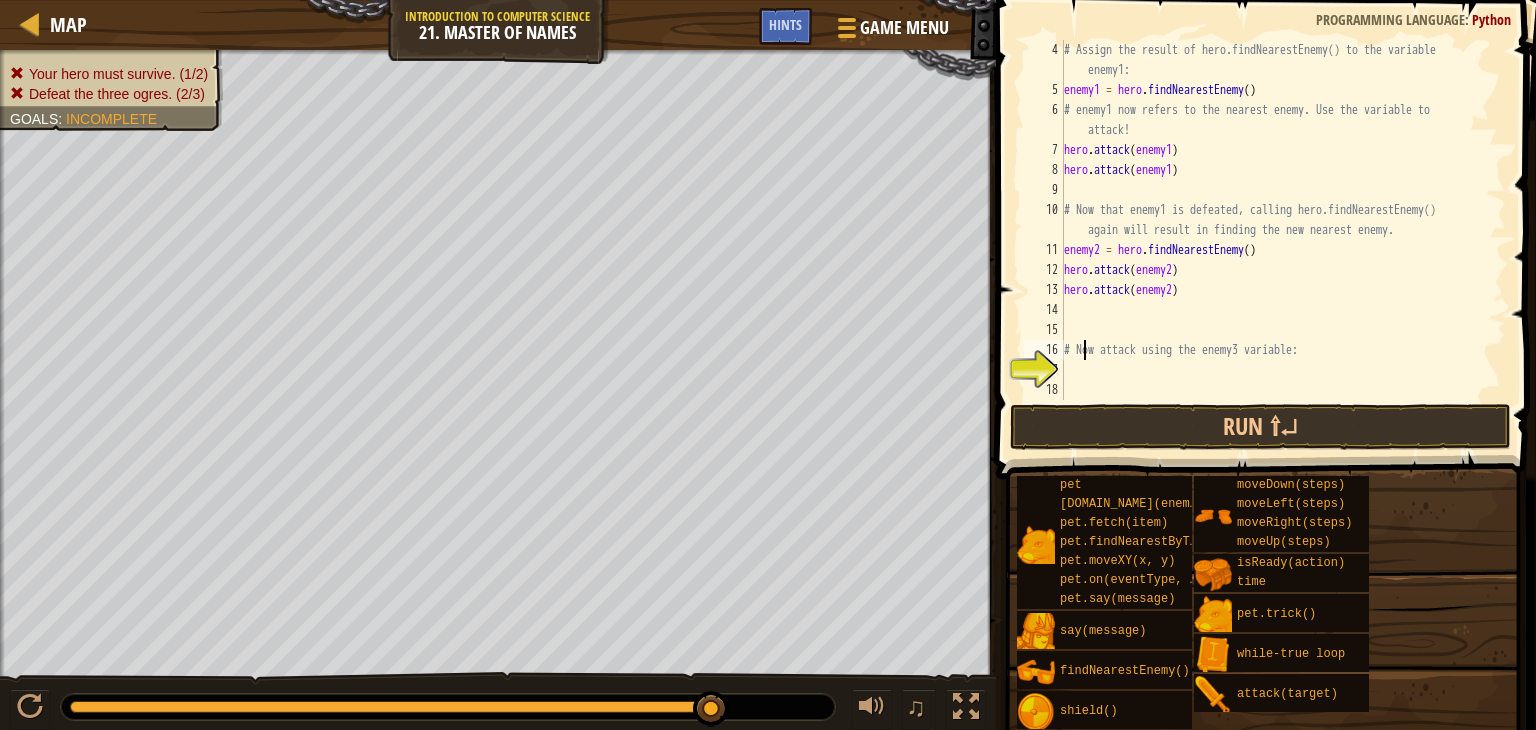click on "# Assign the result of hero.findNearestEnemy() to the variable       enemy1: enemy1   =   hero . findNearestEnemy ( ) # enemy1 now refers to the nearest enemy. Use the variable to       attack! hero . attack ( enemy1 ) hero . attack ( enemy1 ) # Now that enemy1 is defeated, calling hero.findNearestEnemy()       again will result in finding the new nearest enemy. enemy2   =   hero . findNearestEnemy ( ) hero . attack ( enemy2 ) hero . attack ( enemy2 ) # Now attack using the enemy3 variable:" at bounding box center (1275, 250) 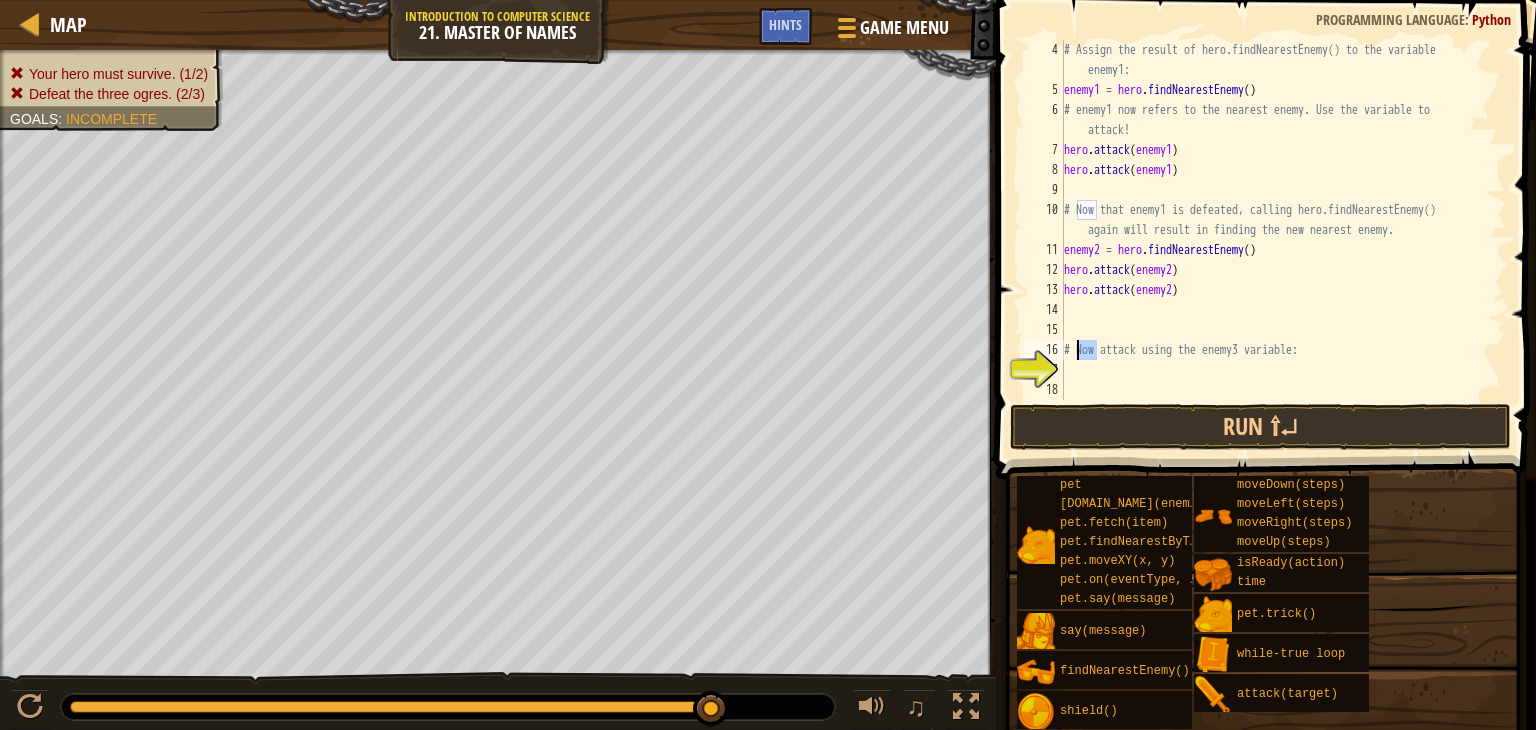 click on "# Assign the result of hero.findNearestEnemy() to the variable       enemy1: enemy1   =   hero . findNearestEnemy ( ) # enemy1 now refers to the nearest enemy. Use the variable to       attack! hero . attack ( enemy1 ) hero . attack ( enemy1 ) # Now that enemy1 is defeated, calling hero.findNearestEnemy()       again will result in finding the new nearest enemy. enemy2   =   hero . findNearestEnemy ( ) hero . attack ( enemy2 ) hero . attack ( enemy2 ) # Now attack using the enemy3 variable:" at bounding box center (1275, 250) 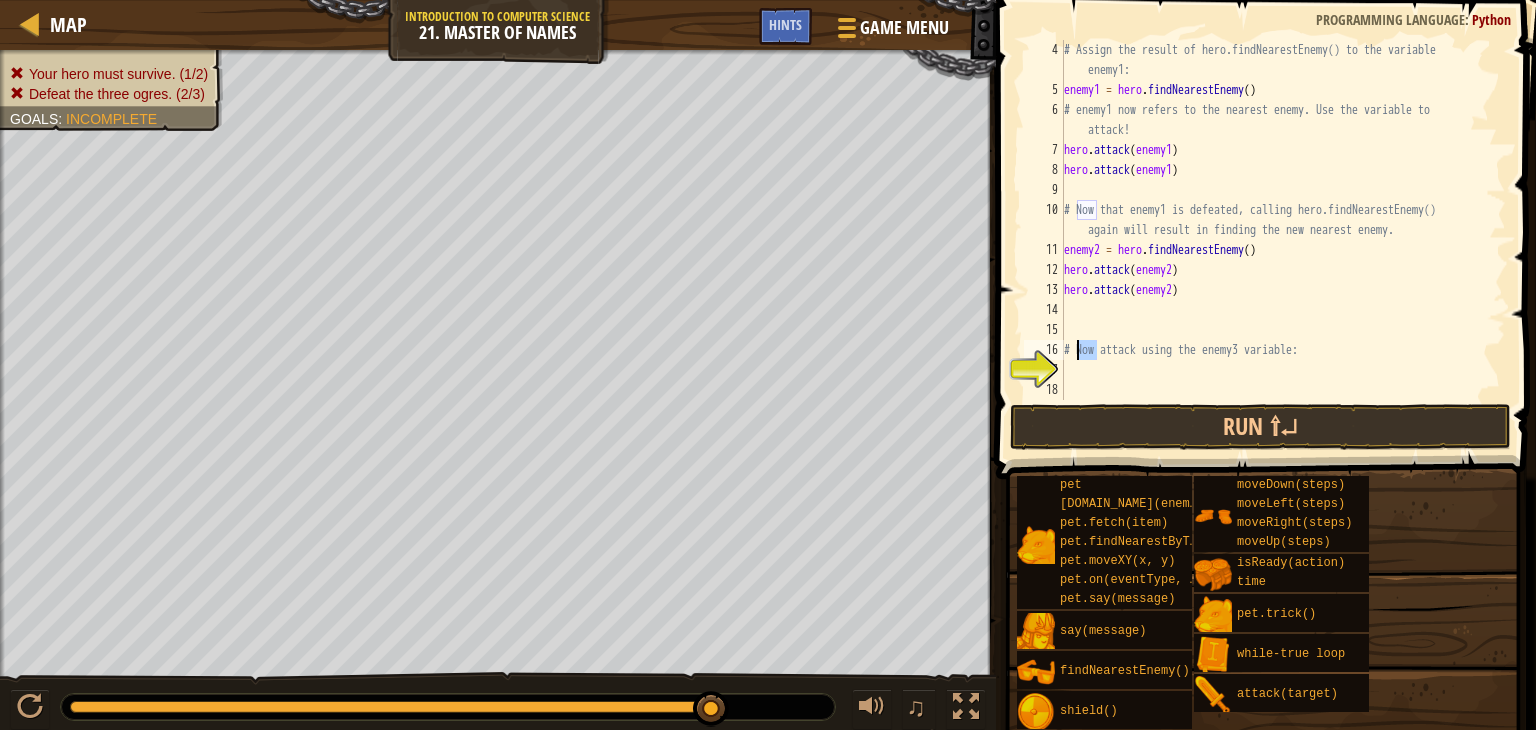 click on "# Assign the result of hero.findNearestEnemy() to the variable       enemy1: enemy1   =   hero . findNearestEnemy ( ) # enemy1 now refers to the nearest enemy. Use the variable to       attack! hero . attack ( enemy1 ) hero . attack ( enemy1 ) # Now that enemy1 is defeated, calling hero.findNearestEnemy()       again will result in finding the new nearest enemy. enemy2   =   hero . findNearestEnemy ( ) hero . attack ( enemy2 ) hero . attack ( enemy2 ) # Now attack using the enemy3 variable:" at bounding box center (1275, 220) 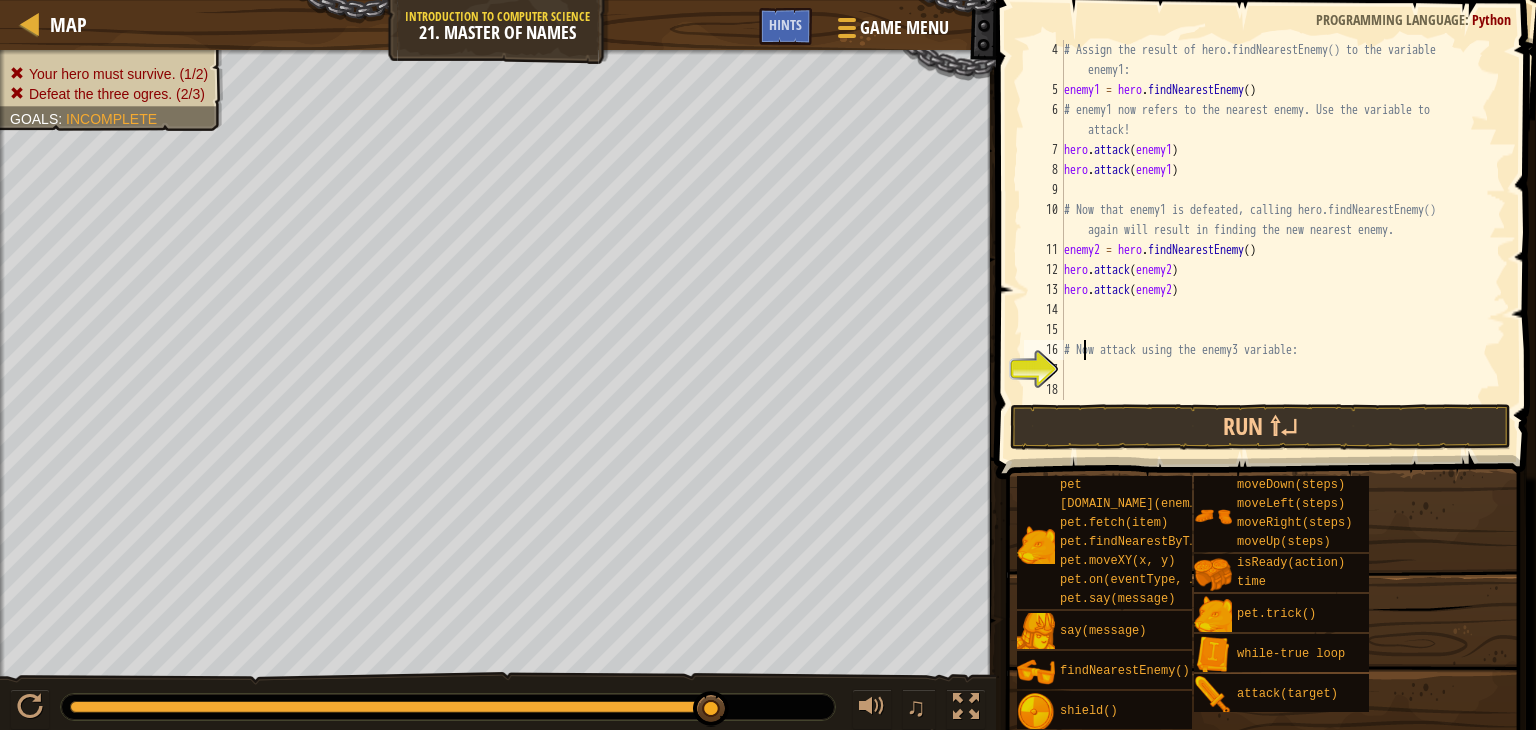 click on "# Assign the result of hero.findNearestEnemy() to the variable       enemy1: enemy1   =   hero . findNearestEnemy ( ) # enemy1 now refers to the nearest enemy. Use the variable to       attack! hero . attack ( enemy1 ) hero . attack ( enemy1 ) # Now that enemy1 is defeated, calling hero.findNearestEnemy()       again will result in finding the new nearest enemy. enemy2   =   hero . findNearestEnemy ( ) hero . attack ( enemy2 ) hero . attack ( enemy2 ) # Now attack using the enemy3 variable:" at bounding box center [1275, 250] 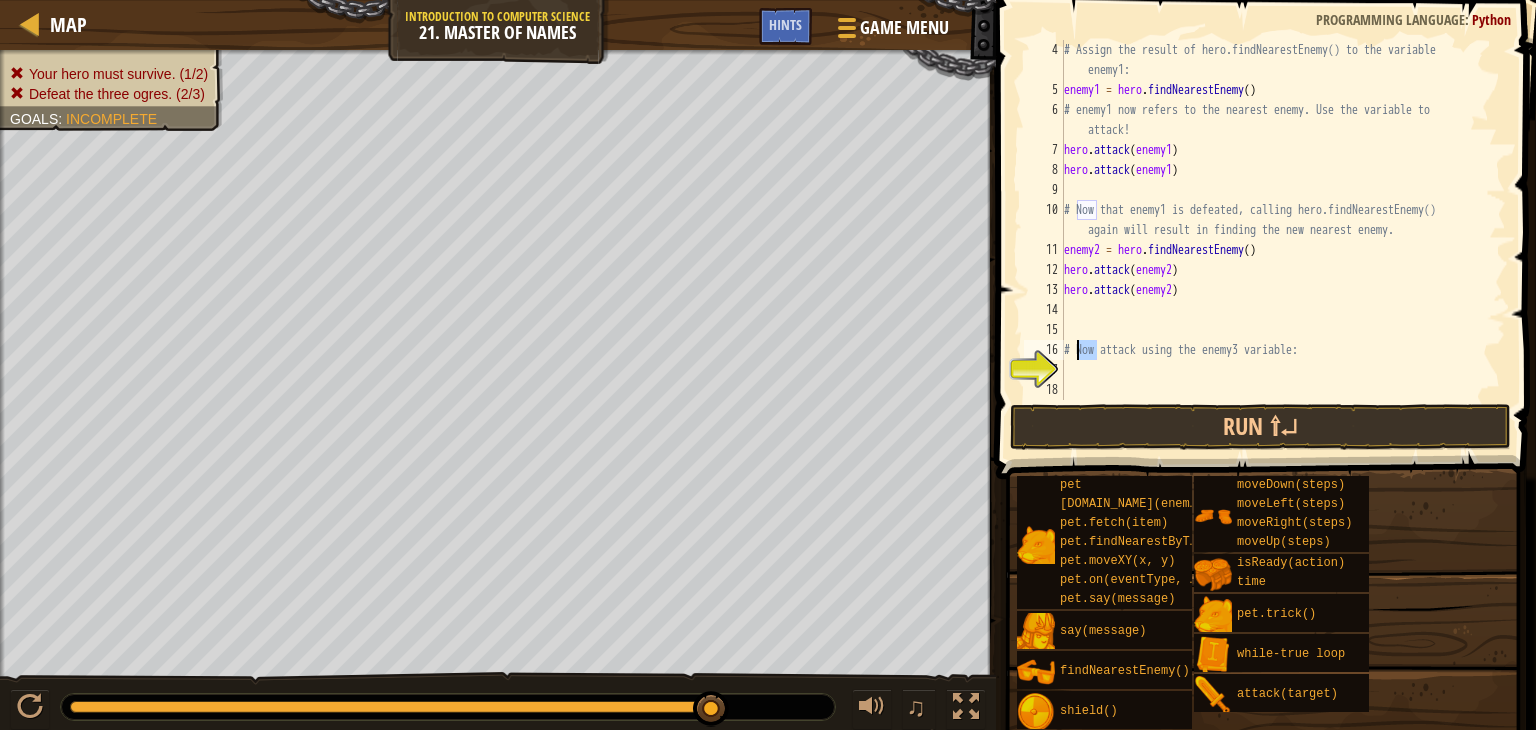 click on "# Assign the result of hero.findNearestEnemy() to the variable       enemy1: enemy1   =   hero . findNearestEnemy ( ) # enemy1 now refers to the nearest enemy. Use the variable to       attack! hero . attack ( enemy1 ) hero . attack ( enemy1 ) # Now that enemy1 is defeated, calling hero.findNearestEnemy()       again will result in finding the new nearest enemy. enemy2   =   hero . findNearestEnemy ( ) hero . attack ( enemy2 ) hero . attack ( enemy2 ) # Now attack using the enemy3 variable:" at bounding box center [1275, 250] 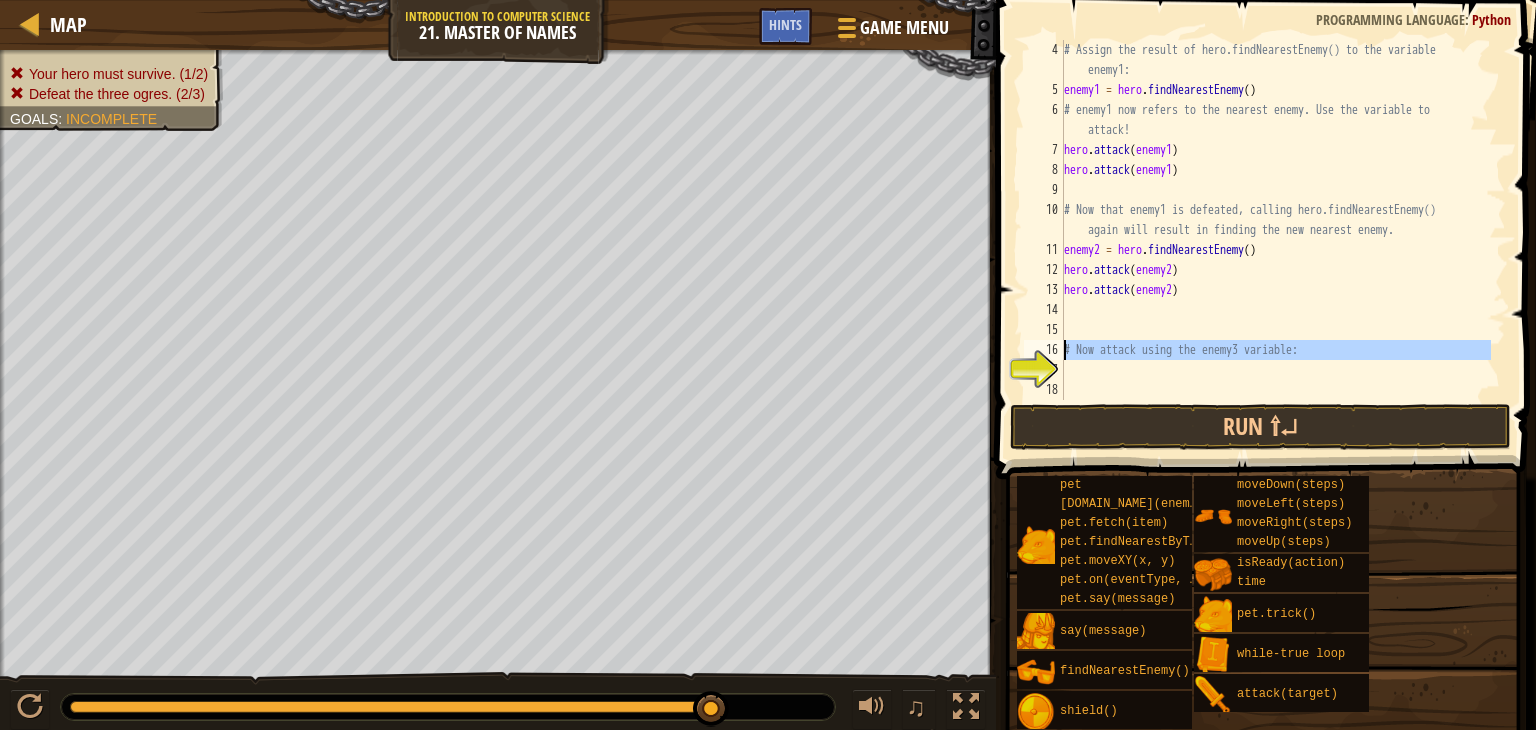click on "# Assign the result of hero.findNearestEnemy() to the variable       enemy1: enemy1   =   hero . findNearestEnemy ( ) # enemy1 now refers to the nearest enemy. Use the variable to       attack! hero . attack ( enemy1 ) hero . attack ( enemy1 ) # Now that enemy1 is defeated, calling hero.findNearestEnemy()       again will result in finding the new nearest enemy. enemy2   =   hero . findNearestEnemy ( ) hero . attack ( enemy2 ) hero . attack ( enemy2 ) # Now attack using the enemy3 variable:" at bounding box center (1275, 250) 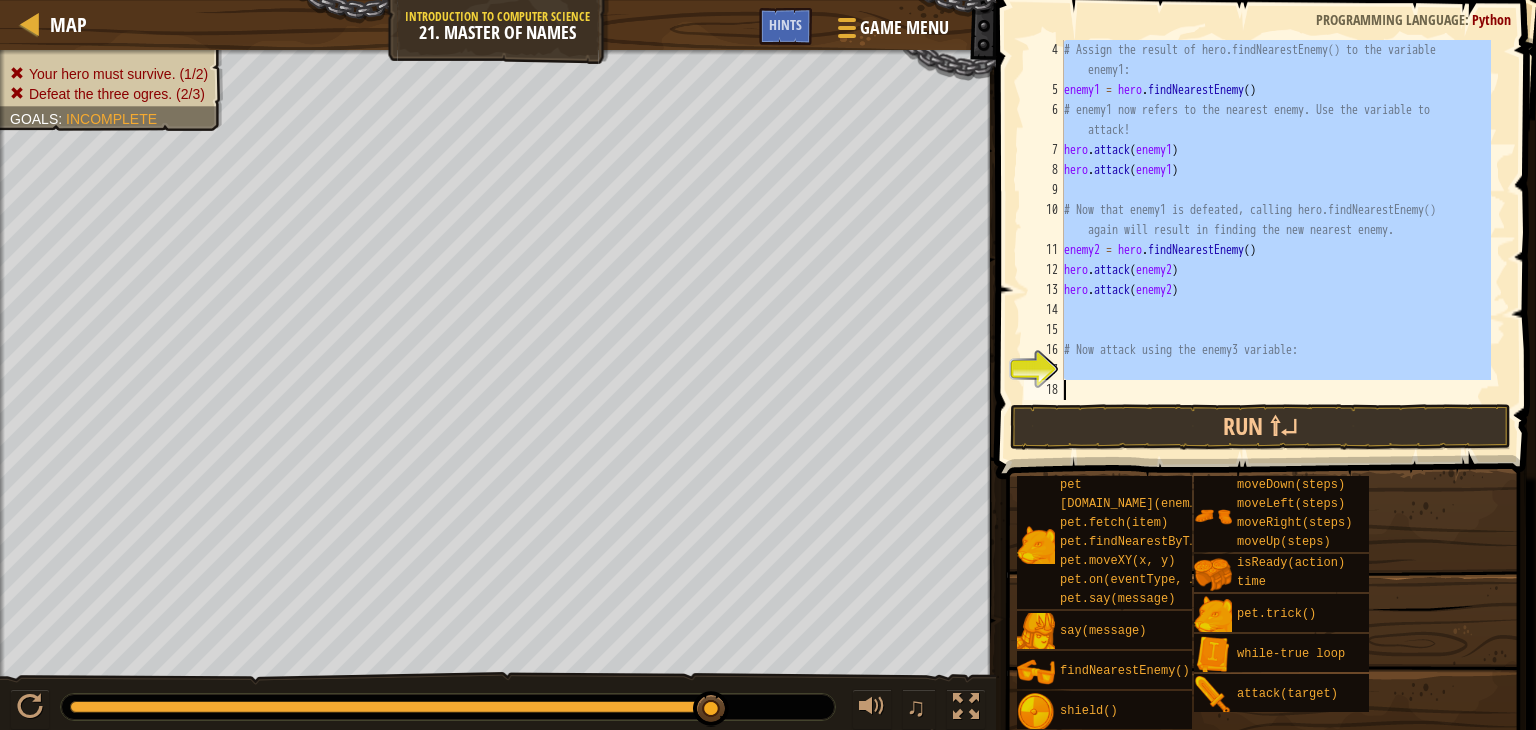click on "# Assign the result of hero.findNearestEnemy() to the variable       enemy1: enemy1   =   hero . findNearestEnemy ( ) # enemy1 now refers to the nearest enemy. Use the variable to       attack! hero . attack ( enemy1 ) hero . attack ( enemy1 ) # Now that enemy1 is defeated, calling hero.findNearestEnemy()       again will result in finding the new nearest enemy. enemy2   =   hero . findNearestEnemy ( ) hero . attack ( enemy2 ) hero . attack ( enemy2 ) # Now attack using the enemy3 variable:" at bounding box center [1275, 220] 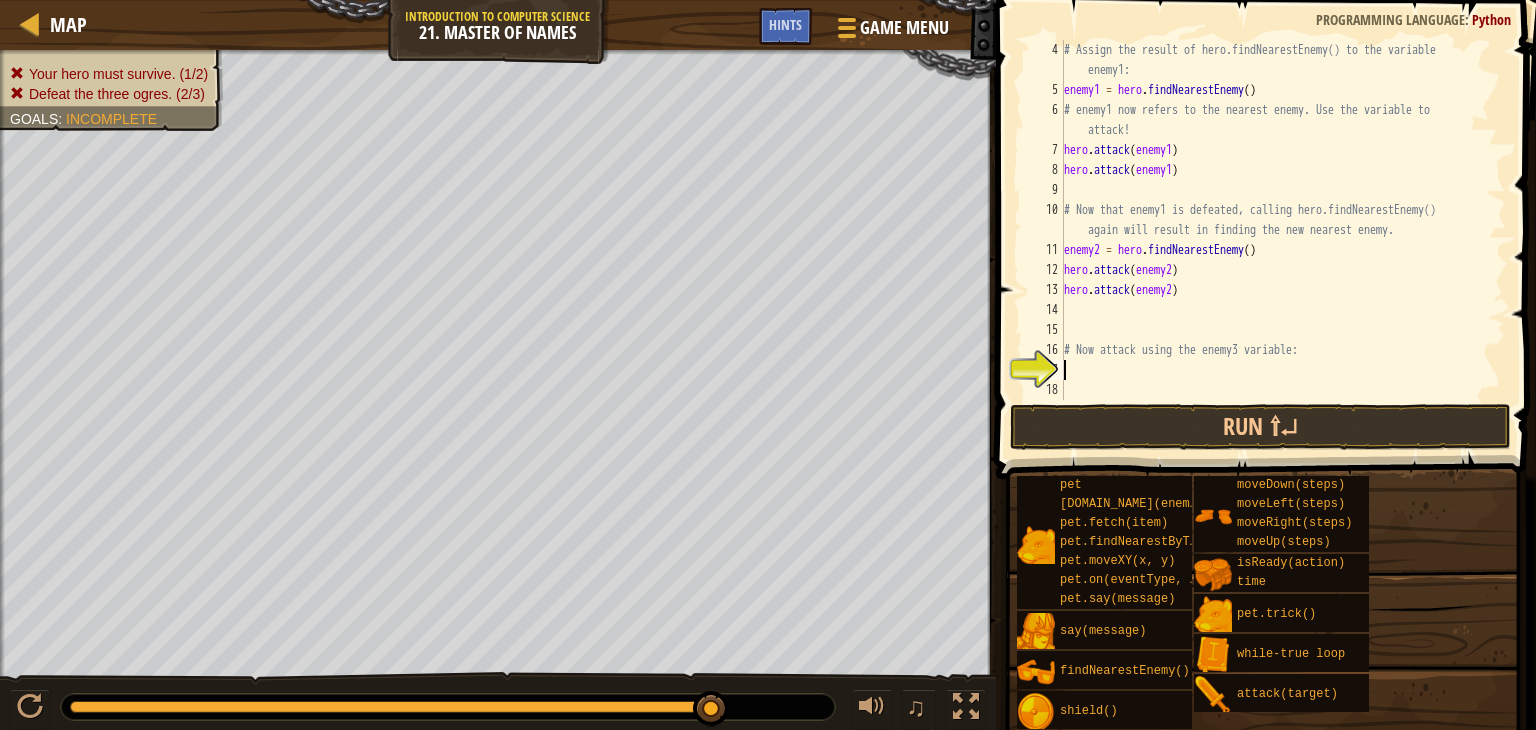click on "# Assign the result of hero.findNearestEnemy() to the variable       enemy1: enemy1   =   hero . findNearestEnemy ( ) # enemy1 now refers to the nearest enemy. Use the variable to       attack! hero . attack ( enemy1 ) hero . attack ( enemy1 ) # Now that enemy1 is defeated, calling hero.findNearestEnemy()       again will result in finding the new nearest enemy. enemy2   =   hero . findNearestEnemy ( ) hero . attack ( enemy2 ) hero . attack ( enemy2 ) # Now attack using the enemy3 variable:" at bounding box center [1275, 250] 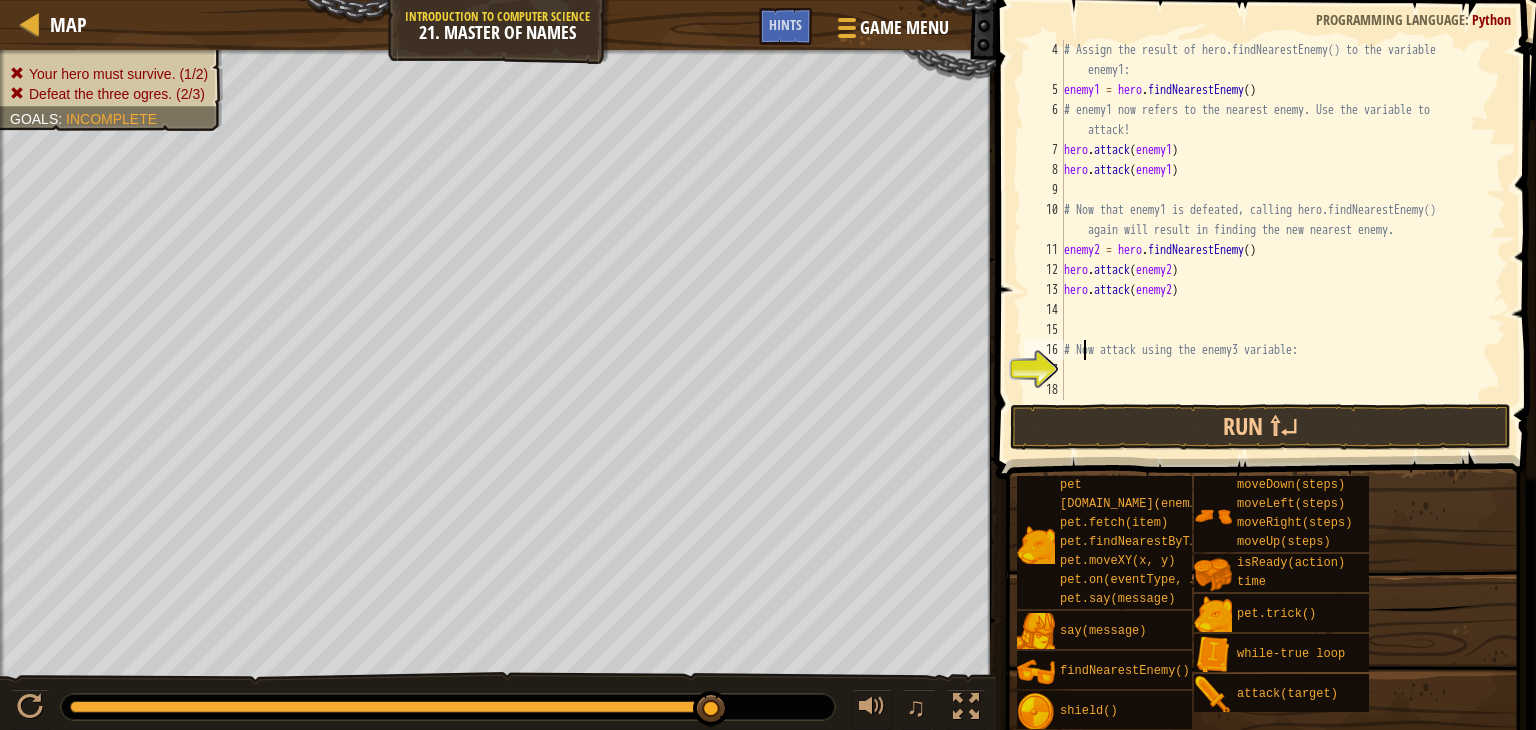 click on "# Assign the result of hero.findNearestEnemy() to the variable       enemy1: enemy1   =   hero . findNearestEnemy ( ) # enemy1 now refers to the nearest enemy. Use the variable to       attack! hero . attack ( enemy1 ) hero . attack ( enemy1 ) # Now that enemy1 is defeated, calling hero.findNearestEnemy()       again will result in finding the new nearest enemy. enemy2   =   hero . findNearestEnemy ( ) hero . attack ( enemy2 ) hero . attack ( enemy2 ) # Now attack using the enemy3 variable:" at bounding box center (1275, 250) 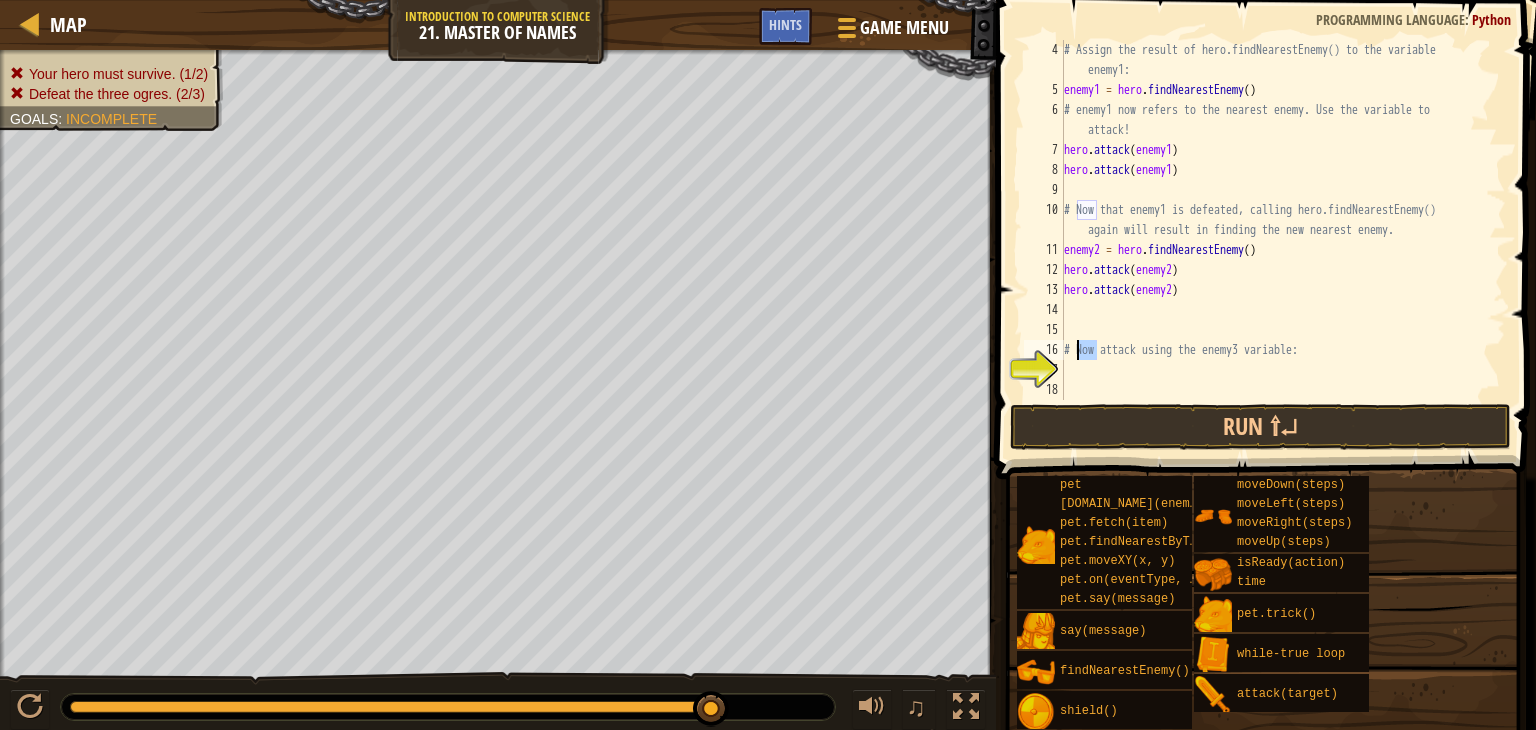 click on "# Assign the result of hero.findNearestEnemy() to the variable       enemy1: enemy1   =   hero . findNearestEnemy ( ) # enemy1 now refers to the nearest enemy. Use the variable to       attack! hero . attack ( enemy1 ) hero . attack ( enemy1 ) # Now that enemy1 is defeated, calling hero.findNearestEnemy()       again will result in finding the new nearest enemy. enemy2   =   hero . findNearestEnemy ( ) hero . attack ( enemy2 ) hero . attack ( enemy2 ) # Now attack using the enemy3 variable:" at bounding box center (1275, 250) 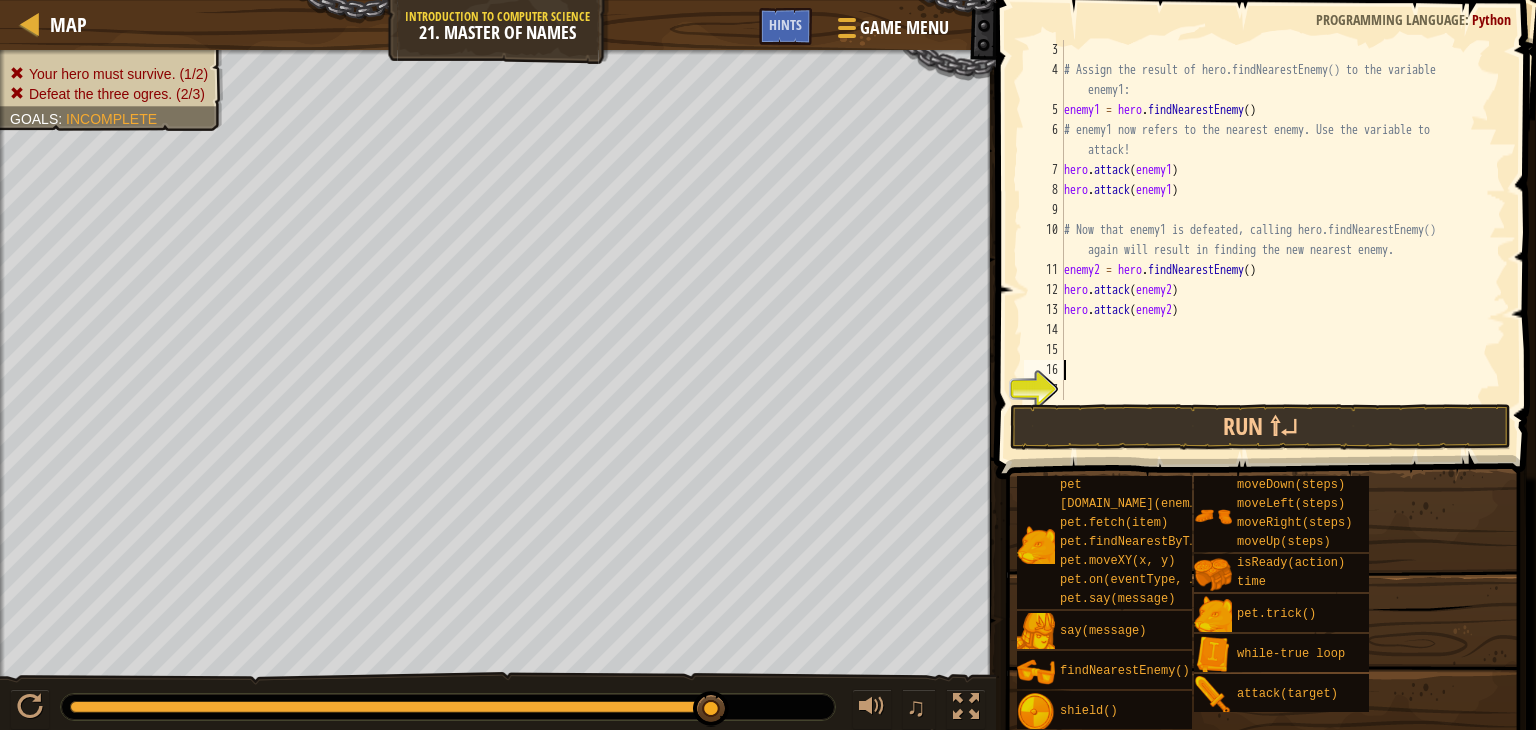 scroll, scrollTop: 40, scrollLeft: 0, axis: vertical 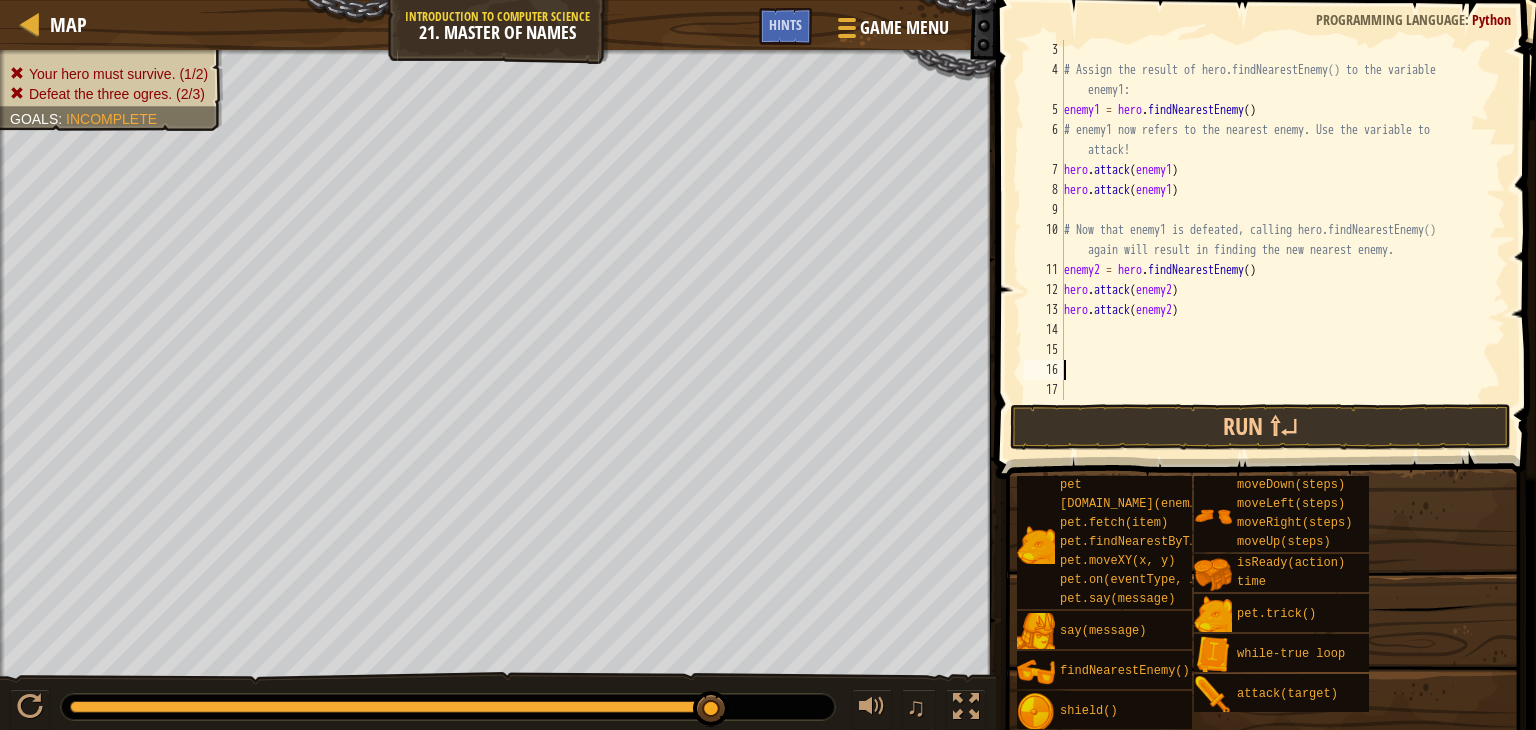 click on "# Assign the result of hero.findNearestEnemy() to the variable       enemy1: enemy1   =   hero . findNearestEnemy ( ) # enemy1 now refers to the nearest enemy. Use the variable to       attack! hero . attack ( enemy1 ) hero . attack ( enemy1 ) # Now that enemy1 is defeated, calling hero.findNearestEnemy()       again will result in finding the new nearest enemy. enemy2   =   hero . findNearestEnemy ( ) hero . attack ( enemy2 ) hero . attack ( enemy2 )" at bounding box center [1275, 240] 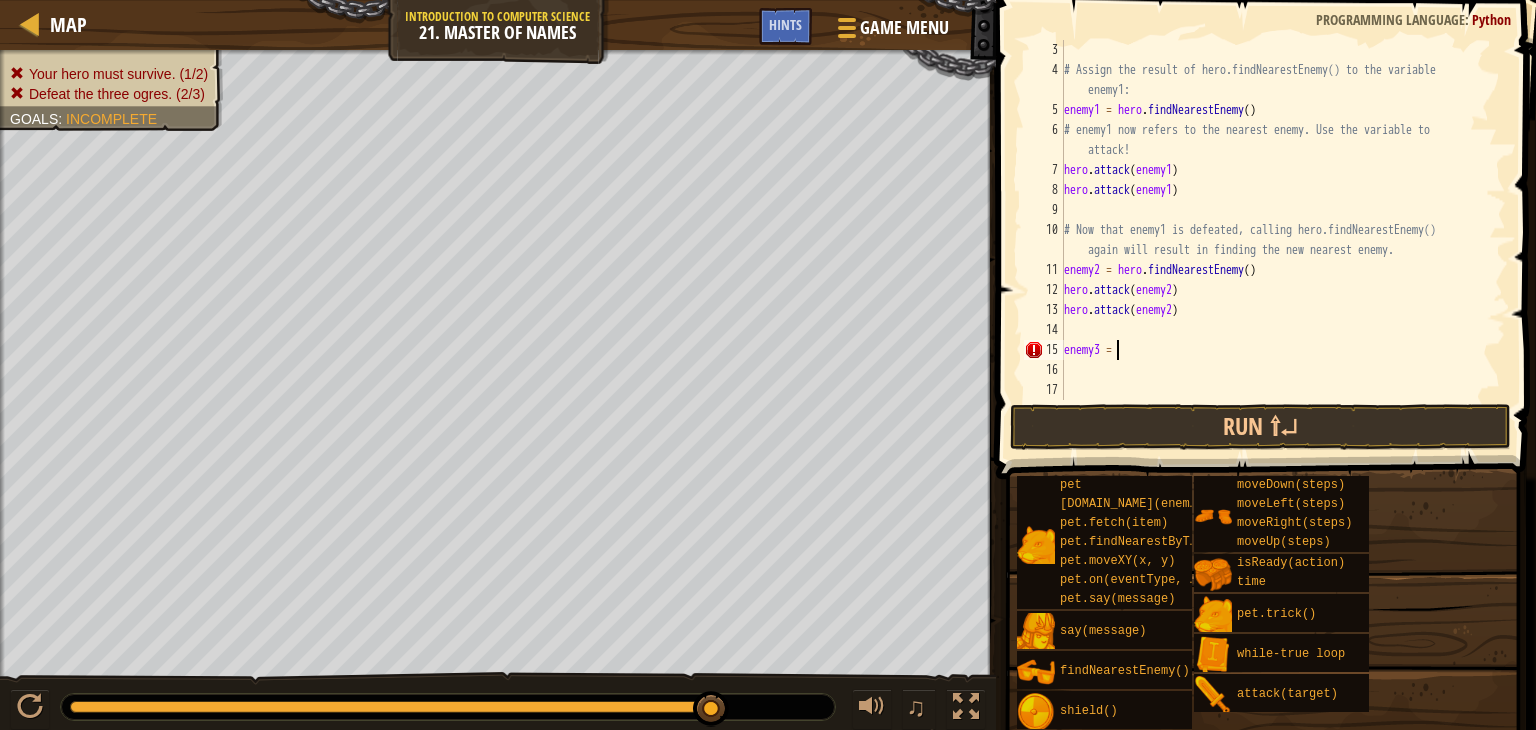 scroll, scrollTop: 9, scrollLeft: 3, axis: both 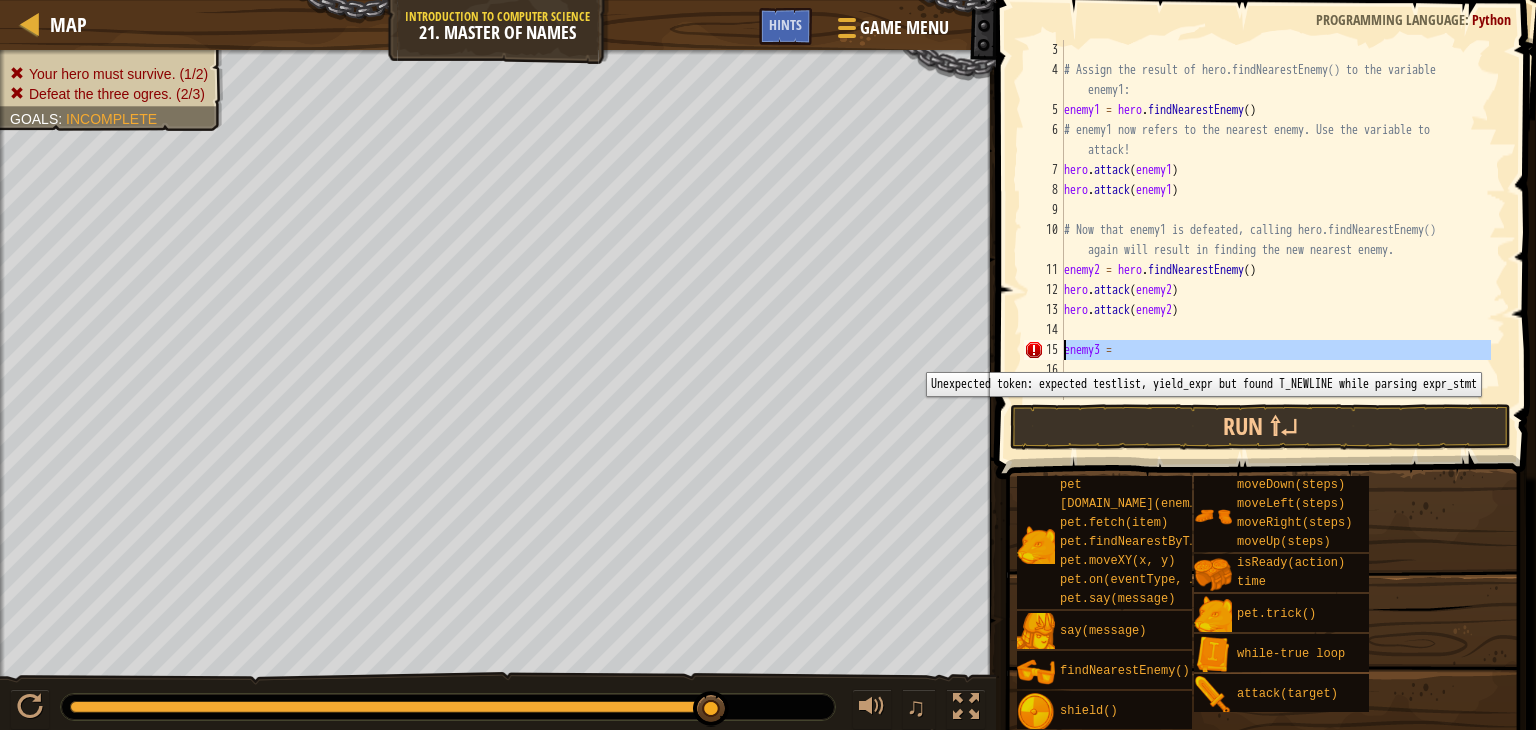 click on "15" at bounding box center (1044, 350) 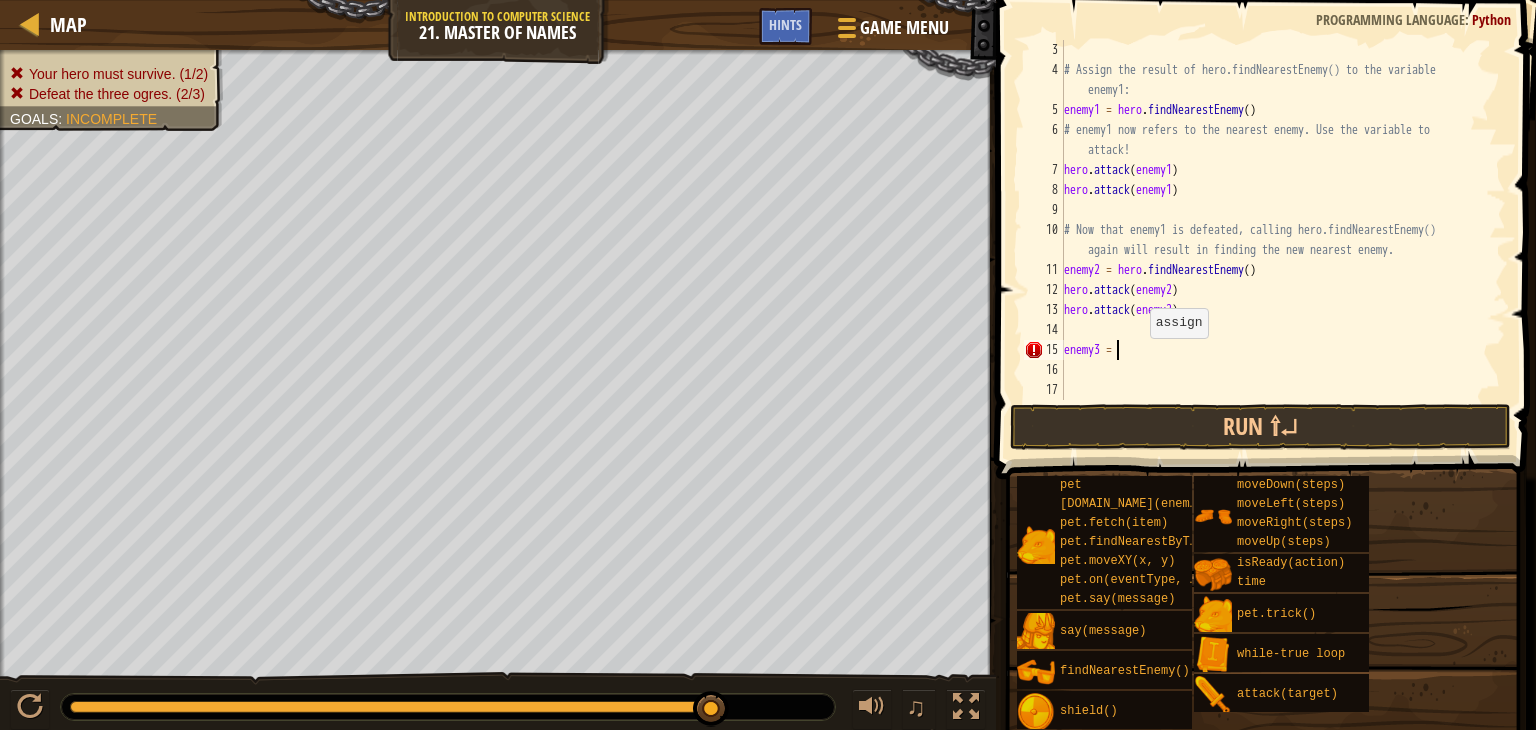 click on "# Assign the result of hero.findNearestEnemy() to the variable       enemy1: enemy1   =   hero . findNearestEnemy ( ) # enemy1 now refers to the nearest enemy. Use the variable to       attack! hero . attack ( enemy1 ) hero . attack ( enemy1 ) # Now that enemy1 is defeated, calling hero.findNearestEnemy()       again will result in finding the new nearest enemy. enemy2   =   hero . findNearestEnemy ( ) hero . attack ( enemy2 ) hero . attack ( enemy2 ) enemy3   =" at bounding box center (1275, 240) 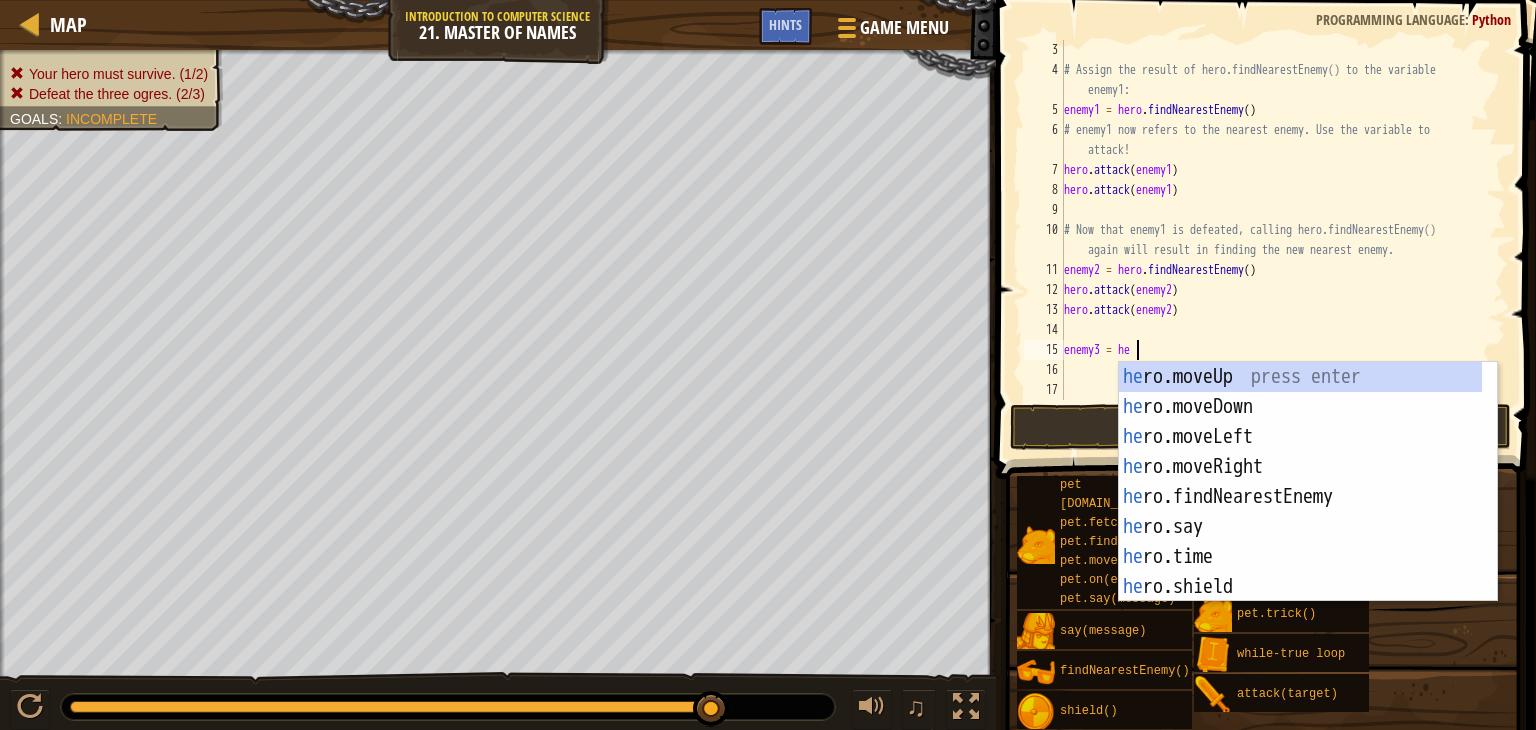 scroll, scrollTop: 9, scrollLeft: 5, axis: both 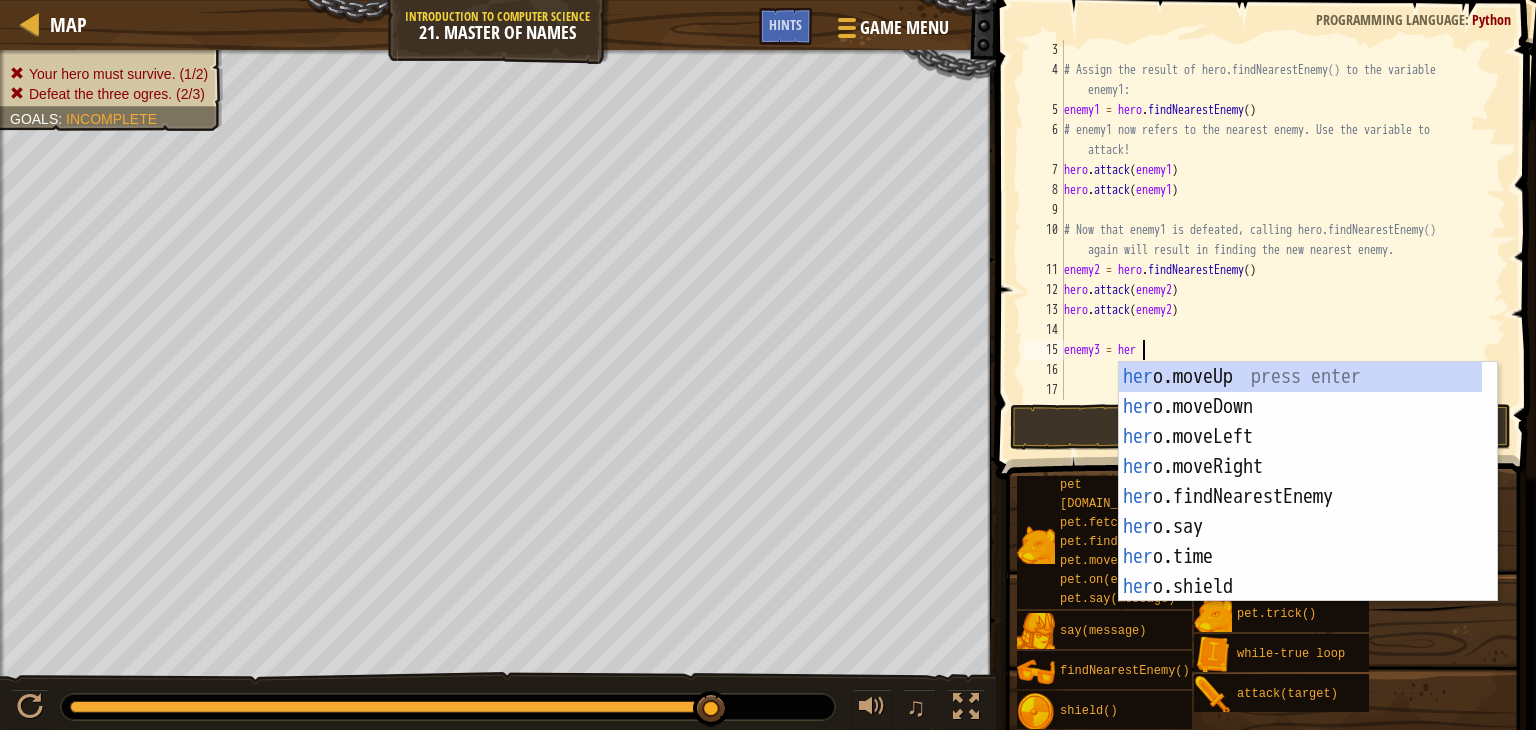 type on "enemy3 = hero" 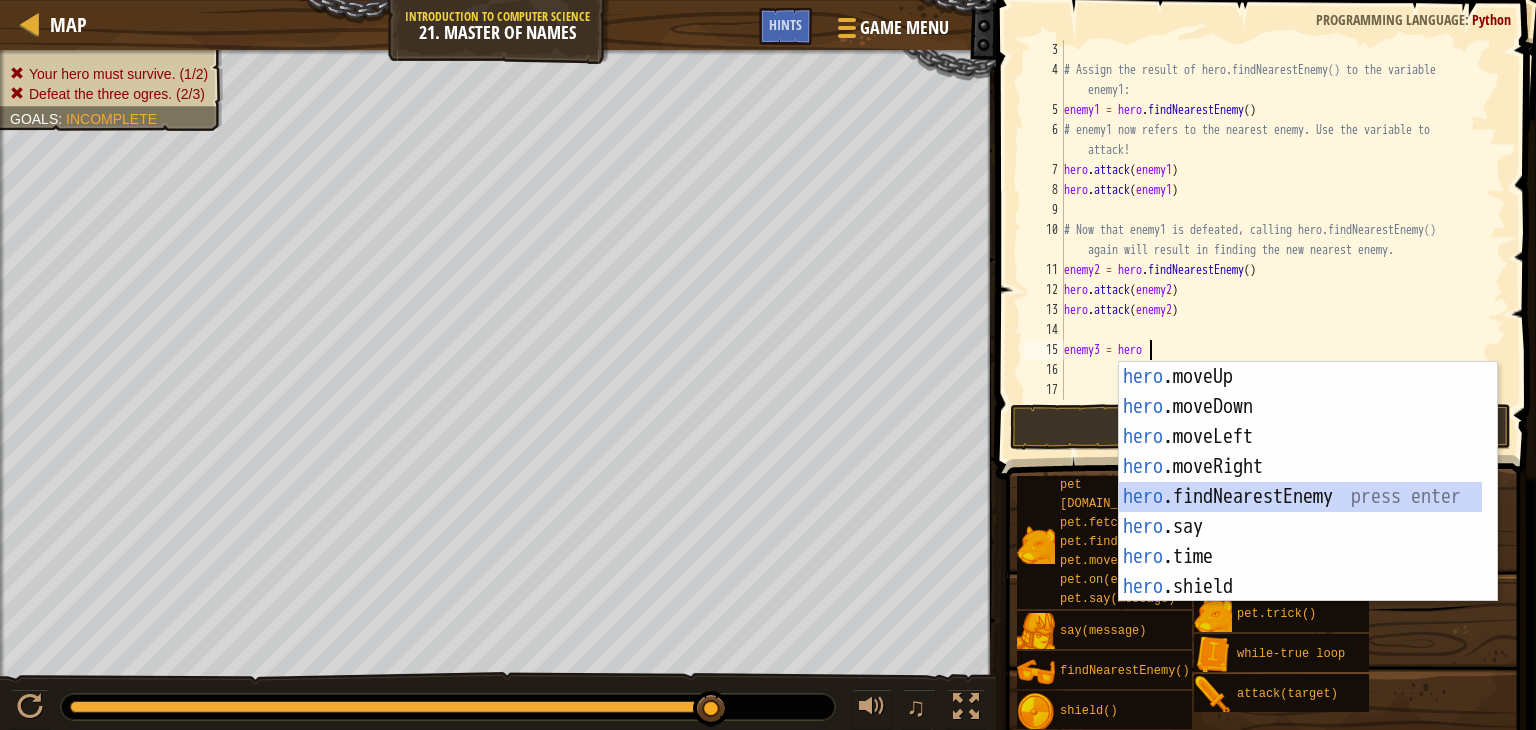 click on "hero .moveUp press enter hero .moveDown press enter hero .moveLeft press enter hero .moveRight press enter hero .findNearestEnemy press enter hero .say press enter hero .time press enter hero .shield press enter hero .attack press enter" at bounding box center (1300, 512) 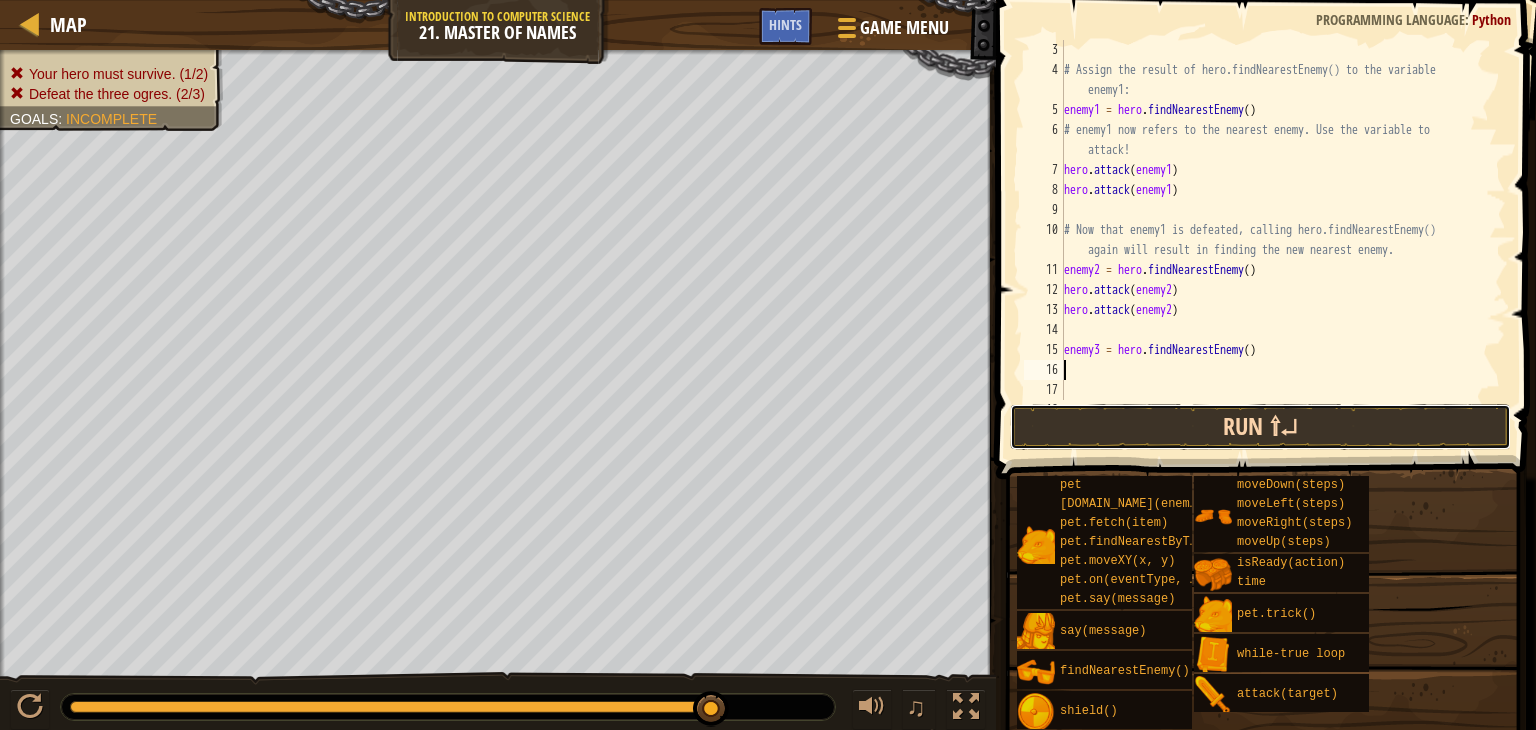 click on "Run ⇧↵" at bounding box center [1260, 427] 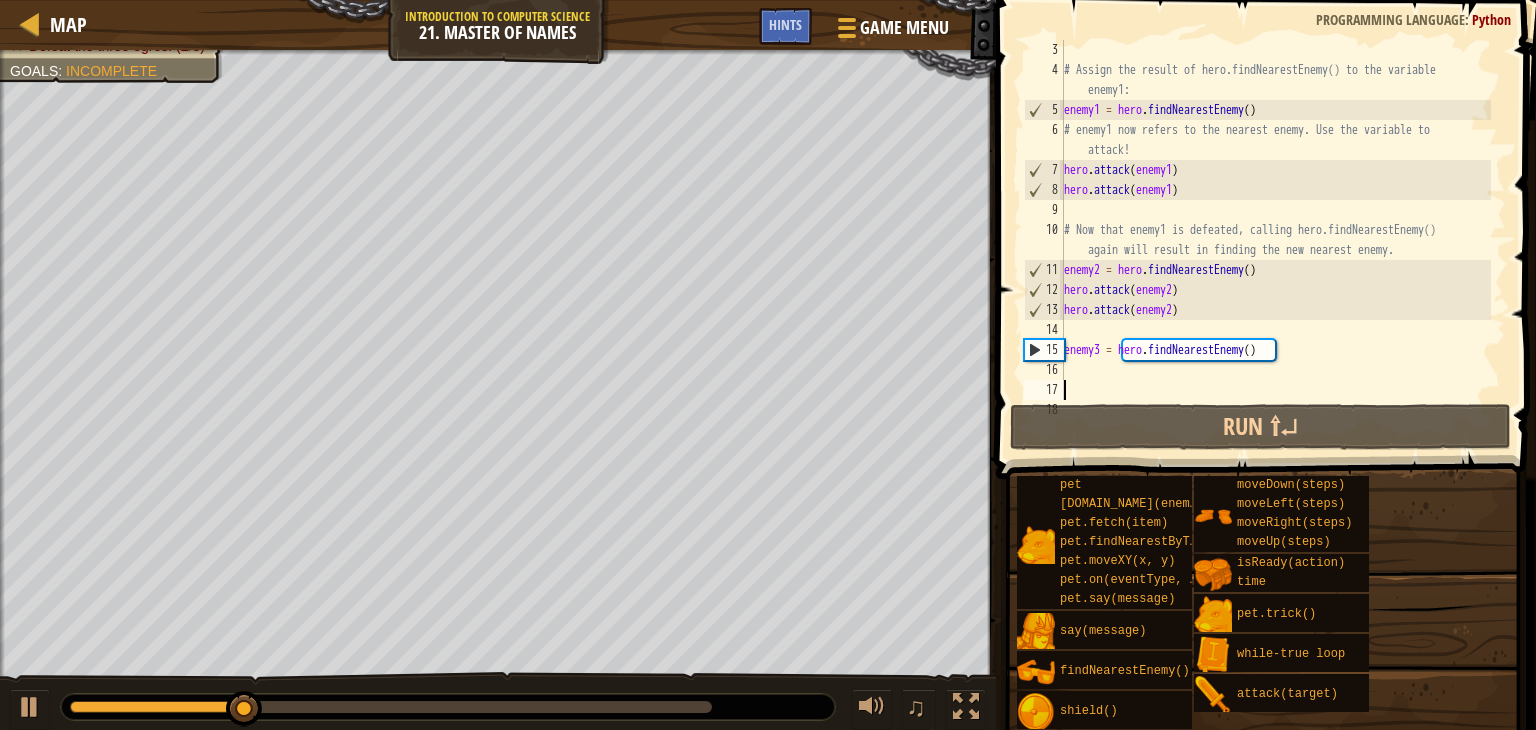 click on "# Assign the result of hero.findNearestEnemy() to the variable       enemy1: enemy1   =   hero . findNearestEnemy ( ) # enemy1 now refers to the nearest enemy. Use the variable to       attack! hero . attack ( enemy1 ) hero . attack ( enemy1 ) # Now that enemy1 is defeated, calling hero.findNearestEnemy()       again will result in finding the new nearest enemy. enemy2   =   hero . findNearestEnemy ( ) hero . attack ( enemy2 ) hero . attack ( enemy2 ) enemy3   =   hero . findNearestEnemy ( )" at bounding box center (1275, 240) 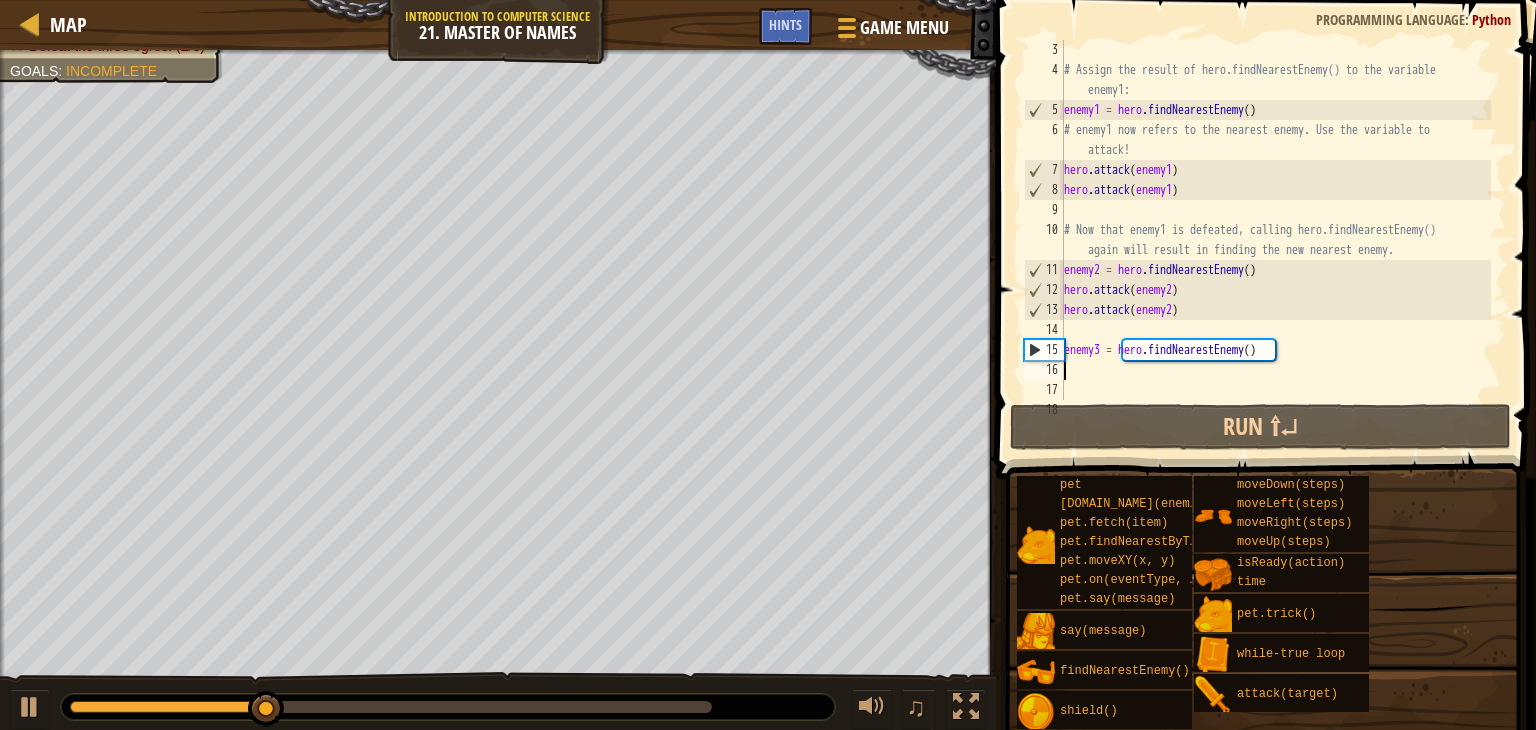 click on "# Assign the result of hero.findNearestEnemy() to the variable       enemy1: enemy1   =   hero . findNearestEnemy ( ) # enemy1 now refers to the nearest enemy. Use the variable to       attack! hero . attack ( enemy1 ) hero . attack ( enemy1 ) # Now that enemy1 is defeated, calling hero.findNearestEnemy()       again will result in finding the new nearest enemy. enemy2   =   hero . findNearestEnemy ( ) hero . attack ( enemy2 ) hero . attack ( enemy2 ) enemy3   =   hero . findNearestEnemy ( )" at bounding box center (1275, 240) 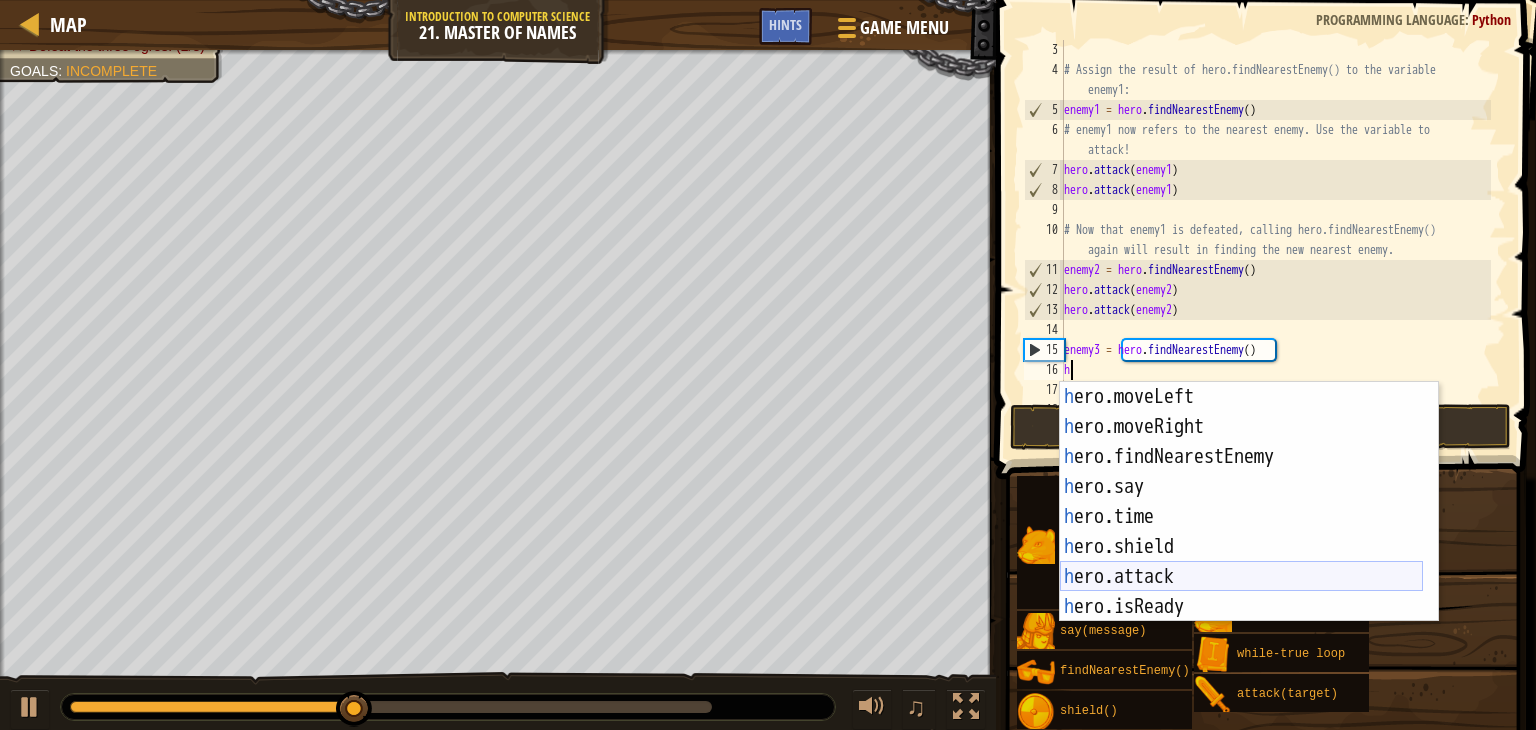 scroll, scrollTop: 180, scrollLeft: 0, axis: vertical 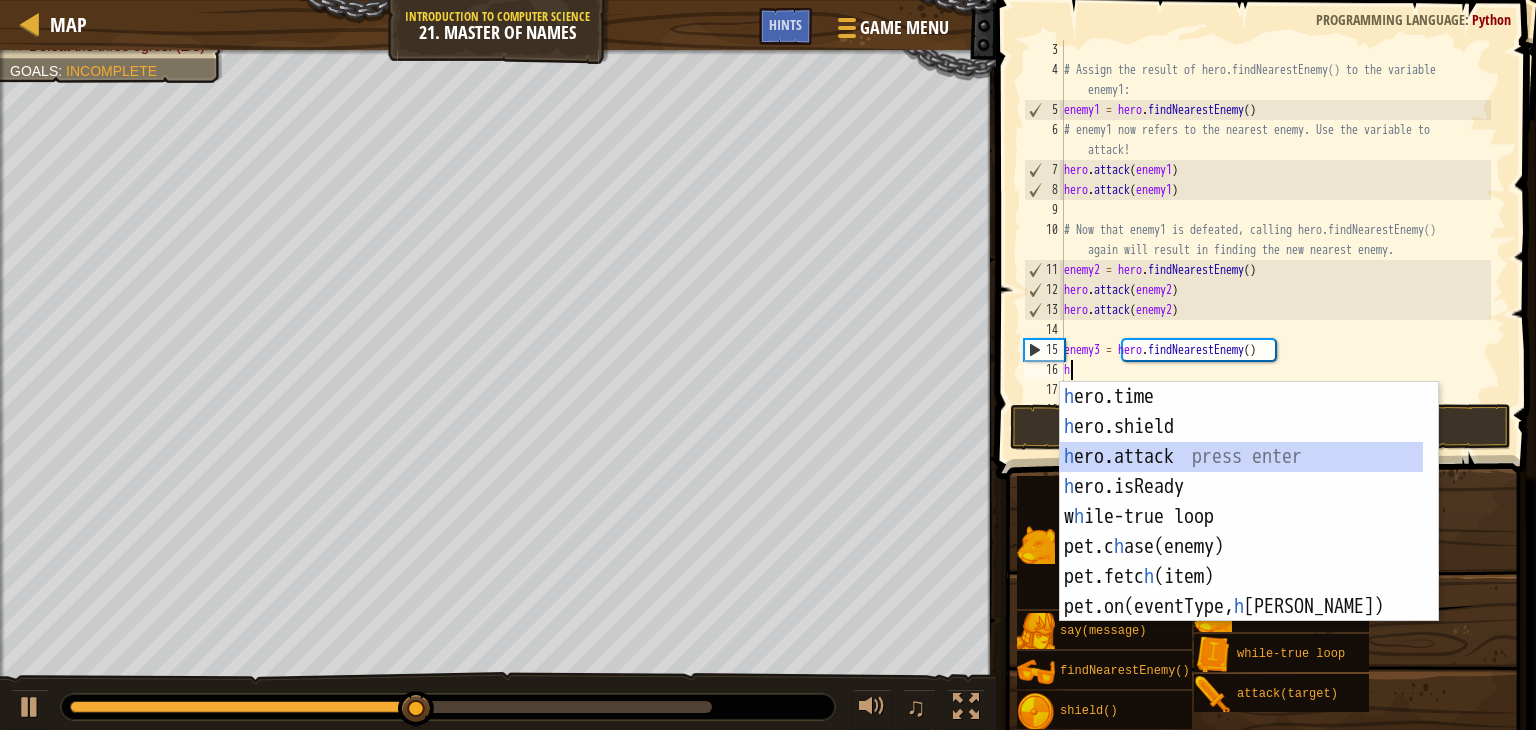 click on "h ero.time press enter h ero.shield press enter h ero.attack press enter h ero.isReady press enter w h ile-true loop press enter pet.c h ase(enemy) press enter pet.fetc h (item) press enter pet.on(eventType,  h [PERSON_NAME]) press enter" at bounding box center (1241, 532) 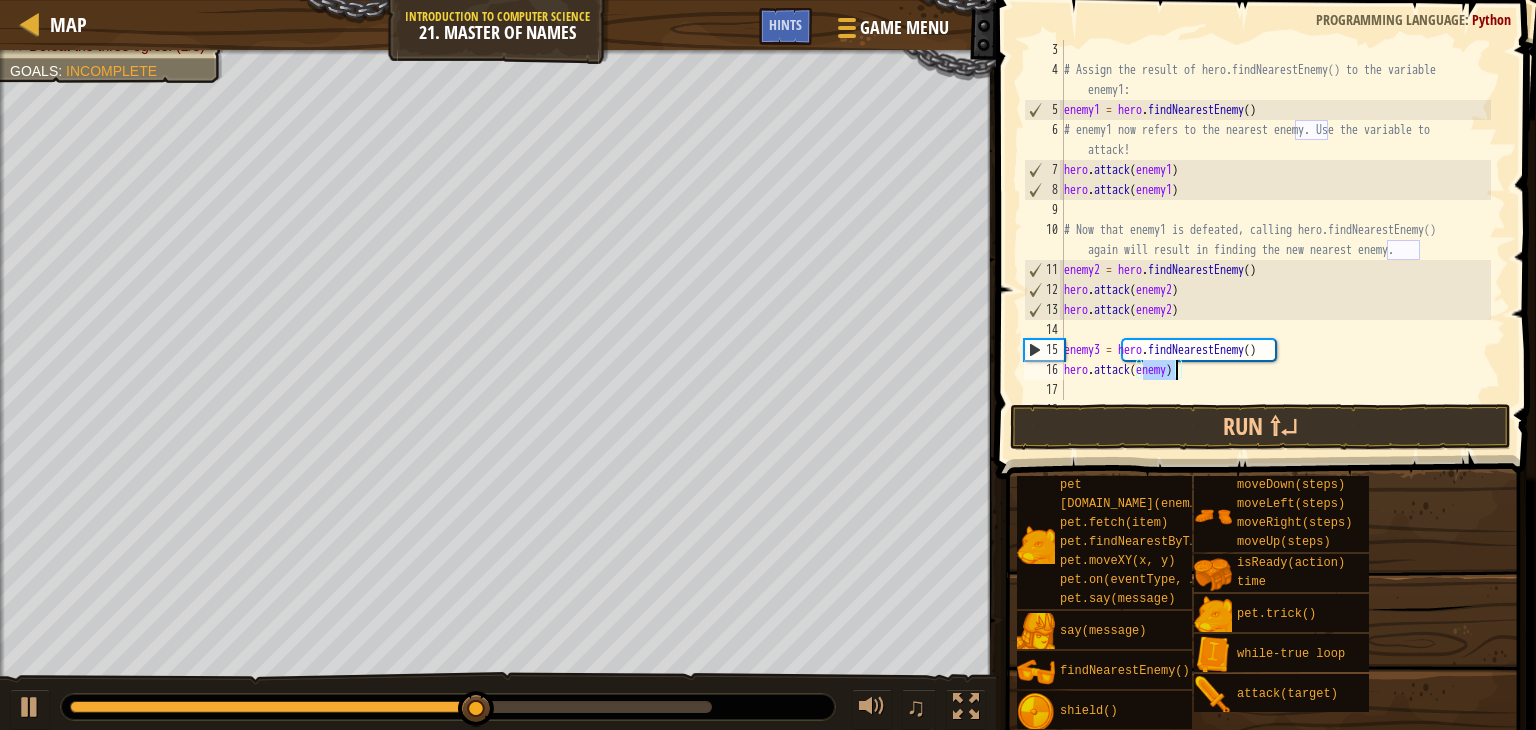 click on "# Assign the result of hero.findNearestEnemy() to the variable       enemy1: enemy1   =   hero . findNearestEnemy ( ) # enemy1 now refers to the nearest enemy. Use the variable to       attack! hero . attack ( enemy1 ) hero . attack ( enemy1 ) # Now that enemy1 is defeated, calling hero.findNearestEnemy()       again will result in finding the new nearest enemy. enemy2   =   hero . findNearestEnemy ( ) hero . attack ( enemy2 ) hero . attack ( enemy2 ) enemy3   =   hero . findNearestEnemy ( ) hero . attack ( enemy )" at bounding box center (1275, 220) 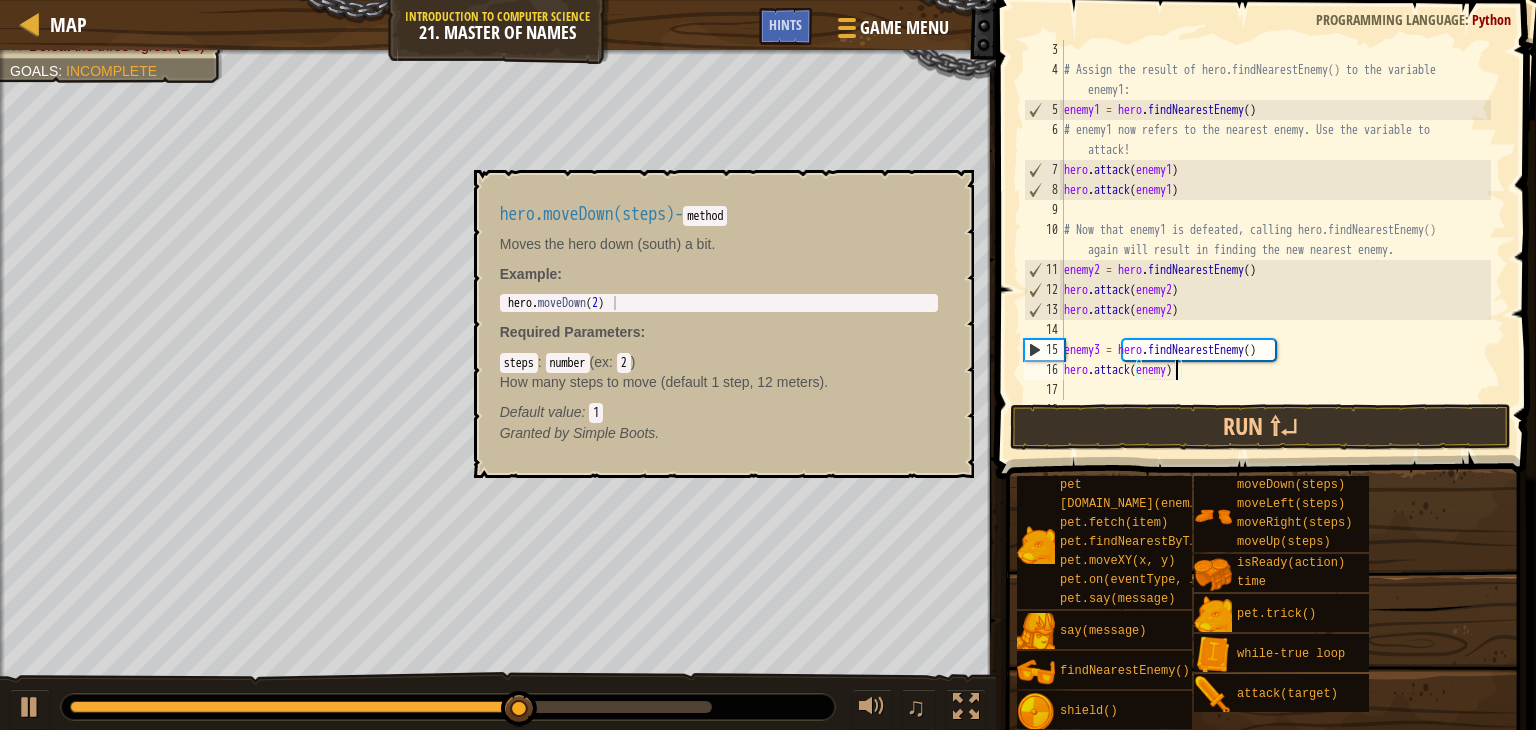 type on "hero.attack(enemy3)" 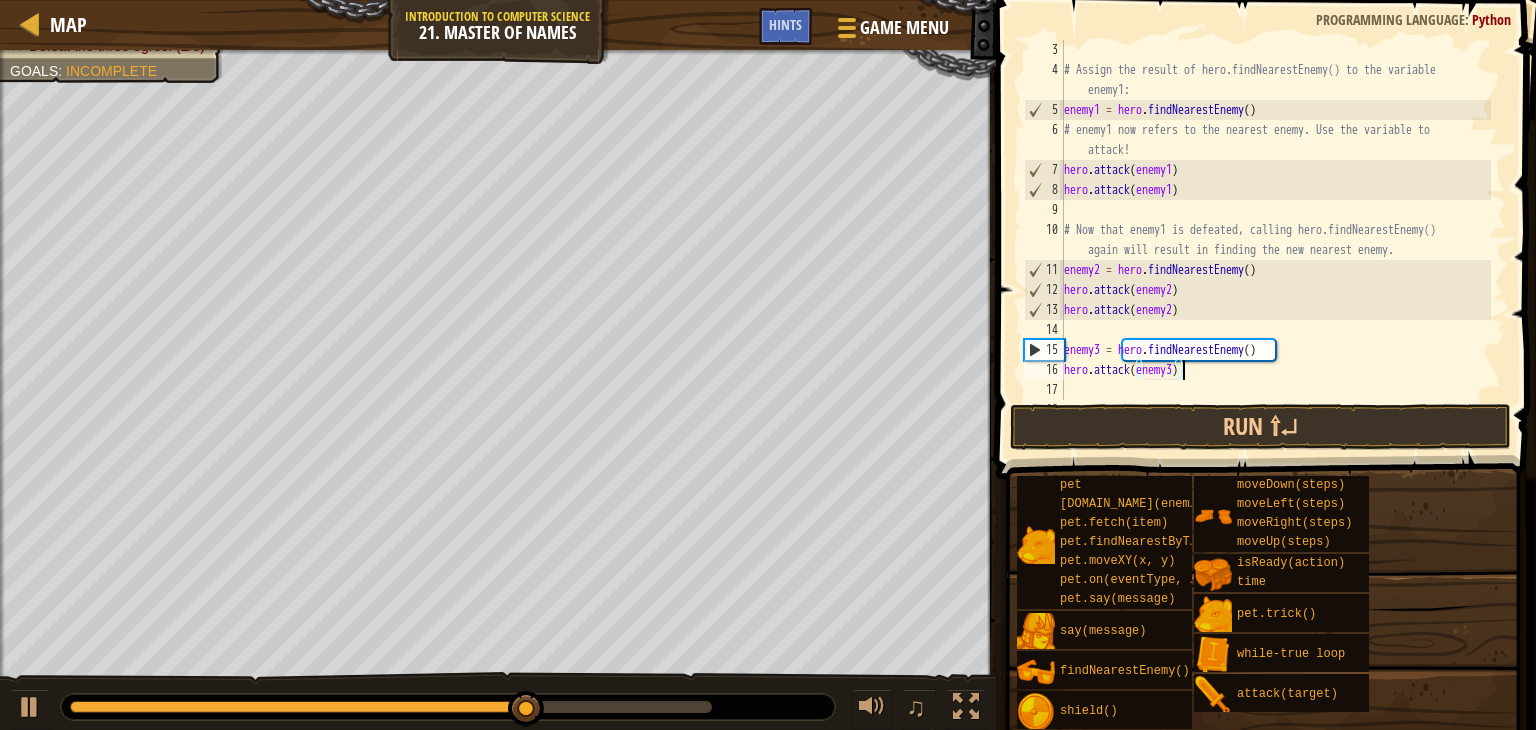 scroll, scrollTop: 9, scrollLeft: 8, axis: both 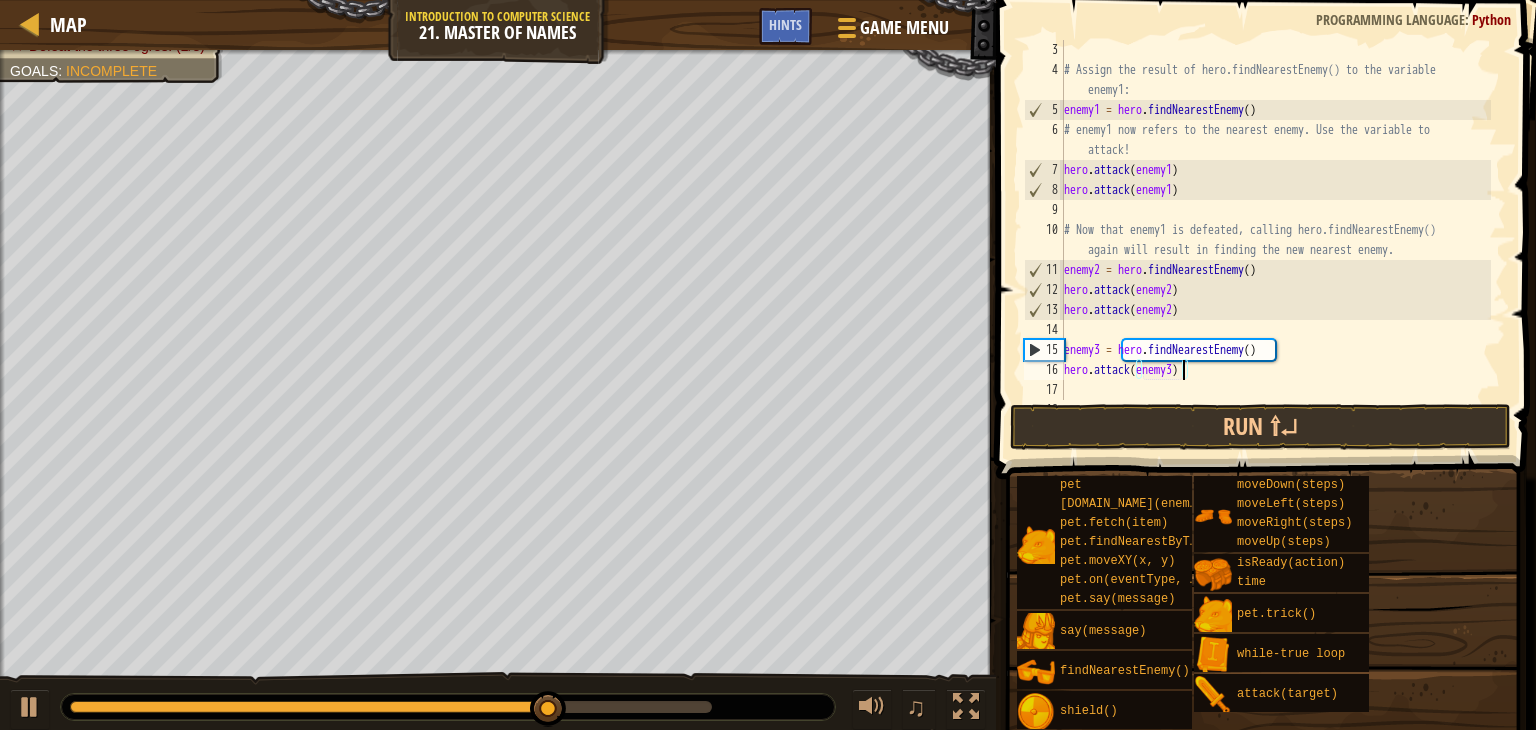 click on "# Assign the result of hero.findNearestEnemy() to the variable       enemy1: enemy1   =   hero . findNearestEnemy ( ) # enemy1 now refers to the nearest enemy. Use the variable to       attack! hero . attack ( enemy1 ) hero . attack ( enemy1 ) # Now that enemy1 is defeated, calling hero.findNearestEnemy()       again will result in finding the new nearest enemy. enemy2   =   hero . findNearestEnemy ( ) hero . attack ( enemy2 ) hero . attack ( enemy2 ) enemy3   =   hero . findNearestEnemy ( ) hero . attack ( enemy3 )" at bounding box center (1275, 240) 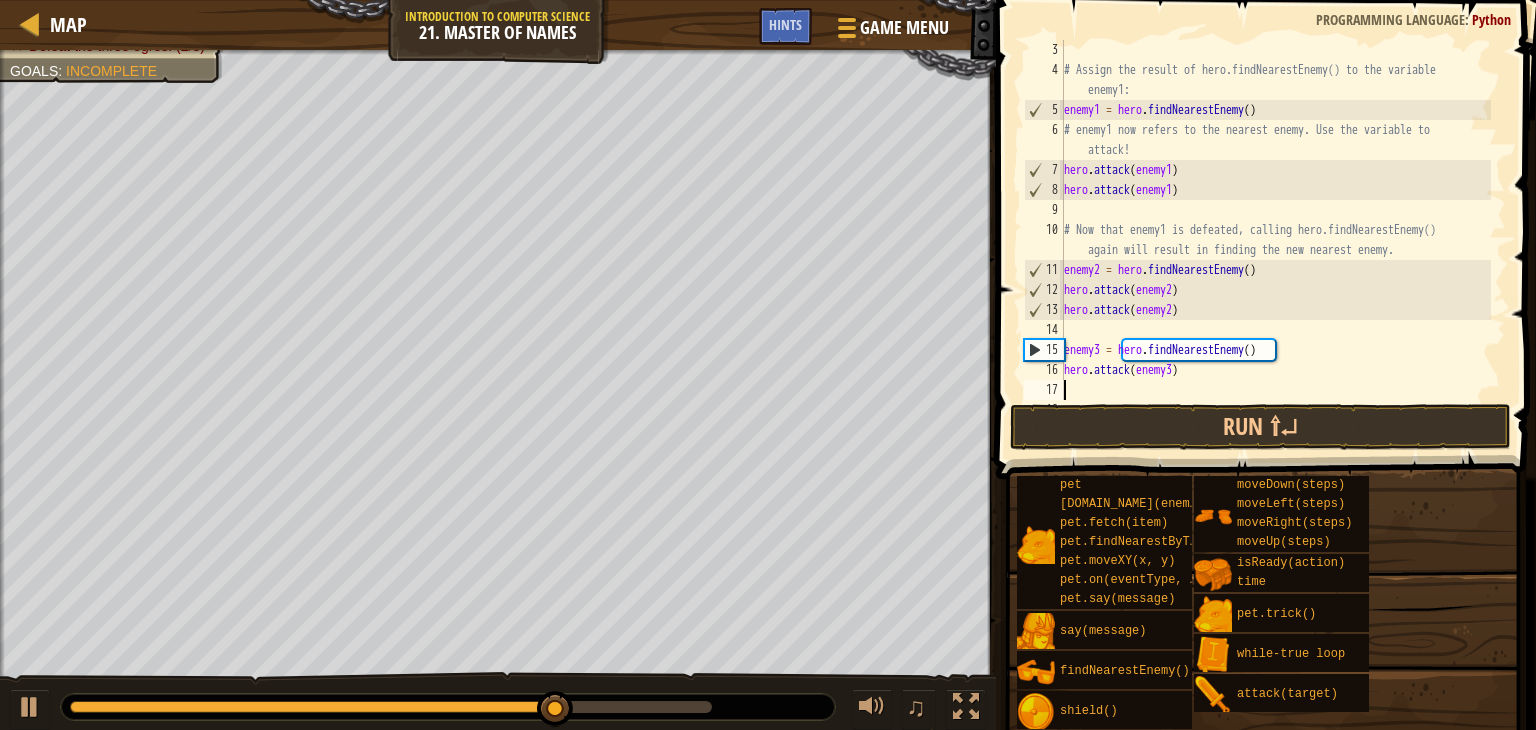 scroll, scrollTop: 9, scrollLeft: 0, axis: vertical 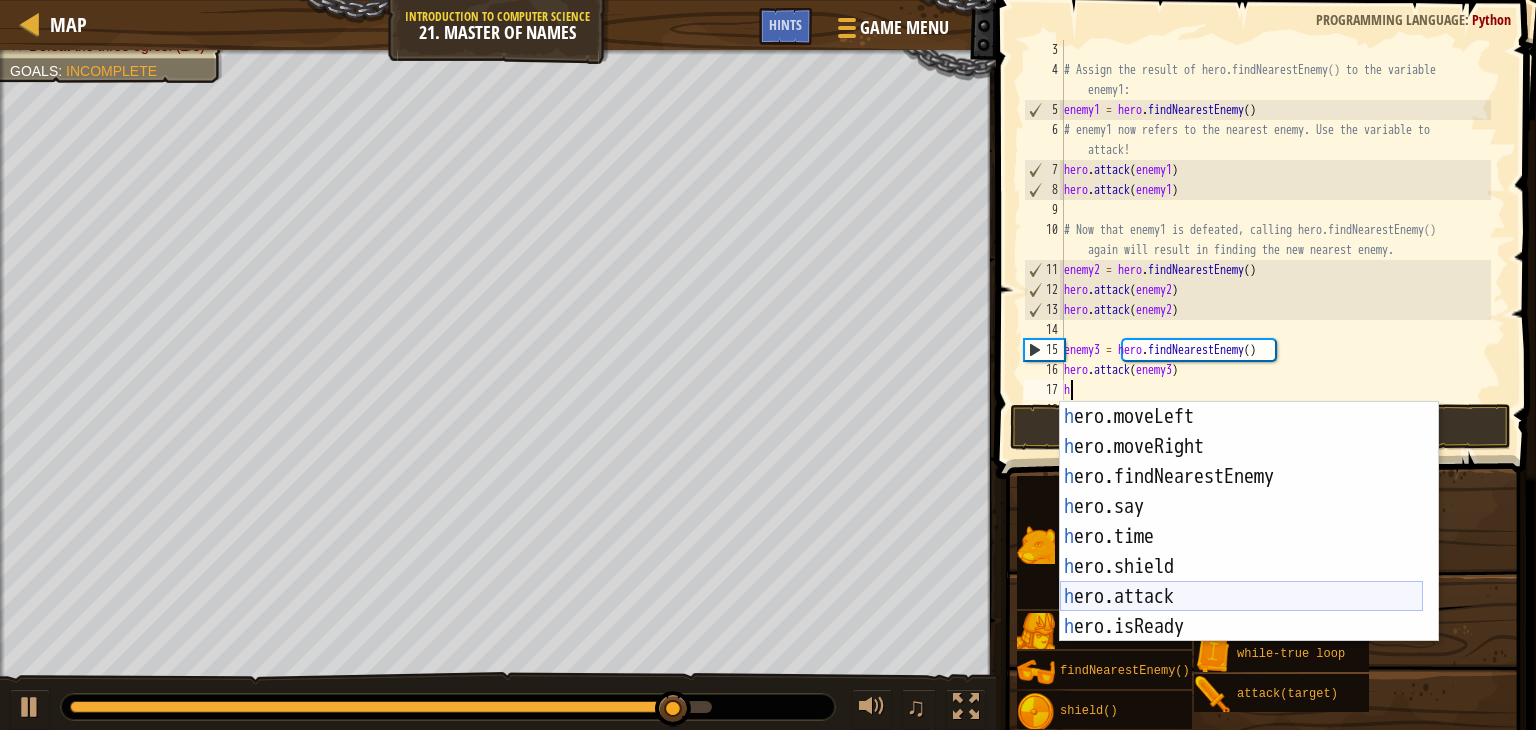 click on "h ero.moveLeft press enter h ero.moveRight press enter h ero.findNearestEnemy press enter h ero.say press enter h ero.time press enter h ero.shield press enter h ero.attack press enter h ero.isReady press enter w h ile-true loop press enter" at bounding box center (1241, 552) 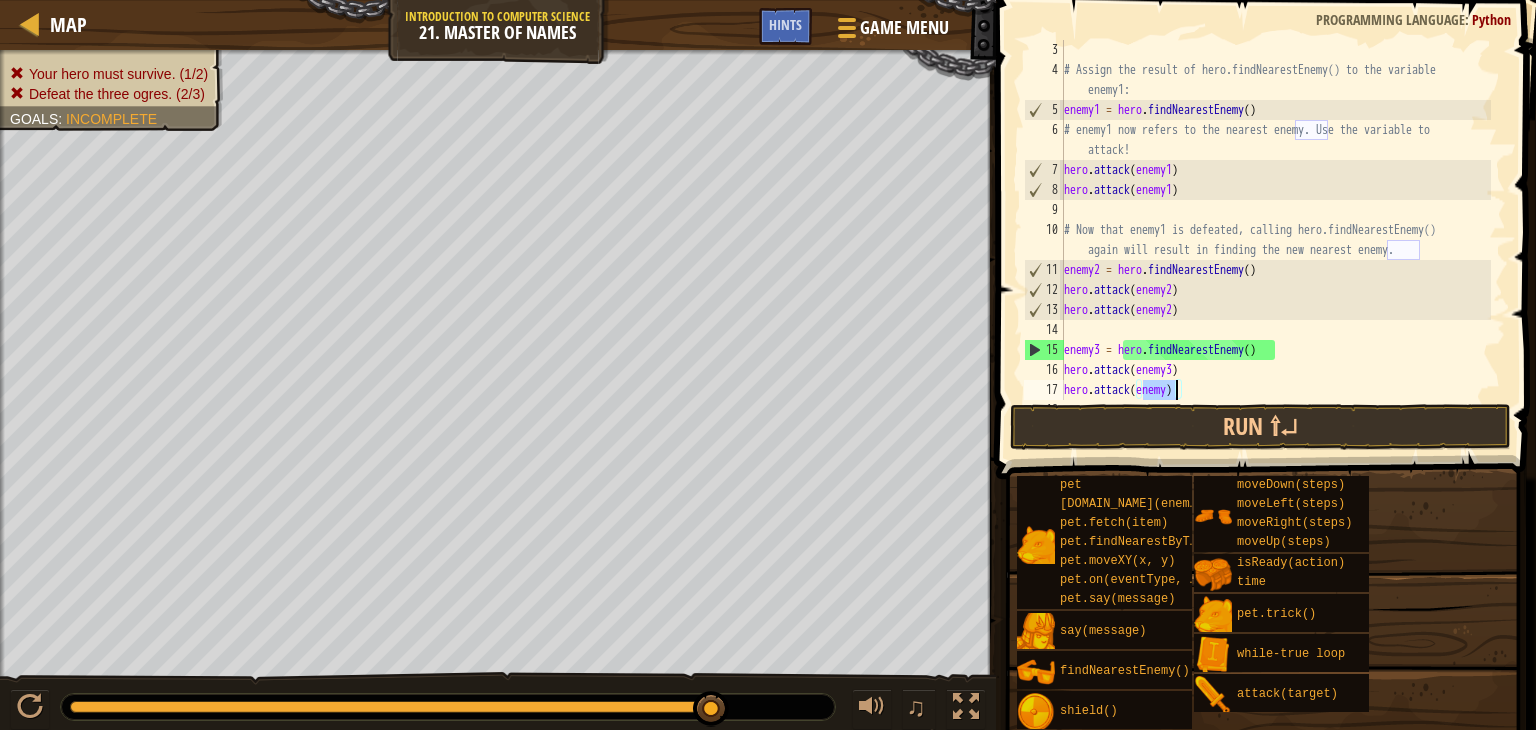 click on "# Assign the result of hero.findNearestEnemy() to the variable       enemy1: enemy1   =   hero . findNearestEnemy ( ) # enemy1 now refers to the nearest enemy. Use the variable to       attack! hero . attack ( enemy1 ) hero . attack ( enemy1 ) # Now that enemy1 is defeated, calling hero.findNearestEnemy()       again will result in finding the new nearest enemy. enemy2   =   hero . findNearestEnemy ( ) hero . attack ( enemy2 ) hero . attack ( enemy2 ) enemy3   =   hero . findNearestEnemy ( ) hero . attack ( enemy3 ) hero . attack ( enemy )" at bounding box center (1275, 220) 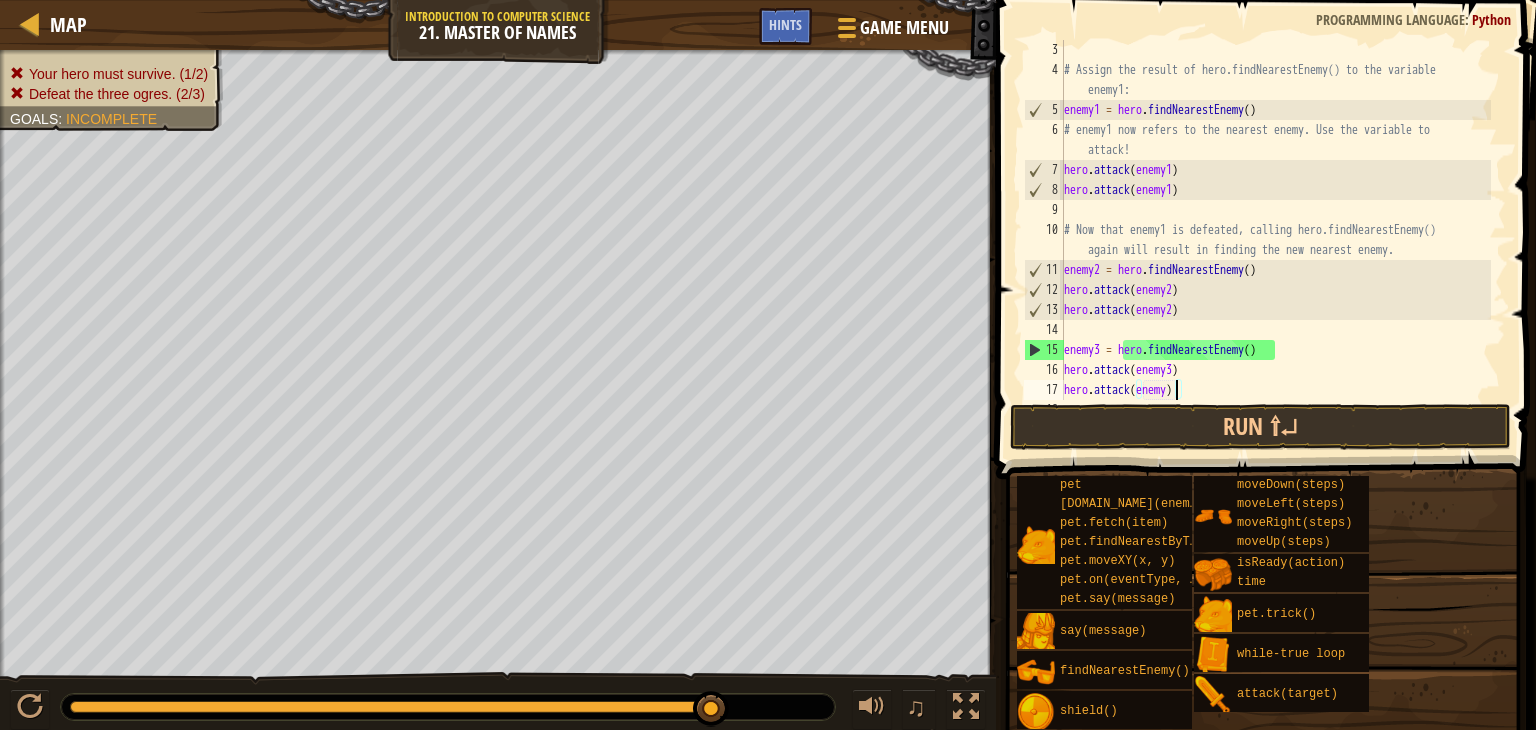 click on "# Assign the result of hero.findNearestEnemy() to the variable       enemy1: enemy1   =   hero . findNearestEnemy ( ) # enemy1 now refers to the nearest enemy. Use the variable to       attack! hero . attack ( enemy1 ) hero . attack ( enemy1 ) # Now that enemy1 is defeated, calling hero.findNearestEnemy()       again will result in finding the new nearest enemy. enemy2   =   hero . findNearestEnemy ( ) hero . attack ( enemy2 ) hero . attack ( enemy2 ) enemy3   =   hero . findNearestEnemy ( ) hero . attack ( enemy3 ) hero . attack ( enemy )" at bounding box center [1275, 240] 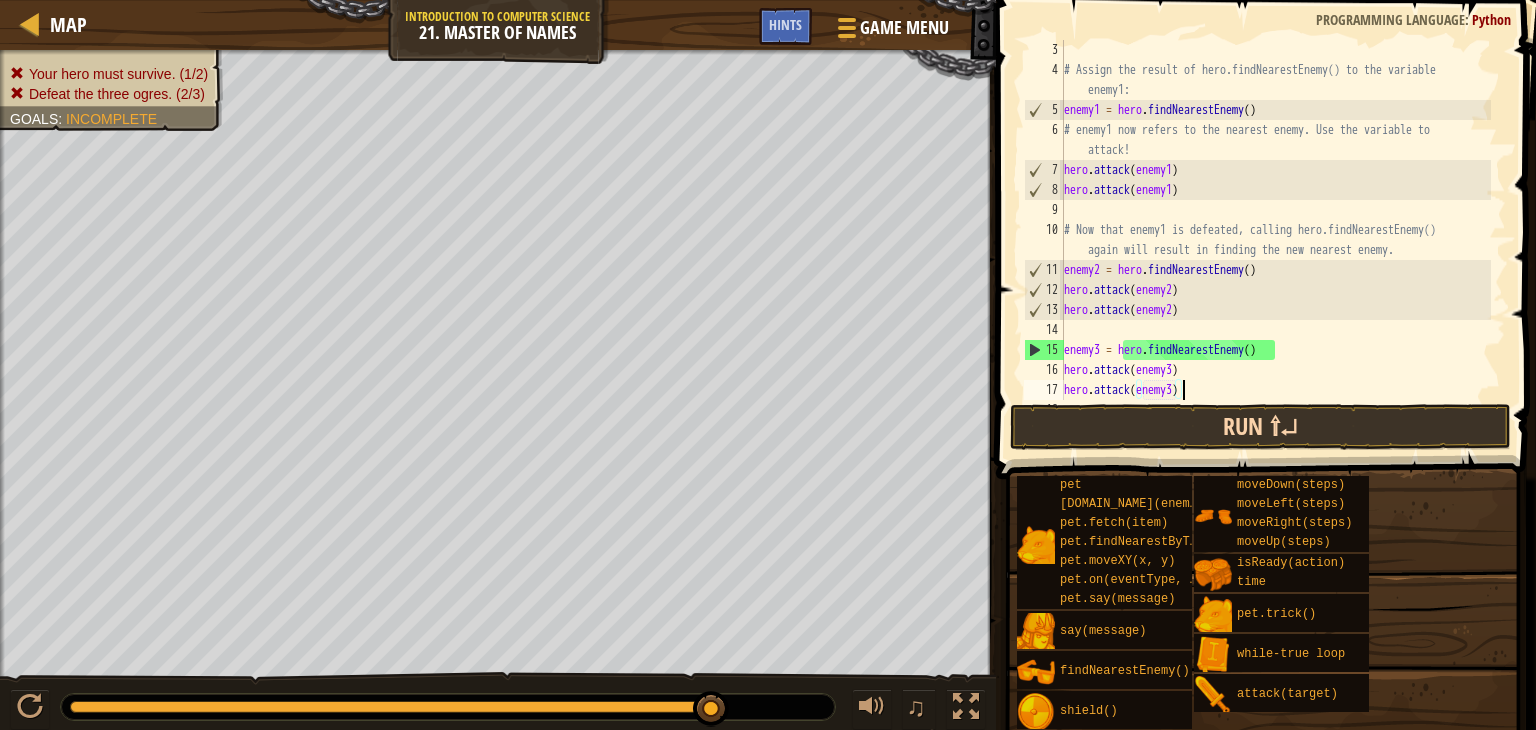 scroll, scrollTop: 9, scrollLeft: 8, axis: both 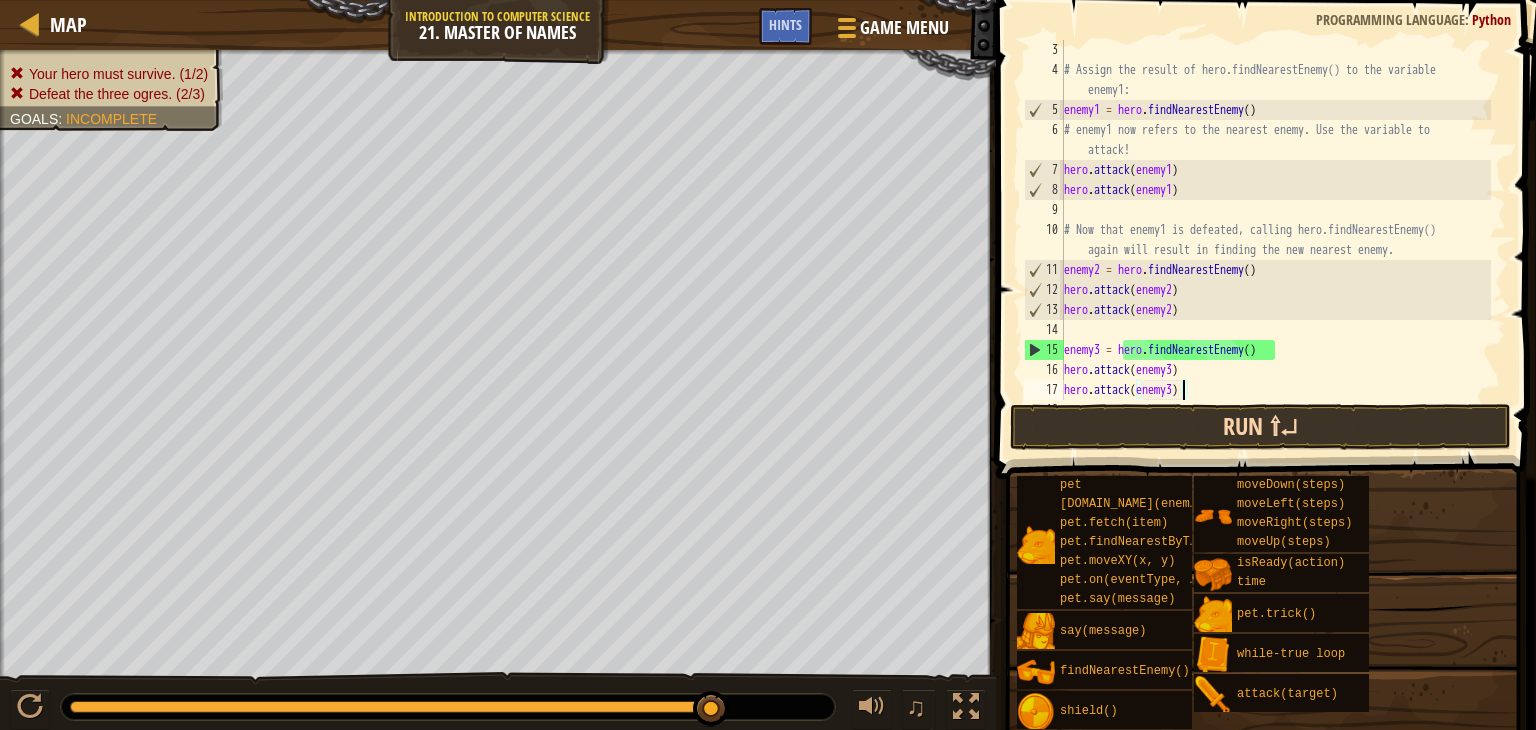 type on "hero.attack(enemy3)" 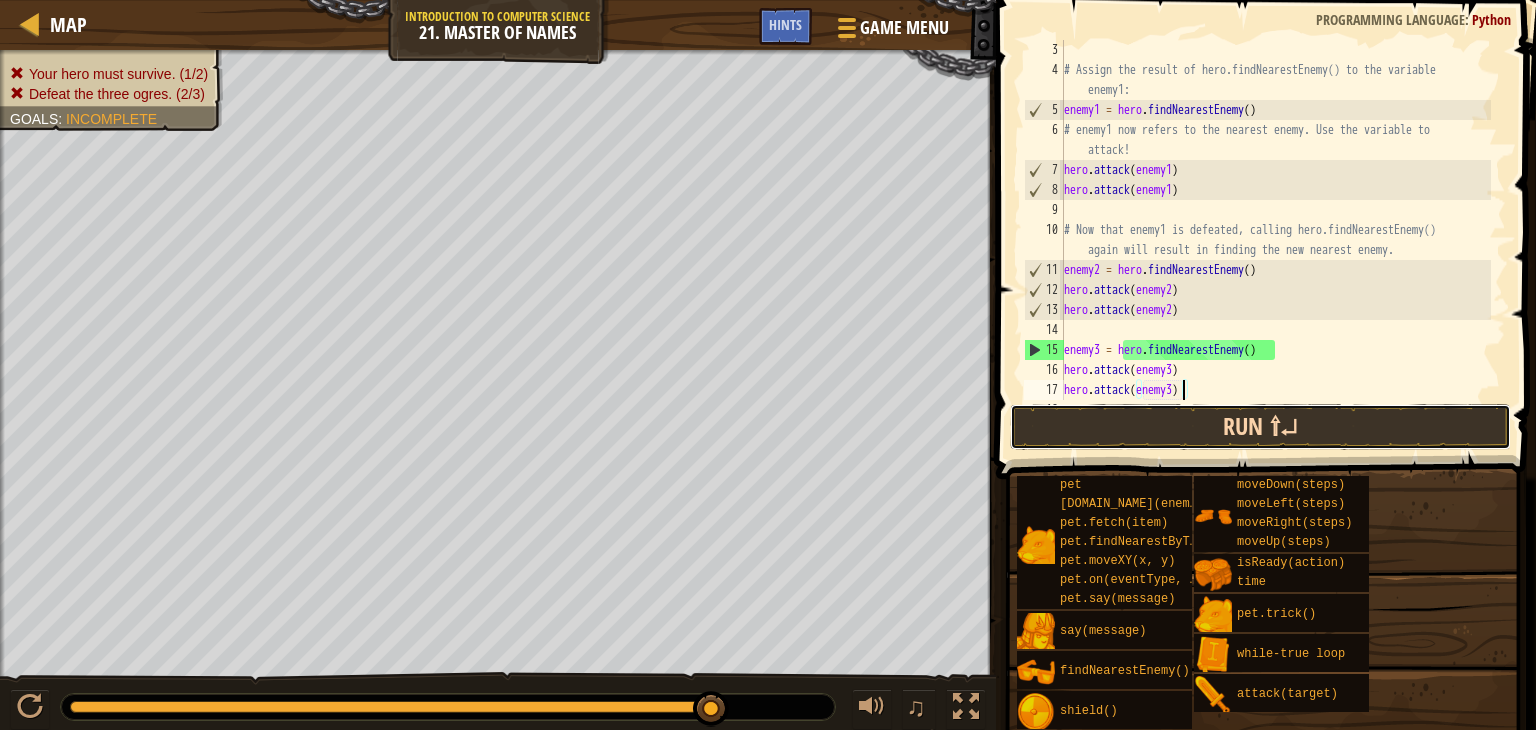 click on "Run ⇧↵" at bounding box center (1260, 427) 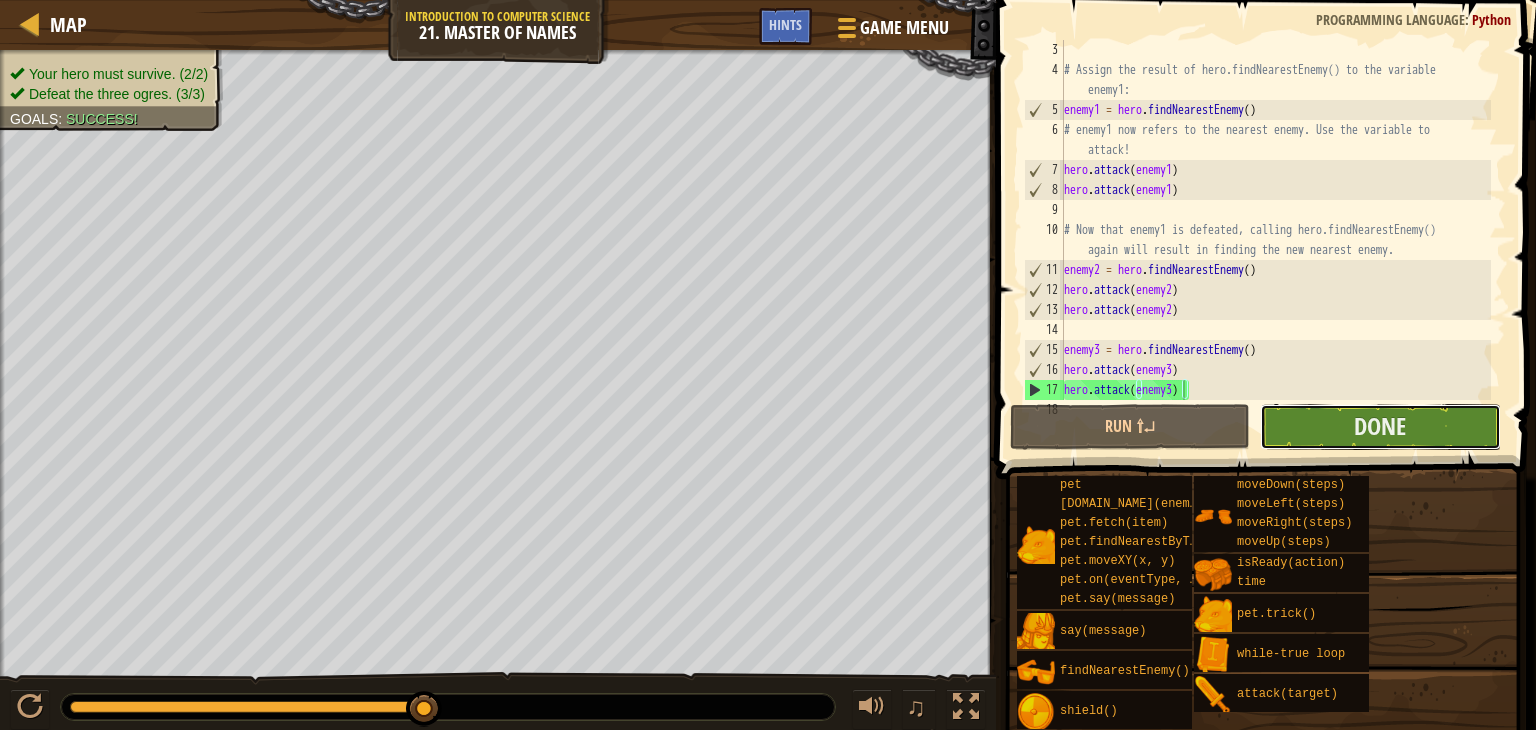 click on "Done" at bounding box center (1380, 427) 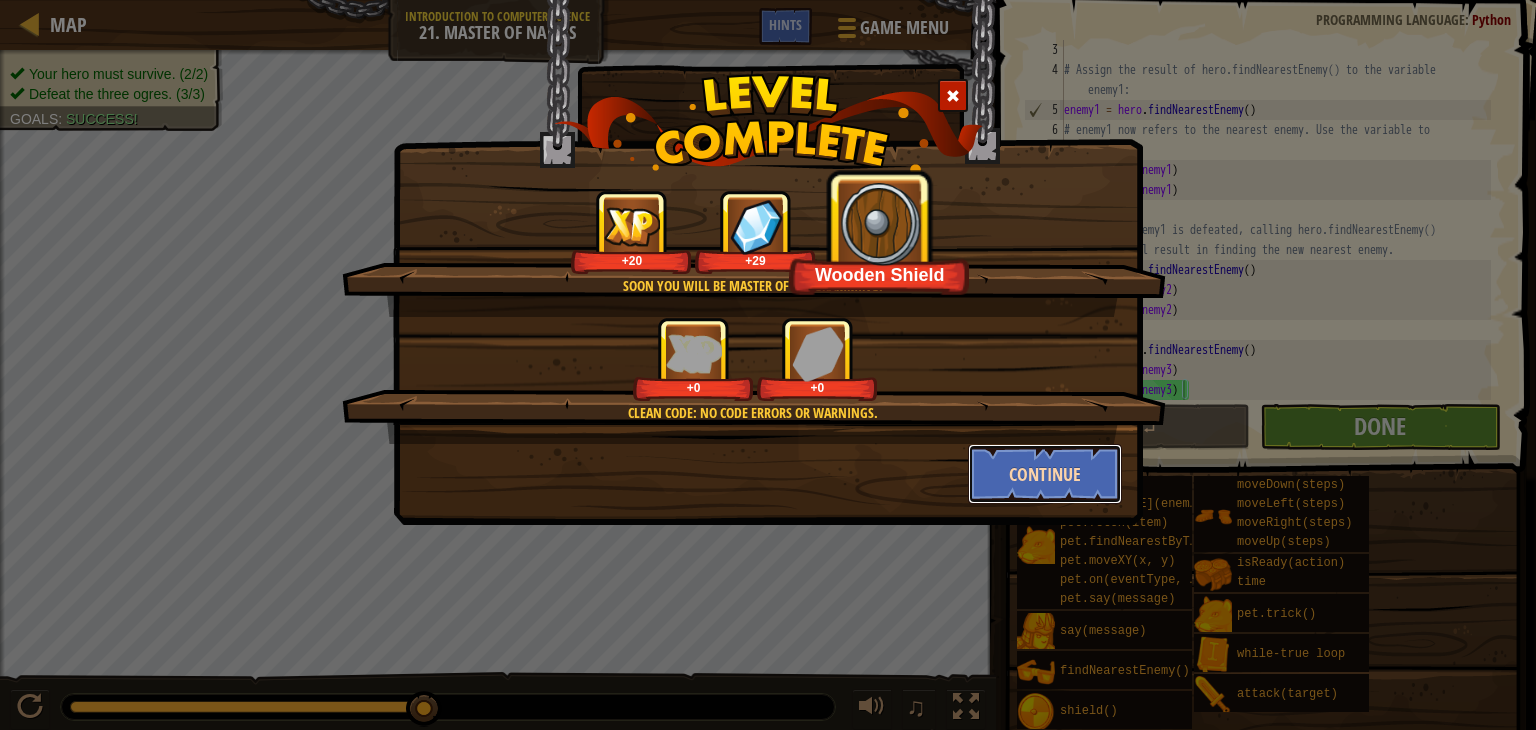 click on "Continue" at bounding box center (1045, 474) 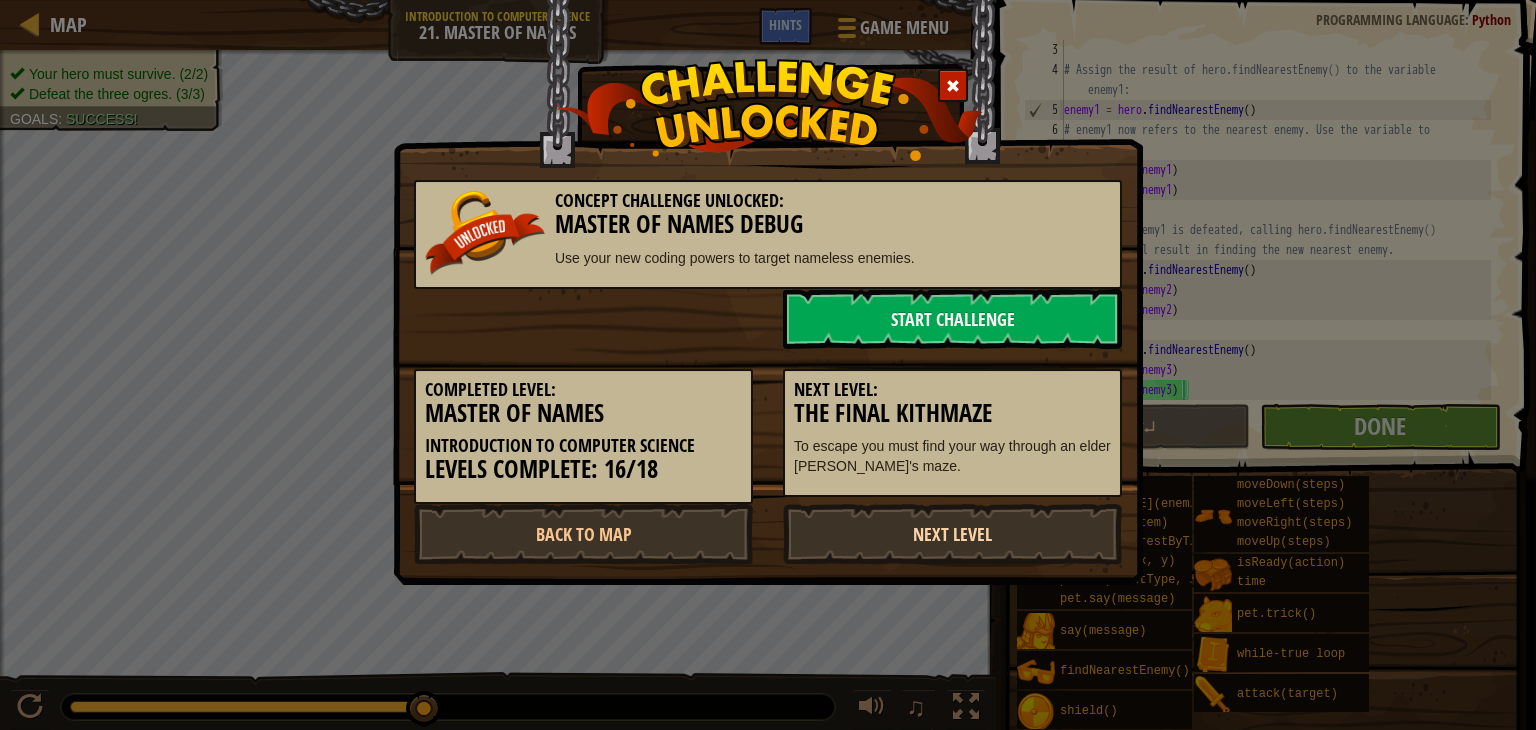click on "Next Level" at bounding box center [952, 534] 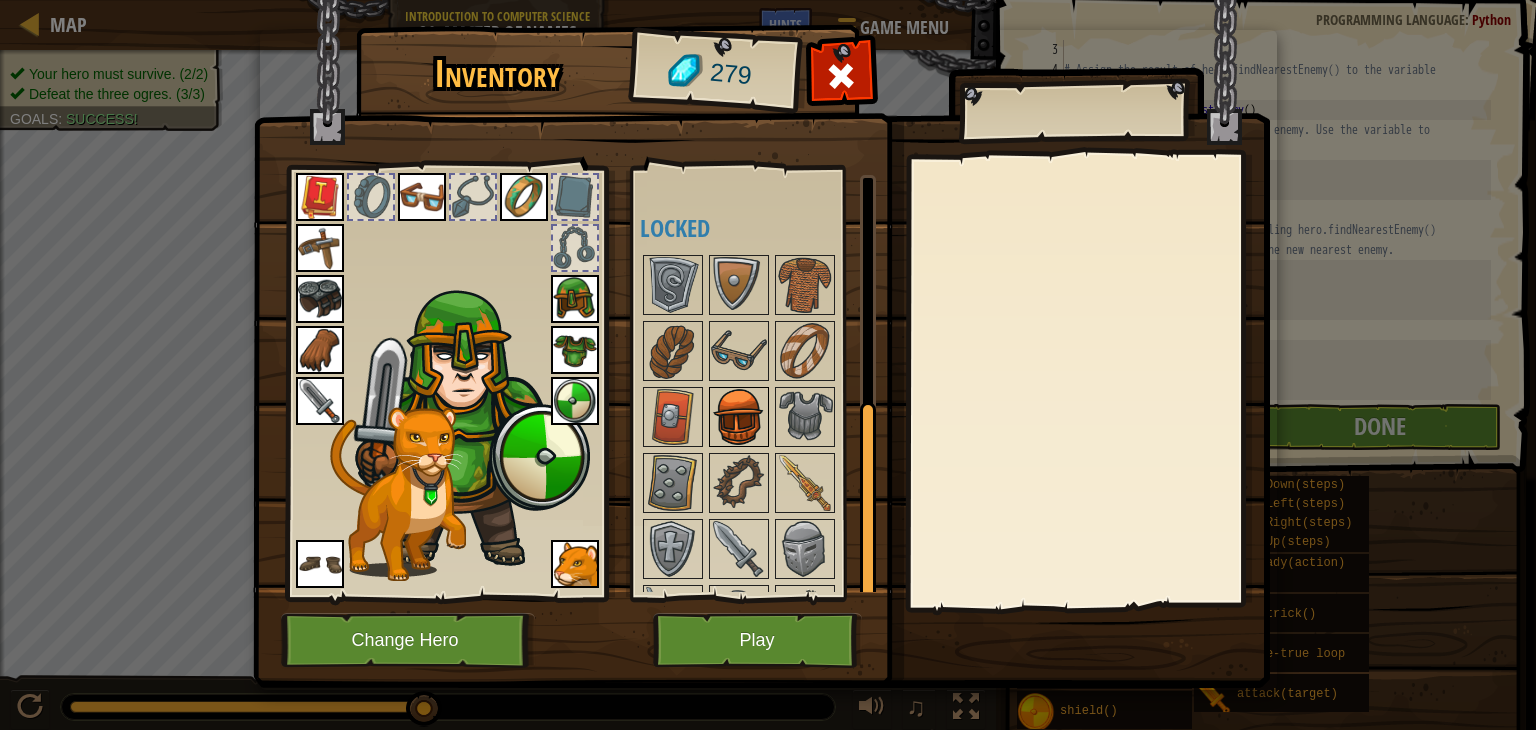 scroll, scrollTop: 68, scrollLeft: 0, axis: vertical 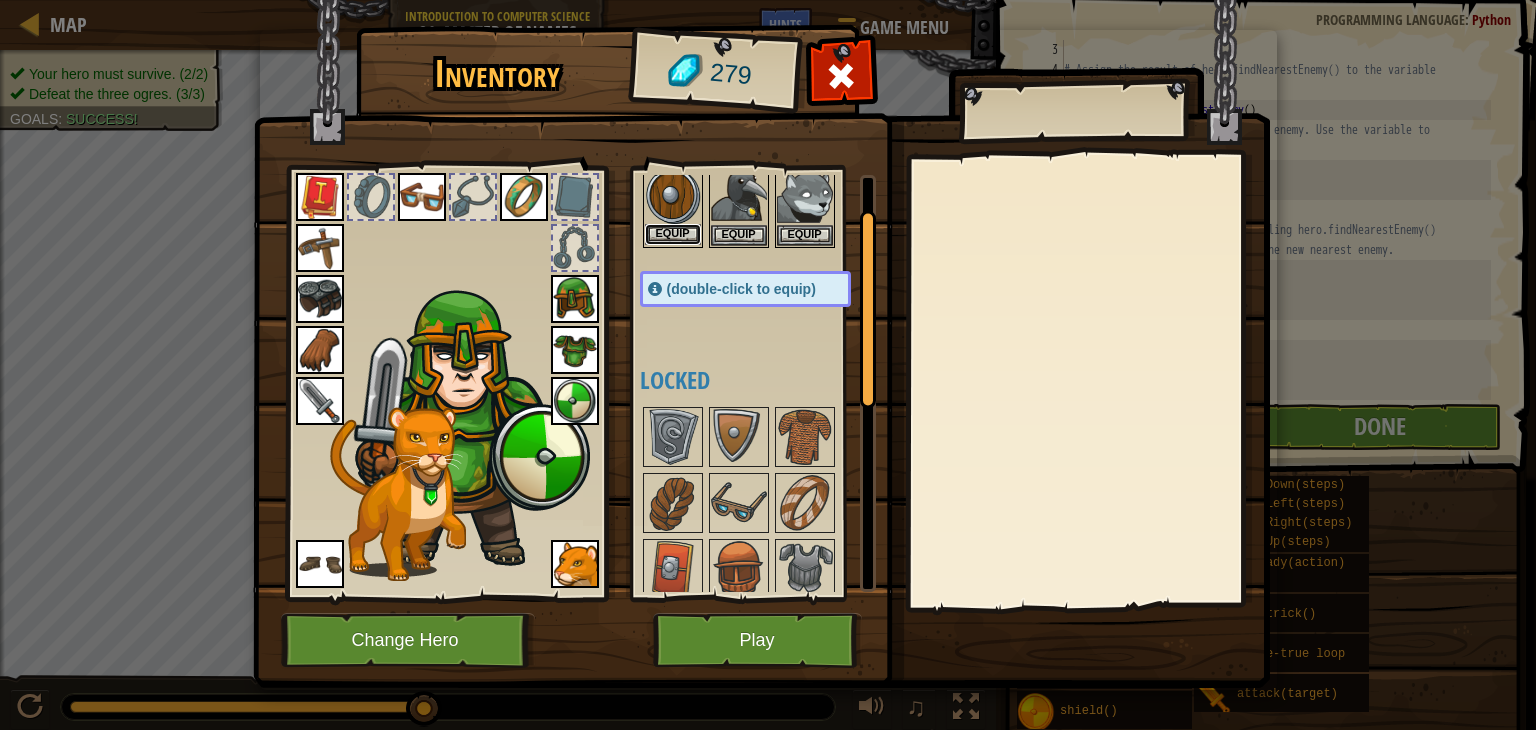 click on "Equip" at bounding box center (673, 234) 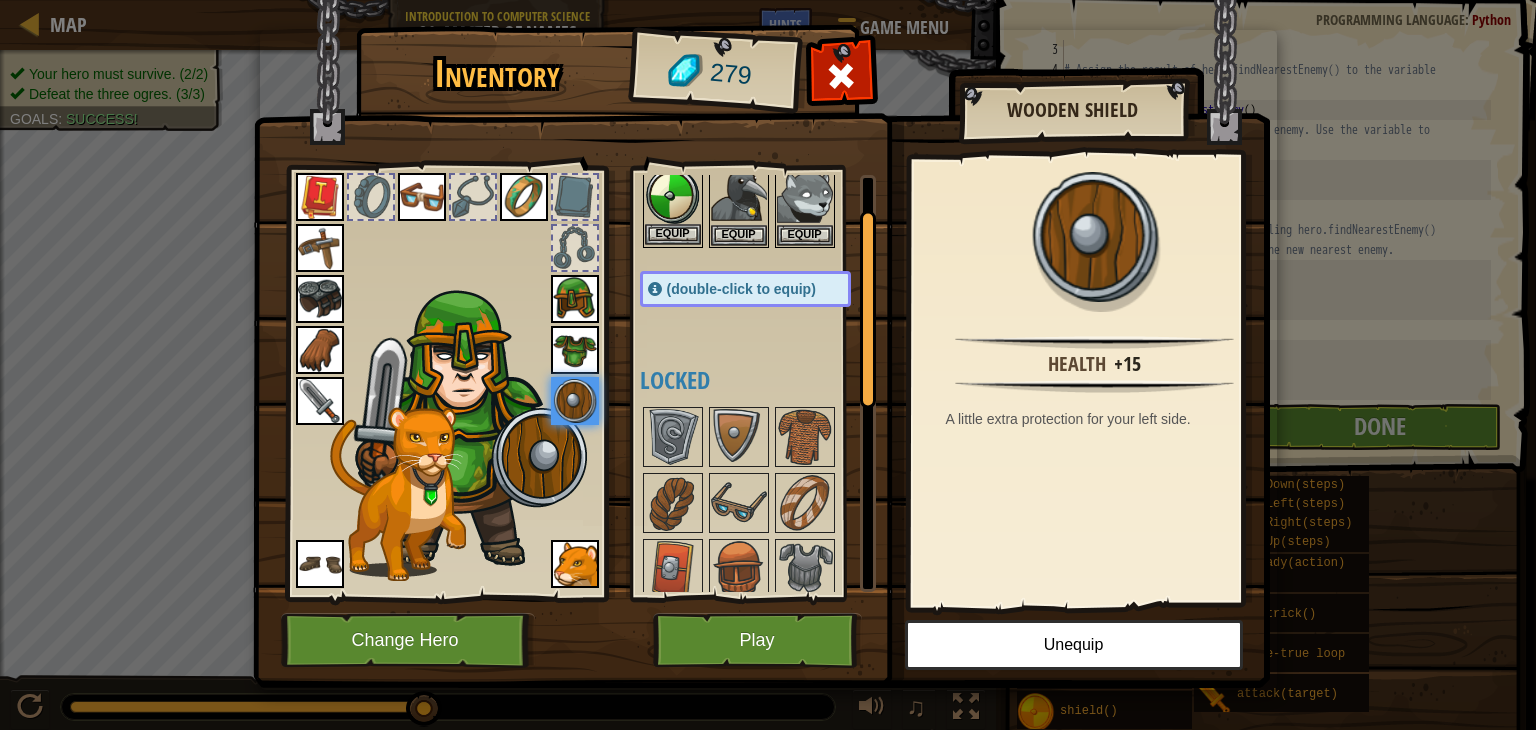 click at bounding box center [673, 196] 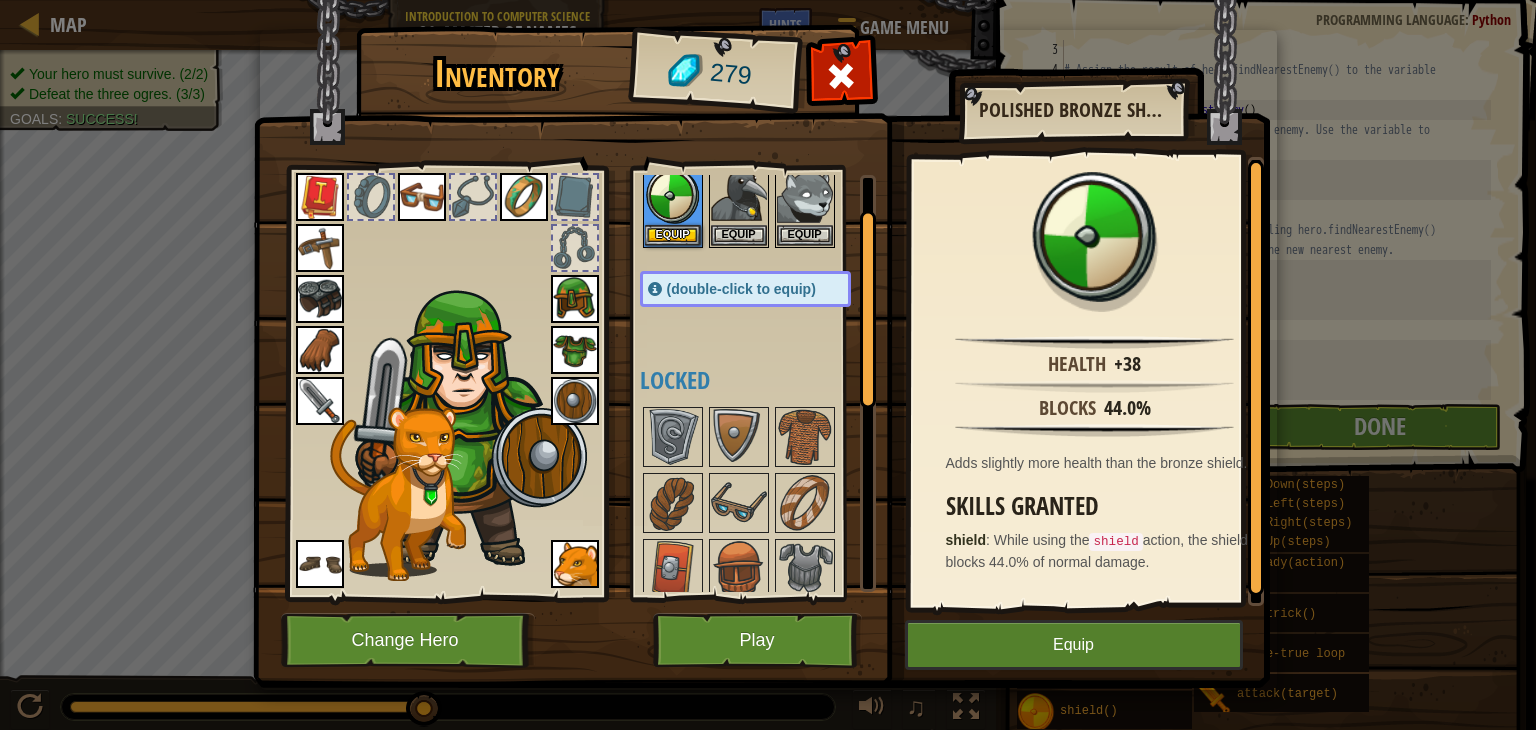 click at bounding box center (575, 401) 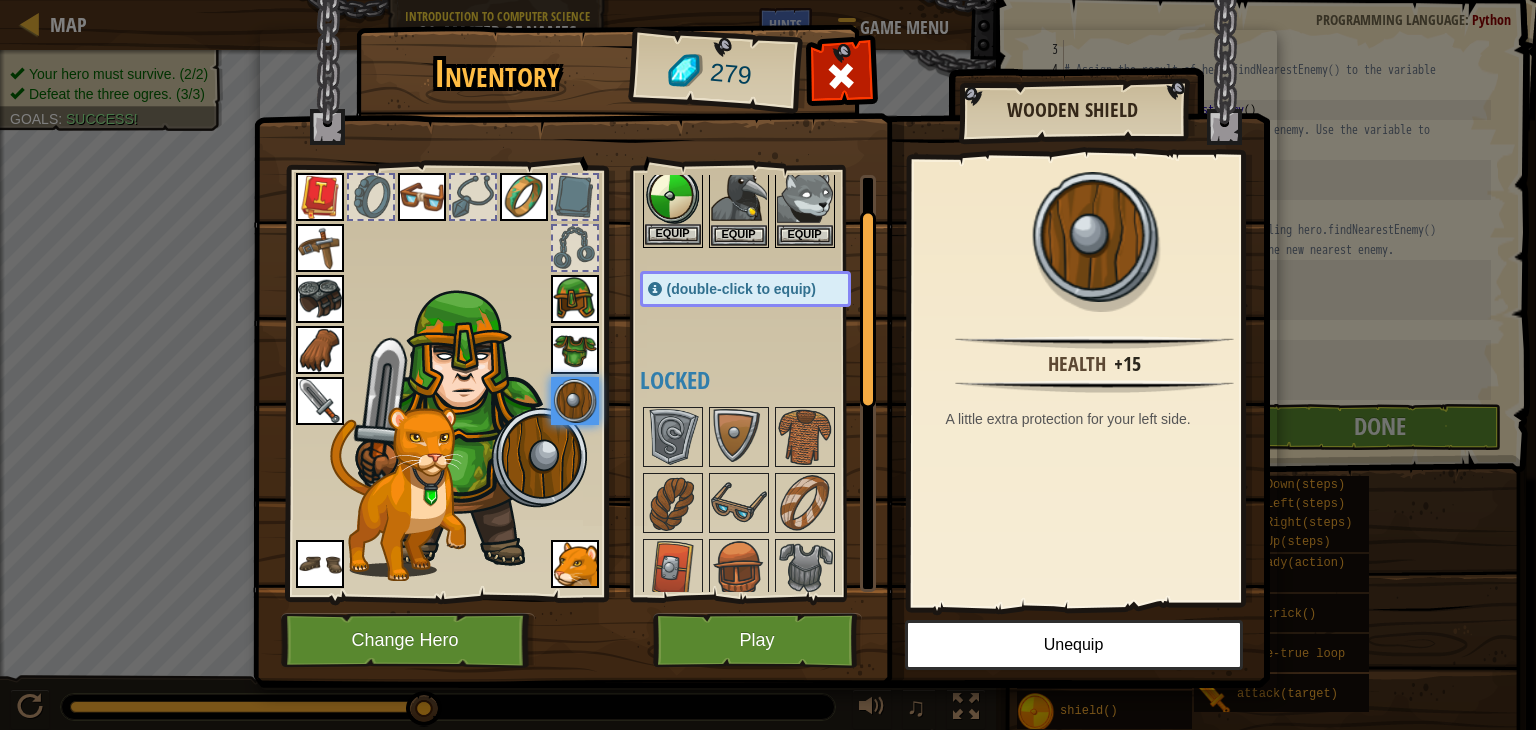 click at bounding box center [673, 196] 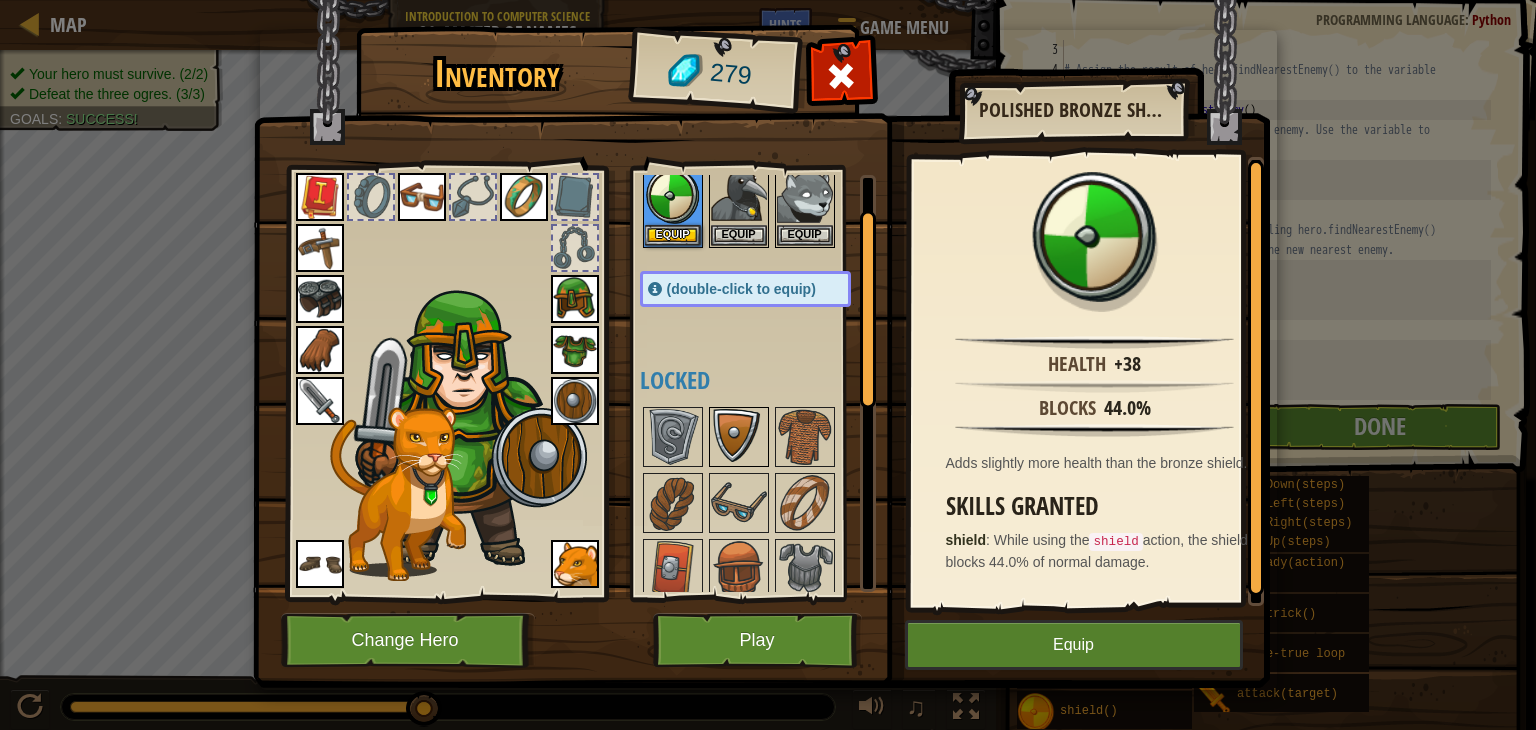 click at bounding box center [739, 437] 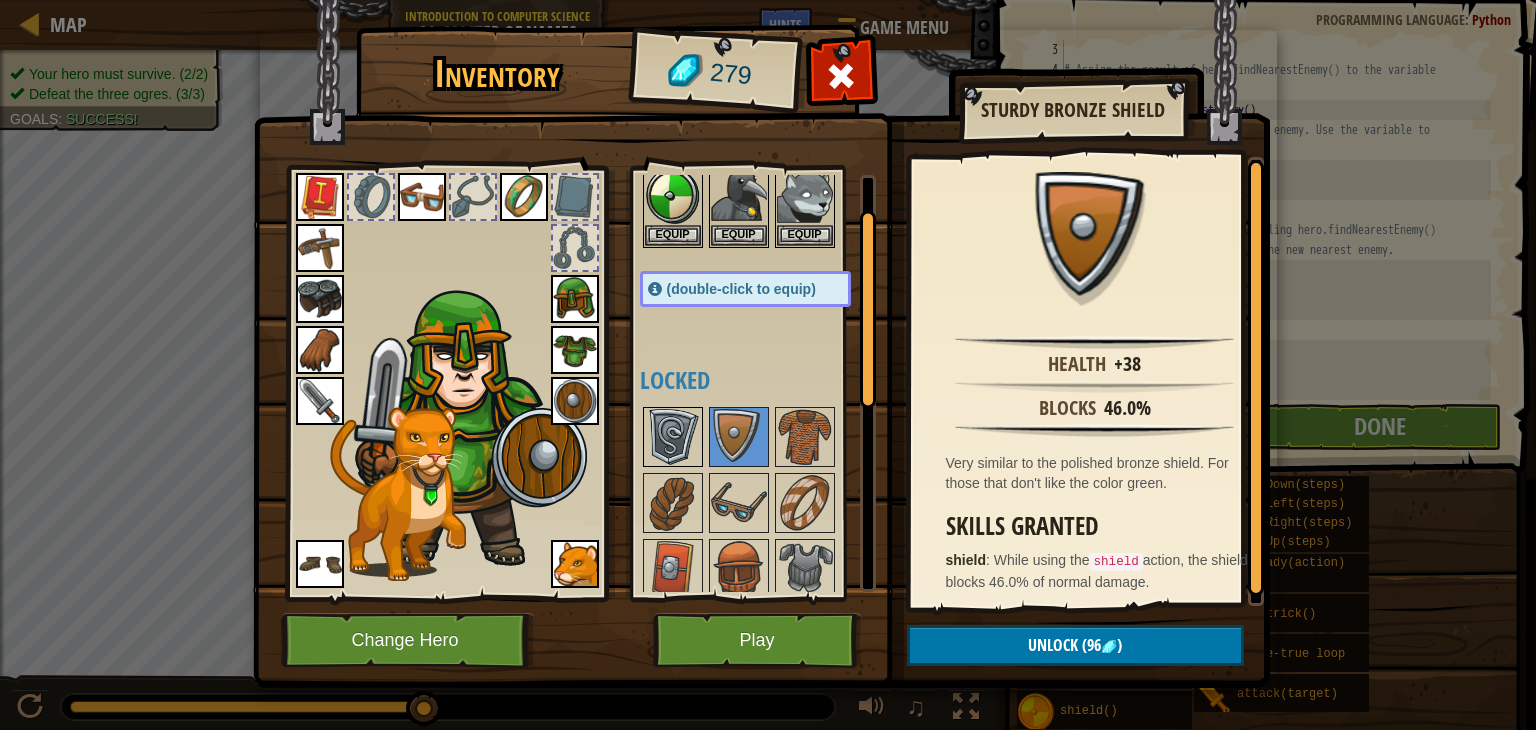 click at bounding box center [673, 437] 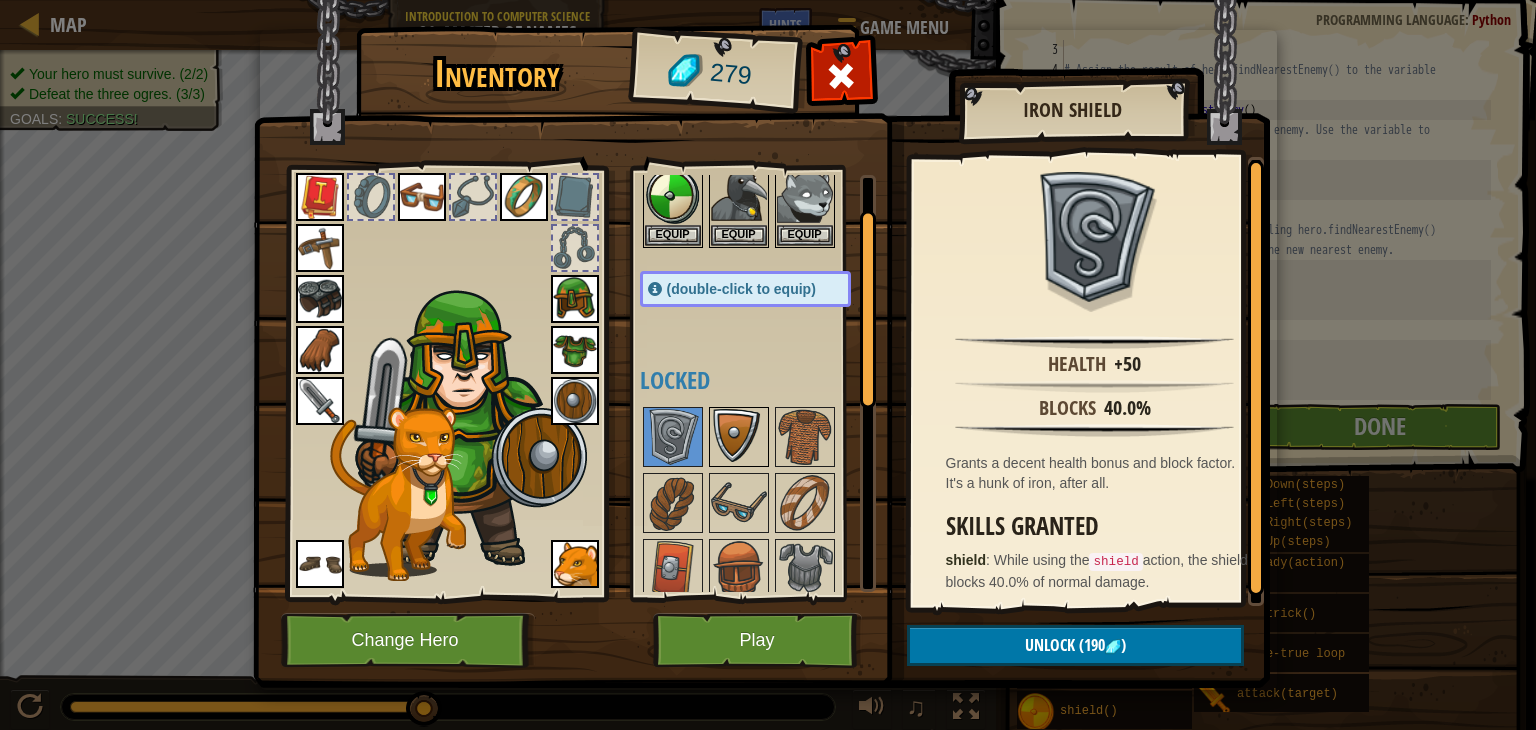 click at bounding box center (739, 437) 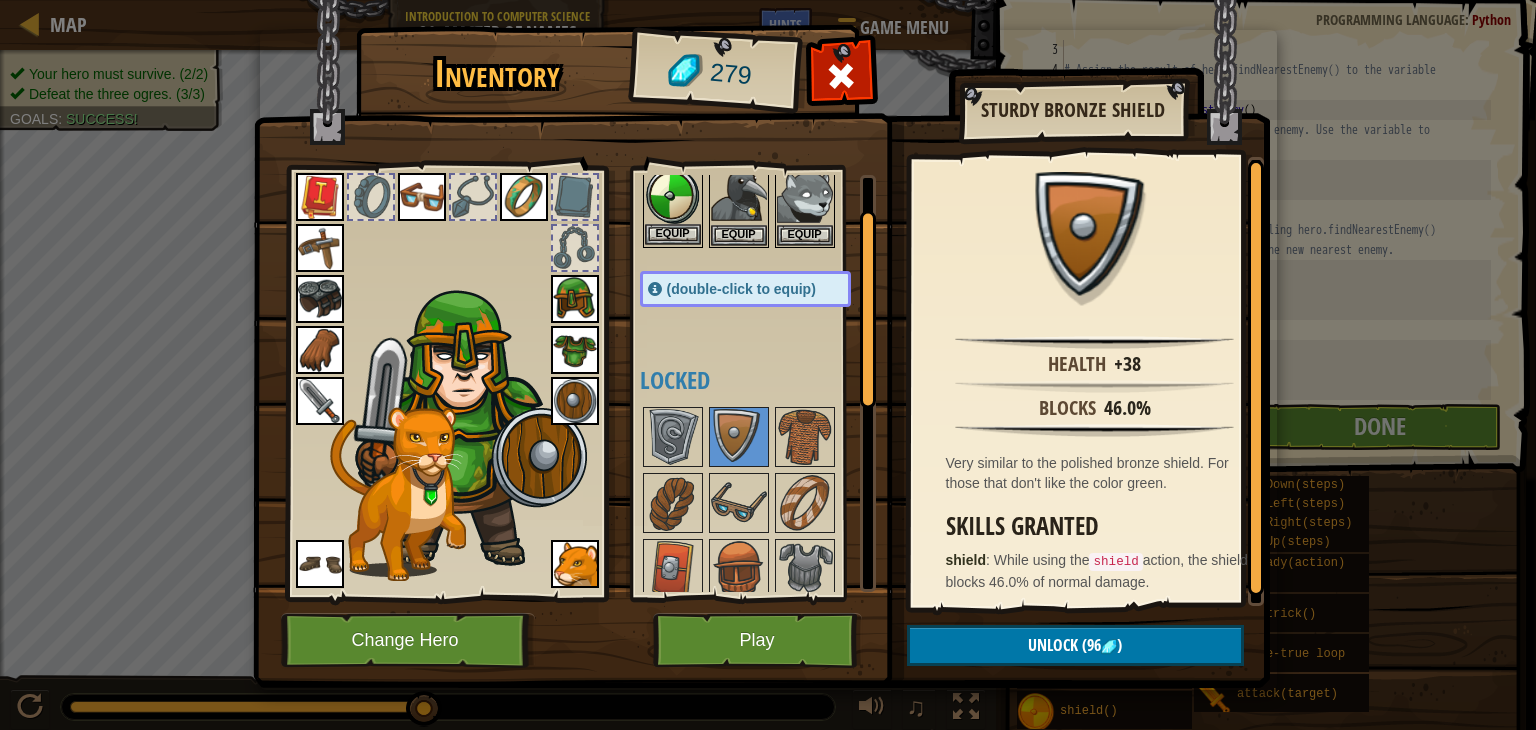click at bounding box center [673, 196] 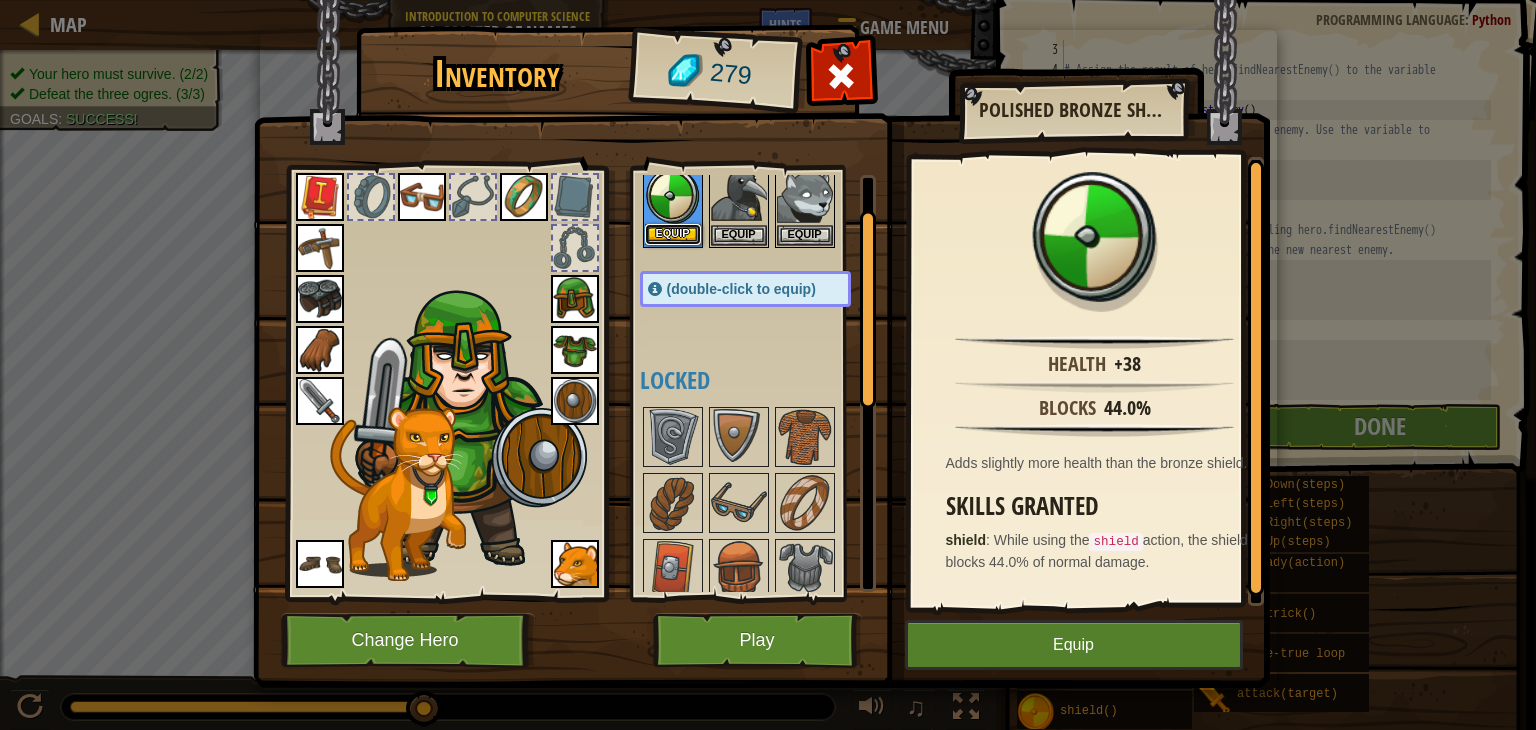 click on "Equip" at bounding box center (673, 234) 